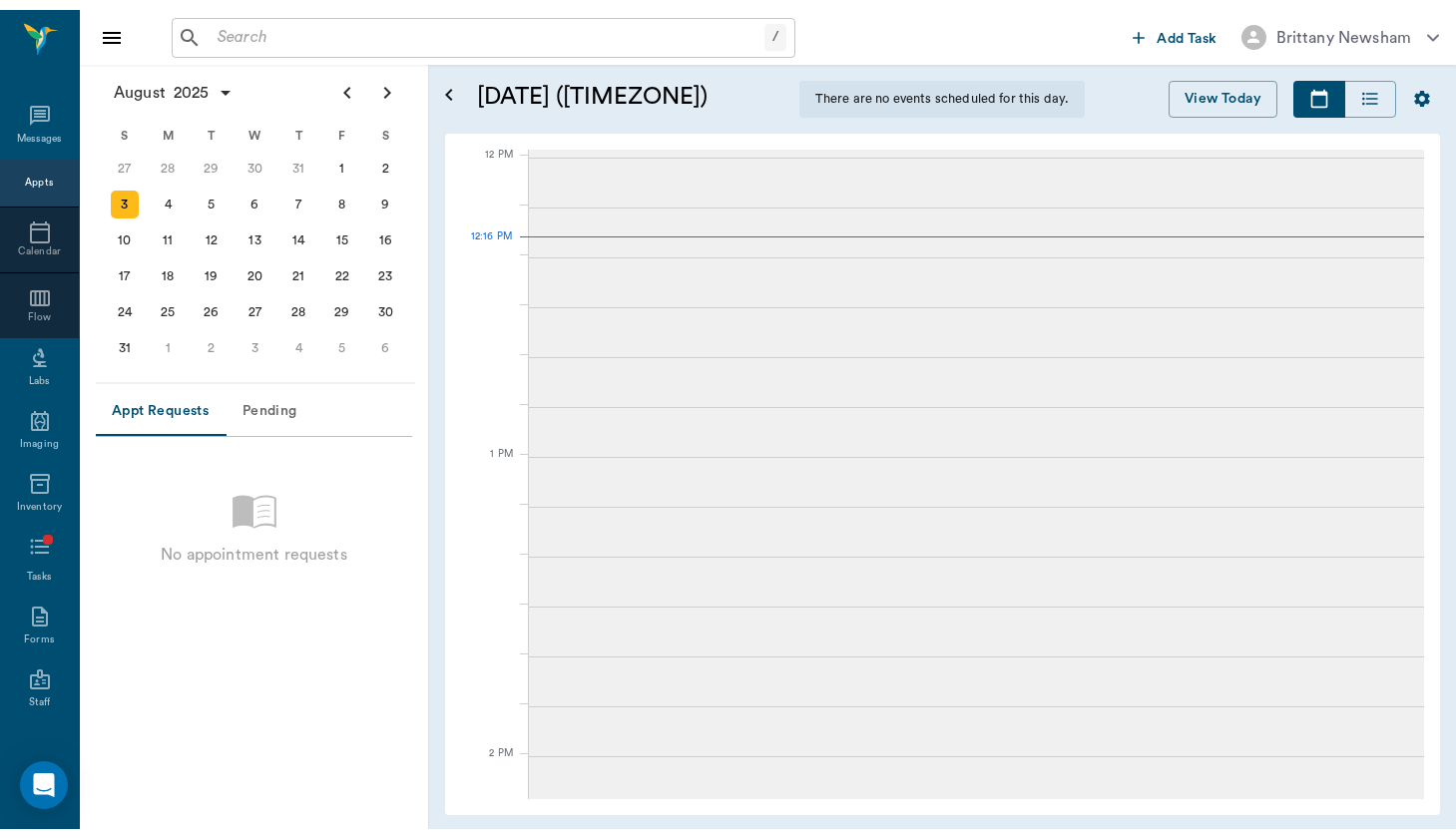 scroll, scrollTop: 0, scrollLeft: 0, axis: both 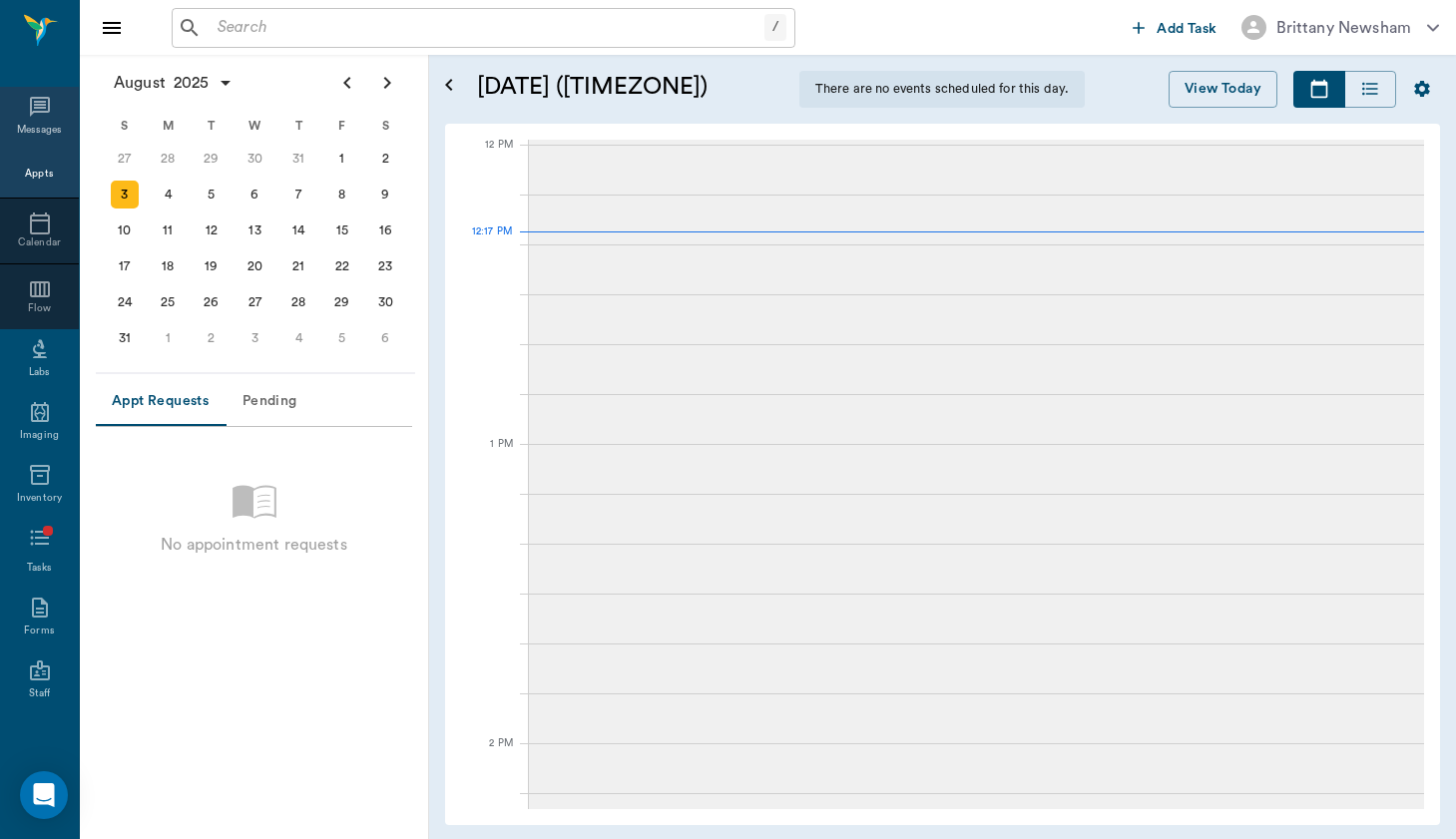 click 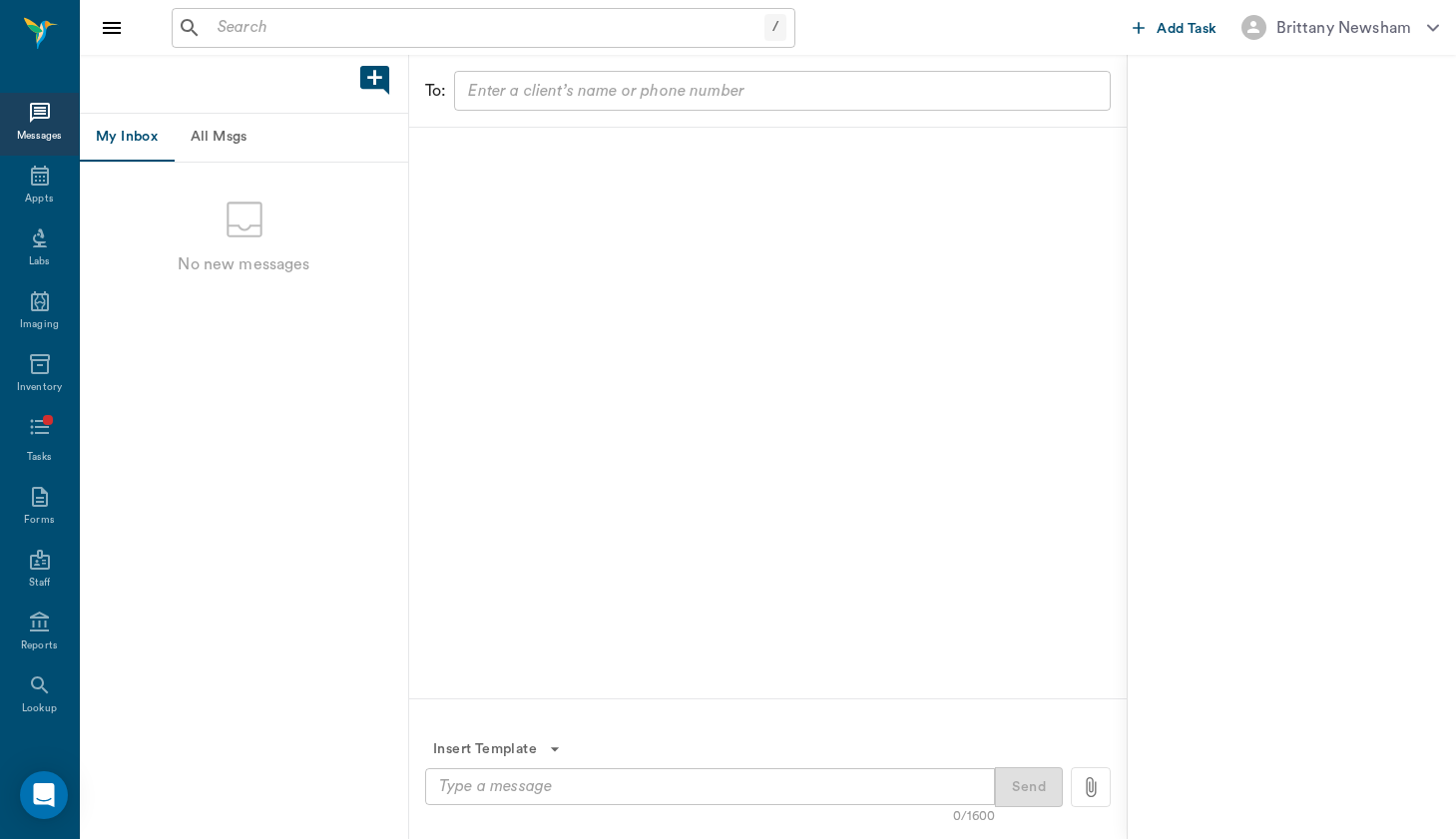 click on "All Msgs" at bounding box center (219, 138) 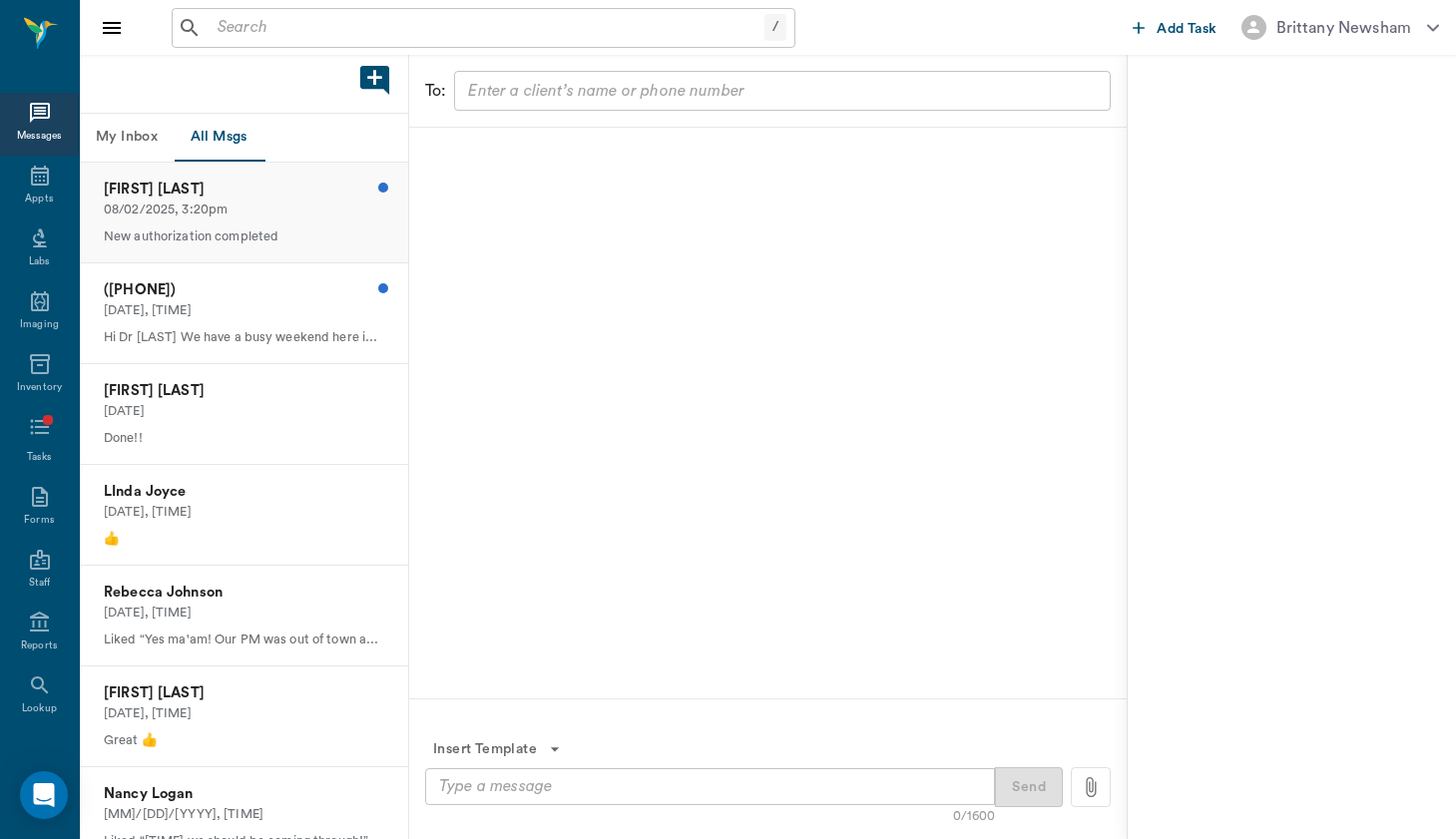 click on "[FIRST] [LAST]" at bounding box center (243, 190) 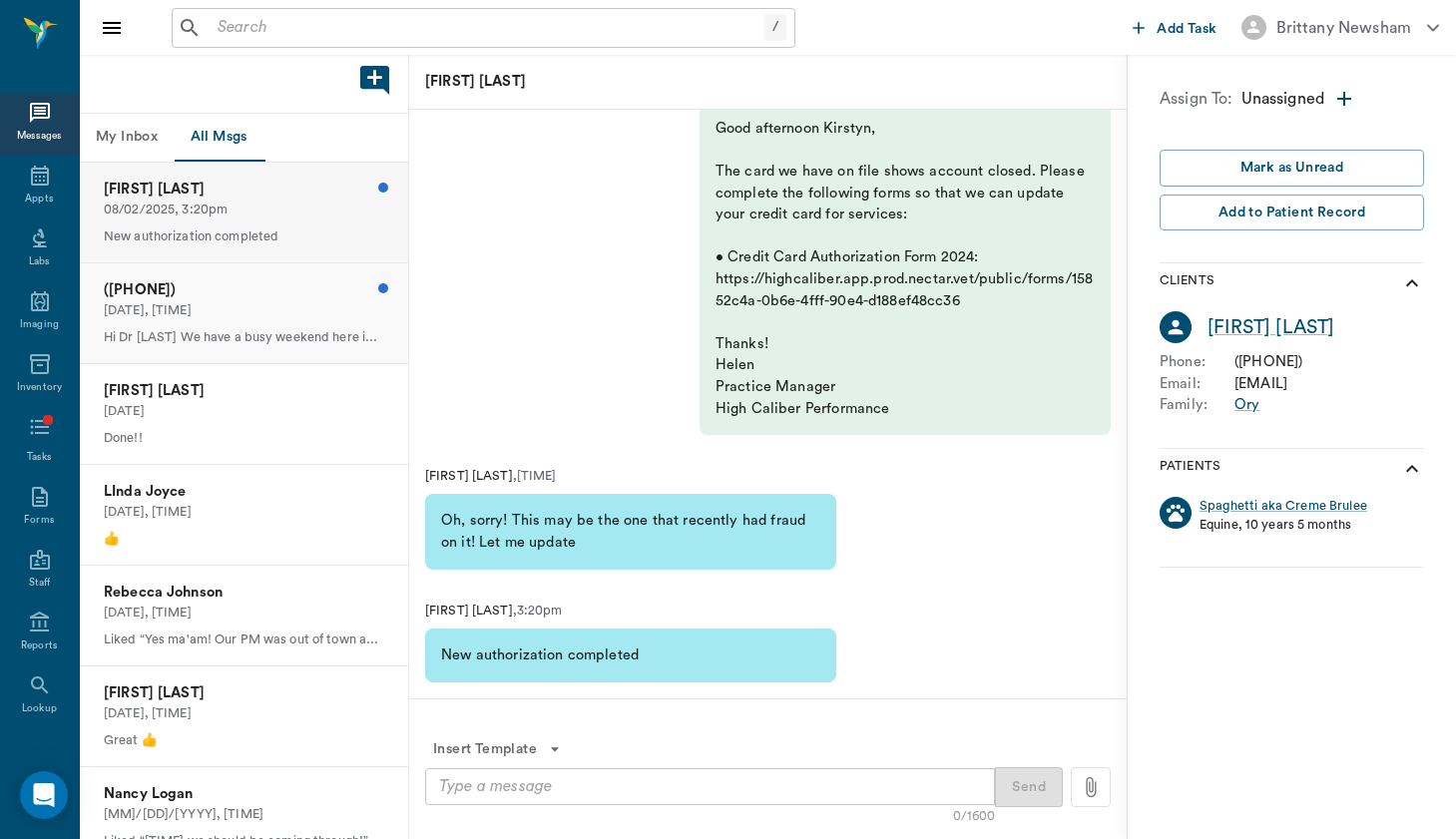 click on "[DATE], [TIME]" at bounding box center (243, 310) 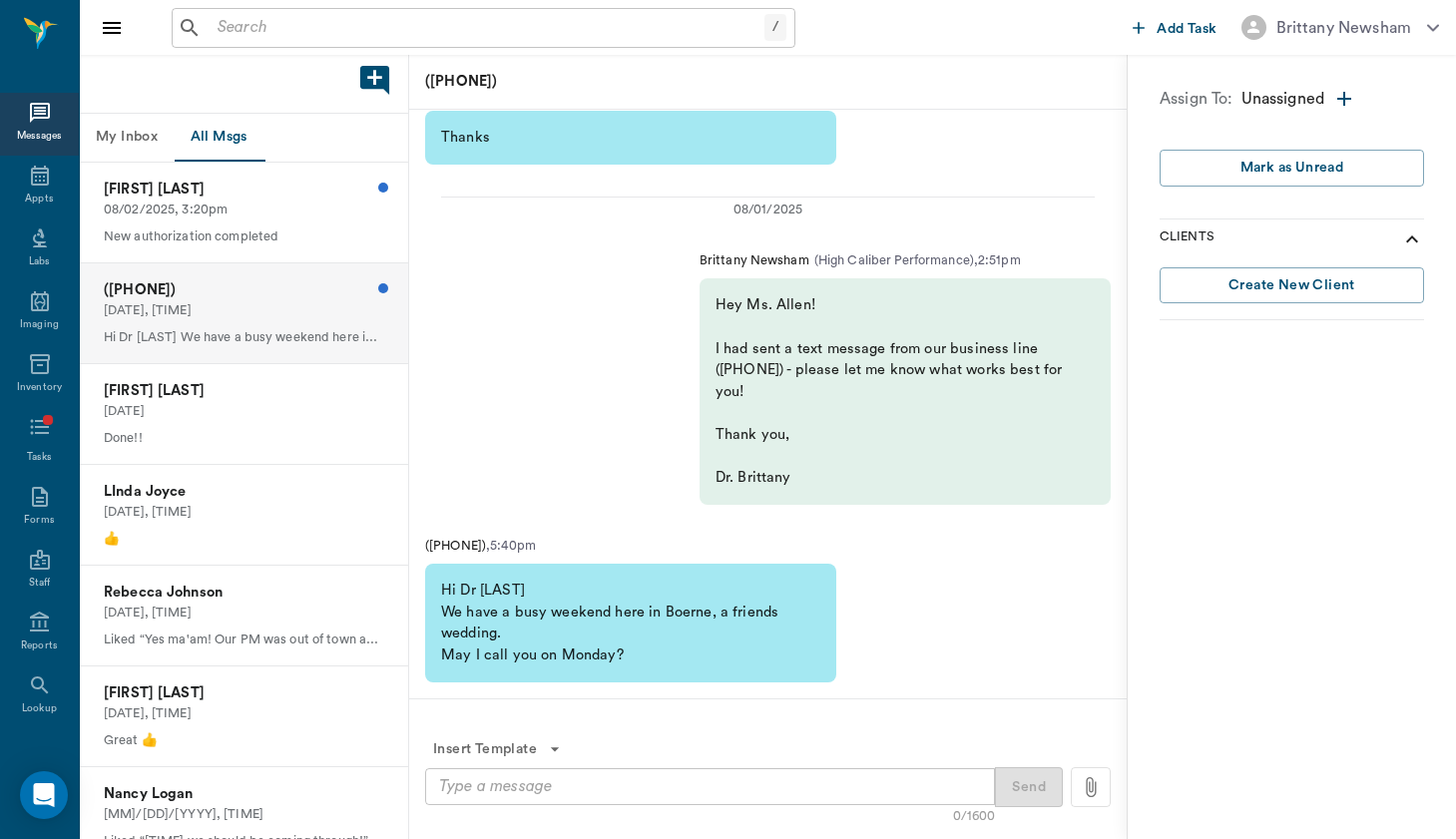 click at bounding box center [710, 786] 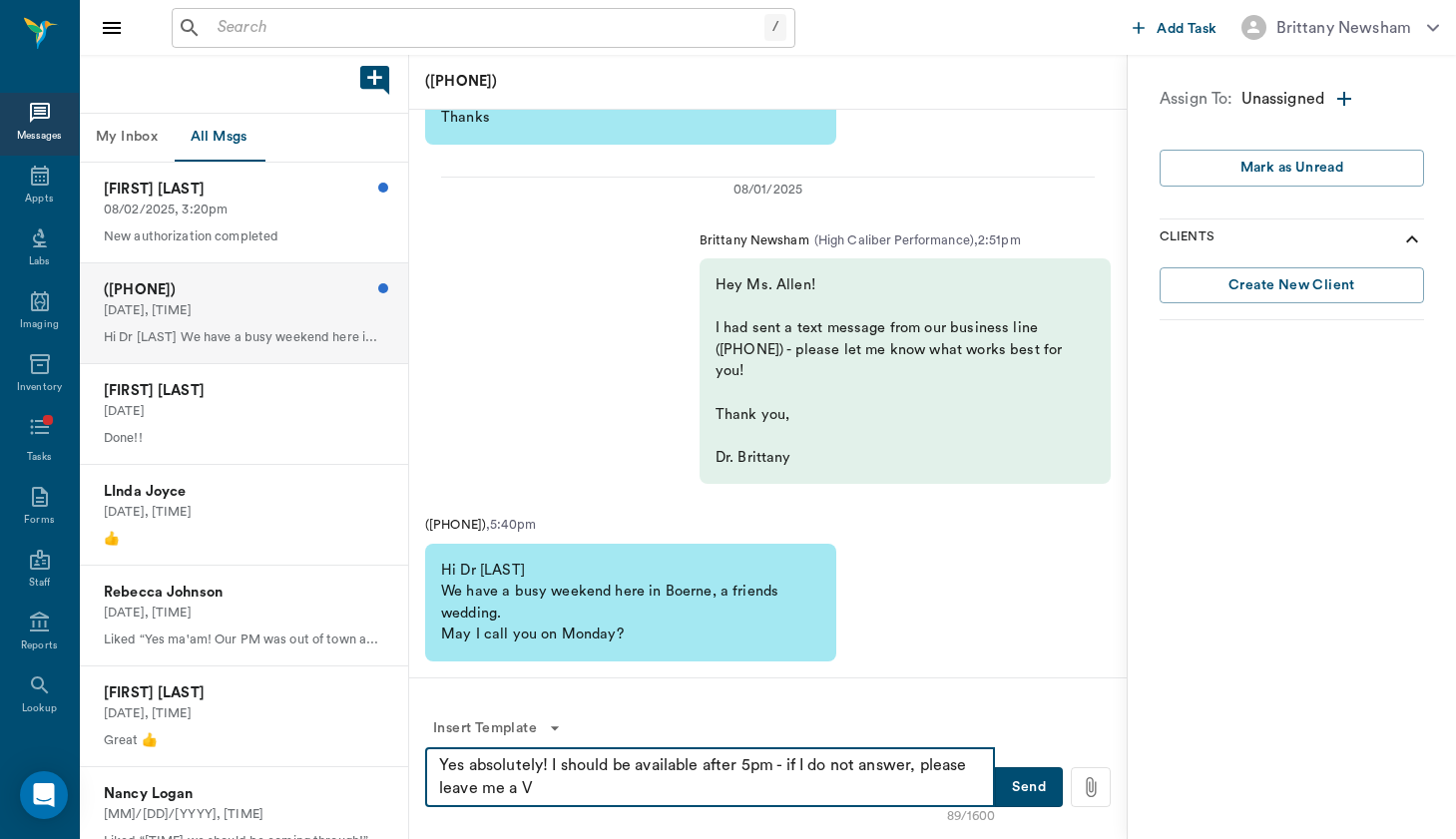 type on "Yes absolutely! I should be available after 5pm - if I do not answer, please leave me a VM" 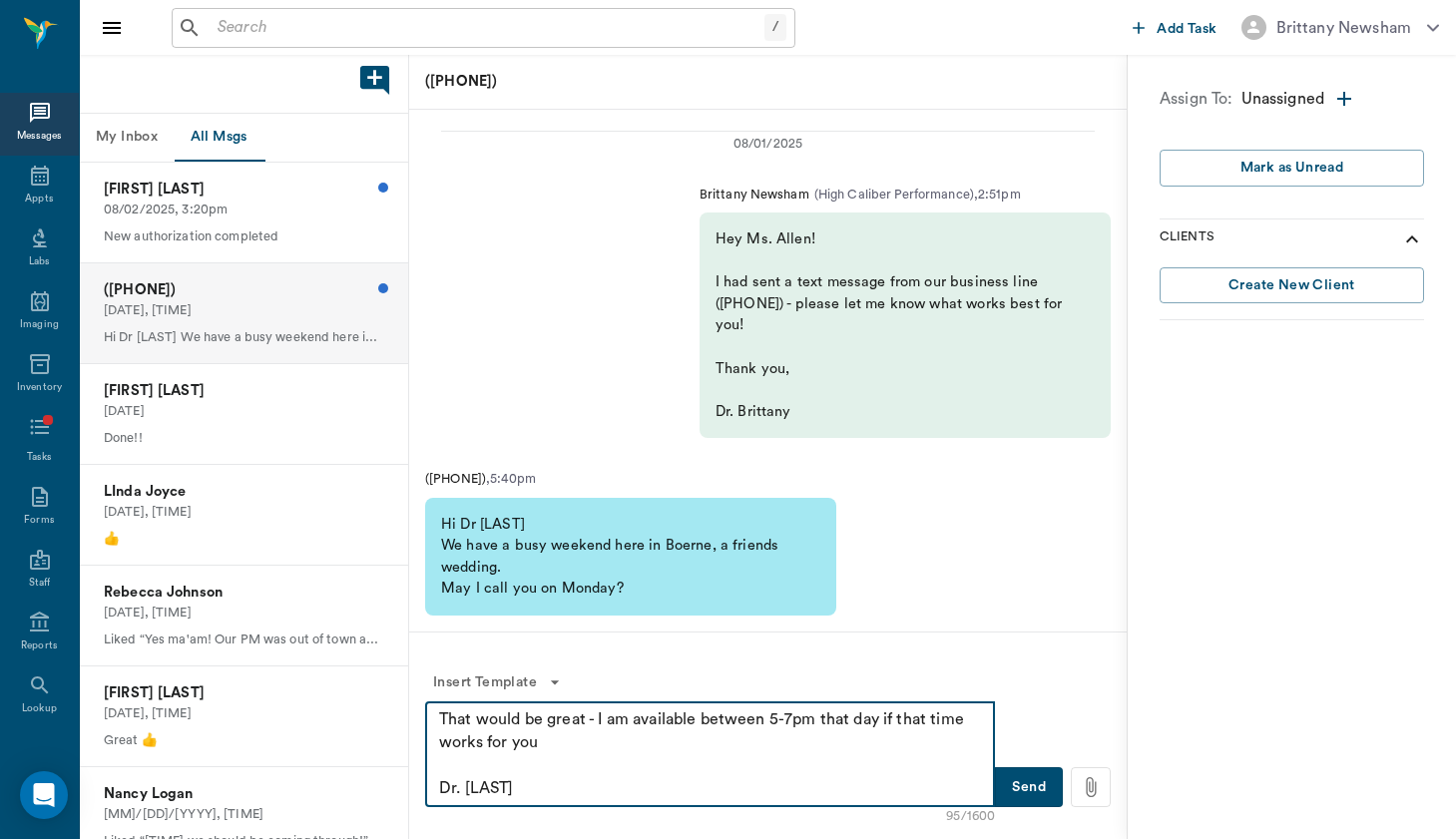 type on "That would be great - I am available between 5-7pm that day if that time works for you
Dr. [LAST]" 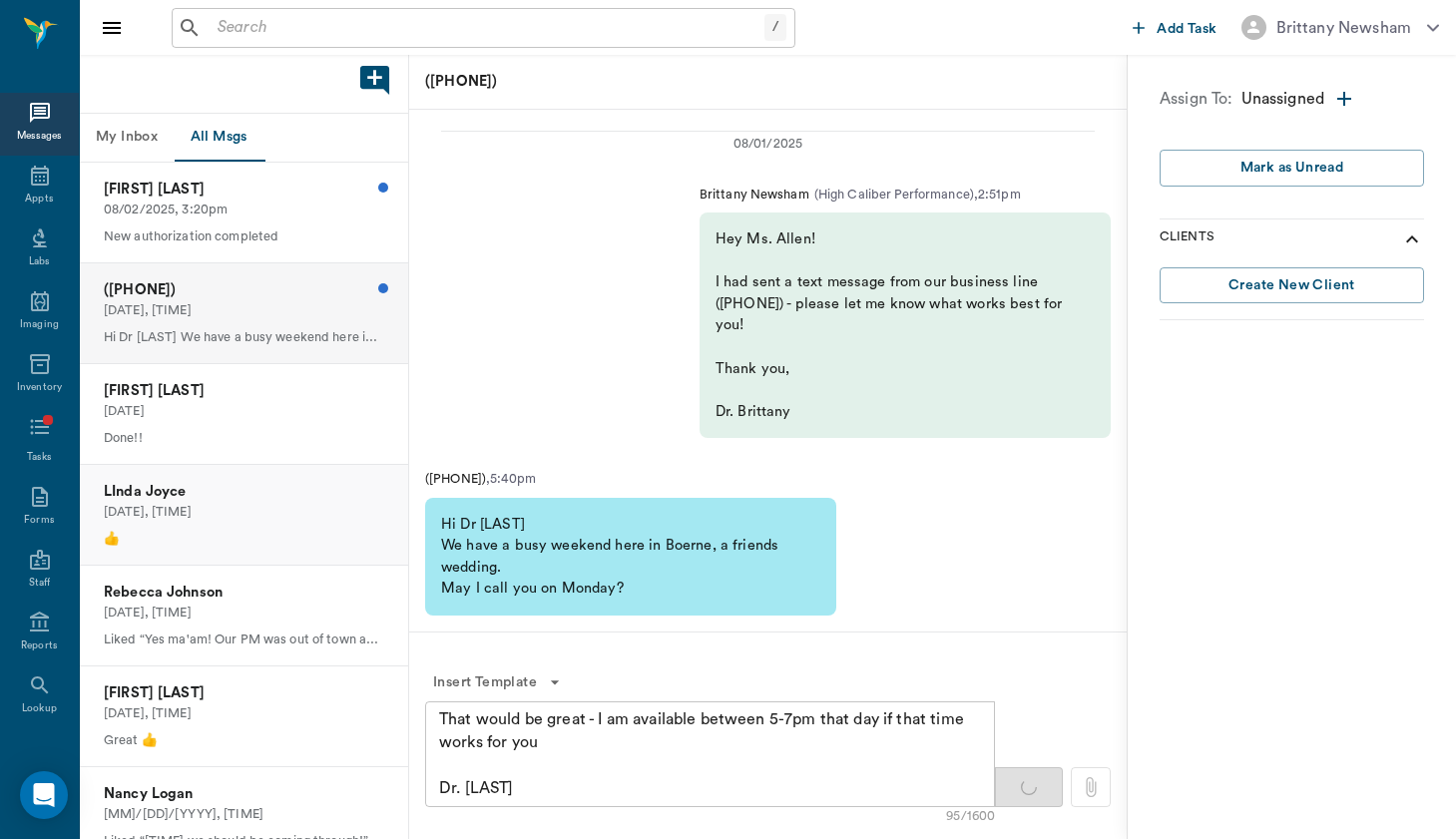 type 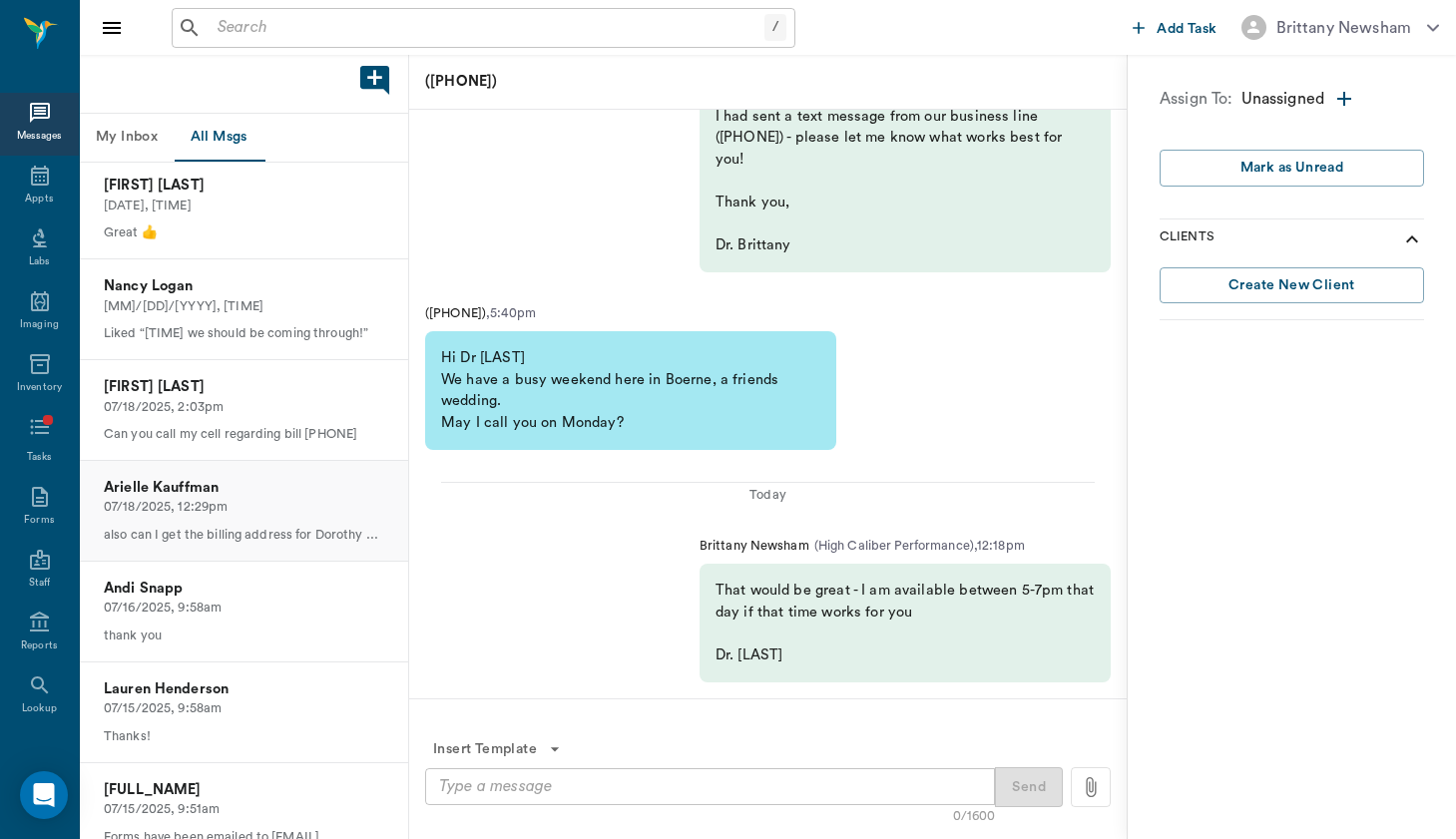 scroll, scrollTop: 528, scrollLeft: 0, axis: vertical 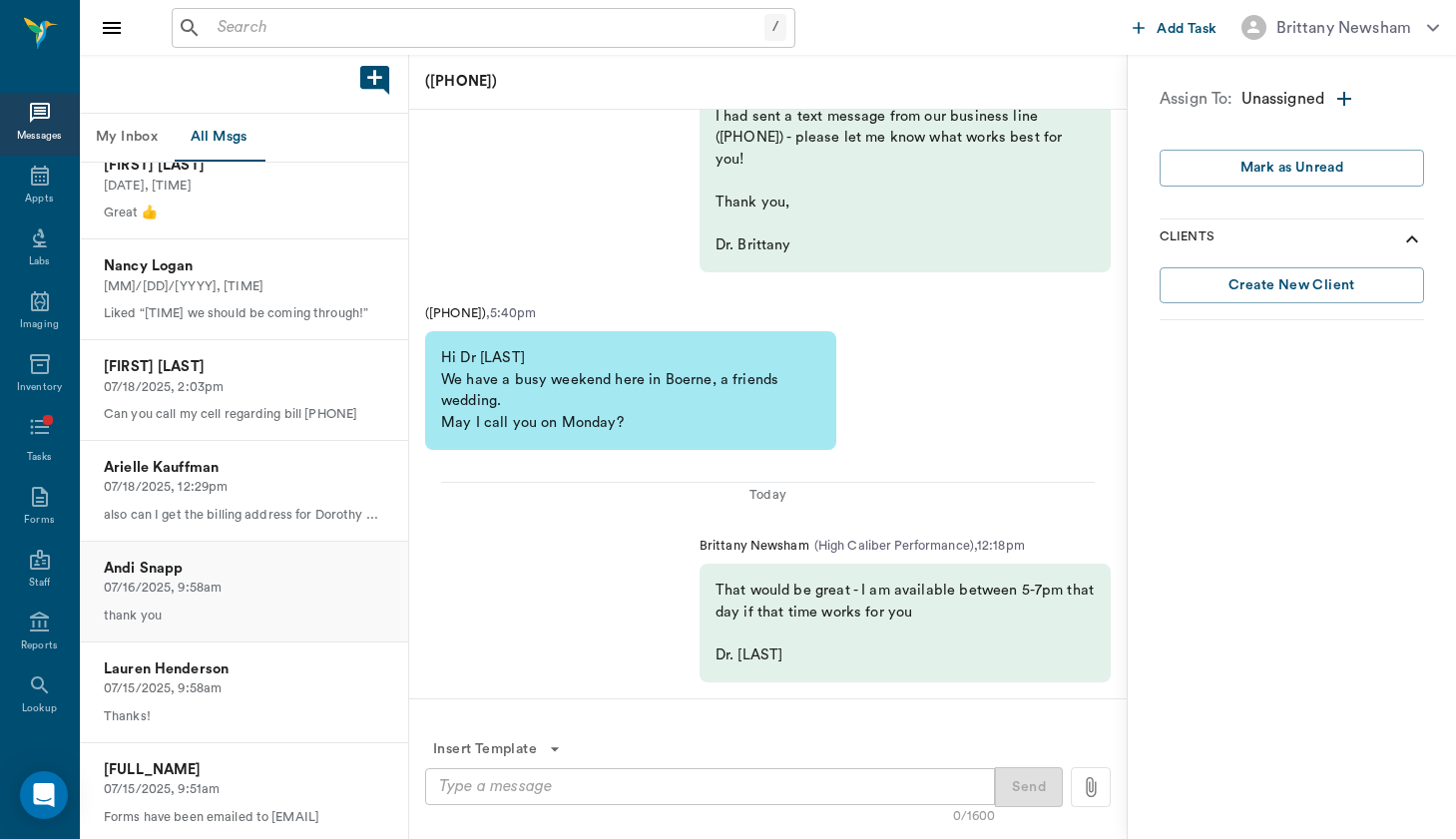 click on "07/16/2025, 9:58am" at bounding box center [243, 588] 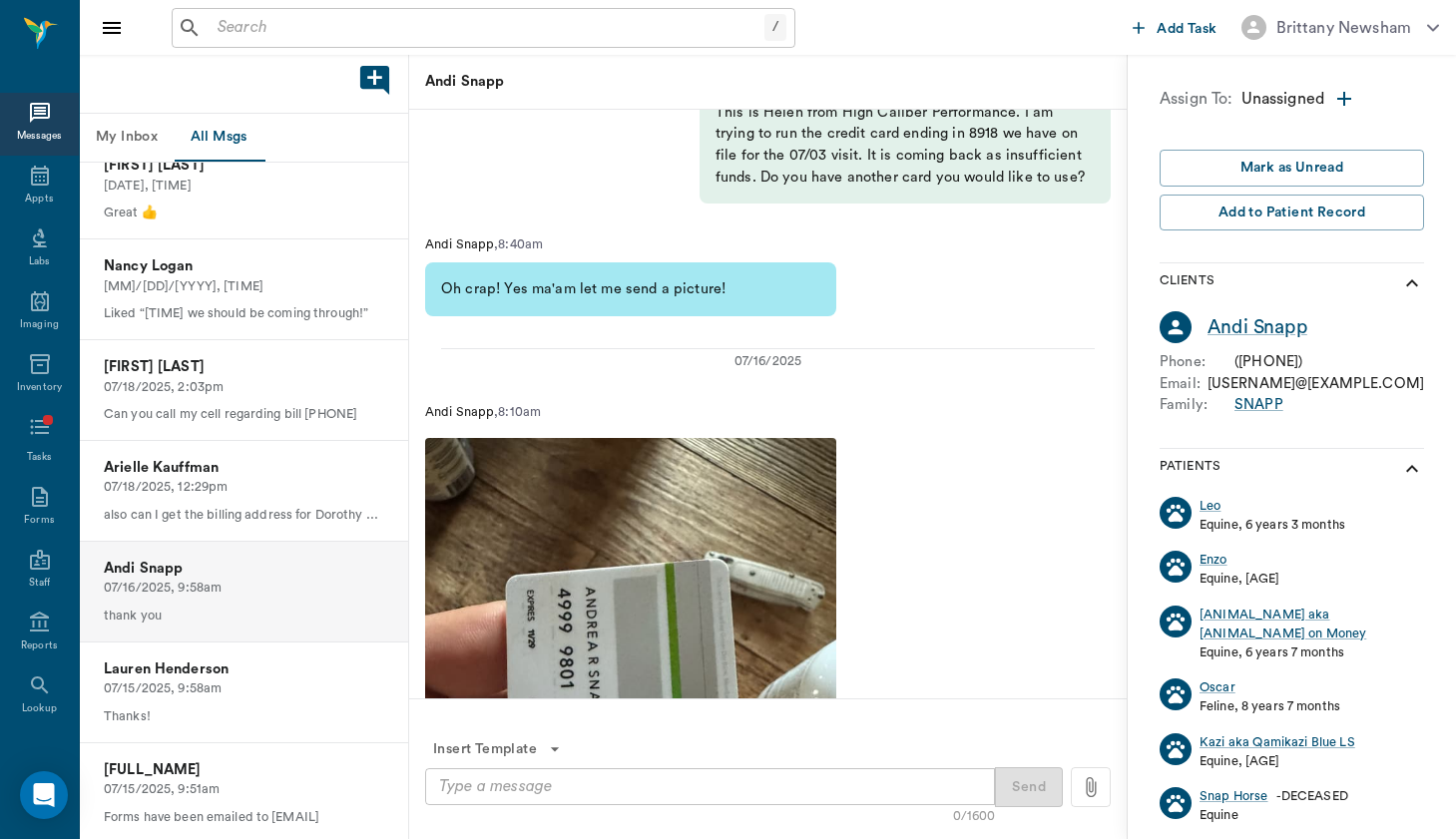 scroll, scrollTop: -775, scrollLeft: 0, axis: vertical 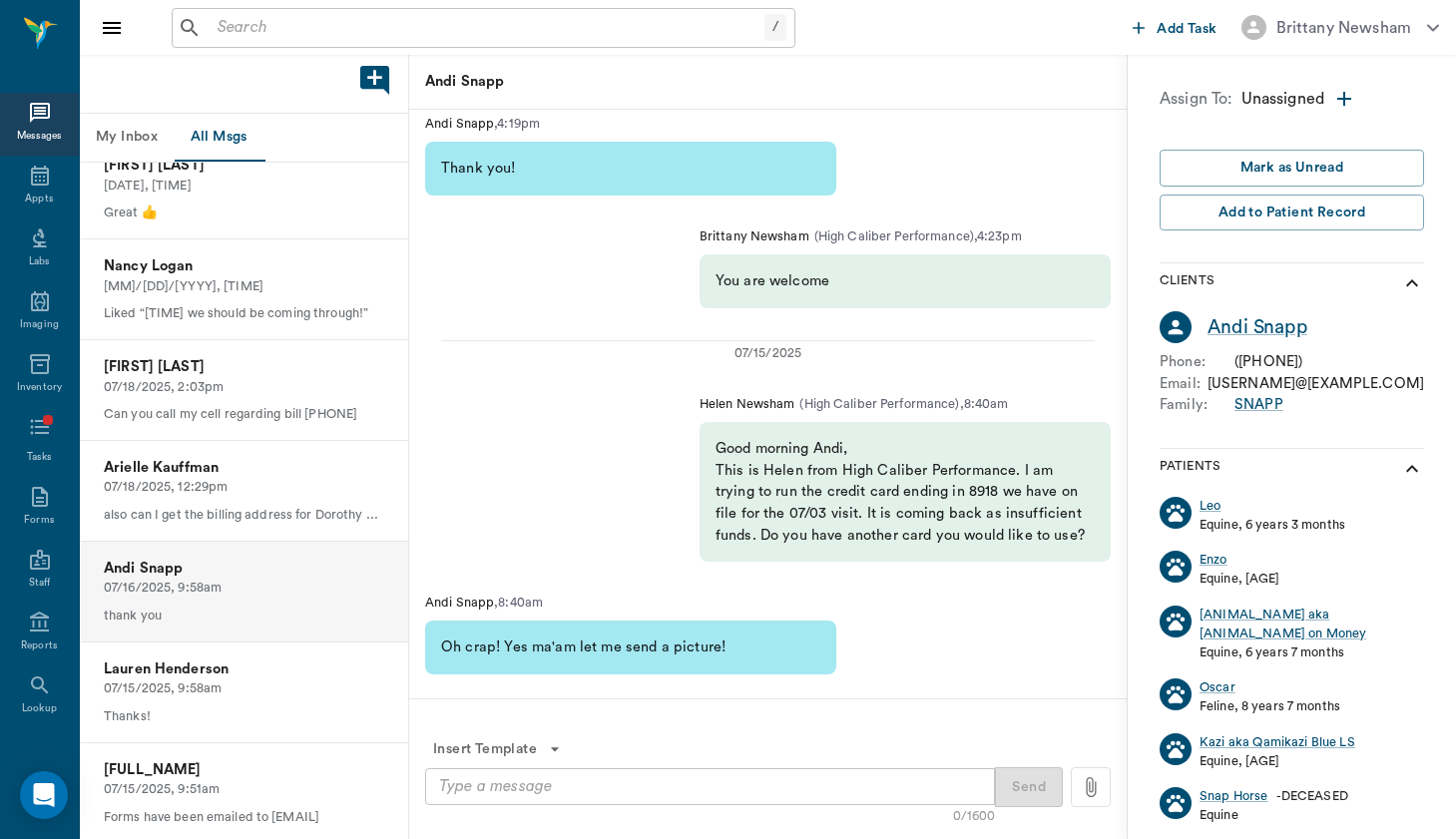 click at bounding box center [487, 28] 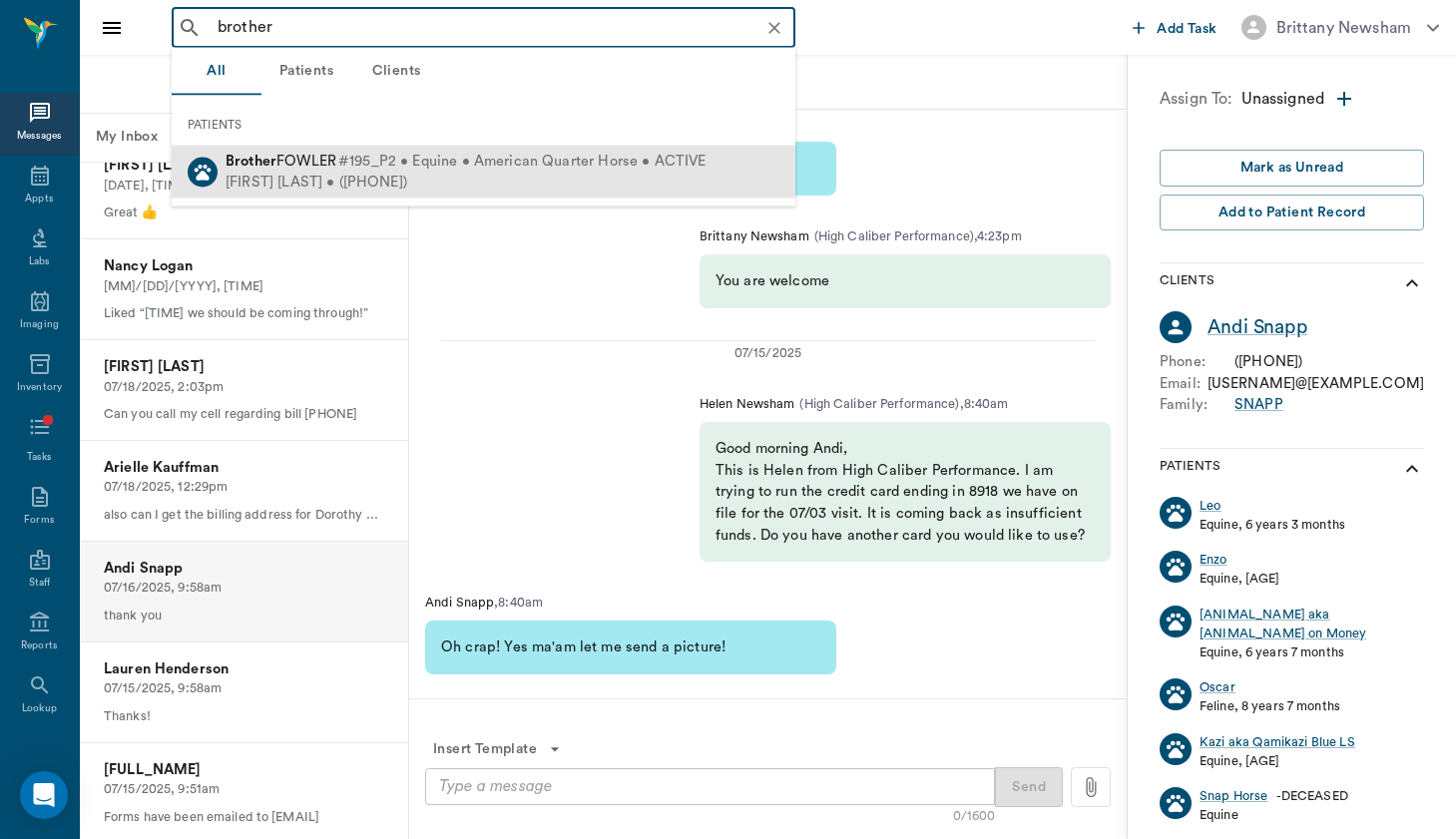 click on "[FIRST] [LAST] #[ID] • Equine • American Quarter Horse • ACTIVE [FIRST] [LAST] • ([PHONE])" at bounding box center (483, 172) 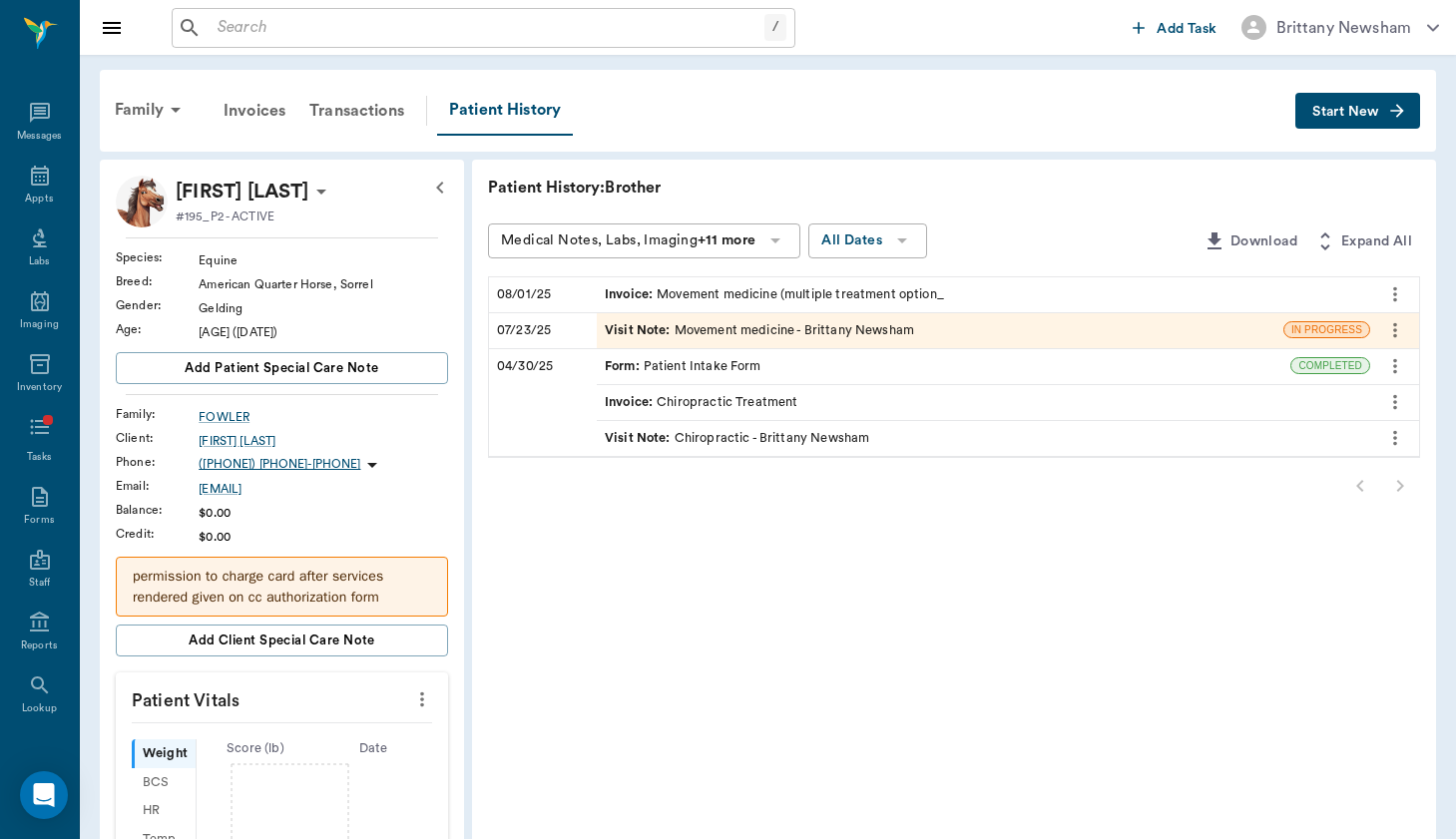 click on "Visit Note : Chiropractic - Brittany Newsham" at bounding box center (983, 438) 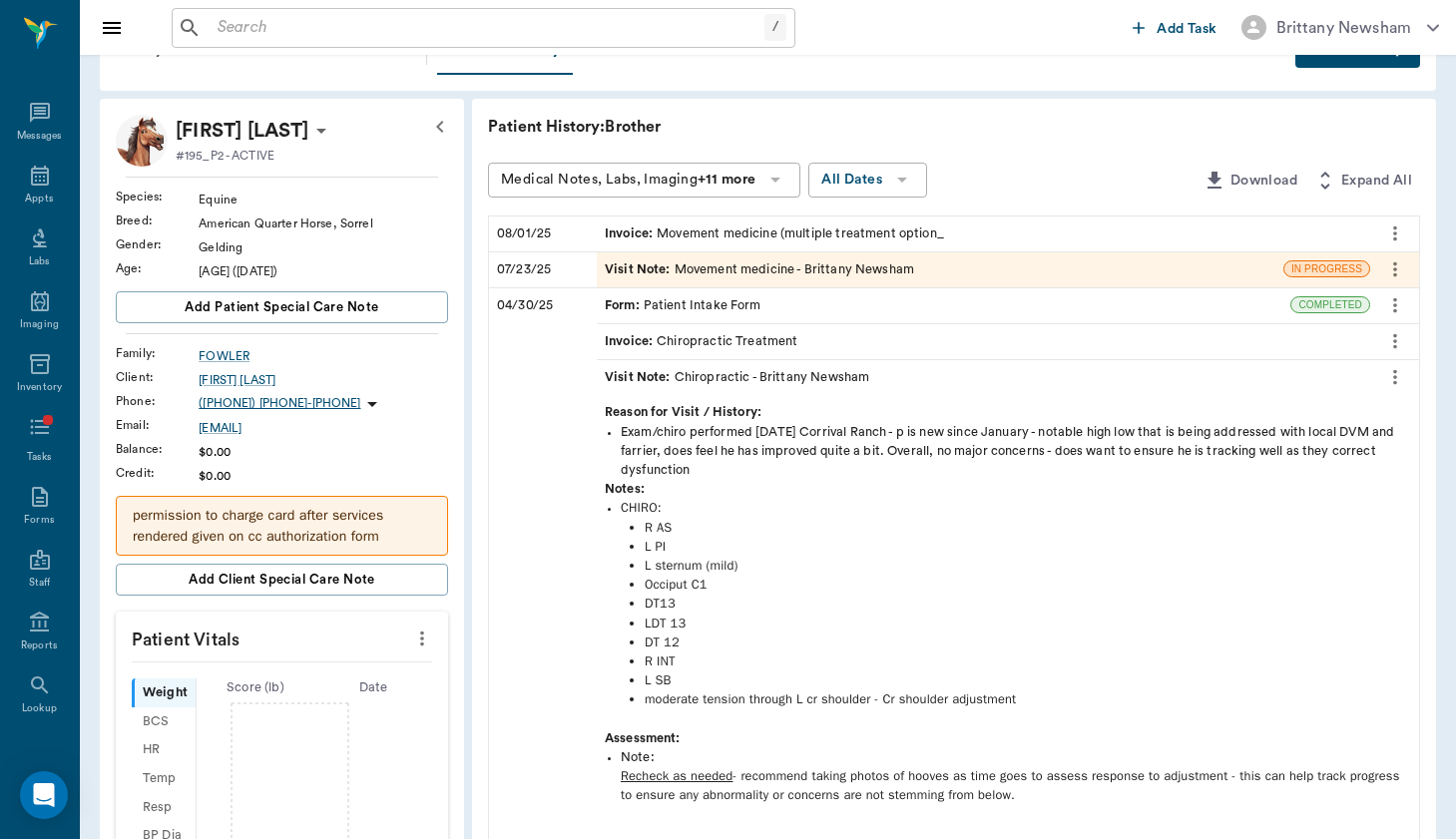 scroll, scrollTop: 17, scrollLeft: 0, axis: vertical 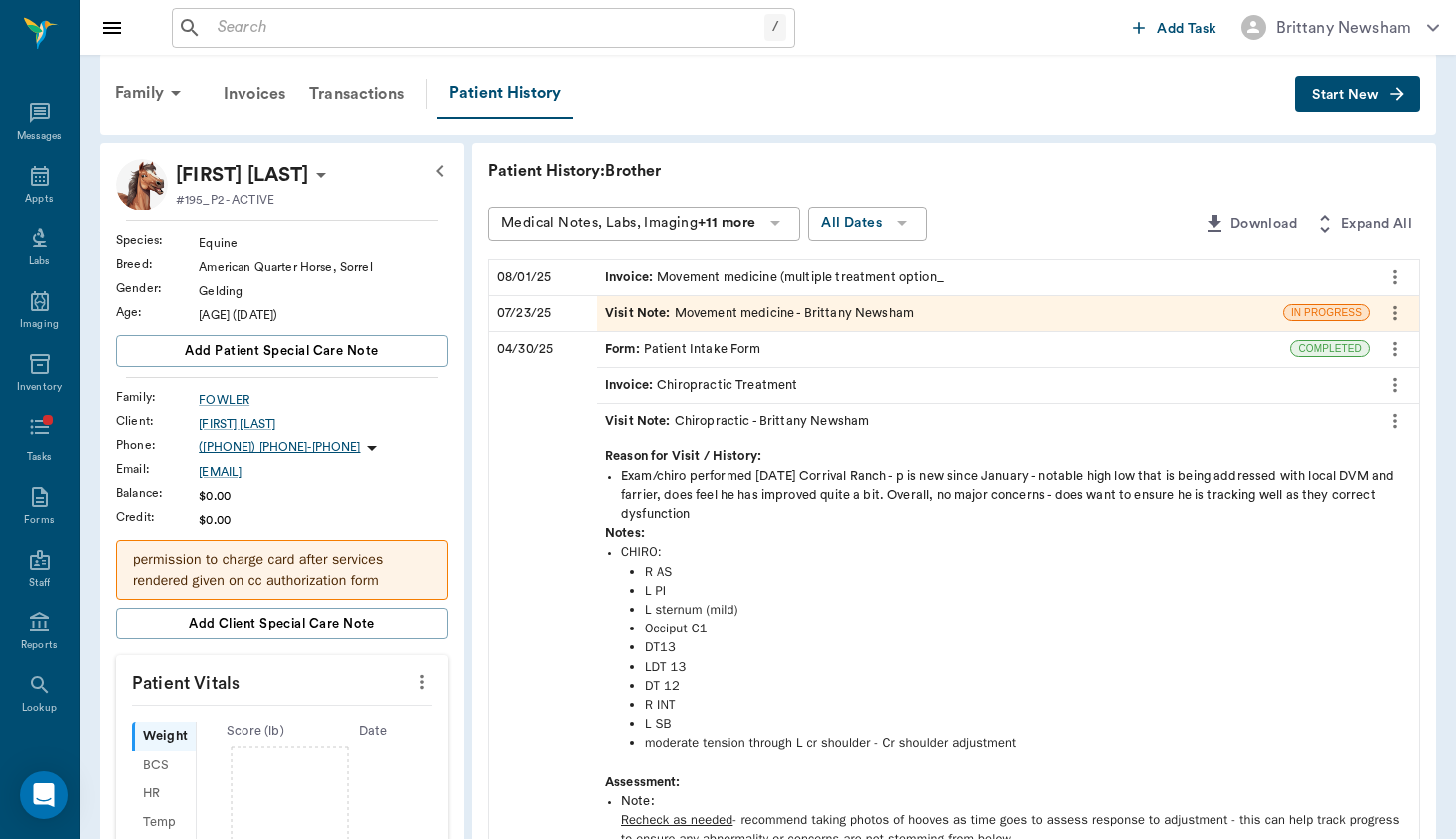 click on "Visit Note : Movement medicine - Brittany Newsham" at bounding box center (759, 313) 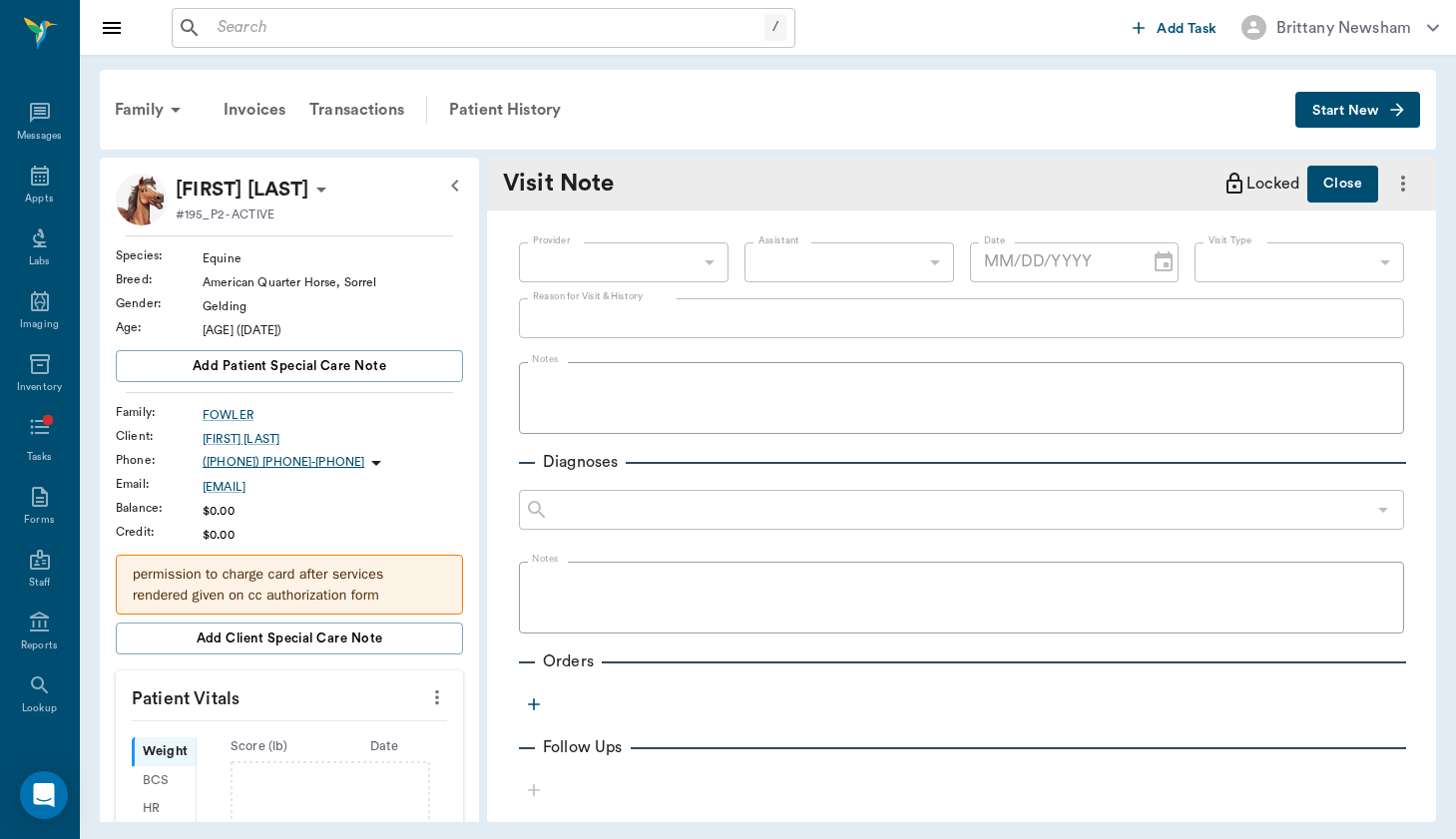 type on "649b3e03b5bc7e03f9326794" 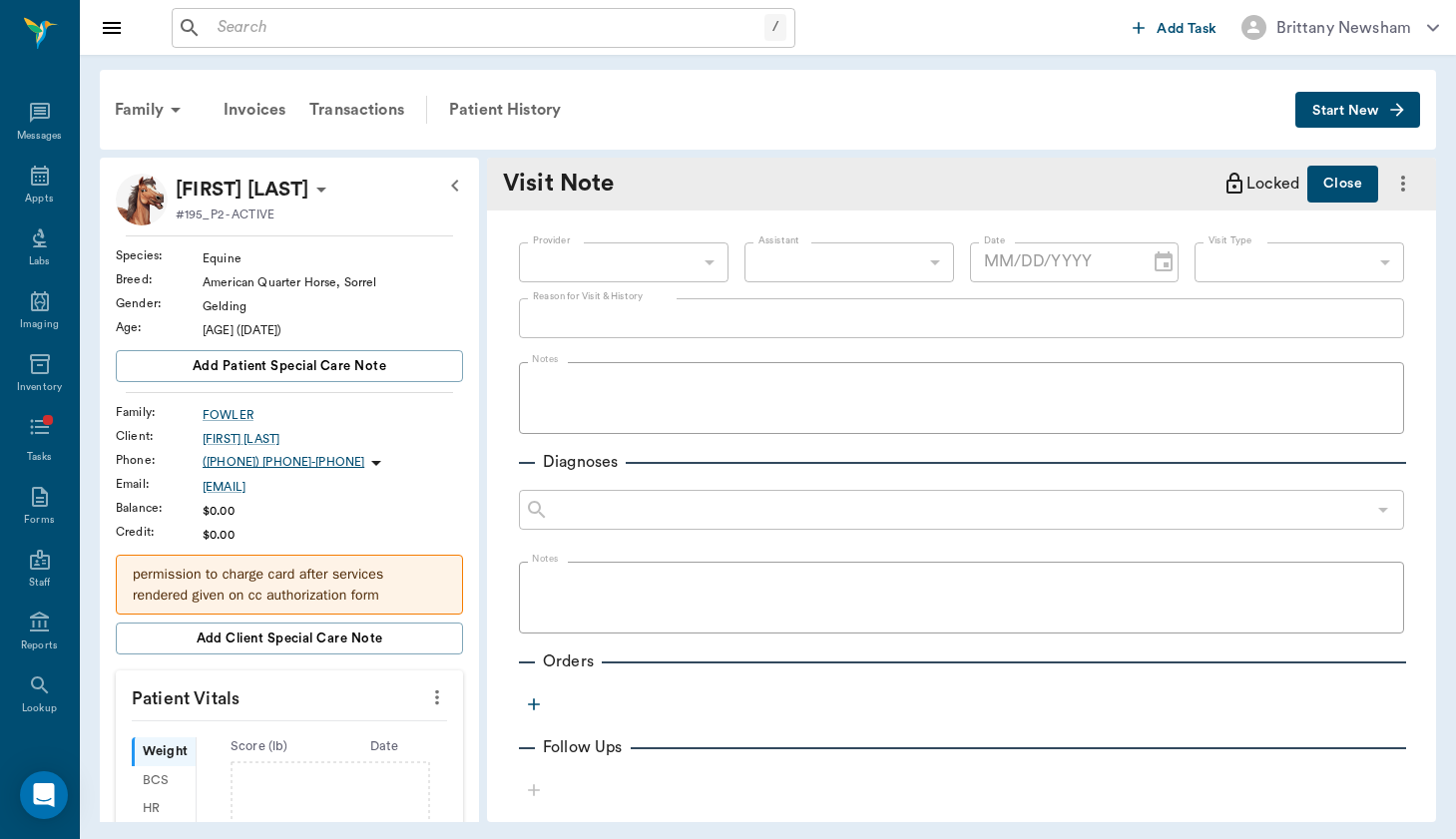 type on "[DATE]" 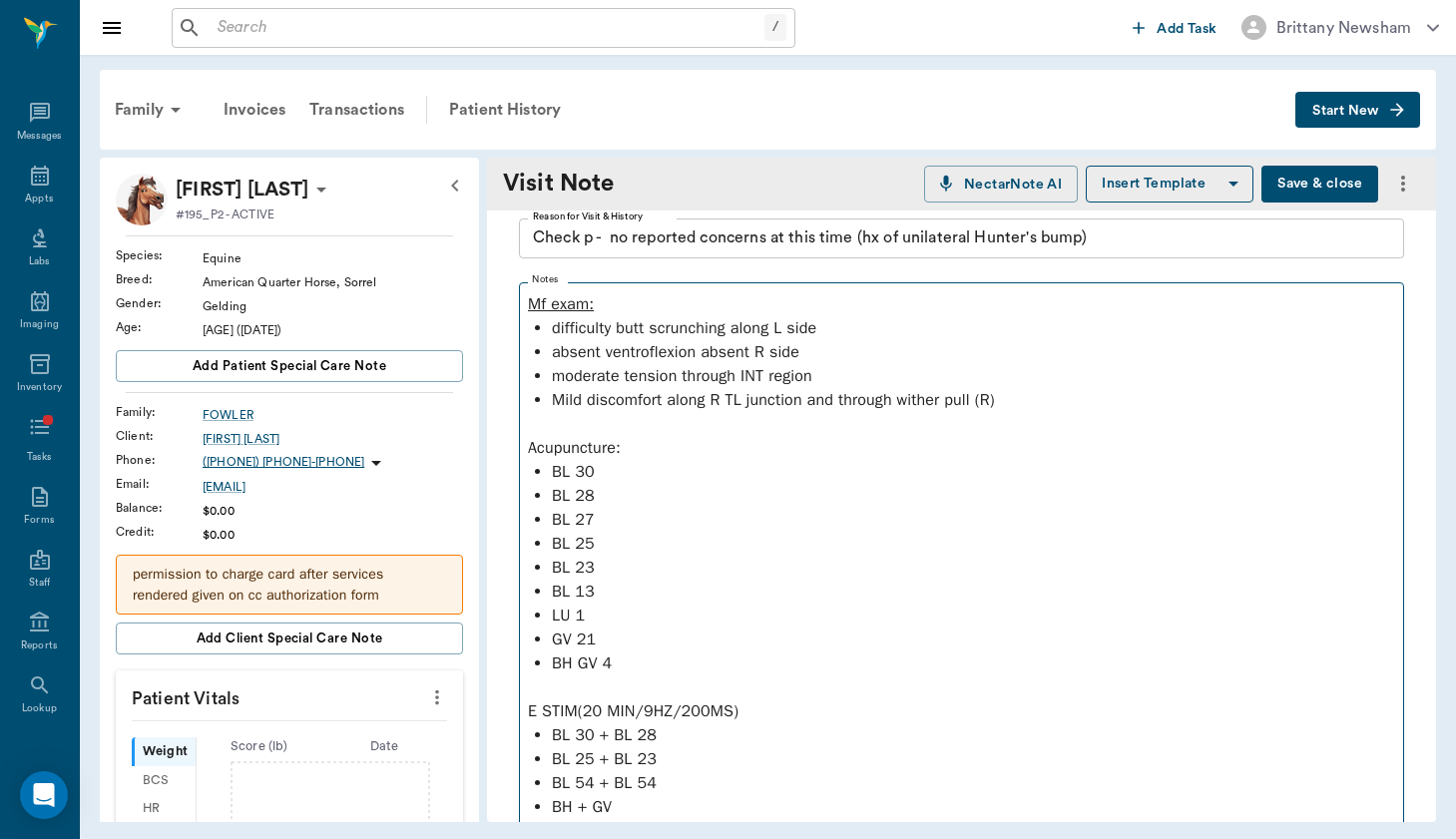 scroll, scrollTop: 0, scrollLeft: 0, axis: both 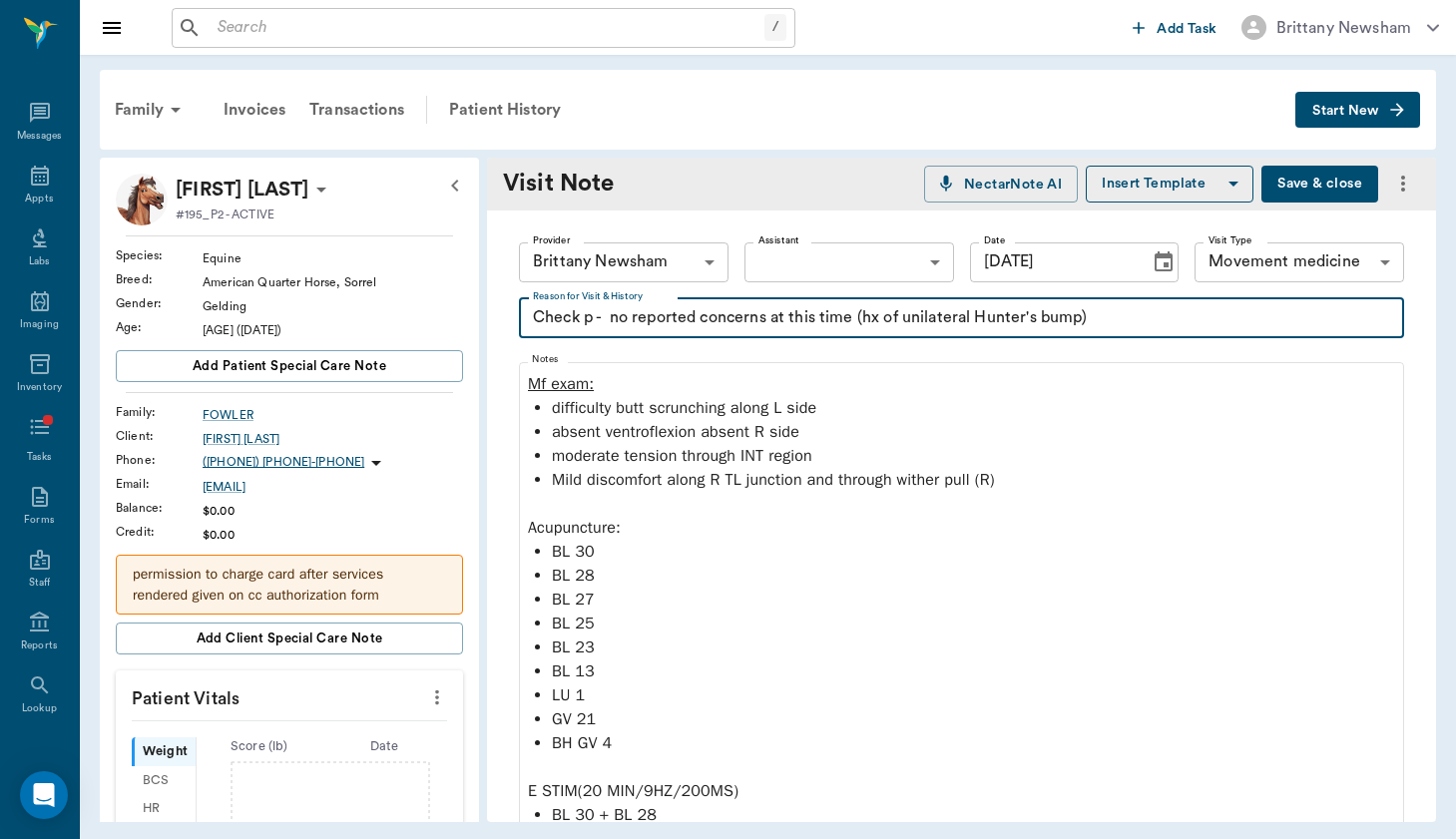 drag, startPoint x: 1109, startPoint y: 314, endPoint x: 854, endPoint y: 316, distance: 255.00784 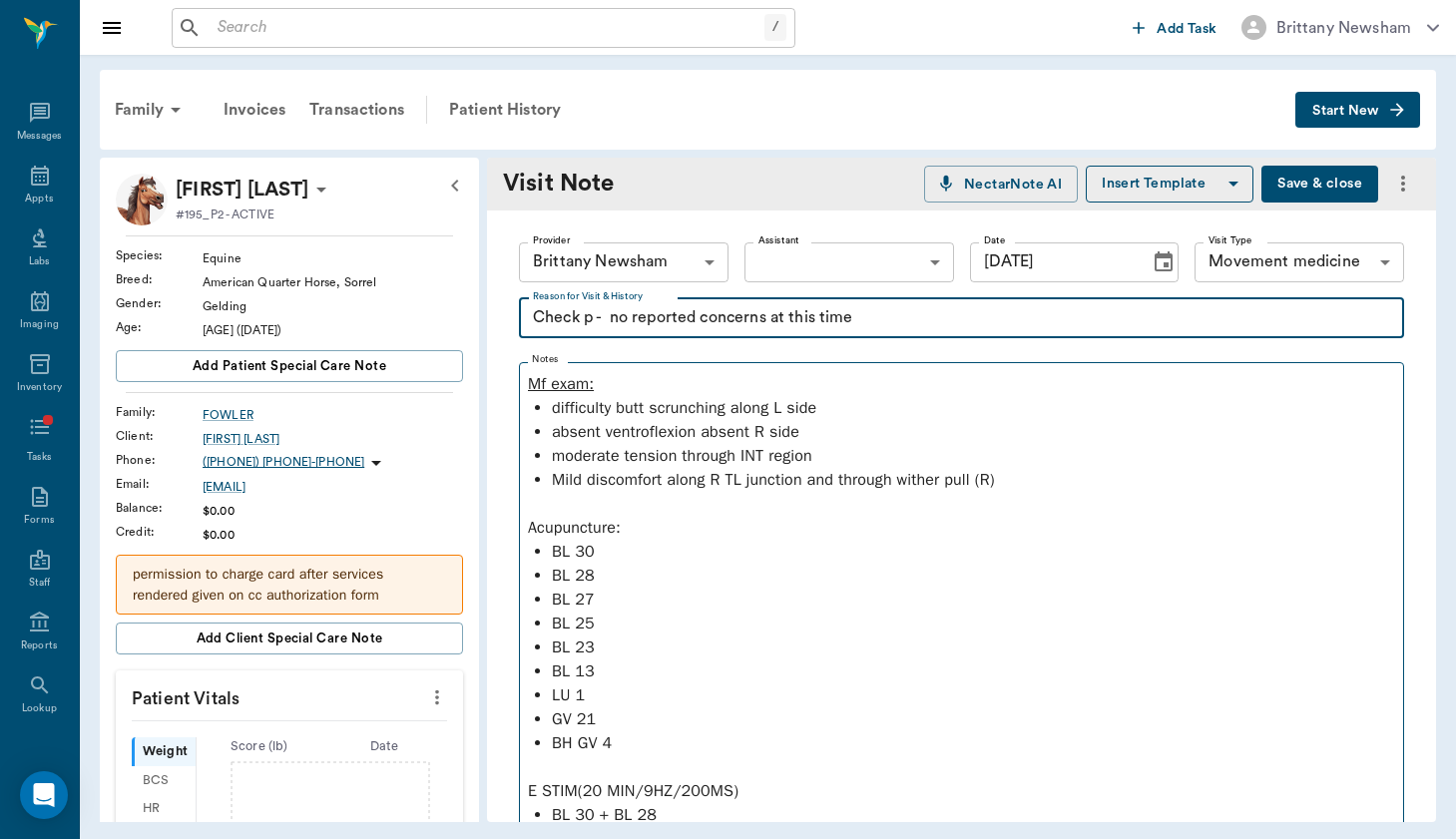 type on "Check p -  no reported concerns at this time" 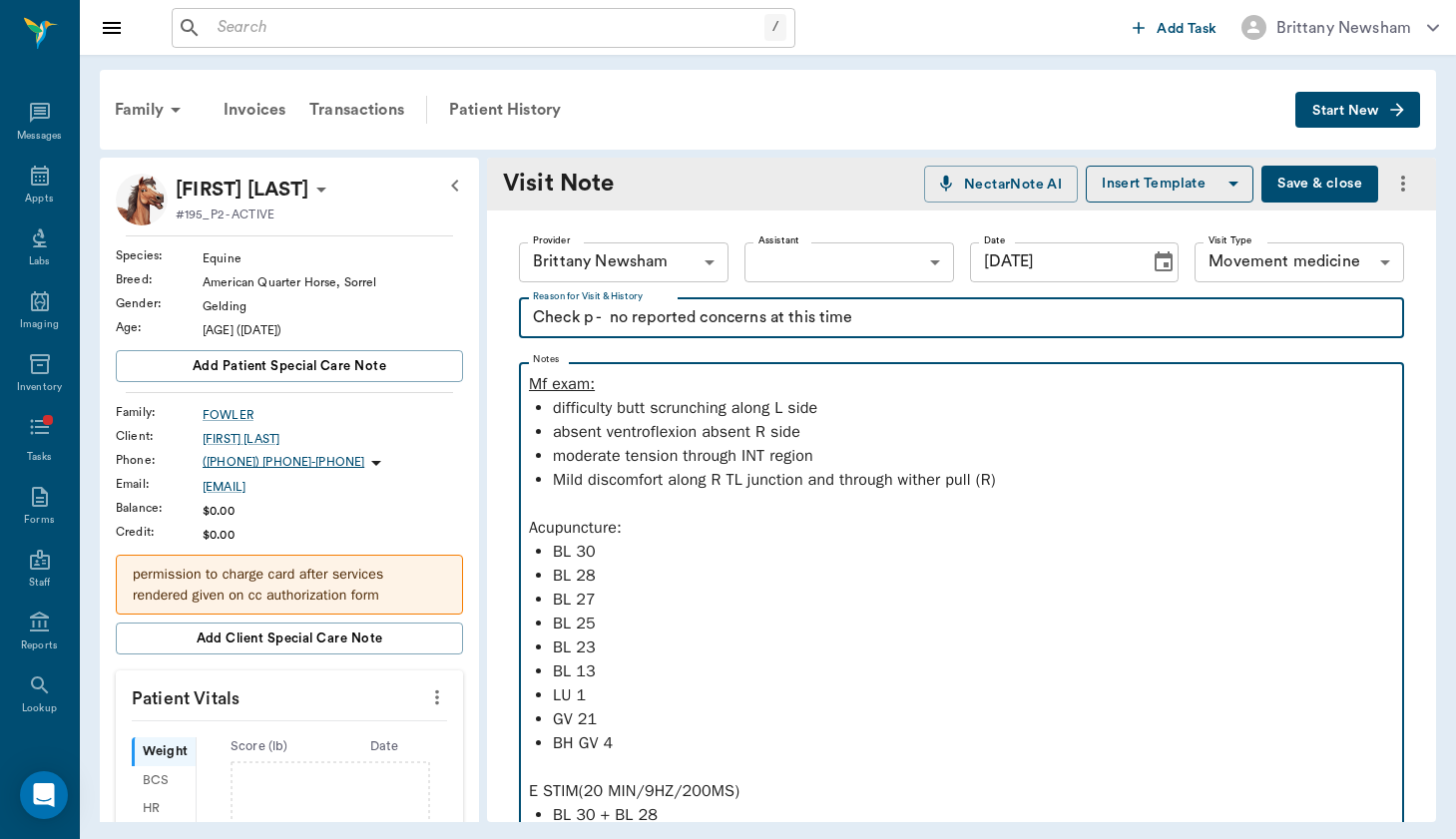 click on "Mild discomfort along R TL junction and through wither pull (R)" at bounding box center (973, 480) 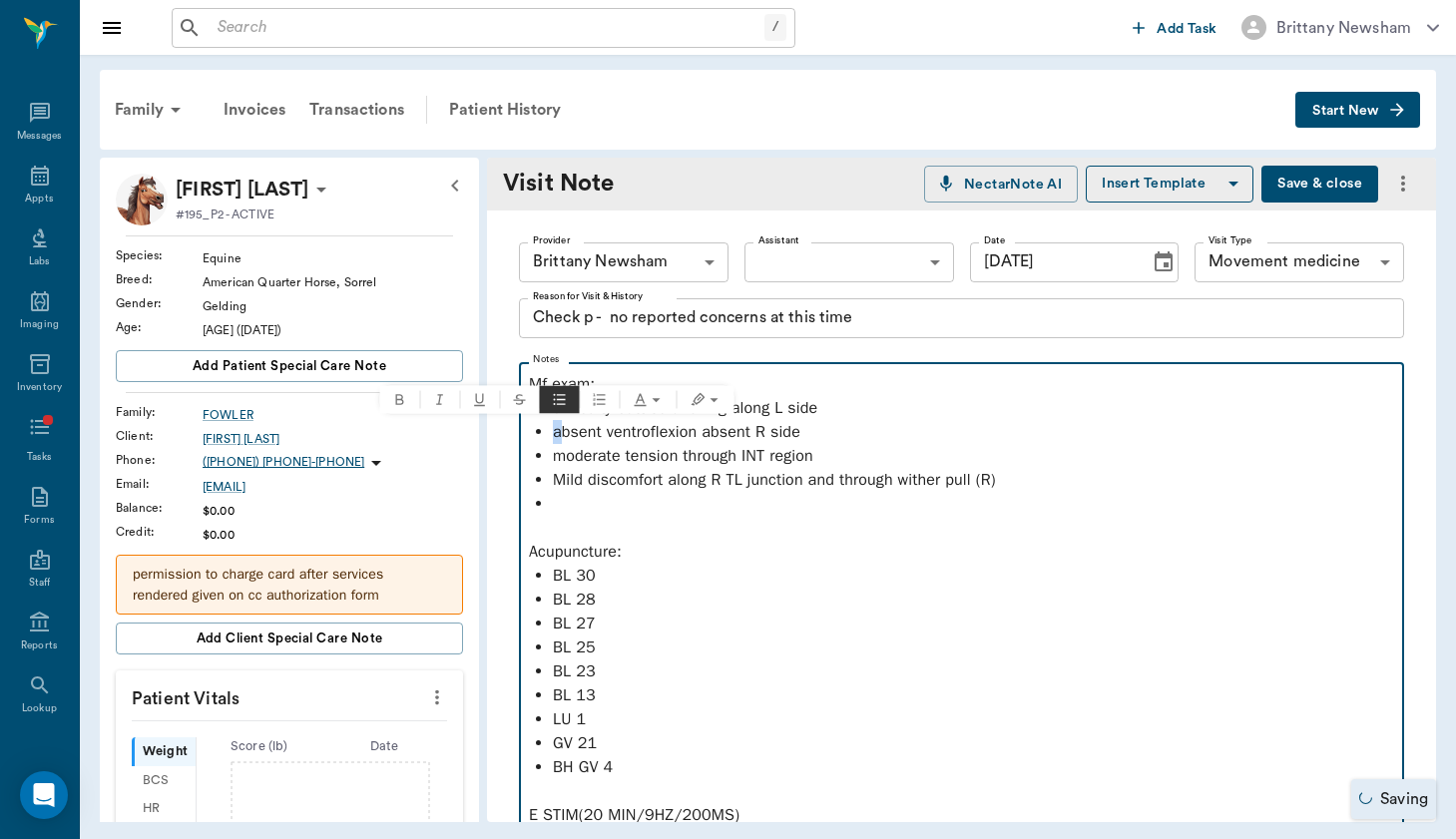 type 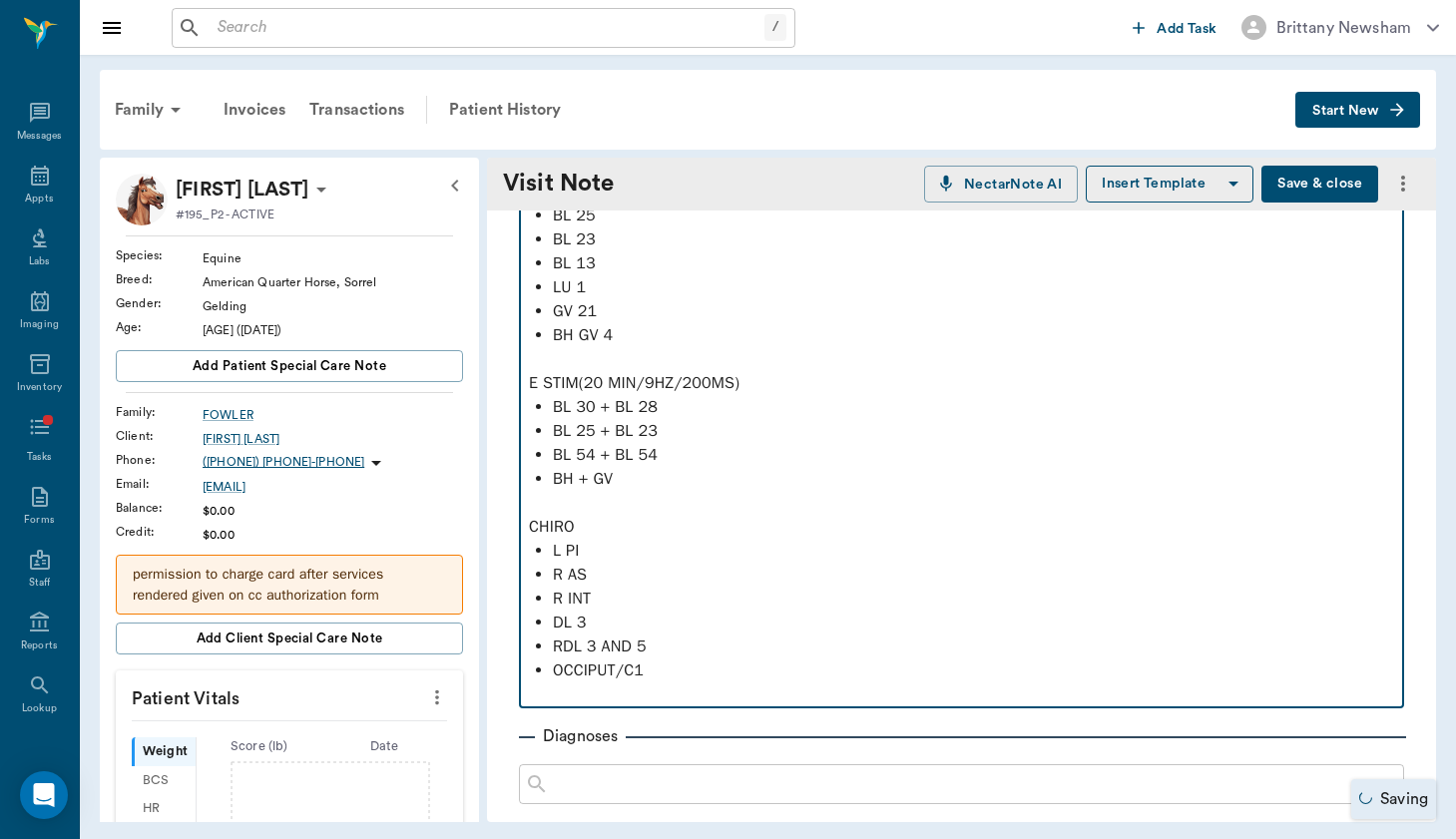 scroll, scrollTop: 487, scrollLeft: 0, axis: vertical 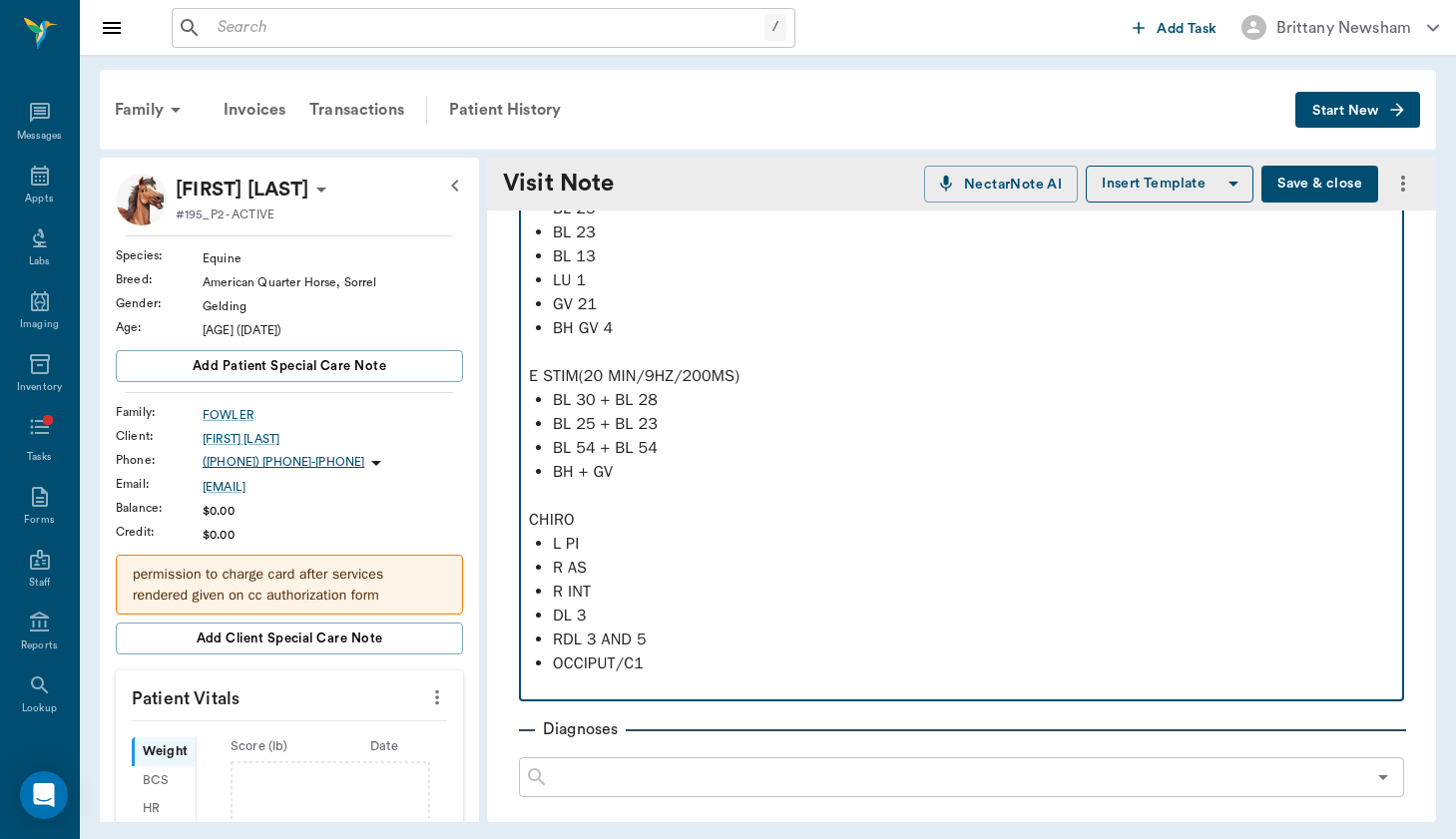 click on "R AS" at bounding box center [973, 568] 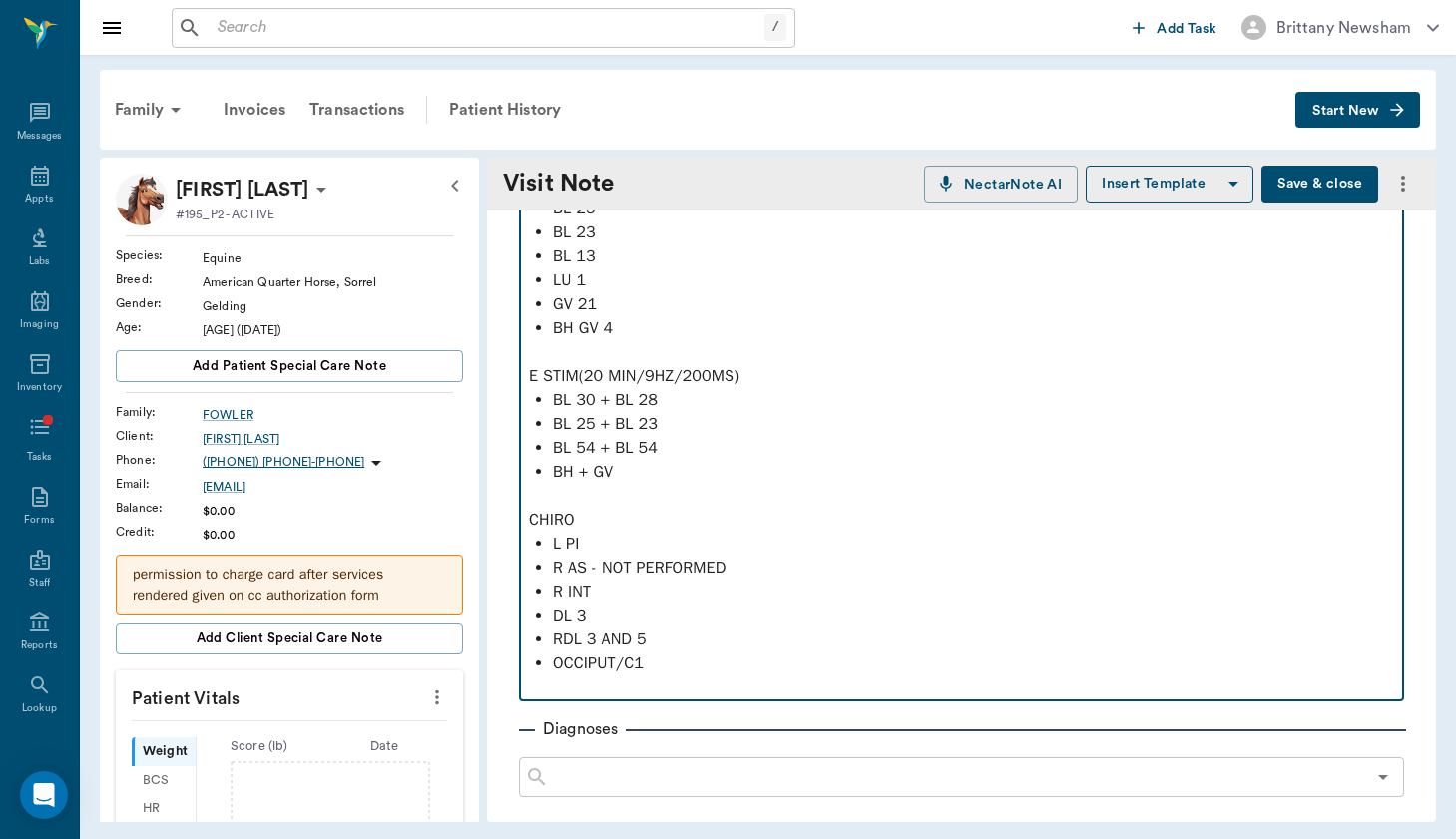 click on "R AS - NOT PERFORMED" at bounding box center (973, 568) 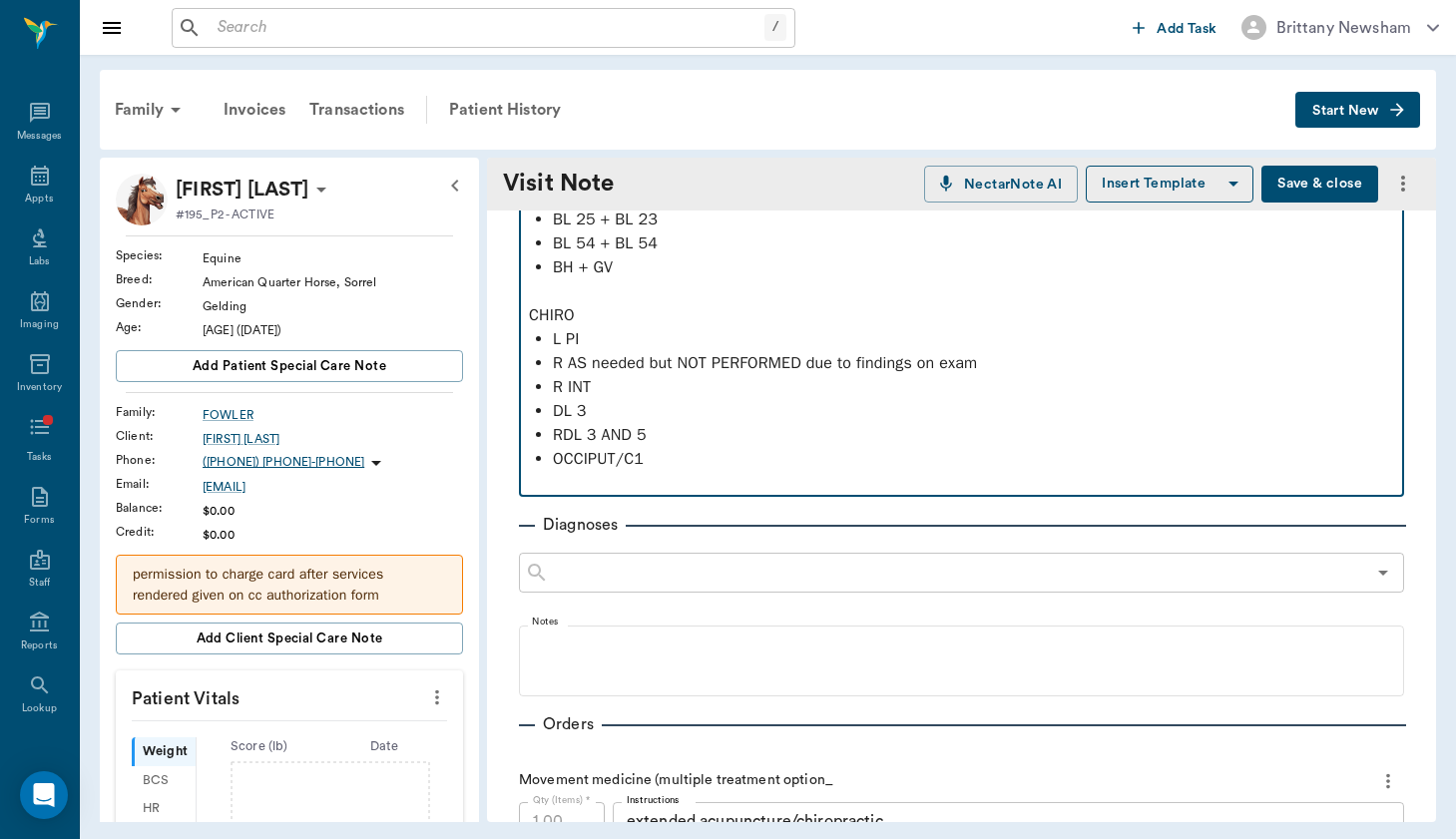 scroll, scrollTop: 693, scrollLeft: 0, axis: vertical 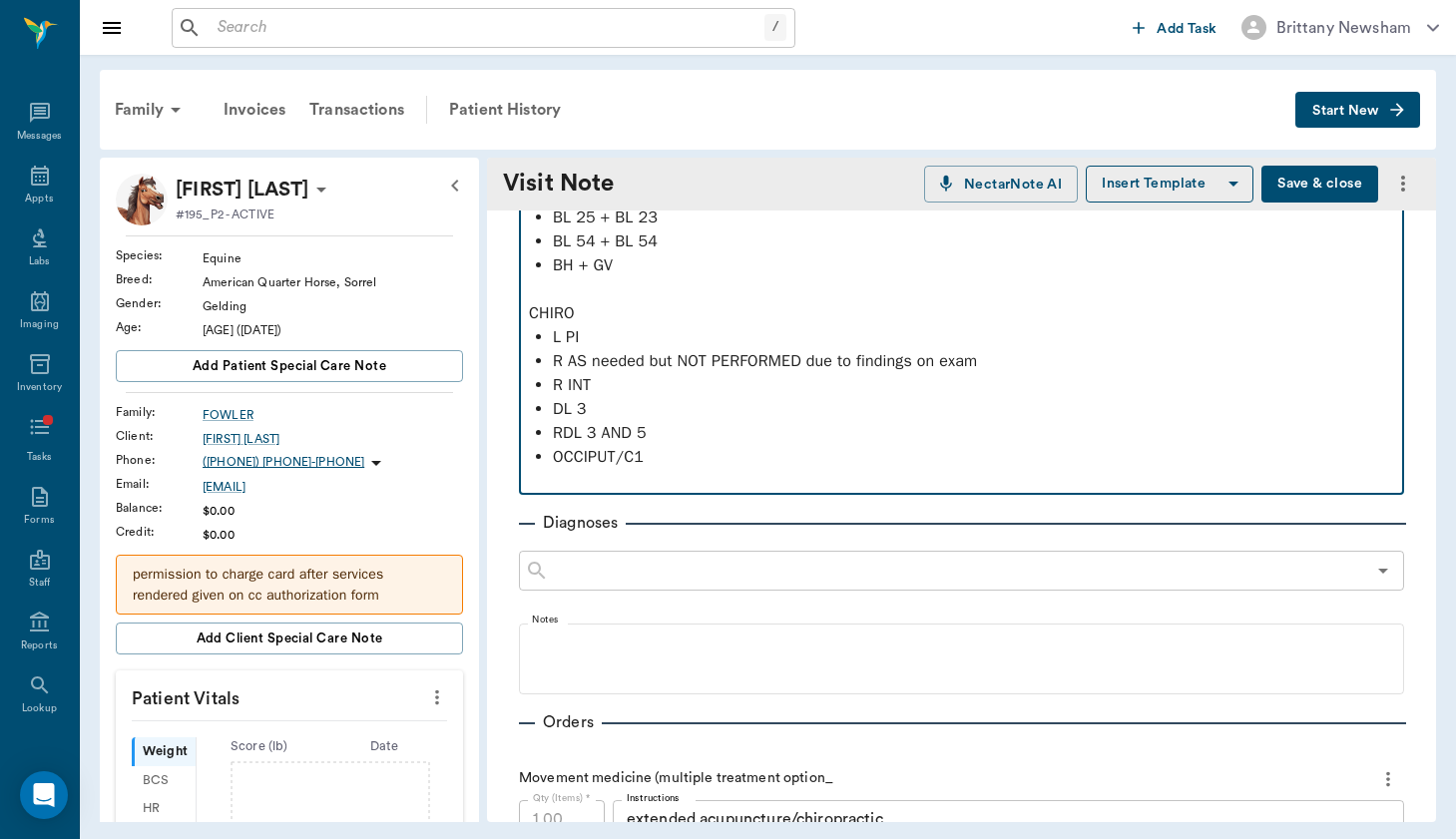 click at bounding box center (961, 481) 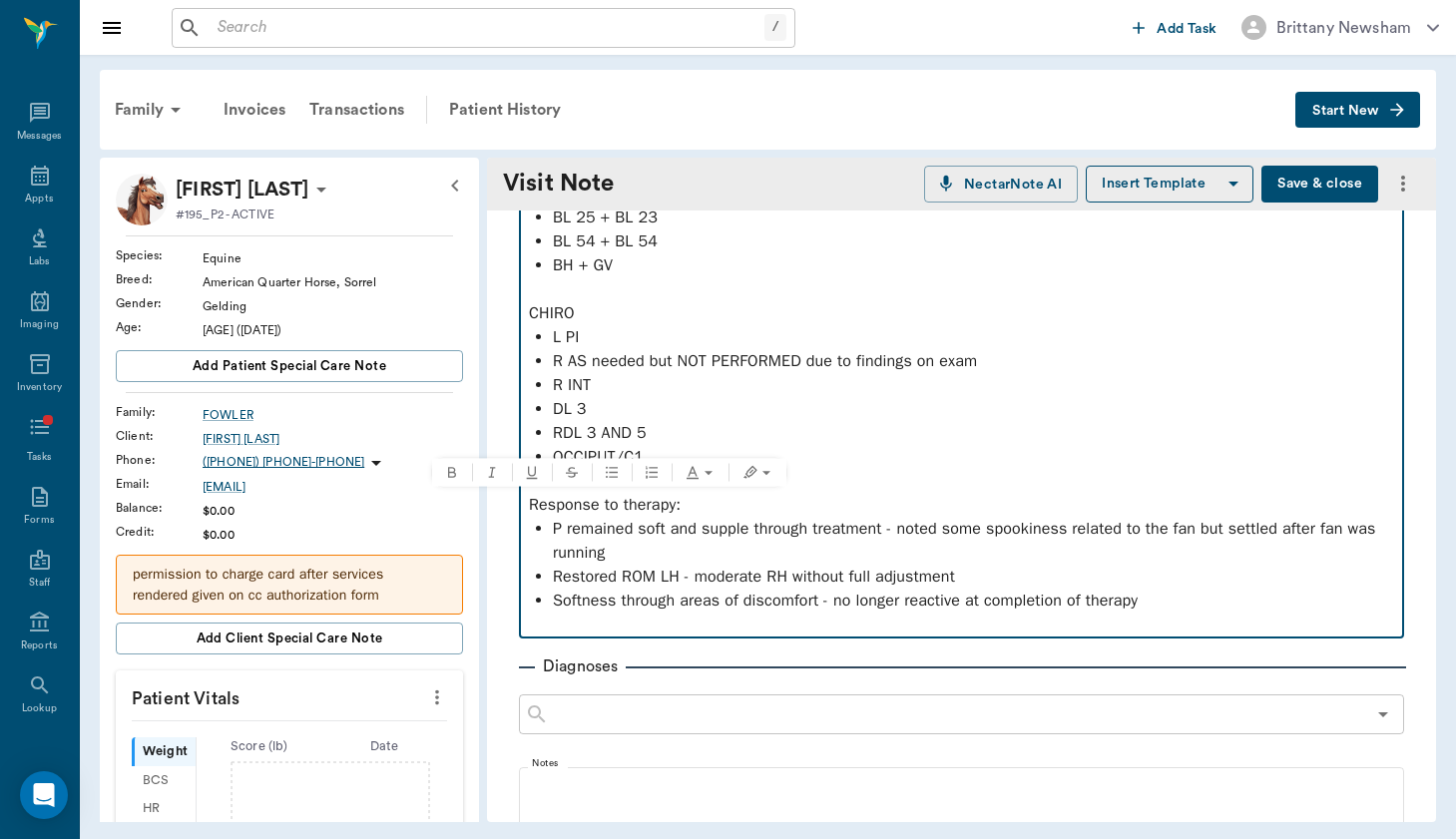 drag, startPoint x: 687, startPoint y: 510, endPoint x: 491, endPoint y: 508, distance: 196.0102 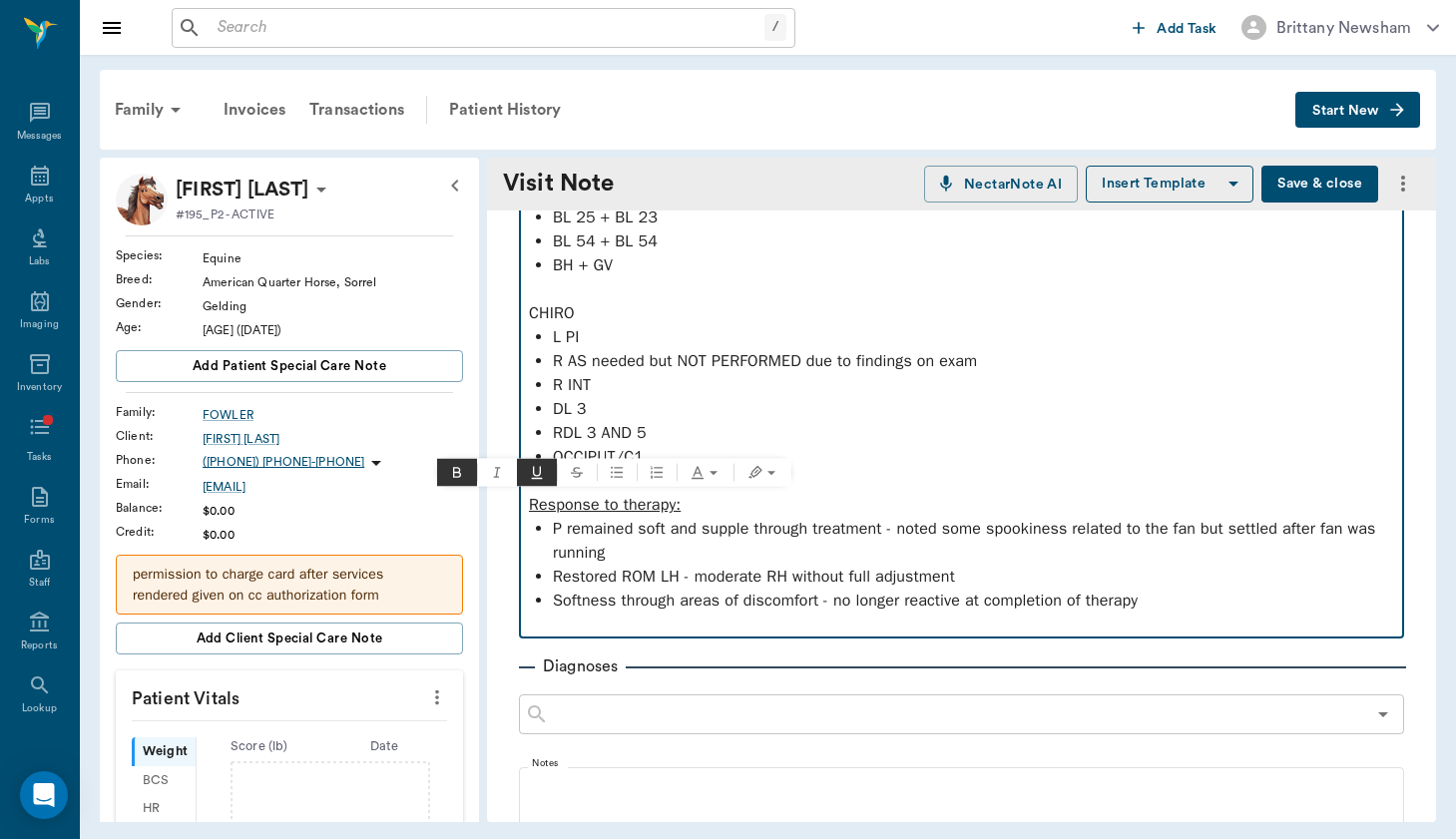 click on "L PI" at bounding box center [973, 337] 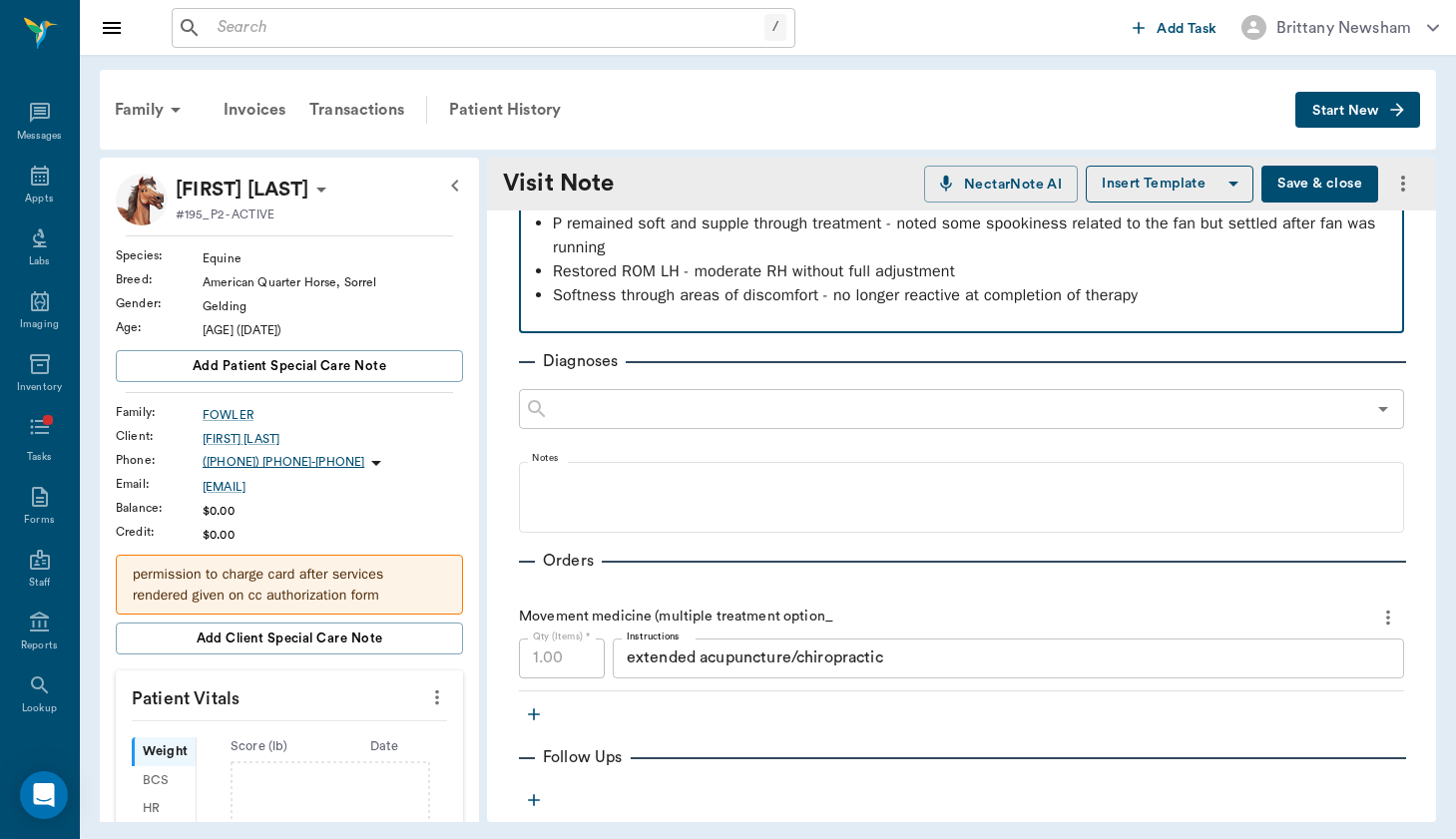 scroll, scrollTop: 1010, scrollLeft: 0, axis: vertical 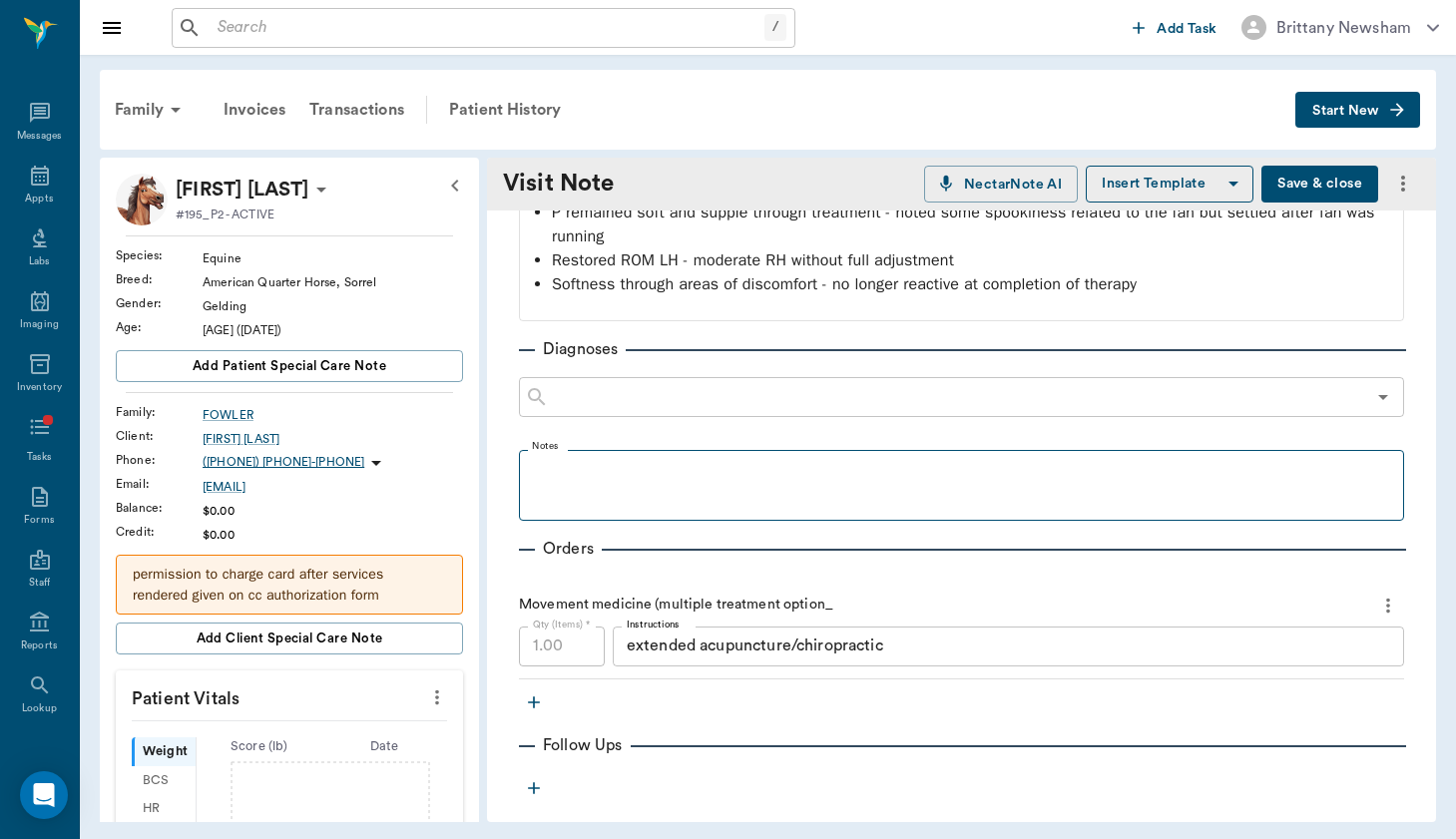 click on "Notes" at bounding box center (961, 481) 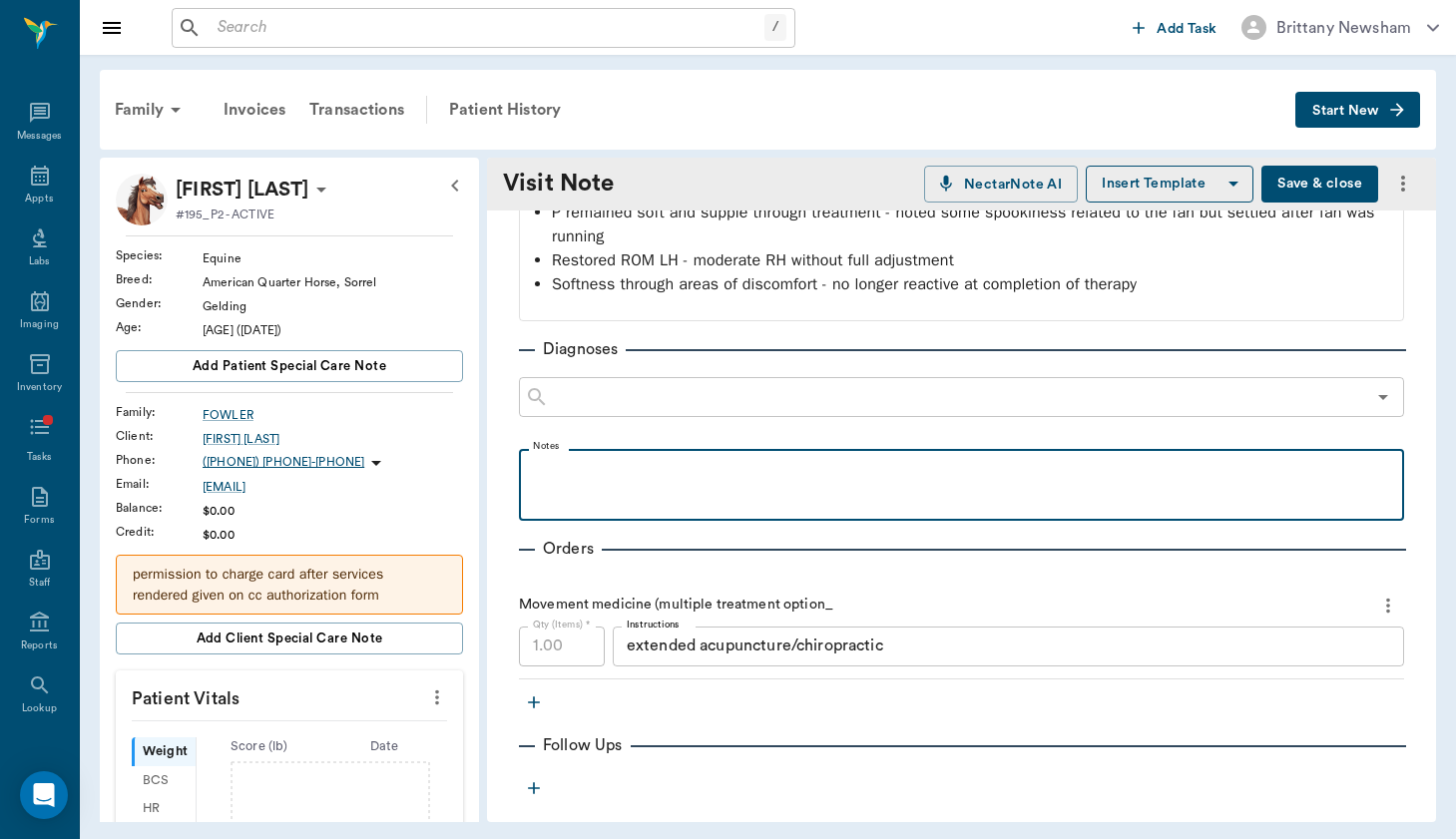 click at bounding box center (961, 484) 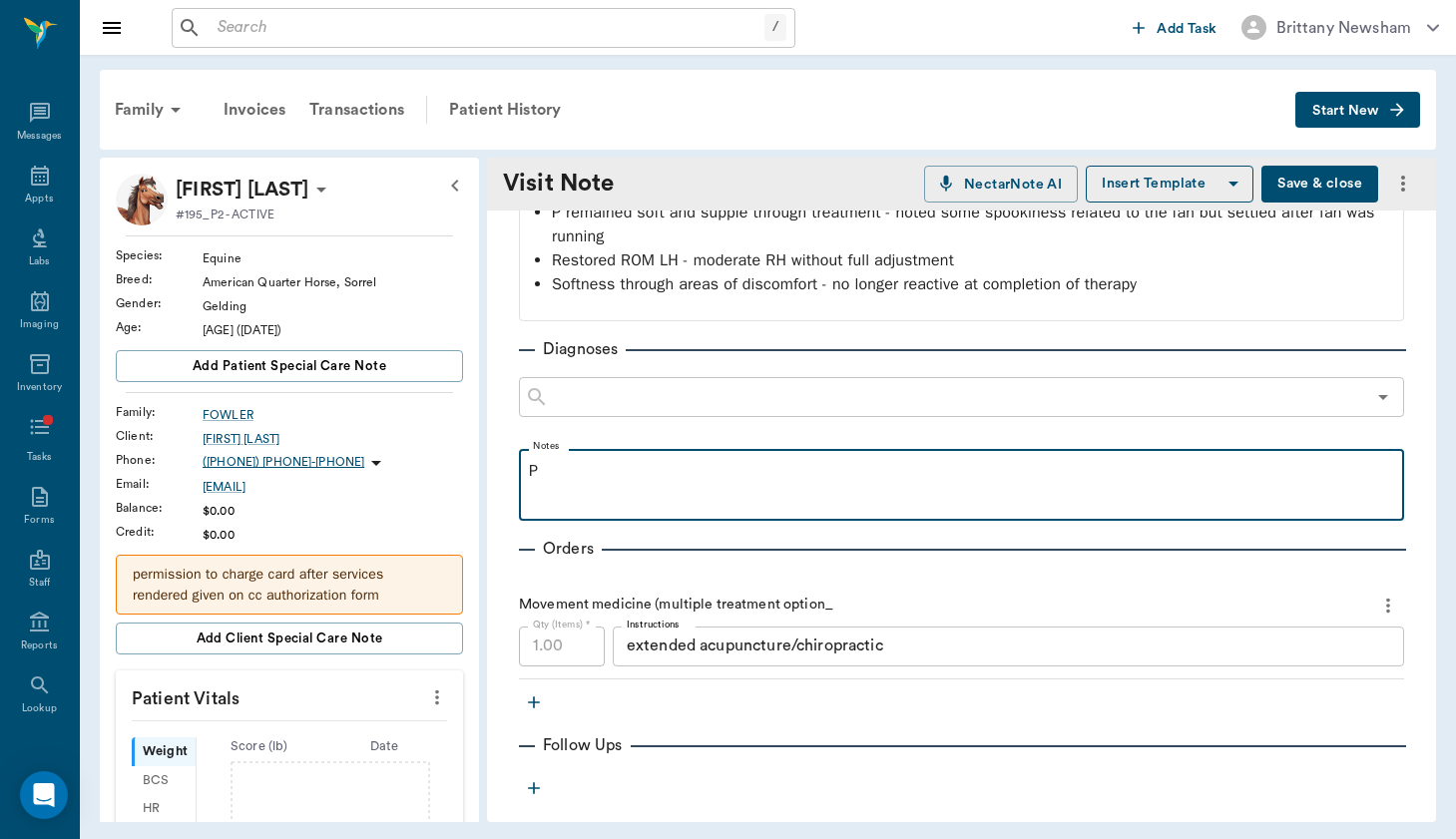 type 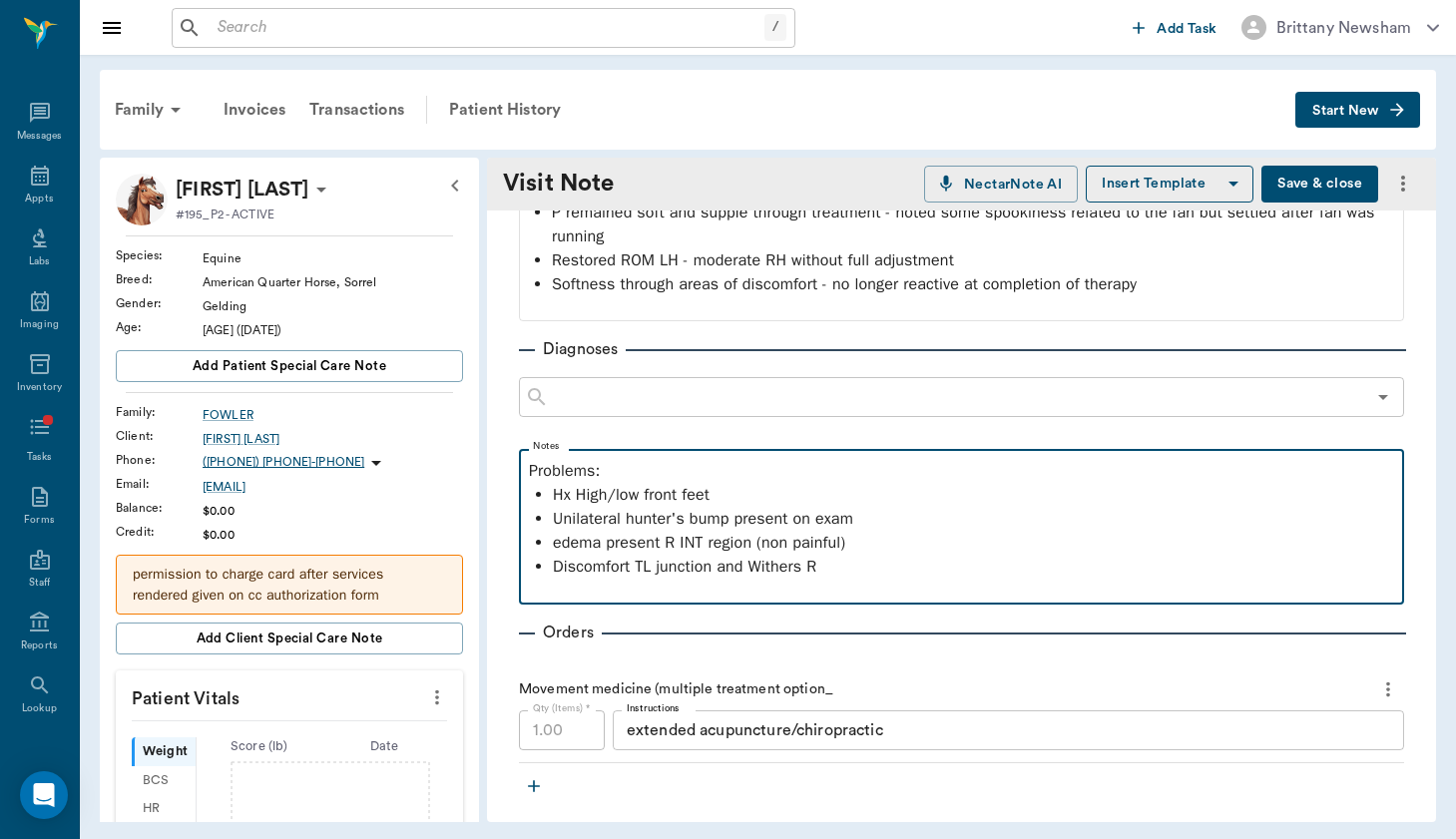 click on "edema present R INT region (non painful)" at bounding box center [973, 543] 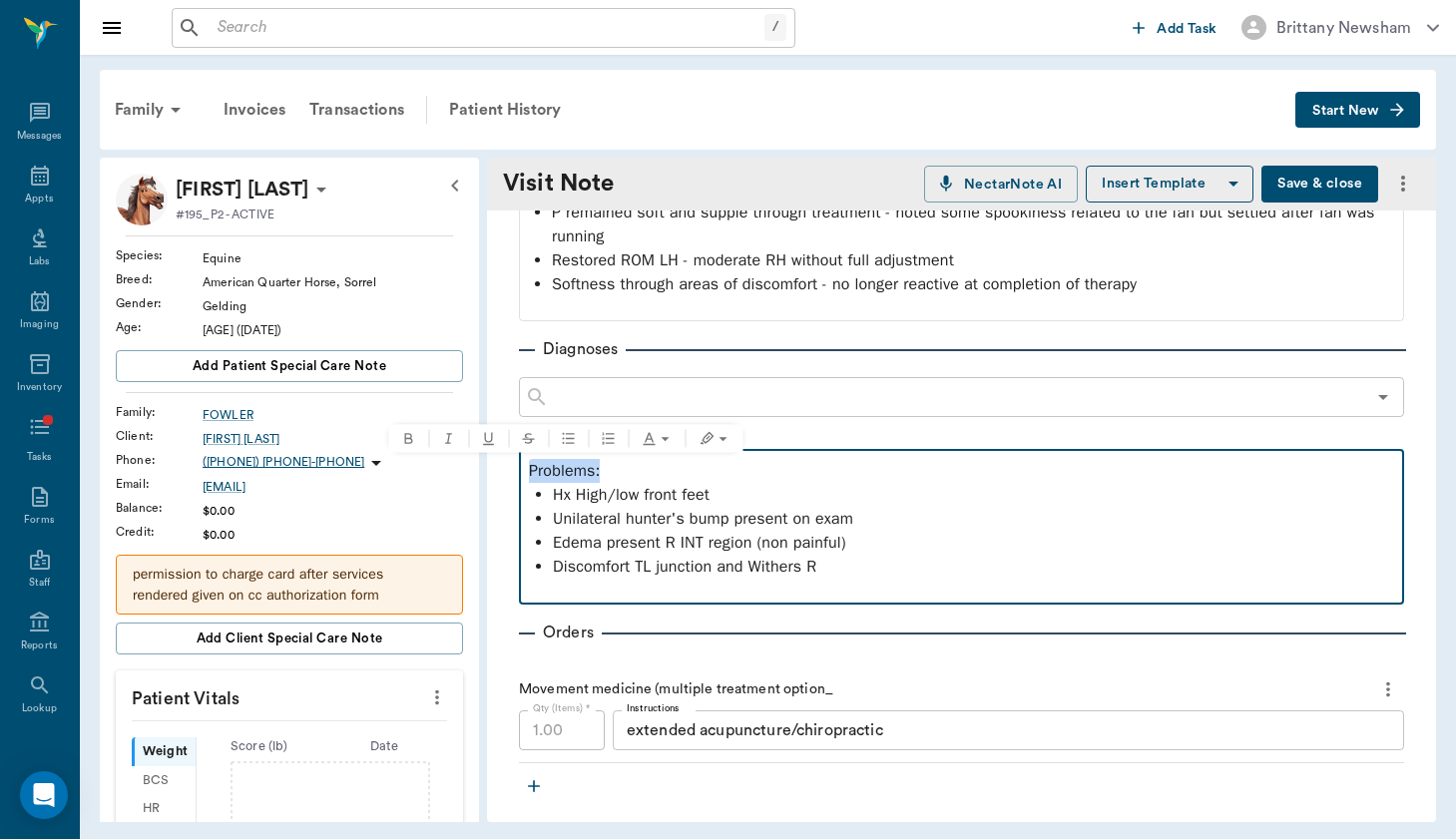 drag, startPoint x: 562, startPoint y: 474, endPoint x: 450, endPoint y: 470, distance: 112.0714 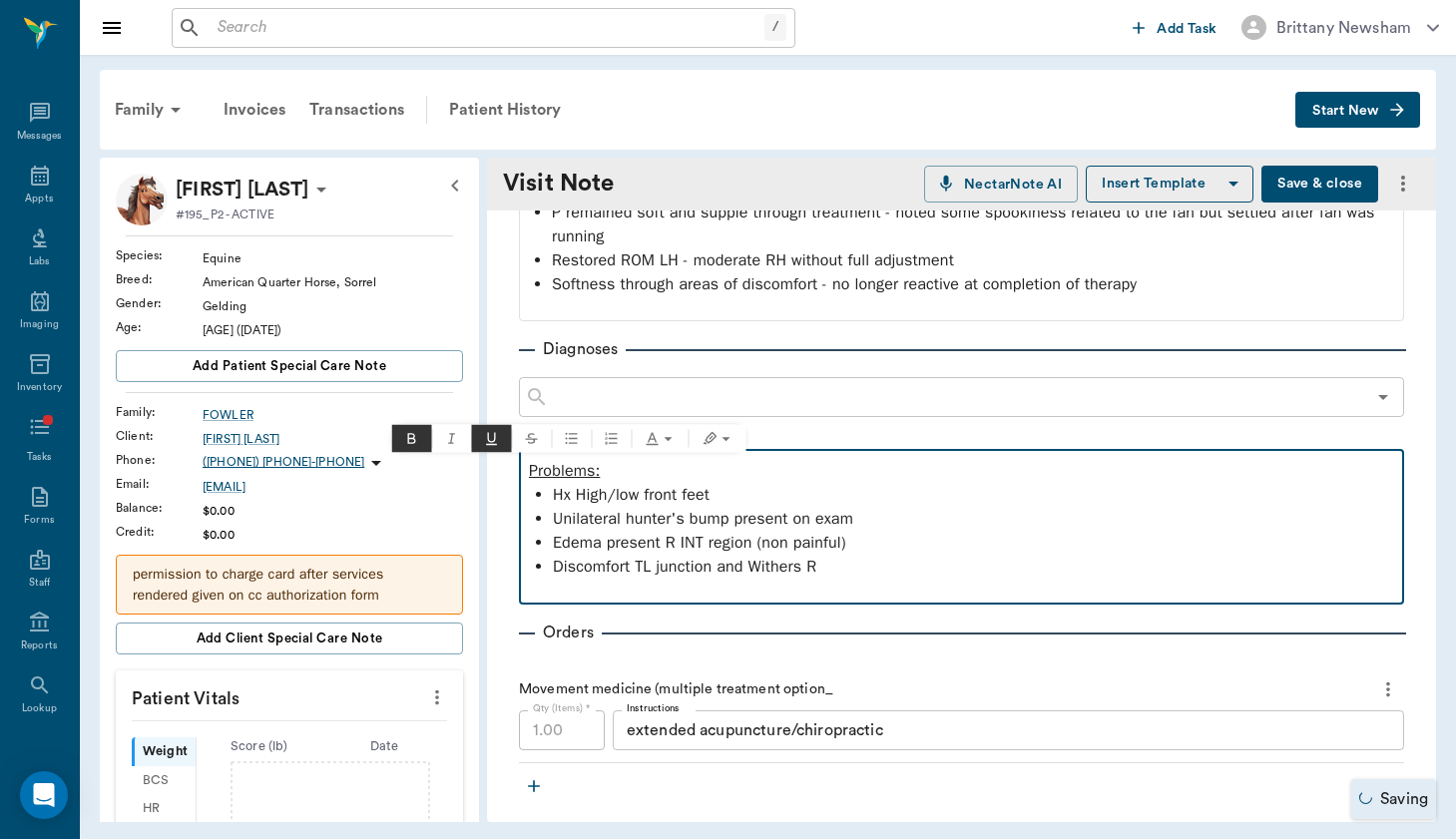click on "Discomfort TL junction and Withers R" at bounding box center [973, 567] 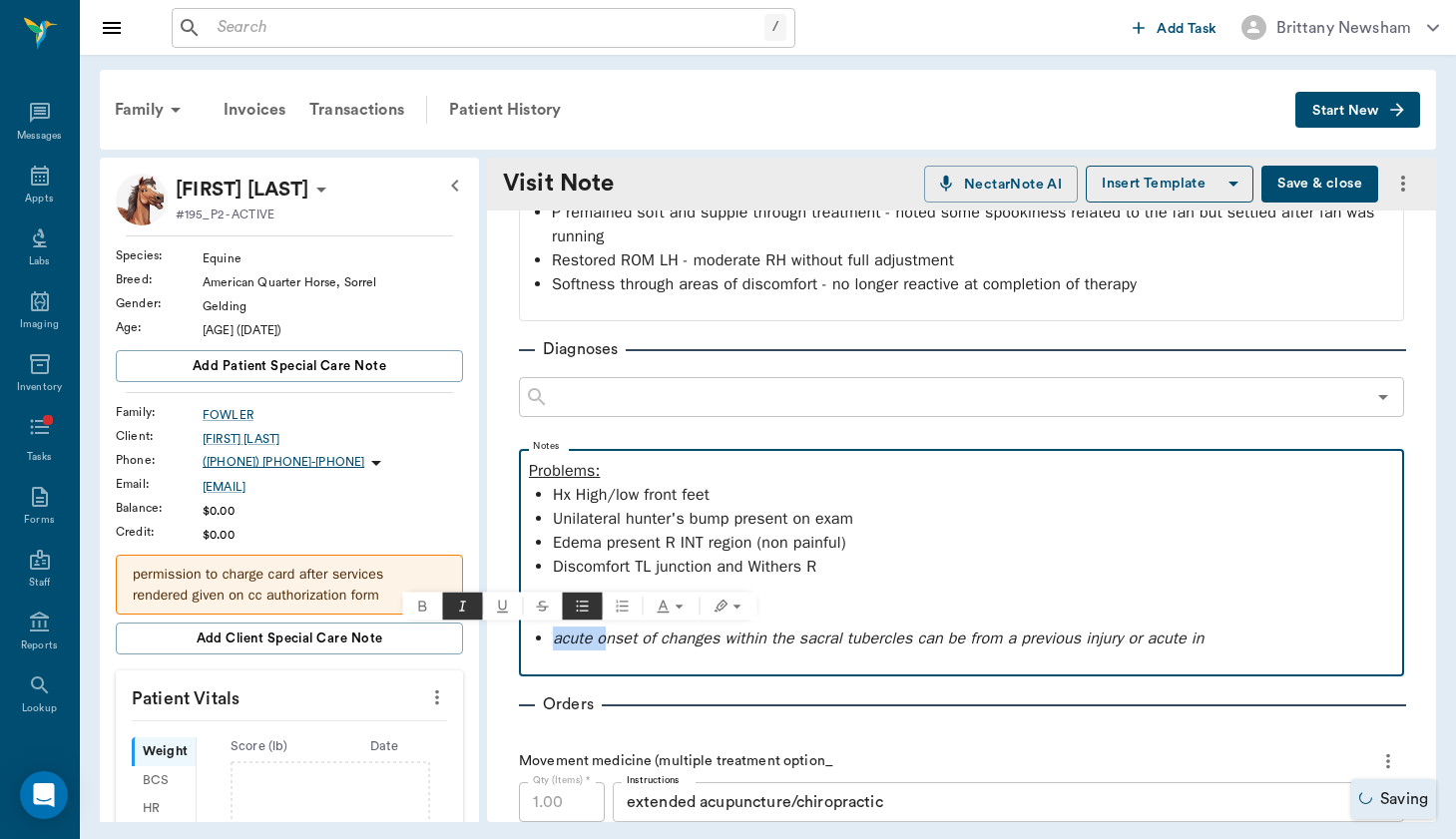 drag, startPoint x: 605, startPoint y: 642, endPoint x: 553, endPoint y: 642, distance: 52 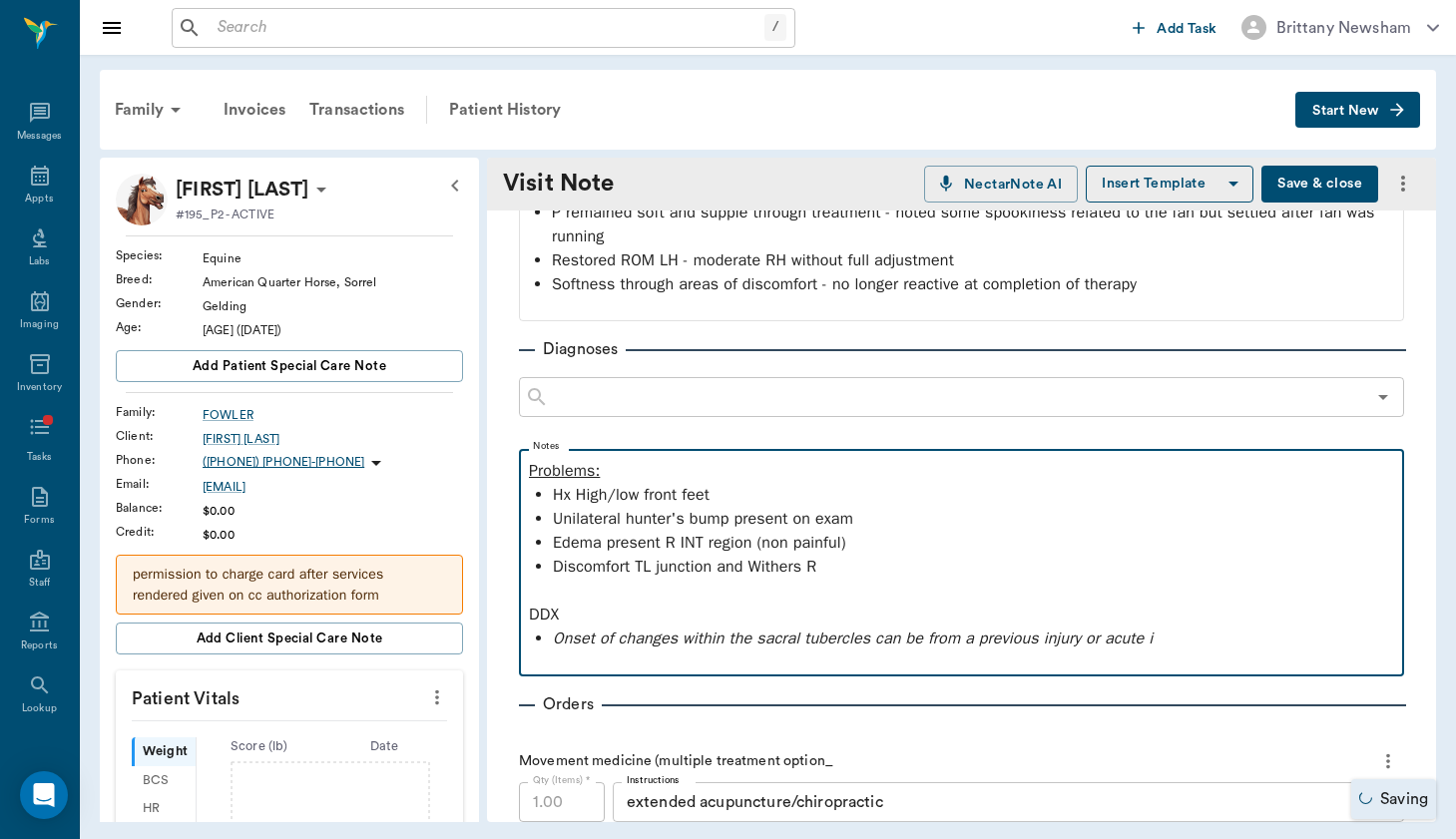 click on "Unilateral hunter's bump present on exam" at bounding box center (973, 519) 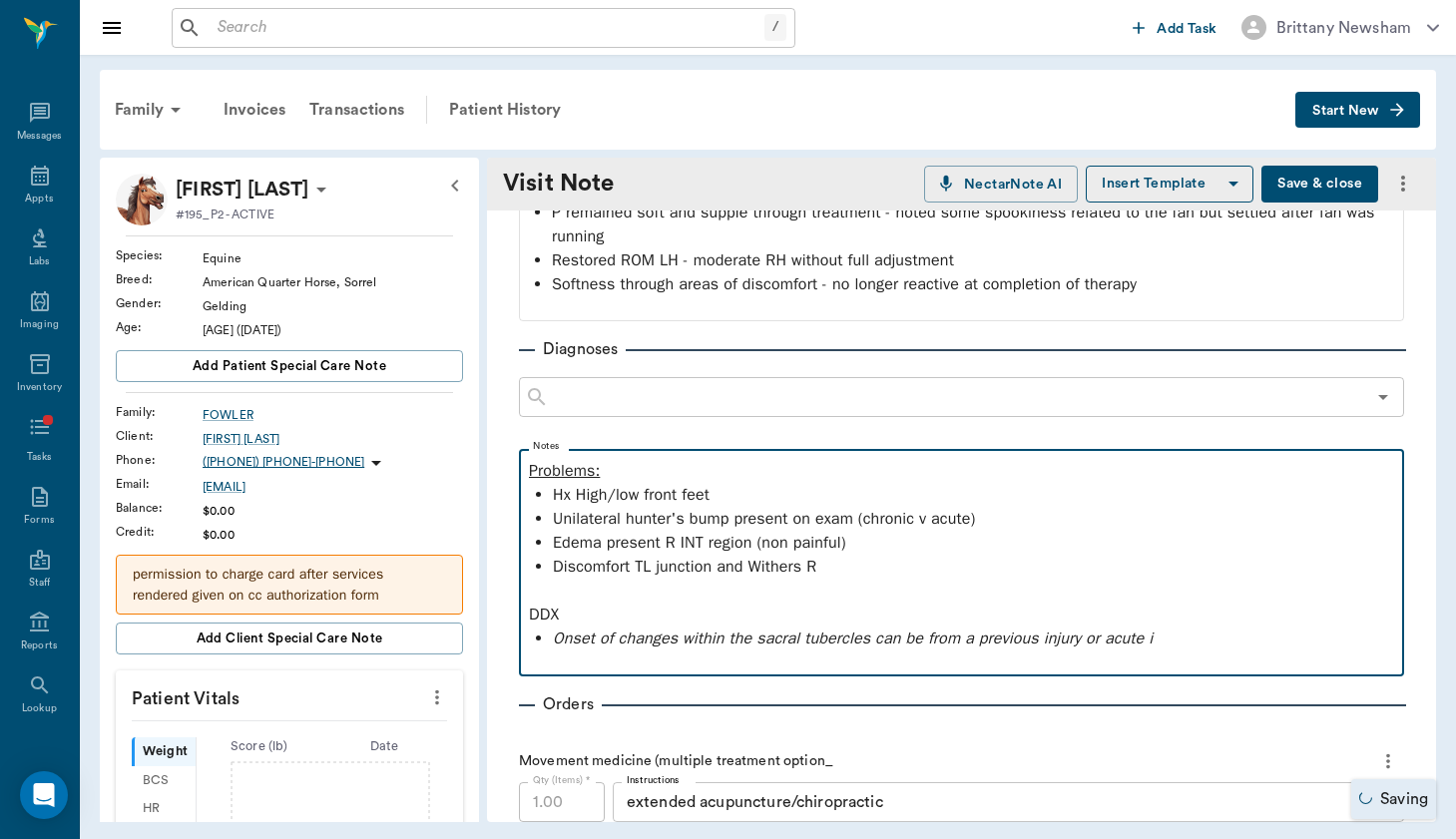 click on "Onset of changes within the sacral tubercles can be from a previous injury or acute i" at bounding box center (973, 638) 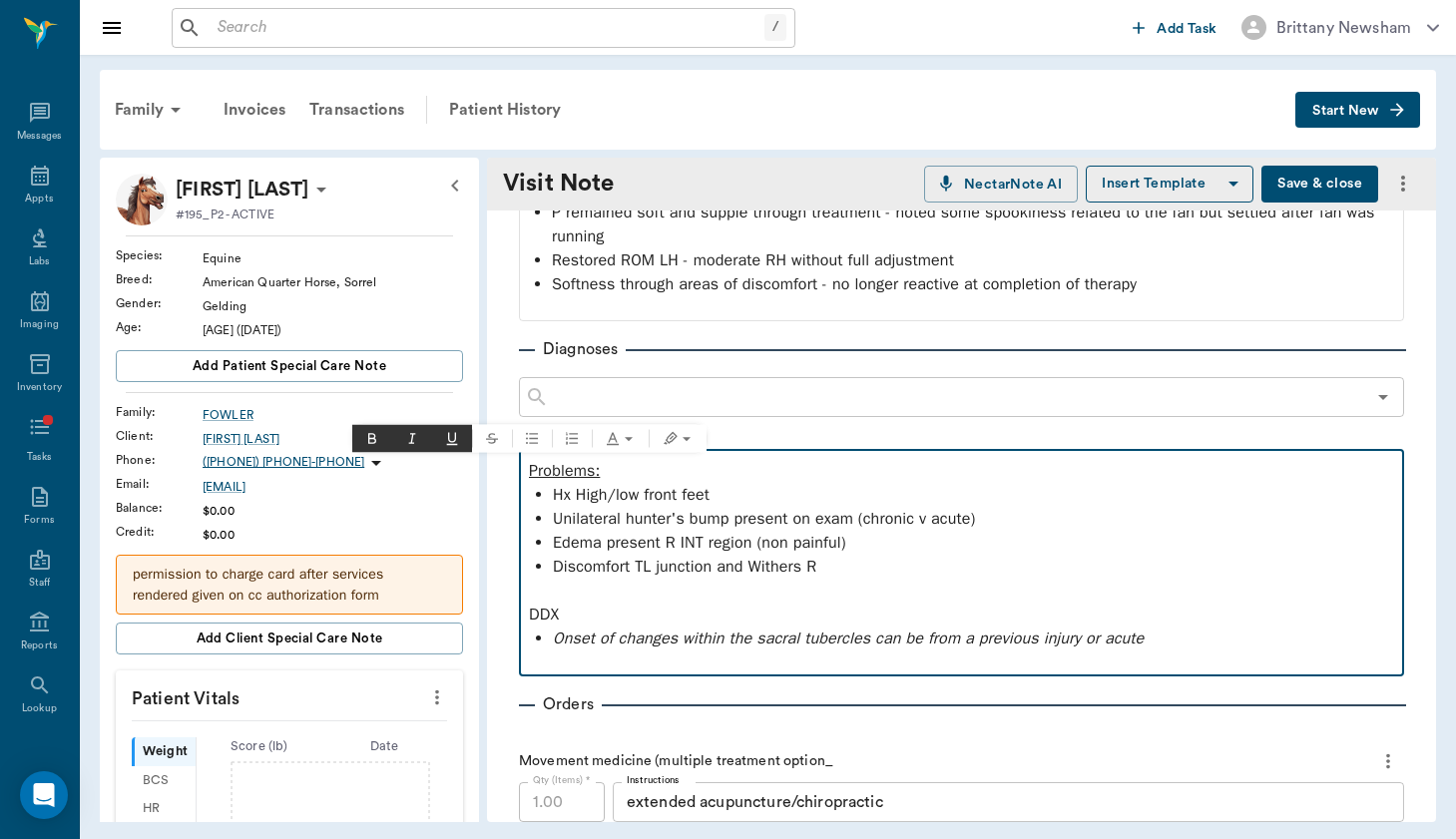 click at bounding box center [961, 591] 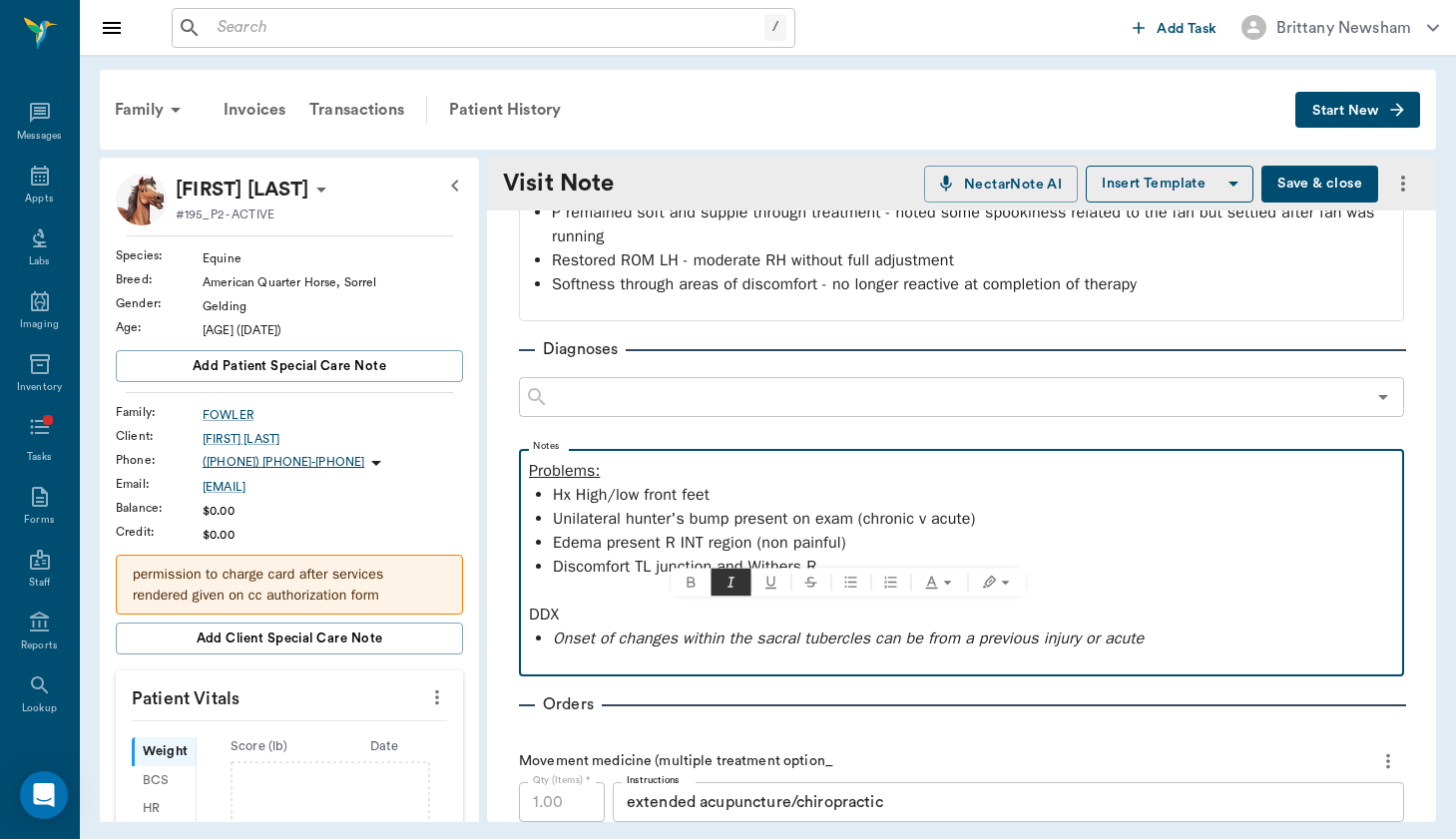 drag, startPoint x: 1180, startPoint y: 637, endPoint x: 455, endPoint y: 607, distance: 725.62042 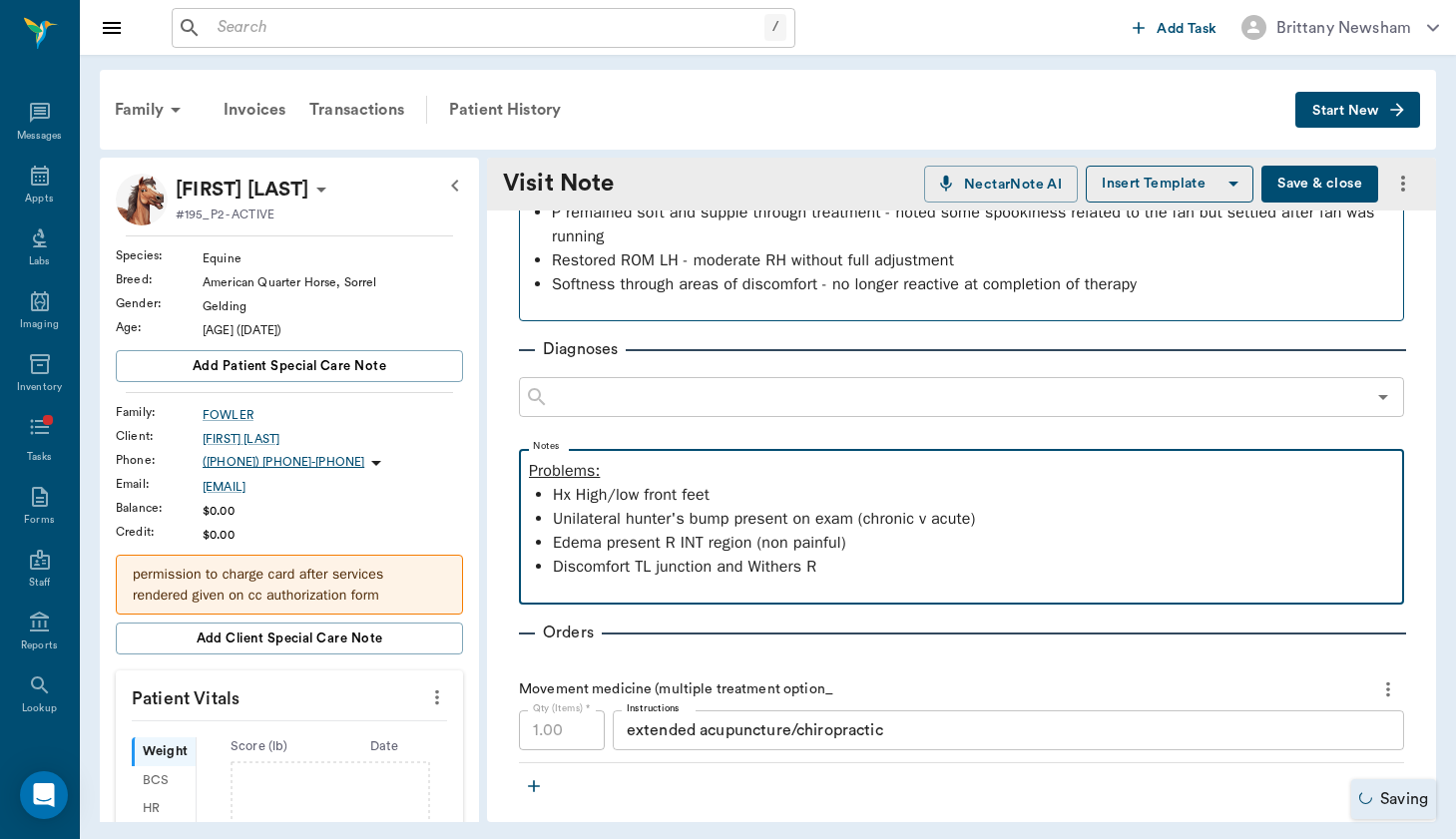 scroll, scrollTop: 0, scrollLeft: 0, axis: both 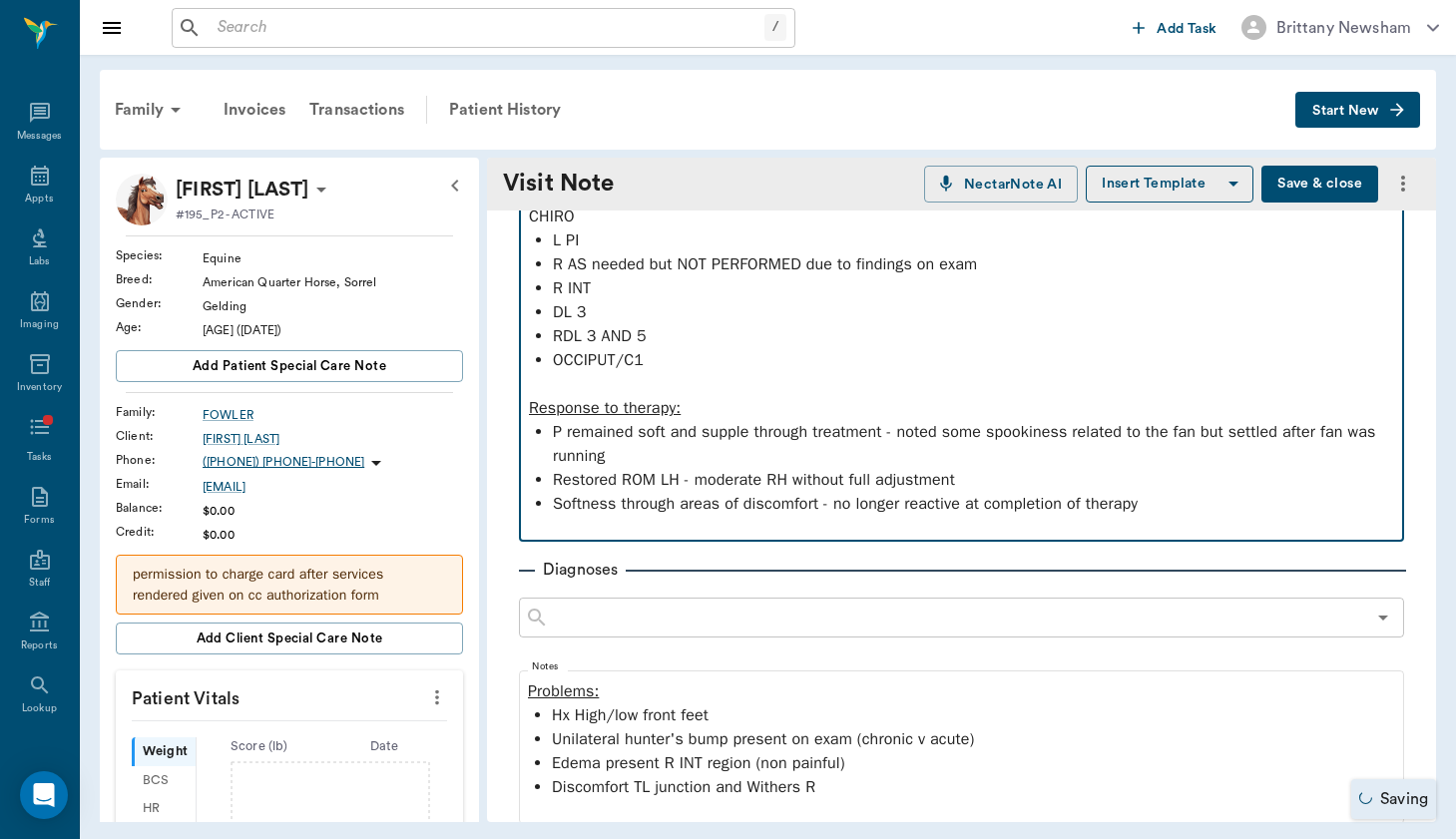 click on "Softness through areas of discomfort - no longer reactive at completion of therapy" at bounding box center [973, 504] 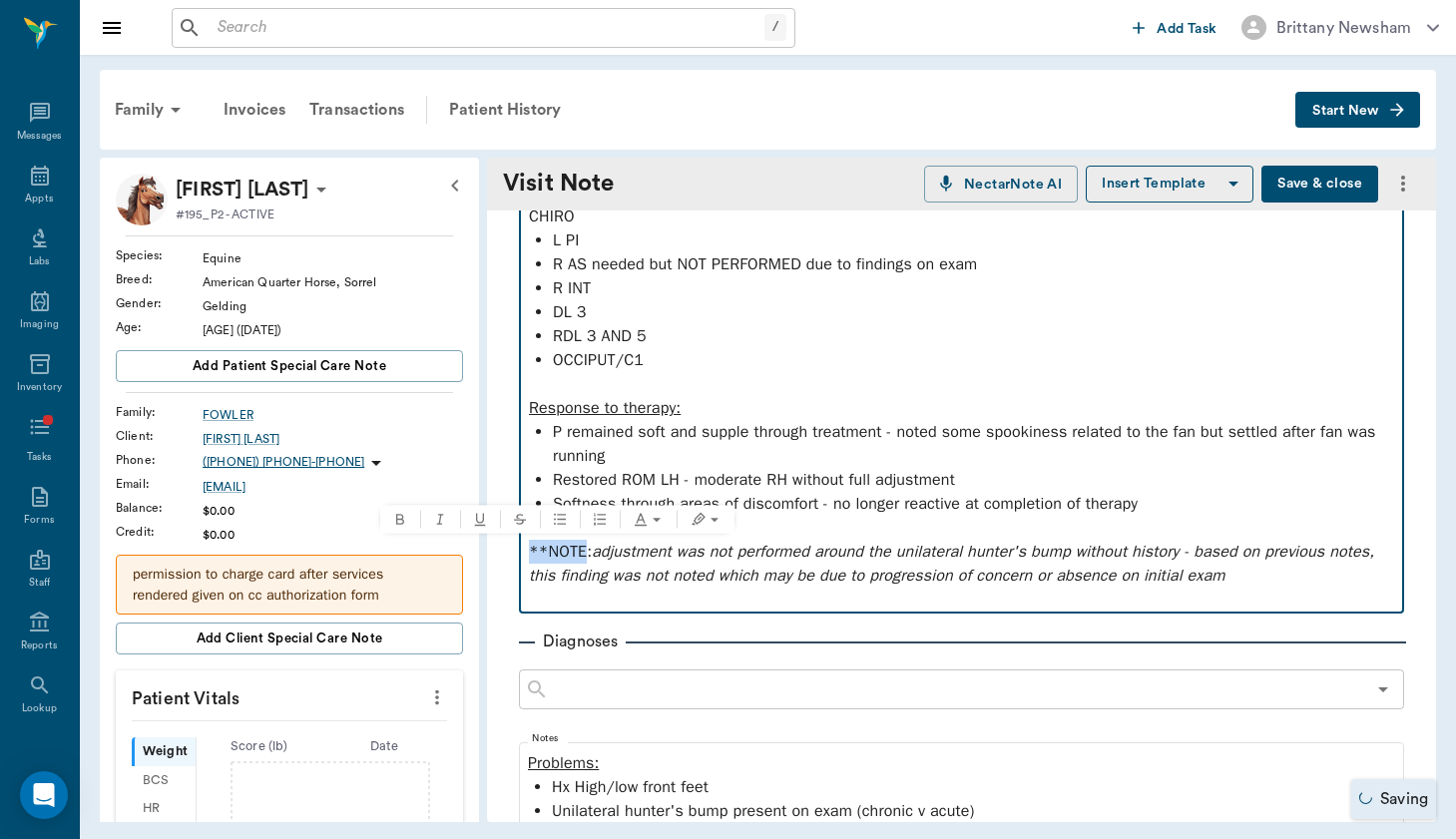 drag, startPoint x: 585, startPoint y: 549, endPoint x: 501, endPoint y: 549, distance: 84 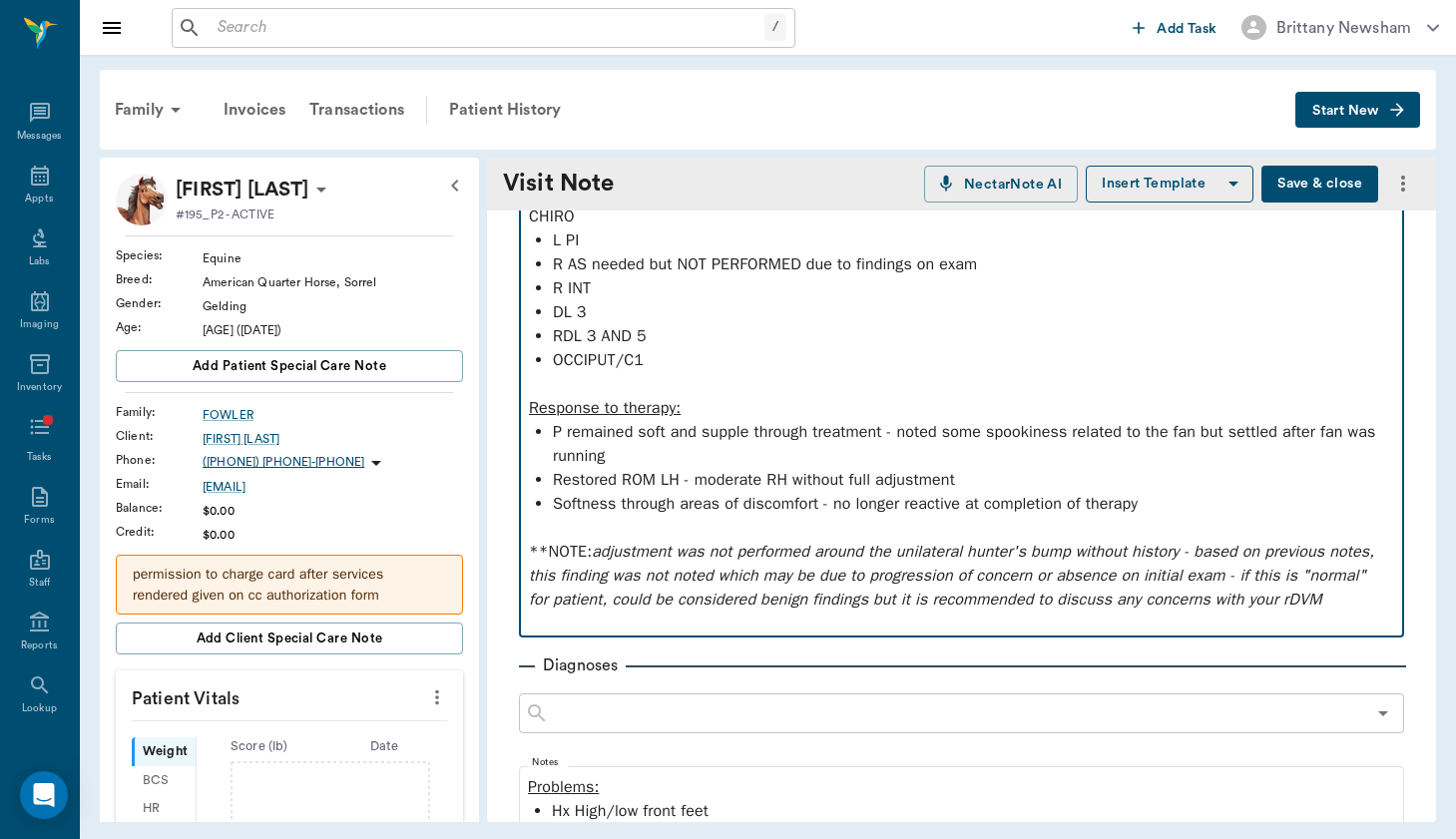 click on "**NOTE : adjustment was not performed around the unilateral hunter's bump without history - based on previous notes, this finding was not noted which may be due to progression of concern or absence on initial exam - if this is "normal" for patient, could be considered benign findings but it is recommended to discuss" at bounding box center (961, 576) 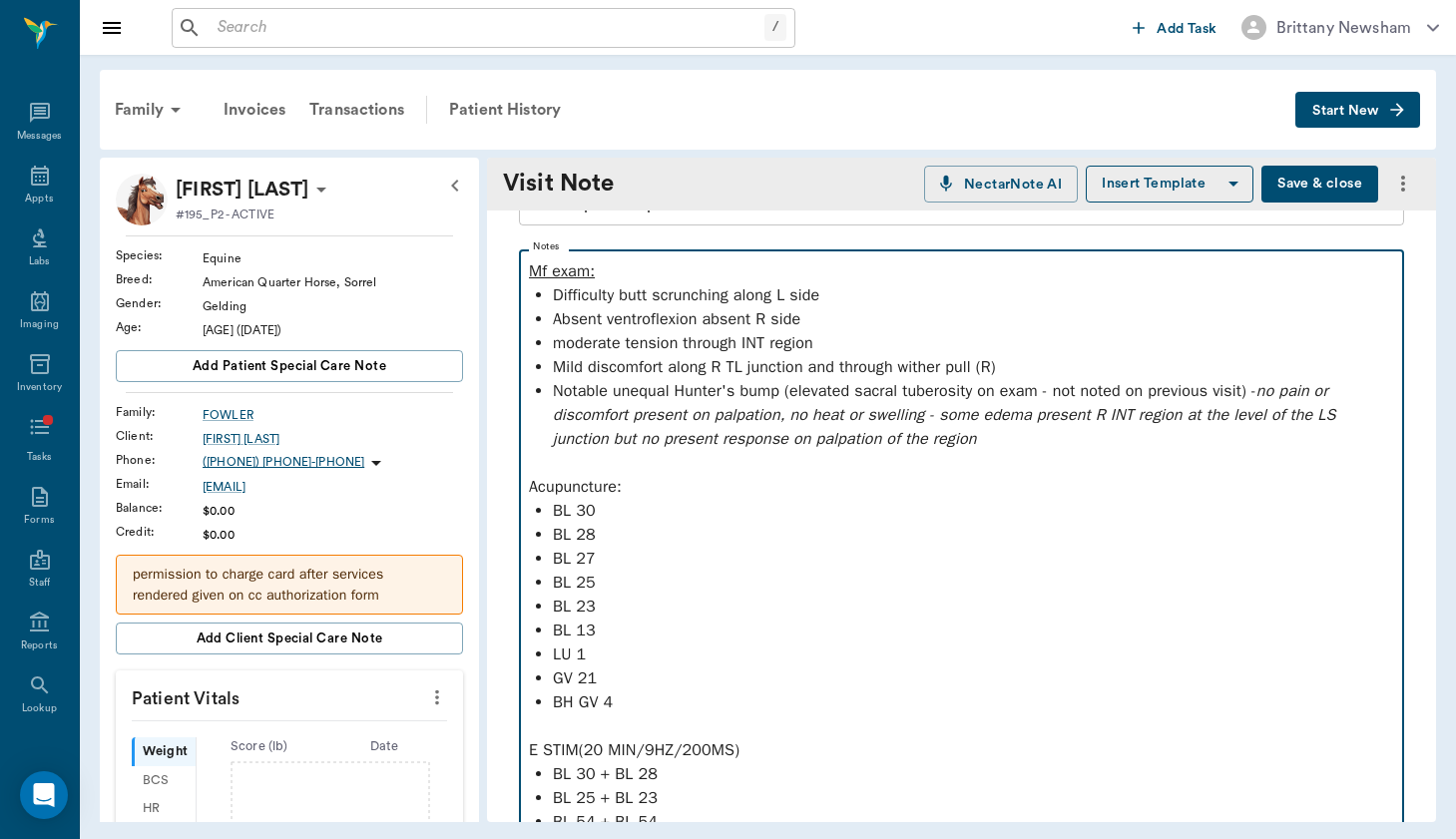 scroll, scrollTop: 62, scrollLeft: 0, axis: vertical 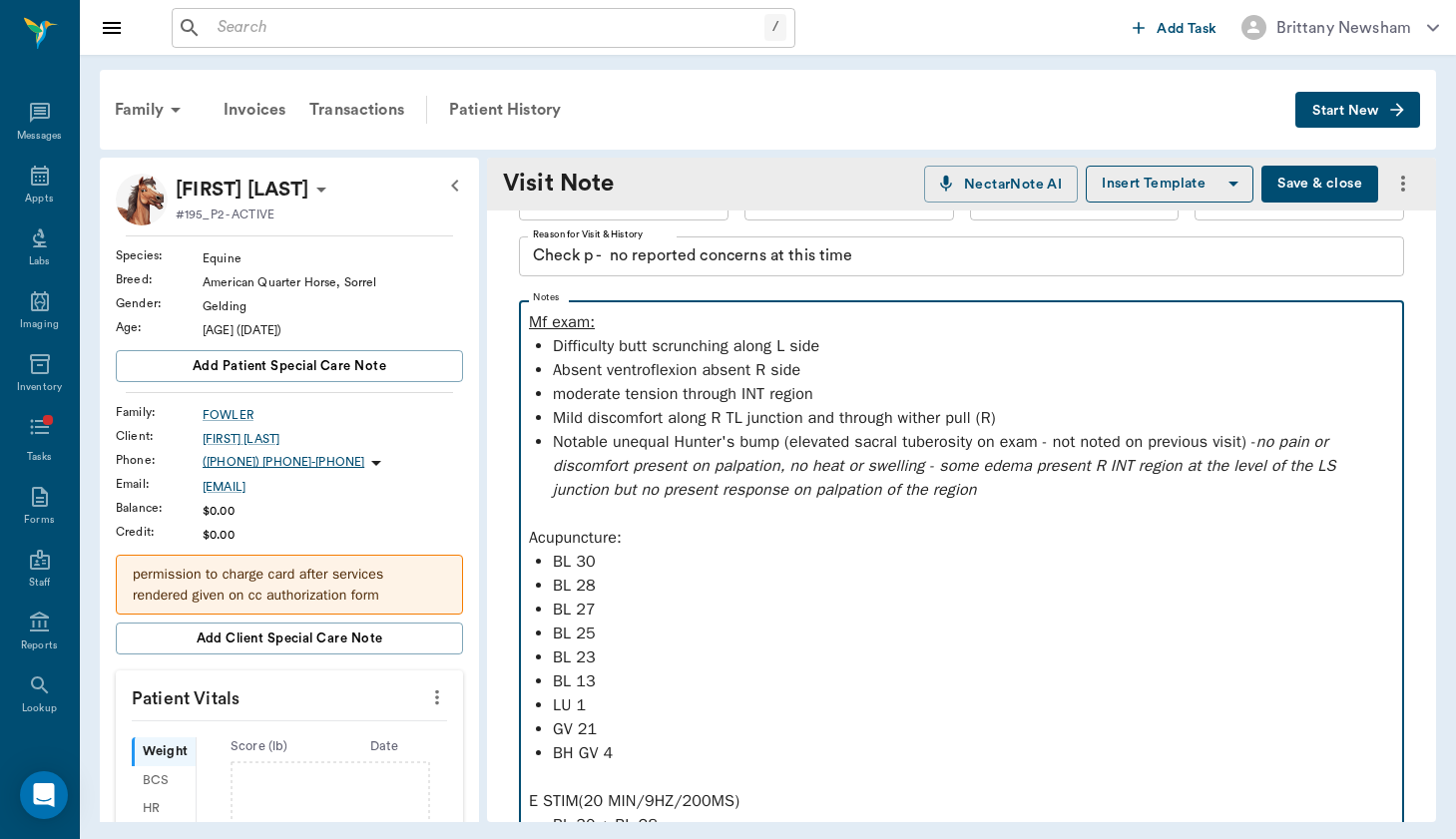 click on "Absent ventroflexion absent R side" at bounding box center (973, 370) 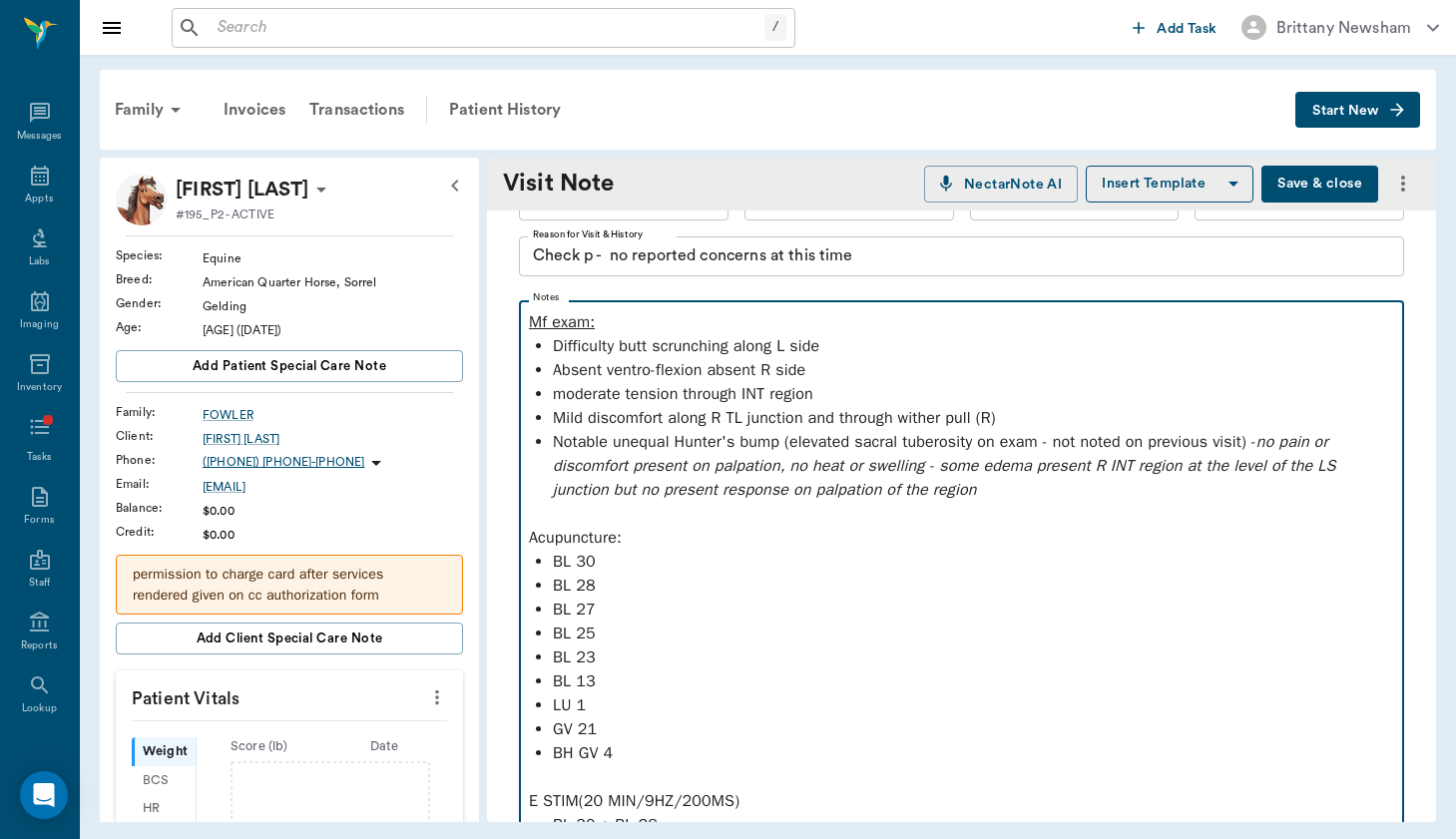 click on "no pain or discomfort present on palpation, no heat or swelling - some edema present R INT region at the level of the LS junction but no present response on palpation of the region" at bounding box center [946, 466] 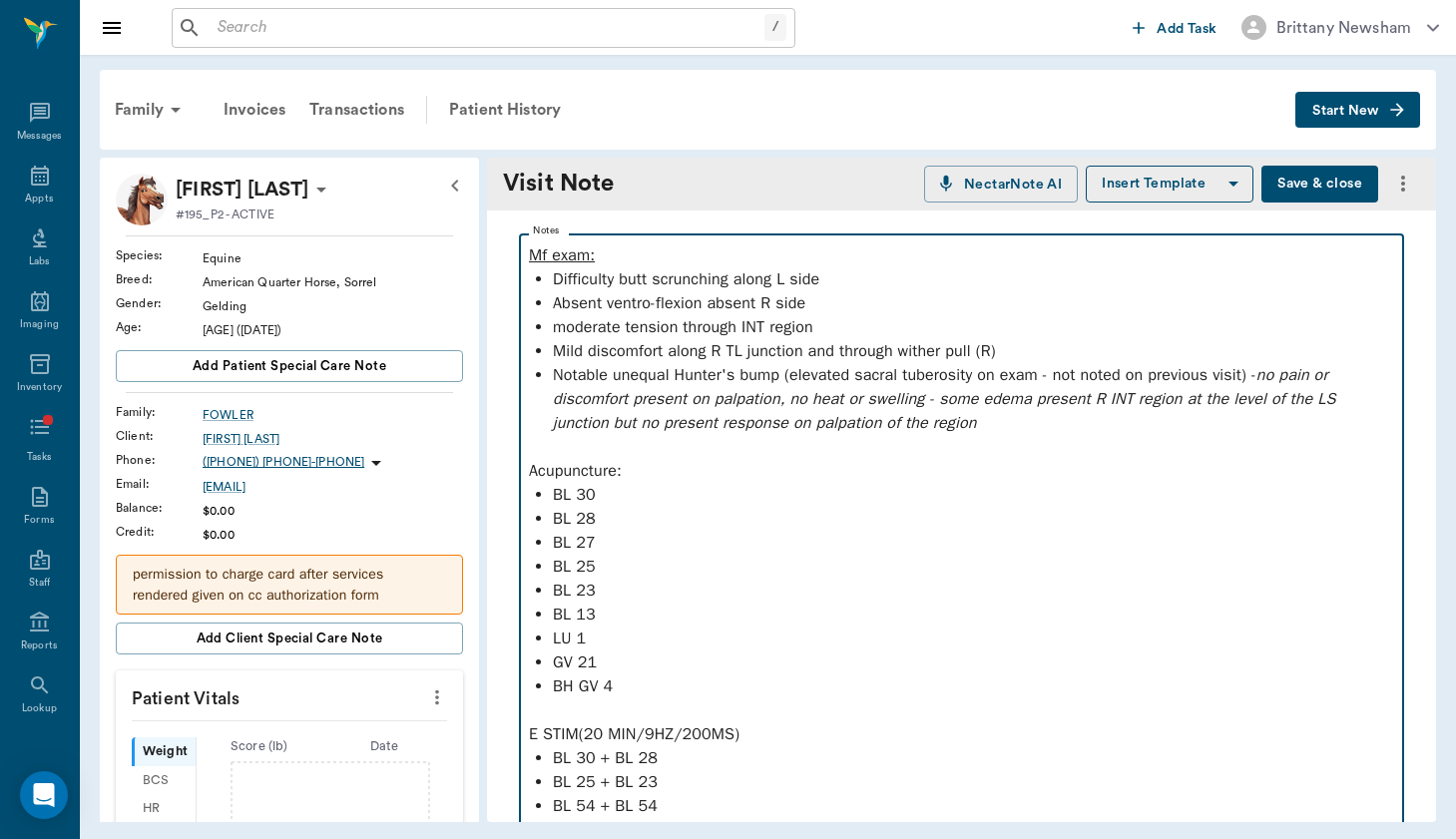 scroll, scrollTop: 117, scrollLeft: 0, axis: vertical 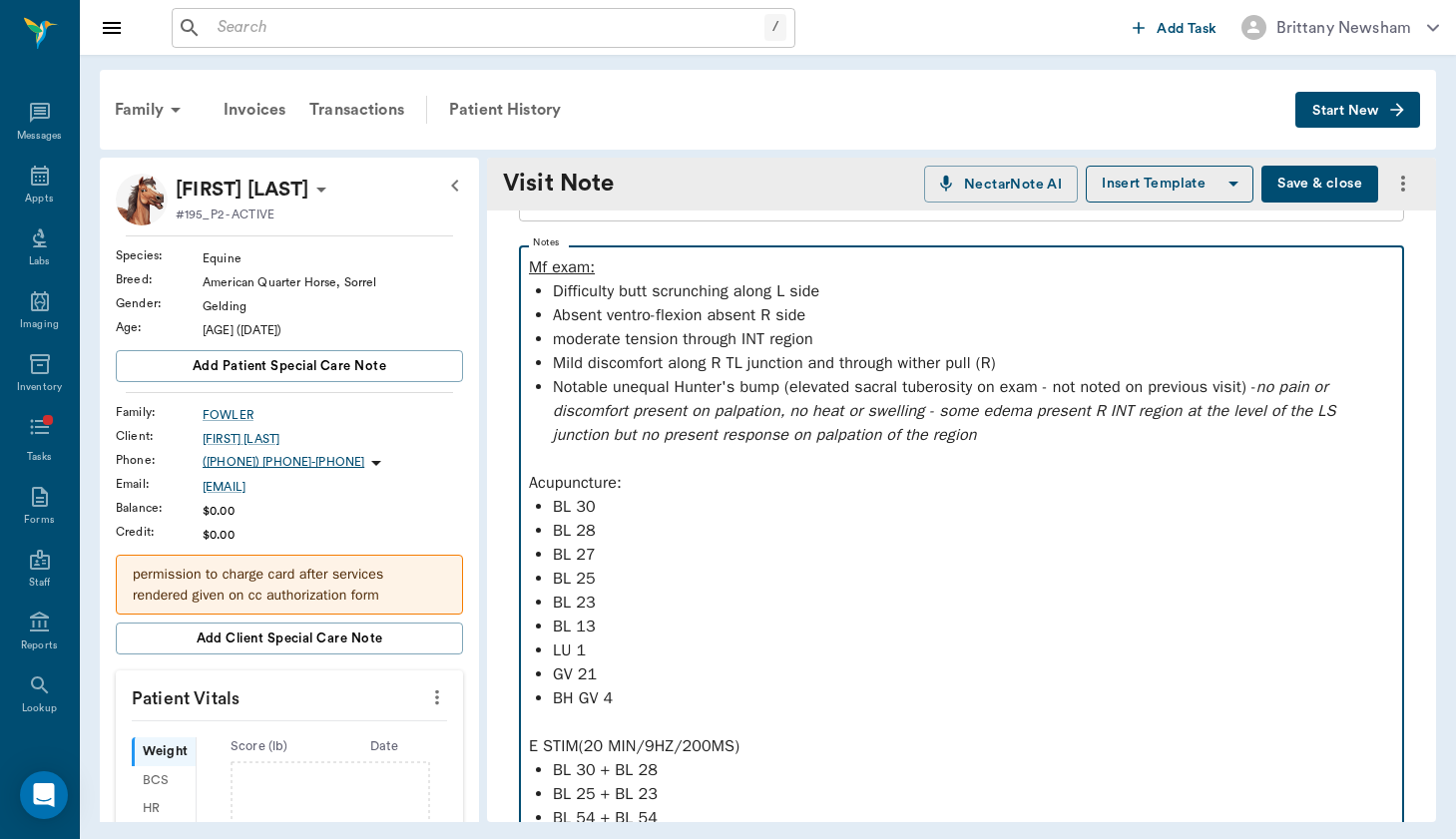 click on "Acupuncture:" at bounding box center [961, 483] 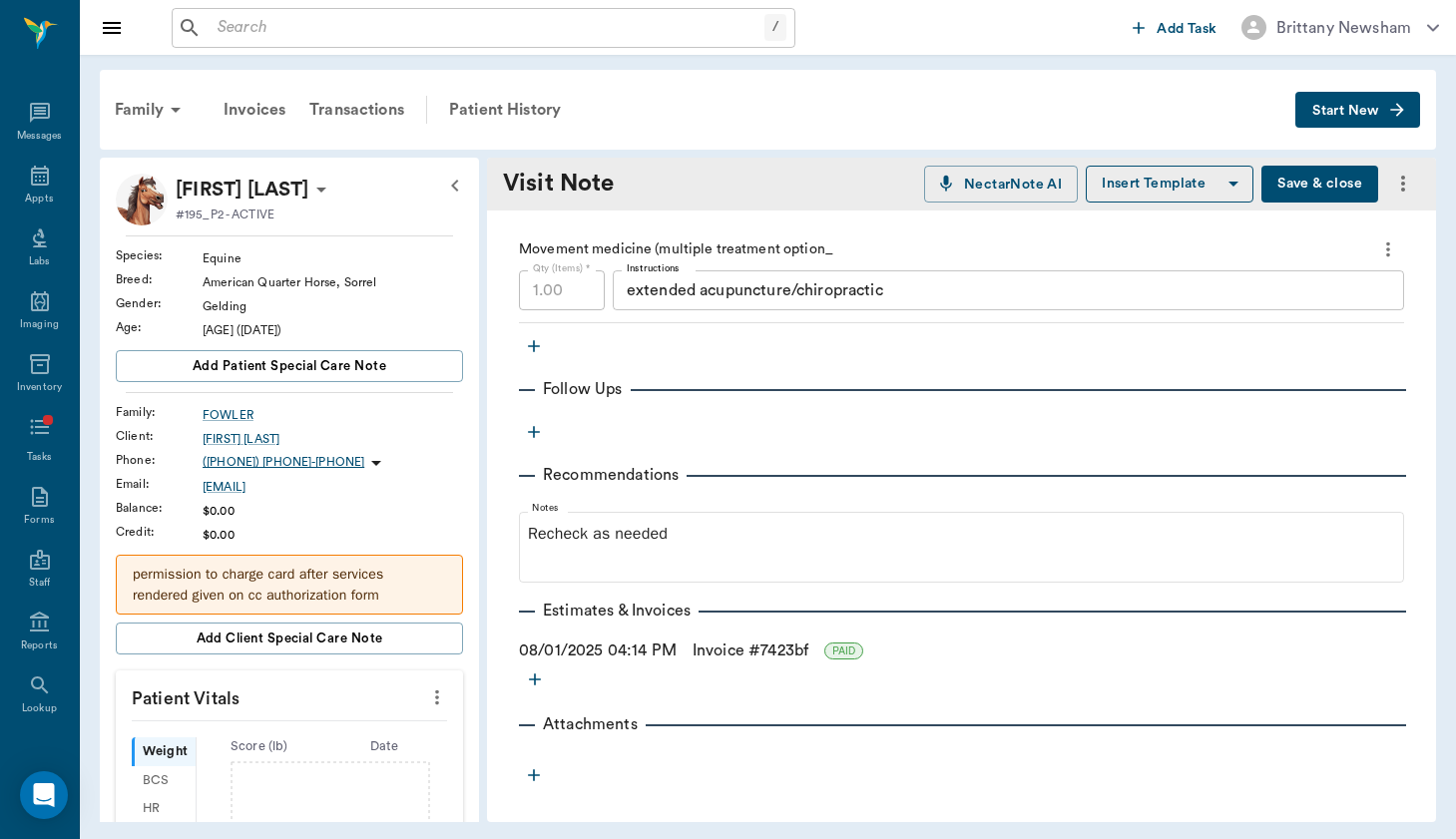 scroll, scrollTop: 1569, scrollLeft: 0, axis: vertical 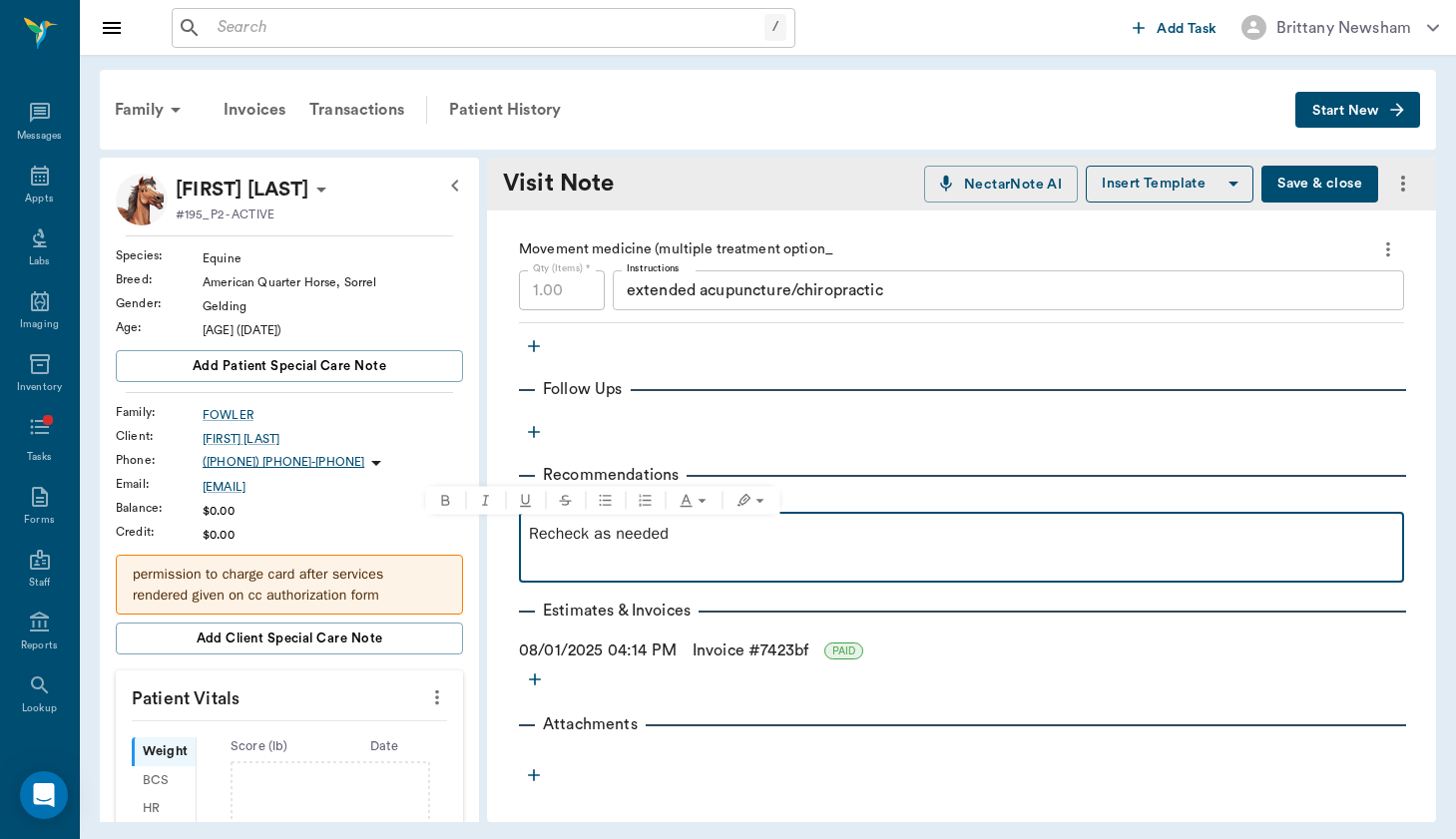 drag, startPoint x: 712, startPoint y: 541, endPoint x: 419, endPoint y: 541, distance: 293 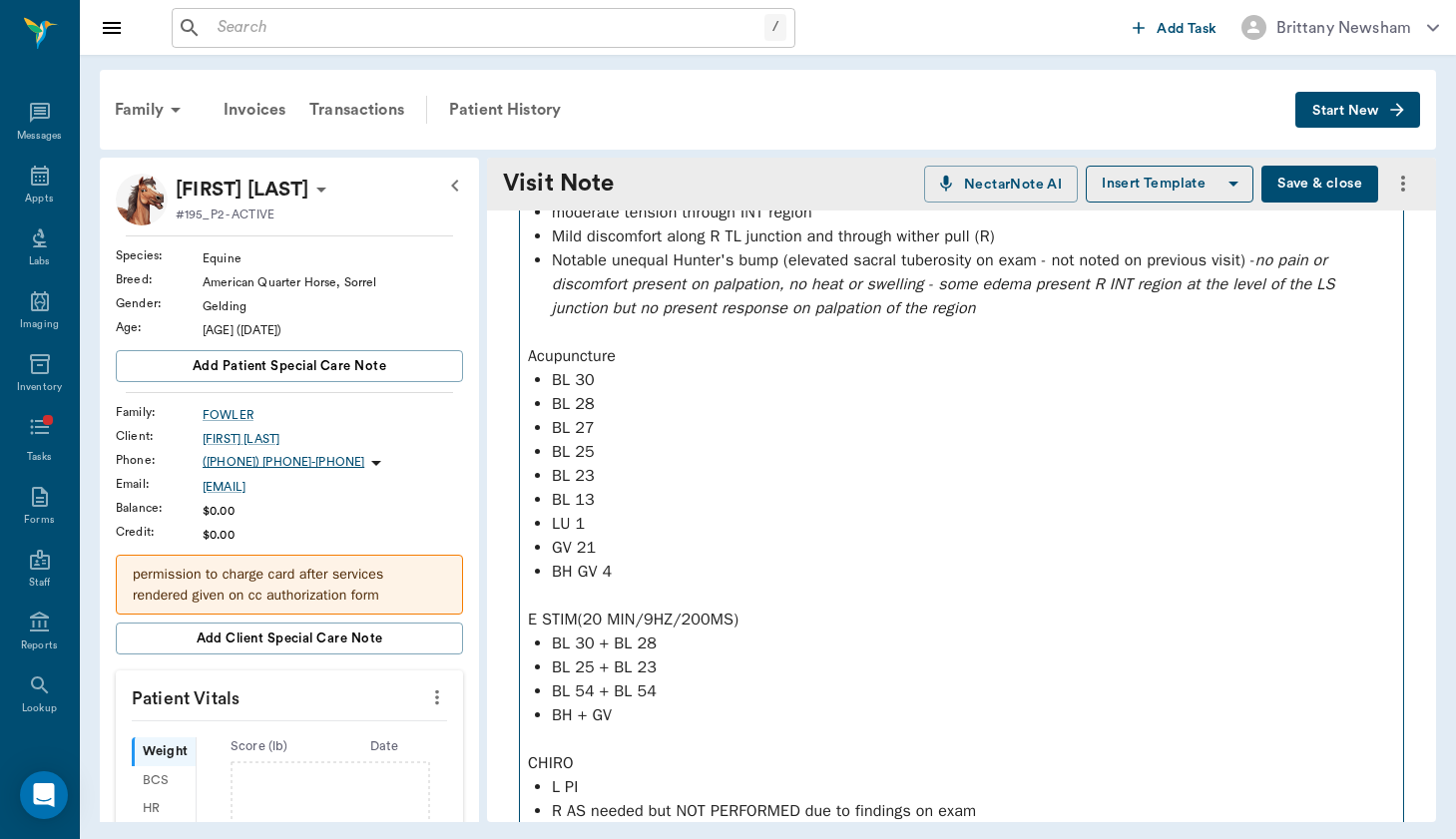 scroll, scrollTop: 458, scrollLeft: 0, axis: vertical 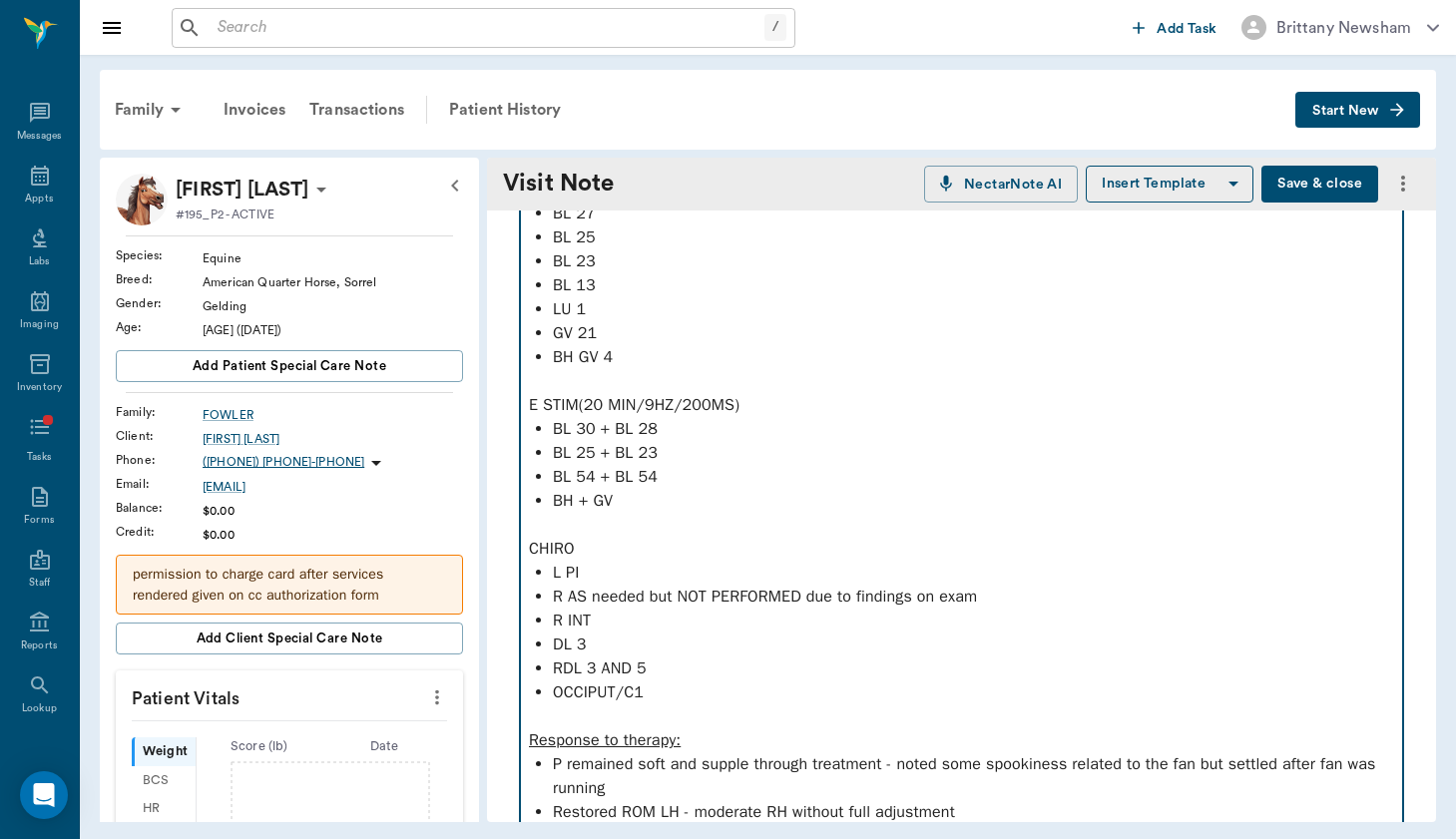 click on "L PI  R AS needed but NOT PERFORMED due to findings on exam  R INT  DL 3  RDL 3 AND 5  OCCIPUT/C1" at bounding box center [961, 632] 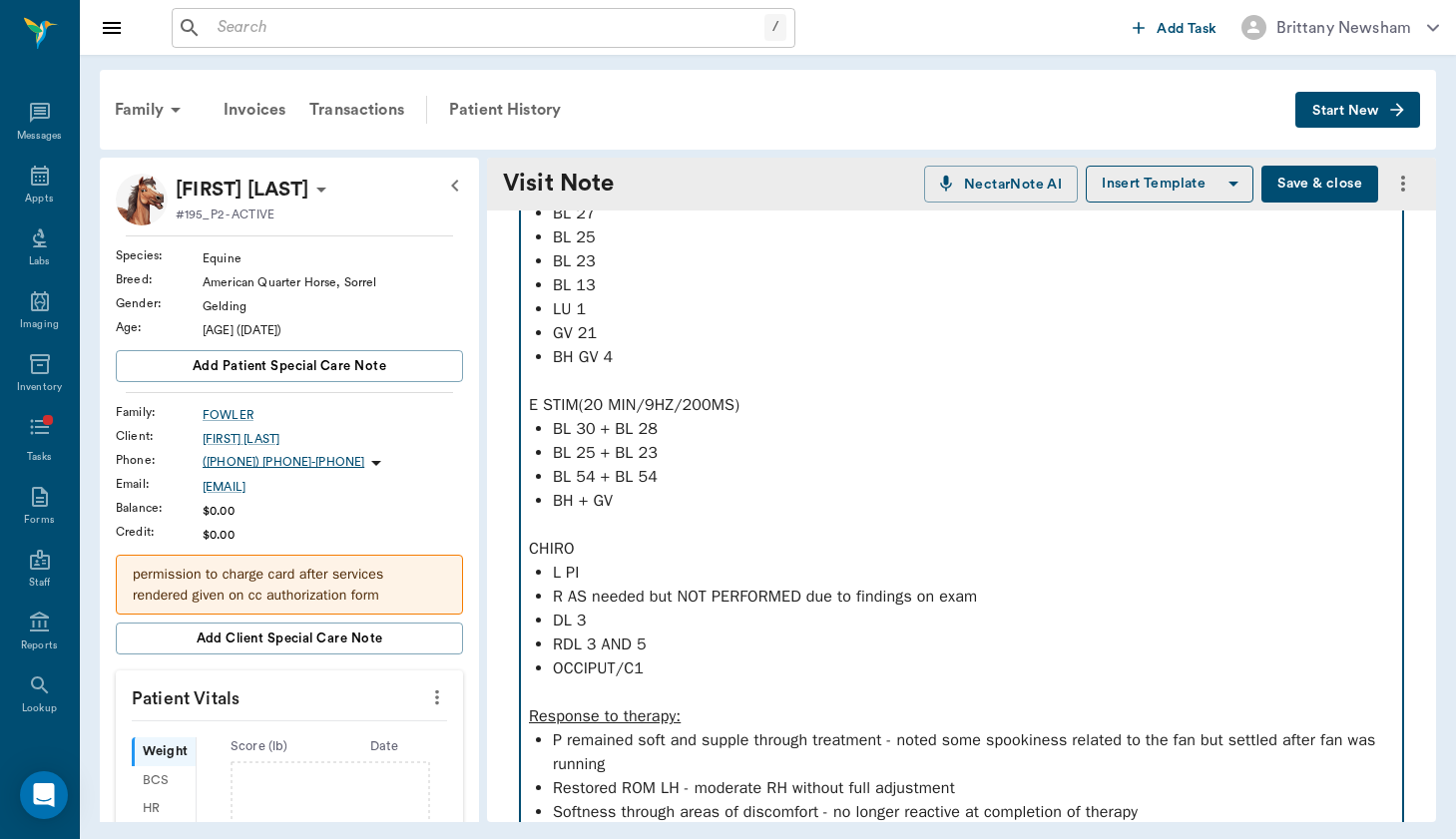 click on "R AS needed but NOT PERFORMED due to findings on exam" at bounding box center (973, 597) 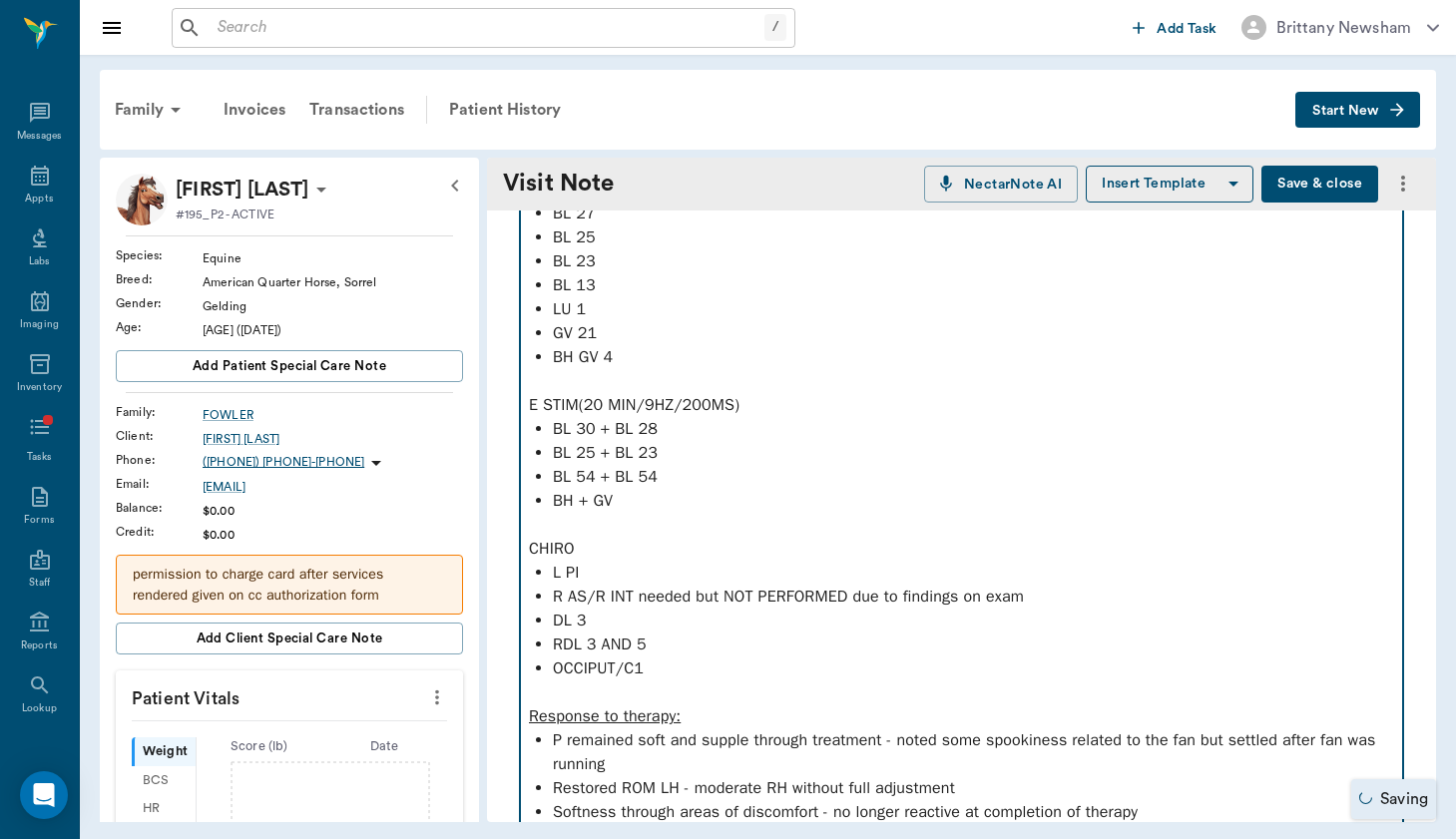 click on "R AS/R INT needed but NOT PERFORMED due to findings on exam" at bounding box center (973, 597) 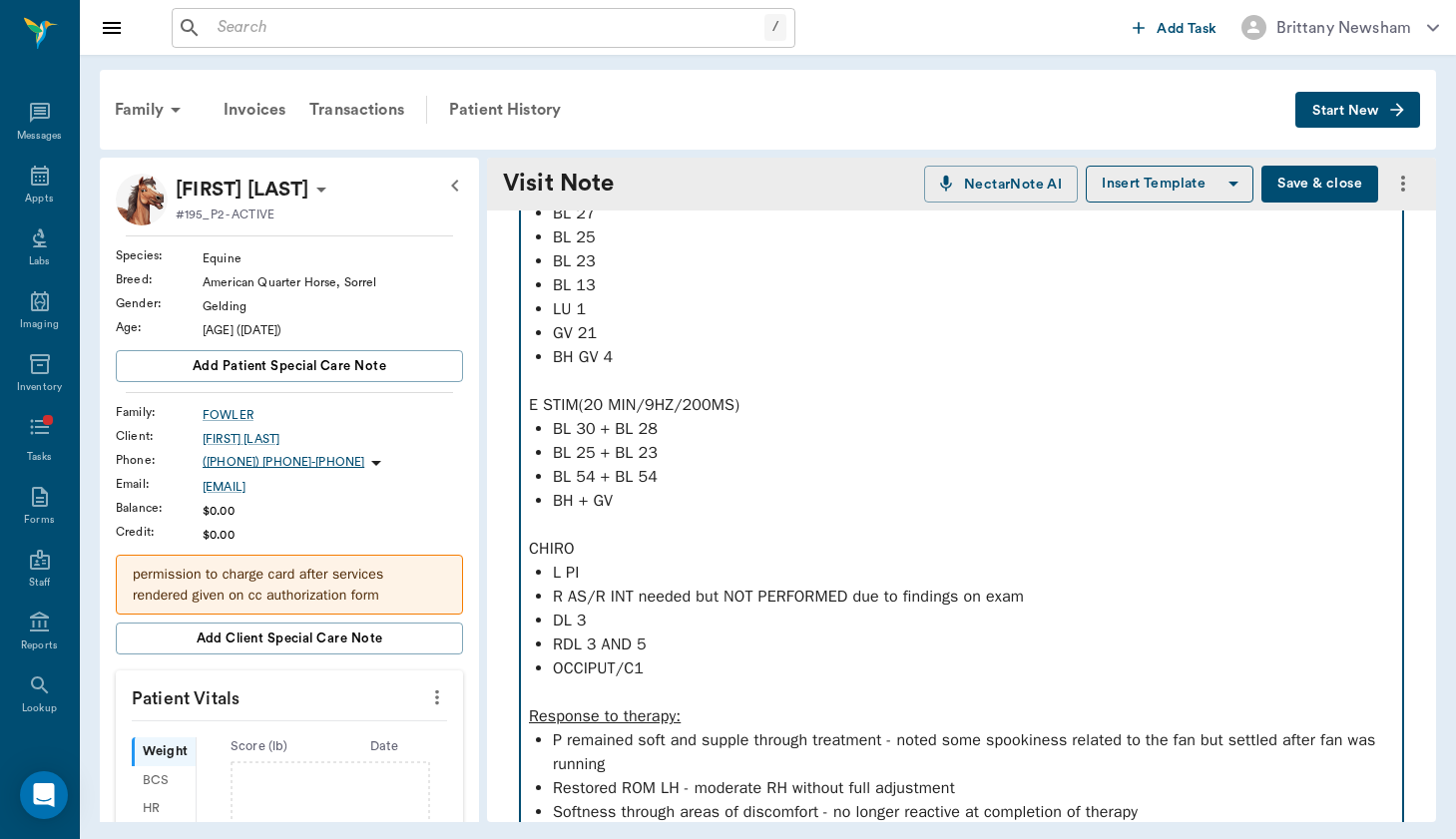 click on "R AS/R INT needed but NOT PERFORMED due to findings on exam" at bounding box center (973, 597) 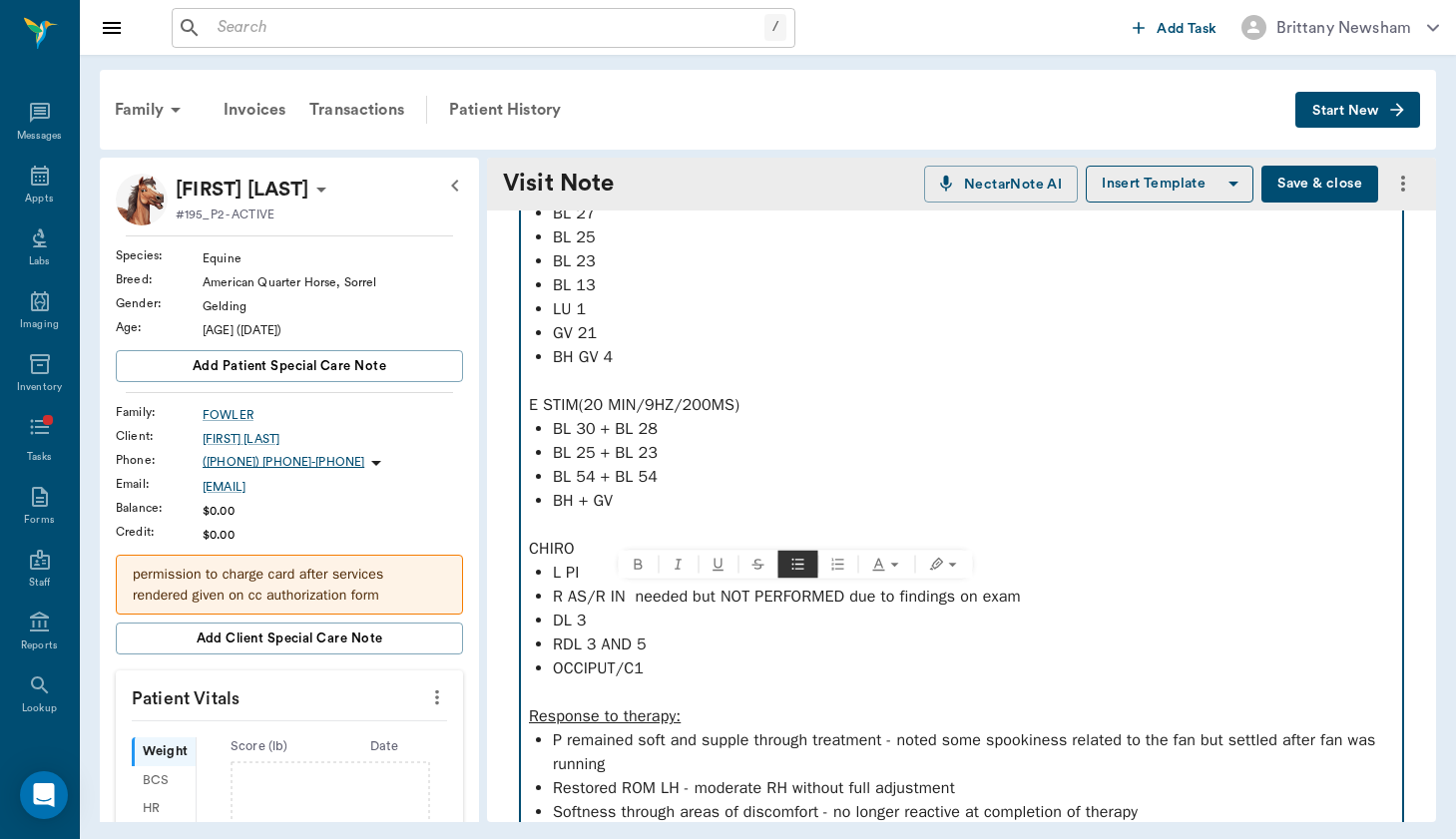 drag, startPoint x: 1060, startPoint y: 597, endPoint x: 434, endPoint y: 609, distance: 626.115 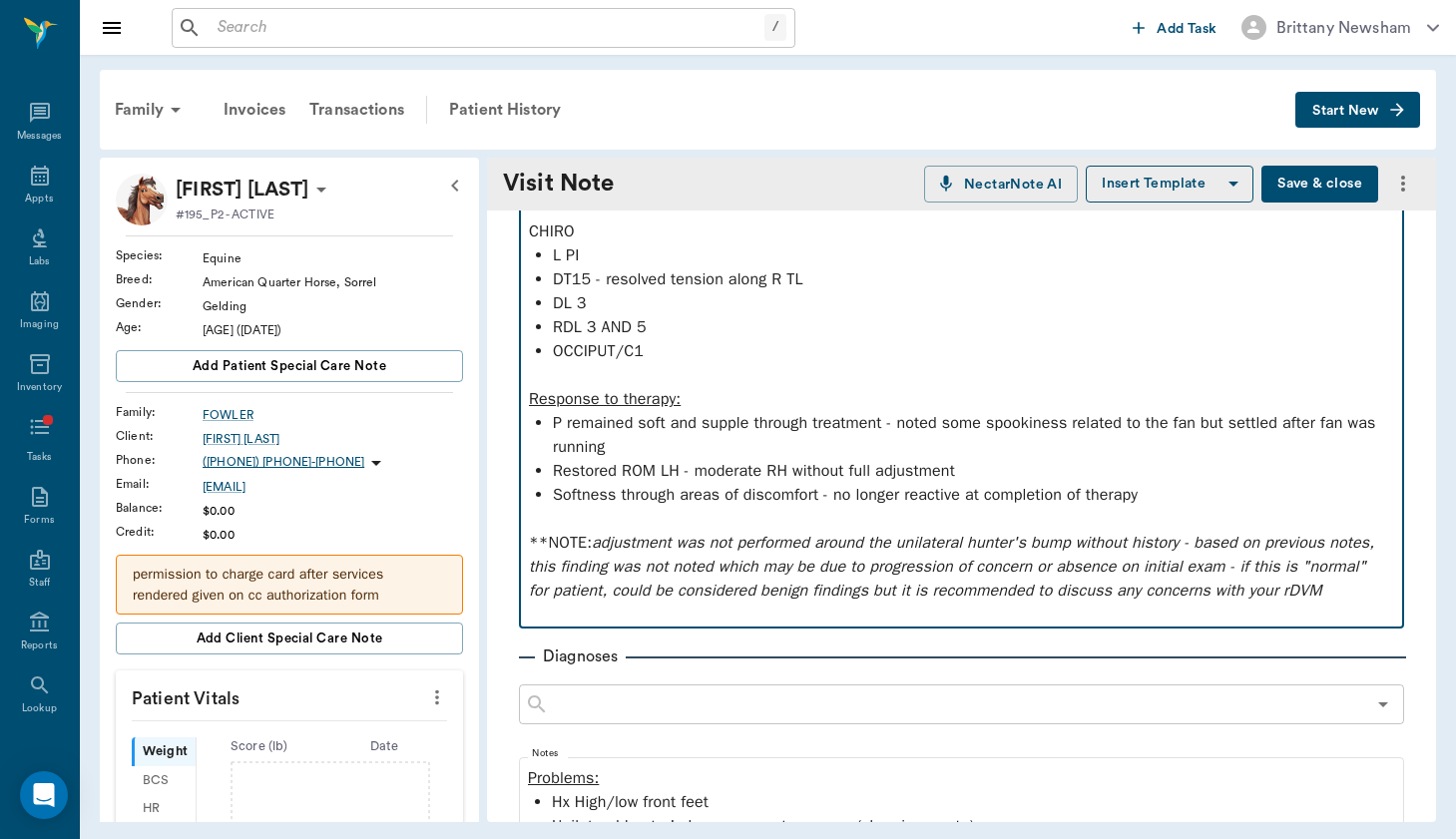 scroll, scrollTop: 857, scrollLeft: 0, axis: vertical 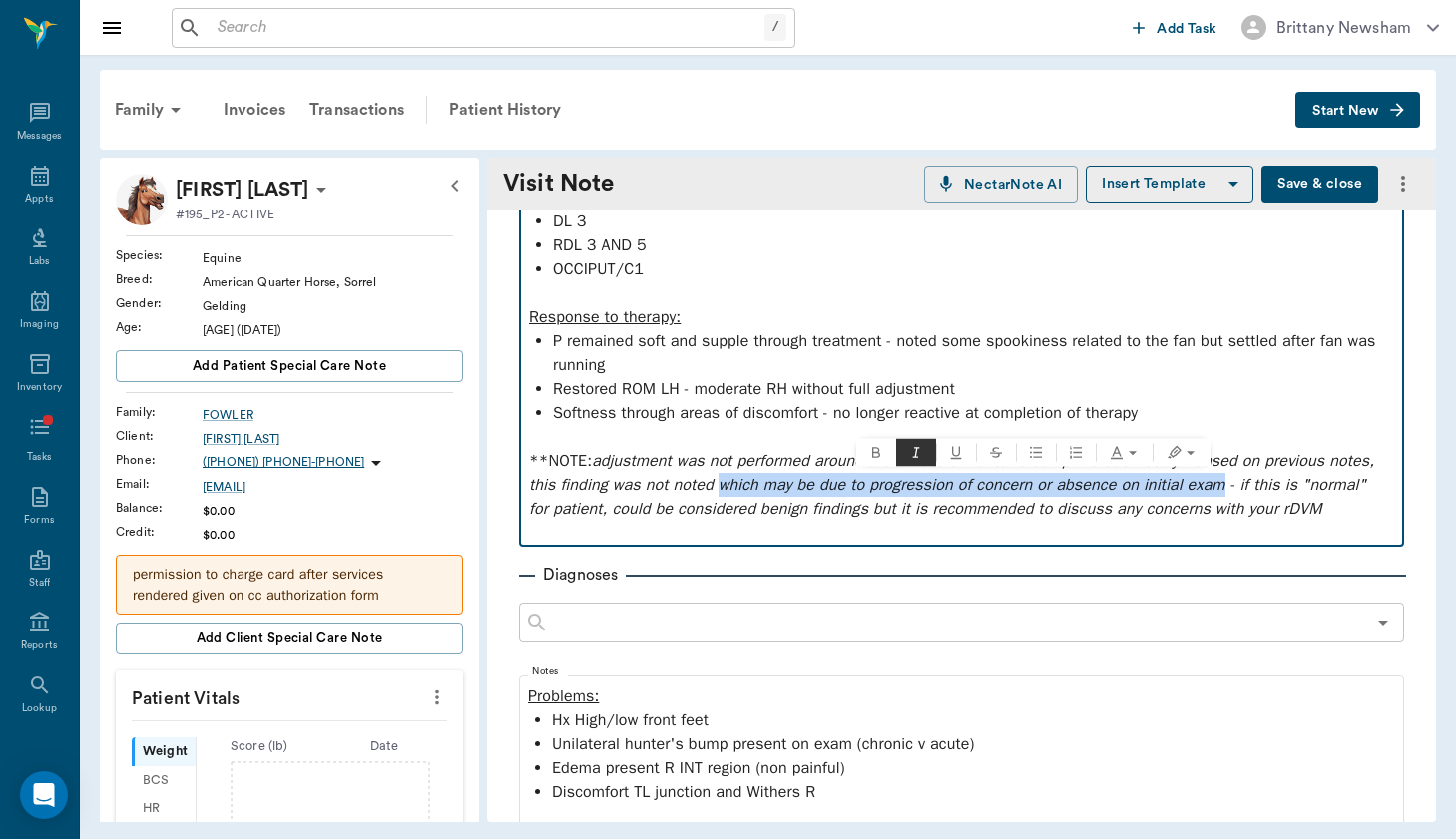 drag, startPoint x: 1296, startPoint y: 485, endPoint x: 777, endPoint y: 490, distance: 519.02408 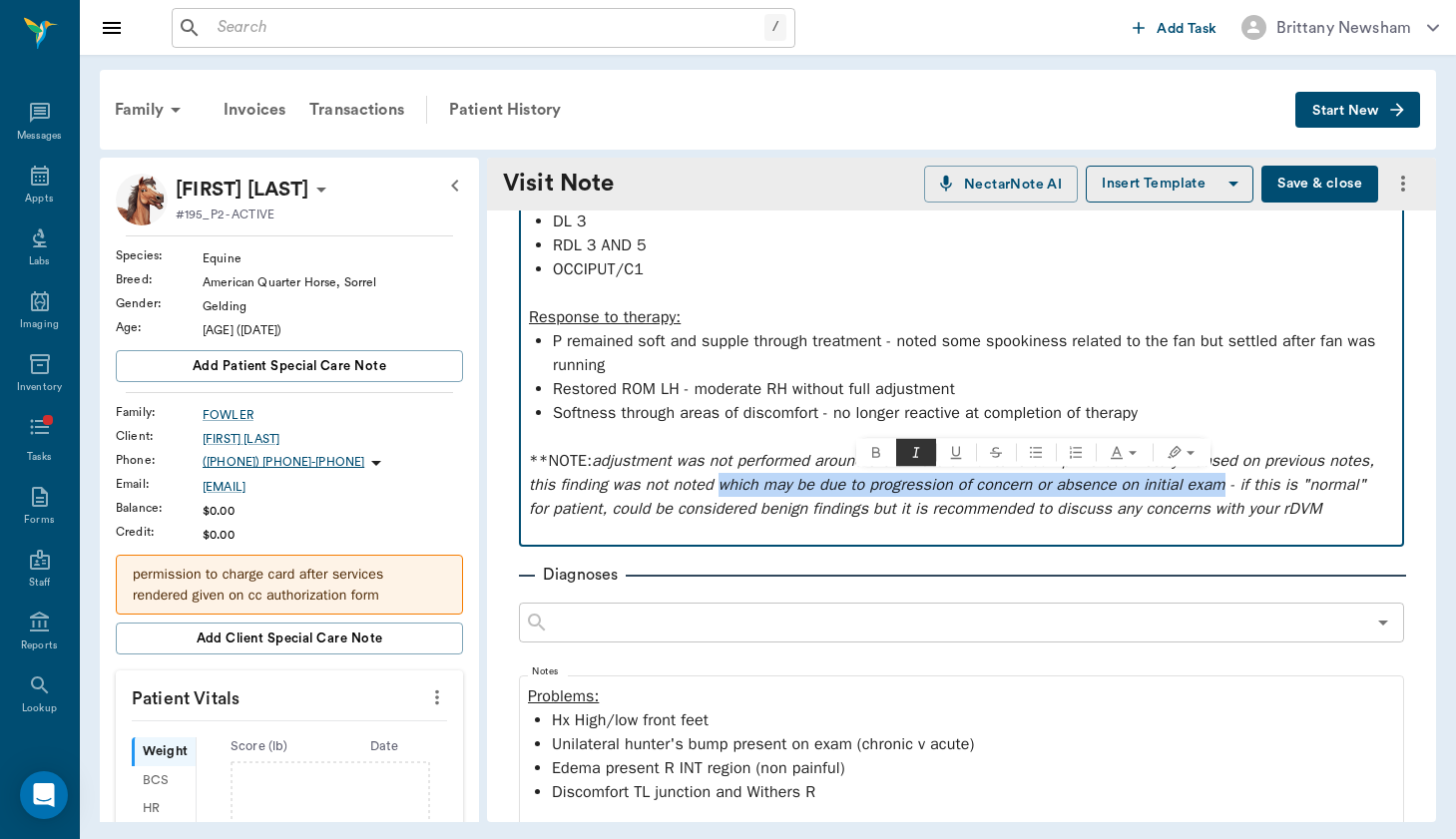 click on "adjustment was not performed around the unilateral hunter's bump without history - based on previous notes, this finding was not noted which may be due to progression of concern or absence on initial exam - if this is "normal" for patient, could be considered benign findings but it is recommended to discuss any concerns with your rDVM" at bounding box center [954, 485] 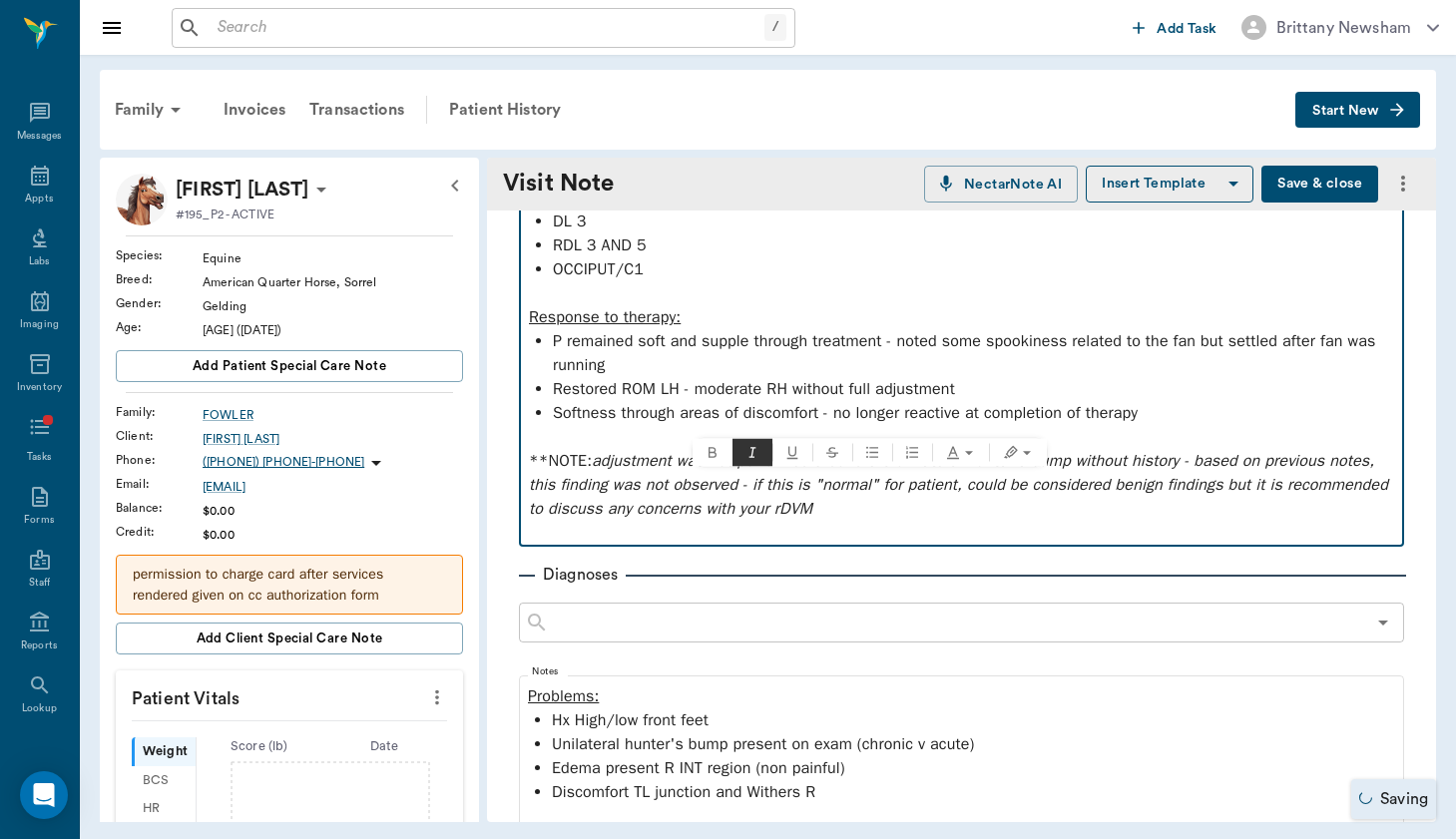 drag, startPoint x: 903, startPoint y: 504, endPoint x: 802, endPoint y: 479, distance: 104.048066 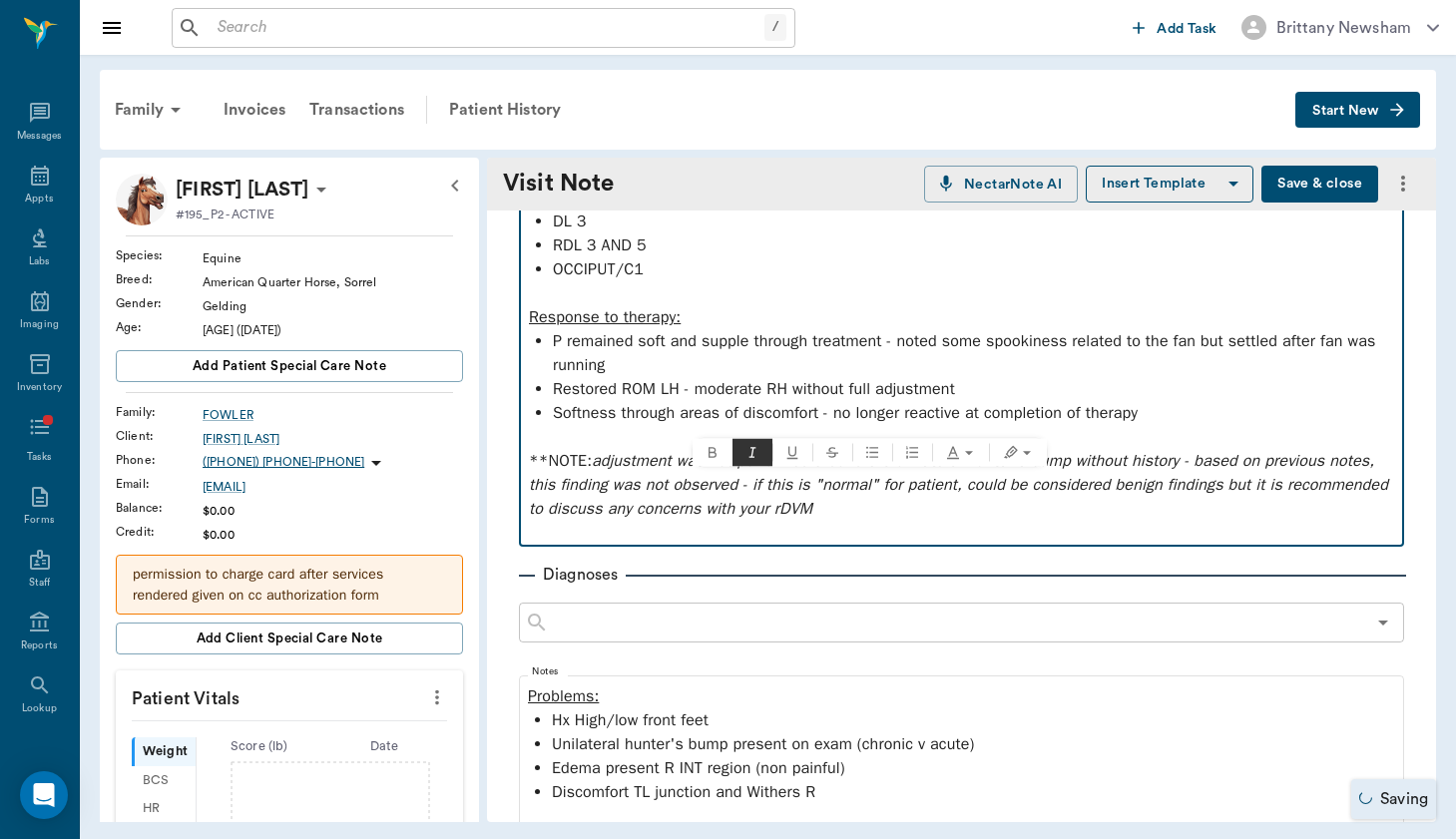 click on "**NOTE : adjustment was not performed around the unilateral hunter's bump without history - based on previous notes, this finding was not observed - if this is "normal" for patient, could be considered benign findings but it is recommended to discuss any concerns with your rDVM" at bounding box center [961, 485] 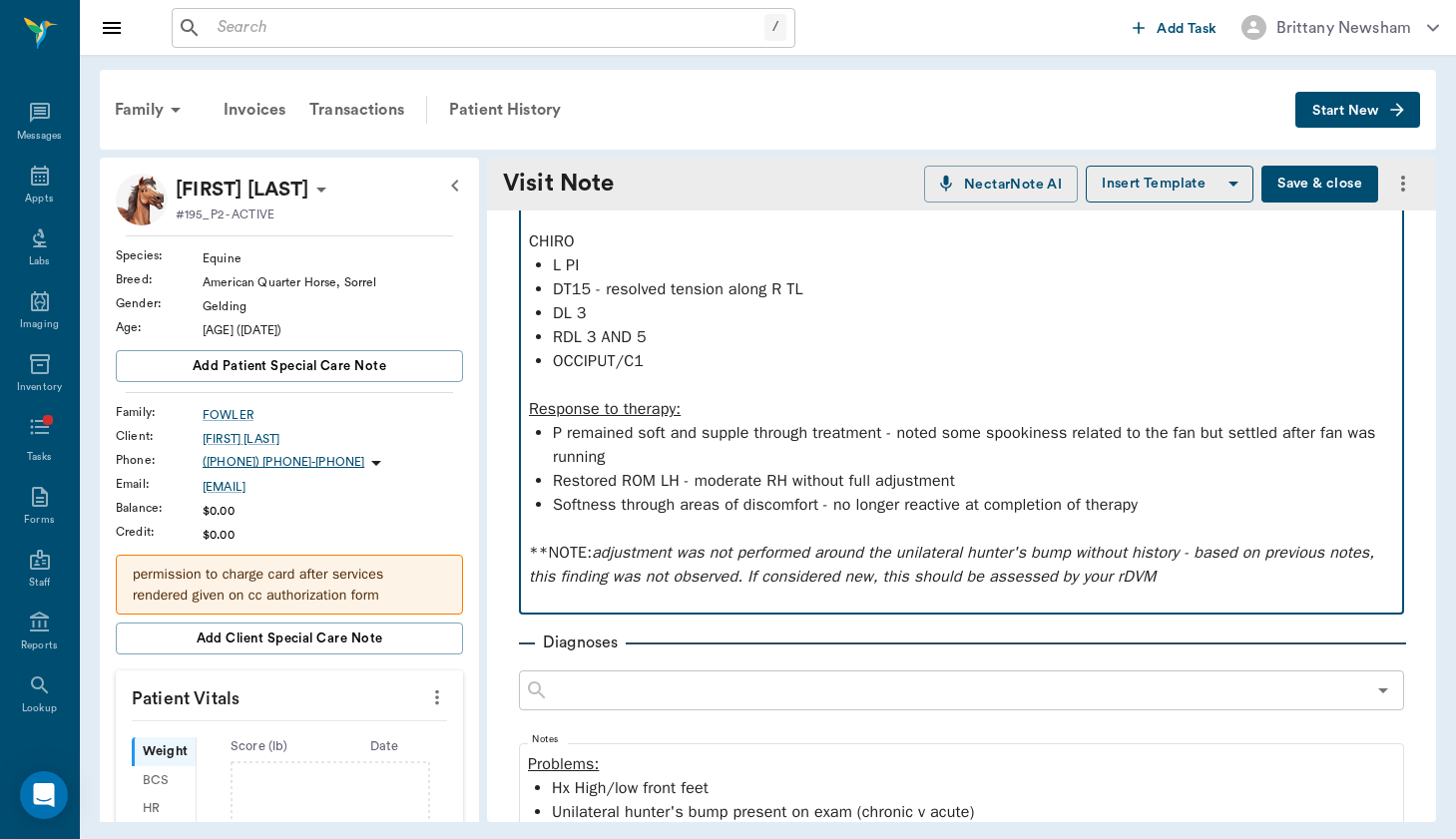 scroll, scrollTop: 761, scrollLeft: 0, axis: vertical 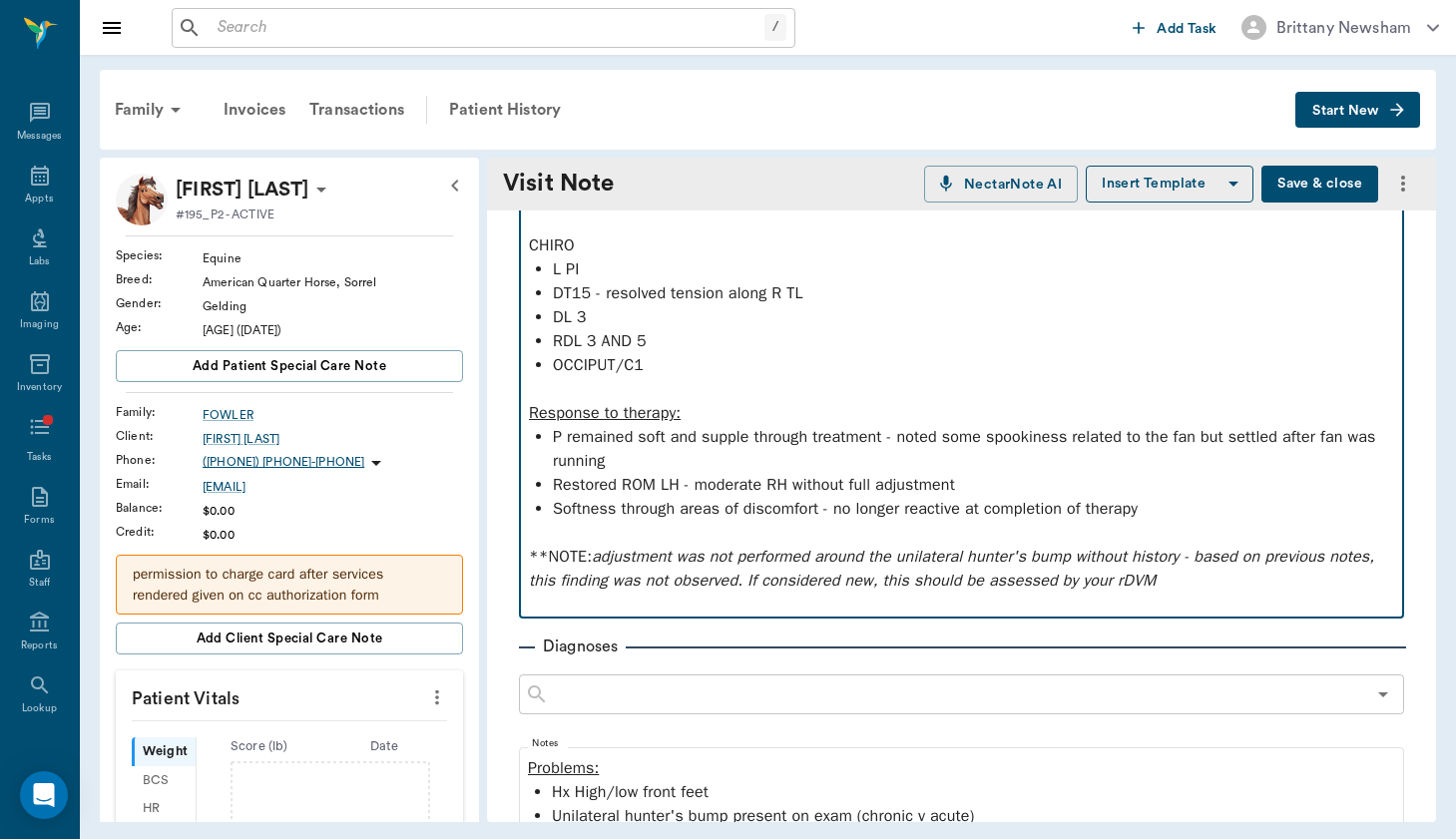 click on "DL 3" at bounding box center [973, 317] 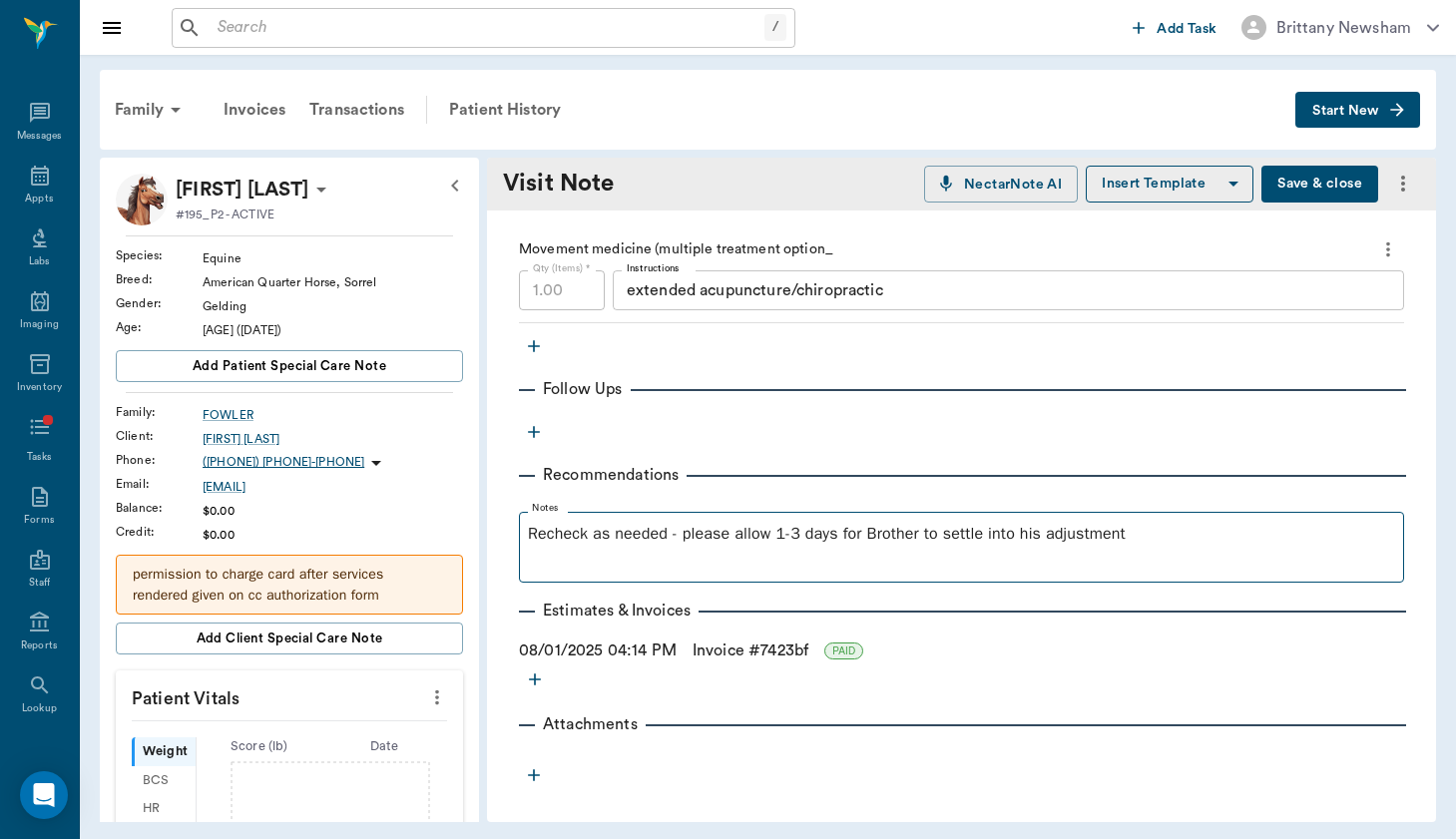 scroll, scrollTop: 1521, scrollLeft: 0, axis: vertical 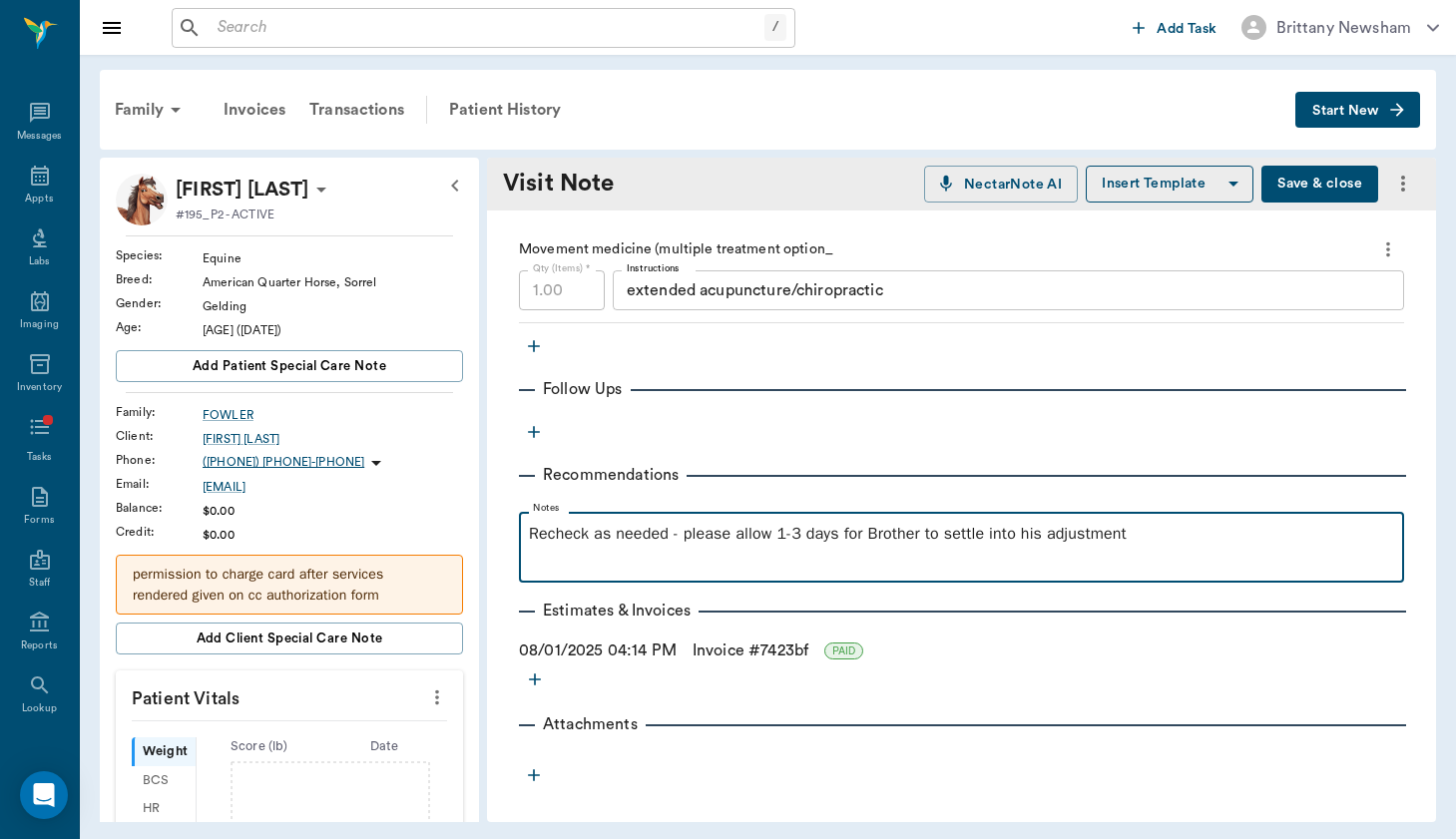click on "Recheck as needed - please allow 1-3 days for Brother to settle into his adjustment" at bounding box center (961, 534) 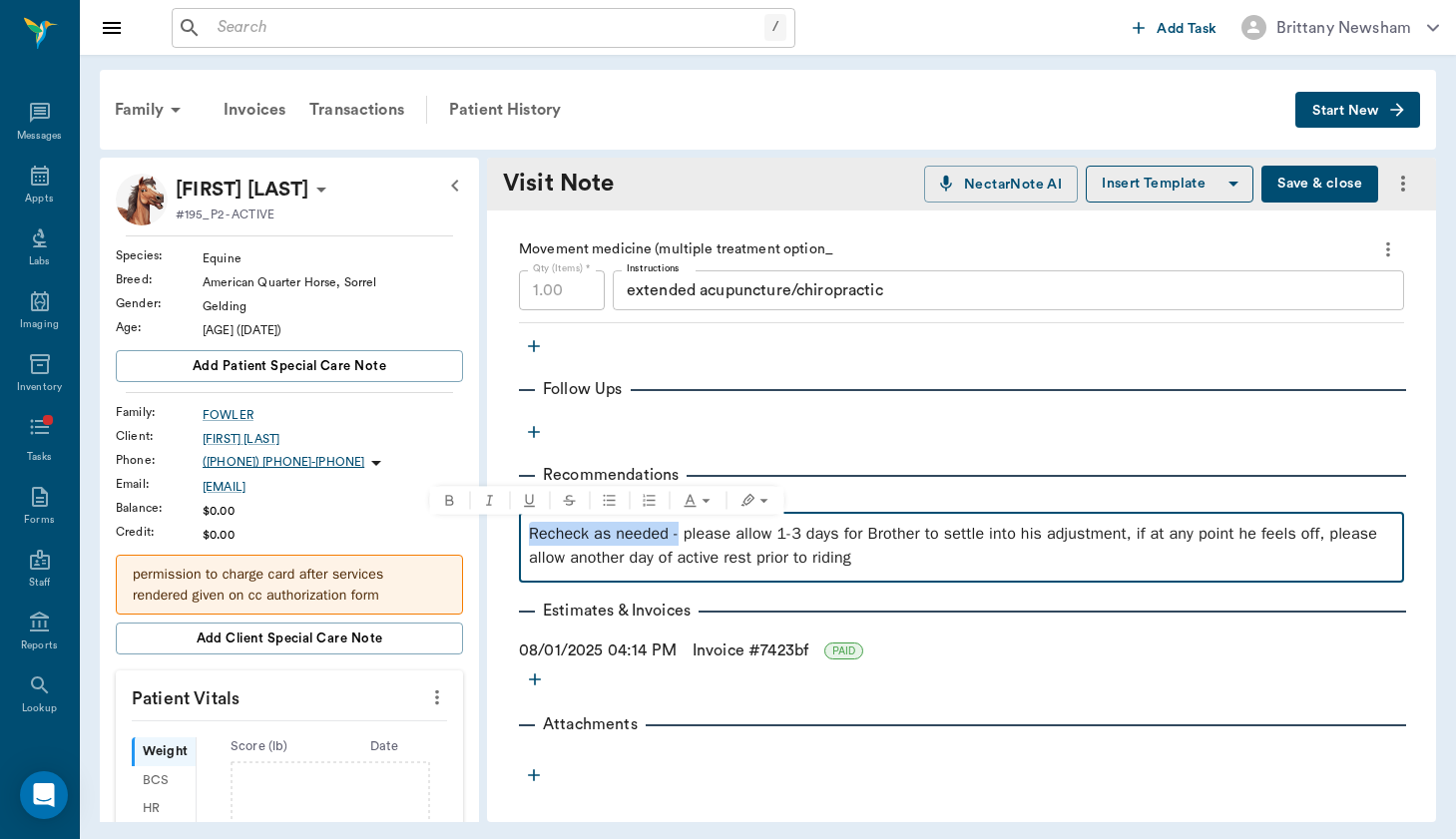 drag, startPoint x: 683, startPoint y: 523, endPoint x: 468, endPoint y: 526, distance: 215.02093 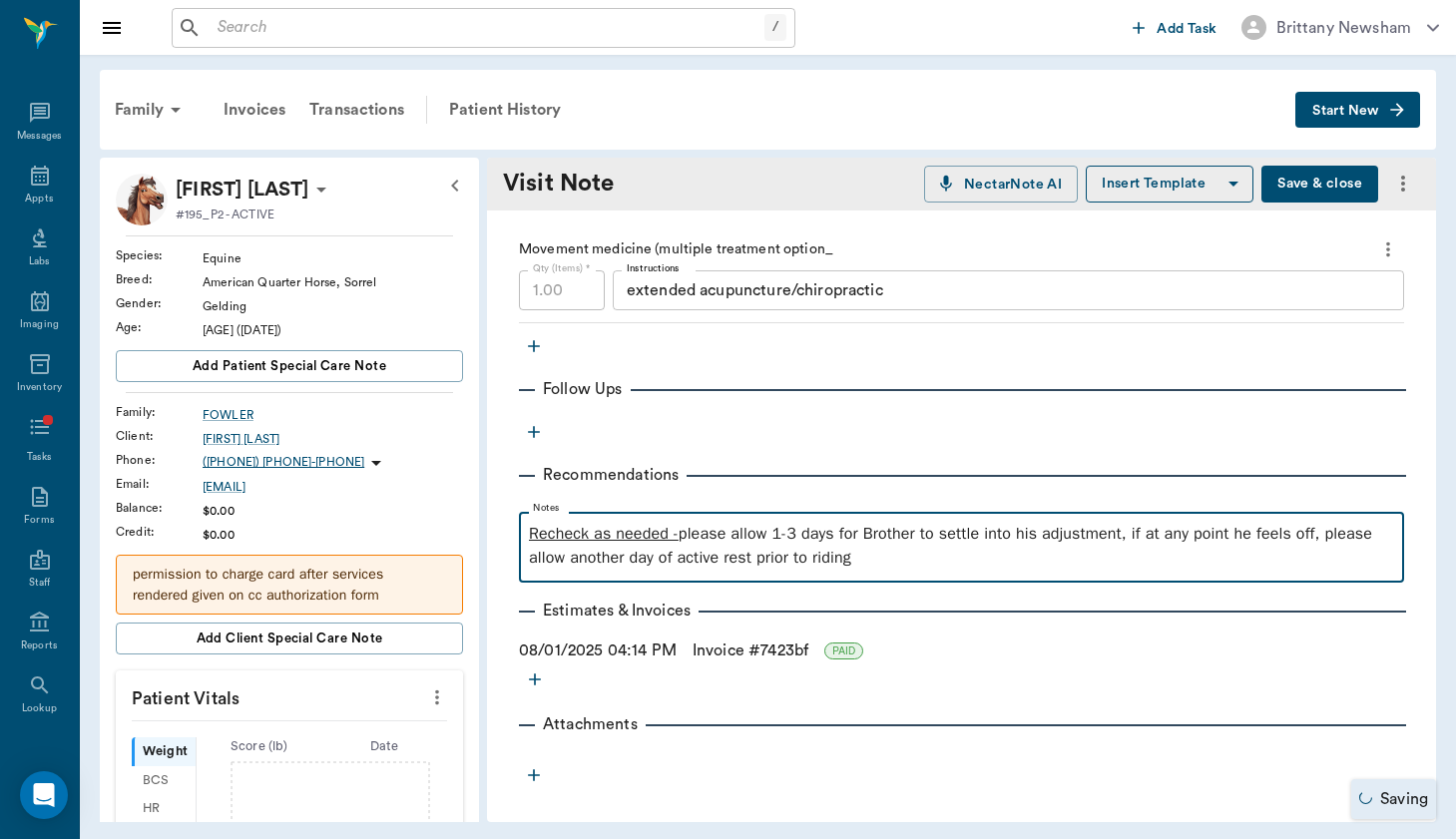 click on "Recheck as needed -  please allow 1-3 days for [NAME] to settle into his adjustment, if at any point he feels off, please allow another day of active rest prior to riding" at bounding box center (961, 546) 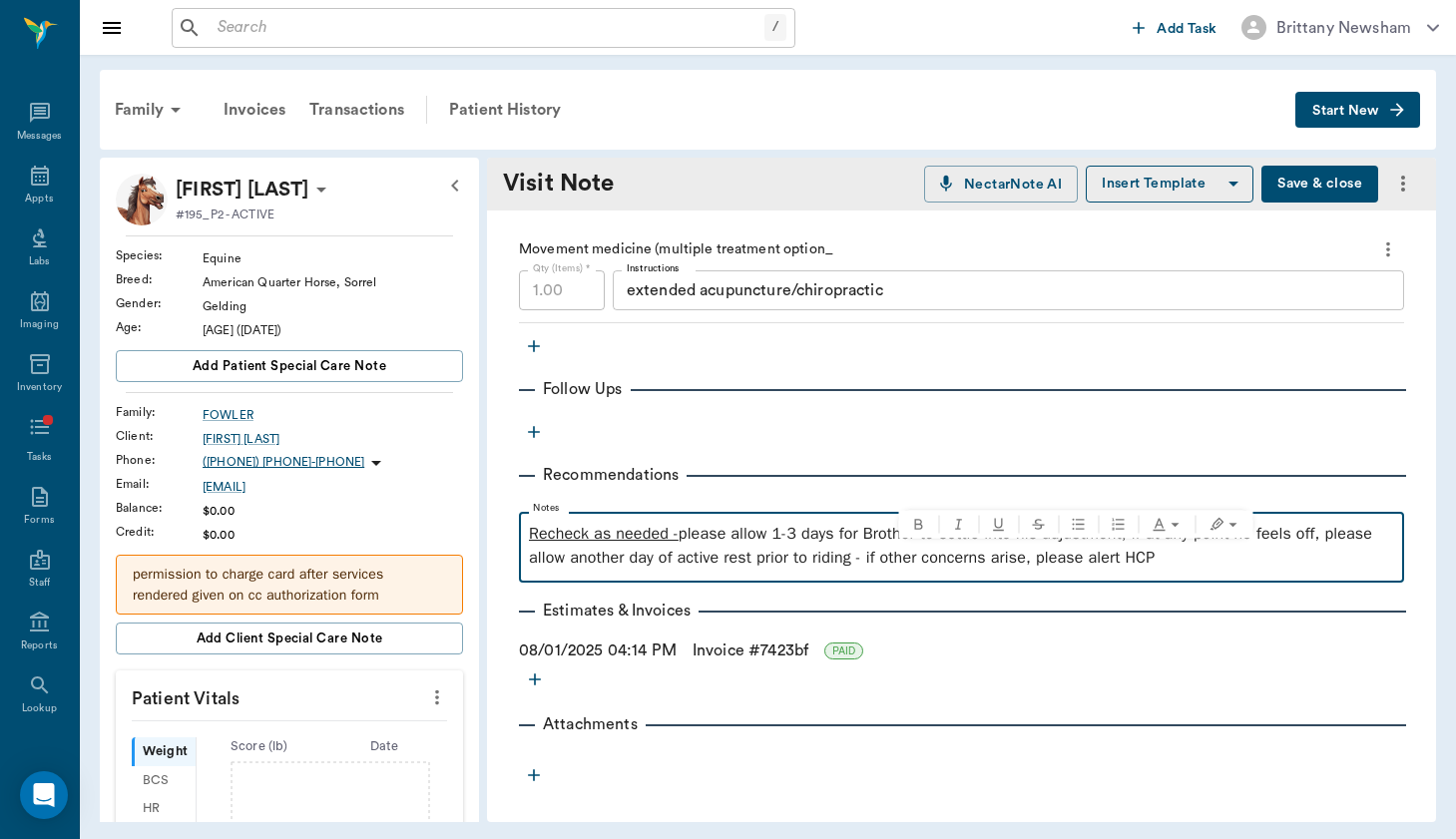 drag, startPoint x: 1253, startPoint y: 553, endPoint x: 917, endPoint y: 560, distance: 336.0729 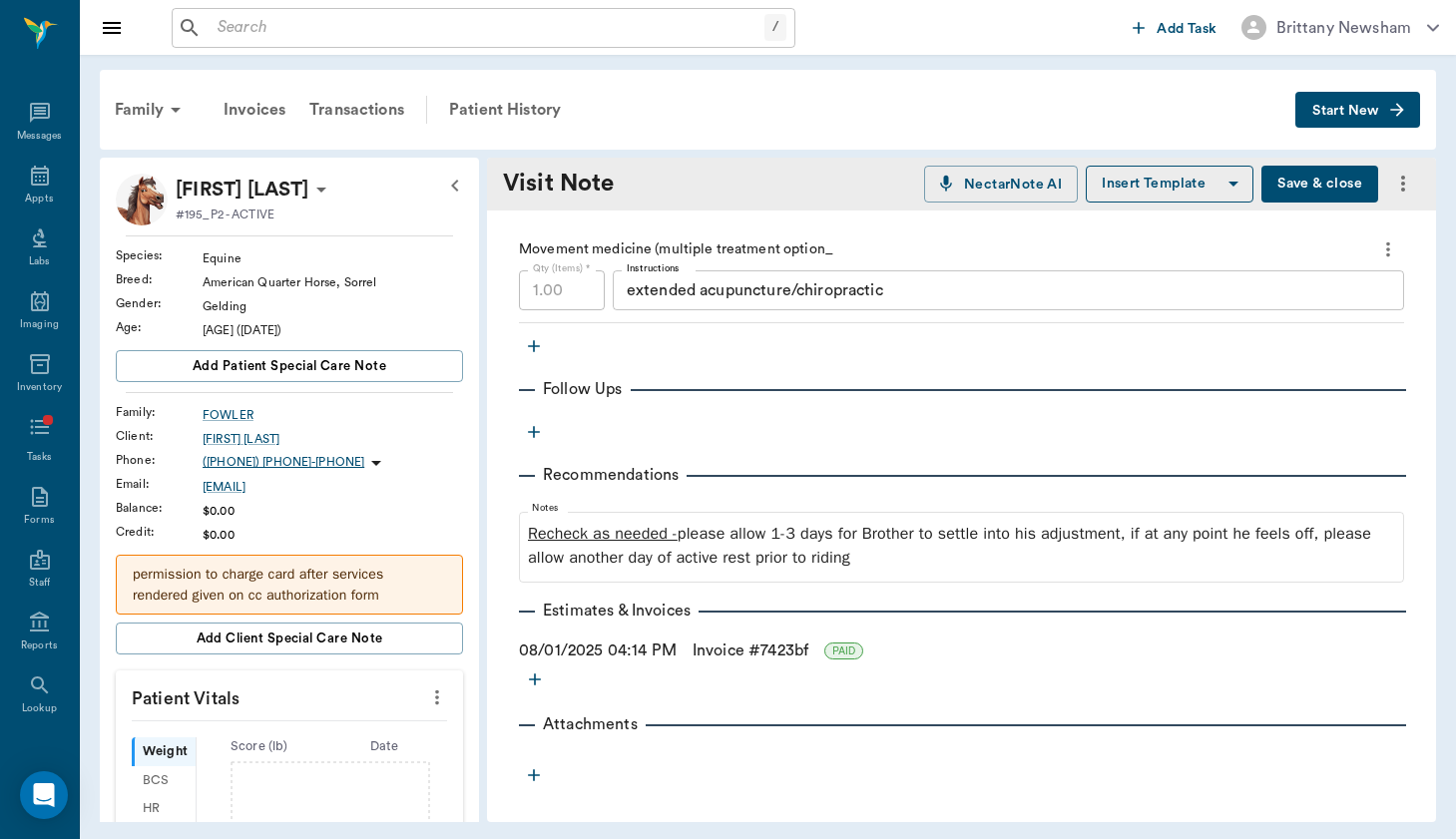 click on "Save & close" at bounding box center (1319, 184) 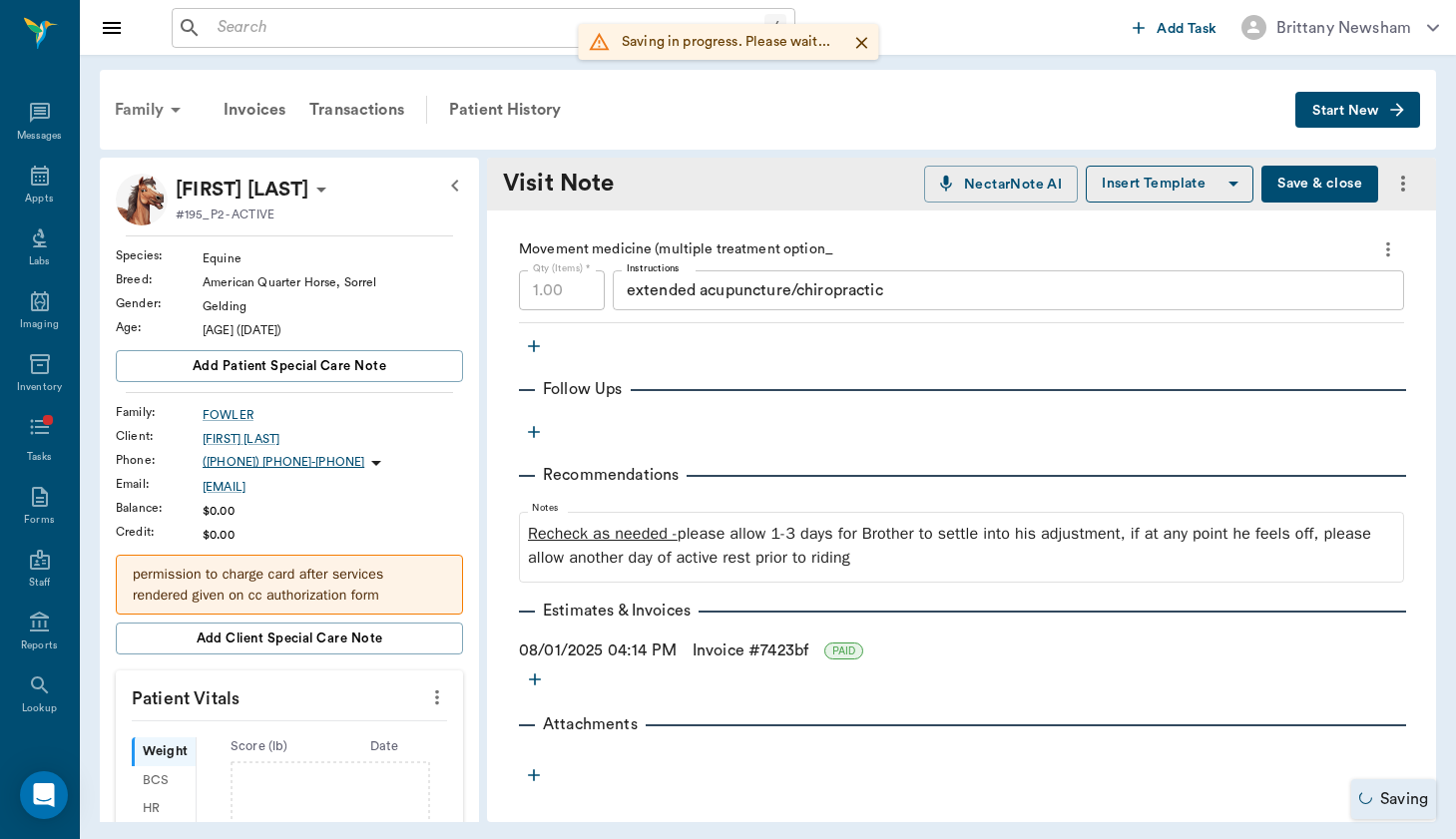 click on "Family" at bounding box center (151, 110) 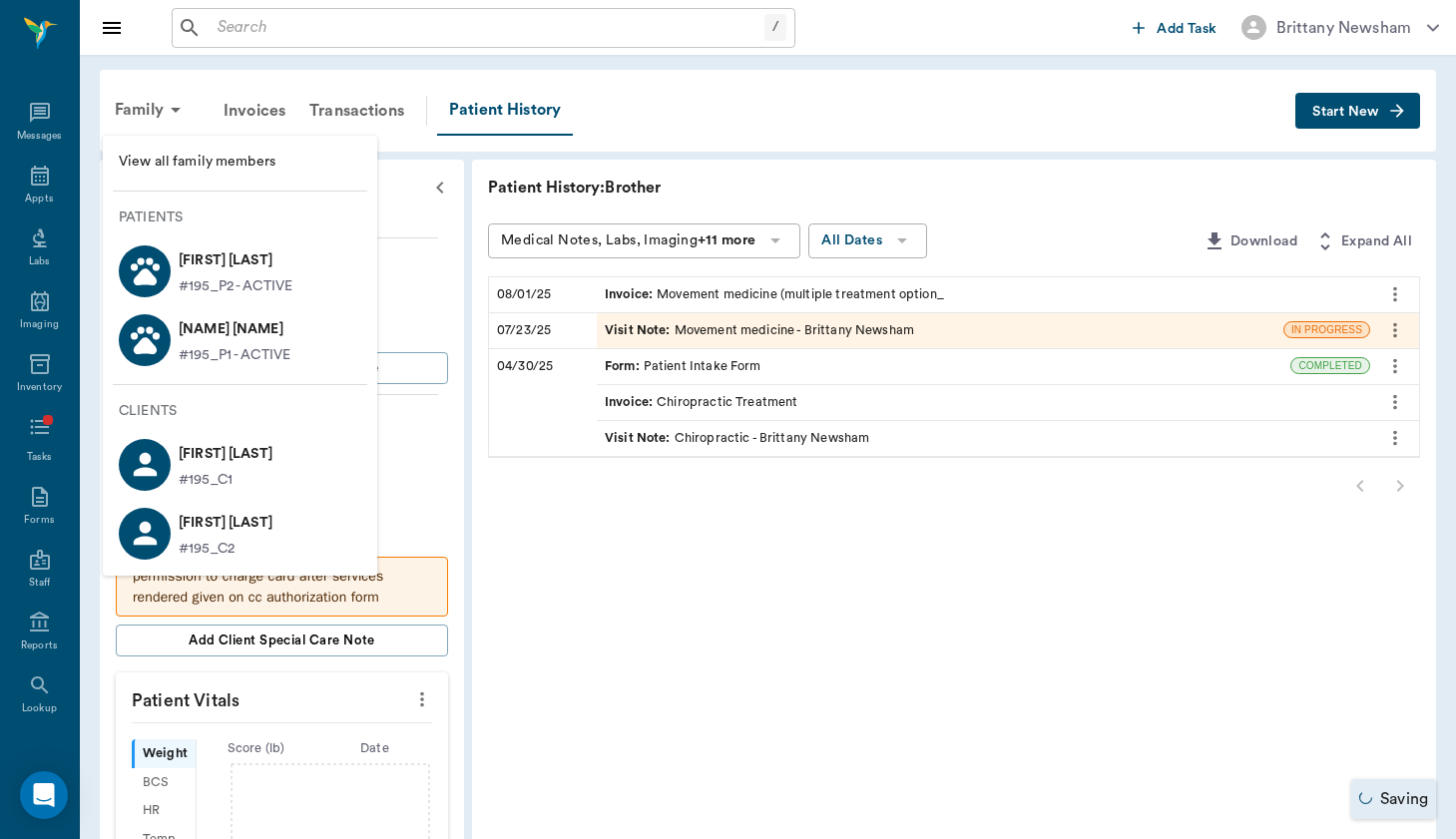 click on "[NAME] [NAME]" at bounding box center [235, 329] 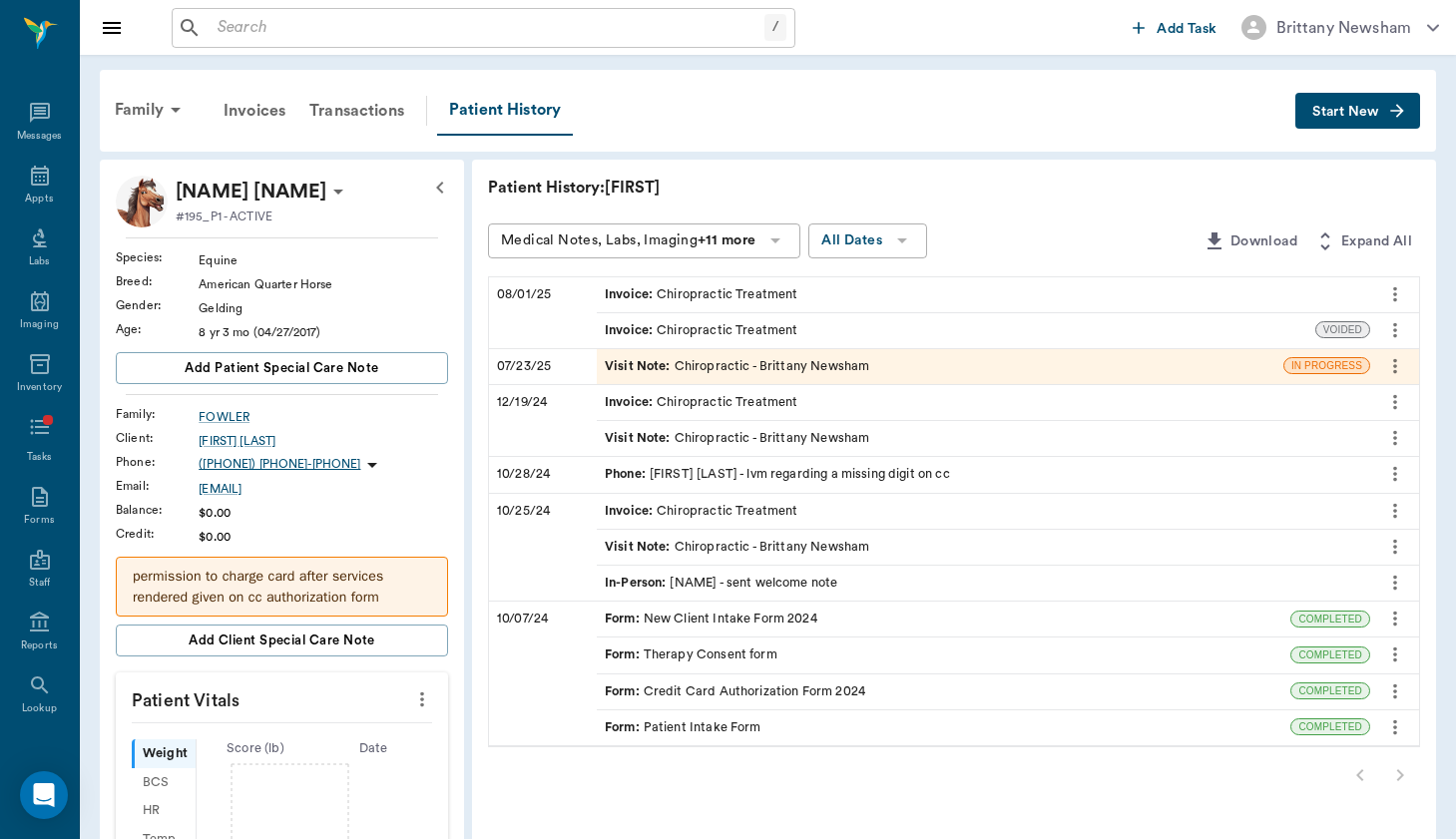 click on "Visit Note : Chiropractic - Brittany Newsham" at bounding box center (736, 366) 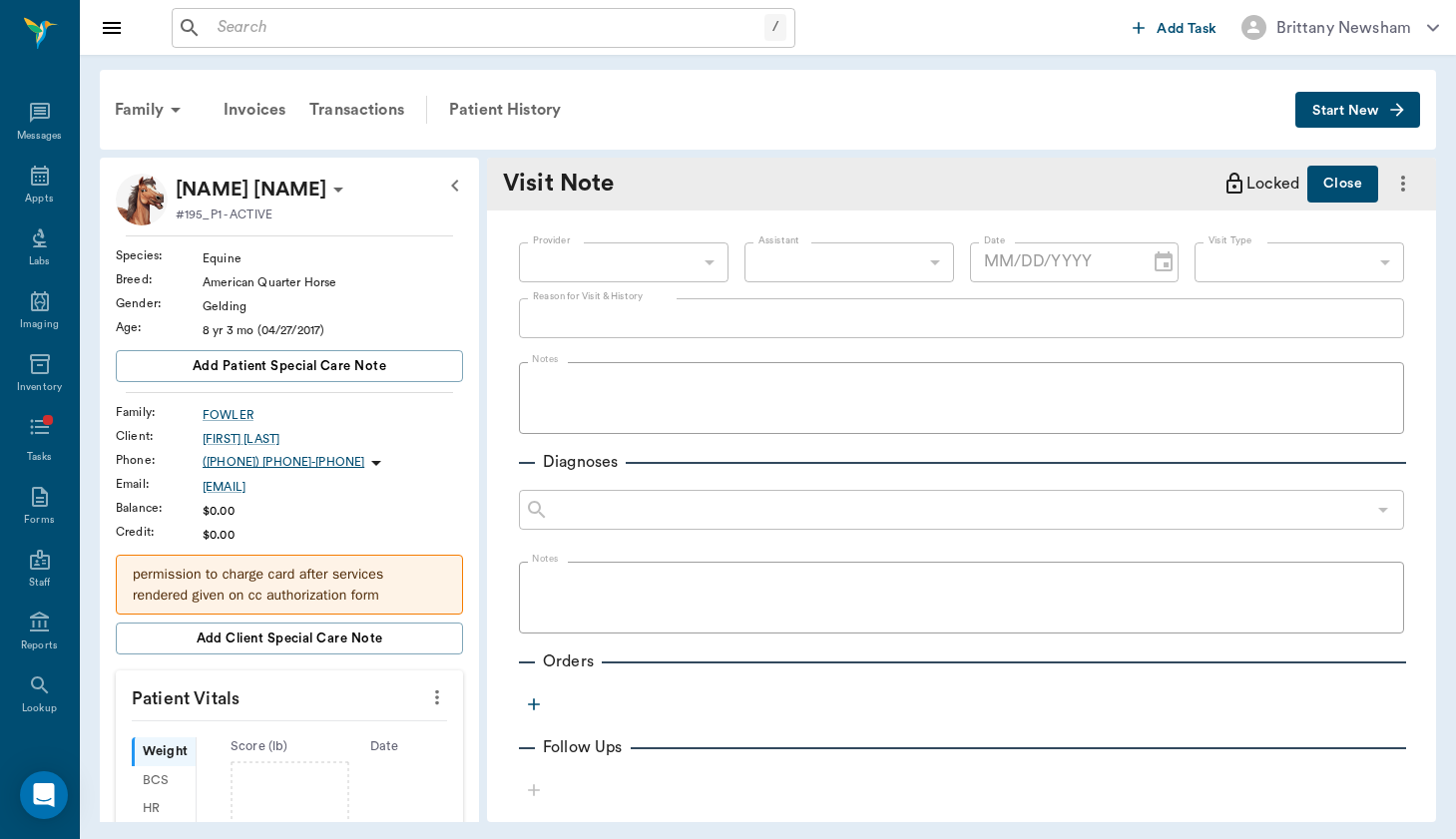 type on "649b3e03b5bc7e03f9326794" 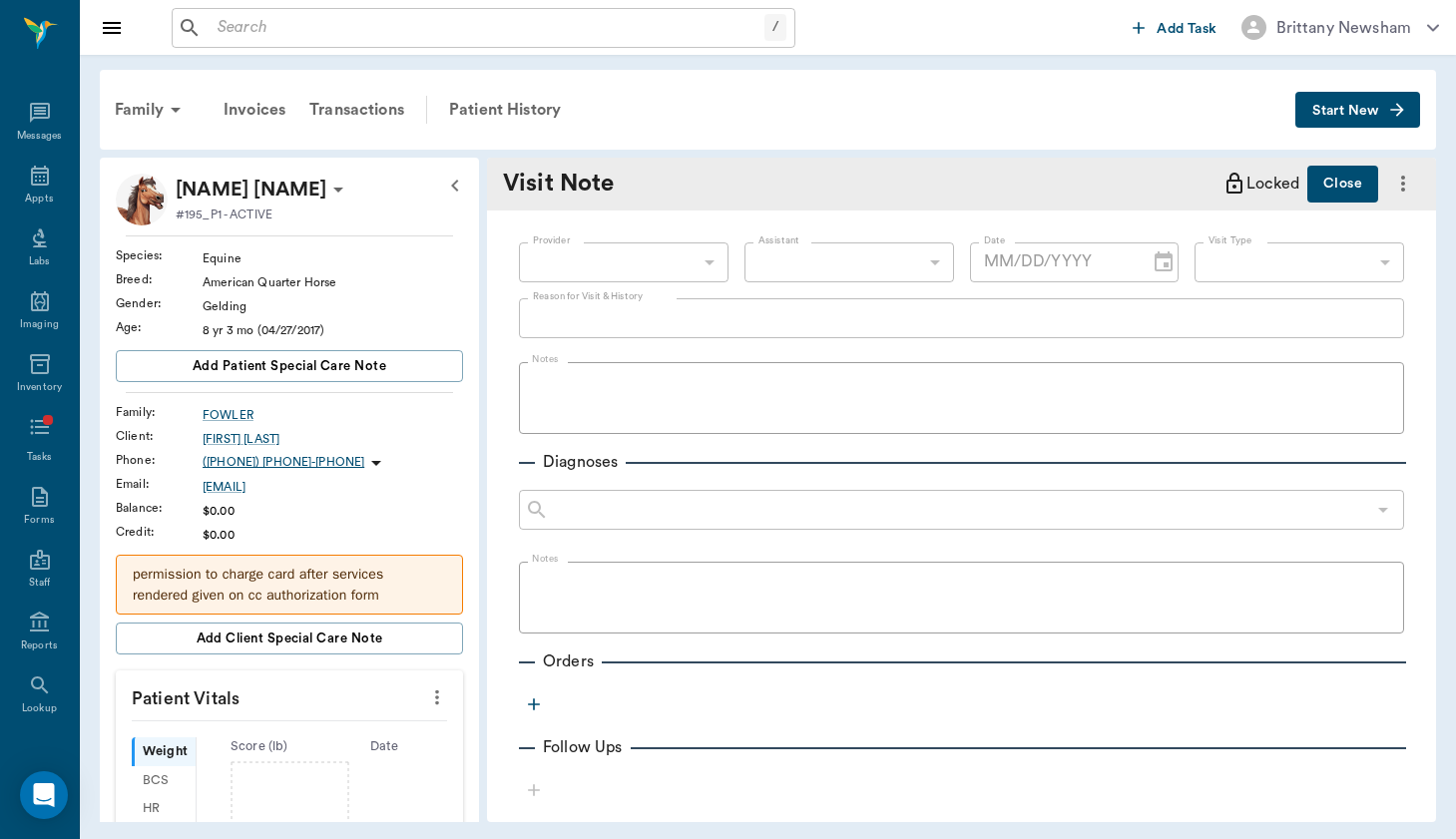 type on "65d2c202a8044d23520120ce" 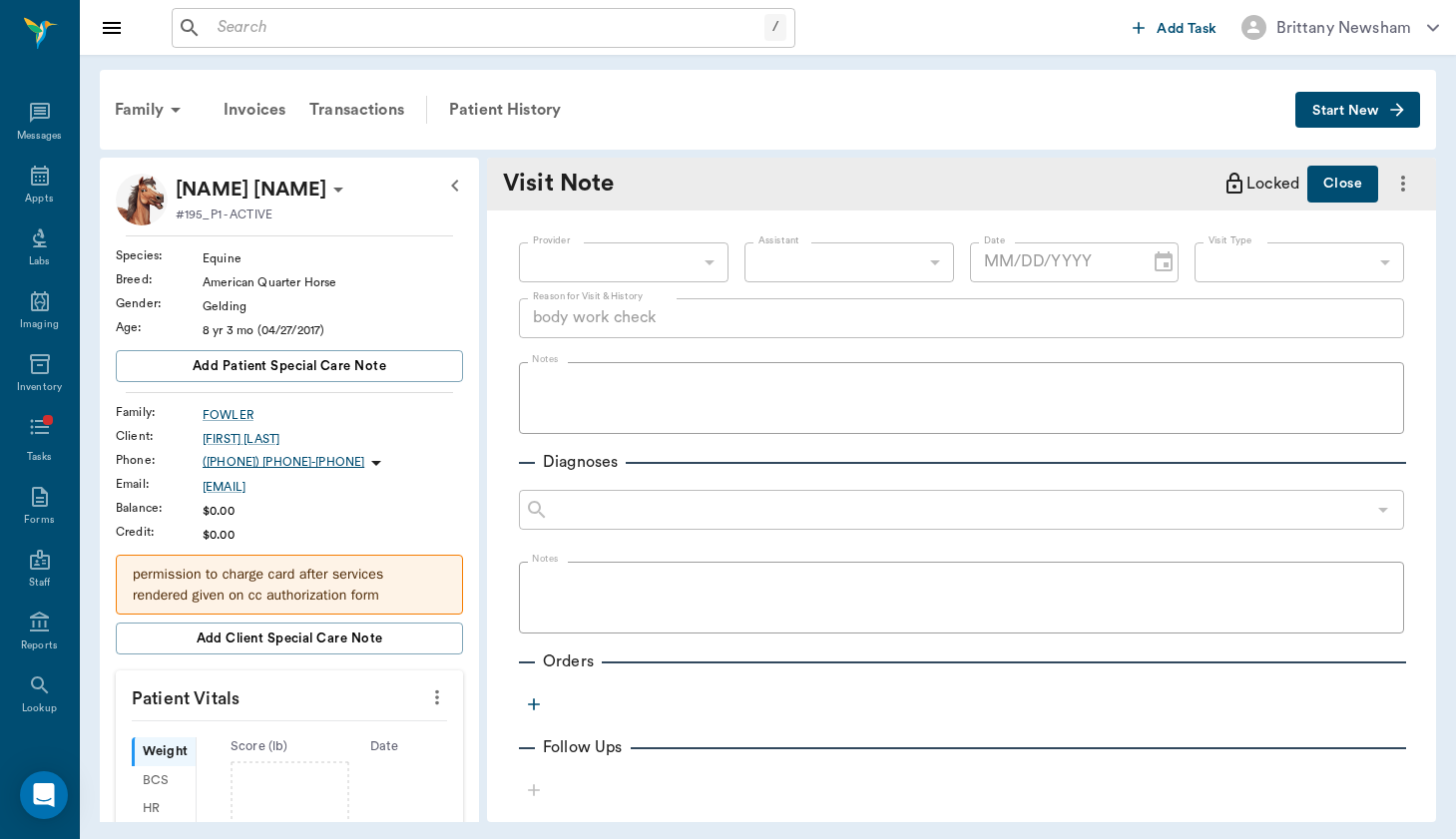 type on "[DATE]" 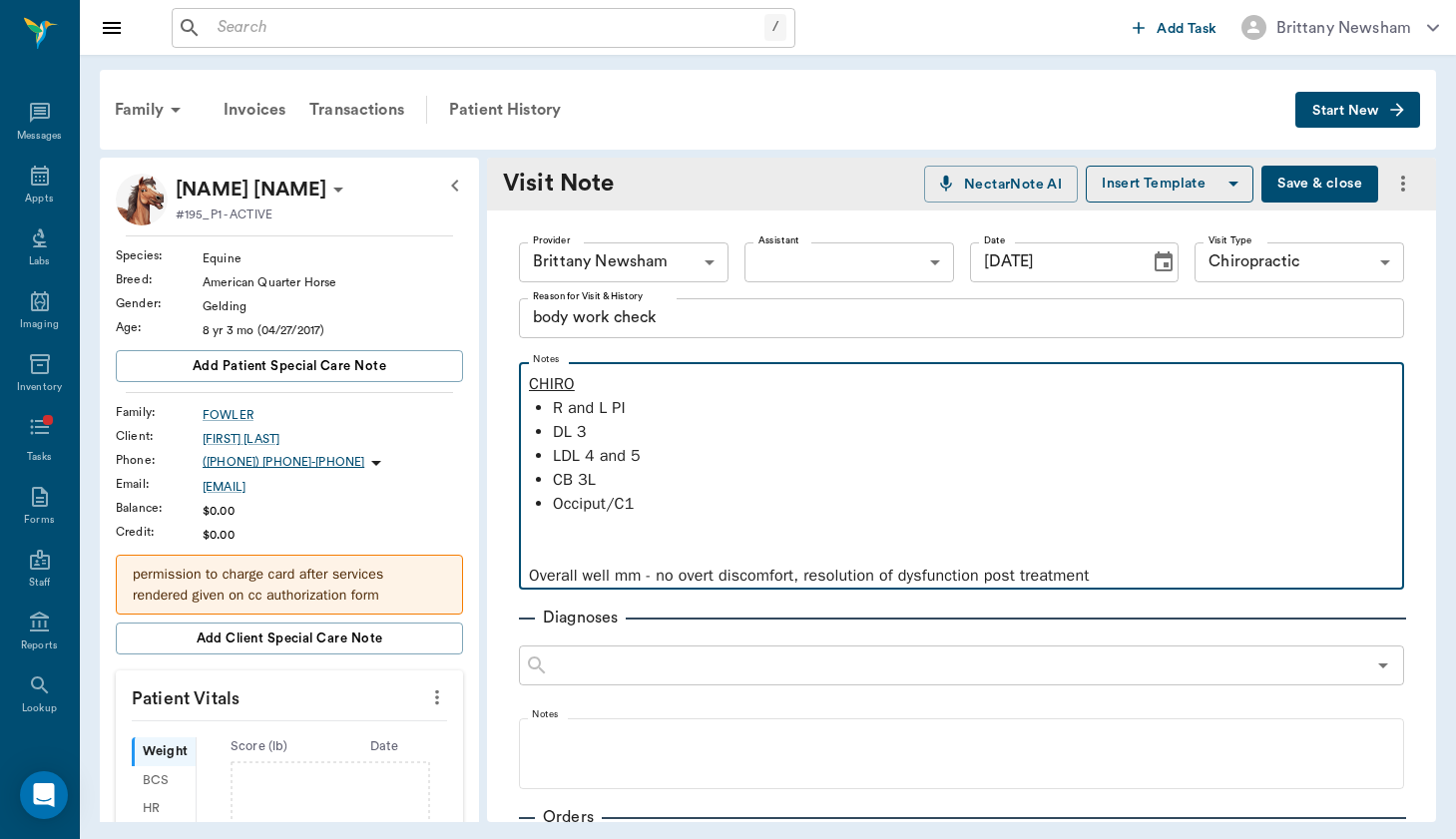 click on "R and L PI" at bounding box center (973, 408) 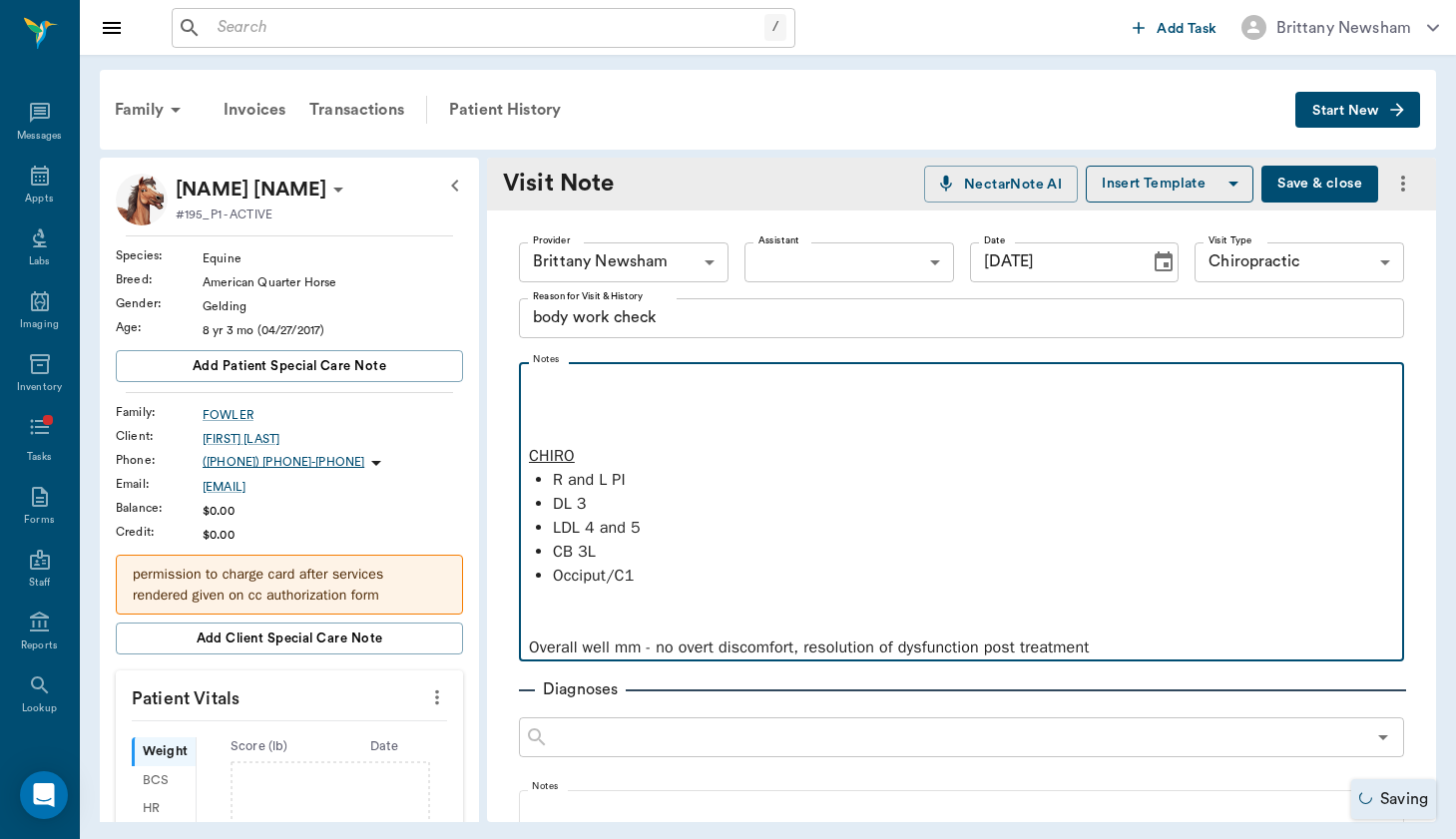 click at bounding box center [961, 384] 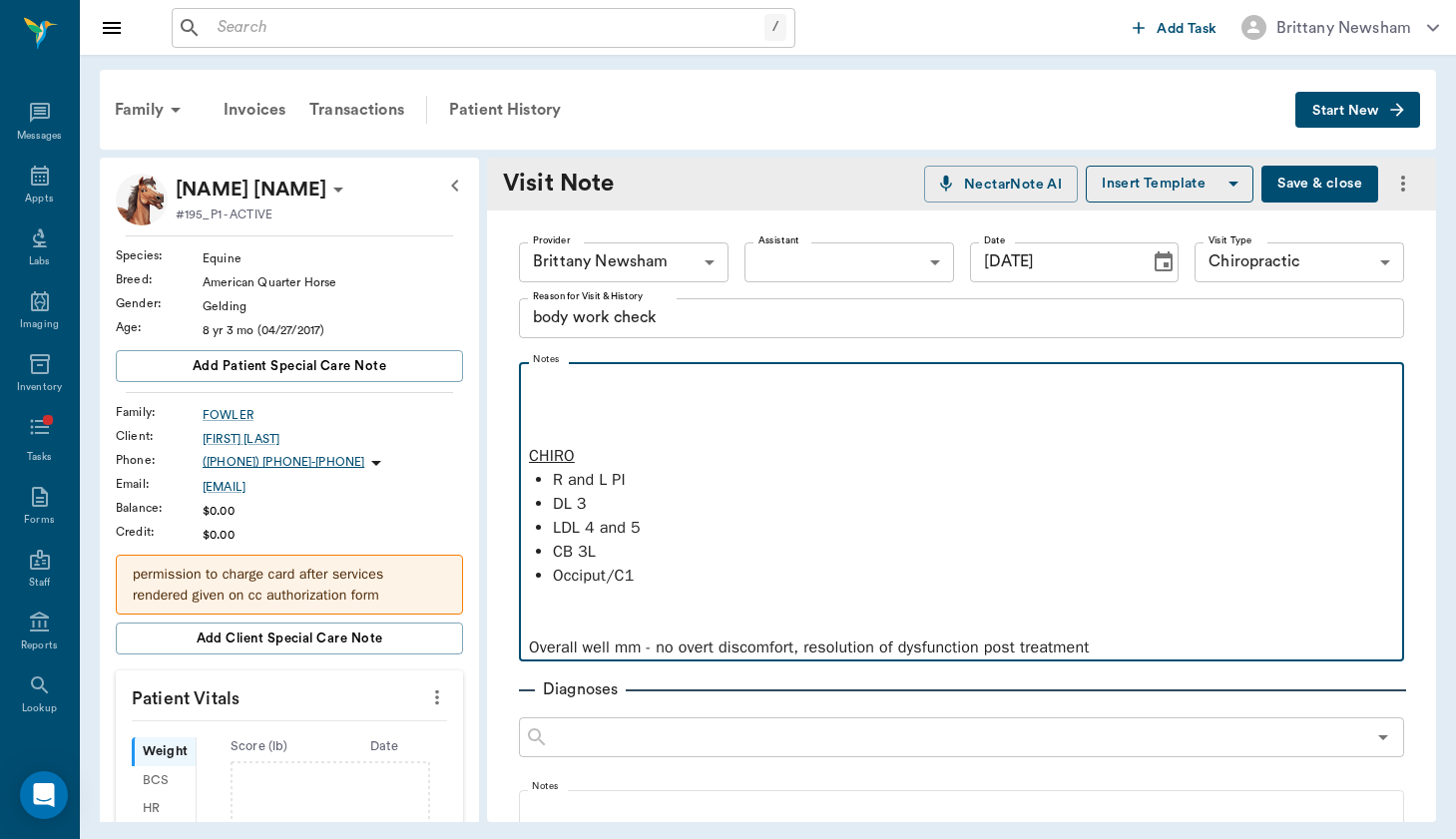 type 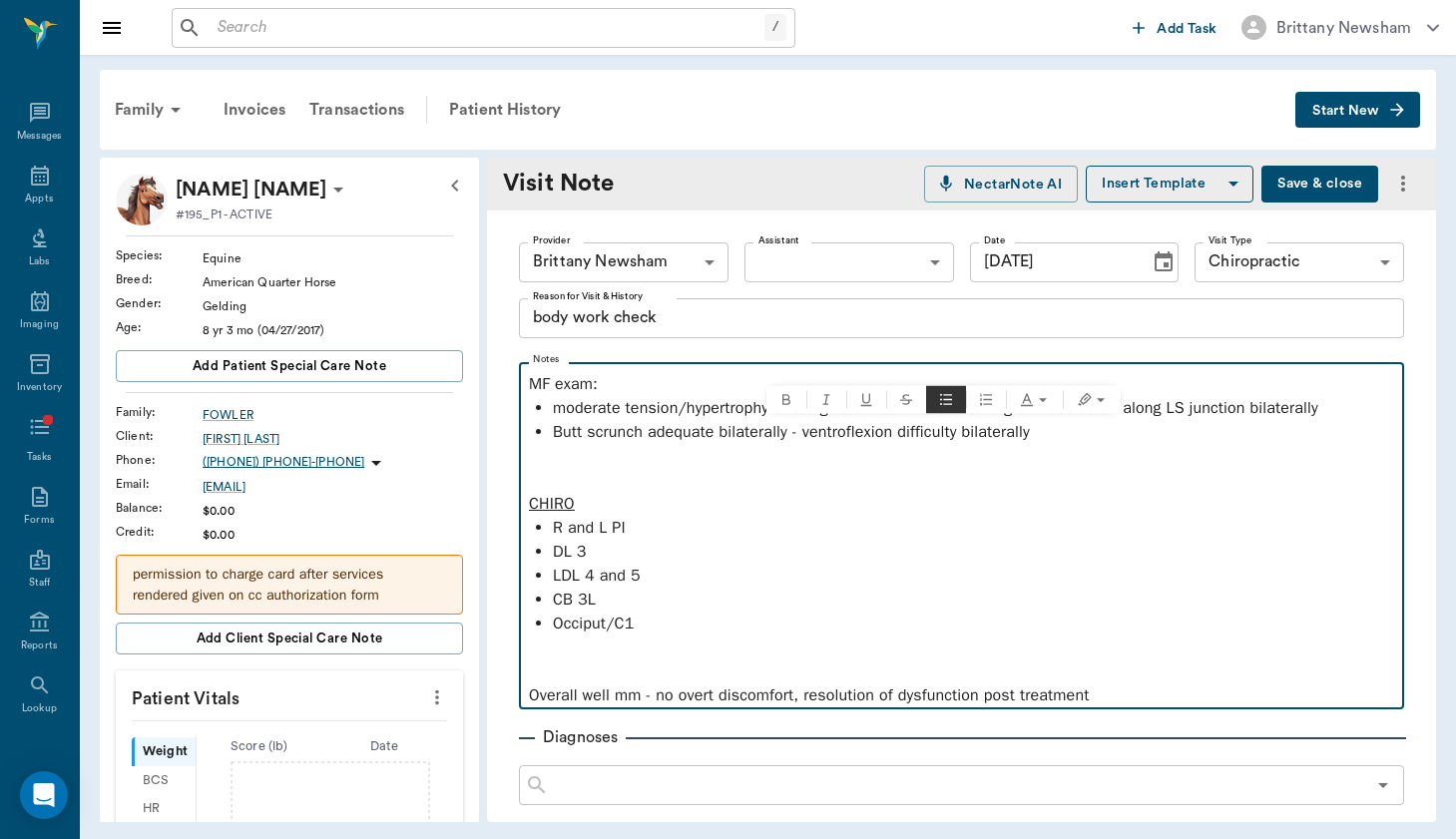 click on "R and L PI" at bounding box center [973, 528] 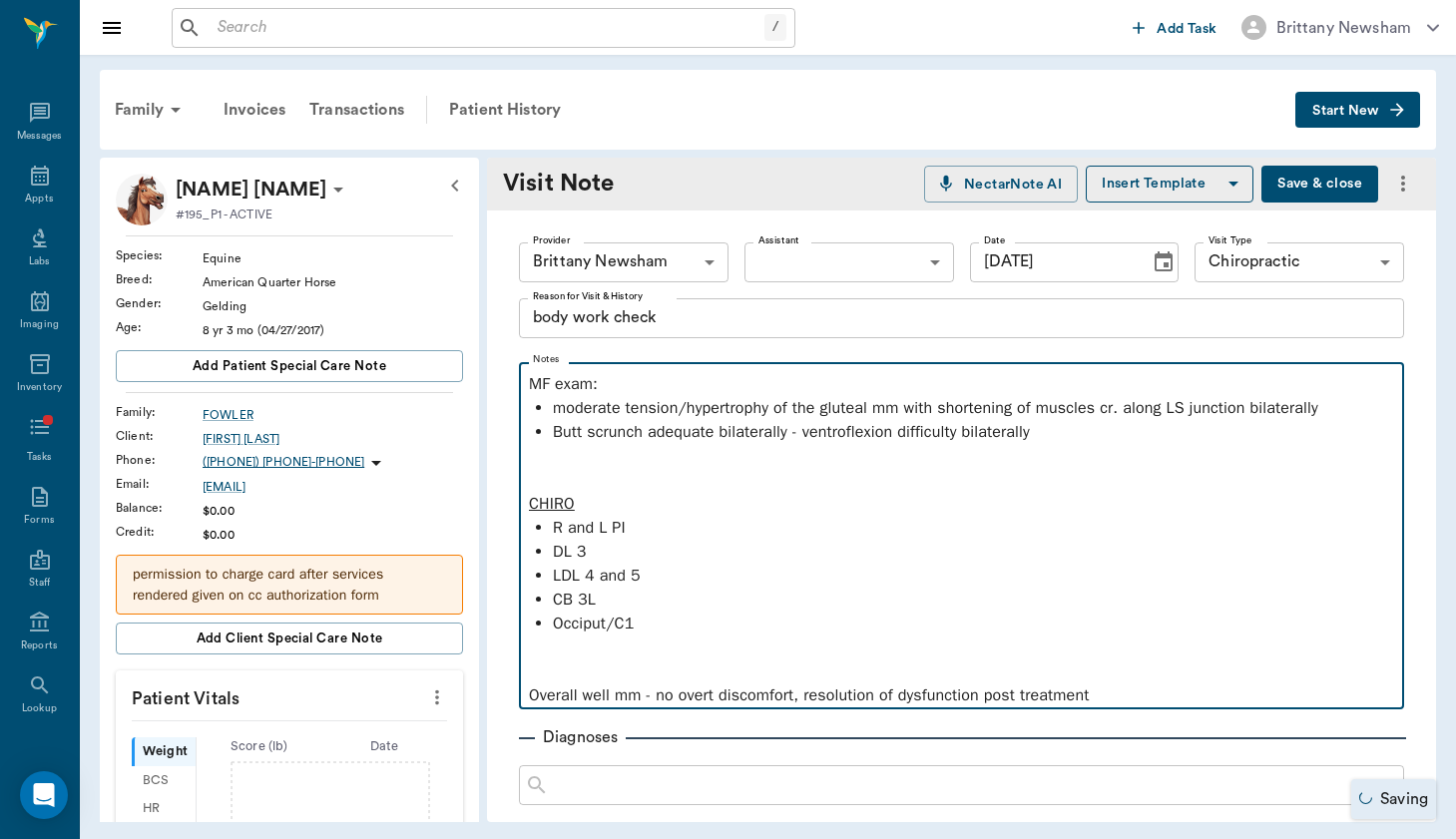 click on "LDL 4 and 5" at bounding box center [973, 576] 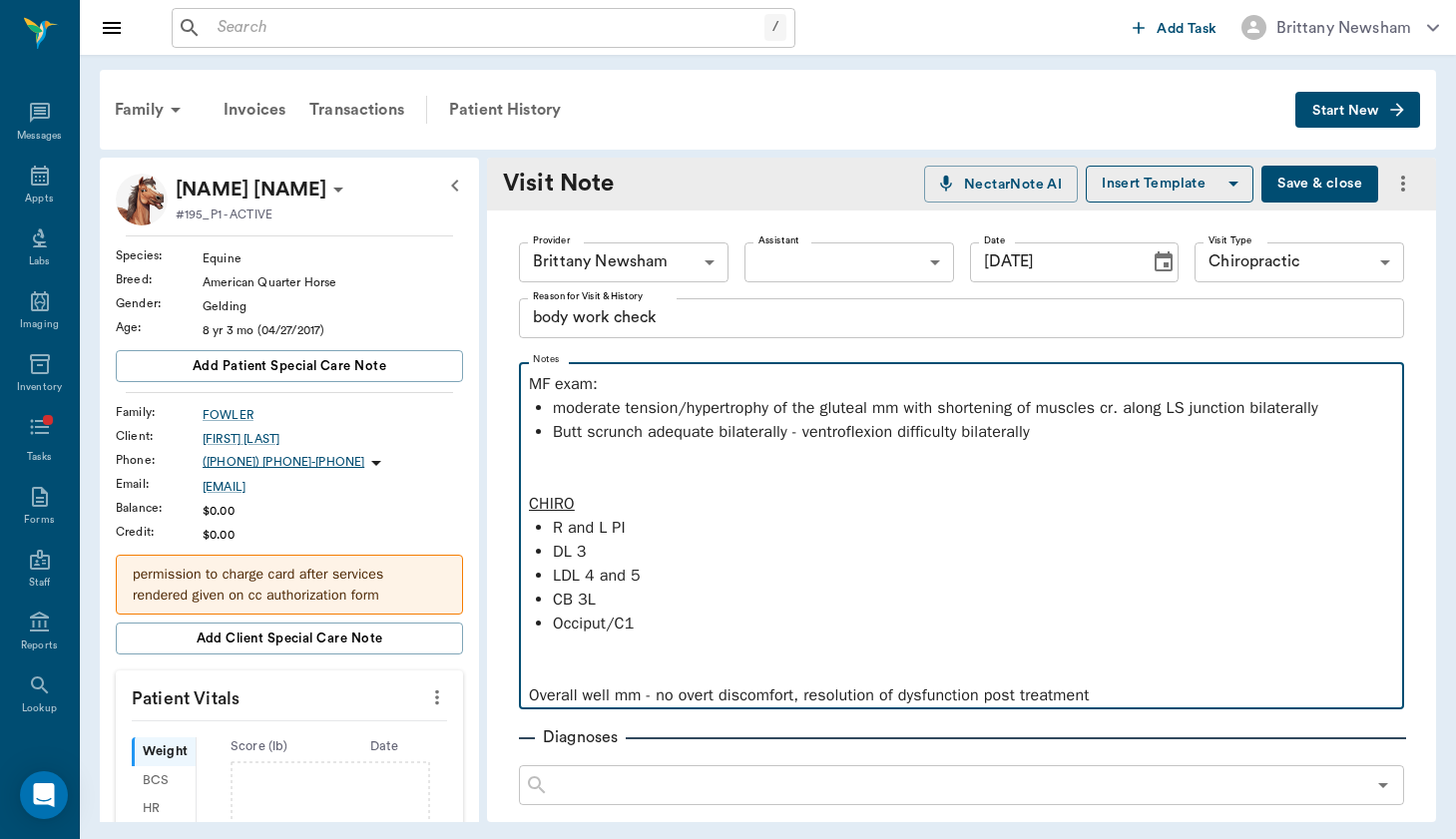 click at bounding box center (961, 456) 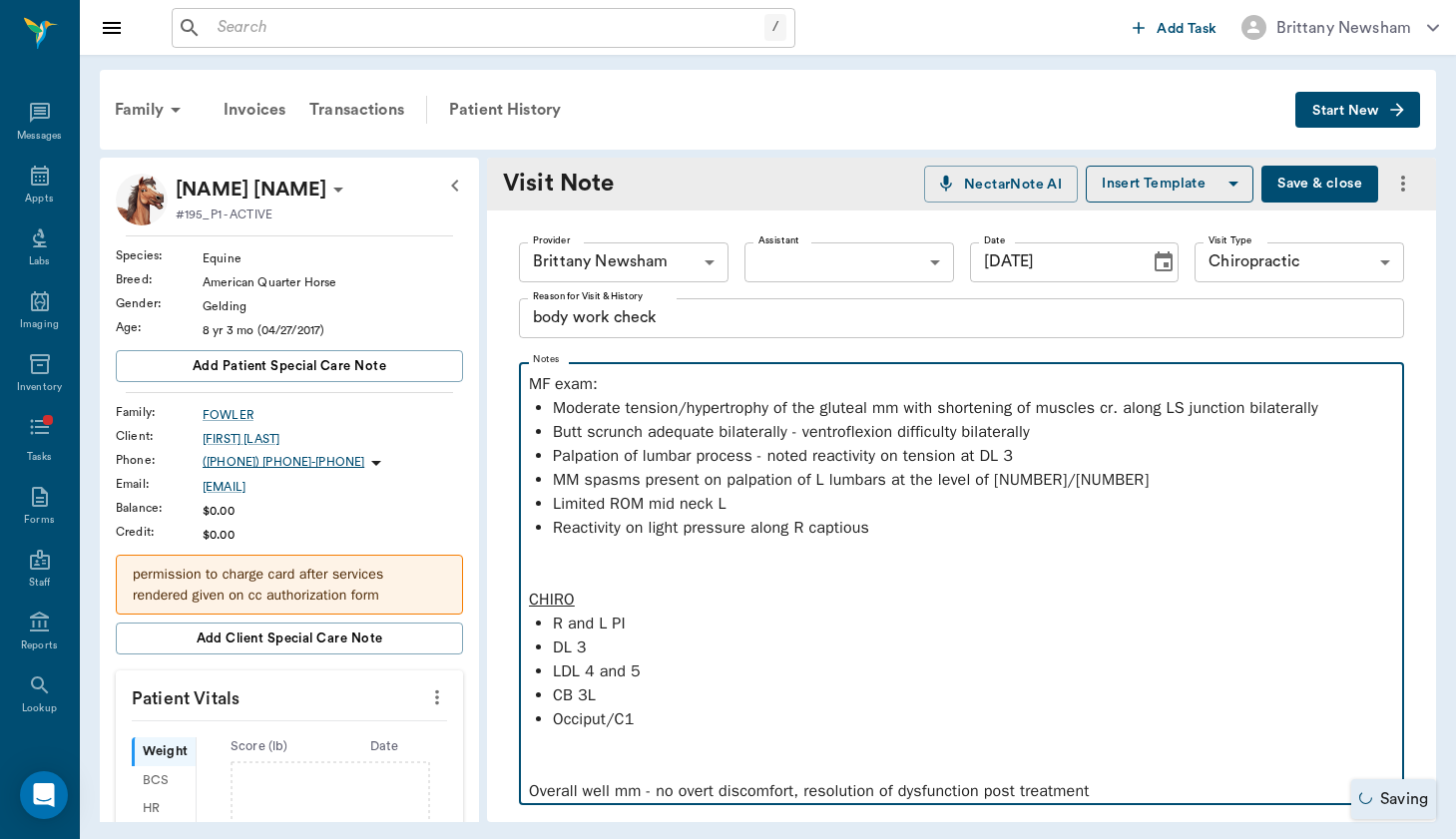 click on "Reactivity on light pressure along R captious" at bounding box center [973, 528] 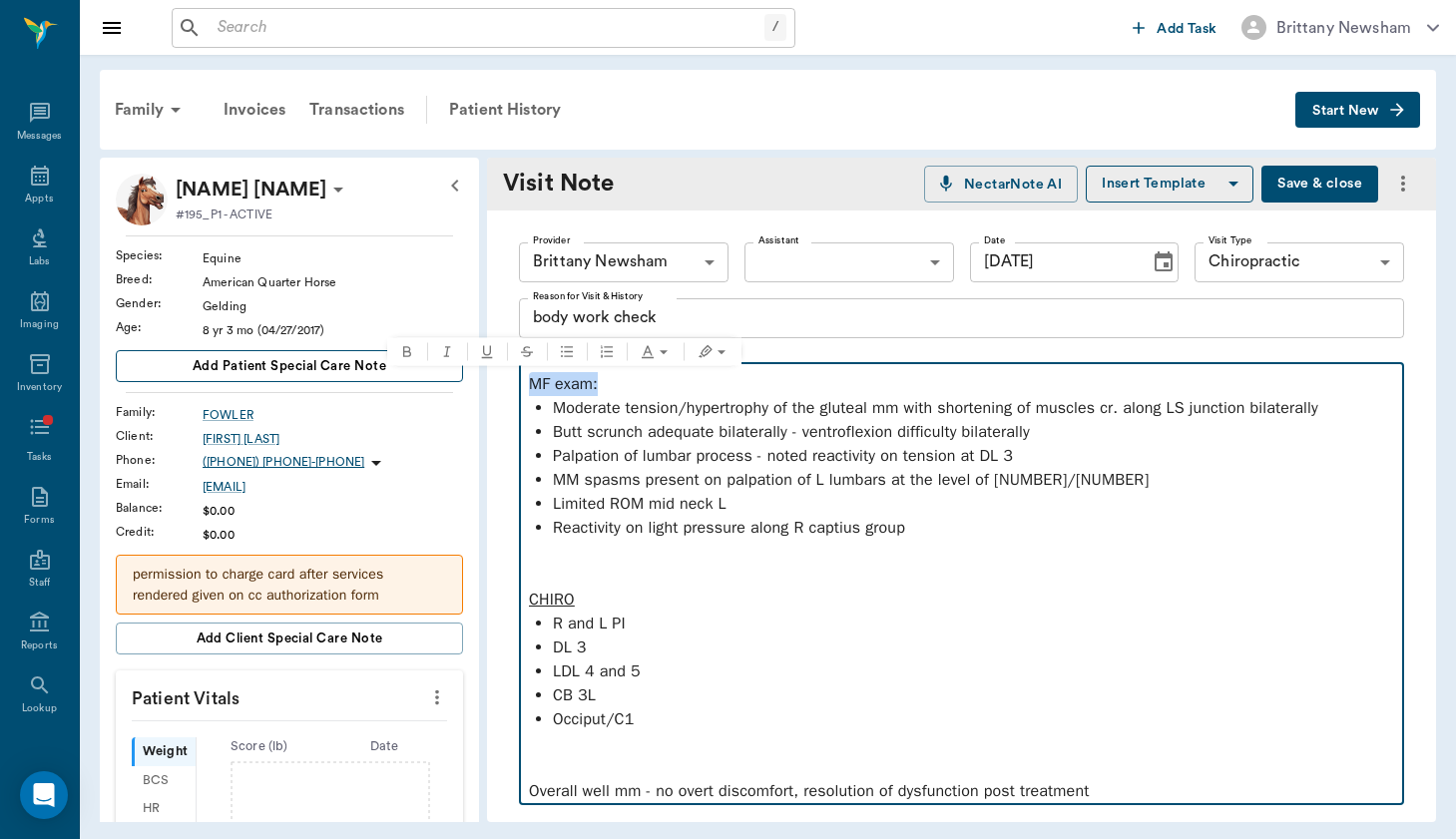 drag, startPoint x: 643, startPoint y: 372, endPoint x: 431, endPoint y: 372, distance: 212 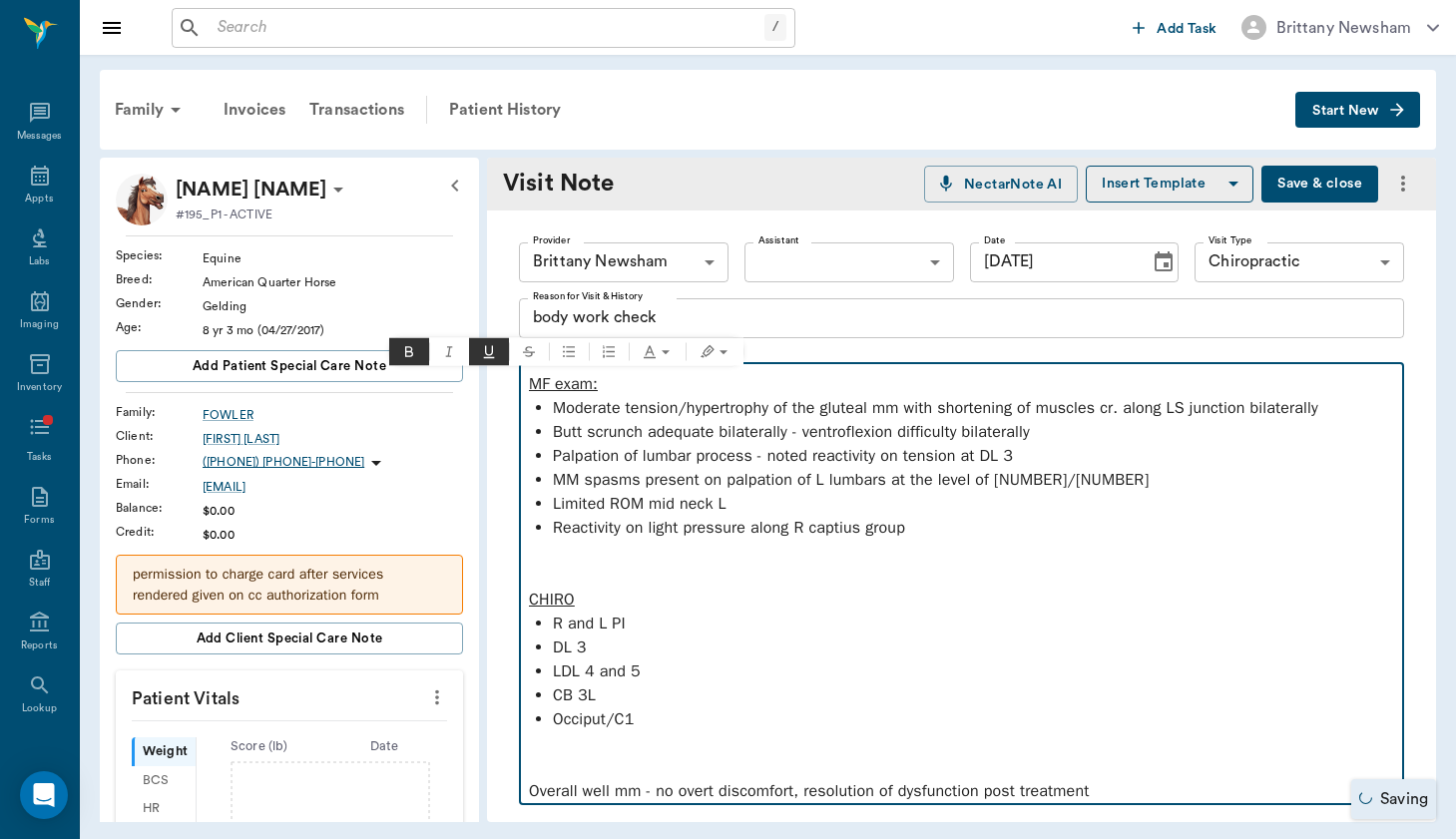click on "Butt scrunch adequate bilaterally - ventroflexion difficulty bilaterally" at bounding box center [973, 432] 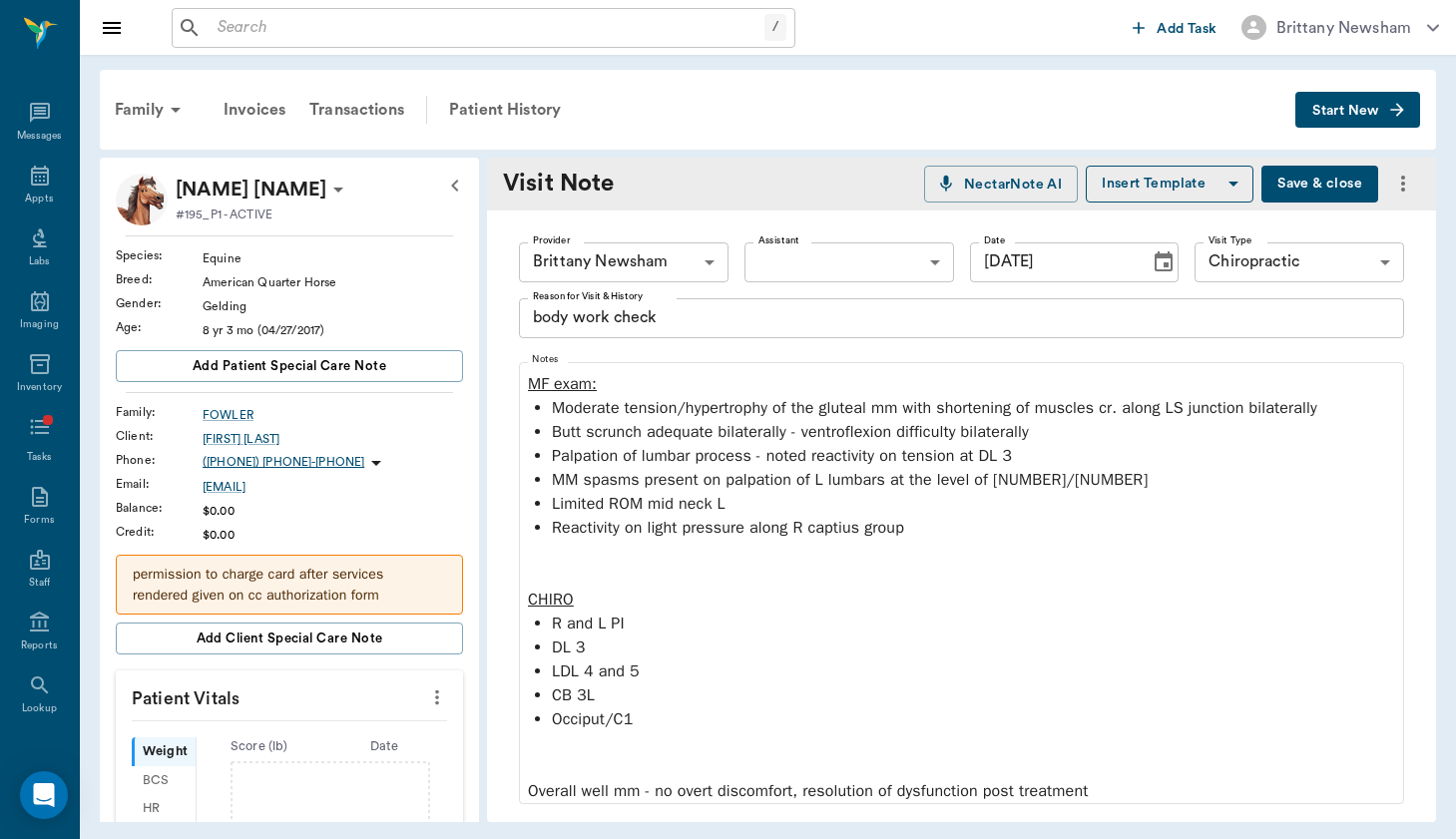 click on "body work check" at bounding box center (961, 317) 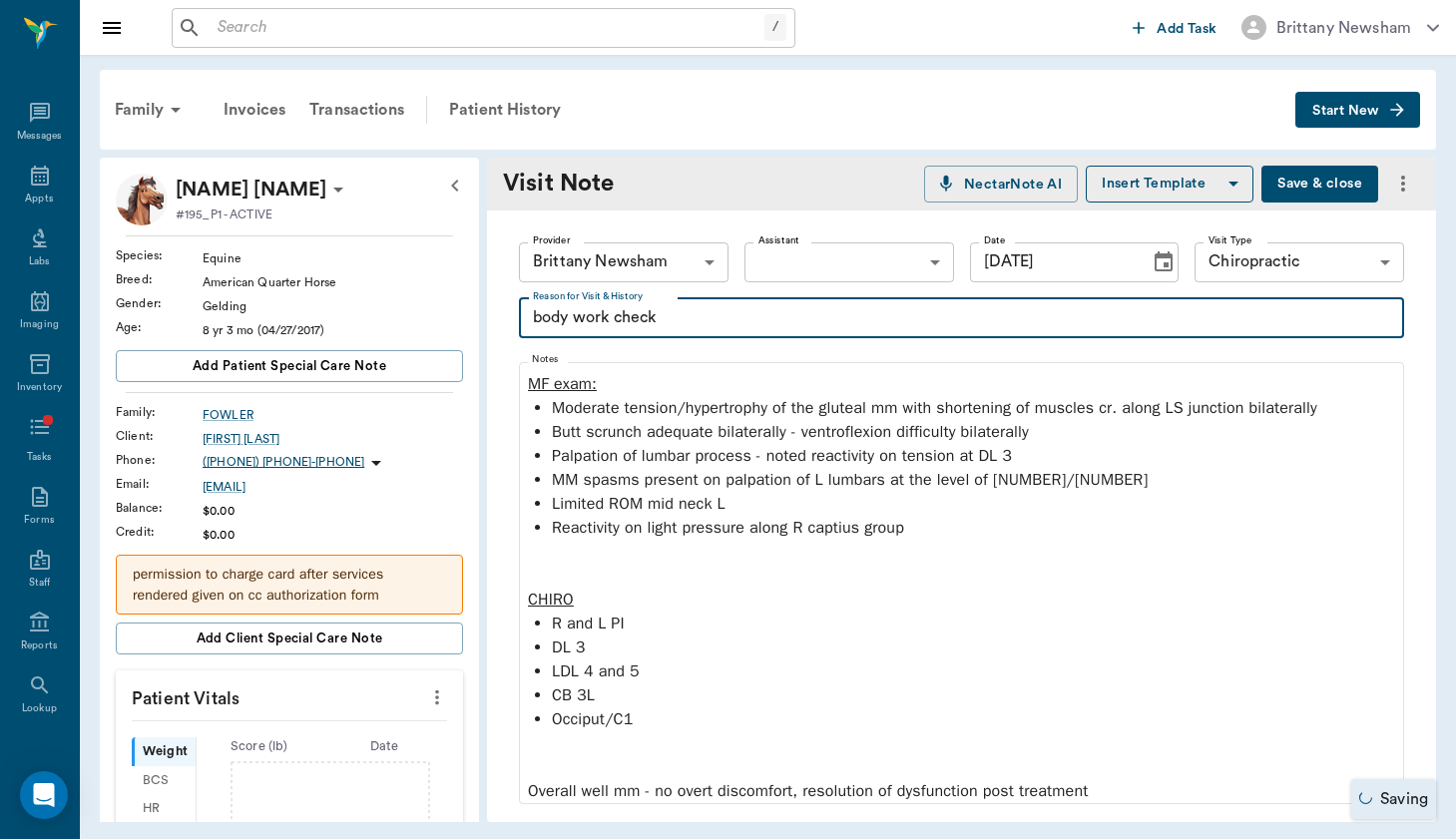 scroll, scrollTop: 233, scrollLeft: 0, axis: vertical 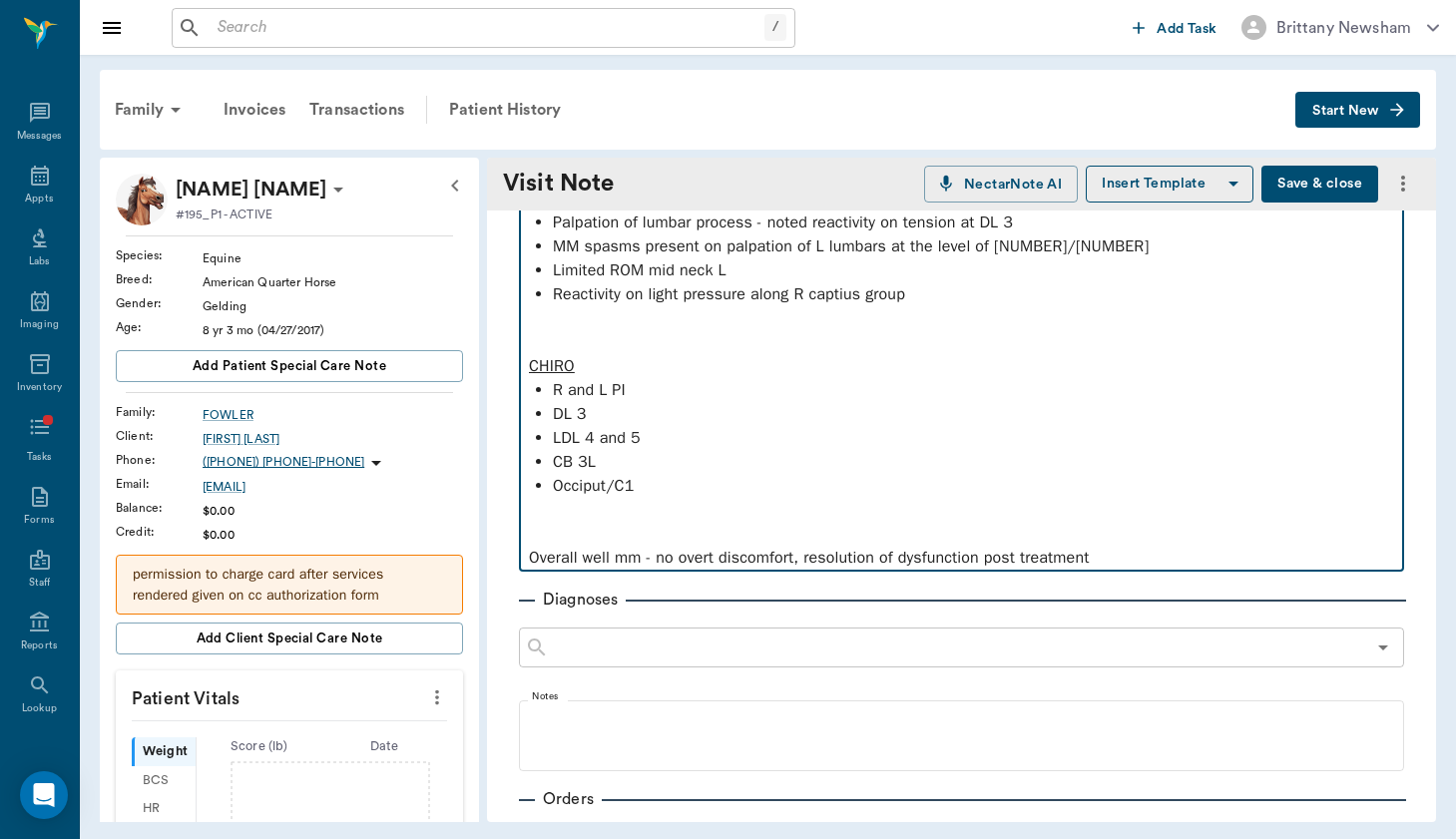 click at bounding box center [961, 318] 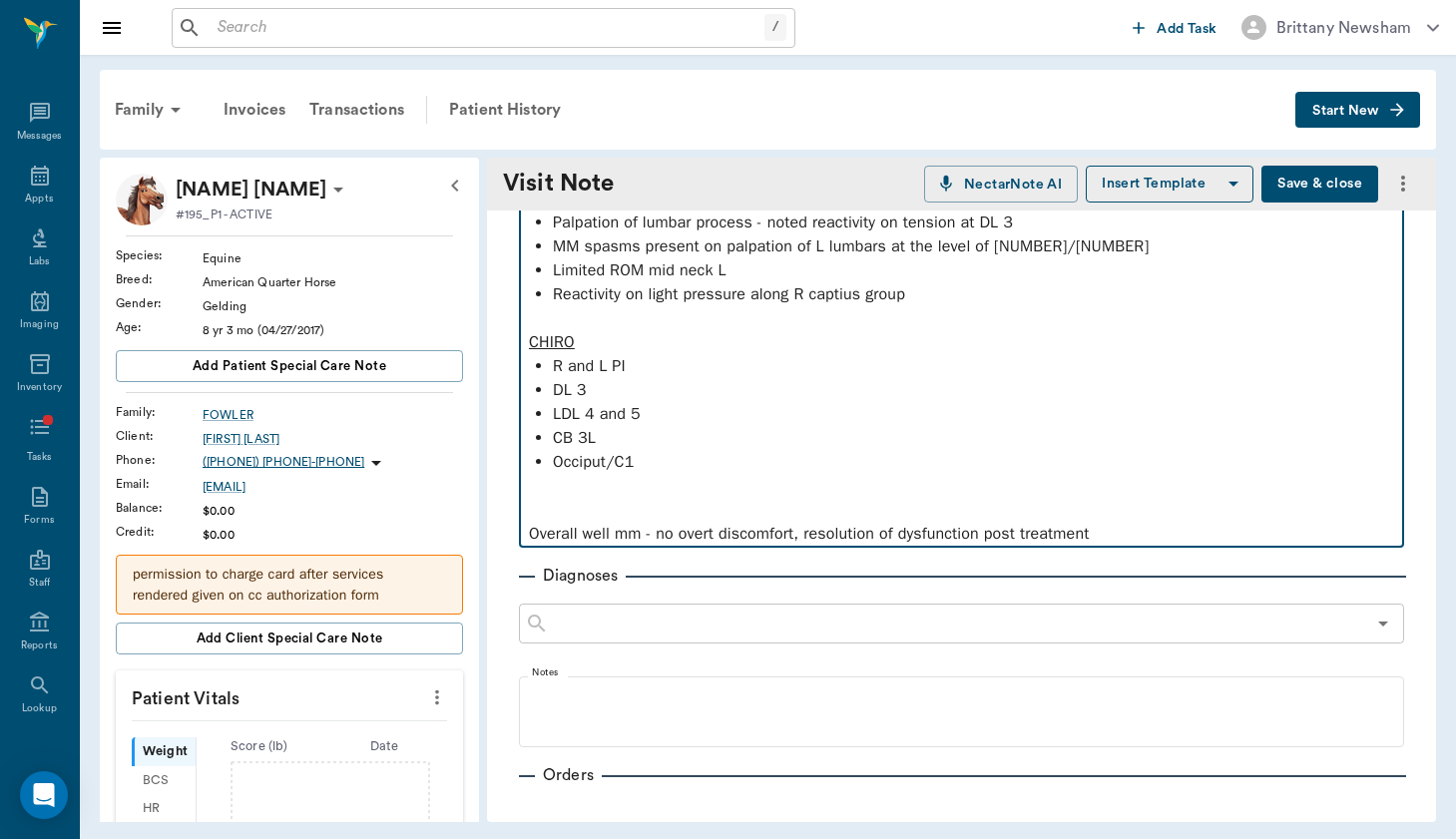 click at bounding box center [961, 486] 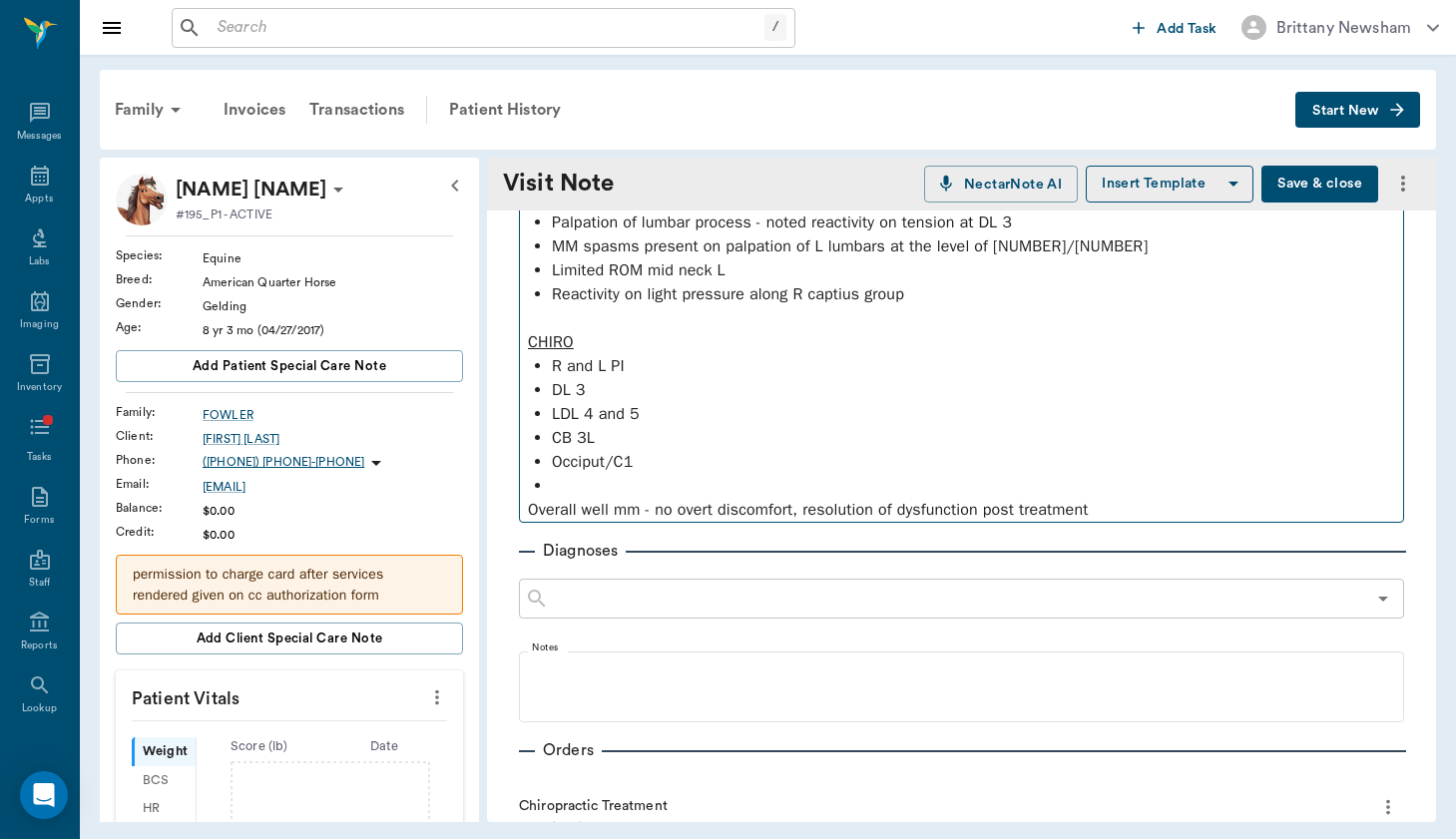 click on "Provider [NAME] [LAST] [ID] Provider Assistant ​ Assistant Date [DATE] Date Visit Type Chiropractic [ID] Visit Type Reason for Visit ​ History body work check x Reason for Visit ​ History Notes MF exam: Moderate tension/hypertrophy of the gluteal mm with shortening of muscles cr. along LS junction bilaterally  Butt scrunch adequate bilaterally - ventroflexion difficulty bilaterally  Palpation of lumbar process - noted reactivity on tension at DL 3  MM spasms present on palpation of L lumbars at the level of 4/5 Limited ROM mid neck L  Reactivity on light pressure along R captius group   CHIRO   R and L PI  DL 3  LDL 4 and 5 CB 3L  Occiput/C1 Overall well mm - no overt discomfort, resolution of dysfunction post treatment  Diagnoses ​ Notes Orders Chiropractic Treatment Qty (Items) * 1.00 Qty (Items) * Instructions DUPLICATION INITIAL INVOICE x Instructions Chiropractic Treatment Qty (Items) * 1.00 Qty (Items) * Instructions x Instructions Follow Ups Notes PAID" at bounding box center (961, 733) 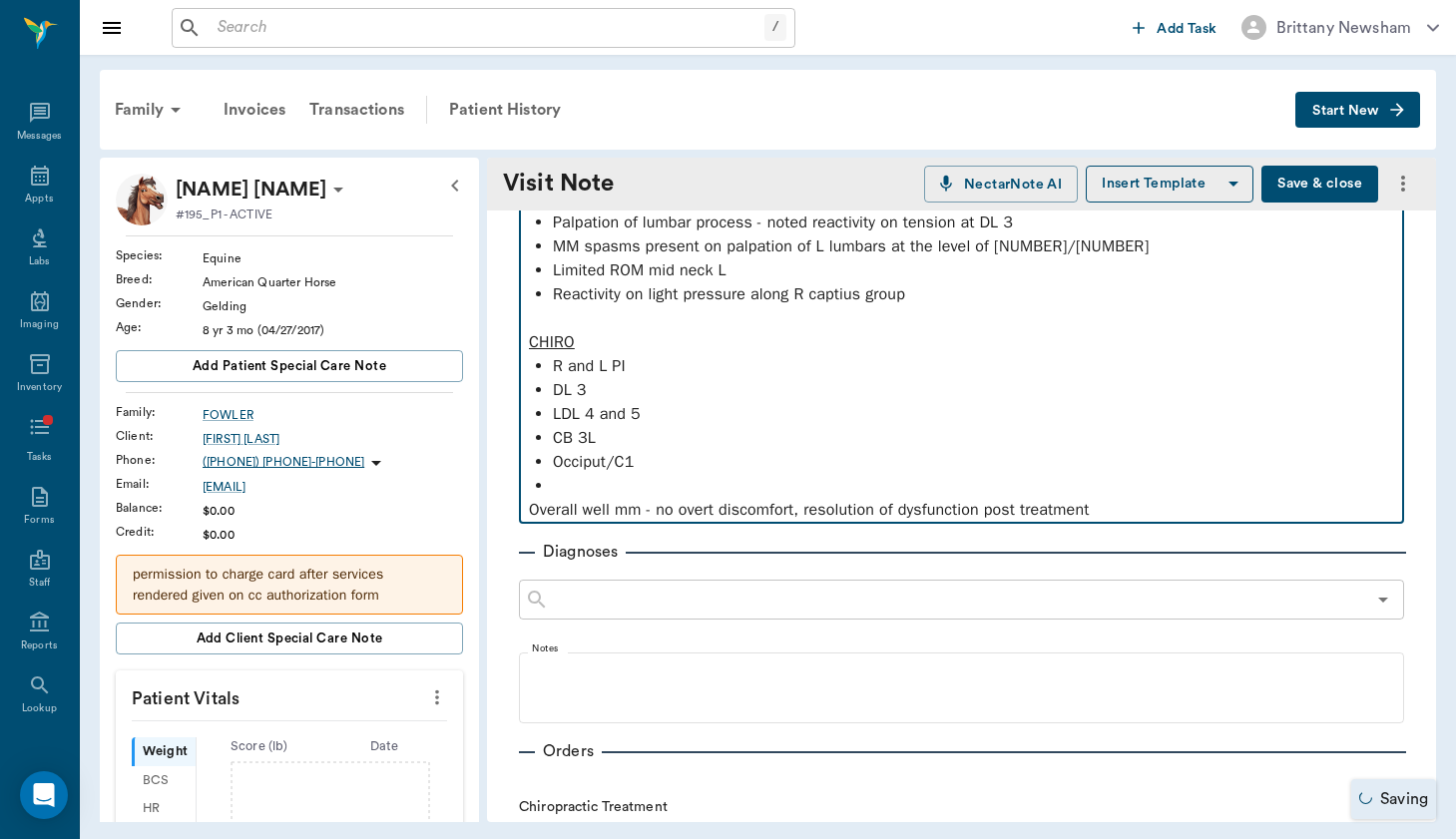 click on "Occiput/C1" at bounding box center [973, 462] 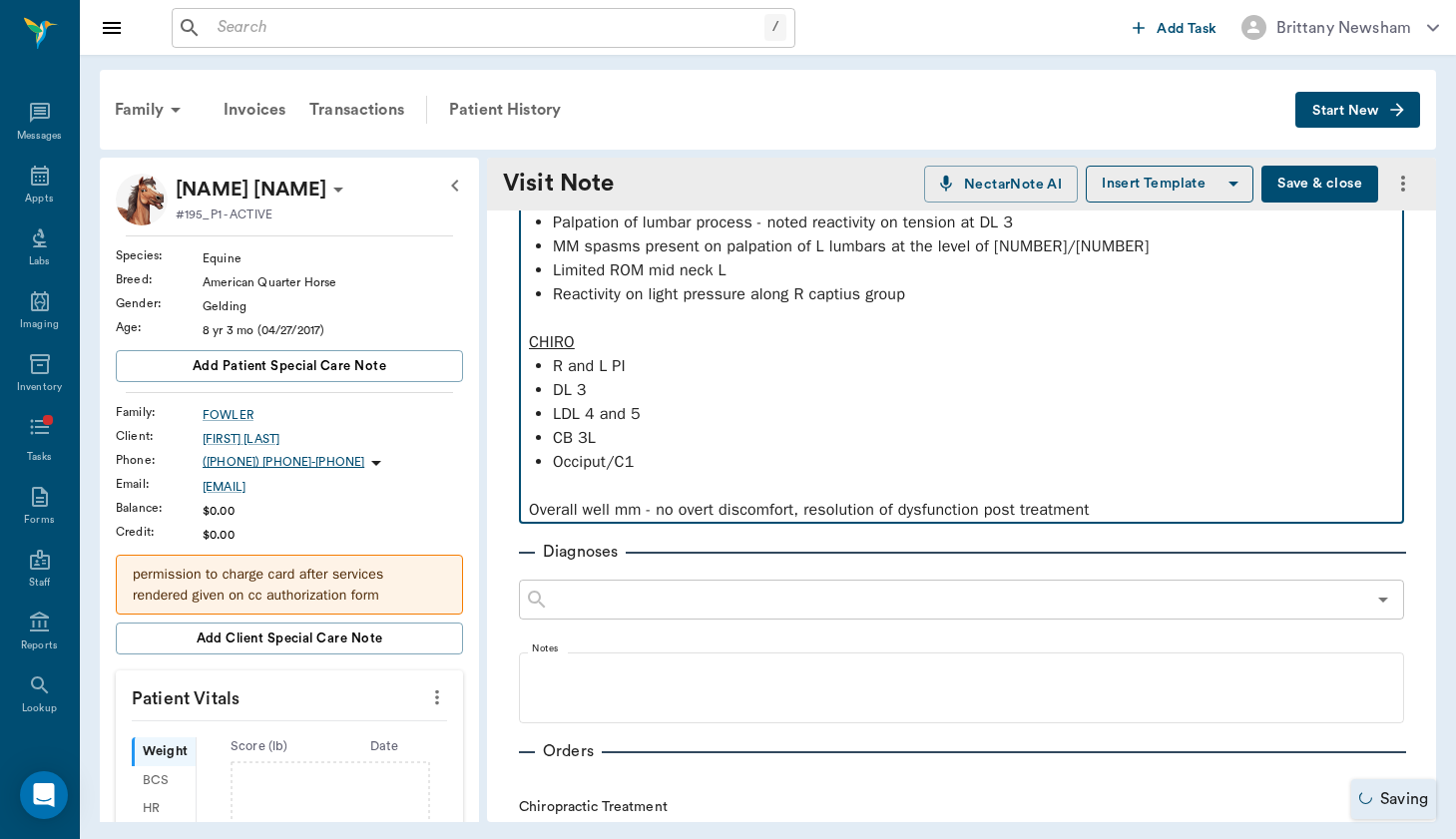 click on "Reactivity on light pressure along R captius group" at bounding box center [973, 294] 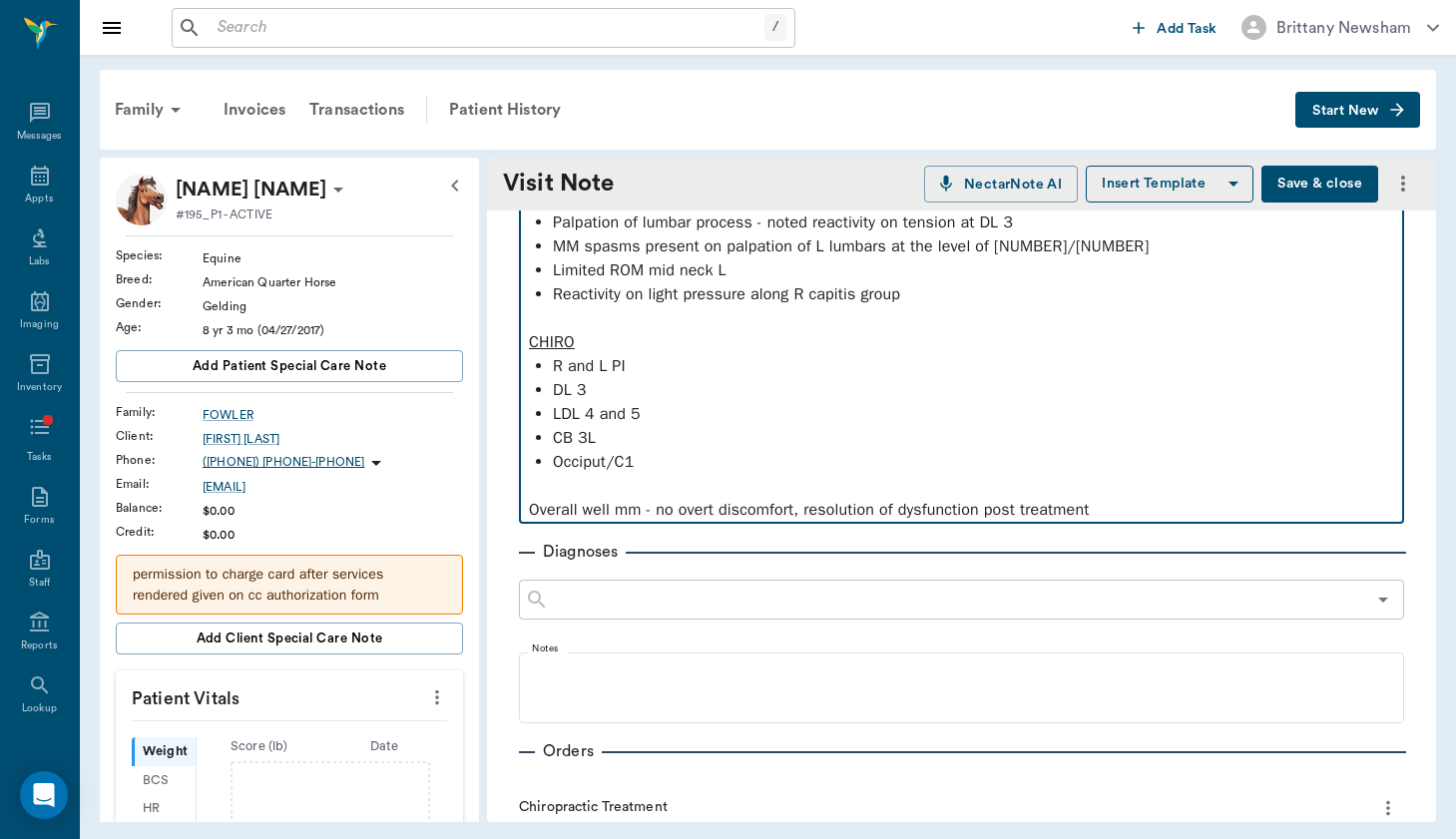 click on "Overall well mm - no overt discomfort, resolution of dysfunction post treatment" at bounding box center [961, 510] 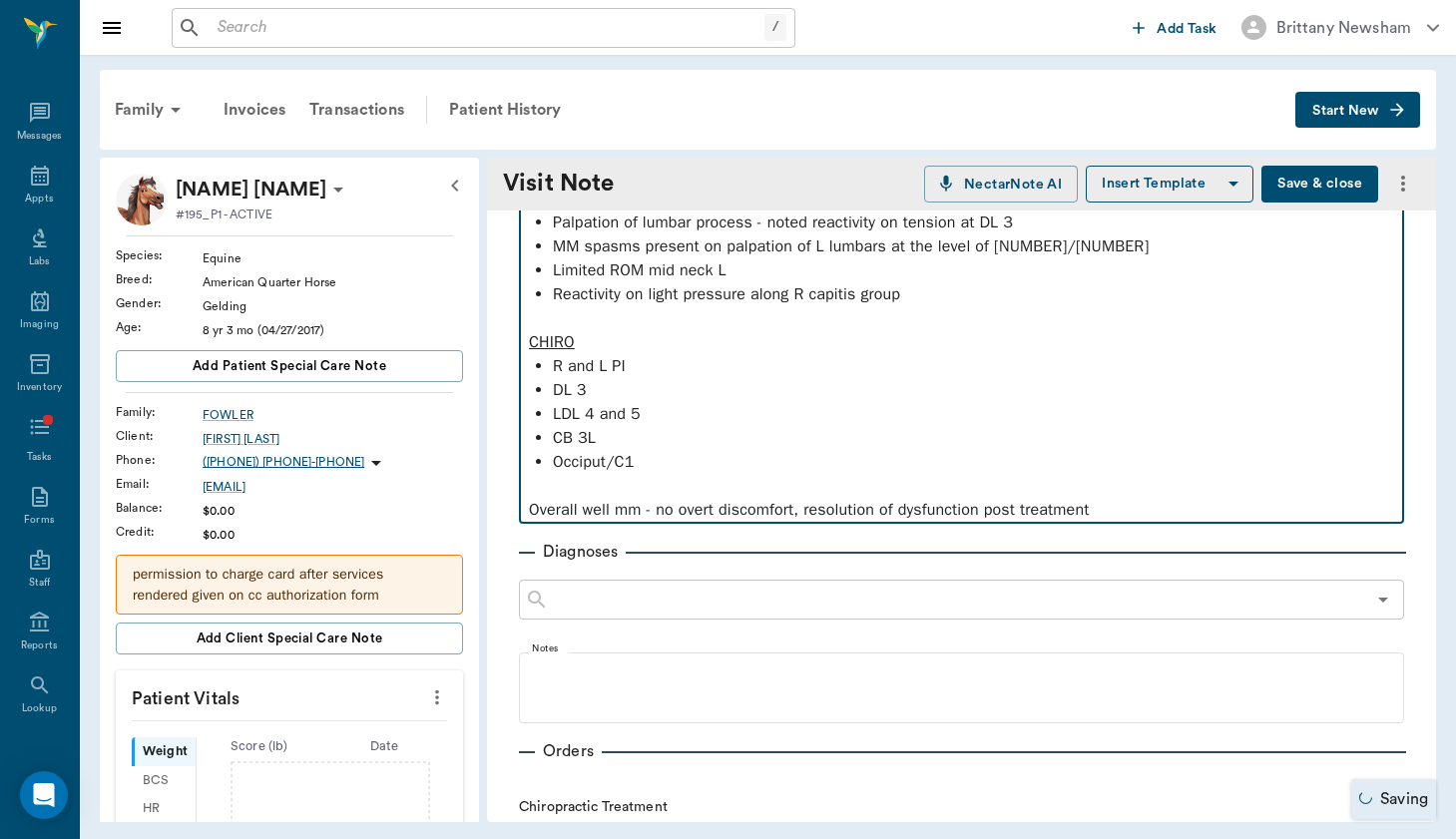 click on "Overall well mm - no overt discomfort, resolution of dysfunction post treatment" at bounding box center (961, 510) 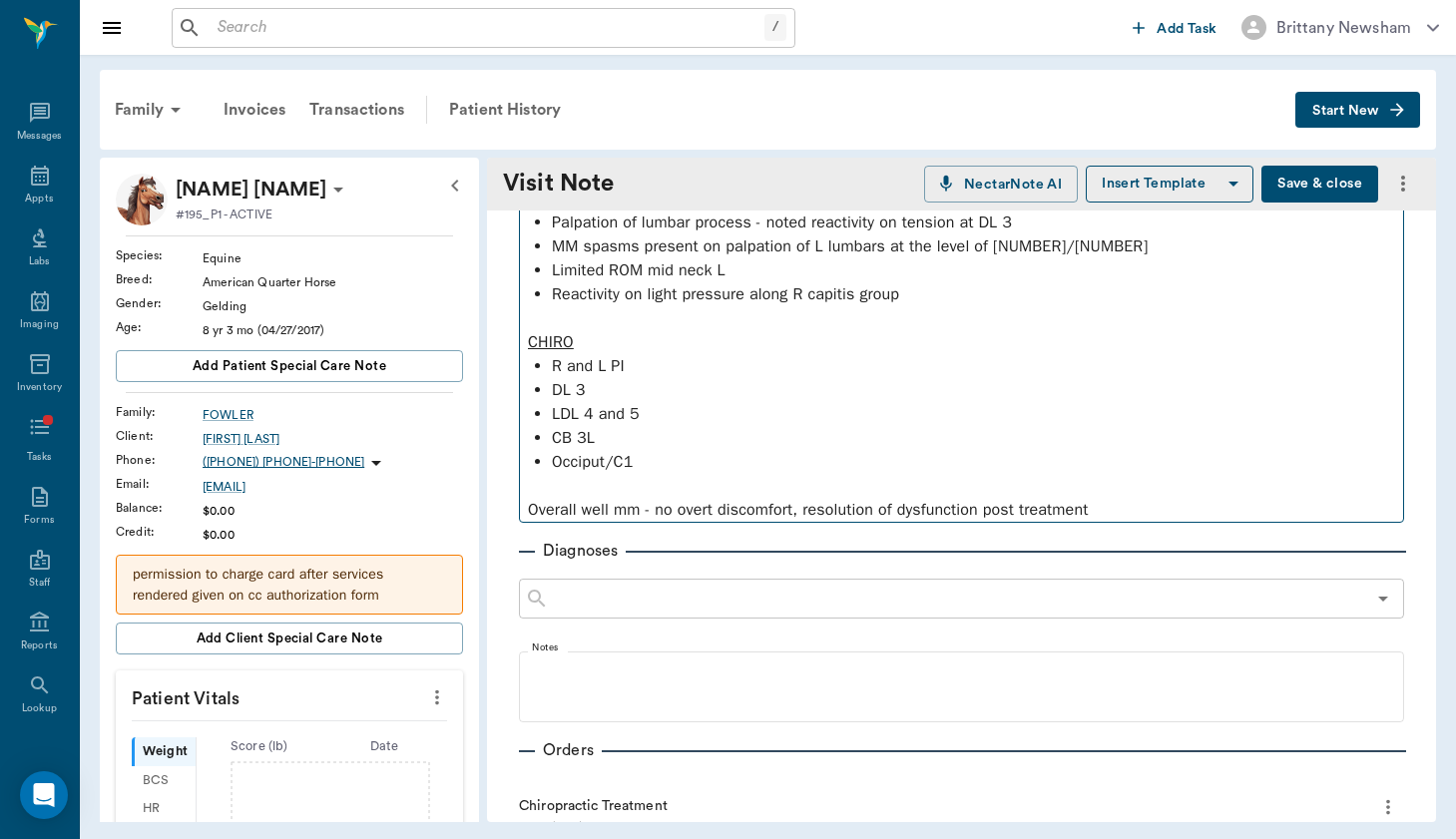 click on "Notes MF exam: Moderate tension/hypertrophy of the gluteal mm with shortening of muscles cr. along LS junction bilaterally  Butt scrunch adequate bilaterally - ventroflexion difficulty bilaterally  Palpation of lumbar process - noted reactivity on tension at DL 3  MM spasms present on palpation of L lumbars at the level of 4/5 Limited ROM mid neck L  Reactivity on light pressure along R capitis group   CHIRO   R and L PI  DL 3  LDL 4 and 5 CB 3L  Occiput/C1 Overall well mm - no overt discomfort, resolution of dysfunction post treatment" at bounding box center (961, 321) 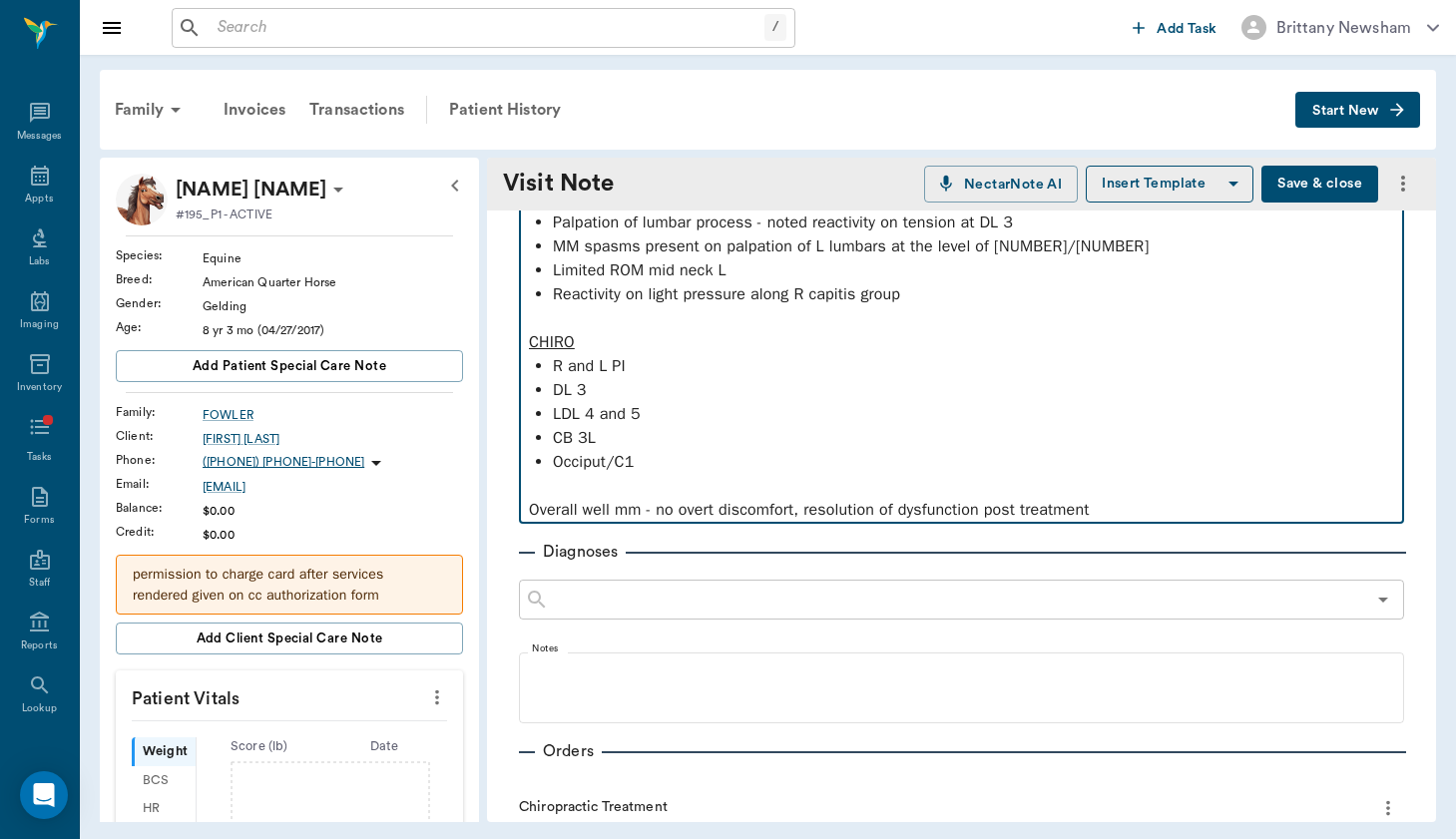 click on "Overall well mm - no overt discomfort, resolution of dysfunction post treatment" at bounding box center (961, 510) 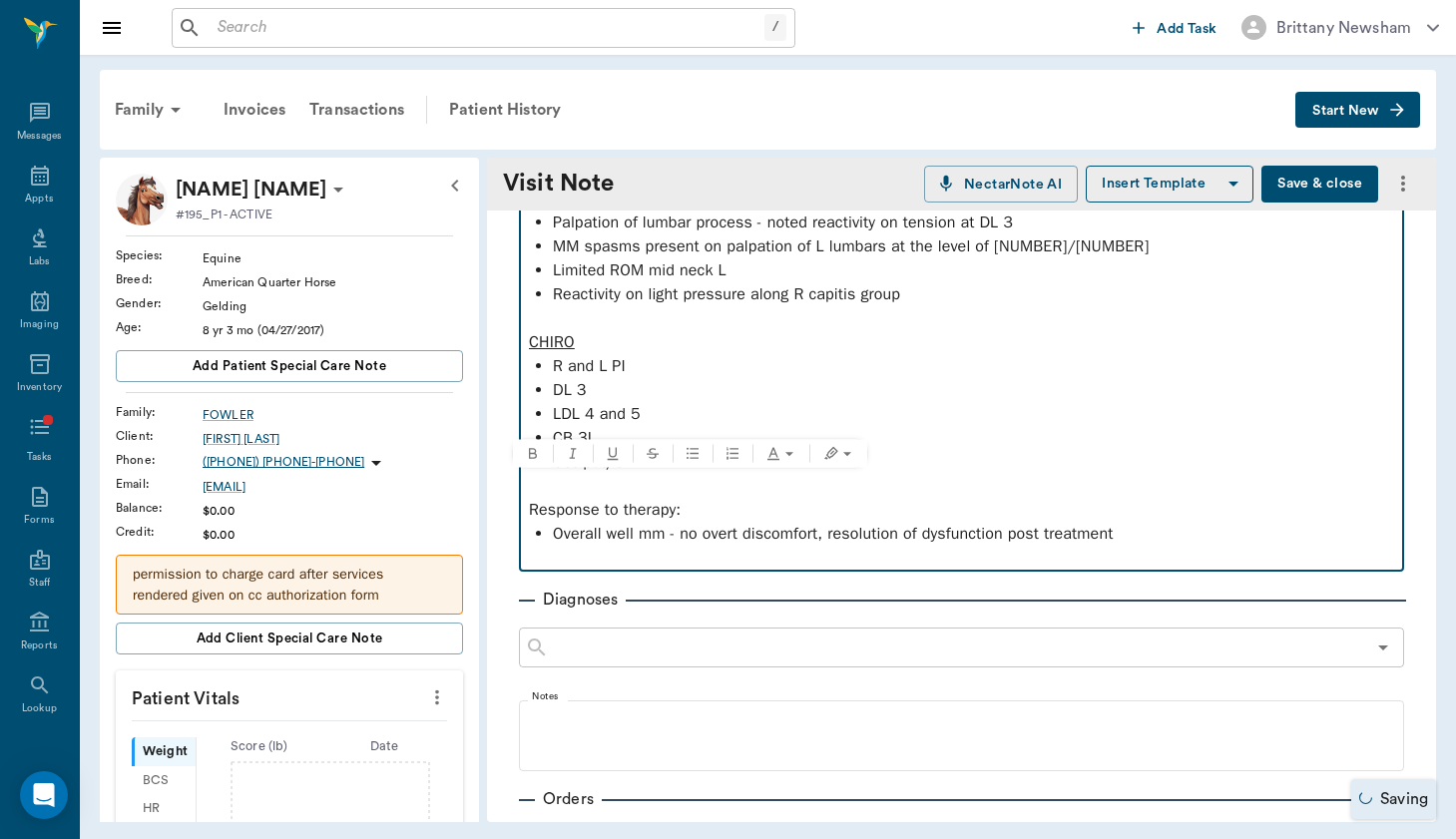 drag, startPoint x: 684, startPoint y: 498, endPoint x: 710, endPoint y: 499, distance: 26.019224 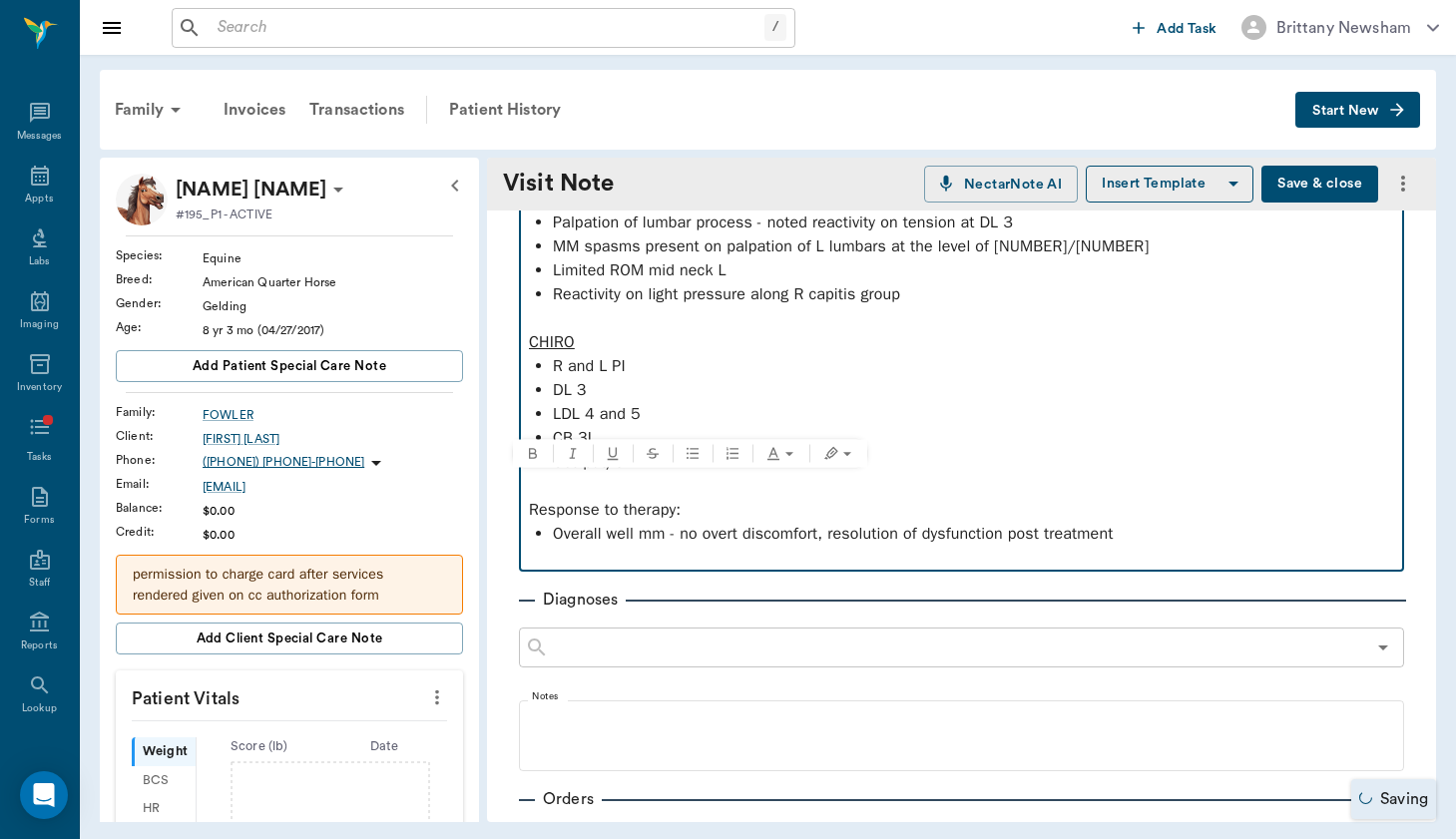 click on "MF exam: Moderate tension/hypertrophy of the gluteal mm with shortening of muscles cr. along LS junction bilaterally  Butt scrunch adequate bilaterally - ventroflexion difficulty bilaterally  Palpation of lumbar process - noted reactivity on tension at DL 3  MM spasms present on palpation of L lumbars at the level of 4/5 Limited ROM mid neck L  Reactivity on light pressure along R capitis group   CHIRO   R and L PI  DL 3  LDL 4 and 5 CB 3L  Occiput/C1 Response to therapy:  Overall well mm - no overt discomfort, resolution of dysfunction post treatment" at bounding box center [961, 354] 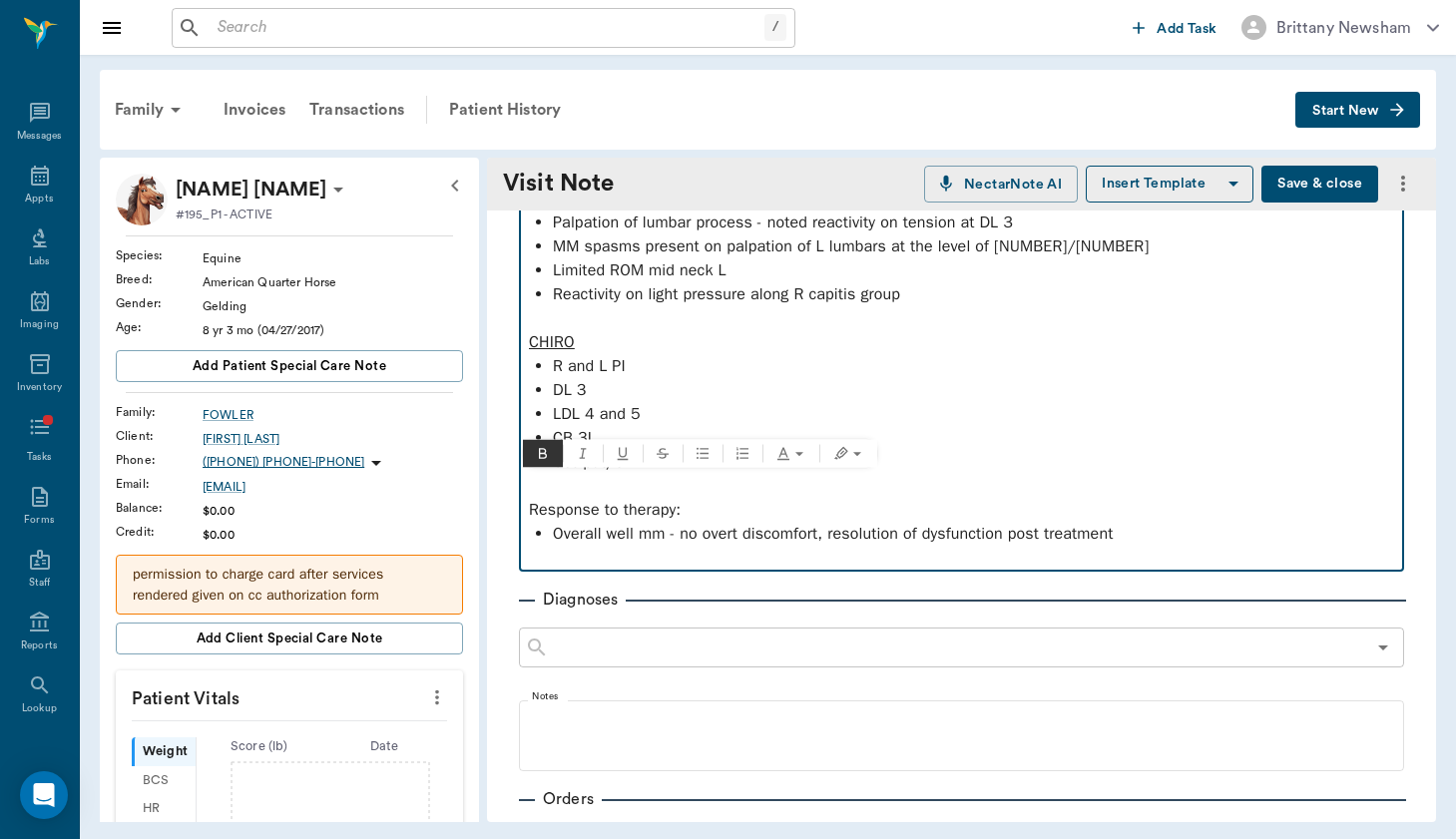click on "Overall well mm - no overt discomfort, resolution of dysfunction post treatment" at bounding box center (973, 534) 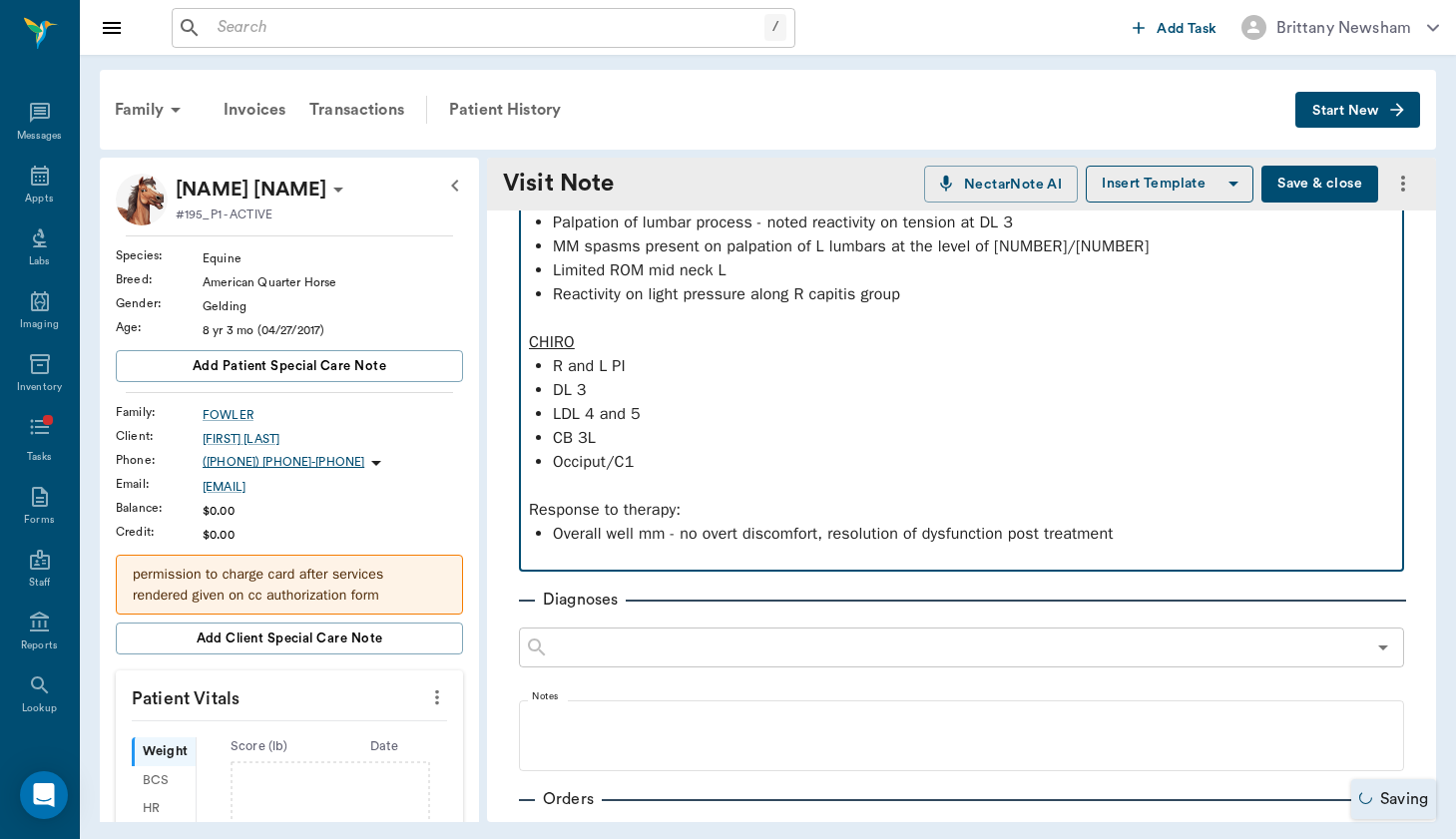 click on "Overall well mm - no overt discomfort, resolution of dysfunction post treatment" at bounding box center (973, 534) 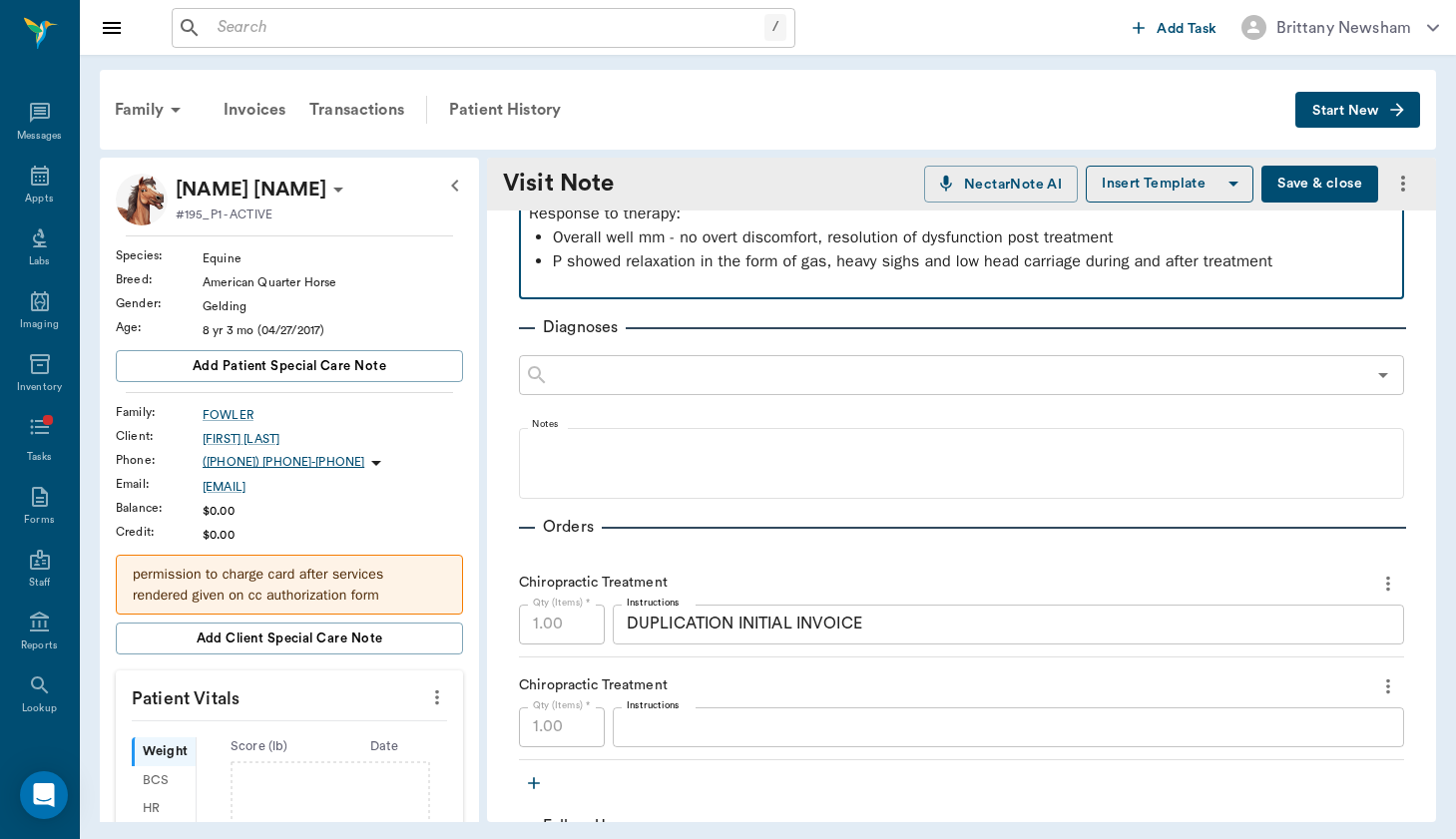 scroll, scrollTop: 590, scrollLeft: 0, axis: vertical 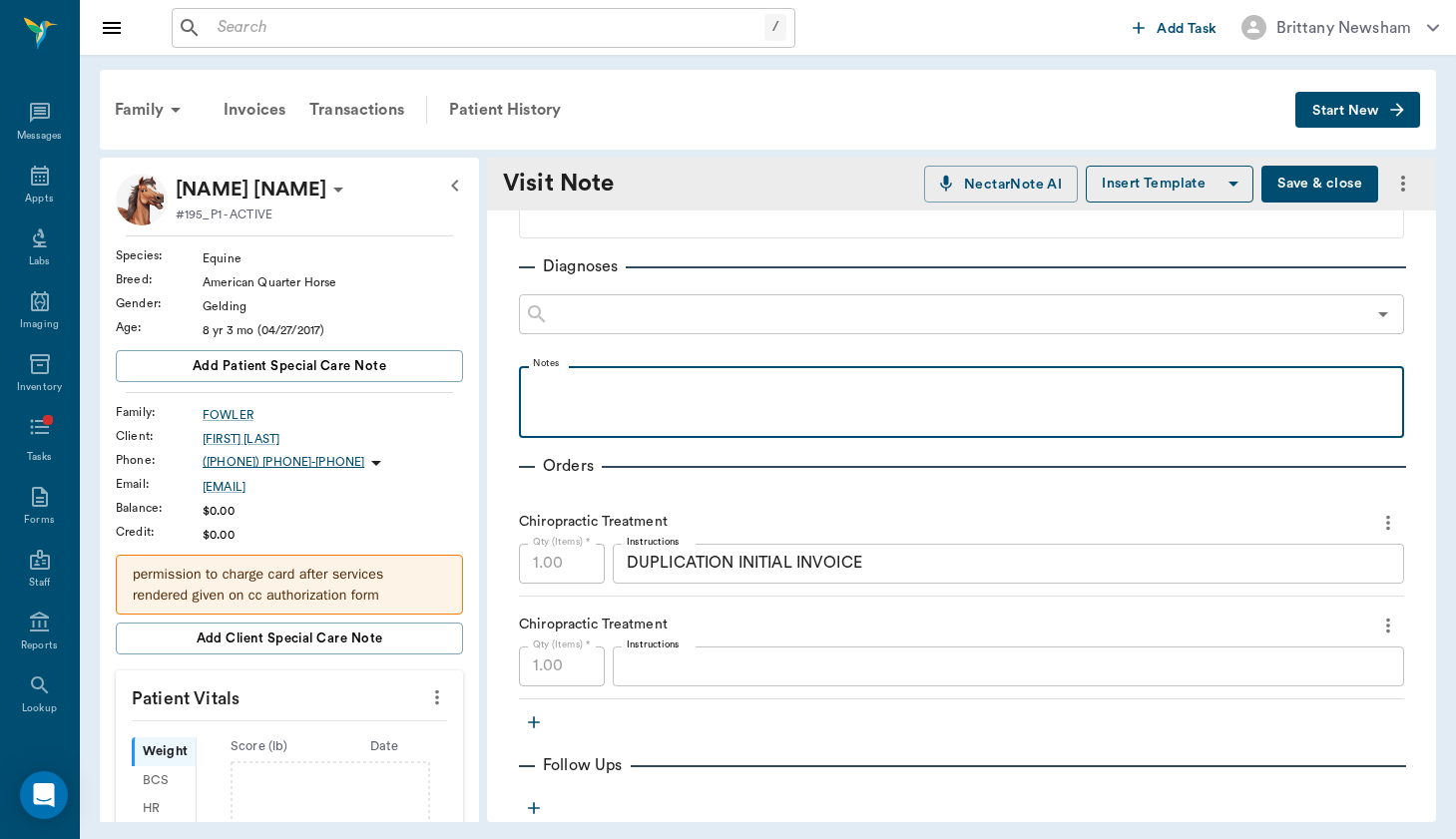 click at bounding box center (961, 388) 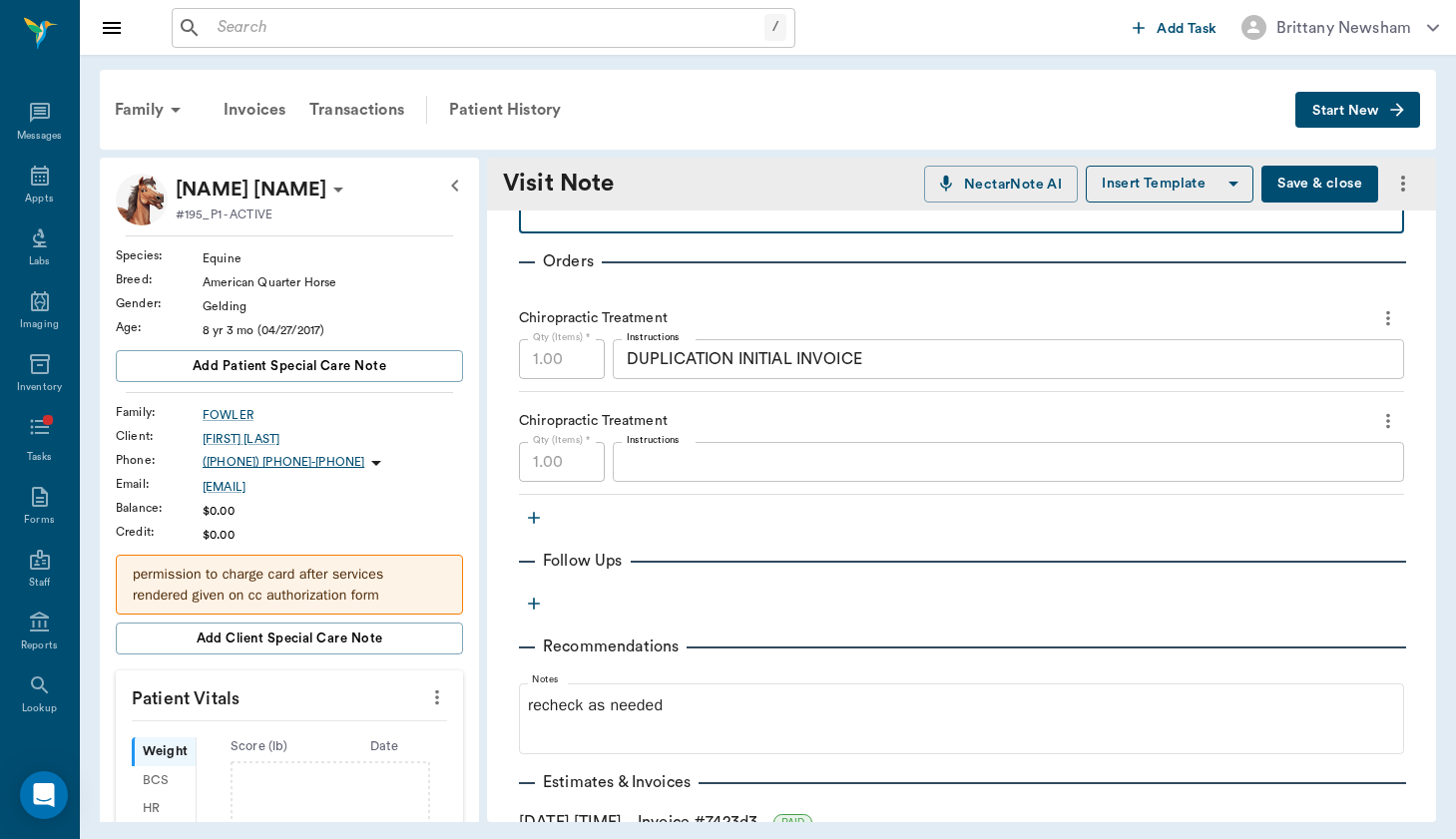 scroll, scrollTop: 869, scrollLeft: 0, axis: vertical 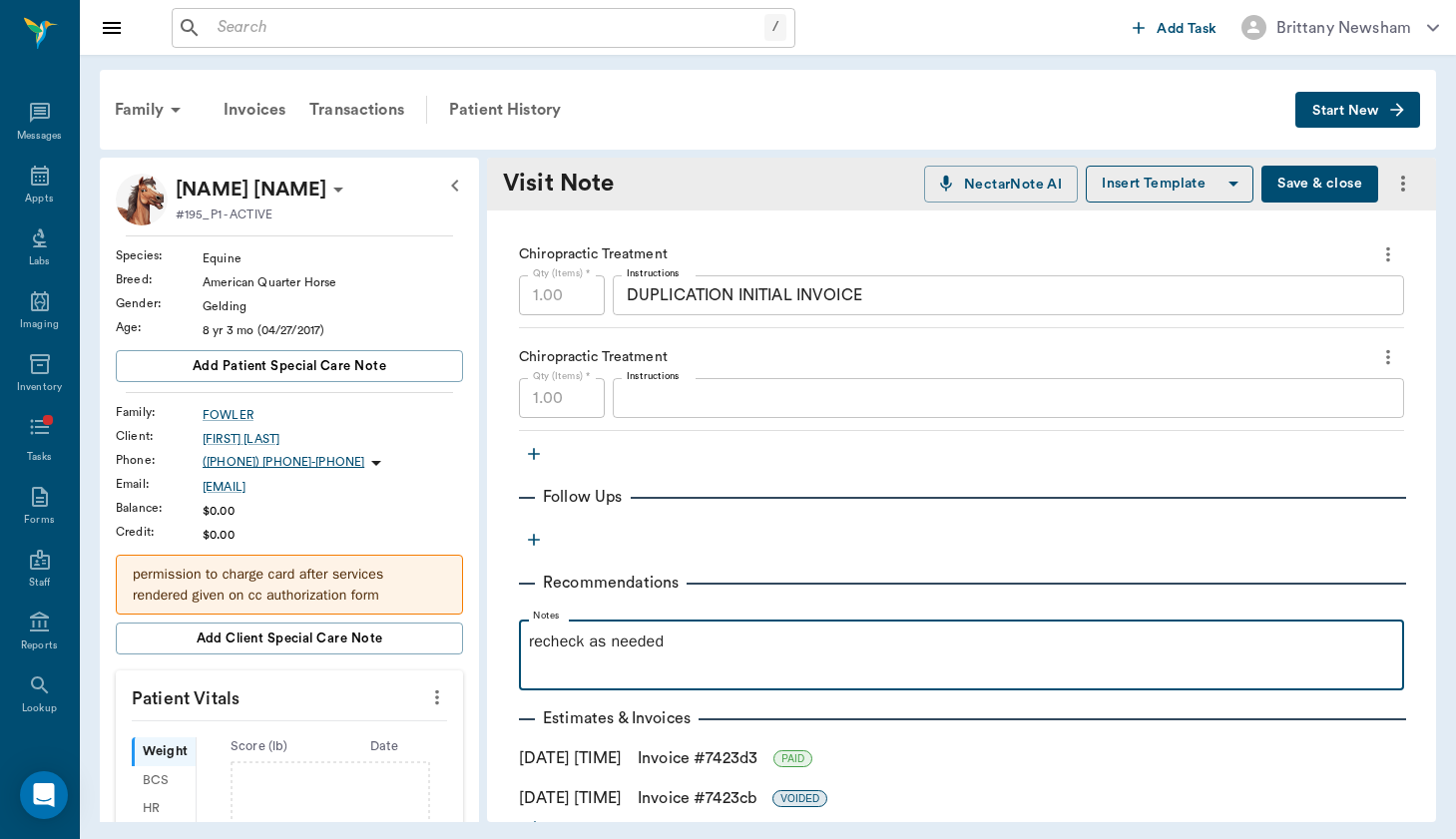 click on "recheck as needed" at bounding box center [961, 641] 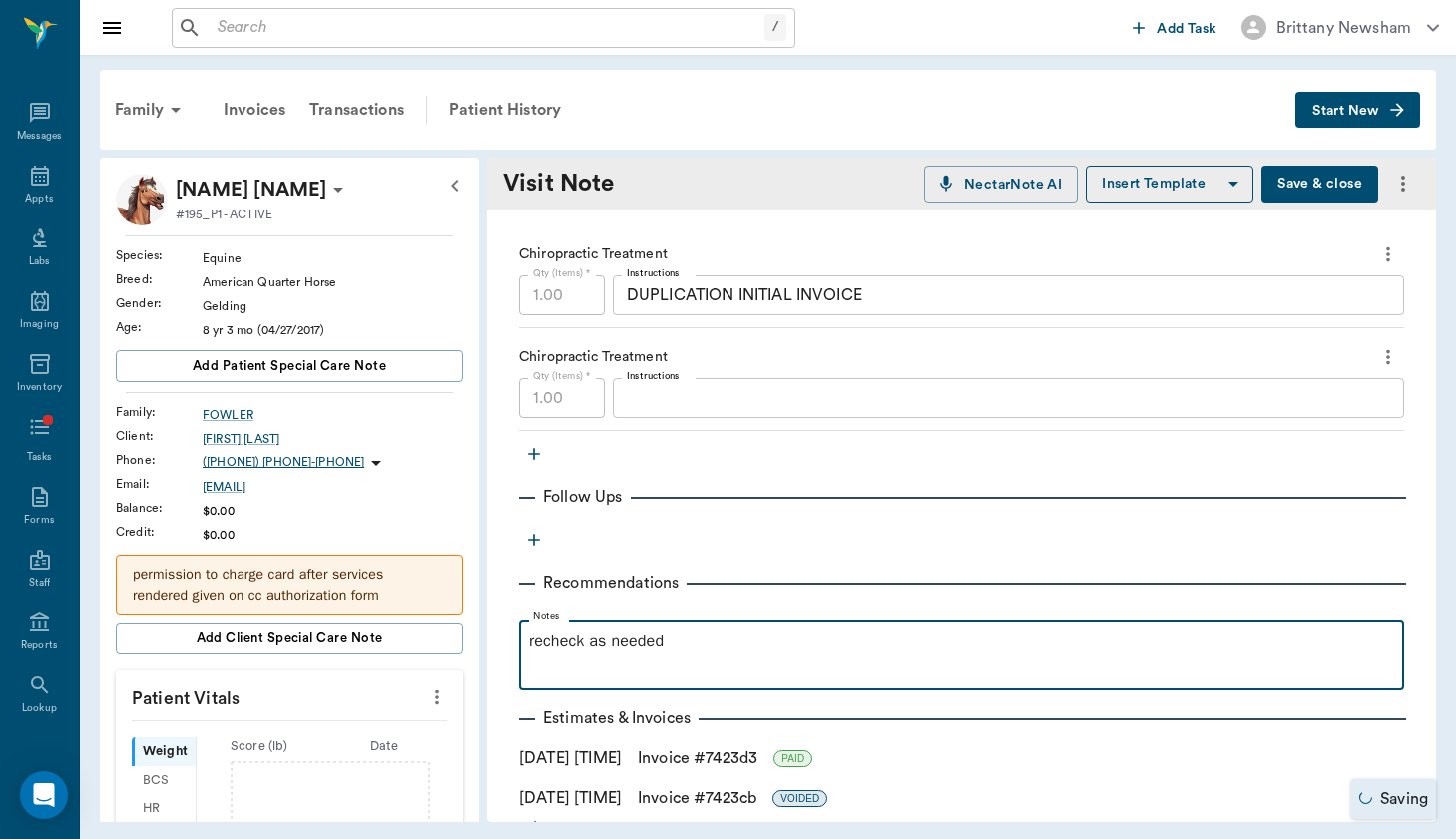 type 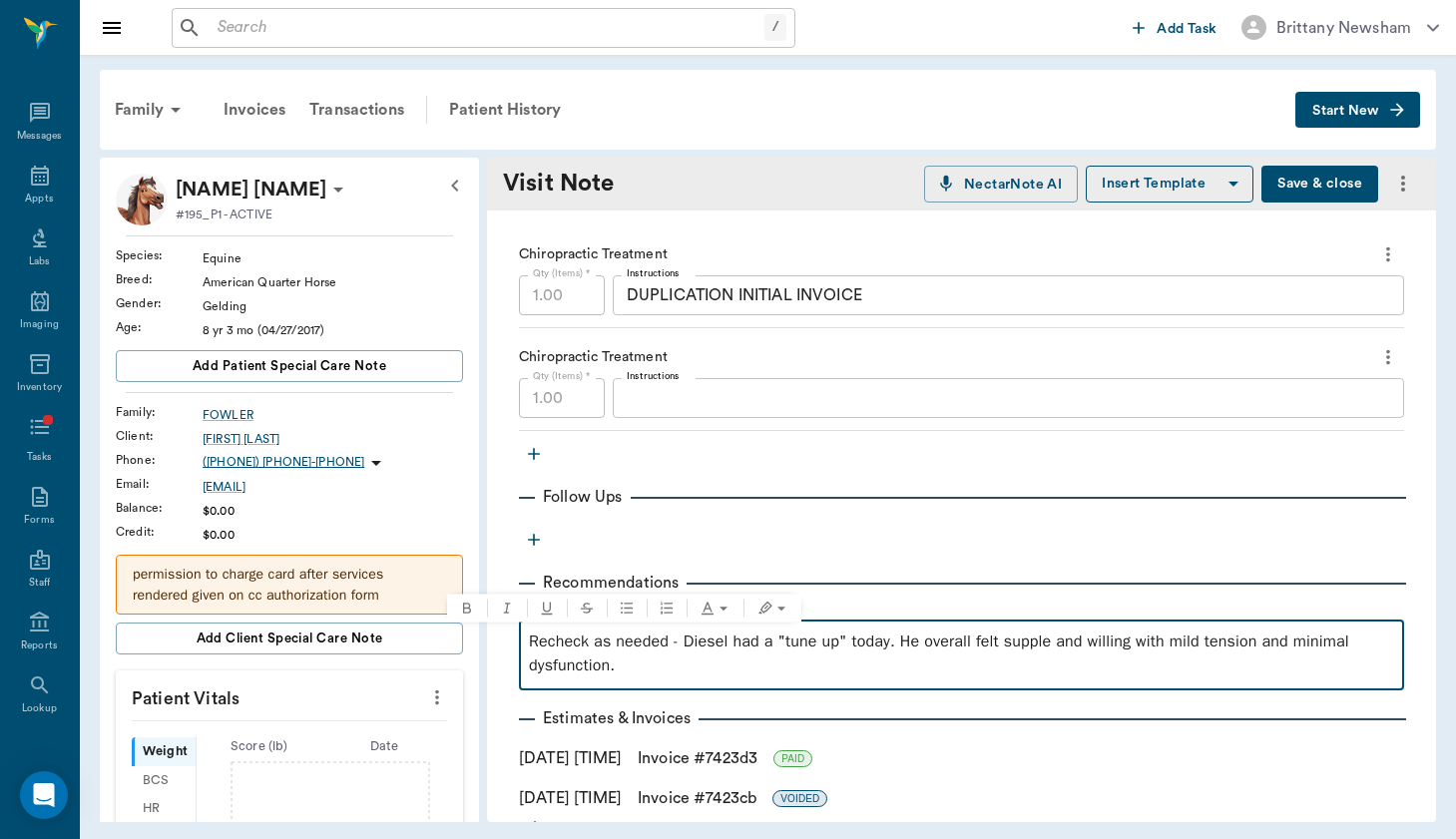 drag, startPoint x: 693, startPoint y: 637, endPoint x: 693, endPoint y: 652, distance: 15 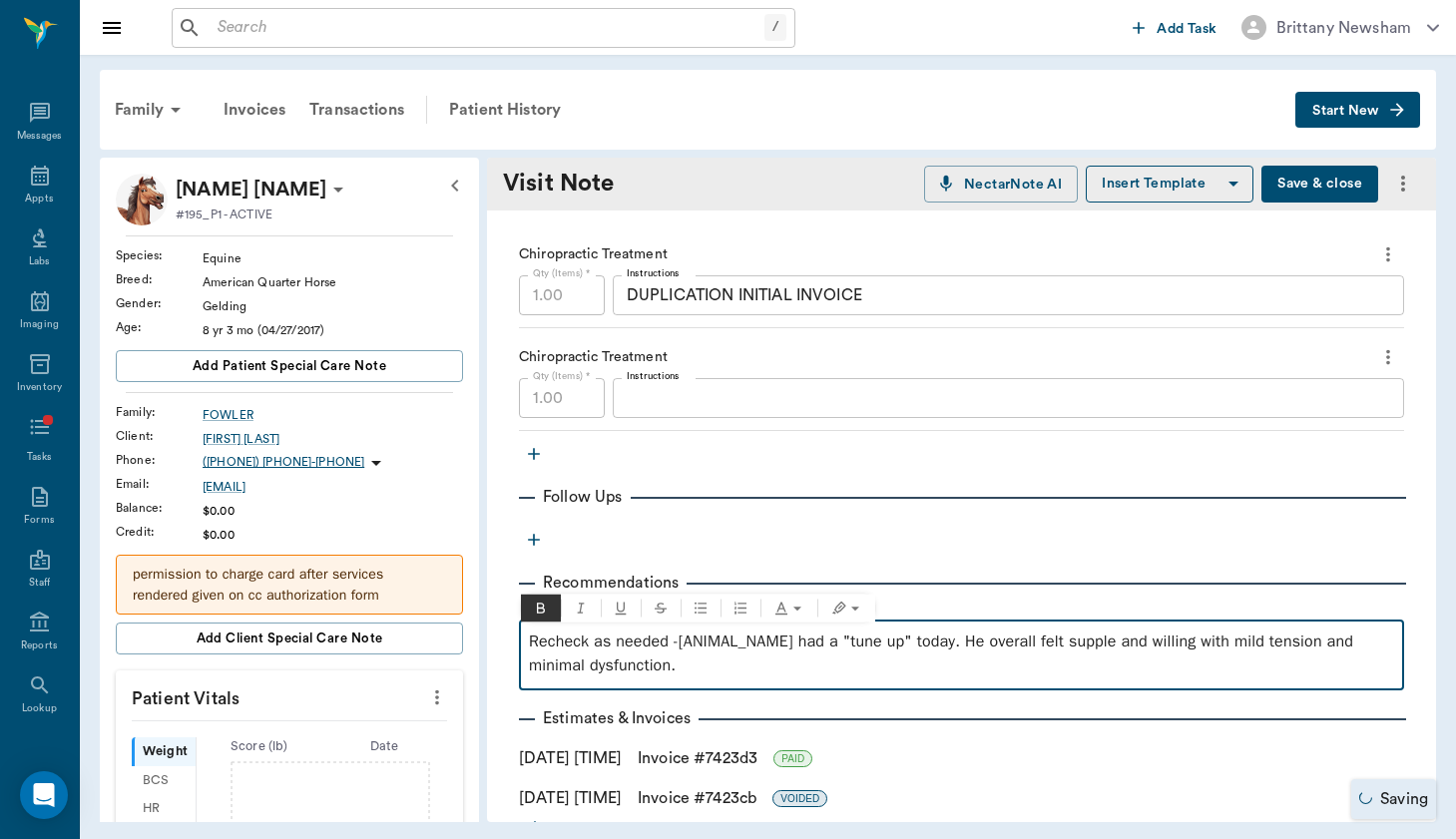 click on "Recheck as needed -  Diesel had a "tune up" today. He overall felt supple and willing with mild tension and minimal dysfunction." at bounding box center (961, 653) 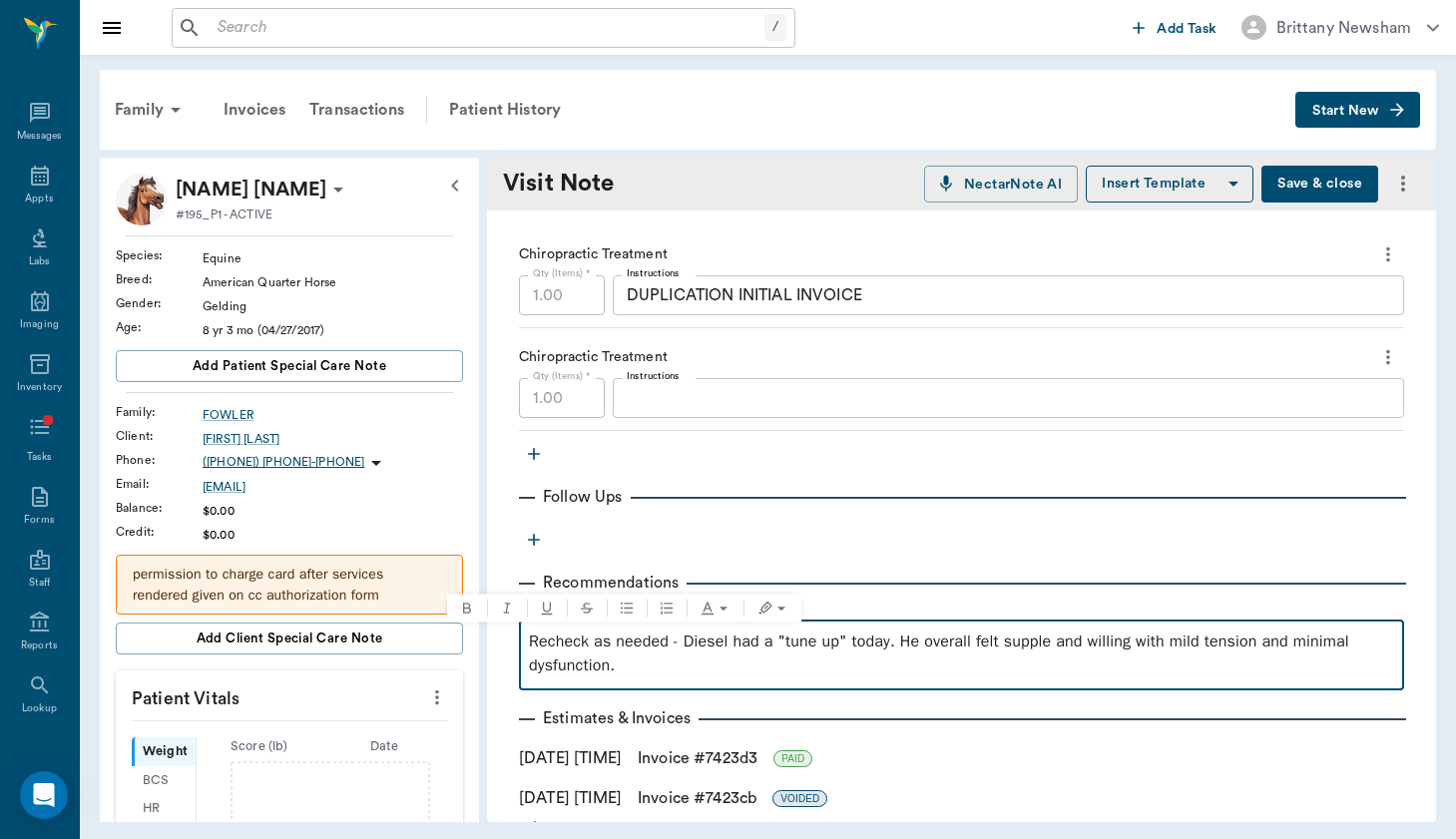 click on "Recheck as needed - Diesel had a "tune up" today. He overall felt supple and willing with mild tension and minimal dysfunction." at bounding box center (961, 653) 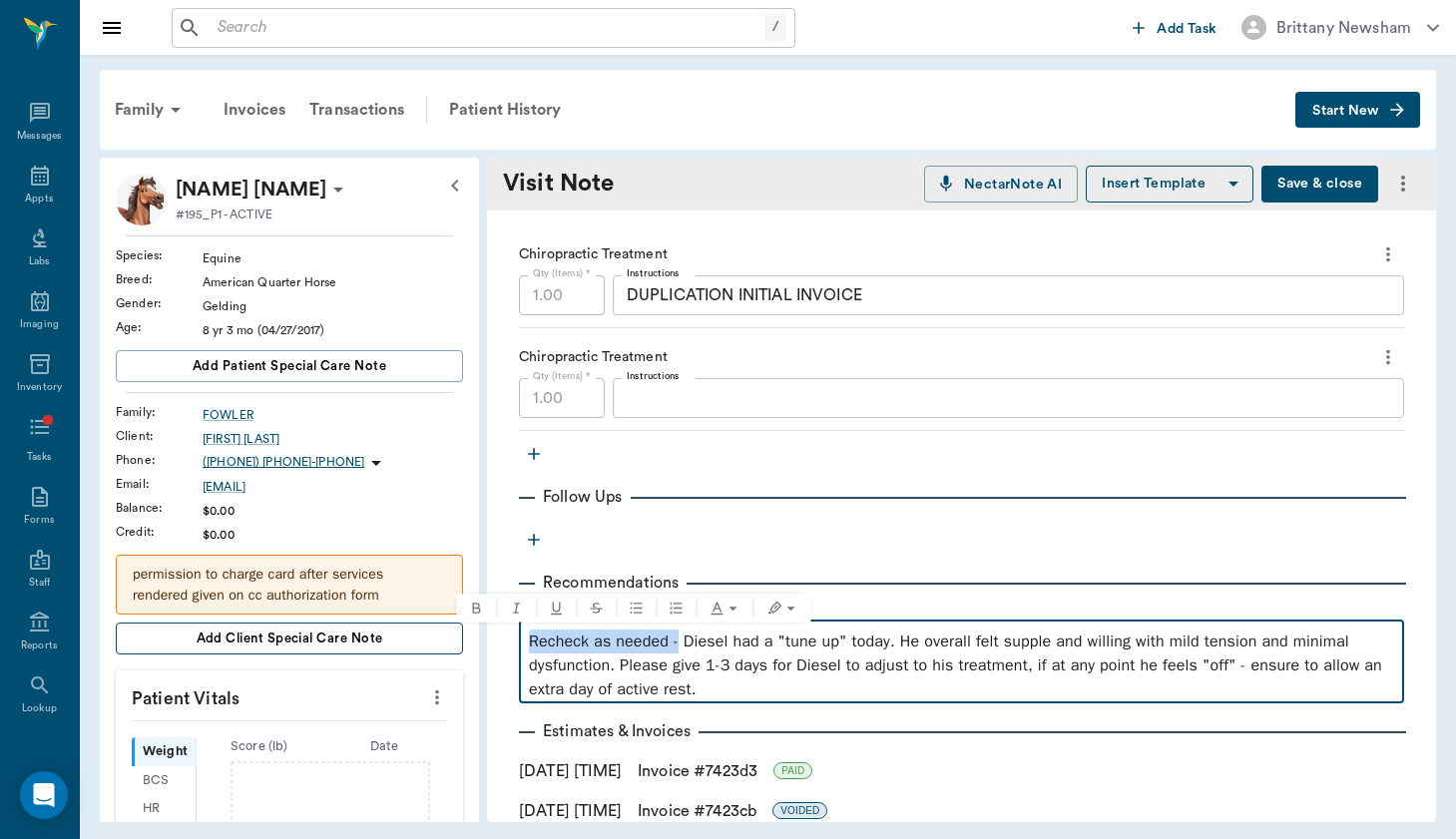 drag, startPoint x: 561, startPoint y: 645, endPoint x: 455, endPoint y: 645, distance: 106 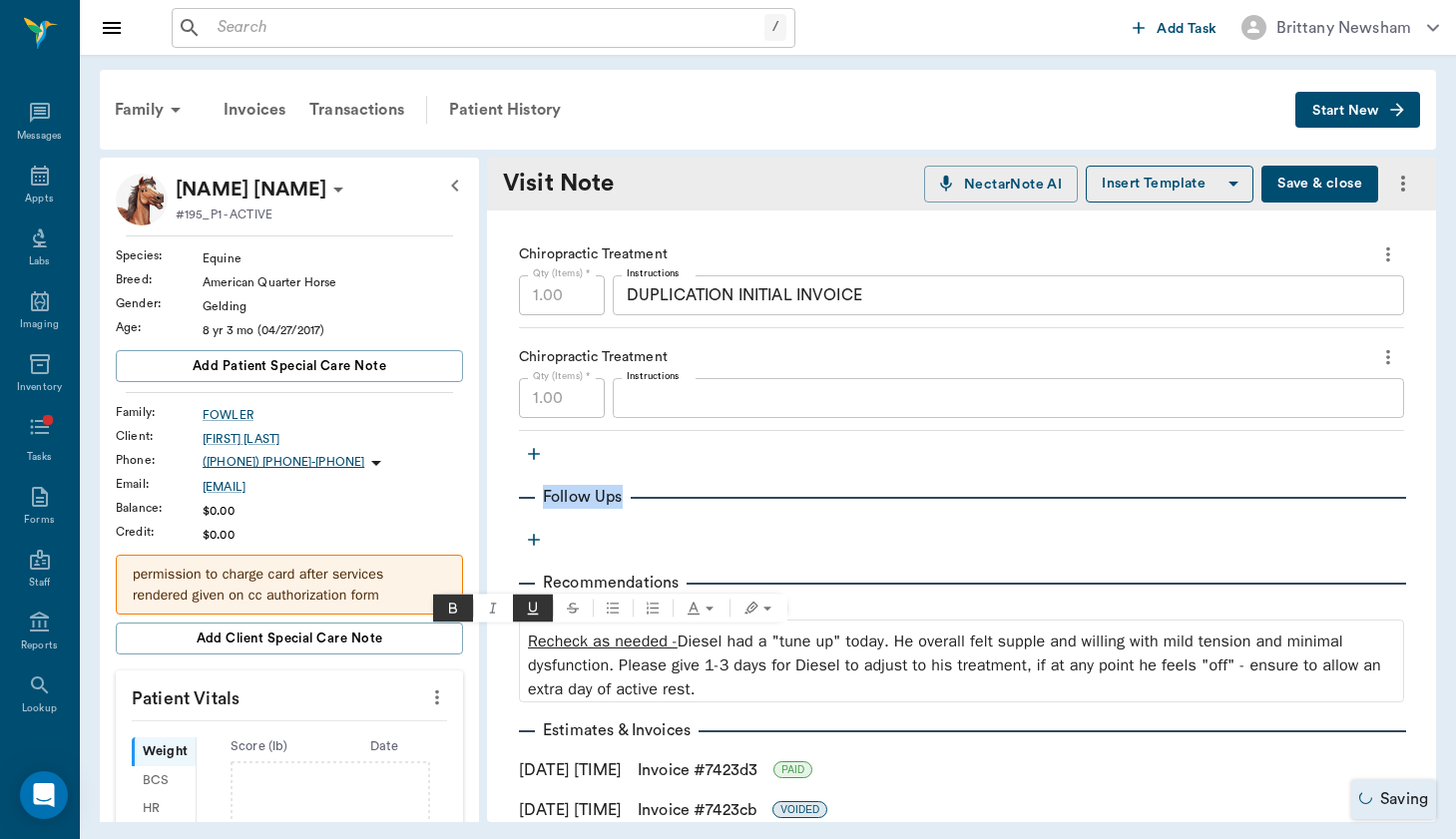 click on "Follow Ups" at bounding box center [961, 497] 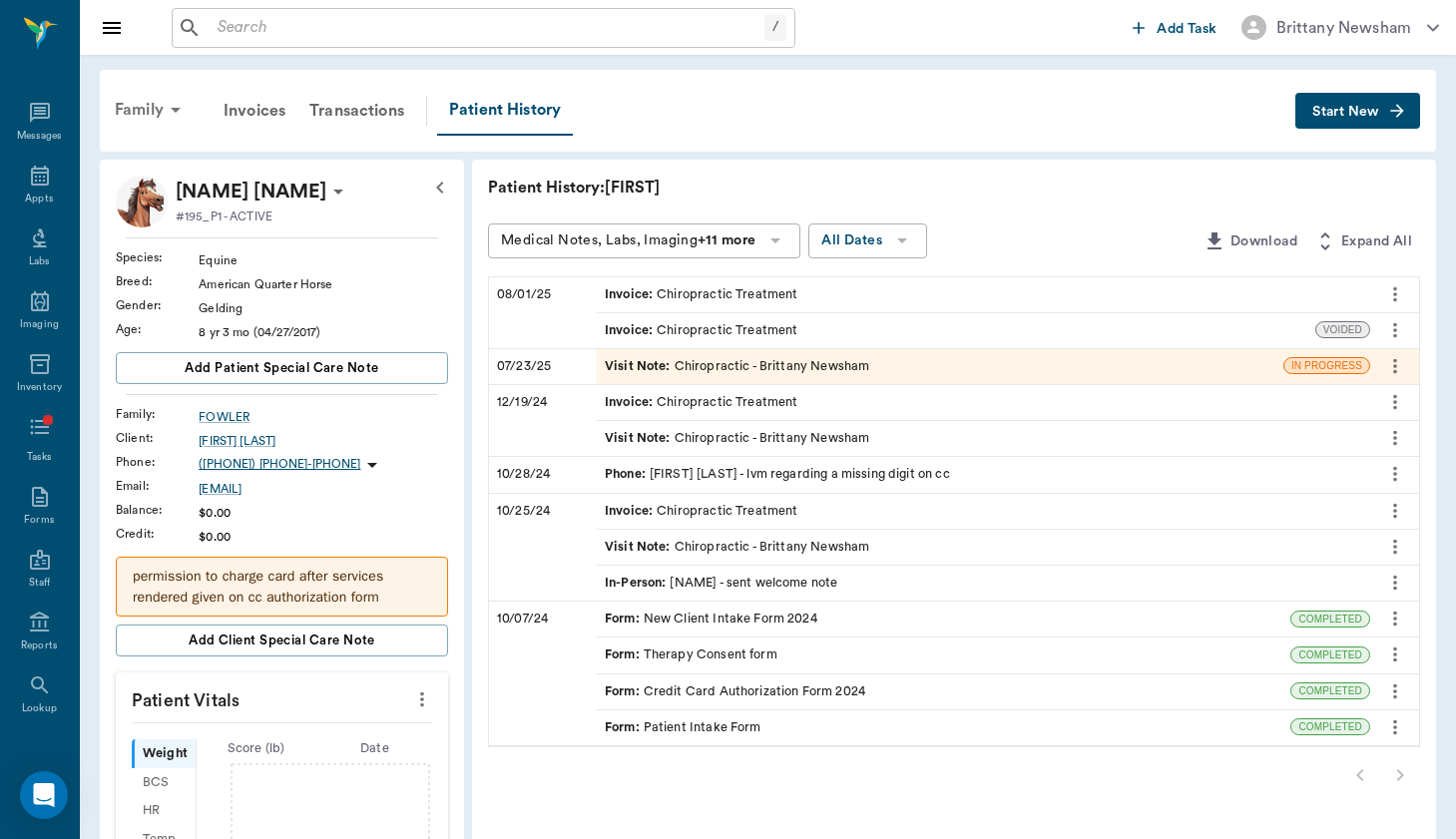 click on "Family" at bounding box center [151, 110] 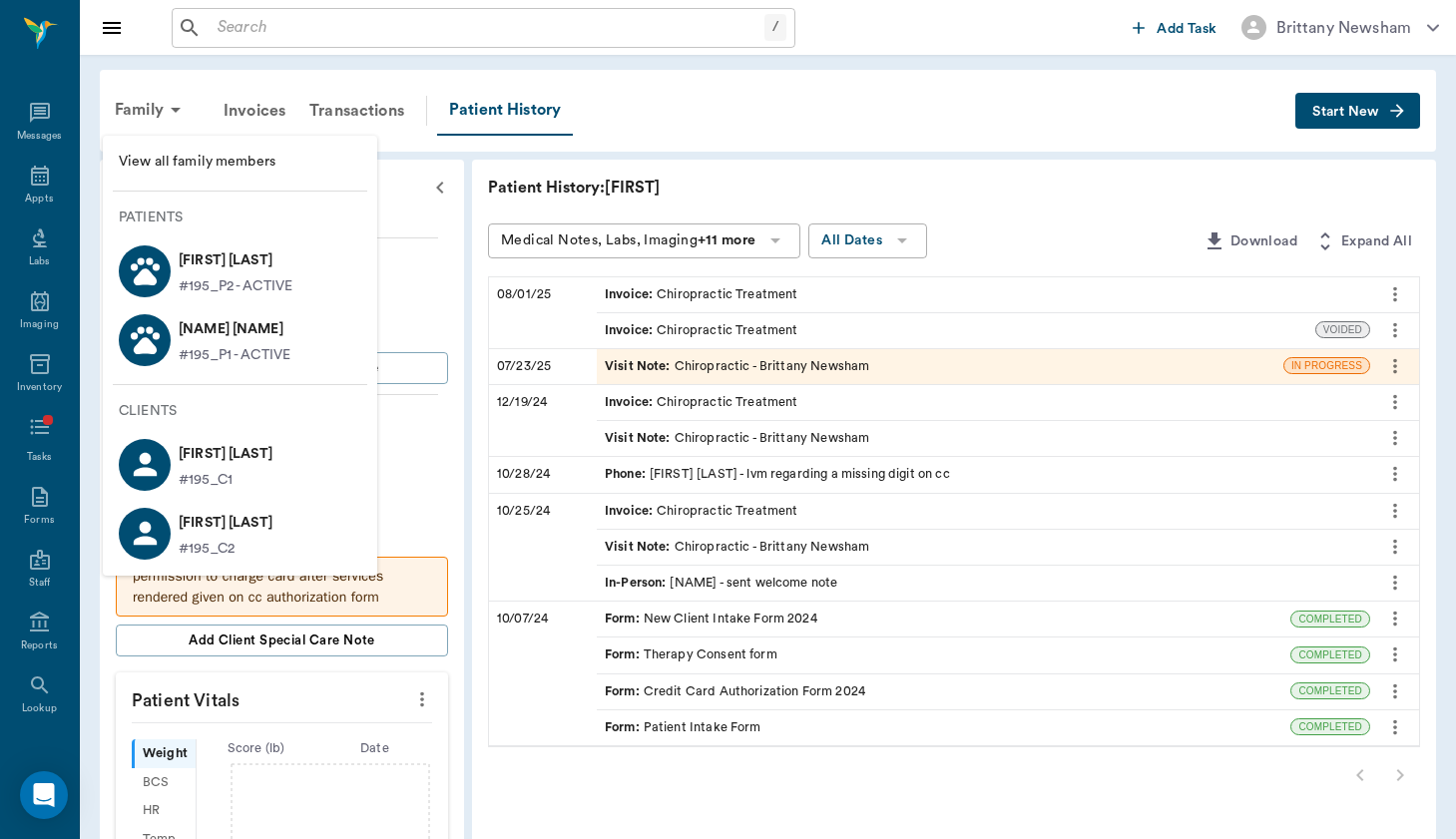click on "[FIRST] [LAST]" at bounding box center (236, 260) 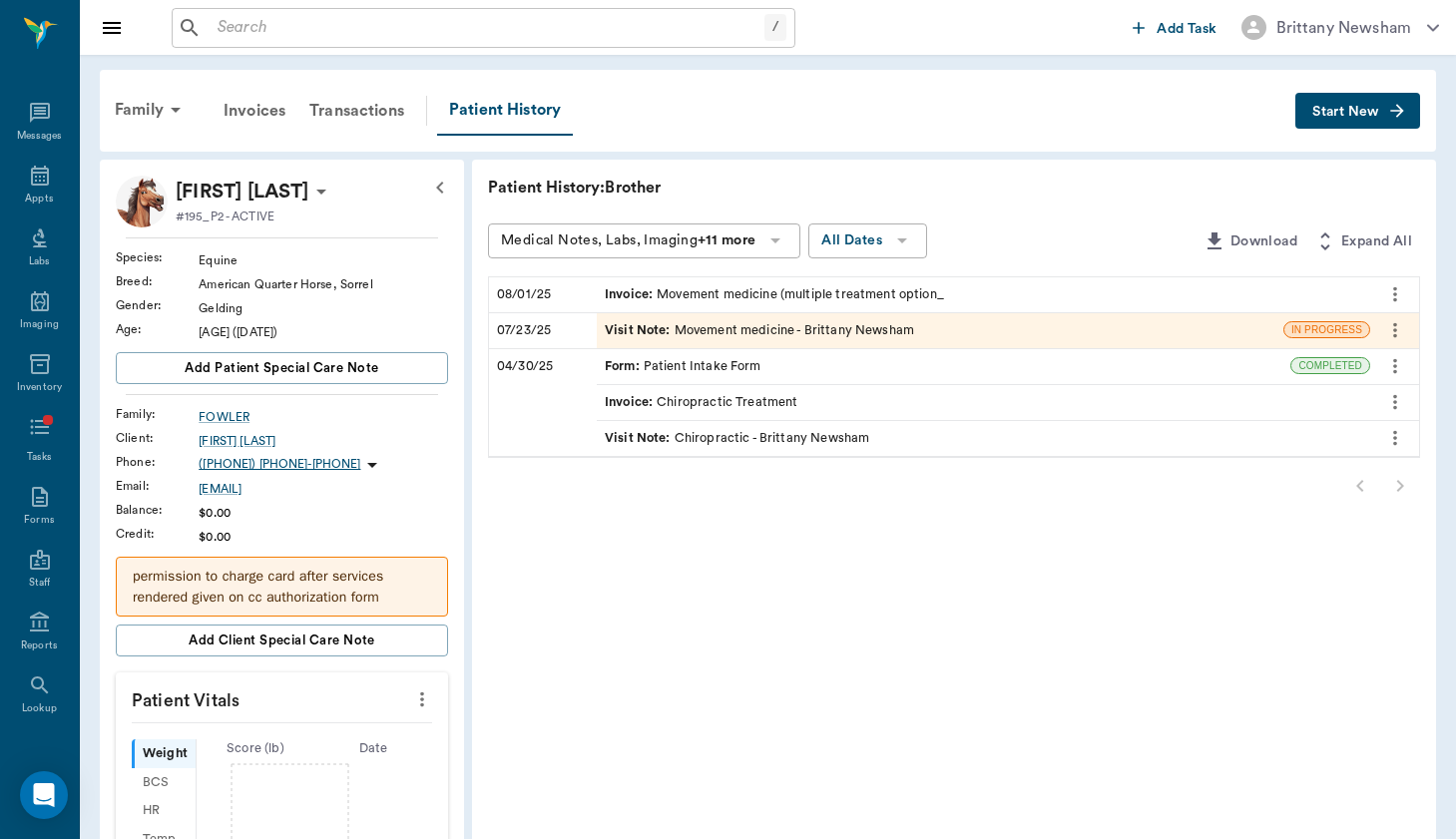 click on "Visit Note : Movement medicine - Brittany Newsham" at bounding box center (759, 330) 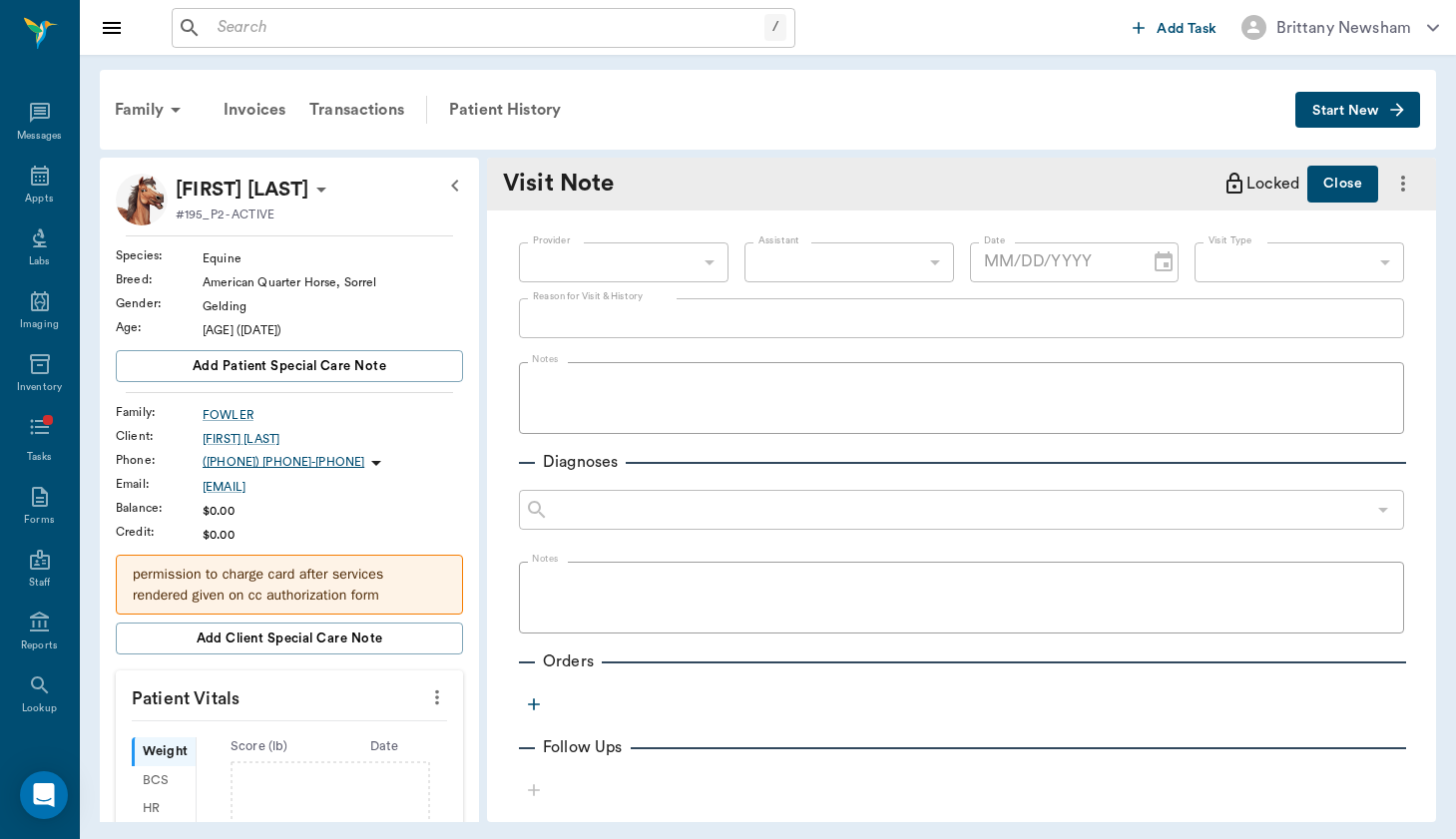 type on "649b3e03b5bc7e03f9326794" 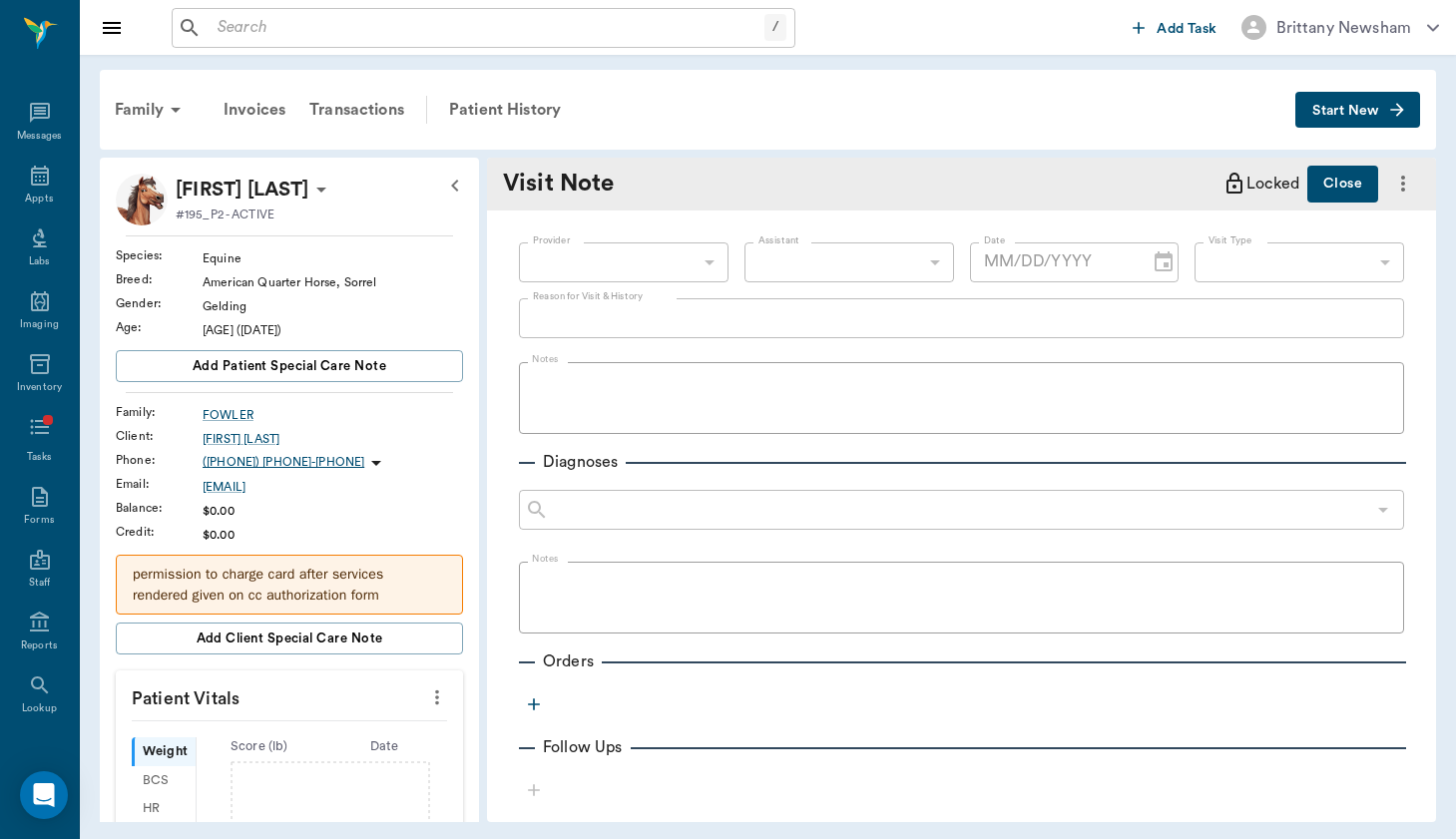 type on "6656c4aef87a612ea34fb244" 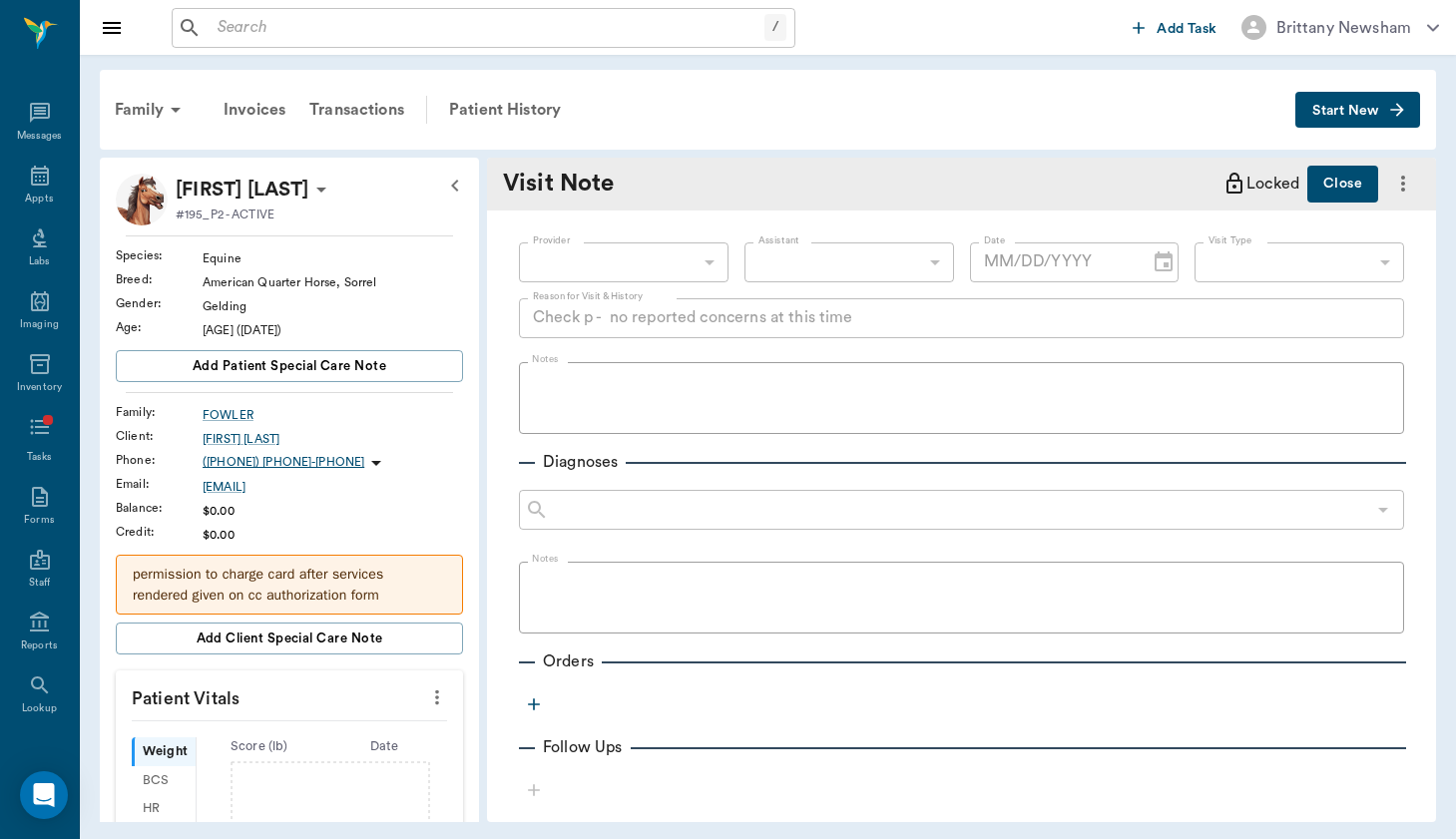 type on "[DATE]" 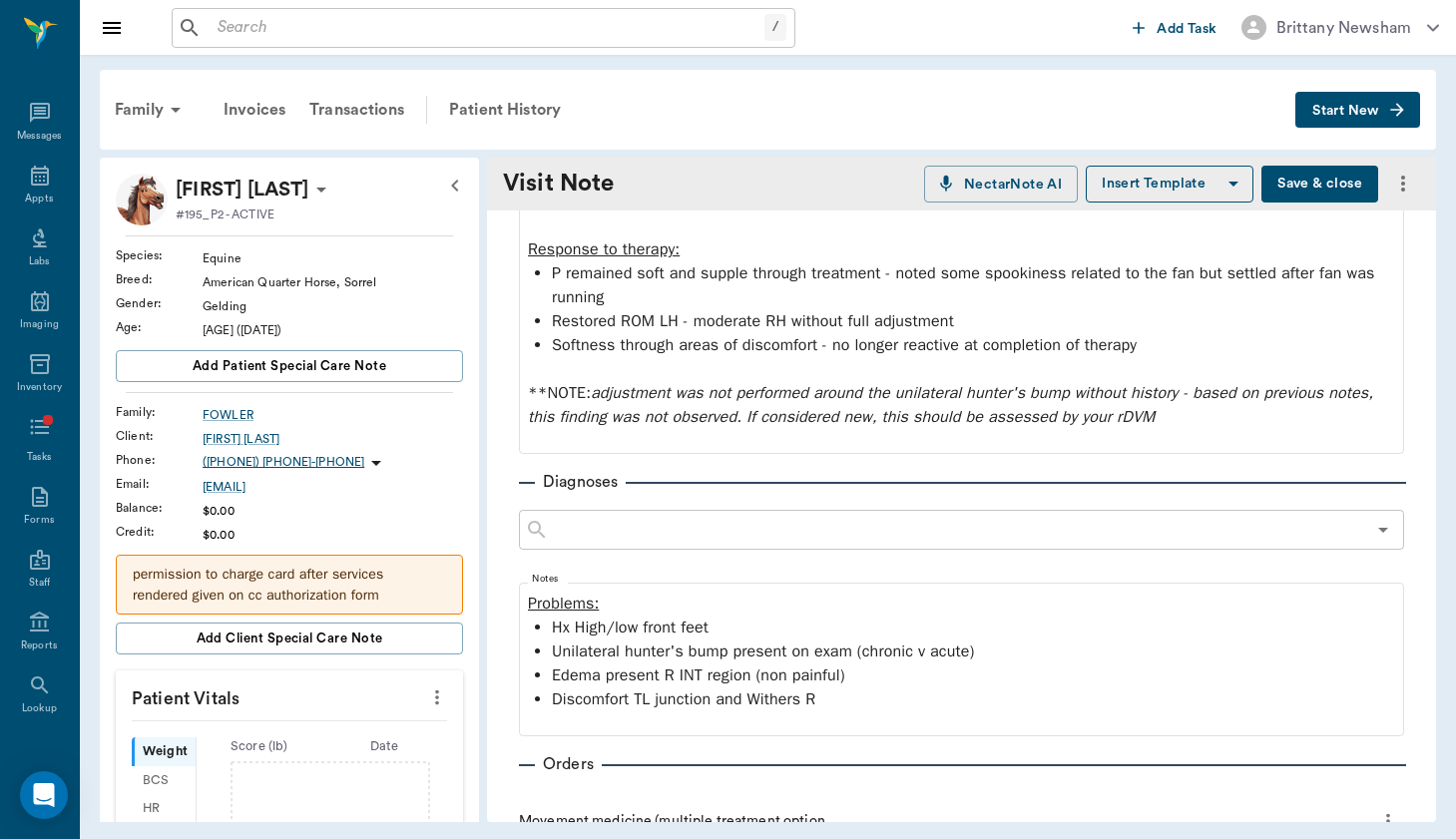 scroll, scrollTop: 1063, scrollLeft: 0, axis: vertical 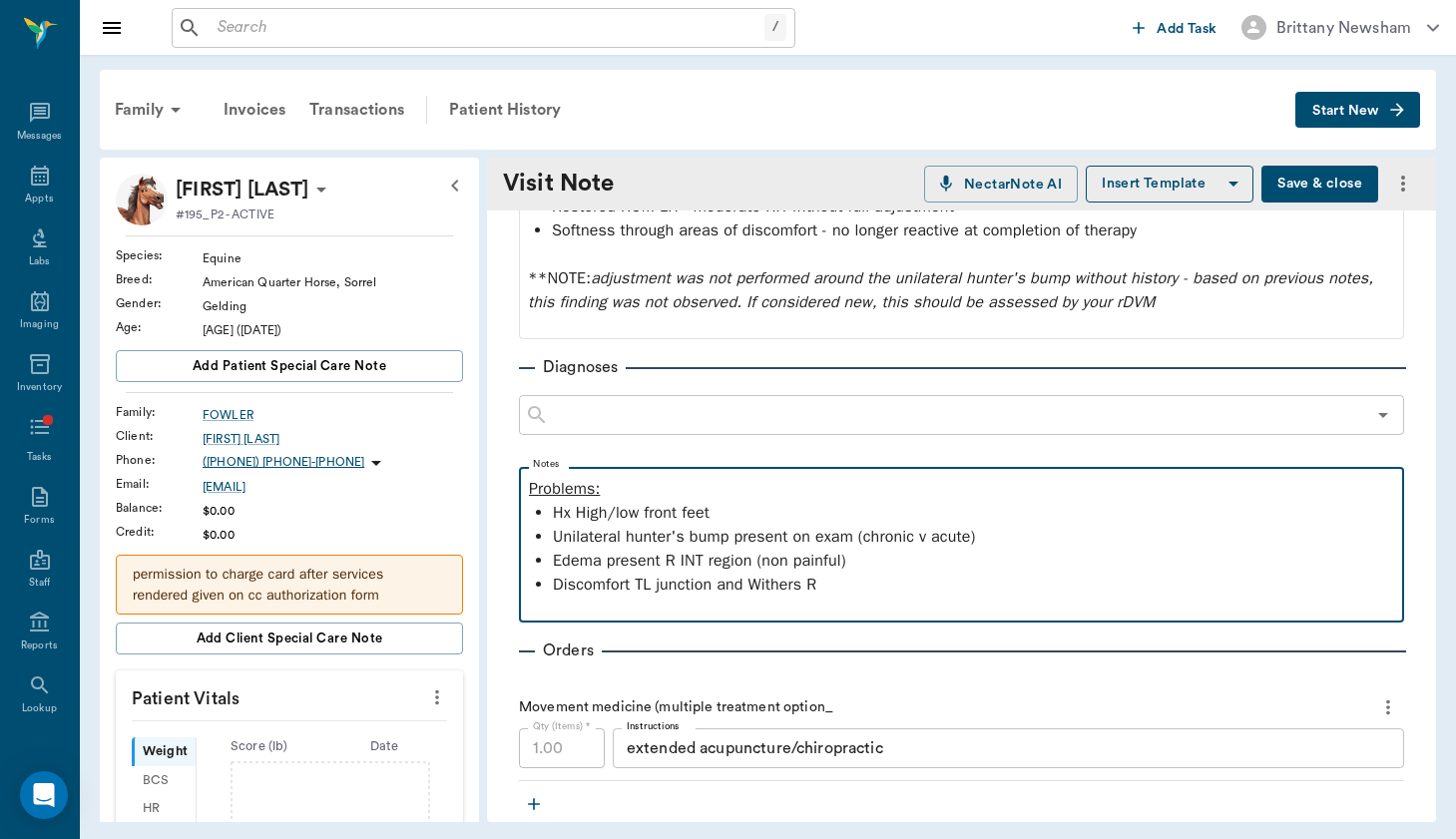 click on "Hx High/low front feet" at bounding box center (973, 513) 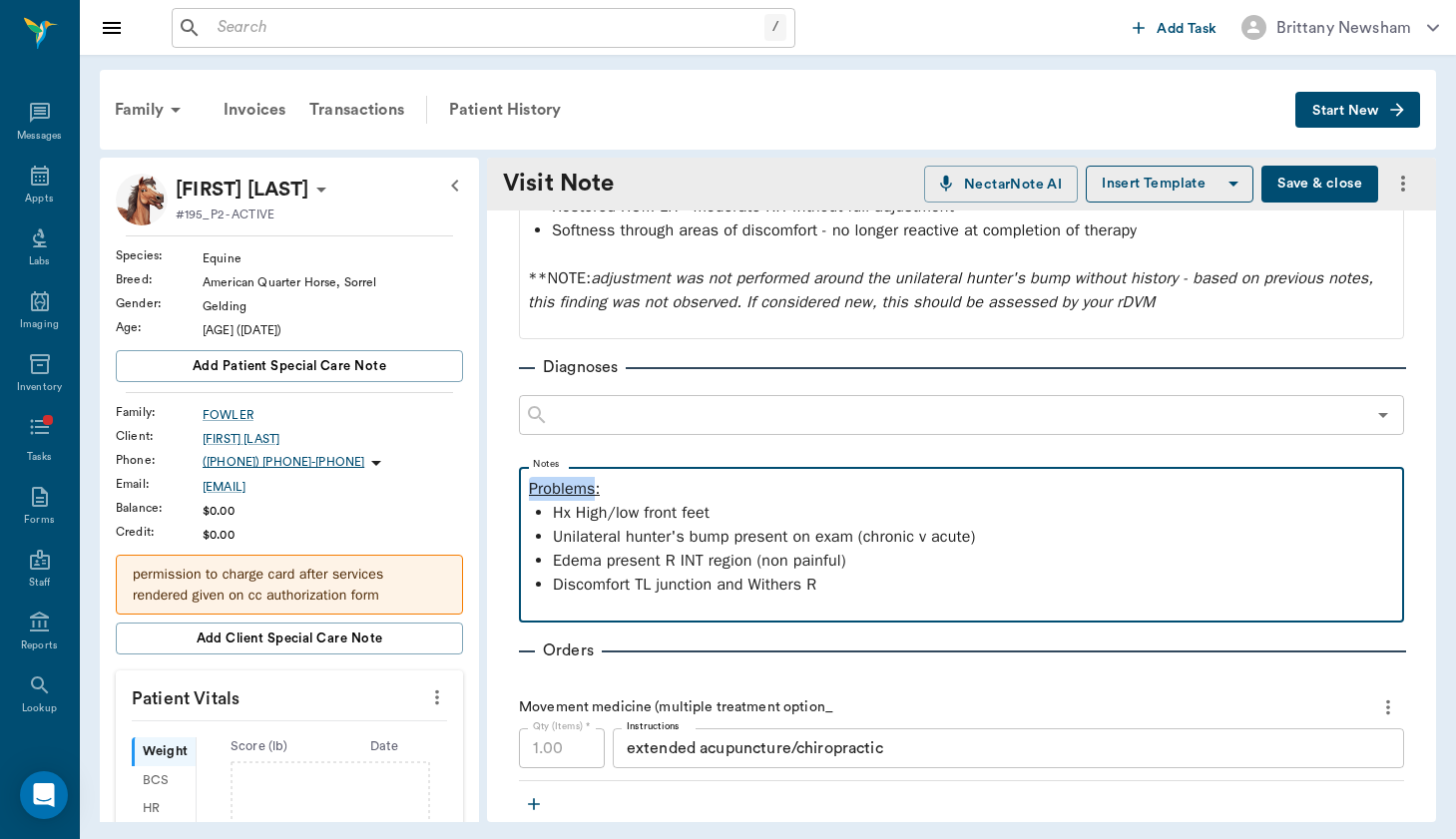 click on "Problems:" at bounding box center [564, 489] 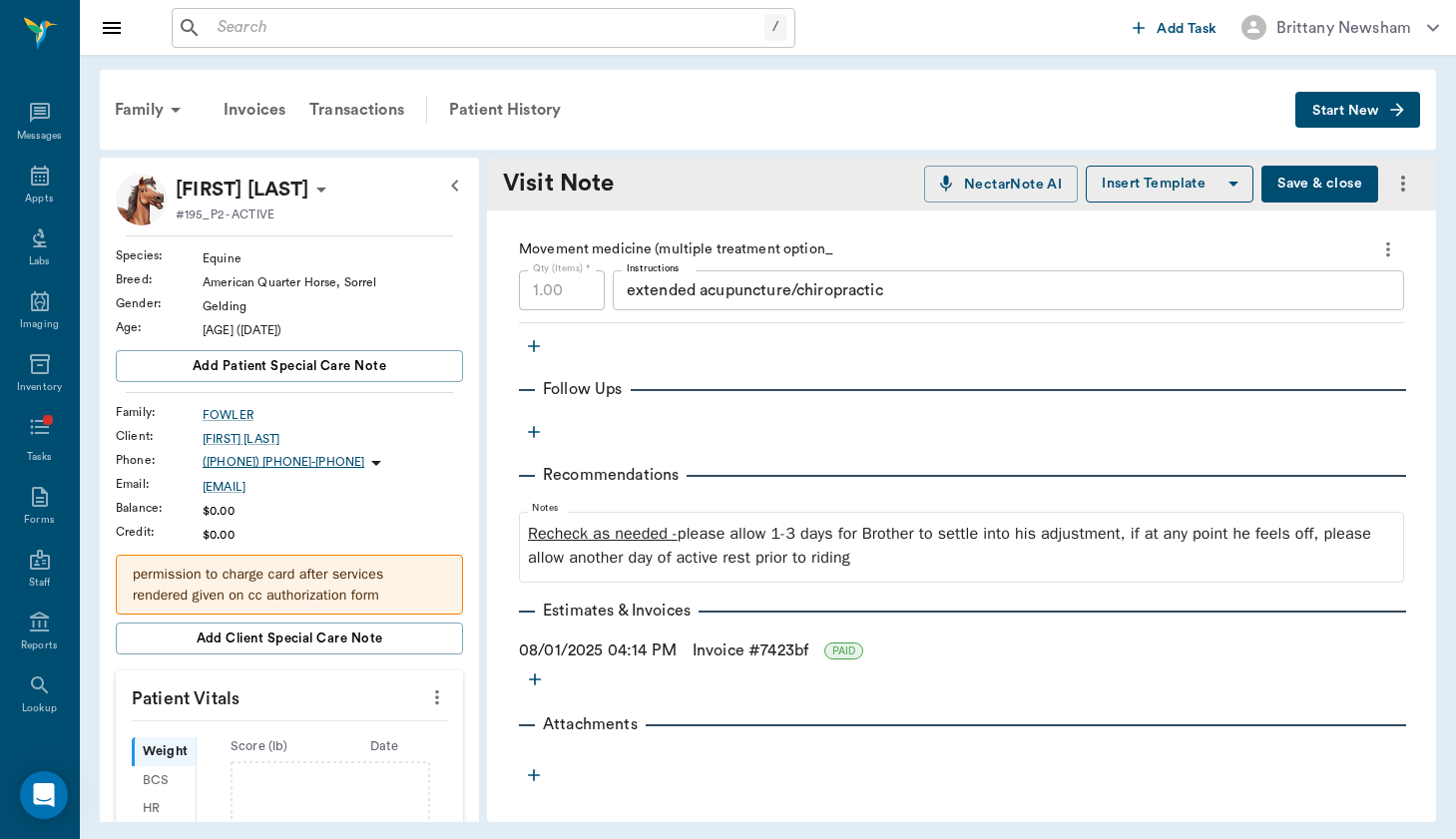 click on "Provider [PROVIDER_NAME] [PROVIDER_ID] Provider Assistant ​ Assistant Date [DATE] Date Visit Type Movement medicine [VISIT_ID] Visit Type Reason for Visit & History Check p - no reported concerns at this time x Reason for Visit & History Notes Mf exam: Difficulty butt scrunching along L side Absent ventro-flexion absent R side moderate tension through INT region Mild discomfort along R TL junction and through wither pull (R) Notable unequal Hunter's bump (elevated sacral tuberosity on exam - not noted on previous visit) - no pain or discomfort present on palpation, no heat or swelling - some edema present R INT region at the level of the LS junction but no present response on palpation of the region Acupuncture BL 30 BL 28 BL 27 BL 25 BL 23 BL 13 LU 1 GV 21 BH GV 4 E STIM (20 MIN/9HZ/200MS) BL 30 + BL 28 BL 25 + BL 23 BL 54 + BL 54 BH + GV CHIRO L PI DT15 - resolved tension along R TL DL 3 L sternum RDL 3 AND 5 OCCIPUT/C1 Response to therapy: **NOTE" at bounding box center [961, -259] 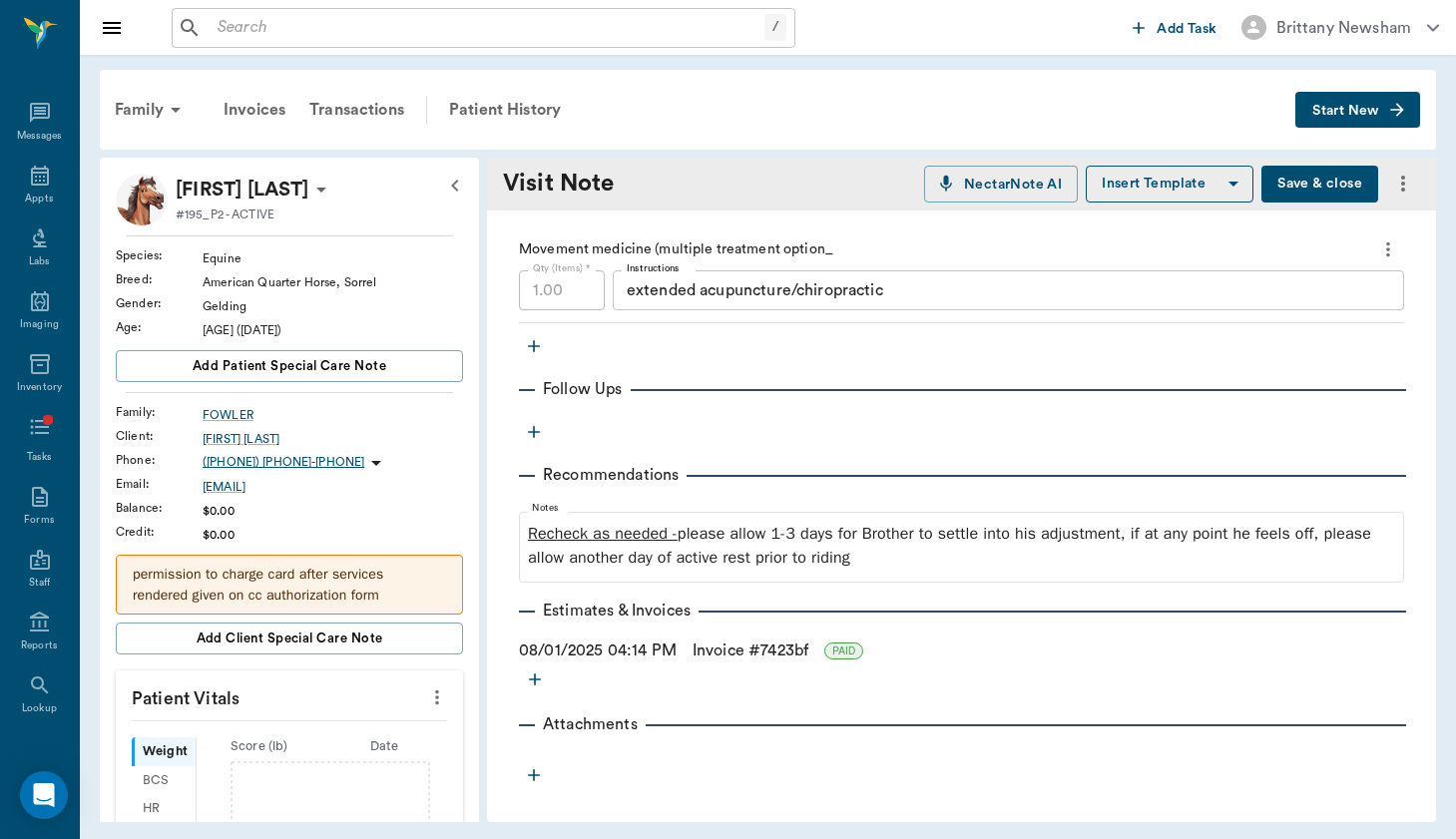 scroll, scrollTop: 0, scrollLeft: 0, axis: both 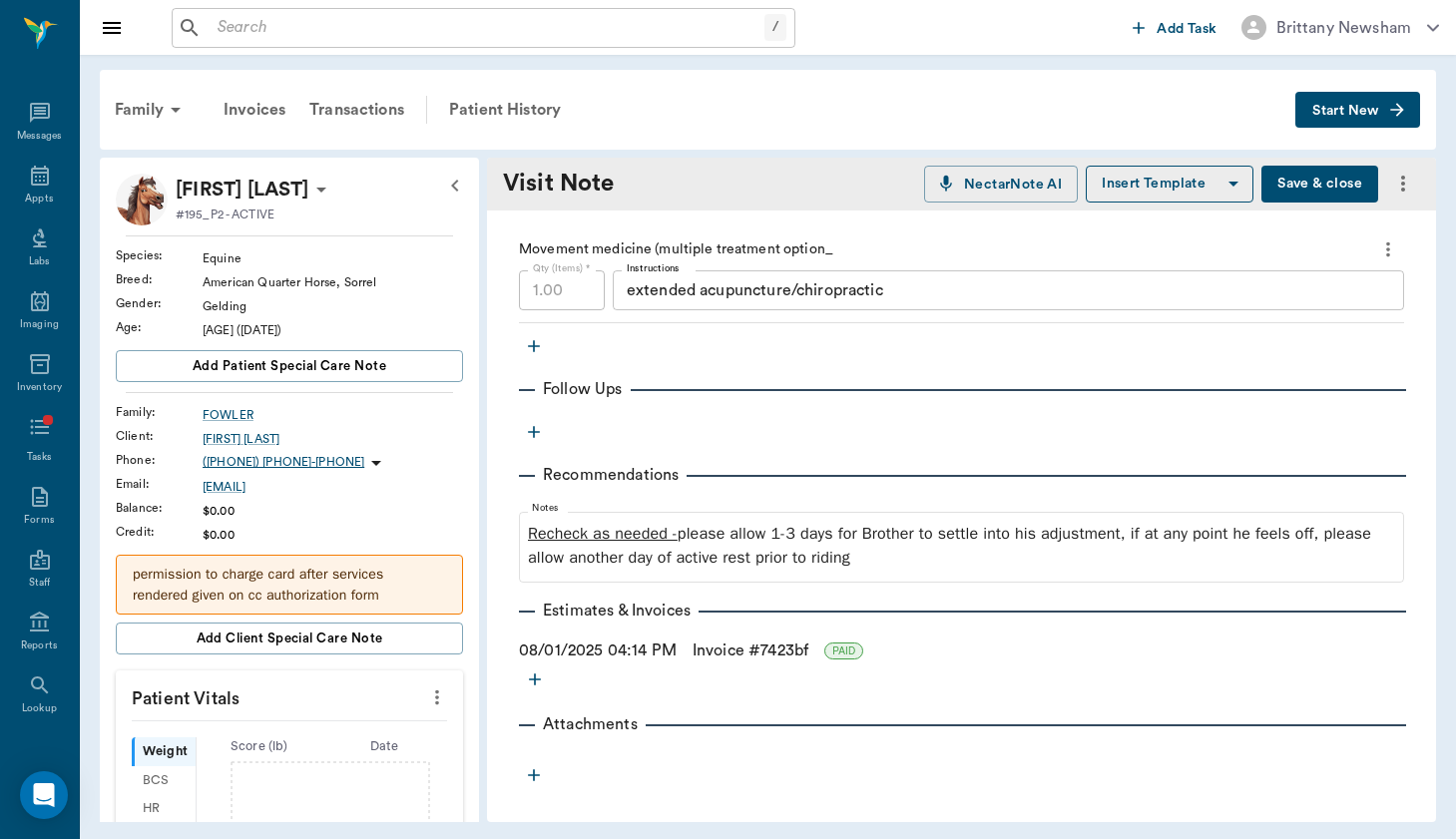 click on "Save & close" at bounding box center (1319, 184) 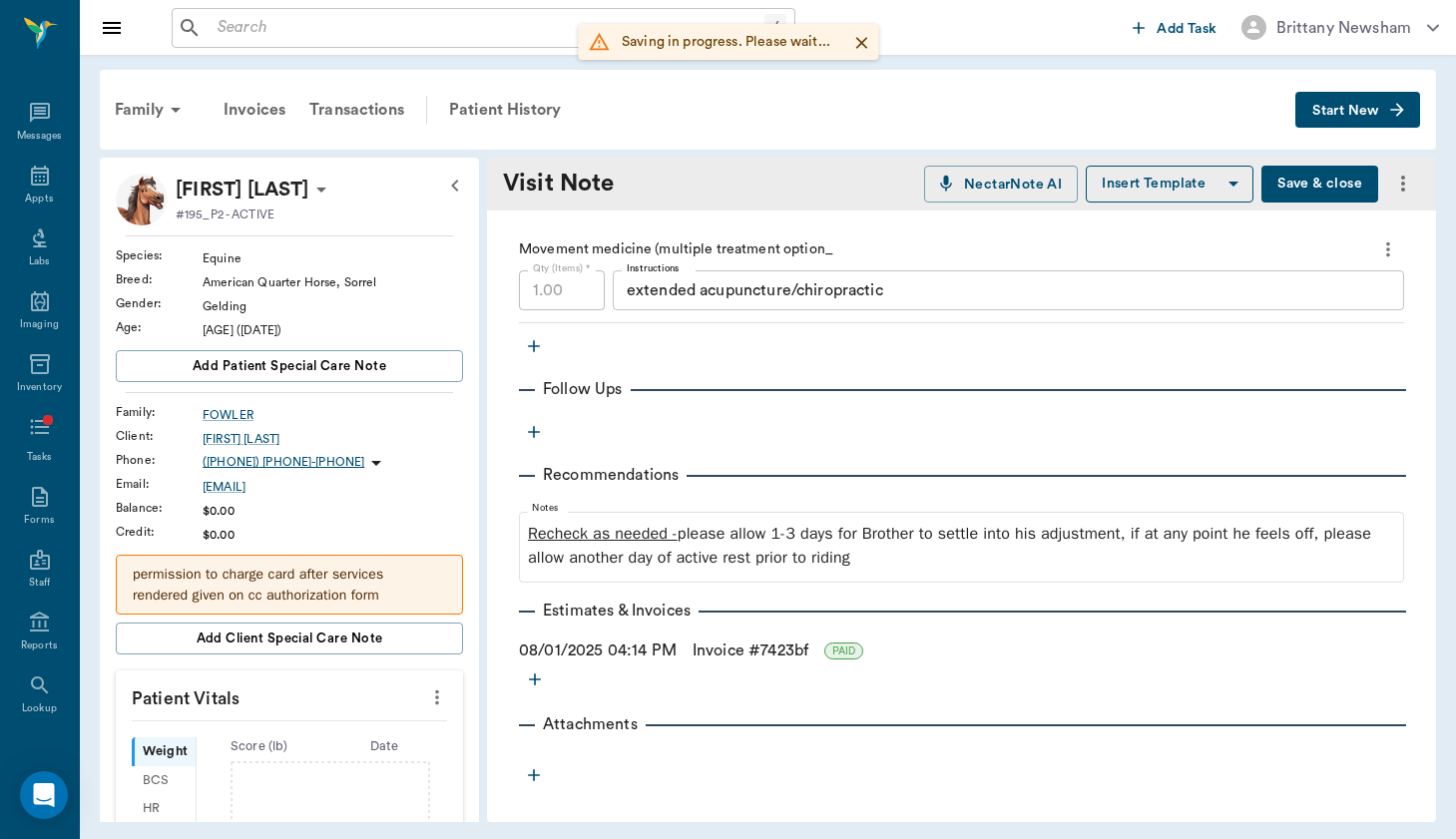 click at bounding box center (1403, 184) 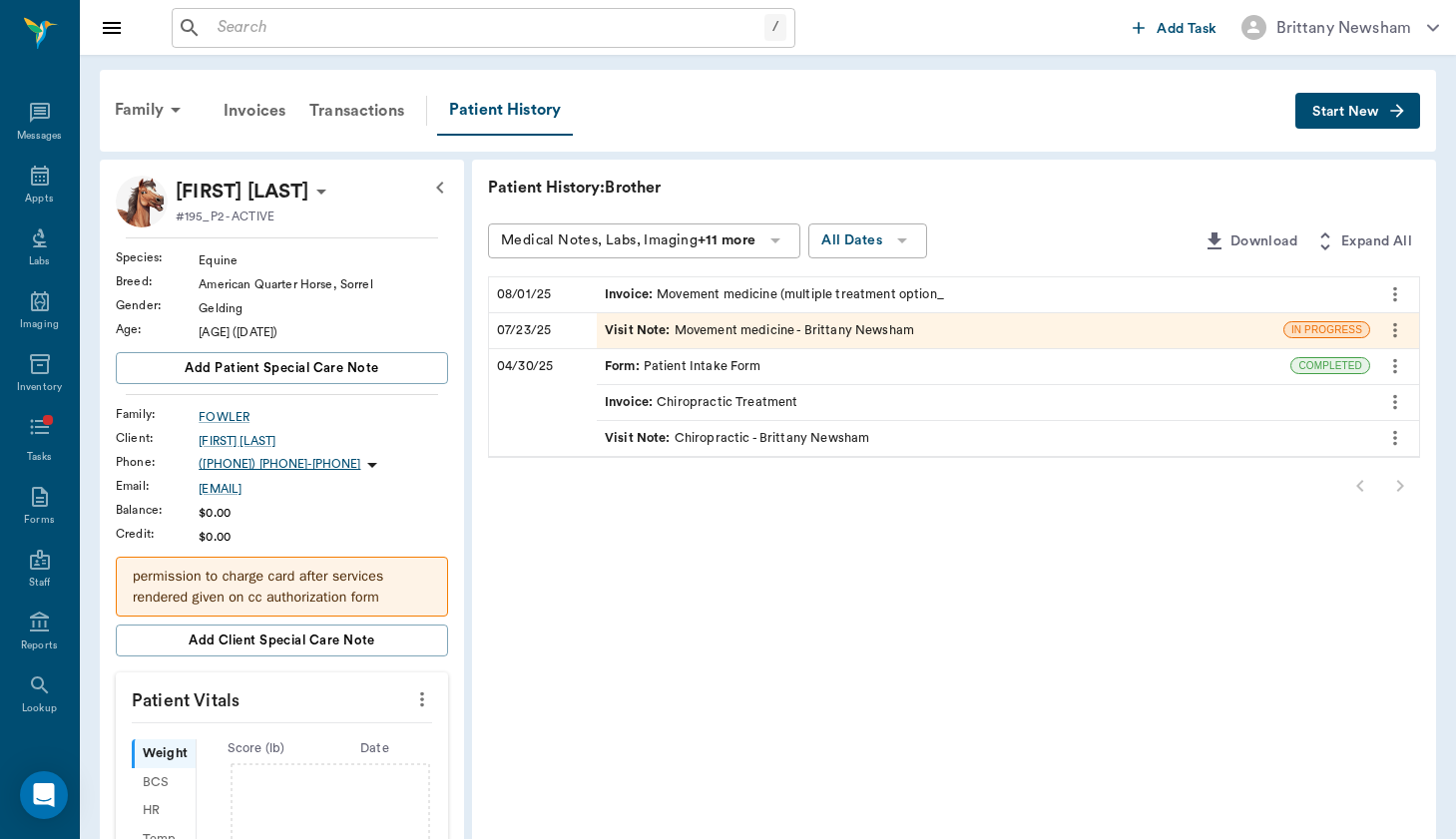 click on "Download" at bounding box center [1249, 241] 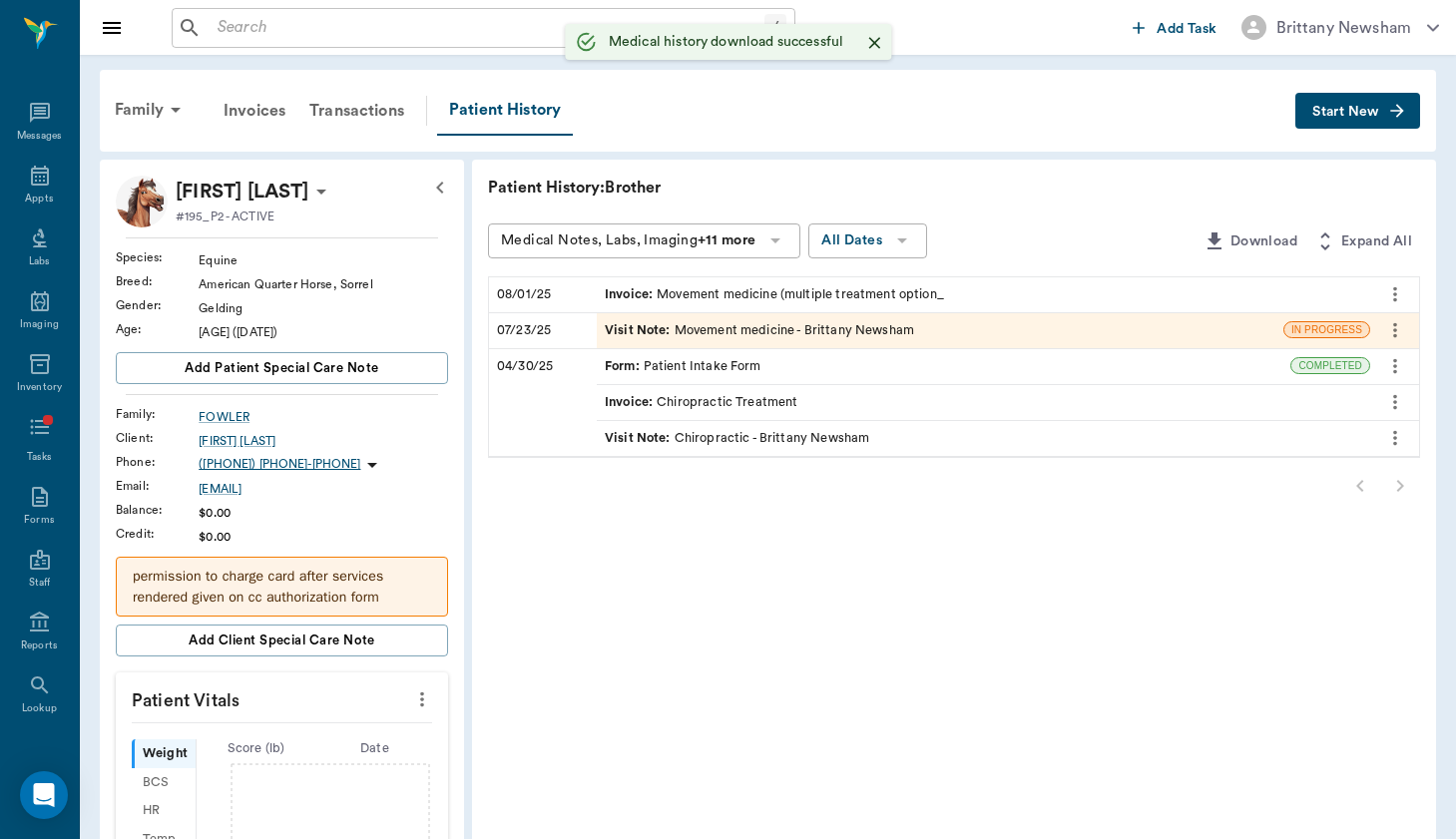 click 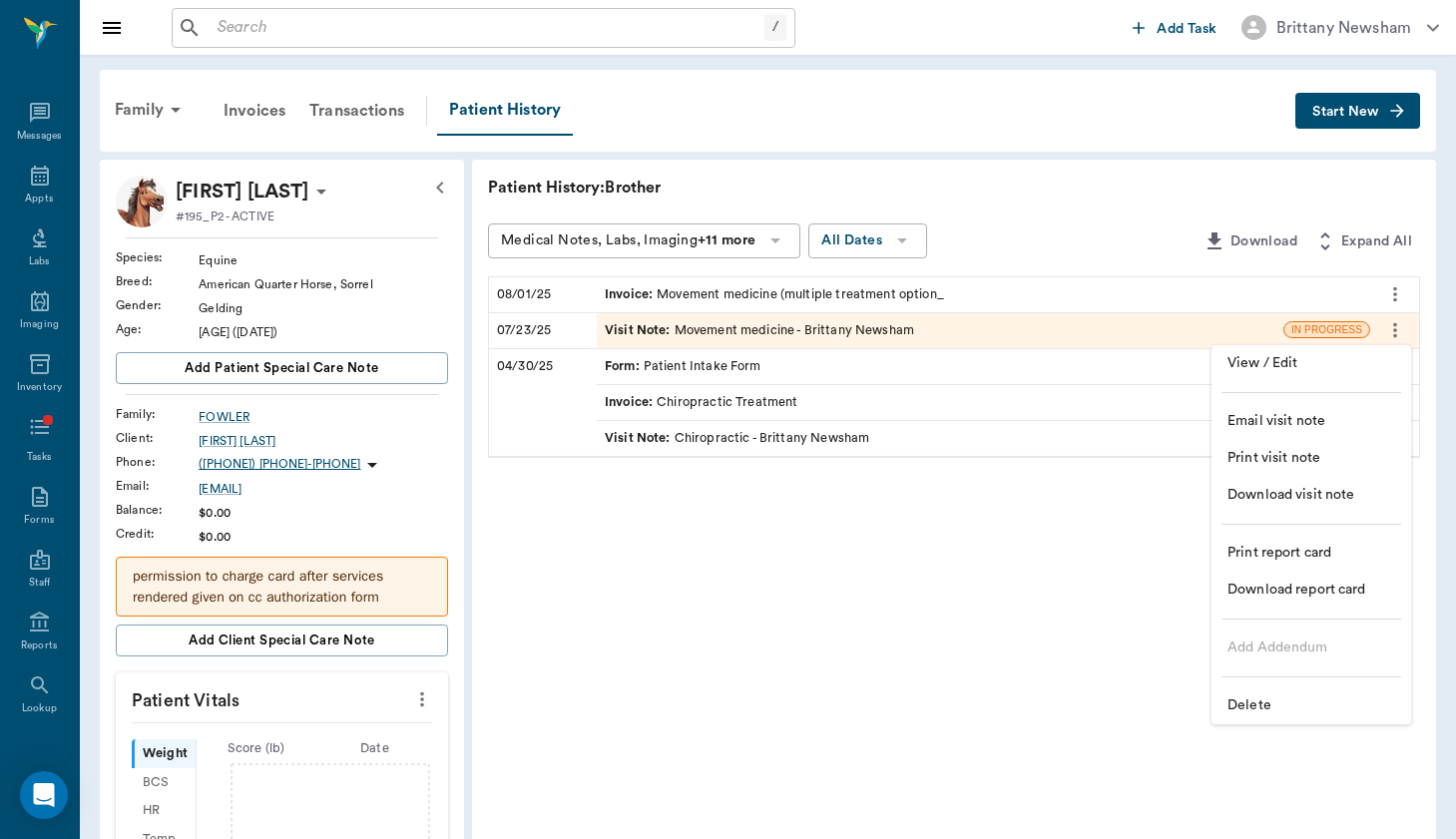 click on "Download visit note" at bounding box center [1311, 495] 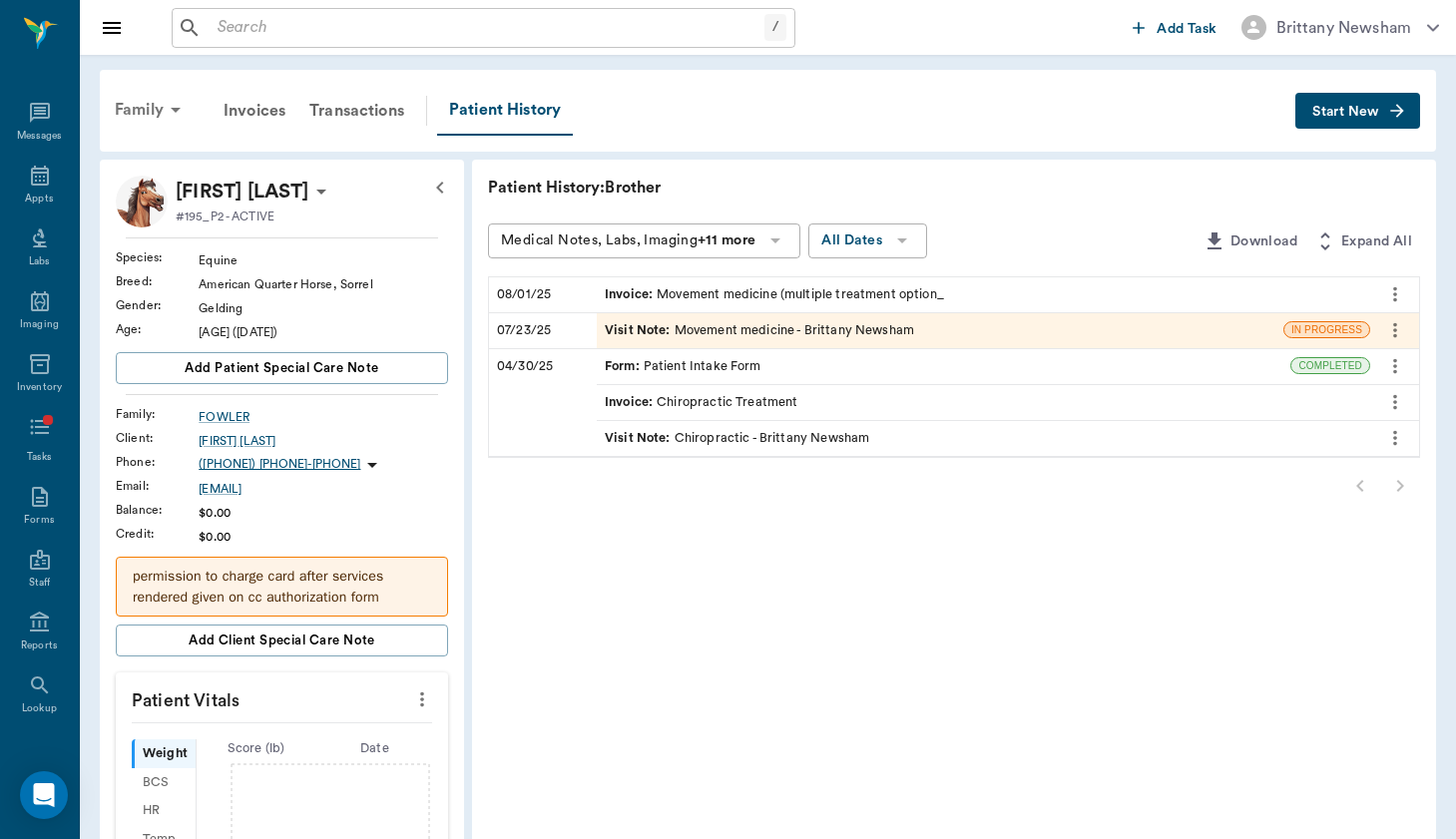 click on "Family" at bounding box center [151, 110] 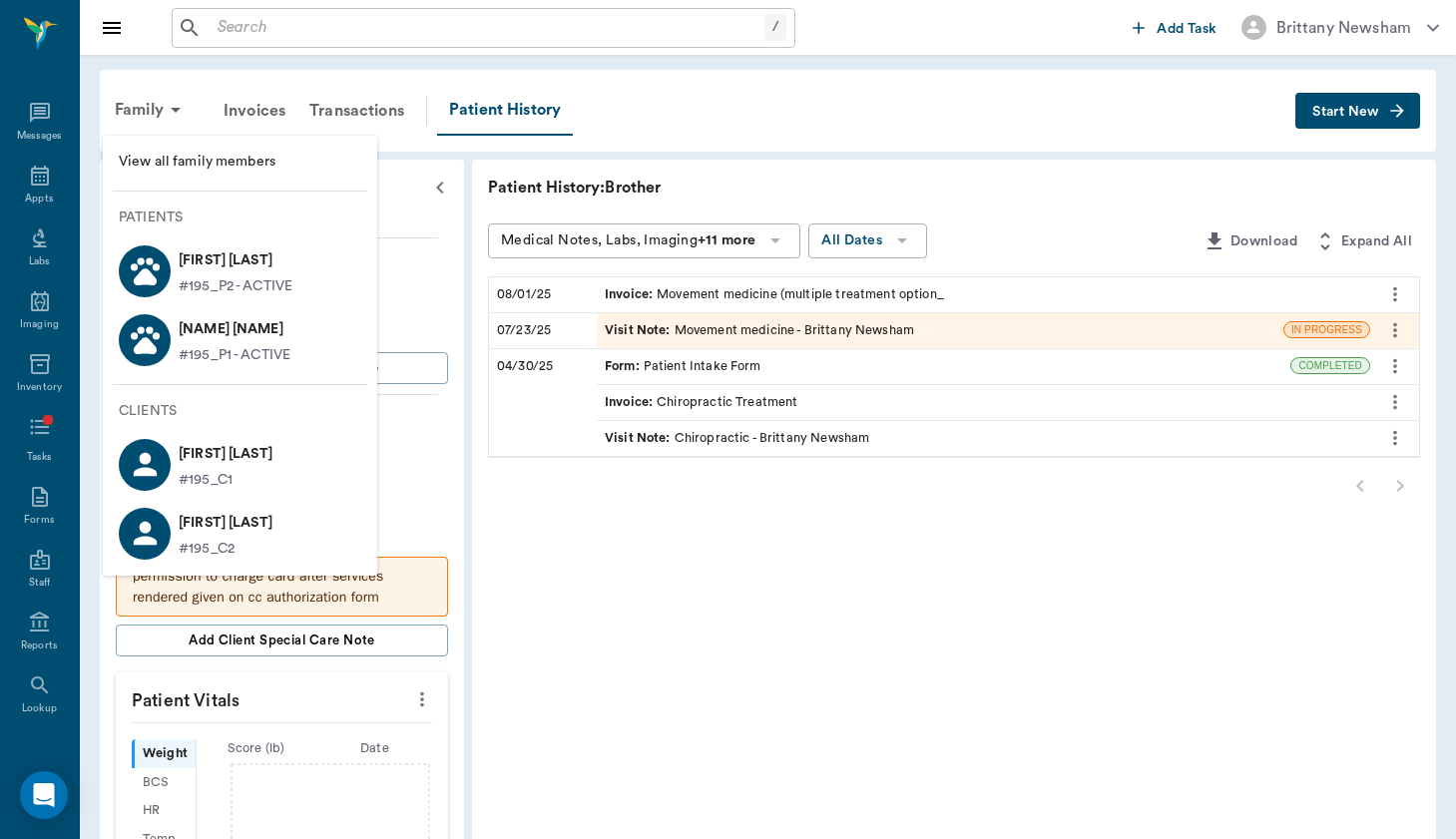 click on "Diesel FOWLER #[NUMBER]_P1 - ACTIVE" at bounding box center (240, 339) 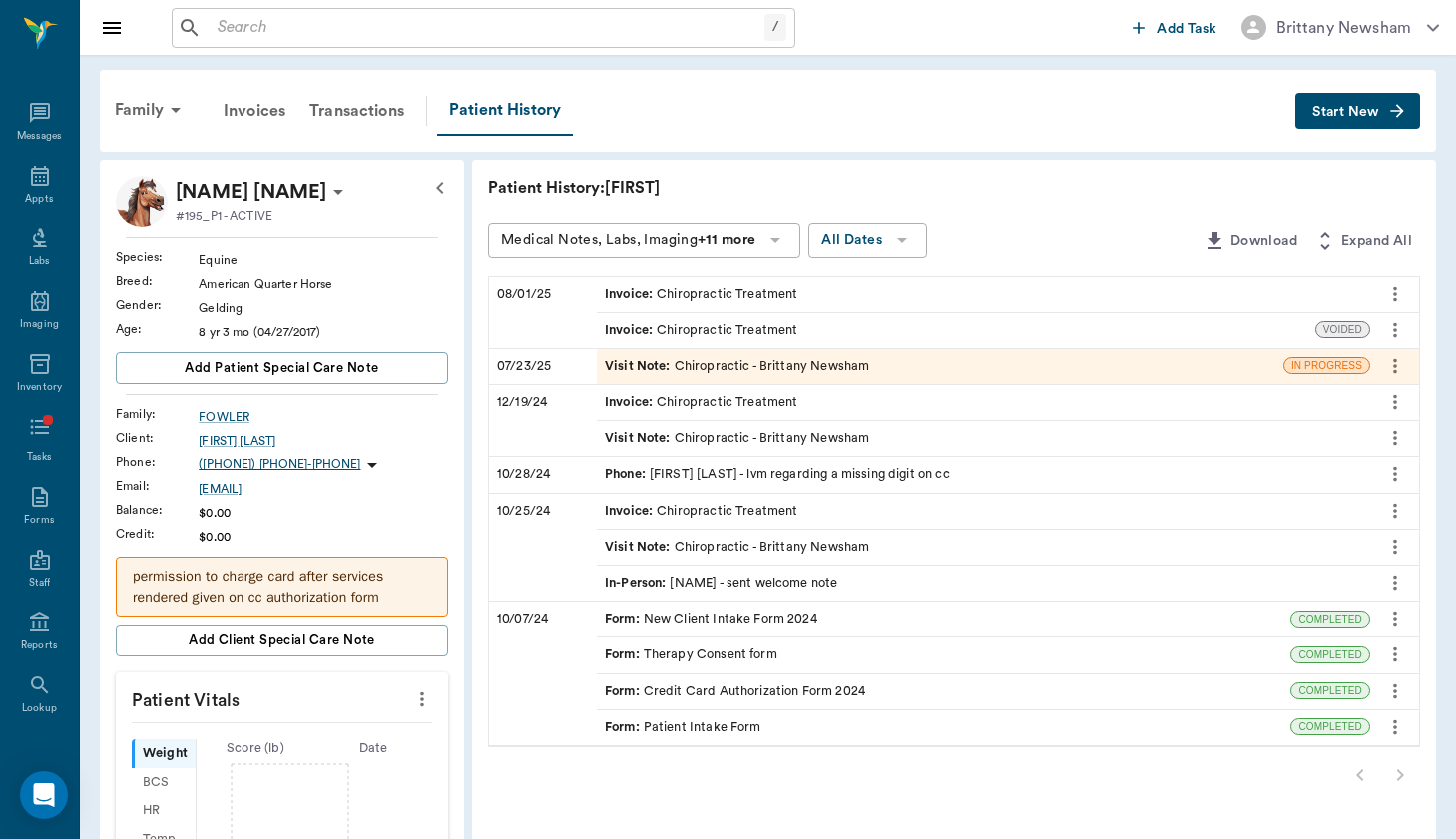 click 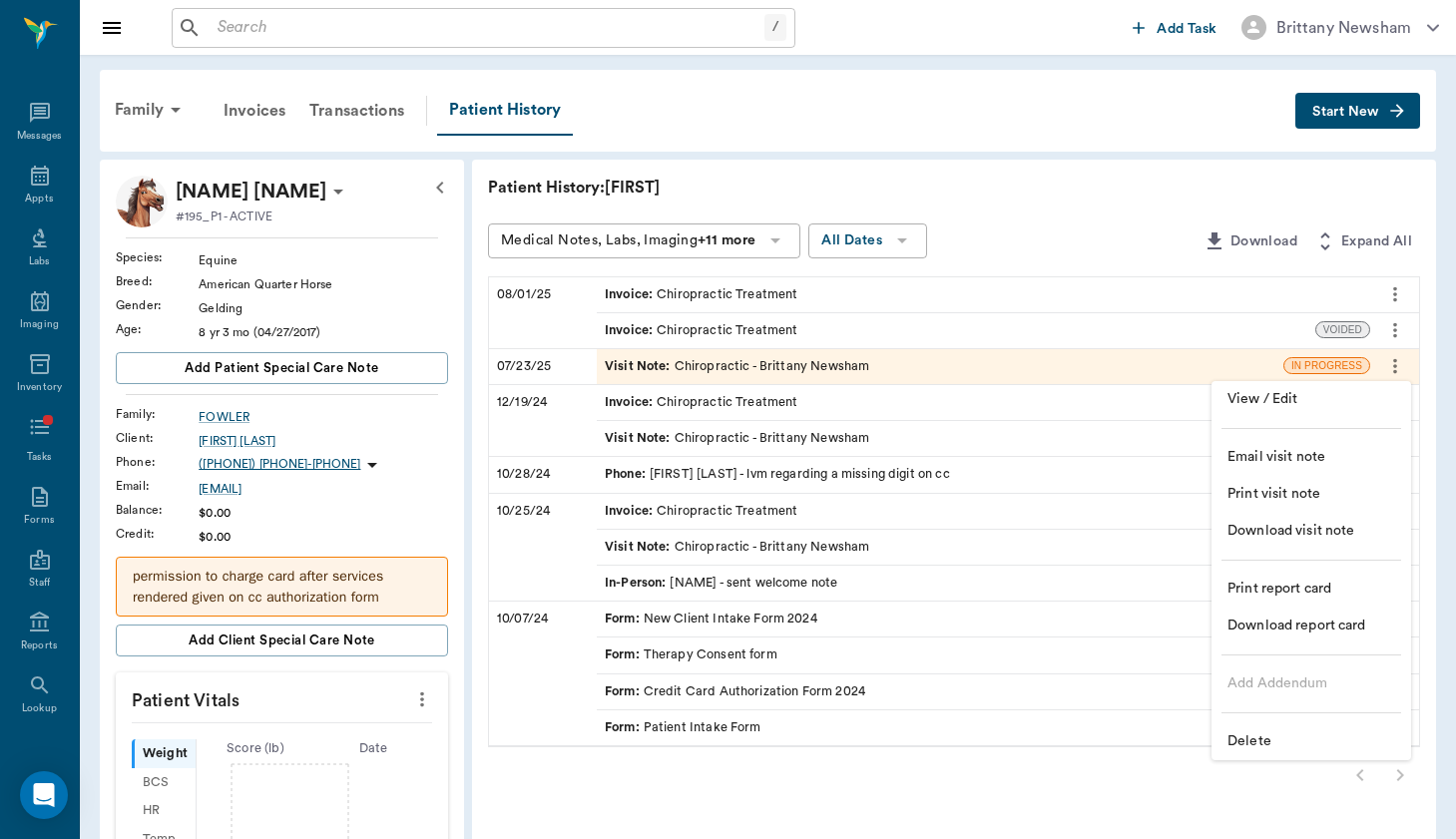 click on "Download visit note" at bounding box center (1311, 531) 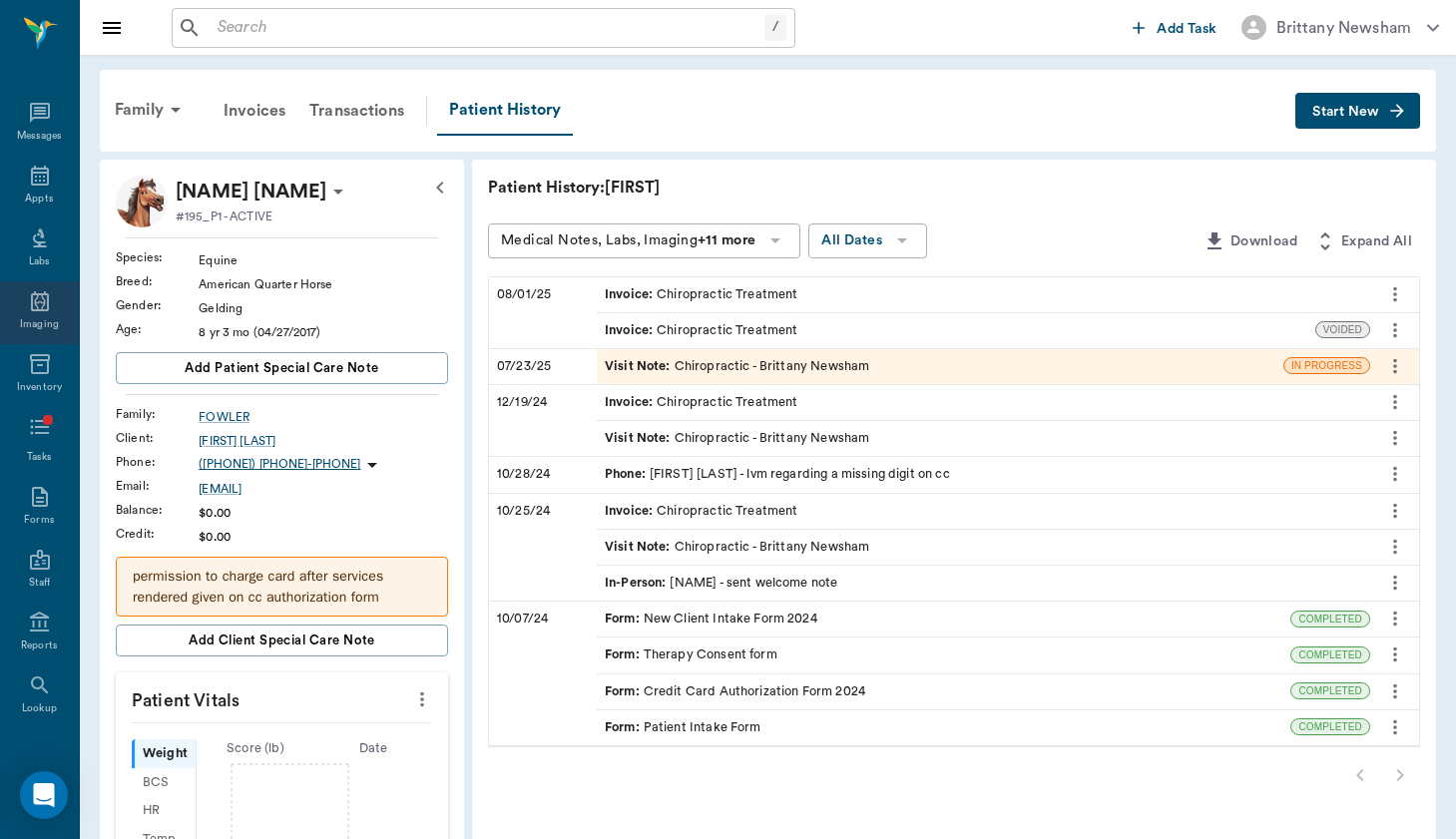 scroll, scrollTop: 0, scrollLeft: 0, axis: both 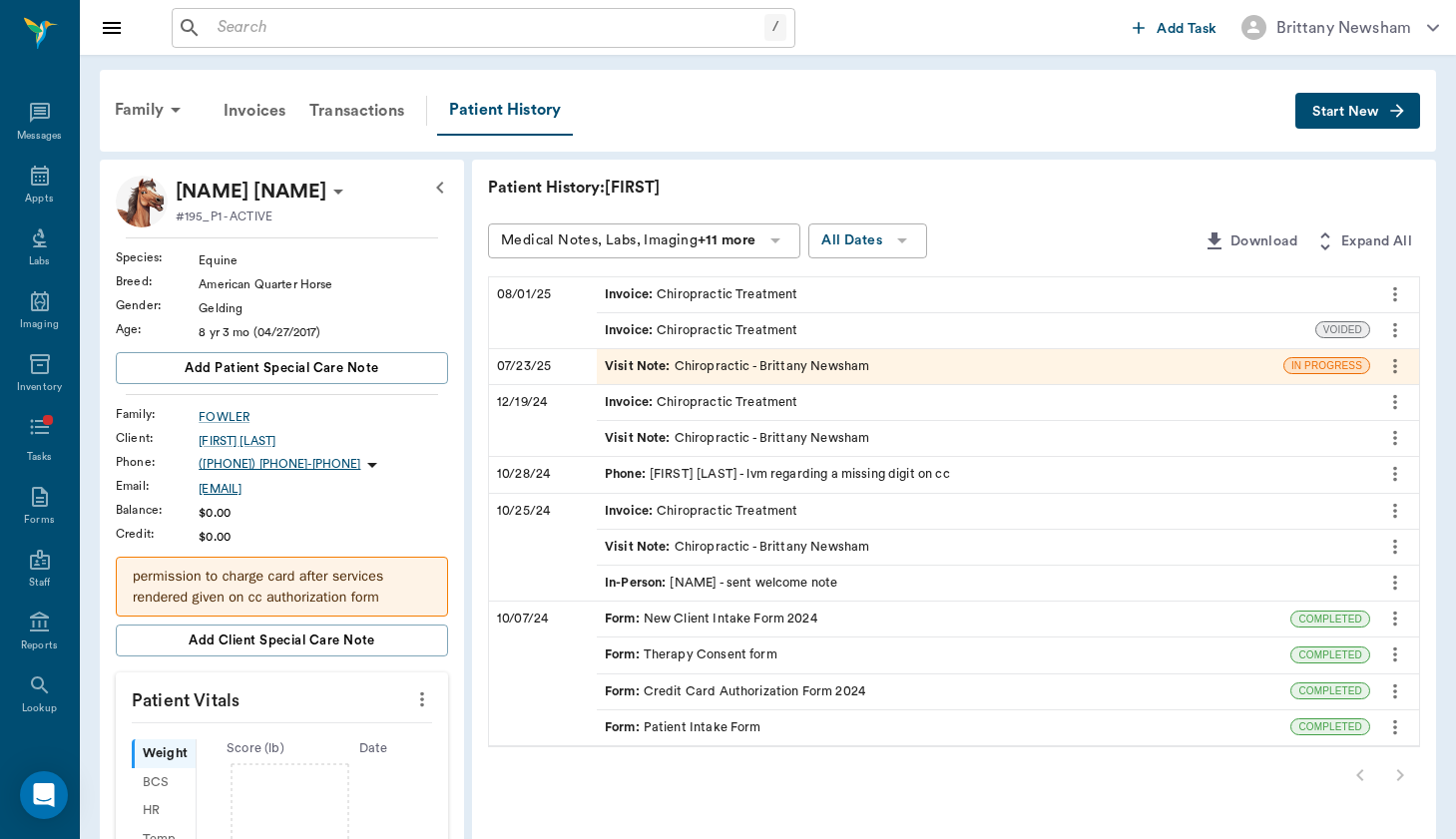 drag, startPoint x: 6, startPoint y: 155, endPoint x: 339, endPoint y: 488, distance: 470.93312 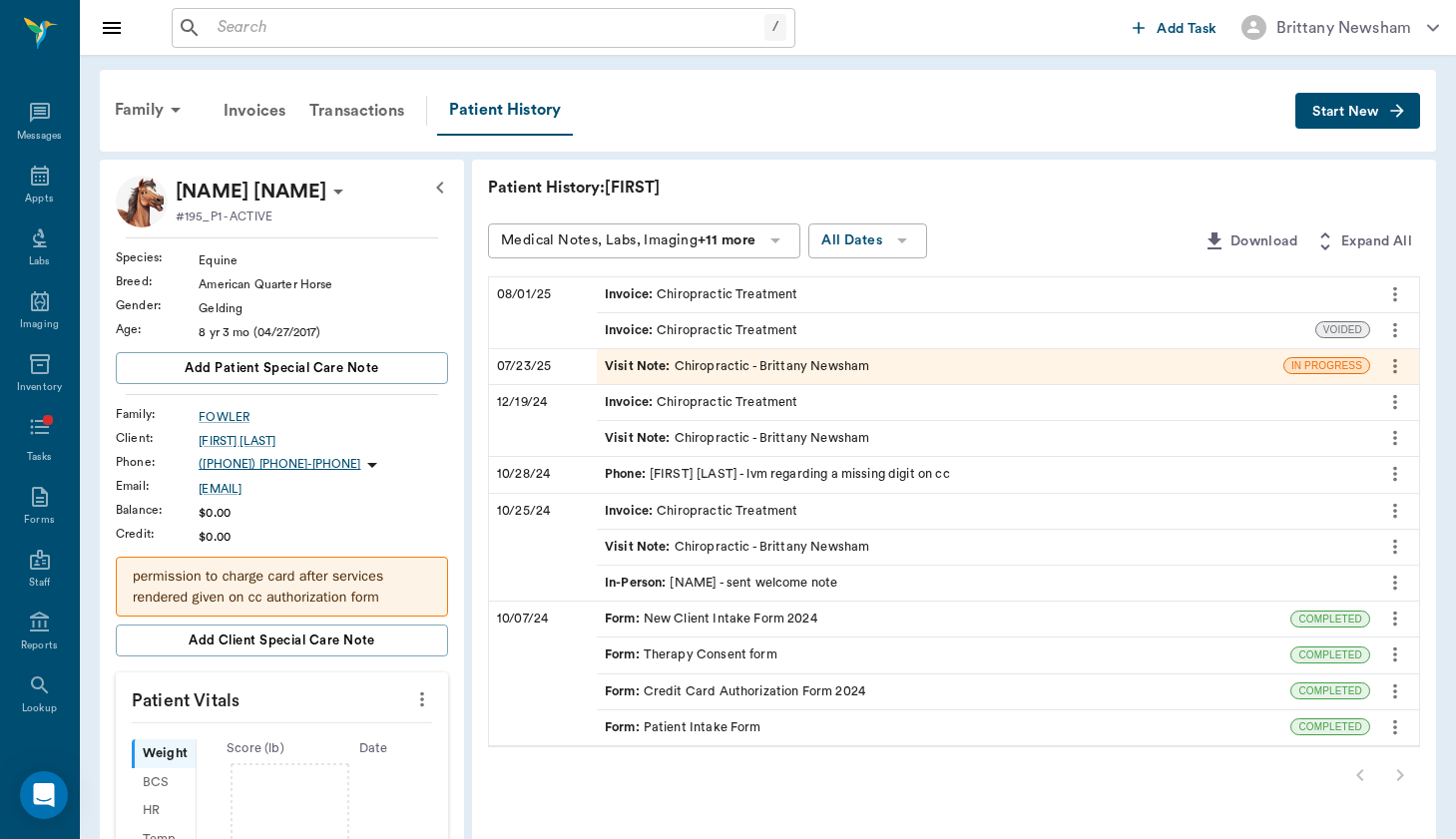 click at bounding box center (487, 28) 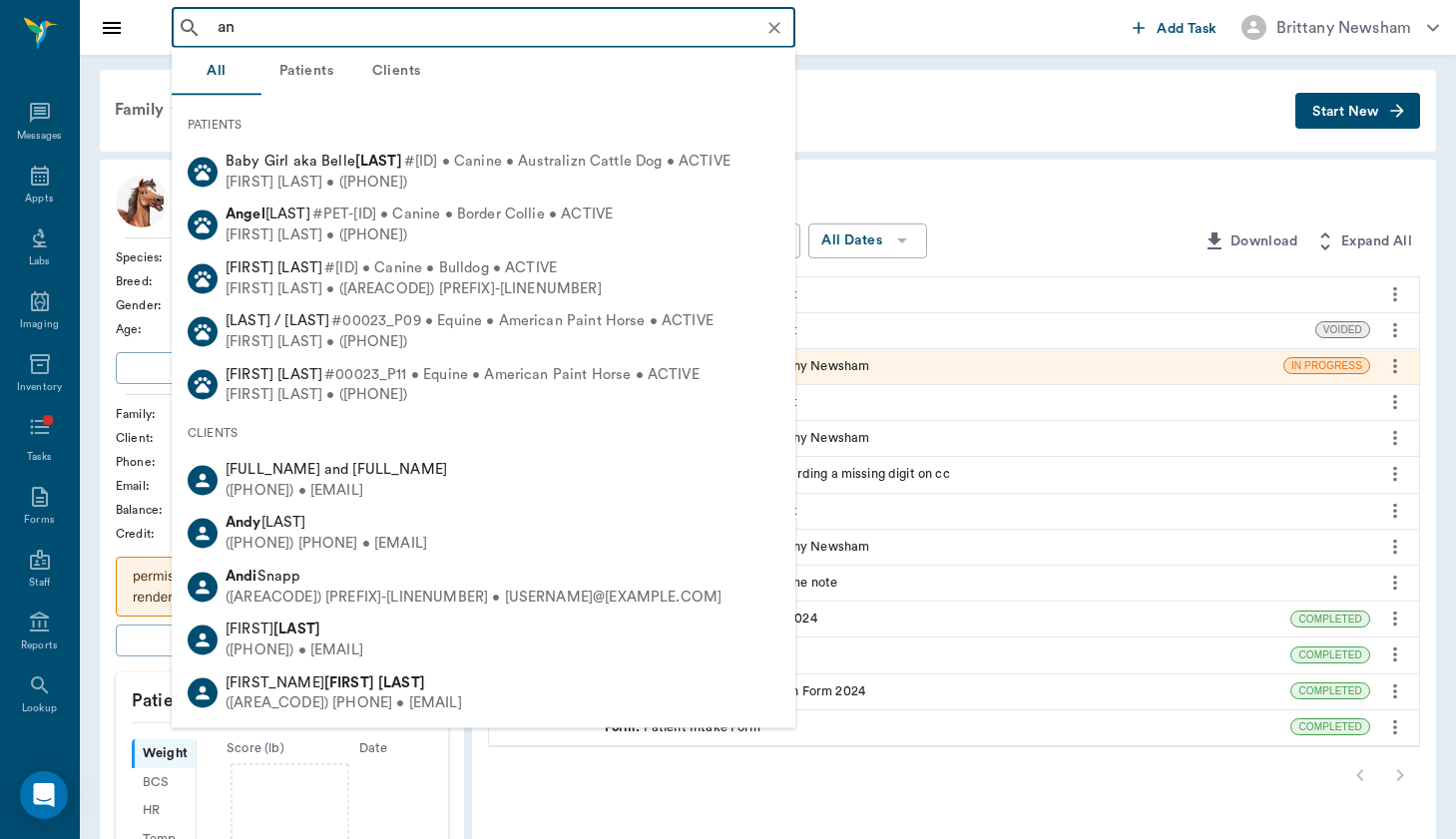 type on "a" 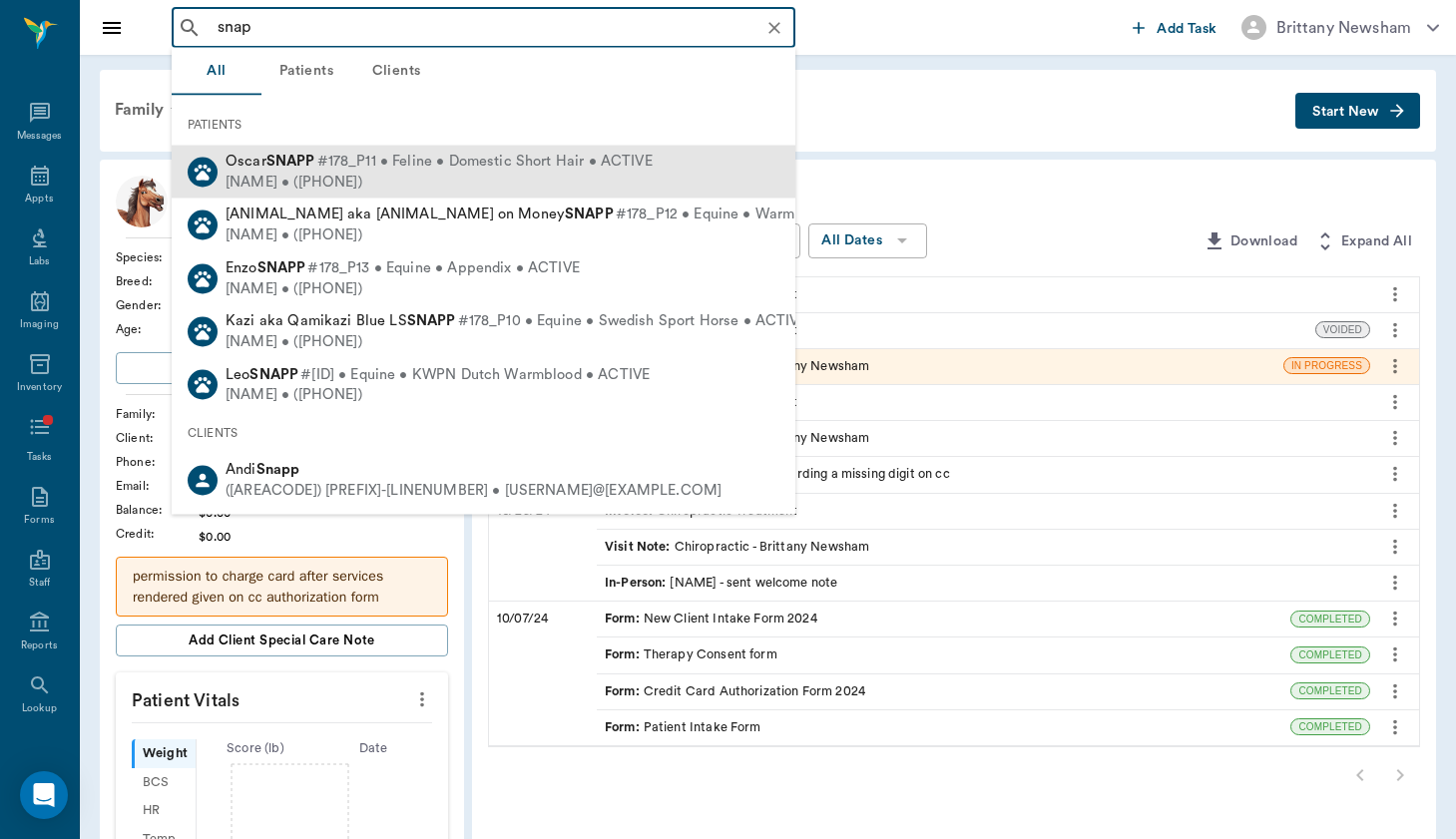 click on "[NAME] • ([PHONE])" at bounding box center (439, 182) 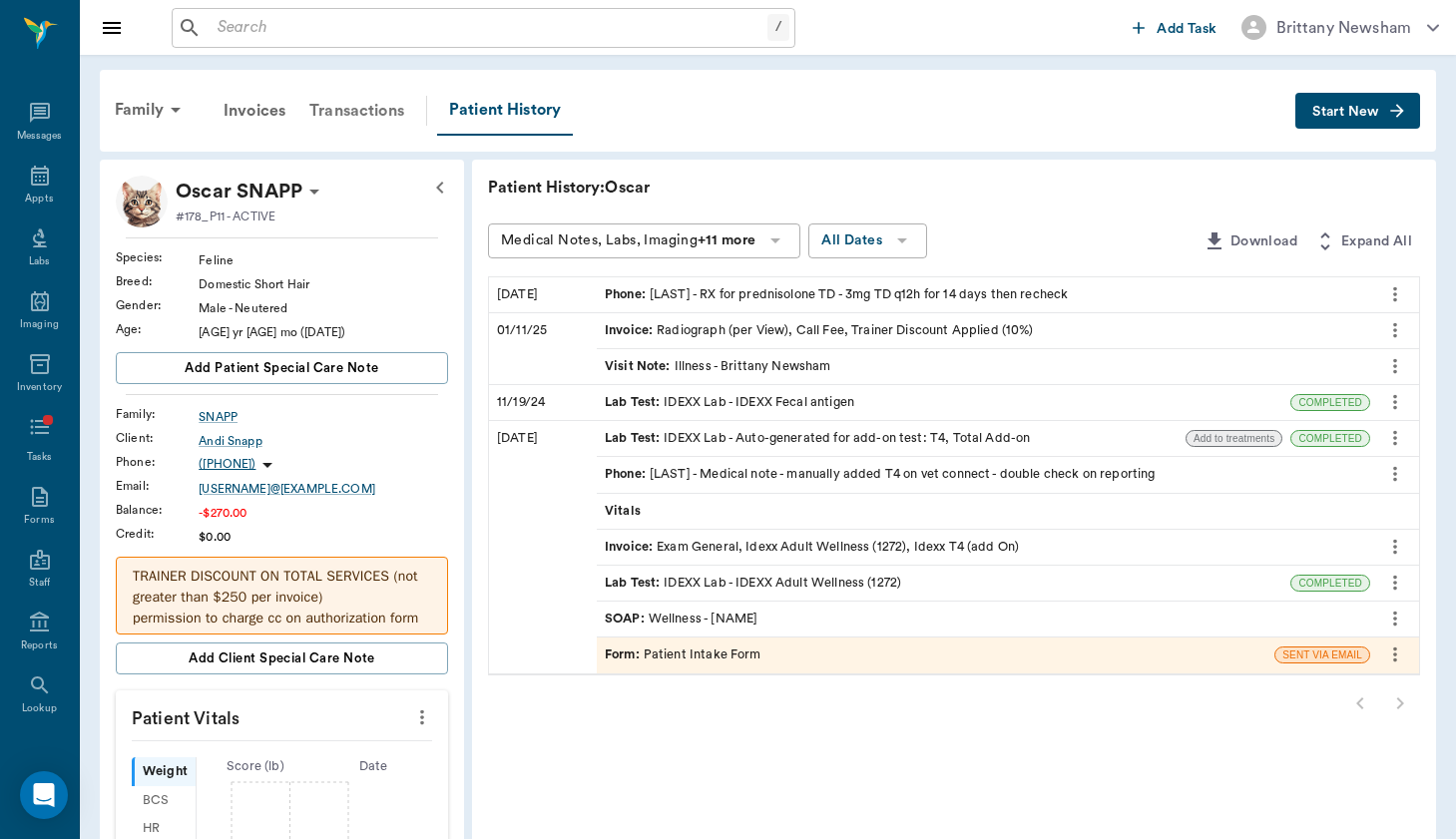 click on "Transactions" at bounding box center (356, 111) 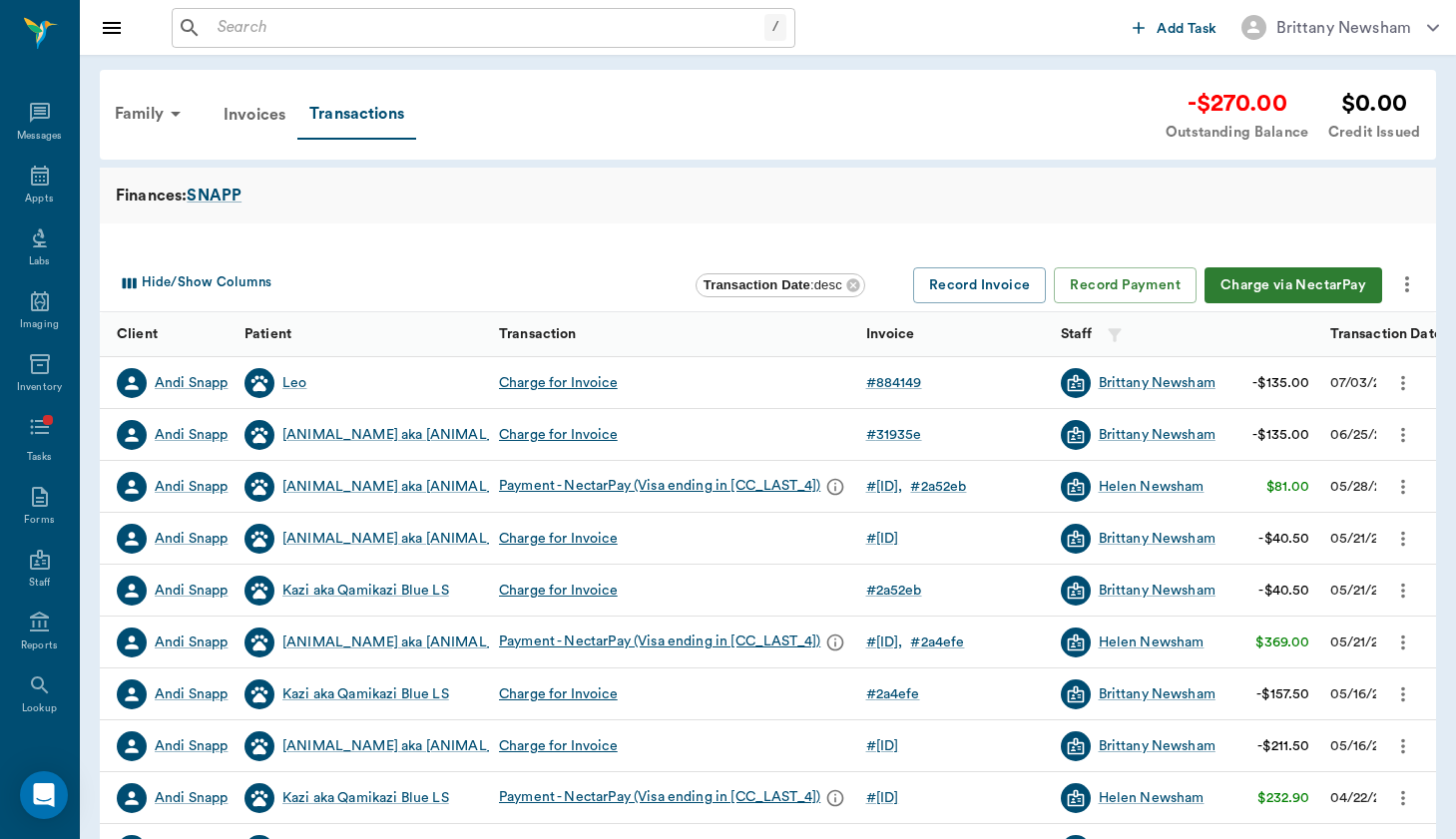 click on "Charge via NectarPay" at bounding box center [1293, 285] 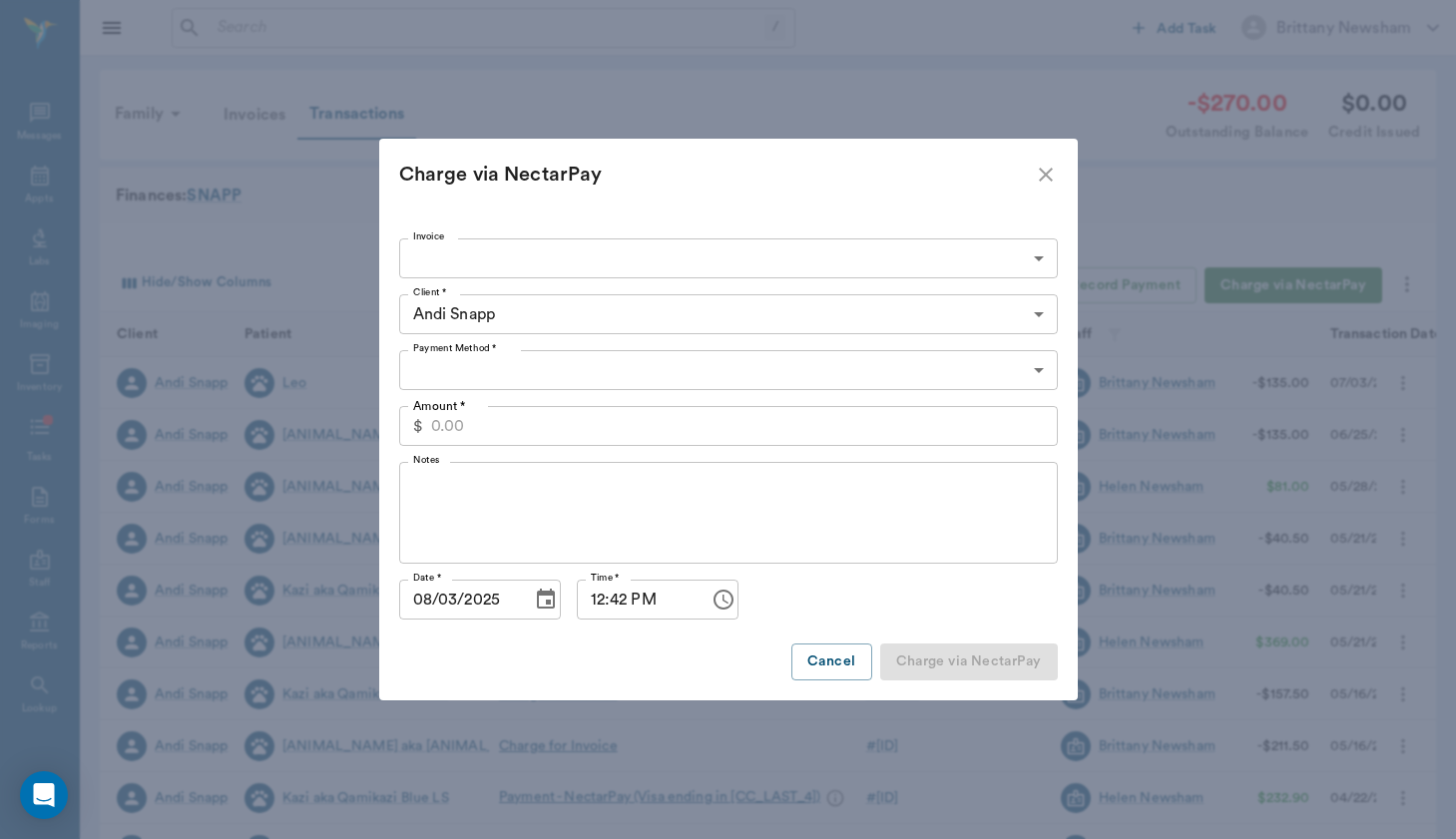 type on "CREDIT_CARDS_ON_FILE" 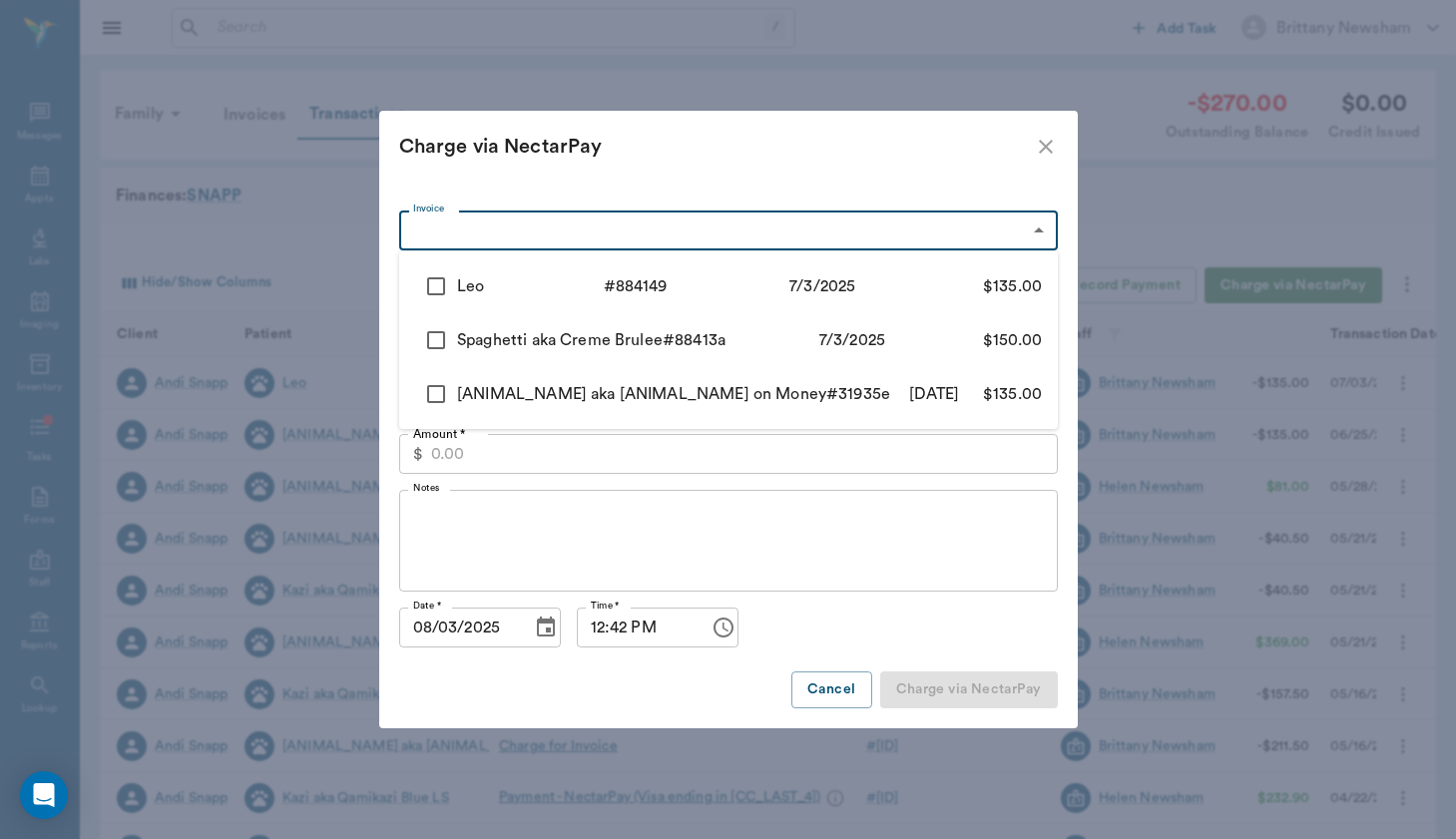 click on "/ ​ Add Task [FIRST] [LAST] Nectar Messages Appts Labs Imaging Inventory Tasks Forms Staff Reports Lookup Settings Family Invoices Transactions -$270.00 Outstanding Balance $0.00 Credit Issued Finances:    SNAPP Hide/Show Columns Transaction Date :  desc Record Invoice Record Payment Charge via NectarPay Client Patient Transaction Invoice Staff Amount Transaction Date Andi [LAST] Leo Charge for Invoice # 884149 [FIRST] [LAST] -$135.00 07/03/25 Andi [LAST] Munch aka Muchin' on Money Charge for Invoice # 31935e [FIRST] [LAST] -$135.00 06/25/25 Andi [LAST] Munch aka Muchin' on Money Payment - NectarPay (Visa ending in 8918) # 2a52f5 # 2a52eb Helen [LAST] $81.00 05/28/25 Andi [LAST] Munch aka Muchin' on Money Charge for Invoice # 2a52f5 [FIRST] [LAST] -$40.50 05/21/25 Andi [LAST] Kazi aka Qamikazi Blue LS Charge for Invoice # 2a52eb [FIRST] [LAST] -$40.50 05/21/25 Andi [LAST] Munch aka Muchin' on Money Payment - NectarPay (Visa ending in 8918) # 2a4f4b # 2a4efe Helen [LAST] $369.00 05/21/25 Andi [LAST]" at bounding box center [728, 614] 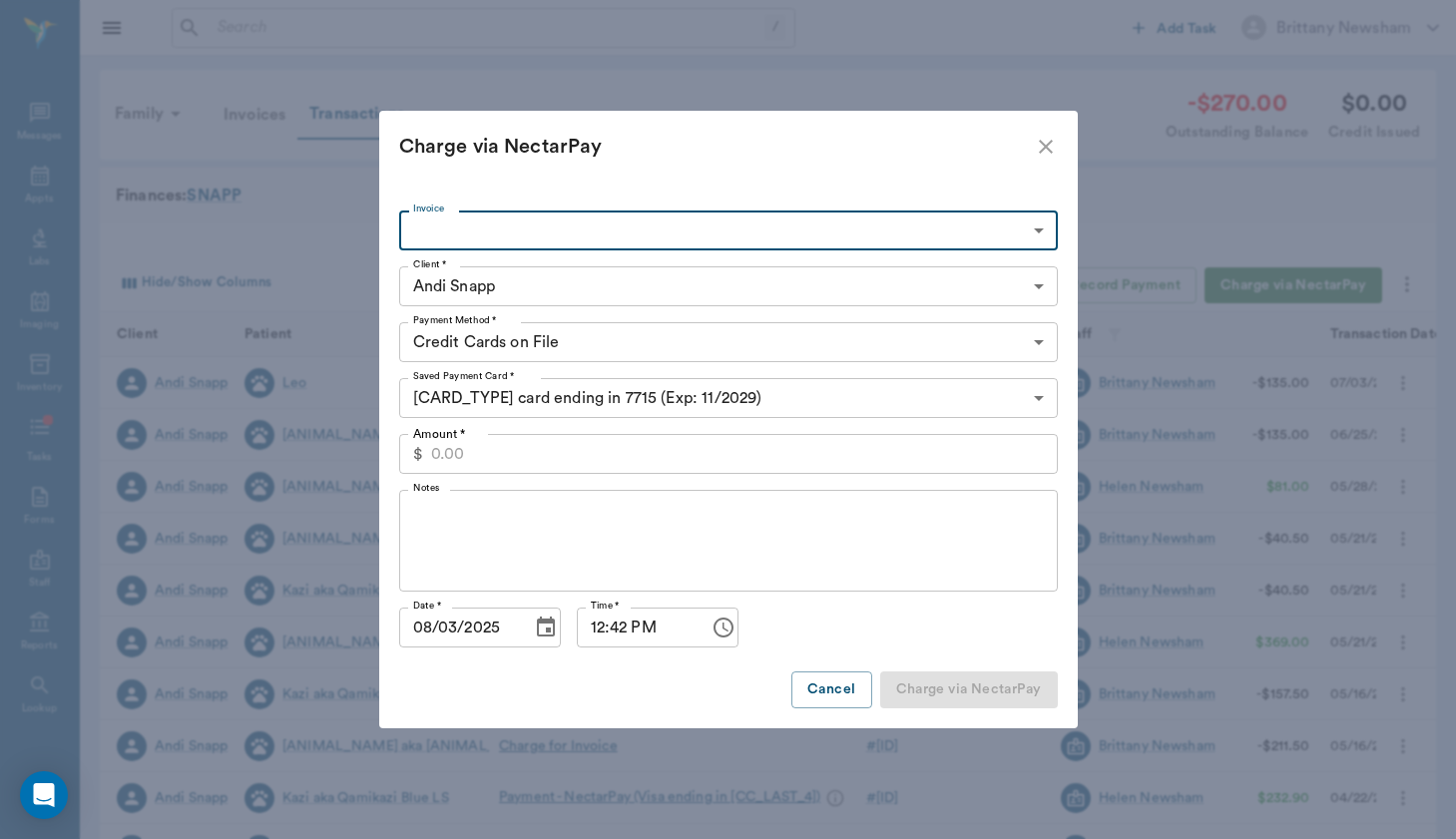 click 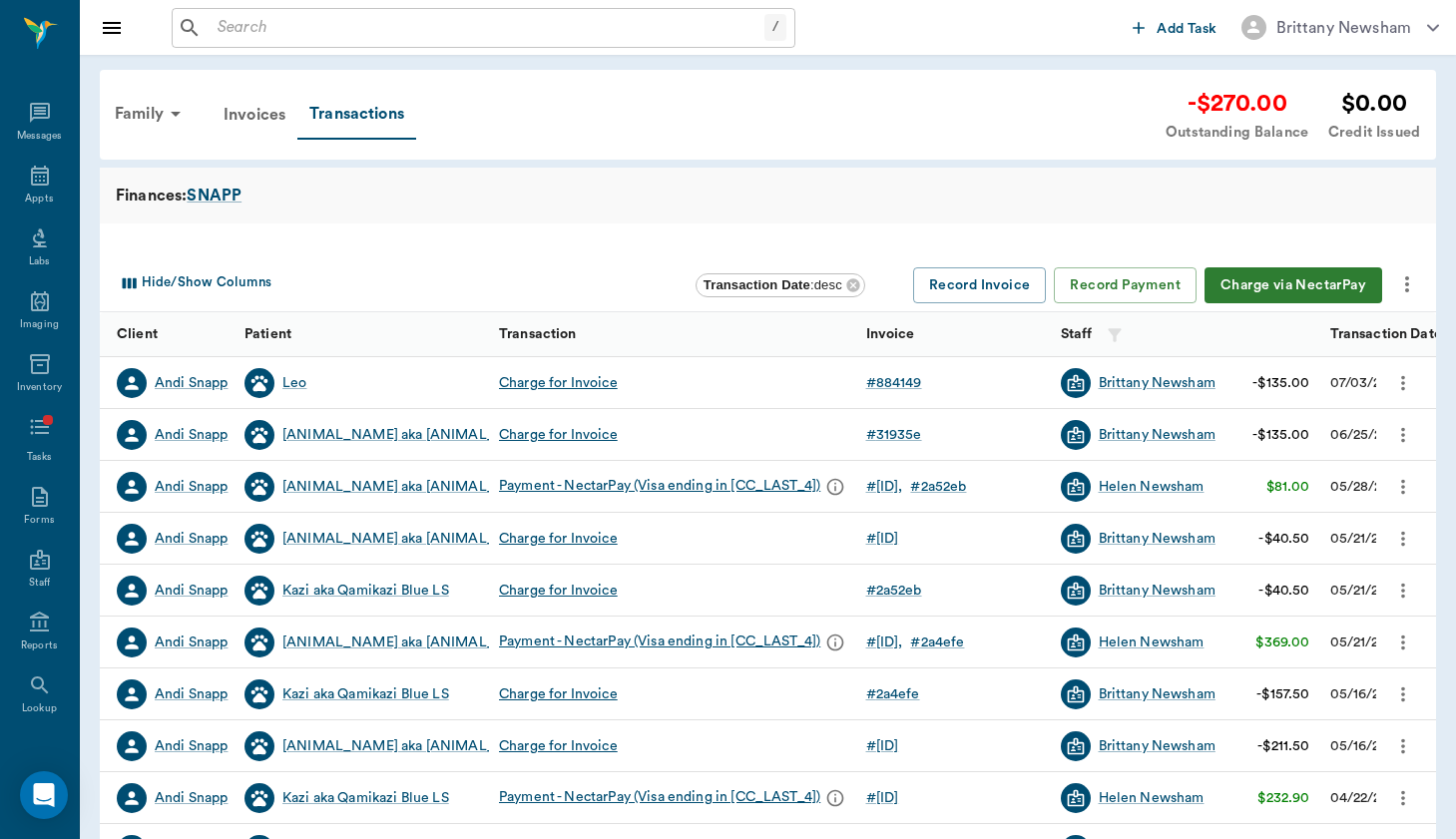 click at bounding box center (487, 28) 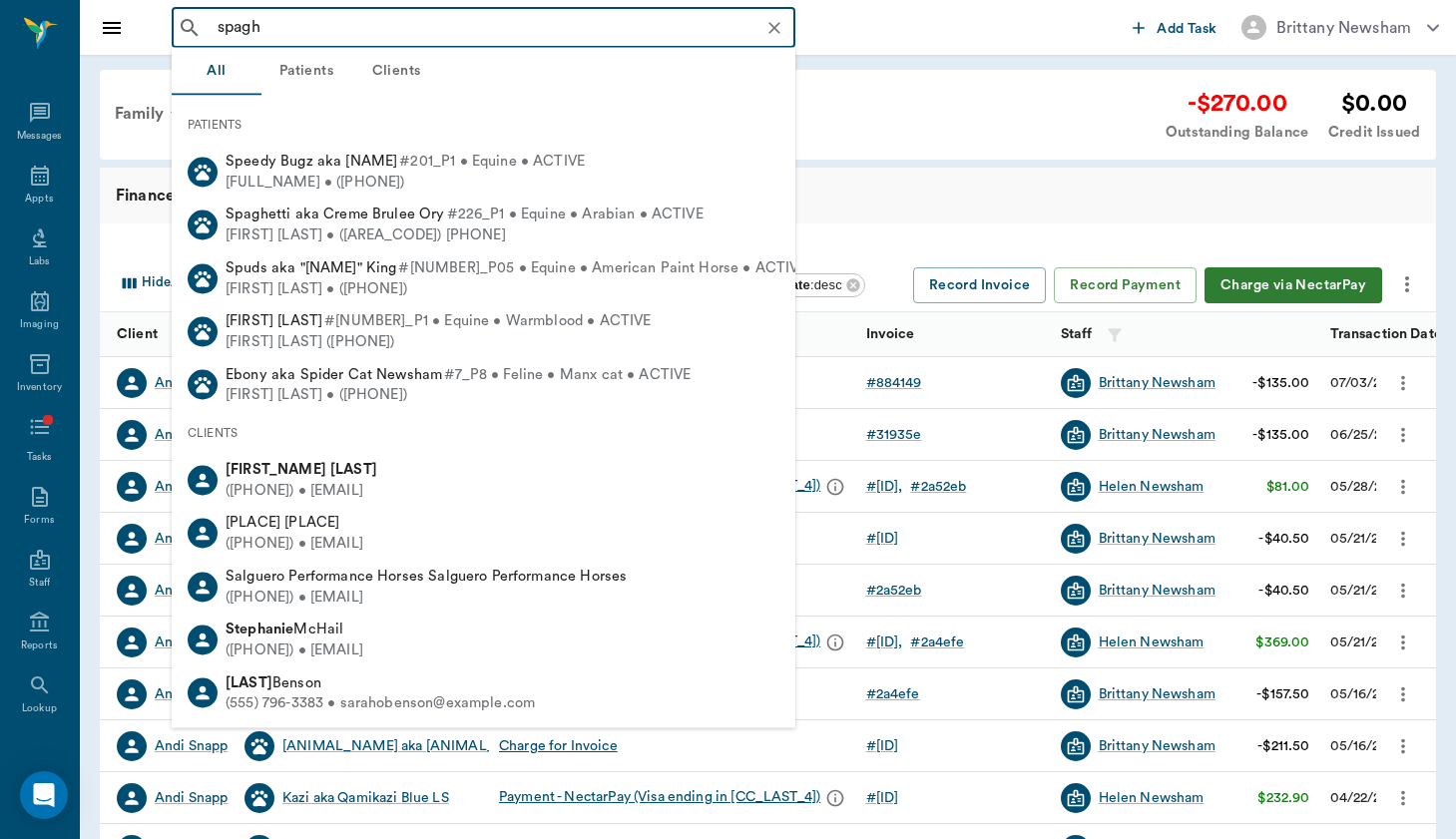 type on "spaghe" 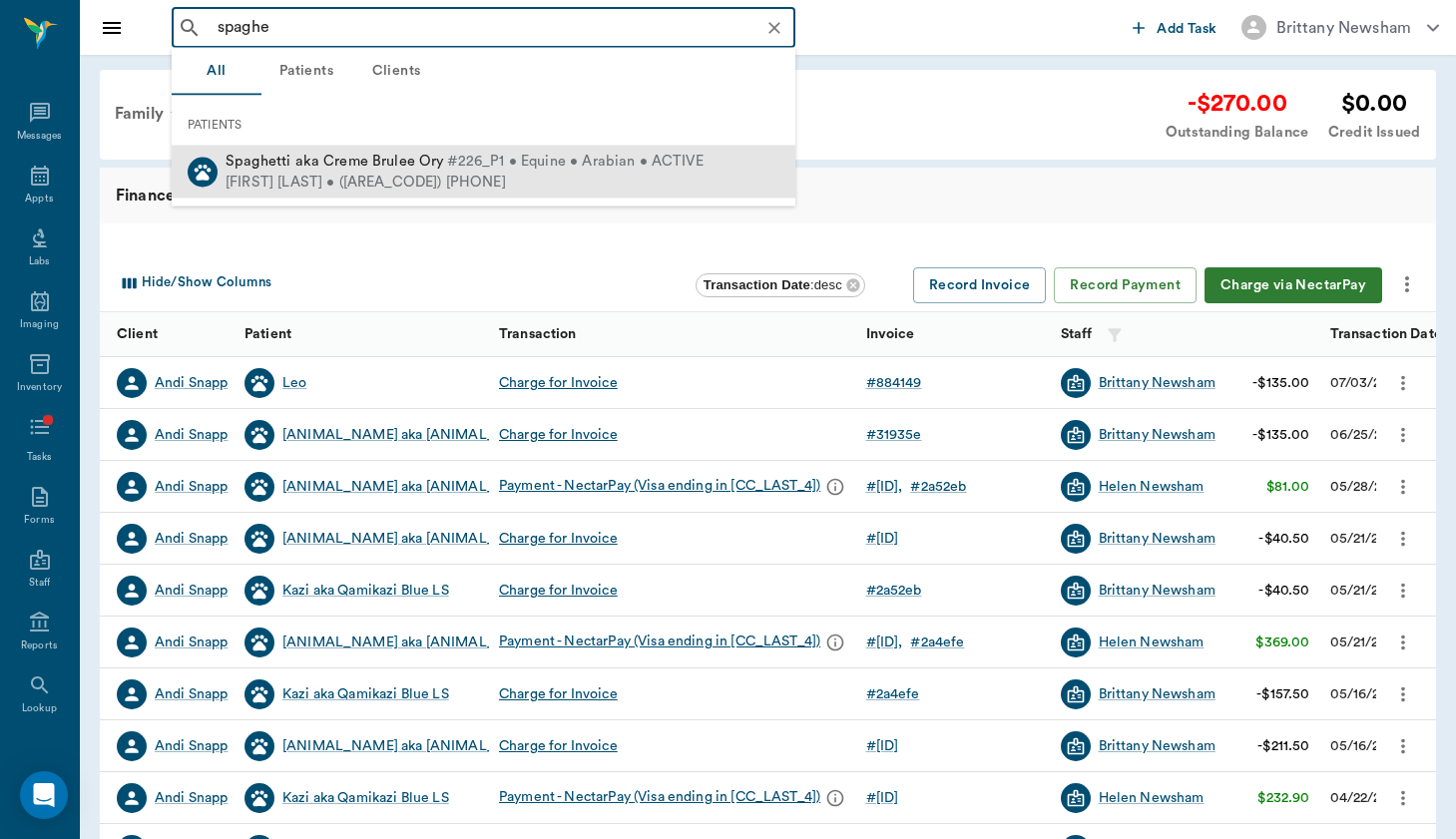 click on "#226_P1 • Equine • Arabian • ACTIVE" at bounding box center [575, 162] 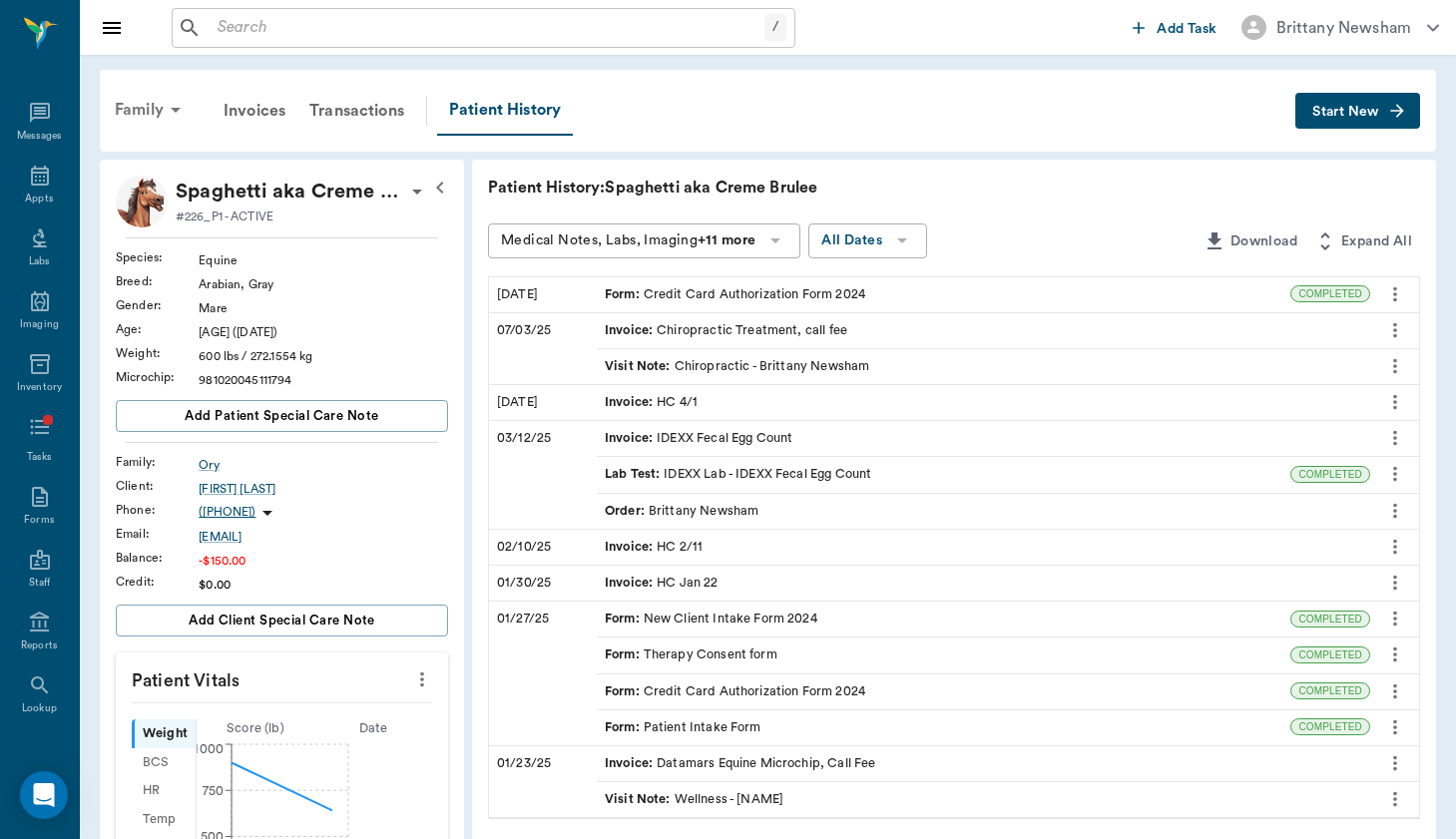 click 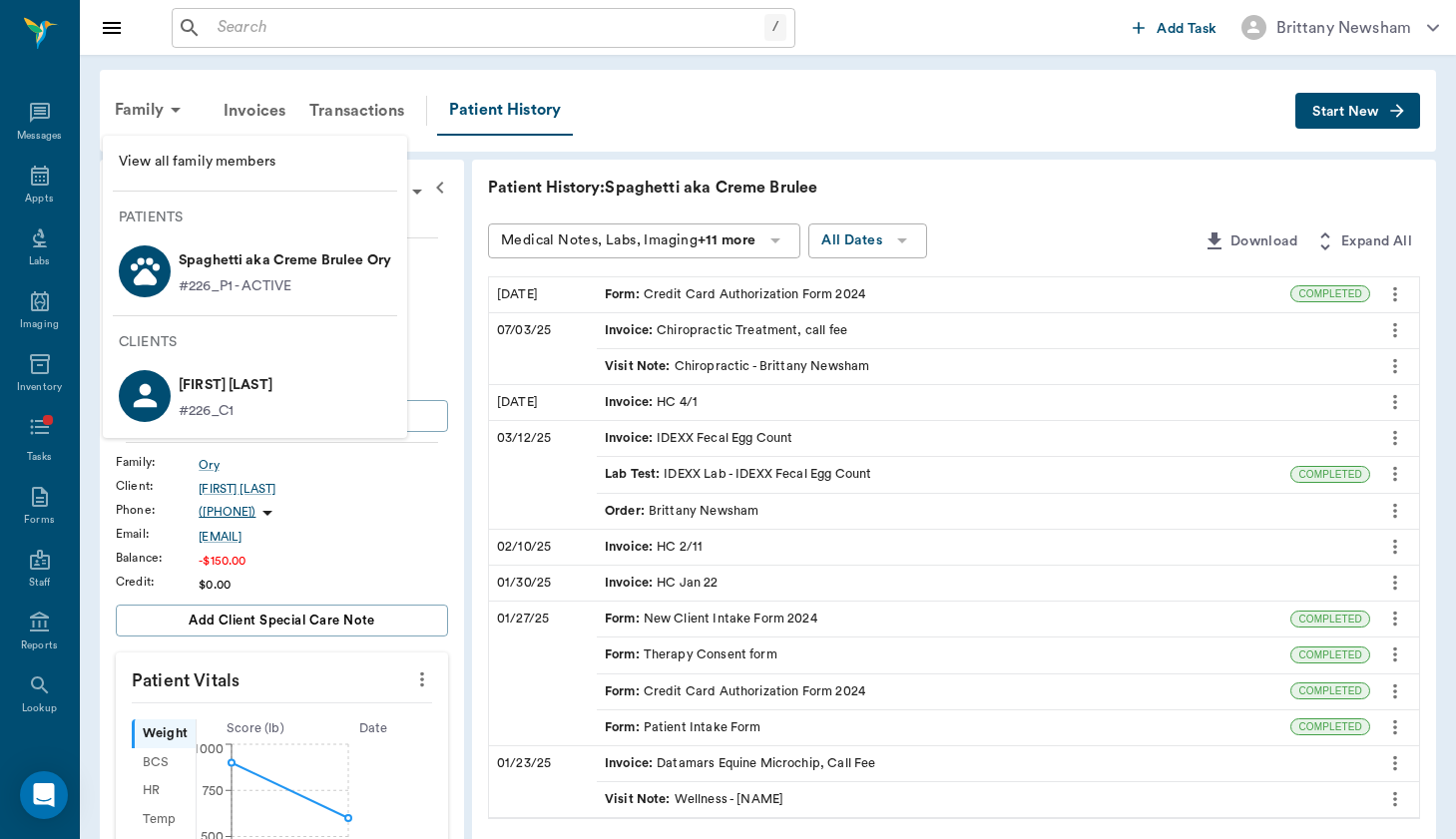 click on "Spaghetti aka Creme Brulee Ory" at bounding box center [284, 260] 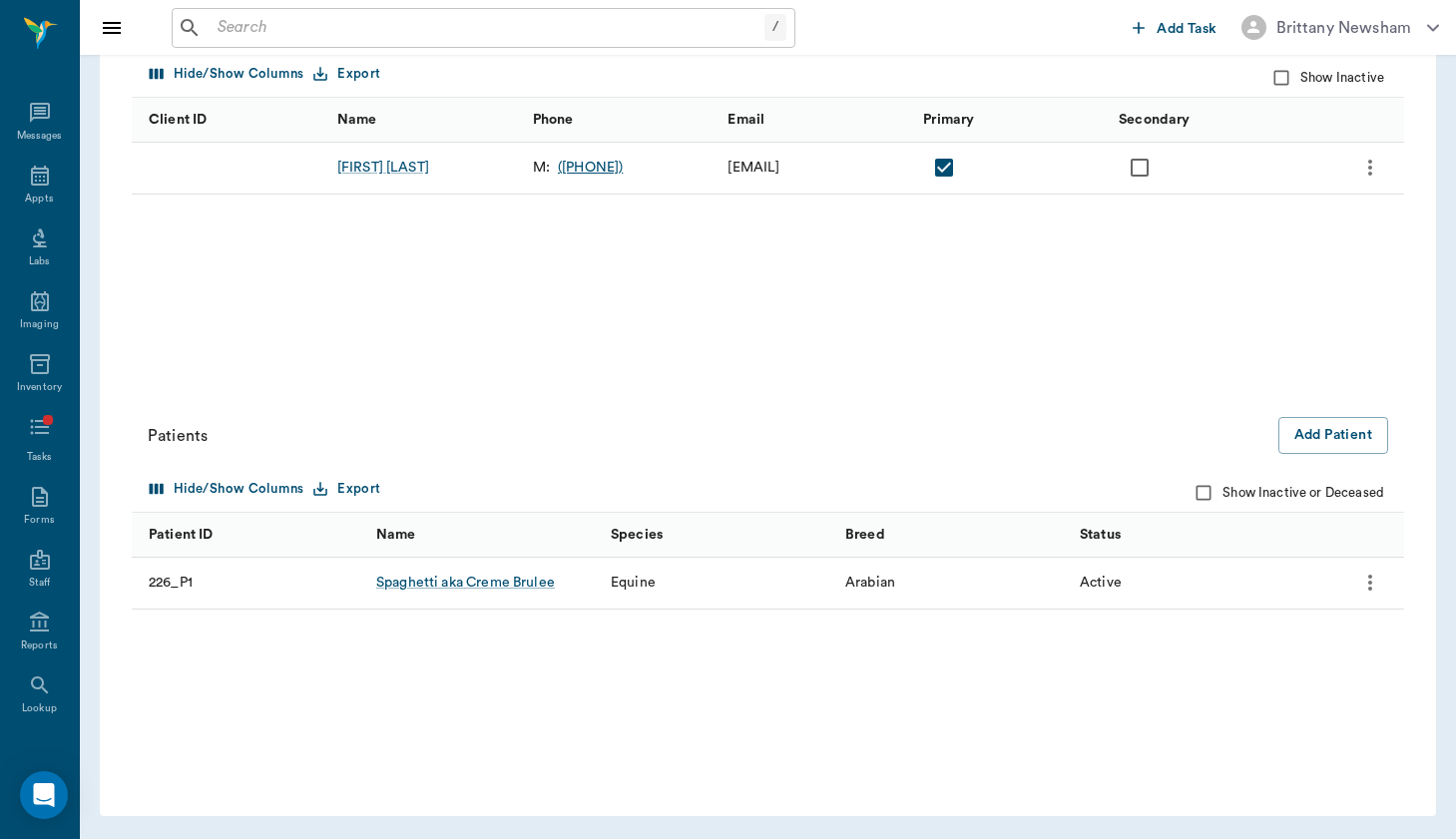 scroll, scrollTop: 285, scrollLeft: 0, axis: vertical 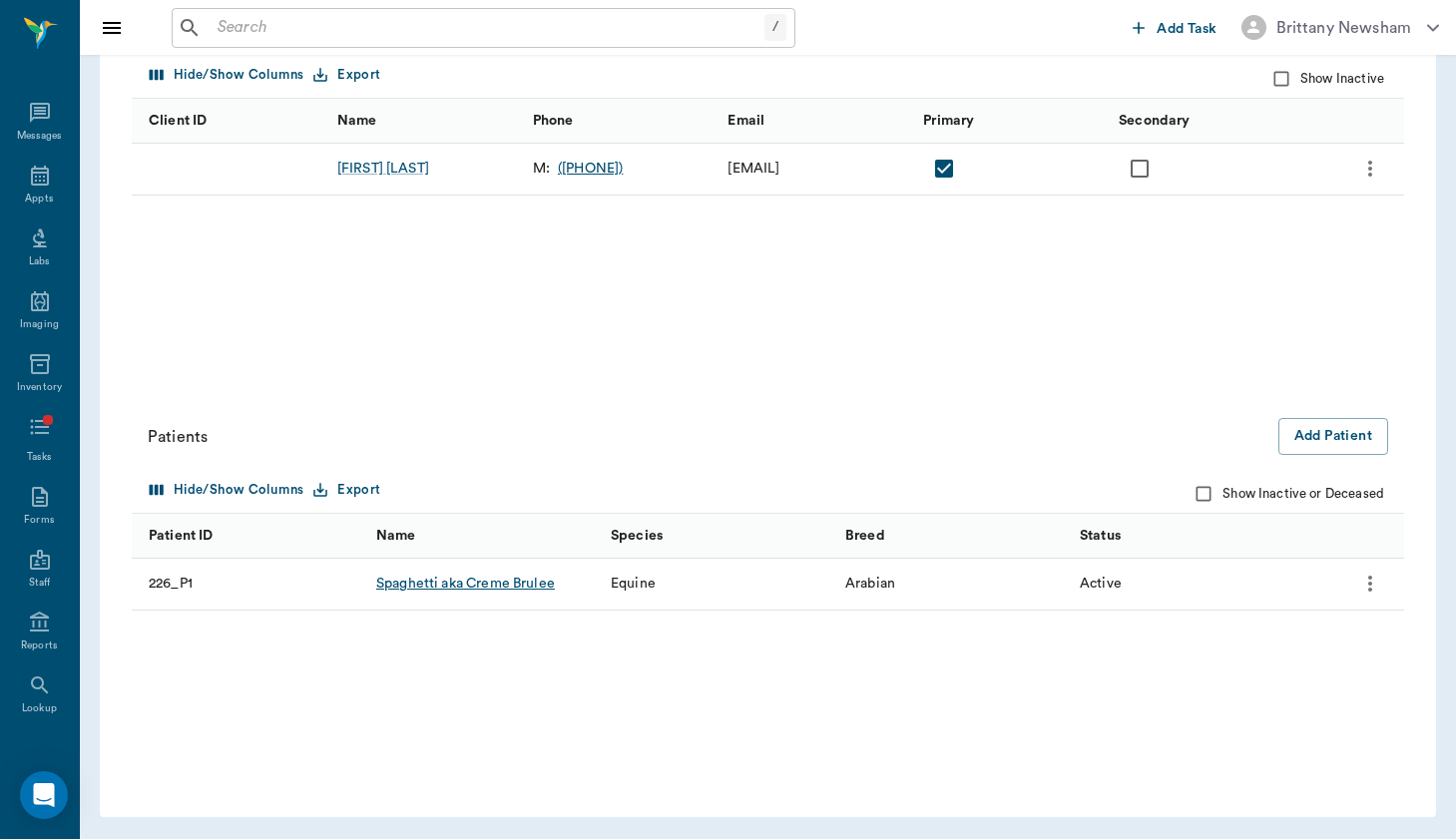 click on "Spaghetti aka Creme Brulee" at bounding box center [465, 584] 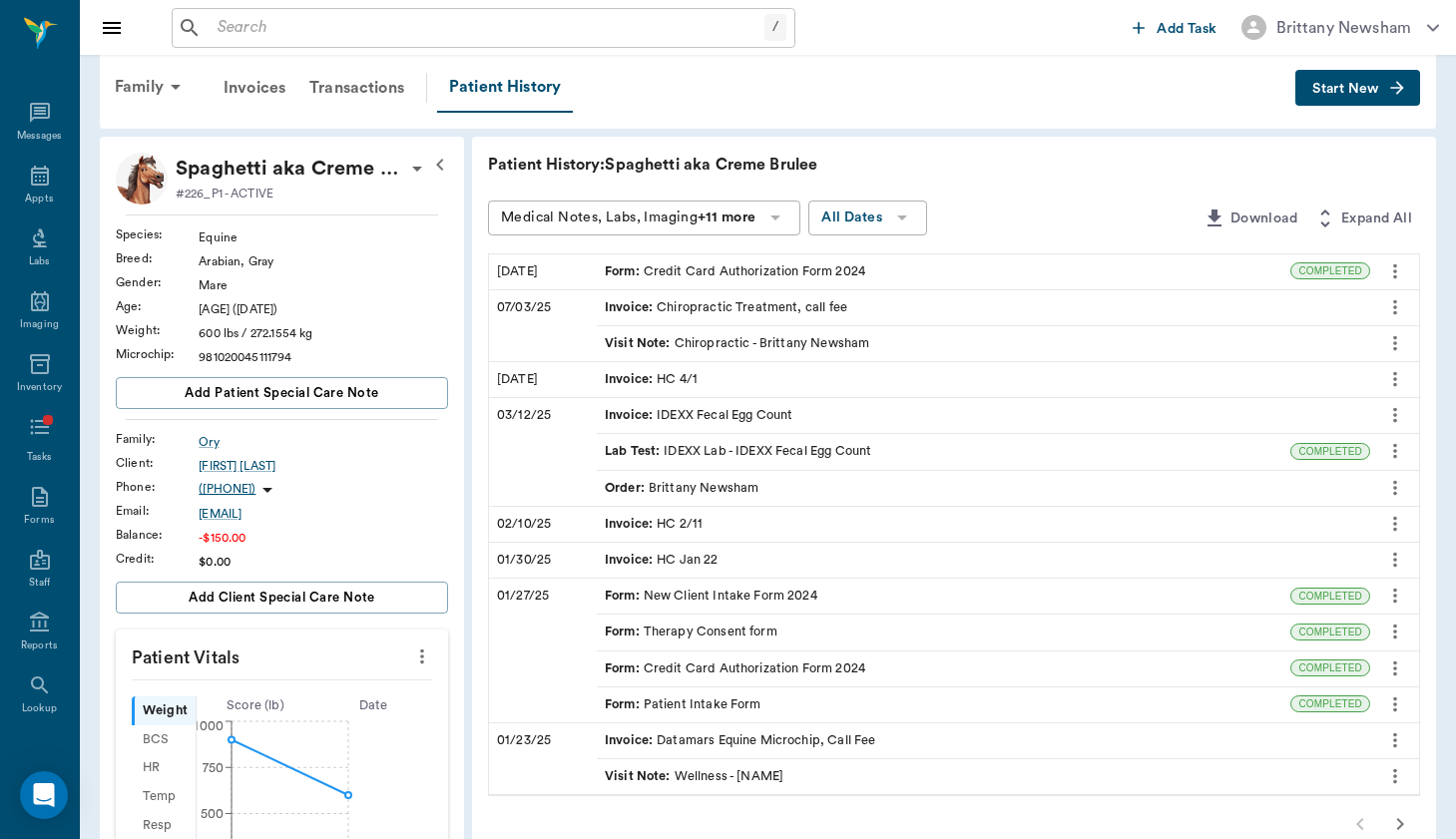 scroll, scrollTop: 19, scrollLeft: 0, axis: vertical 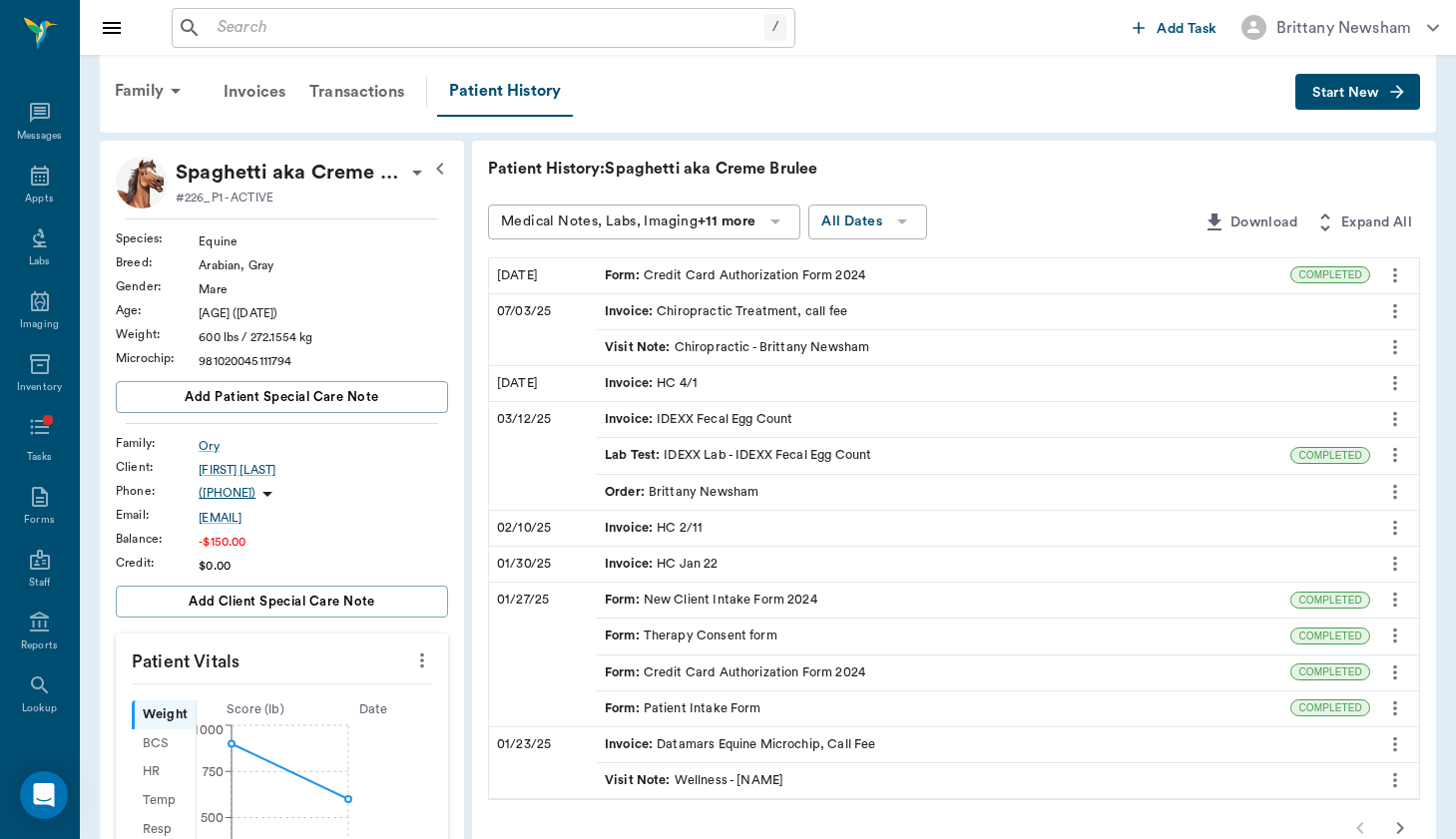 click on "Invoice : Chiropractic Treatment, call fee" at bounding box center (726, 311) 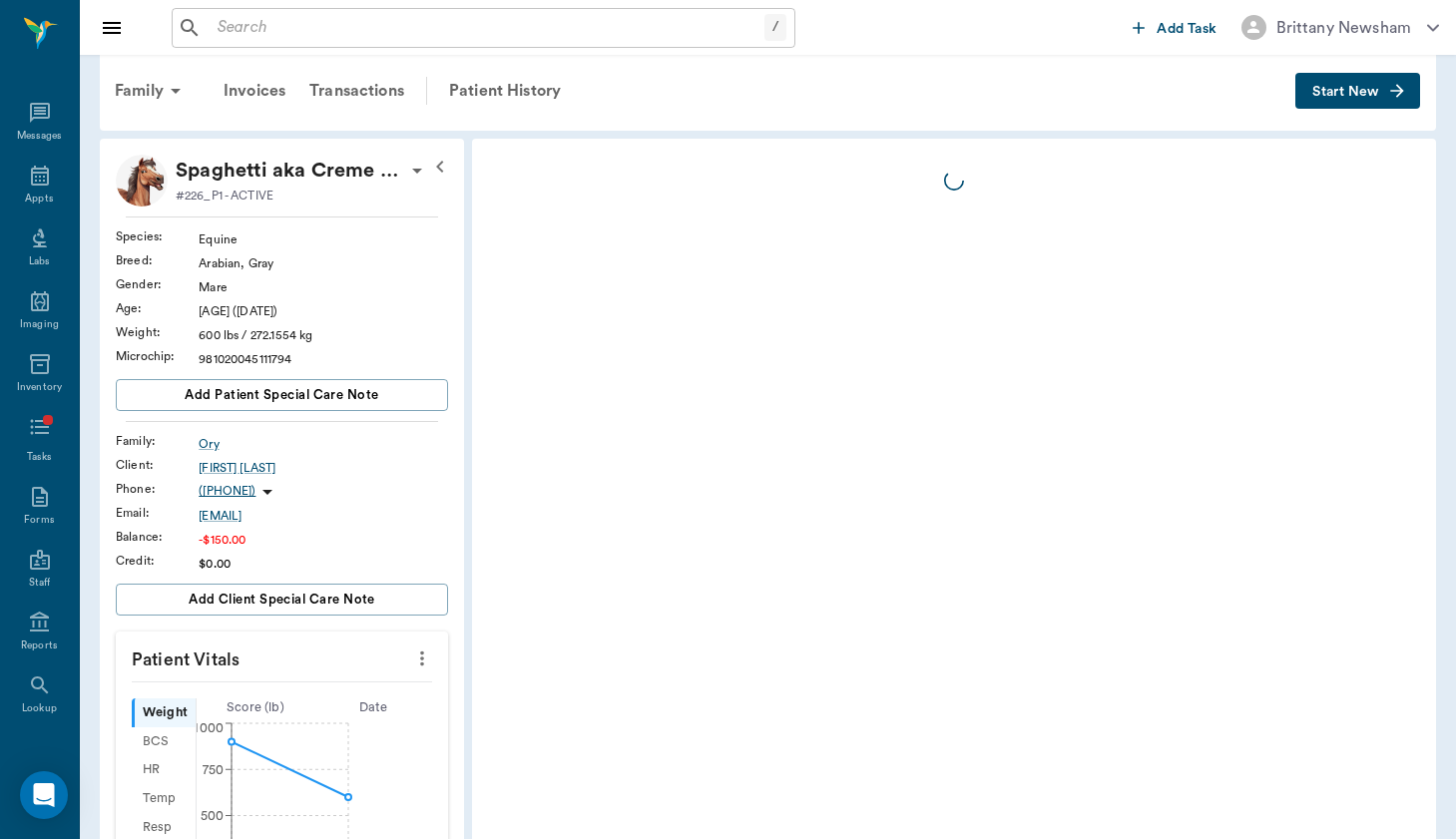 scroll, scrollTop: 0, scrollLeft: 0, axis: both 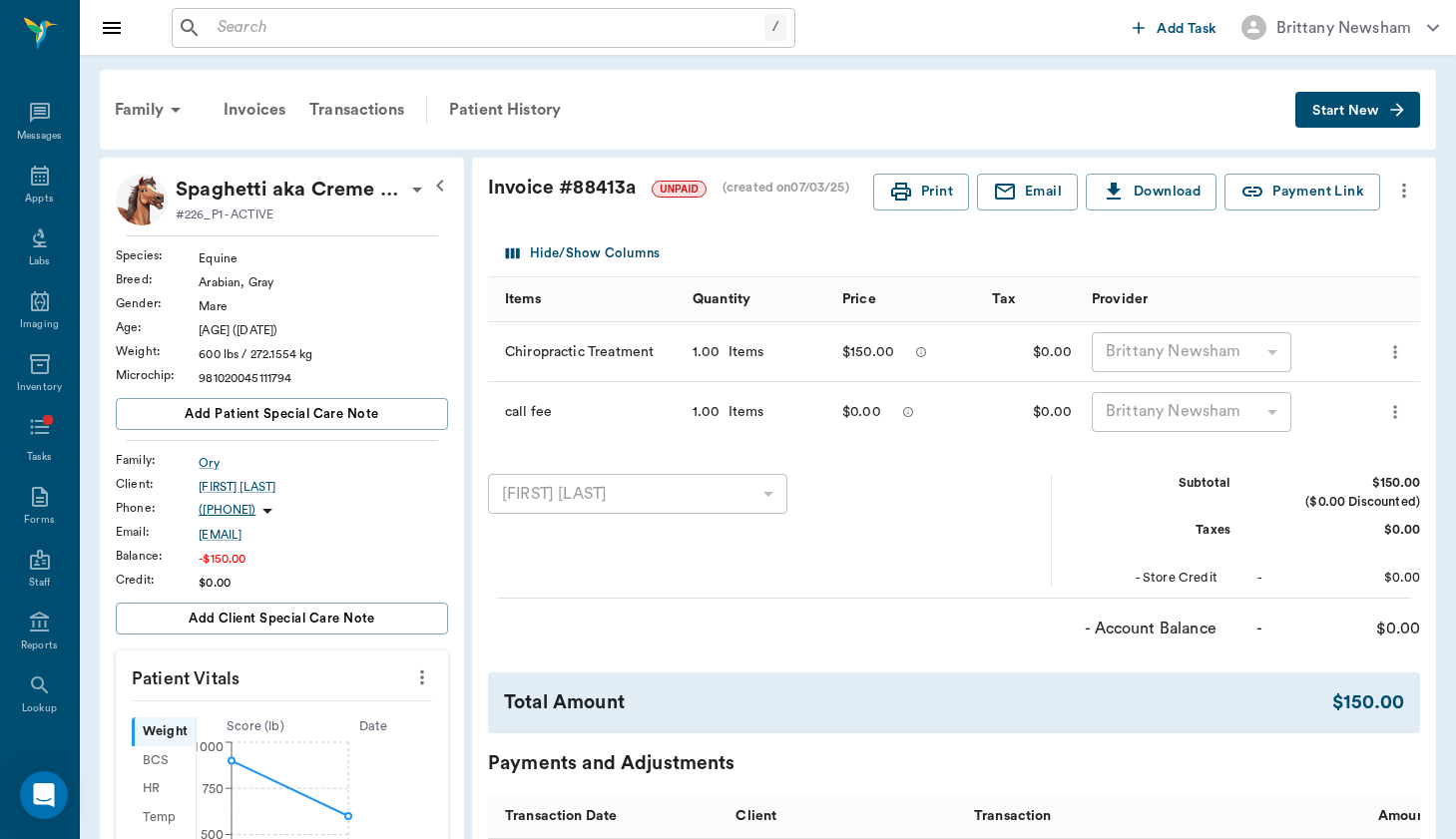 click at bounding box center [487, 28] 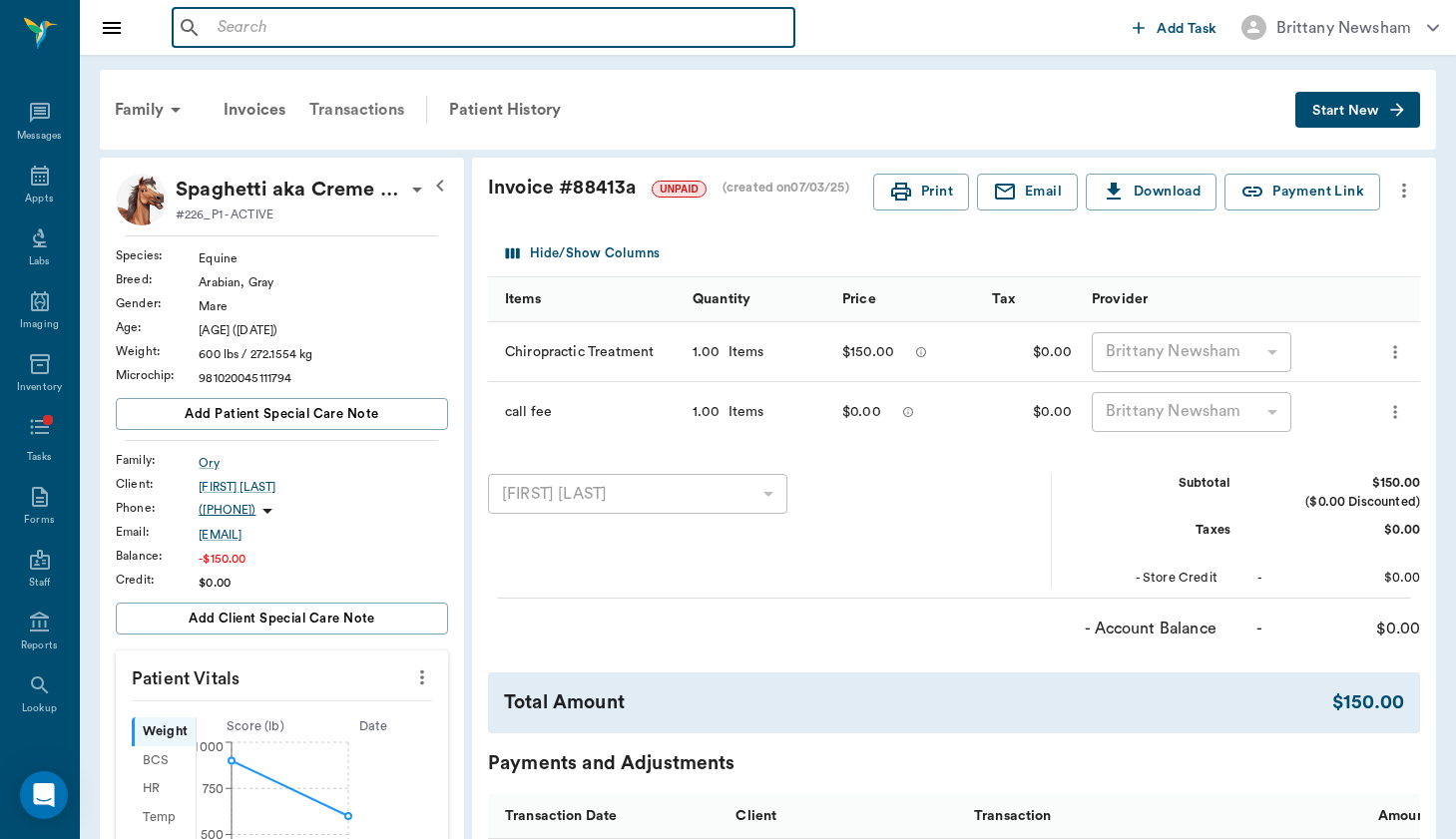 click on "Transactions" at bounding box center [356, 110] 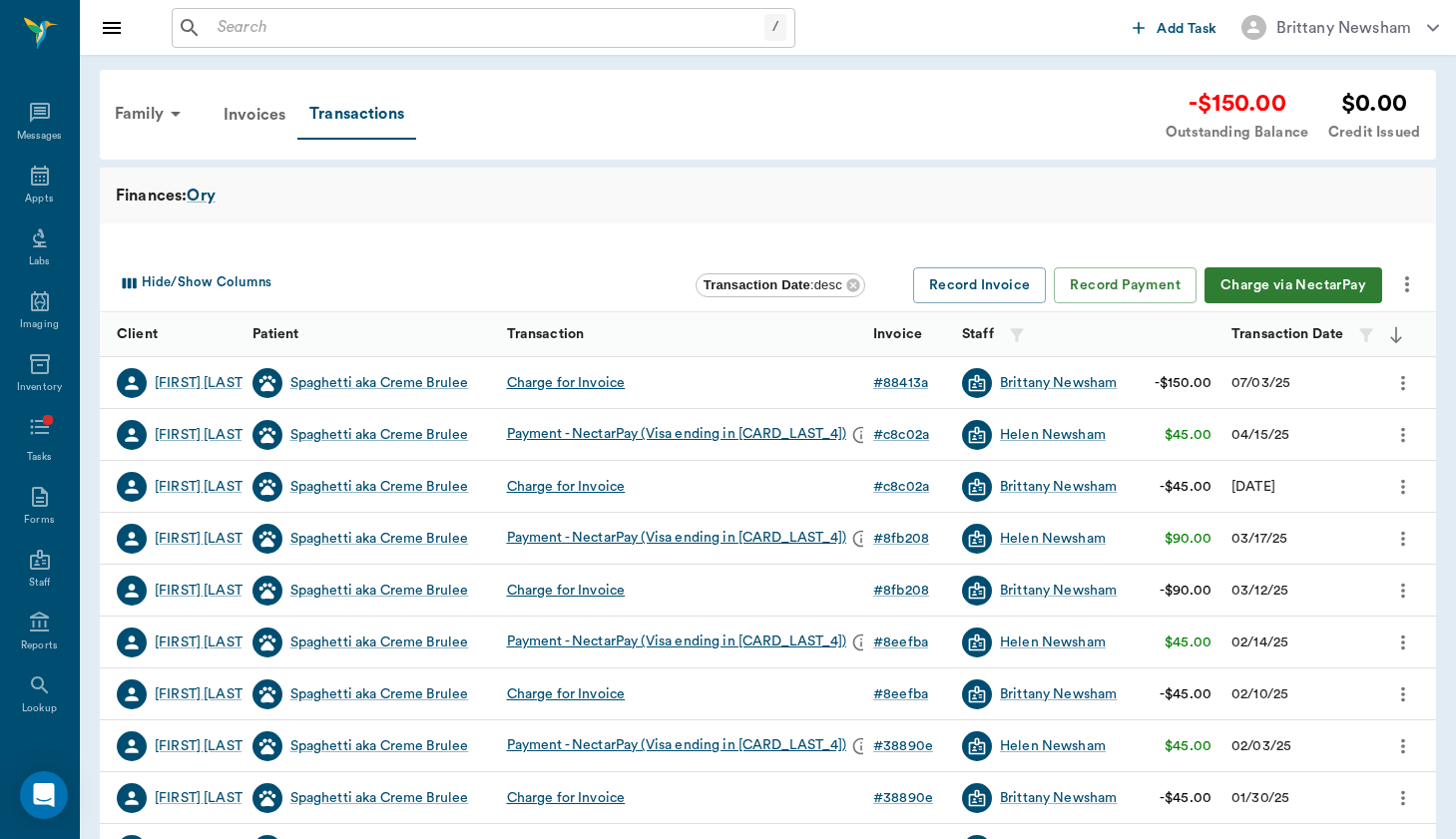 click on "Charge via NectarPay" at bounding box center (1293, 285) 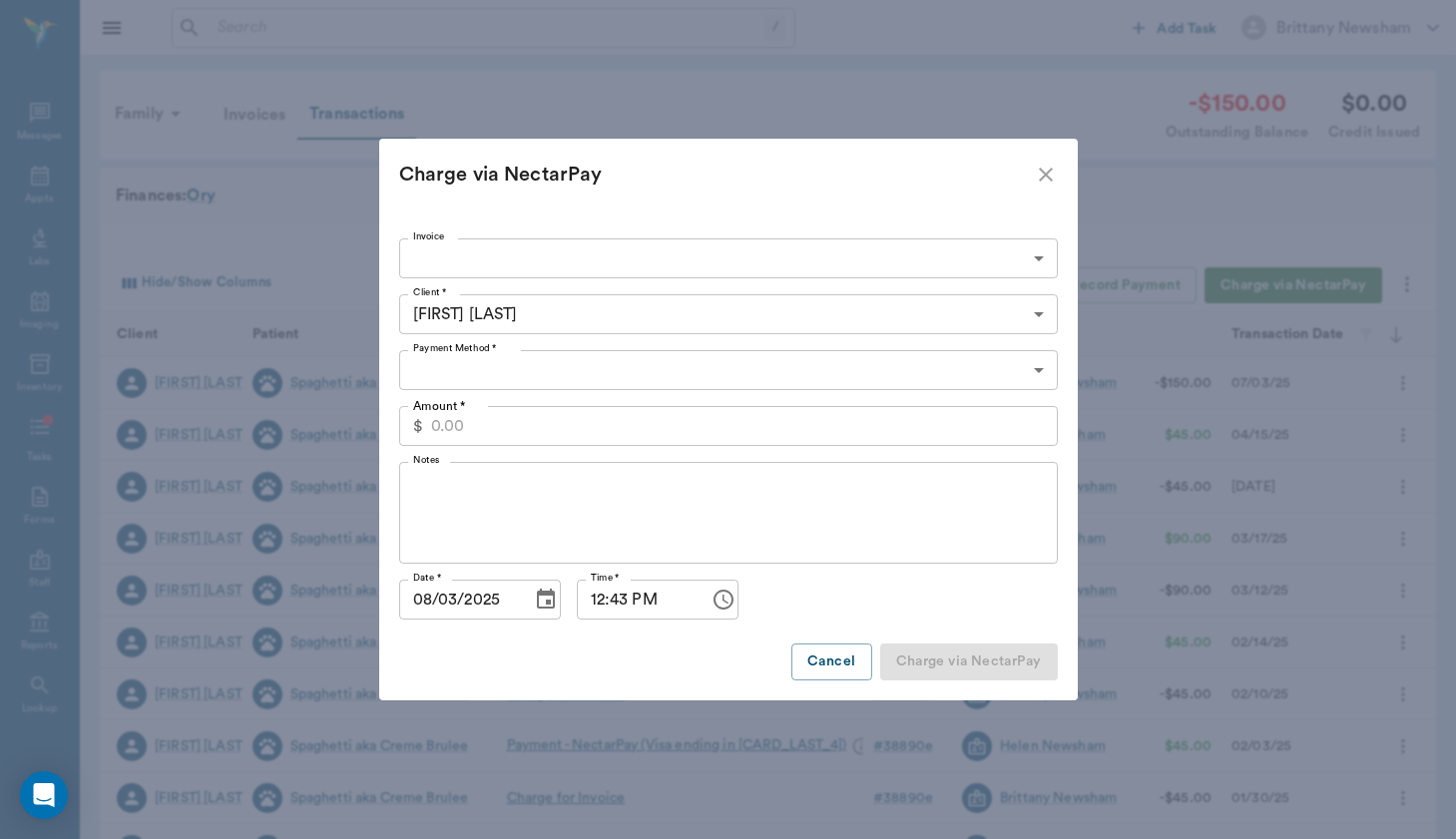 type on "CREDIT_CARDS_ON_FILE" 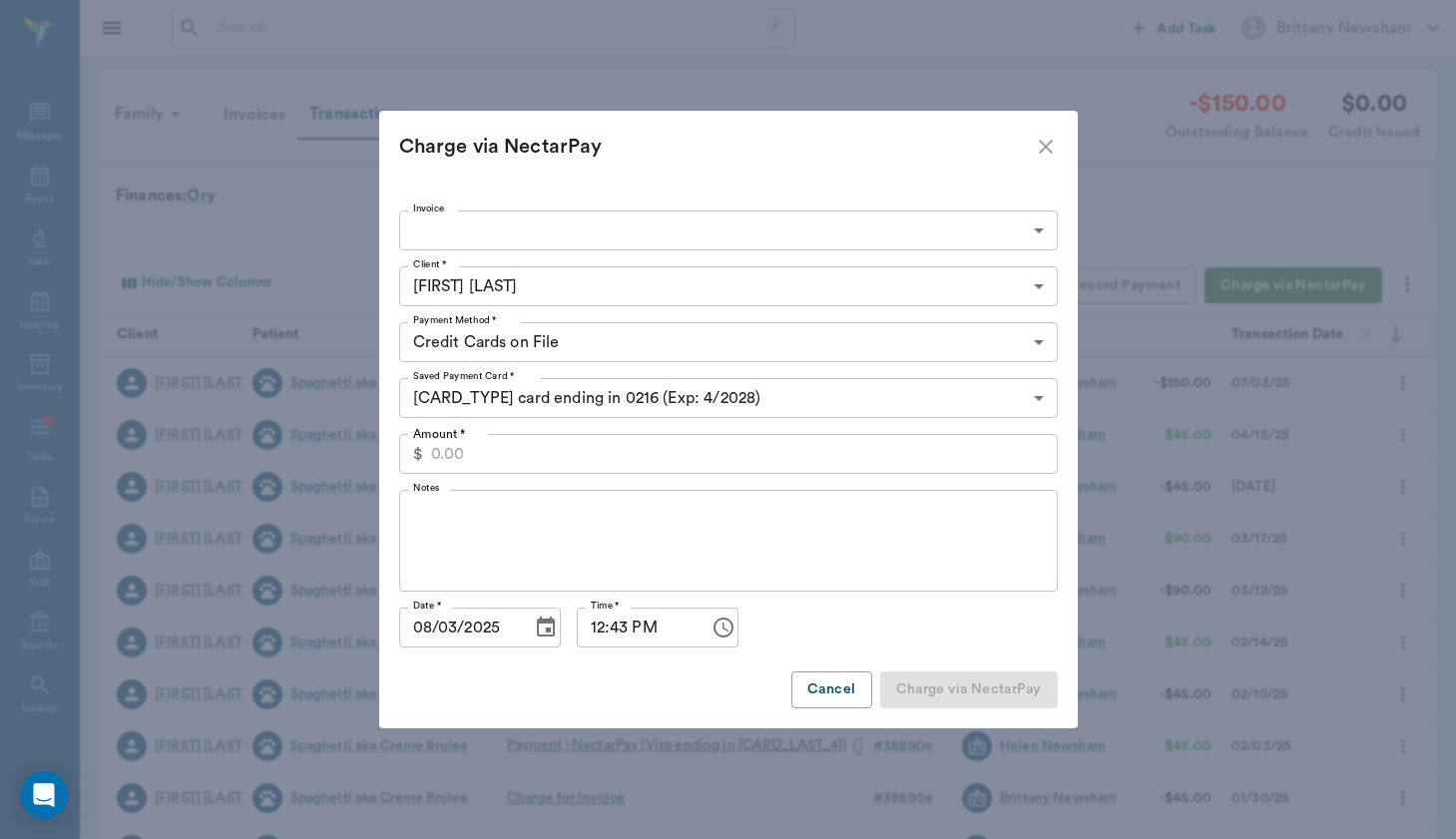 click on "/ ​ Add Task Brittany Newsham Nectar Messages Appts Labs Imaging Inventory Tasks Forms Staff Reports Lookup Settings Family Invoices Transactions -$150.00 Outstanding Balance $0.00 Credit Issued Finances:    Ory Hide/Show Columns Transaction Date :  desc Record Invoice Record Payment Charge via NectarPay Client Patient Transaction Invoice Staff Amount Transaction Date Kirstyn Ory Spaghetti aka Creme Brulee Charge for Invoice # 88413a Brittany Newsham -$150.00 07/03/25 Kirstyn Ory Spaghetti aka Creme Brulee Payment - NectarPay (Visa ending in 0216) # c8c02a Helen Newsham $45.00 04/15/25 Kirstyn Ory Spaghetti aka Creme Brulee Charge for Invoice # c8c02a Brittany Newsham -$45.00 04/13/25 Kirstyn Ory Spaghetti aka Creme Brulee Payment - NectarPay (Visa ending in 0216) # 8fb208 Helen Newsham $90.00 03/17/25 Kirstyn Ory Spaghetti aka Creme Brulee Charge for Invoice # 8fb208 Brittany Newsham -$90.00 03/12/25 Kirstyn Ory Spaghetti aka Creme Brulee Payment - NectarPay (Visa ending in 0216) # 8eefba Helen Newsham" at bounding box center (728, 510) 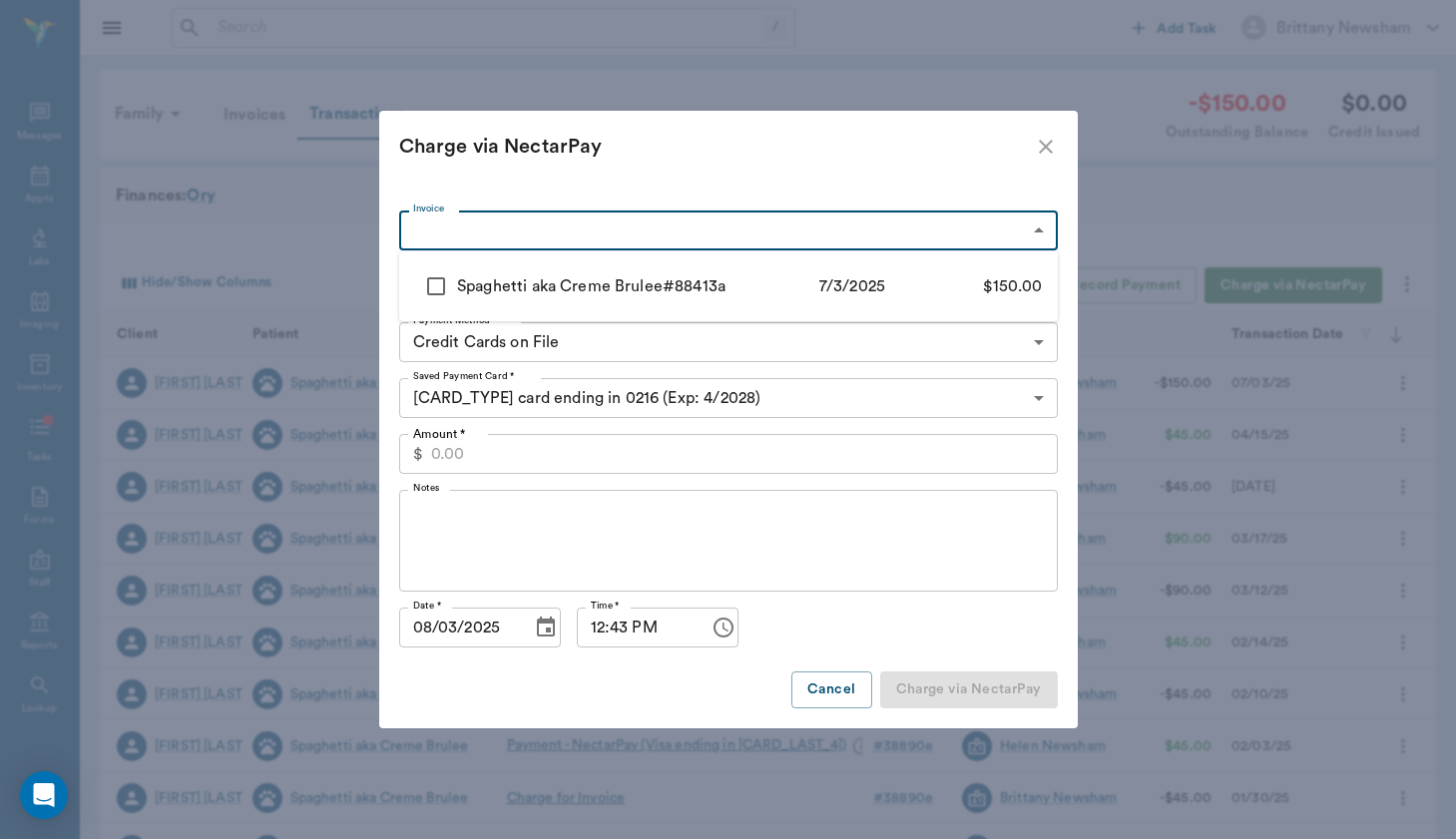 click at bounding box center [728, 419] 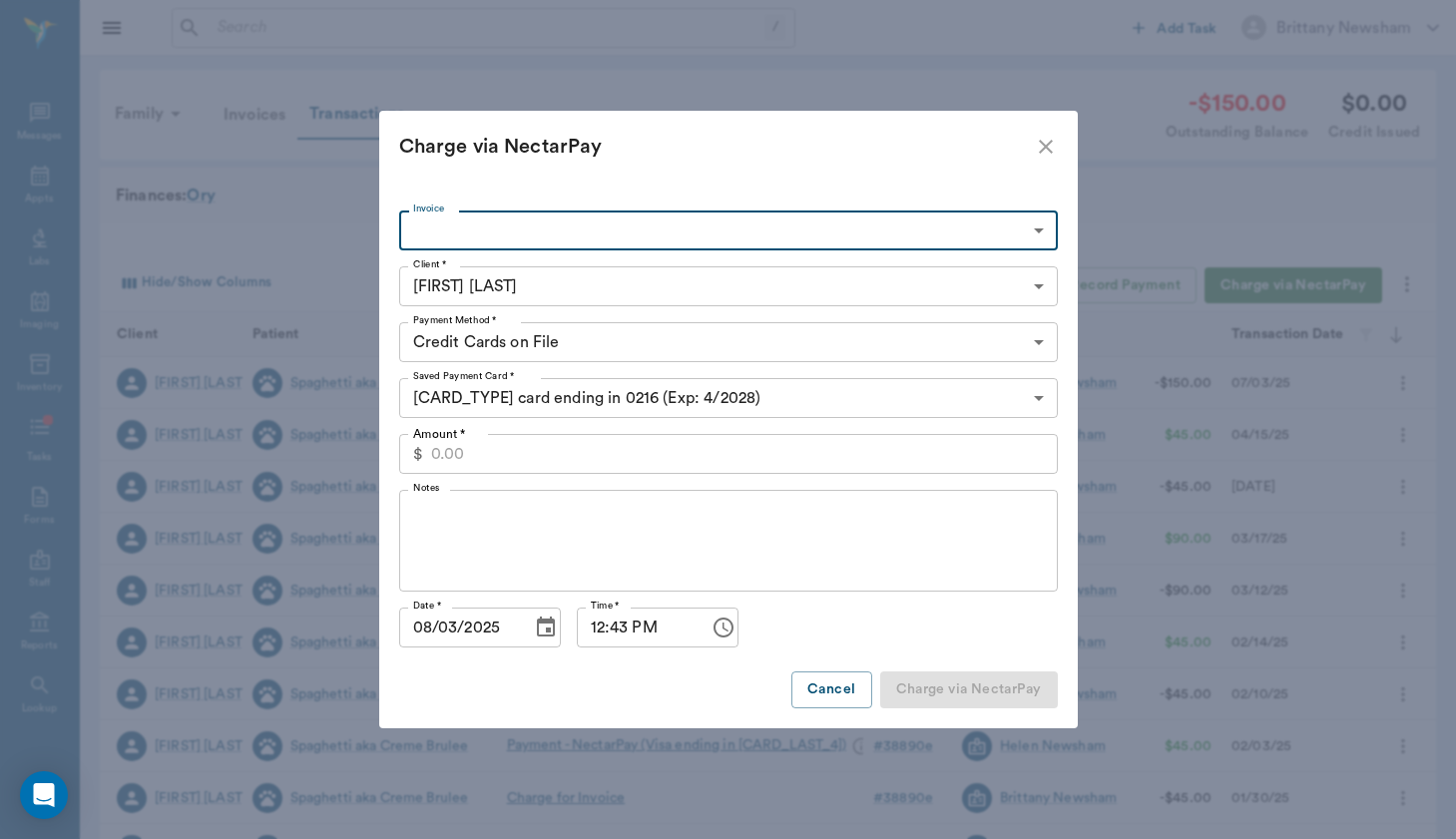click 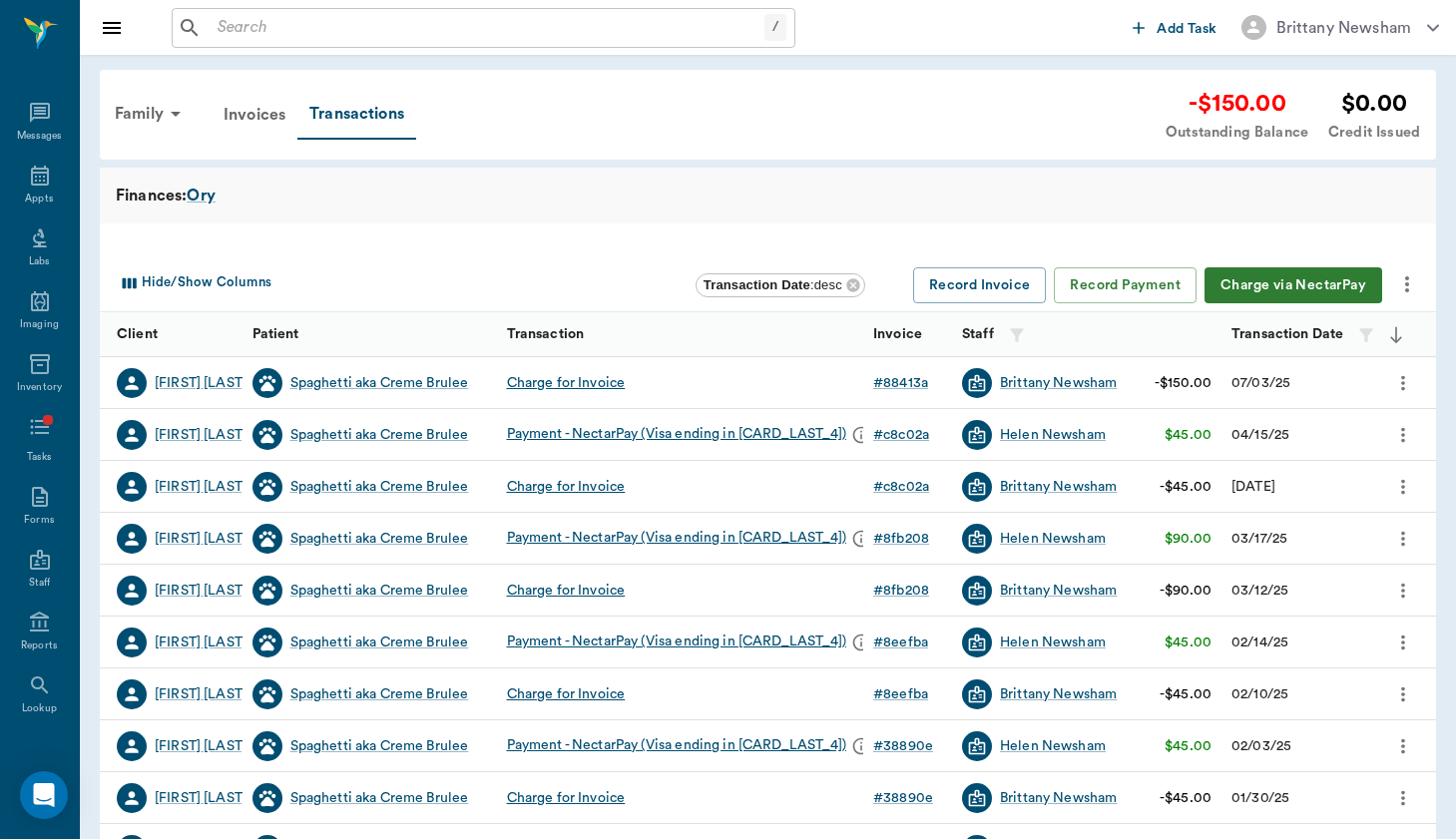 click at bounding box center [487, 28] 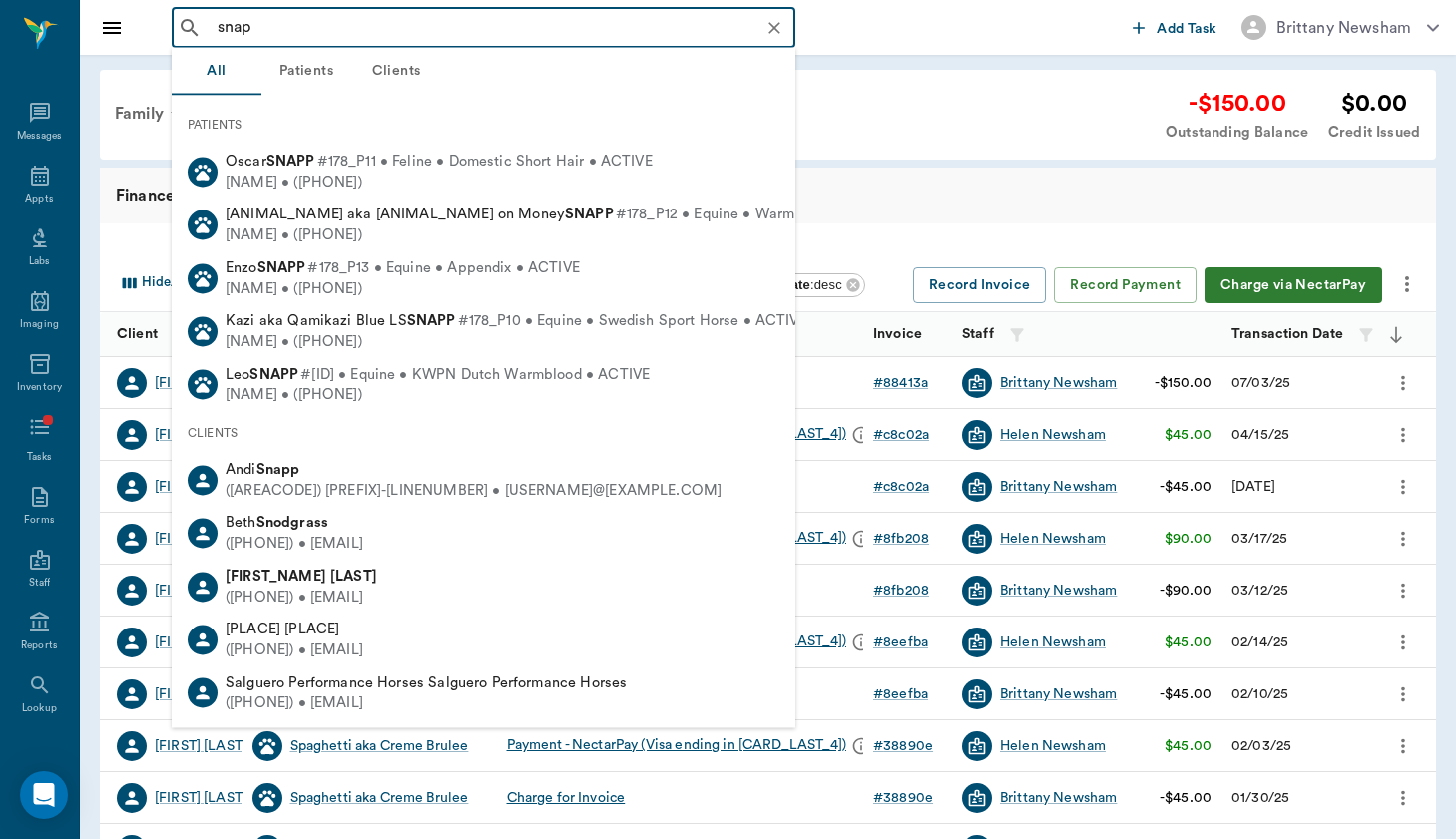 type on "snapp" 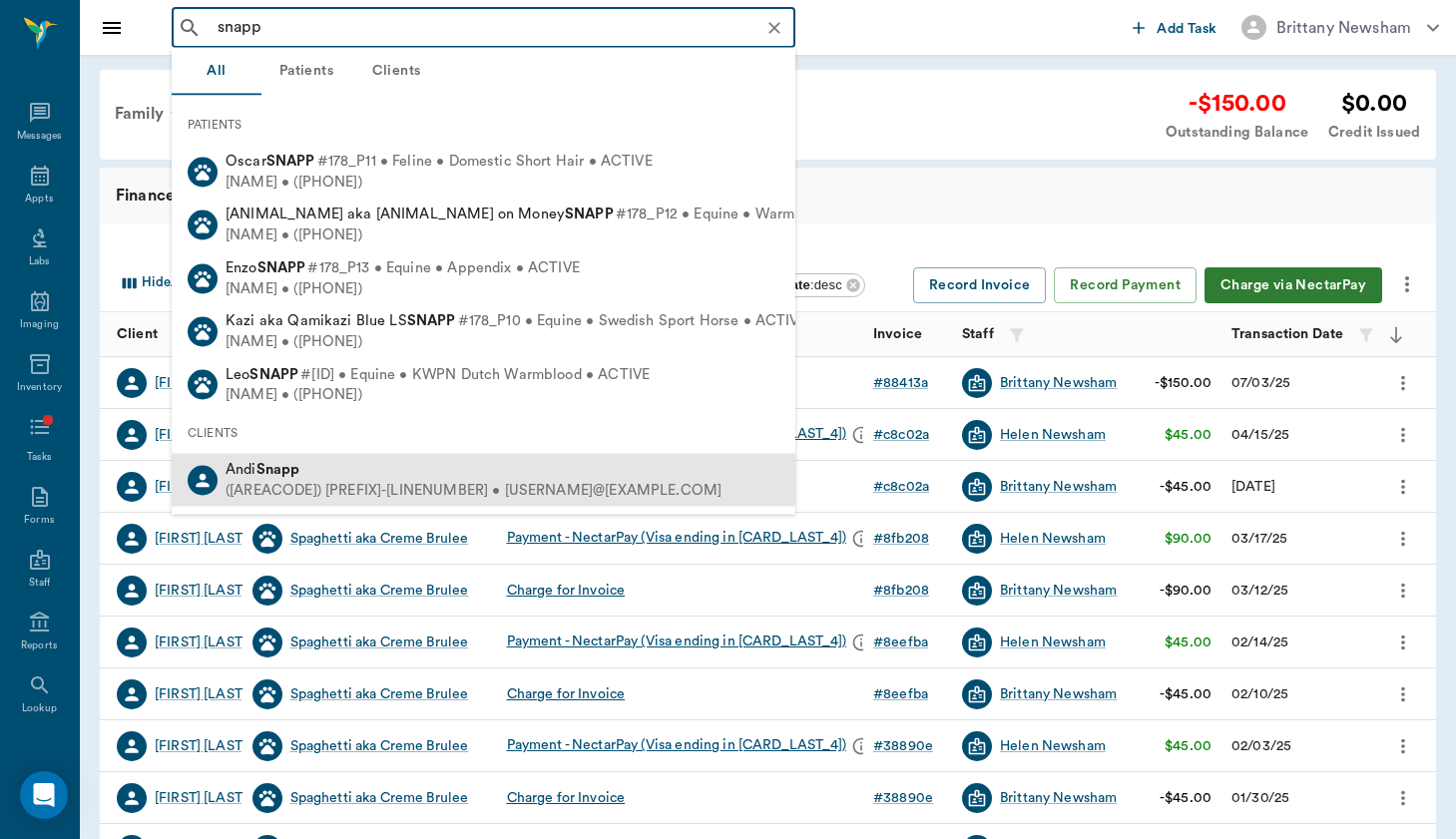 click on "[FIRST] [LAST]" at bounding box center (473, 470) 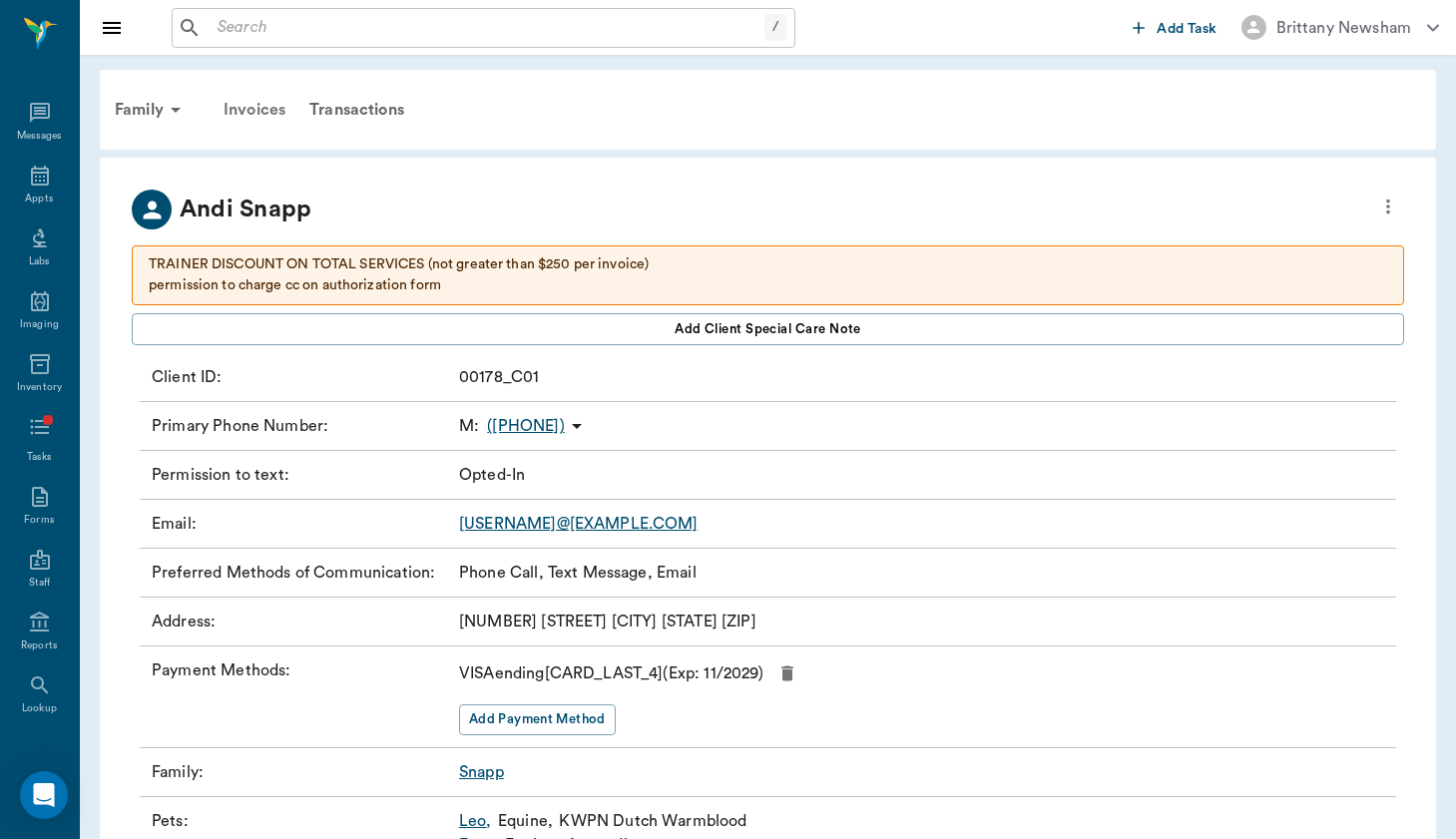 click on "Invoices" at bounding box center [254, 110] 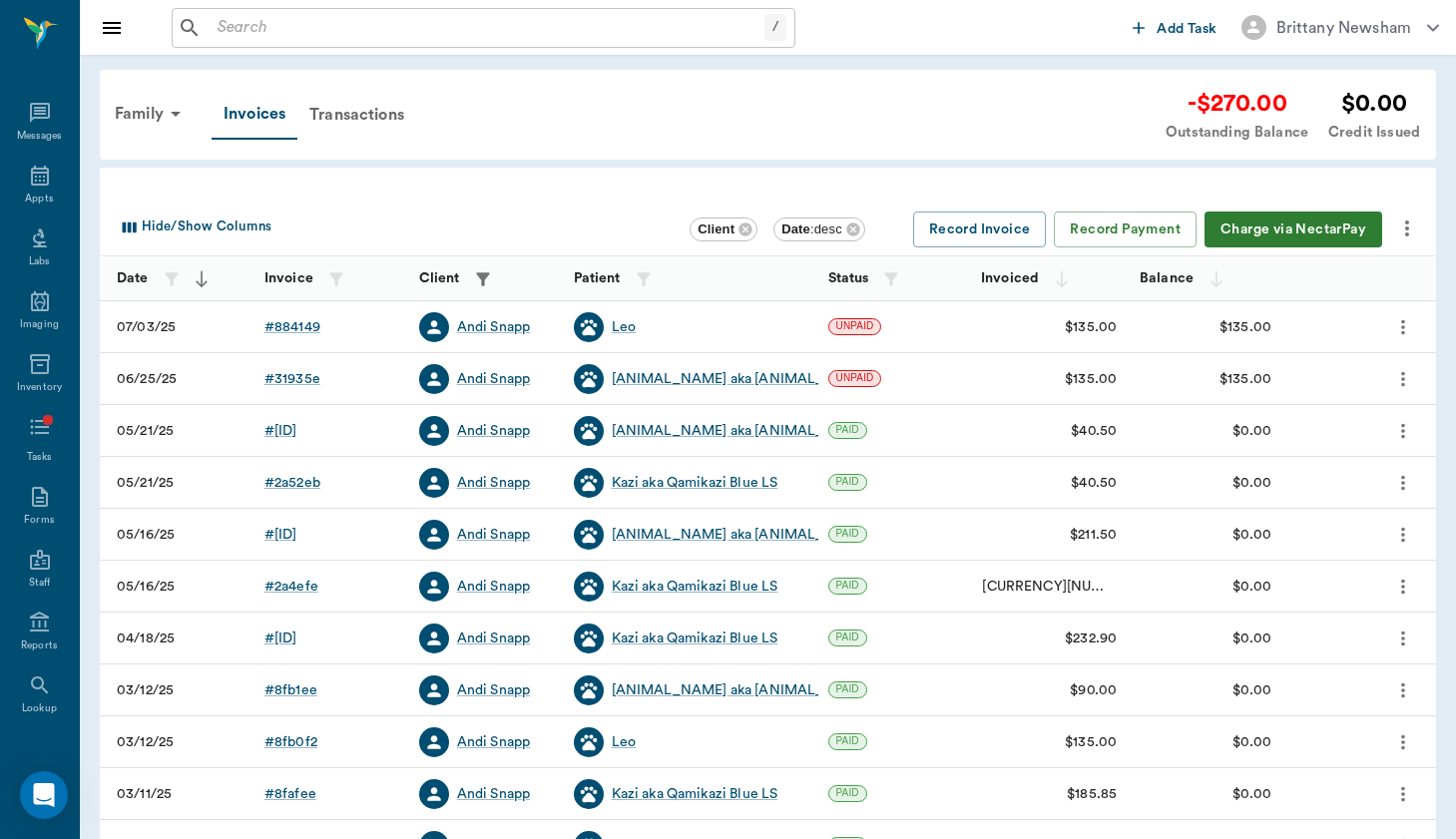 click on "Charge via NectarPay" at bounding box center [1293, 229] 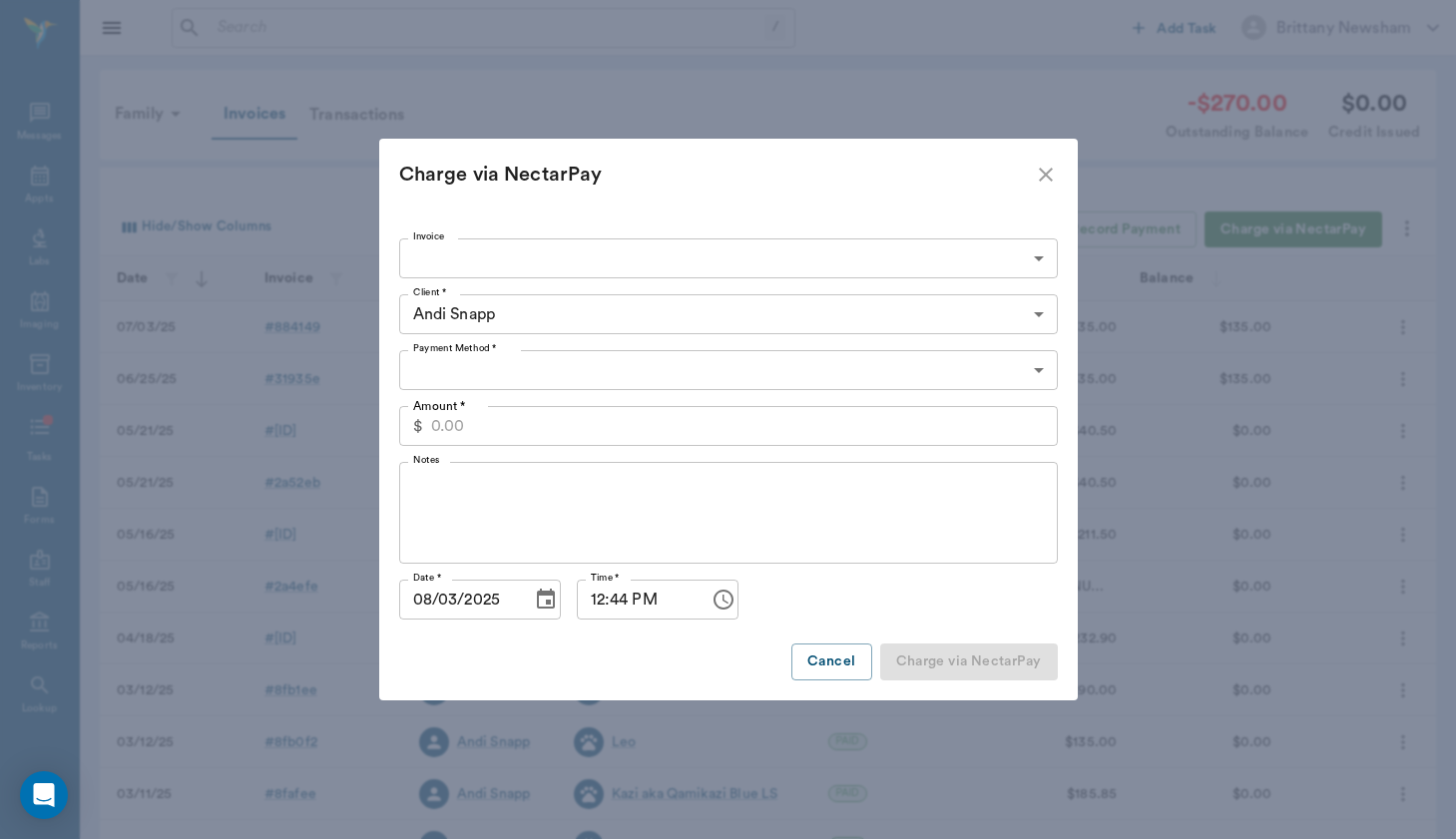 click on "Charge via NectarPay Invoice ​ Invoice Client * Andi [LAST] 6684832dfb20a4e7531d43bc Client * Payment Method * ​ CREDIT_CARDS_ON_FILE Payment Method * Amount * [PRICE] Amount * Notes x Notes Date * [DATE] Date * Time * 12:44 PM Time * Cancel Charge via NectarPay" at bounding box center [728, 419] 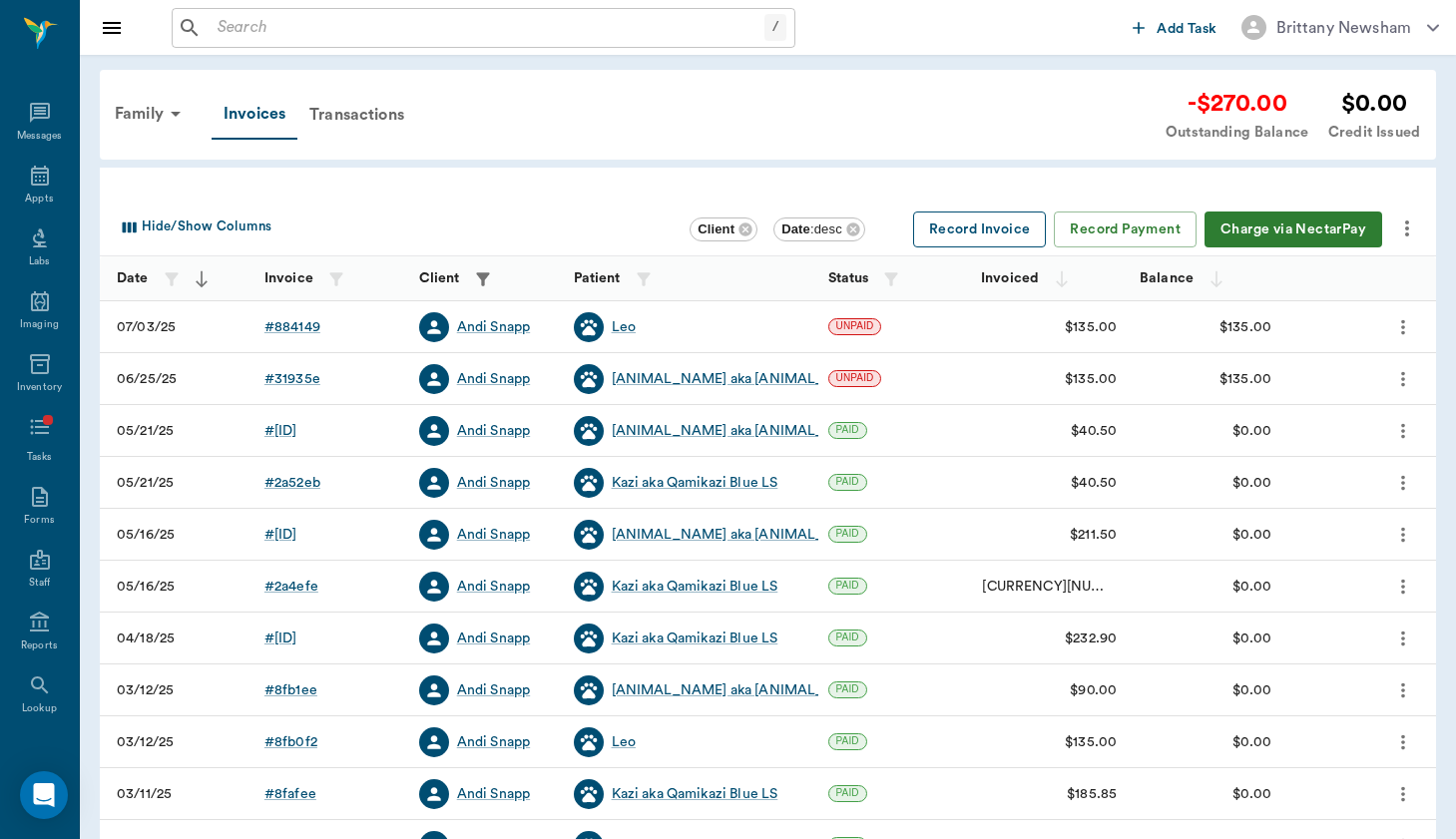 click on "Record Invoice" at bounding box center (980, 229) 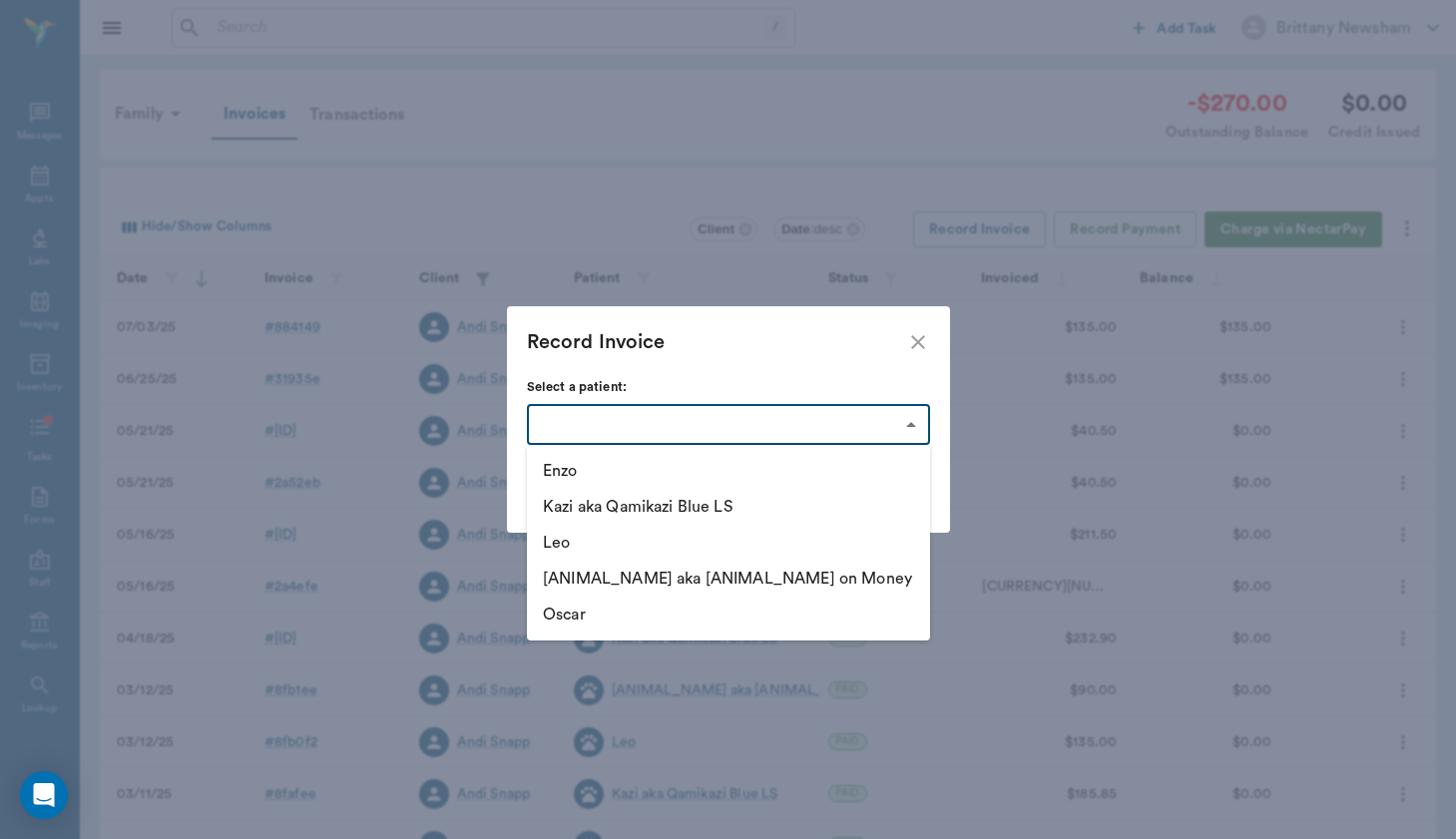 click on "/ ​ Add Task [FIRST] [LAST] Nectar Messages Appts Labs Imaging Inventory Tasks Forms Staff Reports Lookup Settings Family Invoices Transactions -$270.00 Outstanding Balance $0.00 Credit Issued Hide/Show Columns Client Date :  desc Record Invoice Record Payment Charge via NectarPay Date Invoice Client Patient Status Invoiced Balance 07/03/25 # 884149 [FIRST] [LAST] Leo UNPAID $135.00 $135.00 06/25/25 # 31935e [FIRST] [LAST] Munch aka Muchin' on Money UNPAID $135.00 $135.00 05/21/25 # 2a52f5 [FIRST] [LAST] Munch aka Muchin' on Money PAID $40.50 $0.00 05/21/25 # 2a52eb [FIRST] [LAST] Kazi aka Qamikazi Blue LS PAID $40.50 $0.00 05/16/25 # 2a4f4b [FIRST] [LAST] Munch aka Muchin' on Money PAID $211.50 $0.00 05/16/25 # 2a4efe [FIRST] [LAST] Kazi aka Qamikazi Blue LS PAID $157.50 $0.00 04/18/25 # d38213 [FIRST] [LAST] Kazi aka Qamikazi Blue LS PAID $232.90 $0.00 03/12/25 # 8fb1ee [FIRST] [LAST] Munch aka Muchin' on Money PAID $90.00 $0.00 03/12/25 # 8fb0f2 [FIRST] [LAST] Leo PAID $135.00 $0.00 03/11/25 # 8fafee [FIRST] [LAST] PAID $185.85 $0.00 # # #" at bounding box center [728, 586] 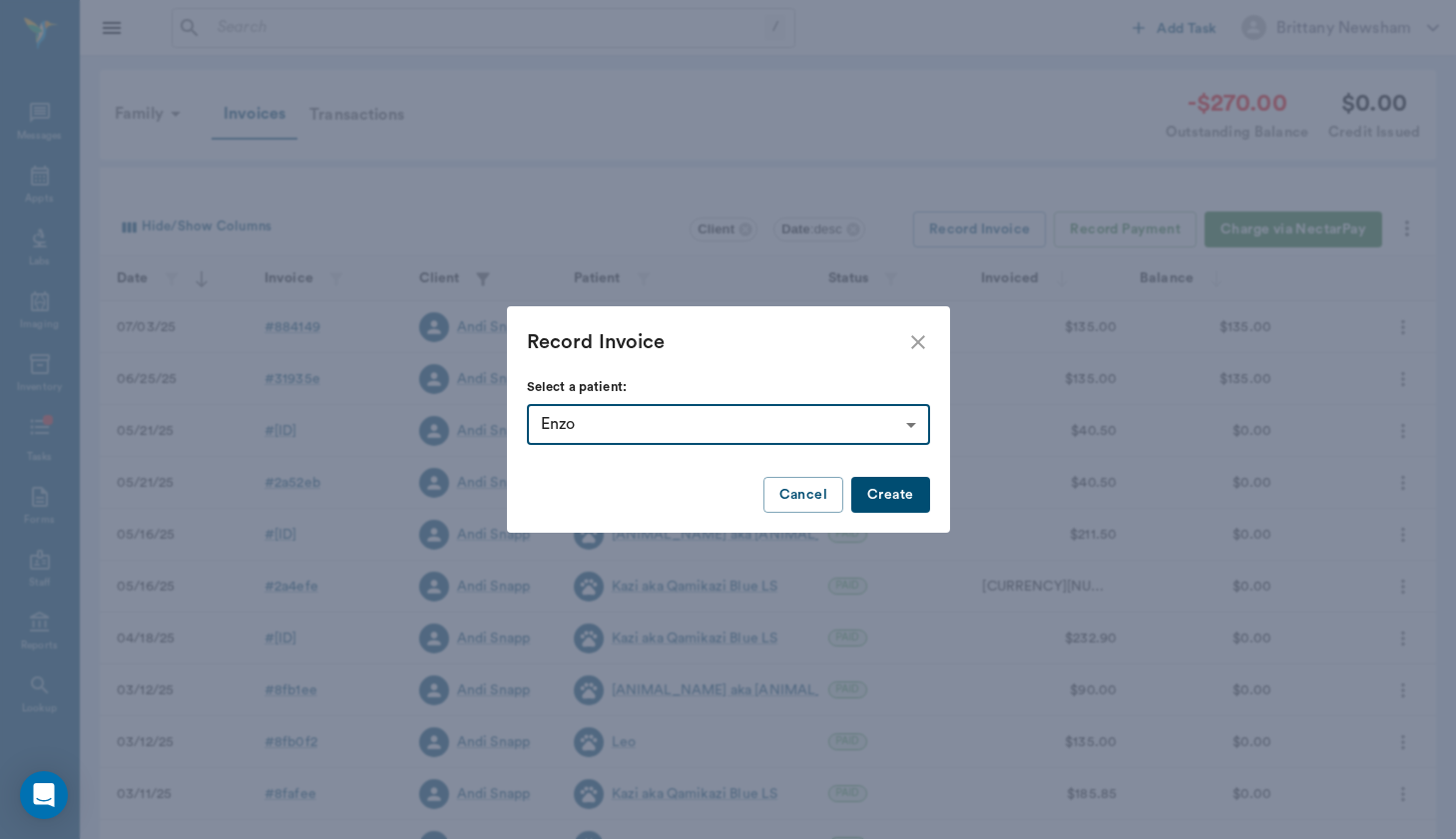 click on "Create" at bounding box center (890, 495) 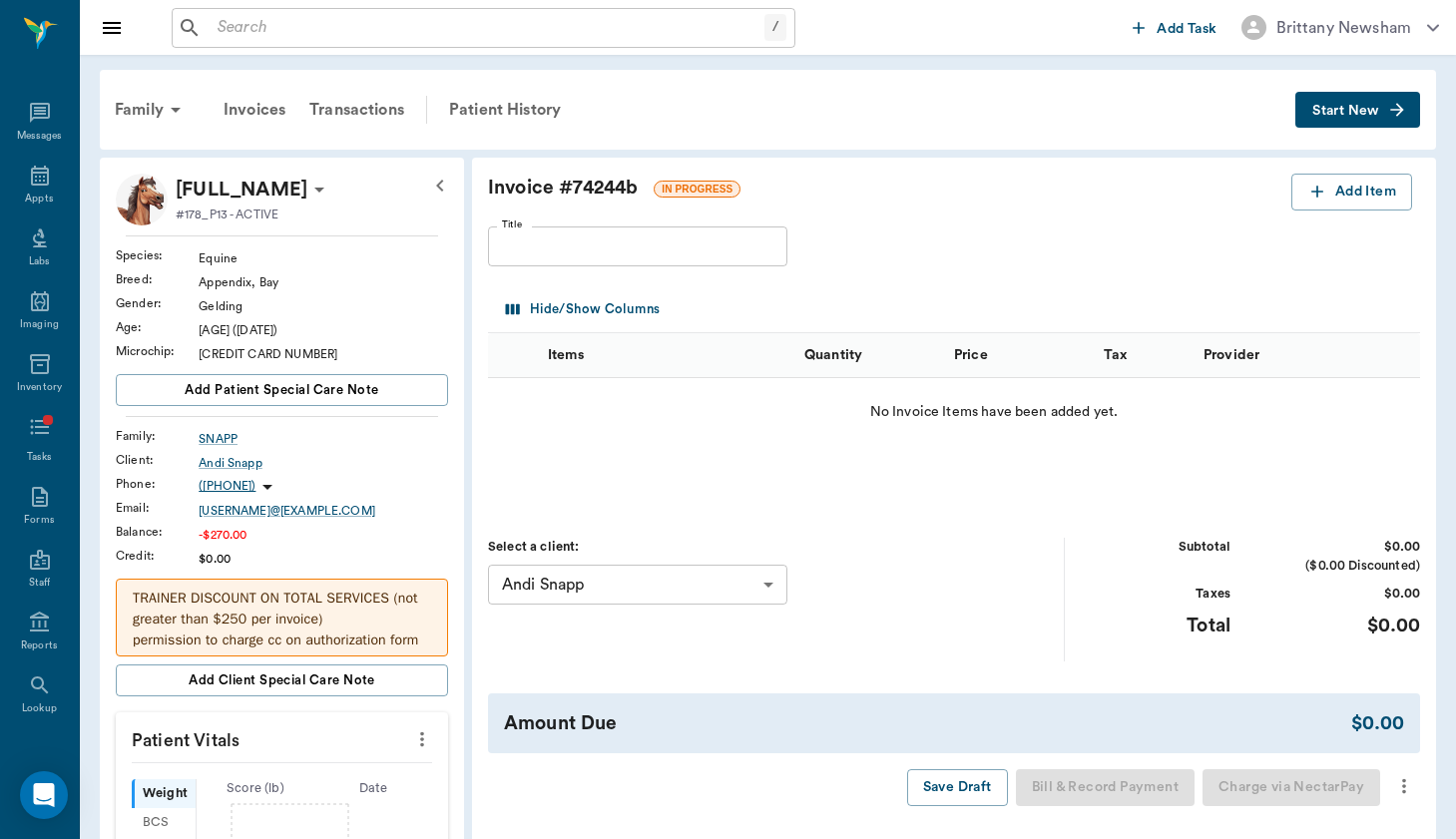 click on "Title" at bounding box center (638, 246) 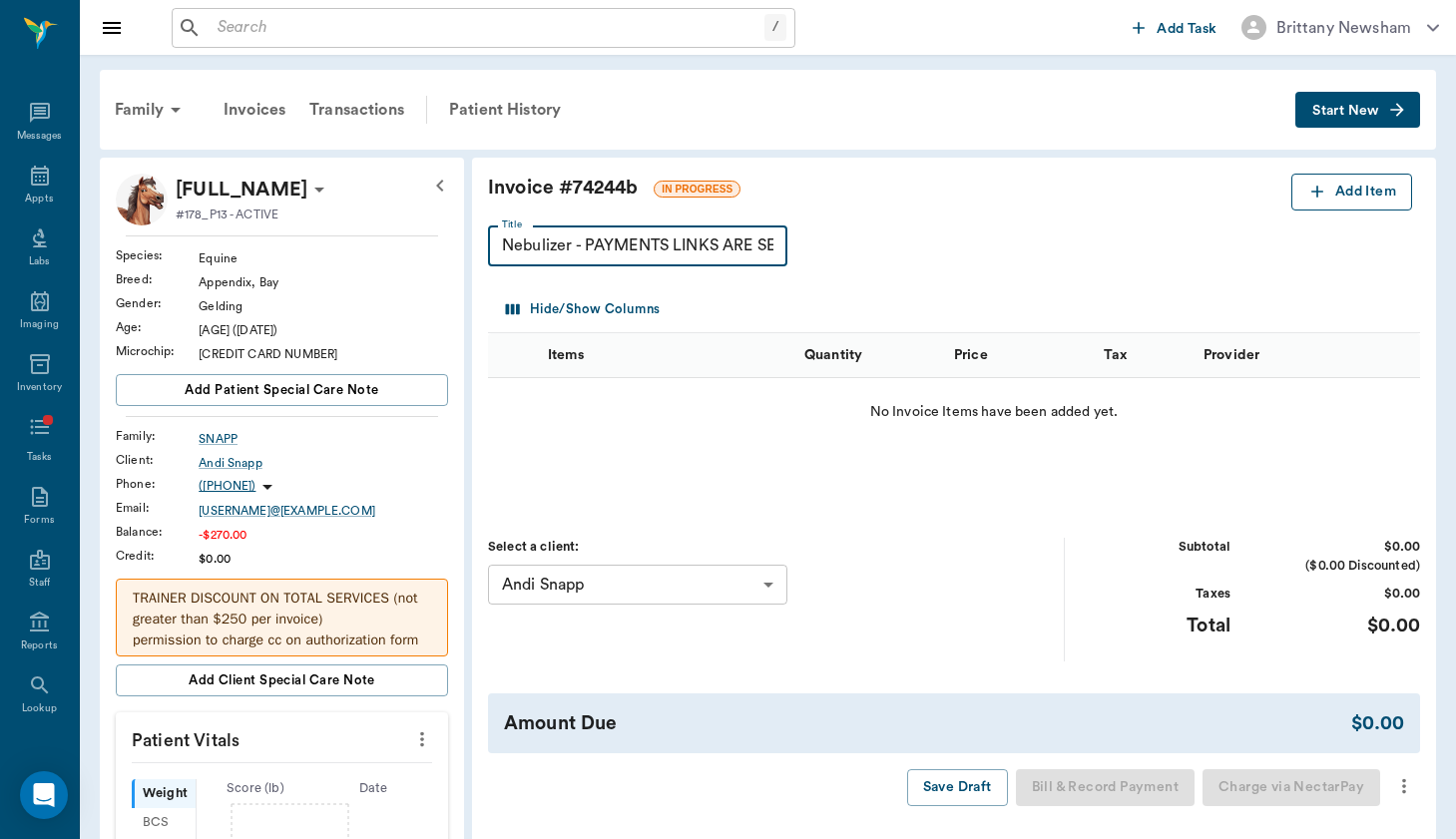 type on "Nebulizer - PAYMENTS LINKS ARE SENT" 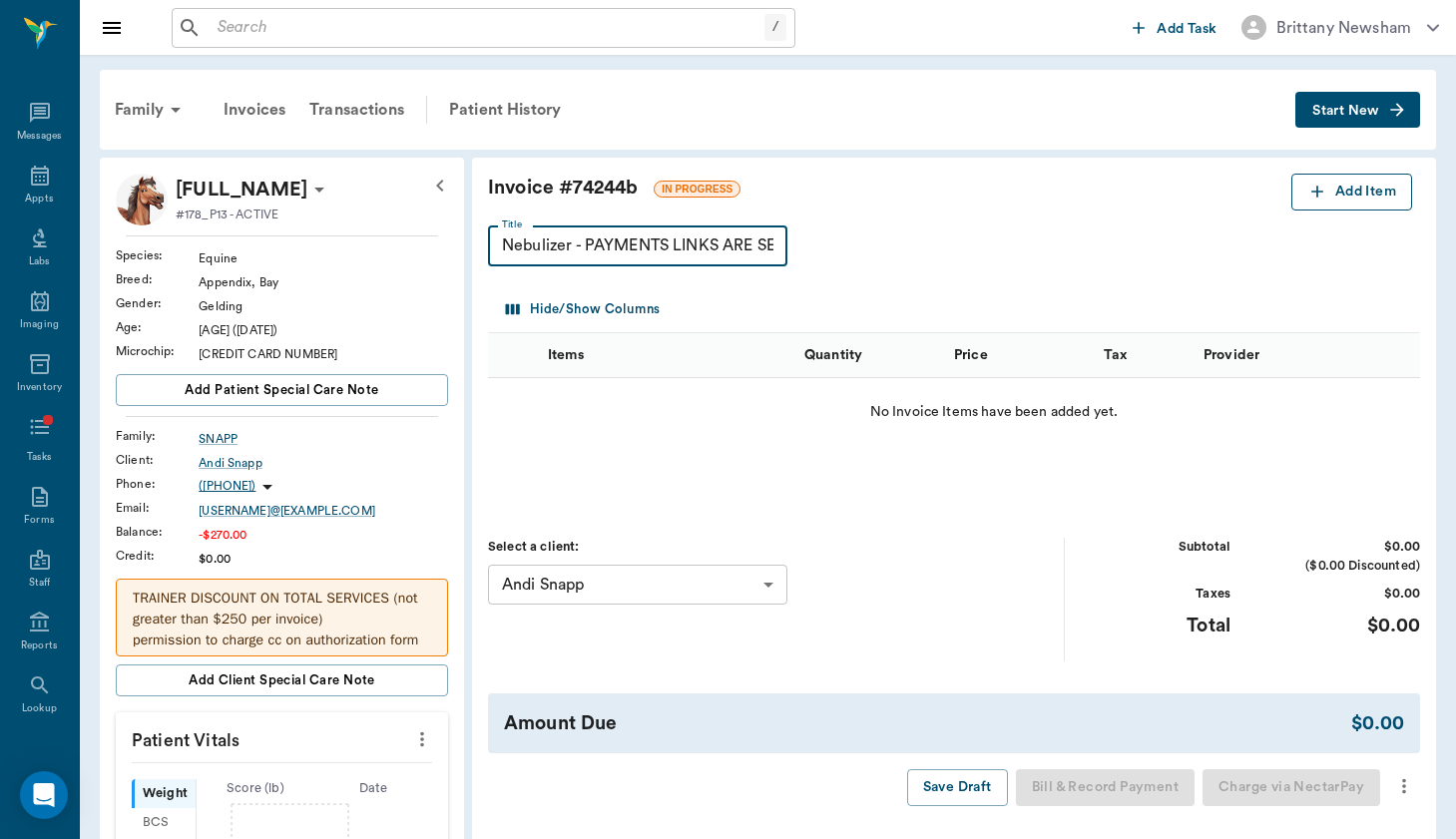 click on "Add Item" at bounding box center [1351, 192] 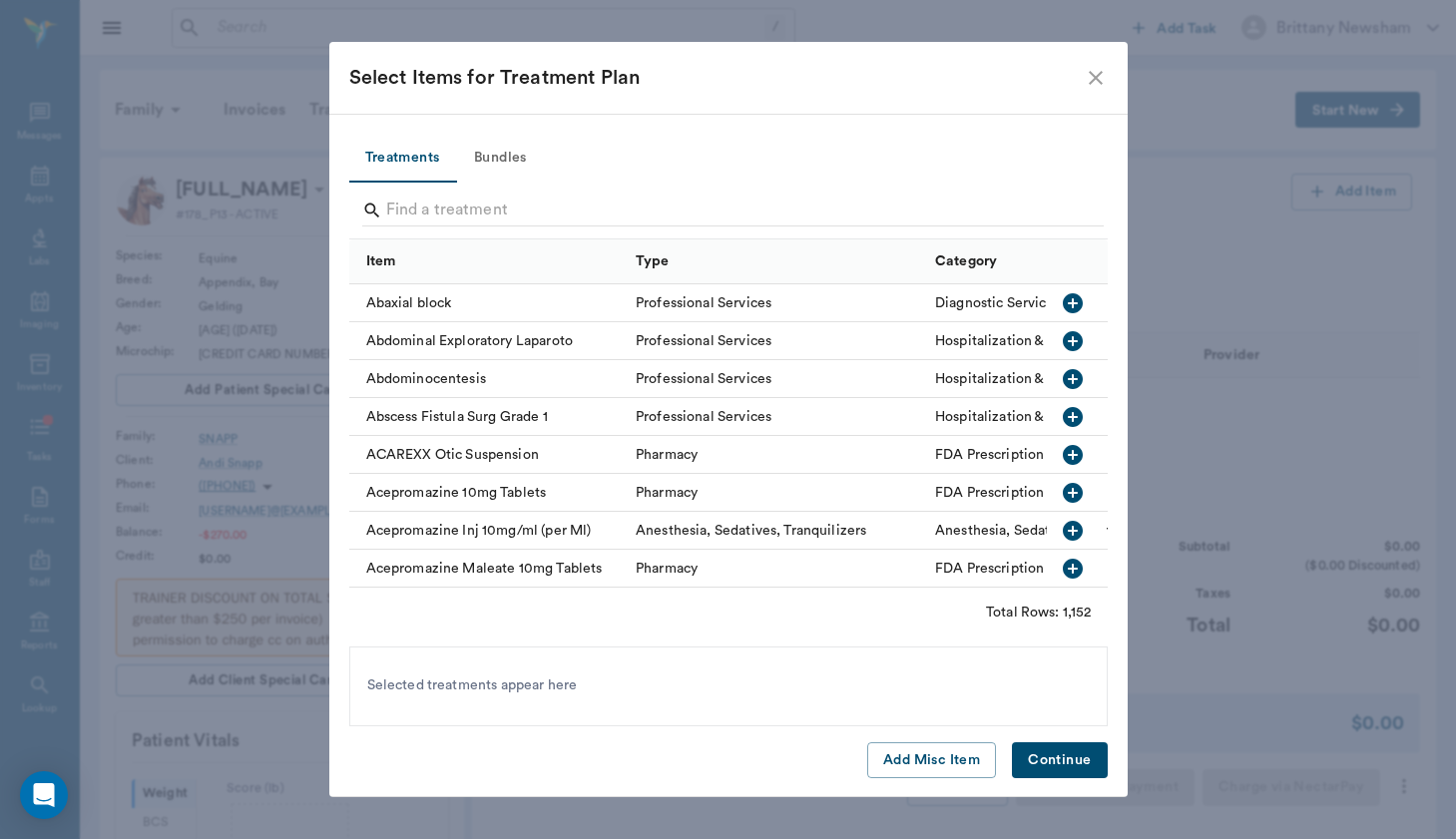 click at bounding box center [732, 212] 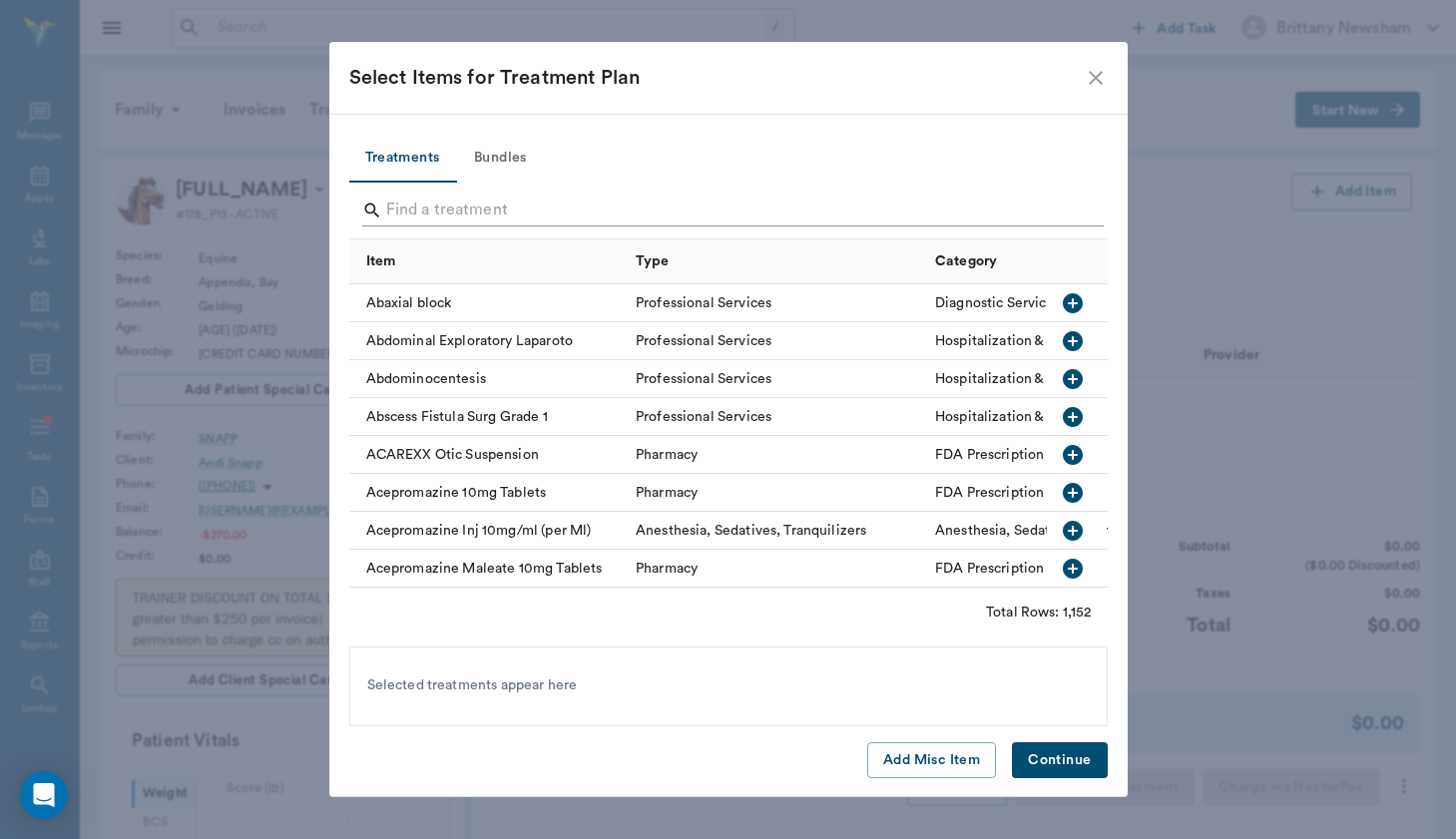 click at bounding box center [729, 210] 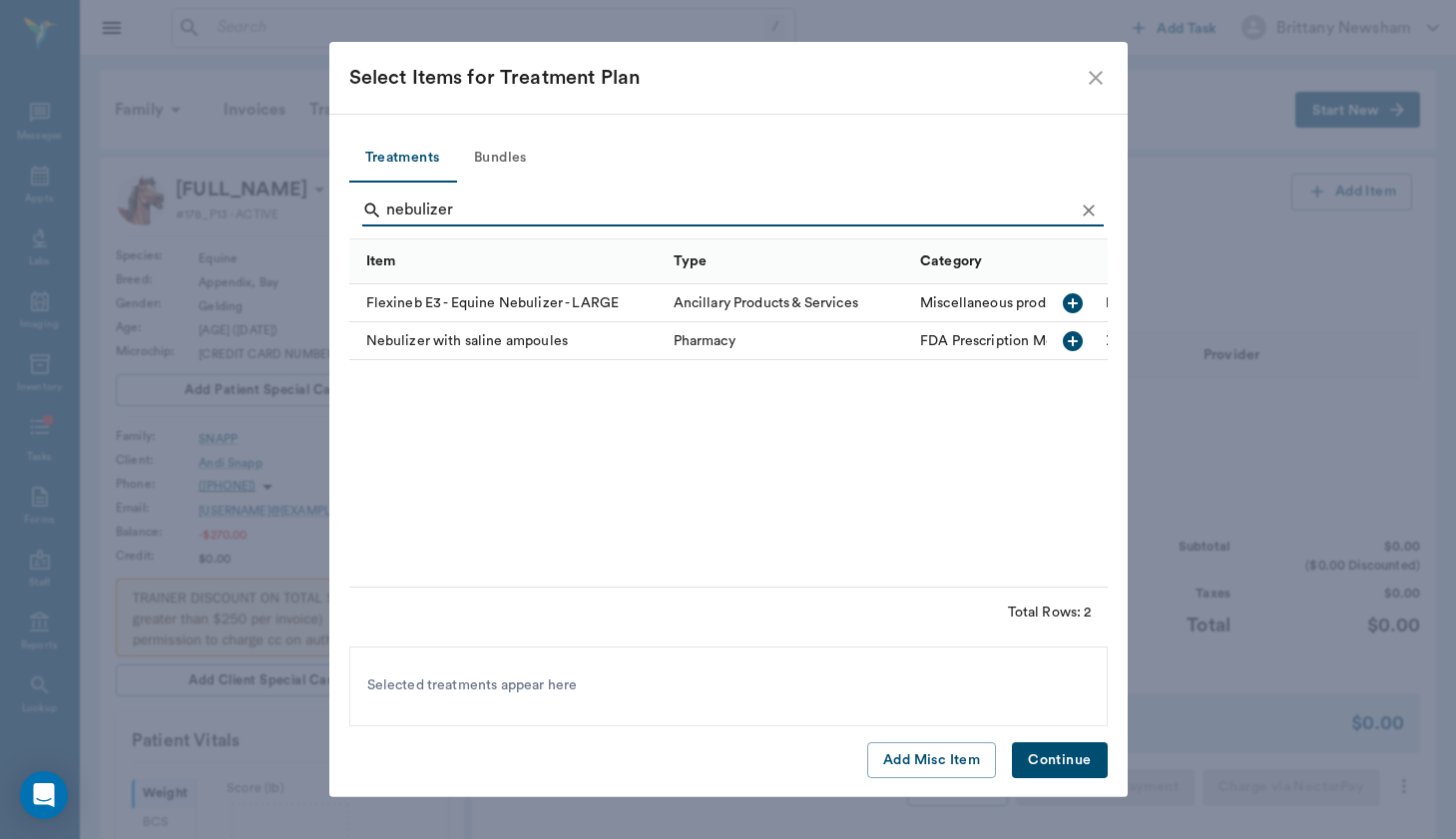 type on "nebulizer" 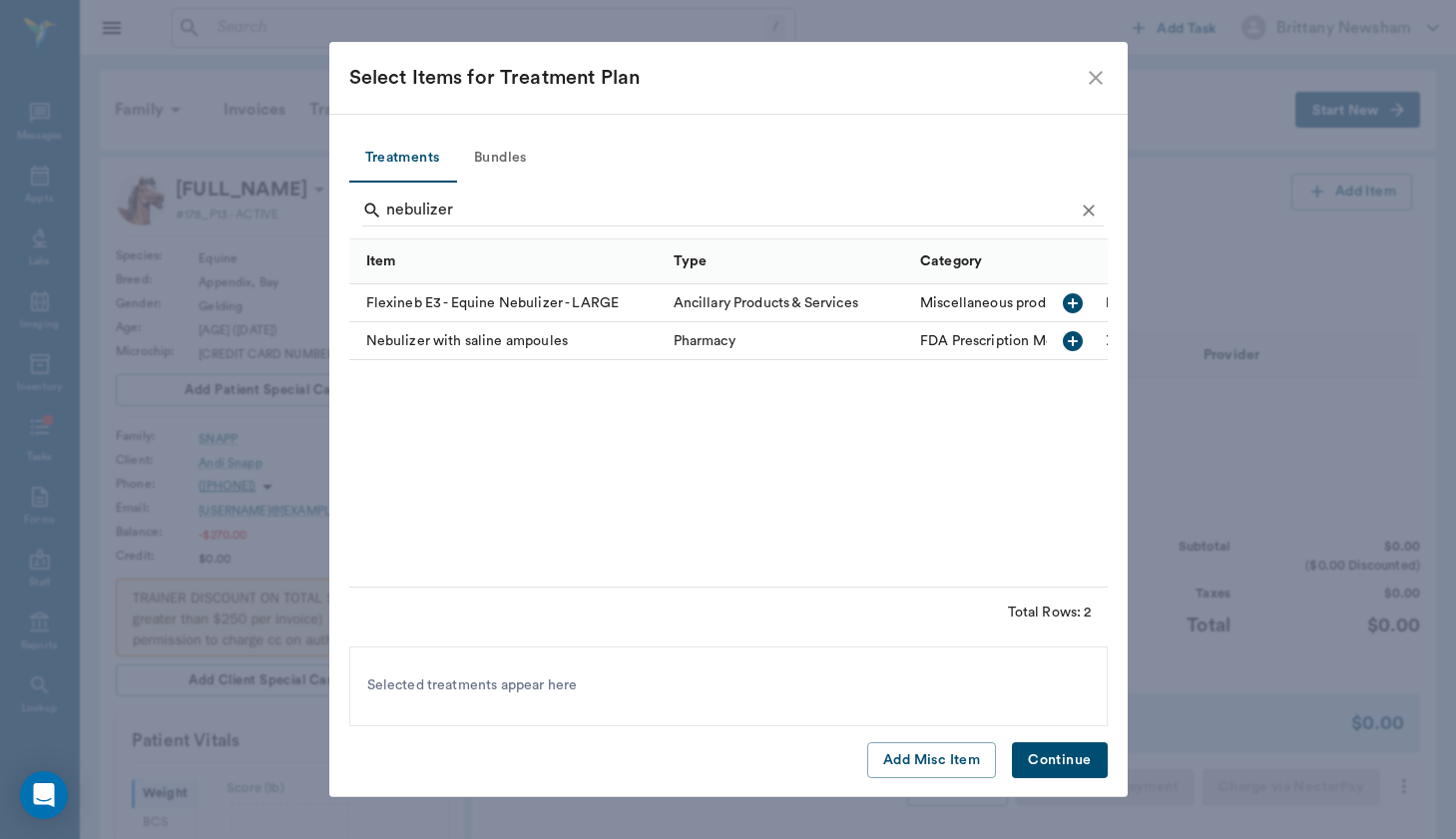 click on "Flexineb E3 - Equine Nebulizer - LARGE" at bounding box center [506, 303] 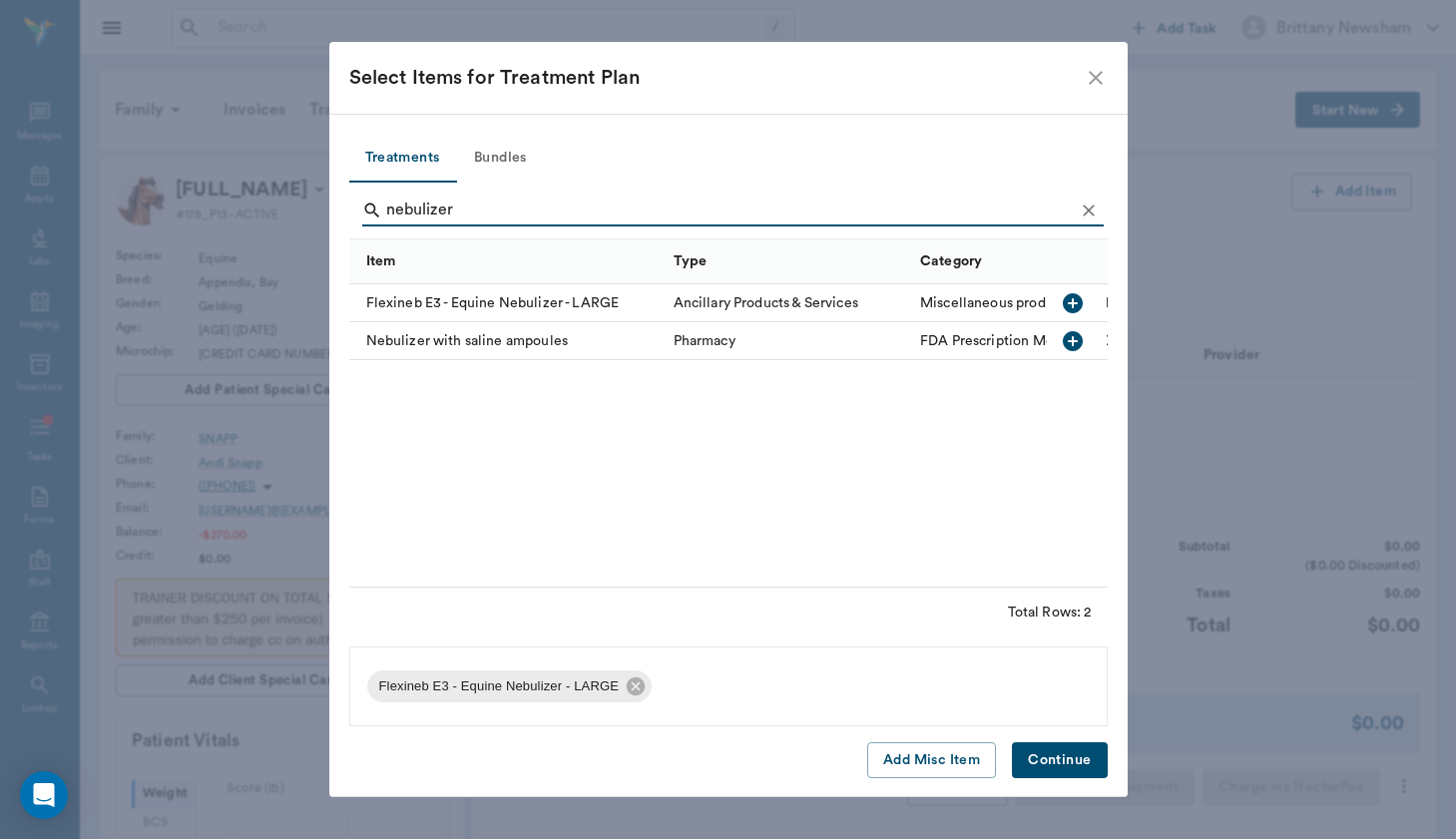 click on "Continue" at bounding box center [1059, 760] 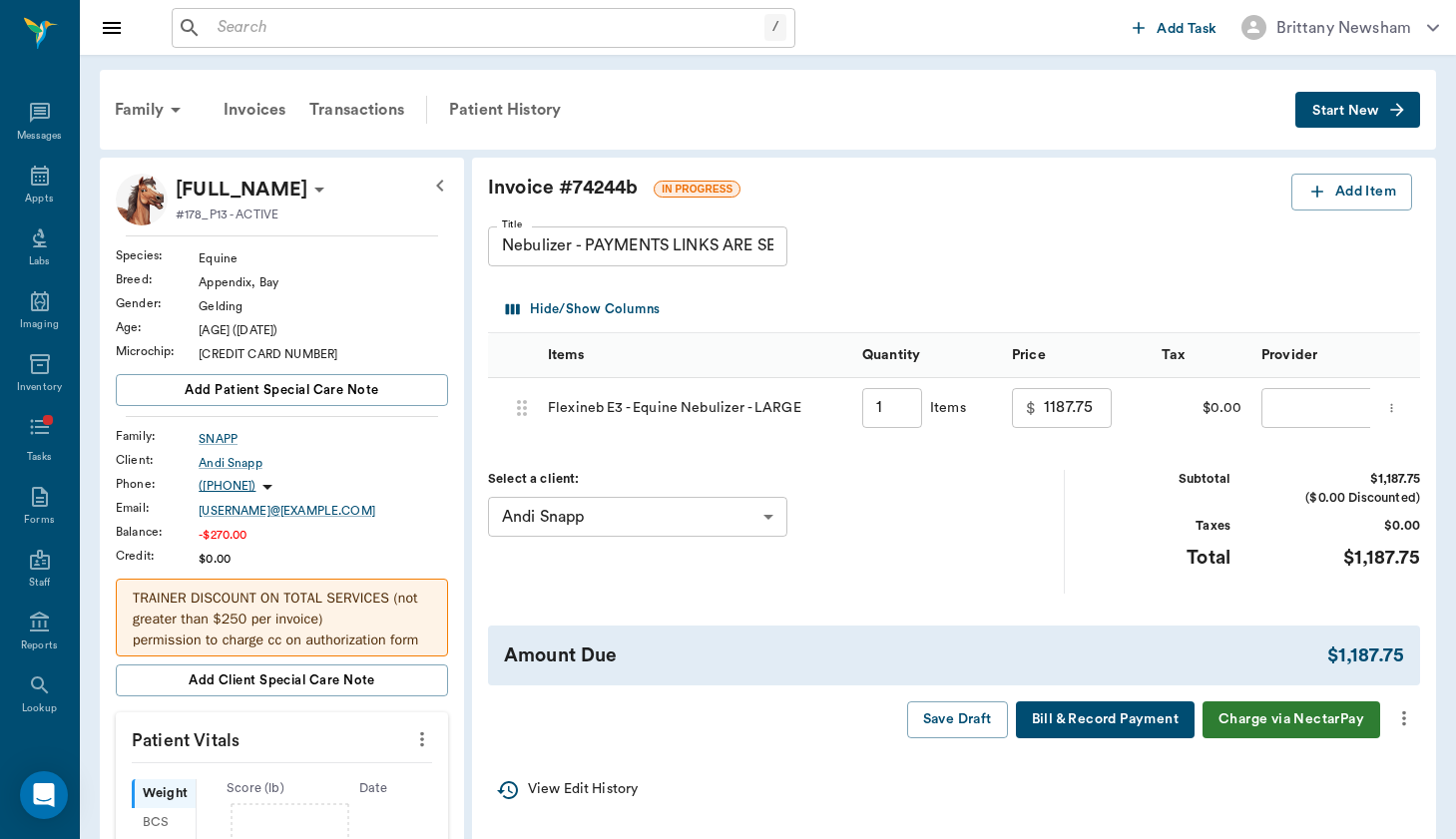 click on "/ ​ Add Task Brittany Newsham Nectar Messages Appts Labs Imaging Inventory Tasks Forms Staff Reports Lookup Settings Family Invoices Transactions Patient History Start New Enzo SNAPP #178_P13    -    ACTIVE   Species : Equine Breed : Appendix, Bay Gender : Gelding Age : 9 yr 7 mo (01/01/2016) Microchip : 985141005091342 Add patient Special Care Note Family : SNAPP Client : Andi Snapp Phone : [PHONE] Email : [EMAIL] Balance : -$270.00 Credit : $0.00 TRAINER DISCOUNT ON TOTAL SERVICES (not greater than $250 per invoice) permission to charge cc on authorization form Add client Special Care Note Patient Vitals Weight BCS HR Temp Resp BP Dia Pain Perio Score ( lb ) Date Ongoing diagnosis Current Rx Reminders Upcoming appointments Schedule Appointment Invoice # 74244b IN PROGRESS Add Item Title Nebulizer - PAYMENTS LINKS ARE SENT Title Hide/Show Columns   Items Quantity Price Tax Provider 688fa016579817b4e41d7488 Flexineb E3 - Equine Nebulizer - LARGE 1 ​ Items $ 1187.75 ​ $0.00 ​" at bounding box center [728, 714] 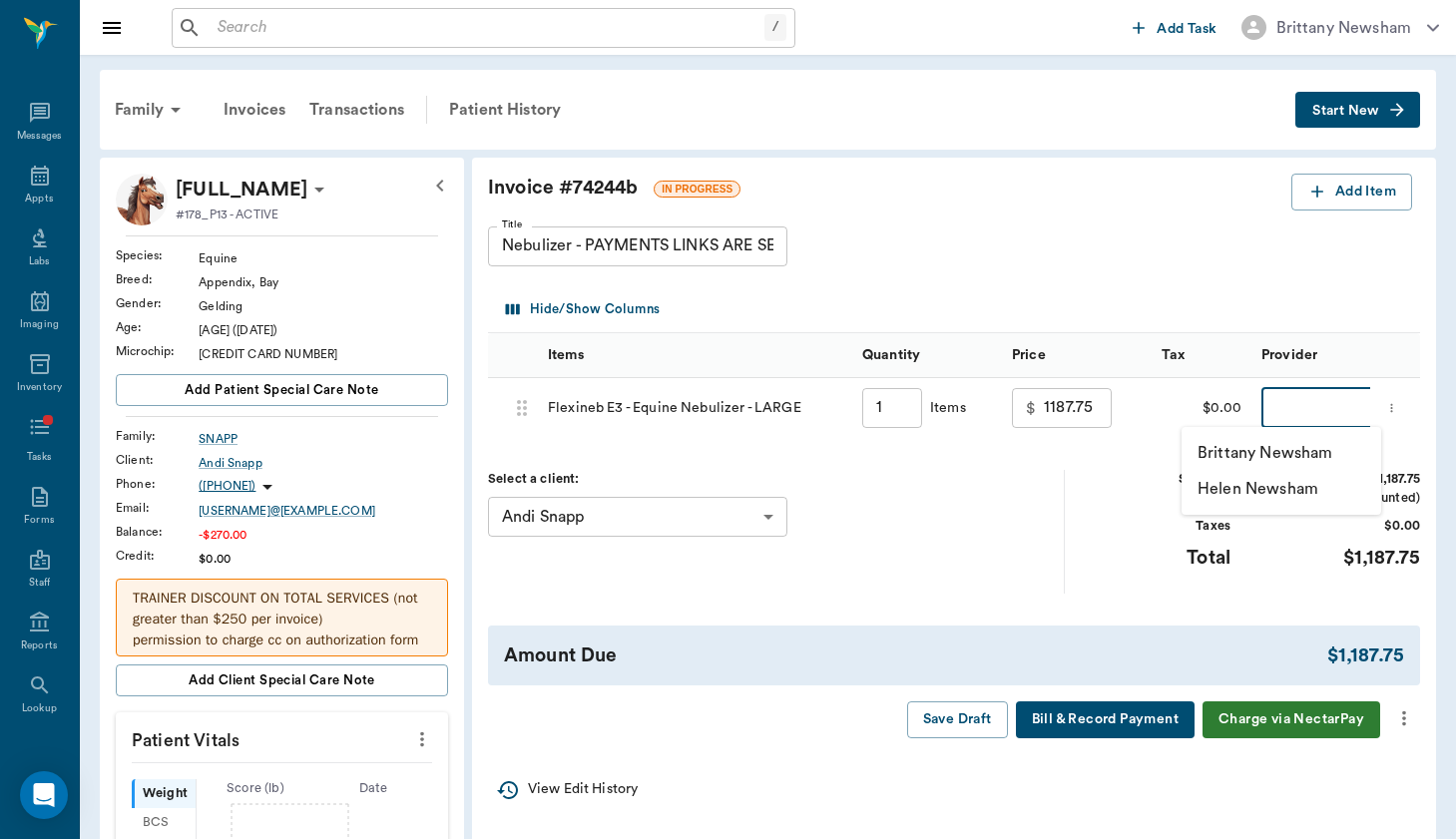 click on "Brittany Newsham" at bounding box center [1281, 453] 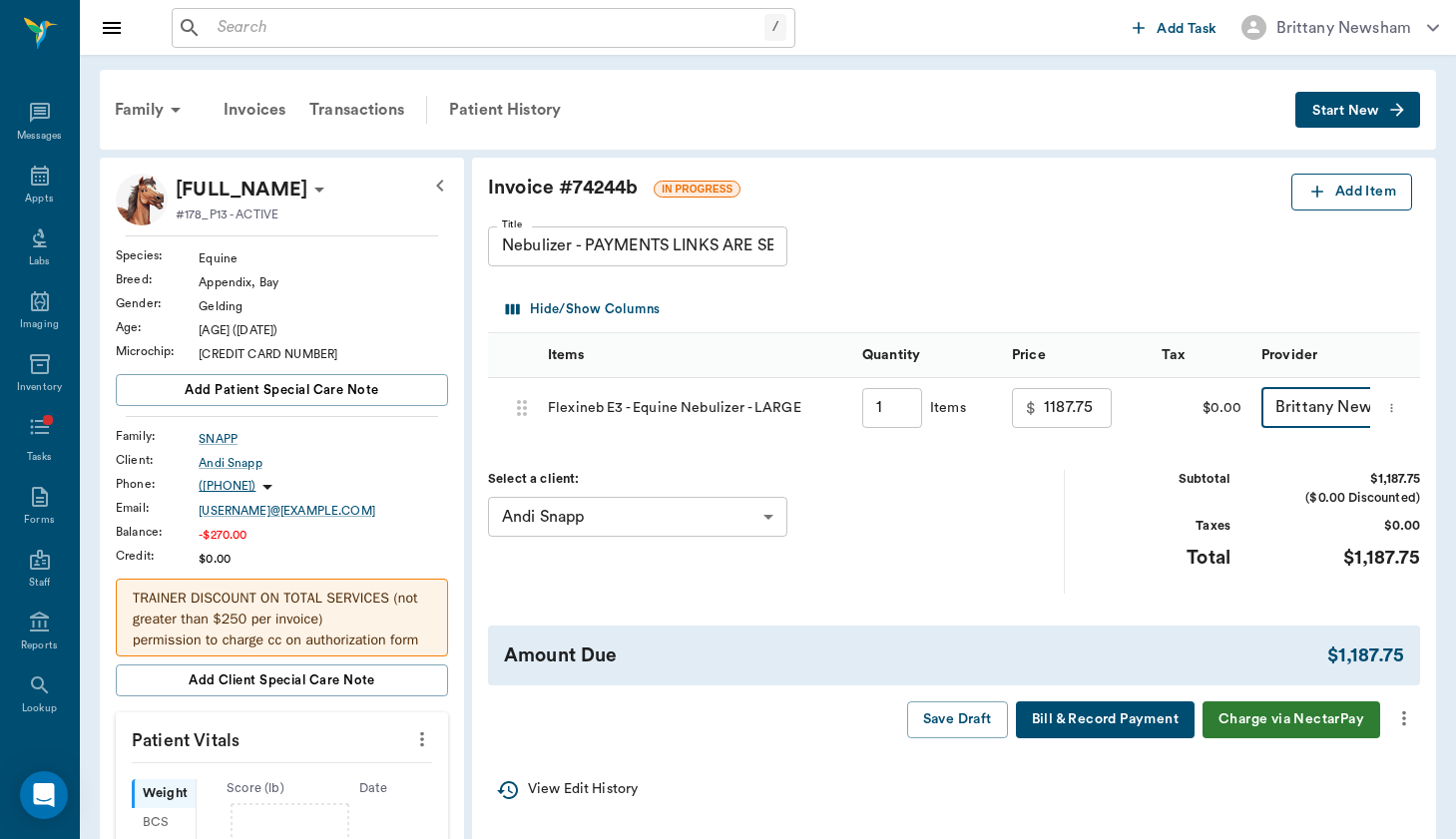 click on "Add Item" at bounding box center (1351, 192) 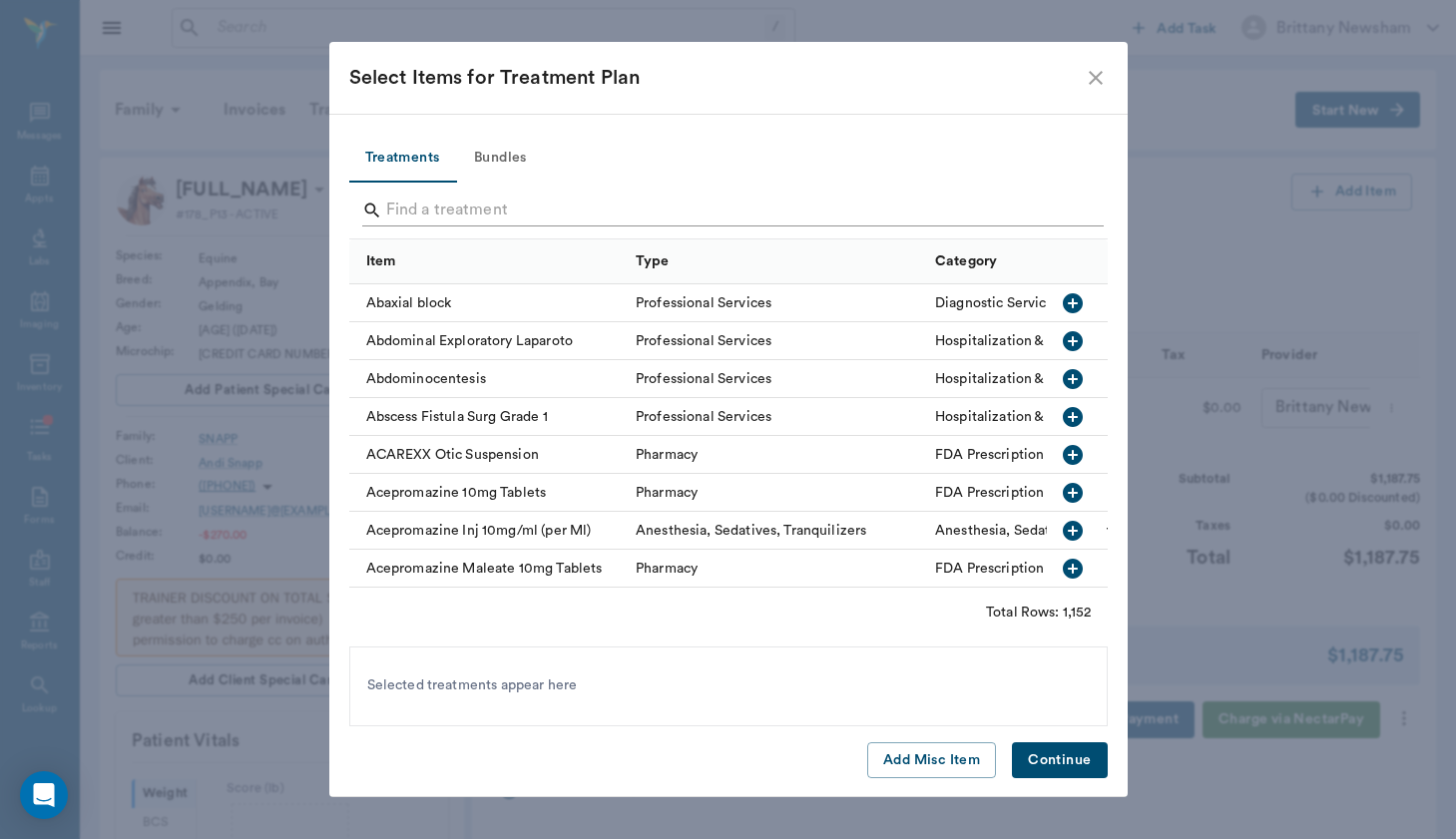 click at bounding box center [729, 210] 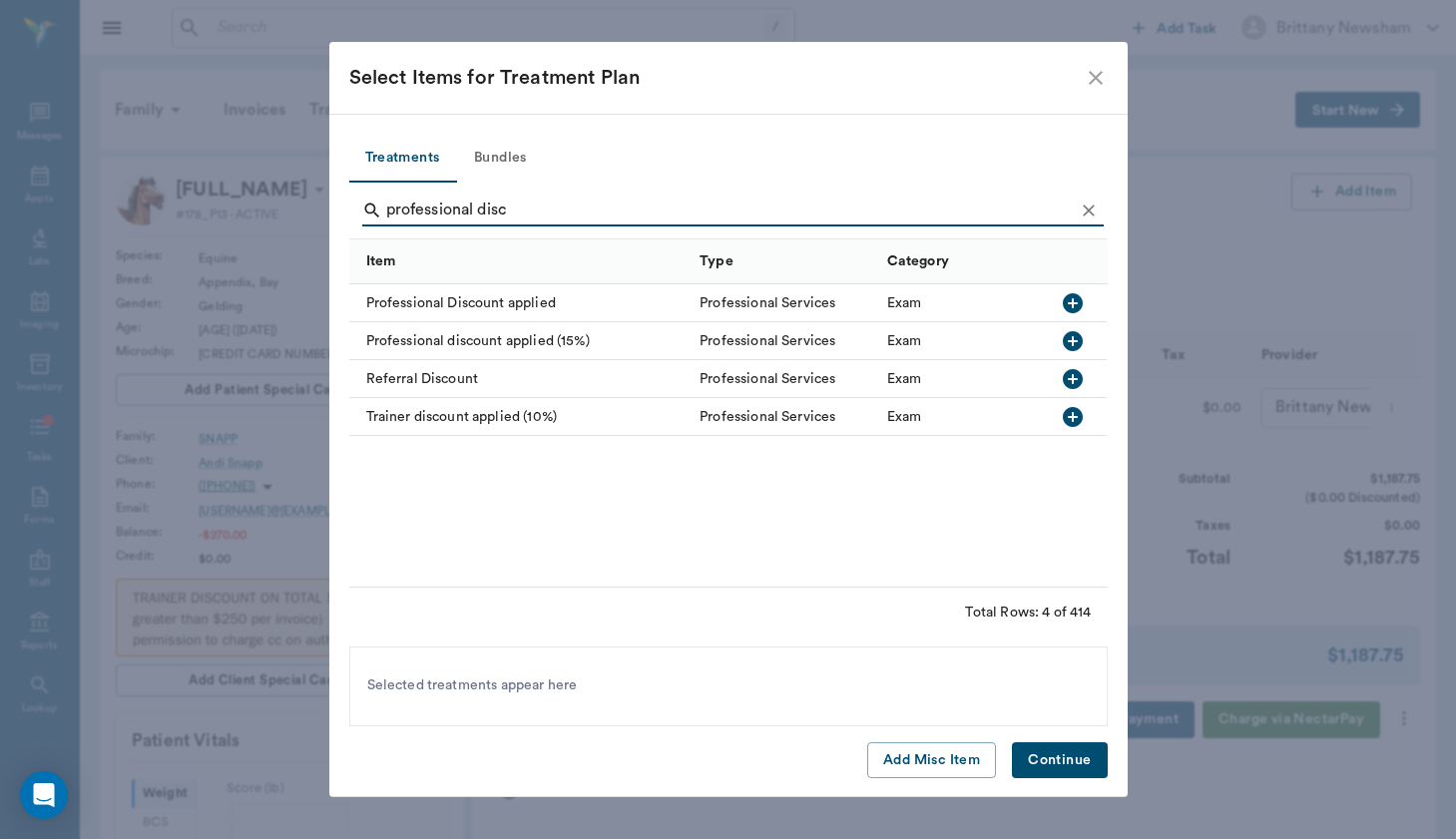 type on "professional disc" 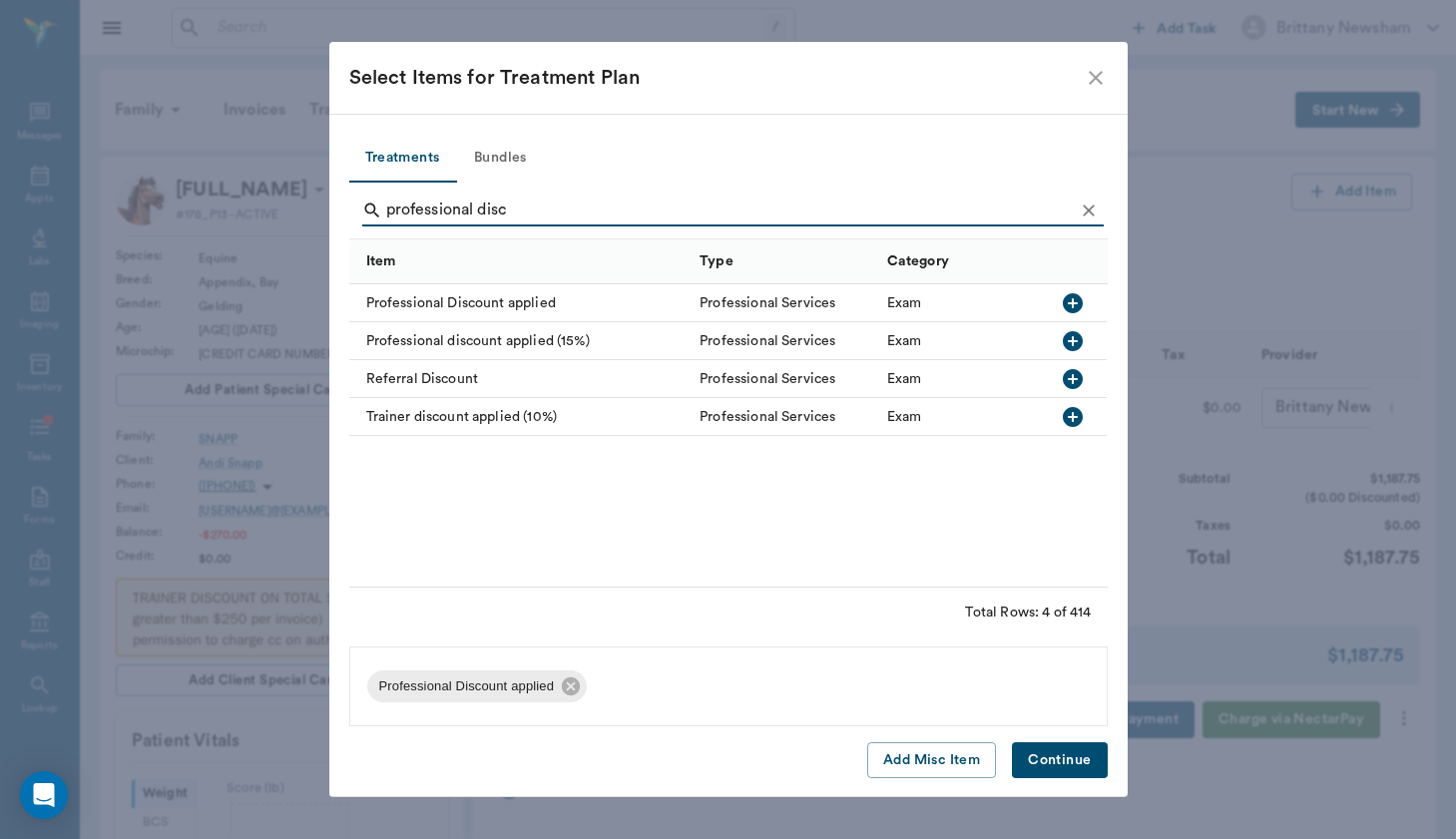 click on "Continue" at bounding box center [1059, 760] 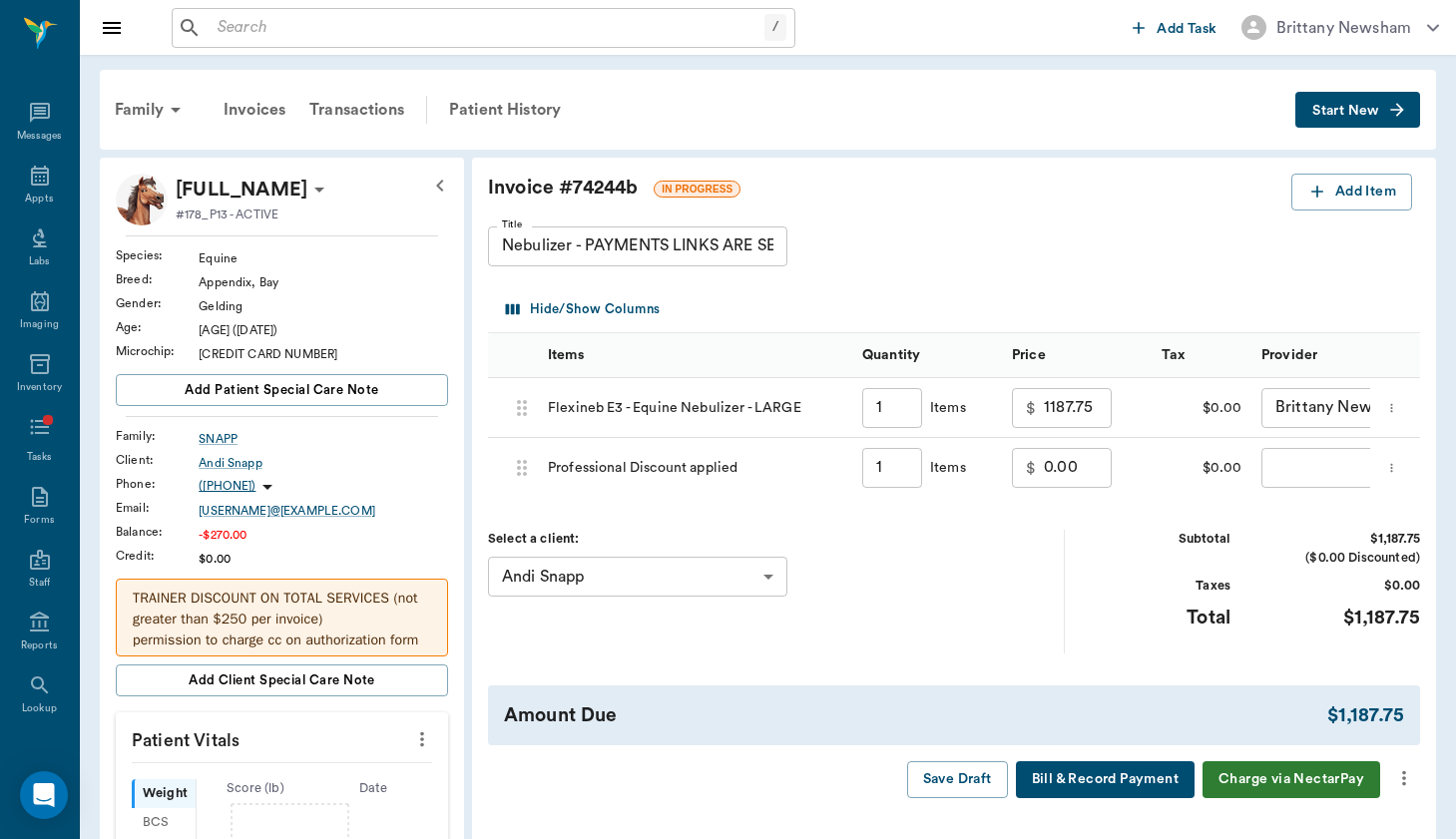 click on "/ ​ Add Task [FIRST] [LAST] Nectar Messages Appts Labs Imaging Inventory Tasks Forms Staff Reports Lookup Settings Family Invoices Transactions Patient History Start New Enzo SNAPP #178_P13    -    ACTIVE   Species : Equine Breed : Appendix, Bay Gender : Gelding Age : 9 yr 7 mo (01/01/2016) Microchip : 985141005091342 Add patient Special Care Note Family : SNAPP Client : Andi [LAST] Phone : ([PHONE]) Email : arrowafarmsllc@gmail.com Balance : -$270.00 Credit : $0.00 TRAINER DISCOUNT ON TOTAL SERVICES (not greater than $250 per invoice) permission to charge cc on authorization form Add client Special Care Note Patient Vitals Weight BCS HR Temp Resp BP Dia Pain Perio Score ( lb ) Date Ongoing diagnosis Current Rx Reminders Upcoming appointments Schedule Appointment Invoice # 74244b IN PROGRESS Add Item Title Nebulizer - PAYMENTS LINKS ARE SENT Title Hide/Show Columns   Items Quantity Price Tax Provider 688fa016579817b4e41d7488 Flexineb E3 - Equine Nebulizer - LARGE 1 ​ Items $ 1187.75 ​ $0.00 ​ 1" at bounding box center [728, 714] 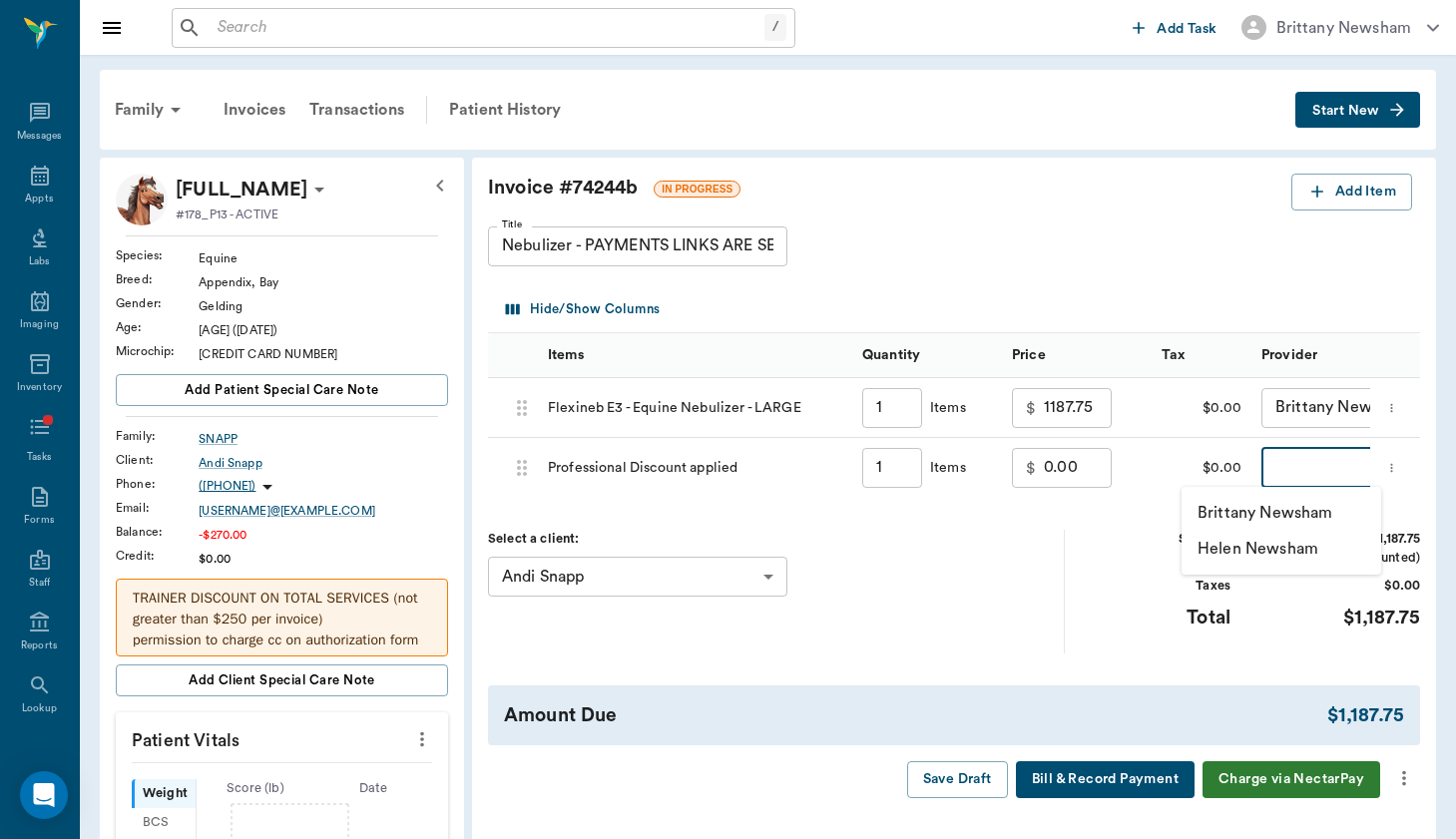 click on "Brittany Newsham" at bounding box center [1281, 513] 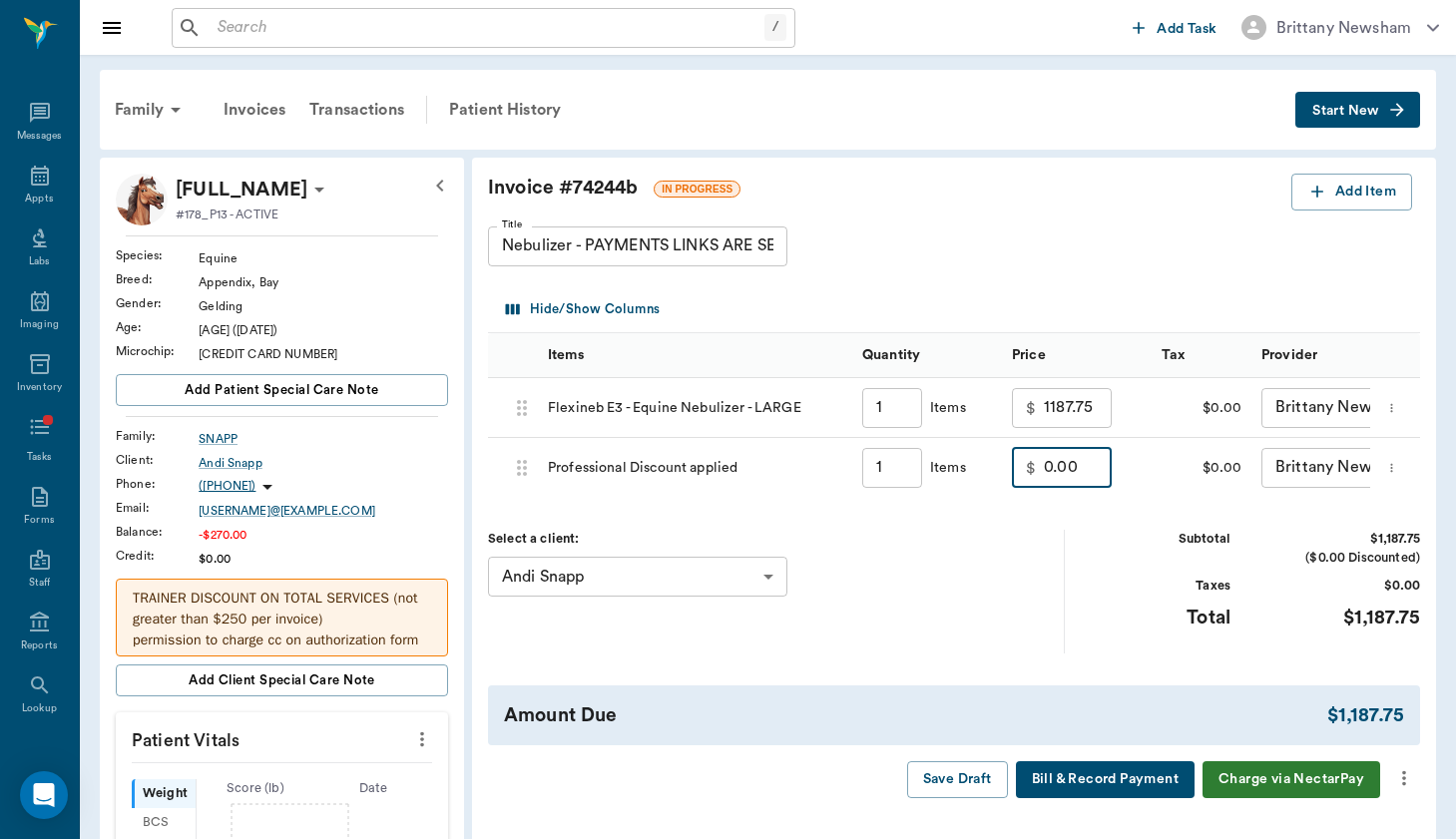 click on "0.00" at bounding box center (1078, 468) 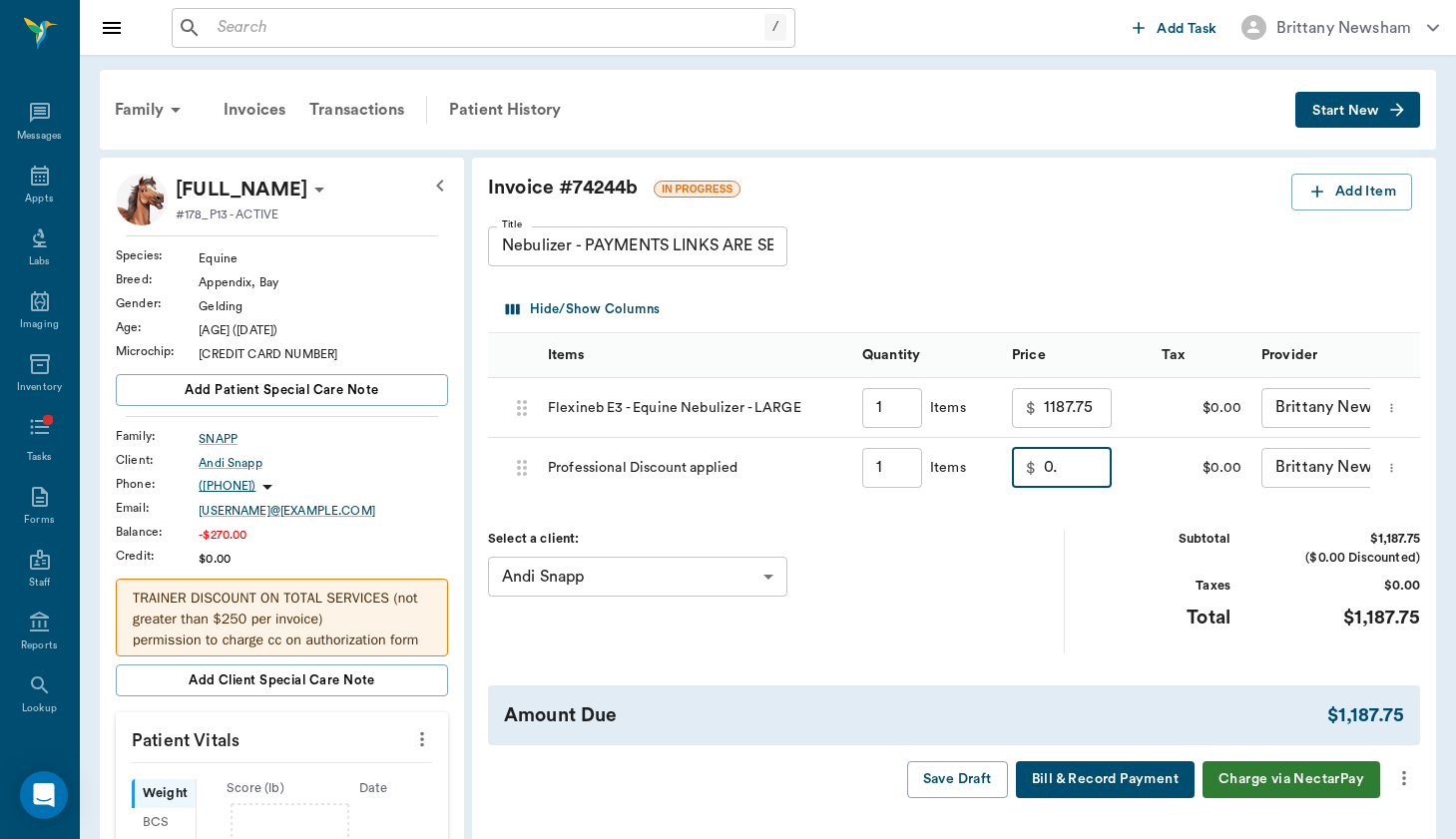 type on "0" 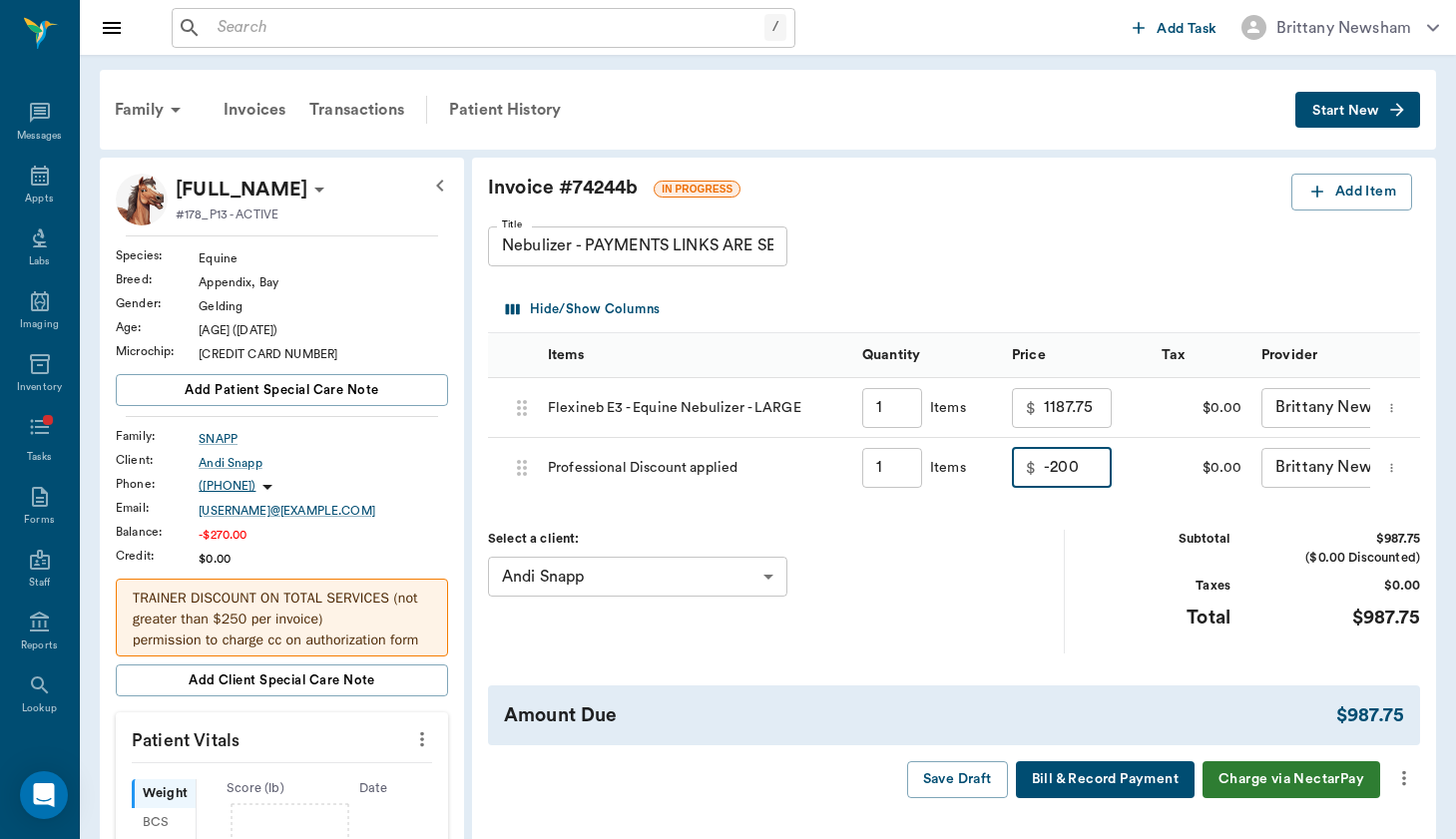 type on "-200.00" 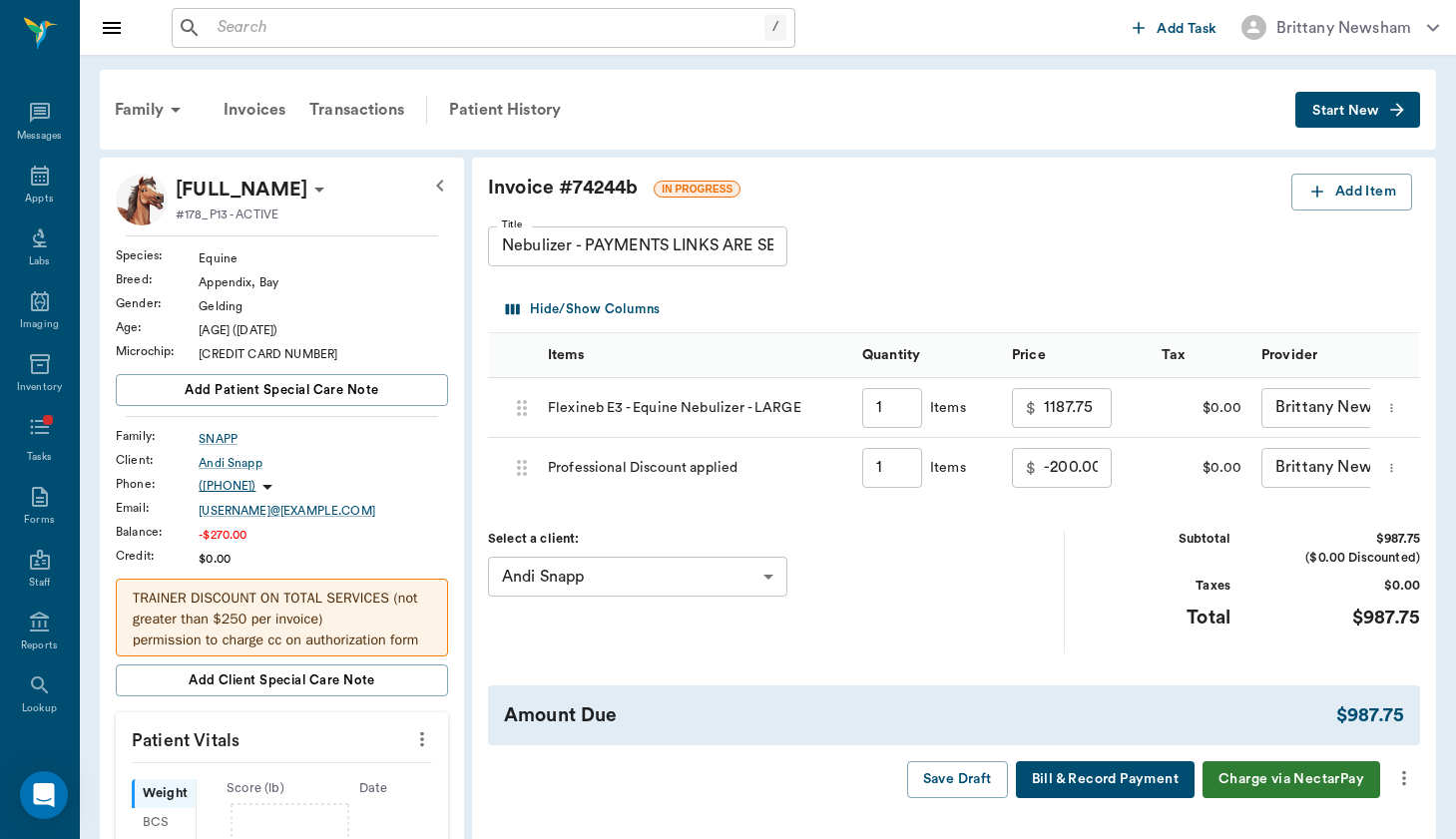 click on "Select a client: [FIRST] [LAST] [ID]" at bounding box center [776, 591] 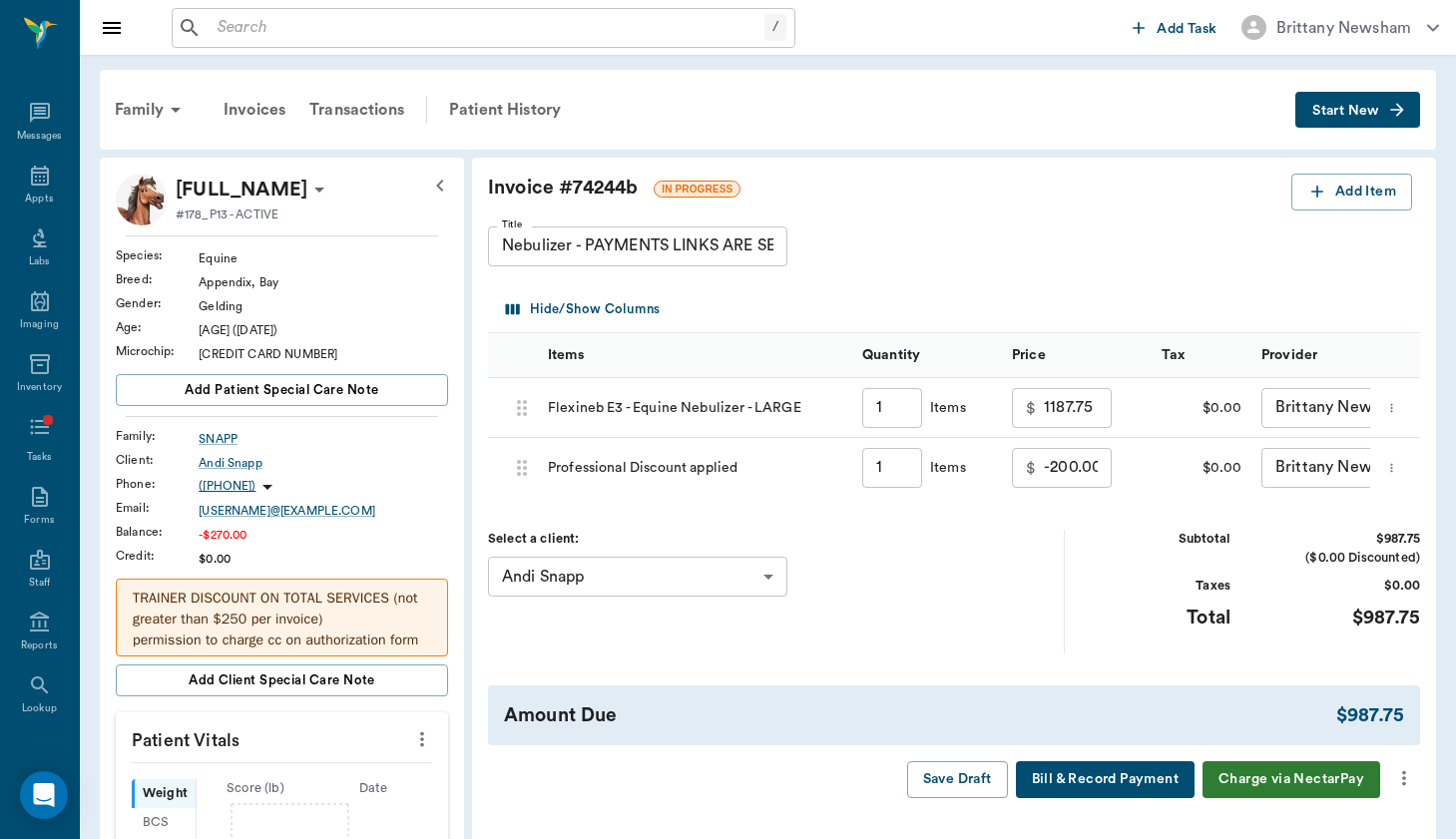click 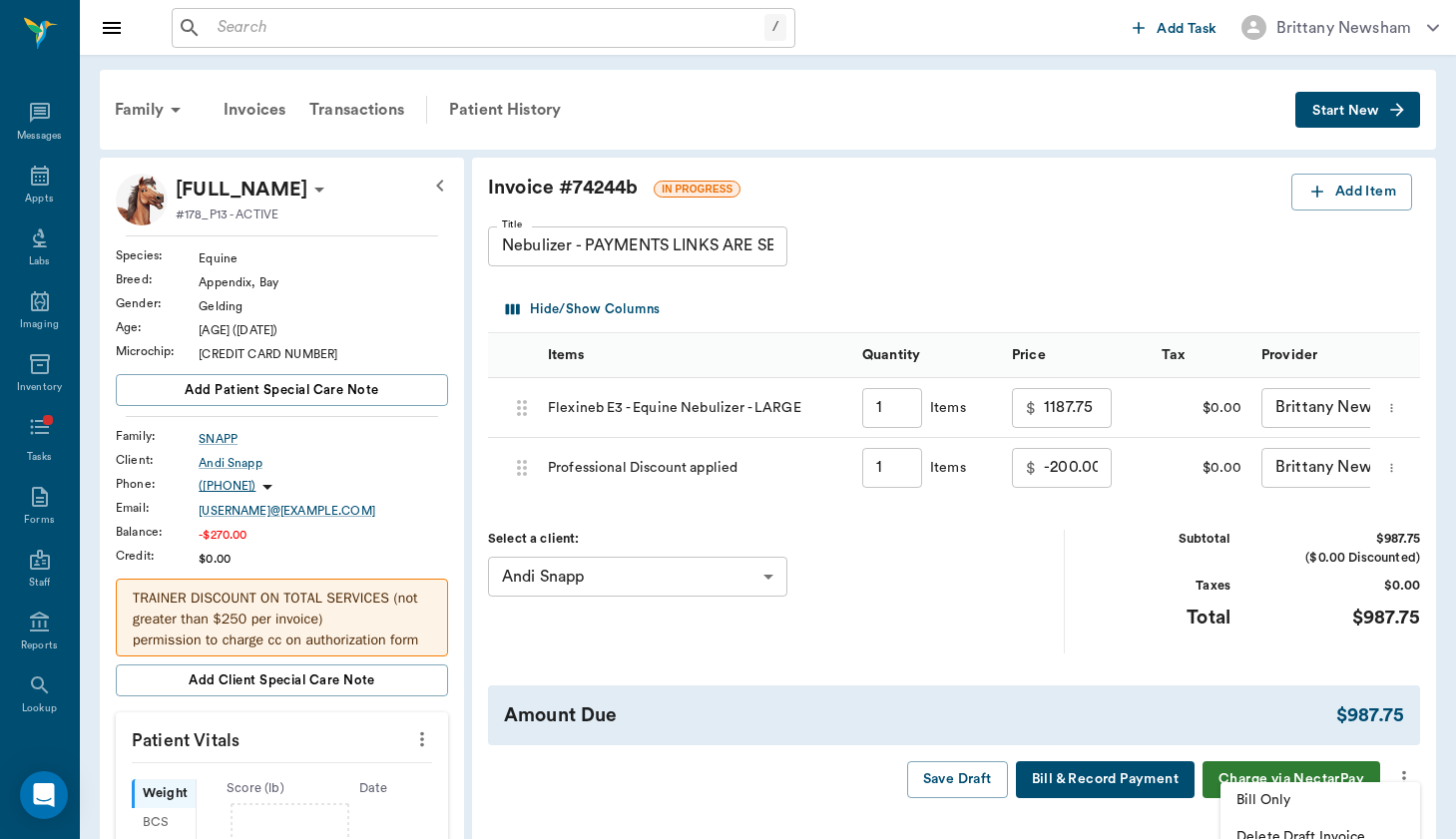 click on "Bill Only" at bounding box center (1320, 800) 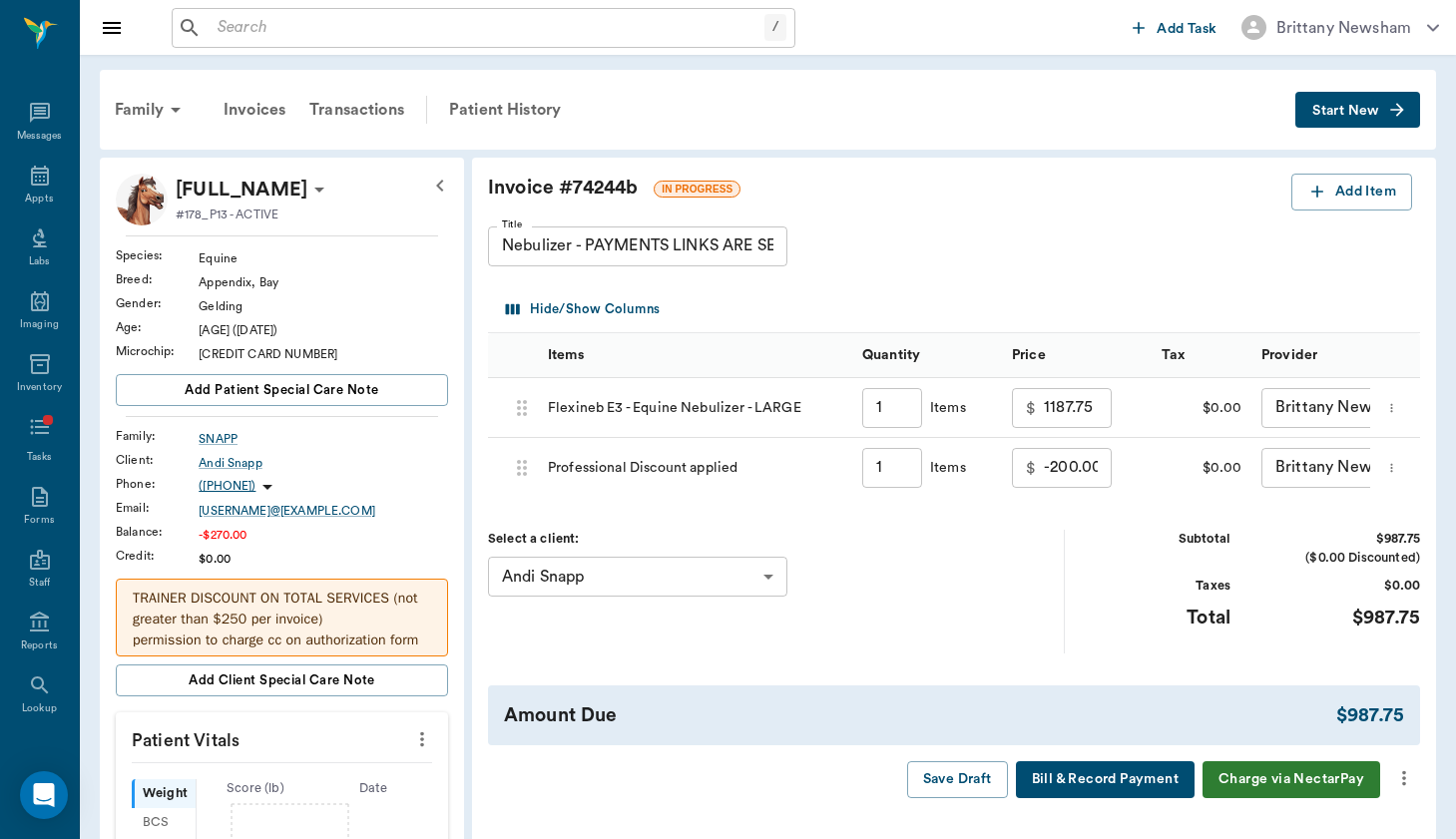 type on "Nebulizer - PAYMENTS LINKS ARE SENT" 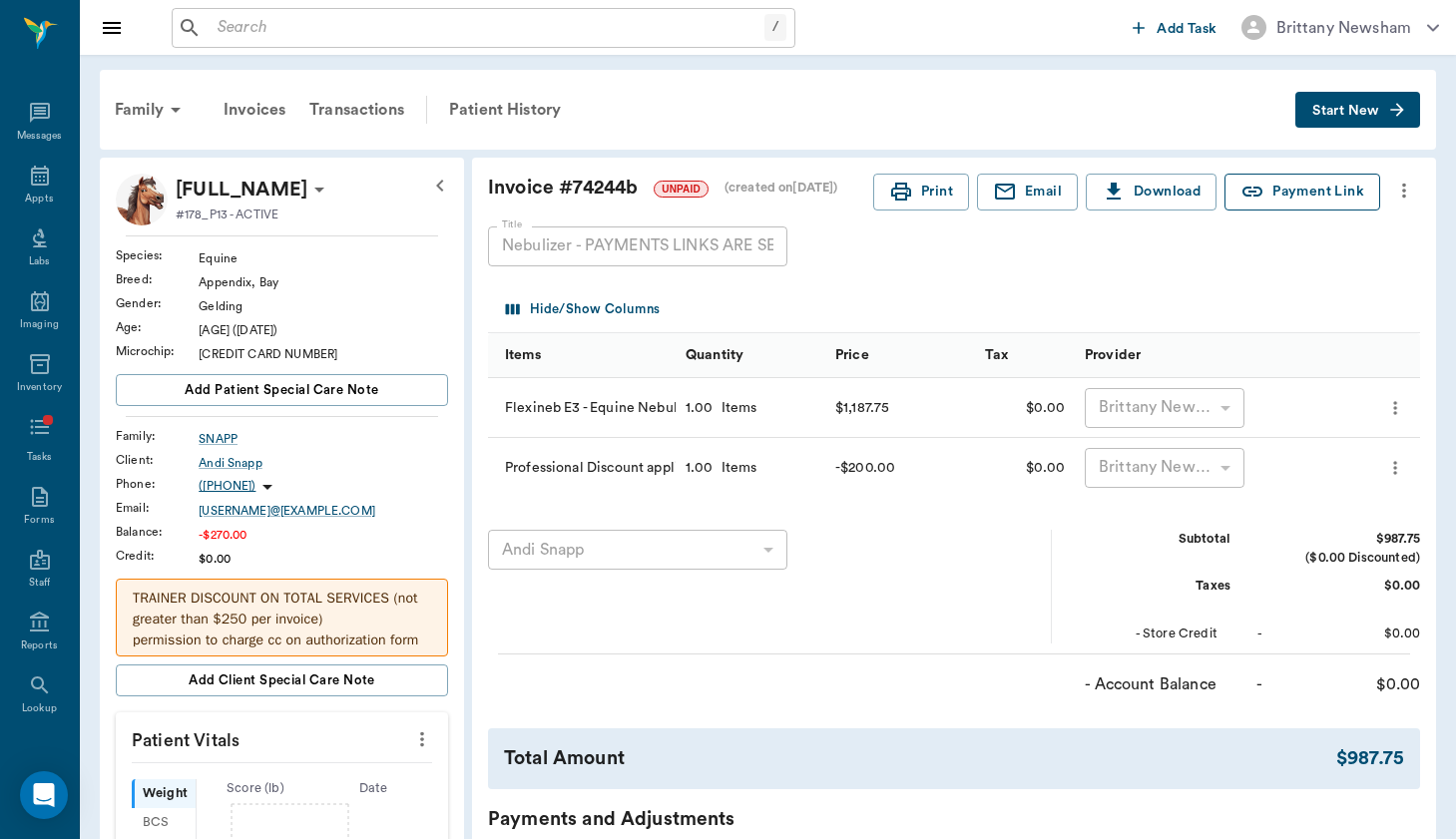 click on "Payment Link" at bounding box center [1302, 192] 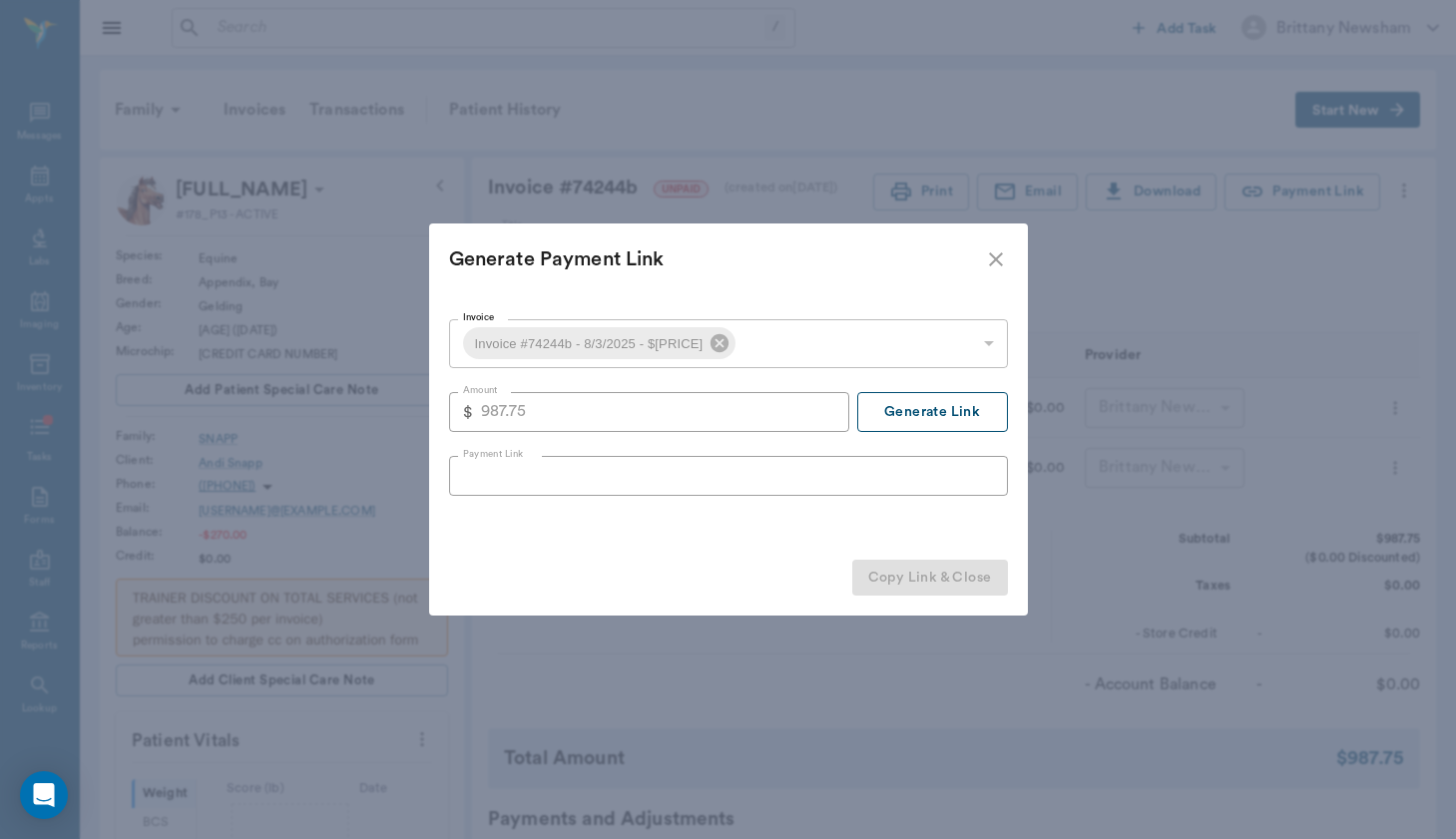 click on "Generate Link" at bounding box center [932, 412] 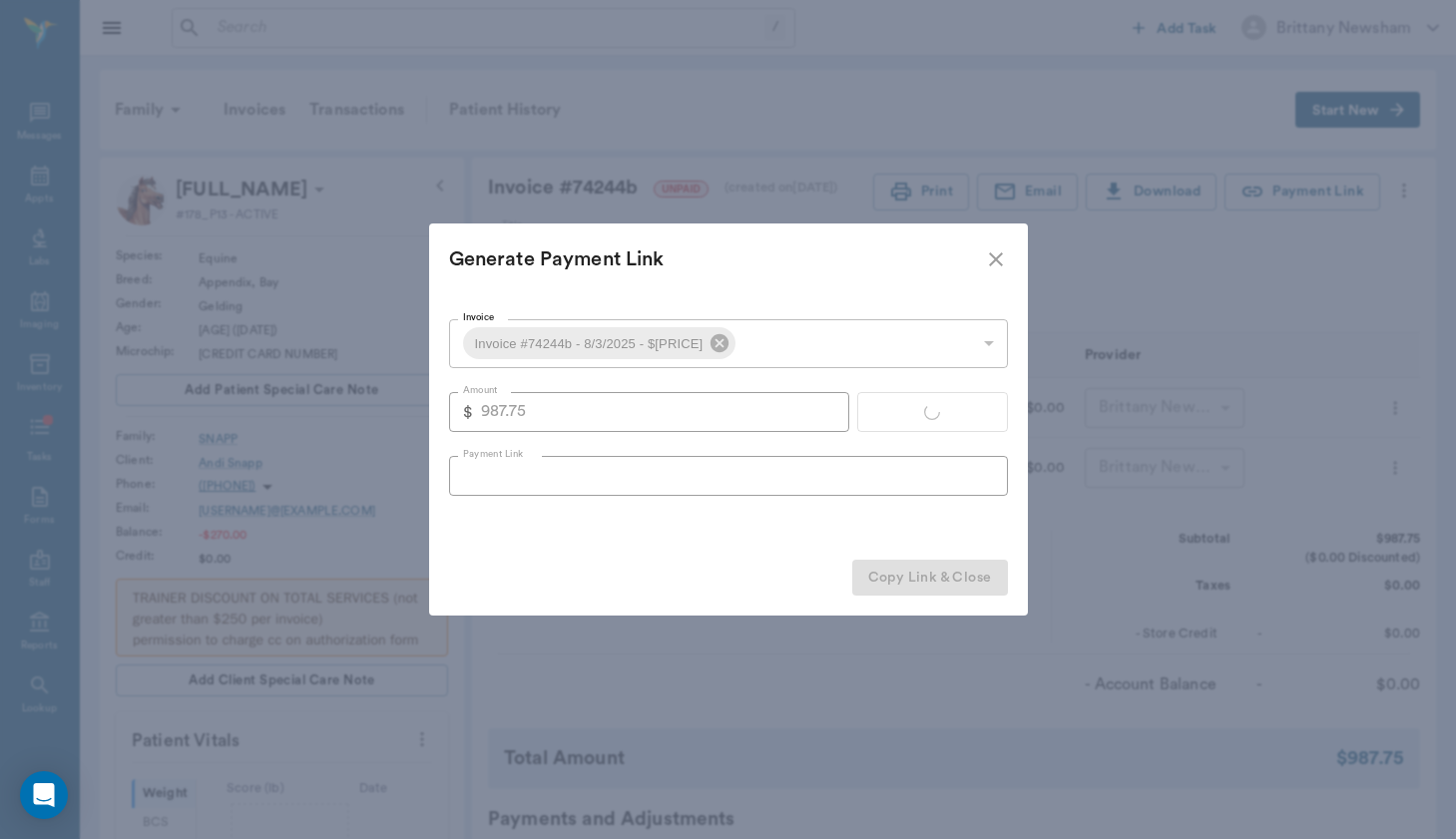 type on "https://nectarvet.paymentsonline.io/pay/cs_8zYIzRFcdsJYfQmVOVr6B#fidkdWxabmB8Jz8ndW5aMGRWV2xWUzBJdDVyaHNQZF9QXTJVQTdJZmNGbFxybGZWNWpqM1VrbzdiTX9CR3RrYz1zfWxvMGpJUlNyZzRwX31fcUZtMnZPVnNzMXJxbVxAcWd3fDY0XWxUR0k1dUhoNUtOTycpJ2RmZmpwa3FabGEnPydkZmZxWmNqUWlUN0ZxfGA3U3JqNzF0PUFBTCcpJ2RmZmpwa3Faa2RoYCc%2FJ01sYm0lRmRpbGdgdyVVYHdjandoZGtmYCklSUlGJykncmBndmxxYCc%2FJ21xcXV2PyoqcnJyK21sYm1mZGlsZ2B3dWB3Y2p3aGRrZmArZmpoJ3g%3D" 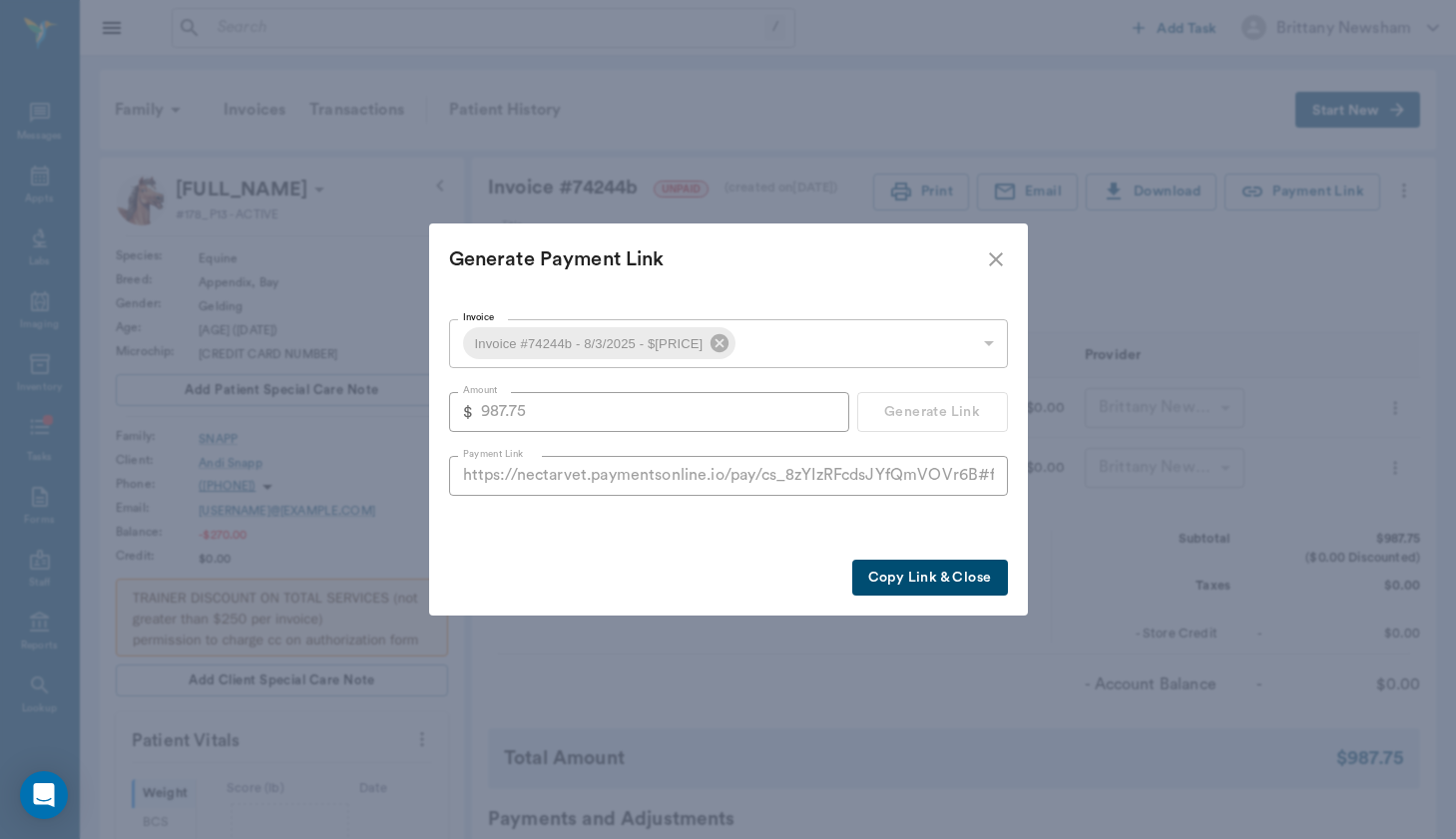 click 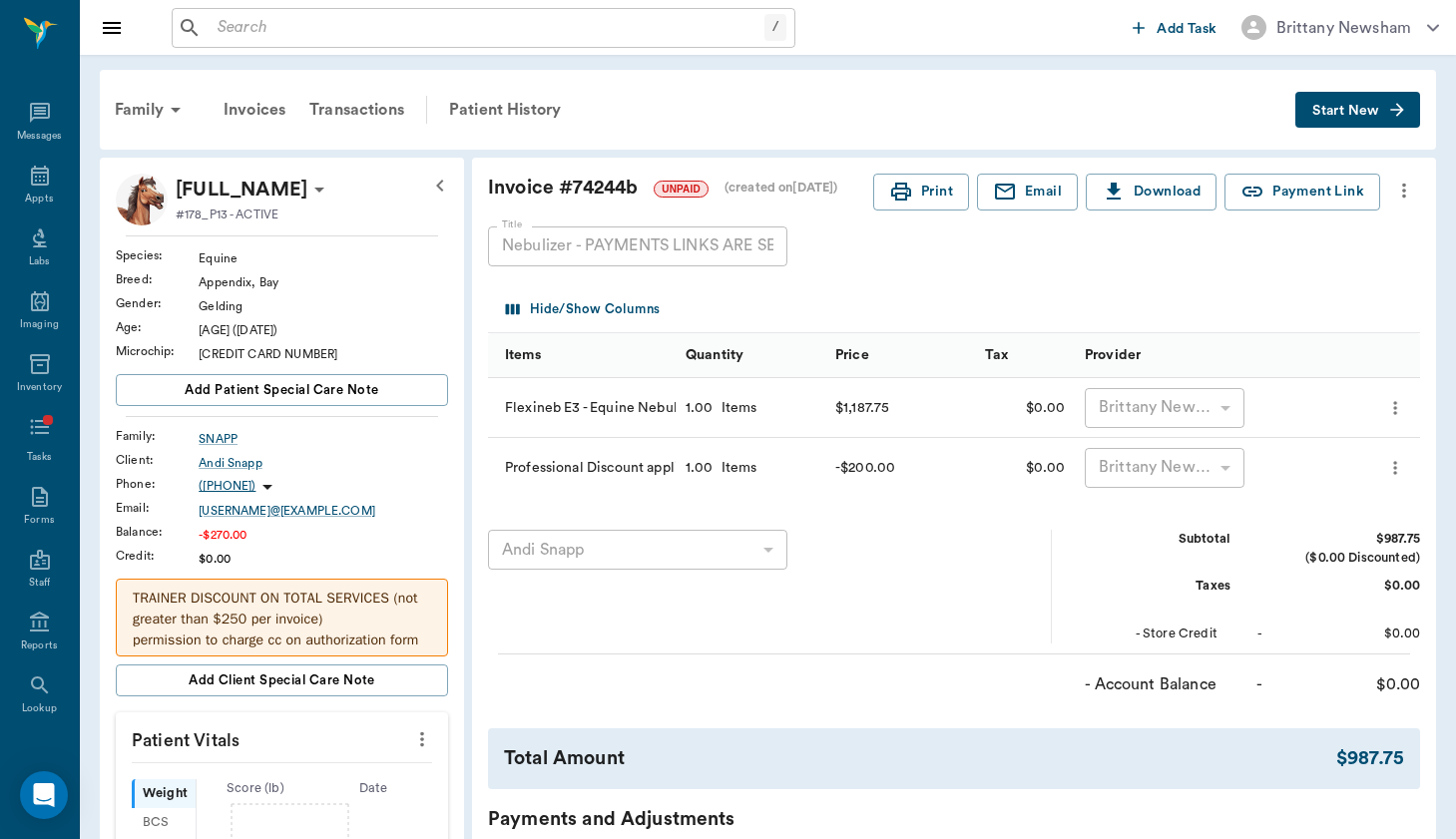 click on "Start New" at bounding box center [1357, 110] 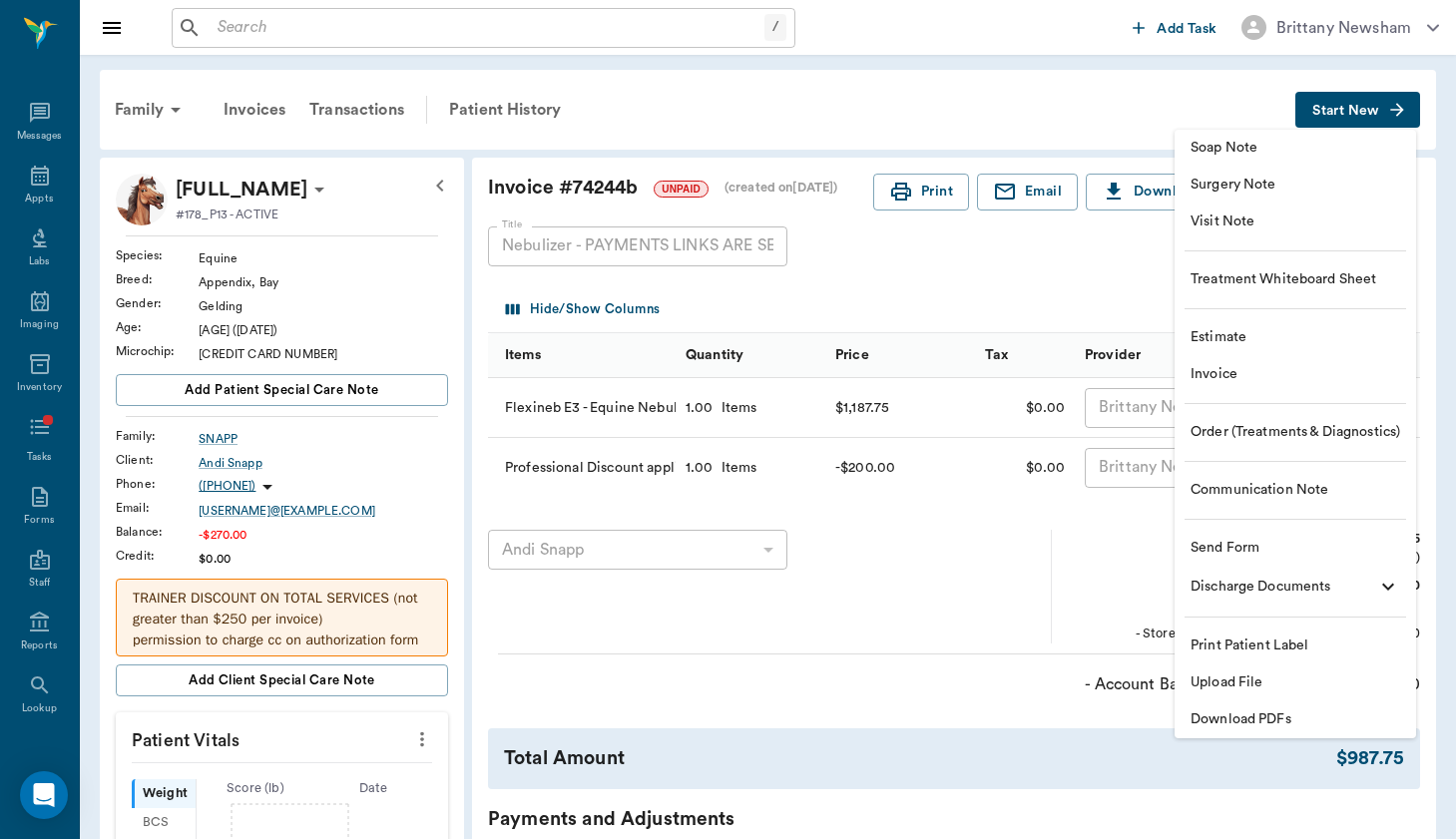 click at bounding box center (728, 419) 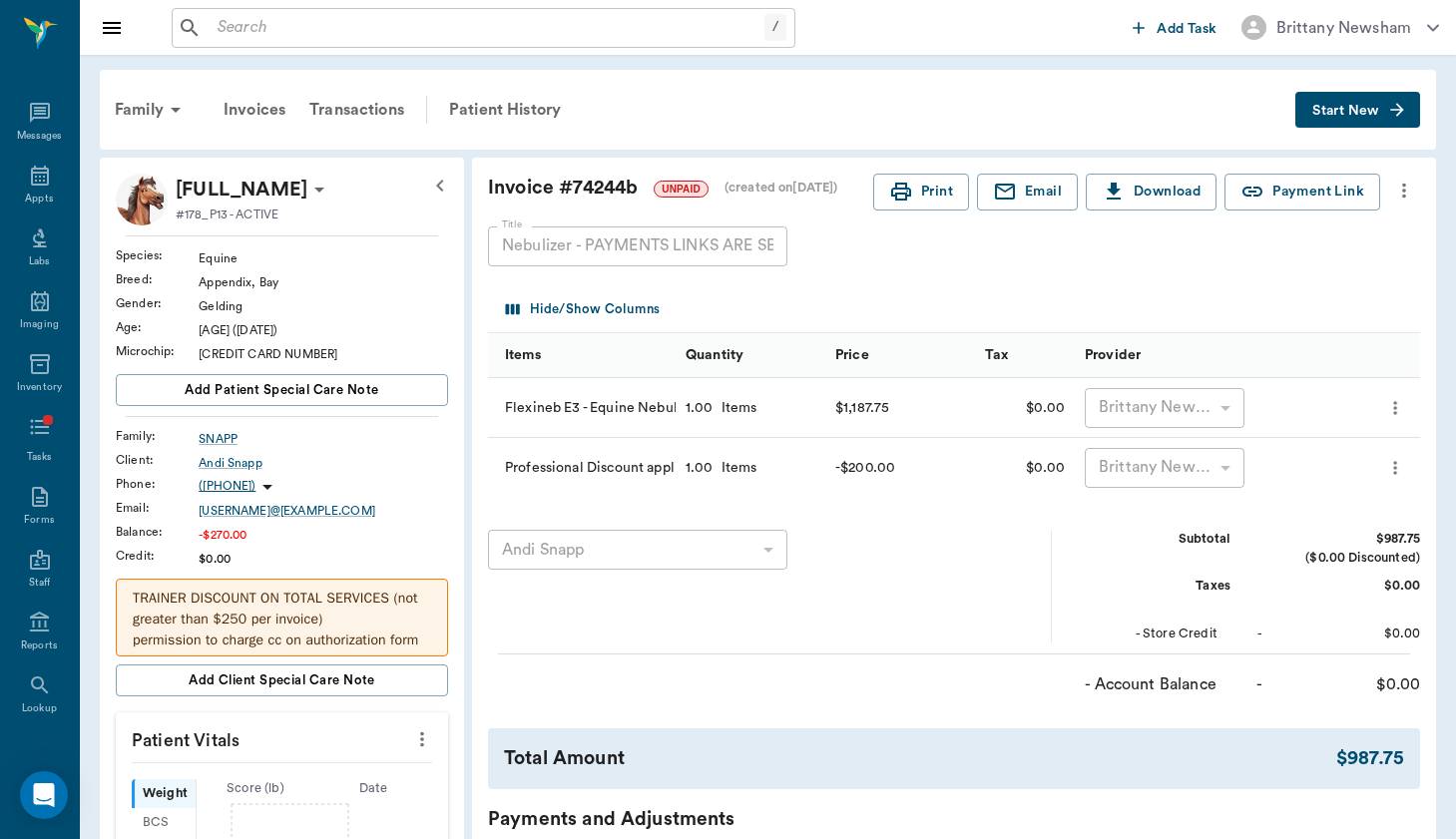 click on "Invoice # [INVOICE_ID] UNPAID (created on 08/03/25 ) Print Email Download Payment Link Title Nebulizer - PAYMENTS LINKS ARE SENT Title Hide/Show Columns Items Quantity Price Tax Provider Flexineb E3 - Equine Nebulizer - LARGE 1.00 Items $1,187.75 $0.00 [PROVIDER_NAME] [PROVIDER_ID] ​ Professional Discount applied 1.00 Items -$200.00 $0.00 [PROVIDER_NAME] [PROVIDER_ID] ​ [ASSISTANT_NAME] [ASSISTANT_ID] ​ Subtotal $987.75 ($0.00 Discounted) Taxes $0.00 - Store Credit - $0.00 - Account Balance - $0.00 Total Amount $987.75 Payments and Adjustments Transaction Date Client Transaction Amount 08/03/25 [CLIENT_NAME] Charge for Invoice -$987.75 Outstanding Balance $987.75 Record Payment Charge via NectarPay" at bounding box center (954, 632) 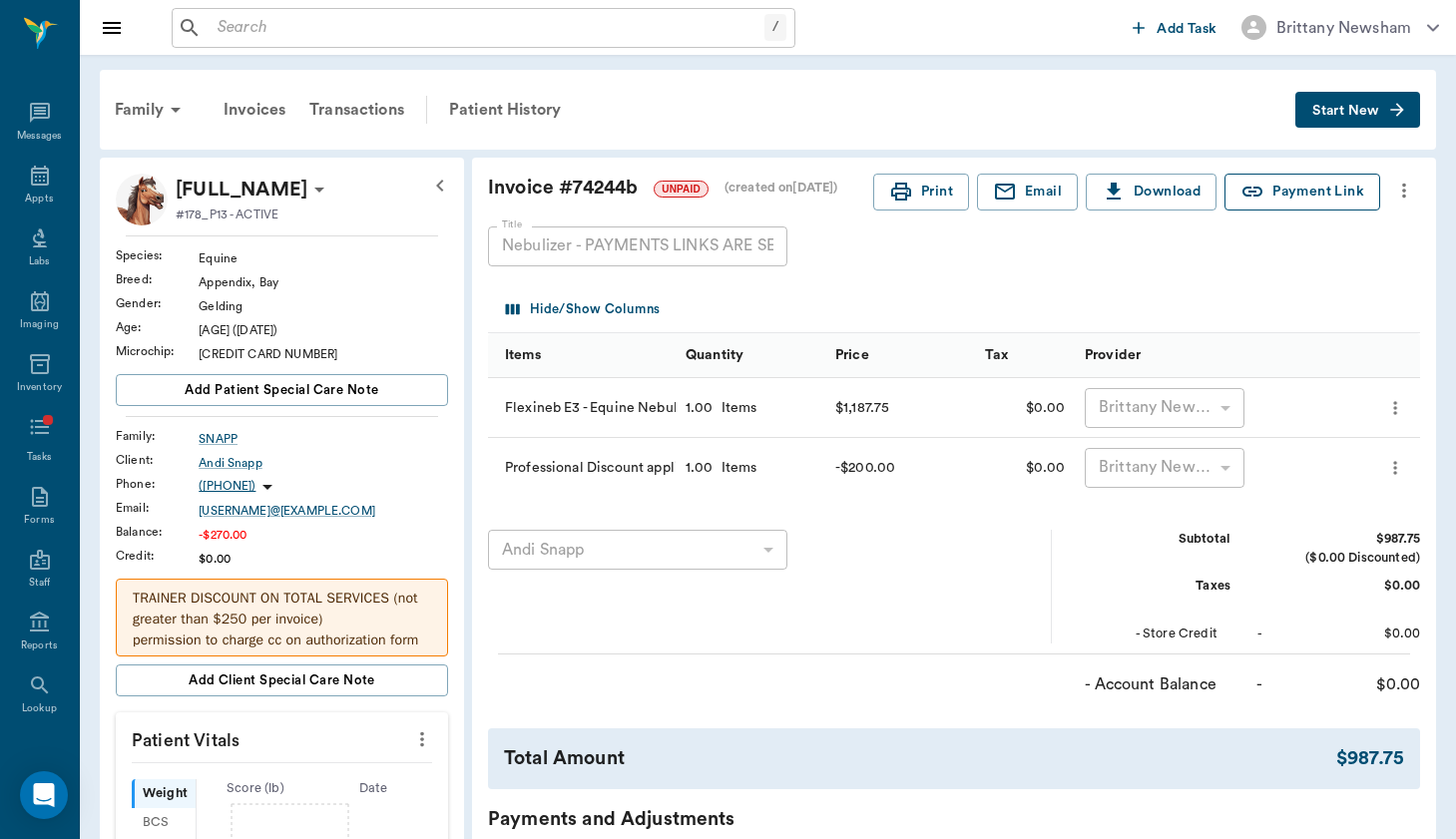 click on "Payment Link" at bounding box center [1302, 192] 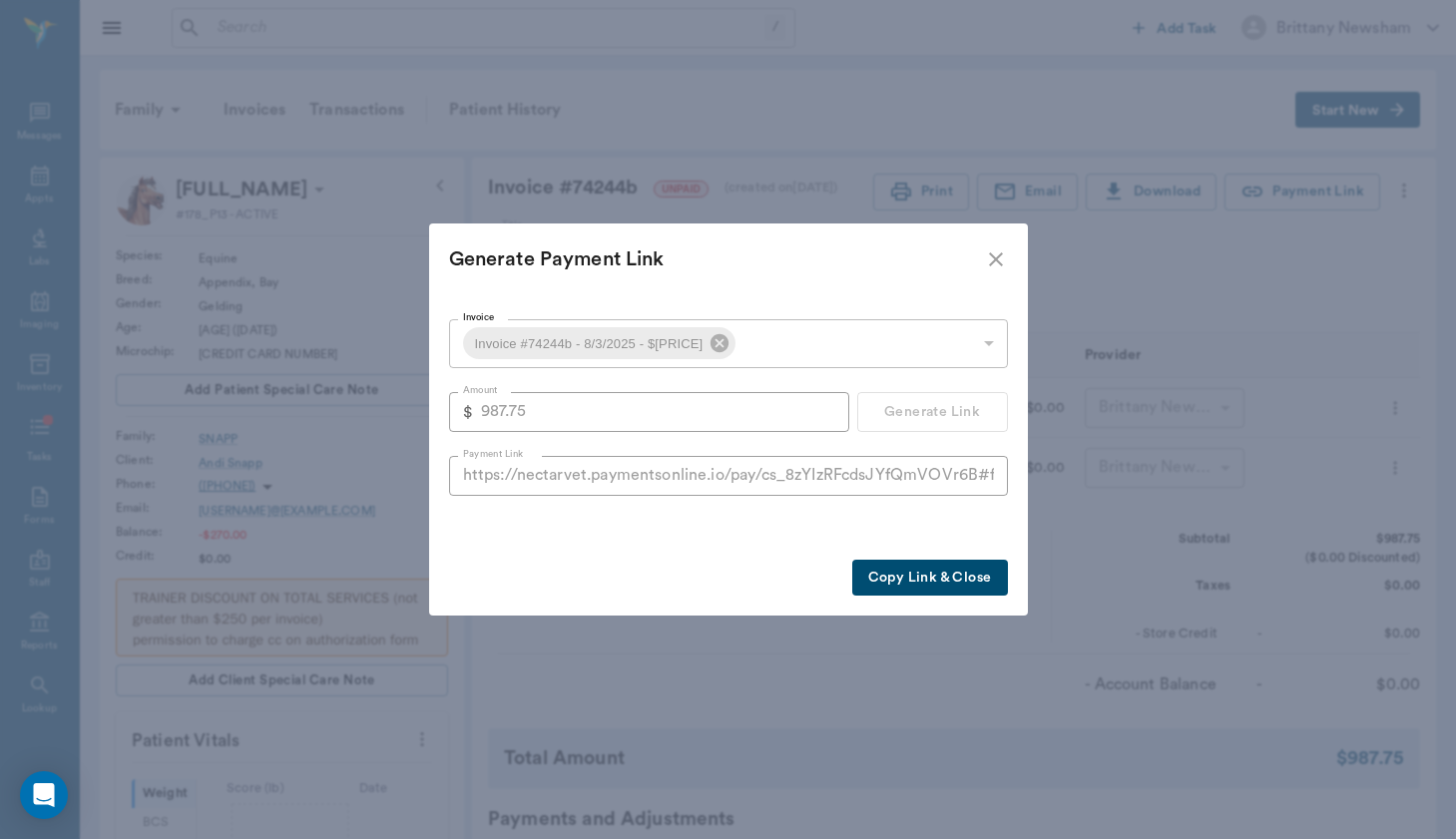 click 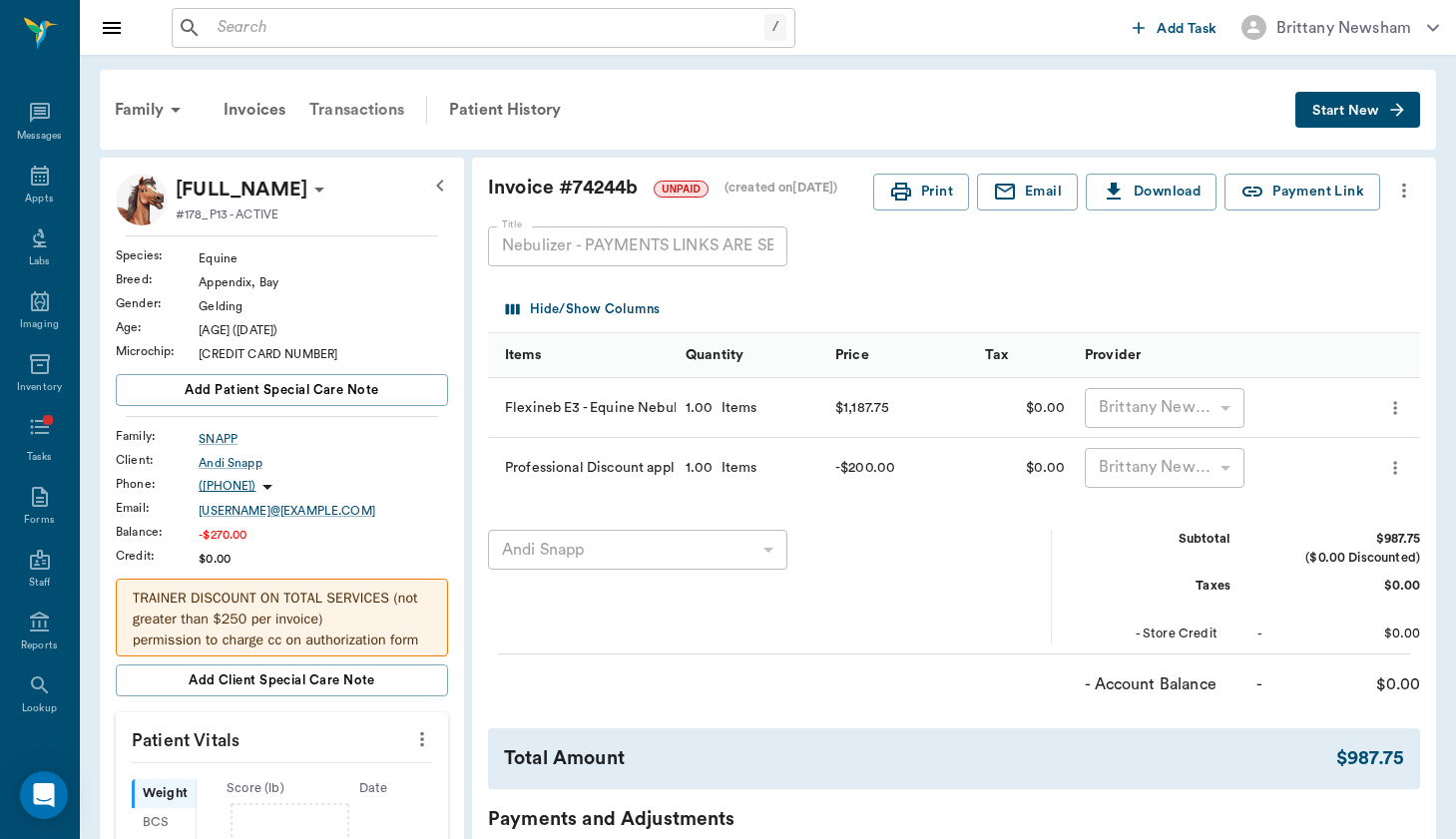 click on "Transactions" at bounding box center (356, 110) 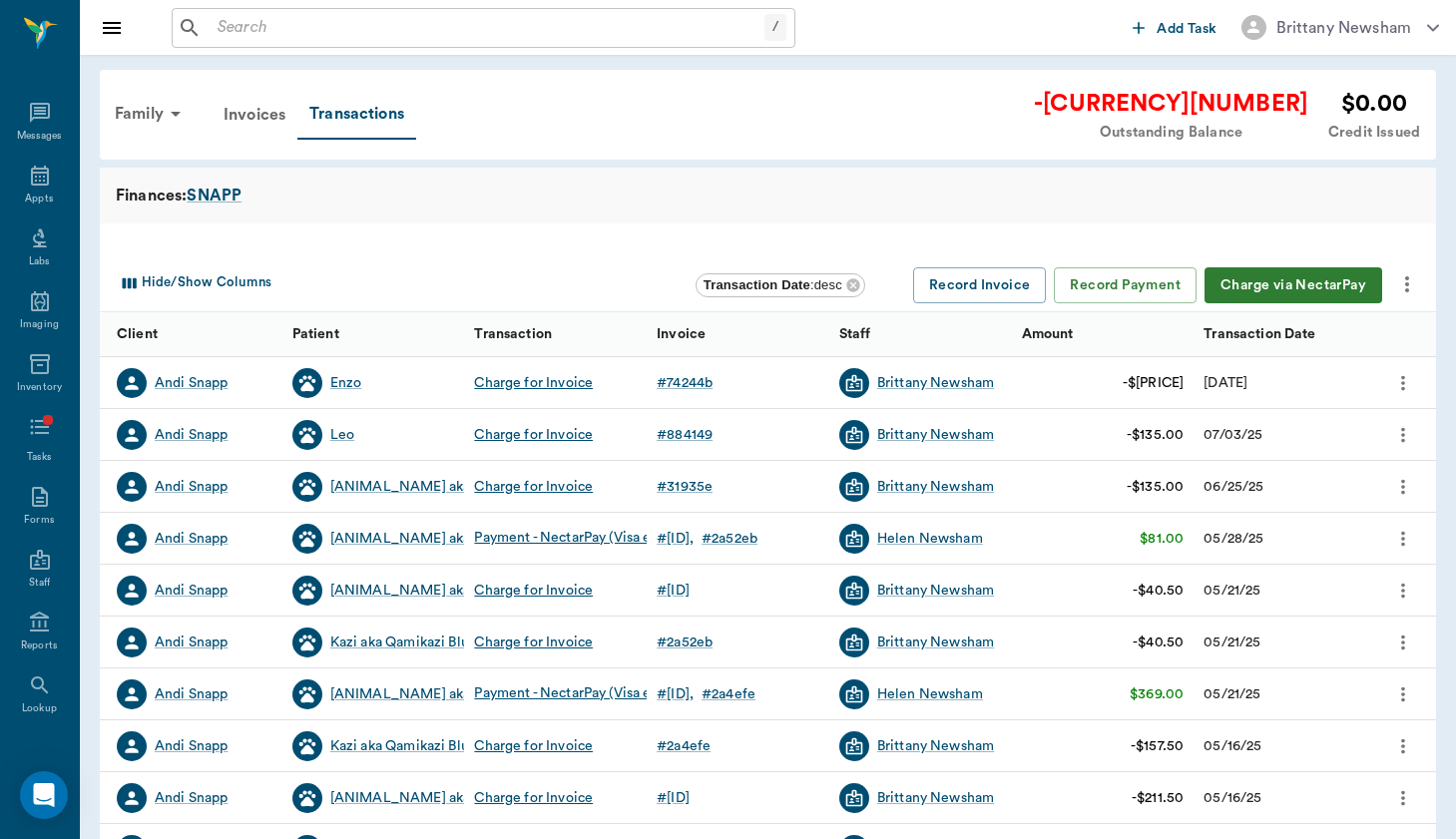 click at bounding box center (1407, 284) 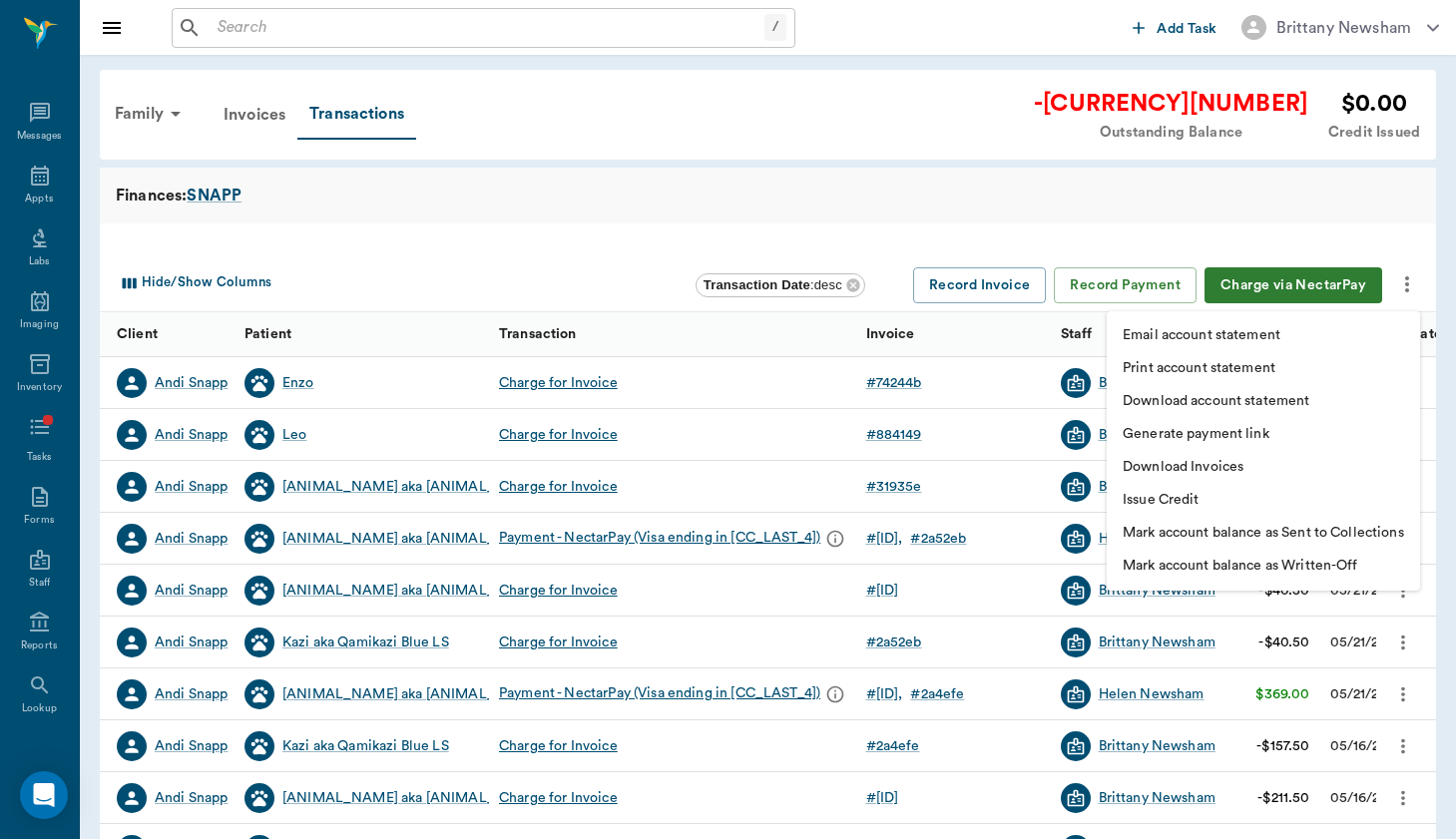 click on "Generate payment link" at bounding box center [1263, 434] 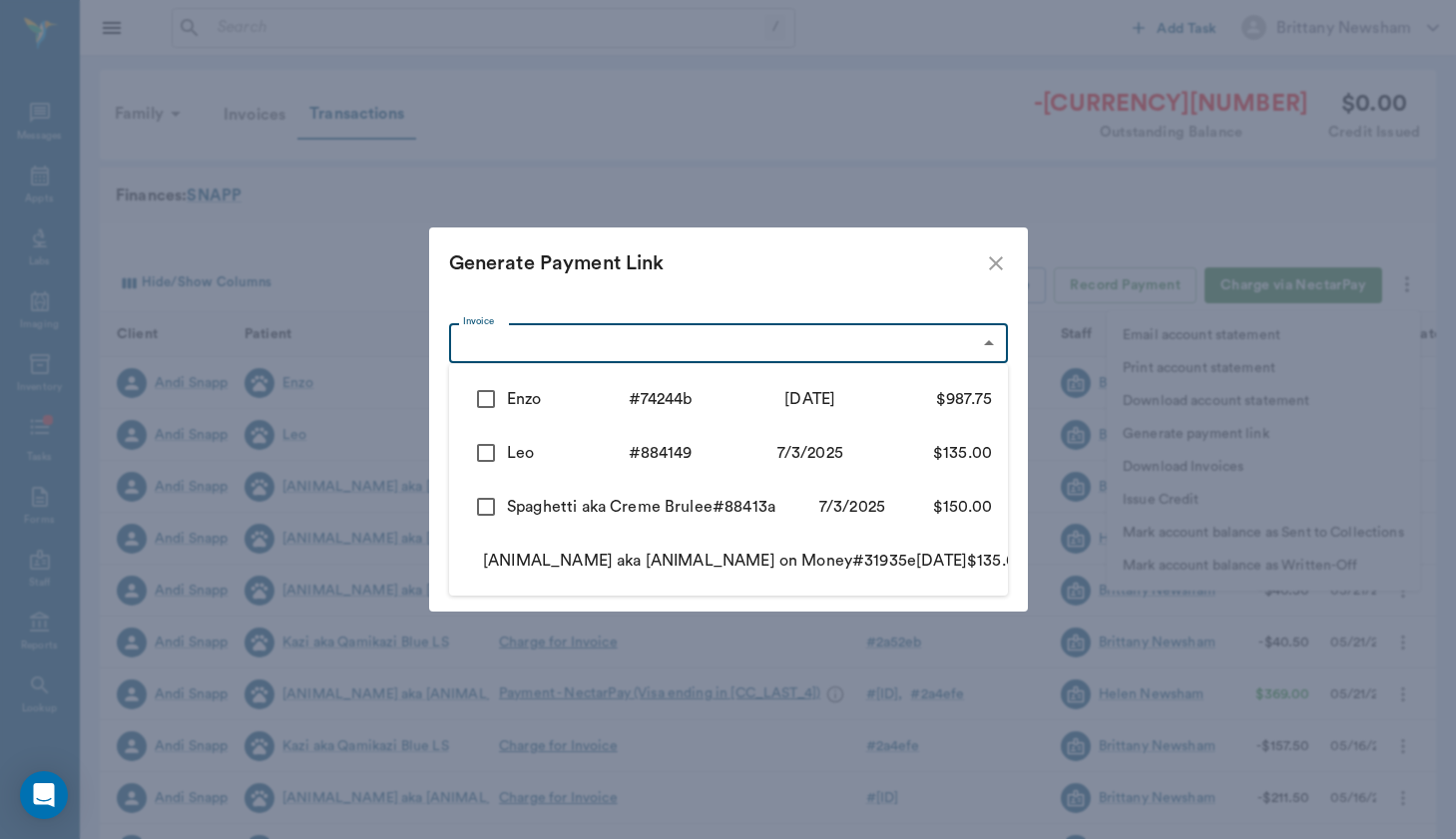 click on "/ ​ Add Task Brittany Newsham Nectar Messages Appts Labs Imaging Inventory Tasks Forms Staff Reports Lookup Settings Family Invoices Transactions -$1,257.75 Outstanding Balance $0.00 Credit Issued Finances:    SNAPP Hide/Show Columns Transaction Date :  desc Record Invoice Record Payment Charge via NectarPay Client Patient Transaction Invoice Staff Amount Transaction Date Andi Snapp Enzo Charge for Invoice # 74244b Brittany Newsham -$987.75 08/03/25 Andi Snapp Leo Charge for Invoice # 884149 Brittany Newsham -$135.00 07/03/25 Andi Snapp Munch aka Muchin' on Money Charge for Invoice # 31935e Brittany Newsham -$135.00 06/25/25 Andi Snapp Munch aka Muchin' on Money Payment - NectarPay (Visa ending in 8918) # 2a52f5 # 2a52eb Helen Newsham $81.00 05/28/25 Andi Snapp Munch aka Muchin' on Money Charge for Invoice # 2a52f5 Brittany Newsham -$40.50 05/21/25 Andi Snapp Kazi aka Qamikazi Blue LS Charge for Invoice # 2a52eb Brittany Newsham -$40.50 05/21/25 Andi Snapp Munch aka Muchin' on Money # 2a4f4b # 2a4efe # #" at bounding box center [728, 614] 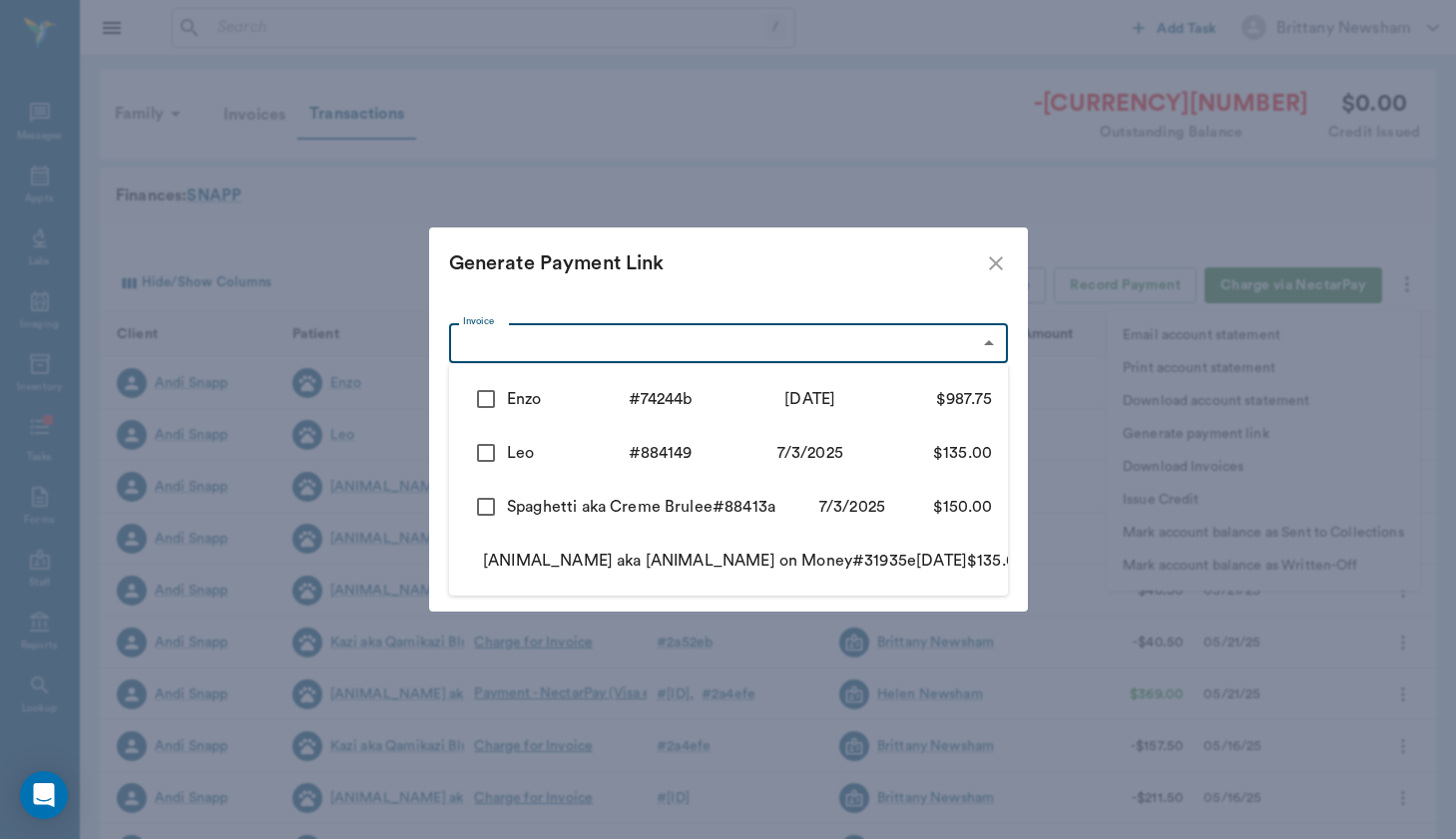 click on "[FIRST] # [NUMBER] [DATE] [PRICE]" at bounding box center [728, 399] 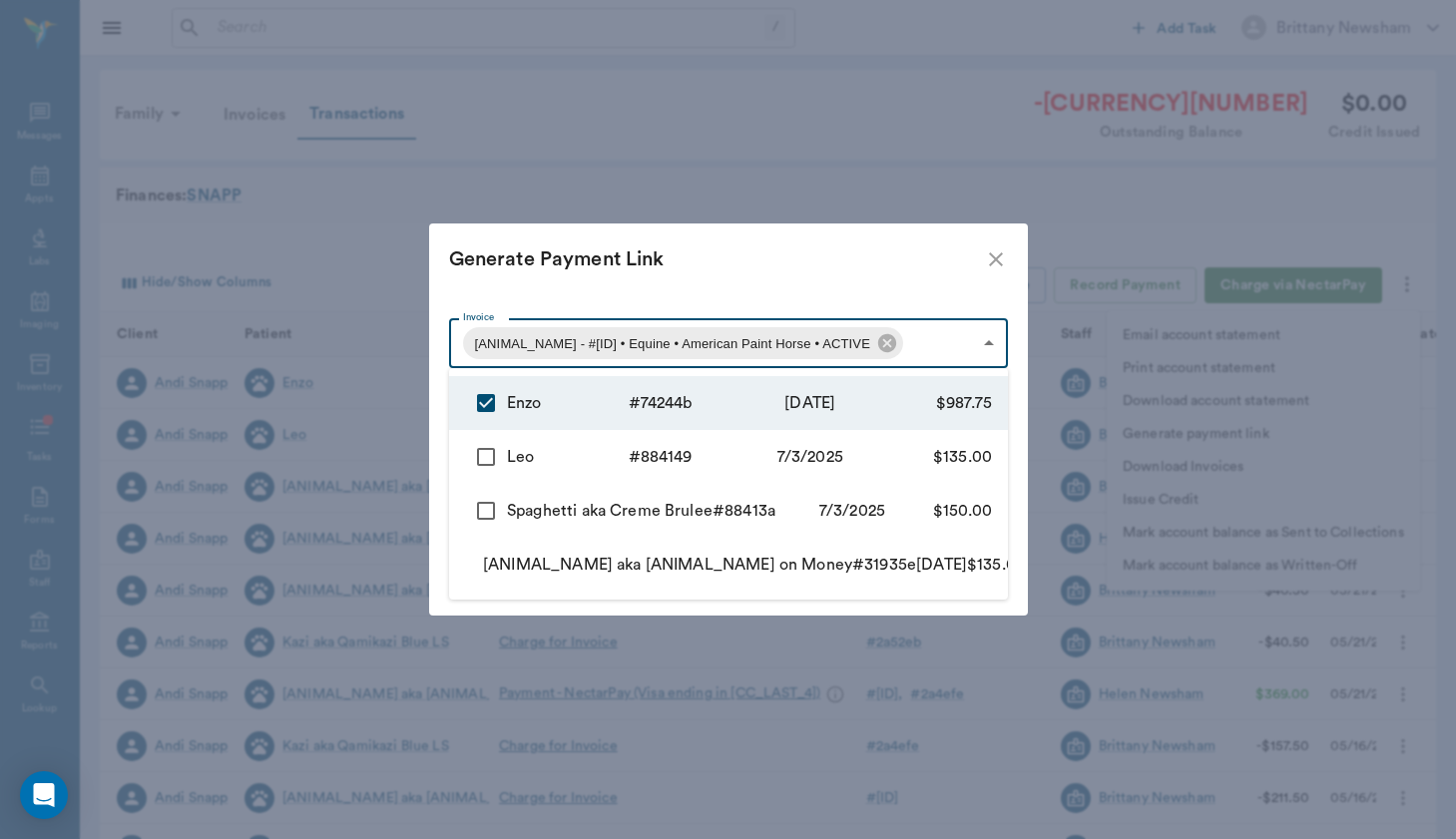 click at bounding box center [728, 419] 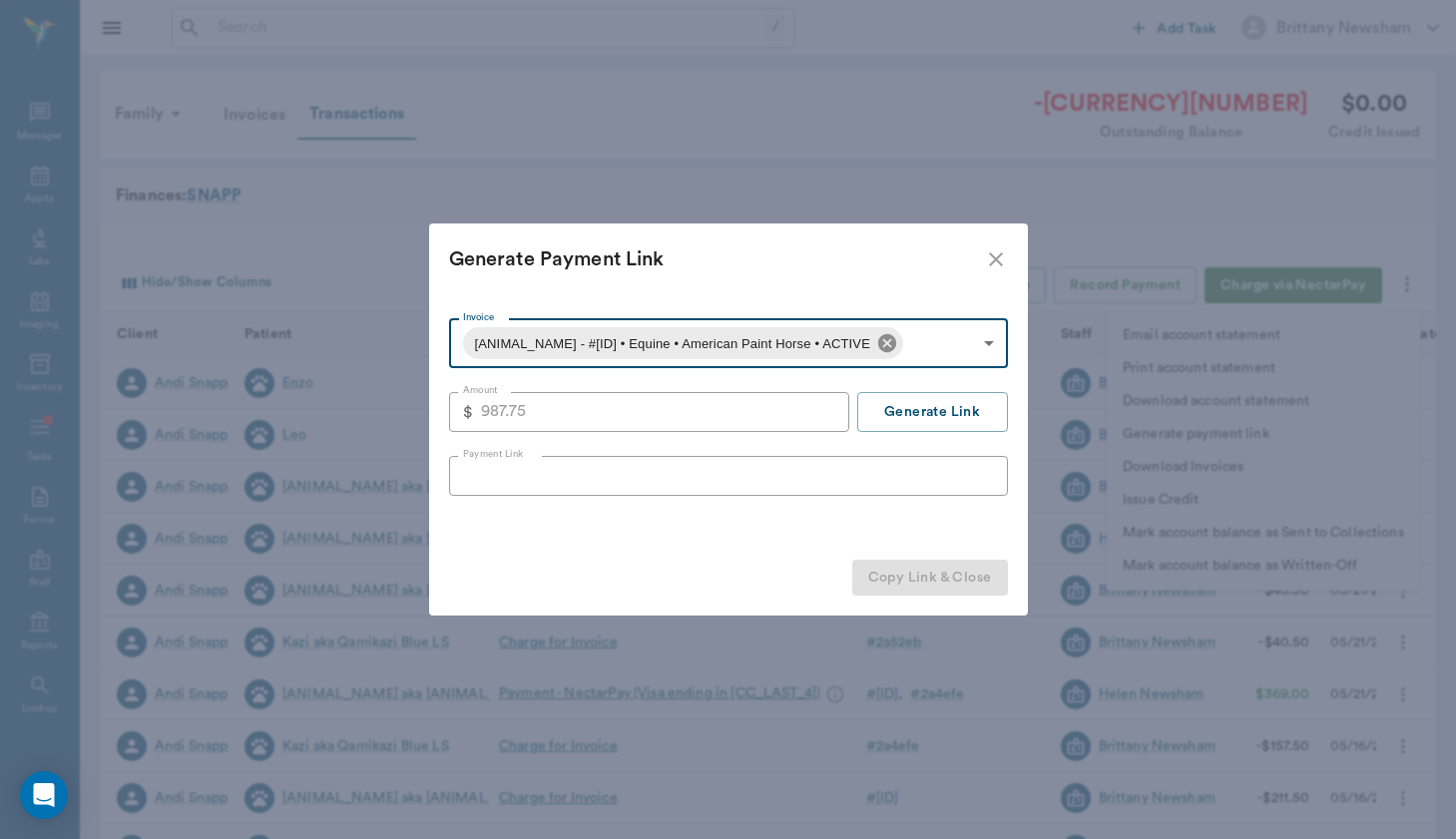 click 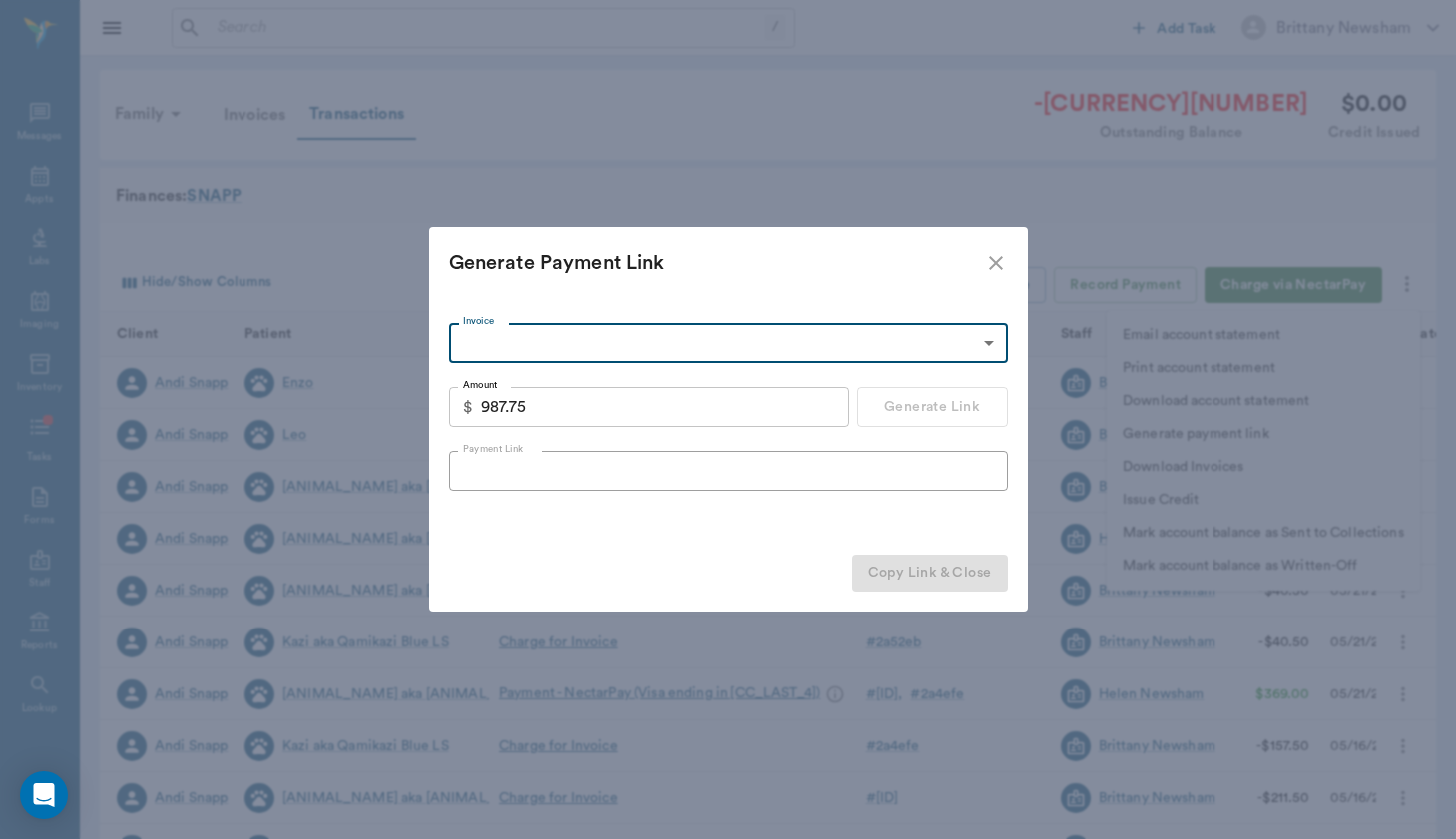 click on "987.75" at bounding box center (665, 407) 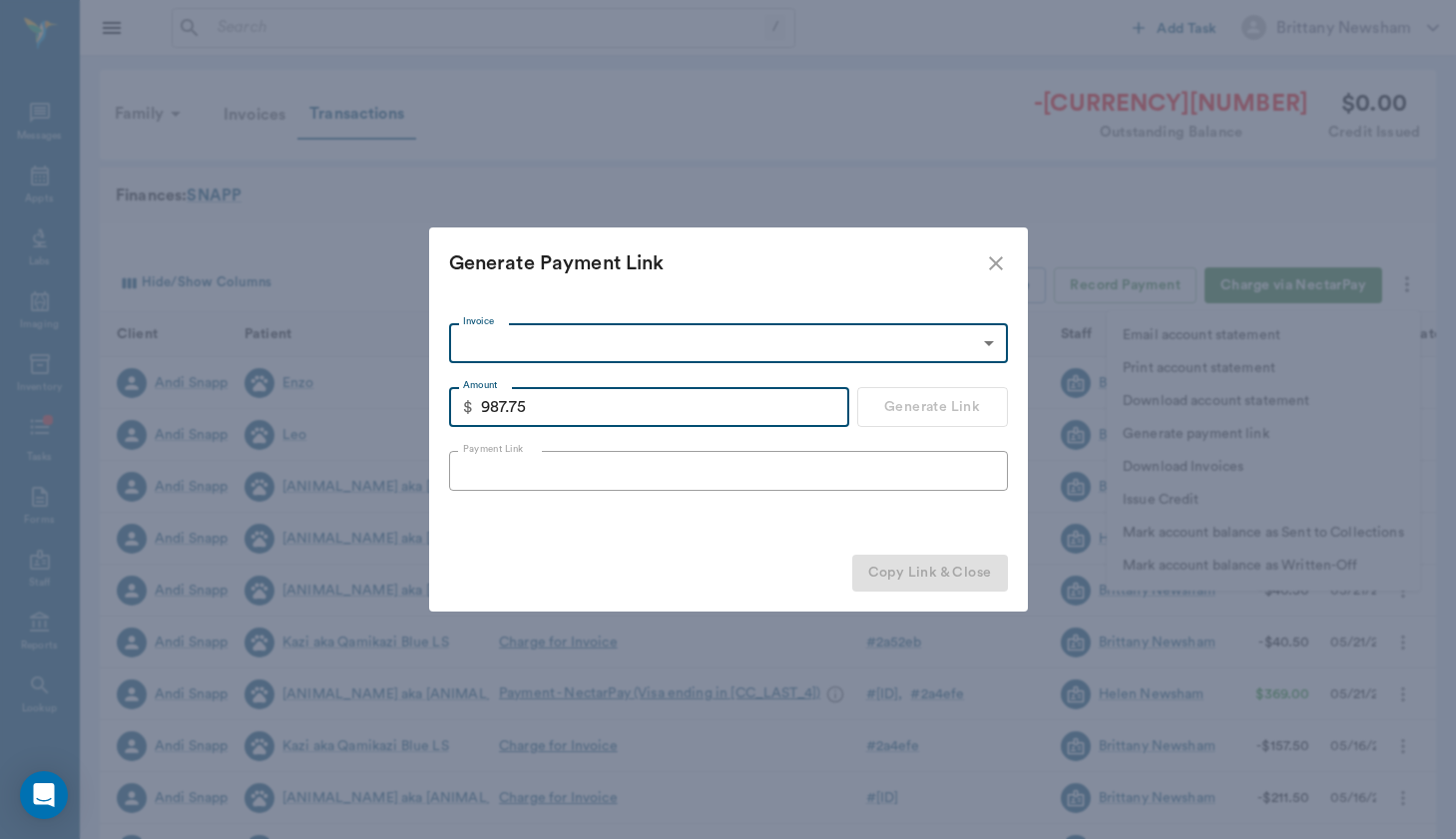 click on "987.75" at bounding box center (665, 407) 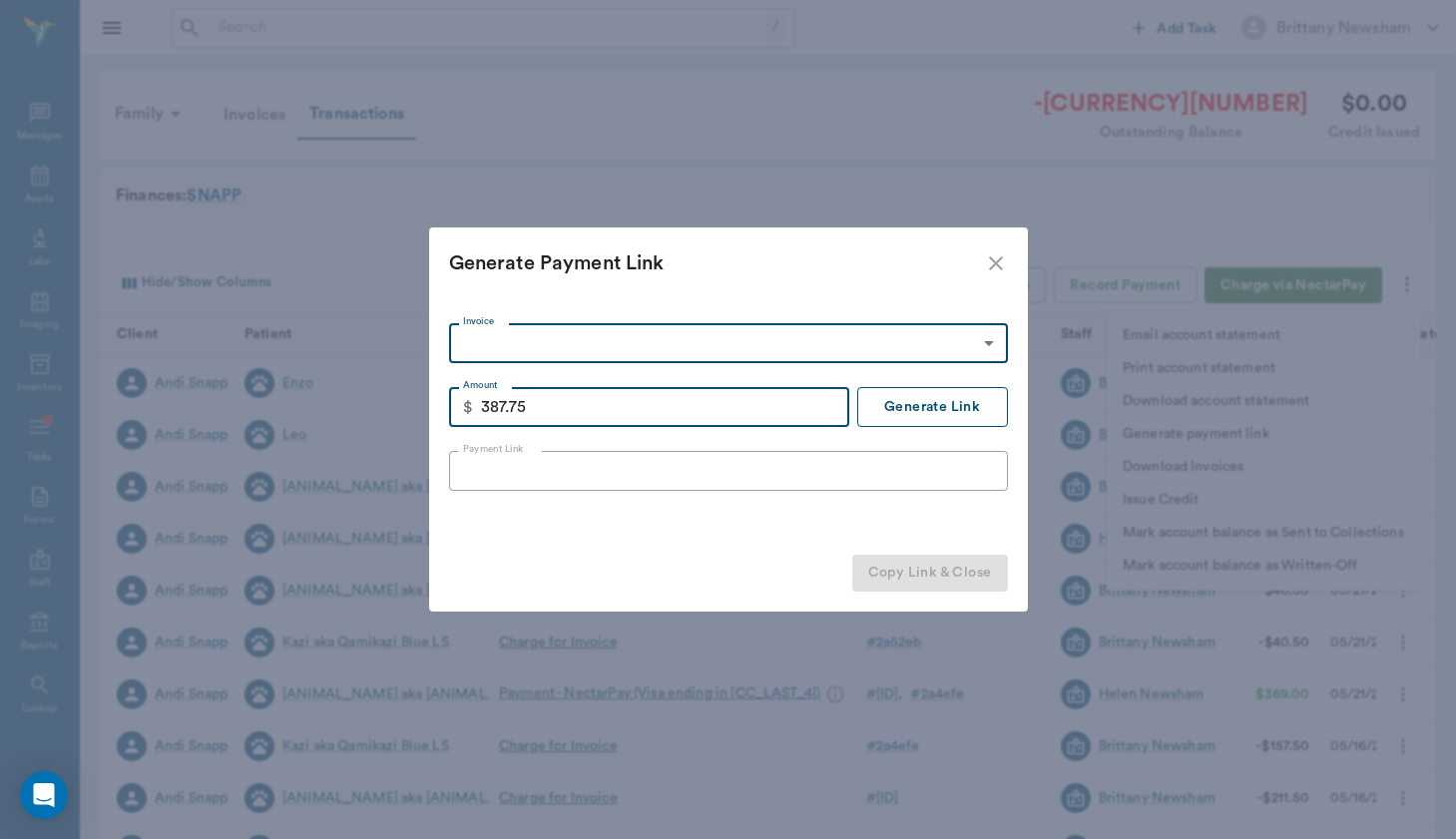 type on "387.75" 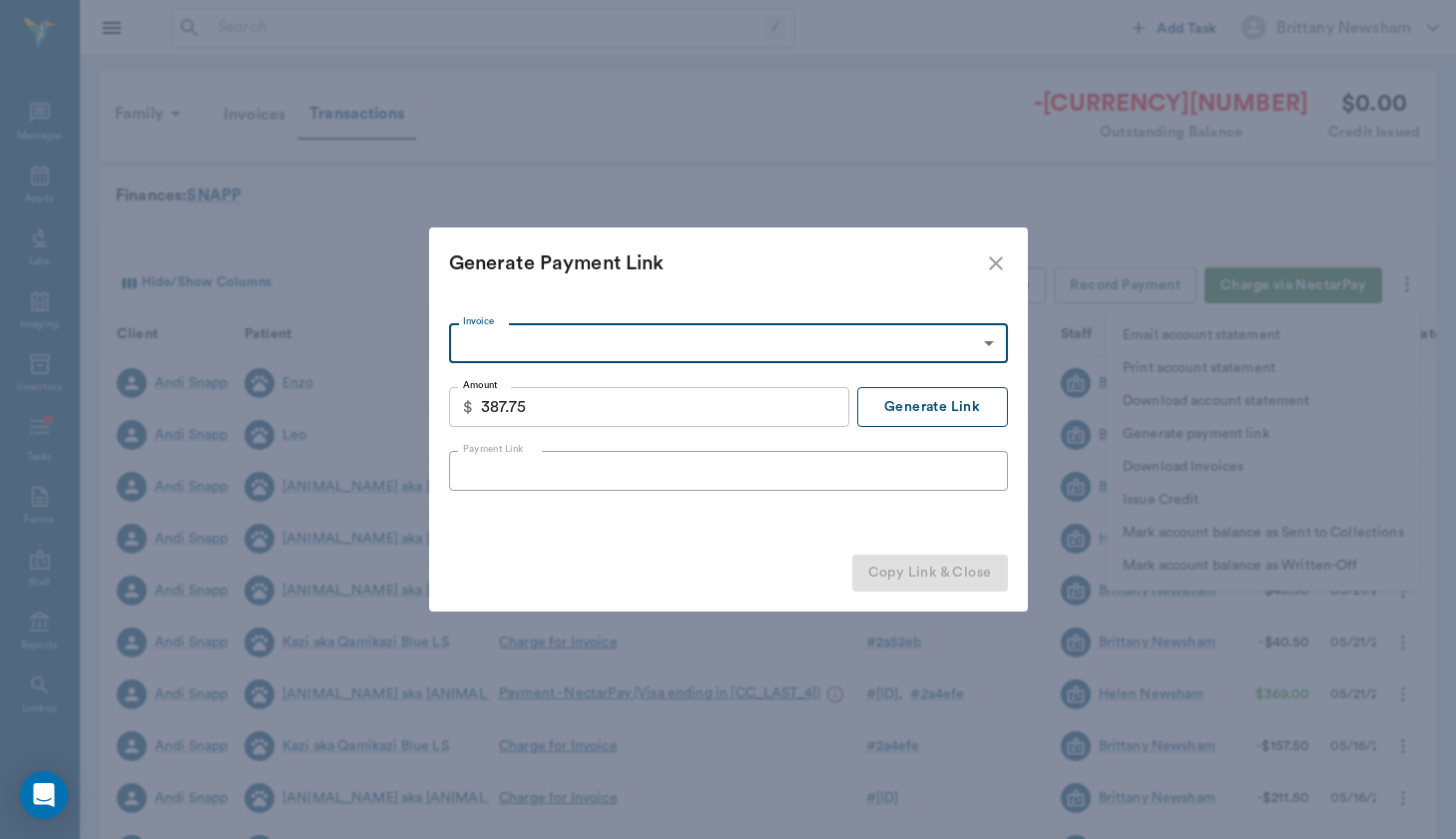 click on "Generate Link" at bounding box center (932, 407) 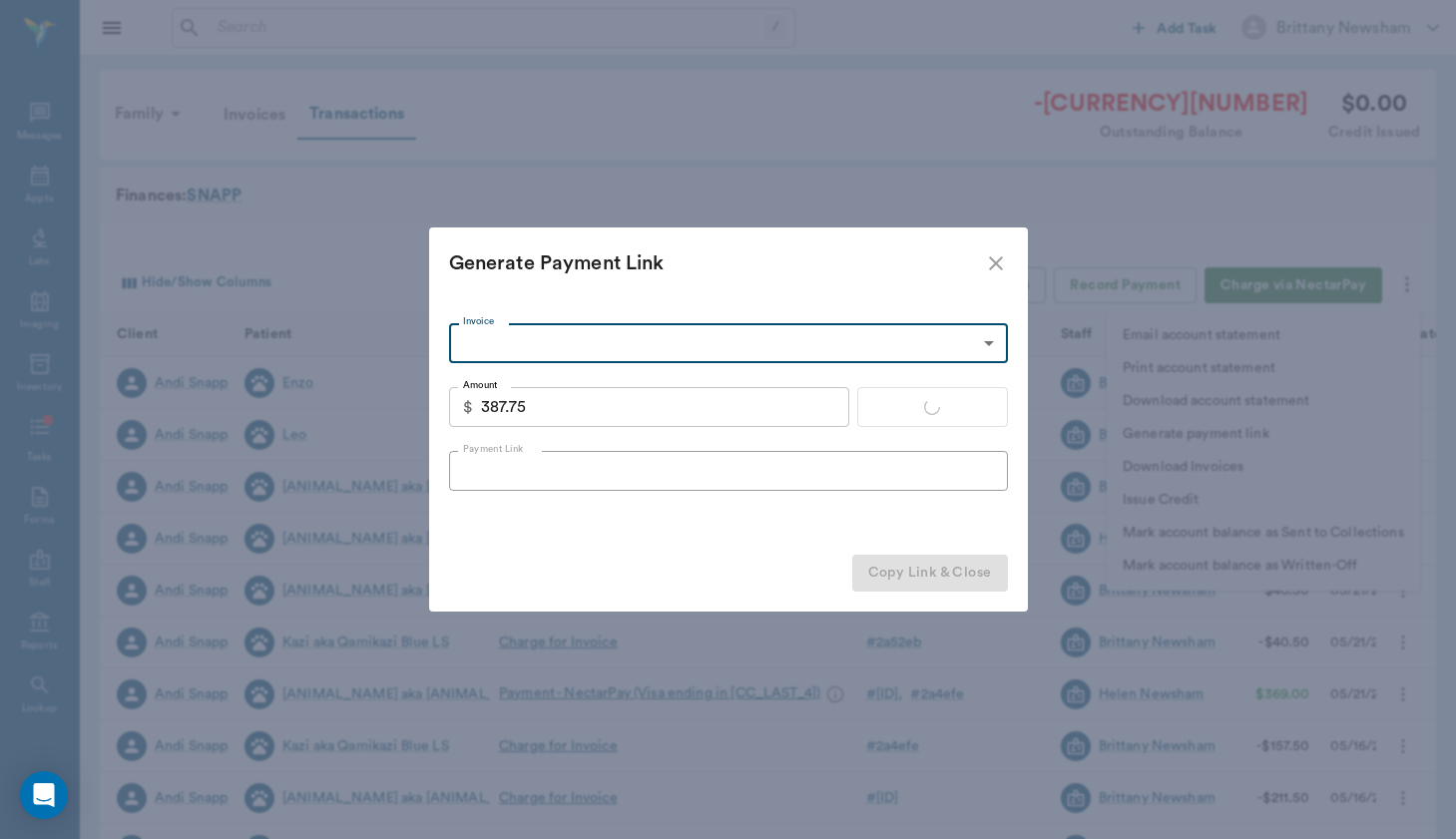 type on "https://nectarvet.paymentsonline.io/pay/cs_k6GEE9NkkVOHtuDsK3W7N#fidkdWxabmB8Jz8ndW5aMGRWV2xWUzBJdDVyaHNQZF9QXTJVQTdJZmNGbFxybGZWNWpqM1VrbzdiTX9CR3RrYz1zfWxvMGpJUlNyZzRwX31fcUZtMnZPVnNzMXJxbVxAcWd3fDY0XWxUR0k1dUhoNUtOTycpJ2RmZmpwa3FabGEnPydkZmZxWmNqUWlUN0ZxfGA3U3JqNzF0PUFBTCcpJ2RmZmpwa3Faa2RoYCc%2FJ01sYm0lRmRpbGdgdyVVYHdjandoZGtmYCklSUlGJykncmBndmxxYCc%2FJ21xcXV2PyoqcnJyK21sYm1mZGlsZ2B3dWB3Y2p3aGRrZmArZmpoJ3g%3D" 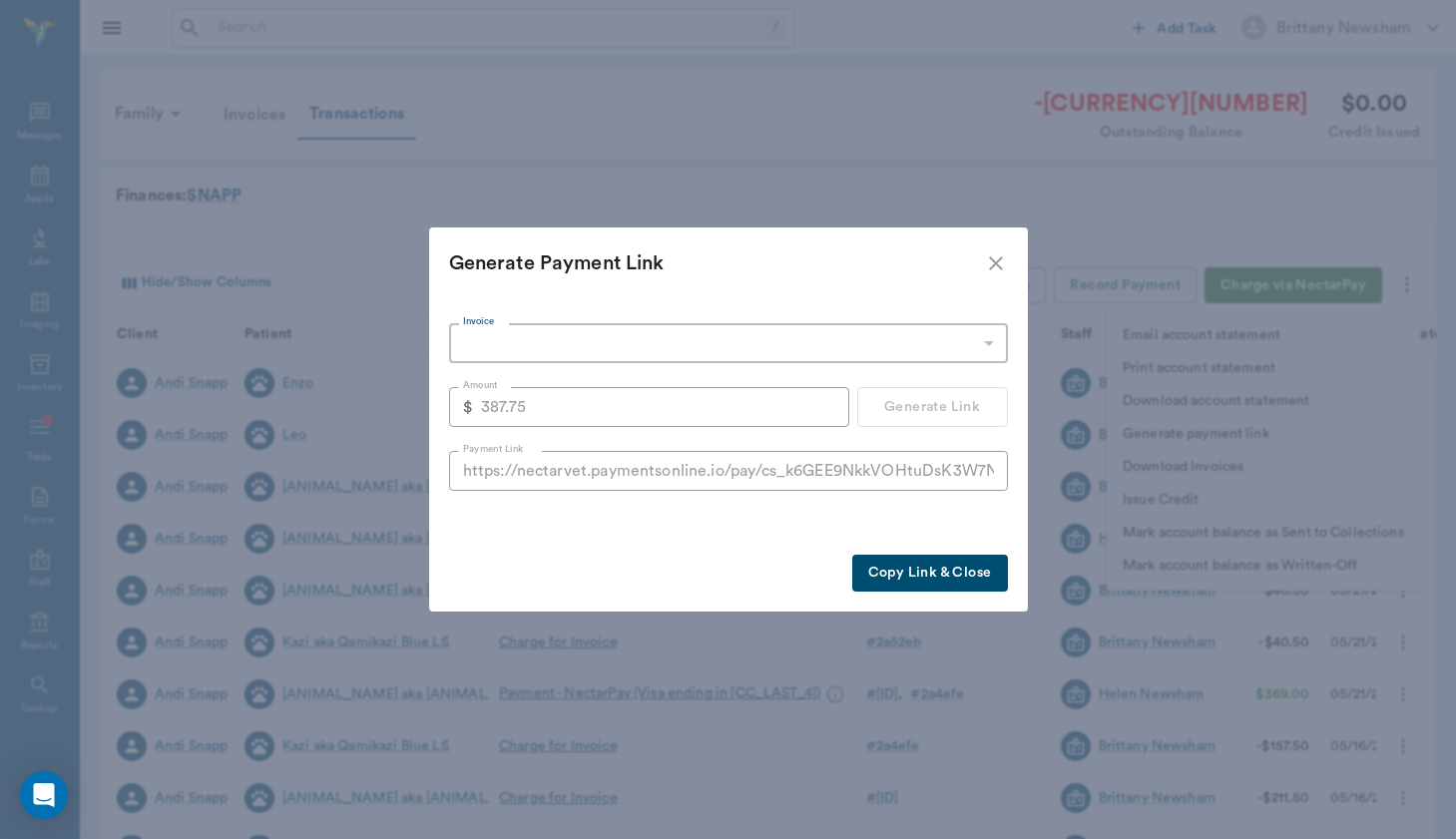 click on "Copy Link & Close" at bounding box center [930, 573] 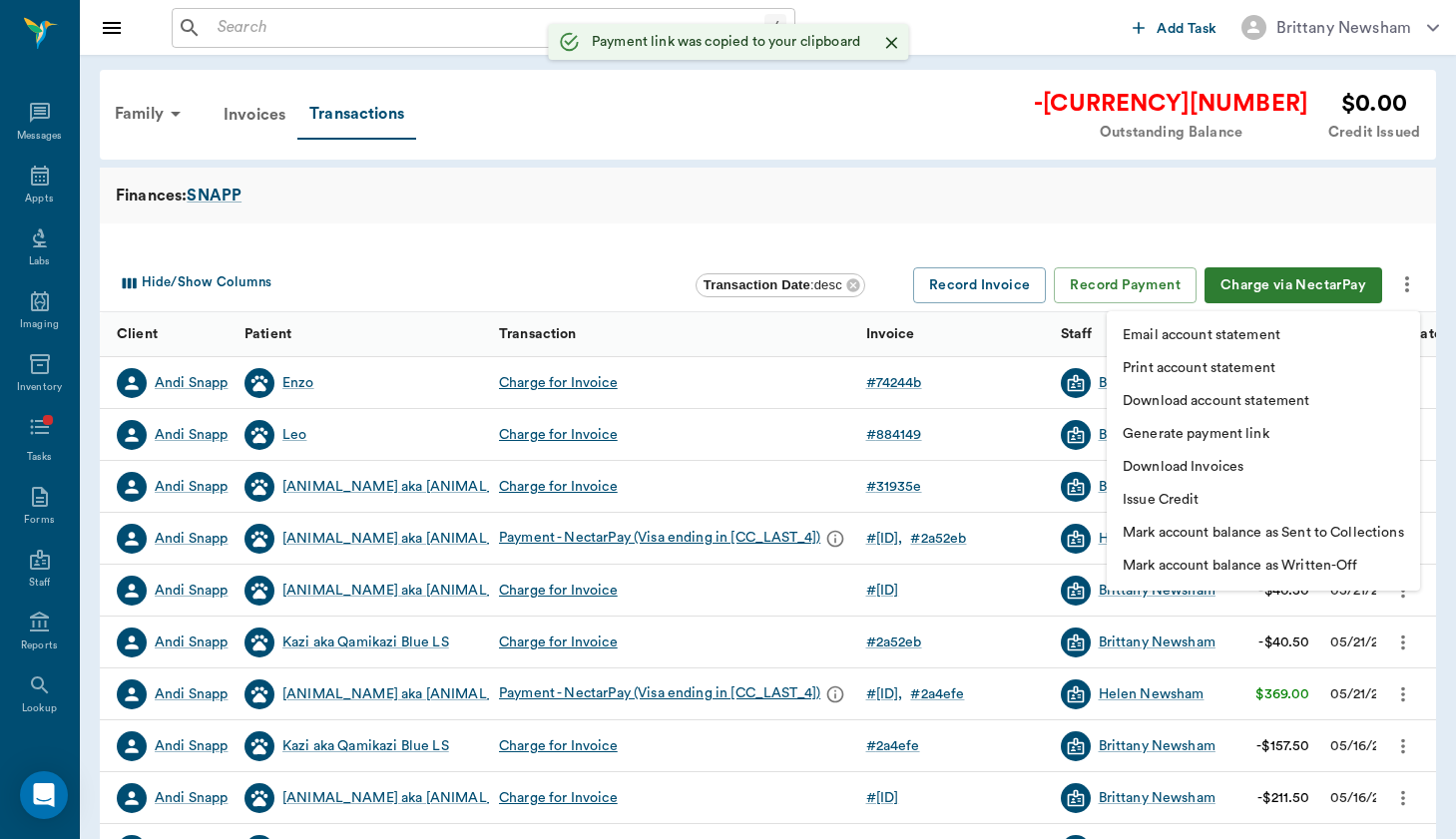 click at bounding box center [728, 419] 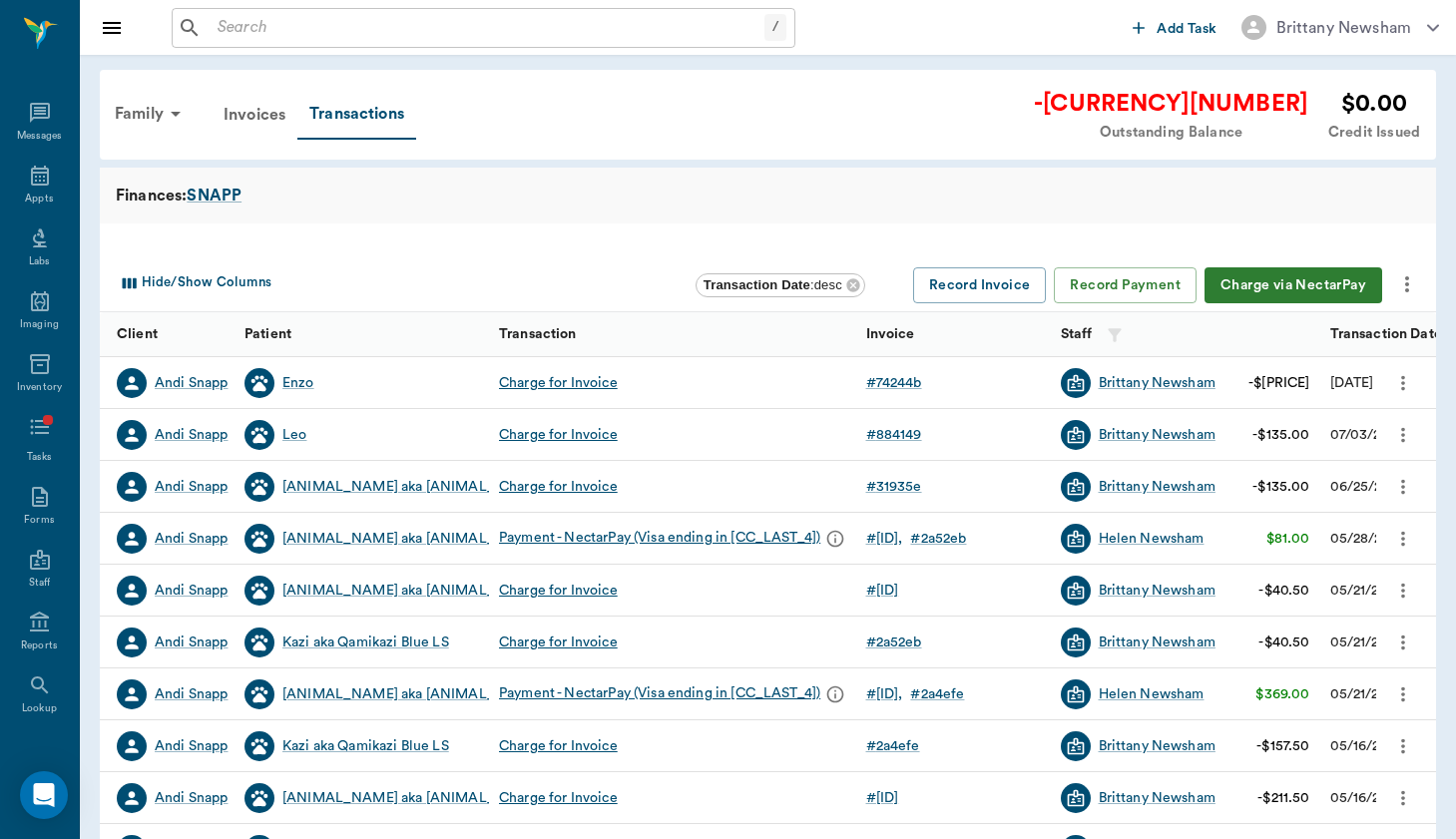 click 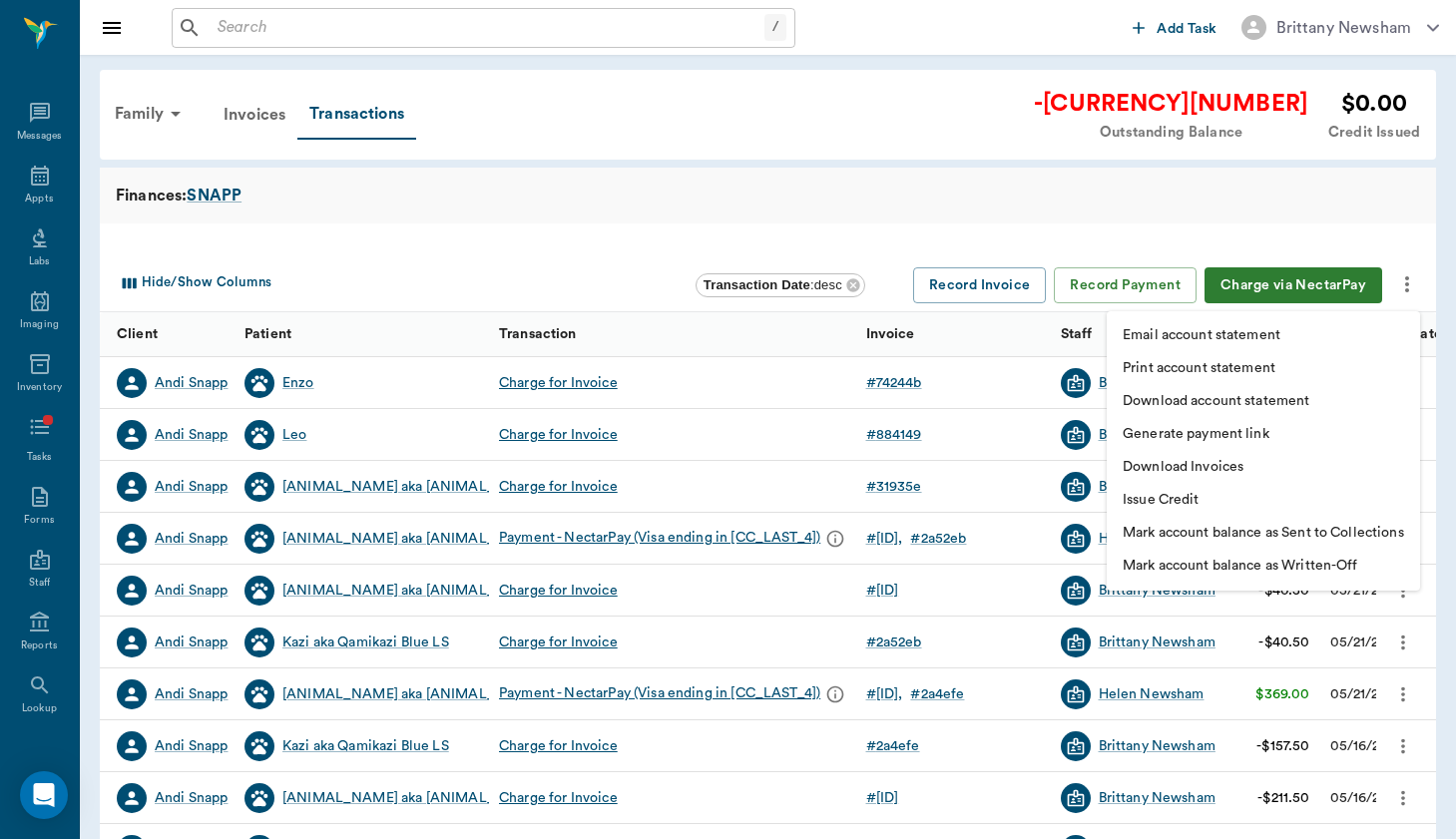 click on "Generate payment link" at bounding box center [1263, 434] 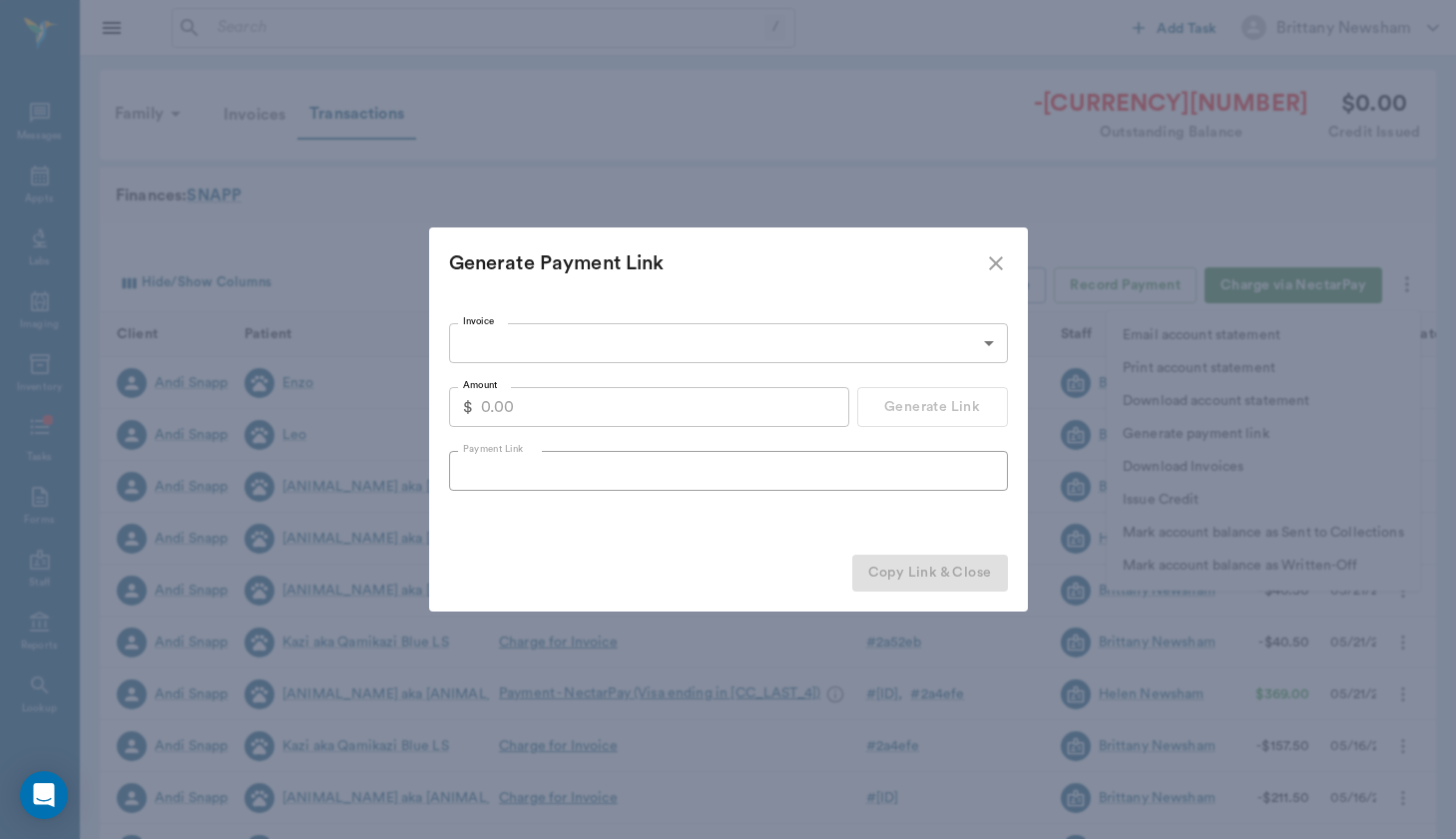 click on "Amount" at bounding box center [665, 407] 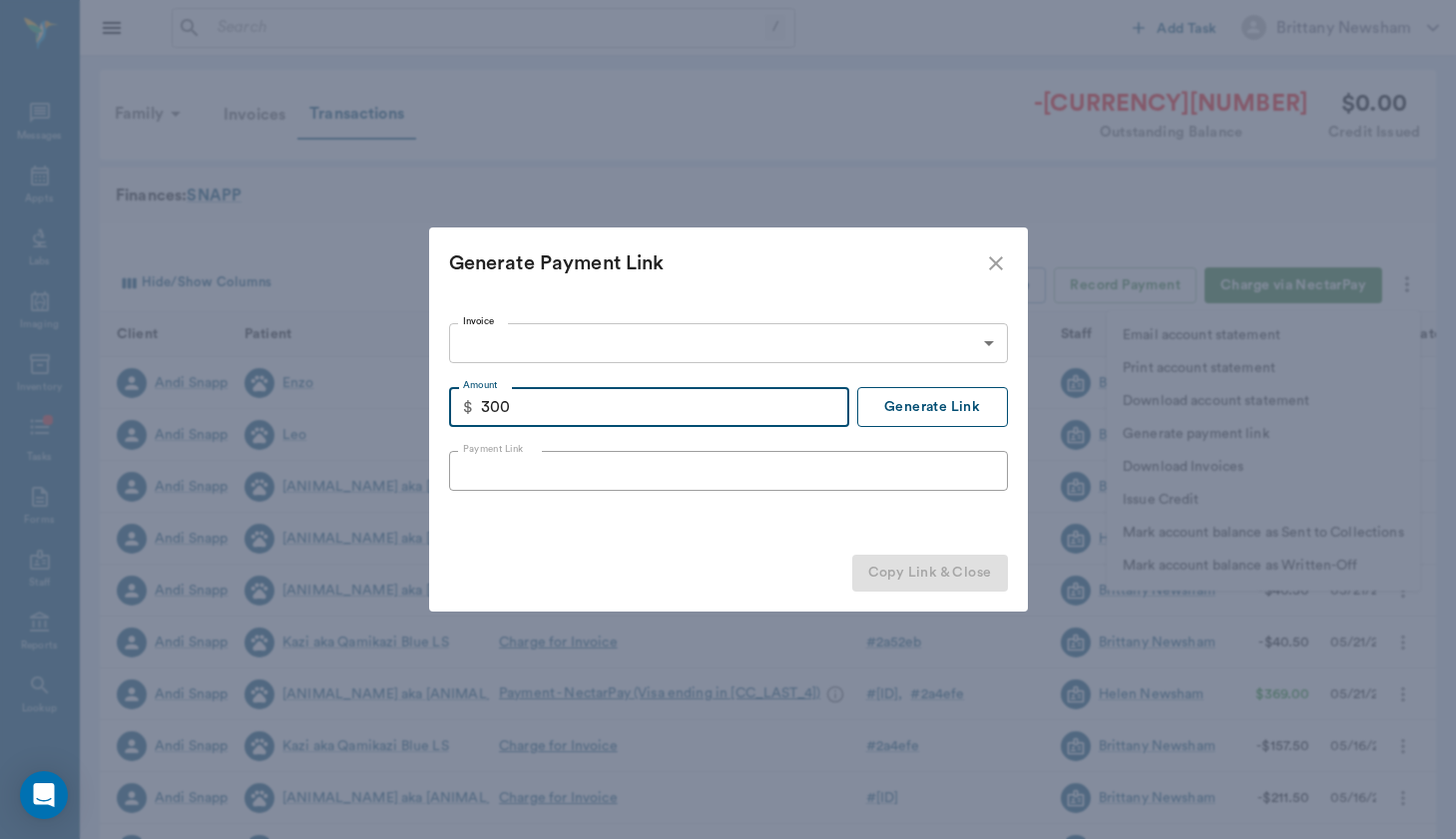 type on "300.00" 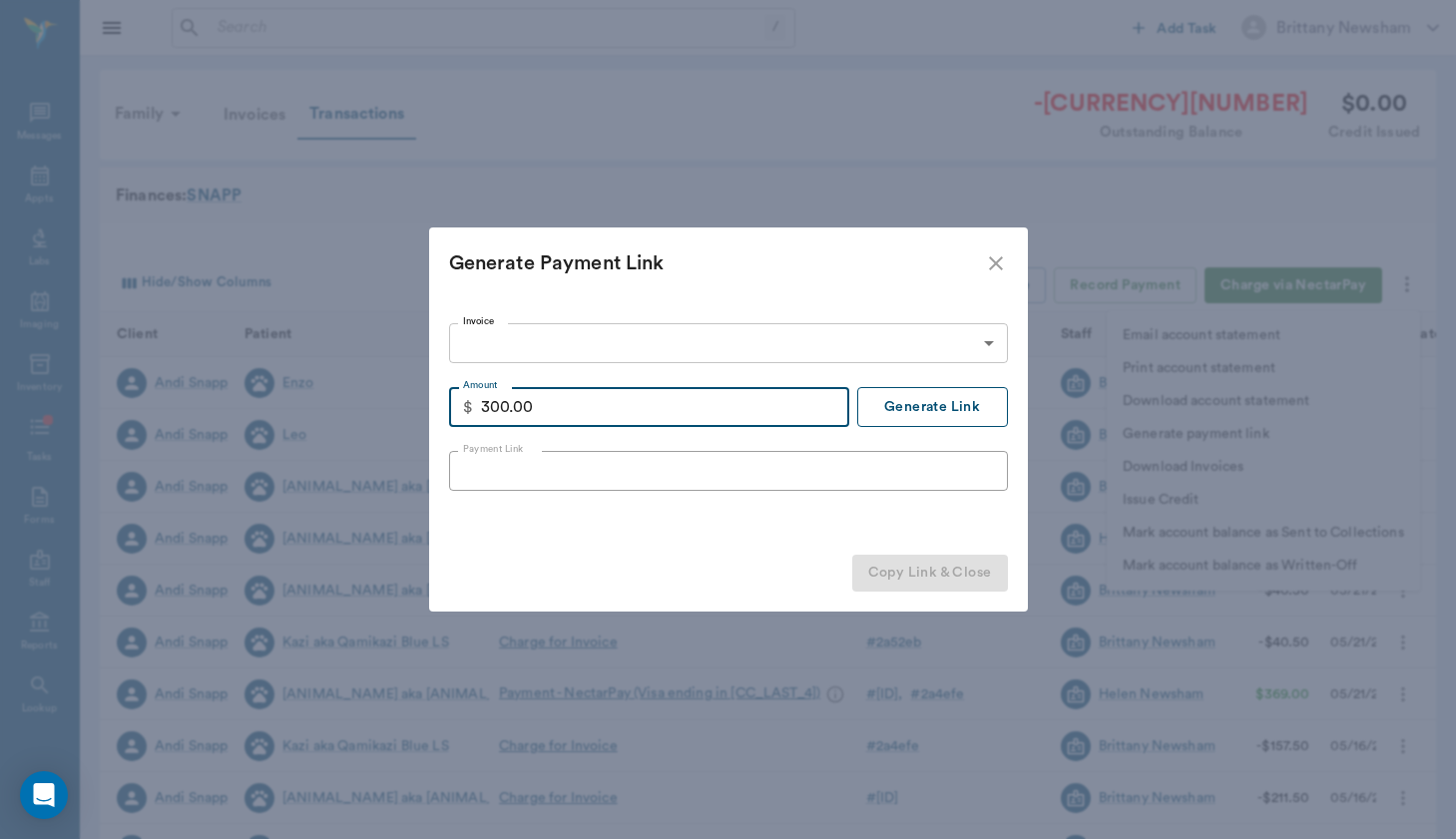 click on "Generate Link" at bounding box center (932, 407) 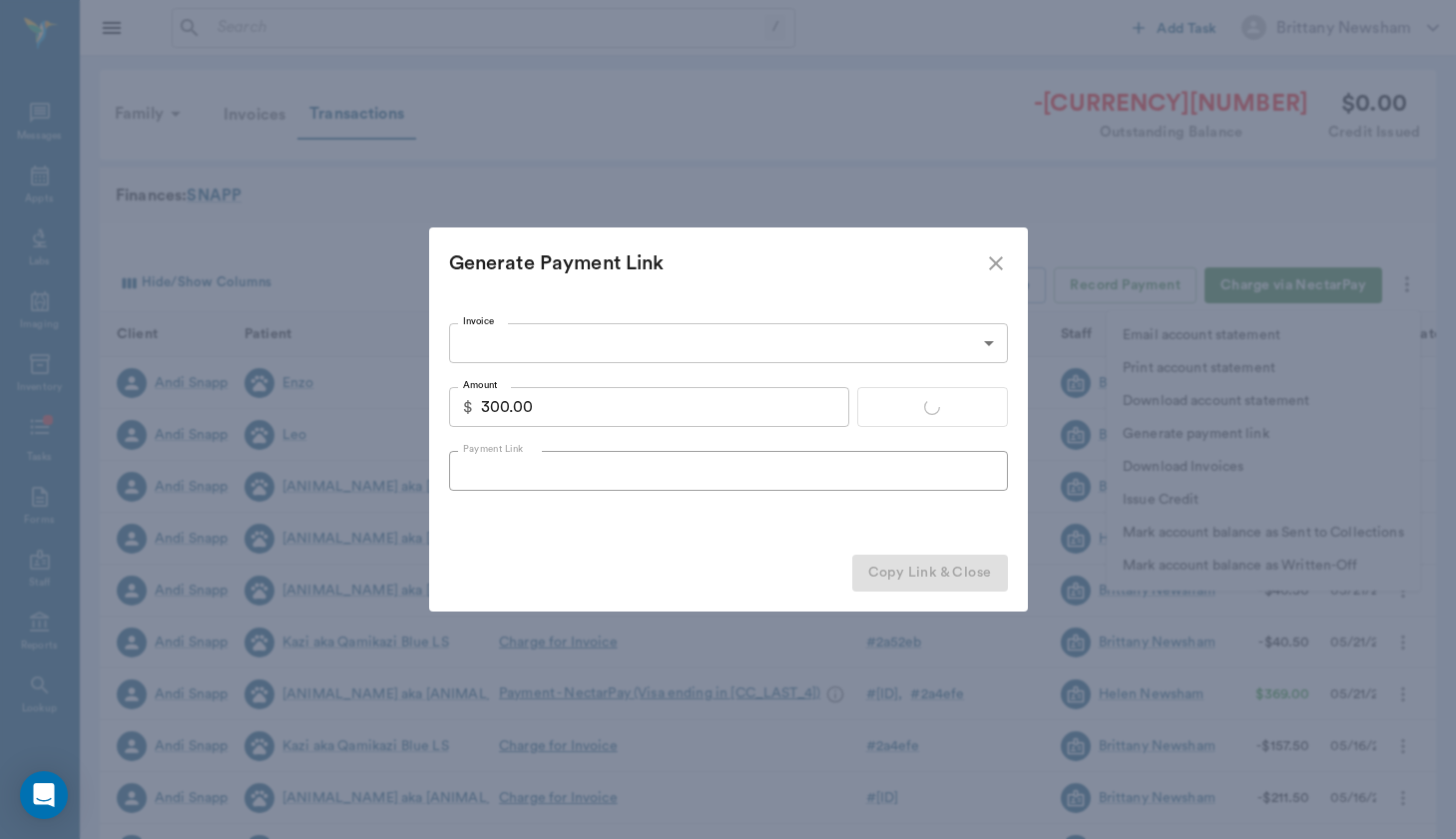 type on "https://nectarvet.paymentsonline.io/pay/cs_YSnVstuKO6UDIczdwLgpC#fidkdWxabmB8Jz8ndW5aMGRWV2xWUzBJdDVyaHNQZF9QXTJVQTdJZmNGbFxybGZWNWpqM1VrbzdiTX9CR3RrYz1zfWxvMGpJUlNyZzRwX31fcUZtMnZPVnNzMXJxbVxAcWd3fDY0XWxUR0k1dUhoNUtOTycpJ2RmZmpwa3FabGEnPydkZmZxWmNqUWlUN0ZxfGA3U3JqNzF0PUFBTCcpJ2RmZmpwa3Faa2RoYCc%2FJ01sYm0lRmRpbGdgdyVVYHdjandoZGtmYCklSUlGJykncmBndmxxYCc%2FJ21xcXV2PyoqcnJyK21sYm1mZGlsZ2B3dWB3Y2p3aGRrZmArZmpoJ3g%3D" 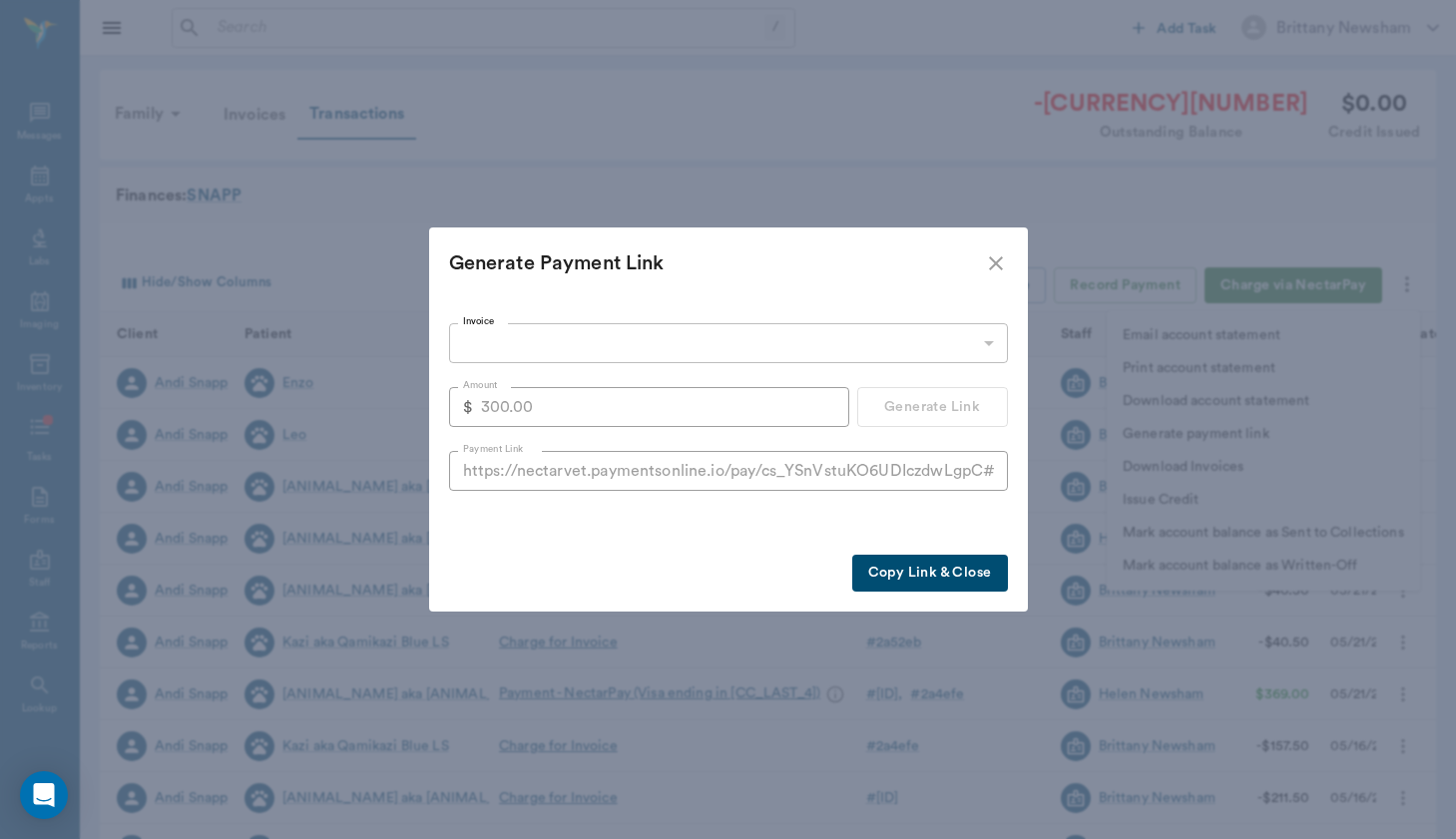 click on "Copy Link & Close" at bounding box center (930, 573) 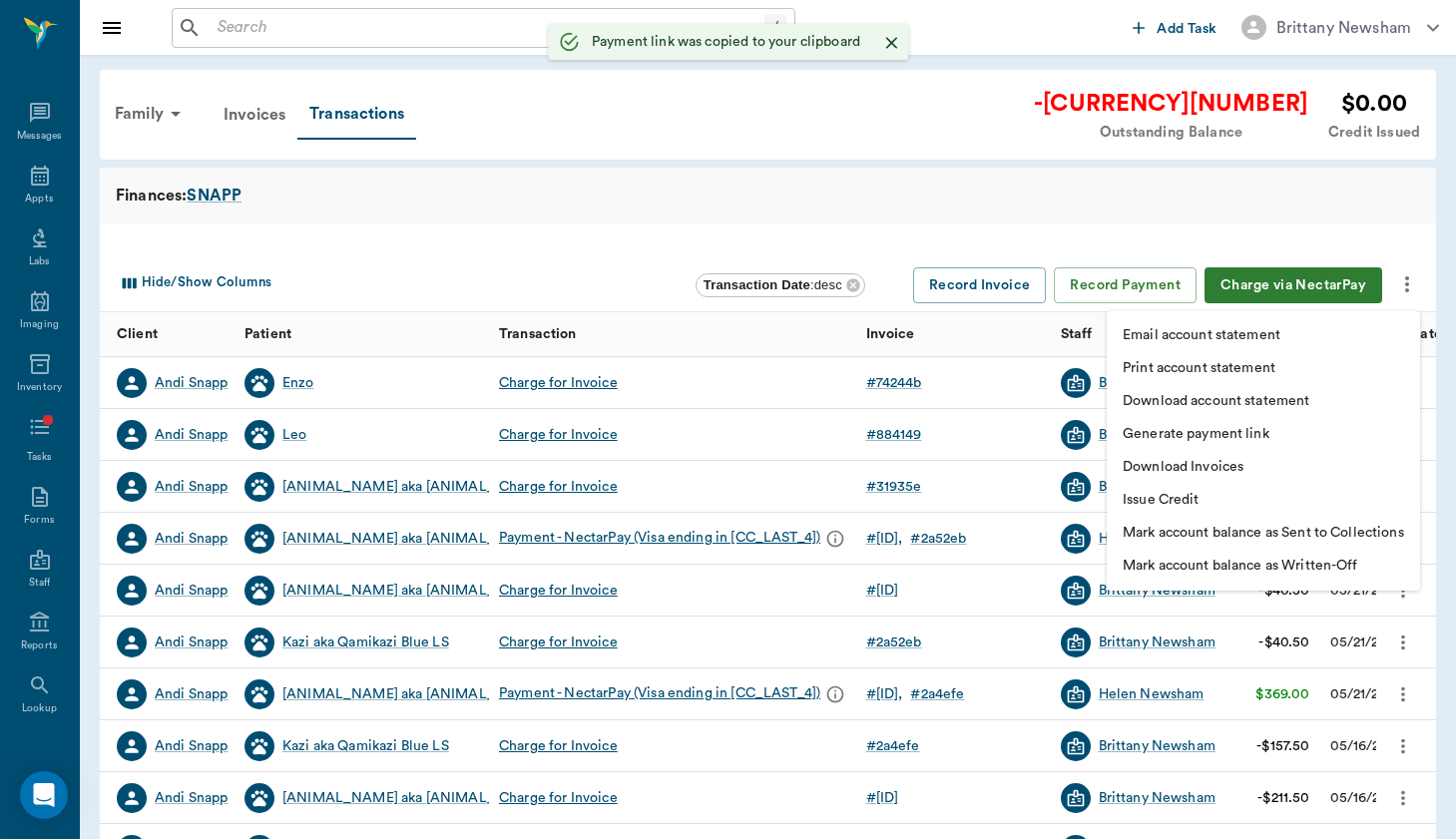 click on "Download Invoices" at bounding box center (1263, 467) 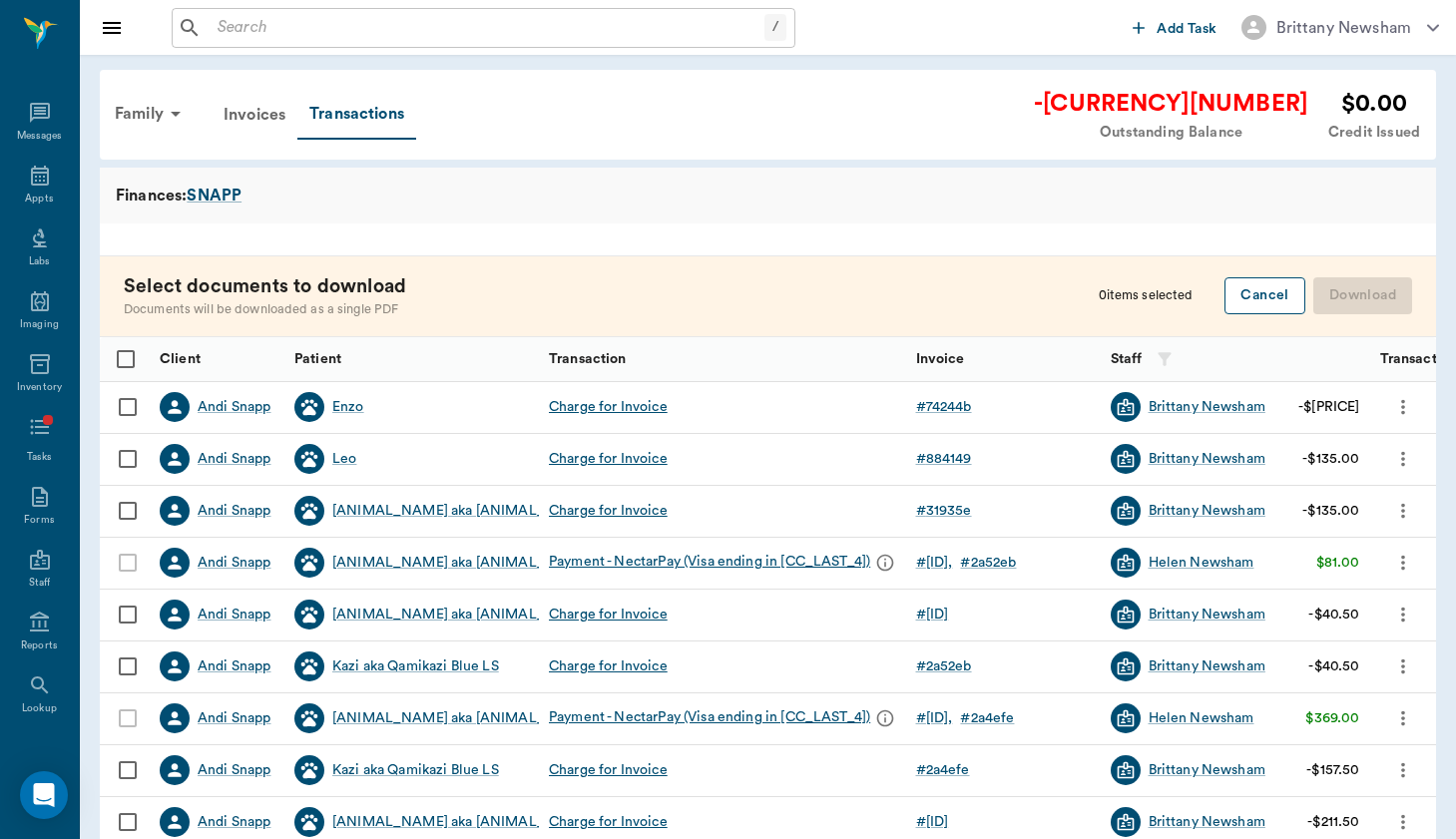 click on "Cancel" at bounding box center [1264, 295] 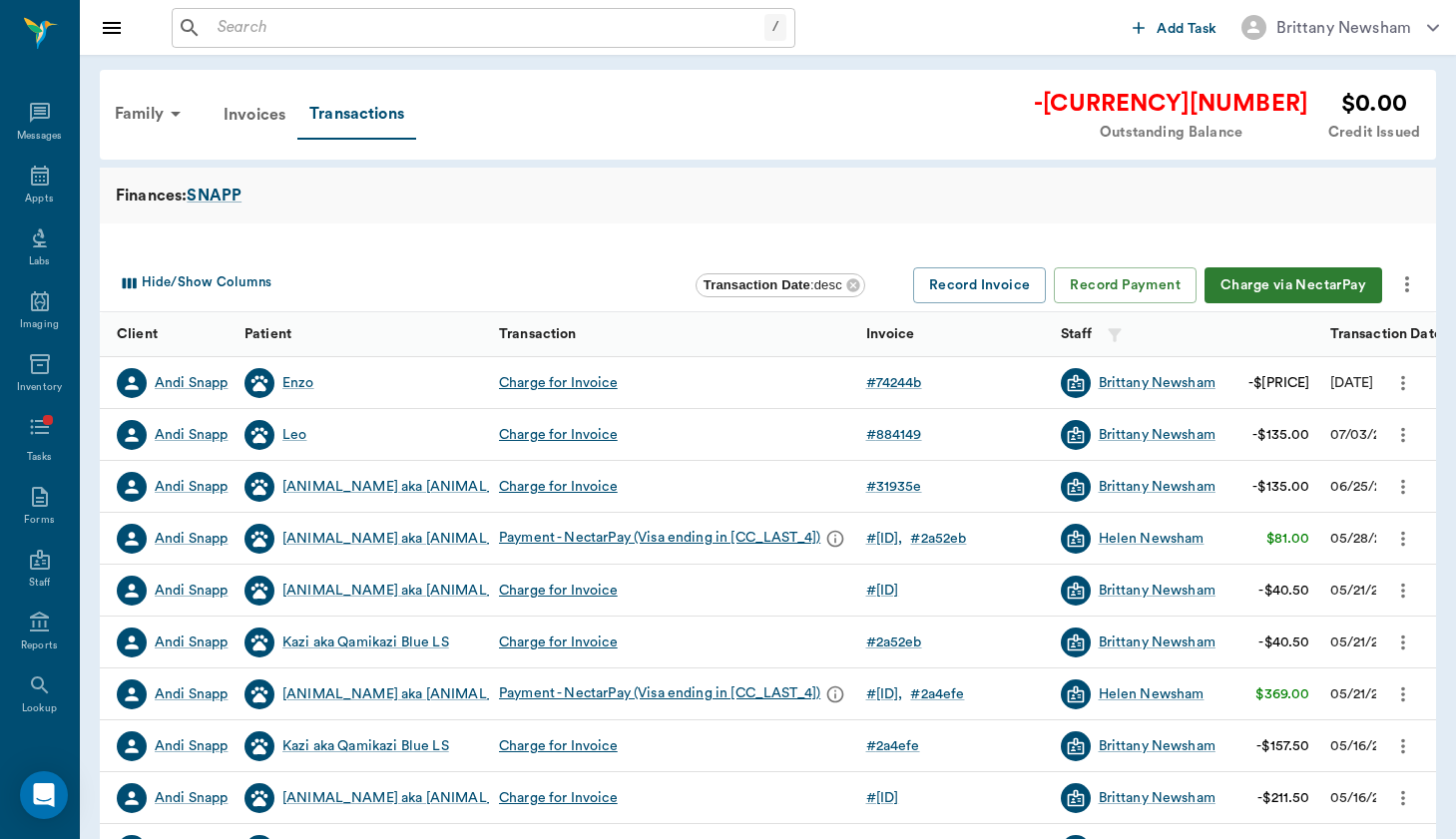 click at bounding box center (1407, 284) 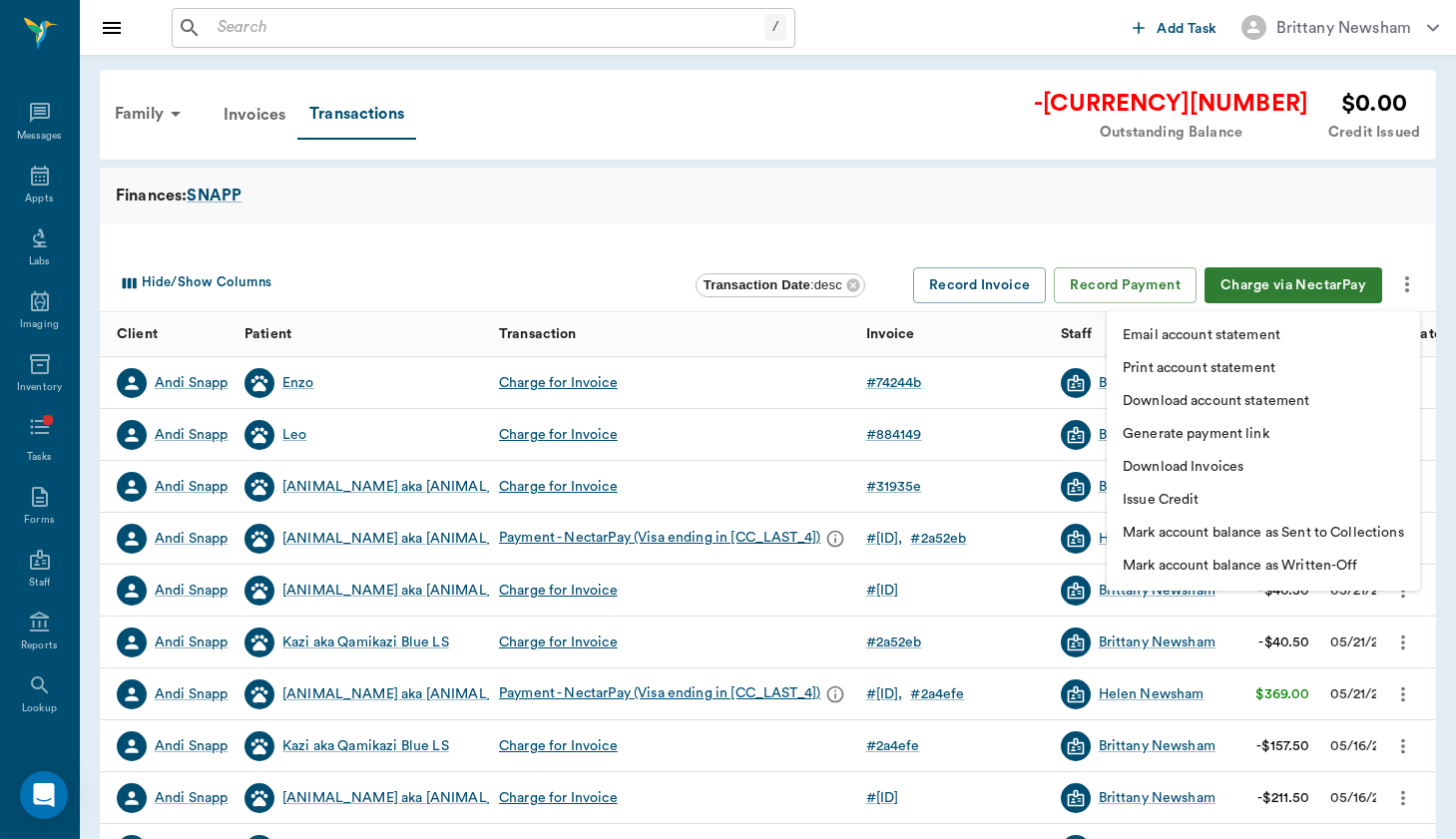 click on "Generate payment link" at bounding box center [1263, 434] 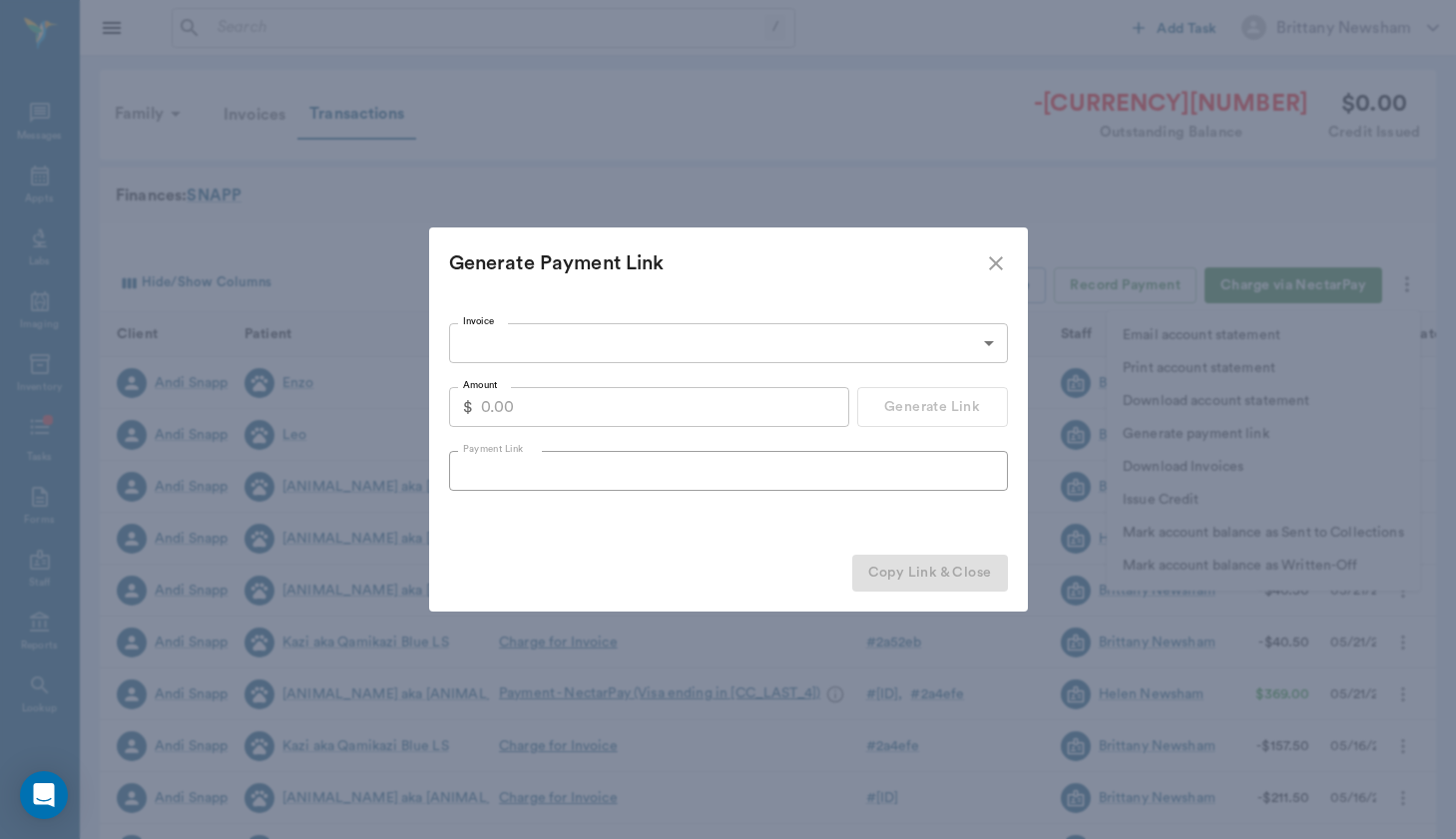 click on "Amount" at bounding box center (665, 407) 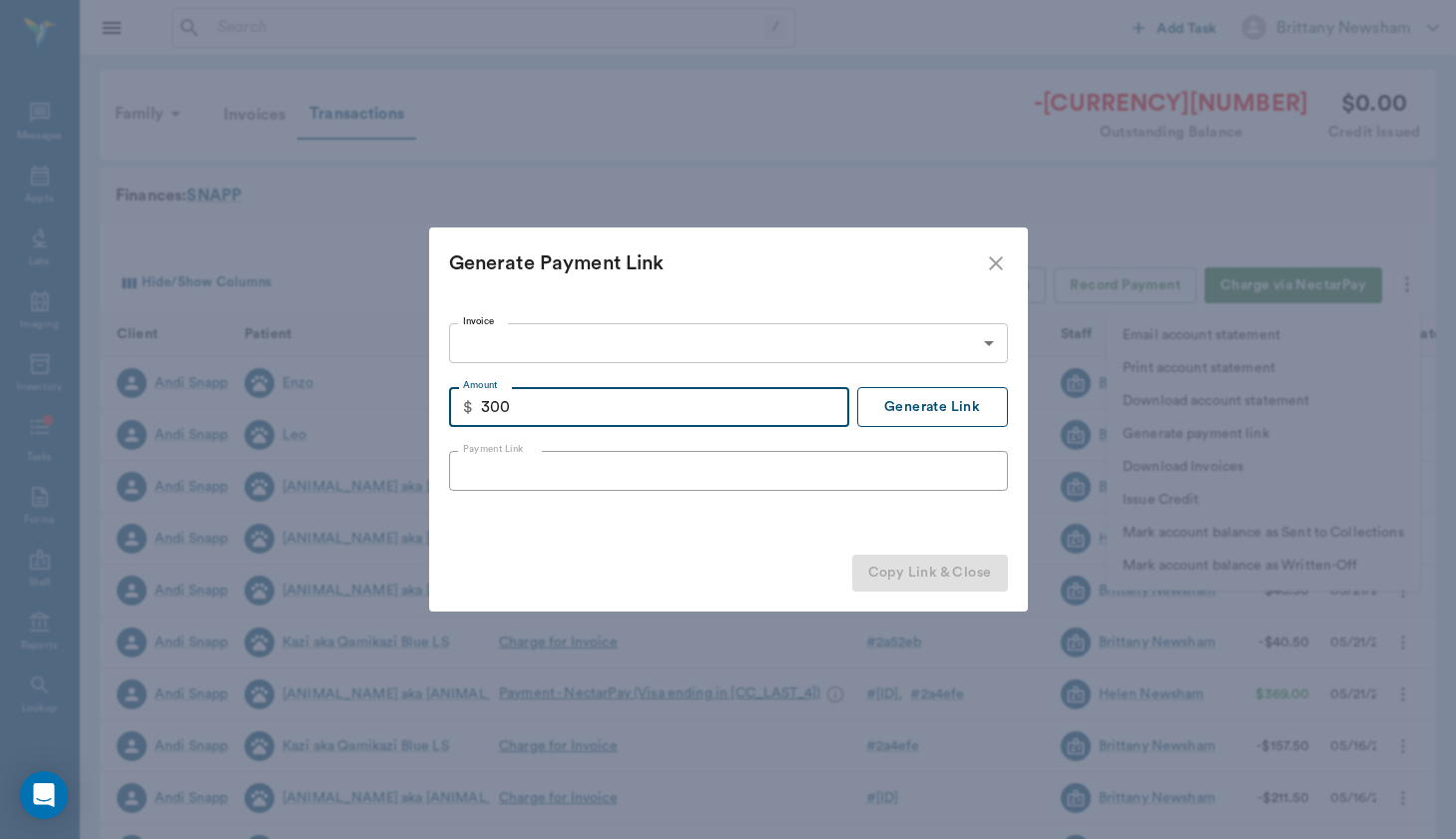 type on "300.00" 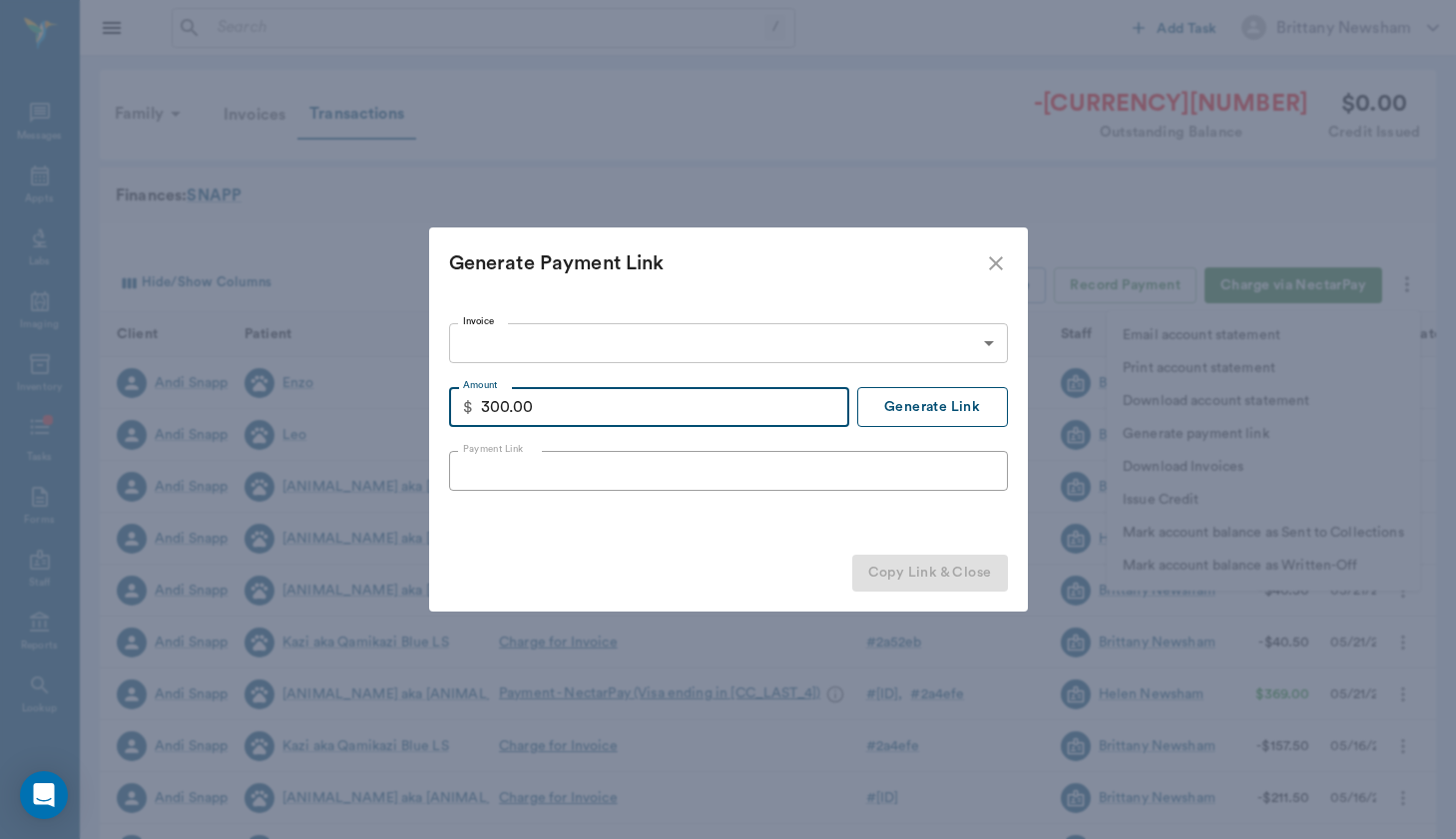 click on "Generate Link" at bounding box center [932, 407] 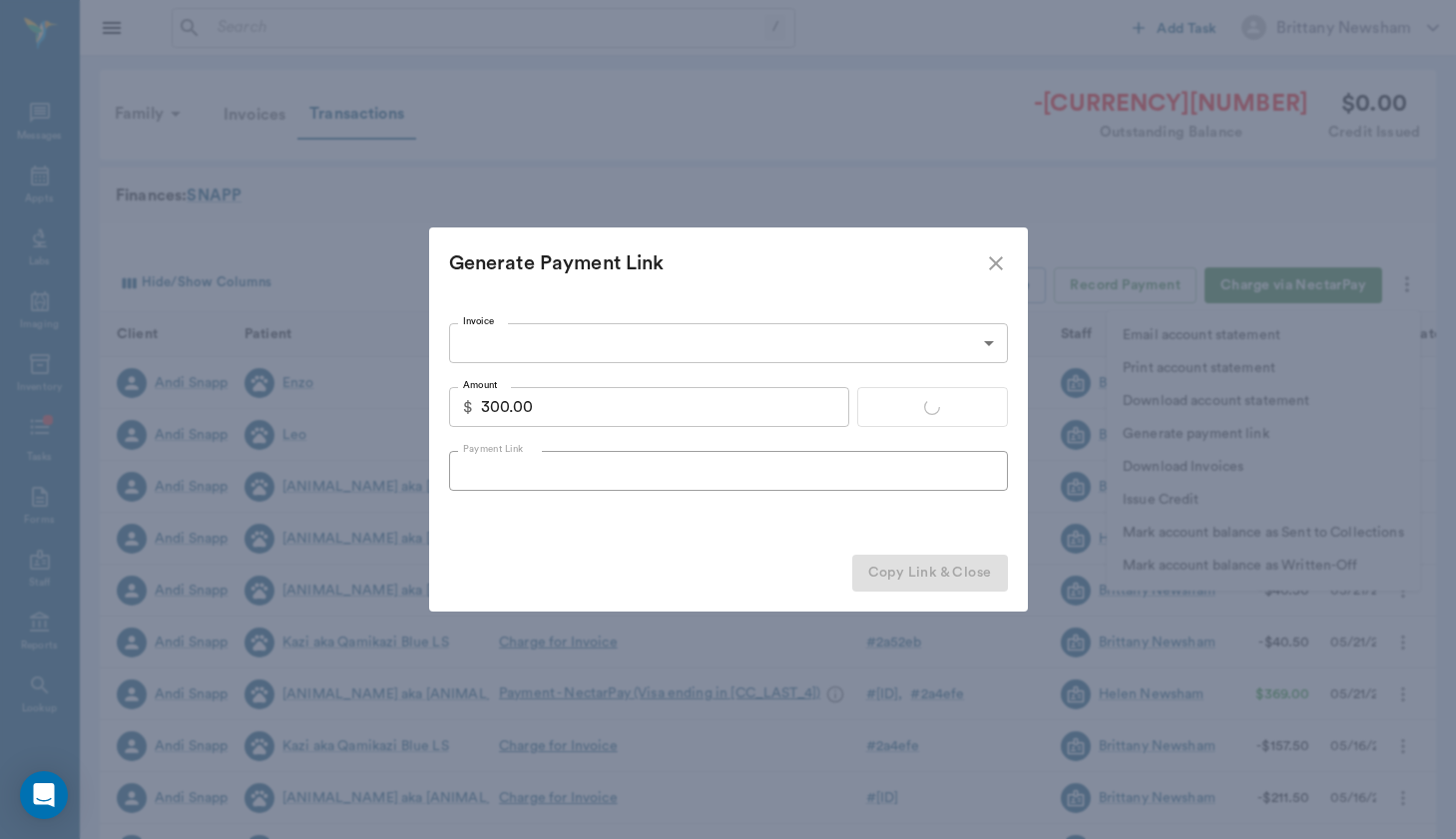 type on "https://nectarvet.paymentsonline.io/pay/cs_vtgAc9qPBRo5Y0CeMkNZf#fidkdWxabmB8Jz8ndW5aMGRWV2xWUzBJdDVyaHNQZF9QXTJVQTdJZmNGbFxybGZWNWpqM1VrbzdiTX9CR3RrYz1zfWxvMGpJUlNyZzRwX31fcUZtMnZPVnNzMXJxbVxAcWd3fDY0XWxUR0k1dUhoNUtOTycpJ2RmZmpwa3FabGEnPydkZmZxWmNqUWlUN0ZxfGA3U3JqNzF0PUFBTCcpJ2RmZmpwa3Faa2RoYCc%2FJ01sYm0lRmRpbGdgdyVVYHdjandoZGtmYCklSUlGJykncmBndmxxYCc%2FJ21xcXV2PyoqcnJyK21sYm1mZGlsZ2B3dWB3Y2p3aGRrZmArZmpoJ3g%3D" 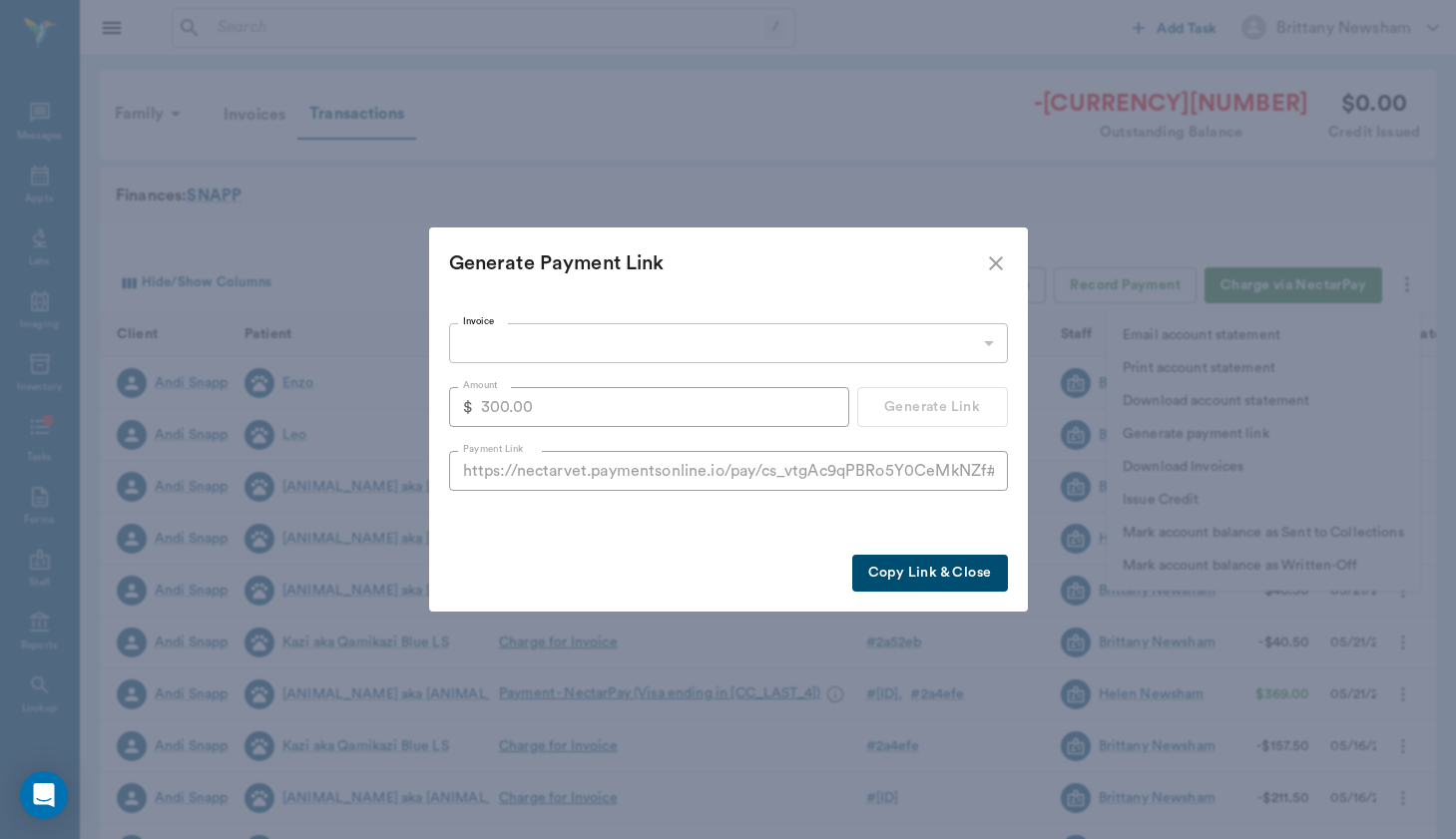click on "Copy Link & Close" at bounding box center (930, 573) 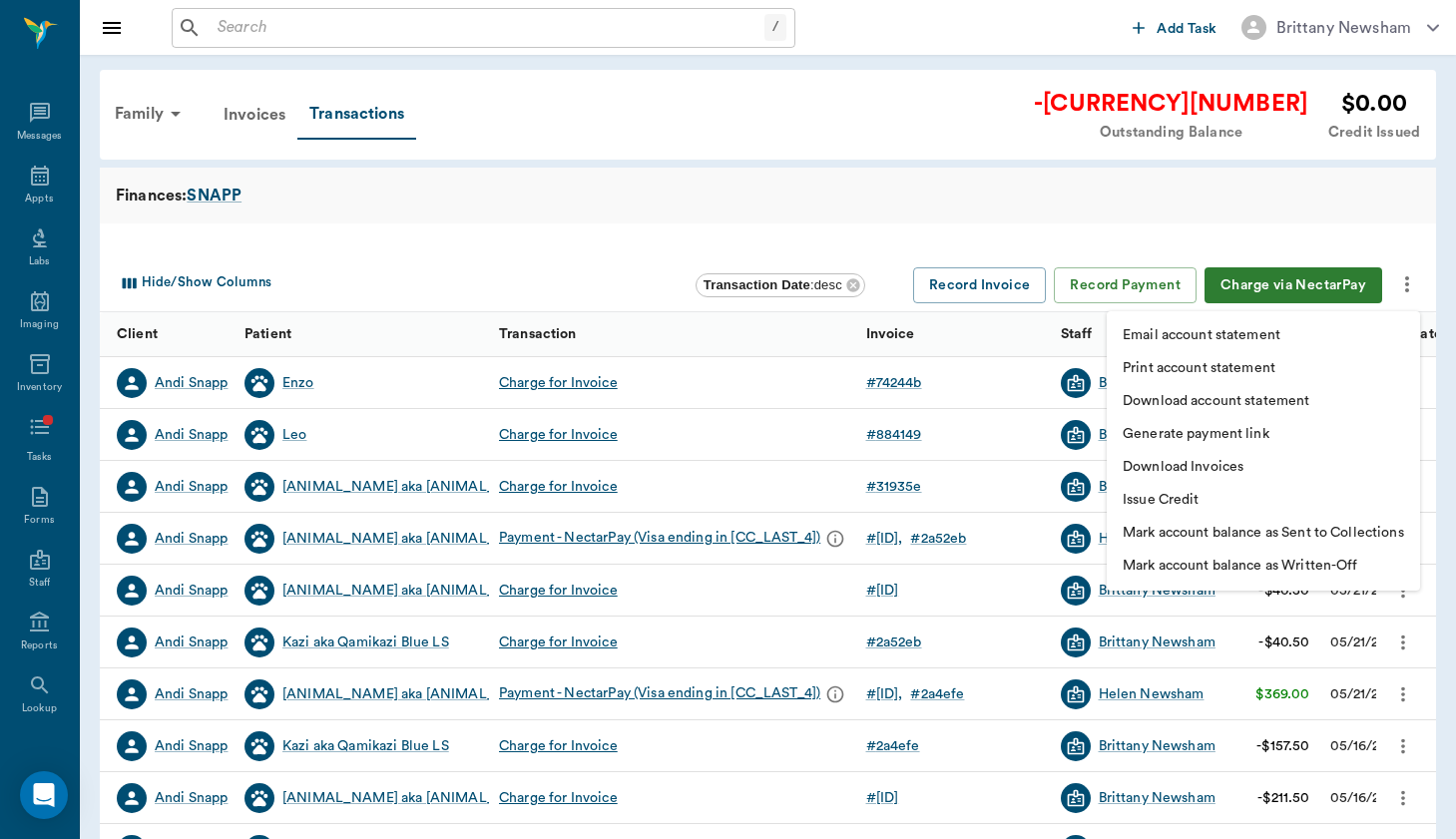click at bounding box center (728, 419) 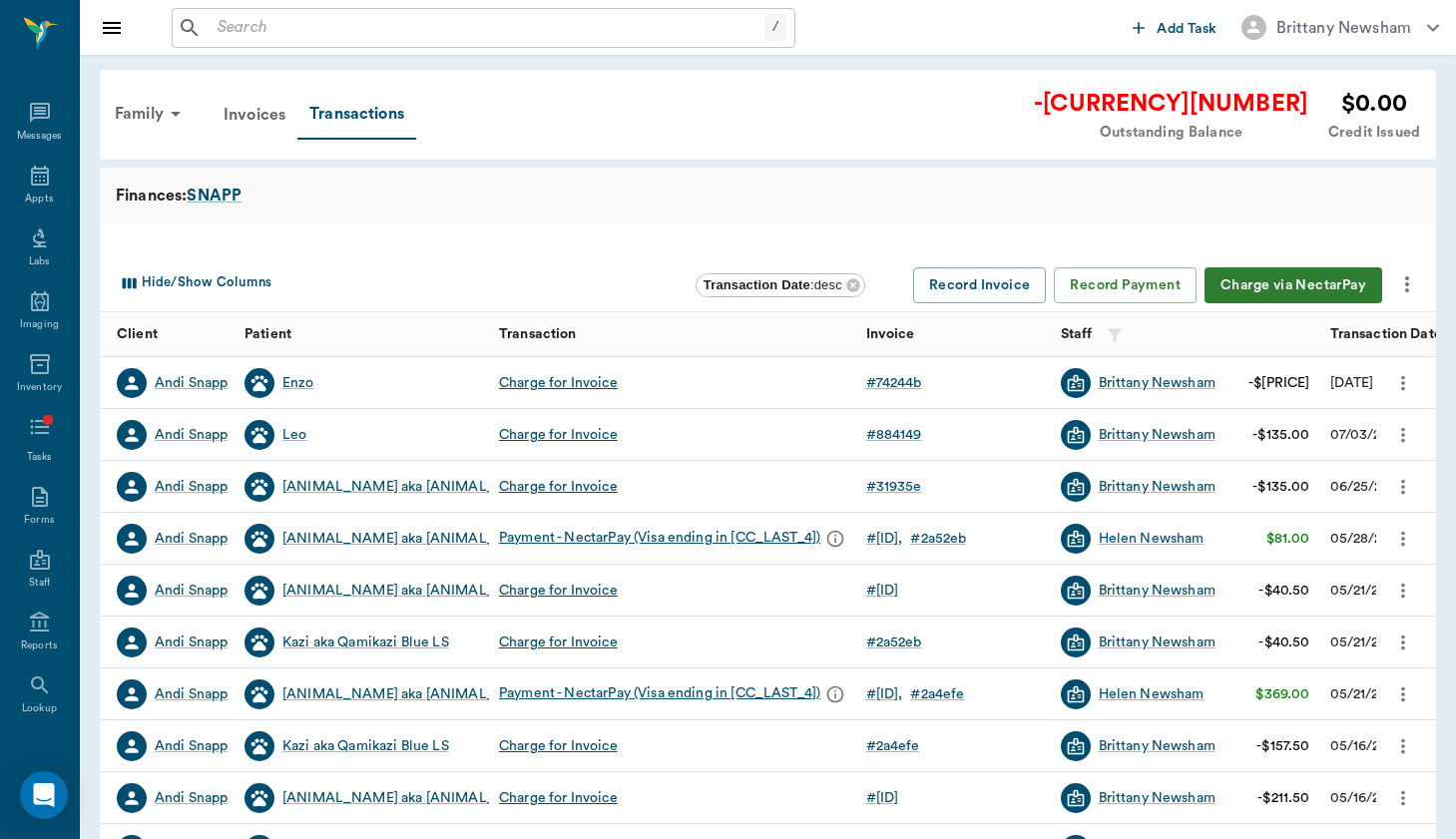 click on "Family Invoices Transactions -$1,257.75 Outstanding Balance $0.00 Credit Issued" at bounding box center (761, 115) 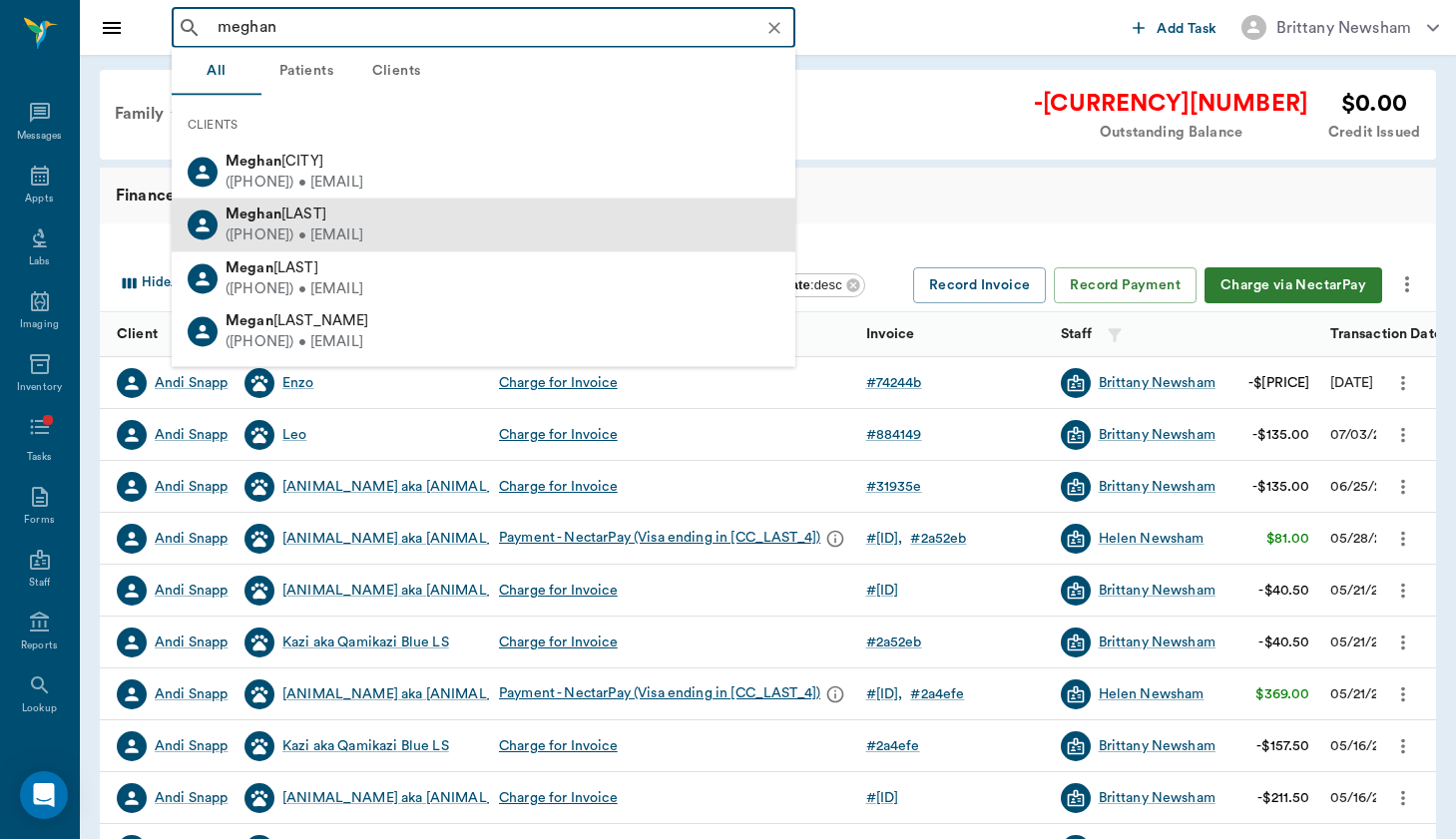 click on "([PHONE])   • [EMAIL]" at bounding box center [294, 235] 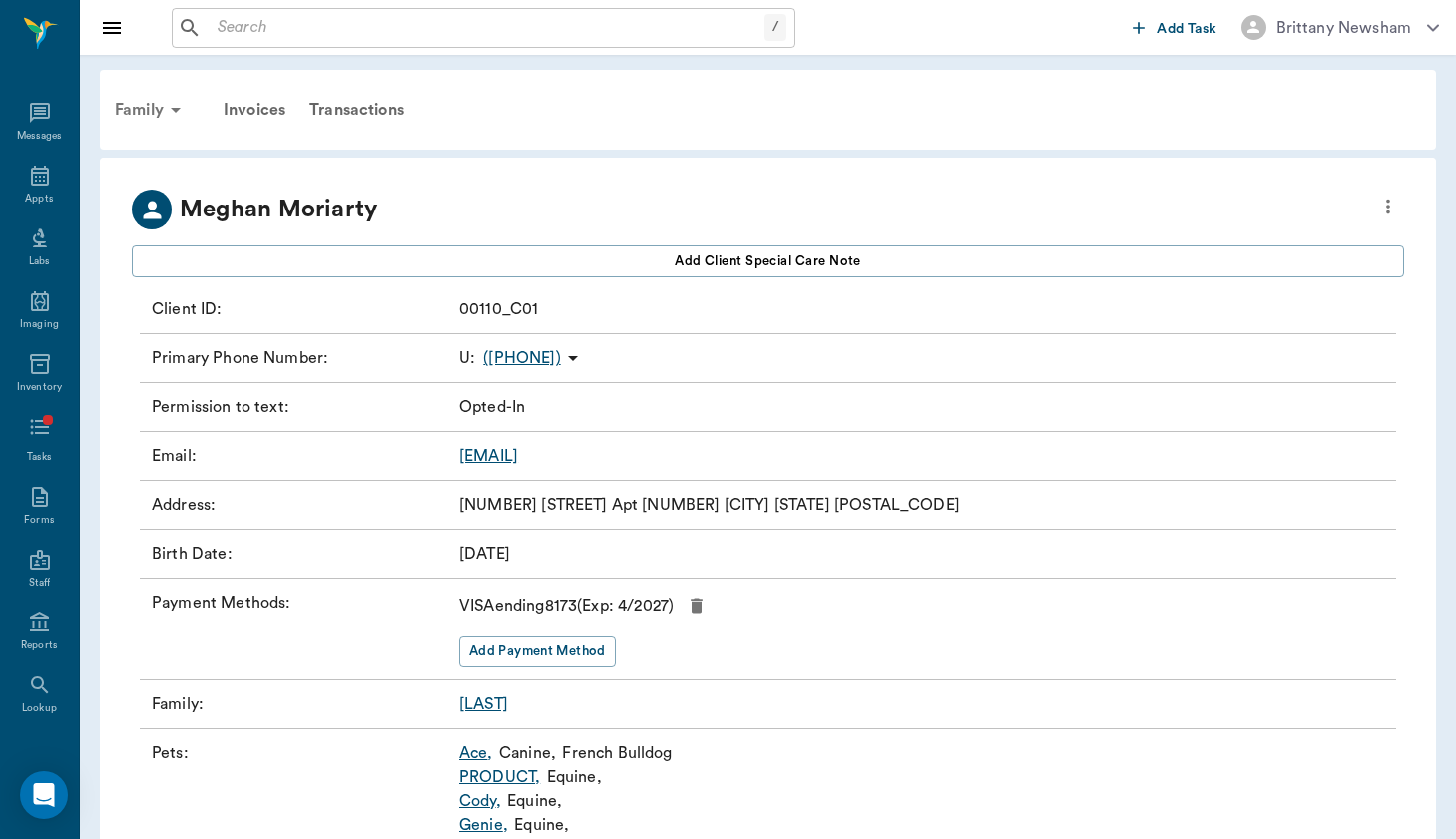 click on "Family" at bounding box center [151, 110] 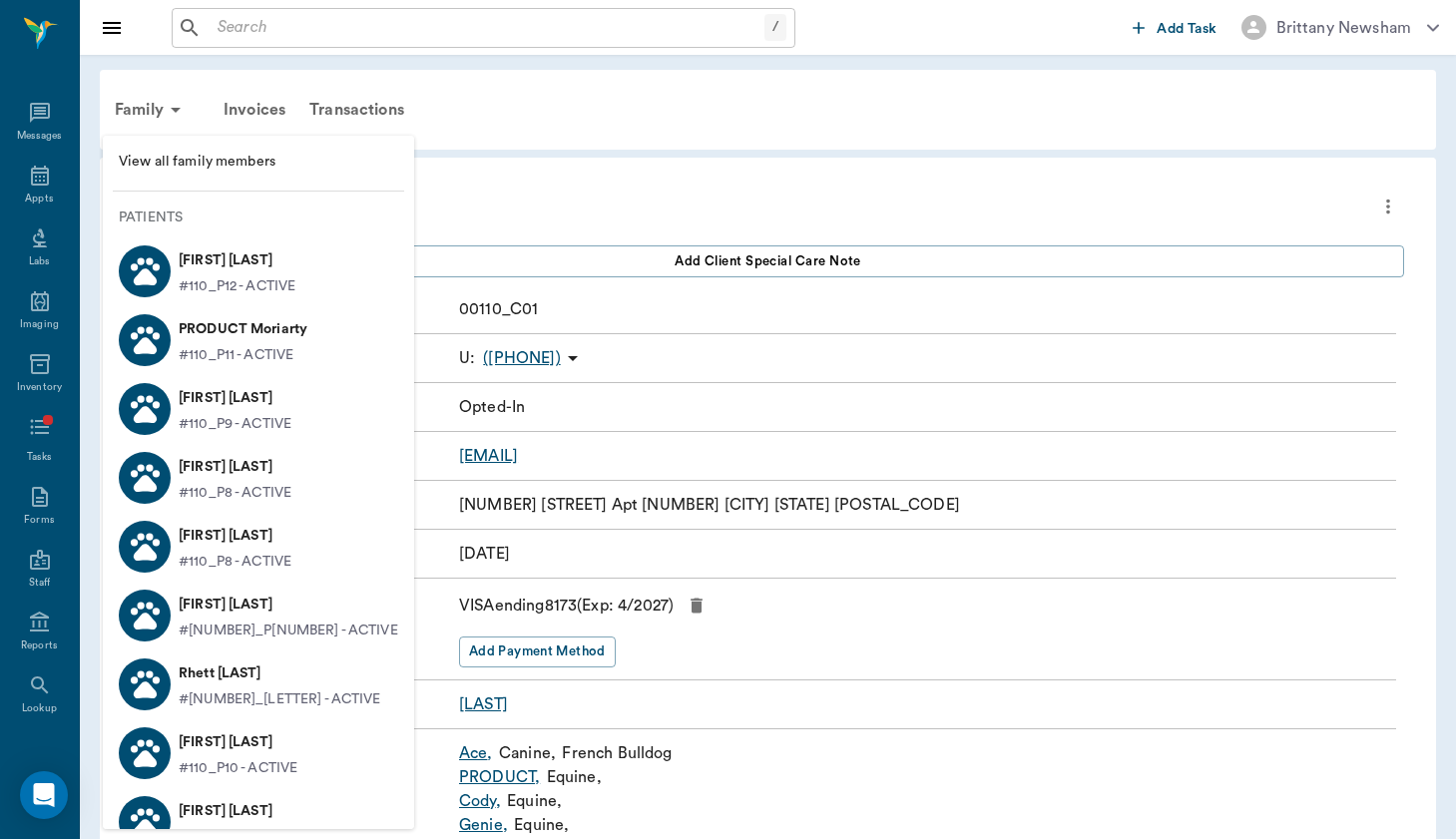 click at bounding box center (728, 419) 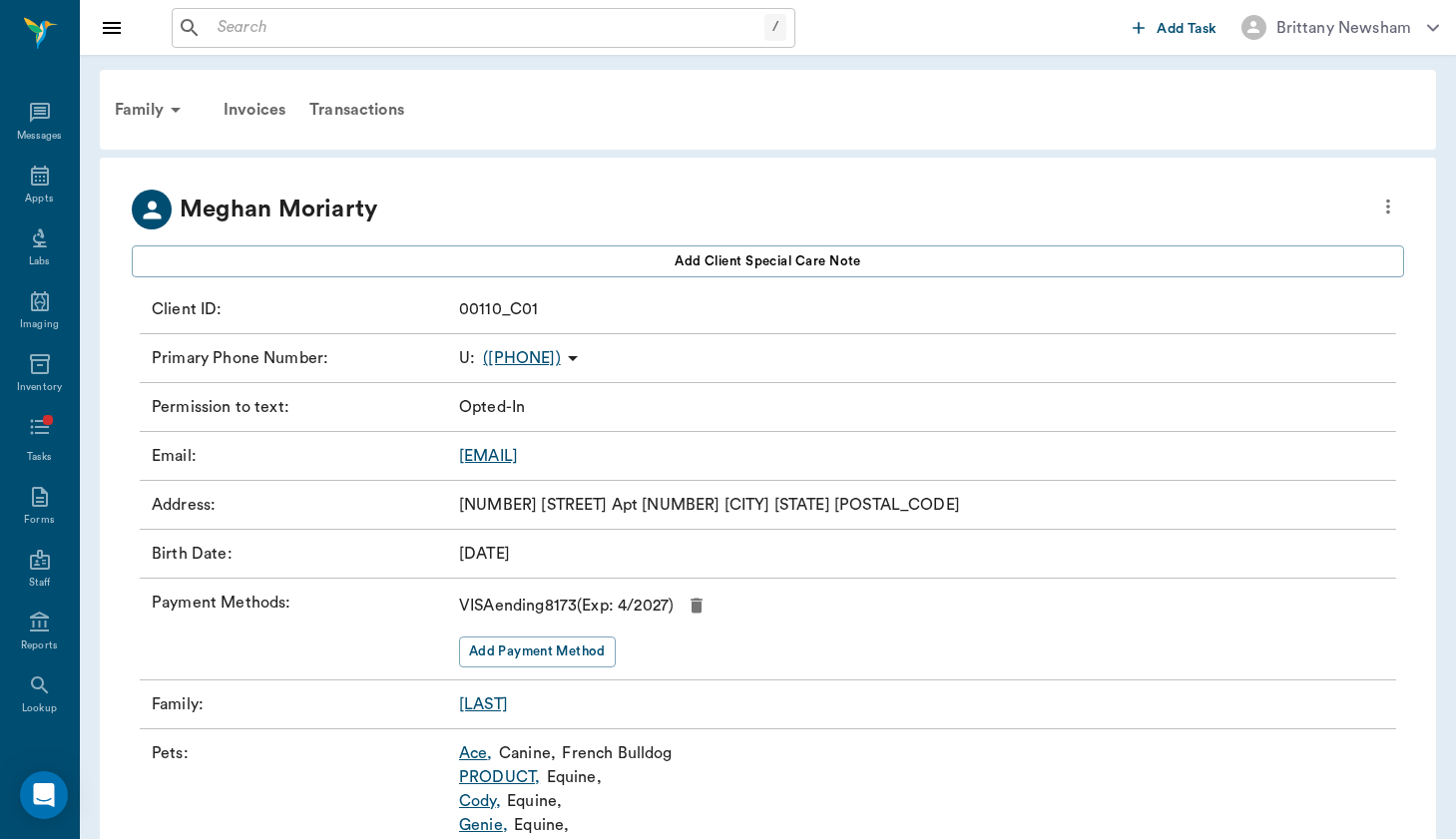 click on "/ ​ Add Task [PROVIDER_NAME] Nectar Messages Appts Labs Imaging Inventory Tasks Forms Staff Reports Lookup Settings Family Invoices Transactions [FULL_NAME] Add client Special Care Note Client ID : [ID] Primary Phone Number : U : ([PHONE]) Permission to text : Opted-In Email : [EMAIL] Address : [NUMBER] [STREET]  Apt [APT_NUMBER] [CITY] [STATE] [ZIP] Birth Date : [DATE] Payment Methods : VISA  ending  [CARD_LAST_4]  (Exp:   [EXP_MONTH] / [EXP_YEAR] ) Add Payment Method Family : [FAMILY_NAME] Pets : Ace ,  Canine ,  French Bulldog PRODUCT ,  Equine ,  Cody ,  Equine ,  Genie ,  Equine ,  Fancy ,  Equine ,  American Quarter Horse Hank ,  Canine ,  Australian Cattle Dog Rhett ,  Canine ,  Australian Shepherd Jennie ,  Equine ,  Donkey Emma ,  Equine ,  American Quarter Horse Tee ,  Equine ,  American Quarter Horse Bam ,  Equine ,  American Quarter Horse Shiner ,  Equine ,  American Quarter Horse Adam R44 ,  Equine ,  American Quarter Horse NectarVet | High Caliber Performance
0 Settings Sign Out Patients" at bounding box center [728, 564] 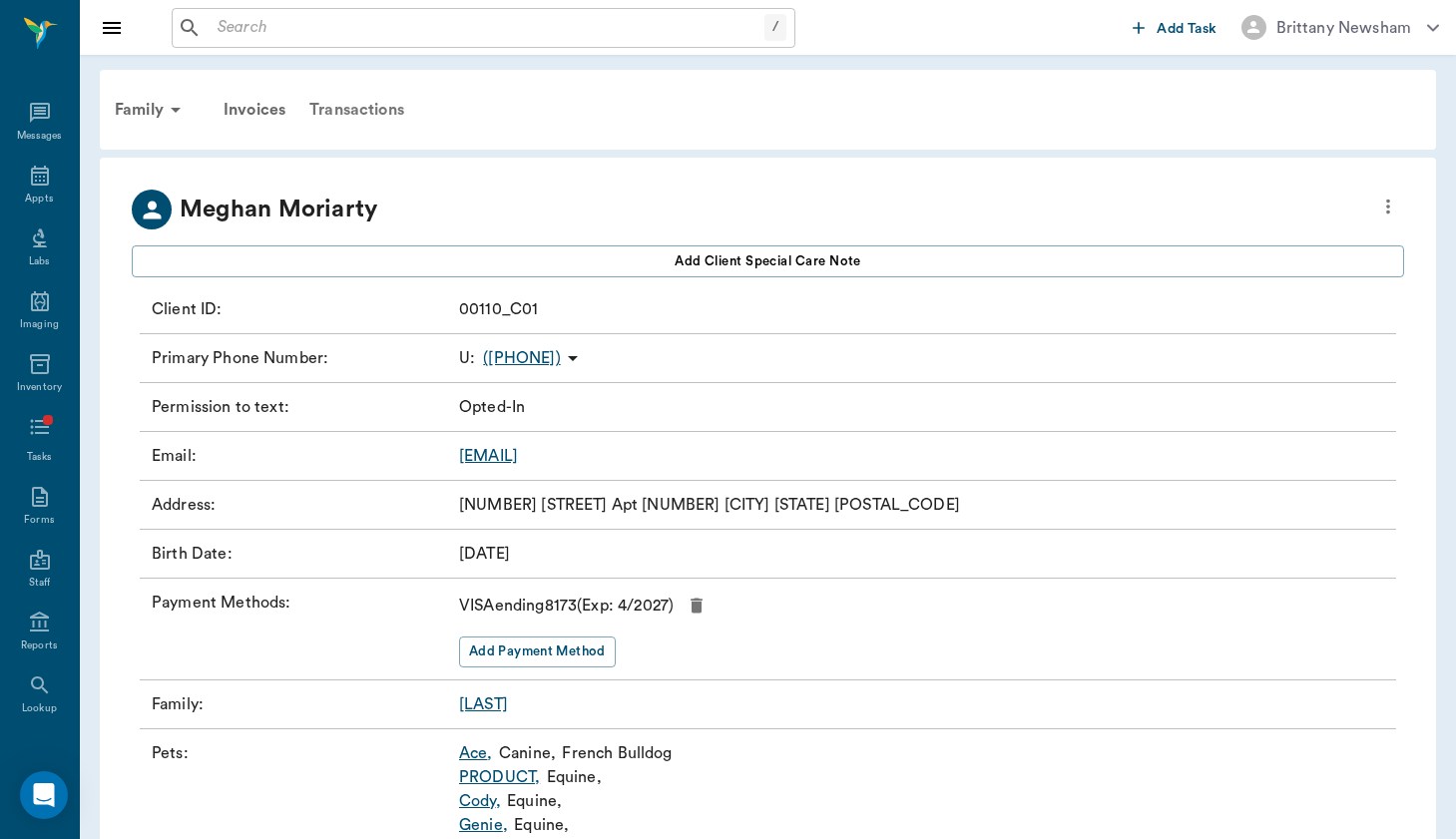 click on "Transactions" at bounding box center (356, 110) 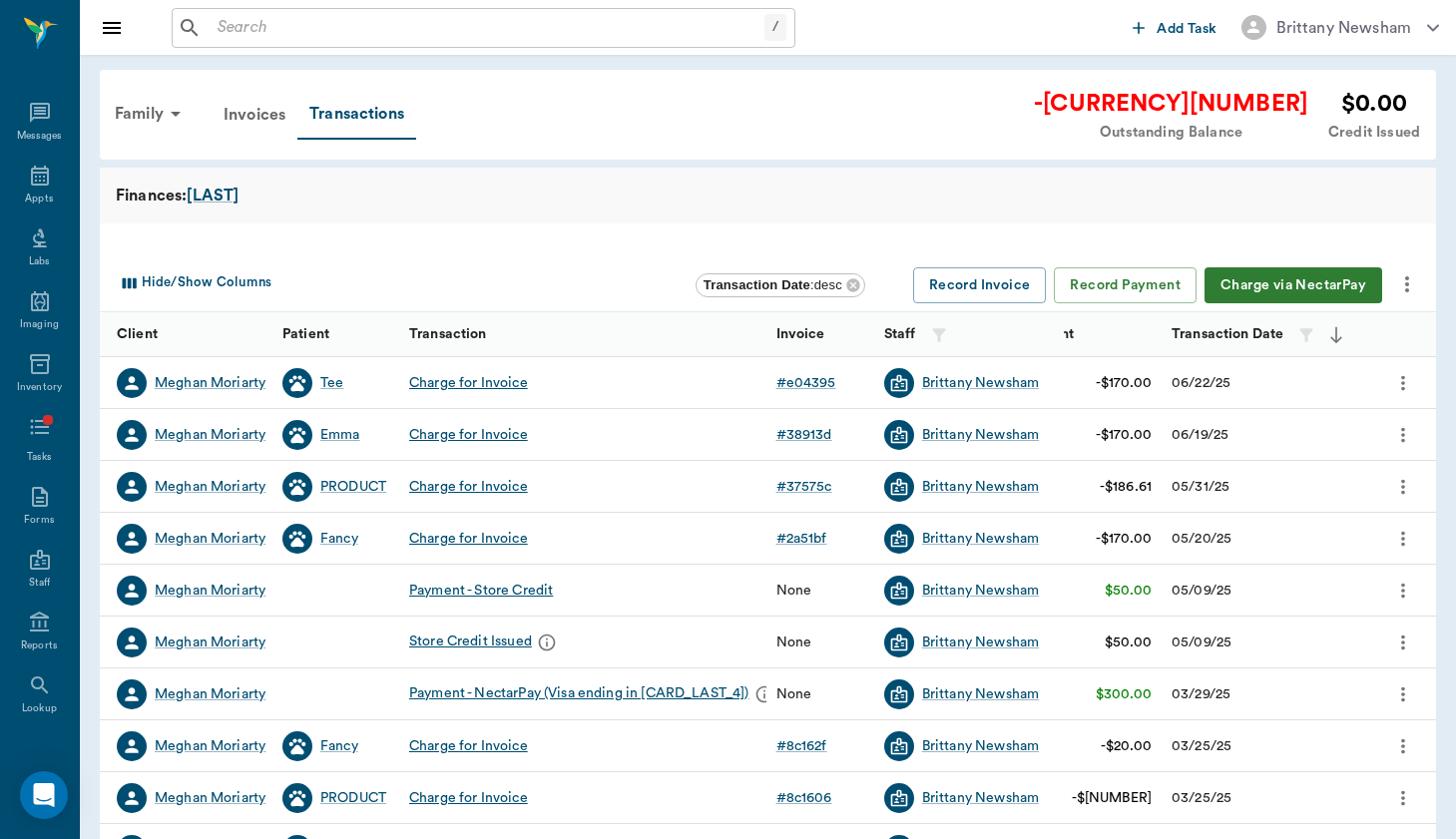 click 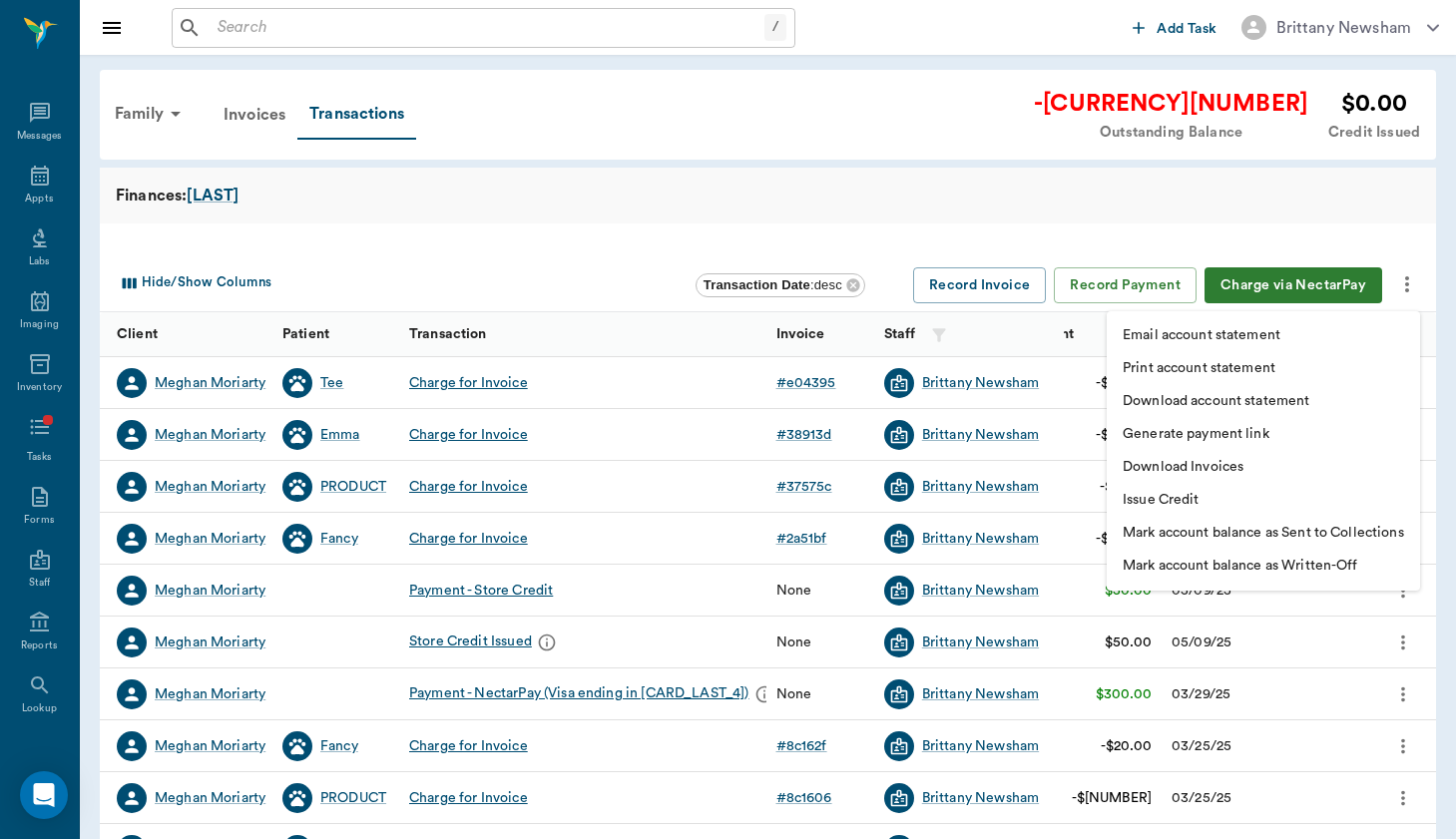 click on "Generate payment link" at bounding box center (1263, 434) 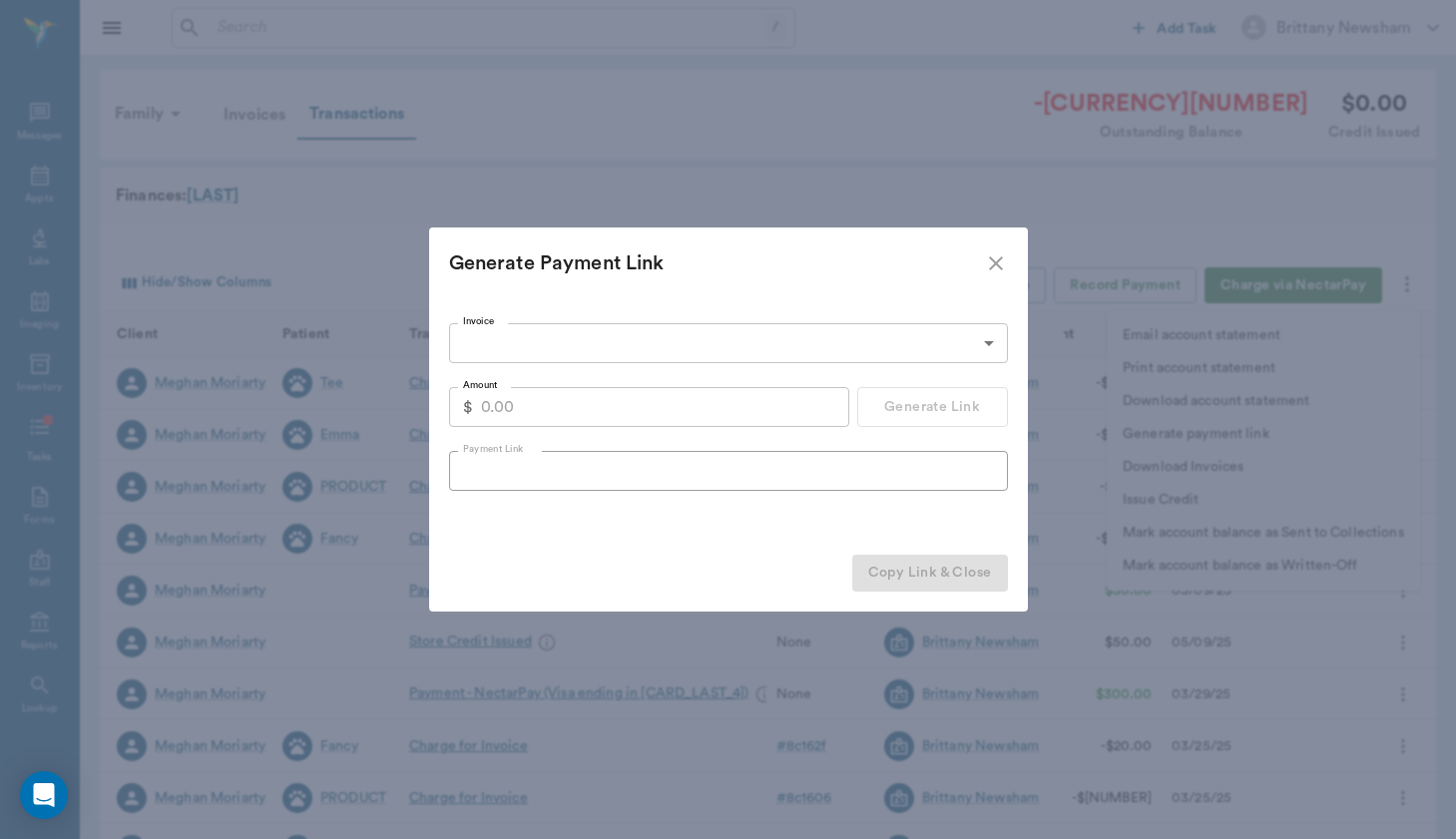 click on "Invoice ​ Invoice Amount $ Amount Generate Link Payment Link Payment Link" at bounding box center (728, 417) 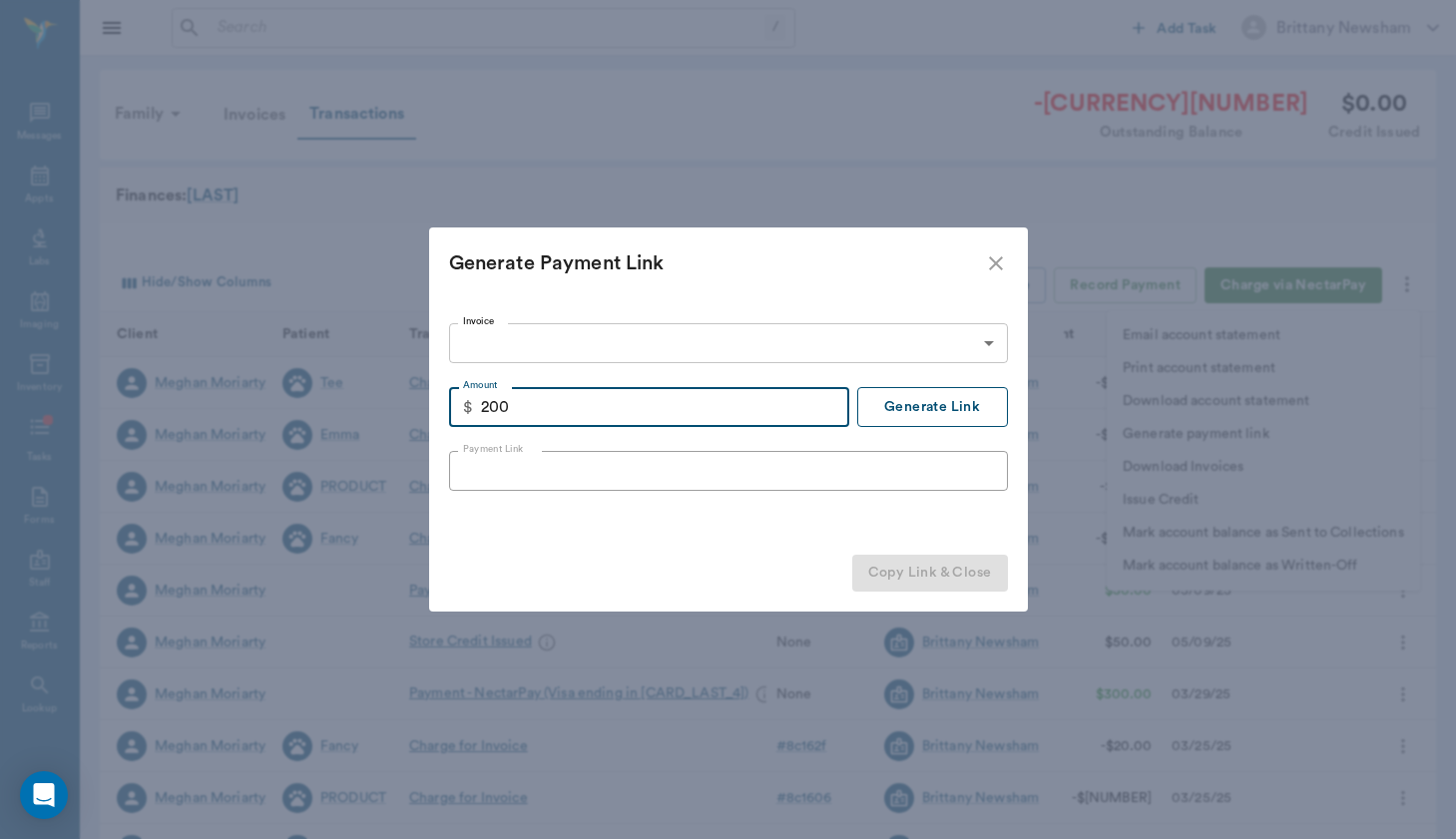 type on "200.00" 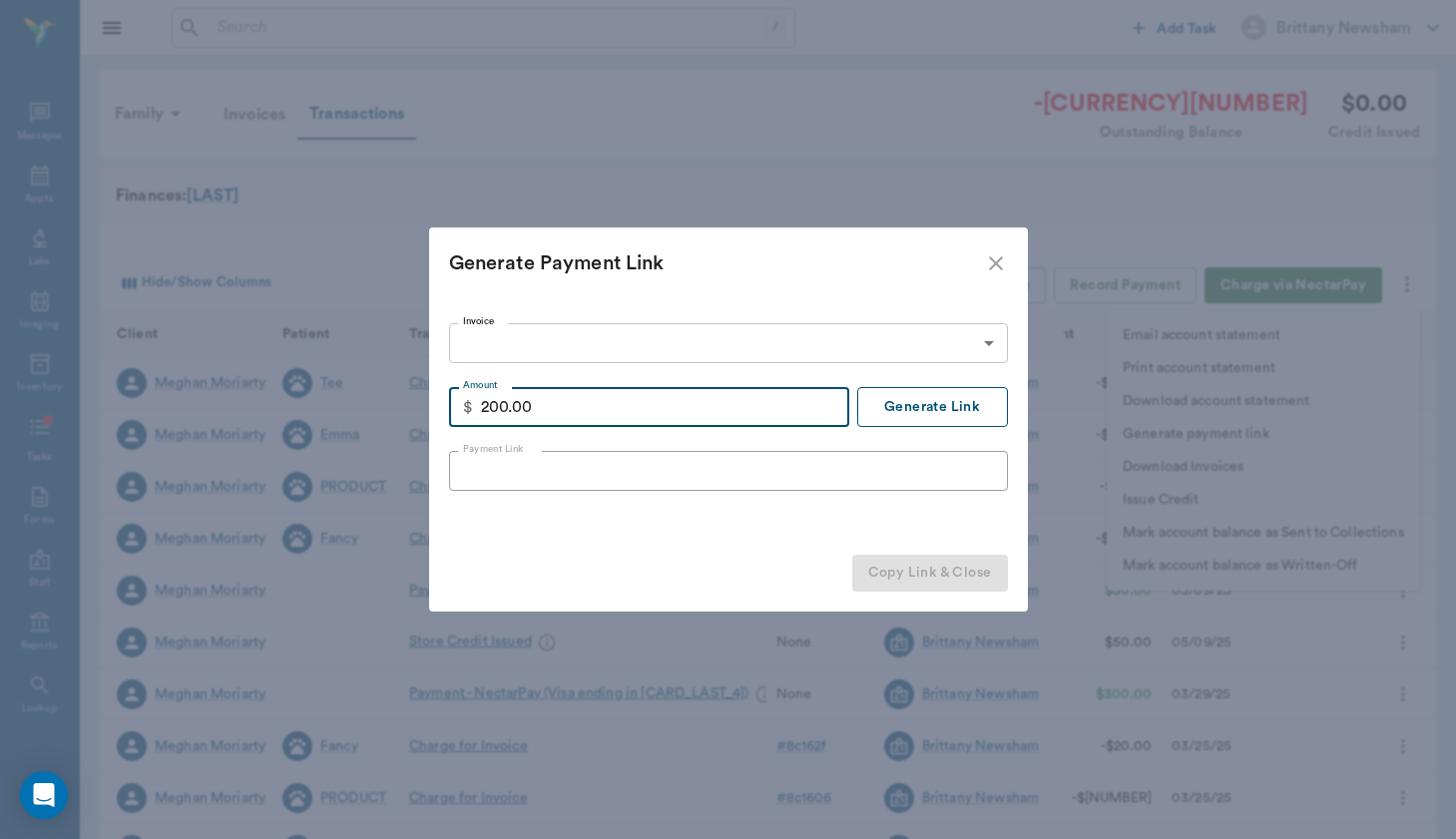 click on "Generate Link" at bounding box center [932, 407] 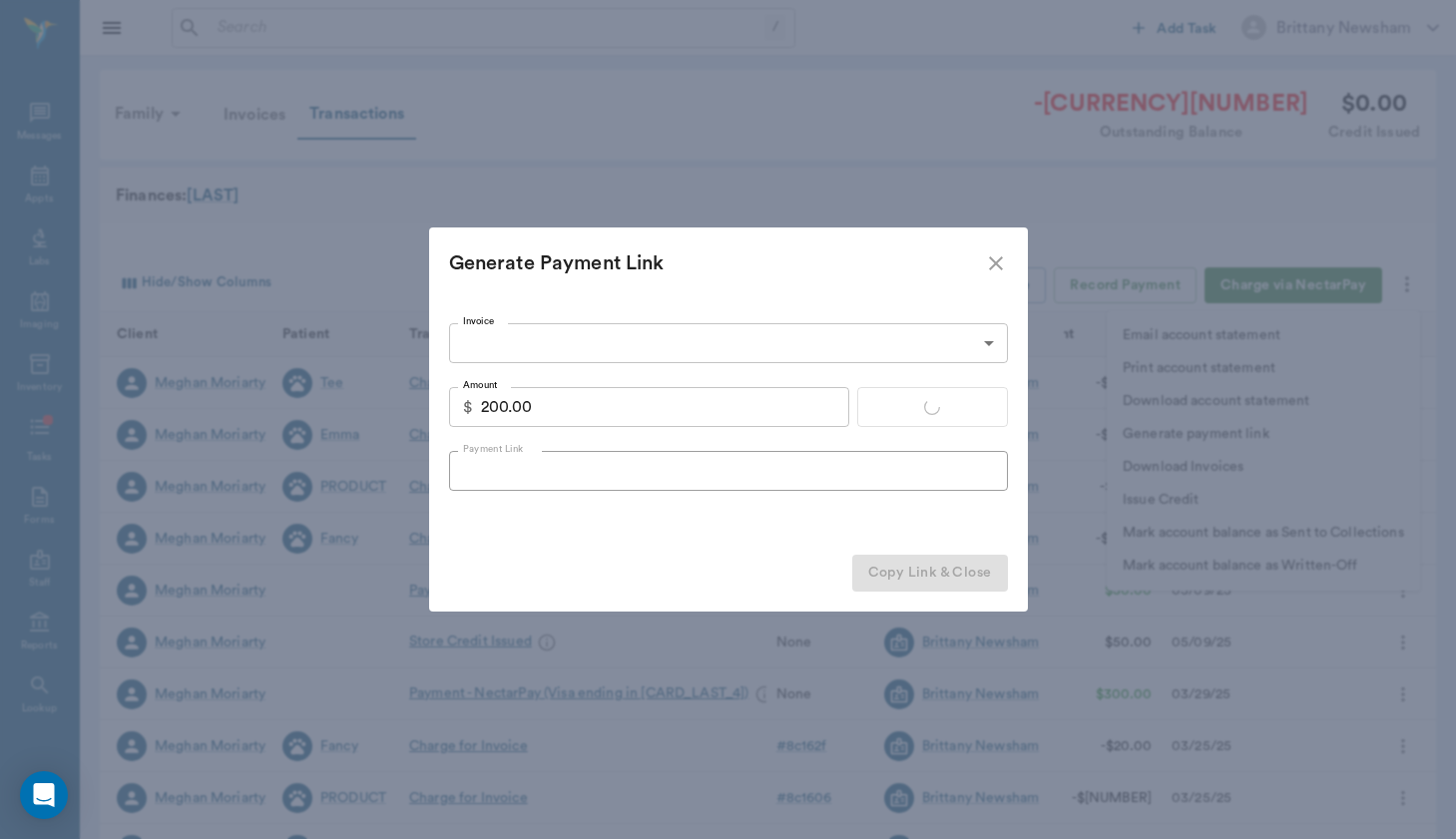 type on "https://nectarvet.paymentsonline.io/pay/cs_PFBrdaIsyFBgCGrn5s8Yo#fidkdWxabmB8Jz8ndW5aMGRWV2xWUzBJdDVyaHNQZF9QXTJVQTdJZmNGbFxybGZWNWpqM1VrbzdiTX9CR3RrYz1zfWxvMGpJUlNyZzRwX31fcUZtMnZPVnNzMXJxbVxAcWd3fDY0XWxUR0k1dUhoNUtOTycpJ2RmZmpwa3FabGEnPydkZmZxWmNqUWlUN0ZxfGA3U3JqNzF0PUFBTCcpJ2RmZmpwa3Faa2RoYCc%2FJ01sYm0lRmRpbGdgdyVVYHdjandoZGtmYCklSUlGJykncmBndmxxYCc%2FJ21xcXV2PyoqcnJyK21sYm1mZGlsZ2B3dWB3Y2p3aGRrZmArZmpoJ3g%3D" 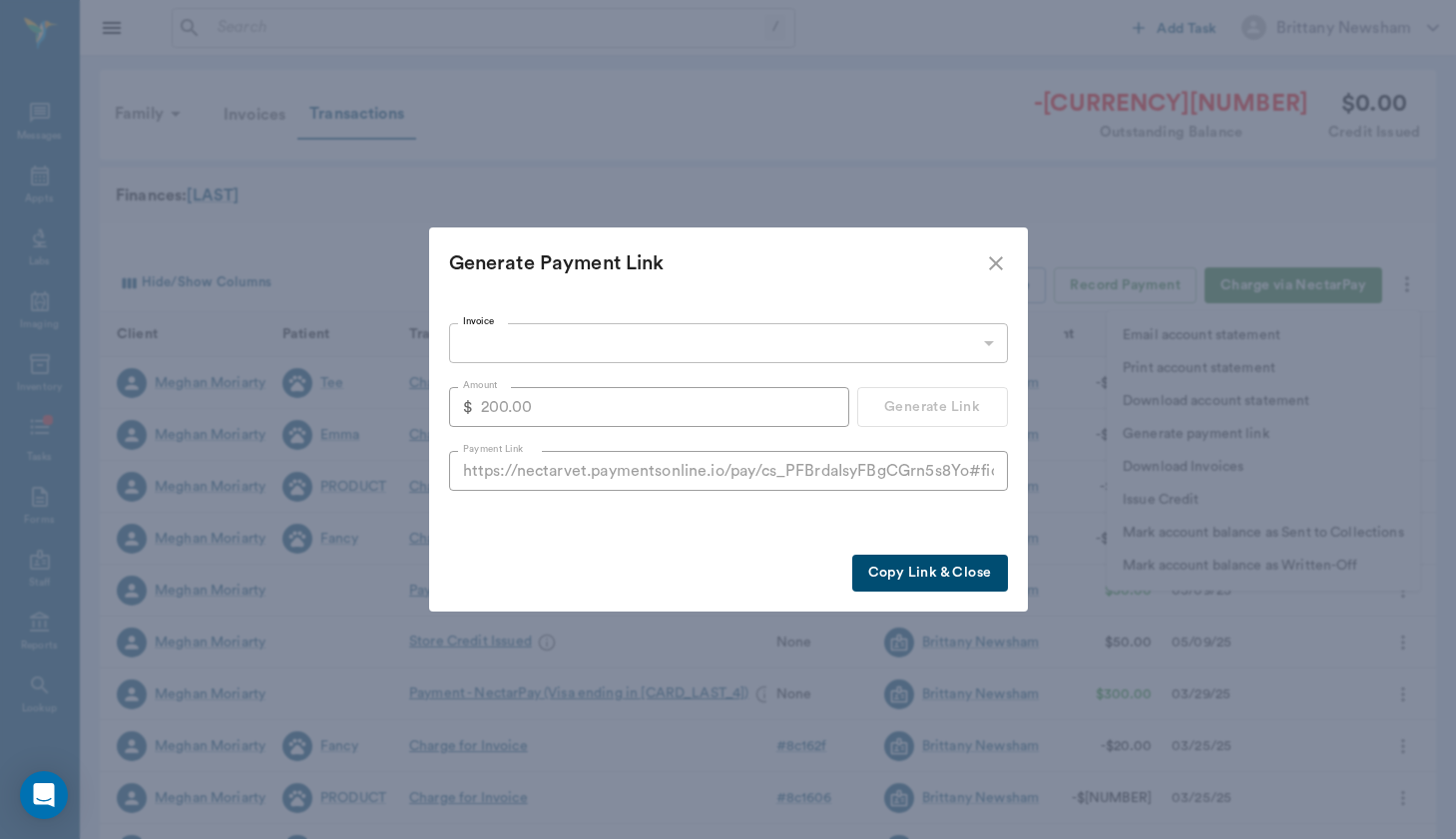 click on "Copy Link & Close" at bounding box center (930, 573) 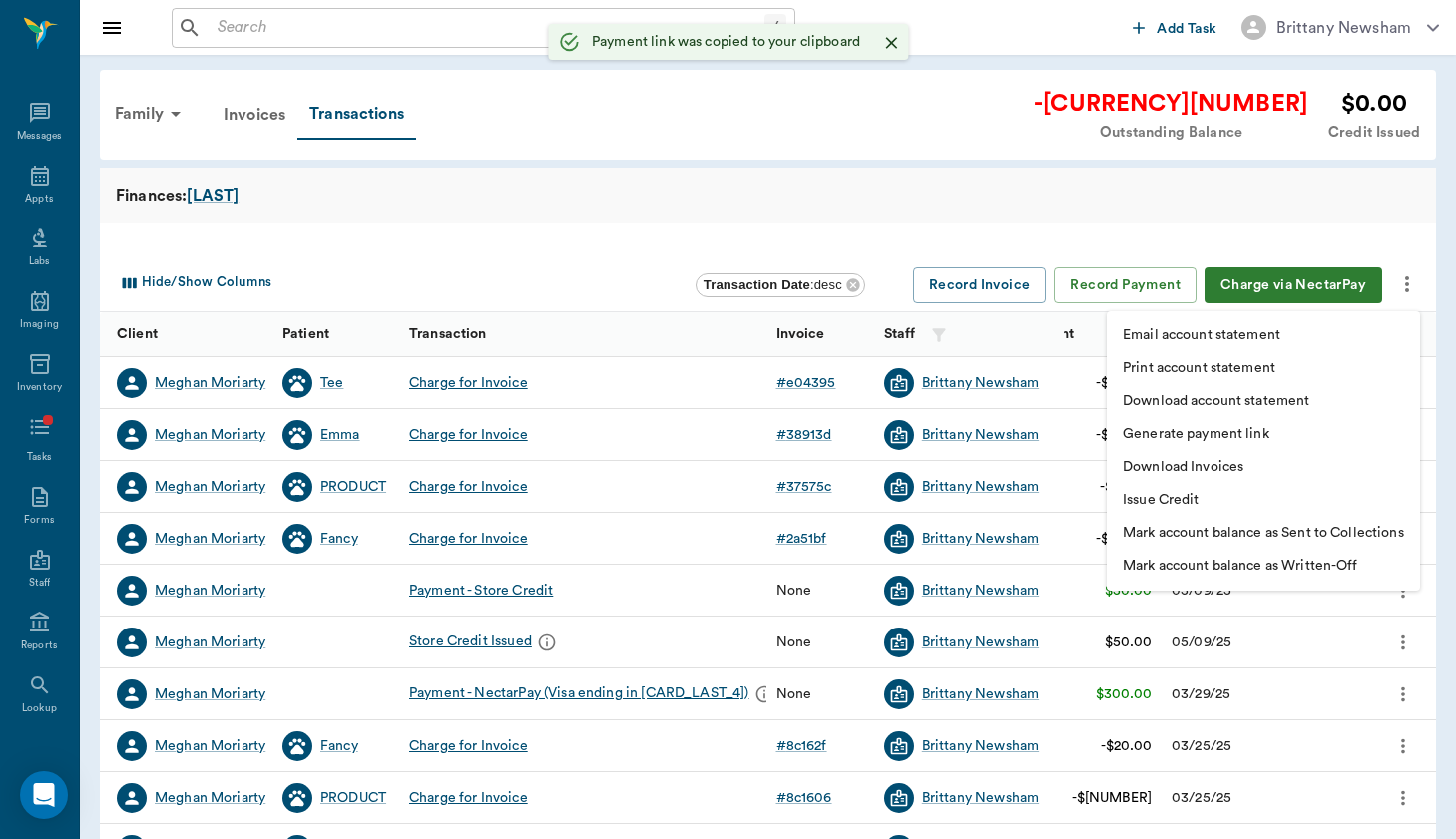 click at bounding box center [728, 419] 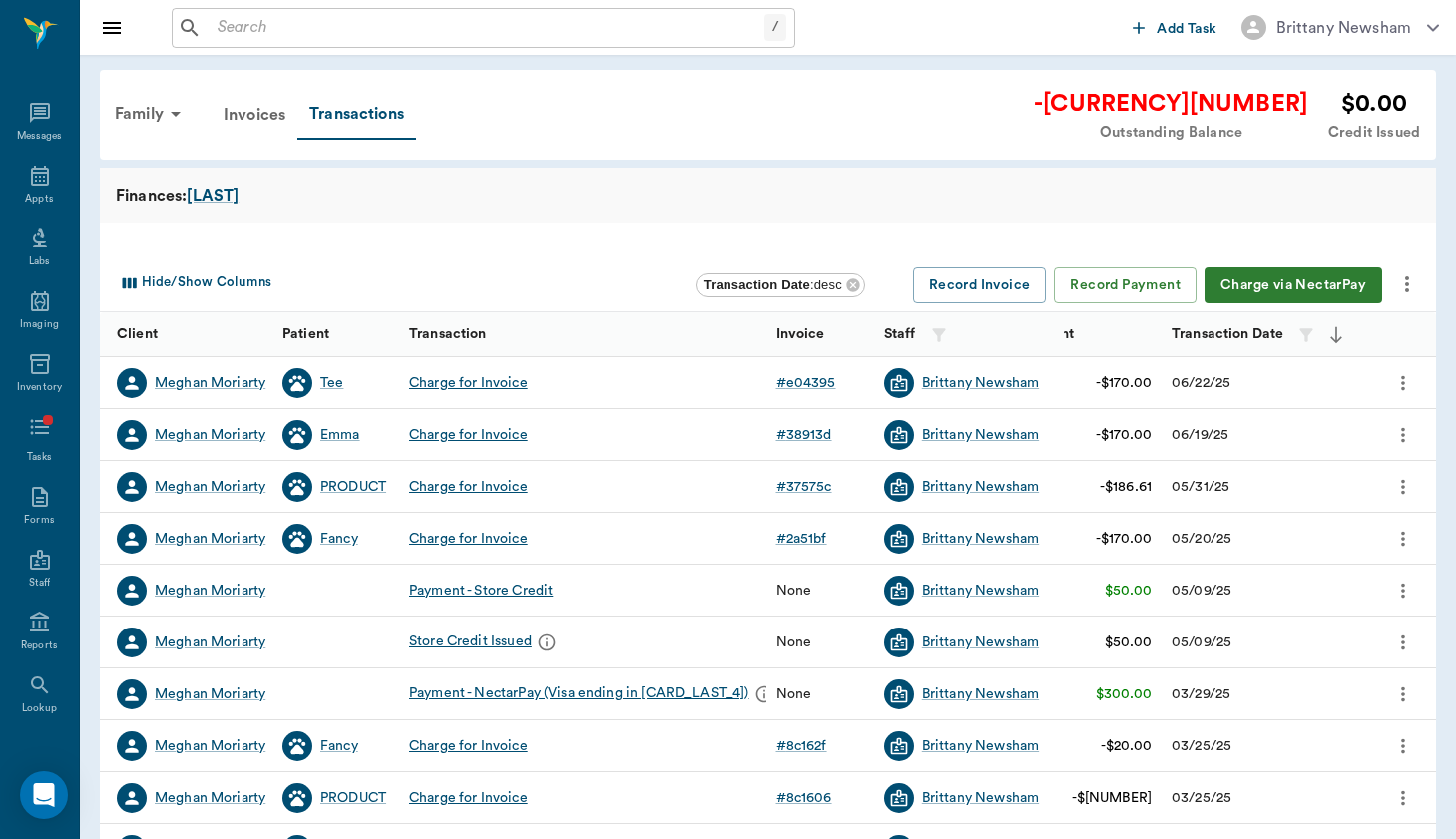 click at bounding box center [487, 28] 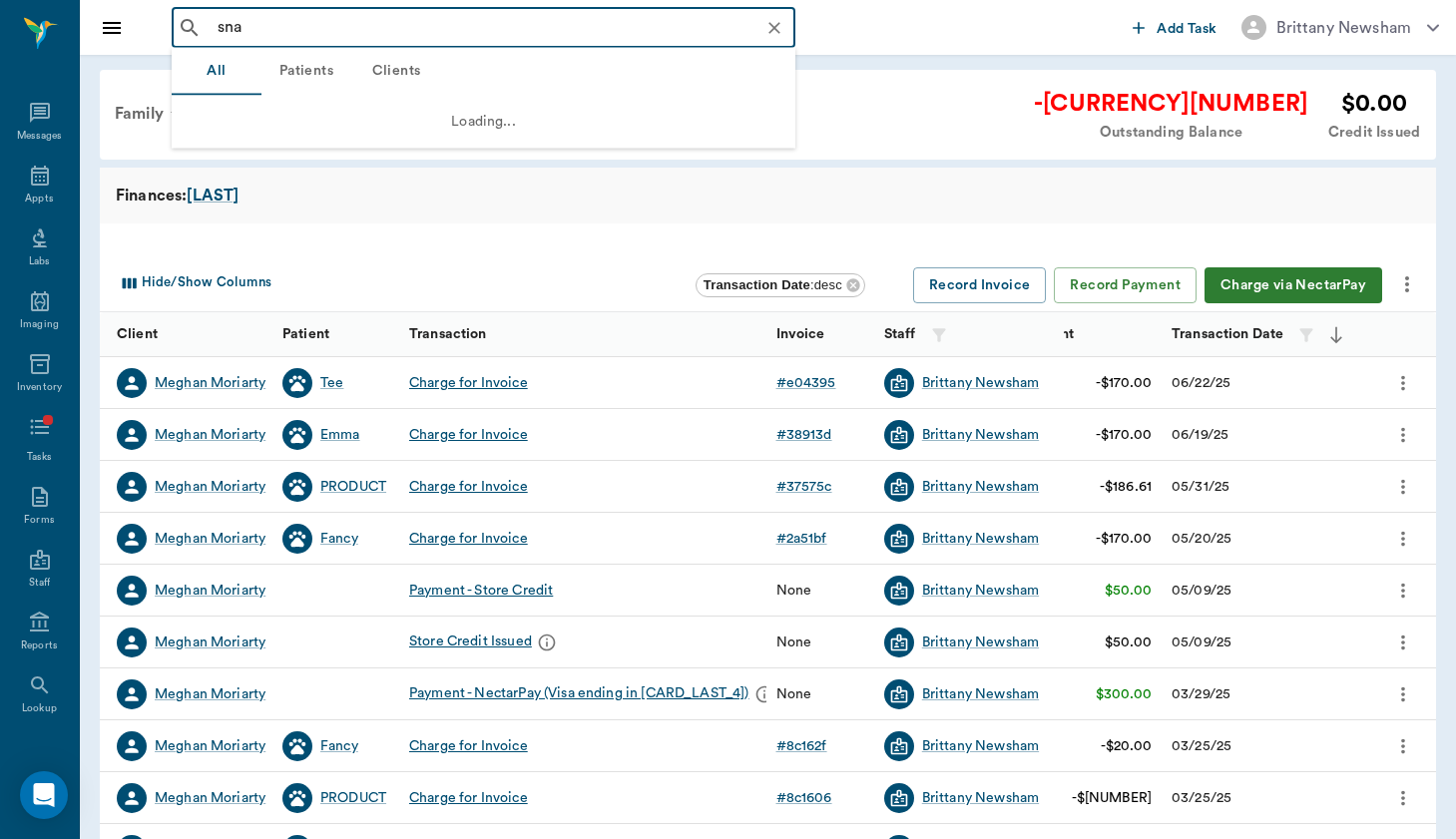 type on "snap" 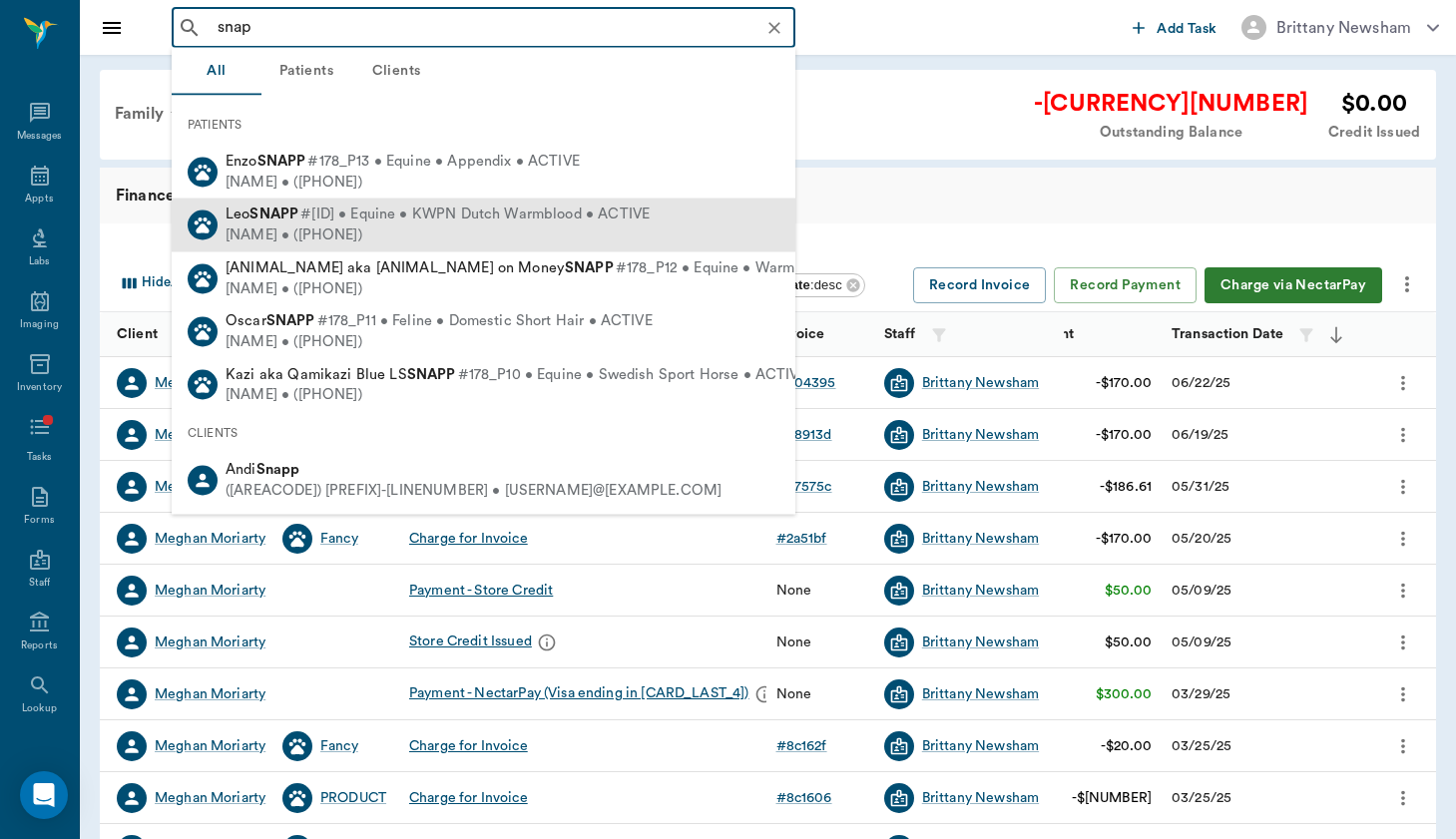 click on "Leo SNAPP #[NUMBER] • Equine • KWPN Dutch Warmblood • ACTIVE Andi Snapp • ([PHONE])" at bounding box center (483, 224) 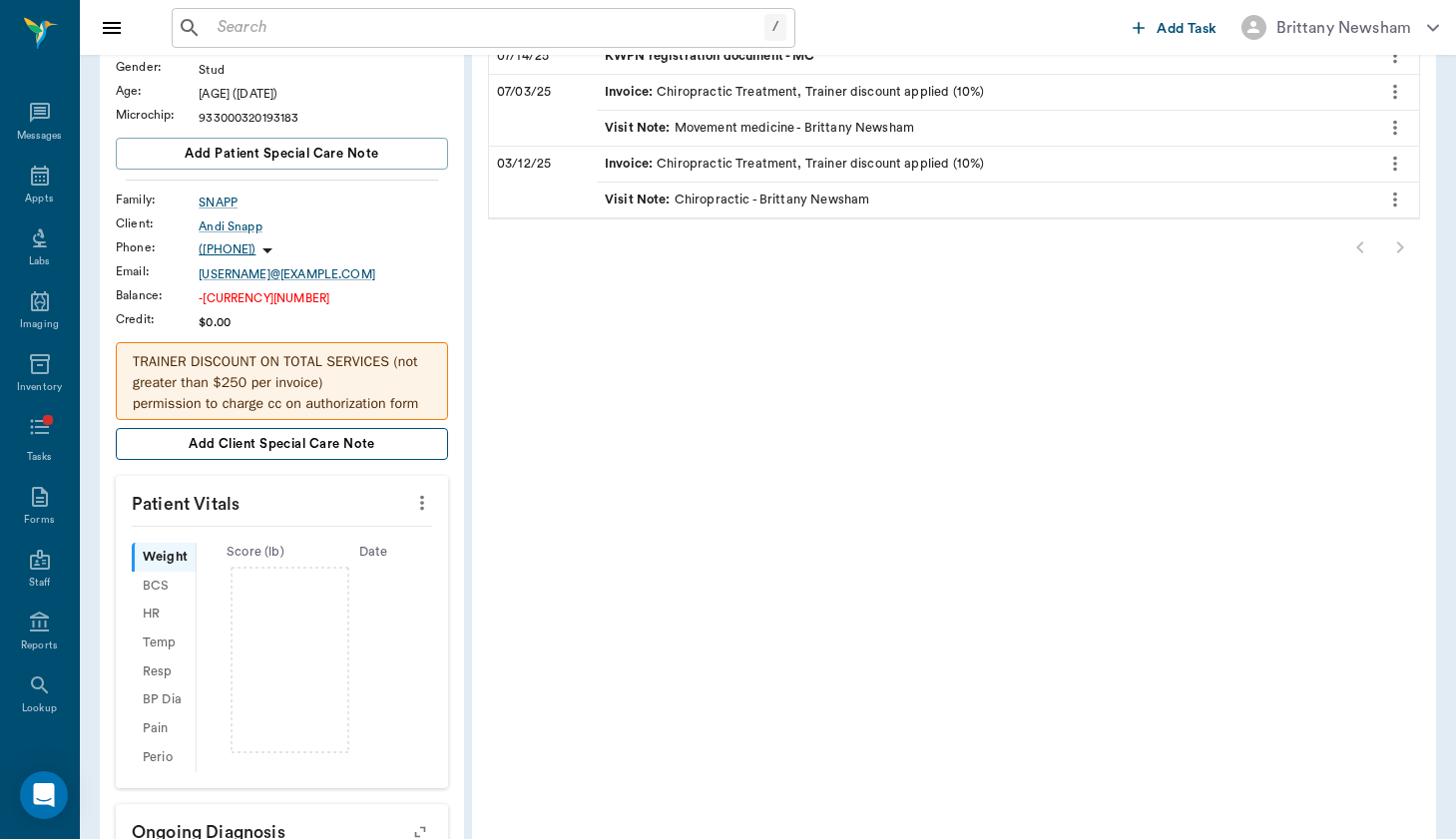 scroll, scrollTop: 245, scrollLeft: 0, axis: vertical 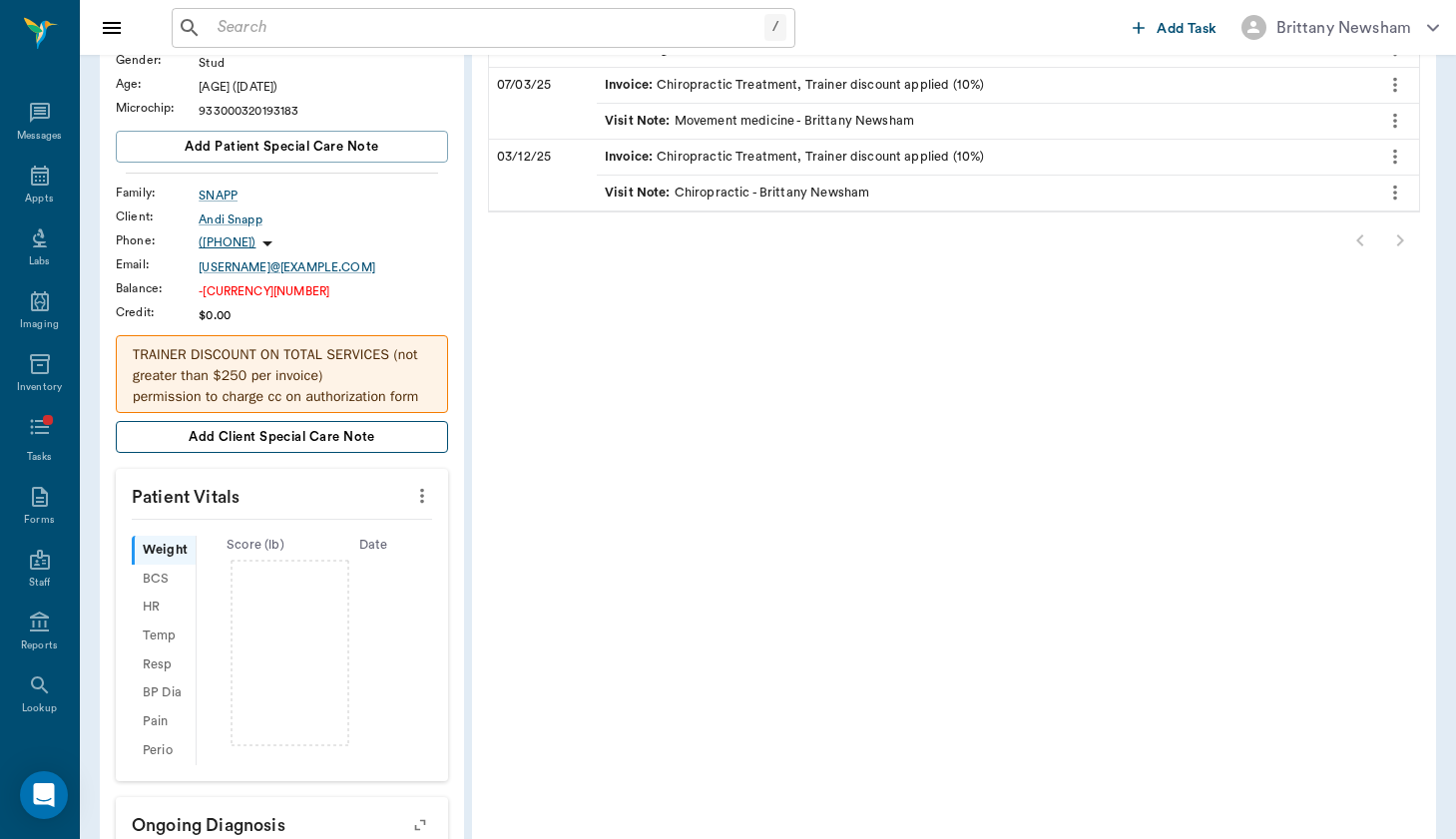 click on "Add client Special Care Note" at bounding box center [281, 437] 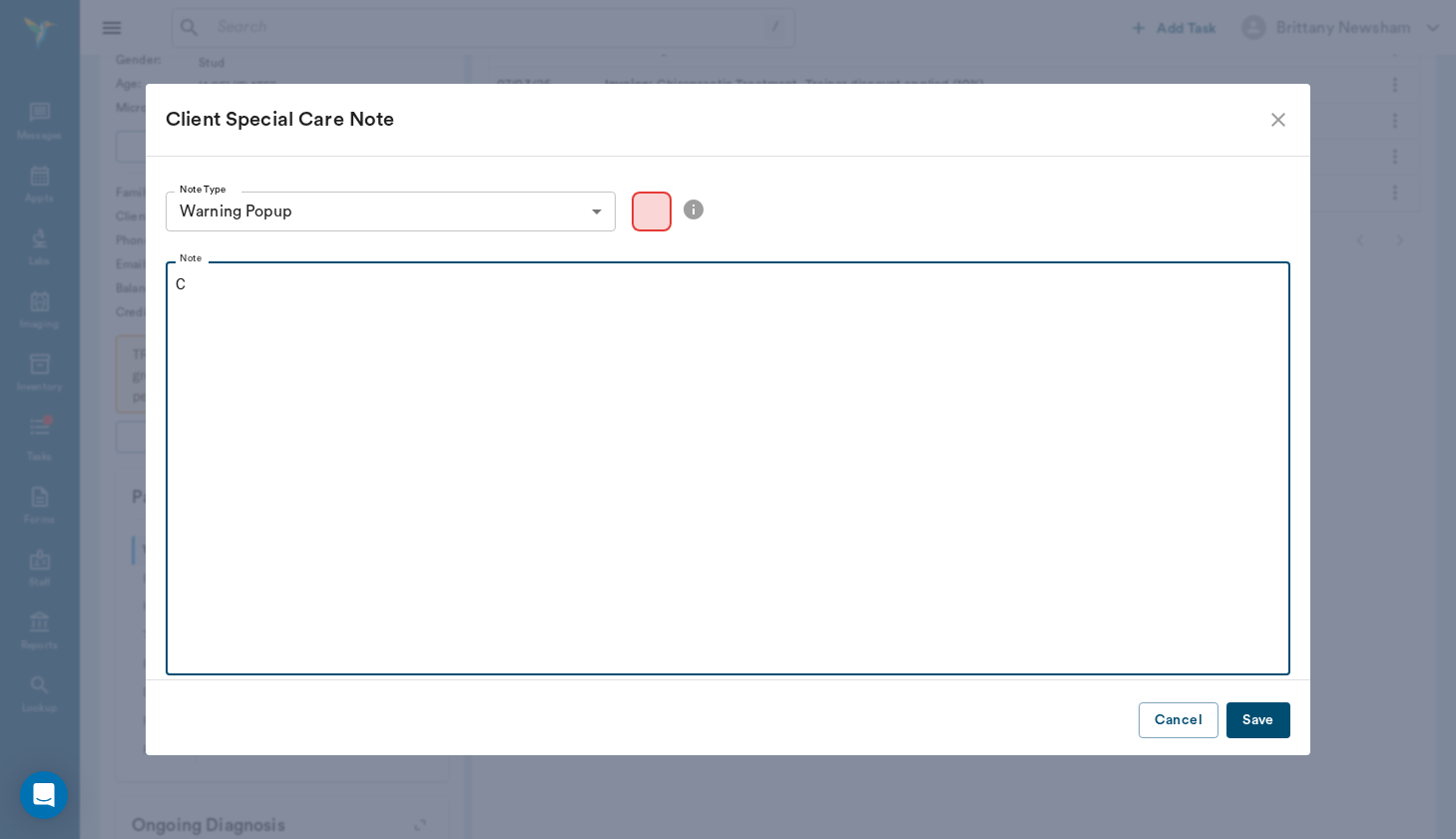 type 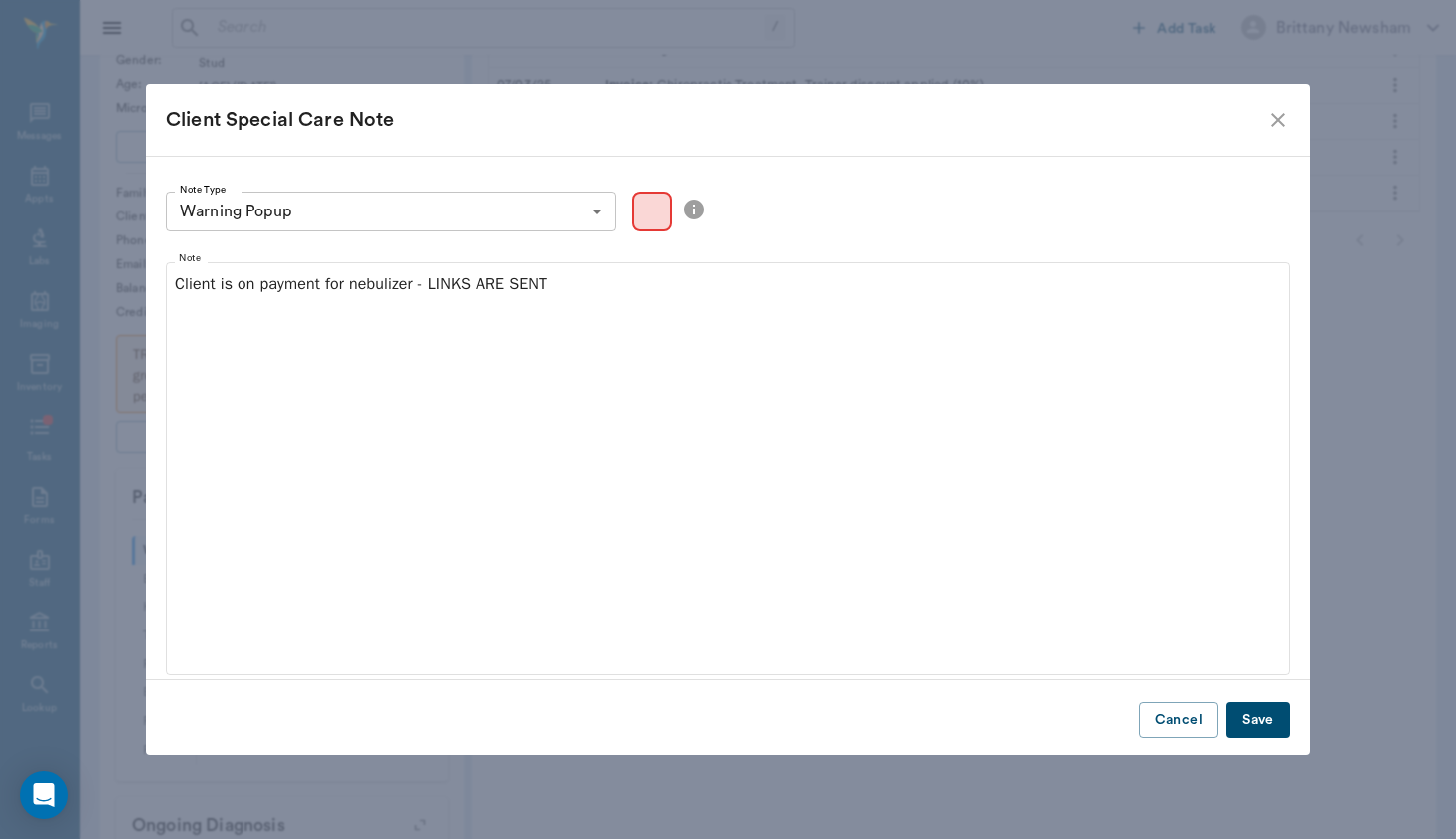 click on "Add patient Special Care Note Family : SNAPP Client : Andi Snapp Phone : ([PHONE]) Email : [EMAIL] Balance : -$1,257.75 Credit : $0.00 TRAINER DISCOUNT ON TOTAL SERVICES (not greater than $250 per invoice) permission to charge cc on authorization form Add client Special Care Note Patient Vitals Weight BCS HR Temp Resp BP Dia Pain Perio Score ( lb ) Date Ongoing diagnosis Current Rx Reminders Upcoming appointments Schedule Appointment Patient History: Leo Medical Notes, Labs, Imaging +11 more All Dates Download Expand All 07/14/25 KWPN registration document - MC 07/03/25 Invoice : Chiropractic Treatment, Trainer discount applied (10%) Visit Note : 03/12/25 : :" at bounding box center [728, 470] 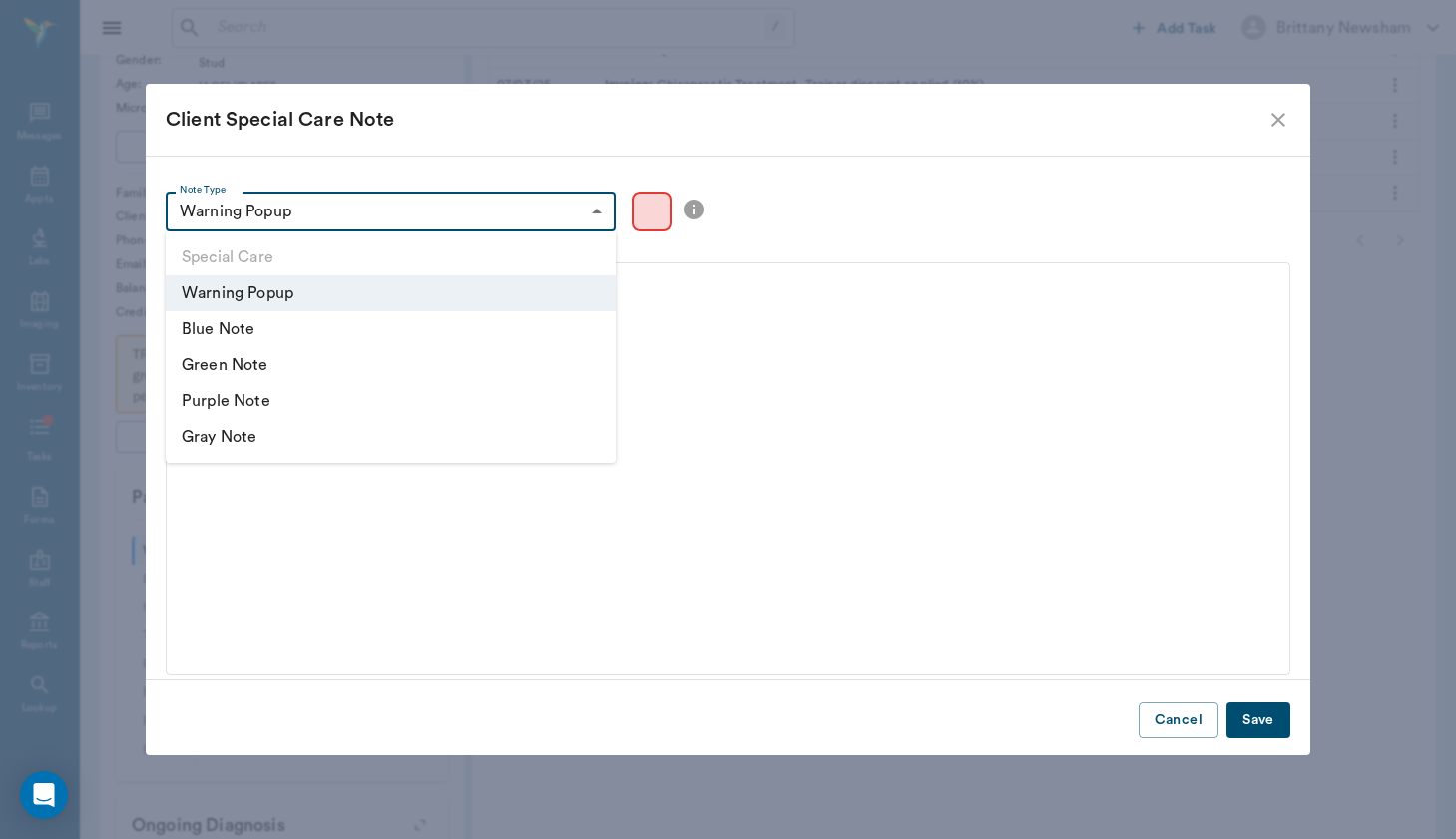 click on "Purple Note" at bounding box center [390, 401] 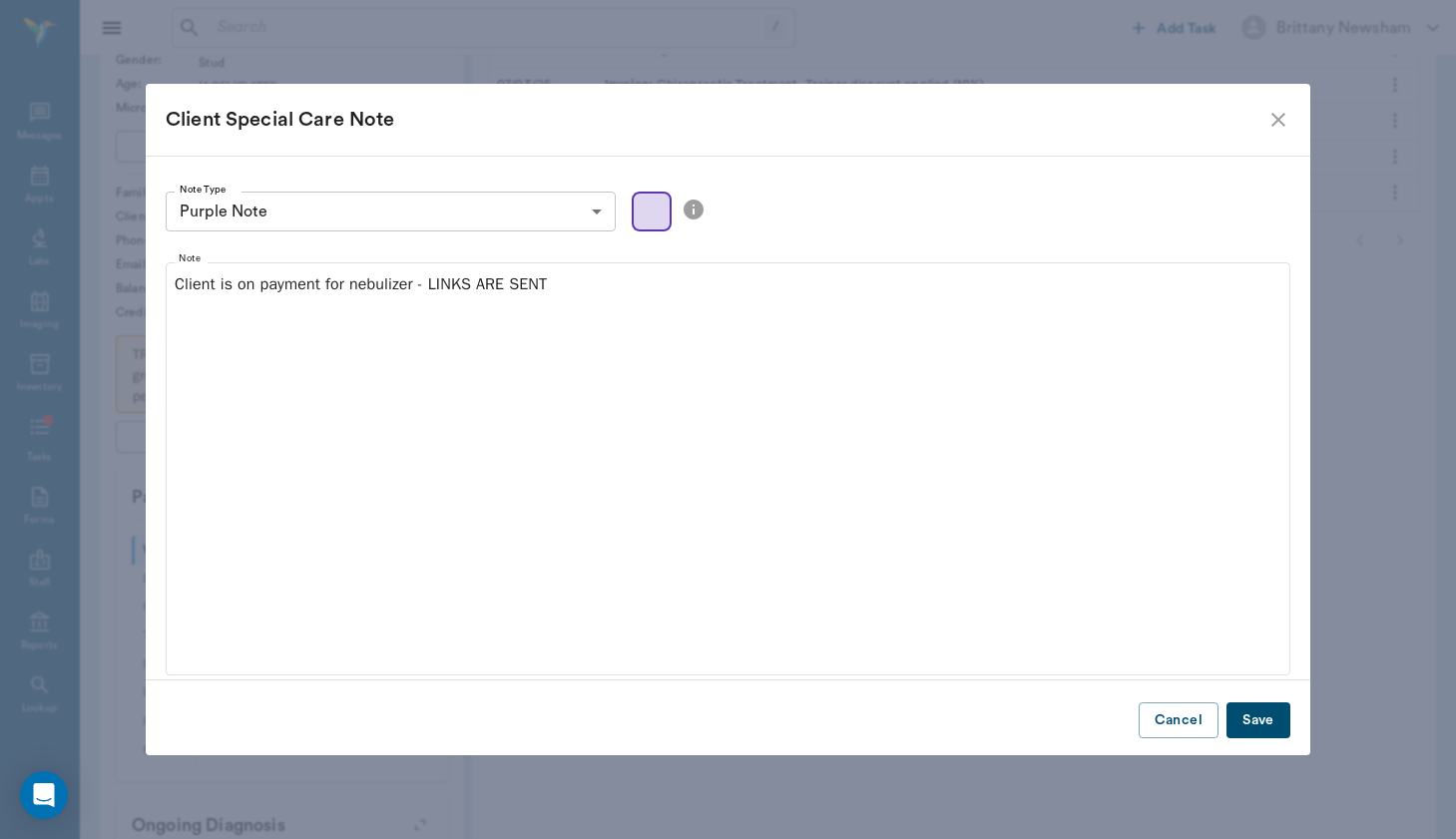click on "Save" at bounding box center (1258, 720) 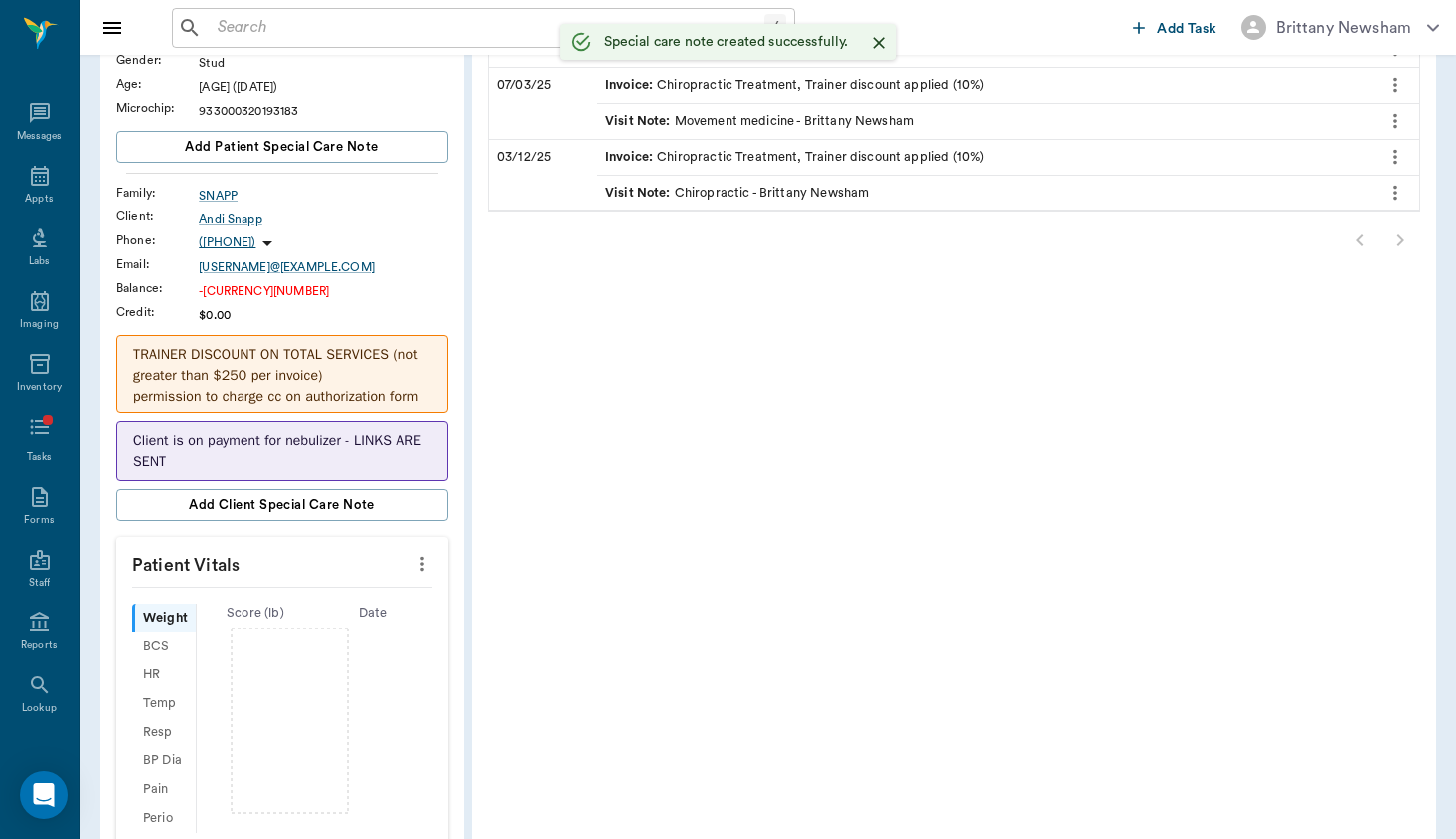 click on "Client is on payment for nebulizer - LINKS ARE SENT" at bounding box center (281, 451) 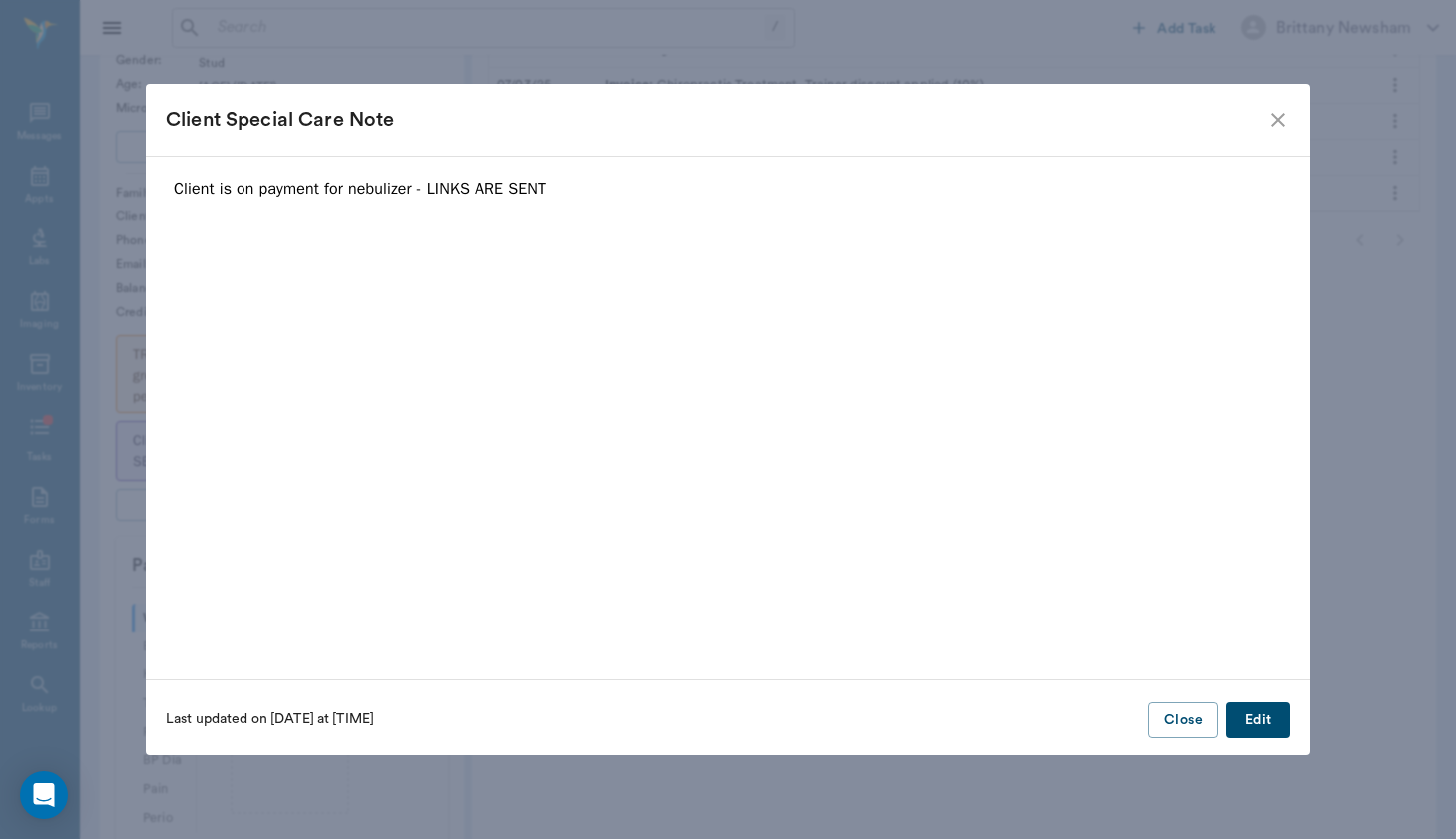 click 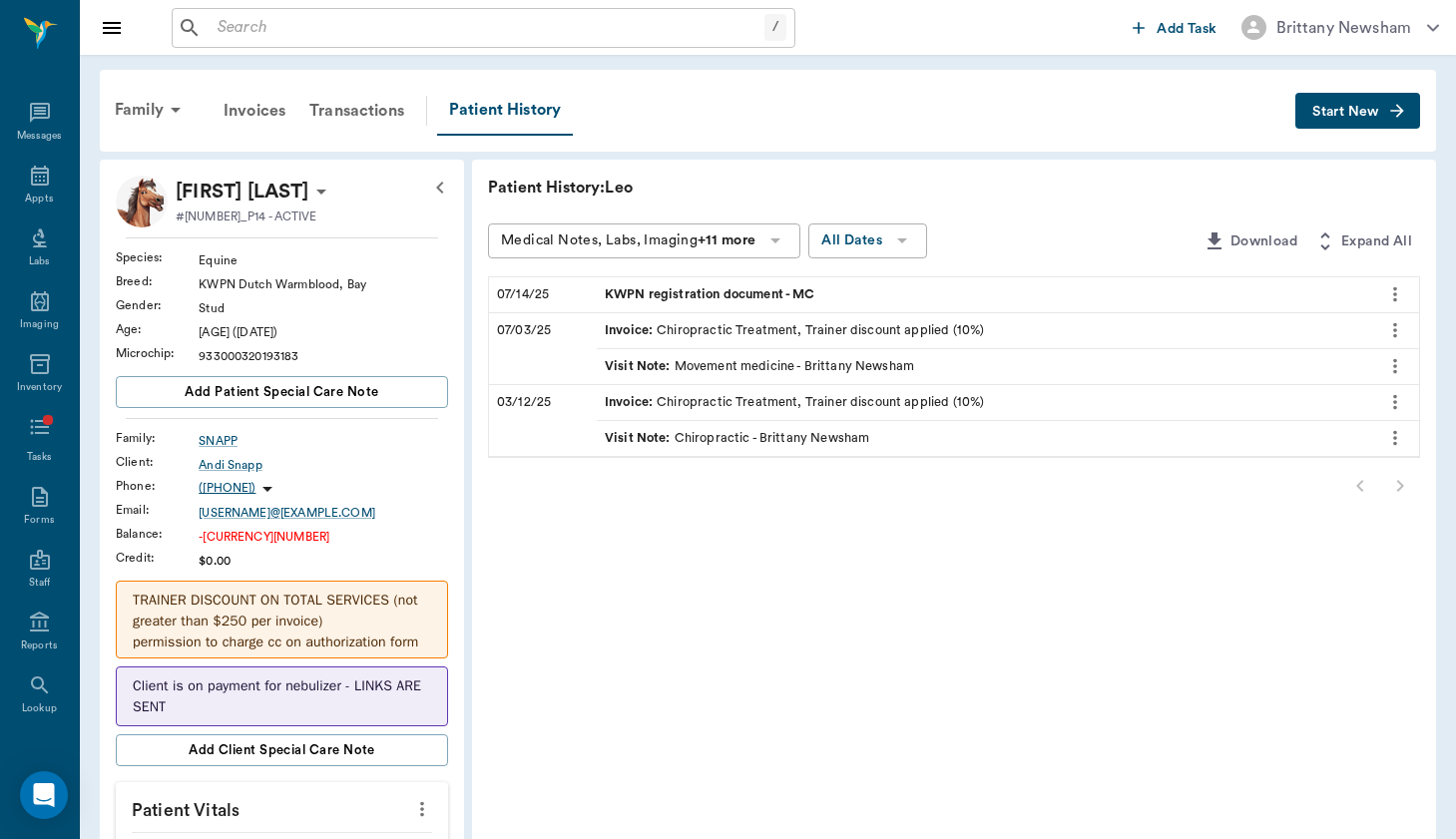 scroll, scrollTop: 0, scrollLeft: 0, axis: both 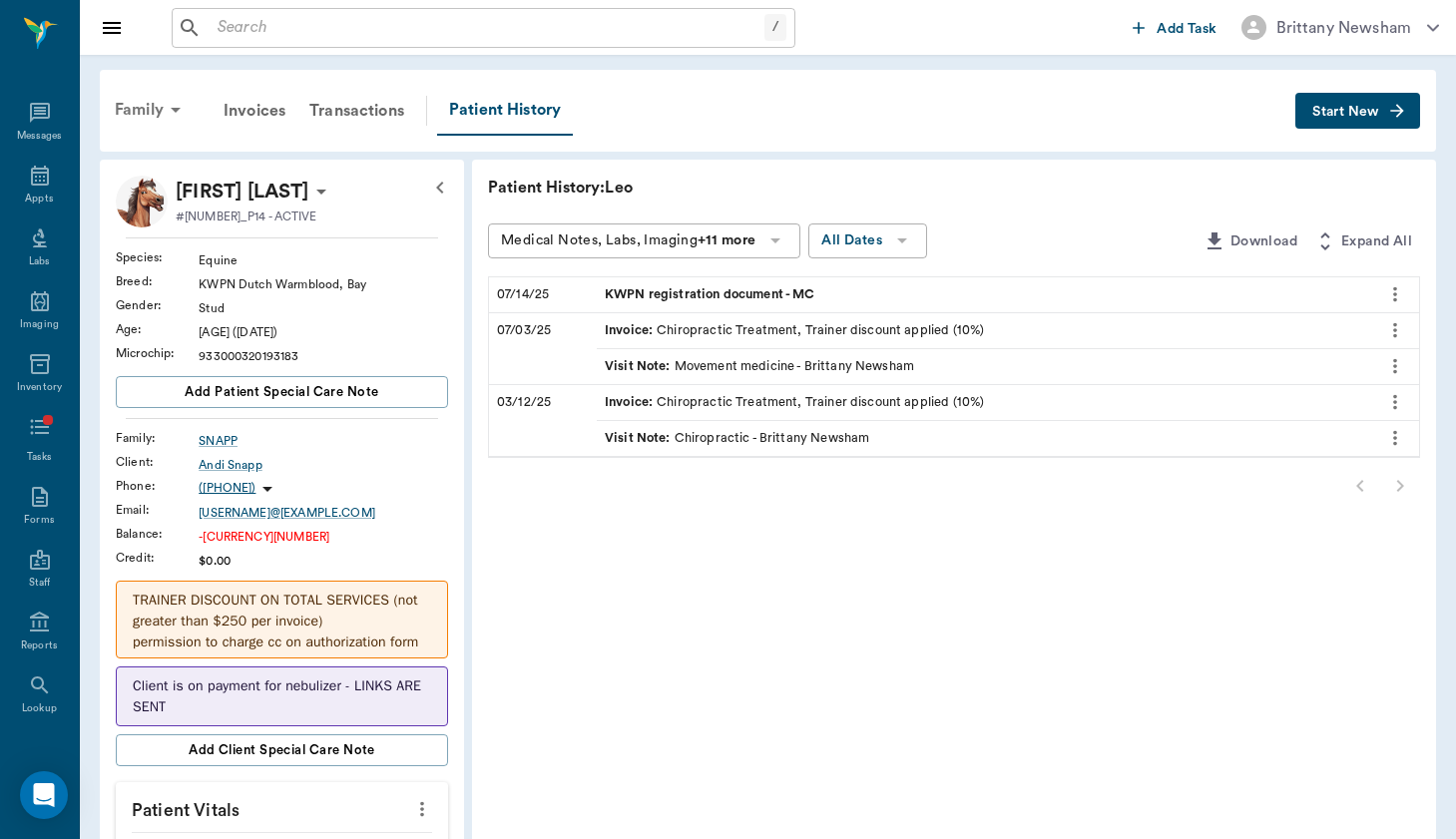click on "Family" at bounding box center [151, 110] 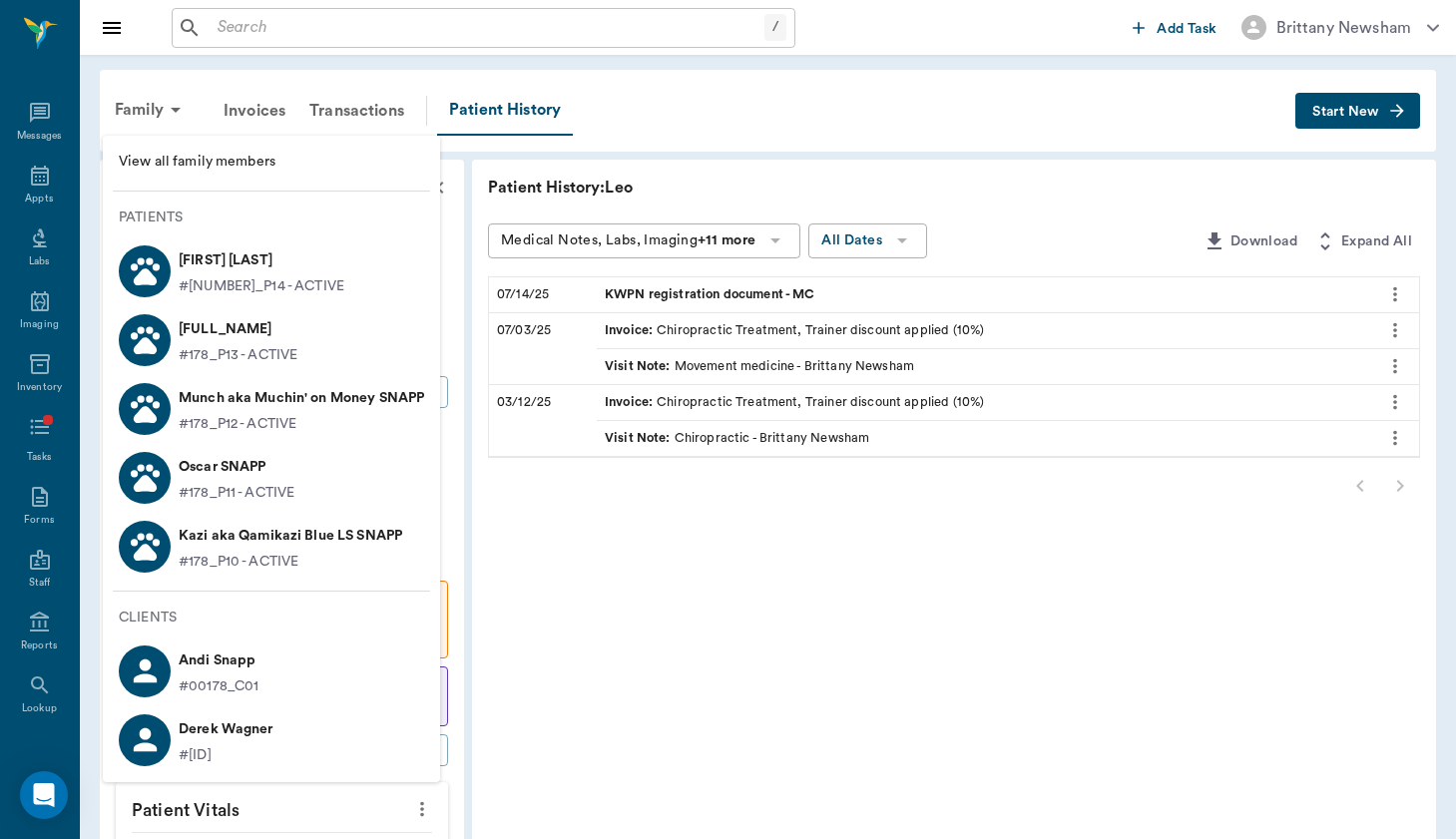 click on "Enzo SNAPP #[ID]    -    ACTIVE" at bounding box center (271, 339) 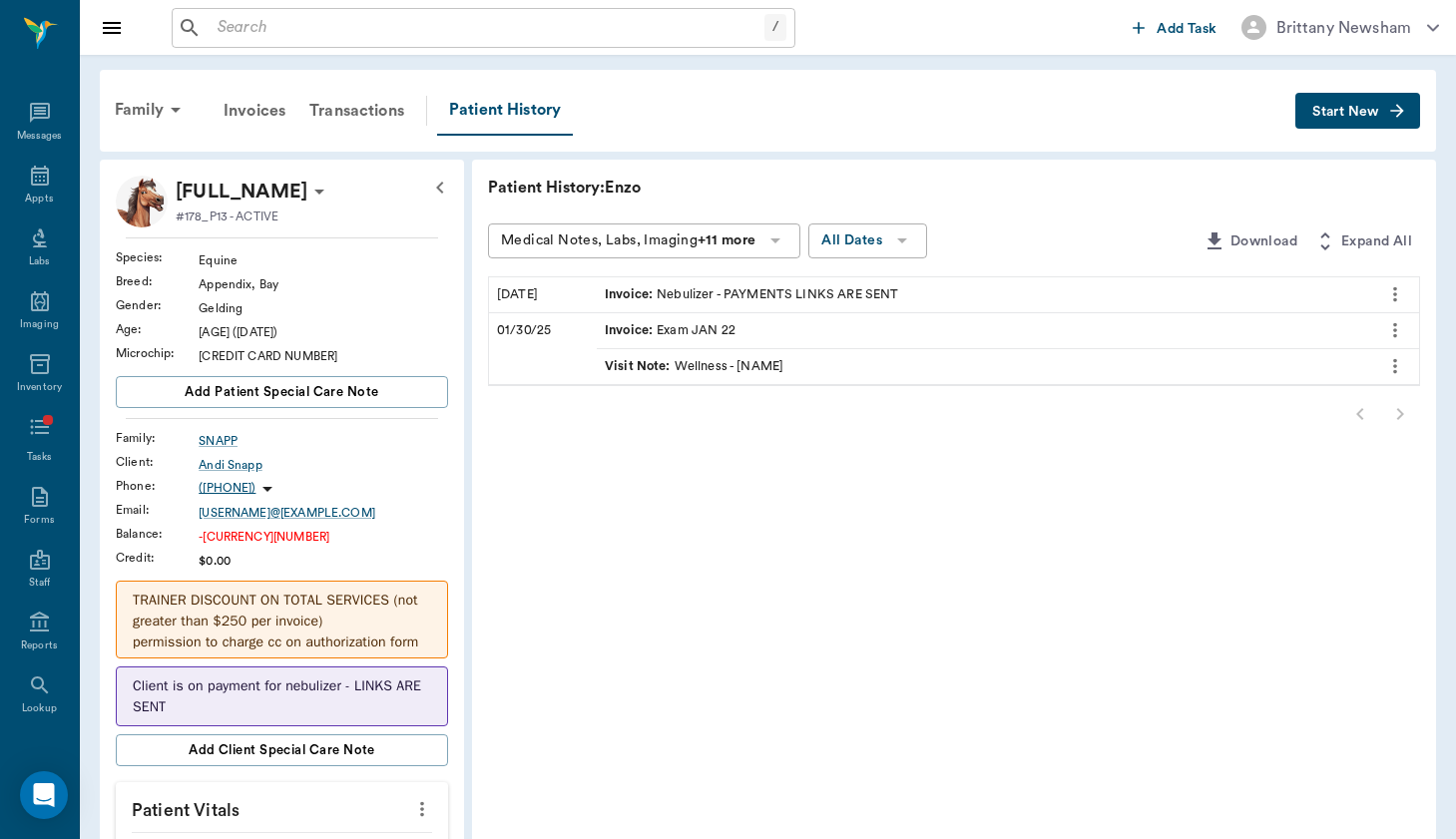 scroll, scrollTop: 0, scrollLeft: 0, axis: both 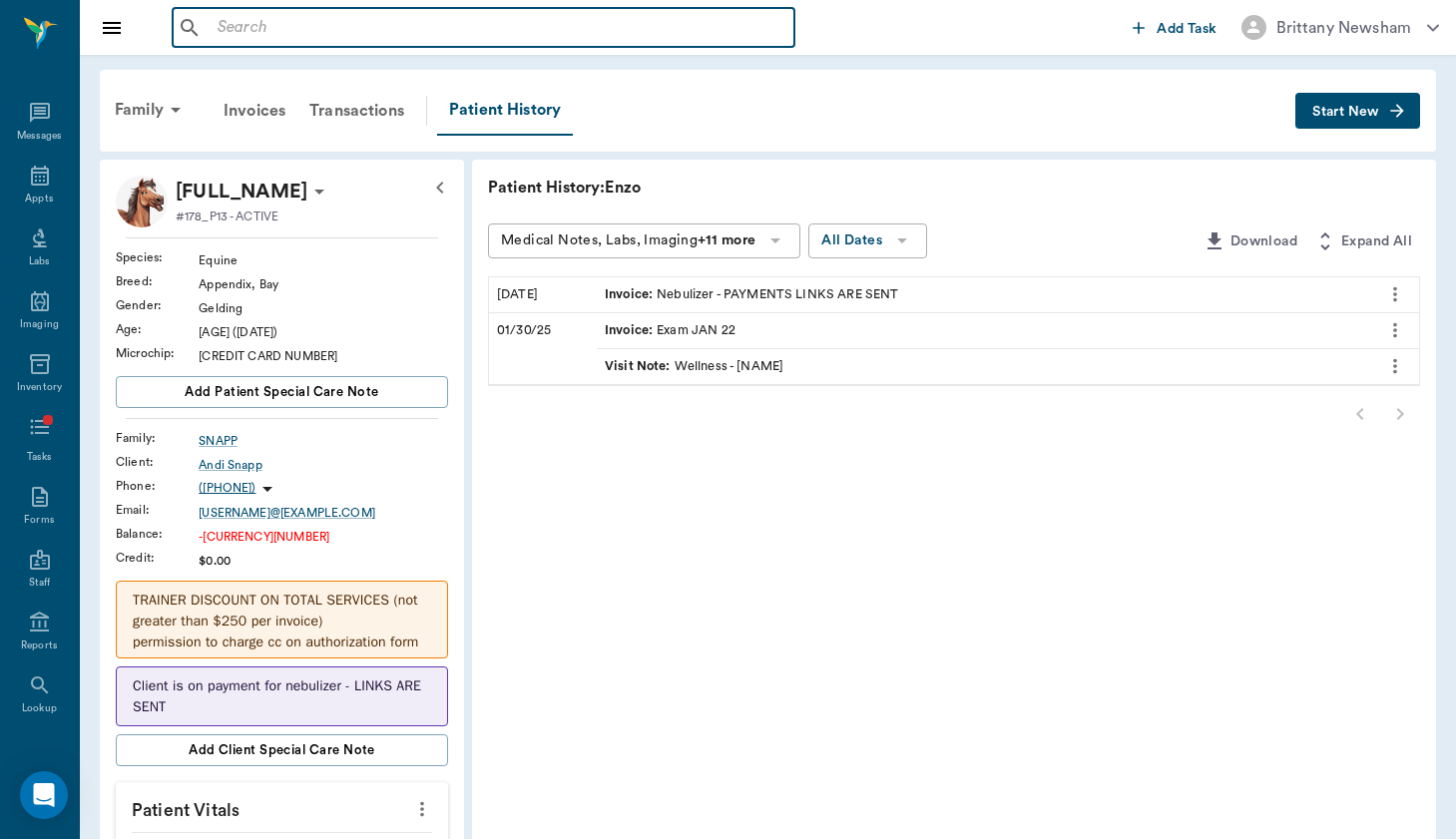 click at bounding box center [498, 28] 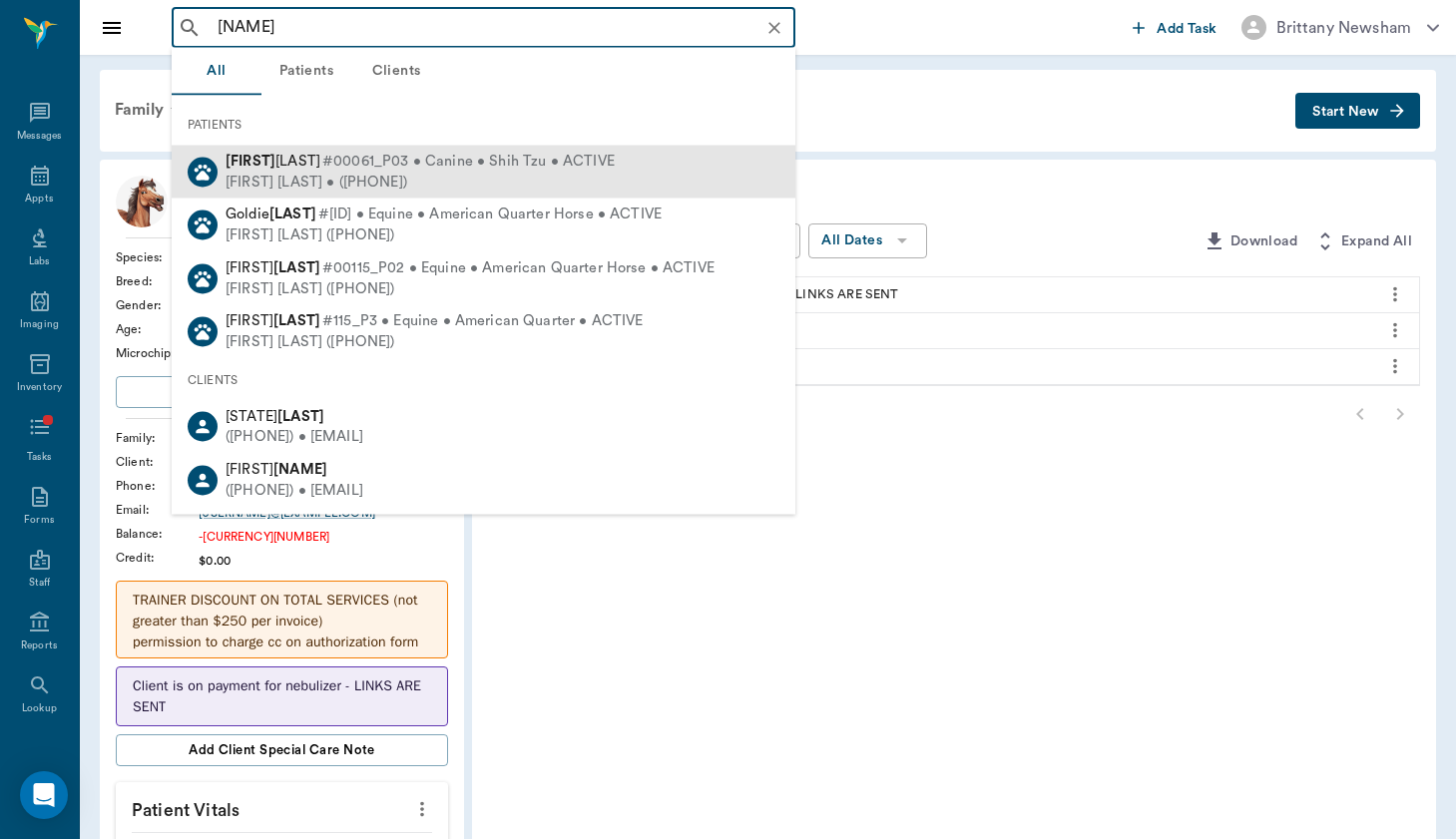 click on "[FIRST] [LAST] #[ID] • Canine • Shih Tzu • ACTIVE [FIRST] [LAST] • ([PHONE])" at bounding box center (483, 172) 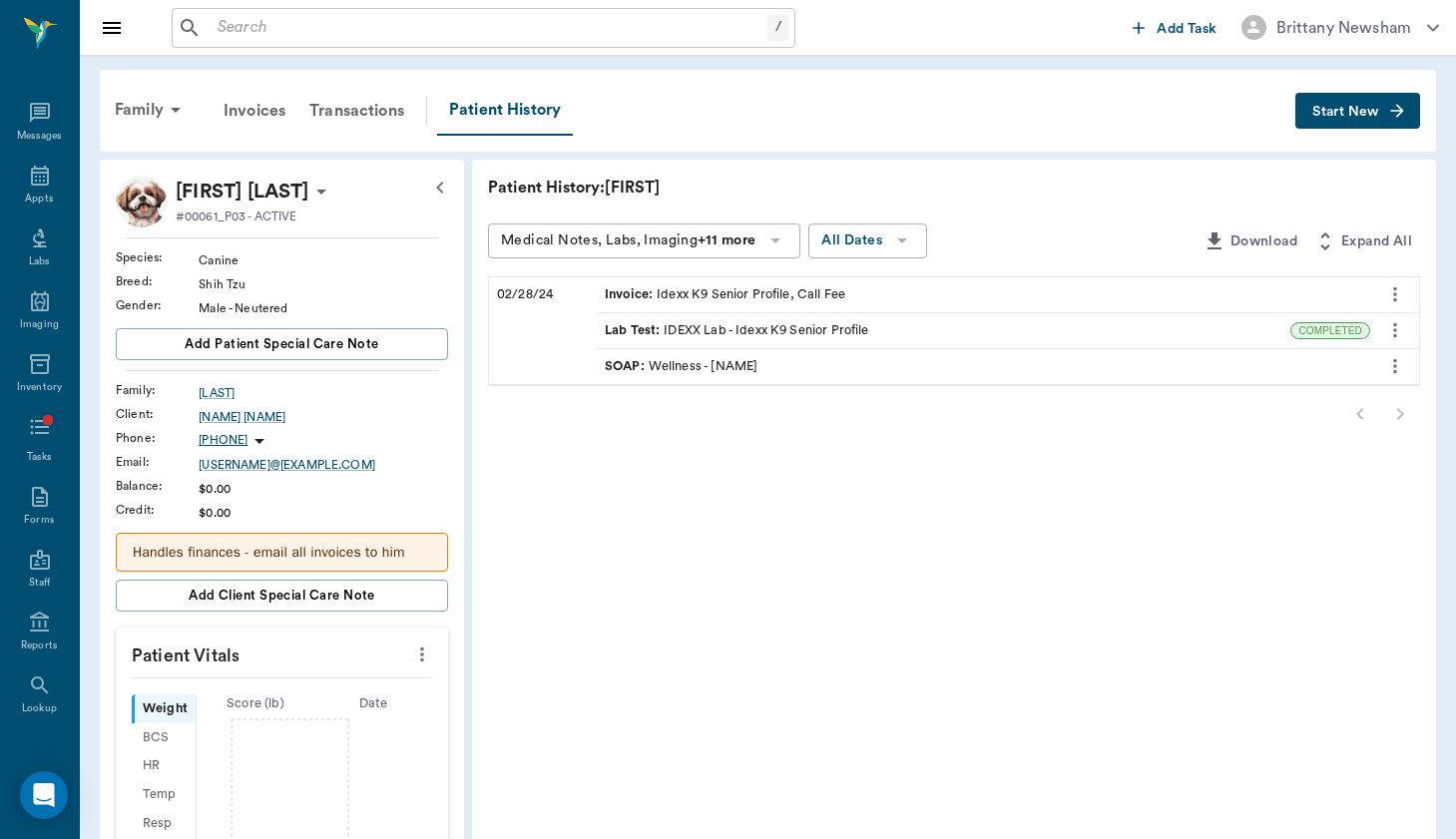 click on "SOAP : Wellness - Brittany Newsham" at bounding box center (681, 366) 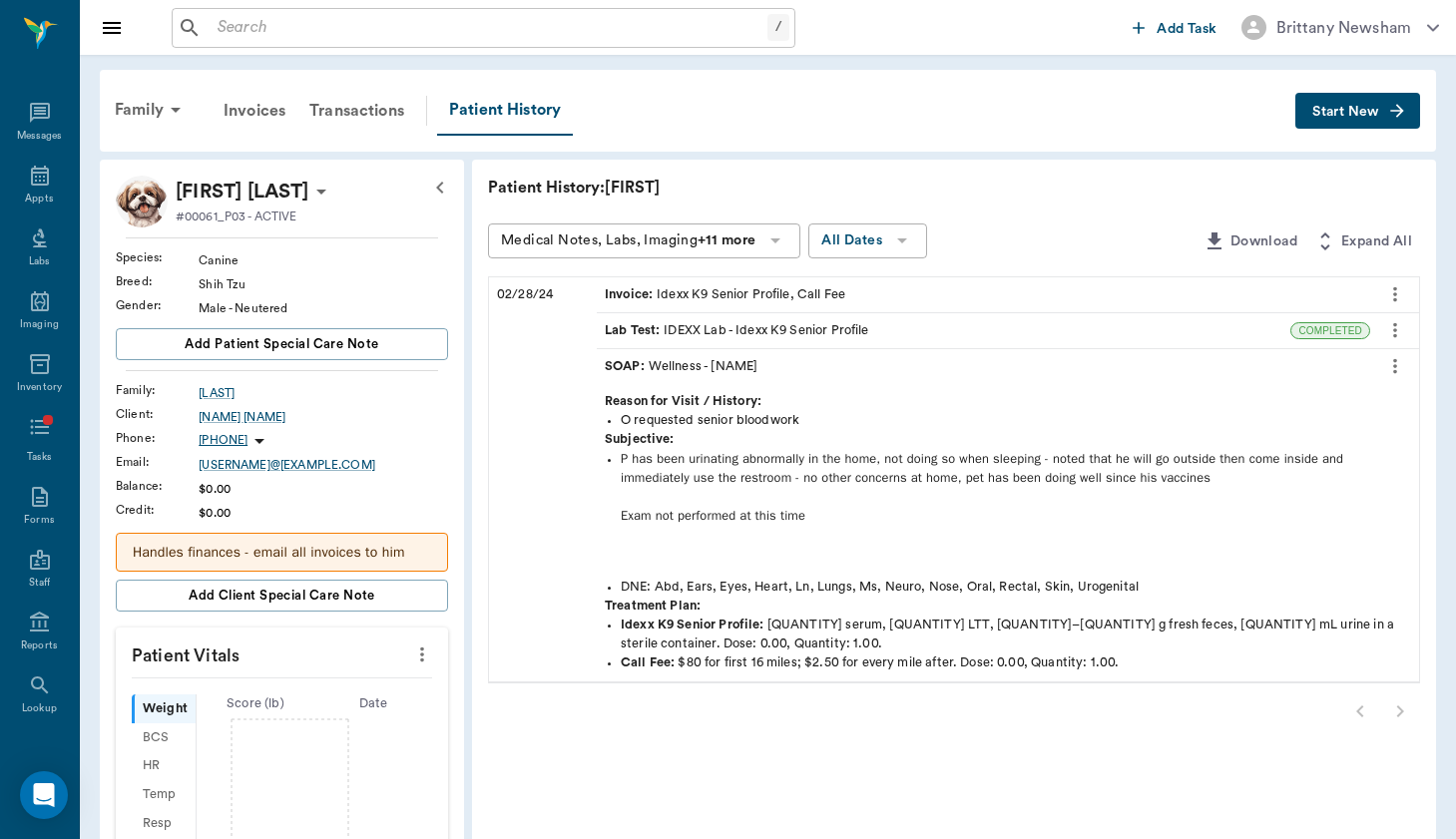 scroll, scrollTop: 0, scrollLeft: 0, axis: both 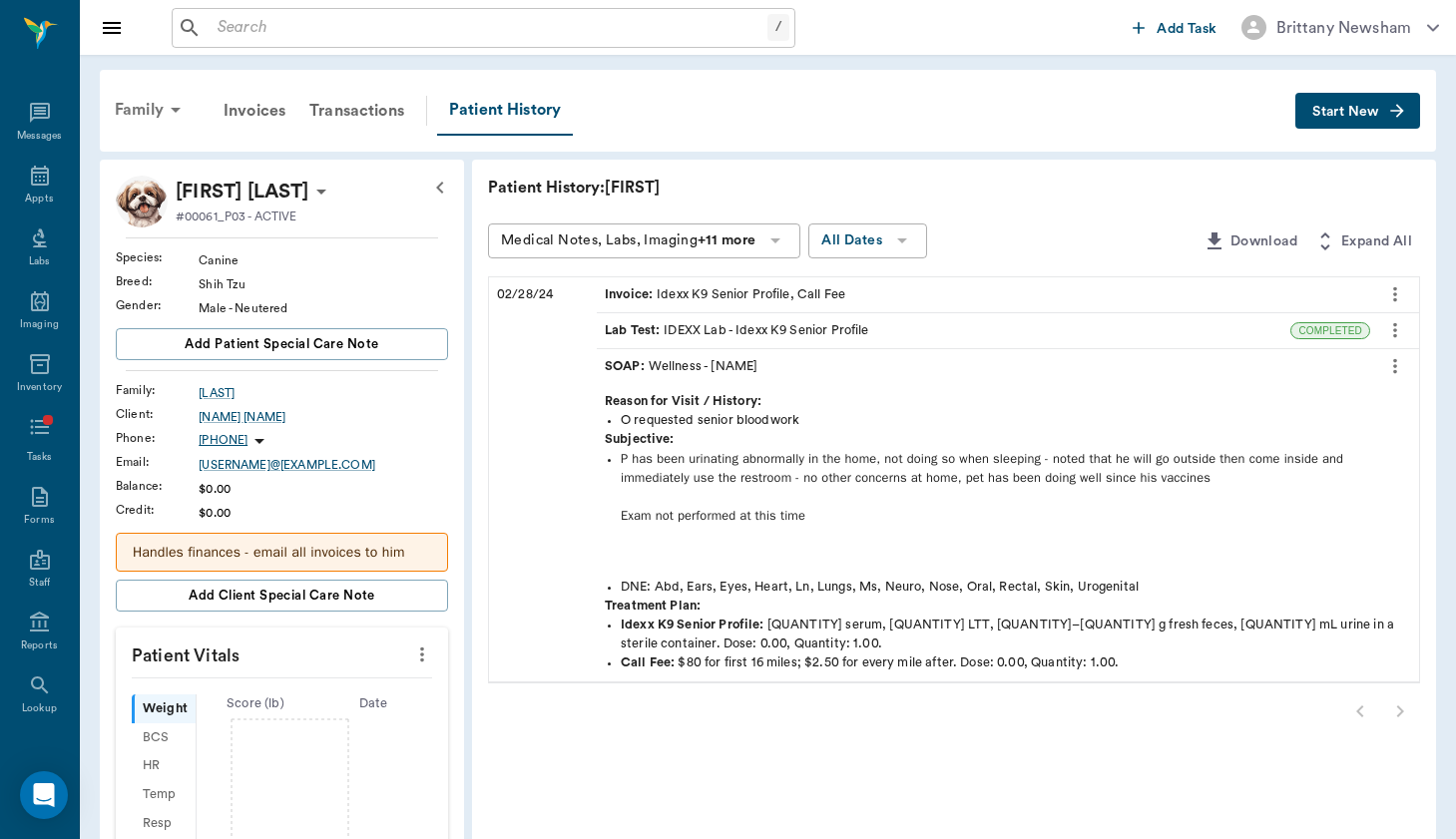 click on "Family" at bounding box center [151, 110] 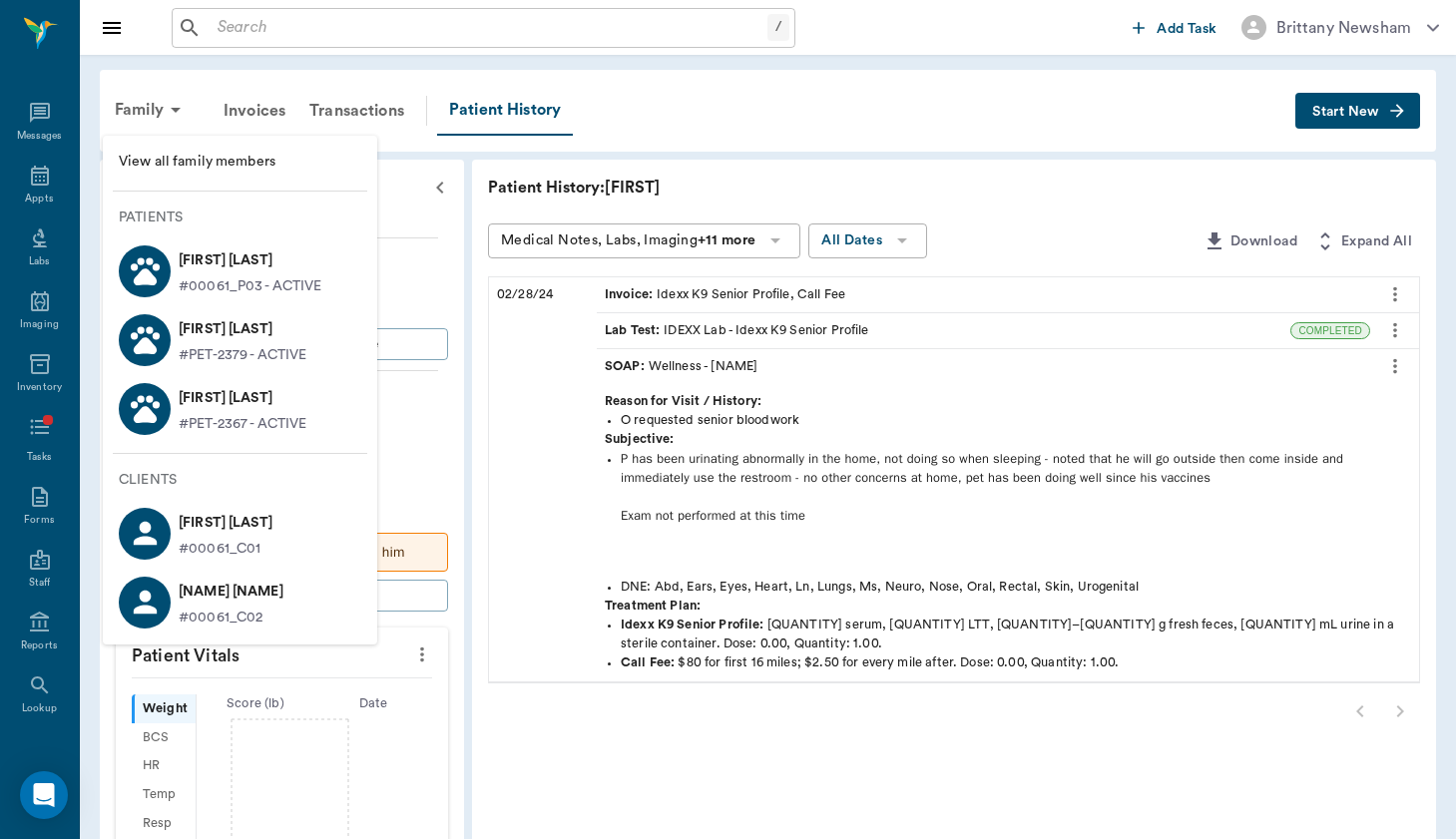 click on "[FIRST] [LAST]" at bounding box center (243, 329) 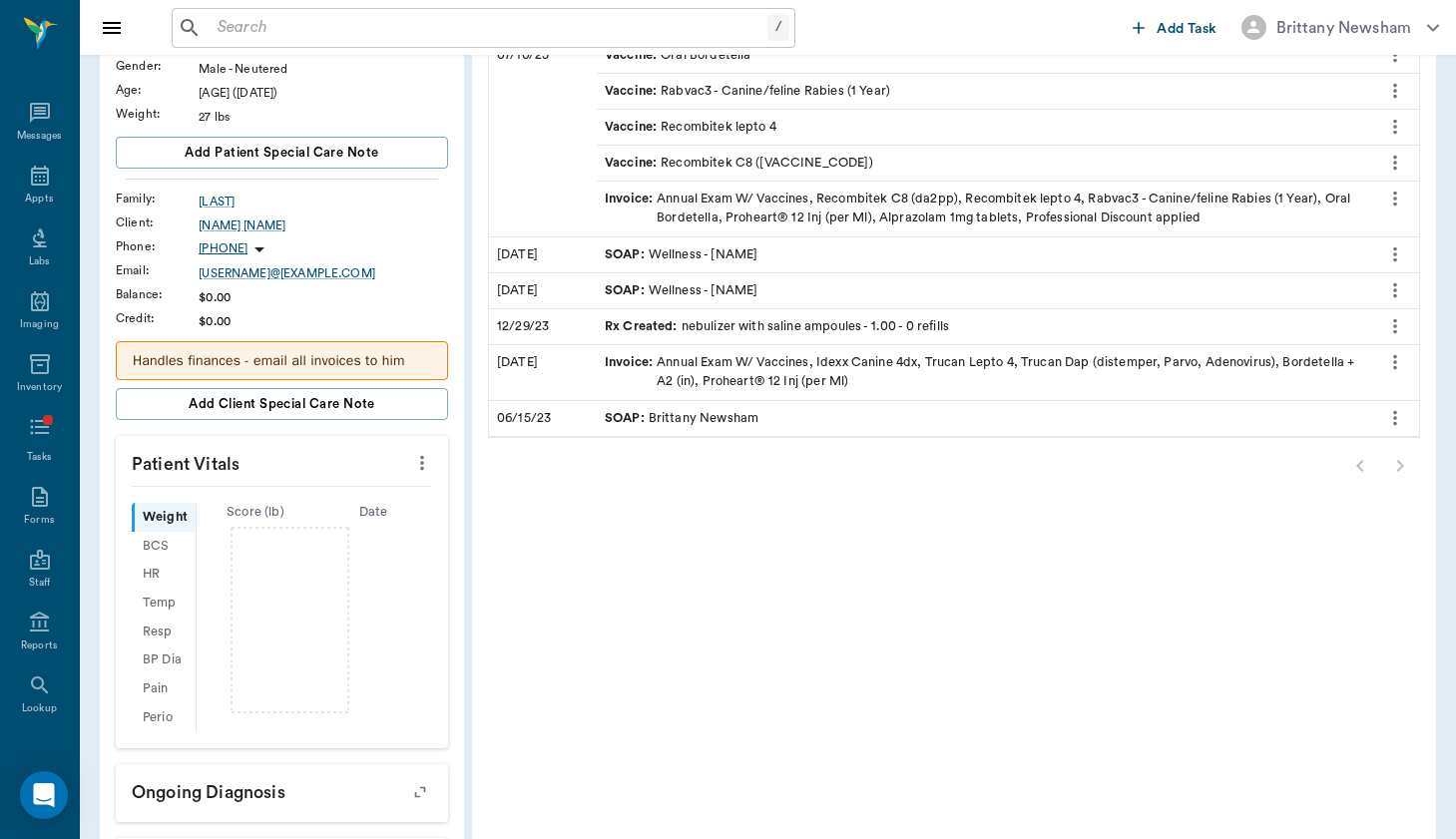 scroll, scrollTop: 239, scrollLeft: 0, axis: vertical 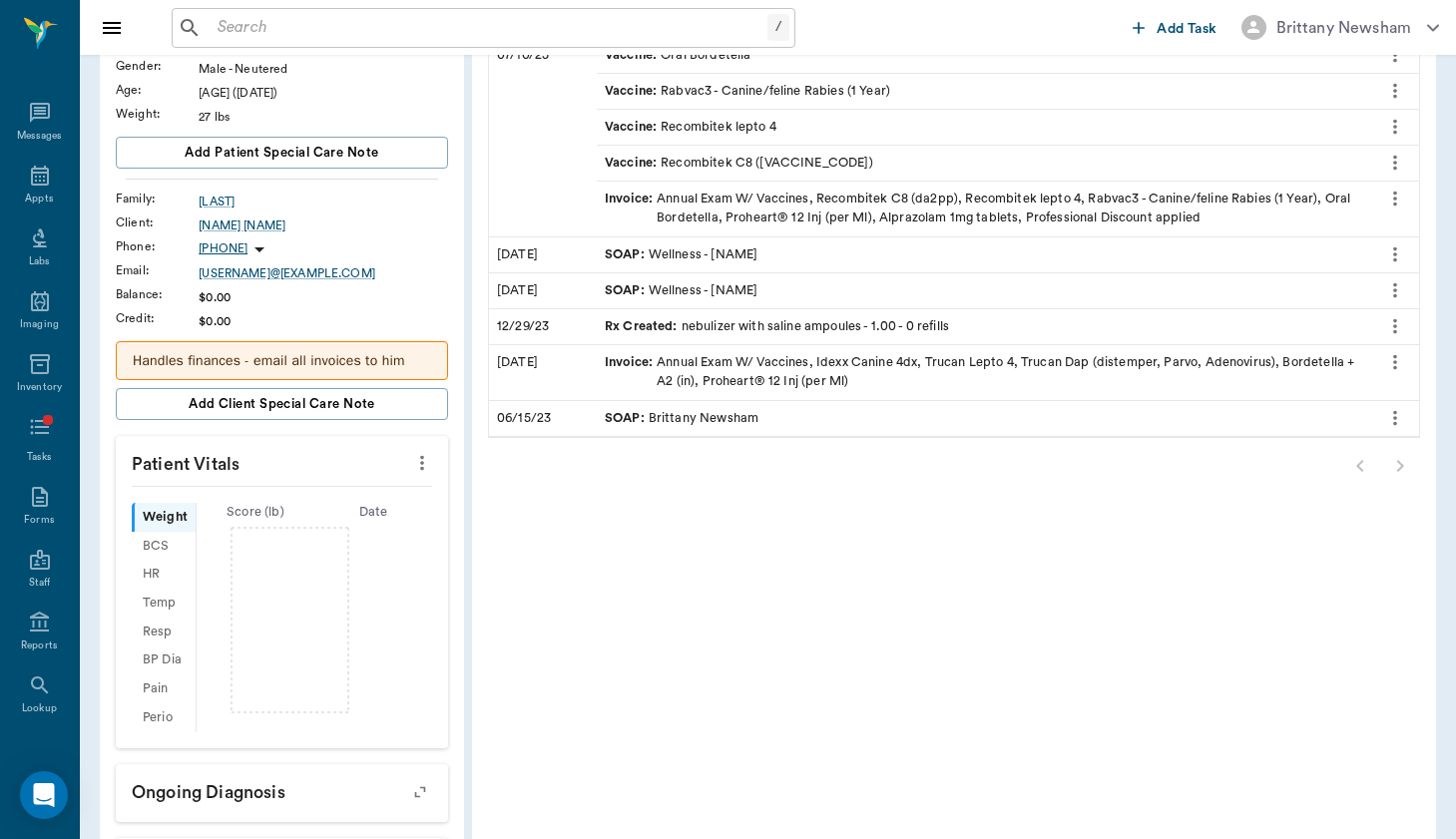 click on "SOAP : Brittany Newsham" at bounding box center [682, 418] 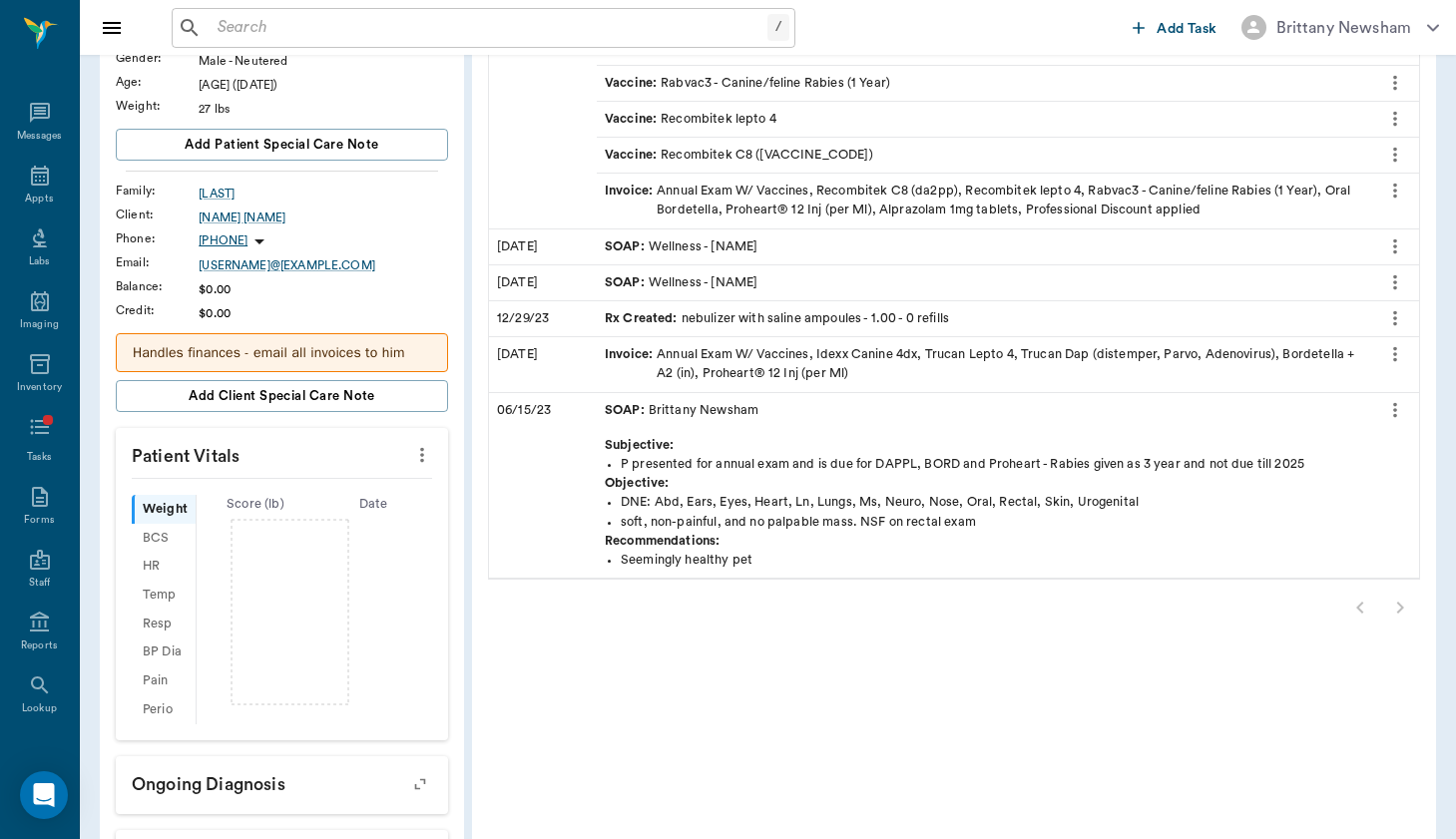 scroll, scrollTop: 268, scrollLeft: 0, axis: vertical 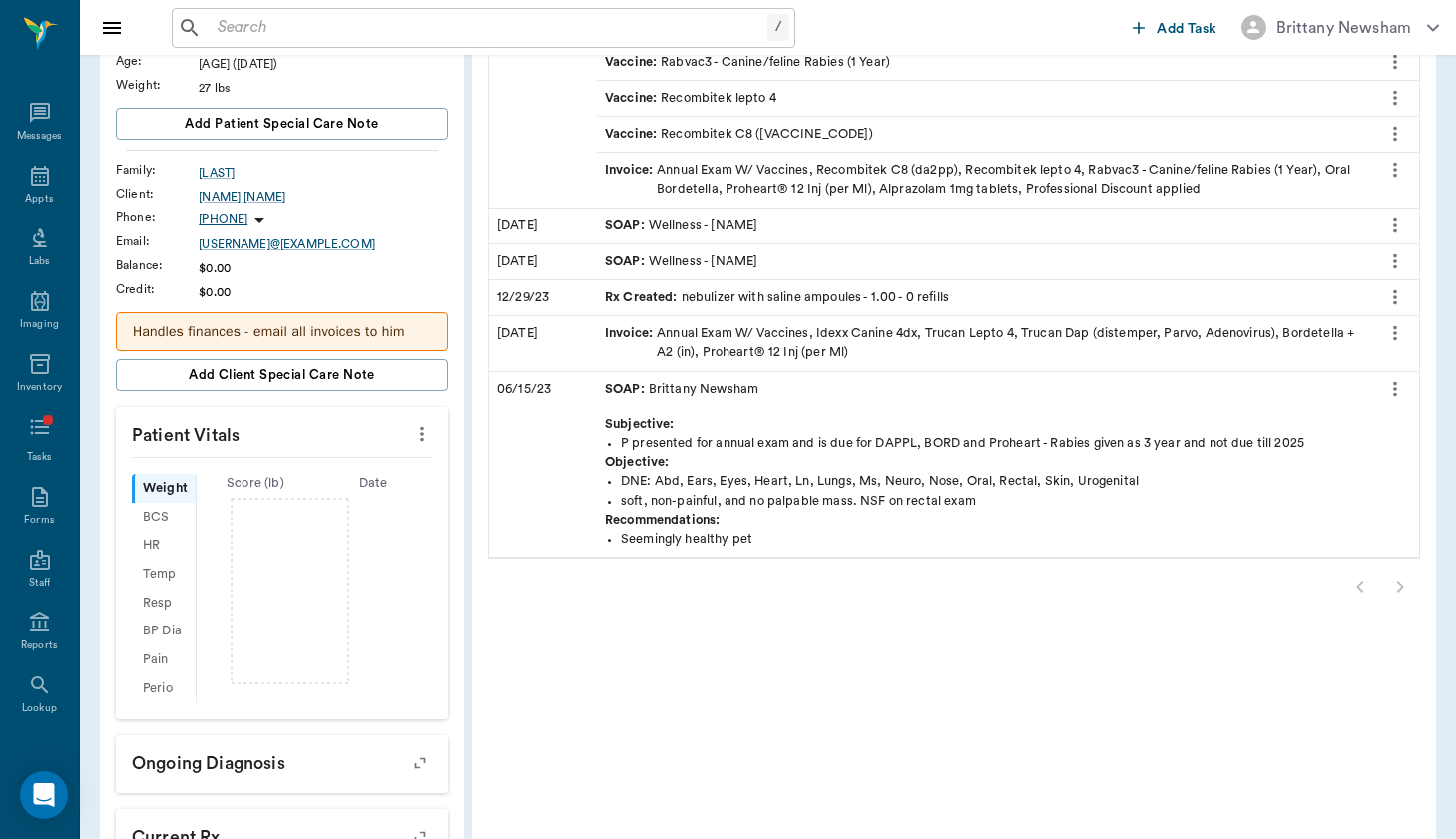 click on "Handles finances - email all invoices to him" at bounding box center [281, 331] 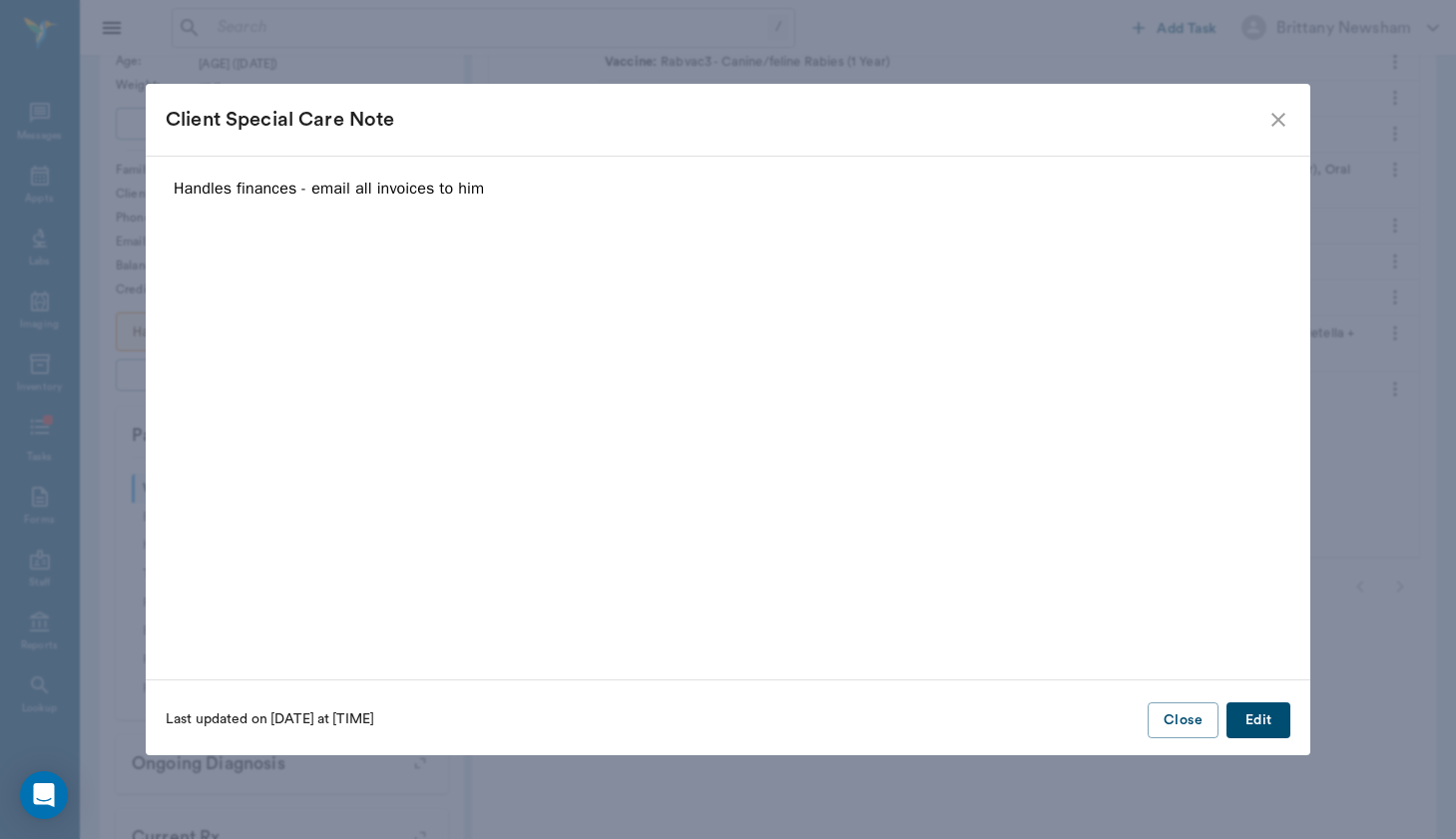 click on "Edit" at bounding box center (1258, 720) 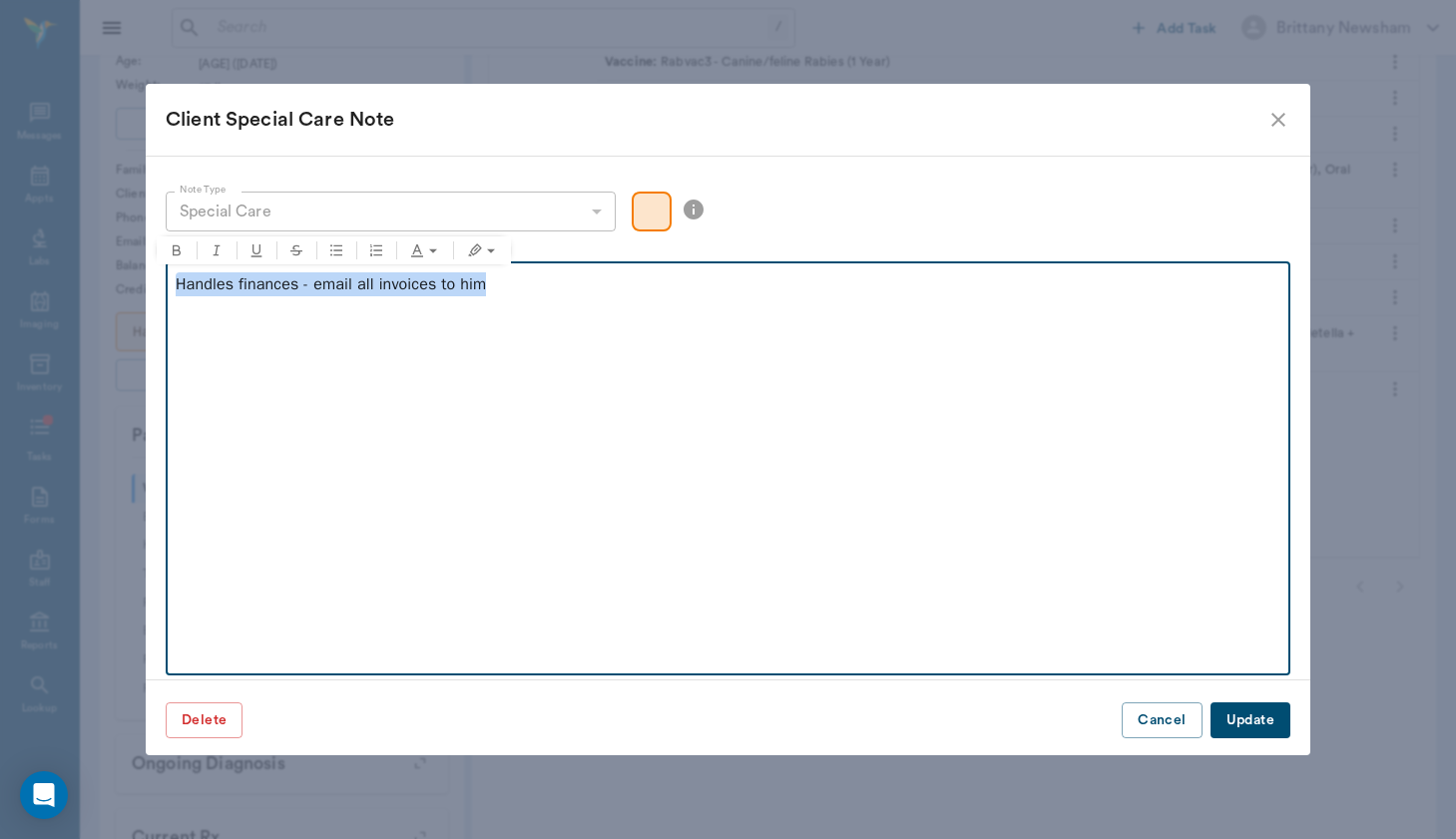 drag, startPoint x: 612, startPoint y: 297, endPoint x: 44, endPoint y: 274, distance: 568.46548 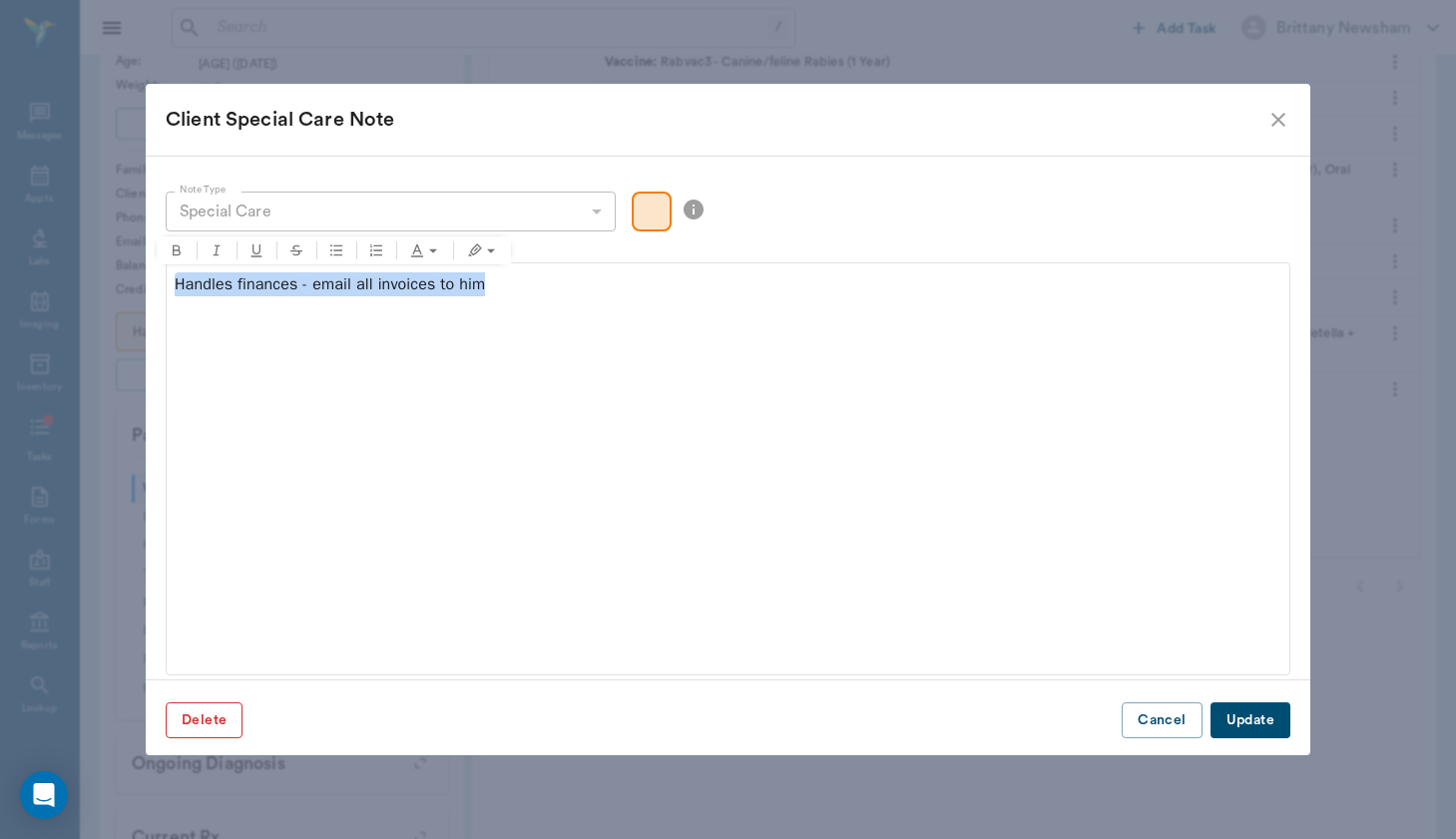 click on "Delete" at bounding box center (204, 720) 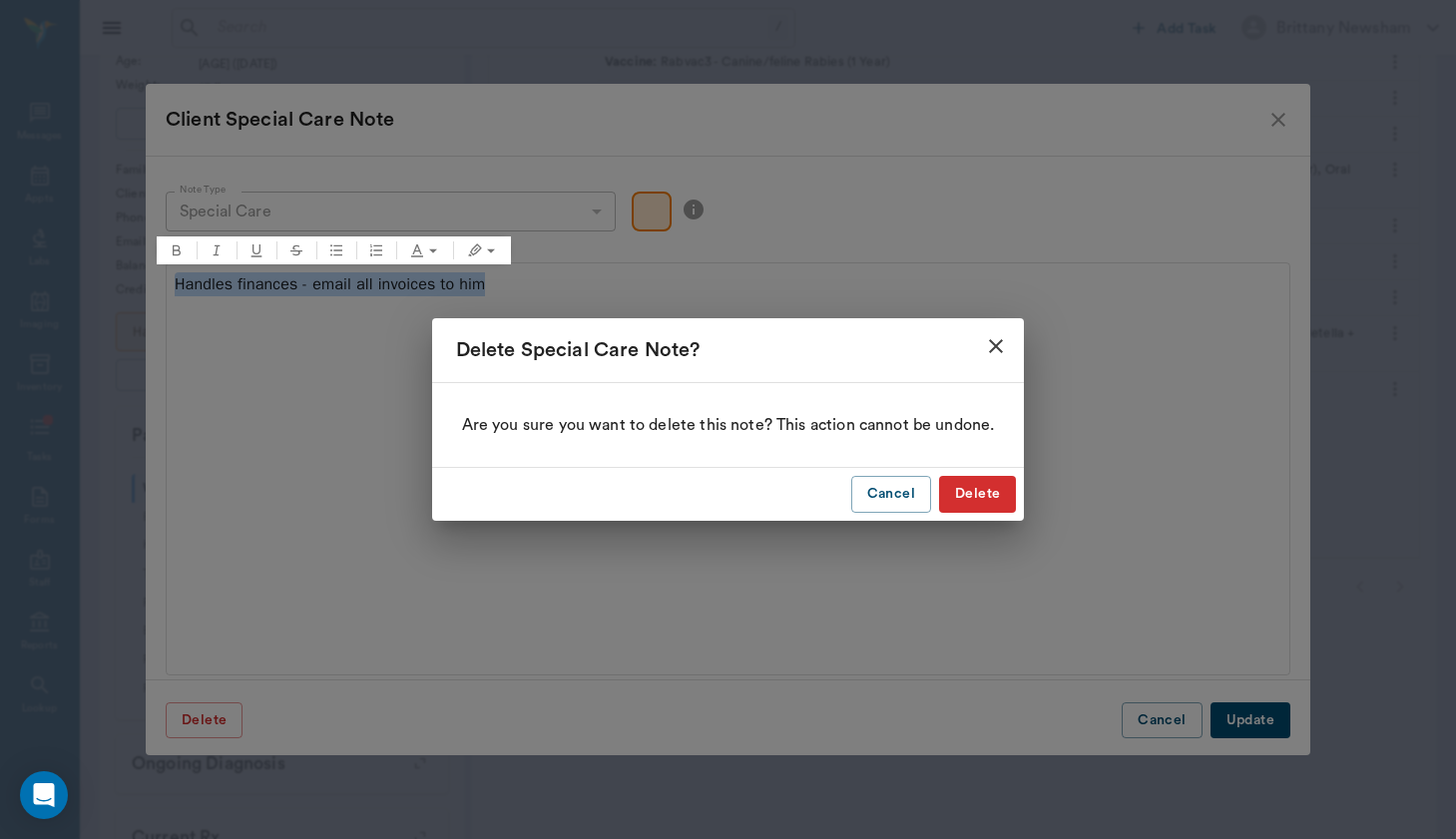 click on "Delete" at bounding box center [977, 494] 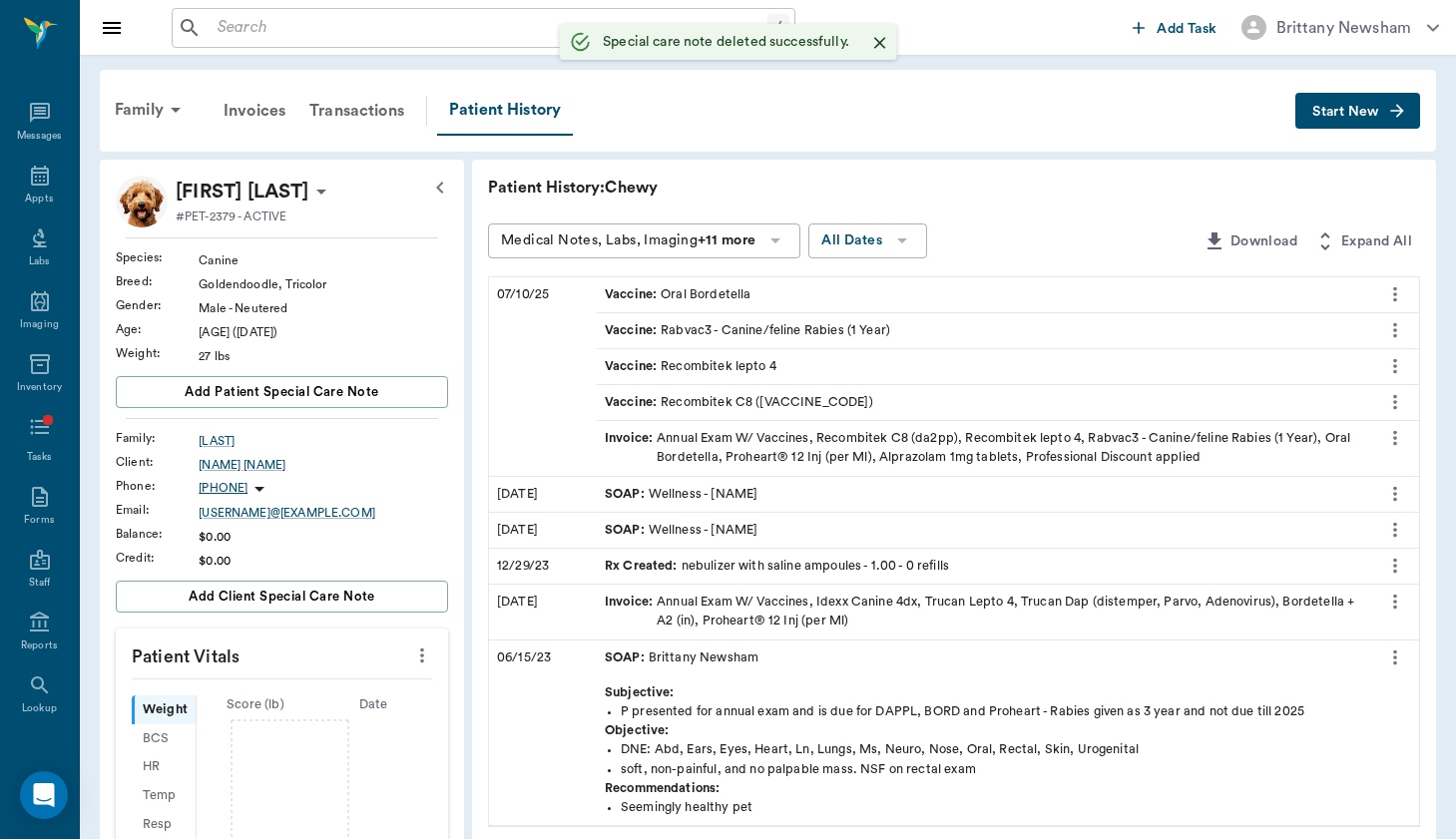 scroll, scrollTop: 0, scrollLeft: 0, axis: both 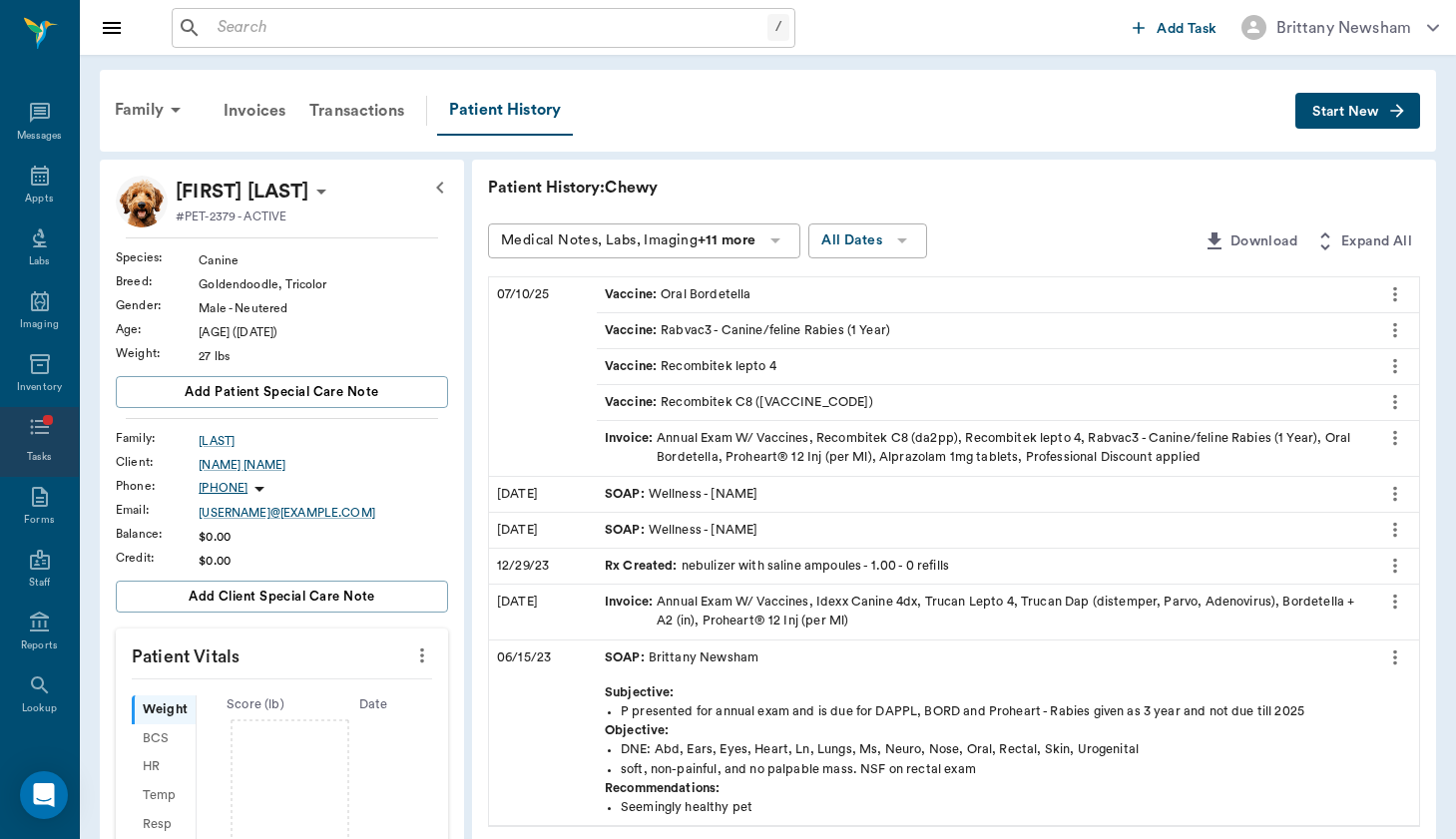 click on "Tasks" at bounding box center [39, 442] 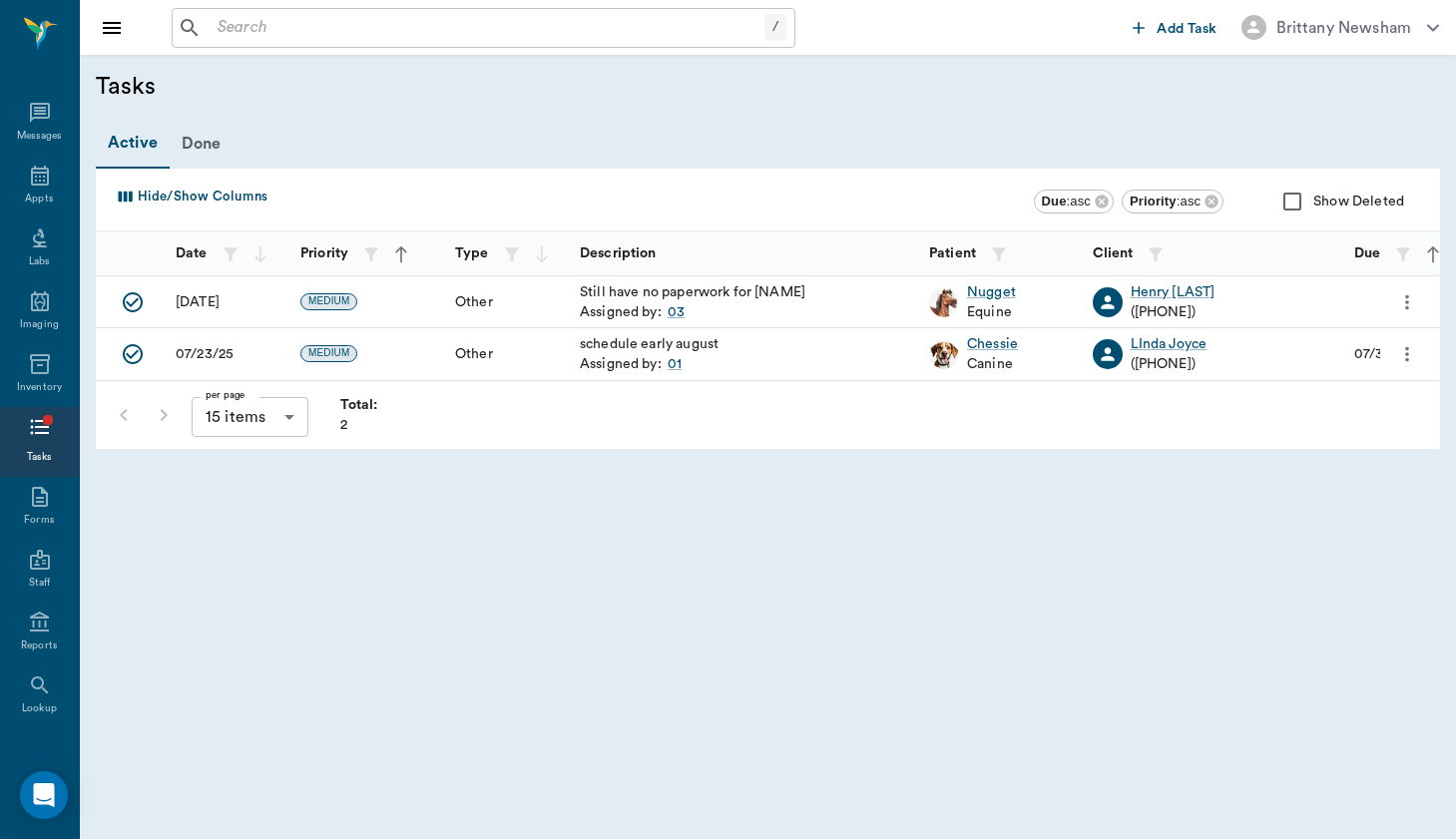 click at bounding box center [1410, 302] 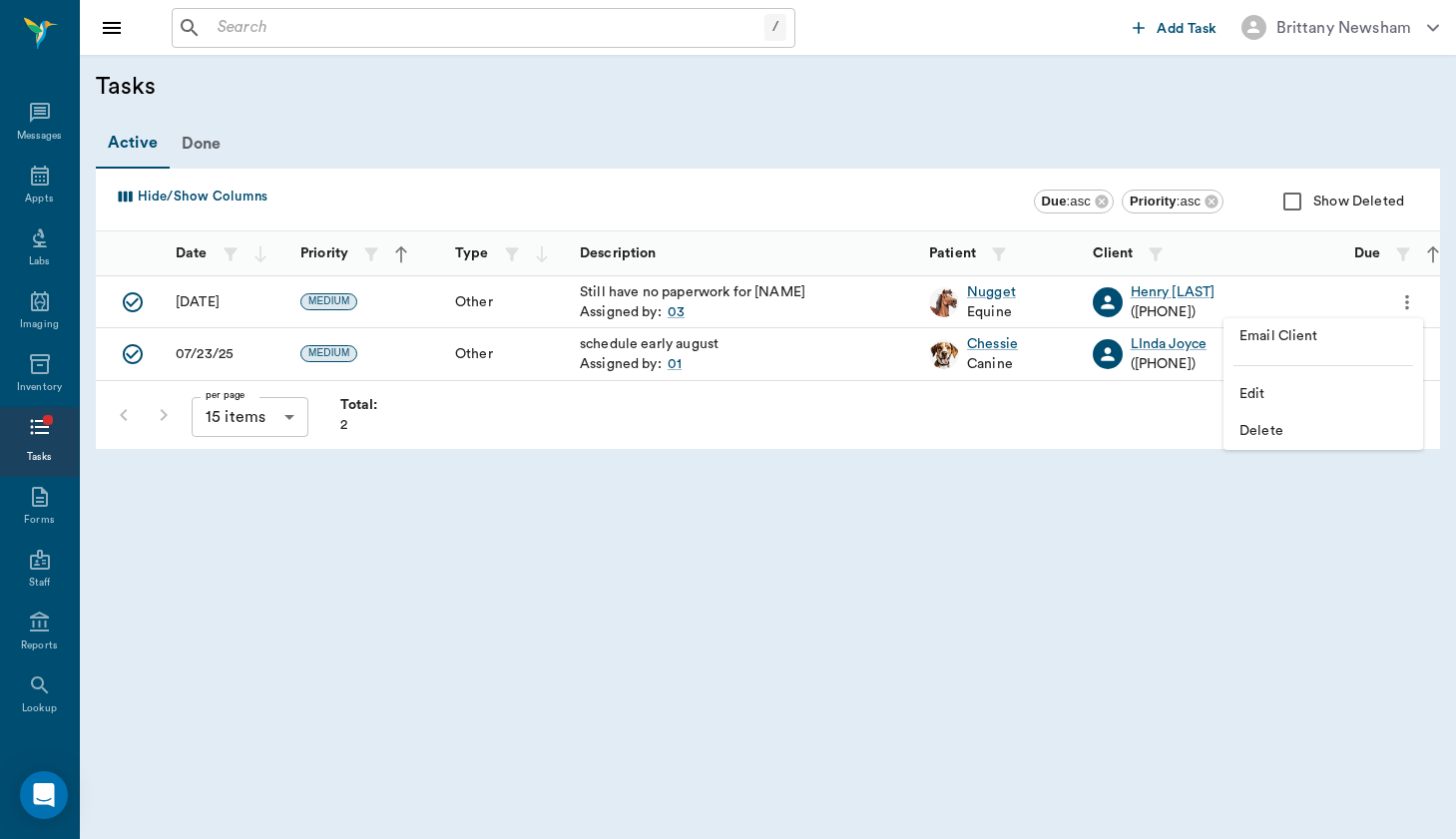 click on "Email Client" at bounding box center (1323, 336) 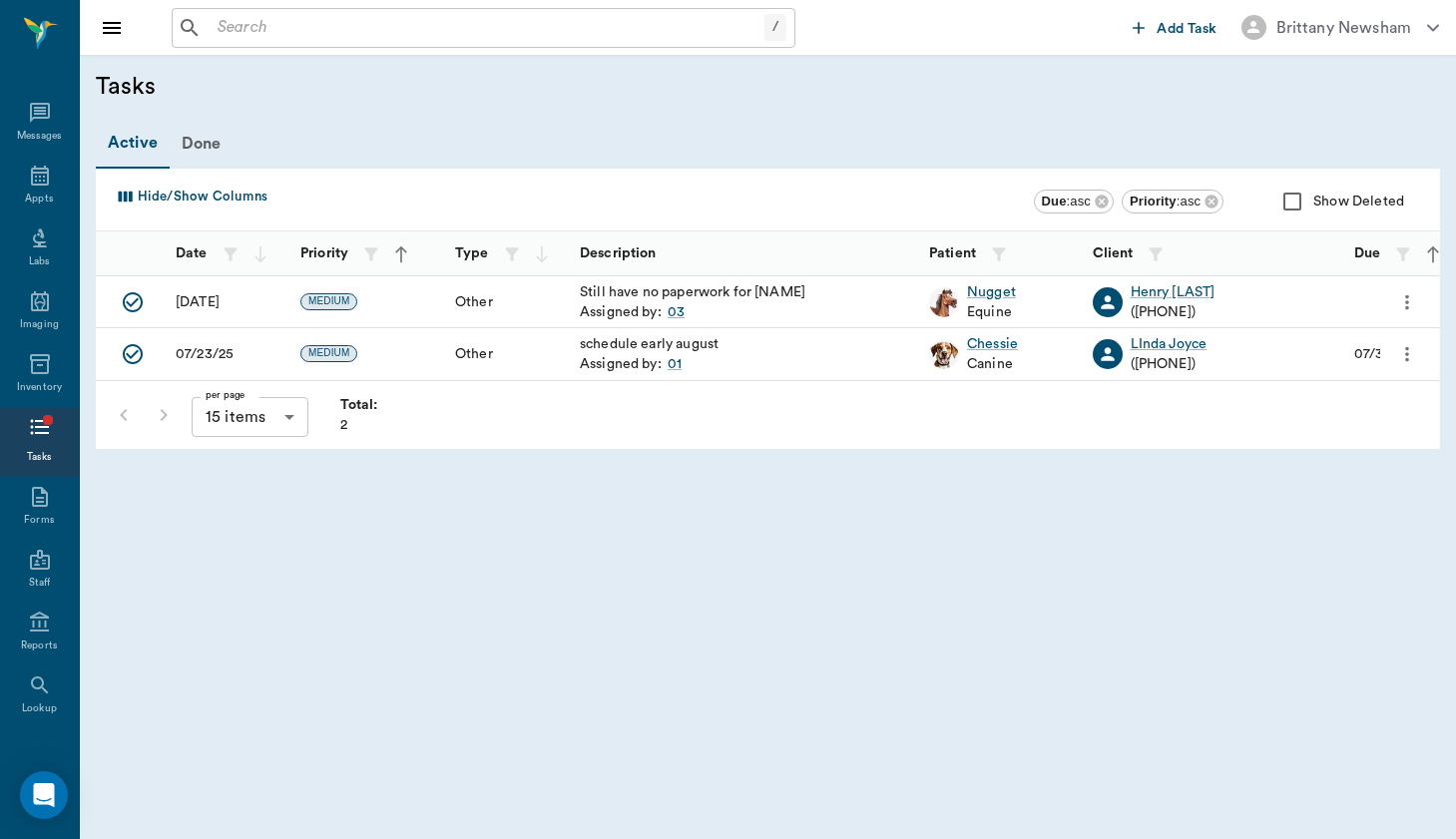 click on "Tasks" at bounding box center (39, 442) 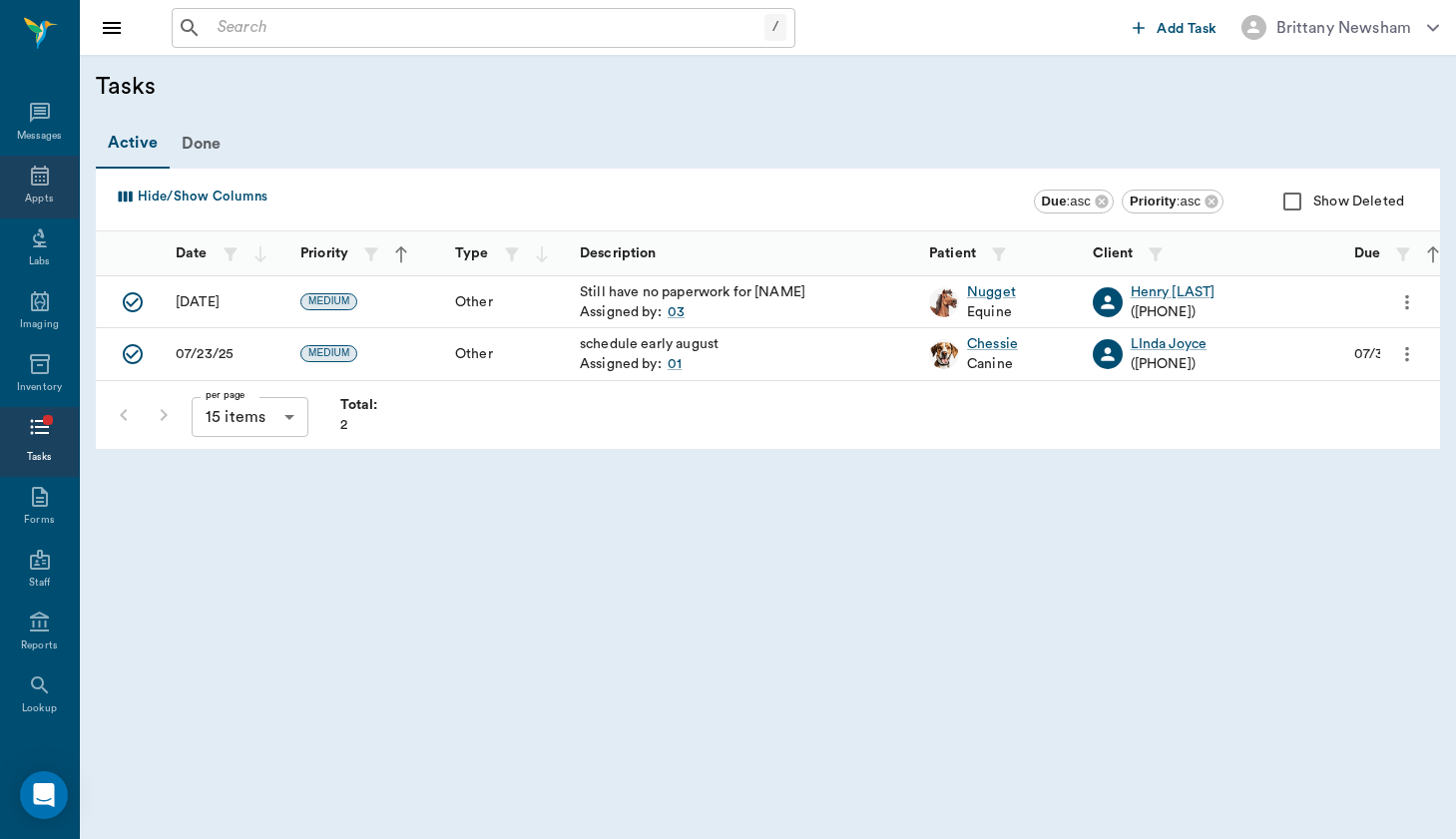 click on "Appts" at bounding box center (39, 187) 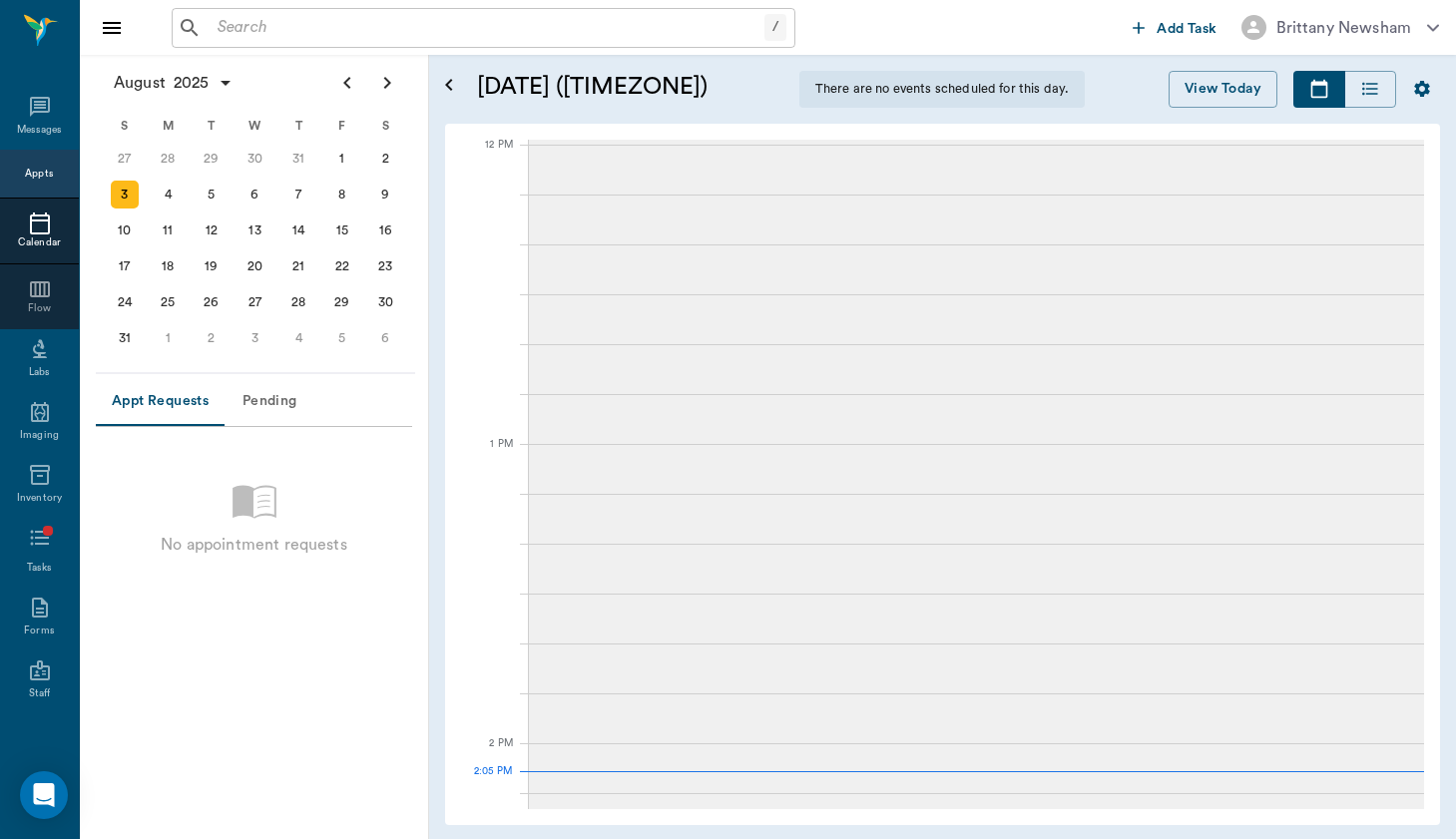 scroll, scrollTop: 1501, scrollLeft: 0, axis: vertical 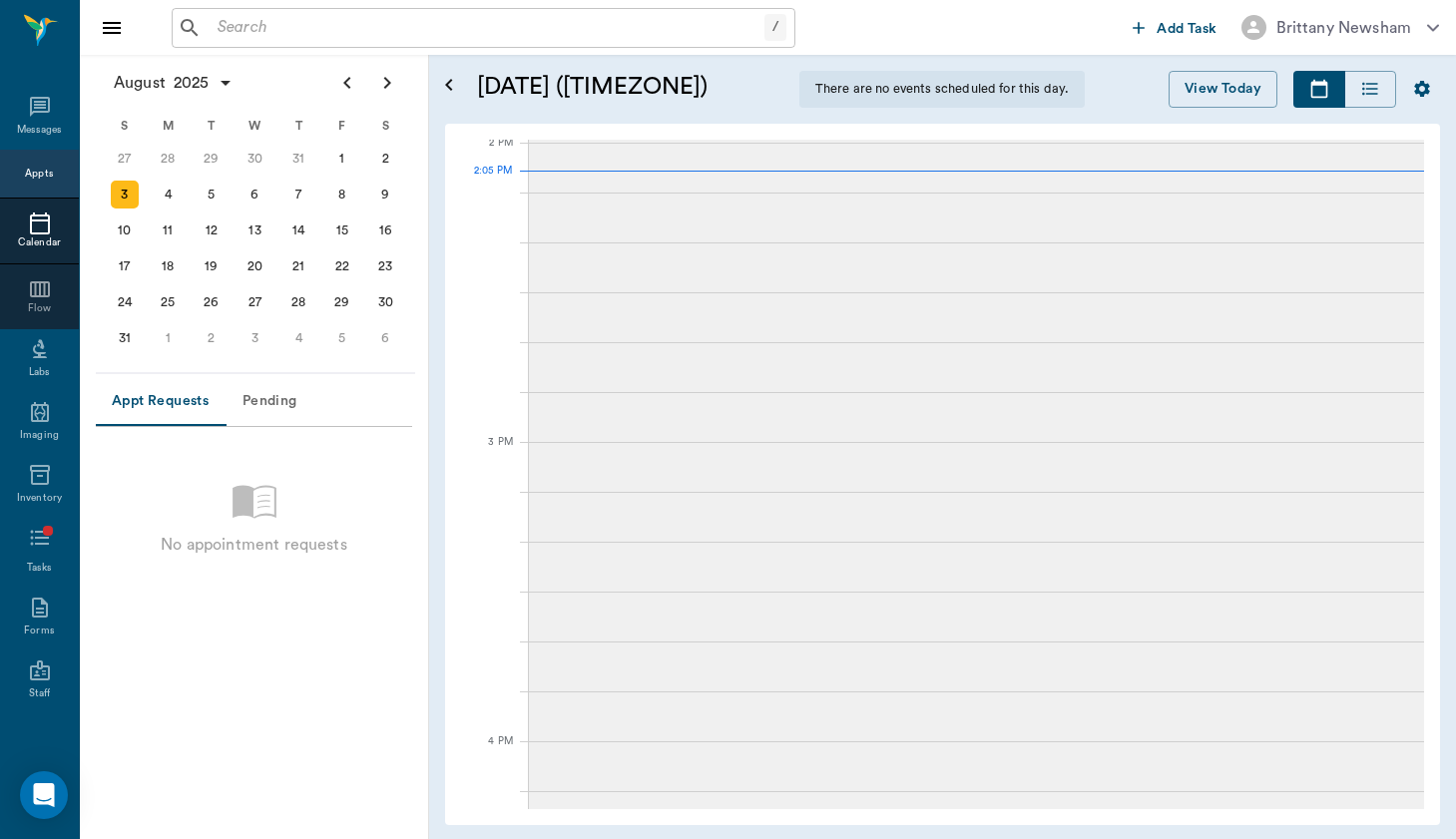 click at bounding box center (367, 83) 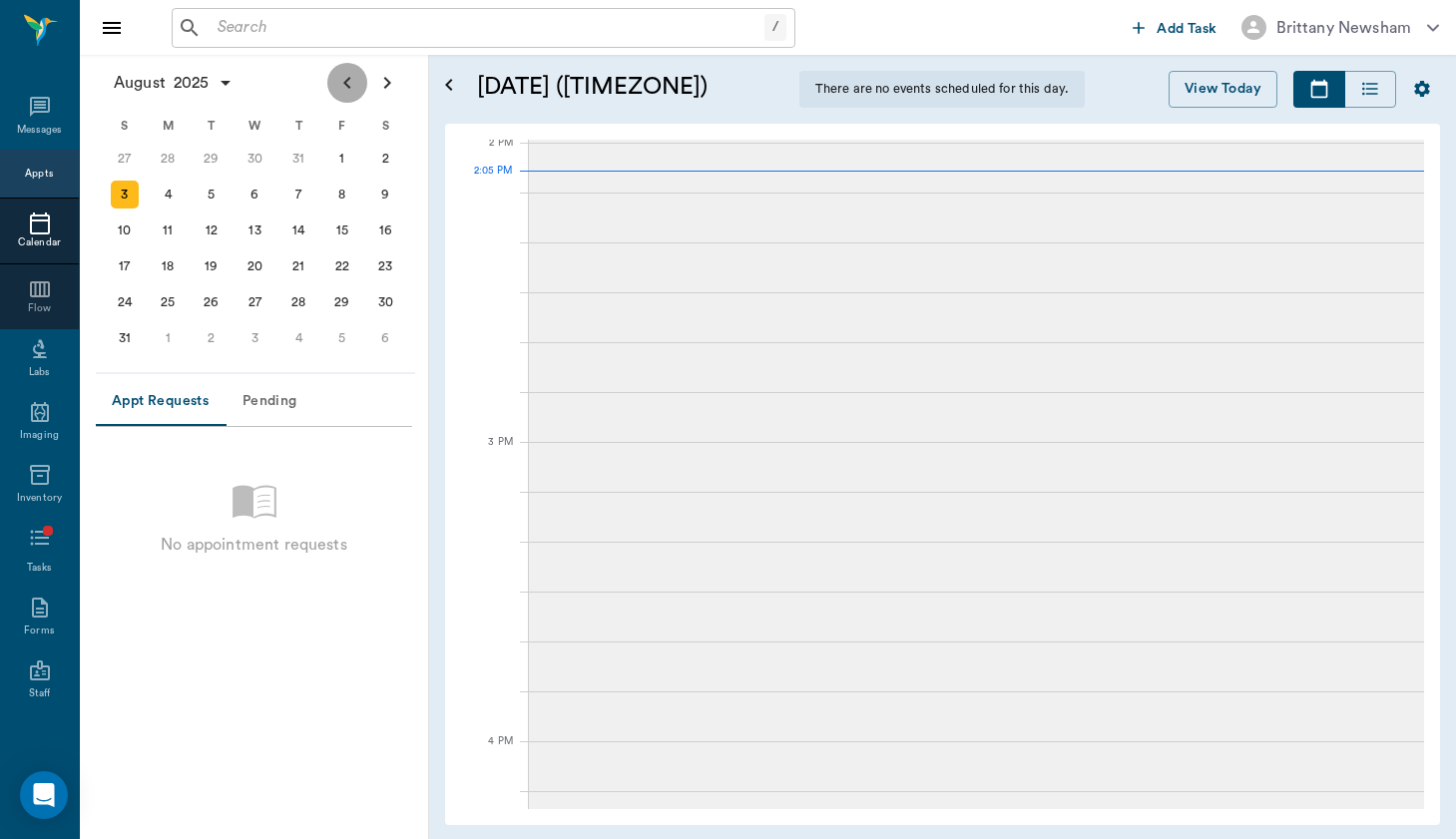 click 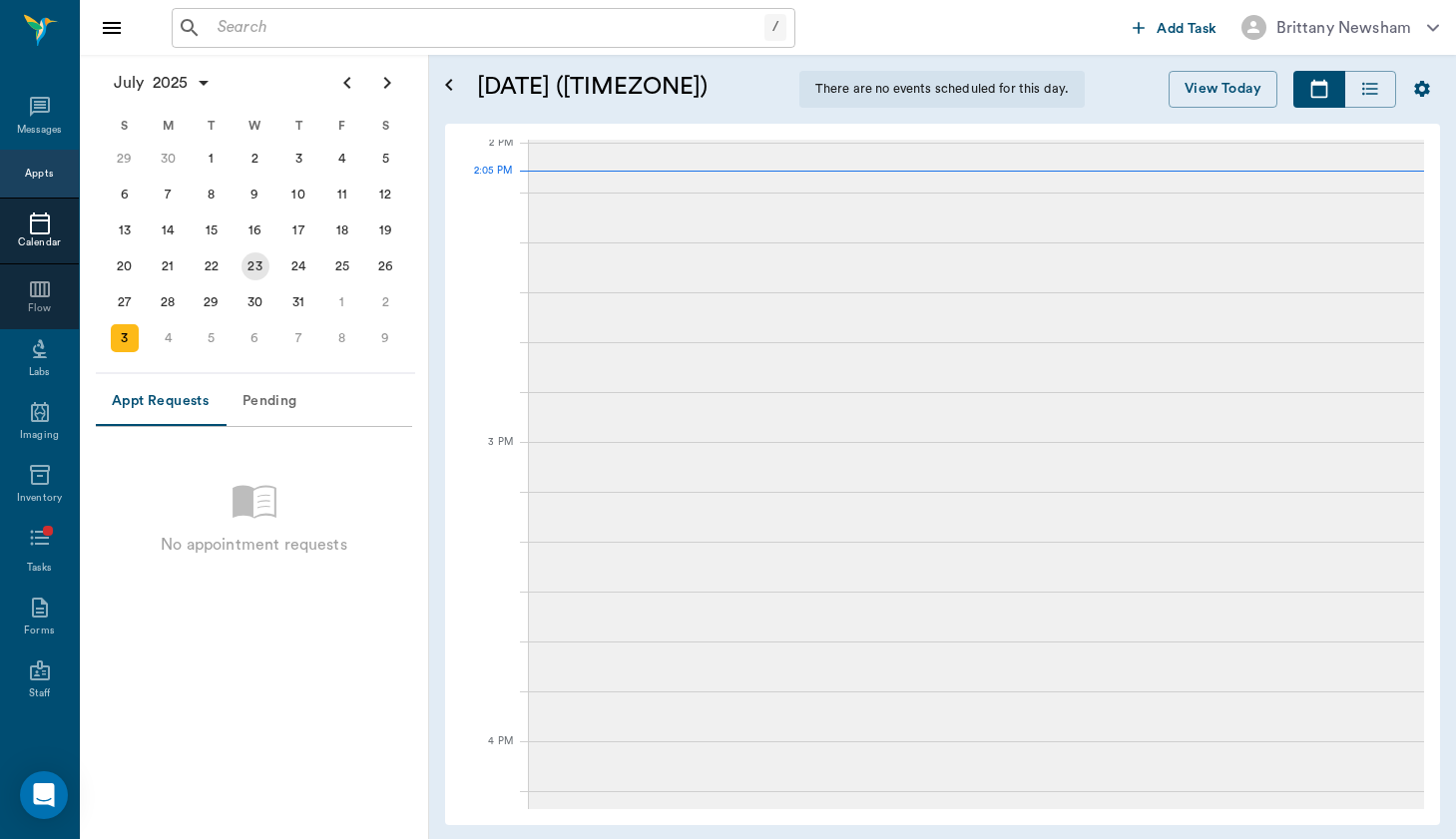 click on "23" at bounding box center [255, 266] 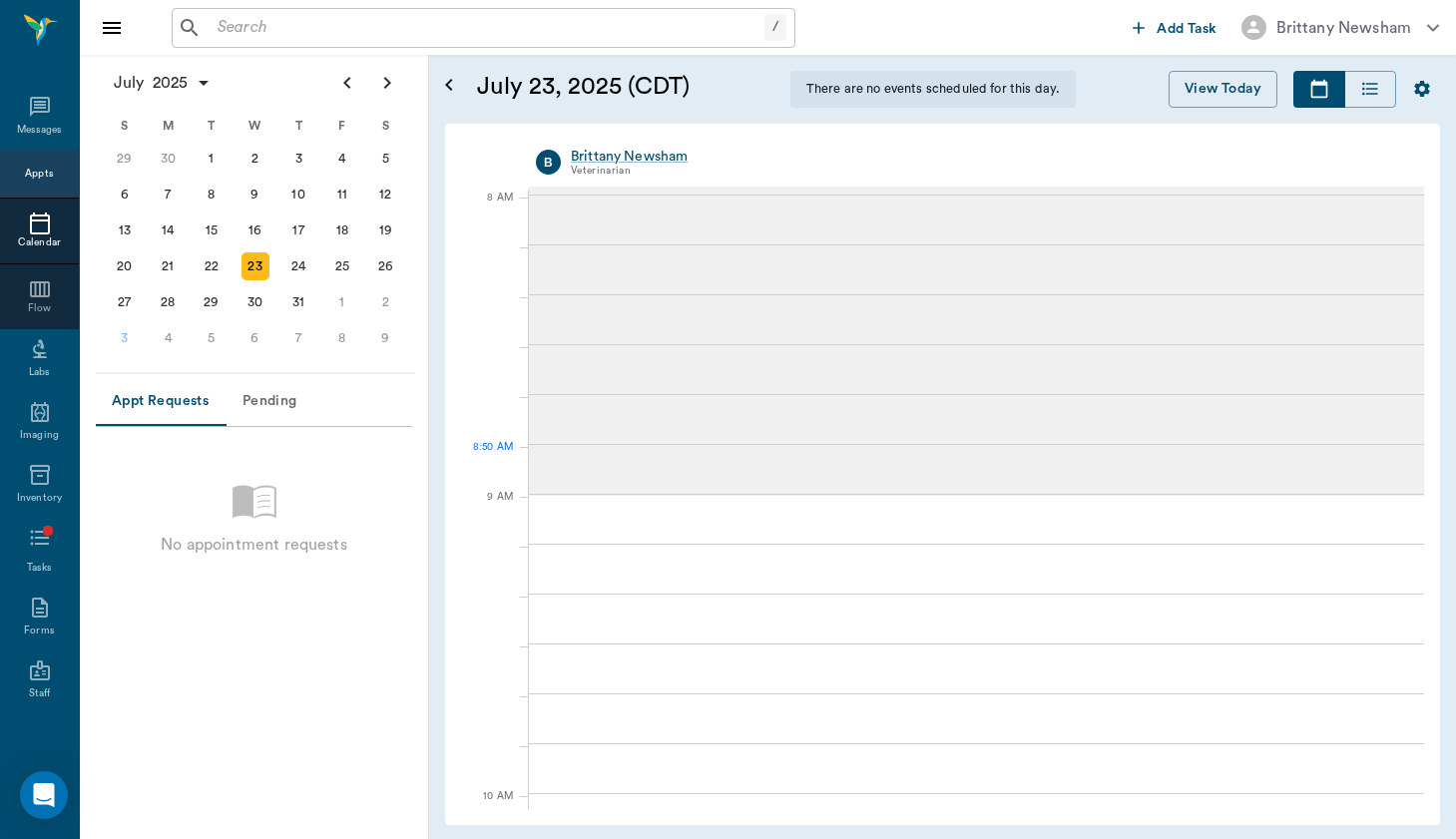 scroll, scrollTop: 0, scrollLeft: 0, axis: both 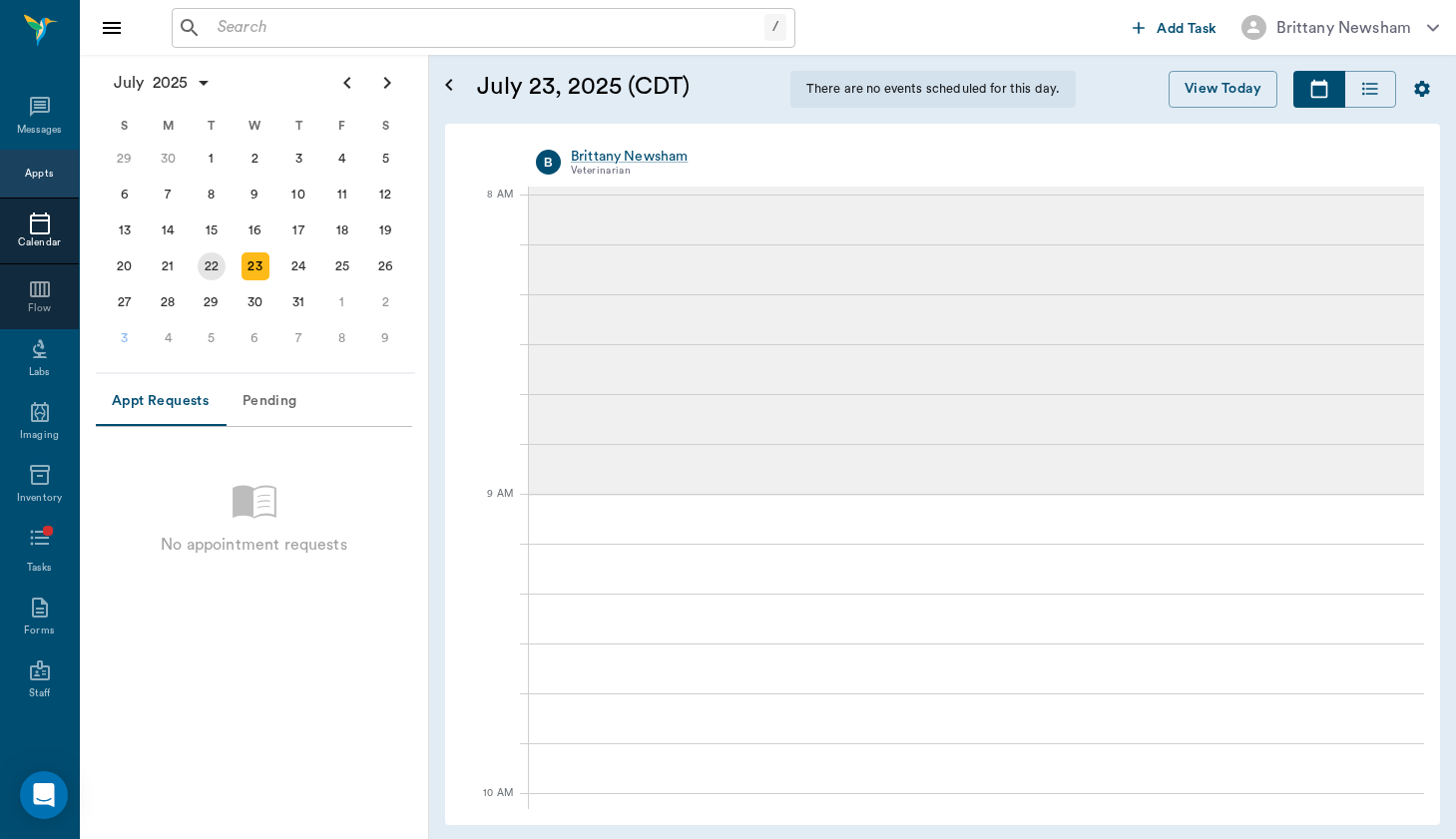 click on "22" at bounding box center [212, 266] 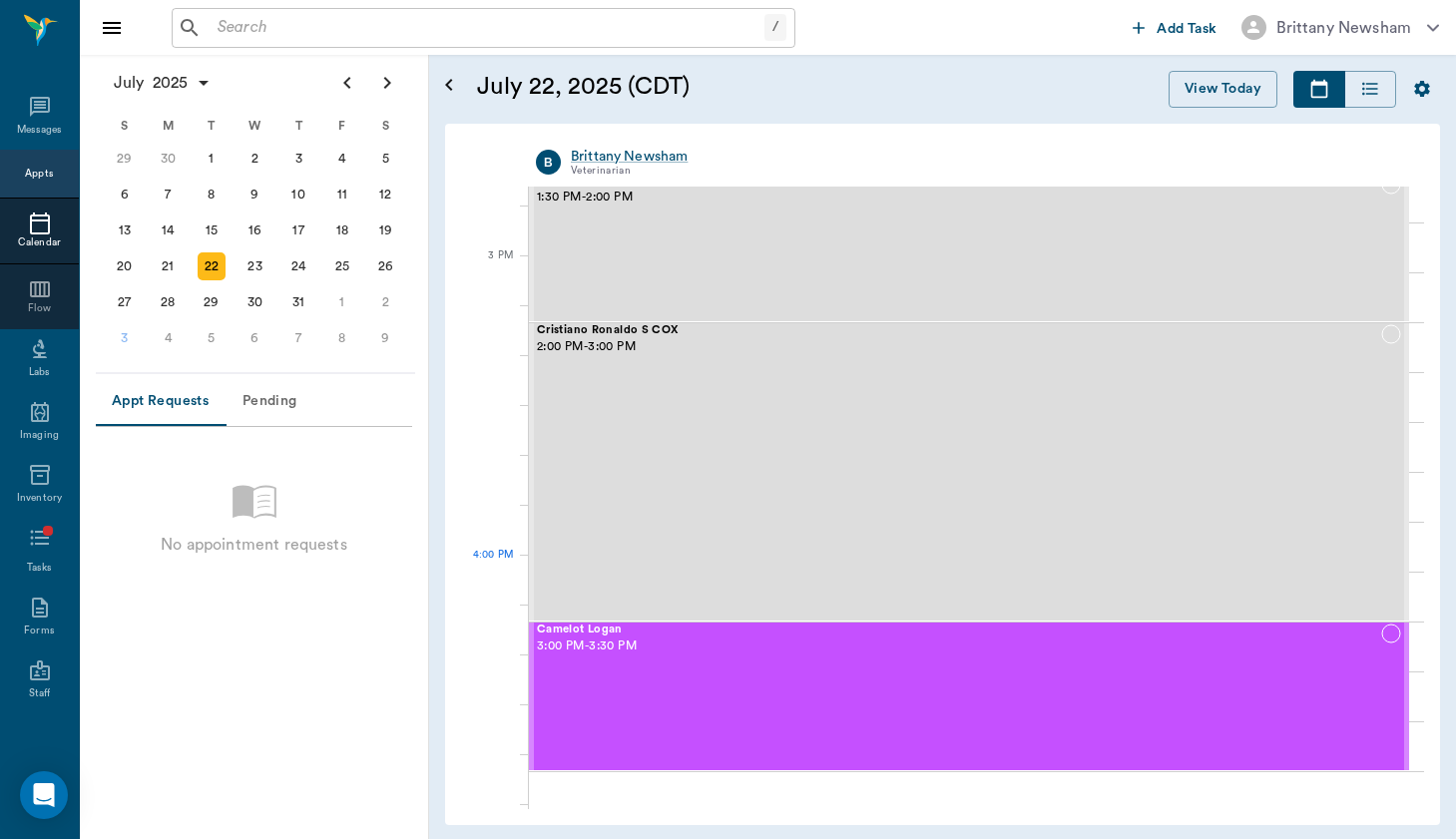scroll, scrollTop: 2034, scrollLeft: 0, axis: vertical 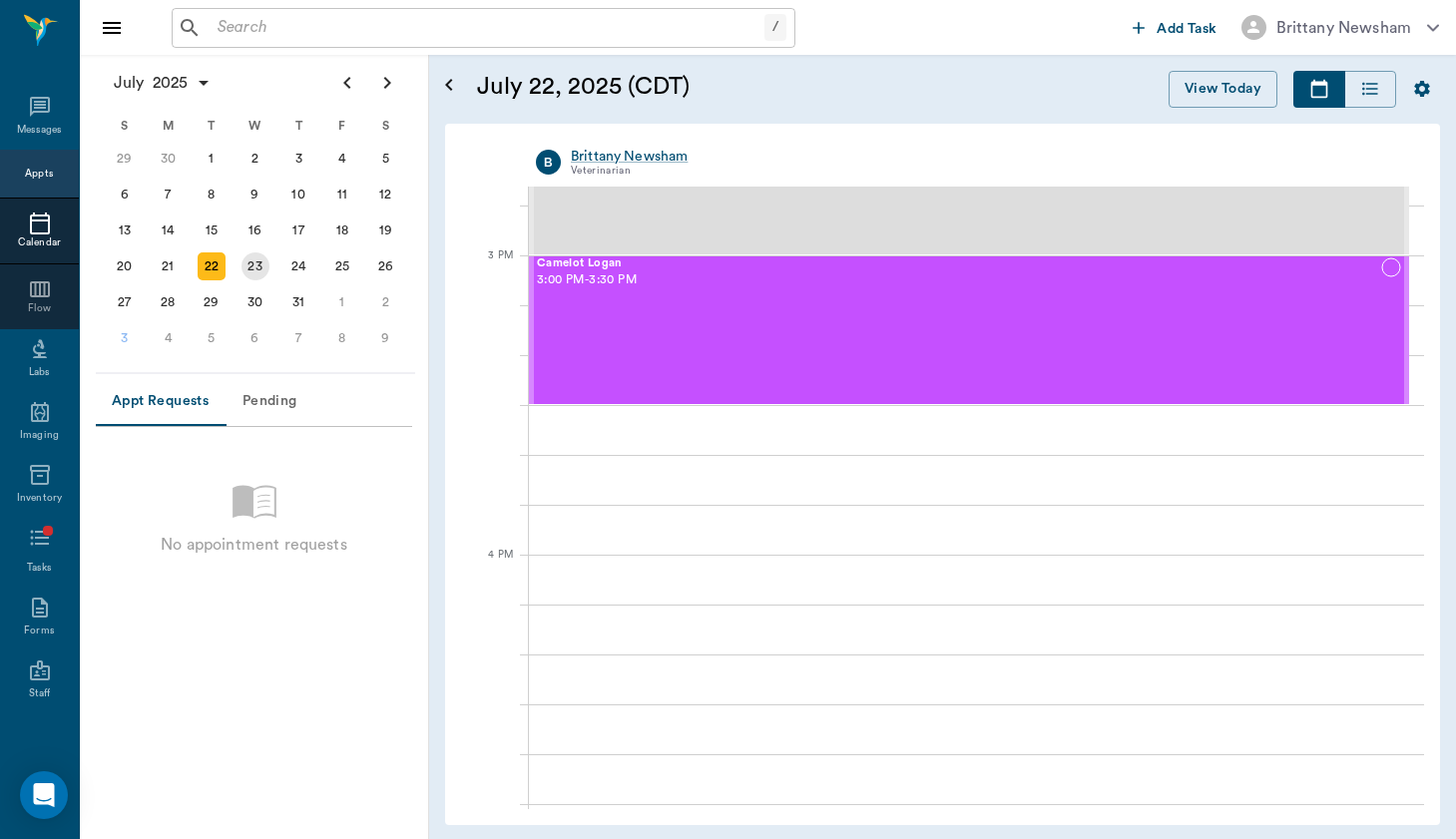 click on "23" at bounding box center [255, 266] 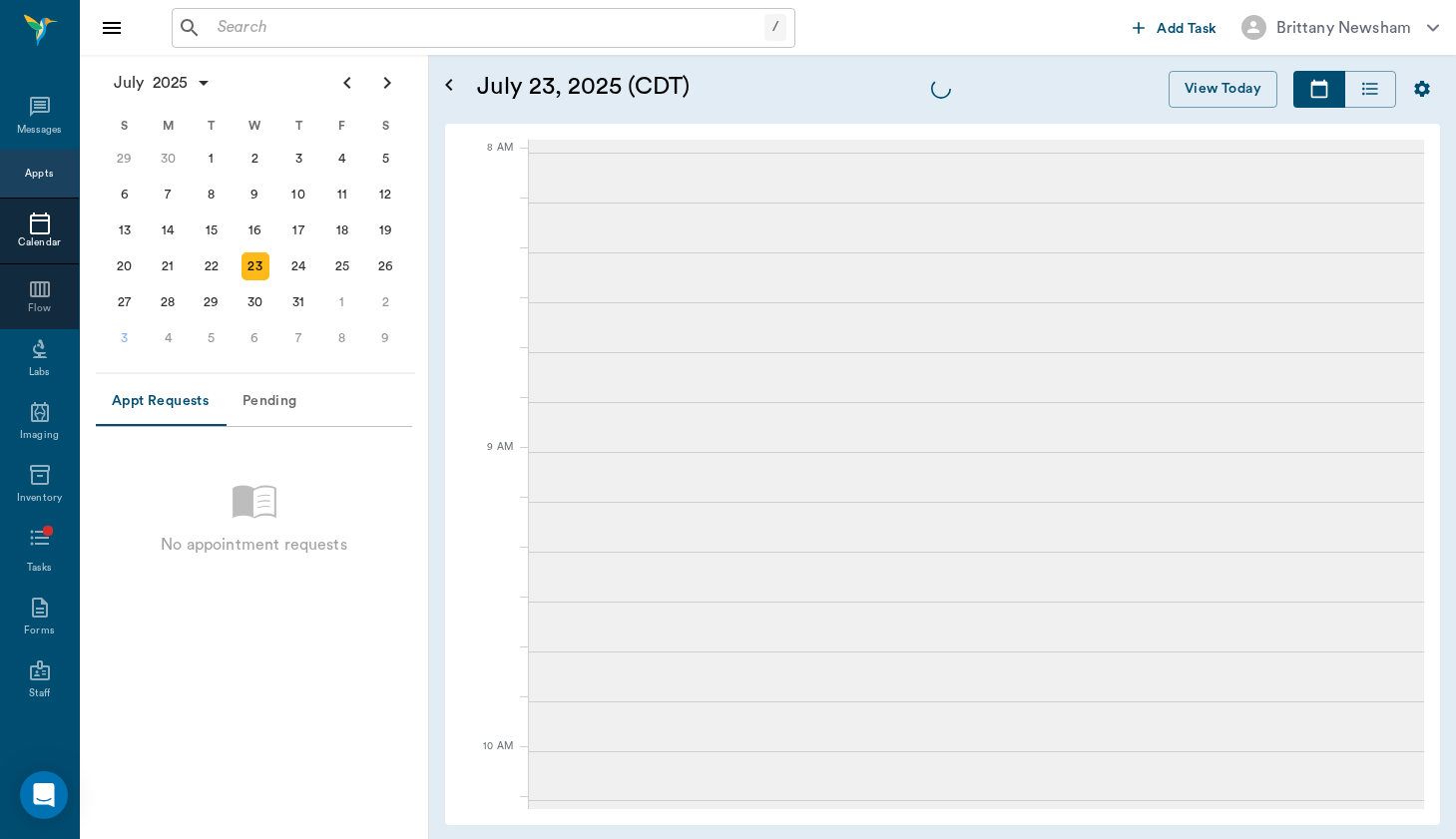 scroll, scrollTop: 0, scrollLeft: 0, axis: both 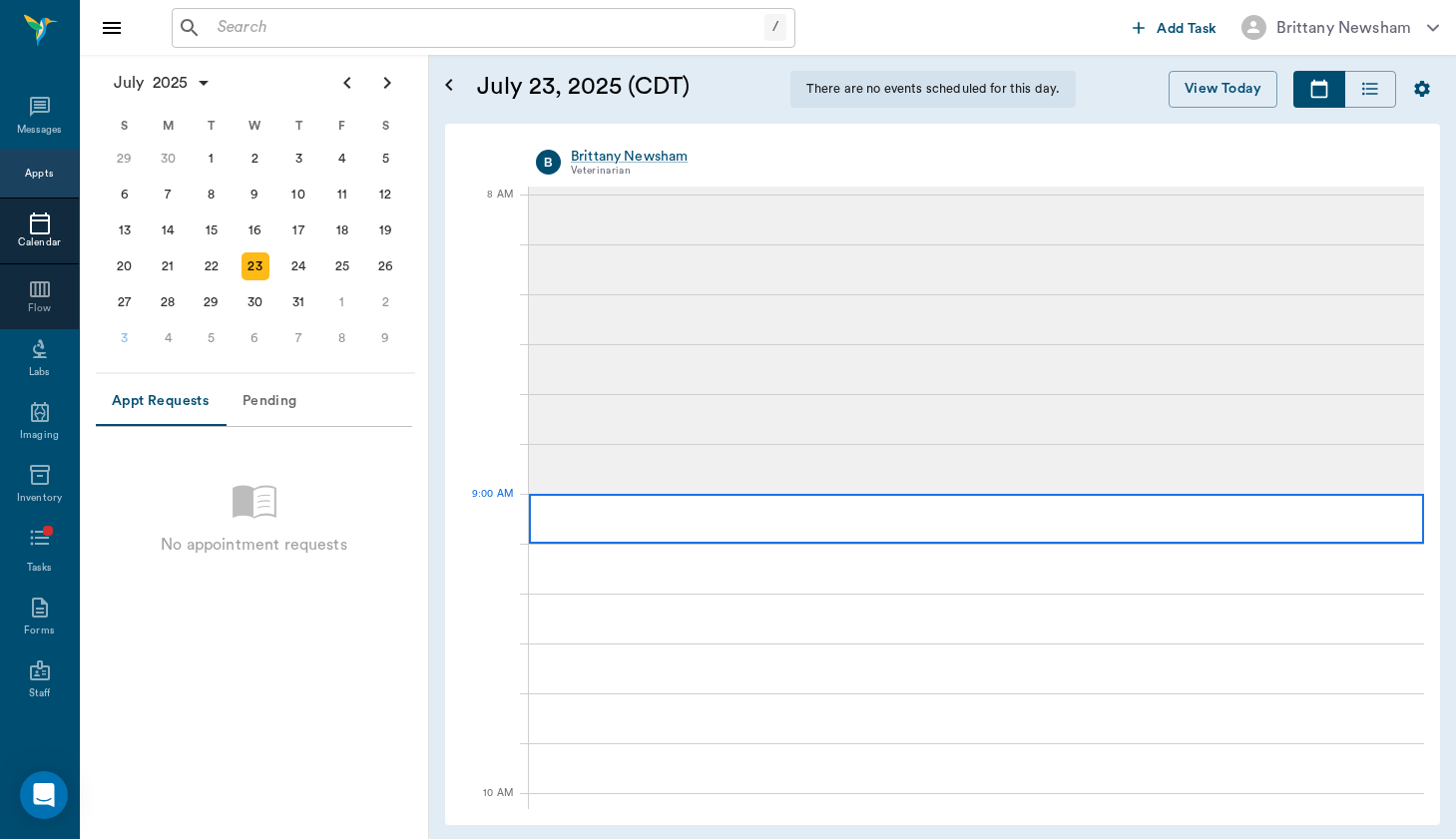 click at bounding box center [976, 519] 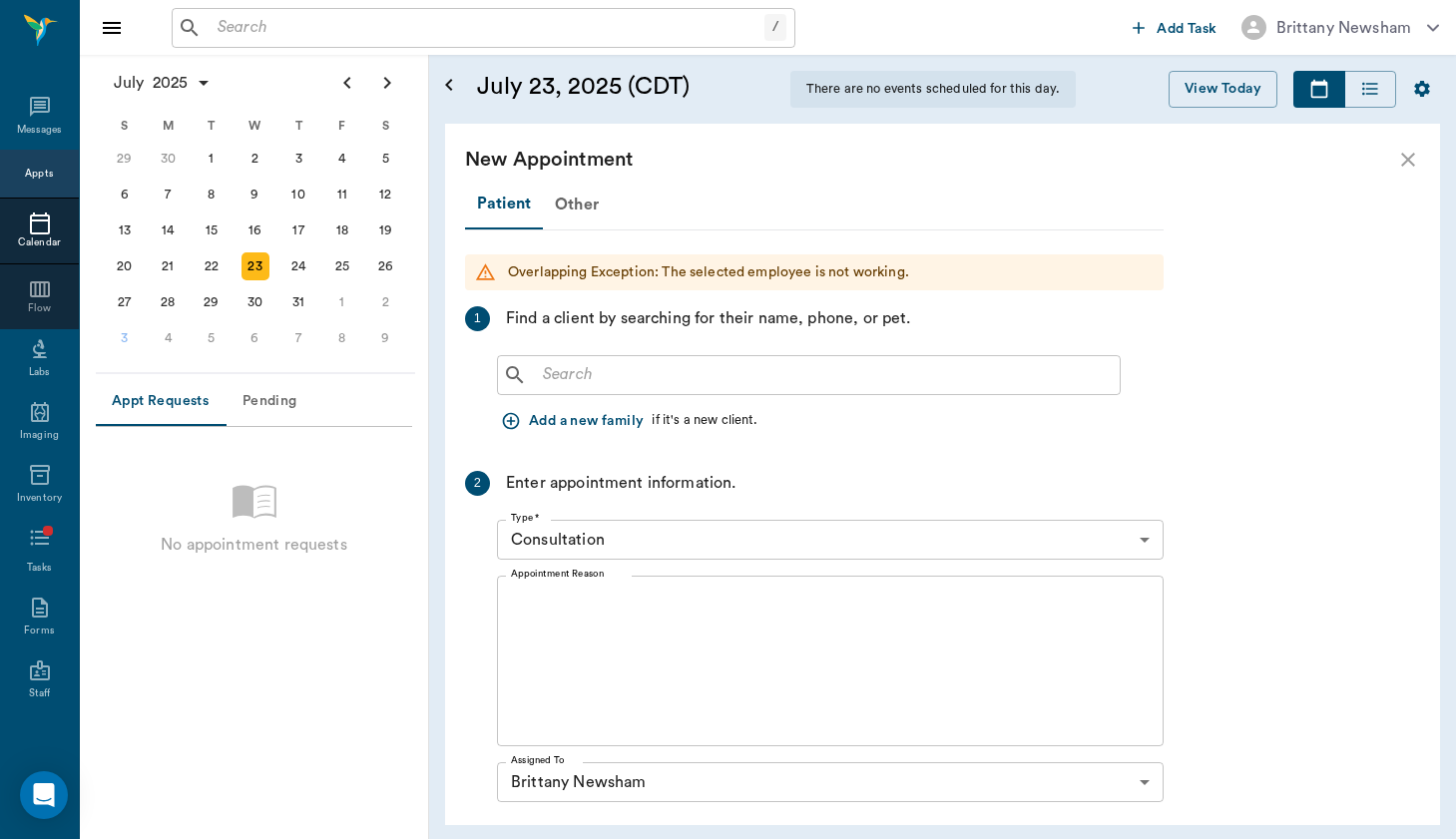 scroll, scrollTop: 0, scrollLeft: 0, axis: both 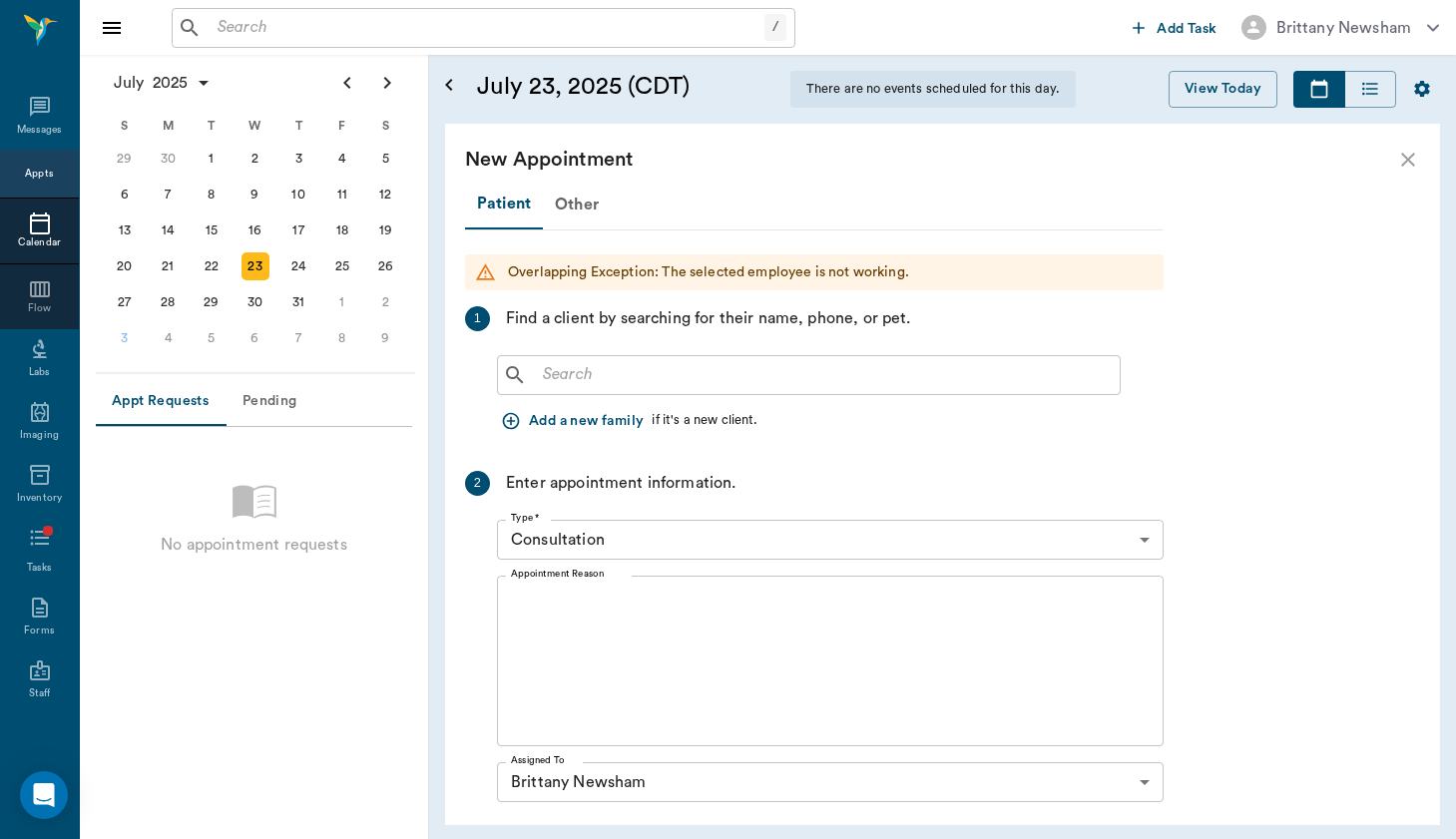 click on "Add a new family" at bounding box center (574, 421) 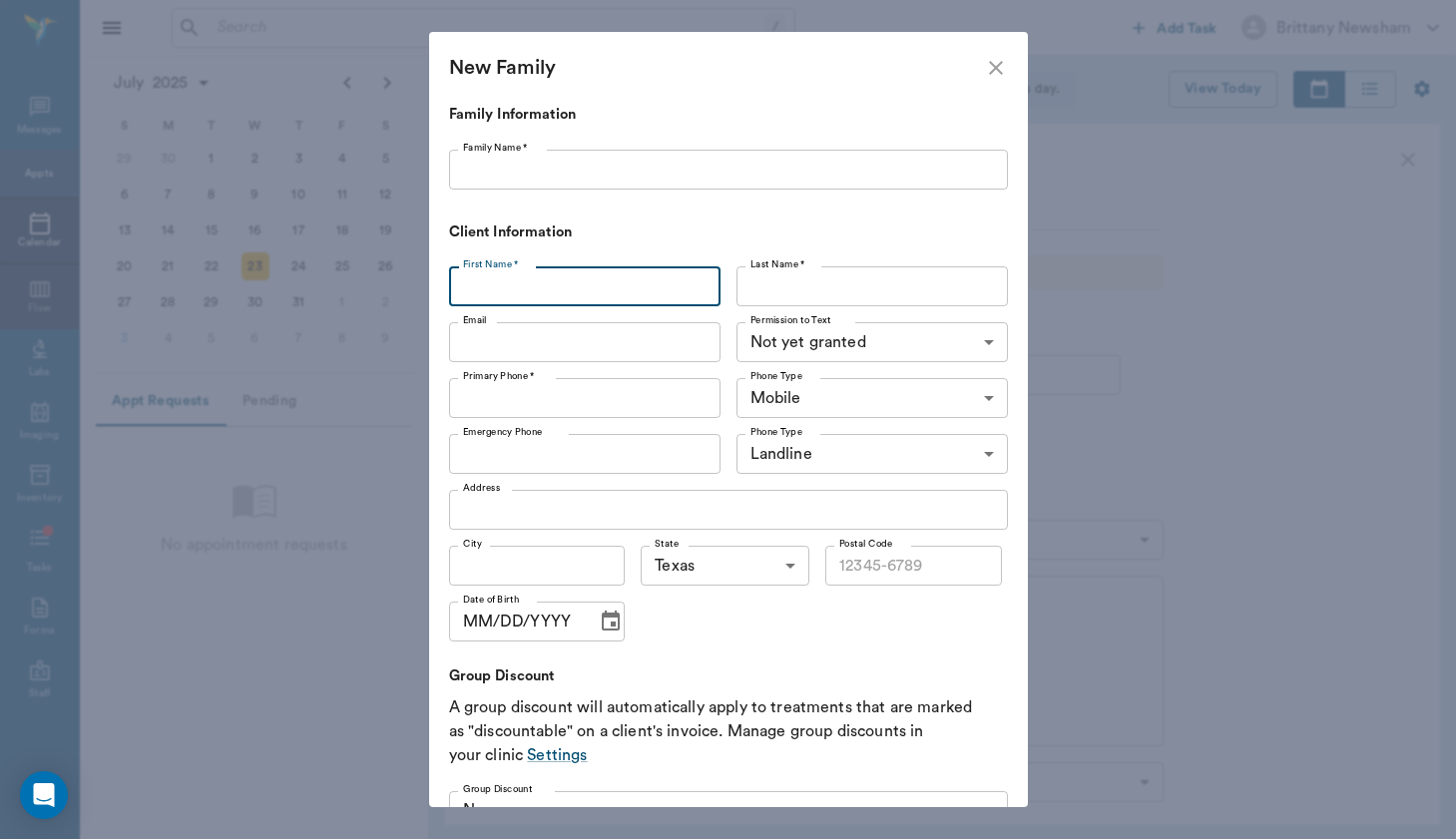 click on "First Name *" at bounding box center [585, 286] 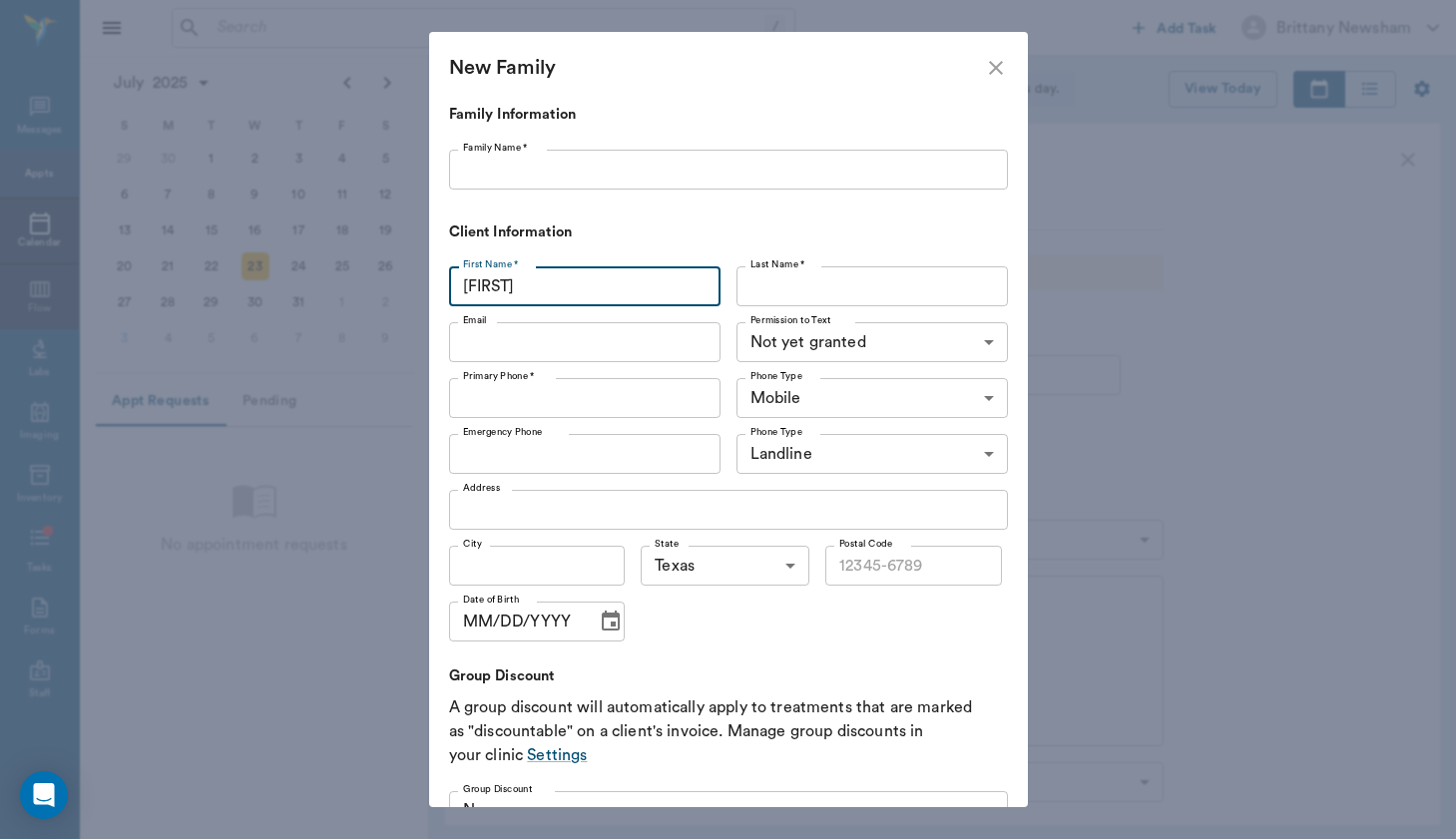type on "[FIRST]" 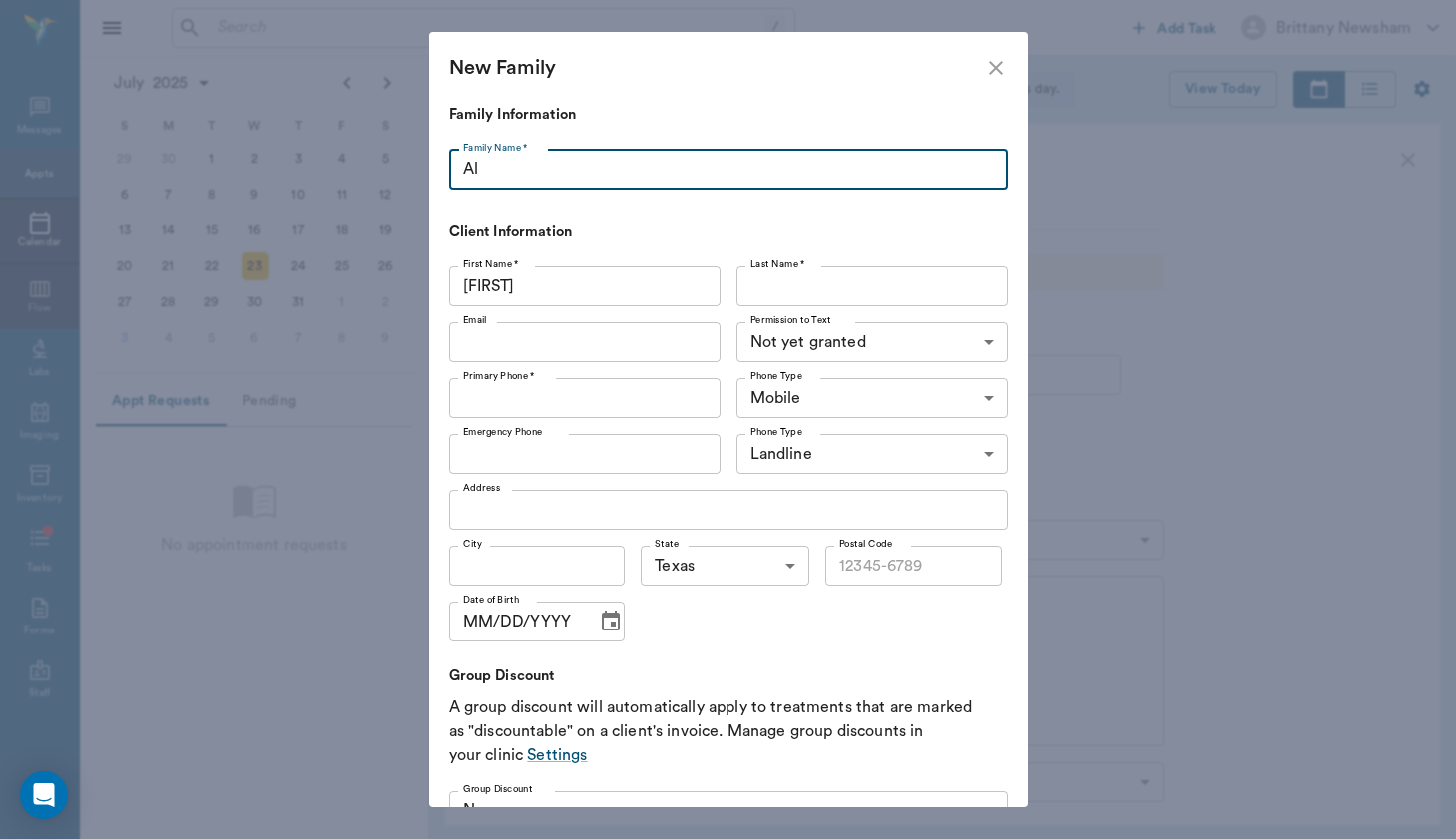 type on "A" 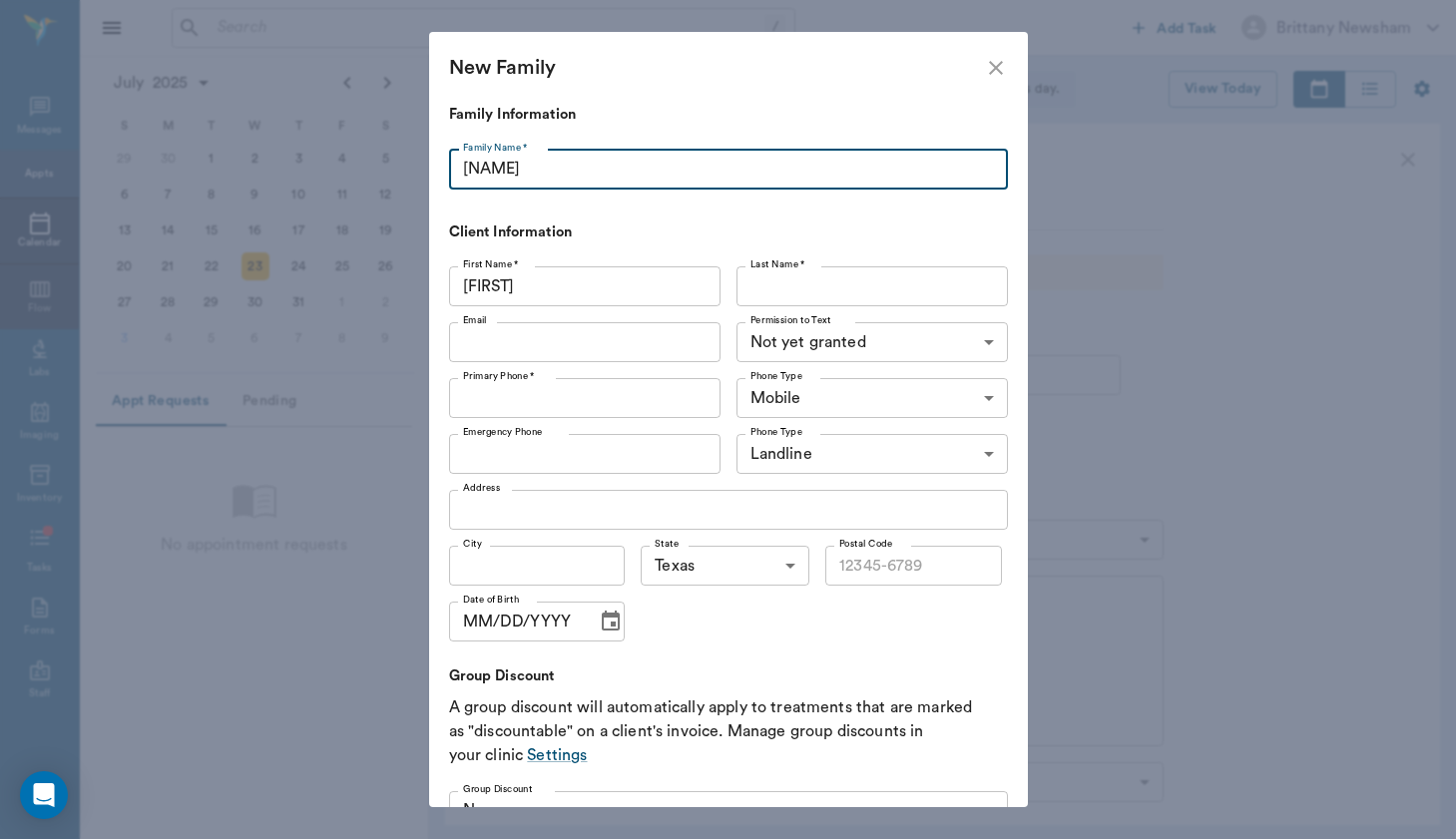 type on "[NAME]" 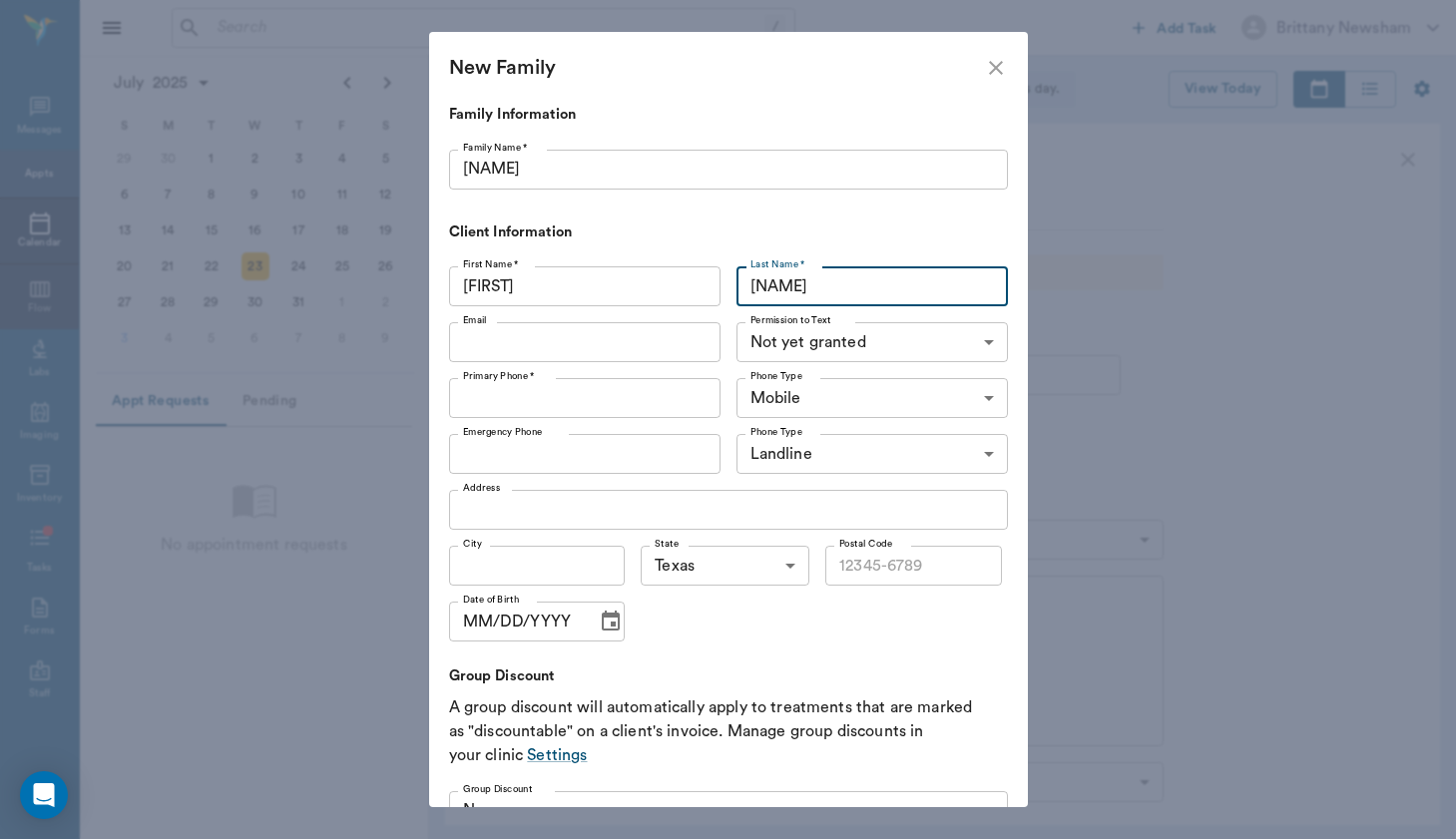 type on "[NAME]" 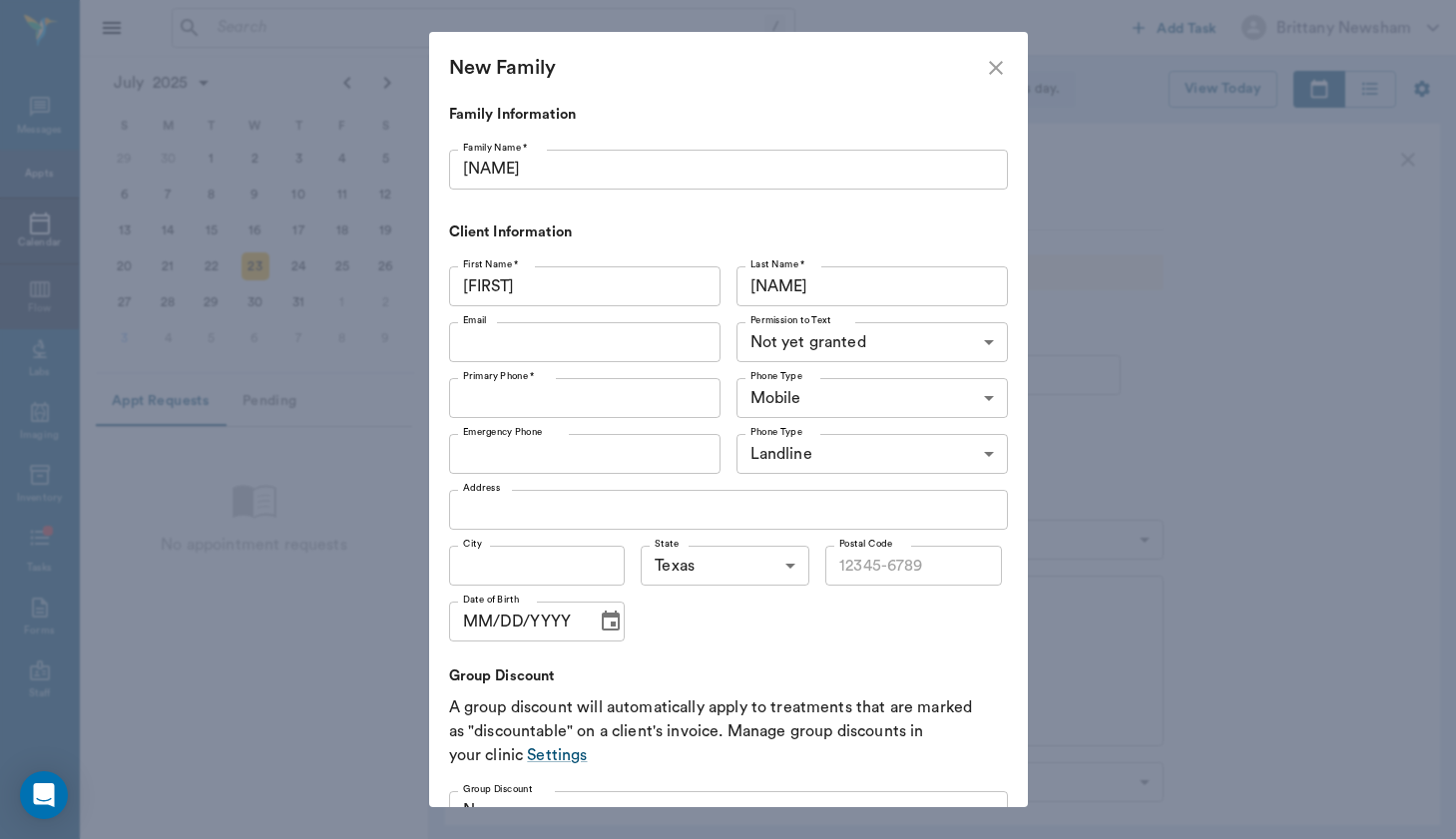 click on "Email Email" at bounding box center [589, 342] 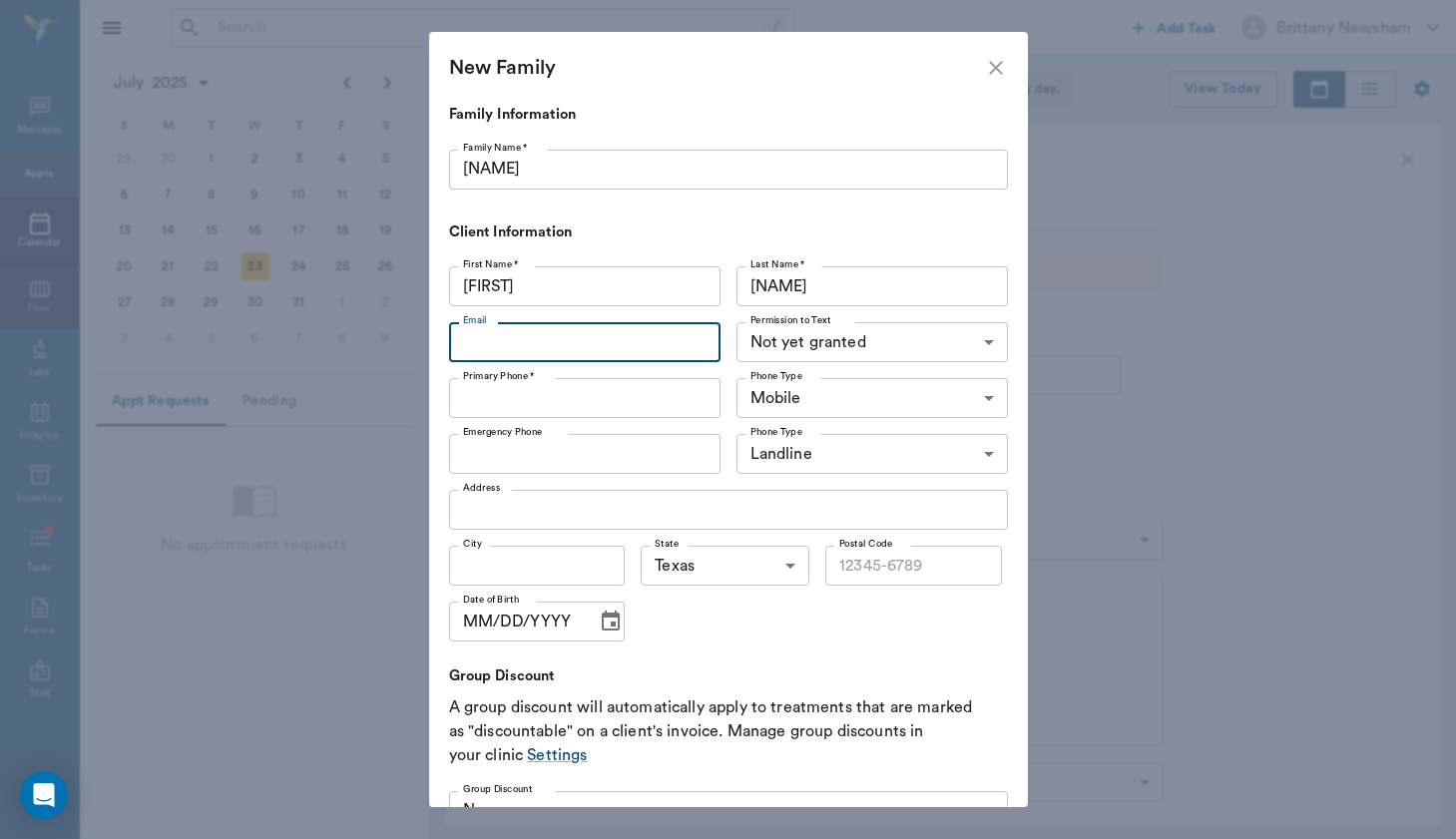 paste on "Ihaveapetwearecoveringwithinsurance-heisdueforadentalandmayneedextractions,wouldthisbecoveredorconsideredpre-existing" 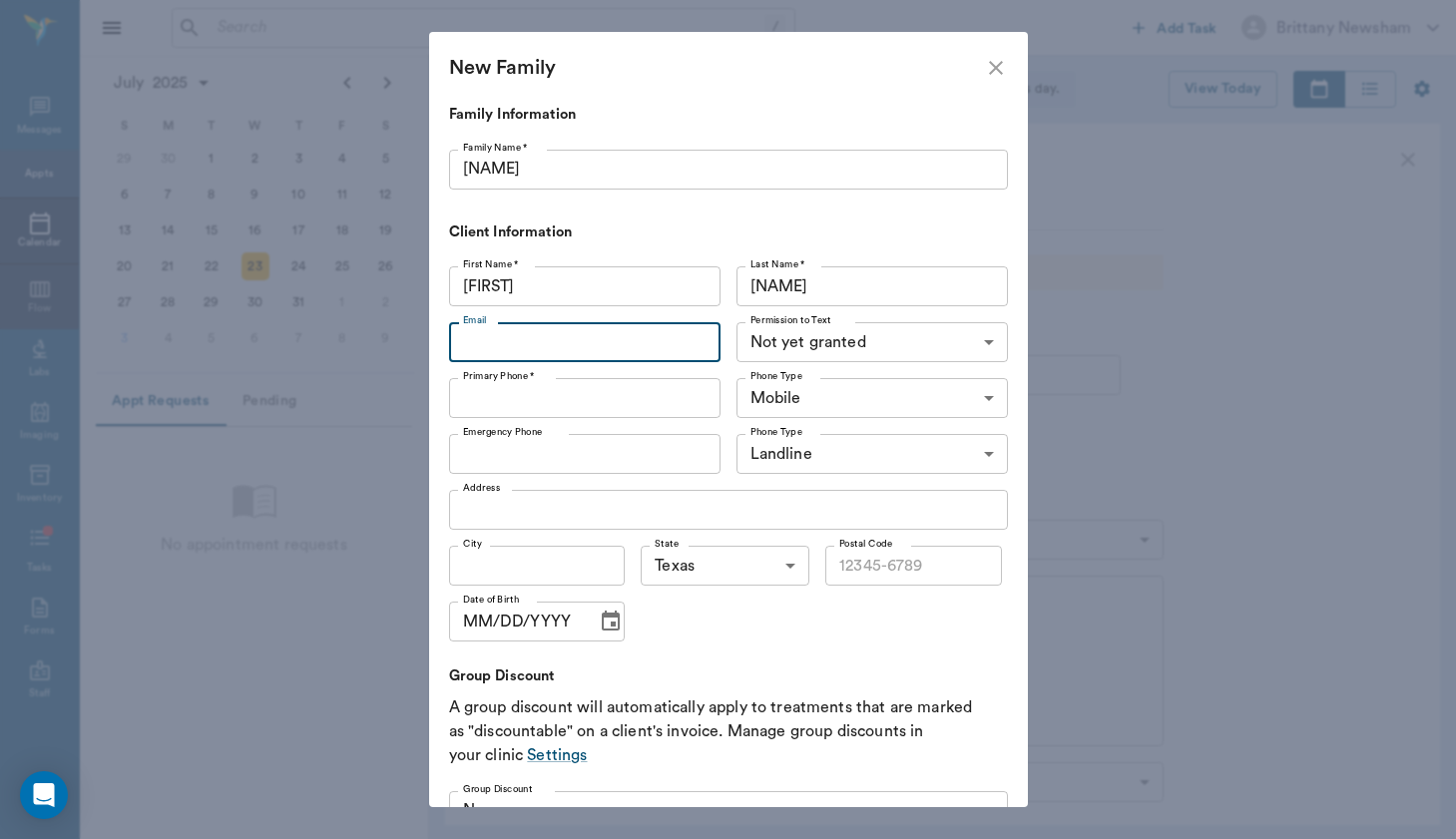 paste on "[EMAIL]" 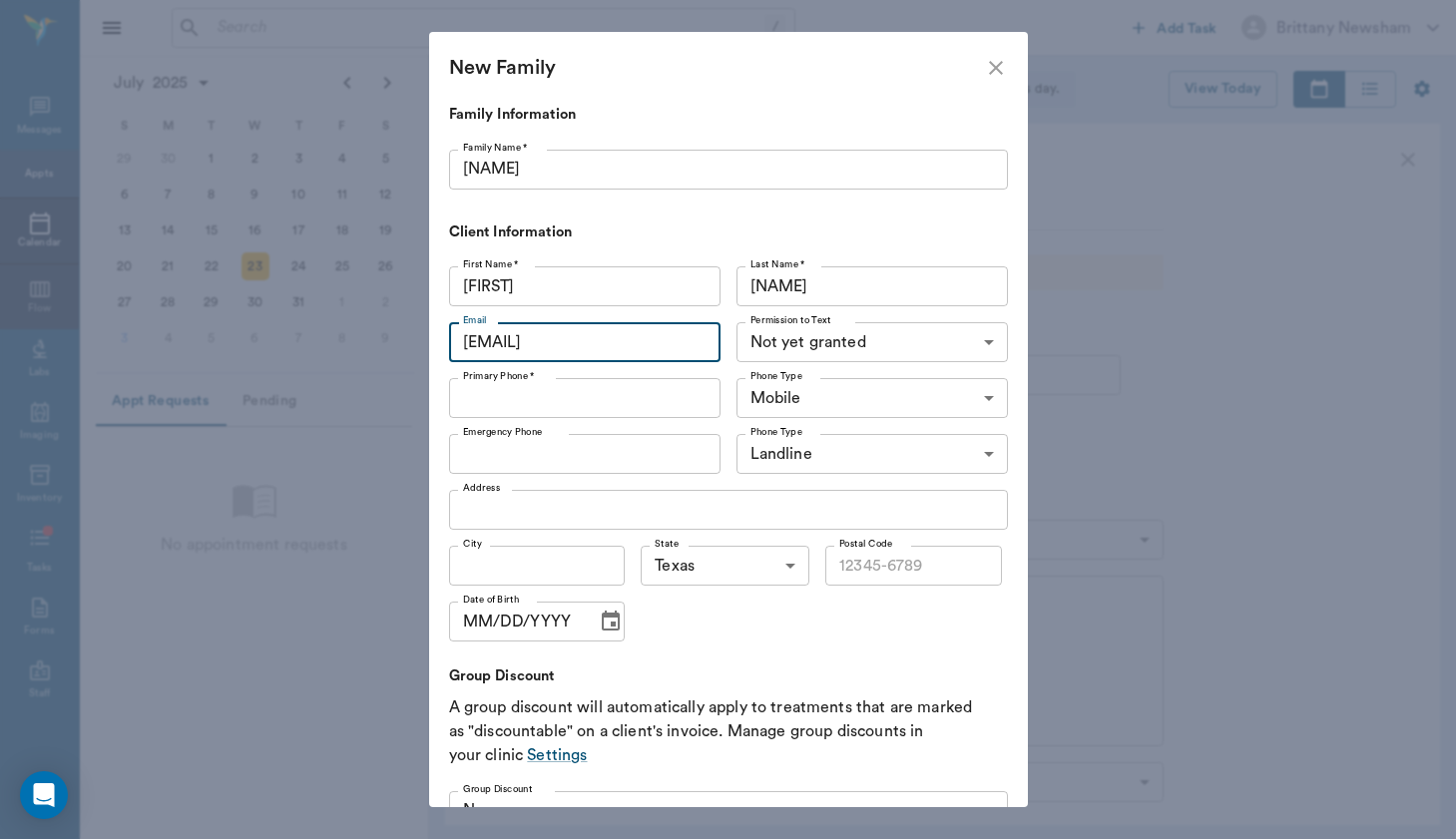 type on "[EMAIL]" 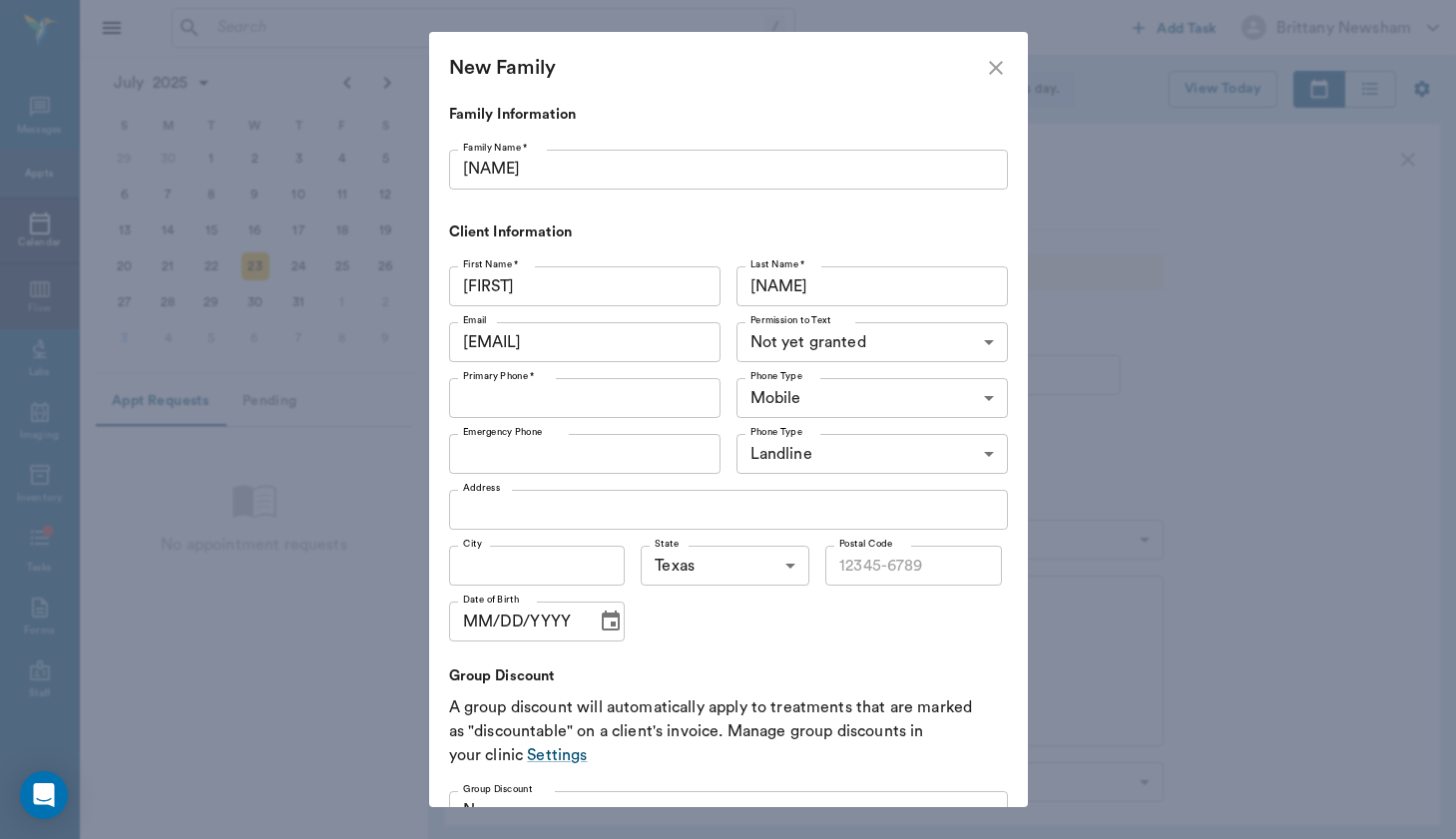 click on "/ ​ Add Task Brittany [LAST] Nectar Messages Appts Calendar Flow Labs Imaging Inventory Tasks Forms Staff Reports Lookup Settings July [YEAR] S M T W T F S Jun 1 2 3 4 5 6 7 8 9 10 11 12 13 14 15 16 17 18 19 20 21 22 23 24 25 26 27 28 29 30 Jul 1 2 3 4 5 6 7 8 9 10 11 12 S M T W T F S 29 30 Jul 1 2 3 4 5 6 7 8 9 10 11 12 13 14 15 16 17 18 19 20 21 22 23 24 25 26 27 28 29 30 31 Aug 1 2 3 4 5 6 7 8 9 S M T W T F S 27 28 29 30 31 Aug 1 2 3 4 5 6 7 8 9 10 11 12 13 14 15 16 17 18 19 20 21 22 23 24 25 26 27 28 29 30 31 Sep 1 2 3 4 5 6 Appt Requests Pending No appointment requests July [YEAR] [DAY], [YEAR] (CDT) There are no events scheduled for this day. View Today July [YEAR] Today 23 Wed Jul [YEAR] B Brittany [LAST] Veterinarian 8 AM 9 AM 10 AM 11 AM 12 PM 1 PM 2 PM 3 PM 4 PM 5 PM 6 PM 9:00 AM New Appointment Patient Other Overlapping Exception: The selected employee is not working. 1 Find a client by searching for their name, phone, or pet. ​ Add a new family if it's a new client. 2 Enter appointment information. Type * x 3" at bounding box center [728, 419] 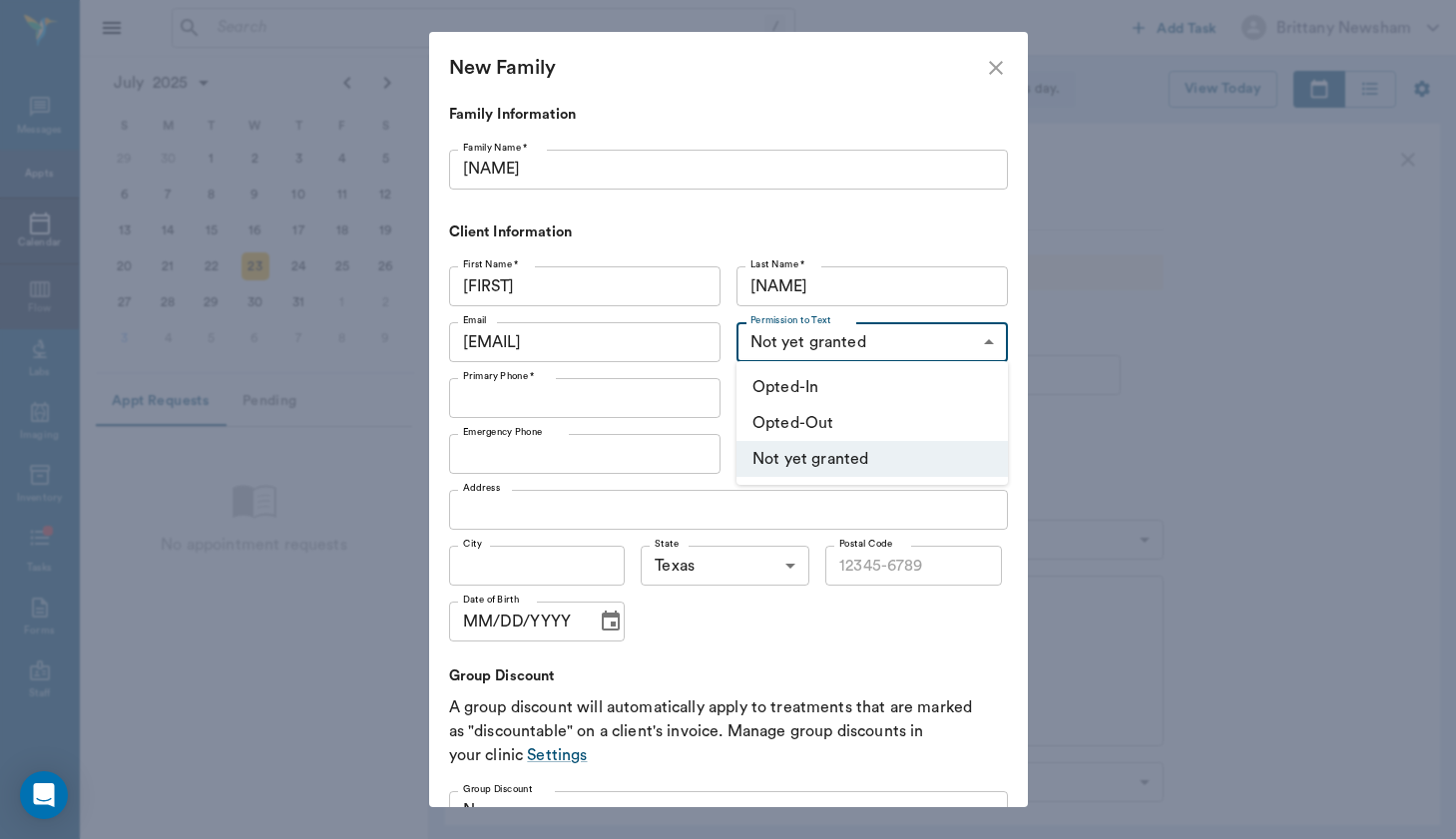 click on "Opted-In" at bounding box center [872, 387] 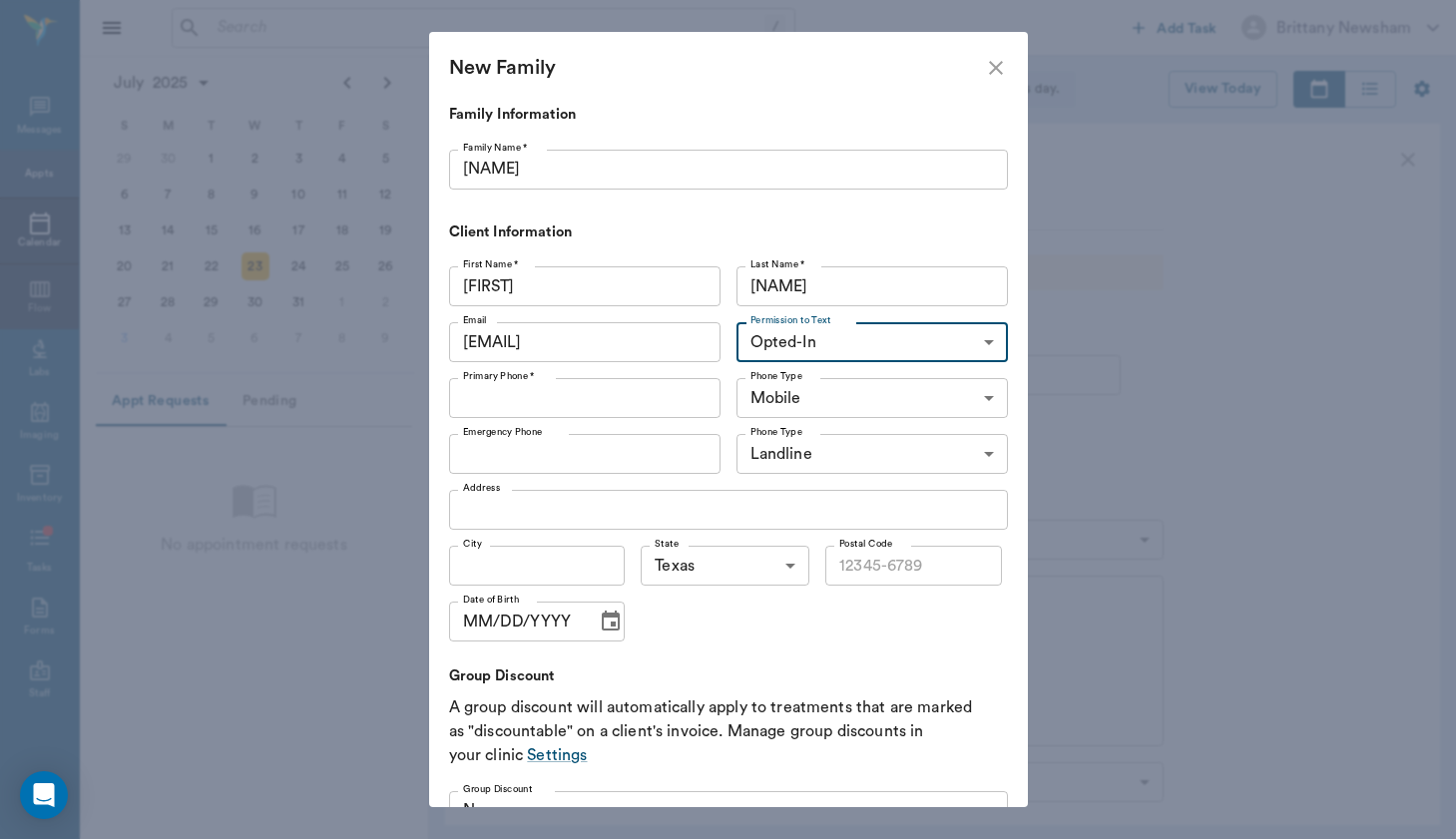 click on "Primary Phone *" at bounding box center (585, 398) 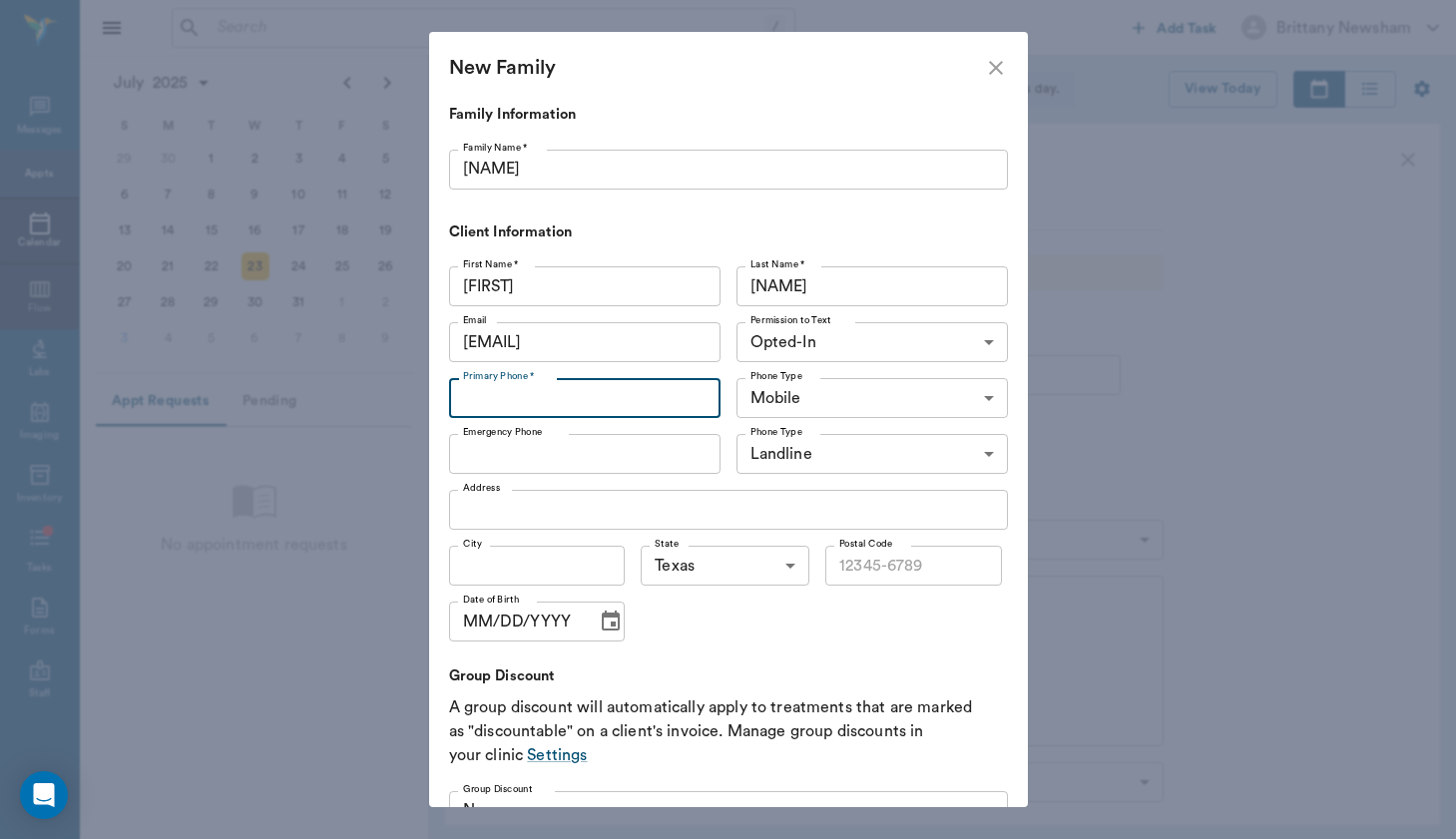 paste on "([PHONE]) [PHONE]" 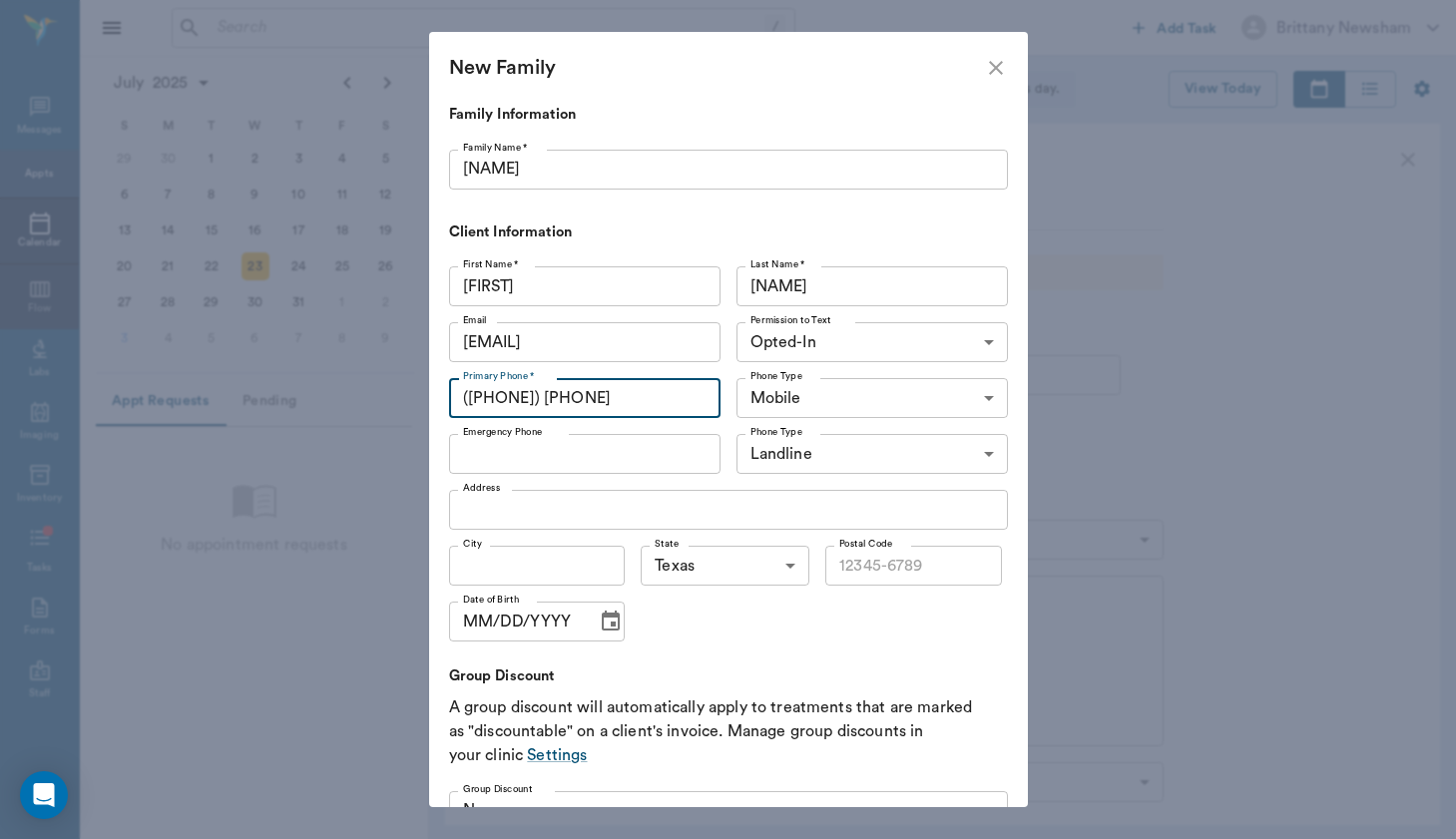 click on "([PHONE]) [PHONE]" at bounding box center [585, 398] 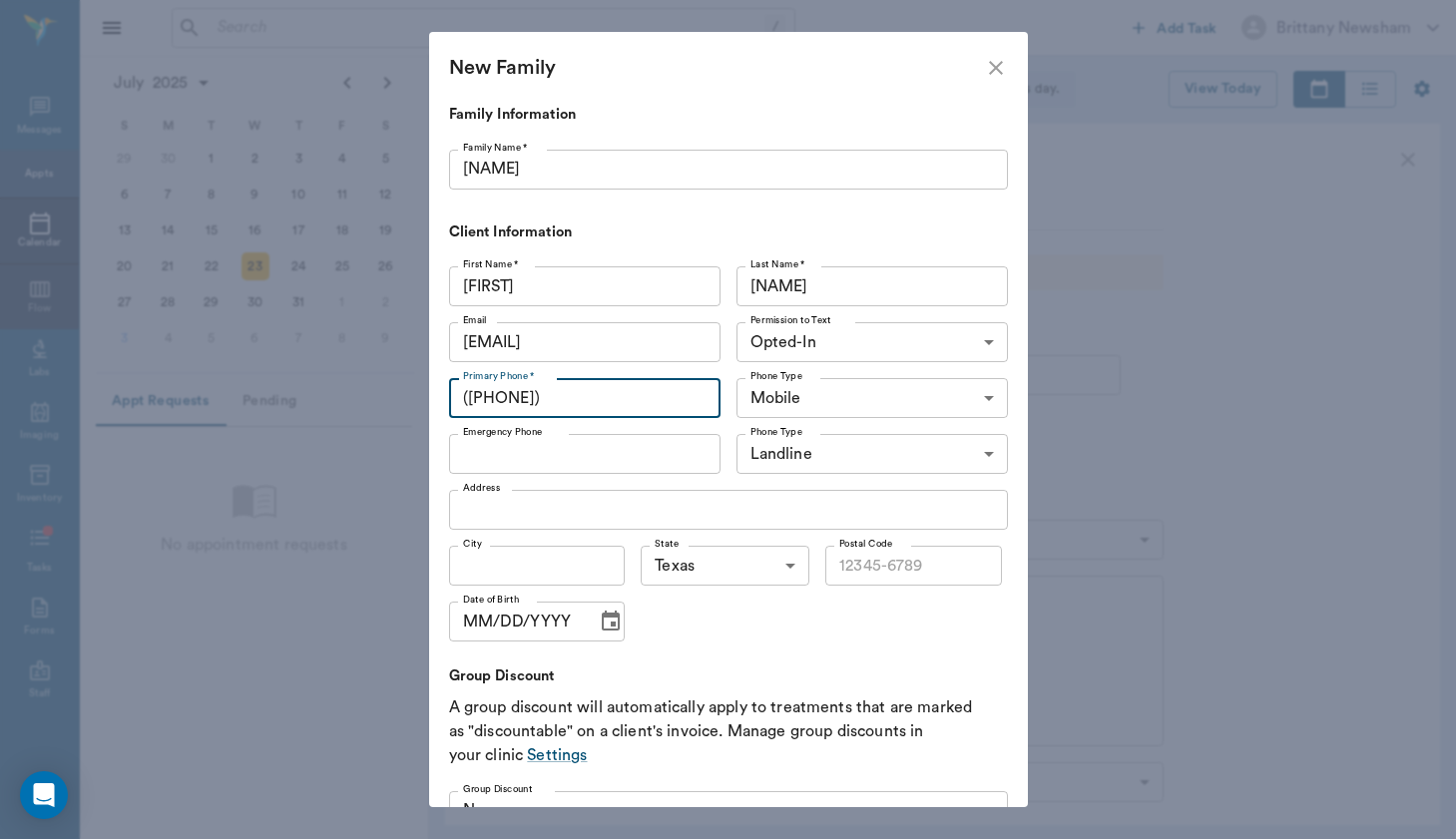 click on "([PHONE])" at bounding box center [585, 398] 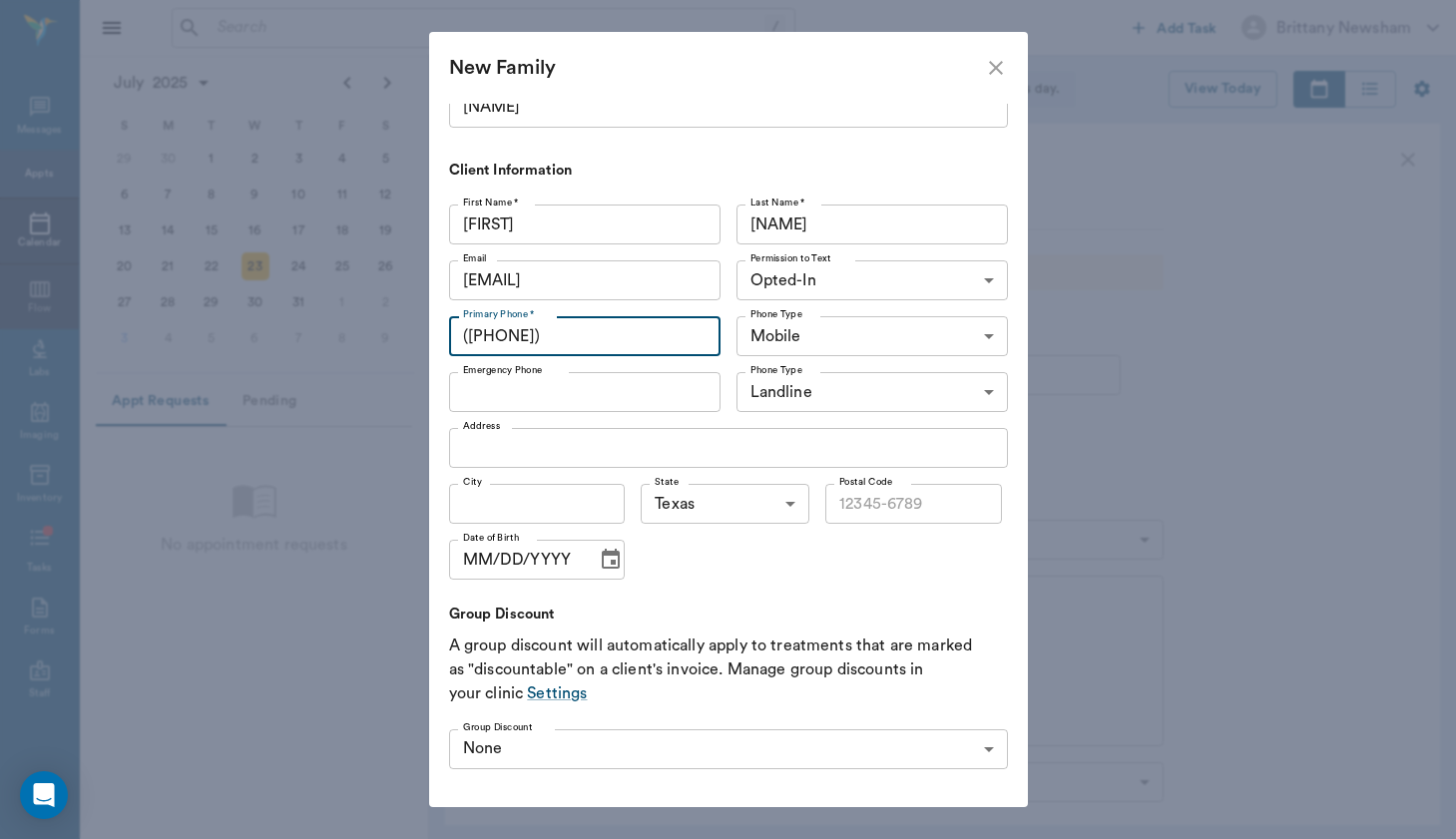 type on "([PHONE])" 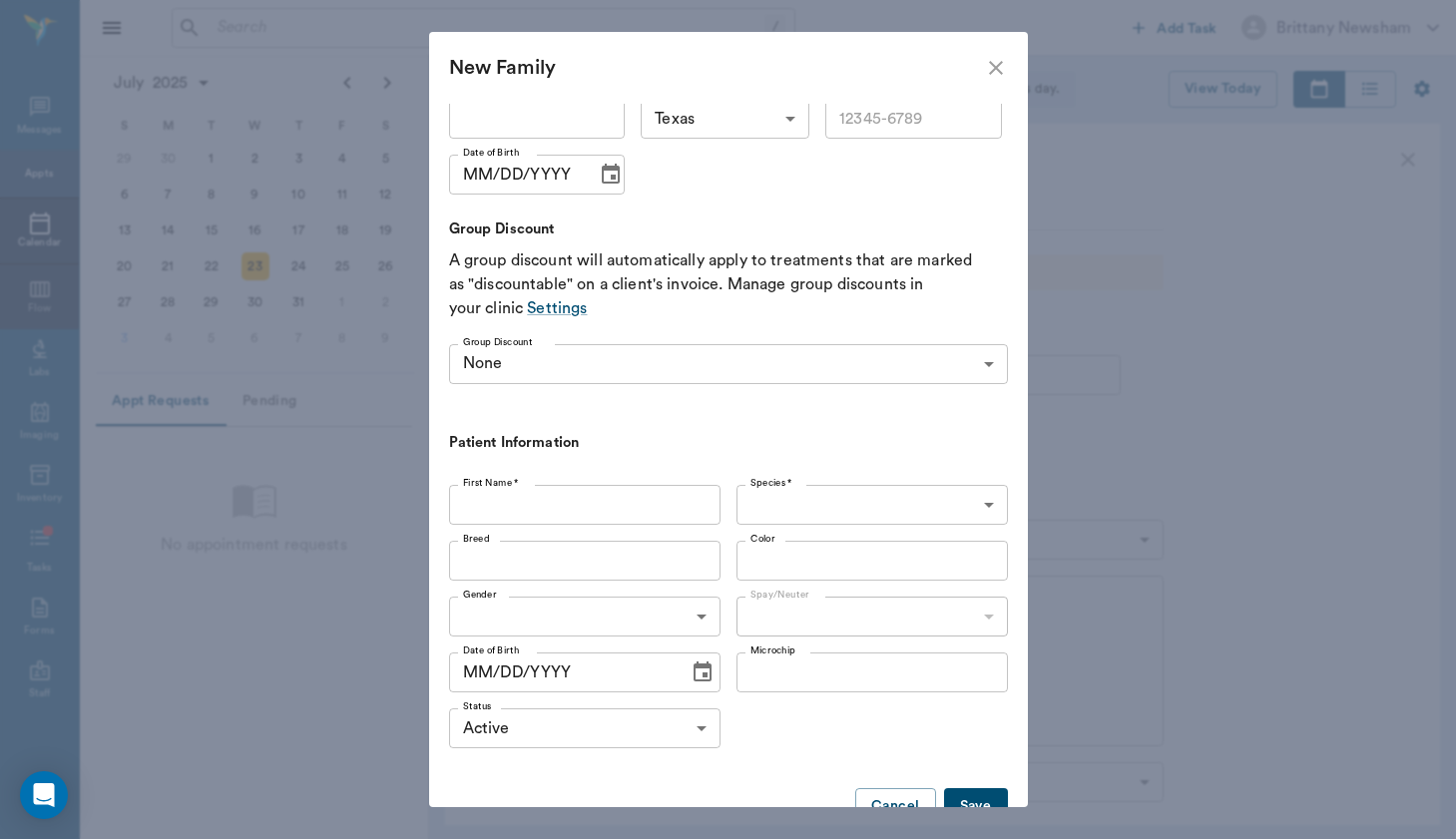scroll, scrollTop: 448, scrollLeft: 0, axis: vertical 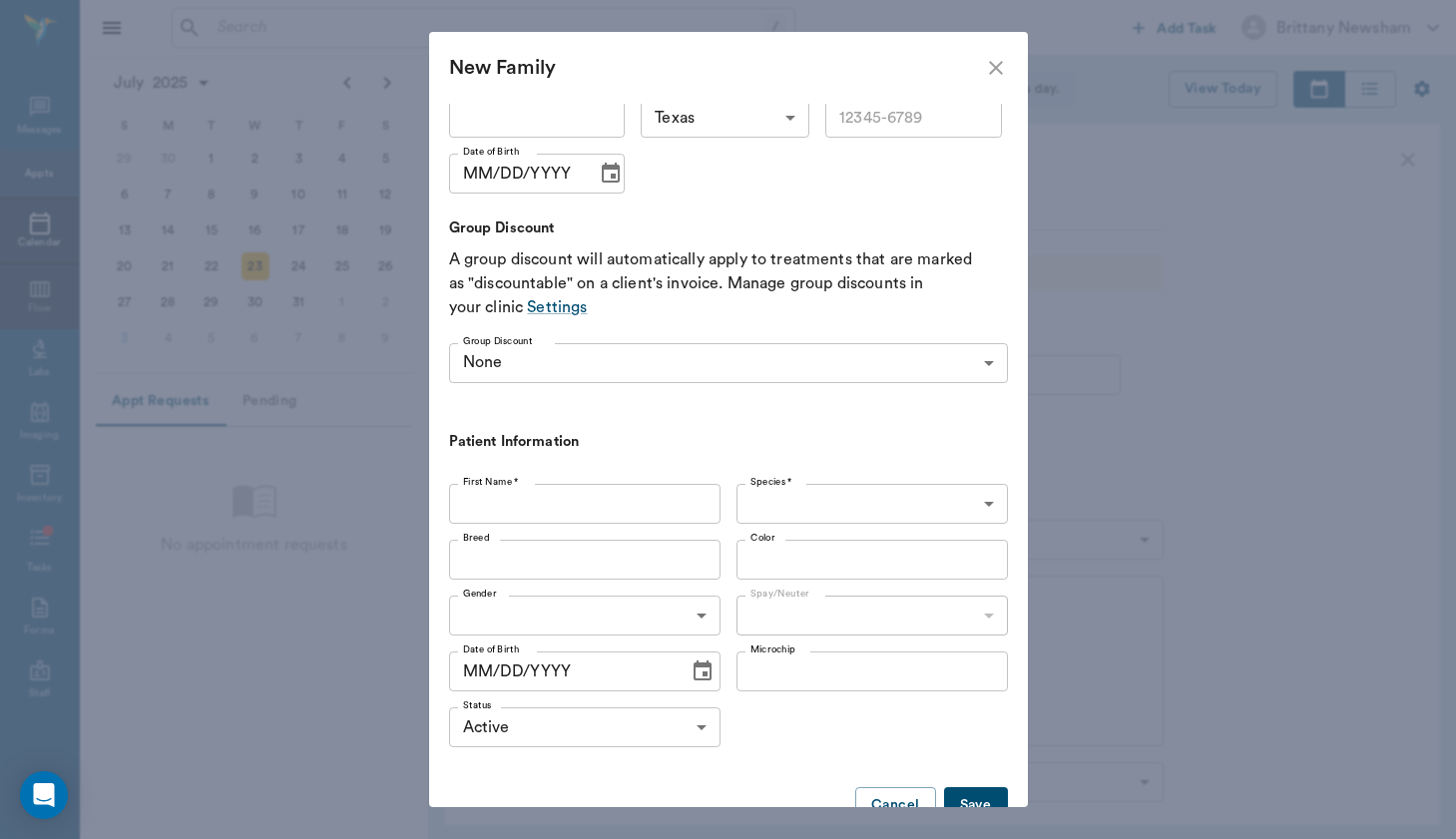 click on "First Name *" at bounding box center [585, 504] 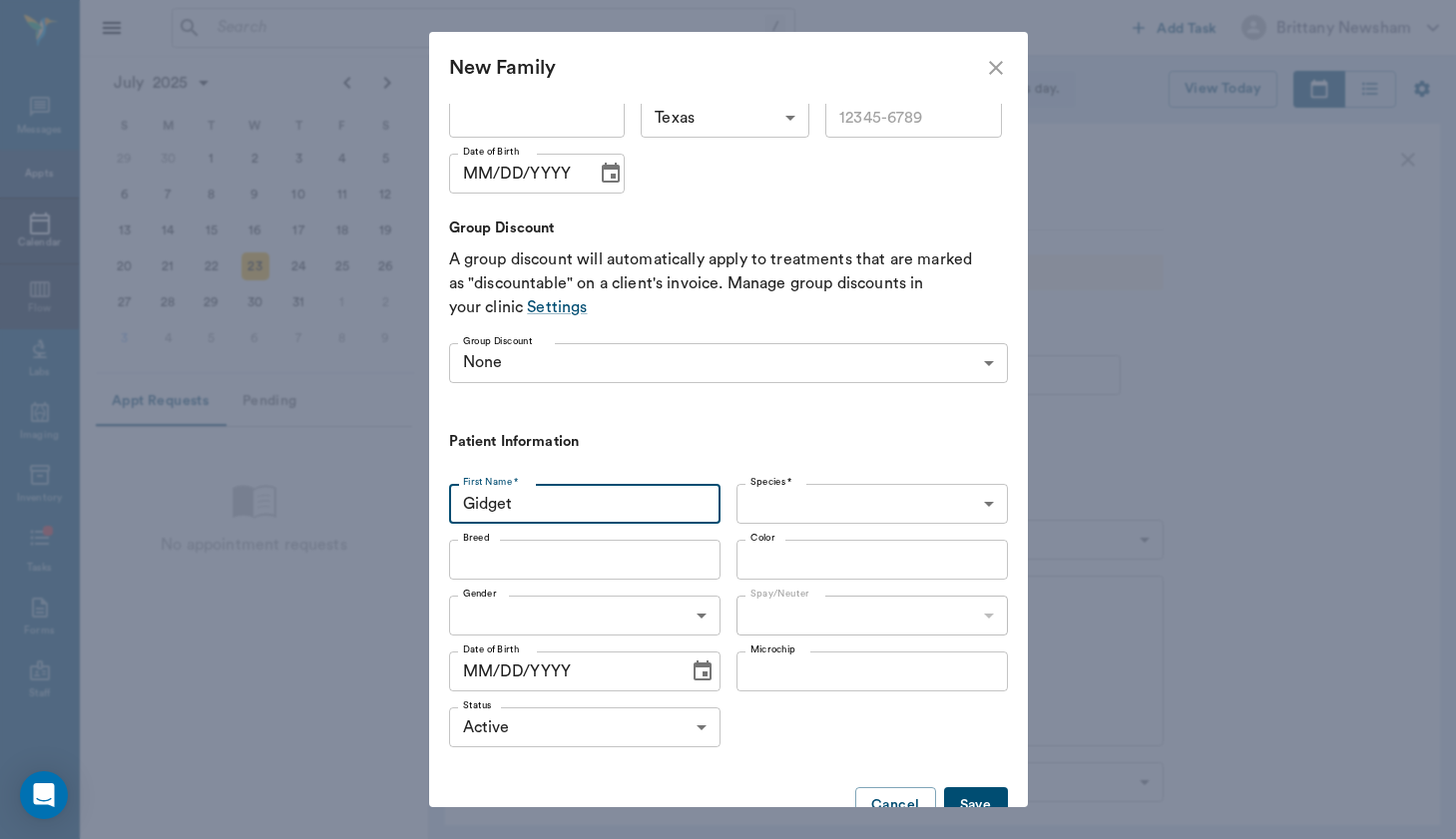 type on "Gidget" 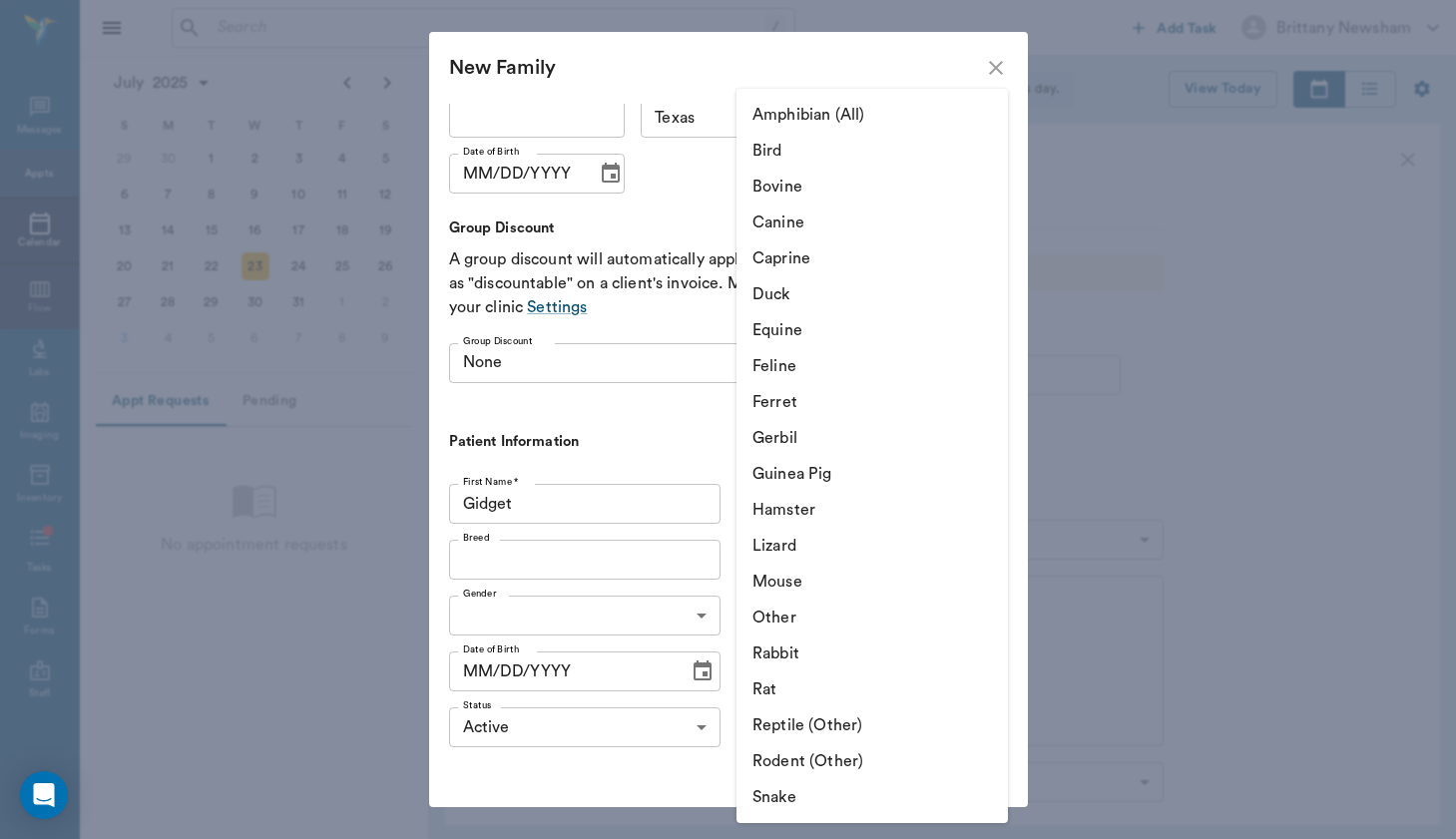 click on "Equine" at bounding box center (872, 330) 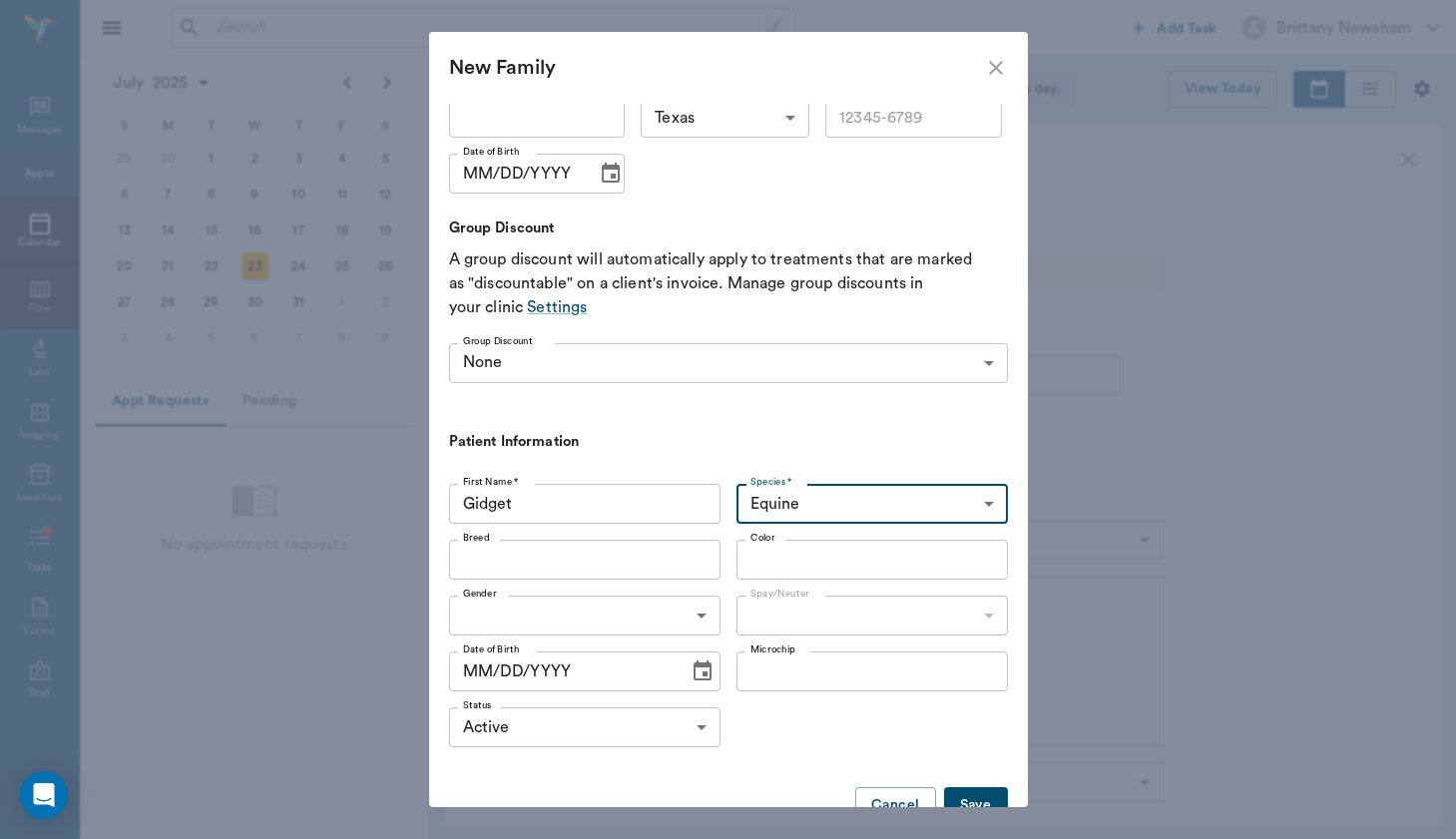 click on "Breed" at bounding box center (568, 560) 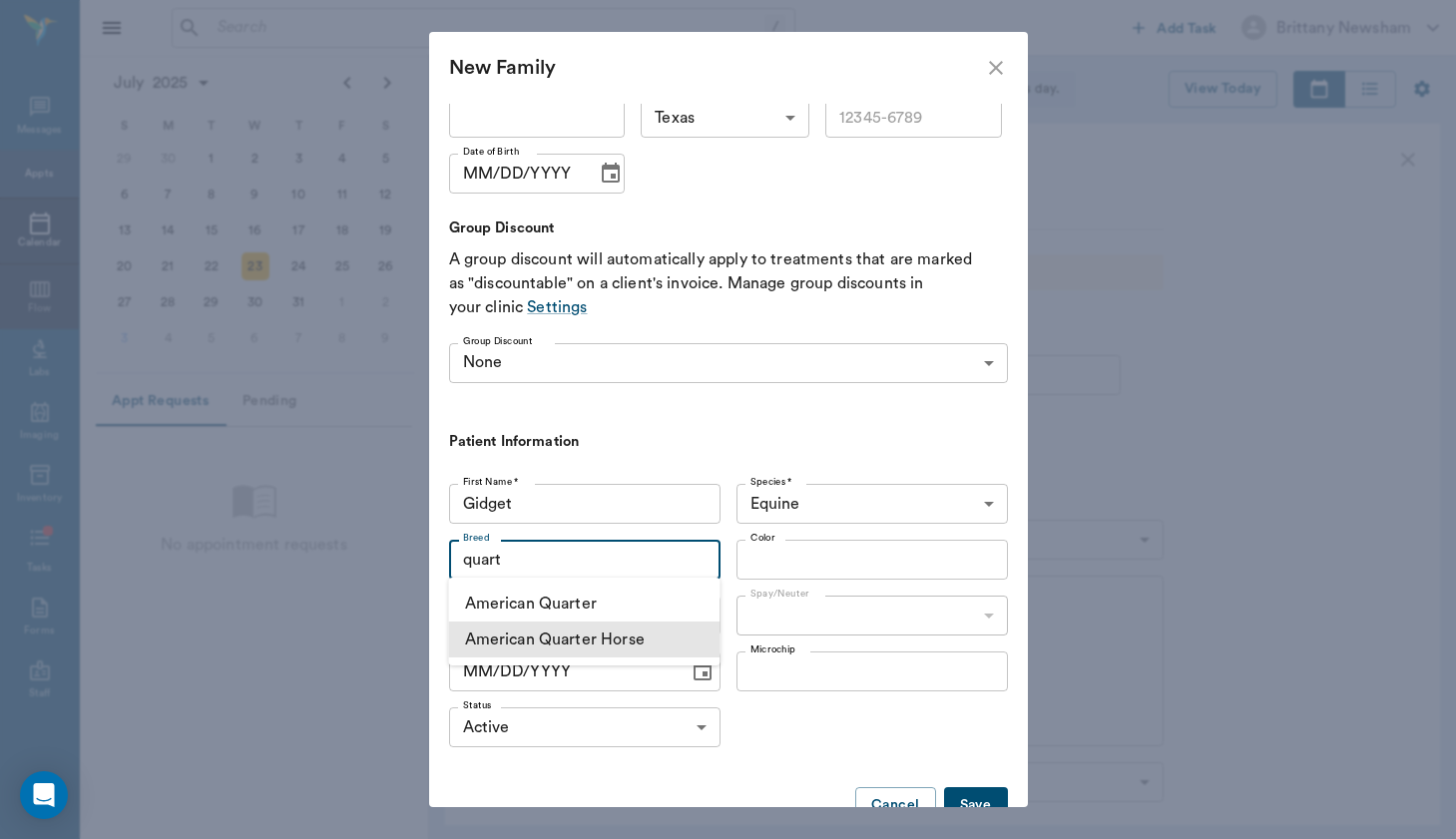 click on "American Quarter Horse" at bounding box center (585, 639) 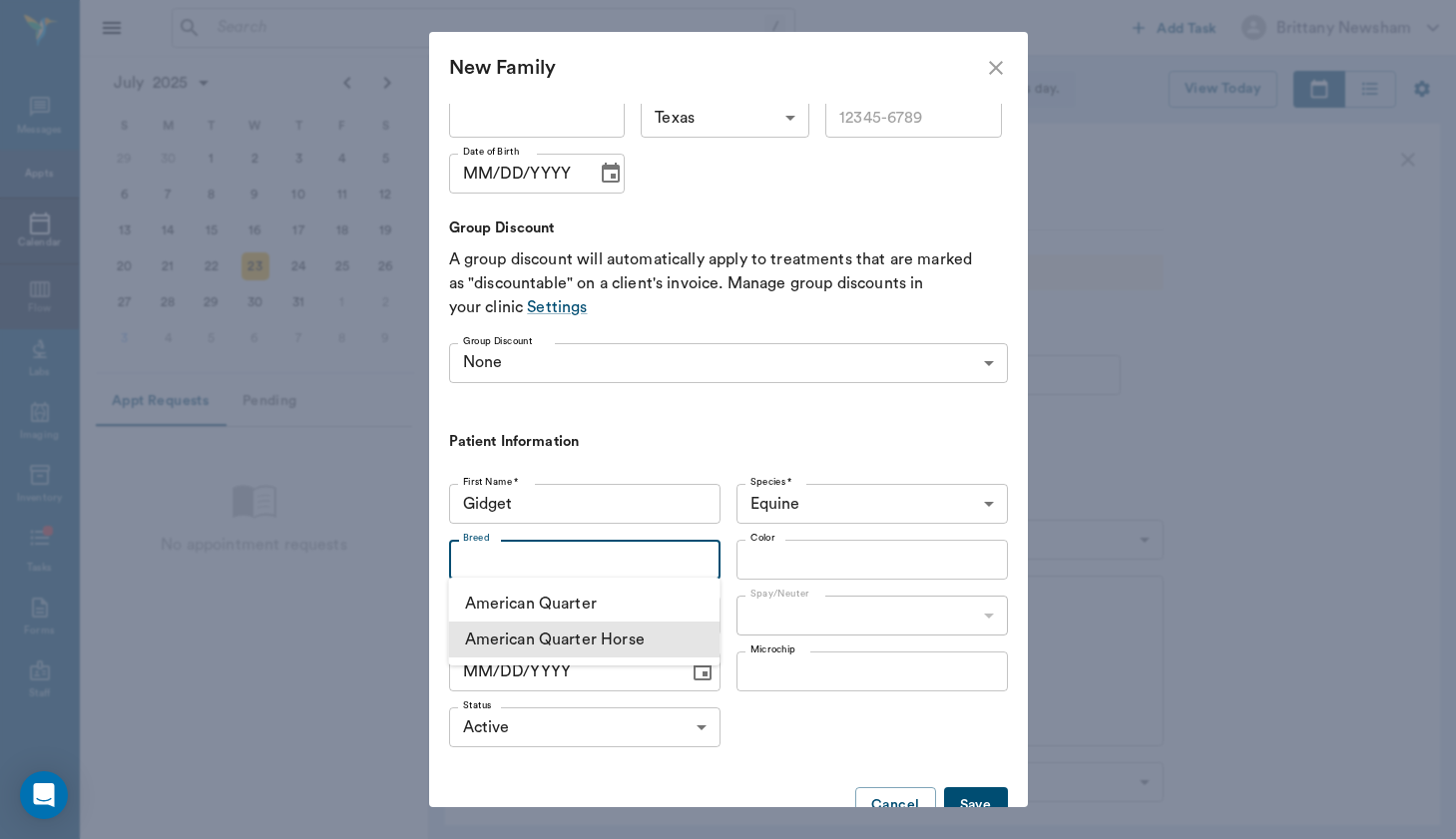 type on "American Quarter Horse" 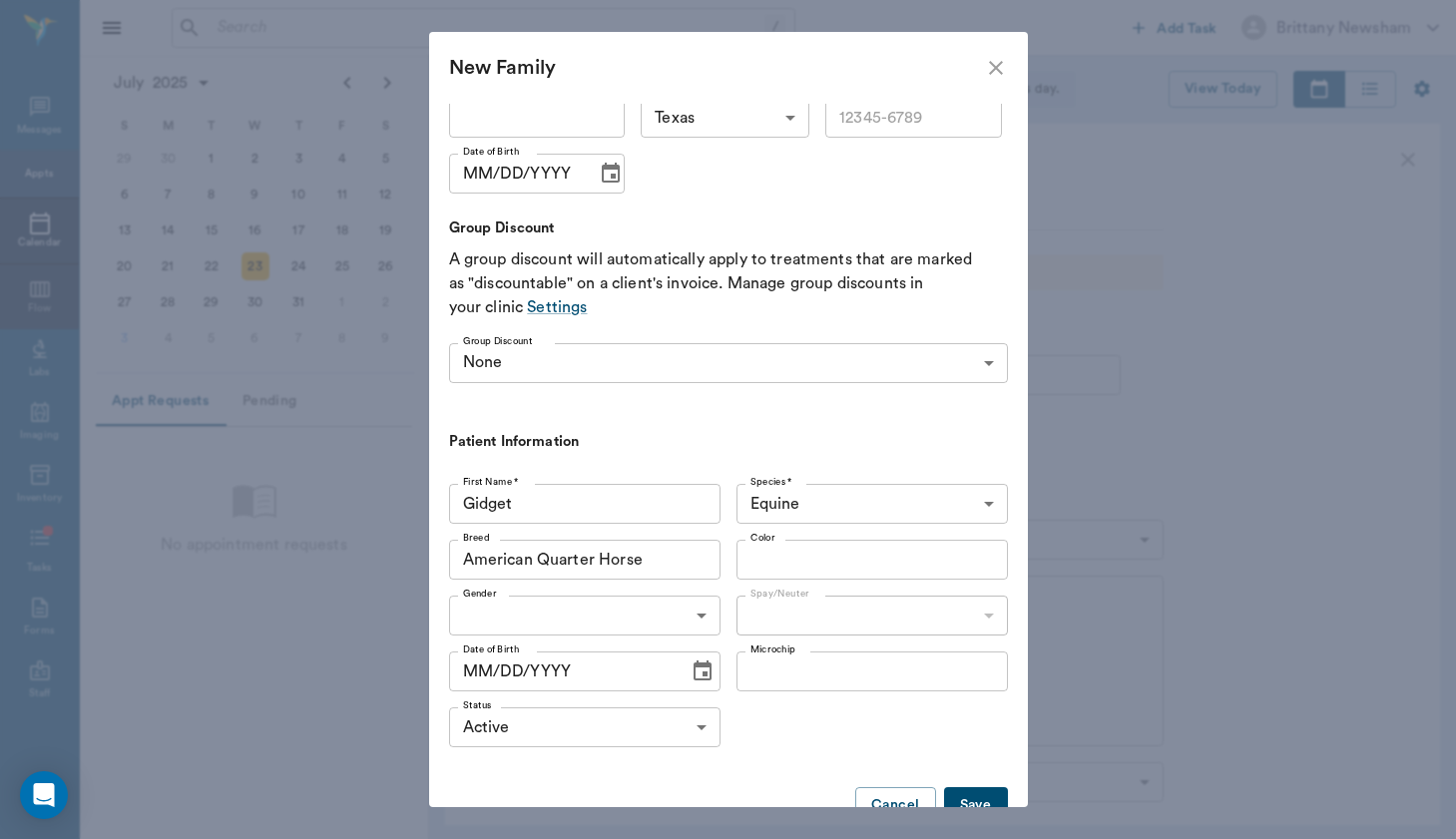 click on "Color" at bounding box center [855, 560] 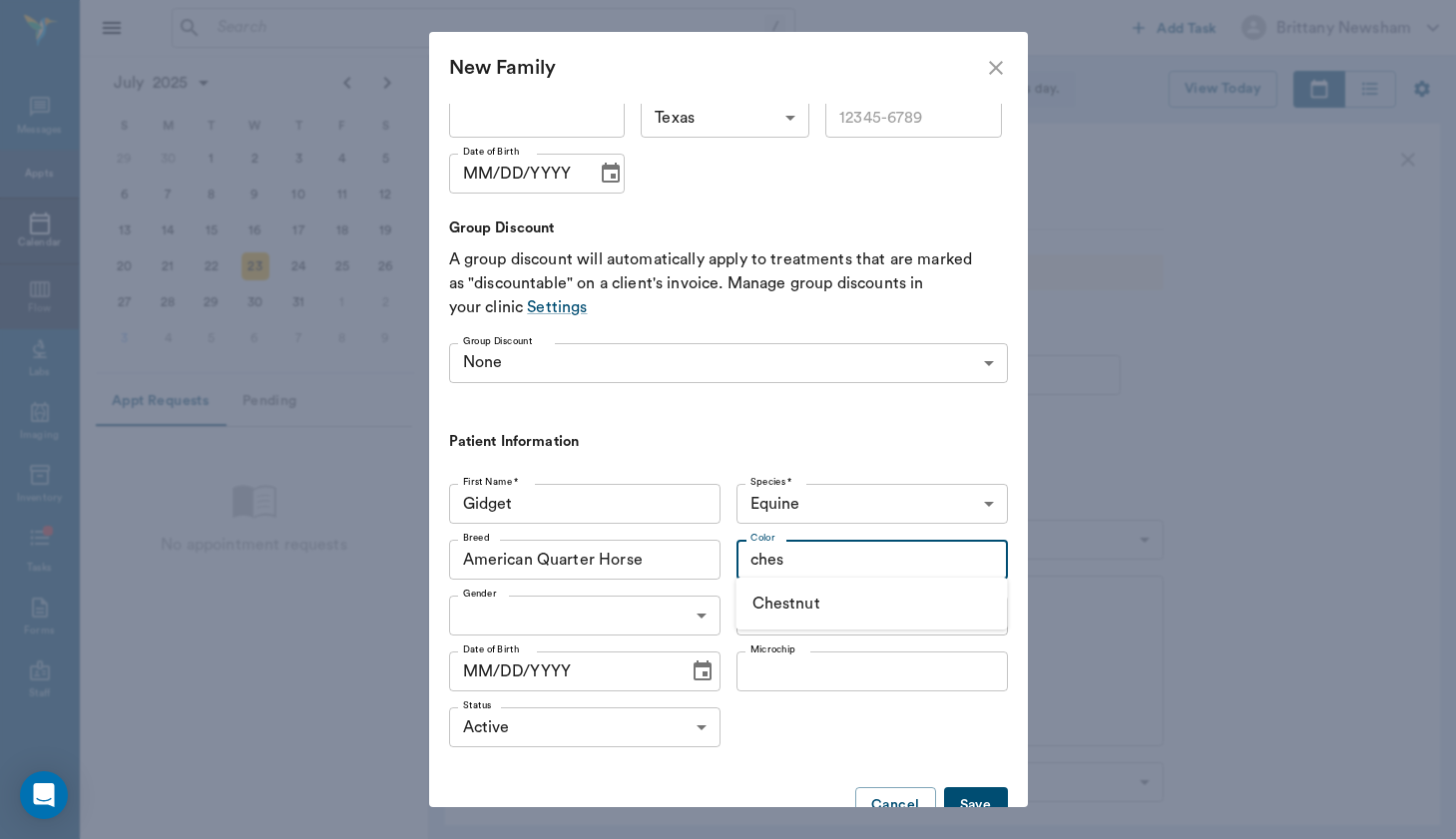 click on "Chestnut" at bounding box center [872, 604] 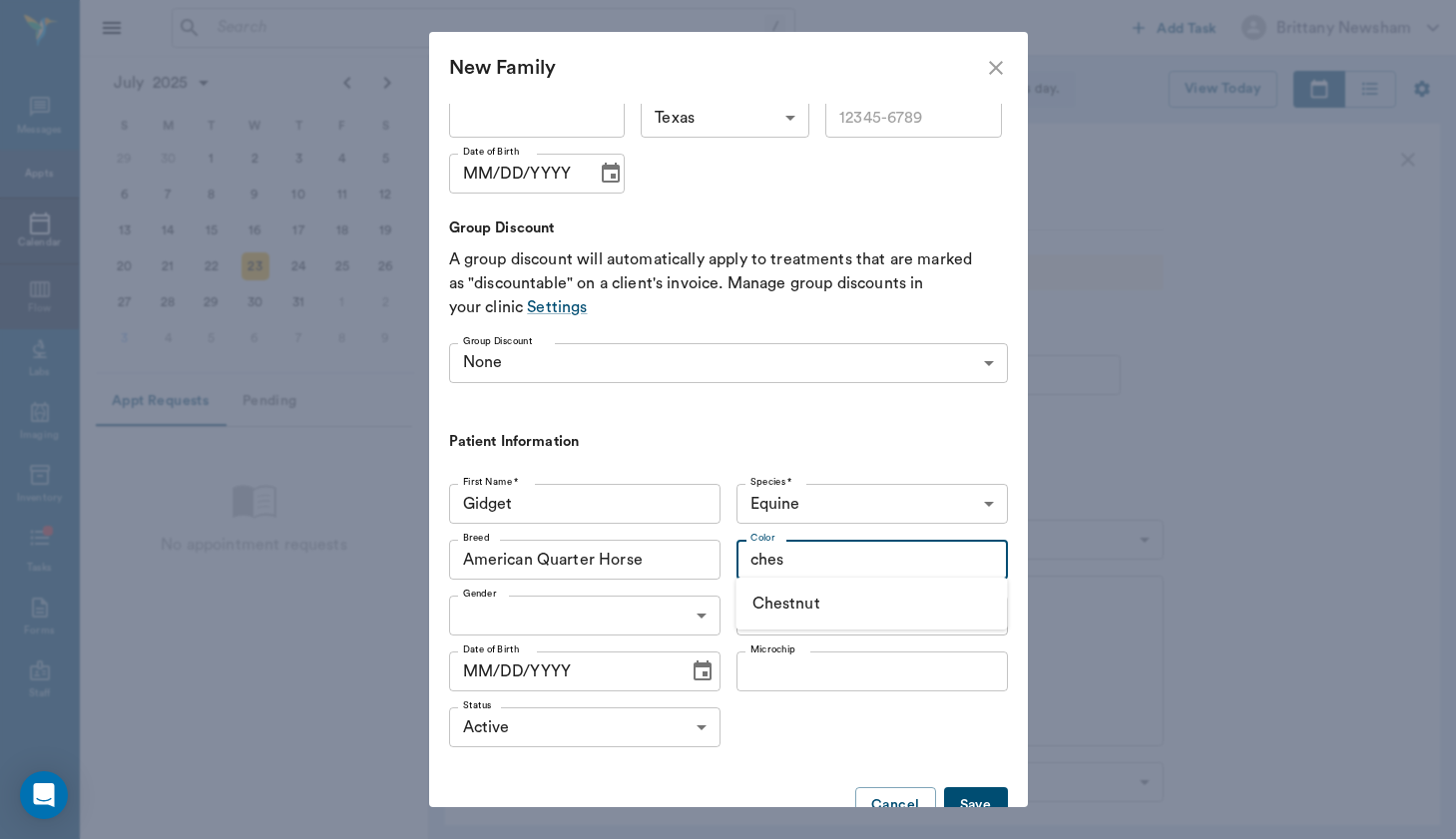type on "Chestnut" 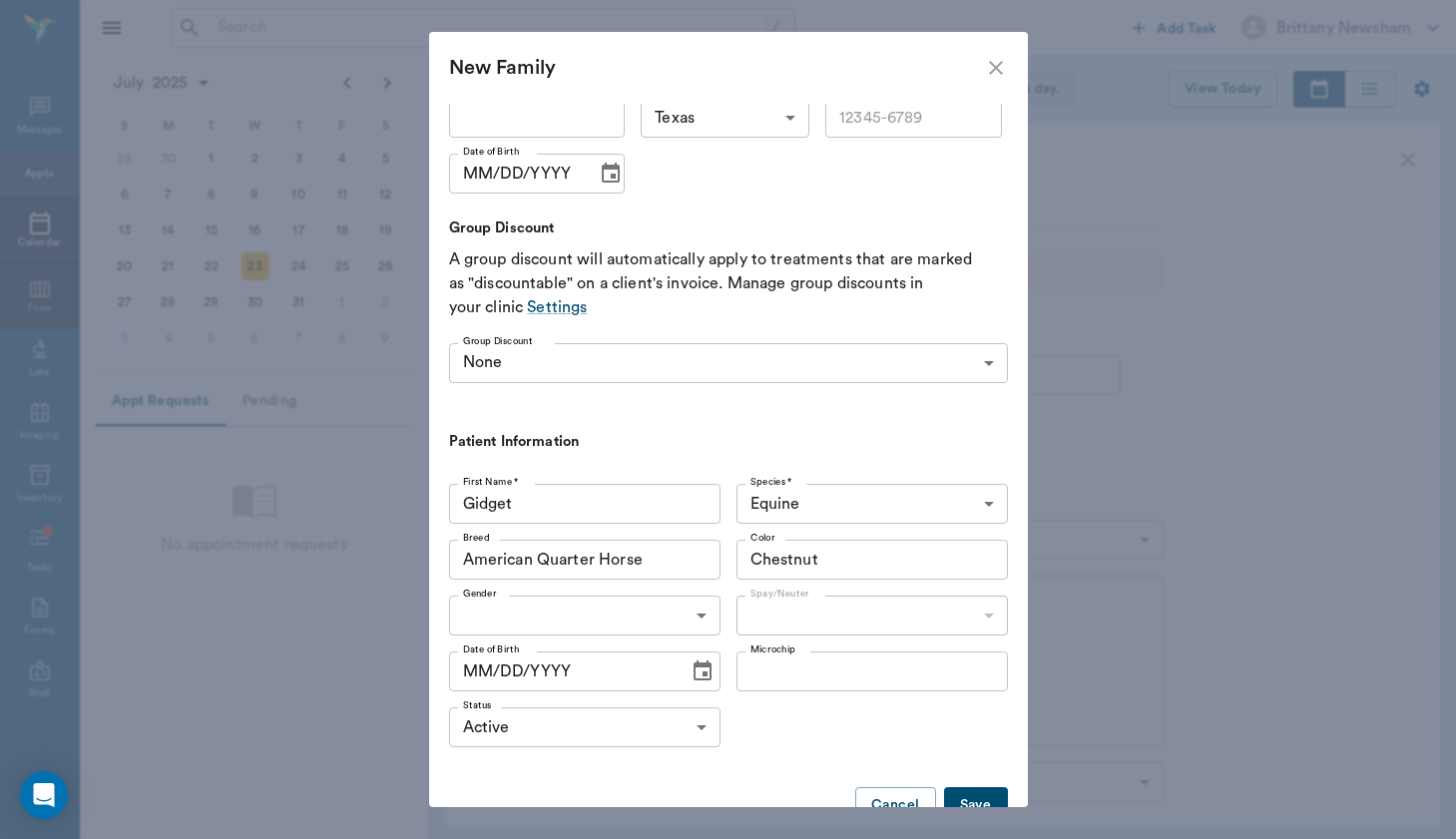 click on "/ ​ Add Task Brittany [LAST] Nectar Messages Appts Calendar Flow Labs Imaging Inventory Tasks Forms Staff Reports Lookup Settings July [YEAR] S M T W T F S Jun 1 2 3 4 5 6 7 8 9 10 11 12 13 14 15 16 17 18 19 20 21 22 23 24 25 26 27 28 29 30 Jul 1 2 3 4 5 6 7 8 9 10 11 12 S M T W T F S 29 30 Jul 1 2 3 4 5 6 7 8 9 10 11 12 13 14 15 16 17 18 19 20 21 22 23 24 25 26 27 28 29 30 31 Aug 1 2 3 4 5 6 7 8 9 S M T W T F S 27 28 29 30 31 Aug 1 2 3 4 5 6 7 8 9 10 11 12 13 14 15 16 17 18 19 20 21 22 23 24 25 26 27 28 29 30 31 Sep 1 2 3 4 5 6 Appt Requests Pending No appointment requests July [YEAR] [DAY], [YEAR] (CDT) There are no events scheduled for this day. View Today July [YEAR] Today 23 Wed Jul [YEAR] B Brittany [LAST] Veterinarian 8 AM 9 AM 10 AM 11 AM 12 PM 1 PM 2 PM 3 PM 4 PM 5 PM 6 PM 9:00 AM New Appointment Patient Other Overlapping Exception: The selected employee is not working. 1 Find a client by searching for their name, phone, or pet. ​ Add a new family if it's a new client. 2 Enter appointment information. Type * x 3" at bounding box center (728, 419) 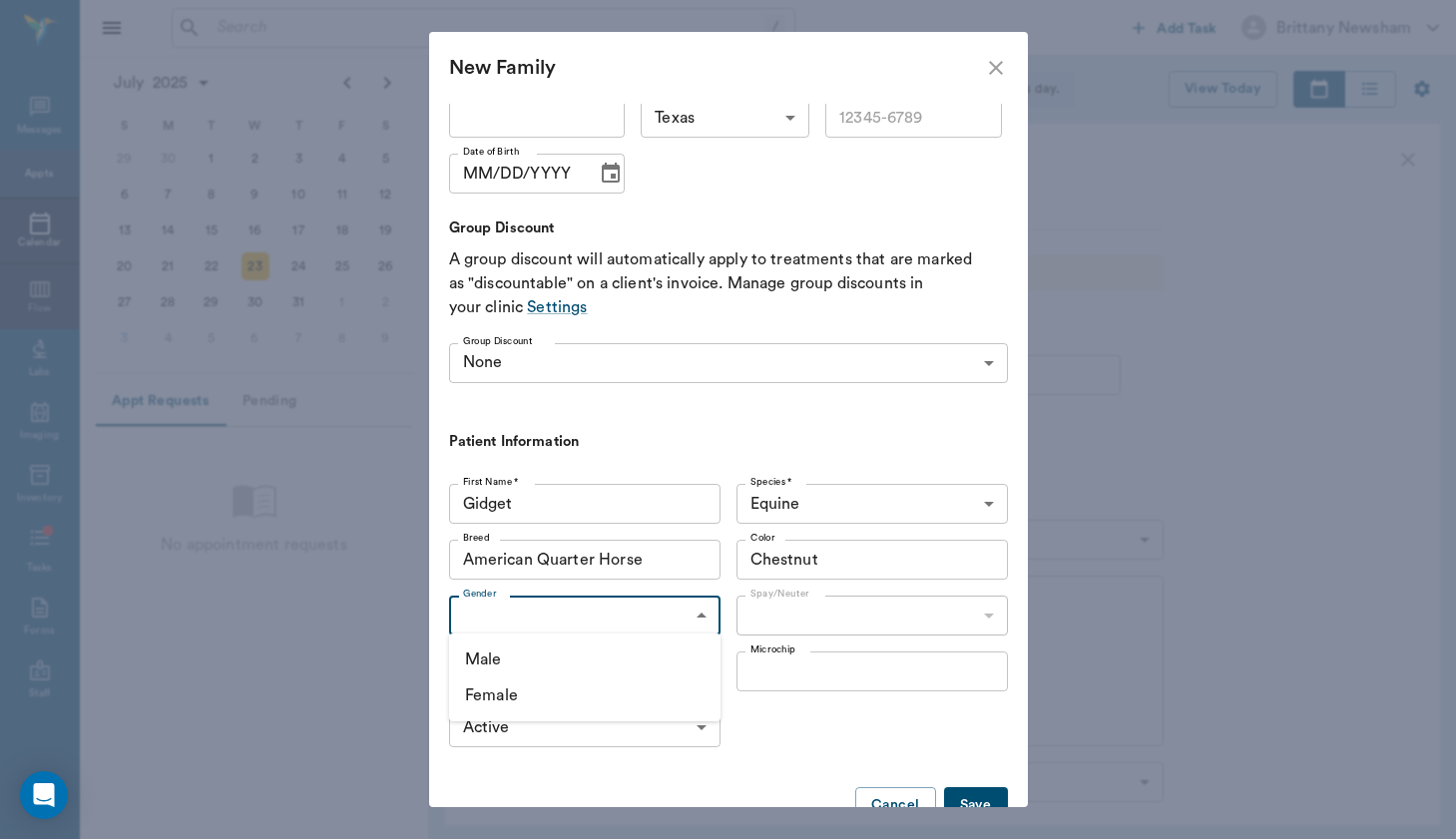 click on "Male" at bounding box center [585, 659] 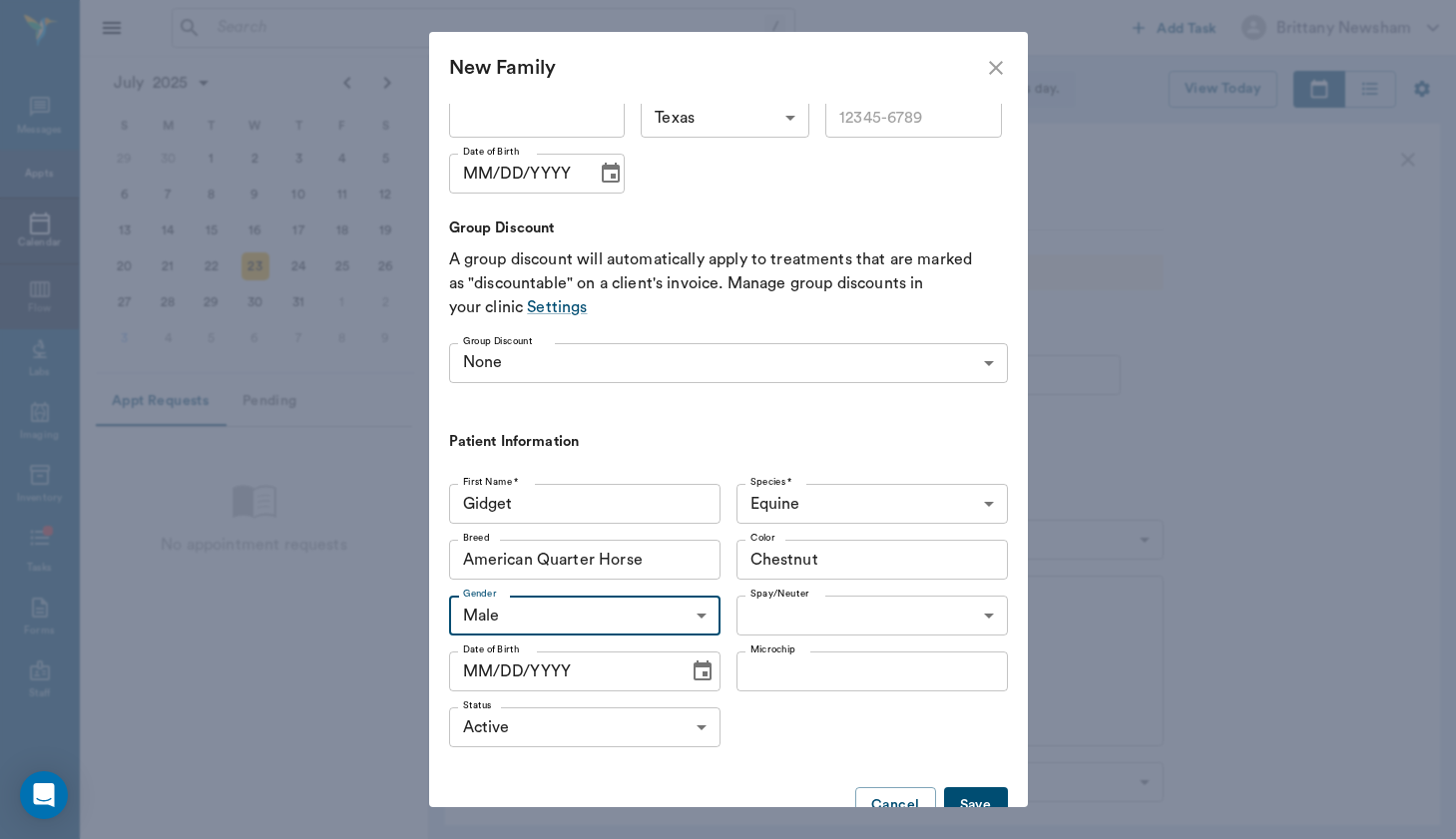 click on "/ ​ Add Task Brittany [LAST] Nectar Messages Appts Calendar Flow Labs Imaging Inventory Tasks Forms Staff Reports Lookup Settings July [YEAR] S M T W T F S Jun 1 2 3 4 5 6 7 8 9 10 11 12 13 14 15 16 17 18 19 20 21 22 23 24 25 26 27 28 29 30 Jul 1 2 3 4 5 6 7 8 9 10 11 12 S M T W T F S 29 30 Jul 1 2 3 4 5 6 7 8 9 10 11 12 13 14 15 16 17 18 19 20 21 22 23 24 25 26 27 28 29 30 31 Aug 1 2 3 4 5 6 7 8 9 S M T W T F S 27 28 29 30 31 Aug 1 2 3 4 5 6 7 8 9 10 11 12 13 14 15 16 17 18 19 20 21 22 23 24 25 26 27 28 29 30 31 Sep 1 2 3 4 5 6 Appt Requests Pending No appointment requests July [YEAR] [DAY], [YEAR] (CDT) There are no events scheduled for this day. View Today July [YEAR] Today 23 Wed Jul [YEAR] B Brittany [LAST] Veterinarian 8 AM 9 AM 10 AM 11 AM 12 PM 1 PM 2 PM 3 PM 4 PM 5 PM 6 PM 9:00 AM New Appointment Patient Other Overlapping Exception: The selected employee is not working. 1 Find a client by searching for their name, phone, or pet. ​ Add a new family if it's a new client. 2 Enter appointment information. Type * x 3" at bounding box center [728, 419] 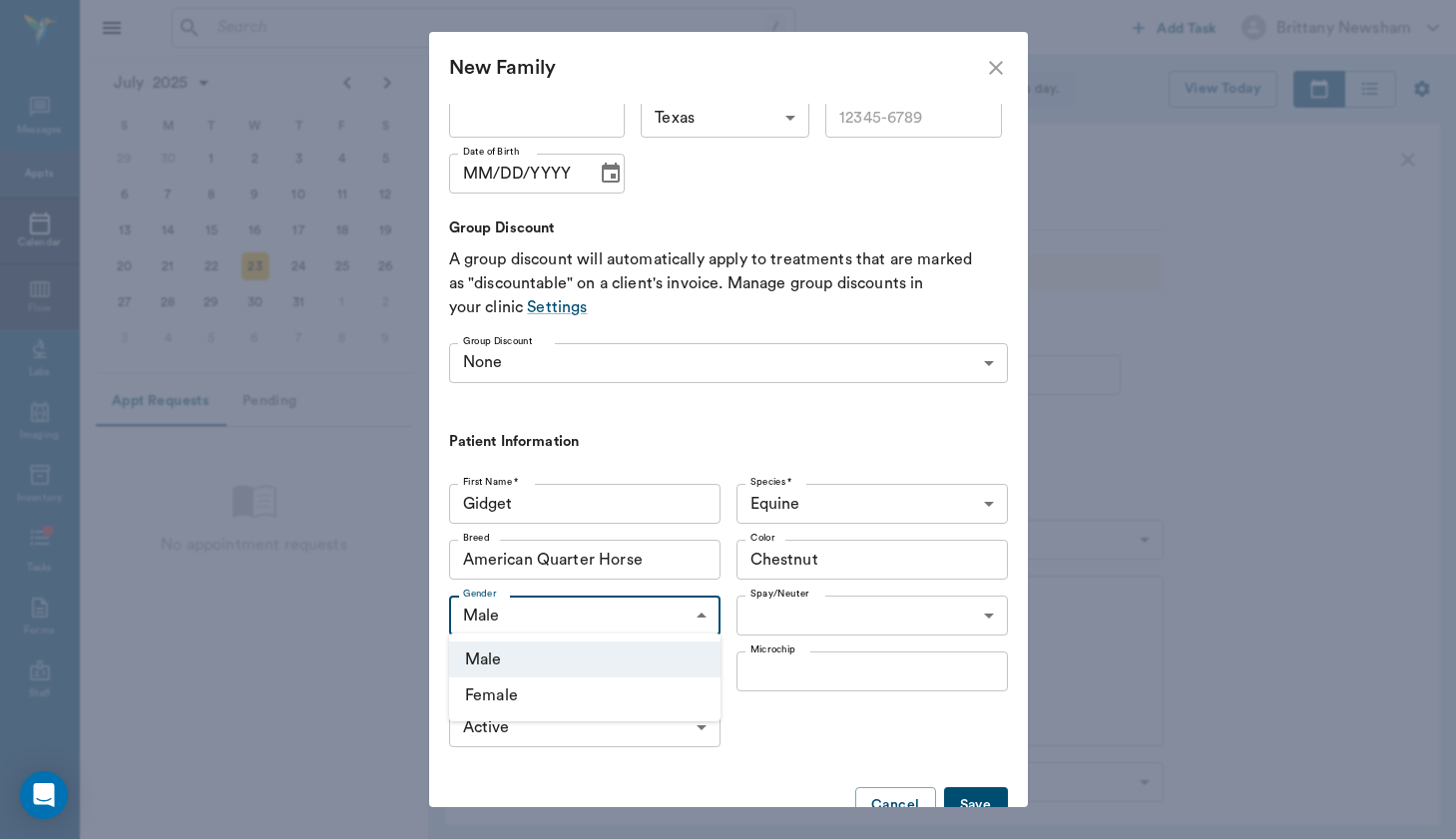 click on "Female" at bounding box center (585, 695) 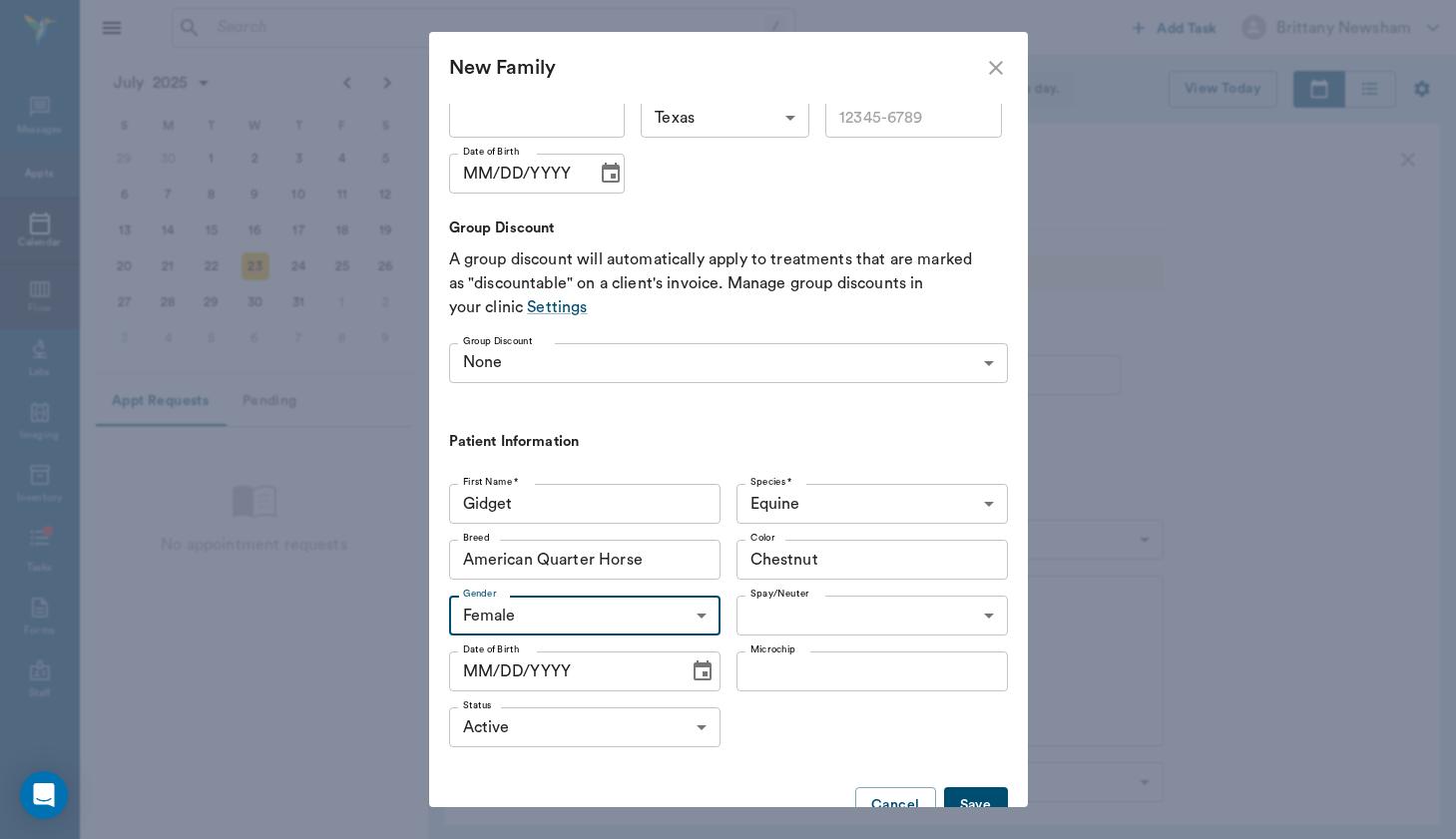 click on "/ ​ Add Task Brittany [LAST] Nectar Messages Appts Calendar Flow Labs Imaging Inventory Tasks Forms Staff Reports Lookup Settings July [YEAR] S M T W T F S Jun 1 2 3 4 5 6 7 8 9 10 11 12 13 14 15 16 17 18 19 20 21 22 23 24 25 26 27 28 29 30 Jul 1 2 3 4 5 6 7 8 9 10 11 12 S M T W T F S 29 30 Jul 1 2 3 4 5 6 7 8 9 10 11 12 13 14 15 16 17 18 19 20 21 22 23 24 25 26 27 28 29 30 31 Aug 1 2 3 4 5 6 7 8 9 S M T W T F S 27 28 29 30 31 Aug 1 2 3 4 5 6 7 8 9 10 11 12 13 14 15 16 17 18 19 20 21 22 23 24 25 26 27 28 29 30 31 Sep 1 2 3 4 5 6 Appt Requests Pending No appointment requests July [YEAR] [DAY], [YEAR] (CDT) There are no events scheduled for this day. View Today July [YEAR] Today 23 Wed Jul [YEAR] B Brittany [LAST] Veterinarian 8 AM 9 AM 10 AM 11 AM 12 PM 1 PM 2 PM 3 PM 4 PM 5 PM 6 PM 9:00 AM New Appointment Patient Other Overlapping Exception: The selected employee is not working. 1 Find a client by searching for their name, phone, or pet. ​ Add a new family if it's a new client. 2 Enter appointment information. Type * x 3" at bounding box center [728, 419] 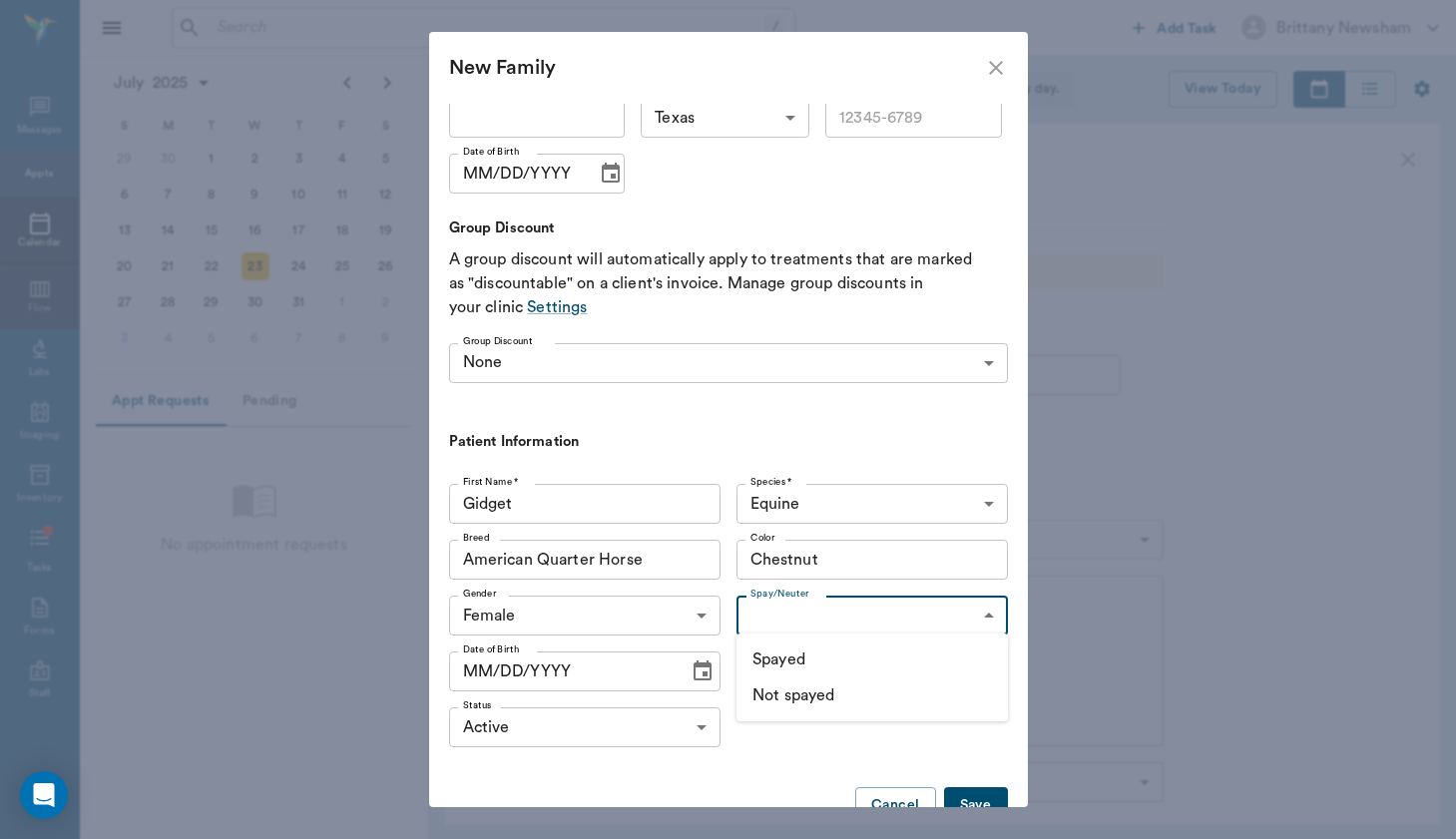 click on "Not spayed" at bounding box center (872, 695) 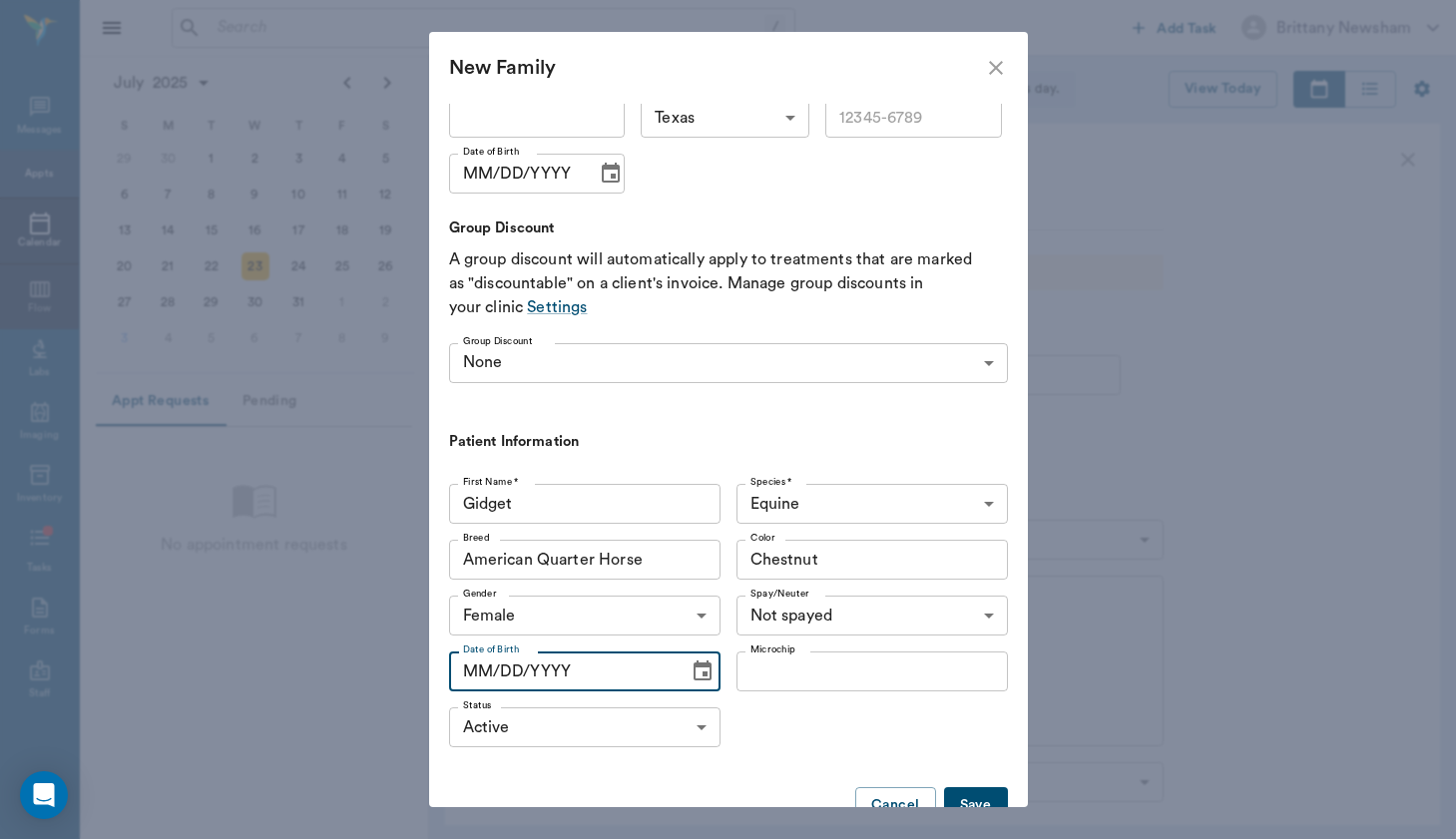 click on "MM/DD/YYYY" at bounding box center [562, 671] 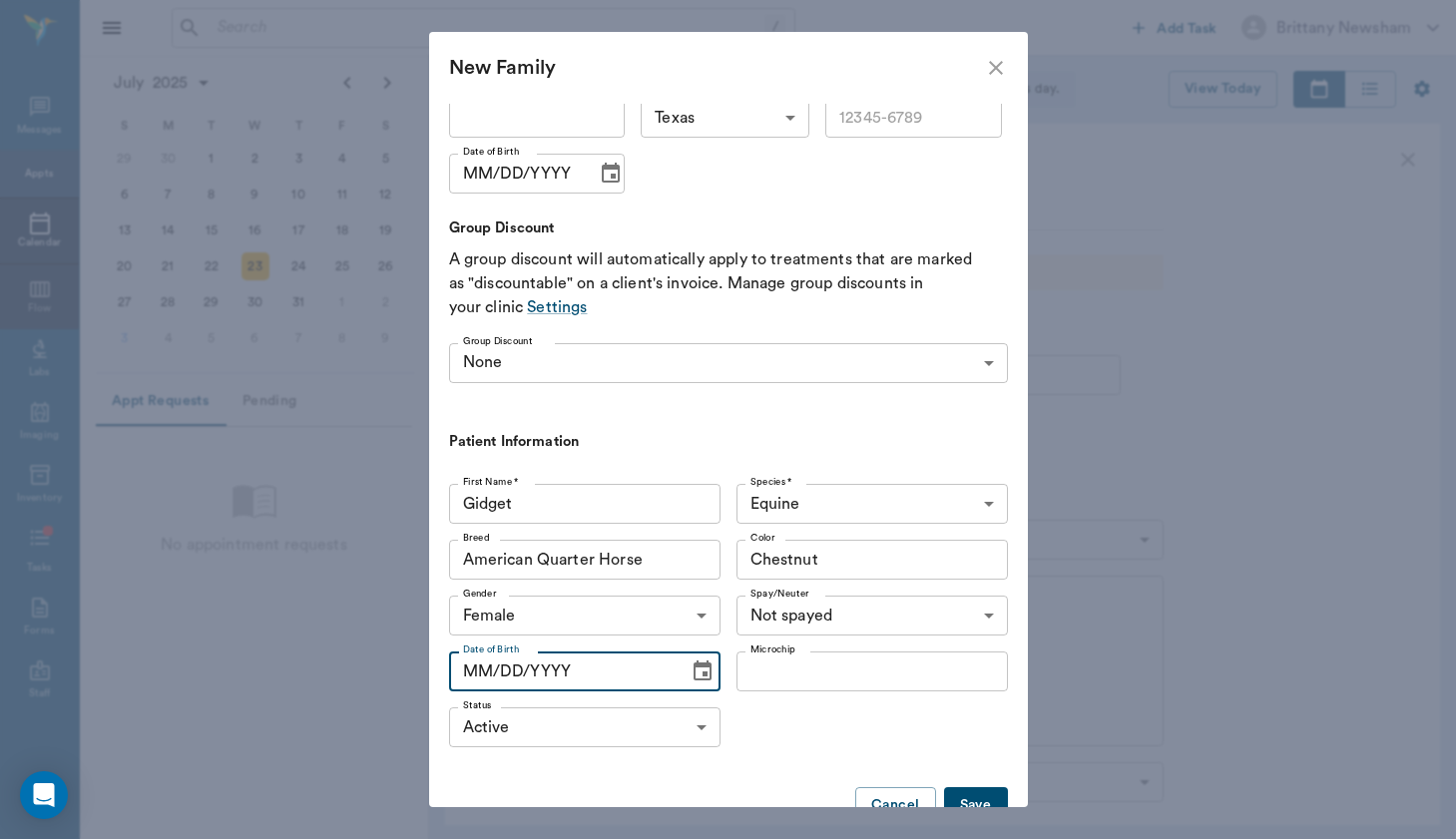 click on "MM/DD/YYYY" at bounding box center (562, 671) 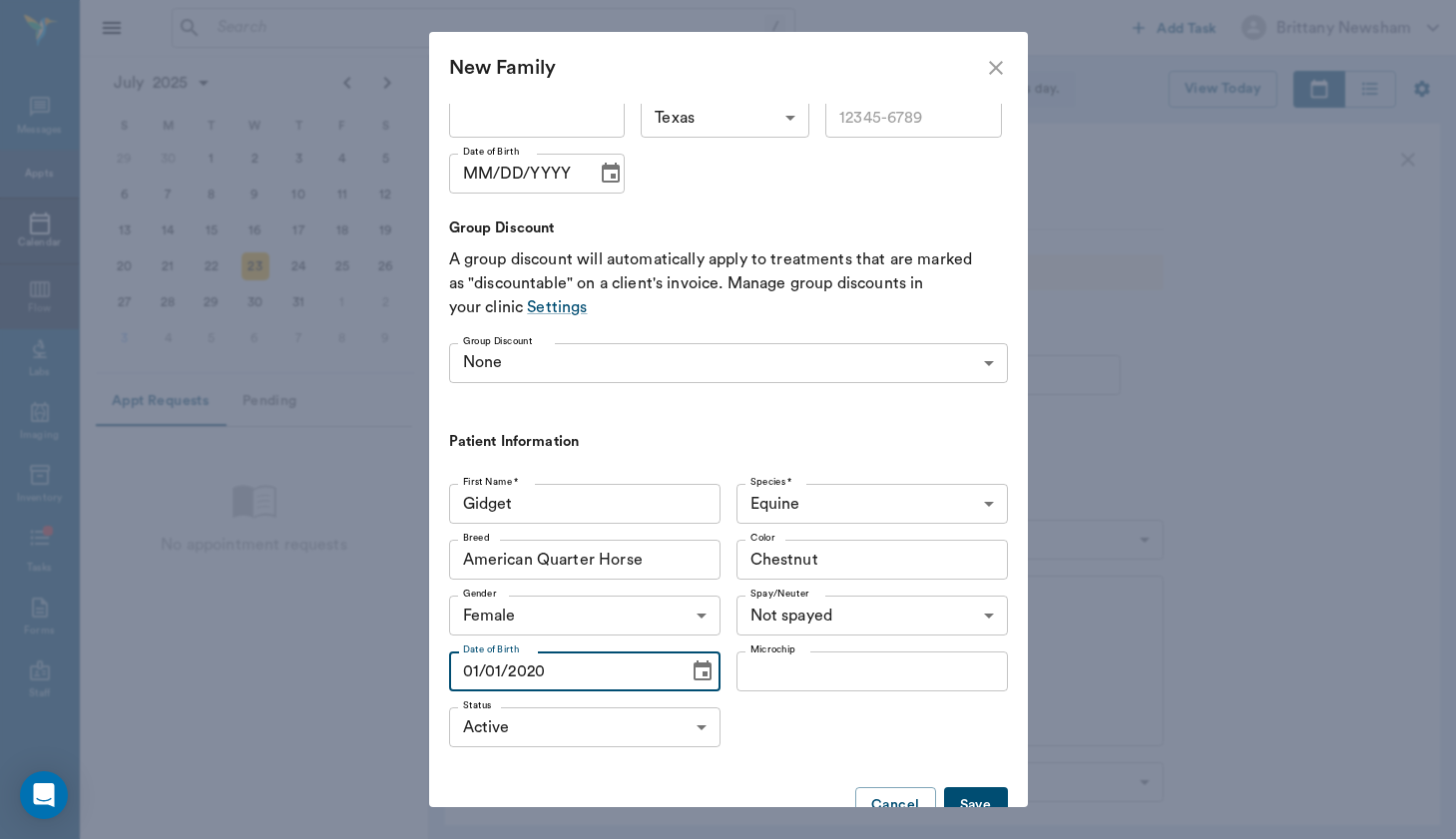 type on "[DATE]" 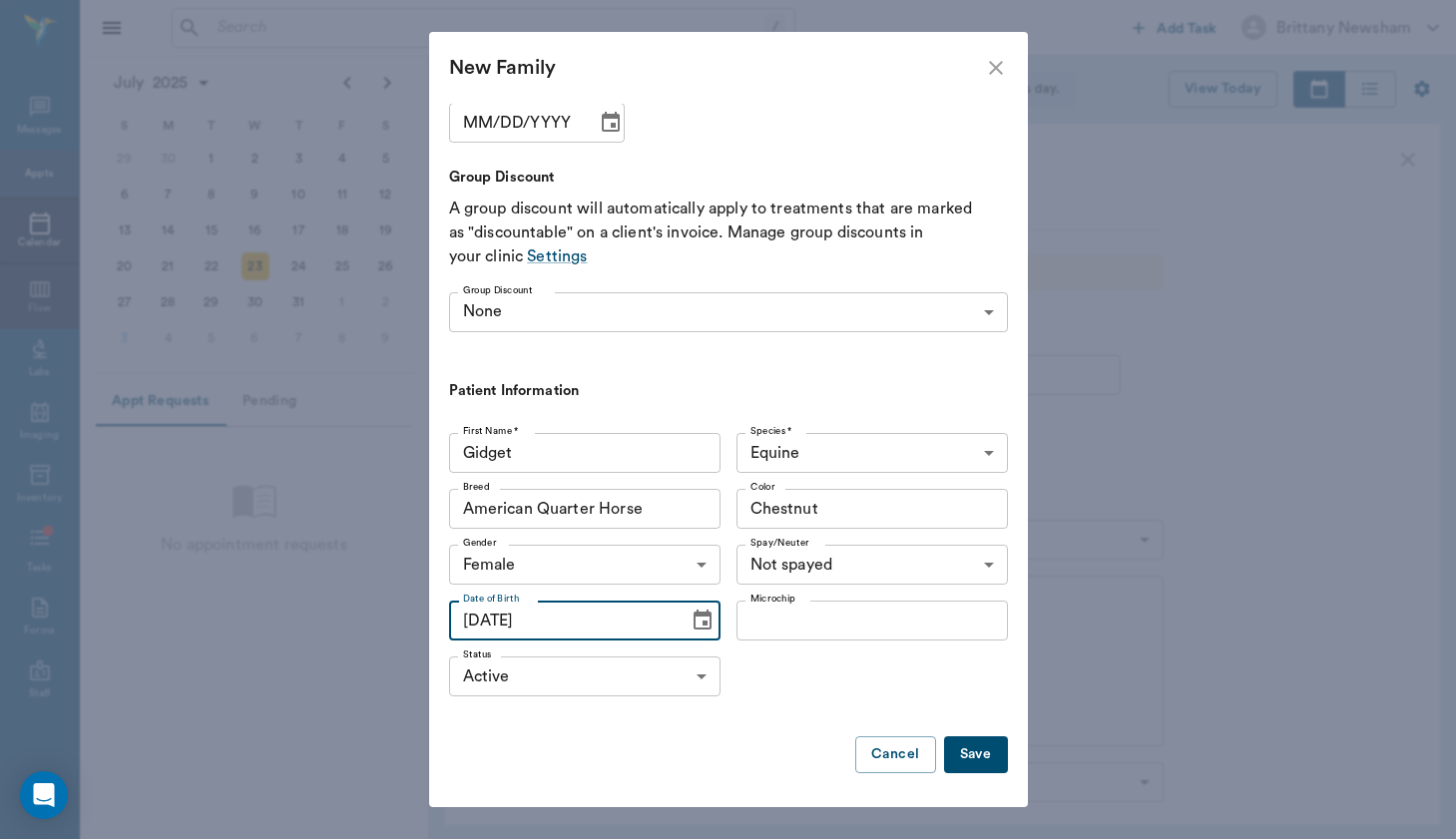 scroll, scrollTop: 498, scrollLeft: 0, axis: vertical 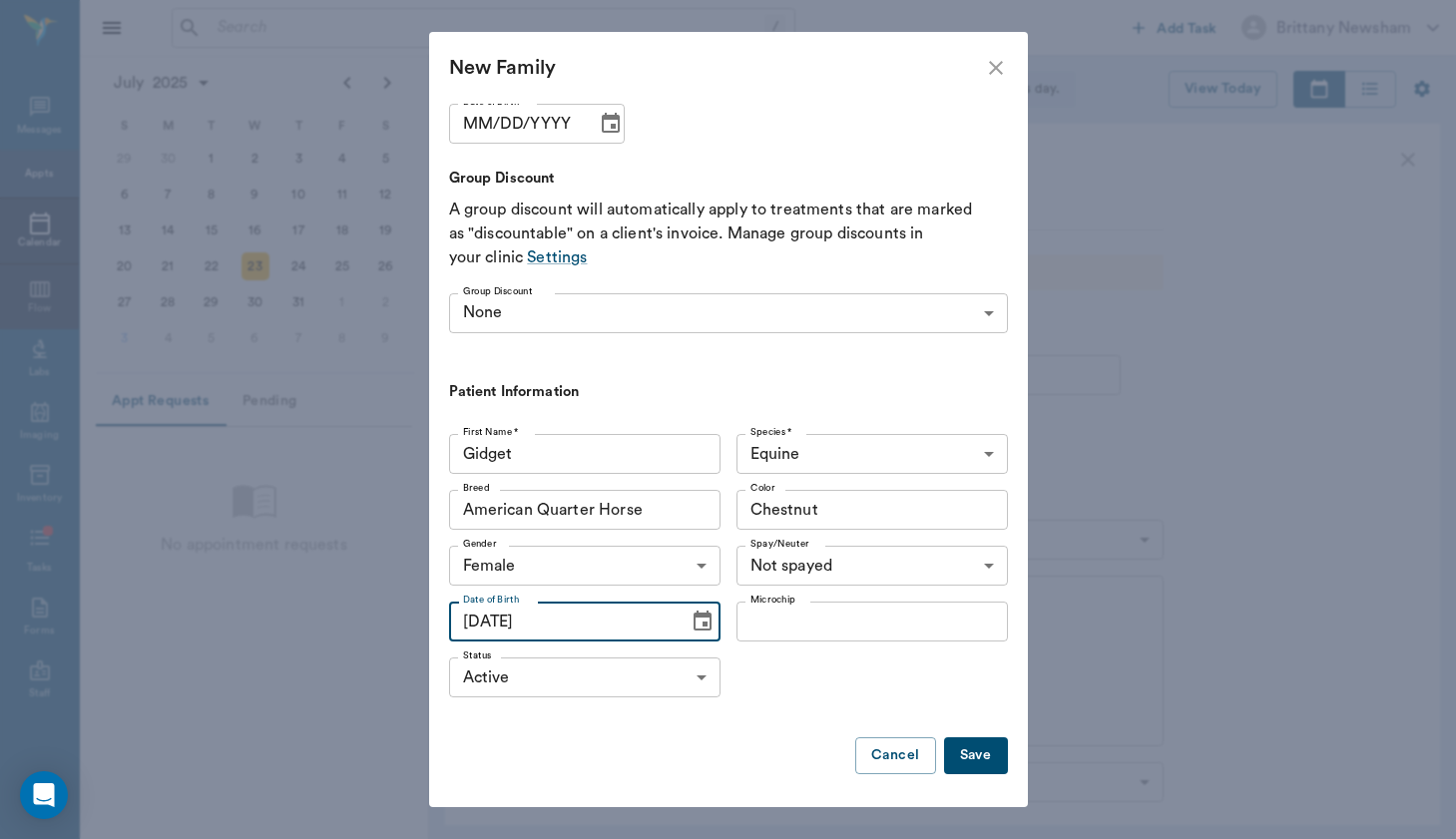 click on "Save" at bounding box center [976, 755] 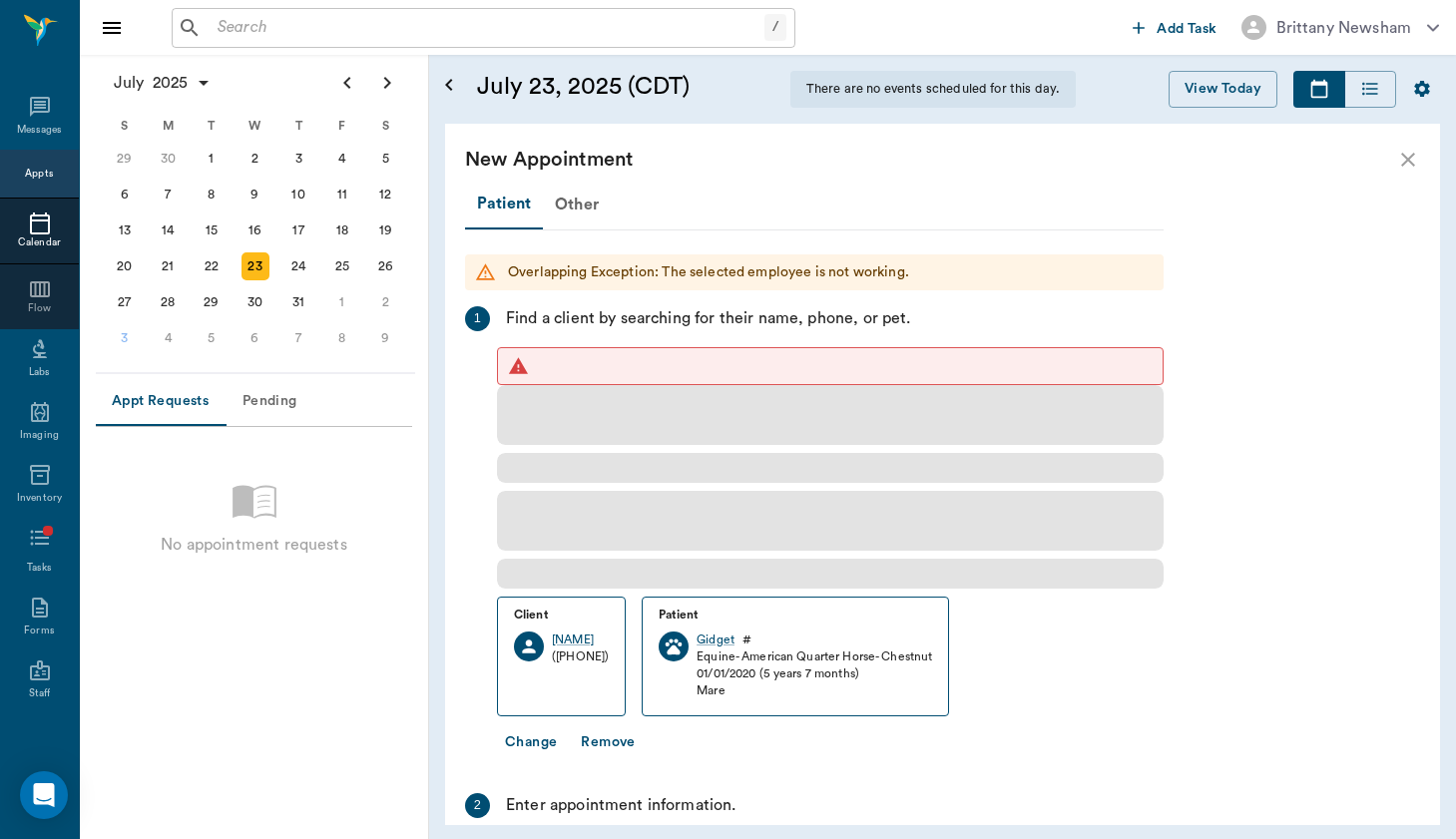 scroll, scrollTop: 0, scrollLeft: 0, axis: both 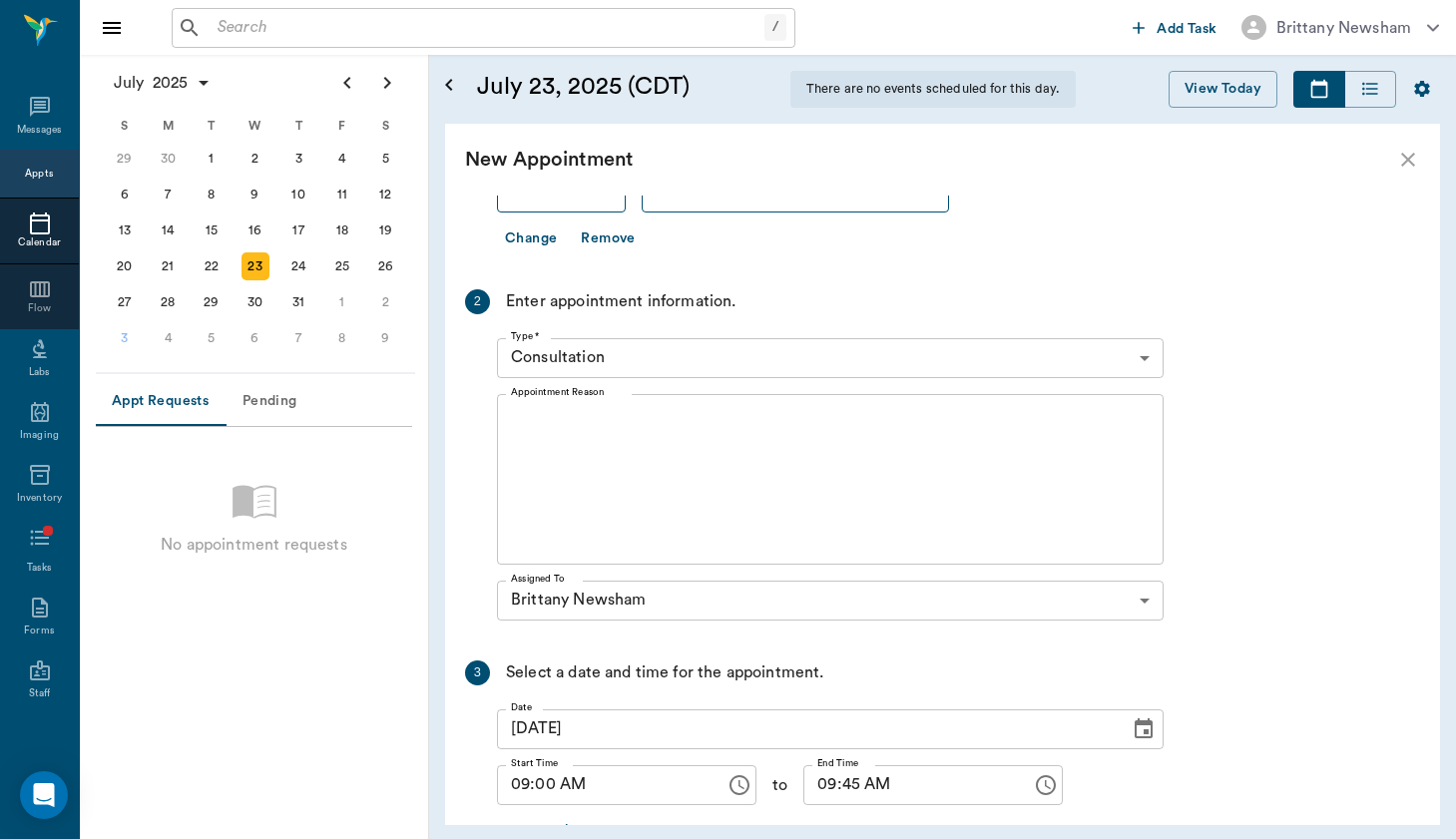 click on "/ ​ Add Task Brittany Newsham Nectar Messages Appts Calendar Flow Labs Imaging Inventory Tasks Forms Staff Reports Lookup Settings July 2025 S M T W T F S Jun 1 2 3 4 5 6 7 8 9 10 11 12 13 14 15 16 17 18 19 20 21 22 23 24 25 26 27 28 29 30 Jul 1 2 3 4 5 6 7 8 9 10 11 12 S M T W T F S 29 30 Jul 1 2 3 4 5 6 7 8 9 10 11 12 13 14 15 16 17 18 19 20 21 22 23 24 25 26 27 28 29 30 31 Aug 1 2 3 4 5 6 7 8 9 S M T W T F S 27 28 29 30 31 Aug 1 2 3 4 5 6 7 8 9 10 11 12 13 14 15 16 17 18 19 20 21 22 23 24 25 26 27 28 29 30 31 Sep 1 2 3 4 5 6 Appt Requests Pending No appointment requests July 23, 2025 (CDT) There are no events scheduled for this day. View Today July 2025 Today 23 Wed Jul 2025 B Brittany Newsham Veterinarian 8 AM 9 AM 10 AM 11 AM 12 PM 1 PM 2 PM 3 PM 4 PM 5 PM 6 PM 9:00 AM New Appointment Patient Other Overlapping Exception: The selected employee is not working. 1 Find a client by searching for their name, phone, or pet. Client Alex Doran (315) 854-5304 Patient Gidget # Equine  - American Quarter Horse 2 x" at bounding box center (728, 419) 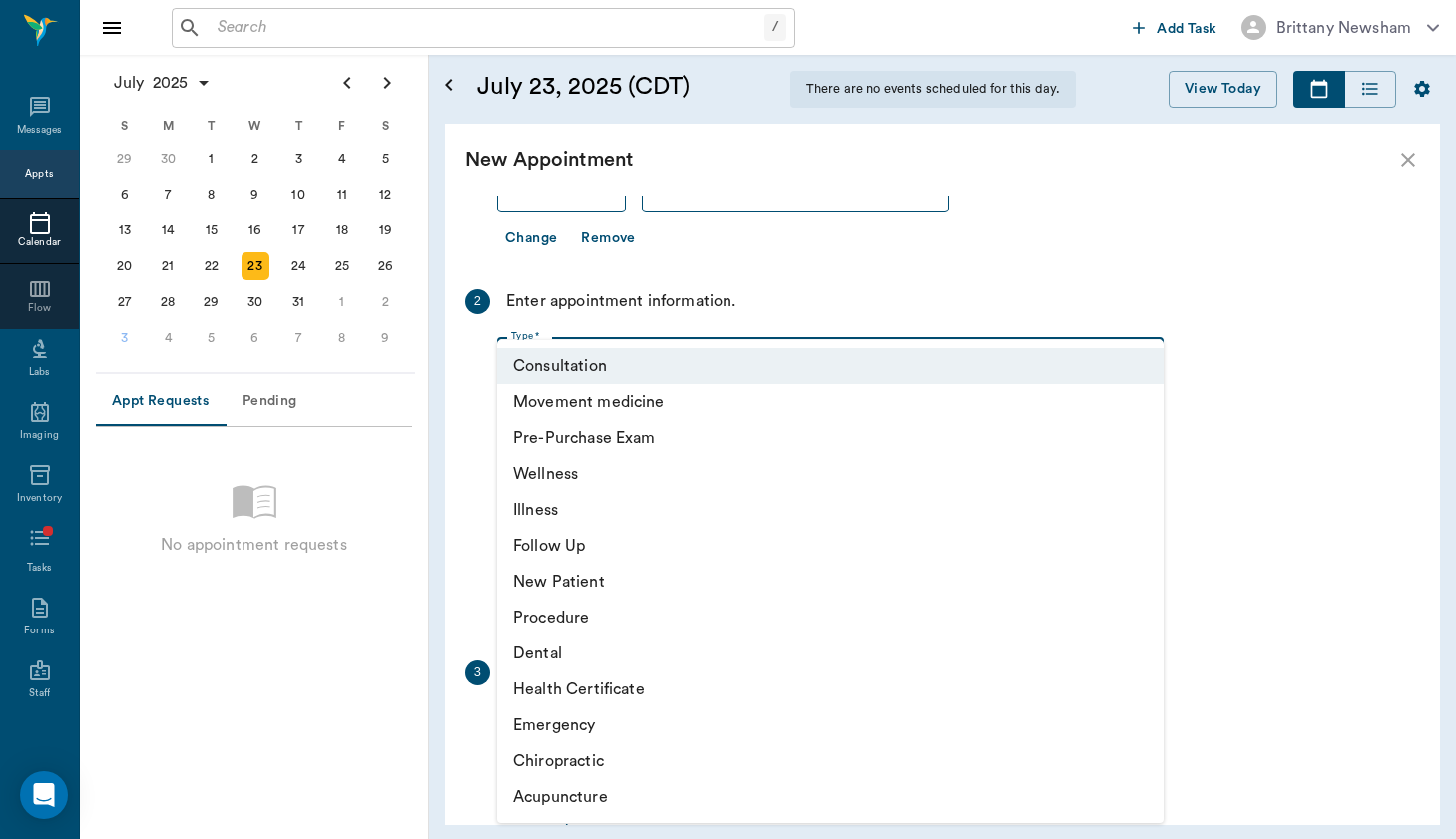 click at bounding box center [728, 419] 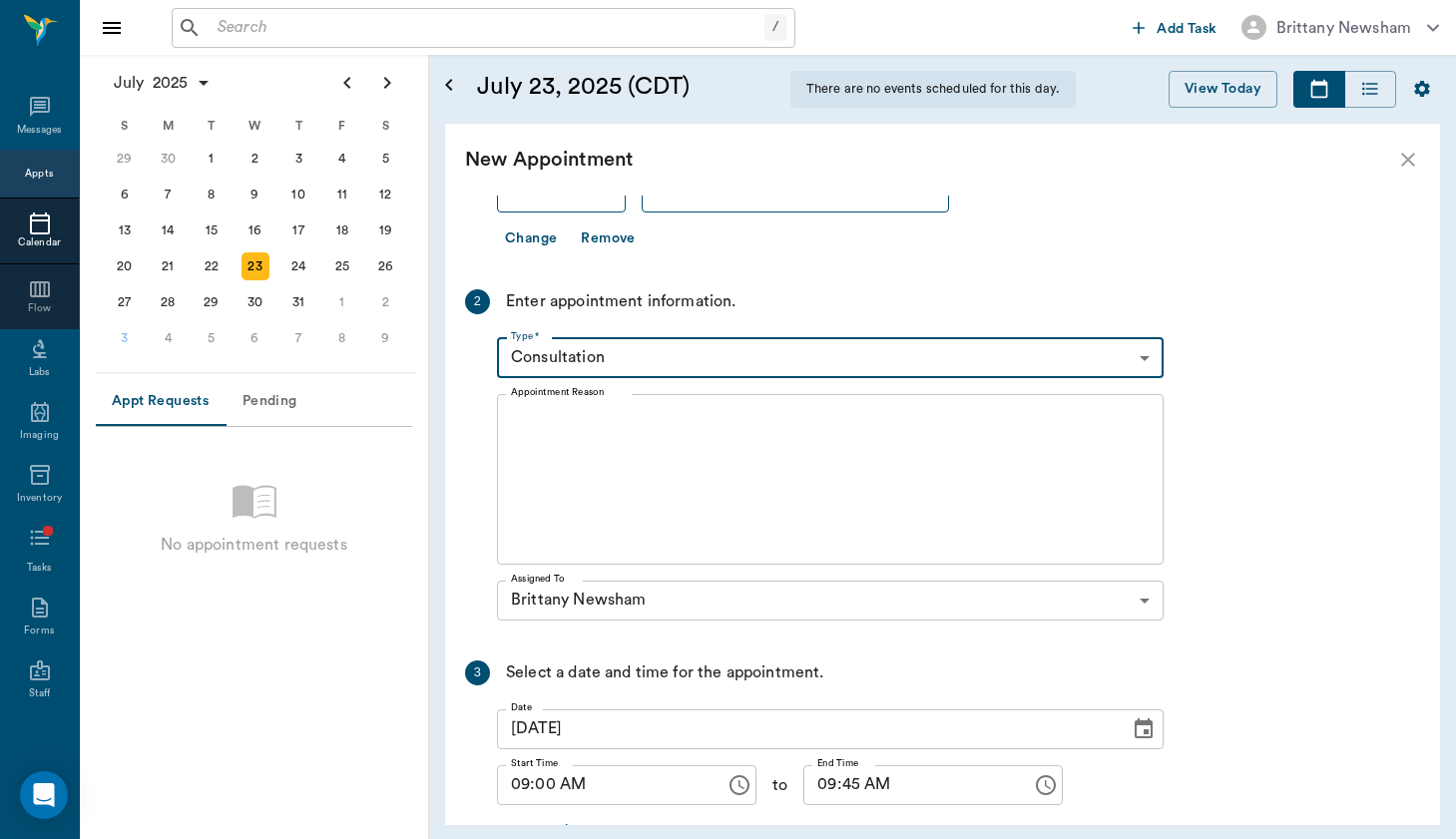 scroll, scrollTop: 0, scrollLeft: 0, axis: both 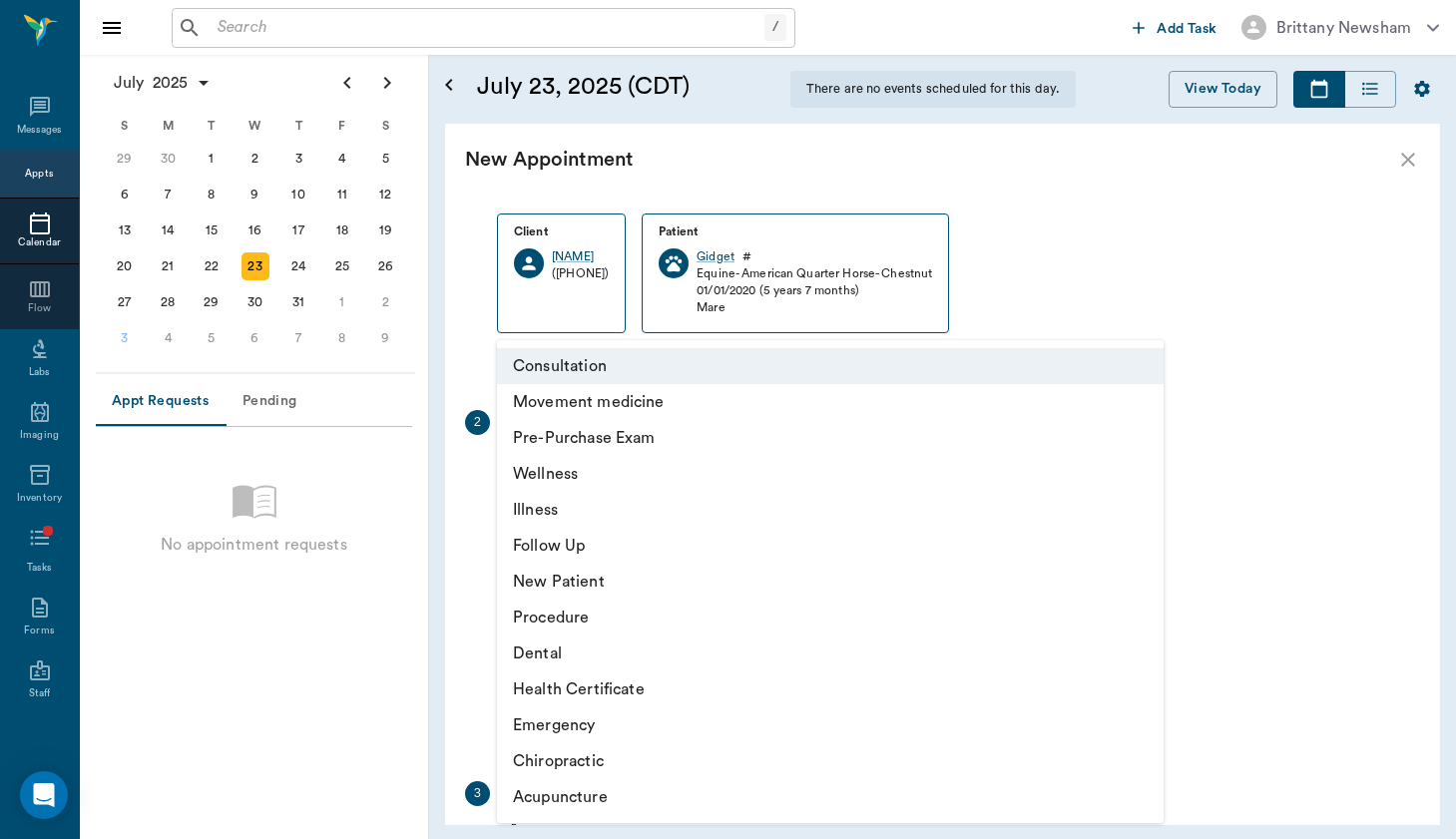 click on "/ ​ Add Task Brittany Newsham Nectar Messages Appts Calendar Flow Labs Imaging Inventory Tasks Forms Staff Reports Lookup Settings July 2025 S M T W T F S Jun 1 2 3 4 5 6 7 8 9 10 11 12 13 14 15 16 17 18 19 20 21 22 23 24 25 26 27 28 29 30 Jul 1 2 3 4 5 6 7 8 9 10 11 12 S M T W T F S 29 30 Jul 1 2 3 4 5 6 7 8 9 10 11 12 13 14 15 16 17 18 19 20 21 22 23 24 25 26 27 28 29 30 31 Aug 1 2 3 4 5 6 7 8 9 S M T W T F S 27 28 29 30 31 Aug 1 2 3 4 5 6 7 8 9 10 11 12 13 14 15 16 17 18 19 20 21 22 23 24 25 26 27 28 29 30 31 Sep 1 2 3 4 5 6 Appt Requests Pending No appointment requests July 23, 2025 (CDT) There are no events scheduled for this day. View Today July 2025 Today 23 Wed Jul 2025 B Brittany Newsham Veterinarian 8 AM 9 AM 10 AM 11 AM 12 PM 1 PM 2 PM 3 PM 4 PM 5 PM 6 PM 9:00 AM New Appointment Patient Other Overlapping Exception: The selected employee is not working. 1 Find a client by searching for their name, phone, or pet. Client Alex Doran (315) 854-5304 Patient Gidget # Equine  - American Quarter Horse 2 x" at bounding box center (728, 419) 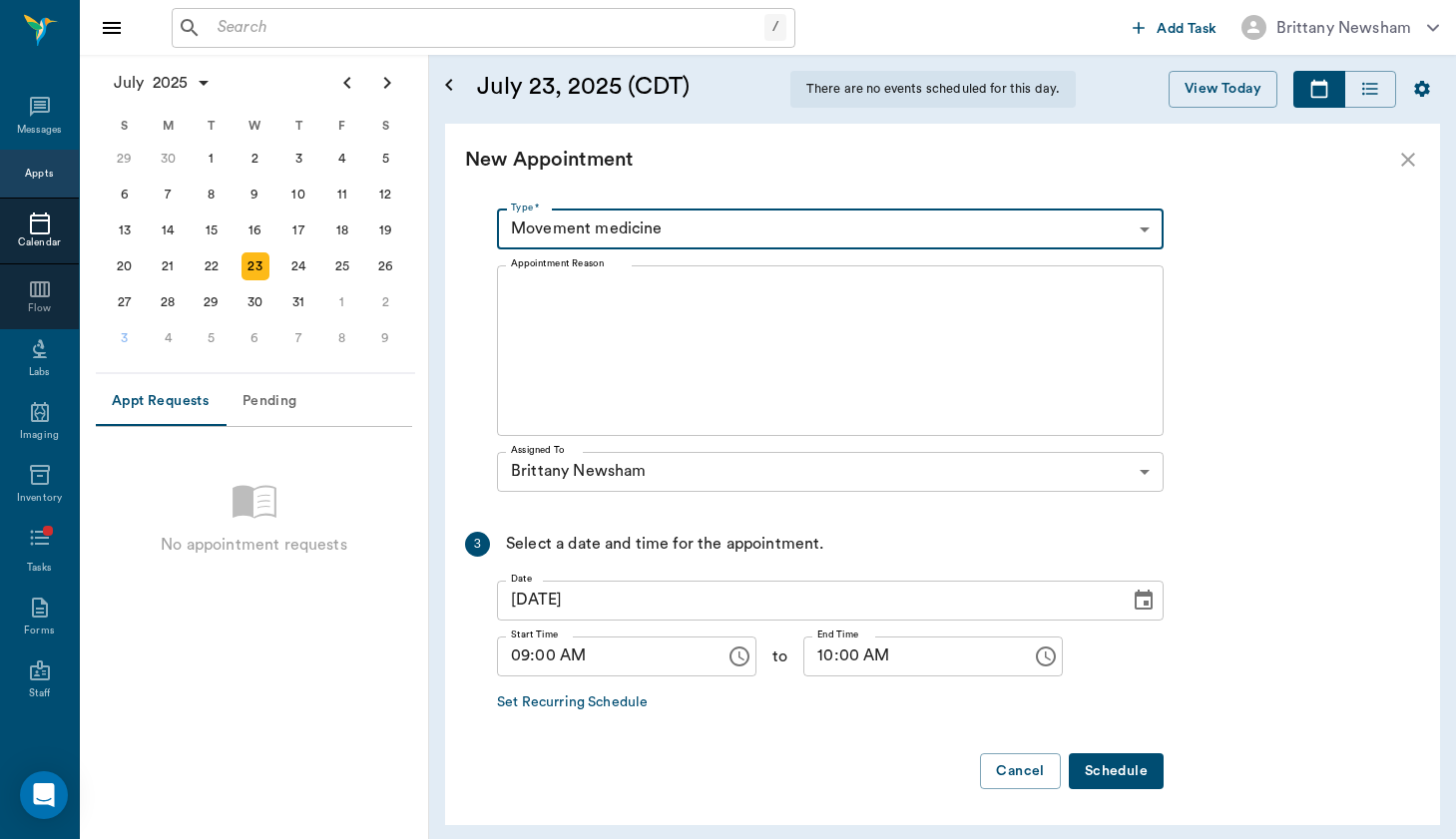 scroll, scrollTop: 398, scrollLeft: 0, axis: vertical 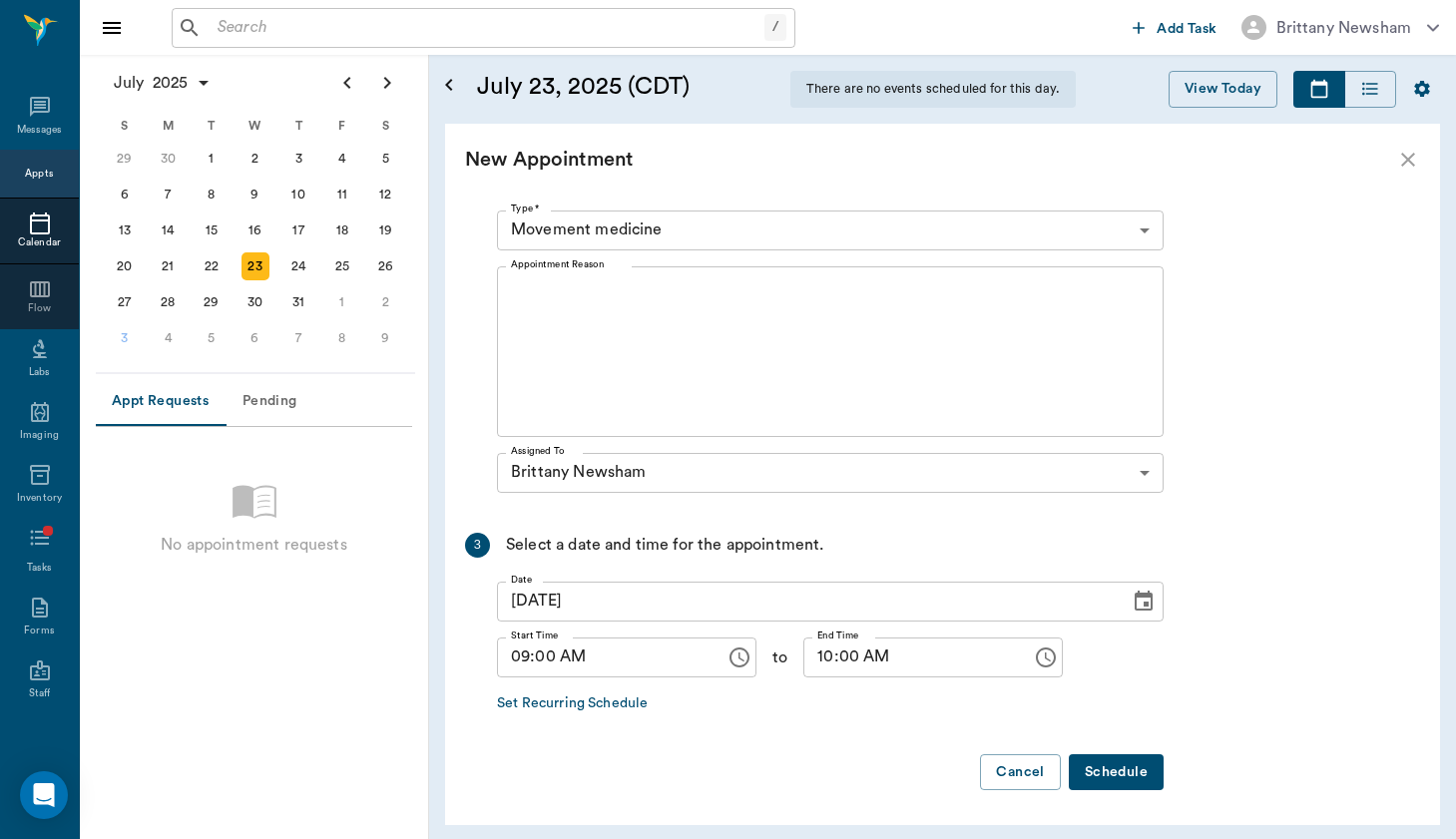 click on "Schedule" at bounding box center (1116, 772) 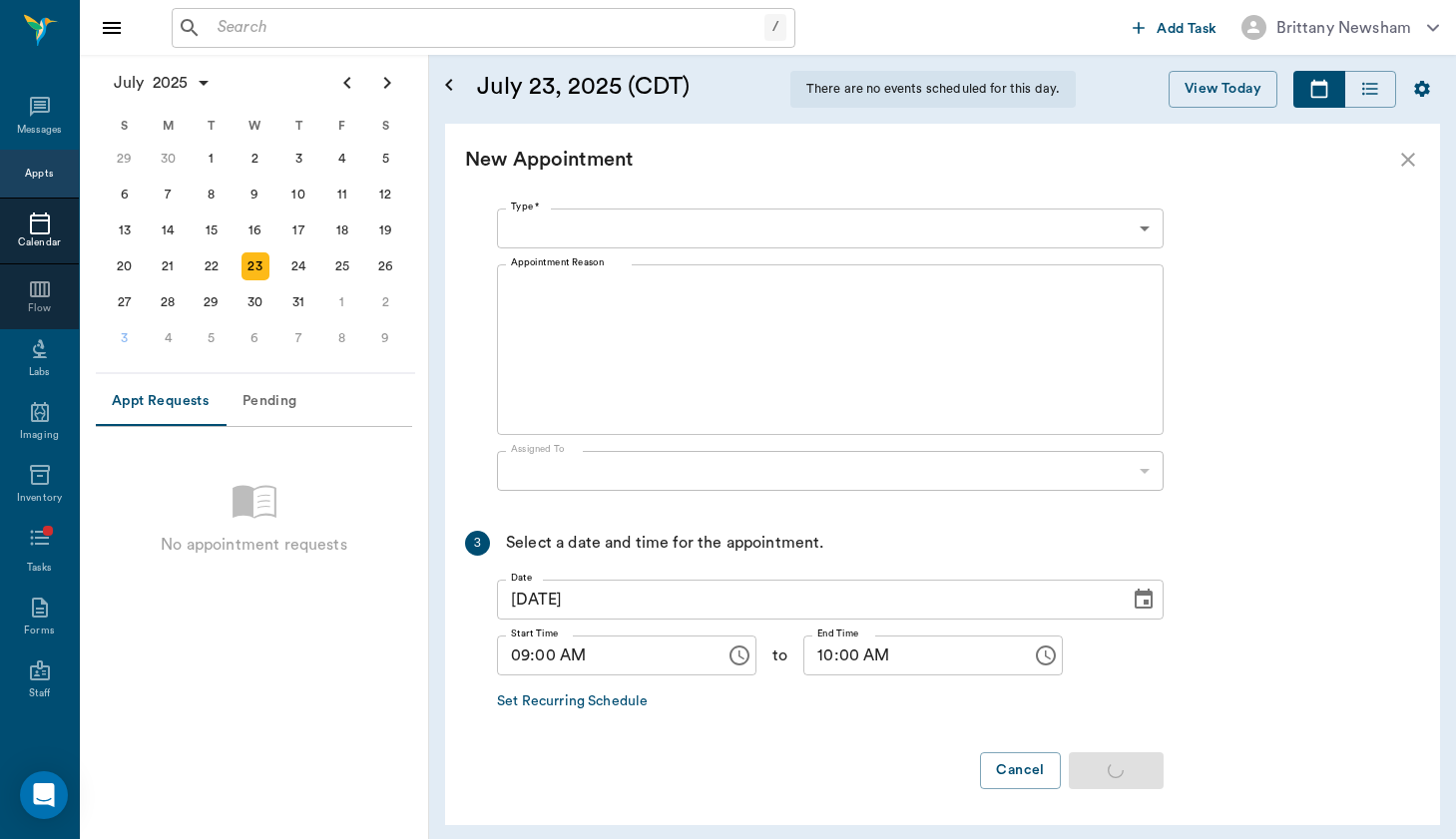scroll, scrollTop: 0, scrollLeft: 0, axis: both 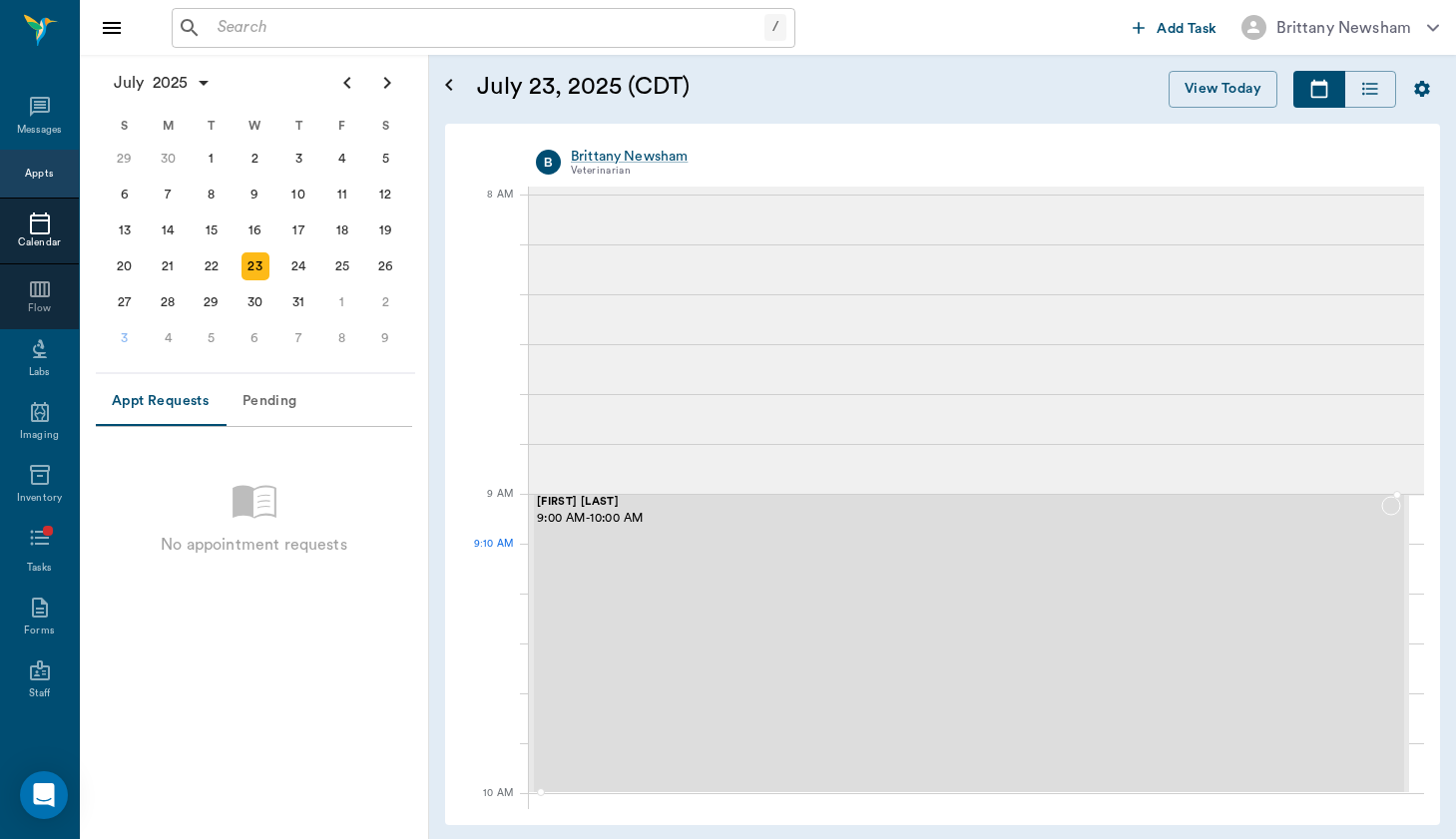 click on "Gidget Doran [TIME] - [TIME]" at bounding box center (959, 643) 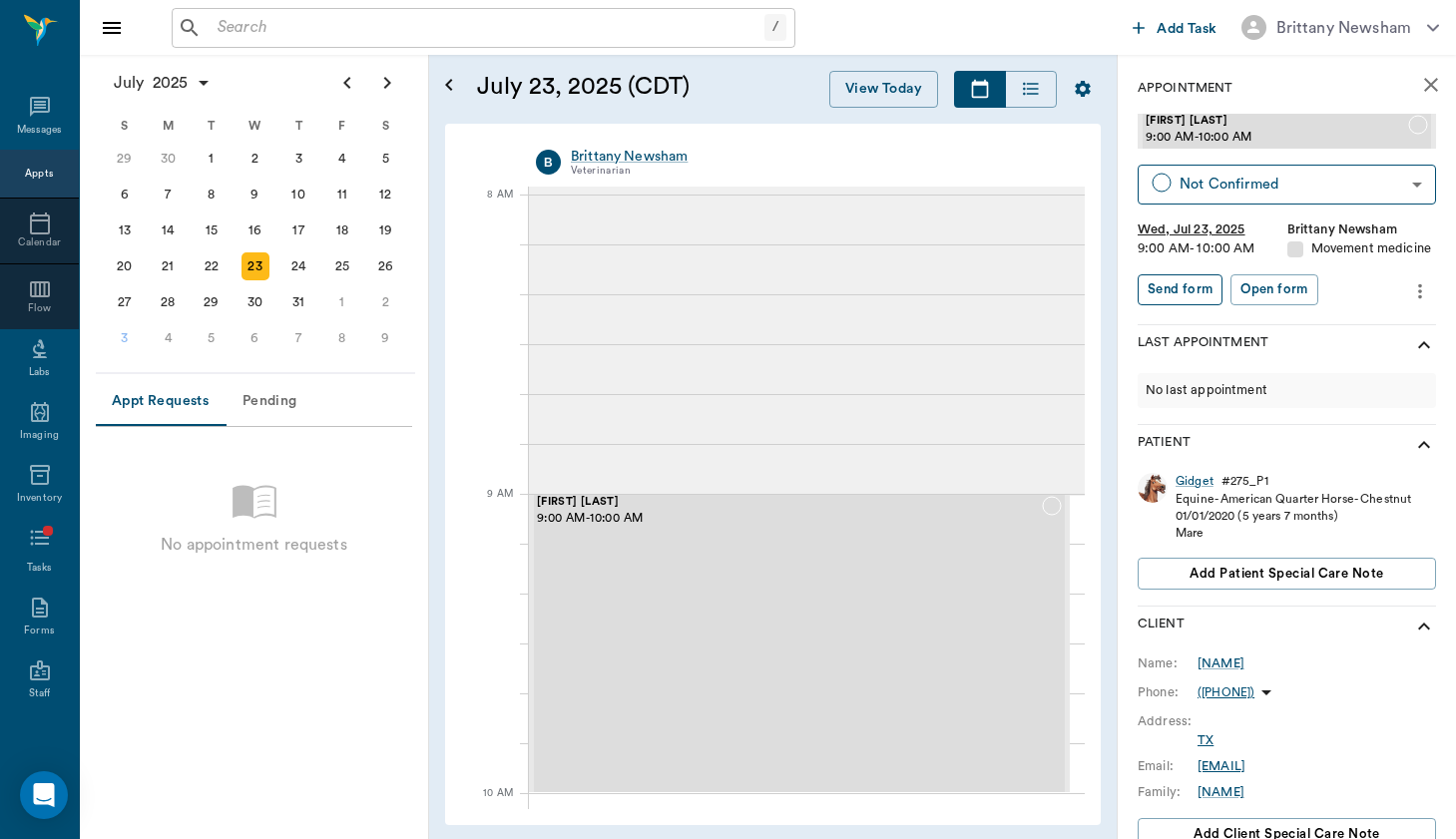 click on "Send form" at bounding box center [1180, 289] 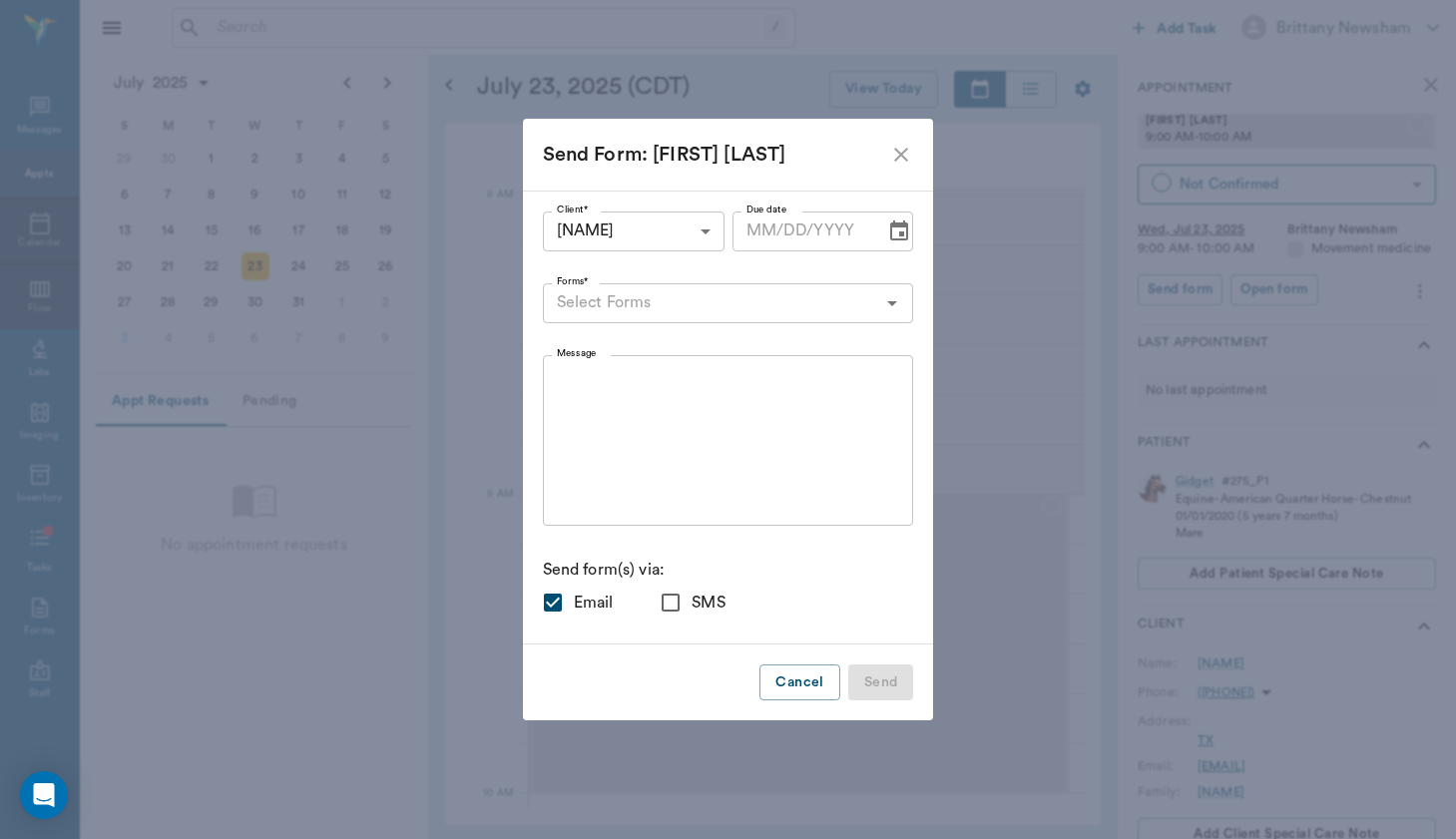 click on "Client* [FIRST] [LAST] [ID] Client* Due date Due date Forms* Forms* Message x Message Send form(s) via: Email SMS" at bounding box center [728, 417] 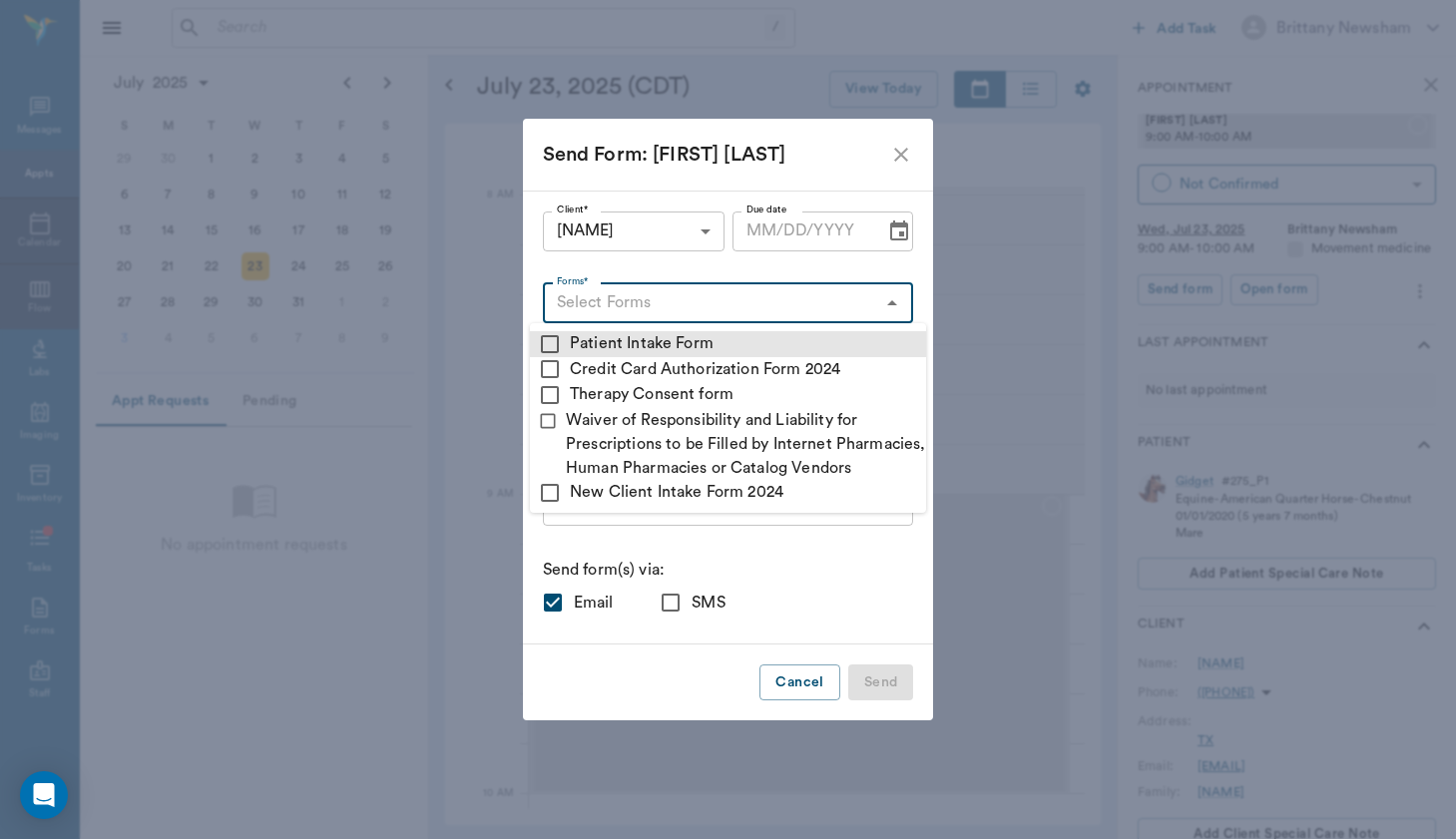 click on "Patient Intake Form" at bounding box center (728, 344) 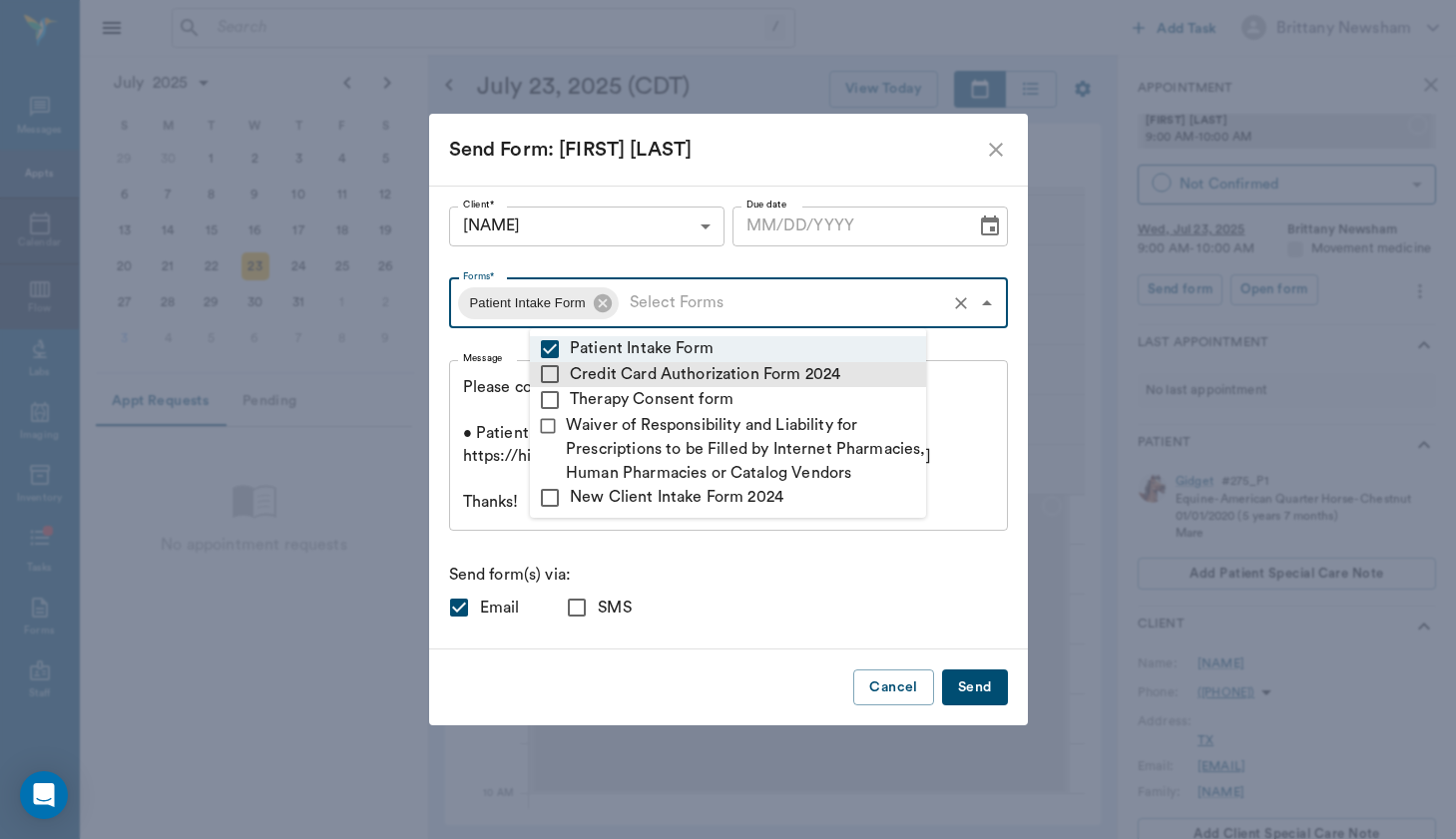 click on "Credit Card Authorization Form 2024" at bounding box center (728, 375) 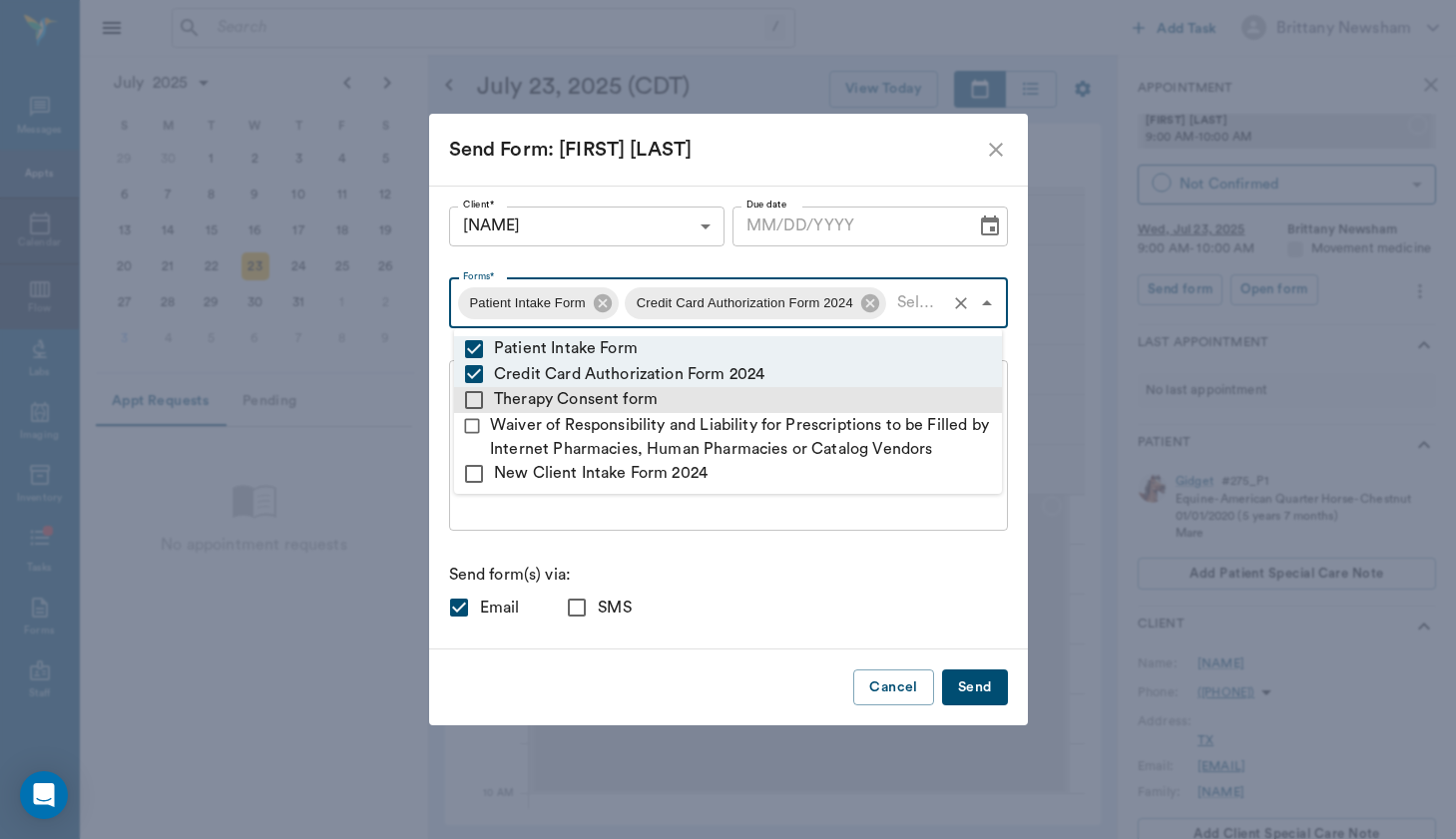 click on "Therapy Consent form" at bounding box center (728, 400) 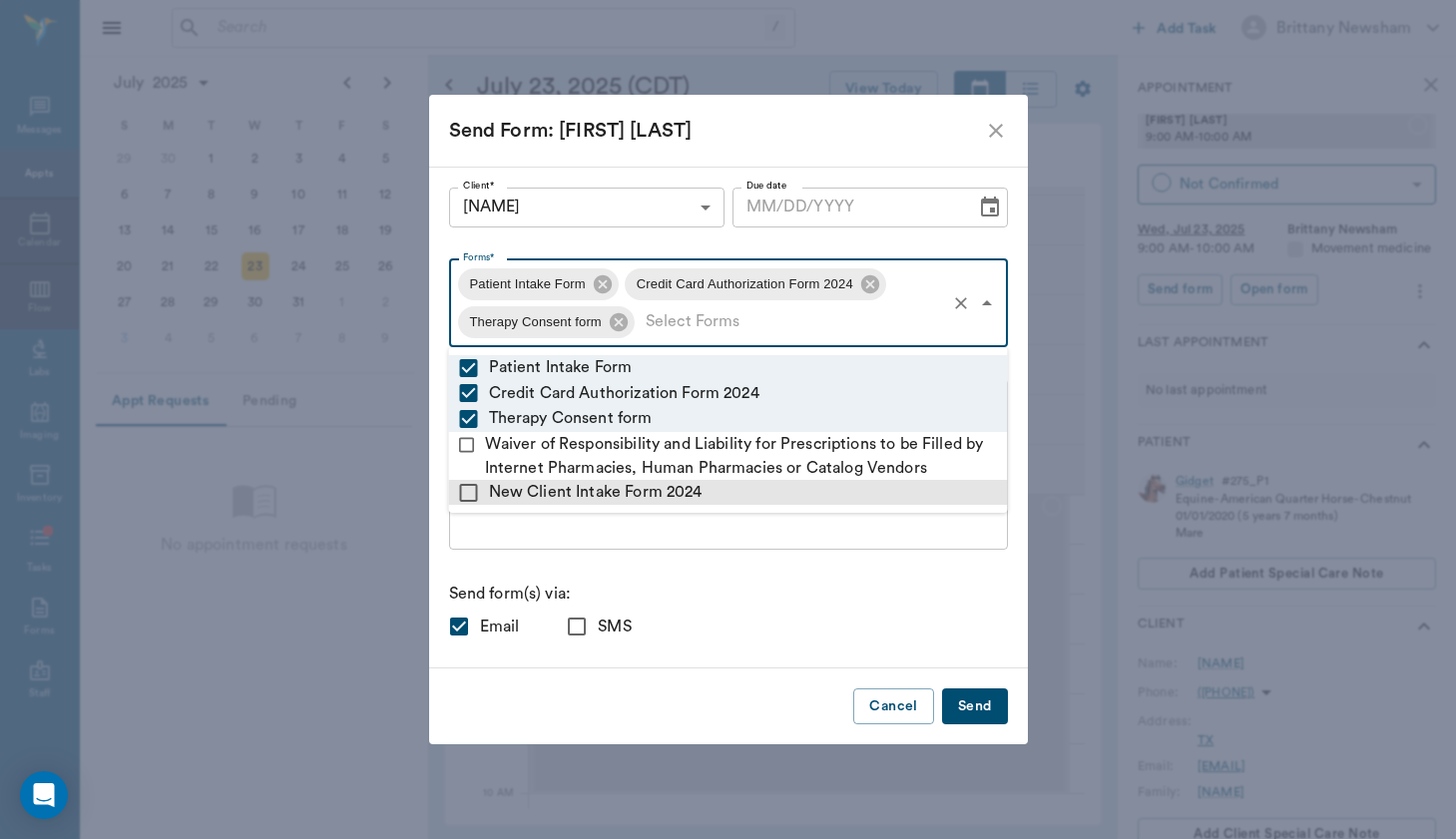click on "New Client Intake Form 2024" at bounding box center [728, 493] 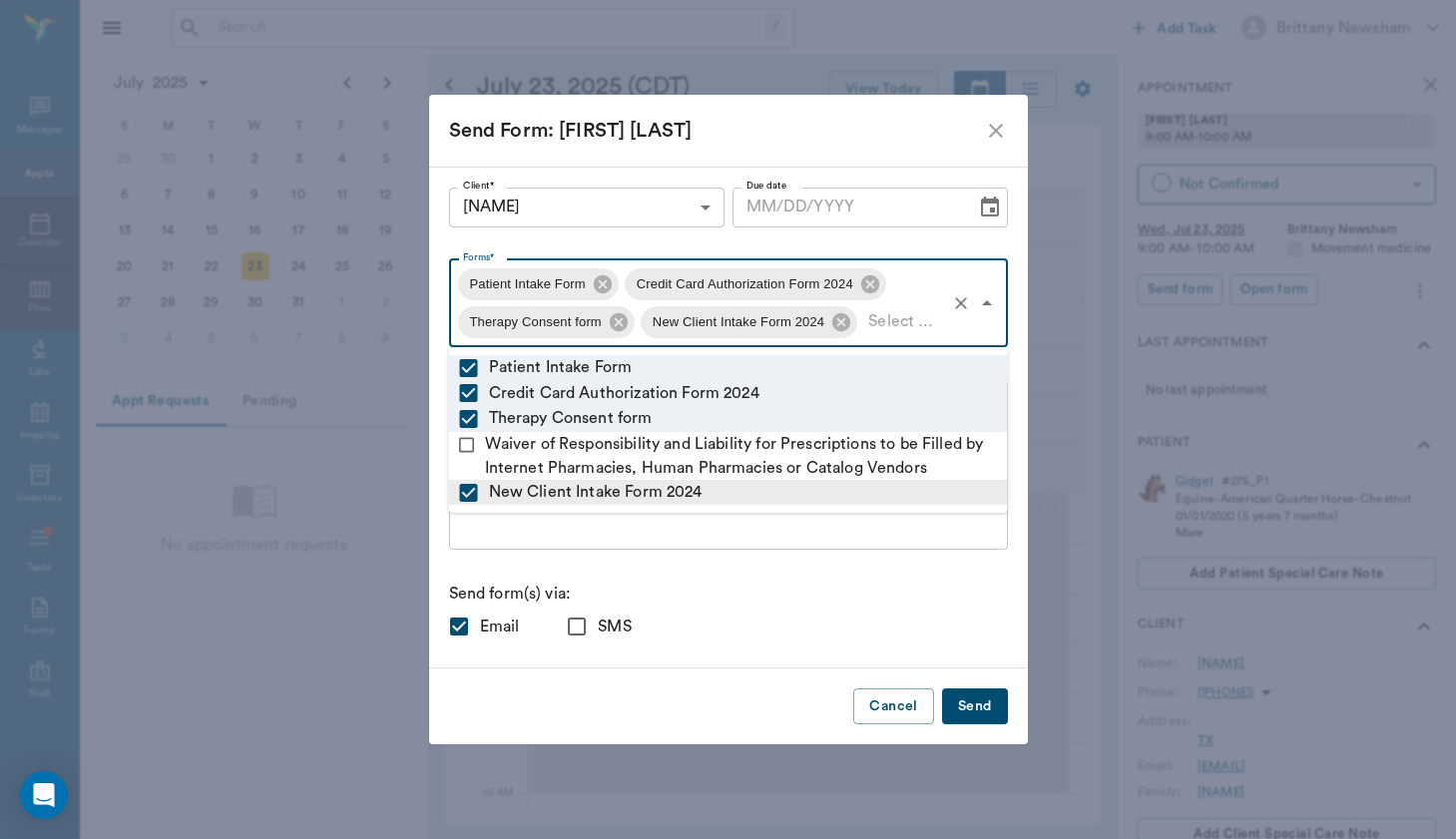 click on "Please complete the following forms before your visit:
• Patient Intake Form: https://highcaliber.app.prod.nectar.vet/public/forms/336858cc-a34b-4cec-a2d4-3401128ec344
• Credit Card Authorization Form 2024: https://highcaliber.app.prod.nectar.vet/public/forms/d86595fe-76c6-4319-a2ae-d294bd1cb1bb
• Therapy Consent form: https://highcaliber.app.prod.nectar.vet/public/forms/18d6b07d-9326-4d49-b4e5-0c76c9a25f1f
• New Client Intake Form 2024: https://highcaliber.app.prod.nectar.vet/public/forms/88f79b89-bde1-451a-ae5b-84c707998dc7
Thanks! x Message" at bounding box center (728, 464) 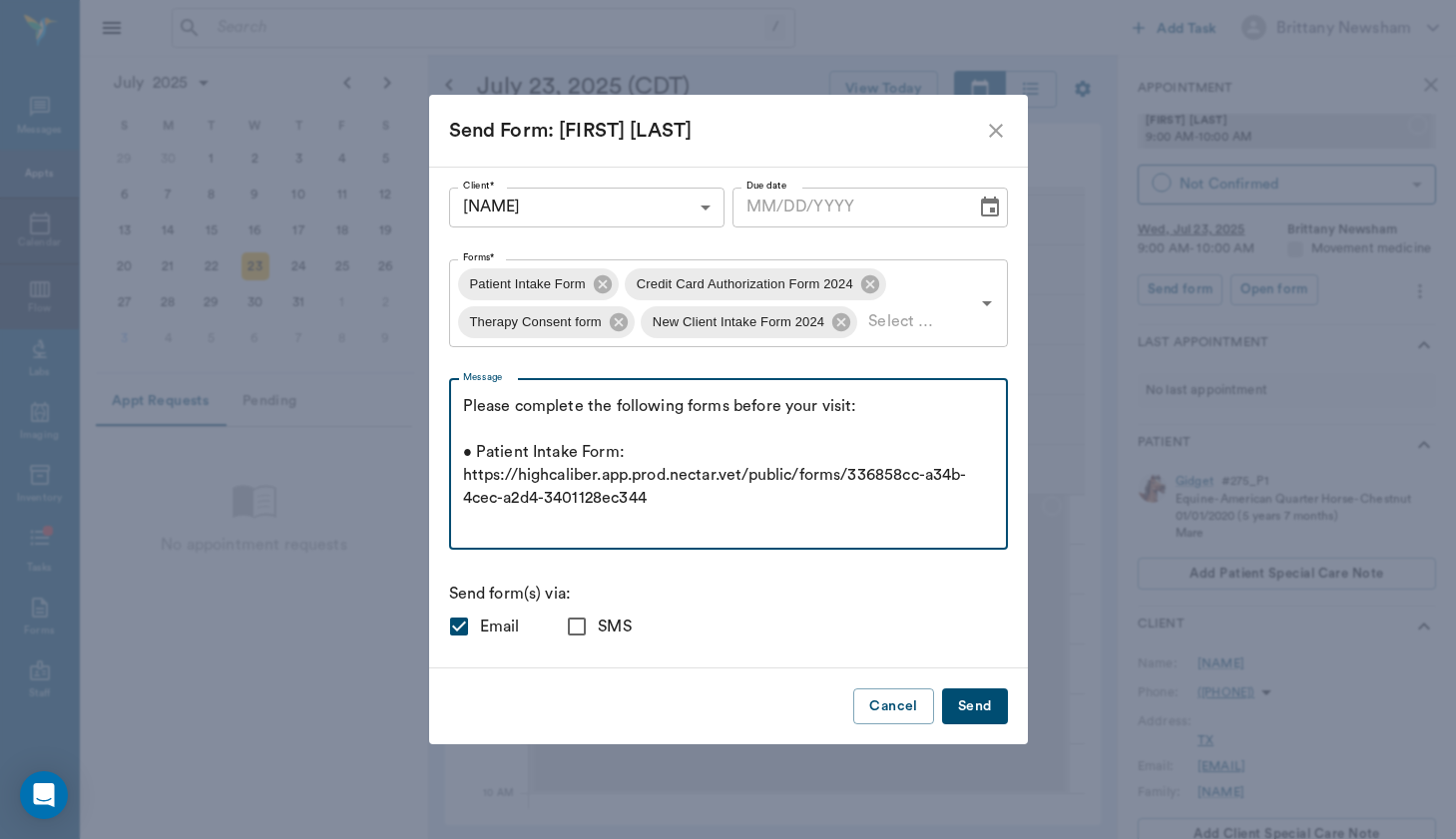 scroll, scrollTop: 0, scrollLeft: 0, axis: both 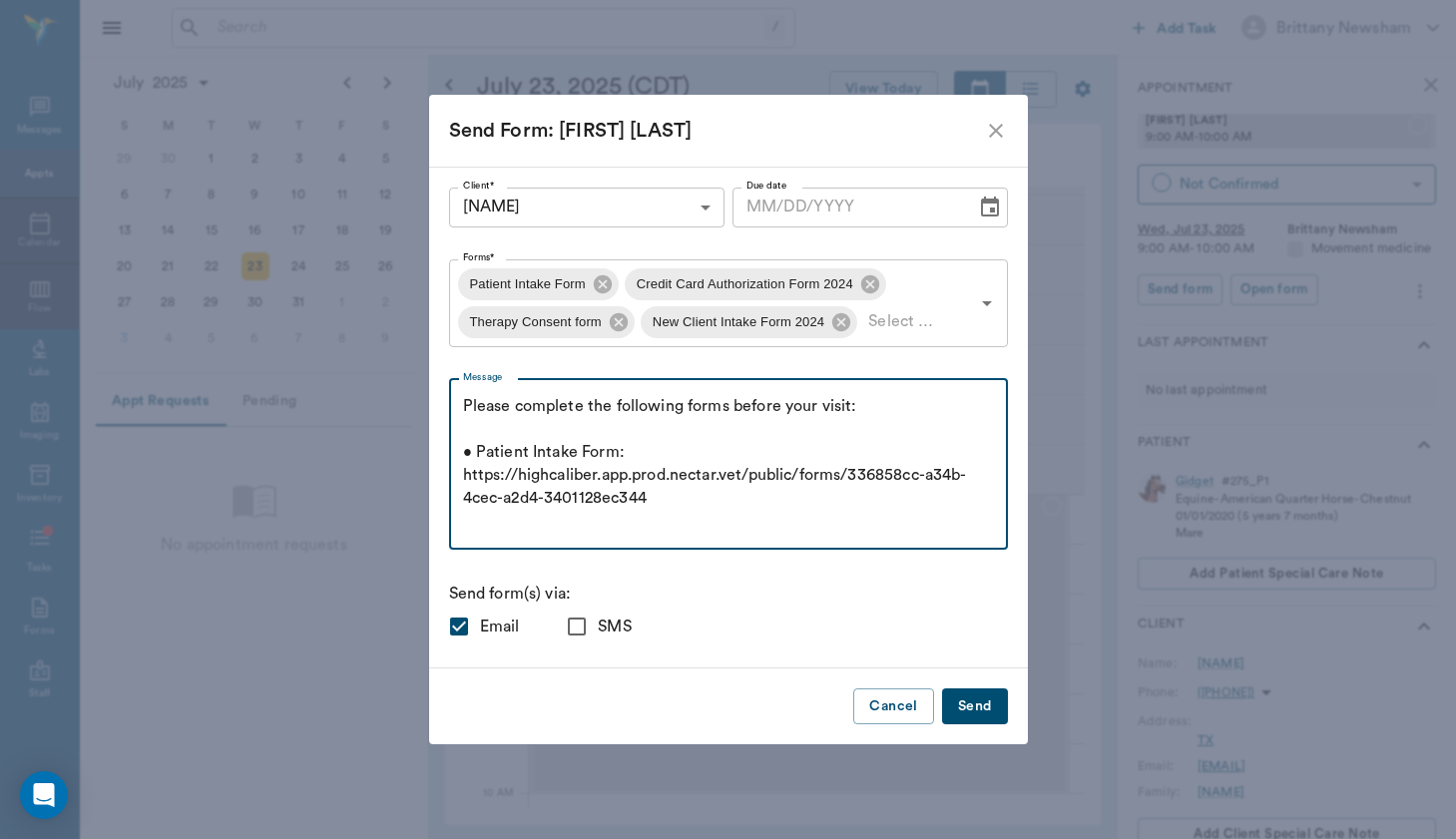 drag, startPoint x: 850, startPoint y: 399, endPoint x: 431, endPoint y: 382, distance: 419.3447 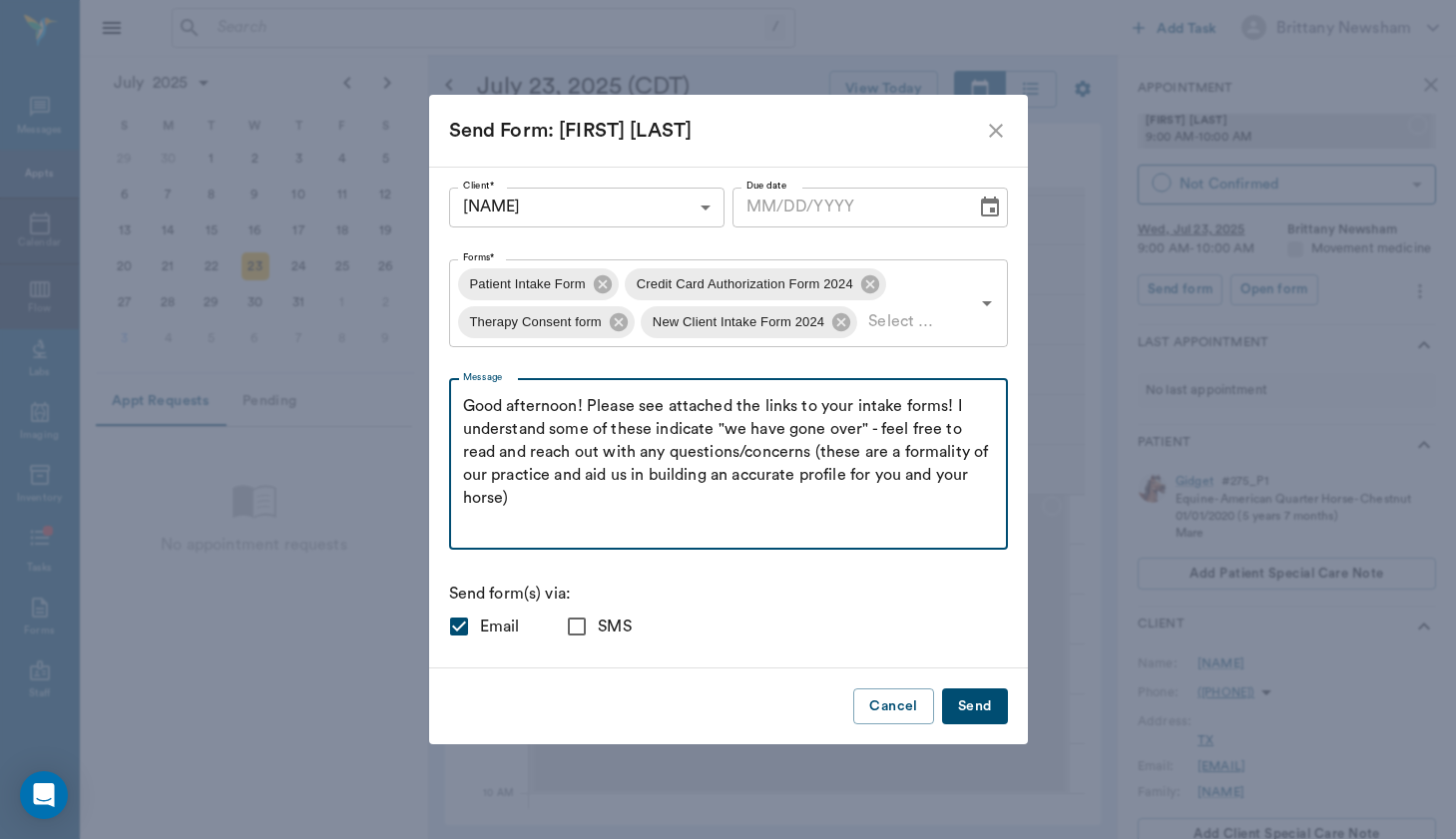 click on "Good afternoon! Please see attached the links to your intake forms! I understand some of these indicate "we have gone over" - feel free to read and reach out with any questions/concerns (these are a formality of our practice and aid us in building an accurate profile for you and your horse)
• Patient Intake Form: https://highcaliber.app.prod.nectar.vet/public/forms/336858cc-a34b-4cec-a2d4-3401128ec344
• Credit Card Authorization Form 2024: https://highcaliber.app.prod.nectar.vet/public/forms/d86595fe-76c6-4319-a2ae-d294bd1cb1bb
• Therapy Consent form: https://highcaliber.app.prod.nectar.vet/public/forms/18d6b07d-9326-4d49-b4e5-0c76c9a25f1f
• New Client Intake Form 2024: https://highcaliber.app.prod.nectar.vet/public/forms/88f79b89-bde1-451a-ae5b-84c707998dc7
Thanks!" at bounding box center [728, 464] 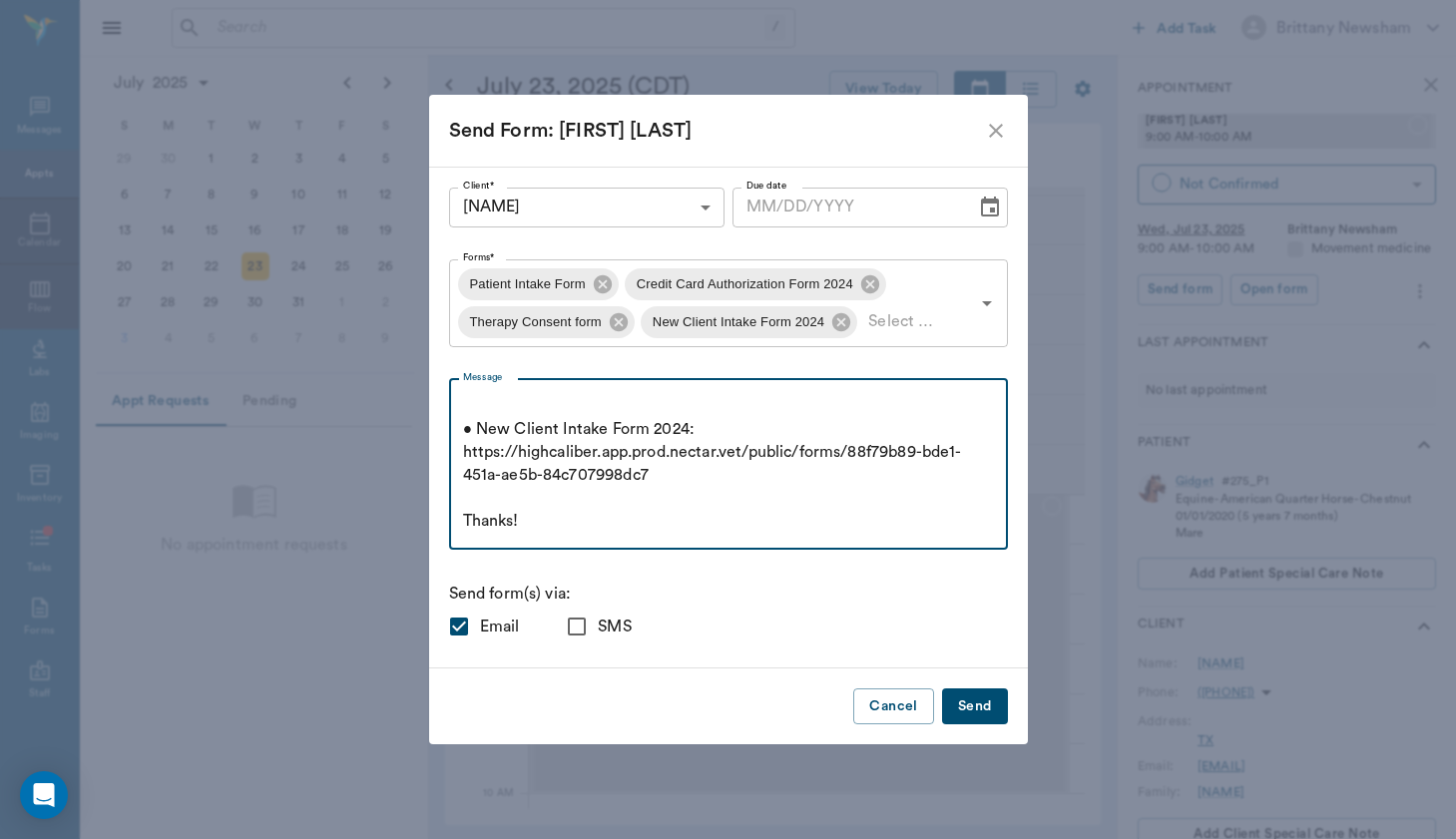 scroll, scrollTop: 413, scrollLeft: 0, axis: vertical 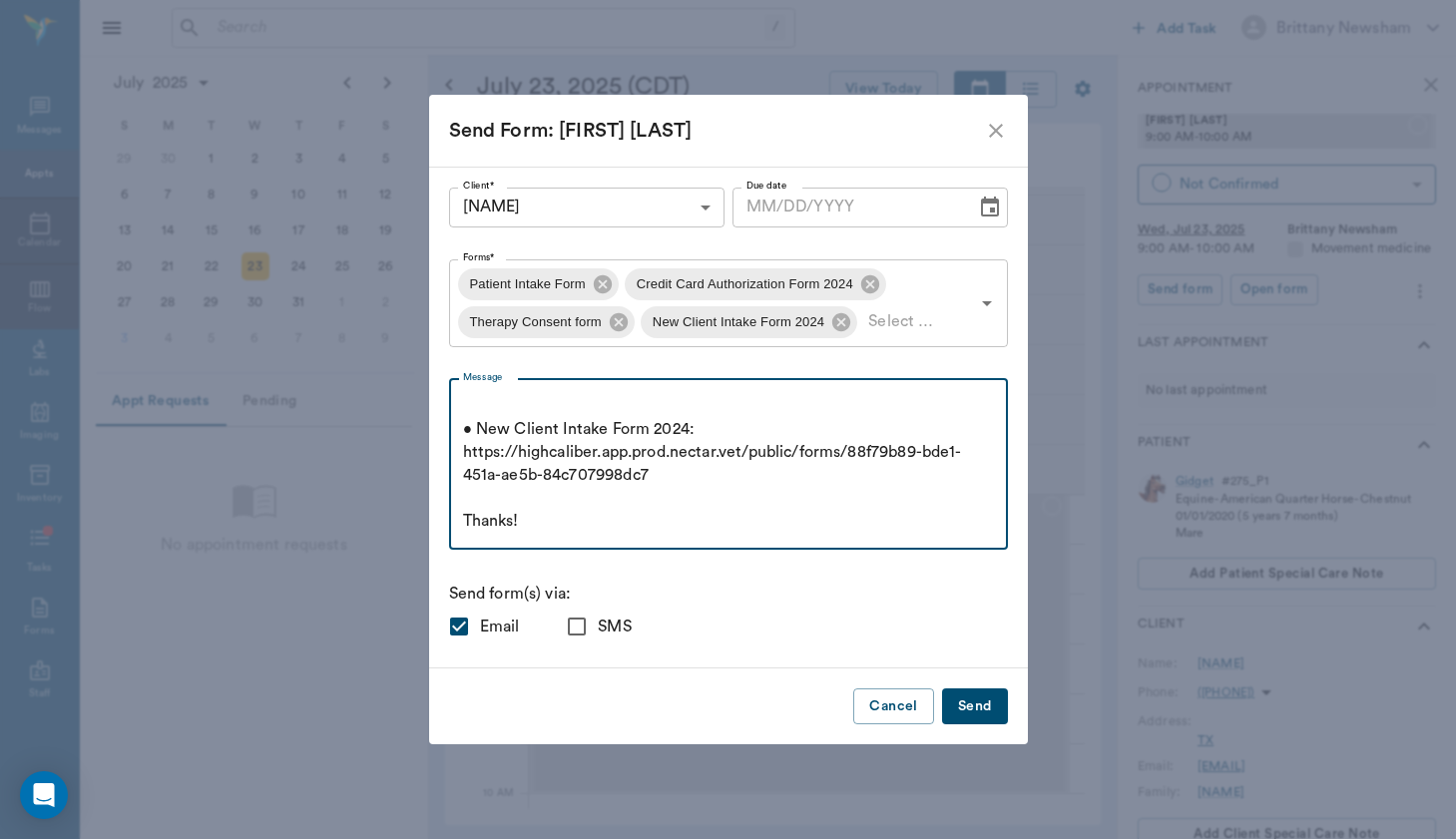 type on "Good afternoon!
Please see attached the links to your intake forms! I understand some of these indicate "we have gone over" - feel free to read and reach out with any questions/concerns (these are a formality of our practice and aid us in building an accurate profile for you and your horse)
• Patient Intake Form: https://highcaliber.app.prod.nectar.vet/public/forms/336858cc-a34b-4cec-a2d4-3401128ec344
• Credit Card Authorization Form 2024: https://highcaliber.app.prod.nectar.vet/public/forms/d86595fe-76c6-4319-a2ae-d294bd1cb1bb
• Therapy Consent form: https://highcaliber.app.prod.nectar.vet/public/forms/18d6b07d-9326-4d49-b4e5-0c76c9a25f1f
• New Client Intake Form 2024: https://highcaliber.app.prod.nectar.vet/public/forms/88f79b89-bde1-451a-ae5b-84c707998dc7
Thanks!" 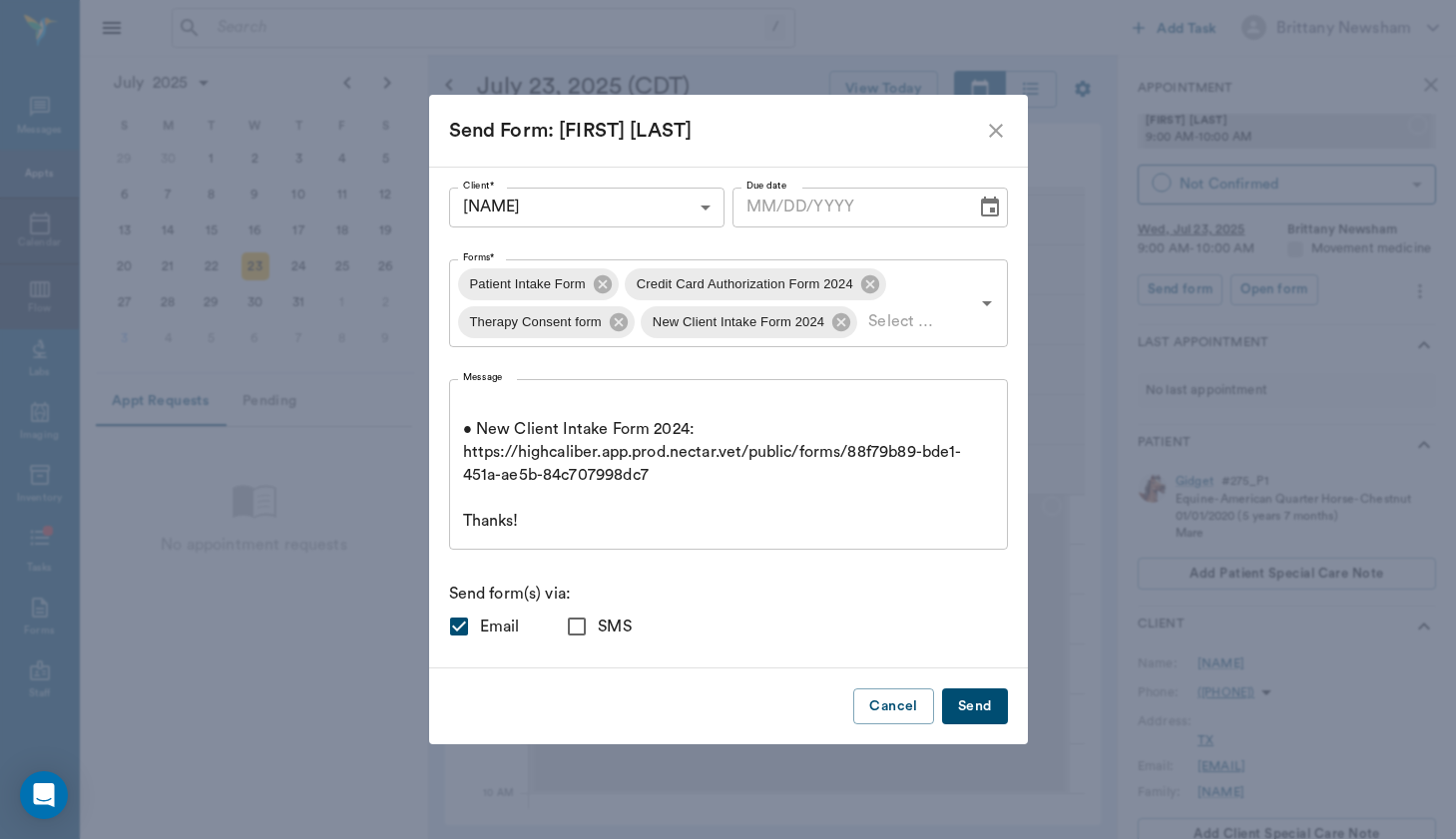 click on "SMS" at bounding box center [577, 627] 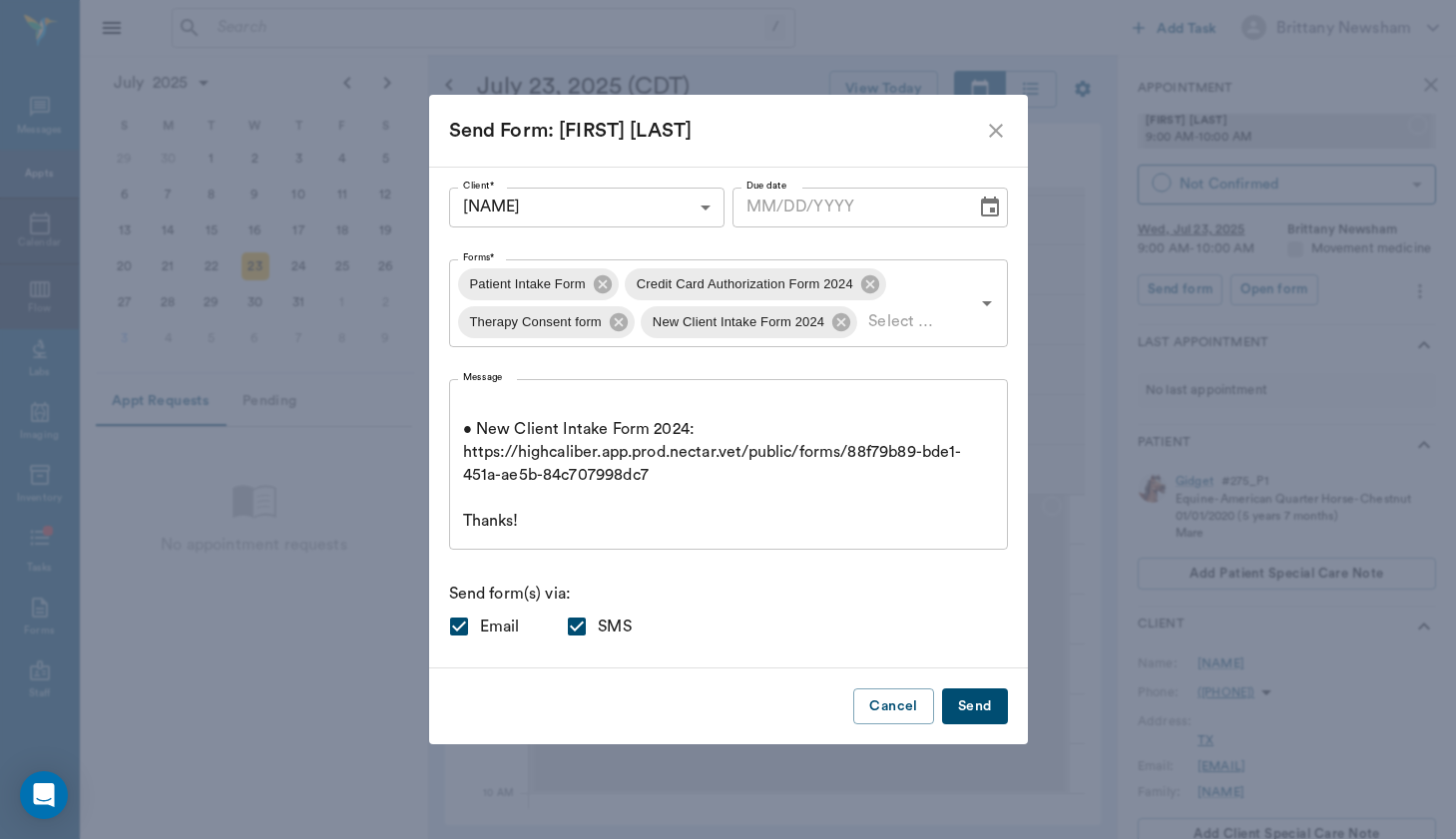 click on "Client* [NAME] [ID] Client* Due date Due date Forms* Patient Intake Form Credit Card Authorization Form 2024 Therapy Consent form New Client Intake Form 2024 Forms* Message Good afternoon!
Please see attached the links to your intake forms! I understand some of these indicate "we have gone over" - feel free to read and reach out with any questions/concerns (these are a formality of our practice and aid us in building an accurate profile for you and your horse)
• Patient Intake Form: https://highcaliber.app.prod.nectar.vet/public/forms/[FORM_ID]
• Credit Card Authorization Form 2024: https://highcaliber.app.prod.nectar.vet/public/forms/[FORM_ID]
• Therapy Consent form: https://highcaliber.app.prod.nectar.vet/public/forms/[FORM_ID]
• New Client Intake Form 2024: https://highcaliber.app.prod.nectar.vet/public/forms/[FORM_ID]
Thanks! x Message Send form(s) via: Email" at bounding box center [728, 417] 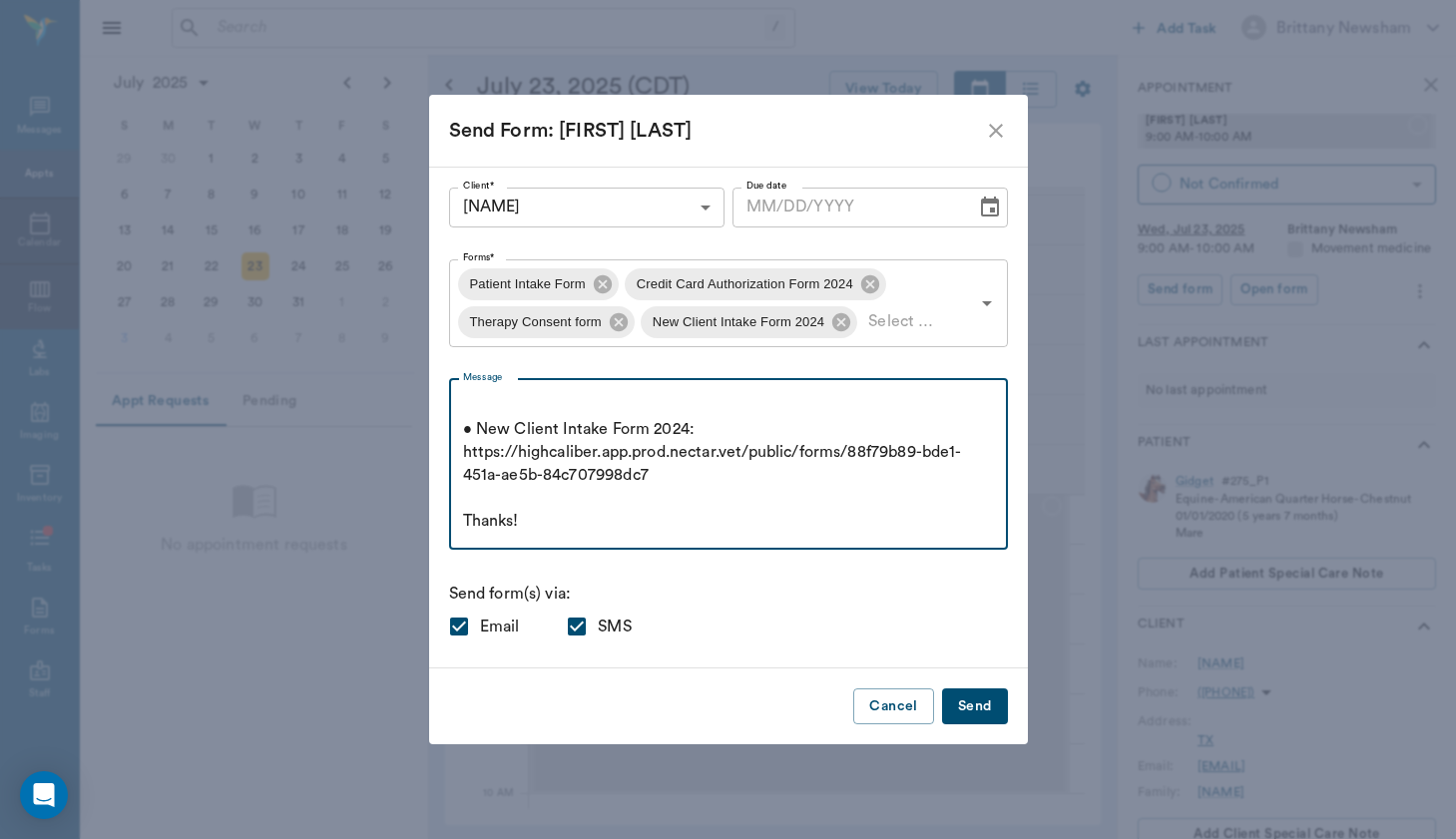 scroll, scrollTop: 458, scrollLeft: 0, axis: vertical 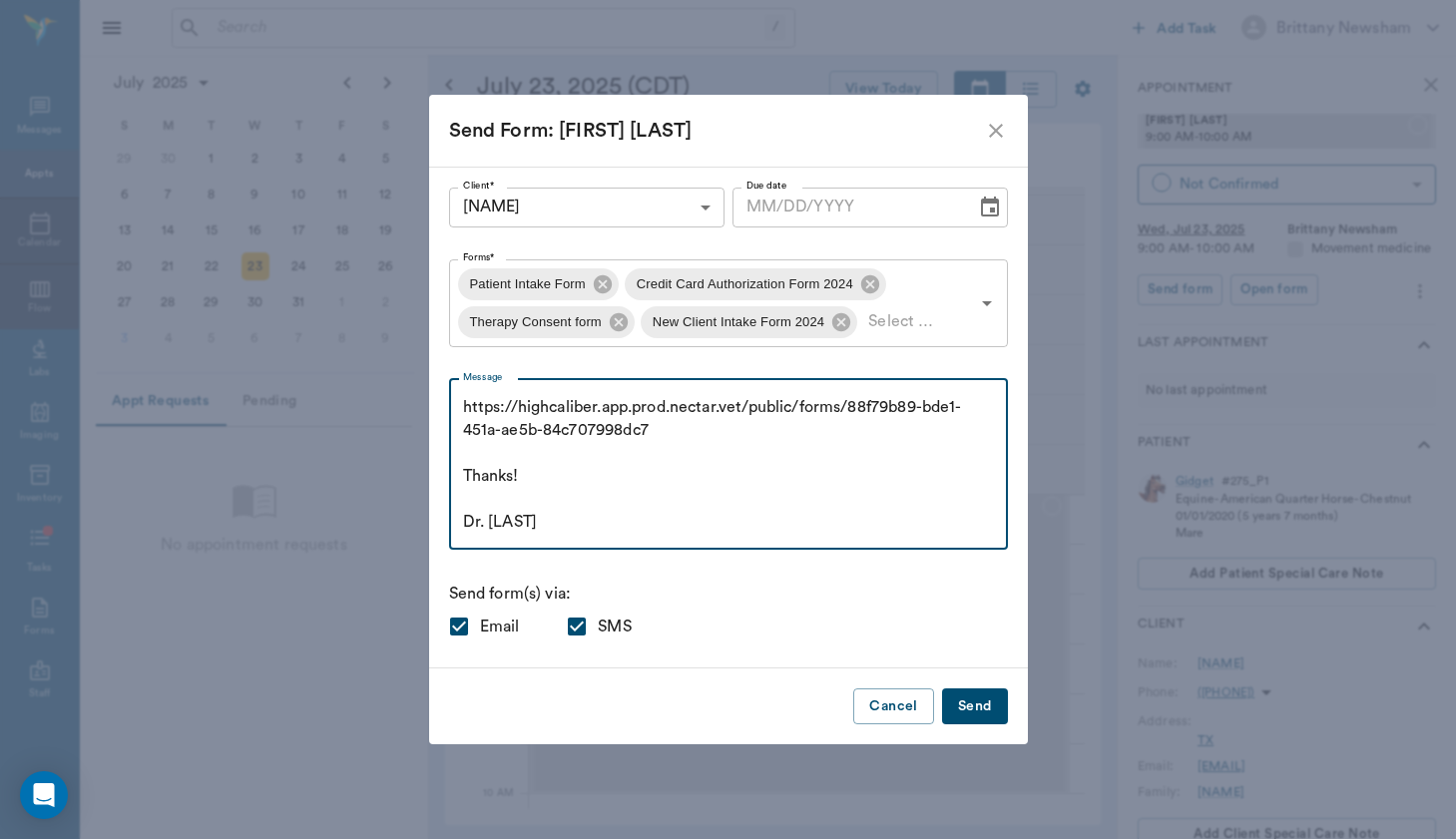 type on "Good afternoon!
Please see attached the links to your intake forms! I understand some of these indicate "we have gone over" - feel free to read and reach out with any questions/concerns (these are a formality of our practice and aid us in building an accurate profile for you and your horse)
• Patient Intake Form: https://highcaliber.app.prod.nectar.vet/public/forms/336858cc-a34b-4cec-a2d4-3401128ec344
• Credit Card Authorization Form 2024: https://highcaliber.app.prod.nectar.vet/public/forms/d86595fe-76c6-4319-a2ae-d294bd1cb1bb
• Therapy Consent form: https://highcaliber.app.prod.nectar.vet/public/forms/18d6b07d-9326-4d49-b4e5-0c76c9a25f1f
• New Client Intake Form 2024: https://highcaliber.app.prod.nectar.vet/public/forms/88f79b89-bde1-451a-ae5b-84c707998dc7
Thanks!
Dr. [LAST]" 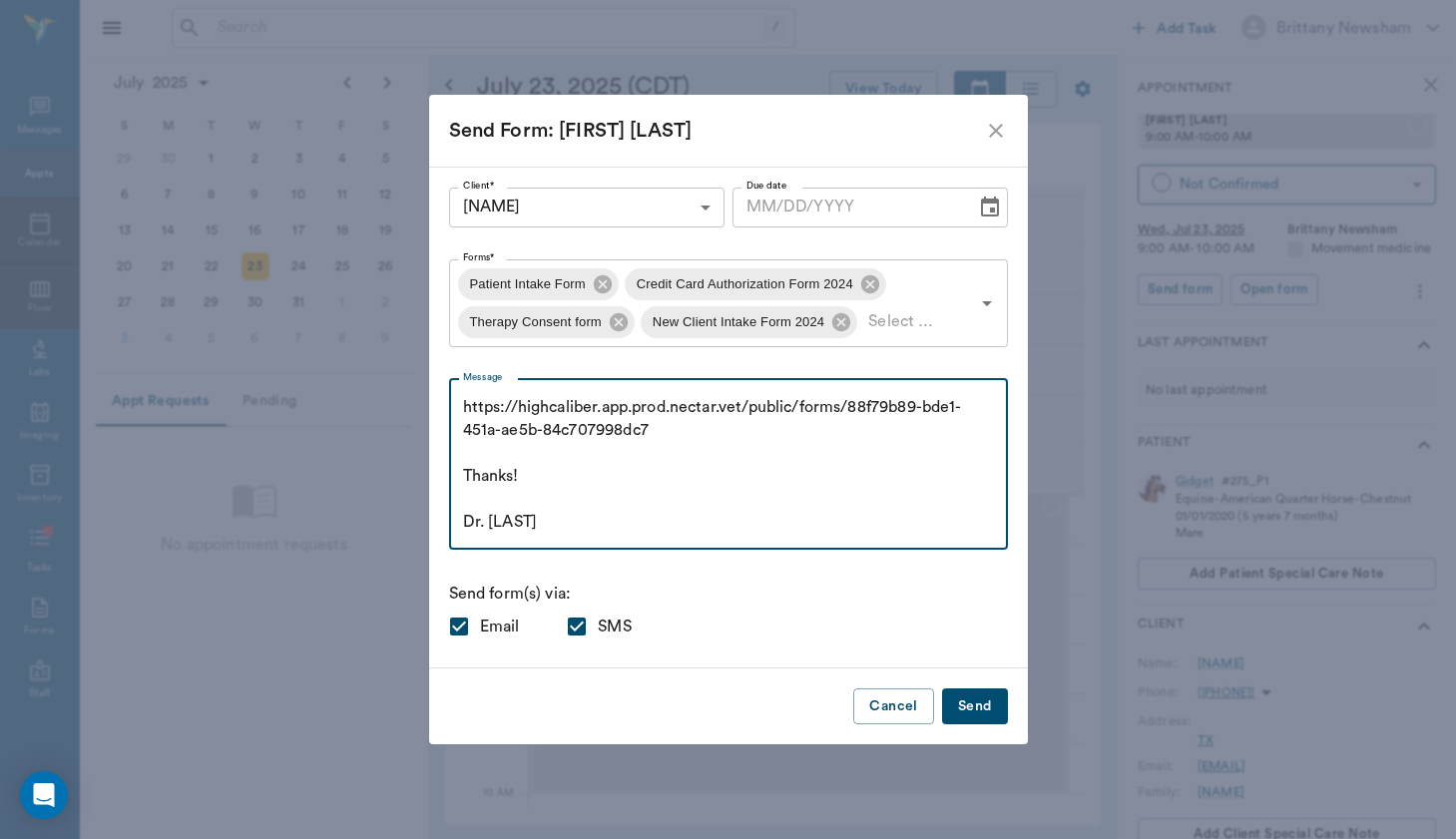 click on "Send" at bounding box center [975, 706] 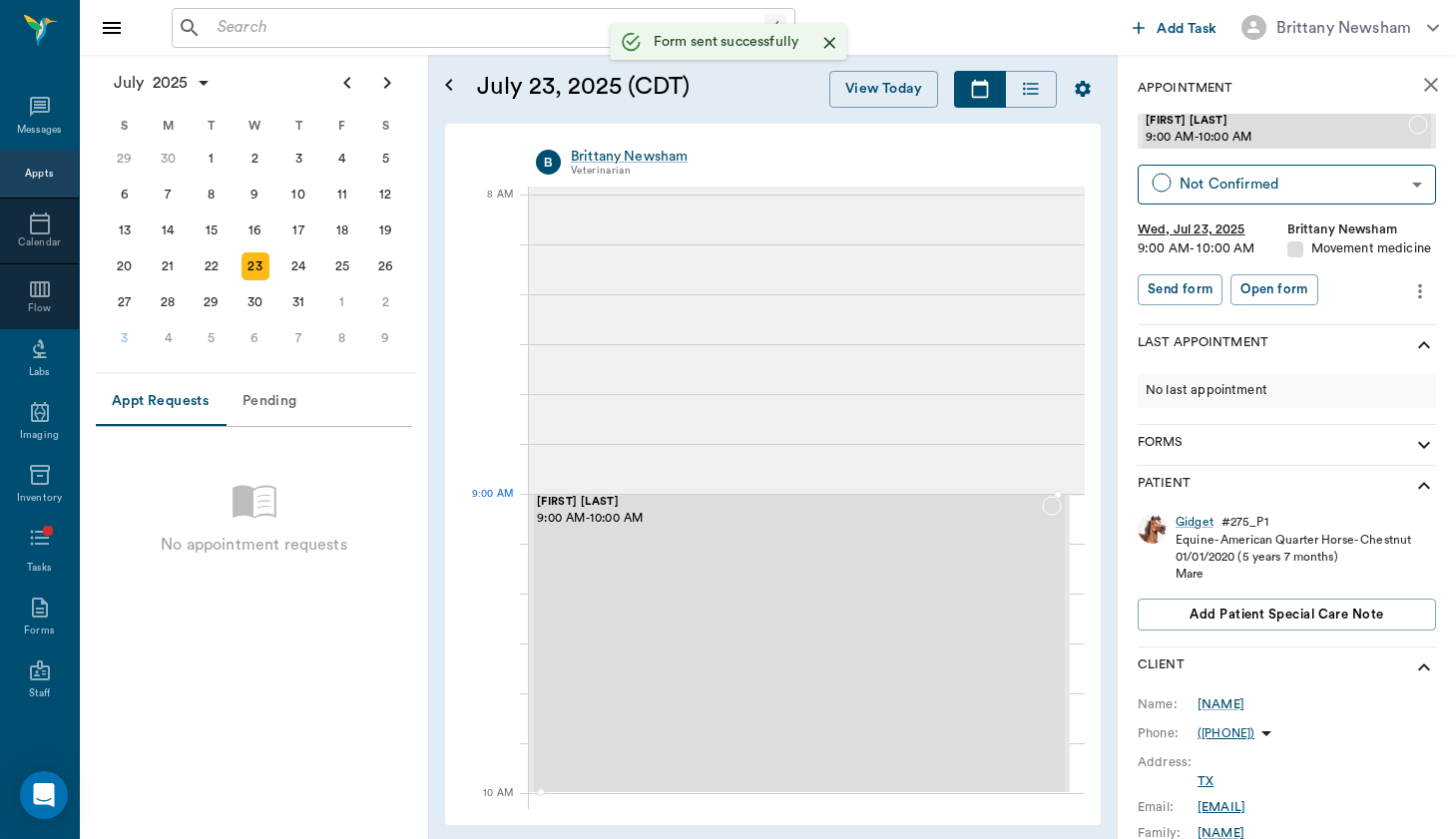 click on "Gidget Doran [TIME] - [TIME]" at bounding box center [789, 643] 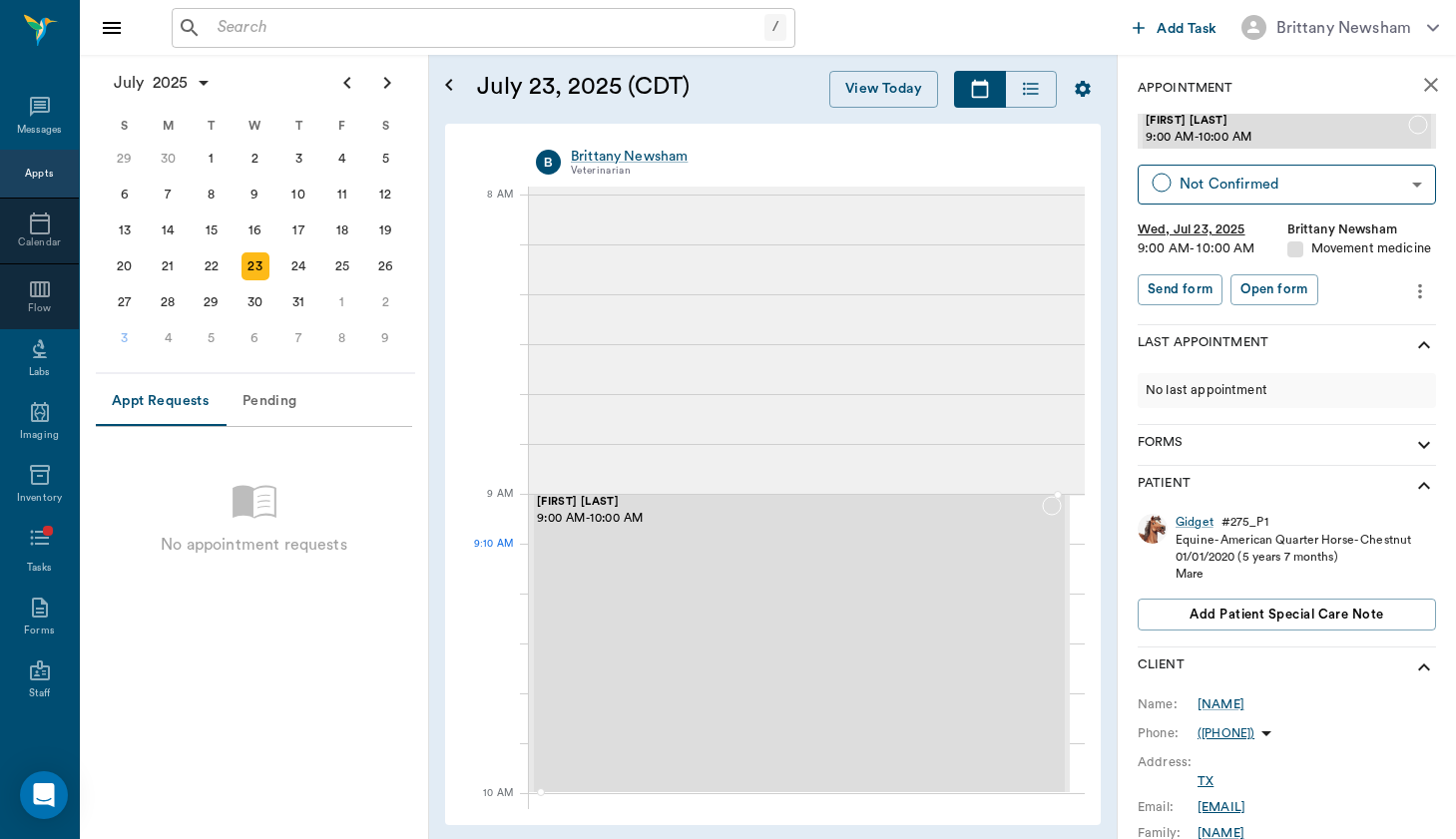 click on "Gidget Doran [TIME] - [TIME]" at bounding box center (789, 643) 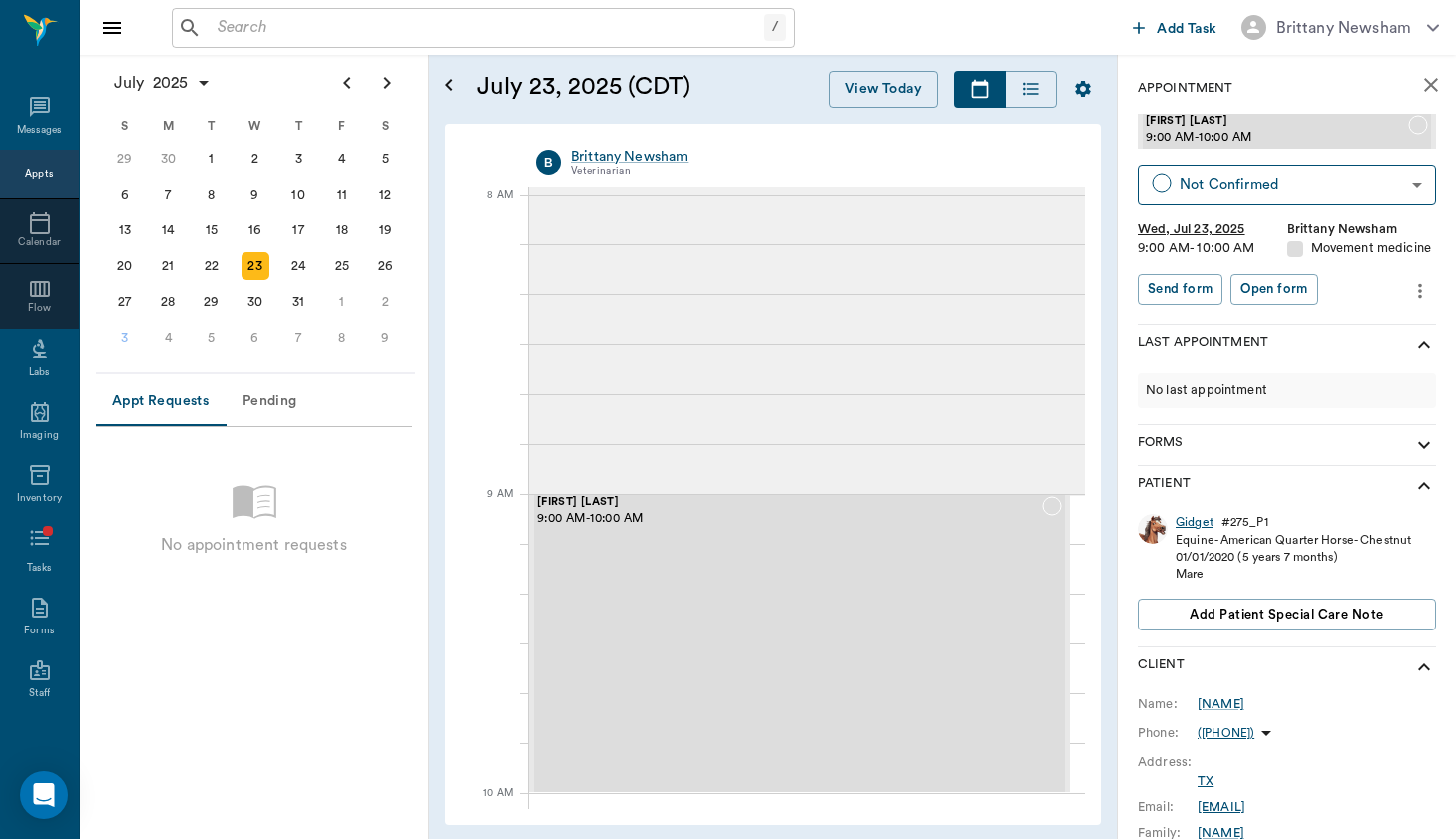 click on "Gidget" at bounding box center [1195, 522] 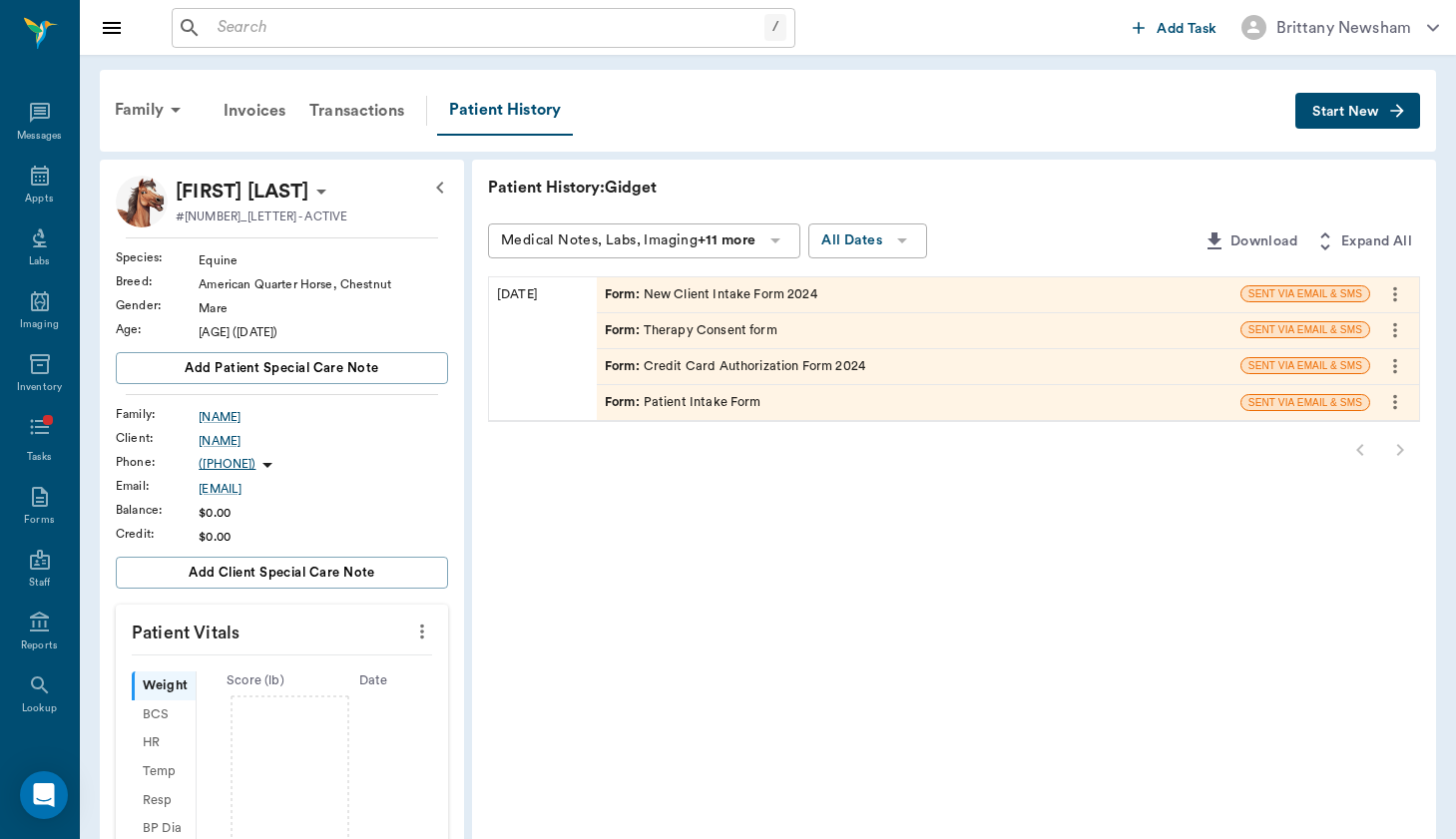 click on "Start New" at bounding box center (1357, 111) 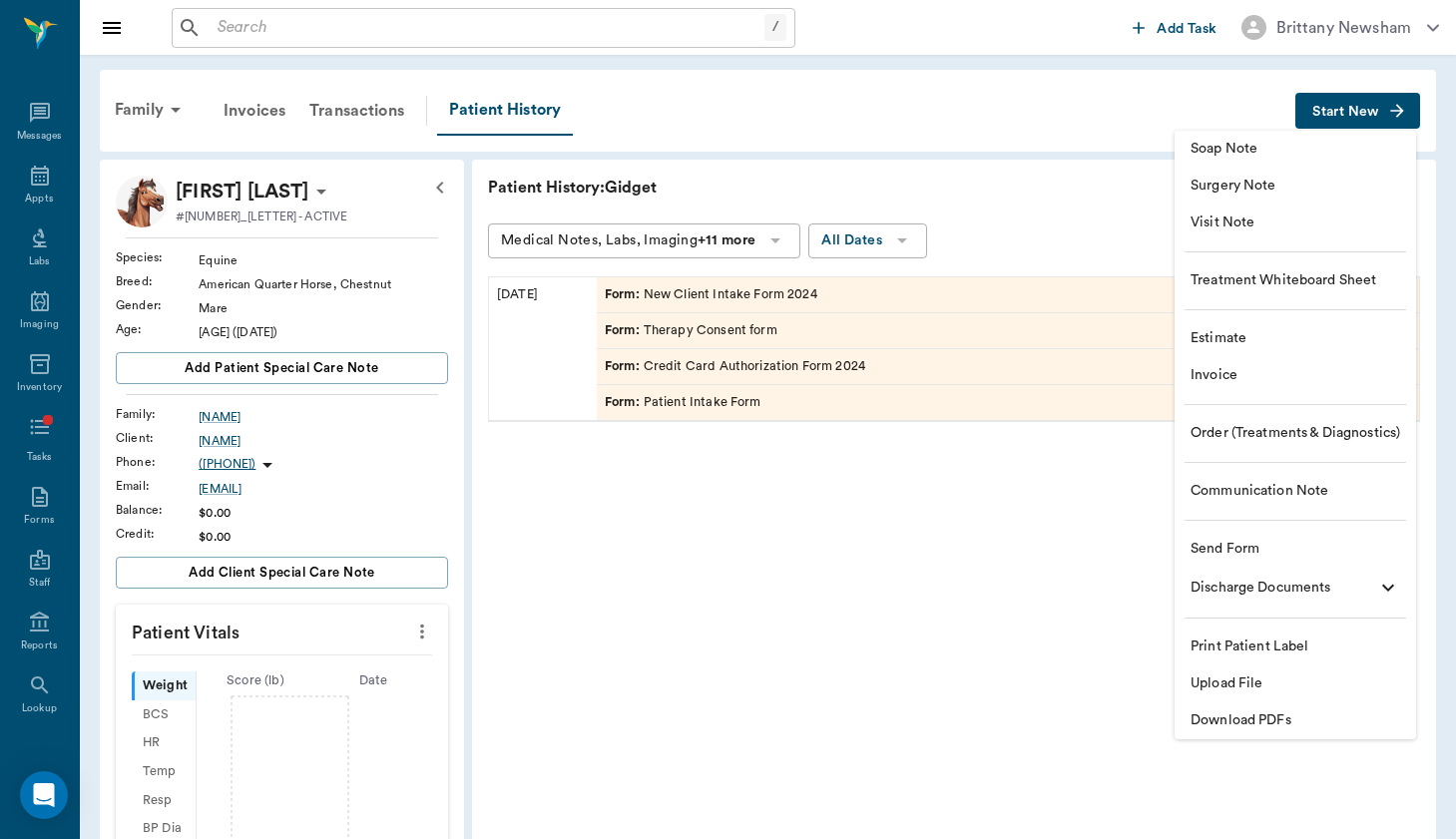 click on "Visit Note" at bounding box center (1295, 222) 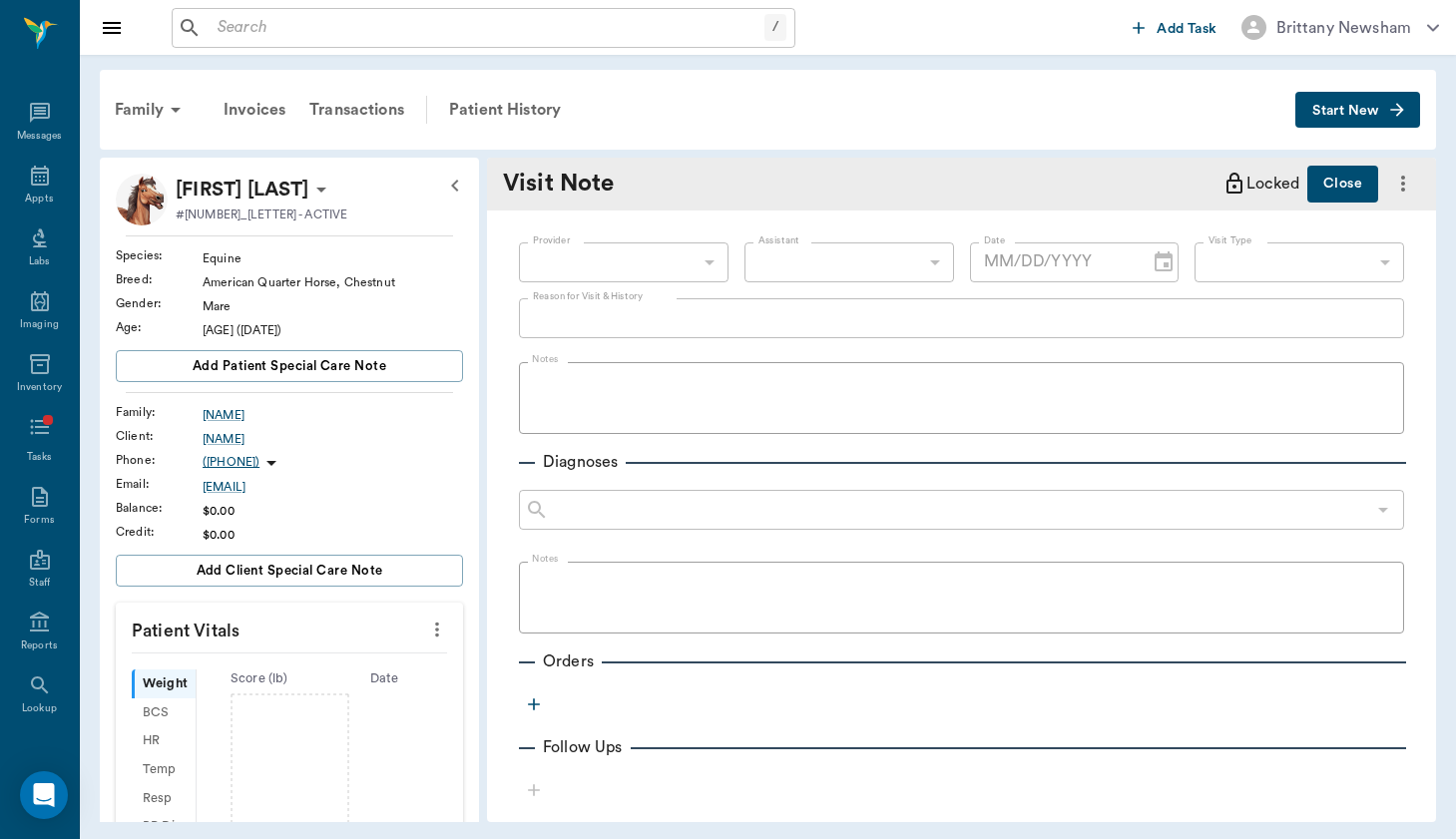 type on "08/03/2025" 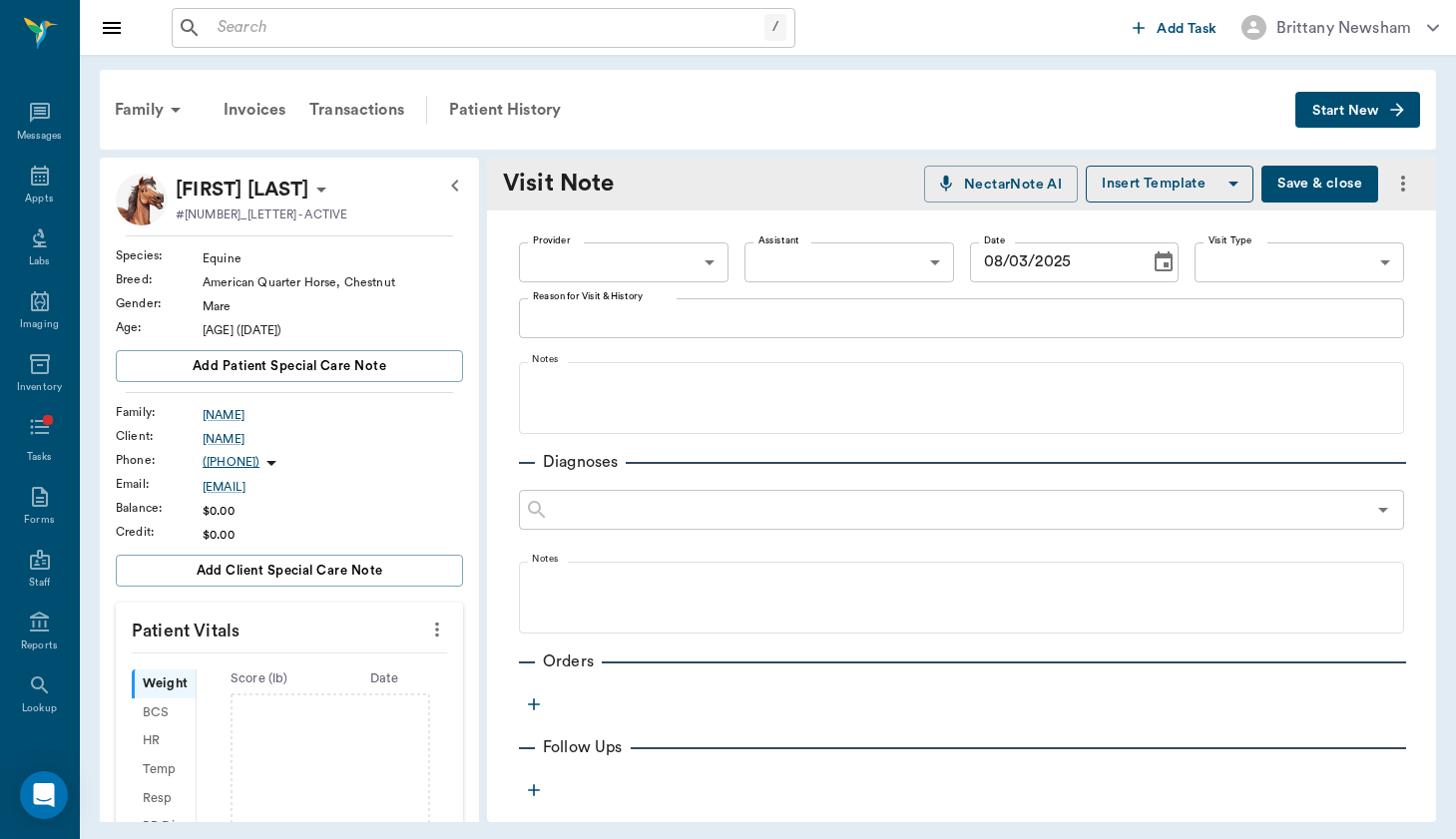 click on "/ ​ Add Task [PROVIDER_NAME] Nectar Messages Appts Labs Imaging Inventory Tasks Forms Staff Reports Lookup Settings Family Invoices Transactions Patient History Start New [PET_NAME] [PET_ID] - ACTIVE Species : Equine Breed : American Quarter Horse, Chestnut Gender : Mare Age : 5 yr 7 mo (01/01/2020) Add patient Special Care Note Family : [FAMILY_NAME] Client : [CLIENT_NAME] Phone : ([PHONE]) Email : [EMAIL] Balance : $0.00 Credit : $0.00 Add client Special Care Note Patient Vitals Weight BCS HR Temp Resp BP Dia Pain Perio Score ( lb ) Date Ongoing diagnosis Current Rx Reminders Upcoming appointments Schedule Appointment Visit Note NectarNote AI Insert Template Save close Provider ​ Provider Assistant ​ Assistant Date [DATE] Date Visit Type ​ Visit Type Reason for Visit & History x Reason for Visit & History Notes Diagnoses ​ Notes Orders Follow Ups Recommendations Notes Estimates & Invoices Attachments NectarVet | High Caliber Performance
0 Settings Sign Out    -" at bounding box center [728, 419] 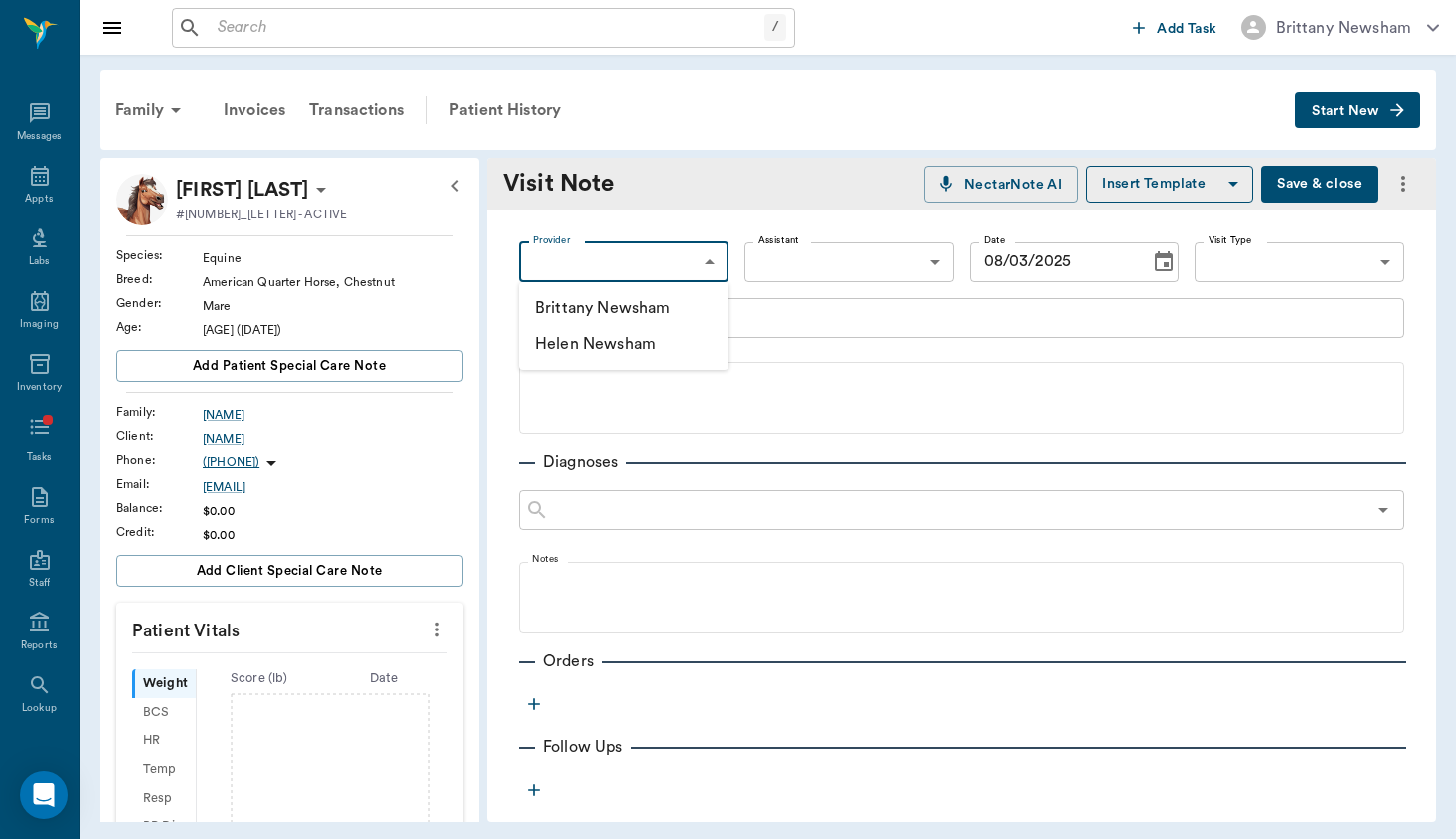 click on "Brittany Newsham" at bounding box center (624, 308) 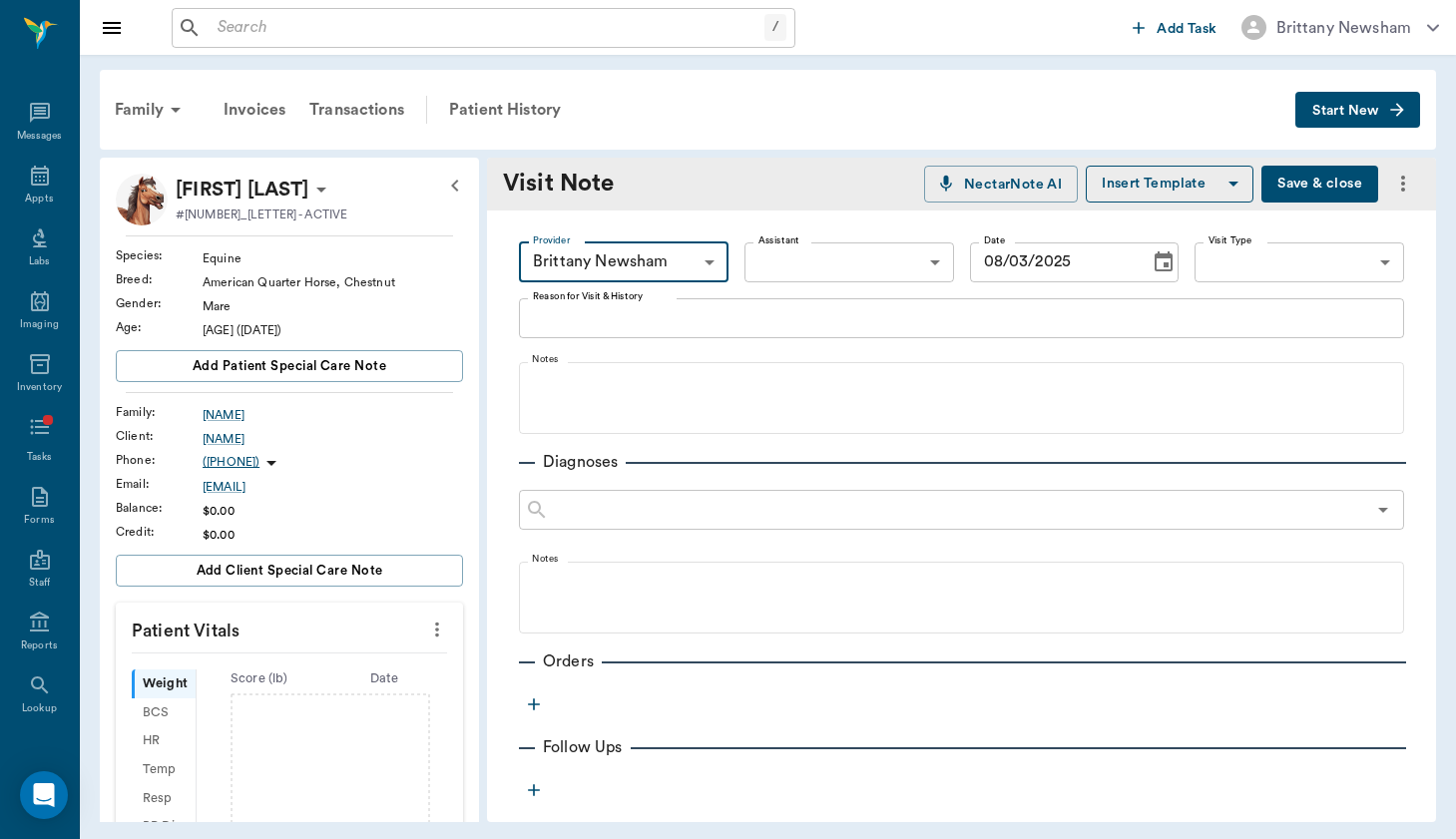 click 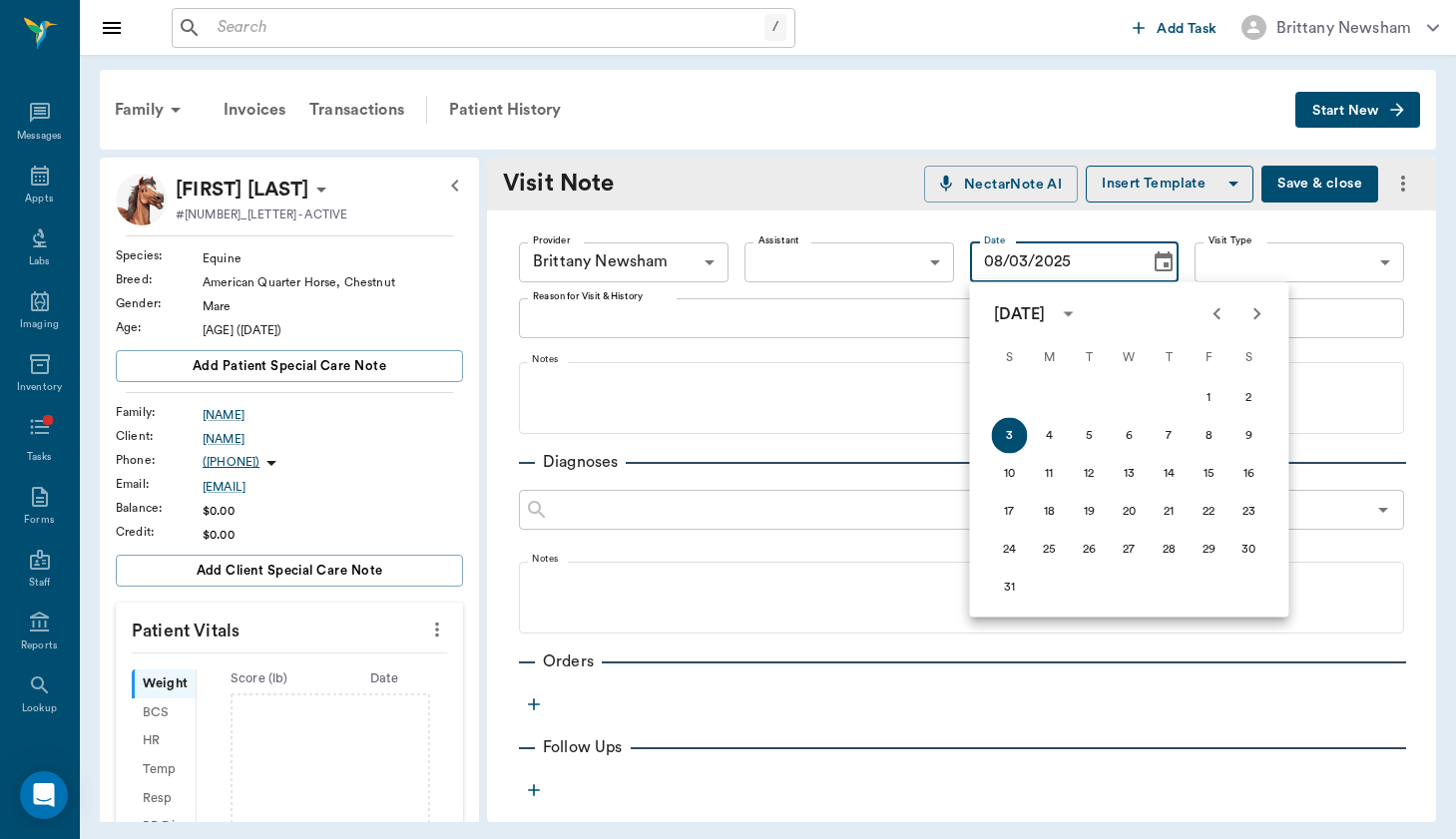 click 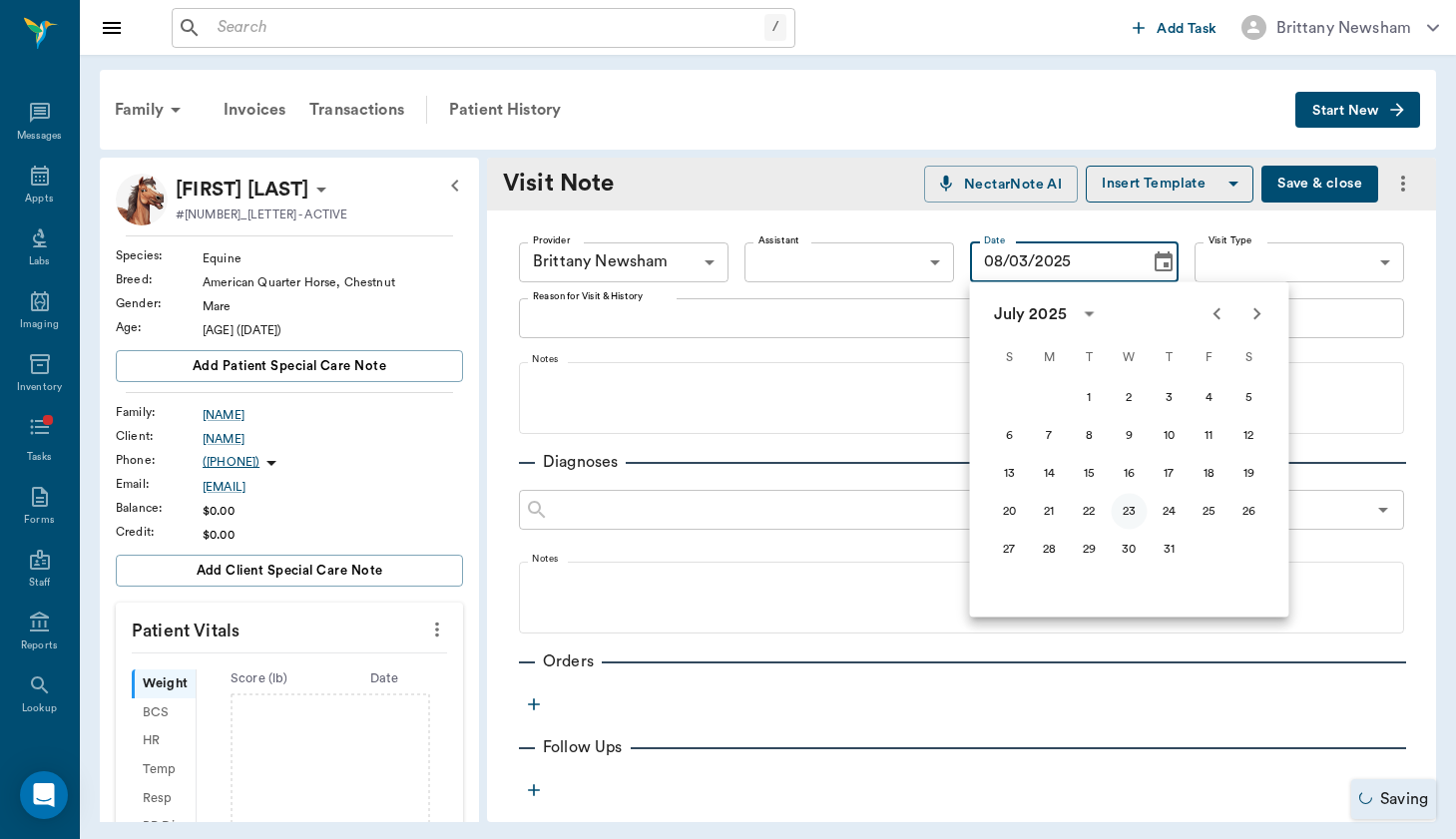 click on "23" at bounding box center (1130, 512) 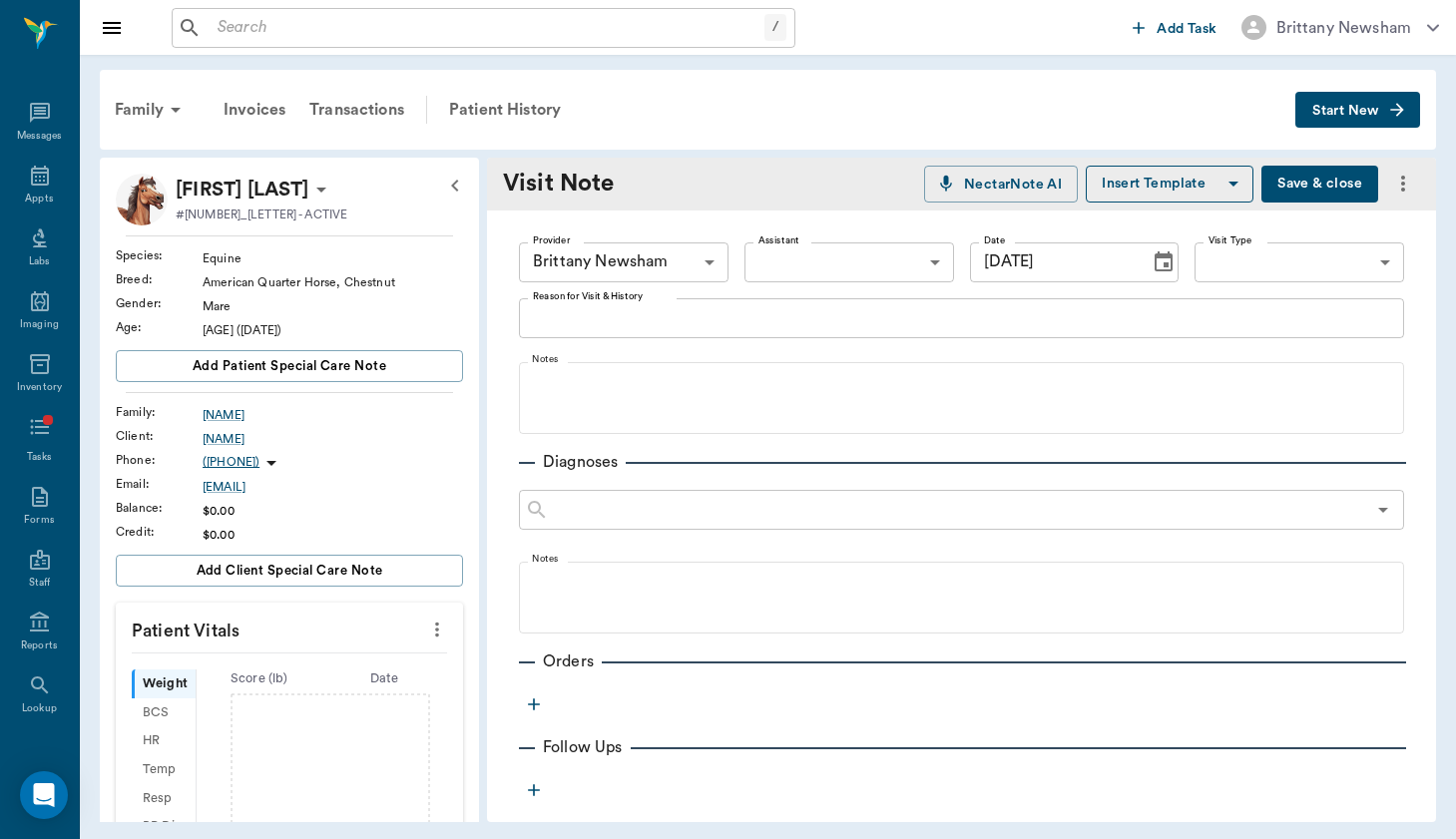 click on "/ ​ Add Task [FIRST] [LAST] Nectar Messages Appts Labs Imaging Inventory Tasks Forms Staff Reports Lookup Settings Family Invoices Transactions Patient History Start New Gidget Doran #275_P1    -    ACTIVE   Species : Equine Breed : American Quarter Horse, Chestnut Gender : Mare Age : 5 yr 7 mo (01/01/2020) Add patient Special Care Note Family : Doran Client : [FIRST] [LAST] Phone : ([PHONE]) [PHONE]-[PHONE] Email : [EMAIL] Balance : $0.00 Credit : $0.00 Add client Special Care Note Patient Vitals Weight BCS HR Temp Resp BP Dia Pain Perio Score ( lb ) Date Ongoing diagnosis Current Rx Reminders Upcoming appointments Schedule Appointment Visit Note NectarNote AI Insert Template  Save & close Provider [FIRST] [LAST] 649b3e03b5bc7e03f9326794 Provider Assistant ​ Assistant Date 07/23/2025 Date Visit Type ​ Visit Type Reason for Visit & History x Reason for Visit & History Notes Diagnoses ​ Notes Orders Follow Ups Recommendations Notes Estimates & Invoices Attachments
0 Settings Sign Out" at bounding box center (728, 419) 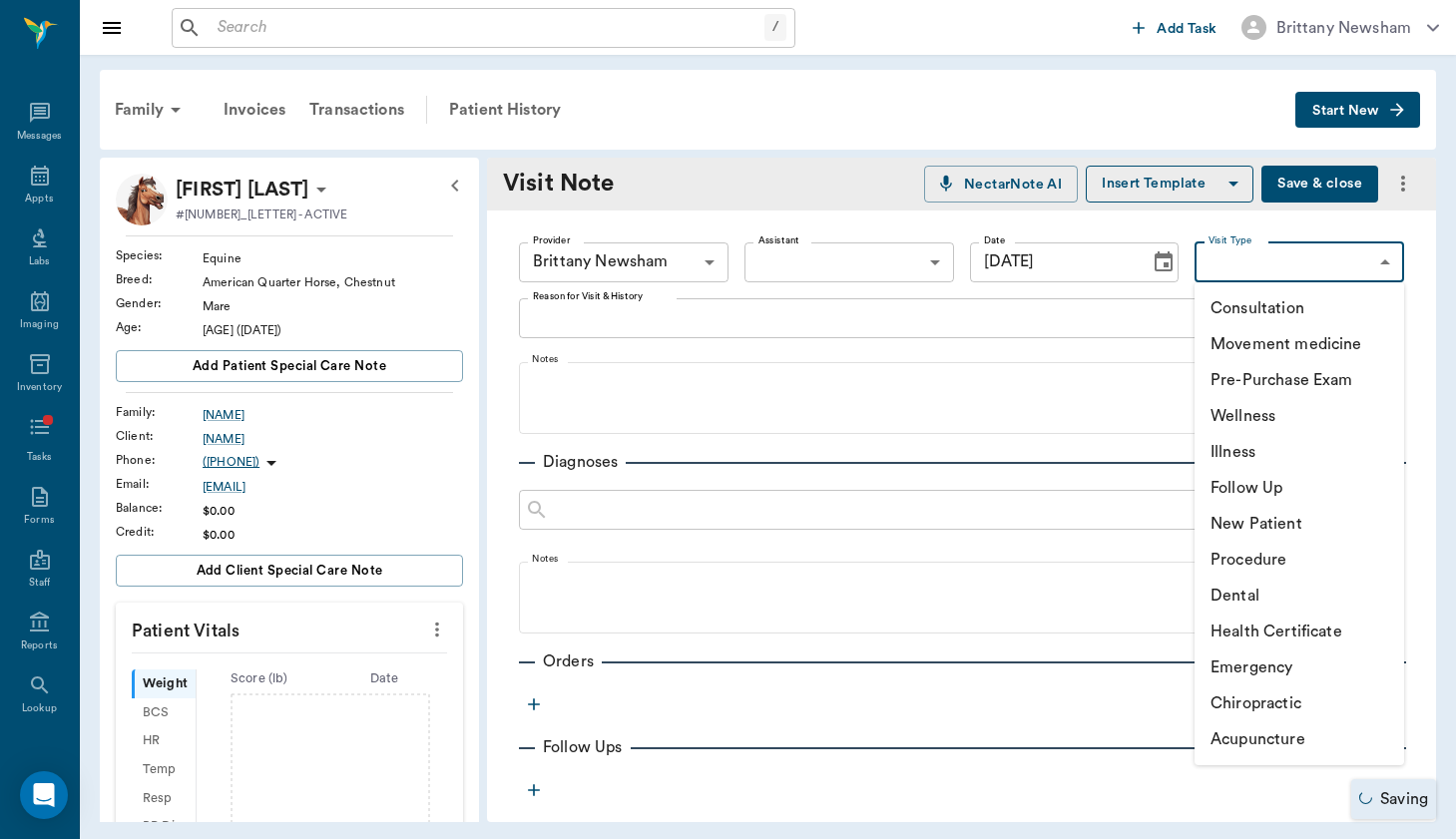 click on "Consultation" at bounding box center (1299, 308) 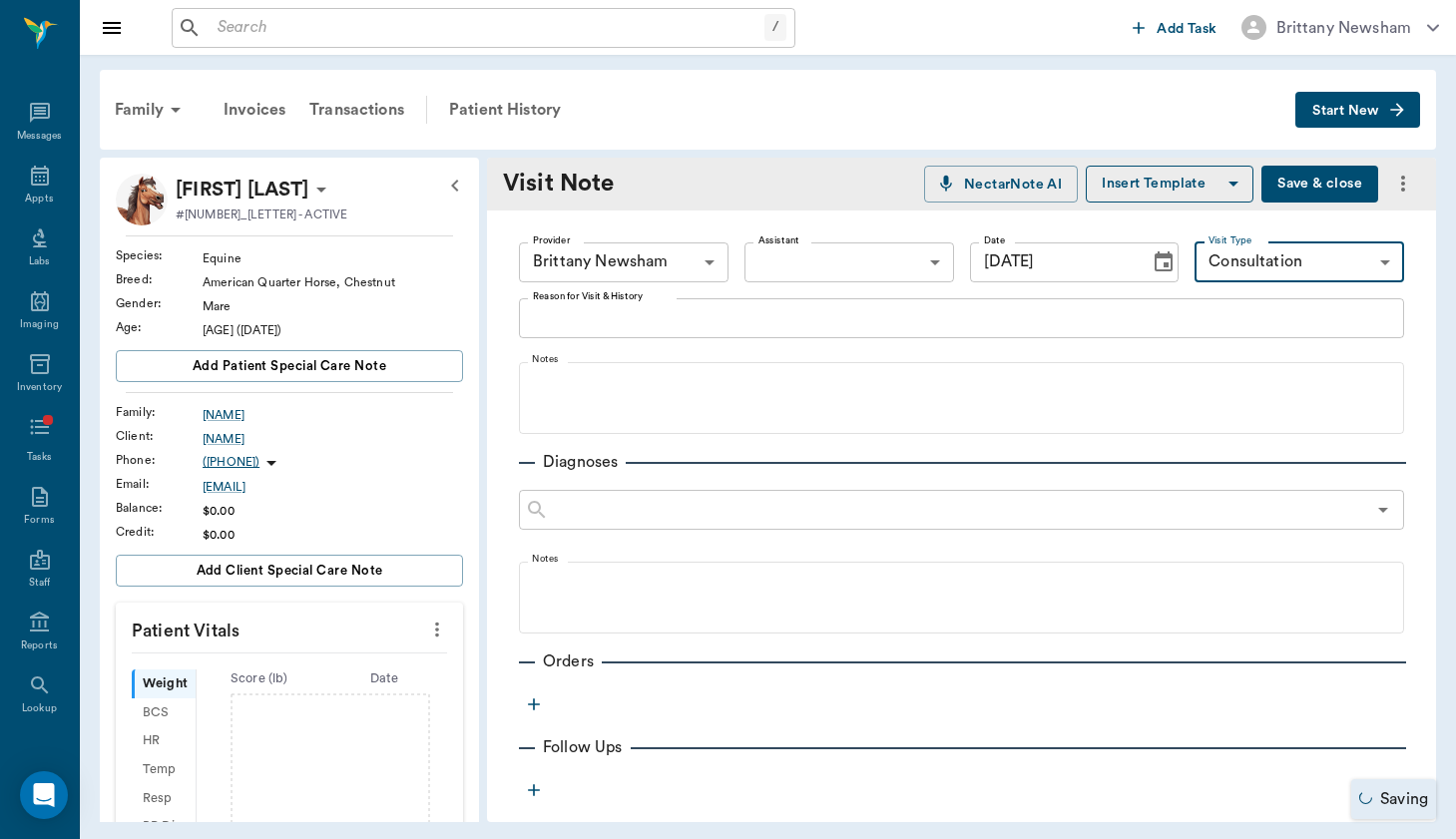 click on "Reason for Visit & History" at bounding box center (961, 317) 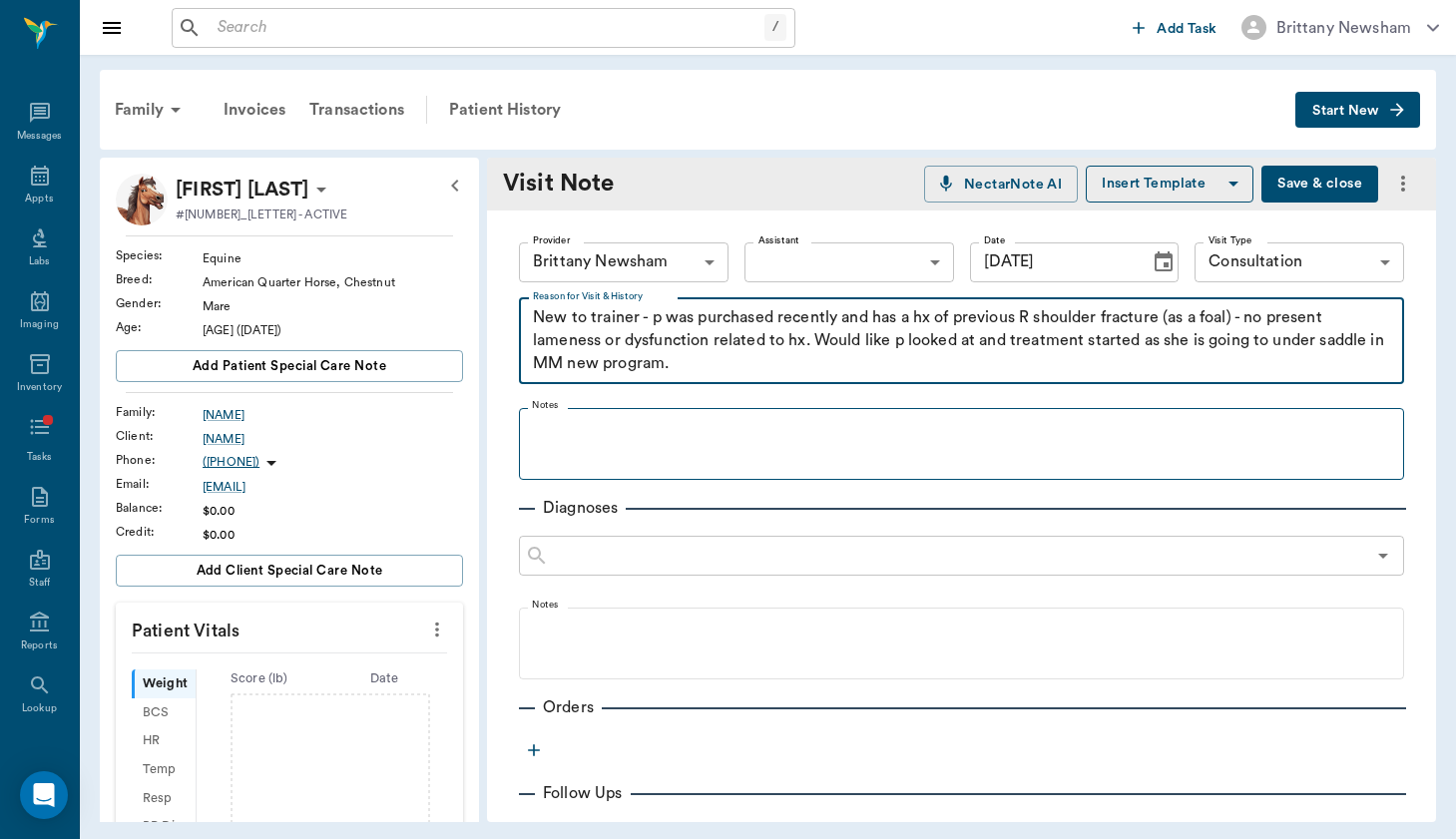 type on "New to trainer - p was purchased recently and has a hx of previous R shoulder fracture (as a foal) - no present lameness or dysfunction related to hx. Would like p looked at and treatment started as she is going to under saddle in MM new program." 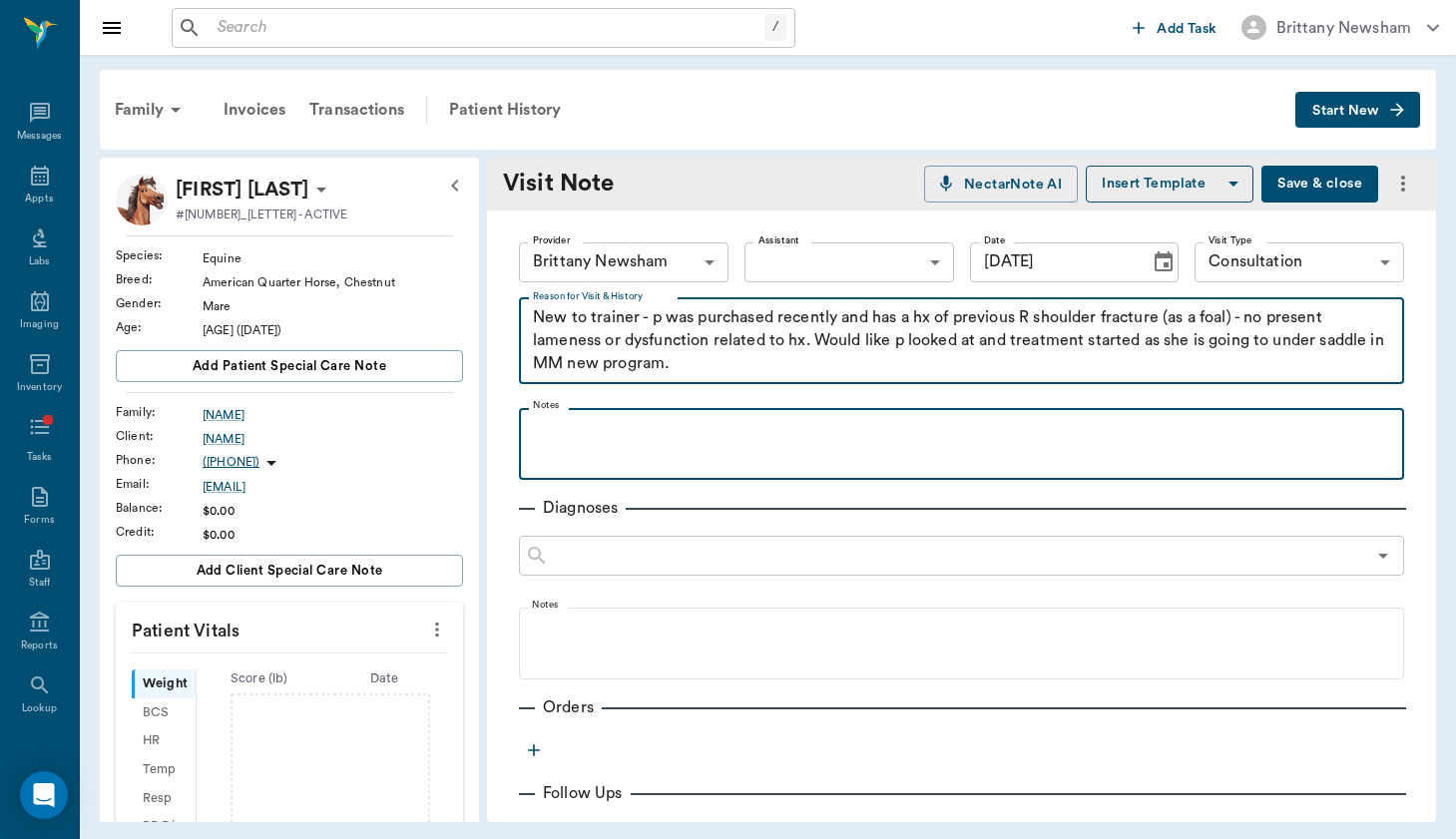 click at bounding box center (961, 430) 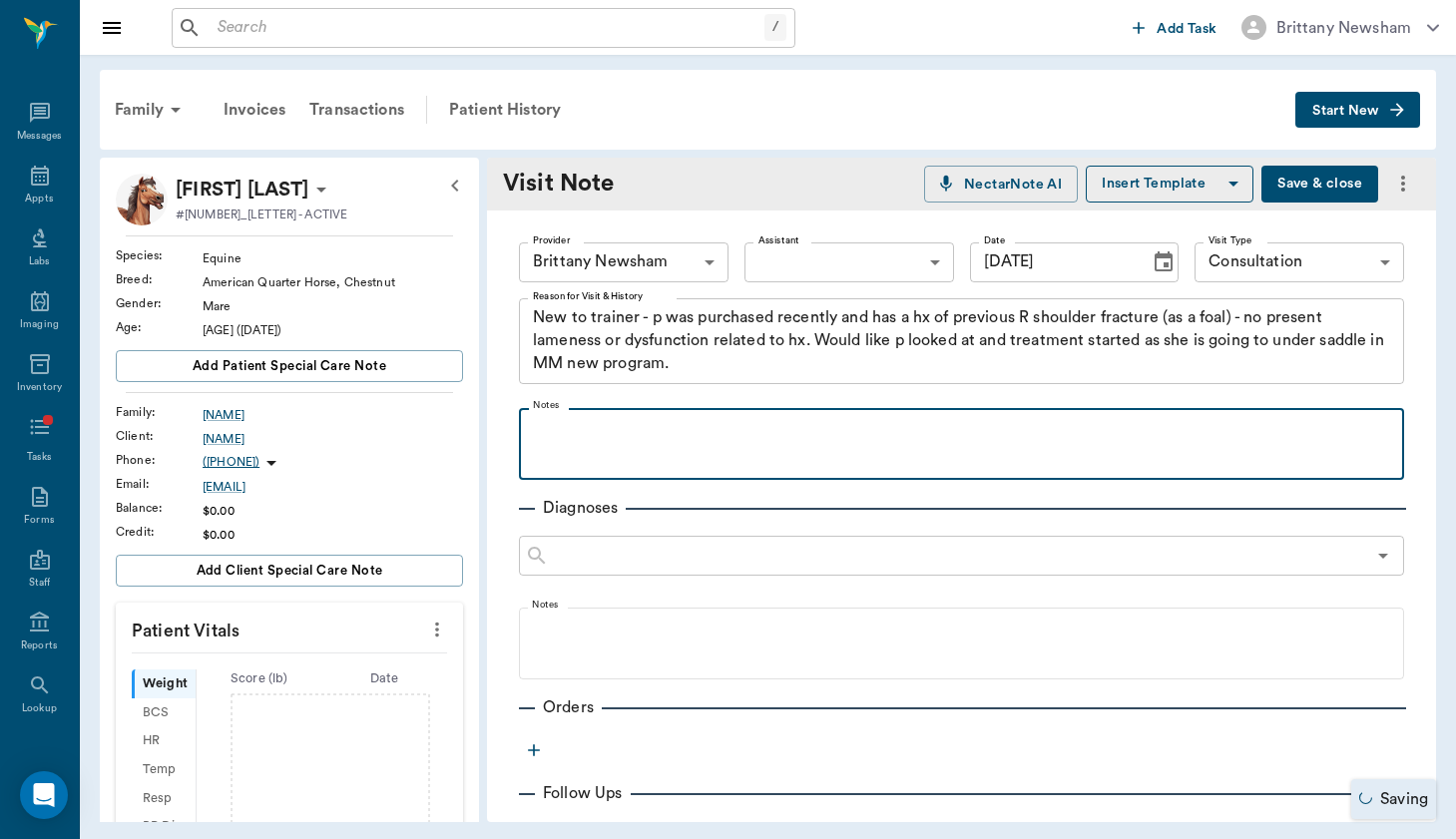 type 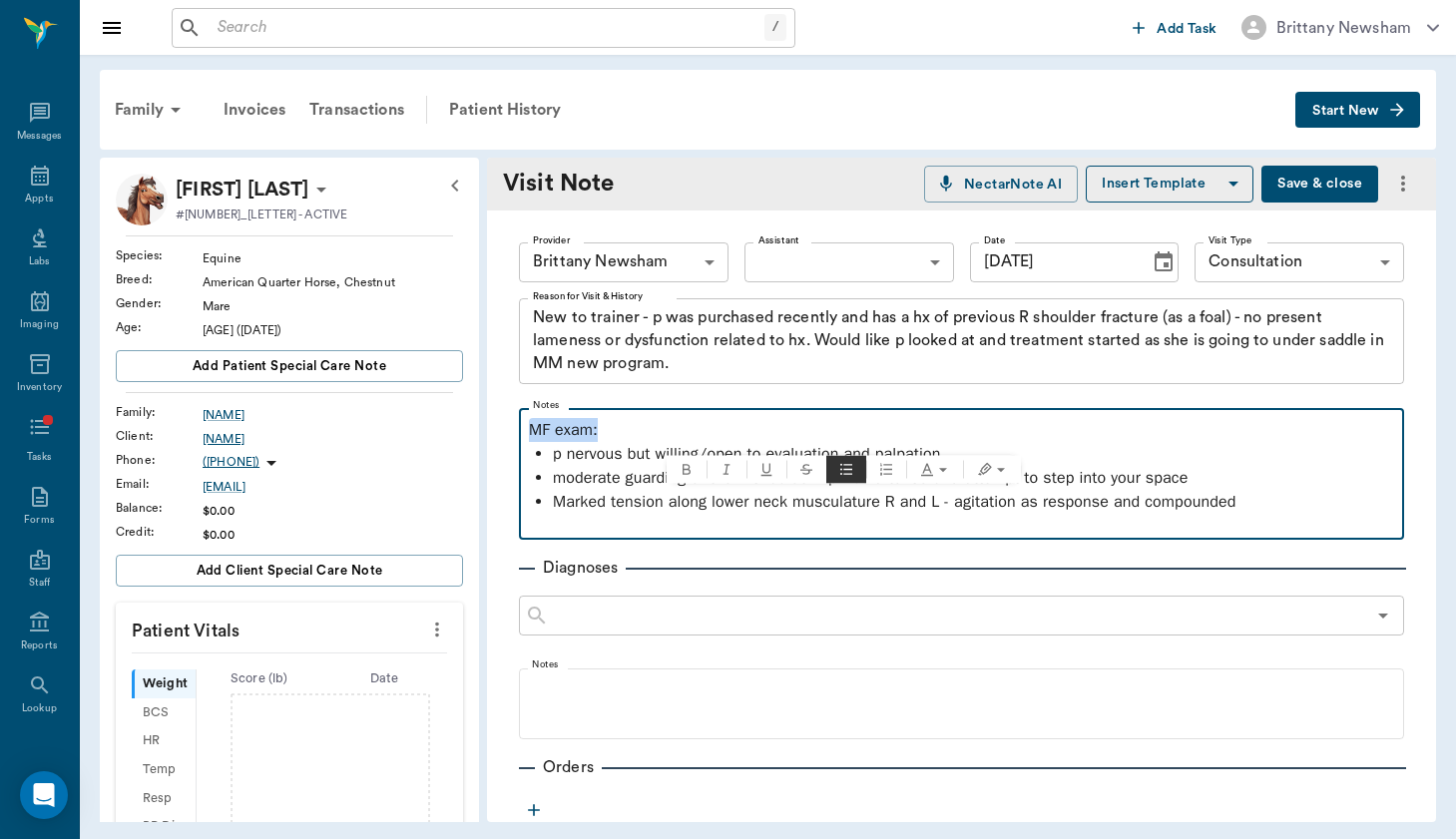 drag, startPoint x: 614, startPoint y: 430, endPoint x: 448, endPoint y: 430, distance: 166 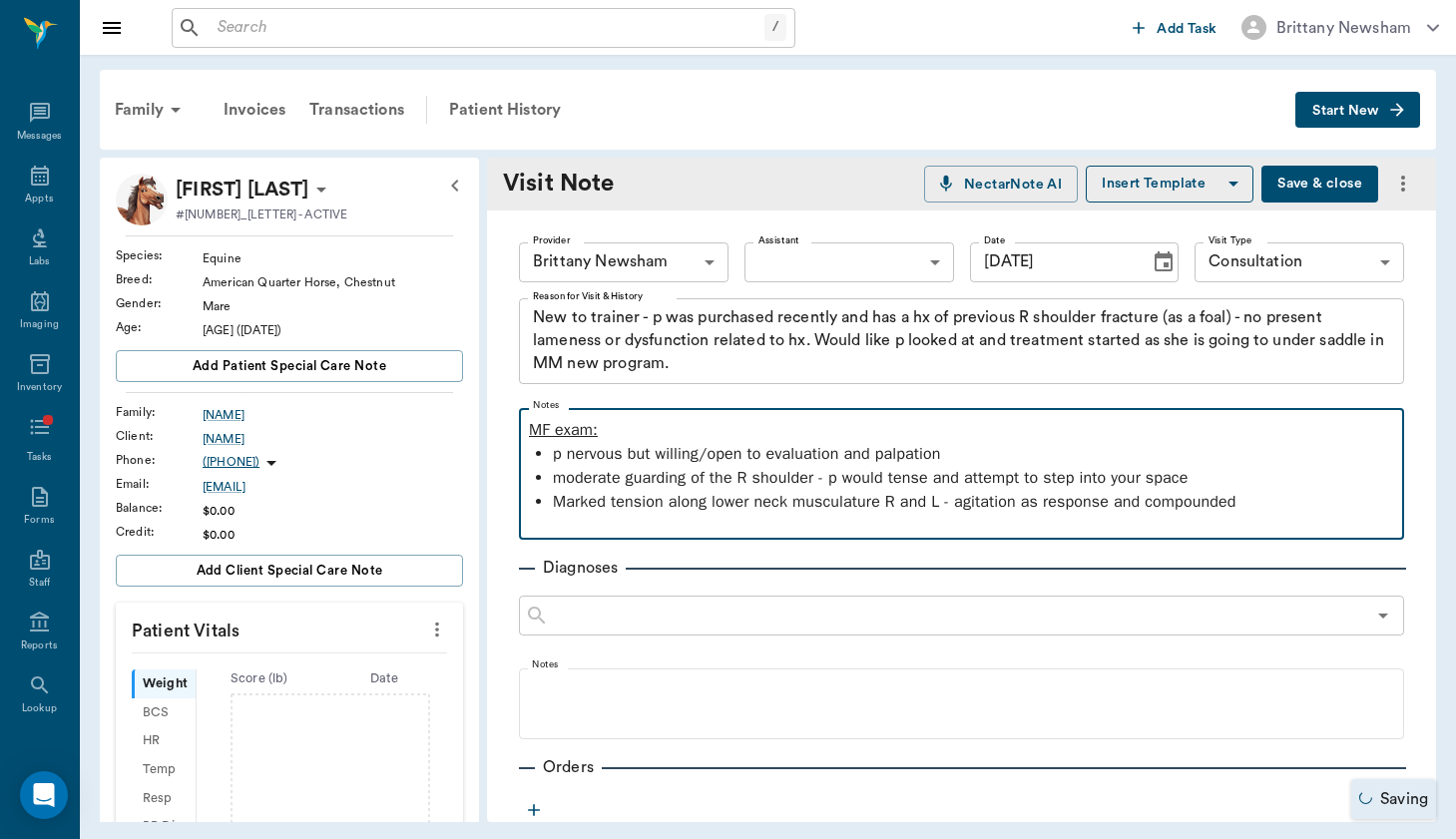 click on "moderate guarding of the R shoulder - p would tense and attempt to step into your space" at bounding box center [973, 478] 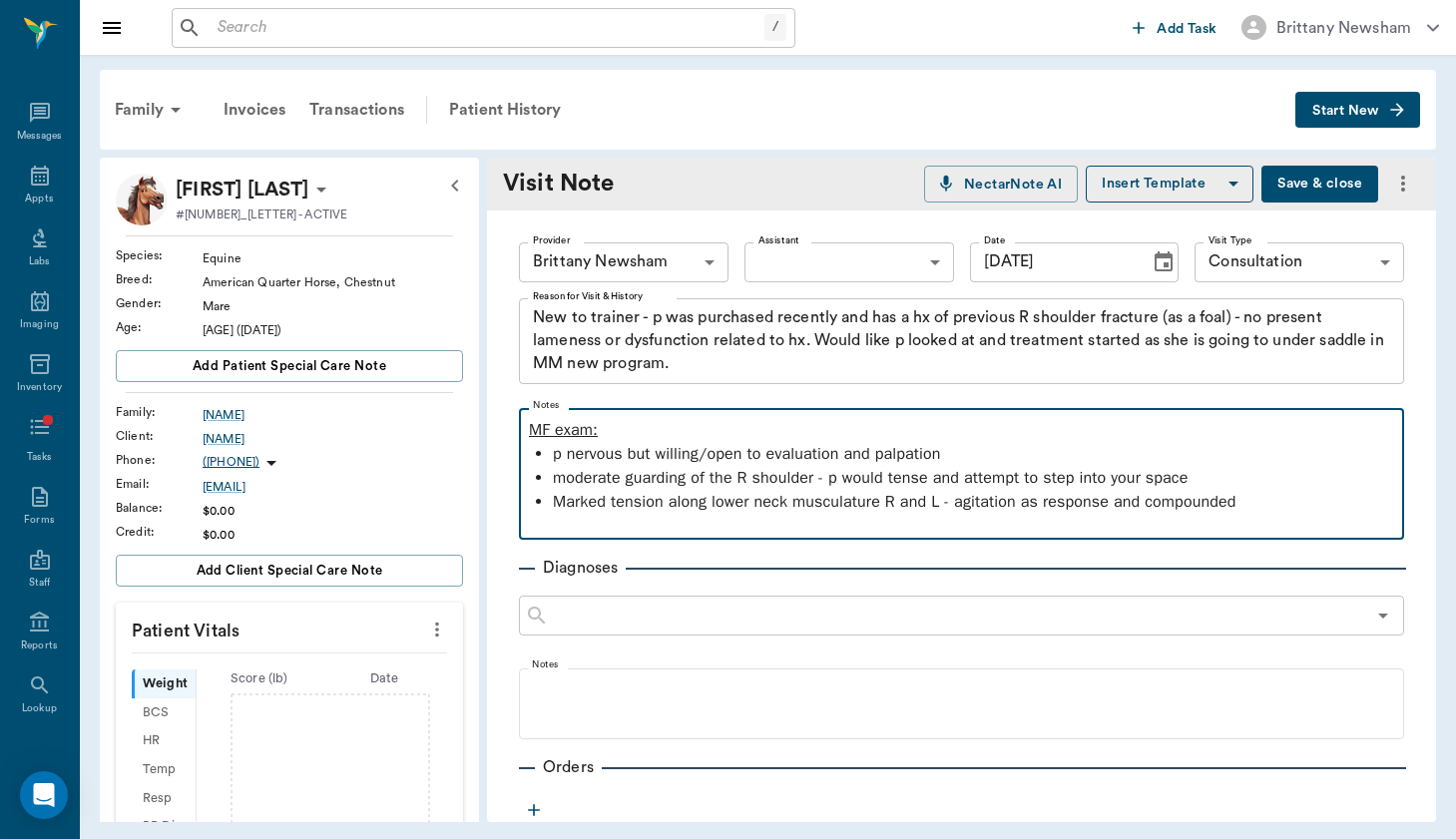 click on "Marked tension along lower neck musculature R and L - agitation as response and compounded" at bounding box center [973, 502] 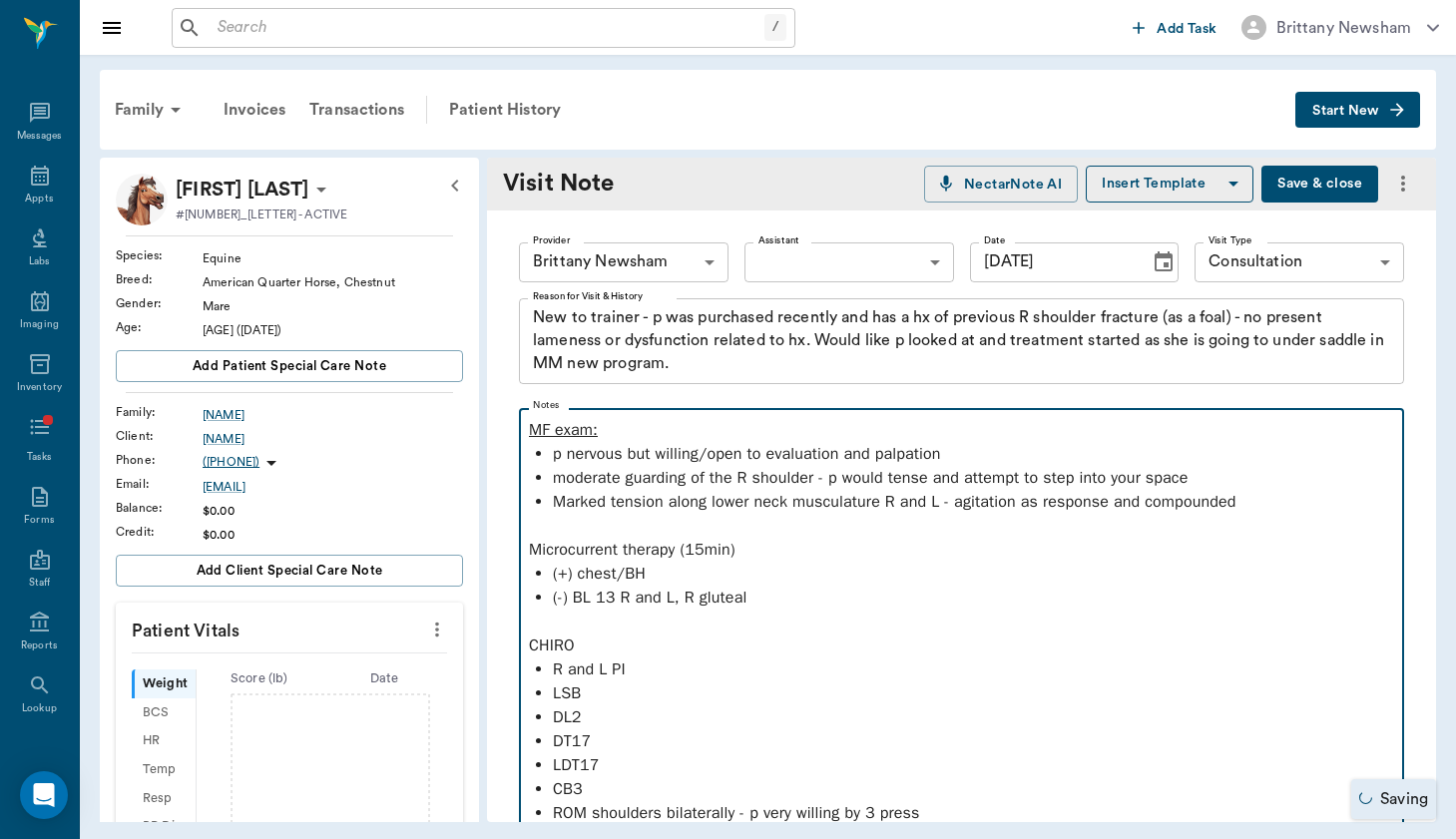 scroll, scrollTop: 289, scrollLeft: 0, axis: vertical 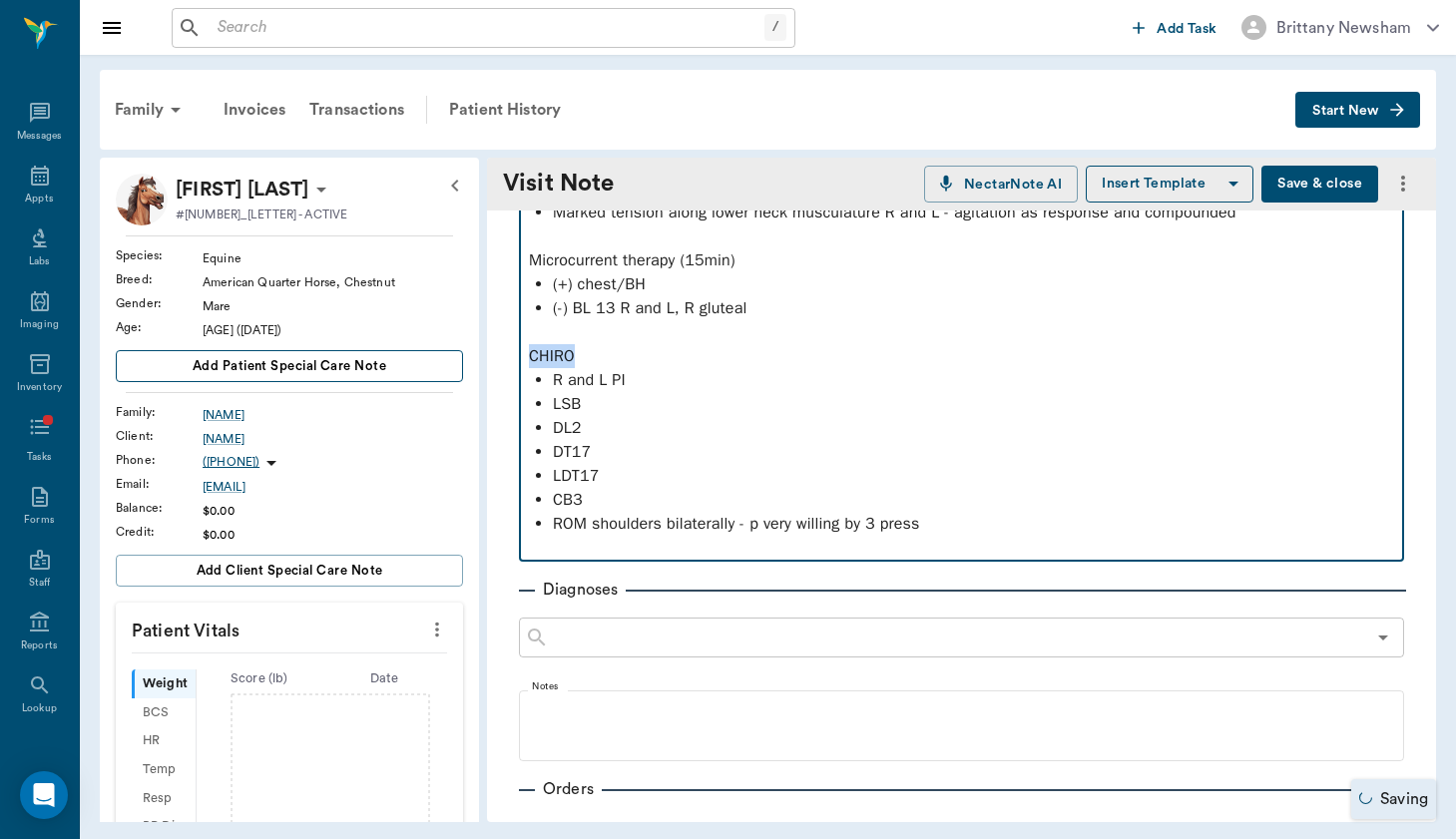 drag, startPoint x: 597, startPoint y: 353, endPoint x: 423, endPoint y: 353, distance: 174 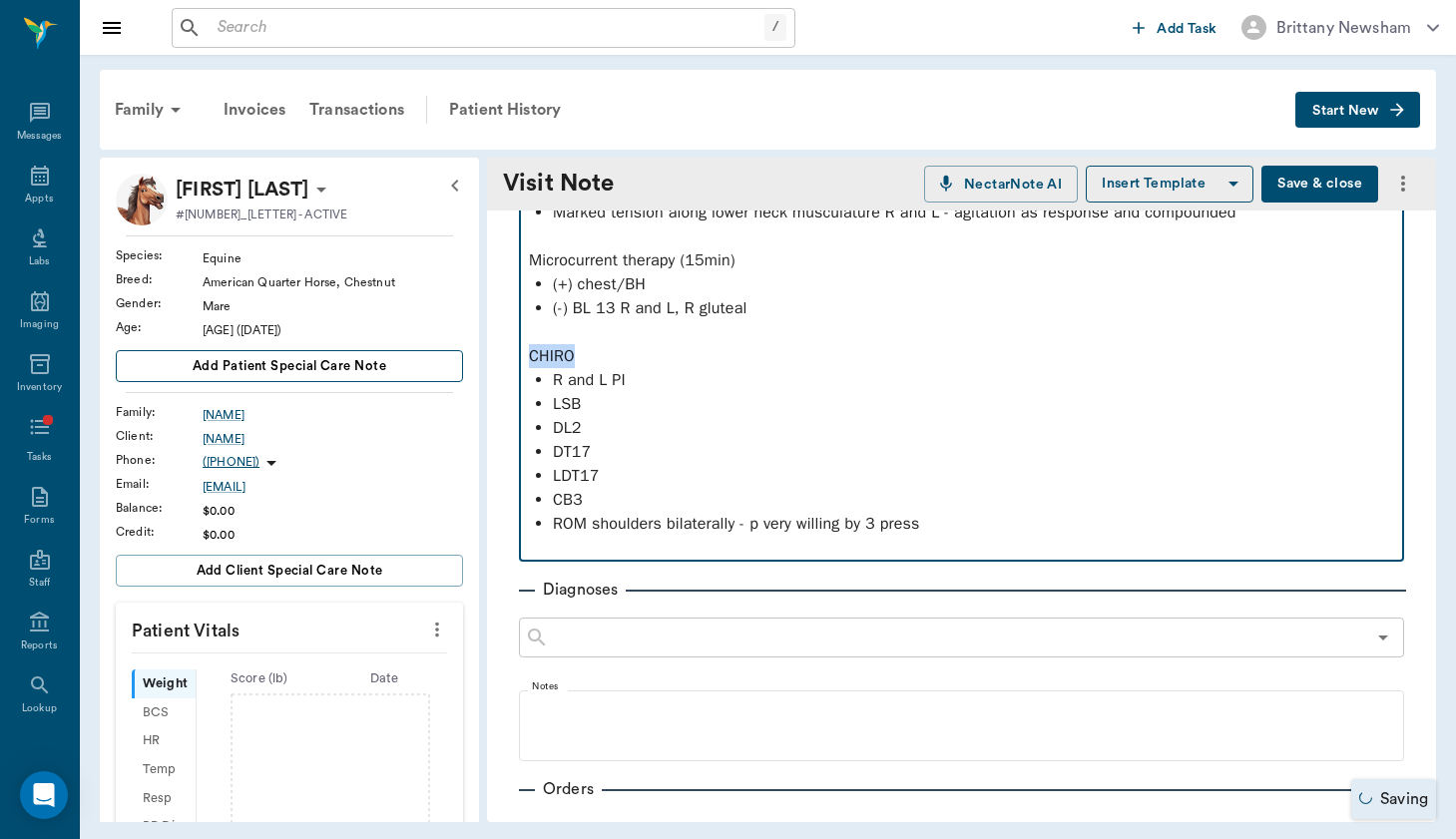 click on "Gidget Doran #275_P1    -    ACTIVE   Species : Equine Breed : American Quarter Horse, Chestnut Gender : Mare Age : 5 yr 7 mo (01/01/2020) Add patient Special Care Note Family : Doran Client : Alex Doran Phone : ([PHONE]) [NUMBER]-[NUMBER] Email : [EMAIL] Balance : $0.00 Credit : $0.00 Add client Special Care Note Patient Vitals Weight BCS HR Temp Resp BP Dia Pain Perio Score ( lb ) Date Ongoing diagnosis Current Rx Reminders Upcoming appointments Schedule Appointment Visit Note NectarNote AI Insert Template  Save & close Provider Brittany Newsham [UUID] Provider Assistant ​ Assistant Date 07/23/2025 Date Visit Type Consultation [UUID] Visit Type Reason for Visit & History New to trainer - p was purchased recently and has a hx of previous R shoulder fracture (as a foal) - no present lameness or dysfunction related to hx. Would like p looked at and treatment started as she is going to under saddle in MM new program.  x Reason for Visit & History Notes MF exam: CHIRO ​" at bounding box center [767, 490] 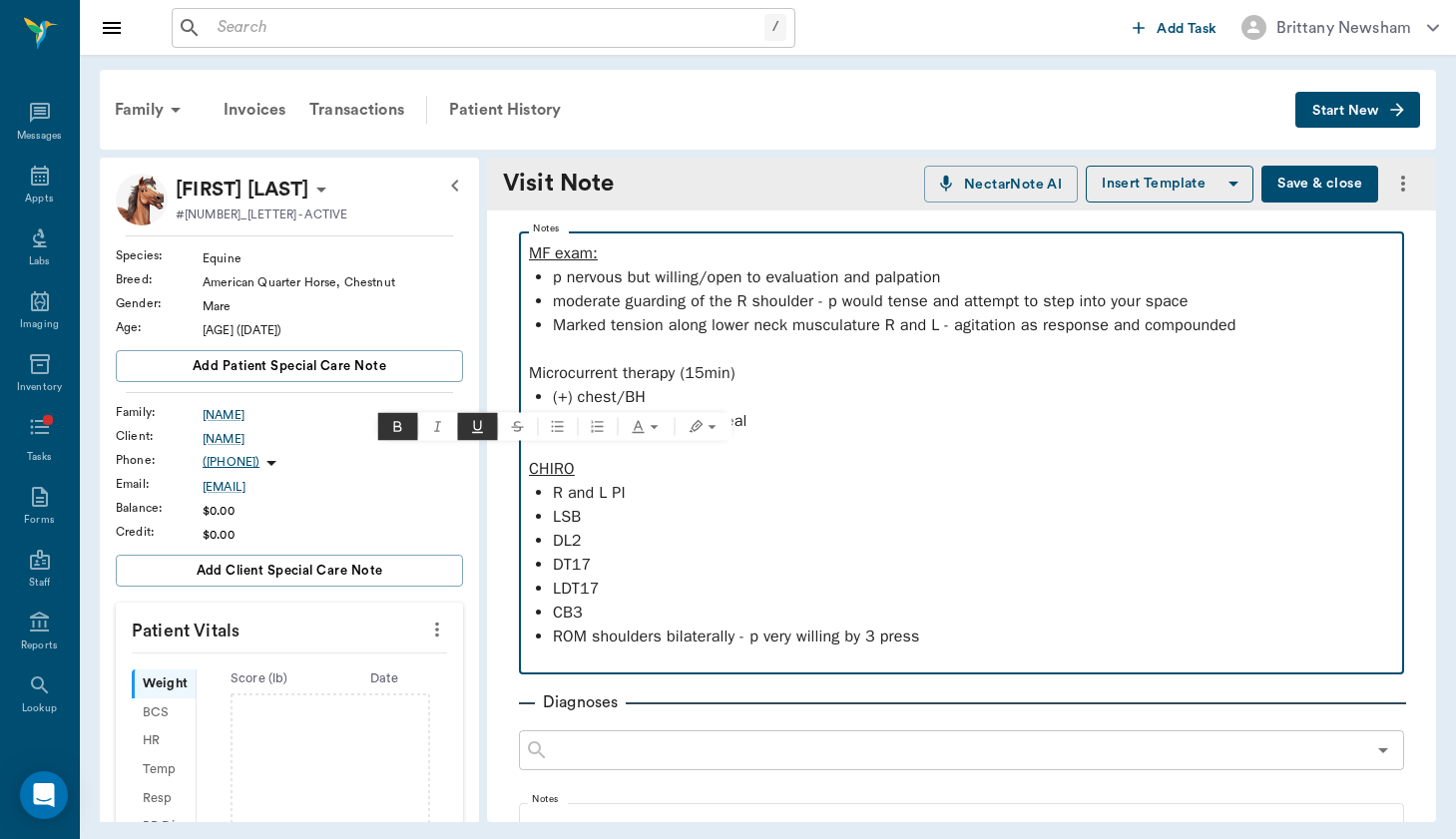 scroll, scrollTop: 161, scrollLeft: 0, axis: vertical 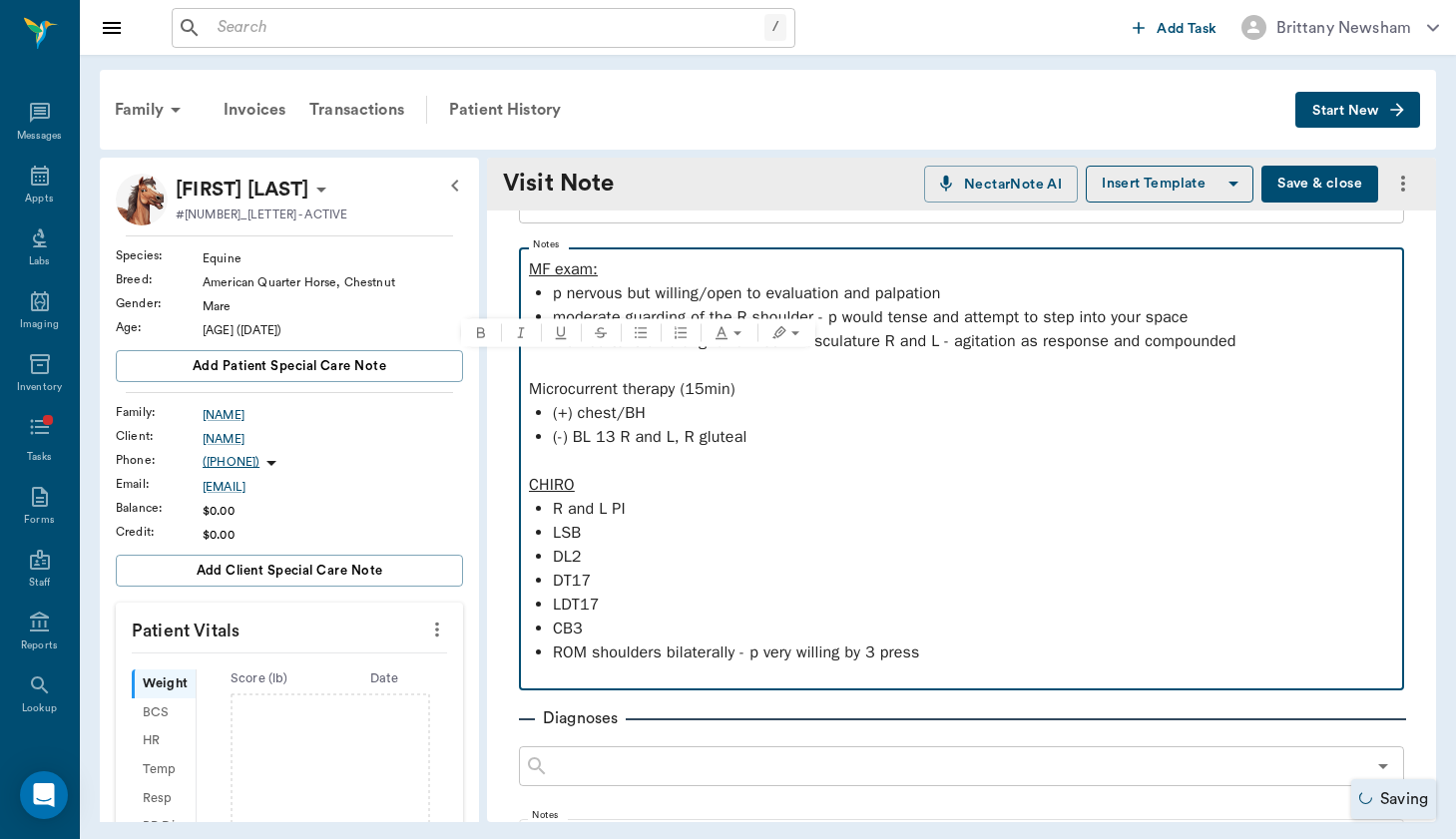 drag, startPoint x: 772, startPoint y: 383, endPoint x: 496, endPoint y: 376, distance: 276.08875 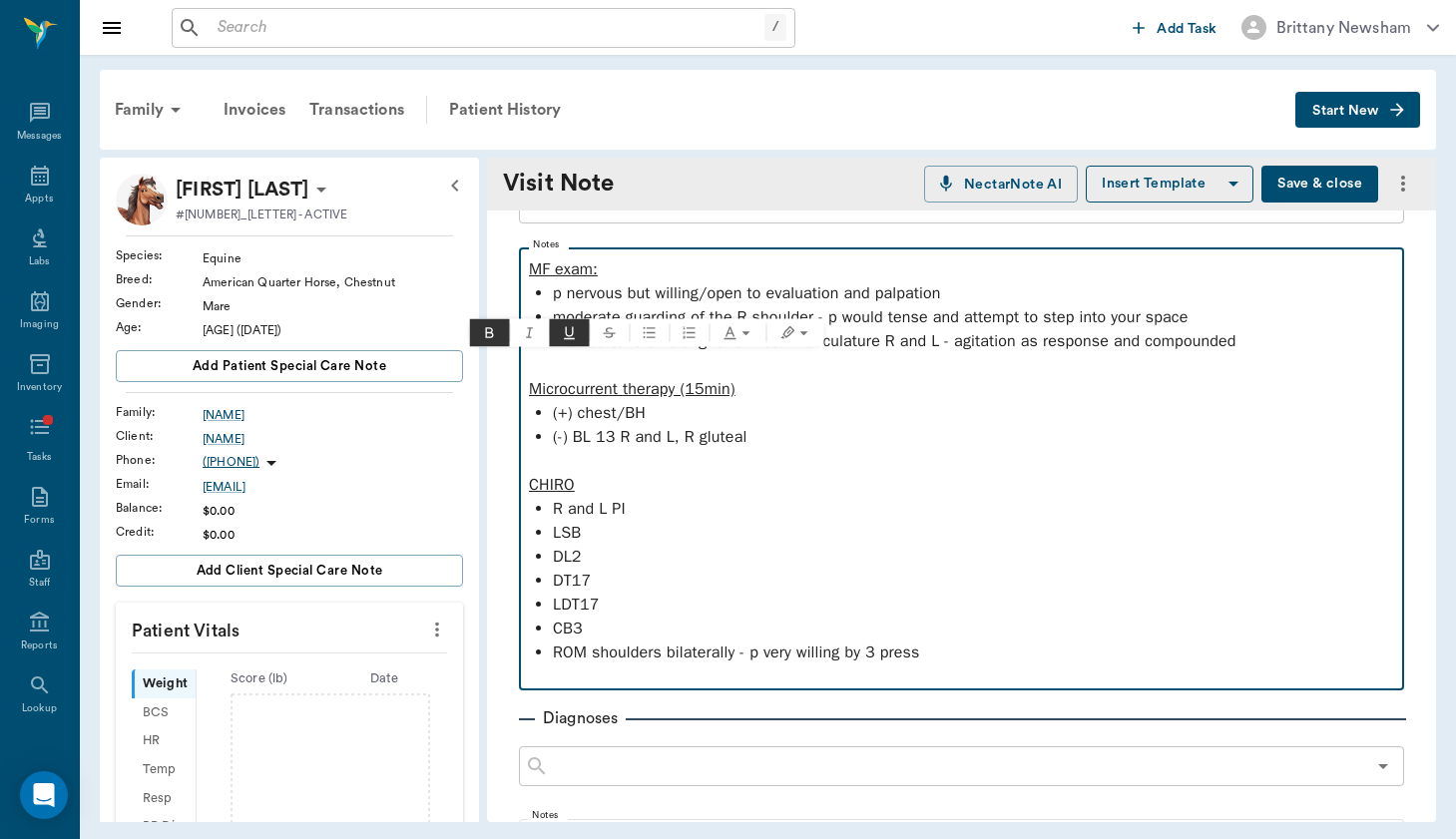 click on "R and L PI" at bounding box center (973, 509) 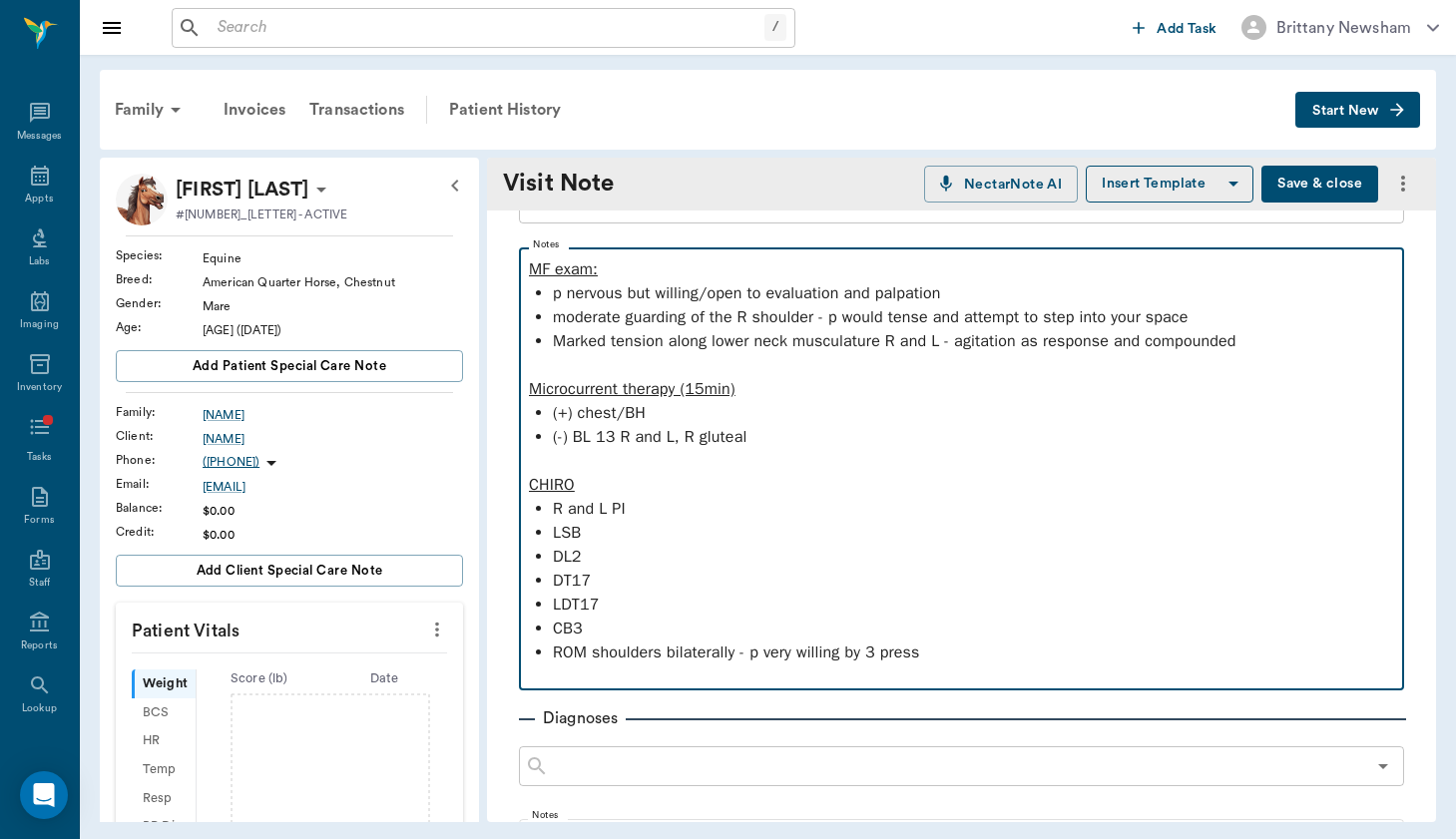 click at bounding box center (961, 676) 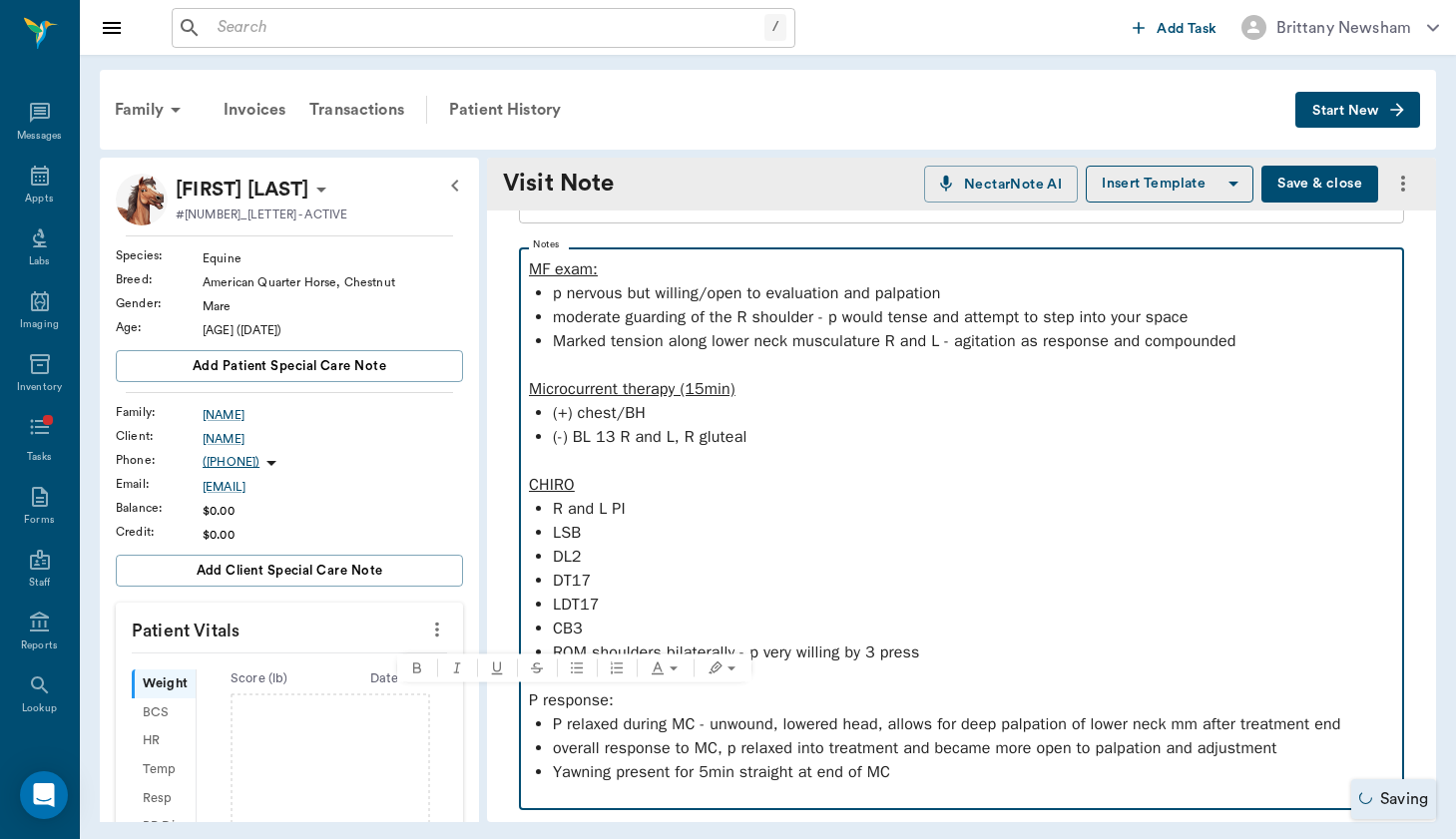drag, startPoint x: 642, startPoint y: 698, endPoint x: 501, endPoint y: 698, distance: 141 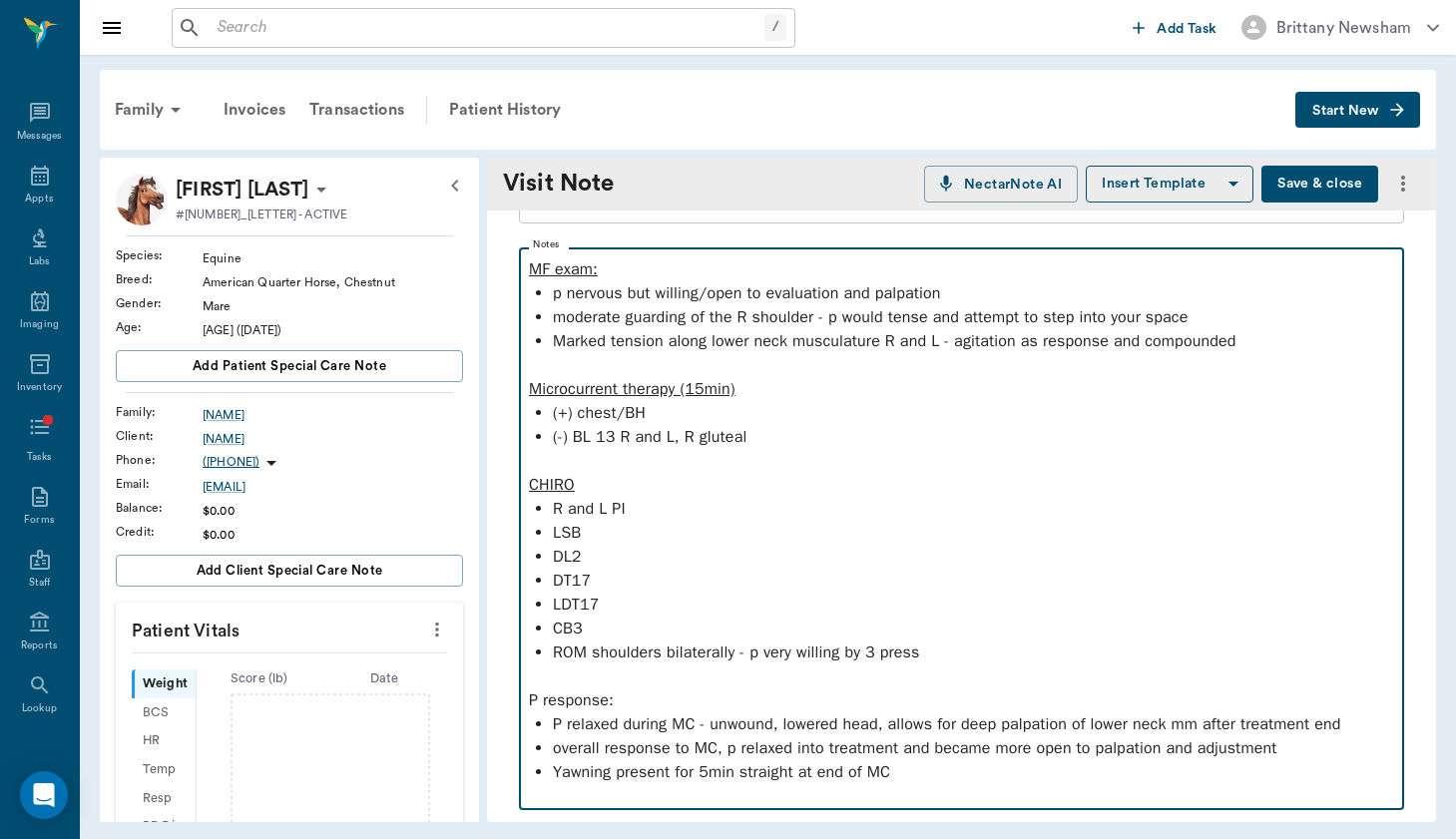 click on "DL2" at bounding box center [973, 557] 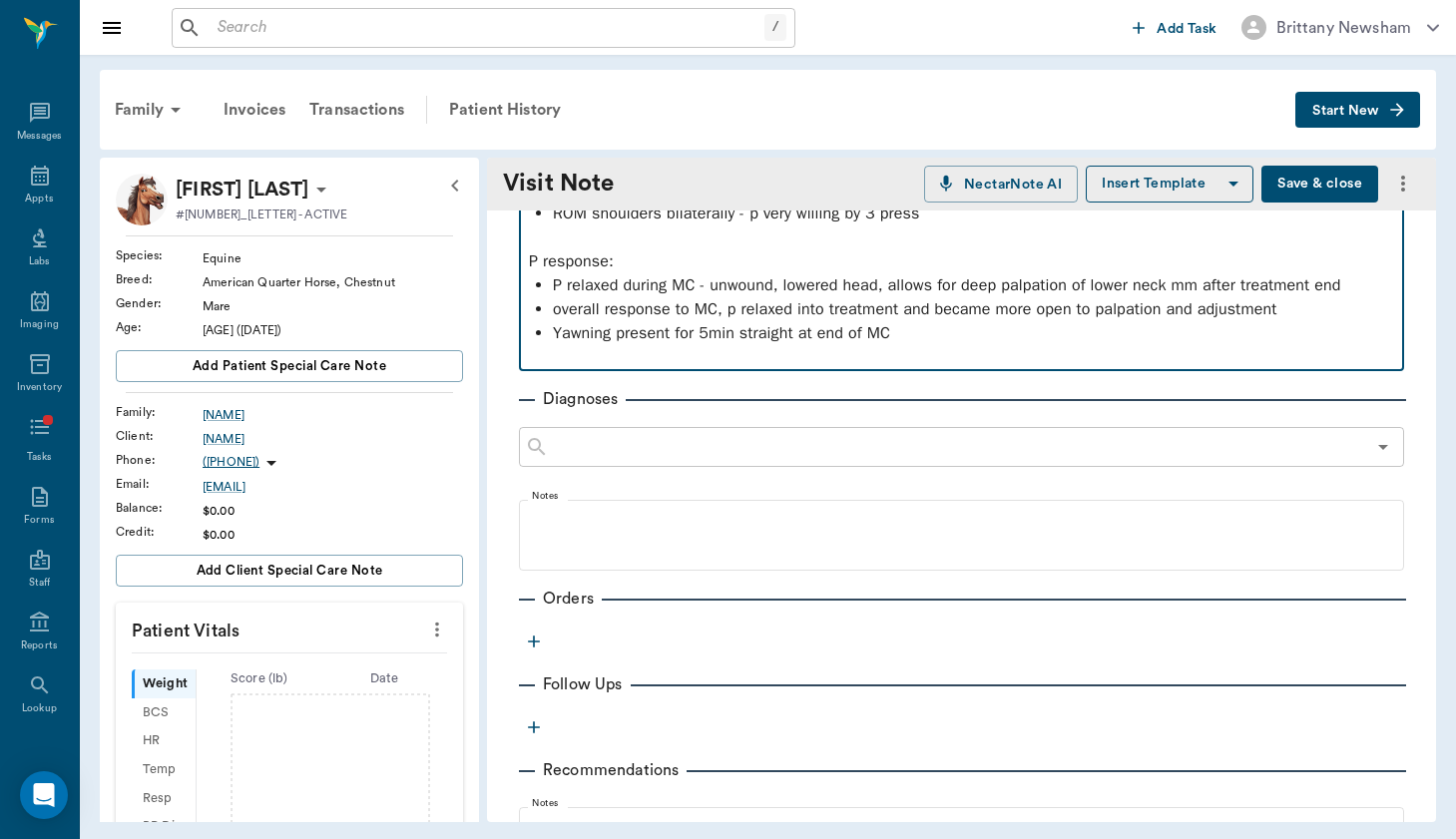 scroll, scrollTop: 613, scrollLeft: 0, axis: vertical 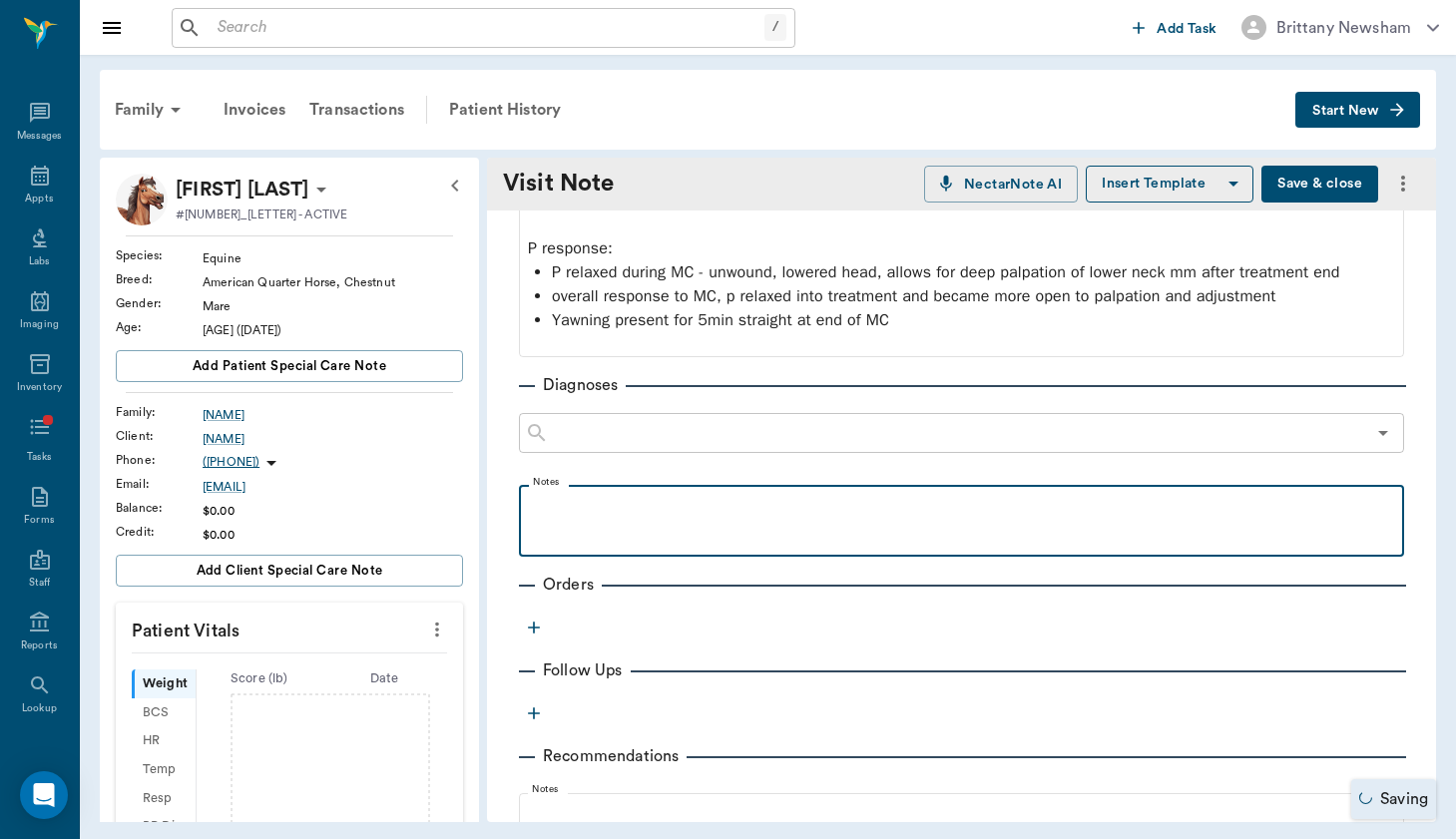 click at bounding box center (961, 507) 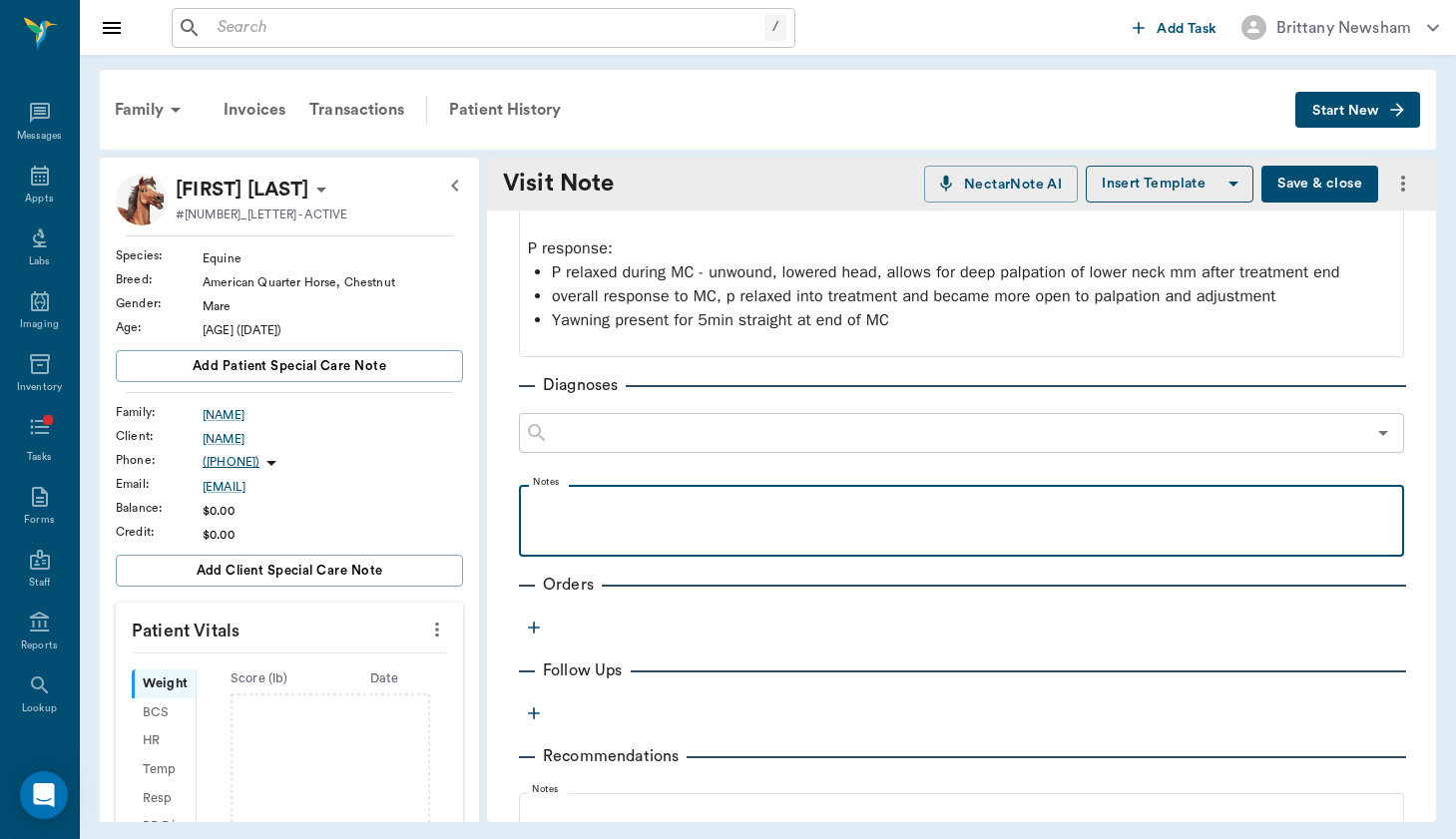 type 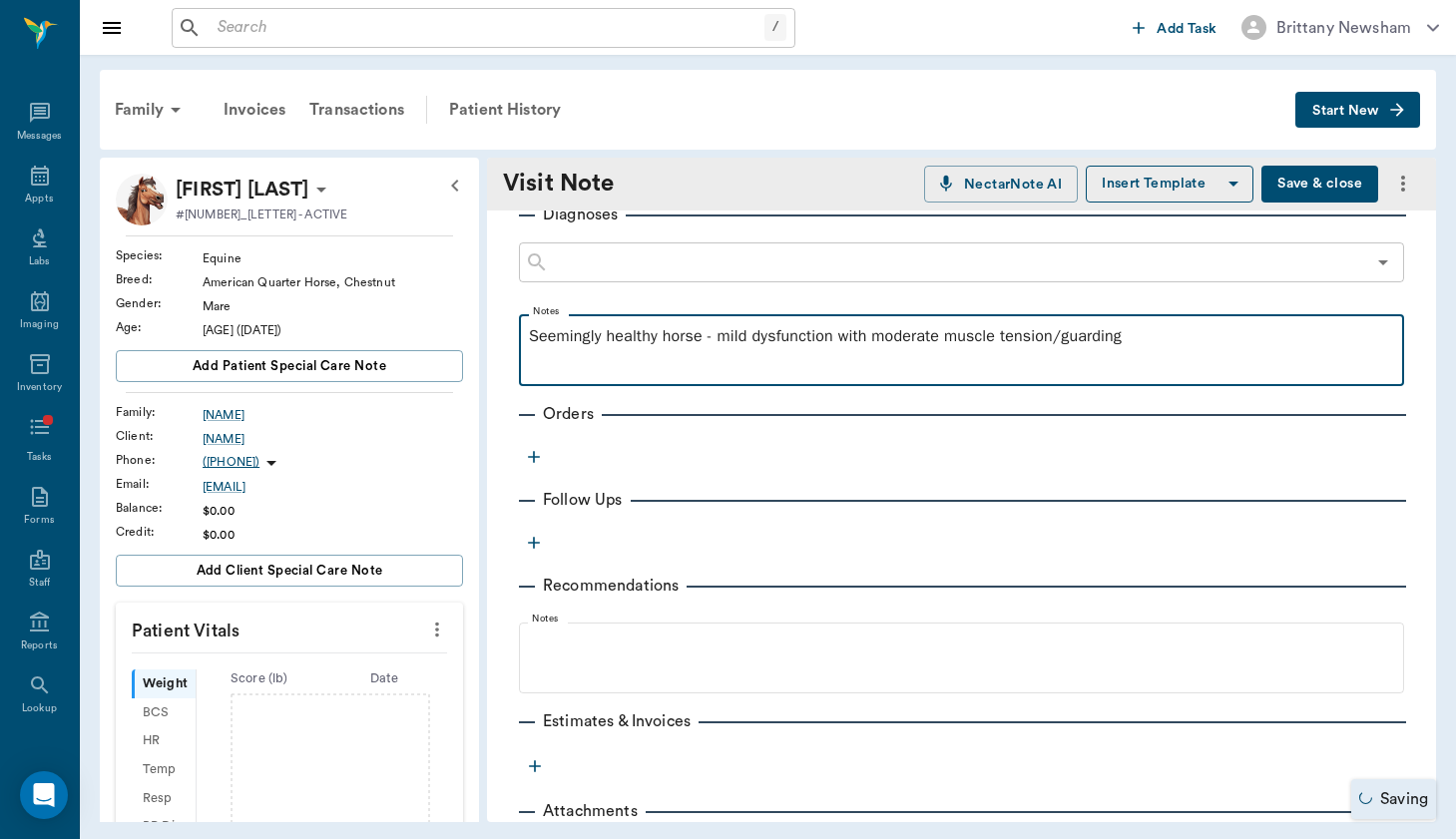scroll, scrollTop: 818, scrollLeft: 0, axis: vertical 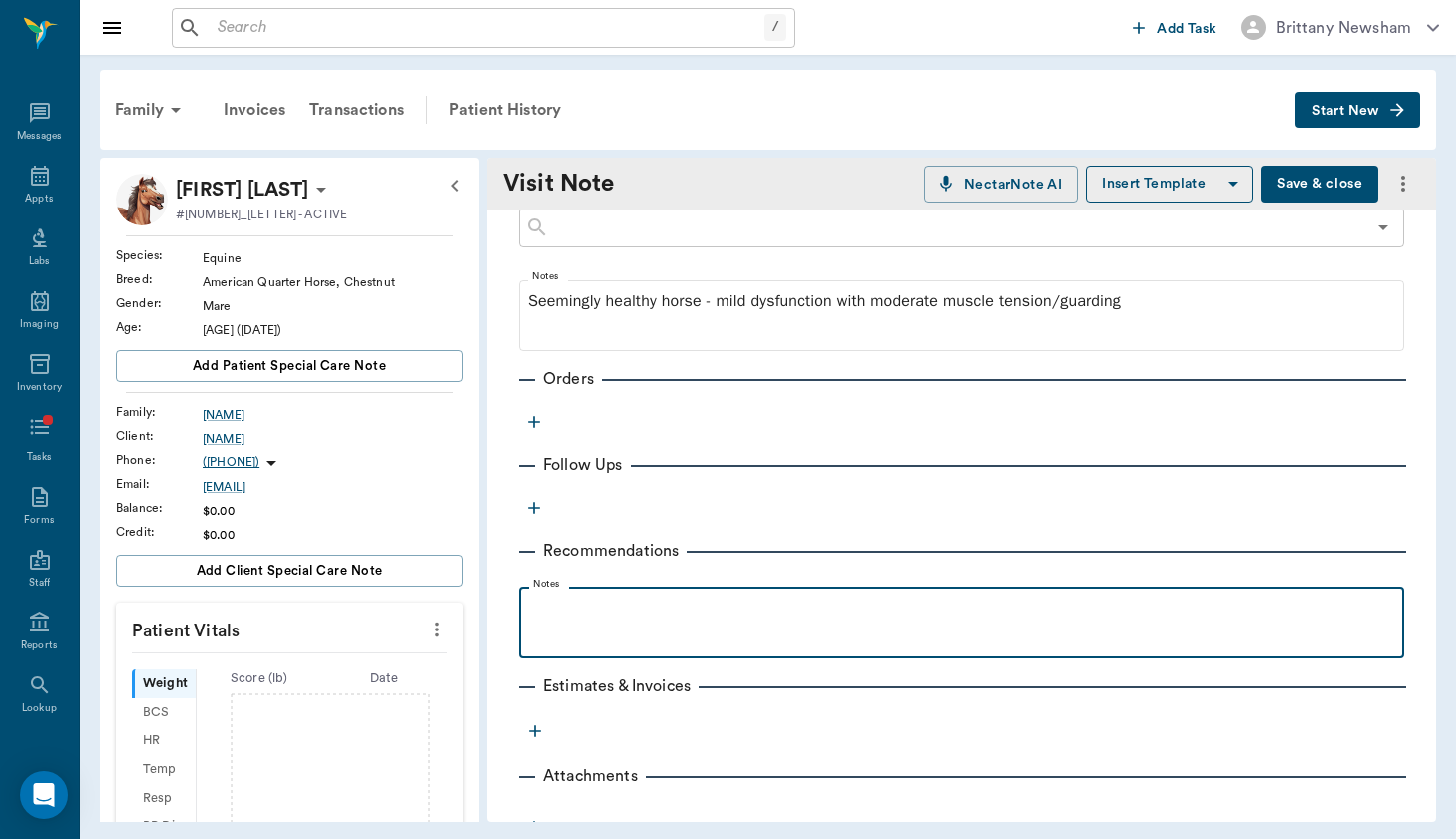click at bounding box center (961, 609) 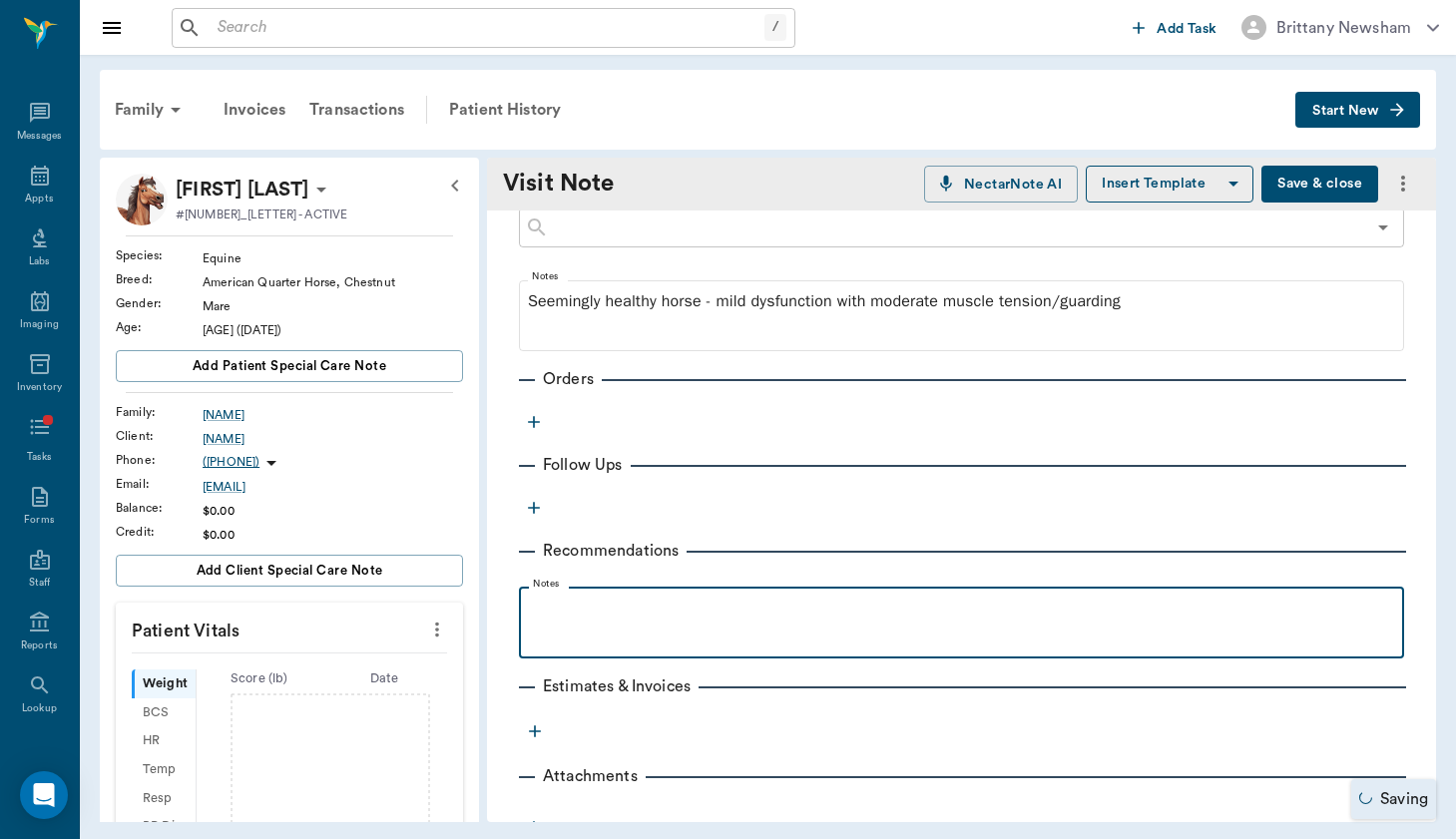 type 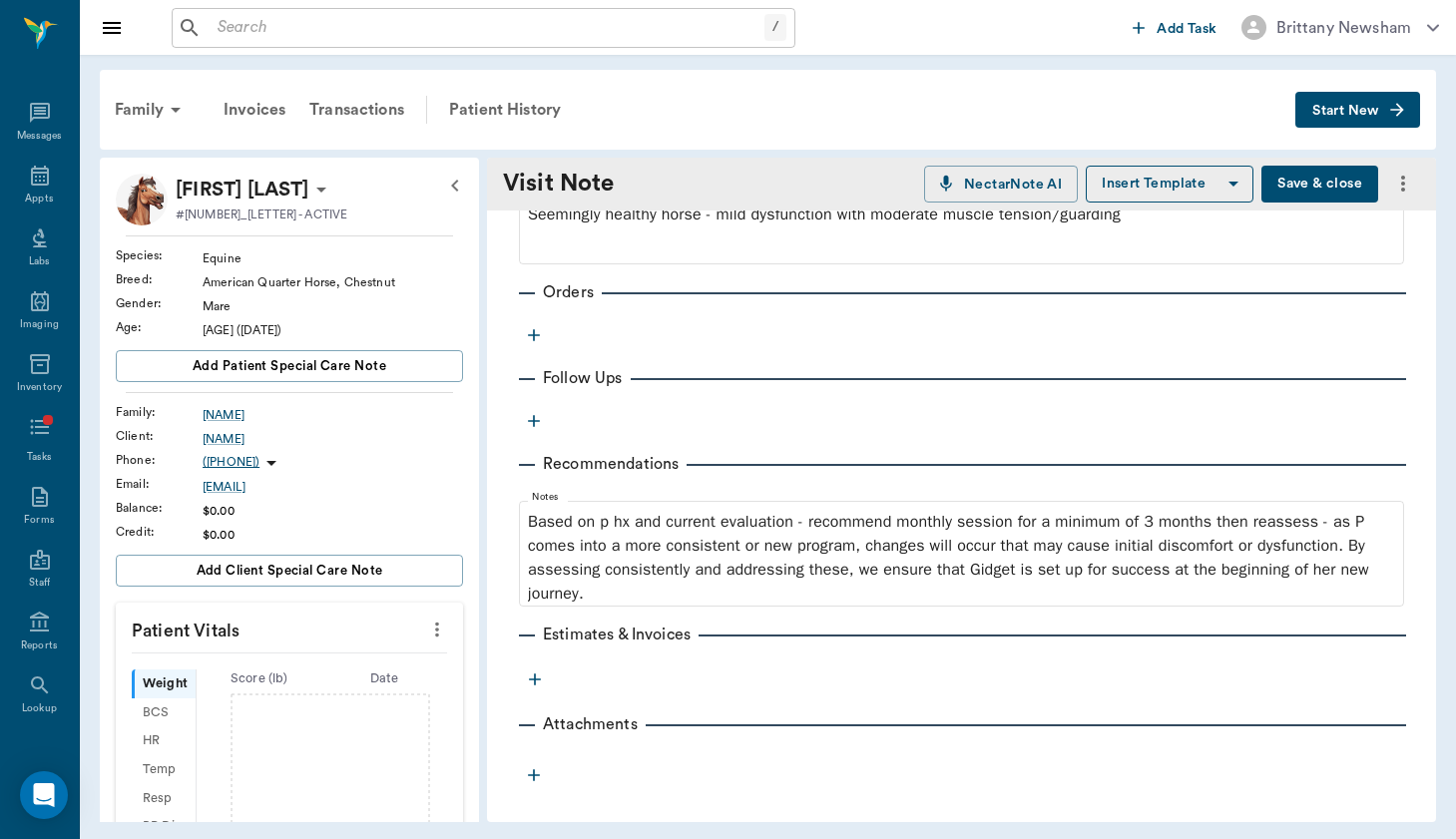 click 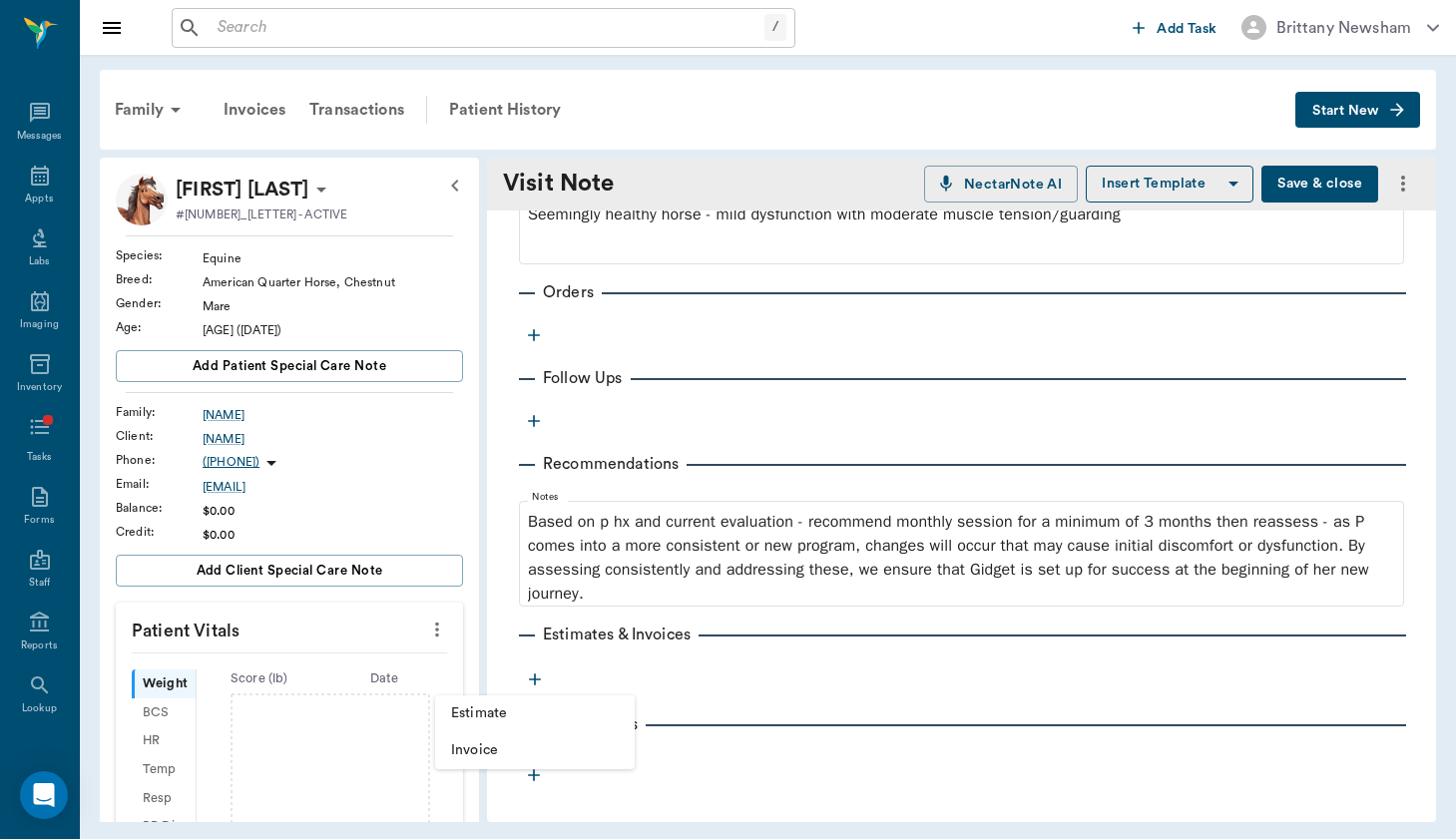 click on "Invoice" at bounding box center [535, 750] 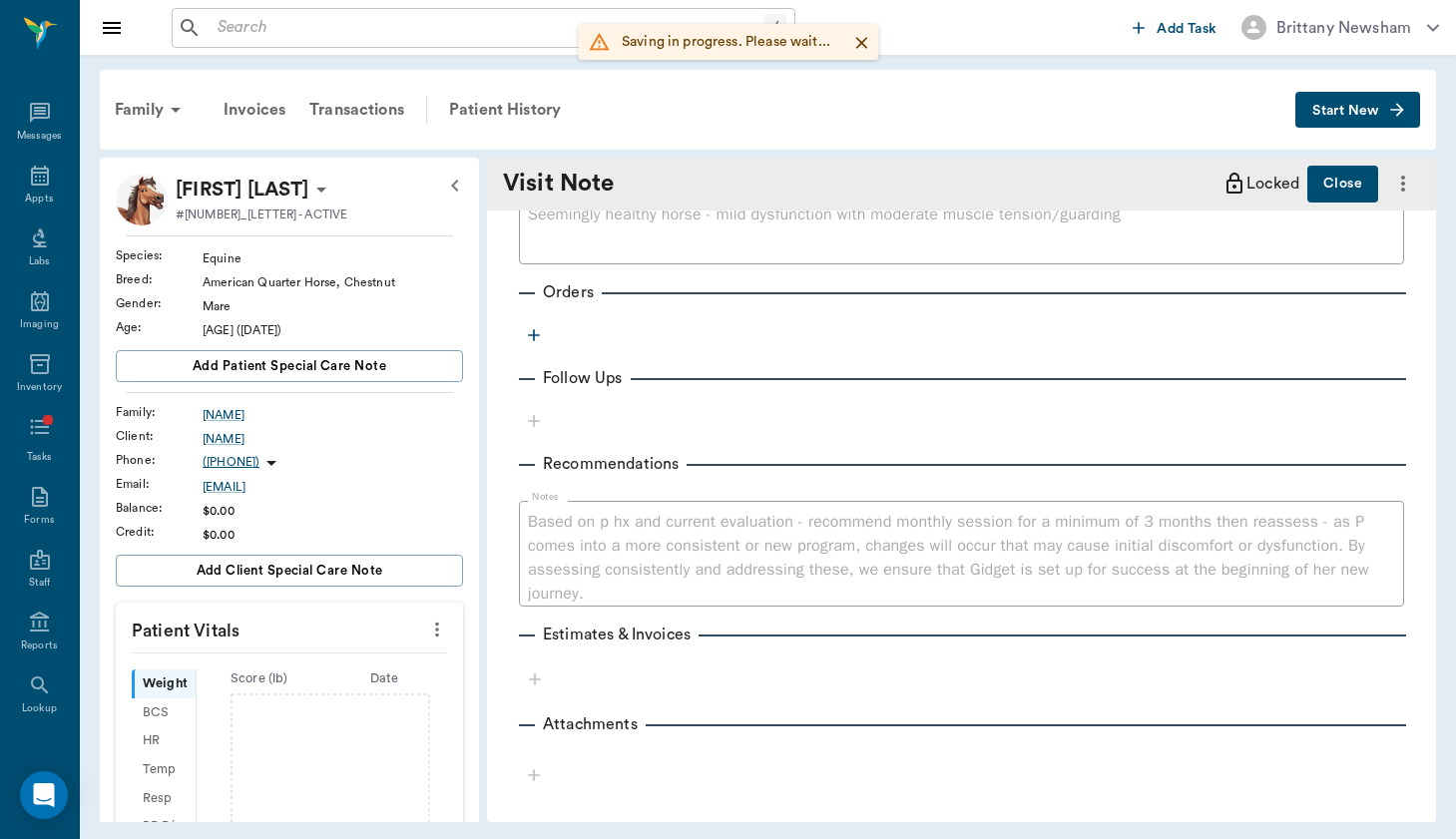 scroll, scrollTop: 904, scrollLeft: 0, axis: vertical 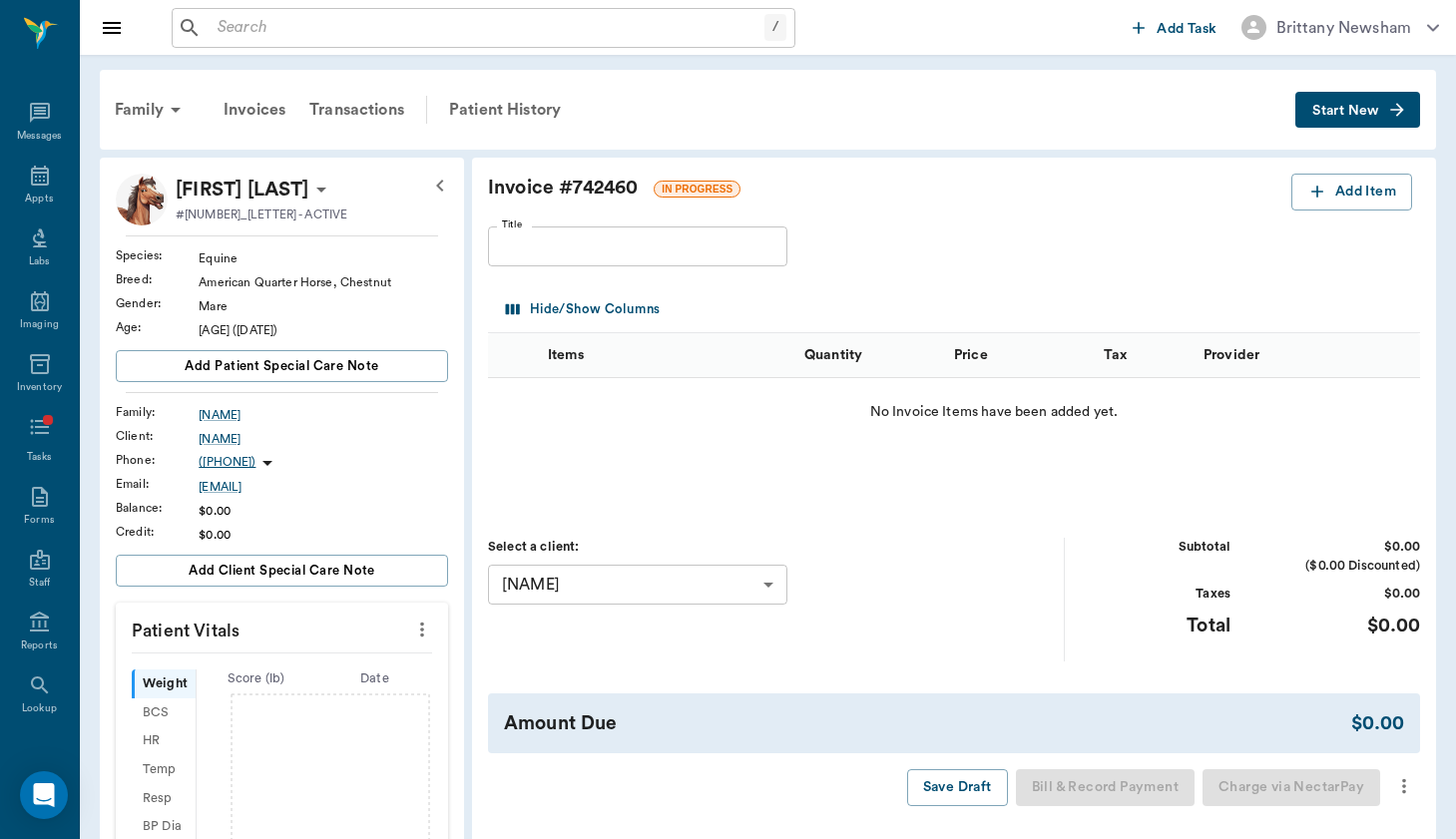 click on "Title" at bounding box center (638, 246) 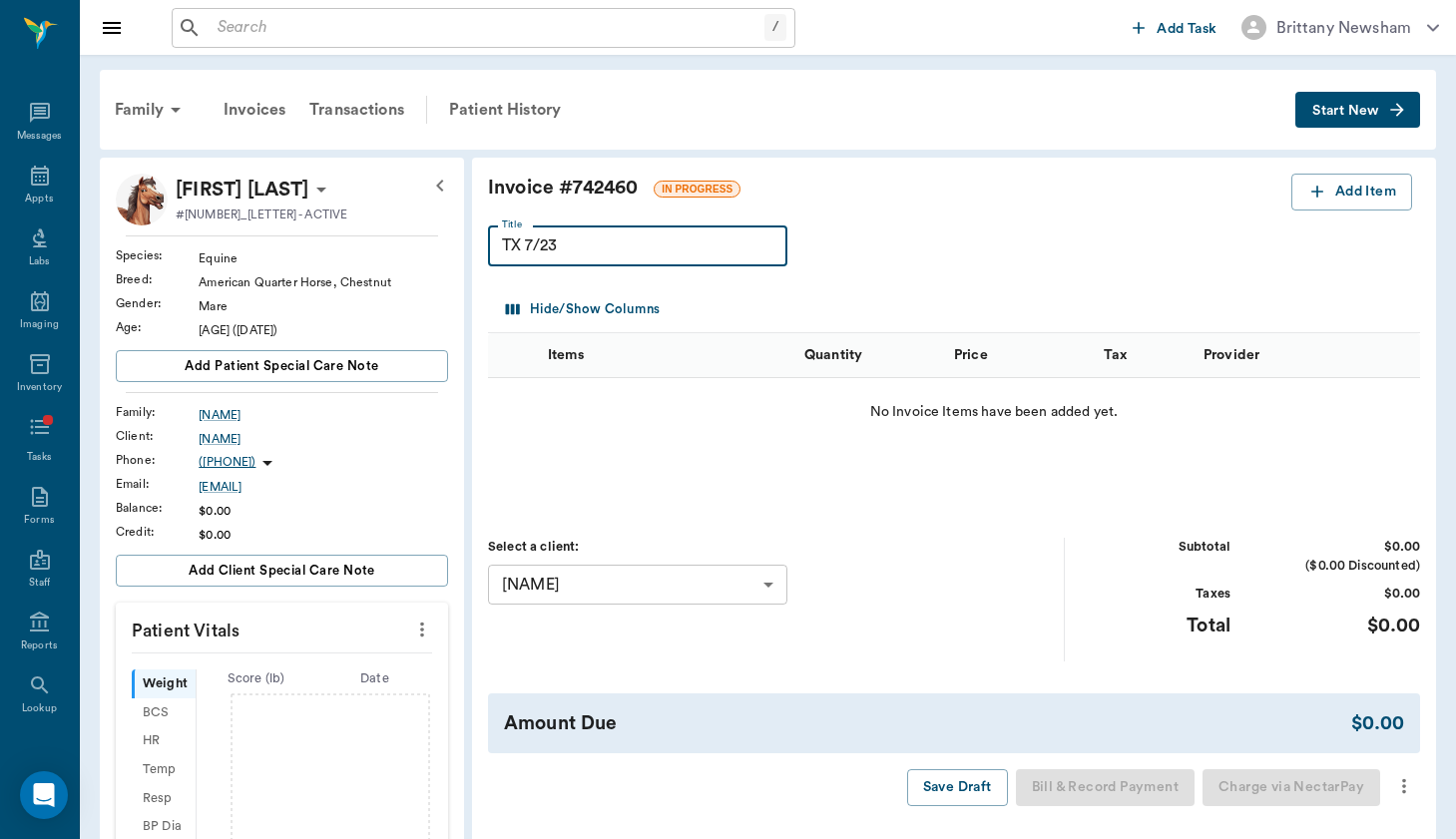 type on "TX 7/23" 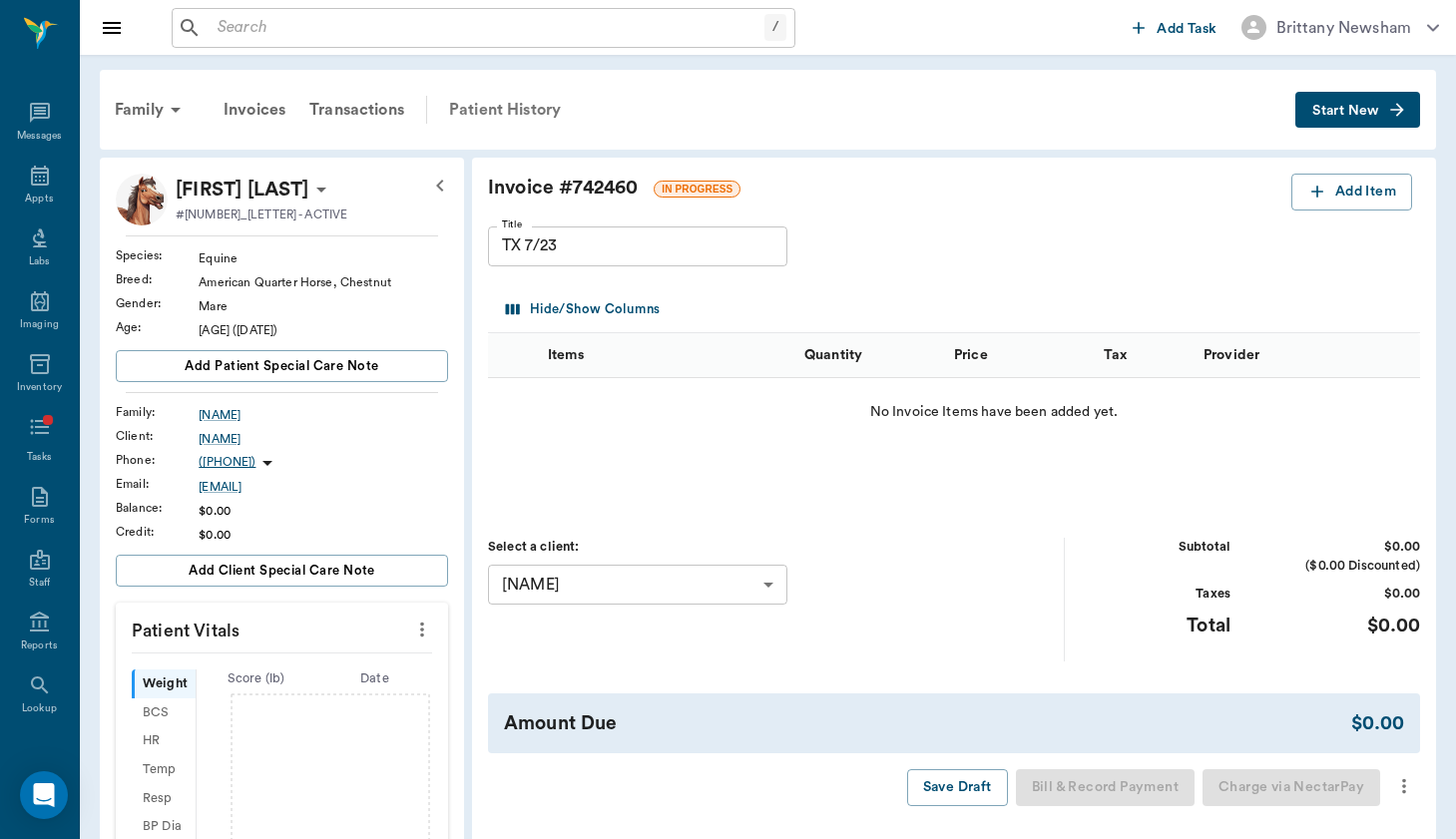 click on "Patient History" at bounding box center (505, 110) 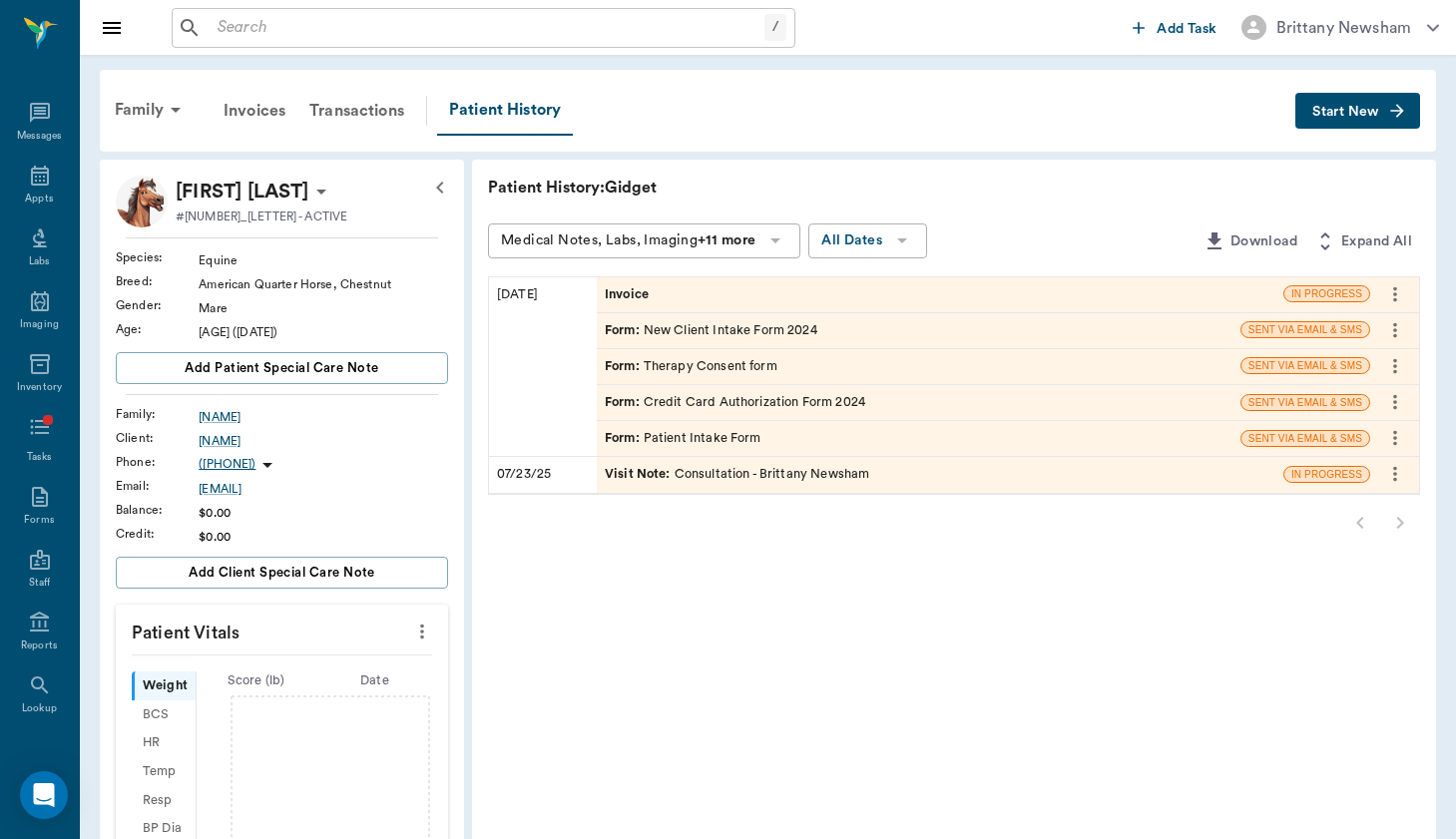 click on "Invoice" at bounding box center (940, 294) 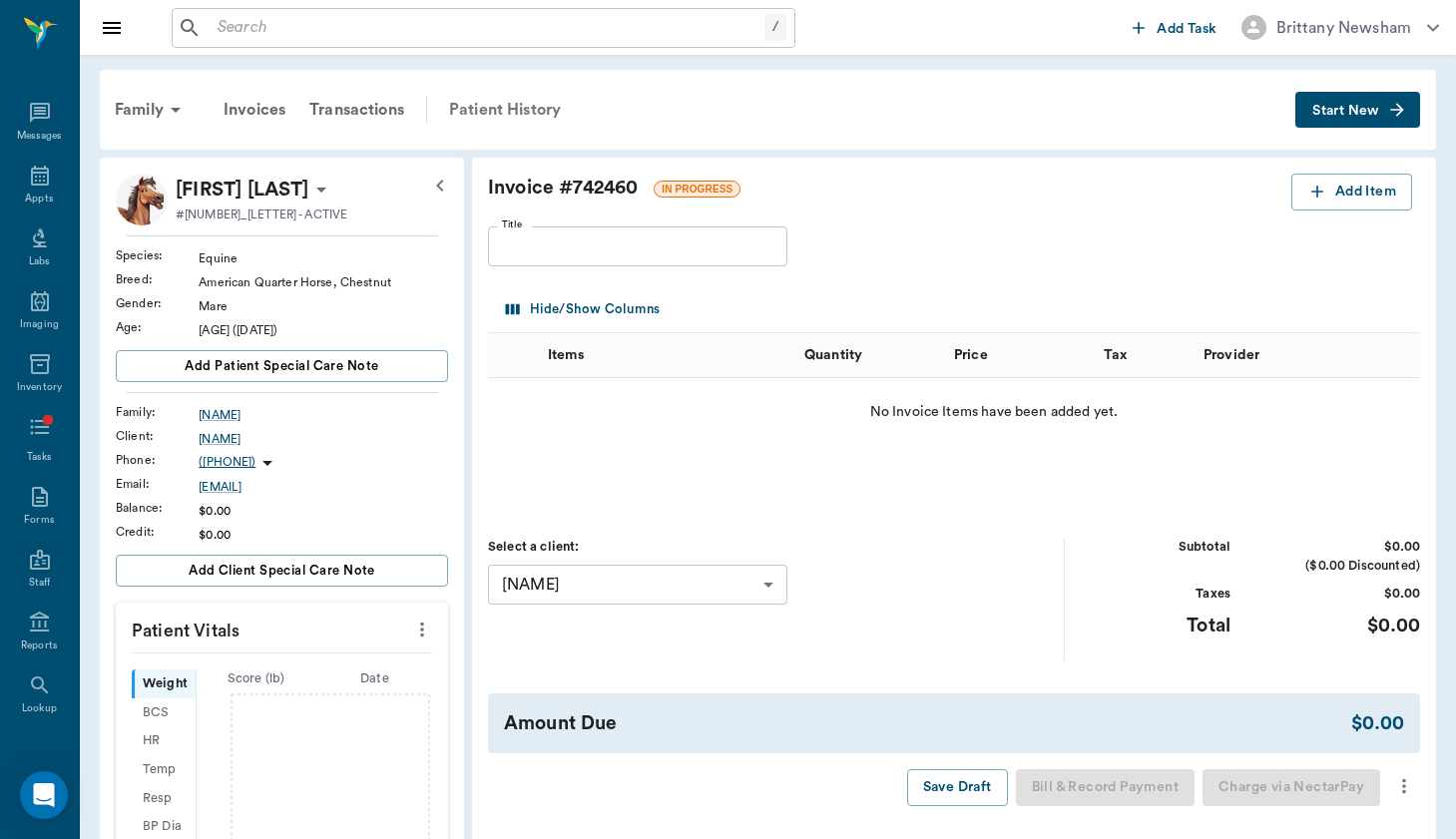 click on "Patient History" at bounding box center (505, 110) 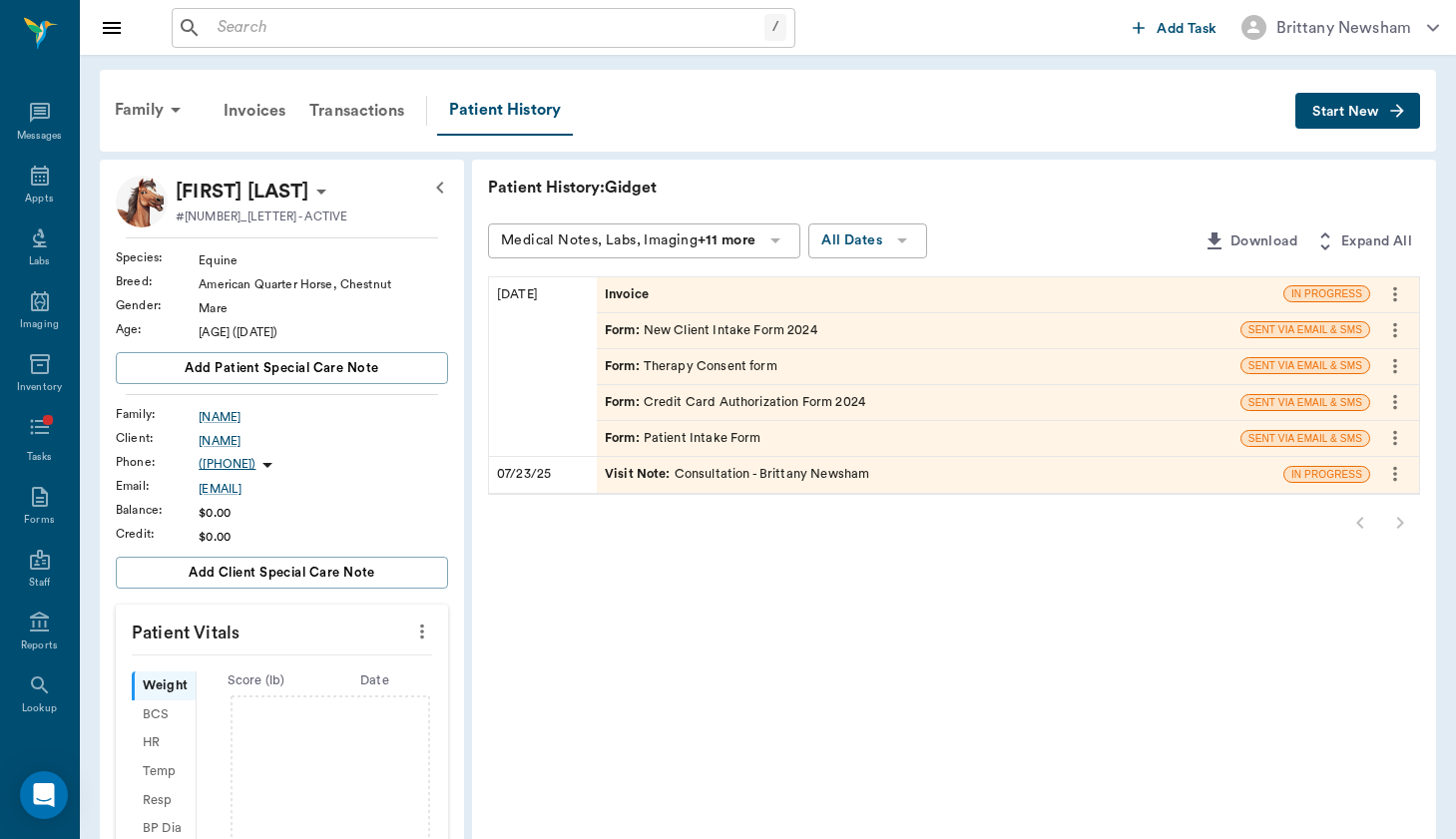 click on "Form :" at bounding box center [624, 330] 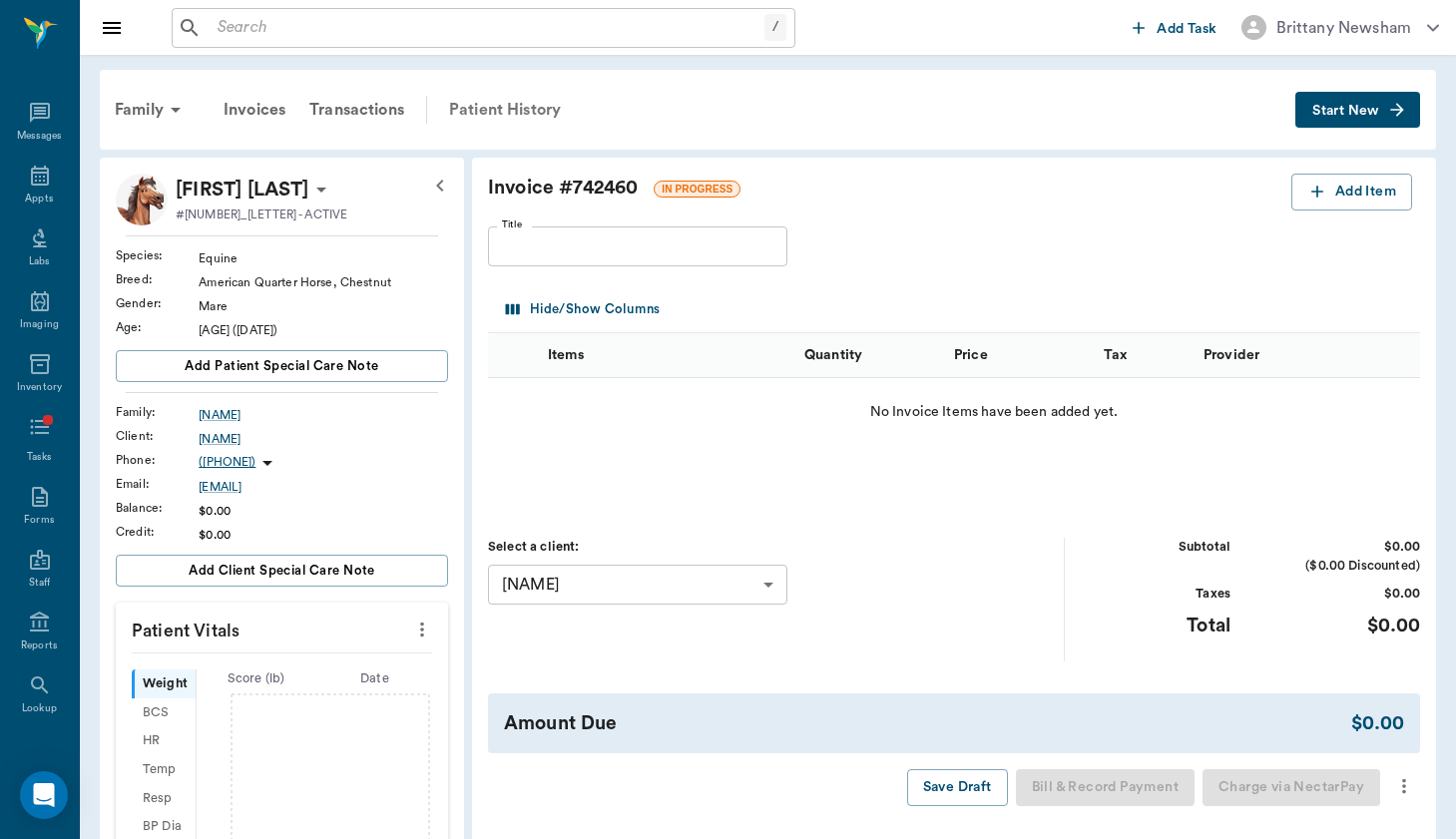 click on "Patient History" at bounding box center (505, 110) 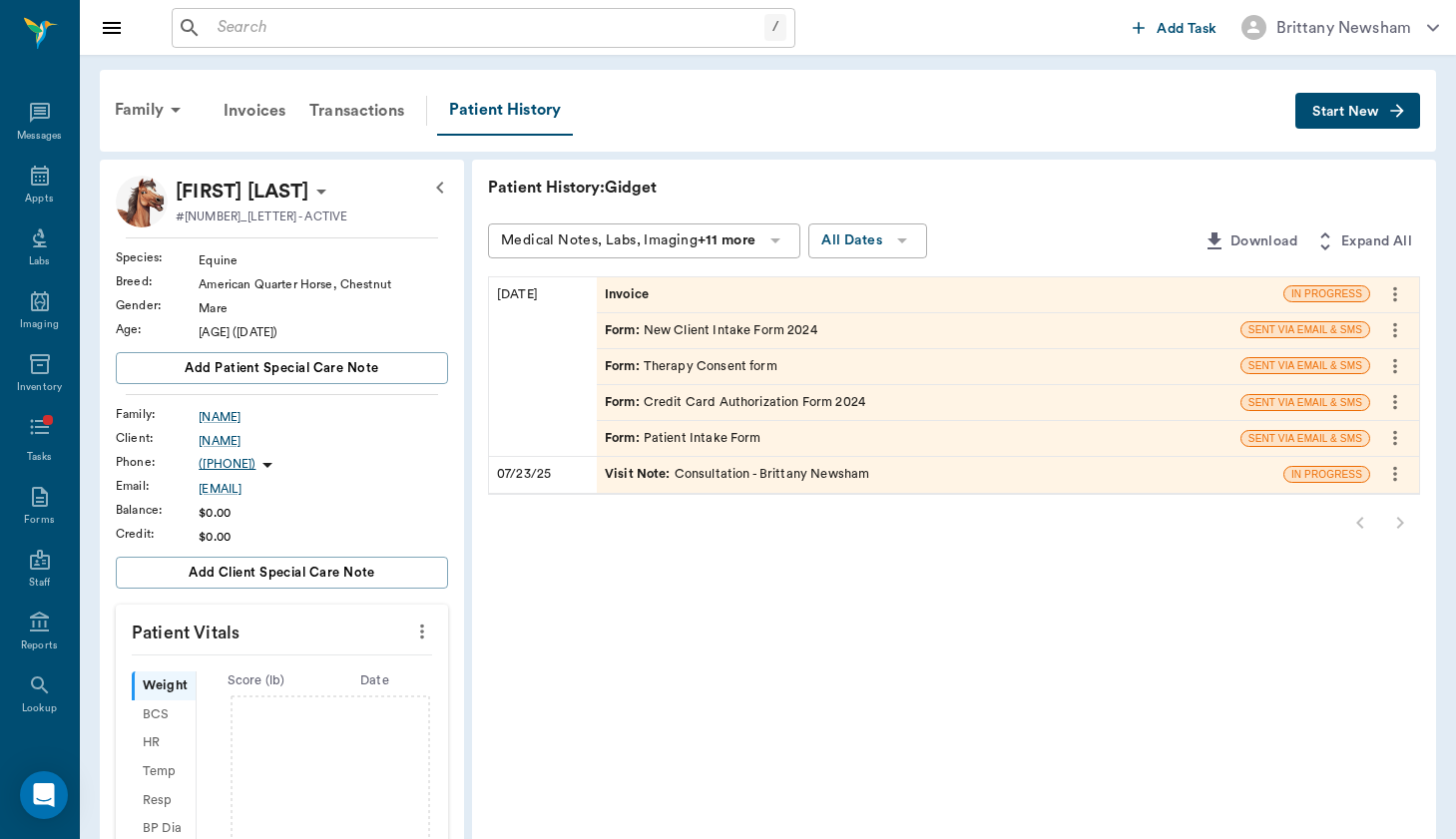 click on "Visit Note : Consultation - [NAME]" at bounding box center (736, 474) 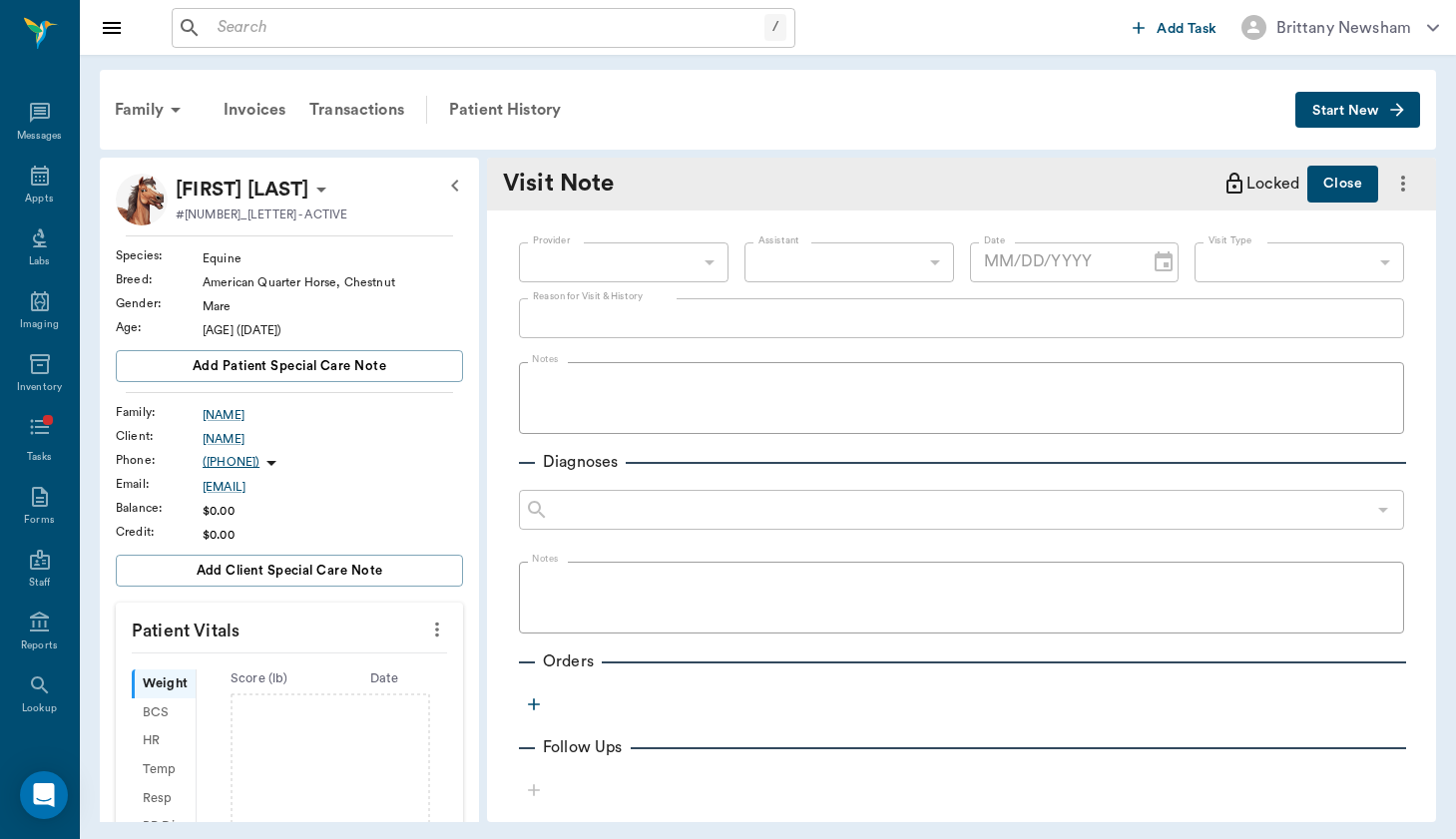 type on "649b3e03b5bc7e03f9326794" 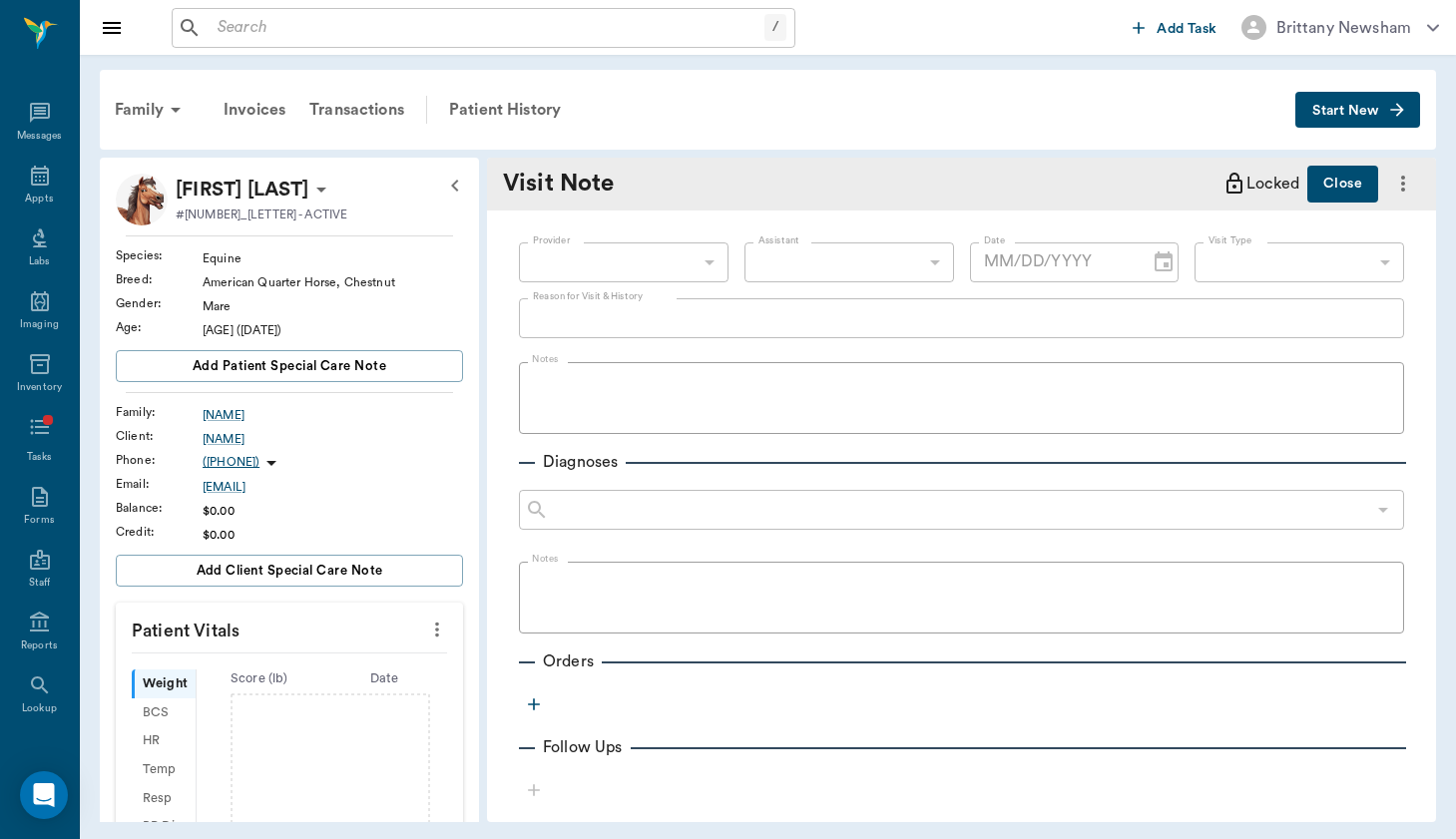 type on "66193437c5bf6463a0ac76eb" 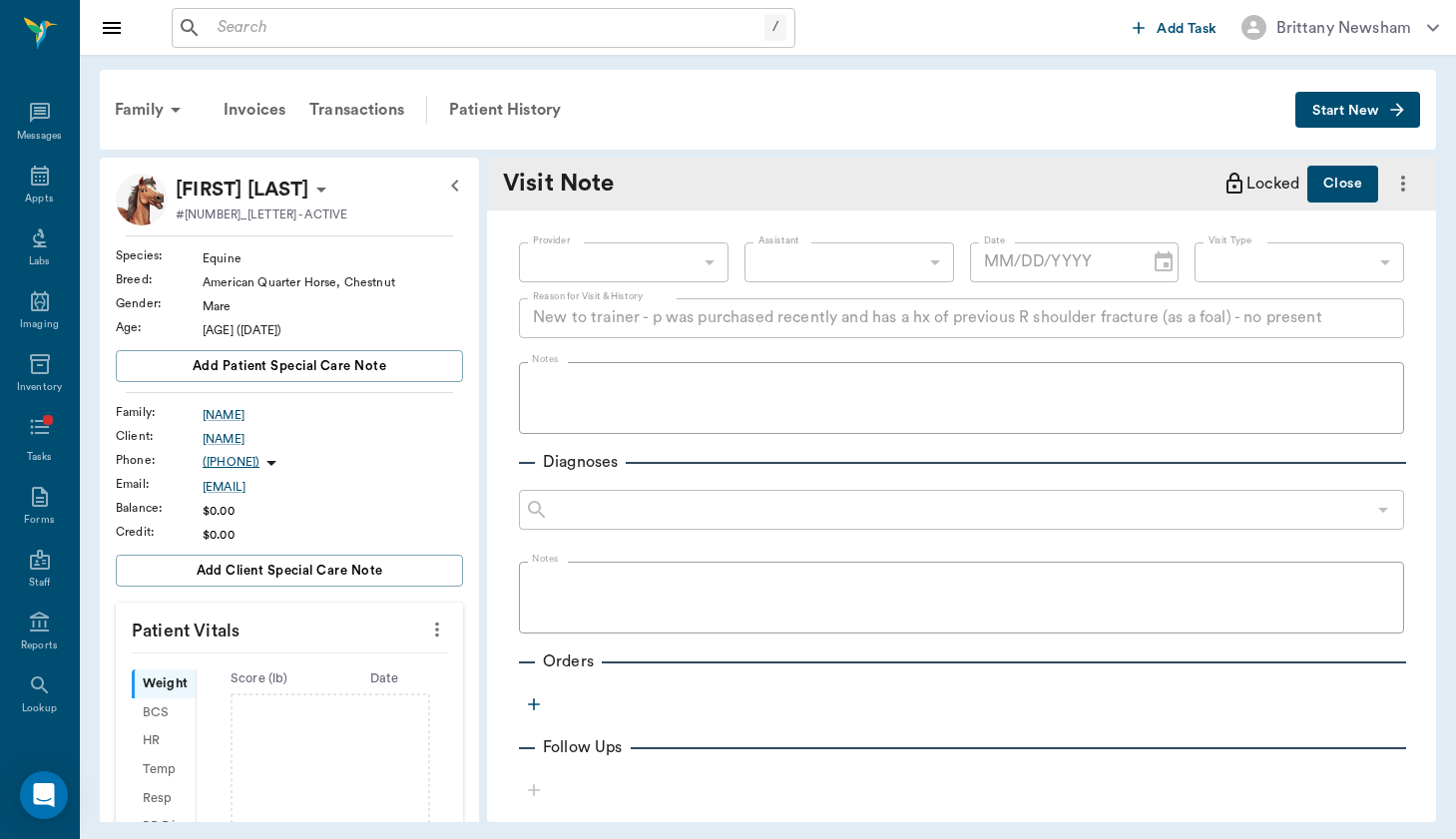 type on "[DATE]" 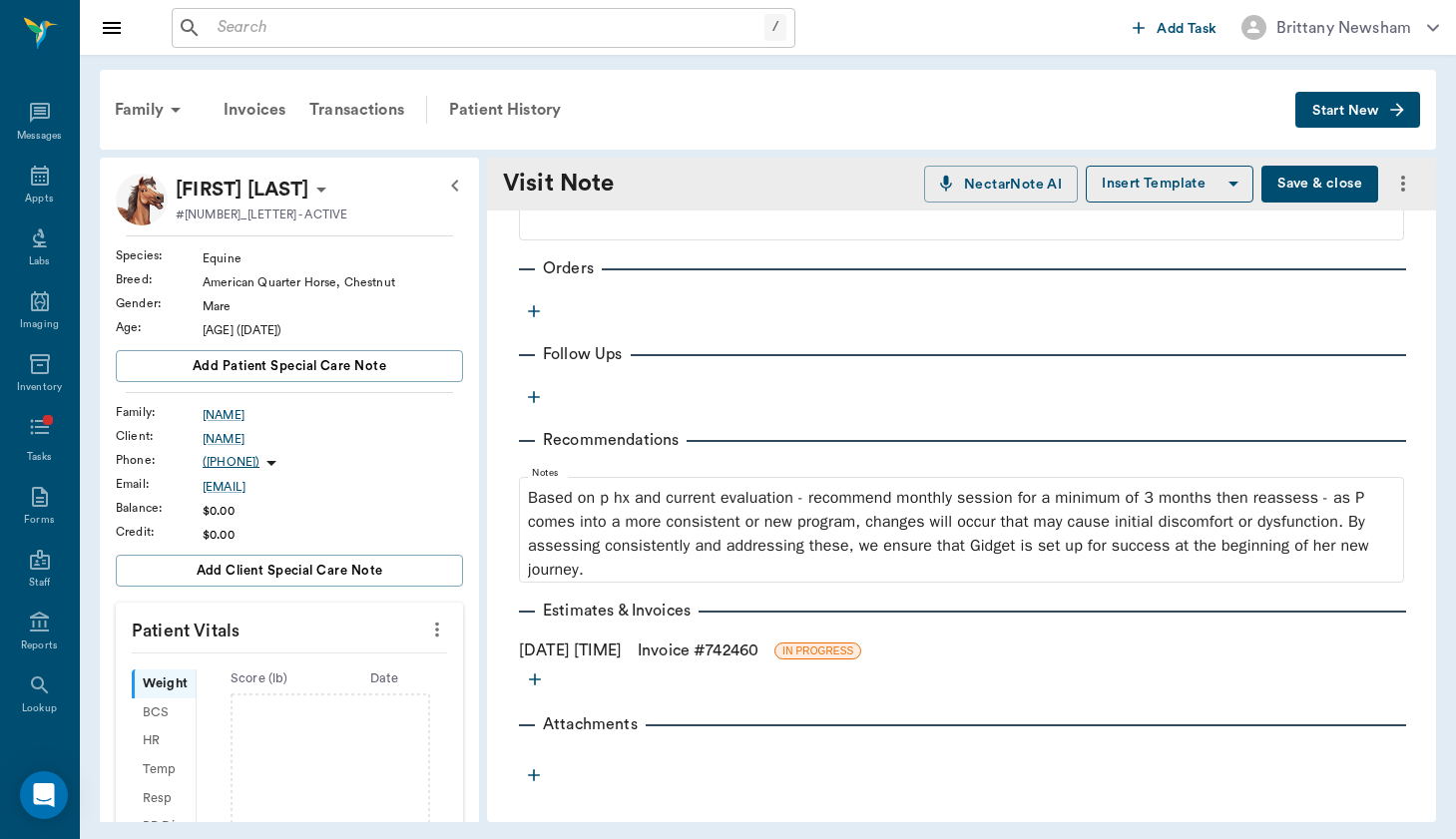 scroll, scrollTop: 929, scrollLeft: 0, axis: vertical 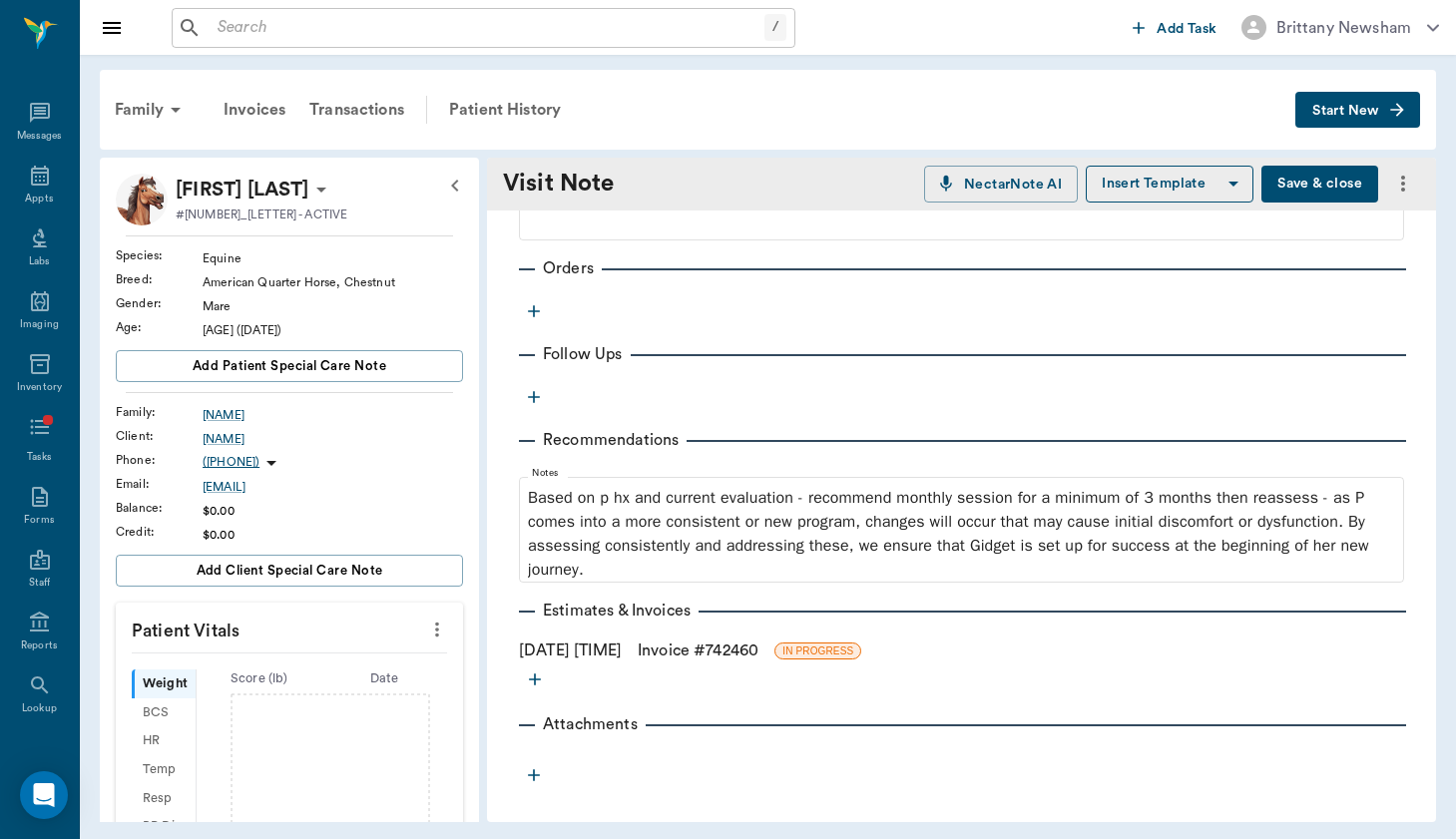click 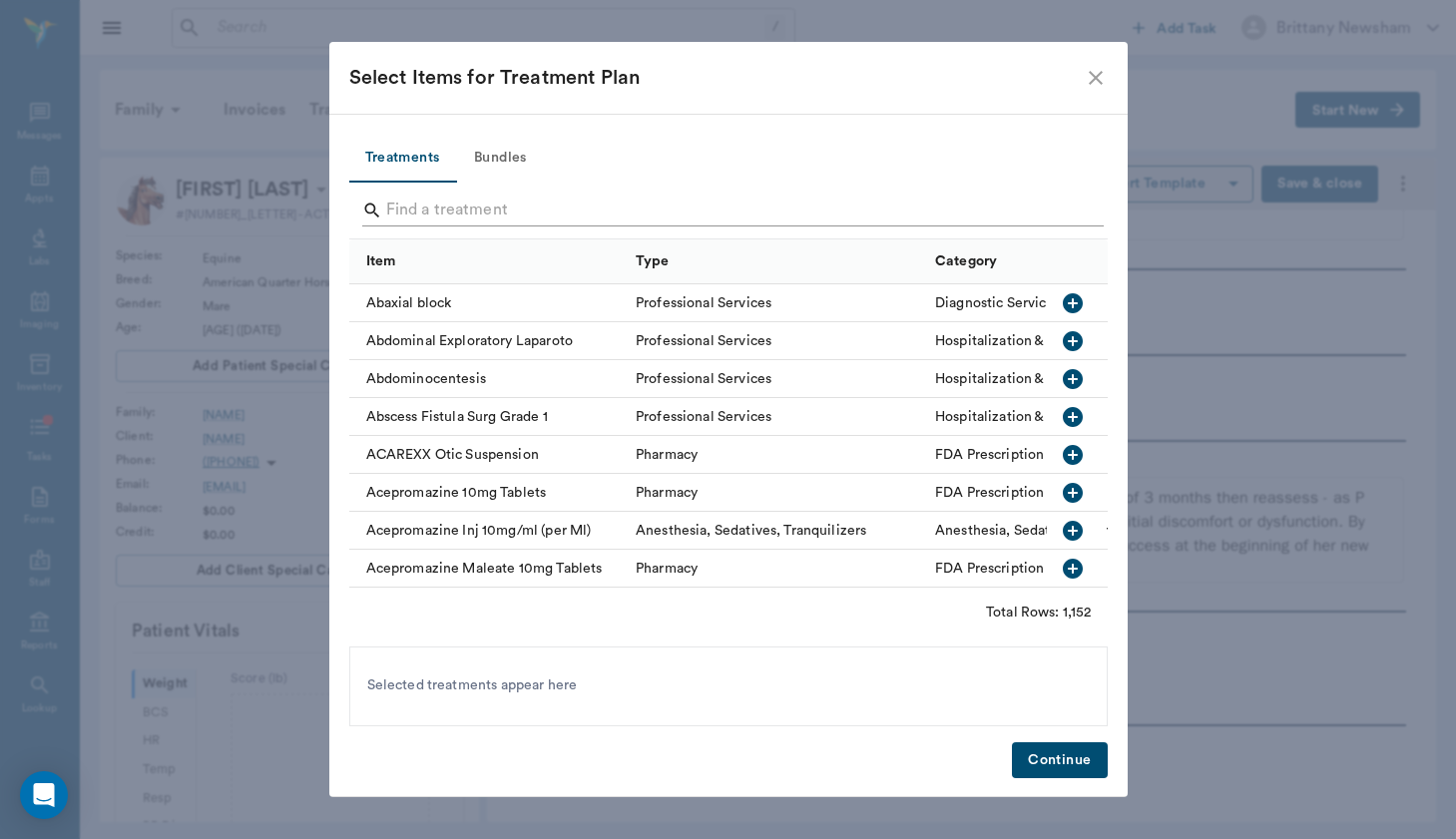 click at bounding box center [729, 210] 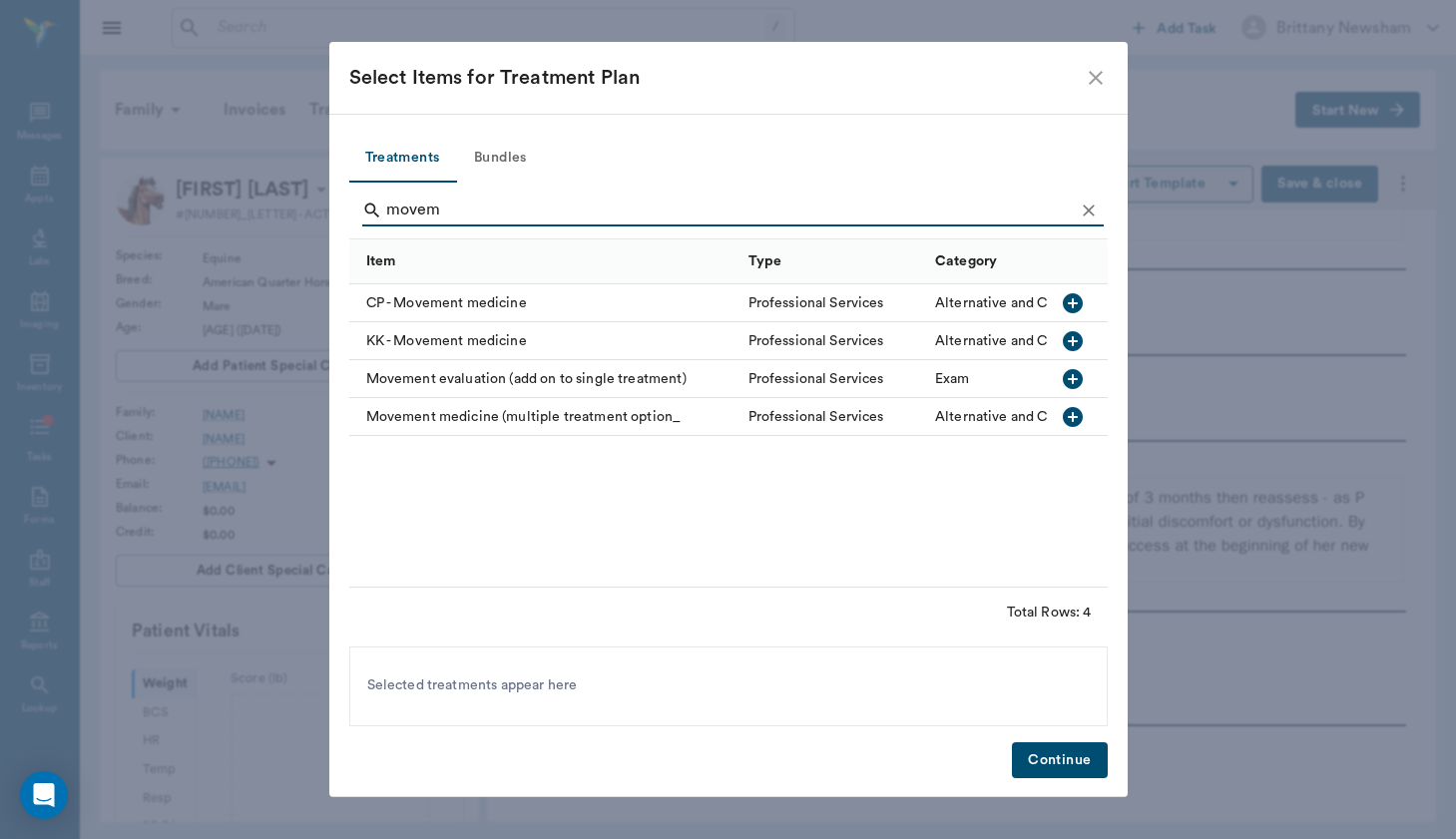 type on "movem" 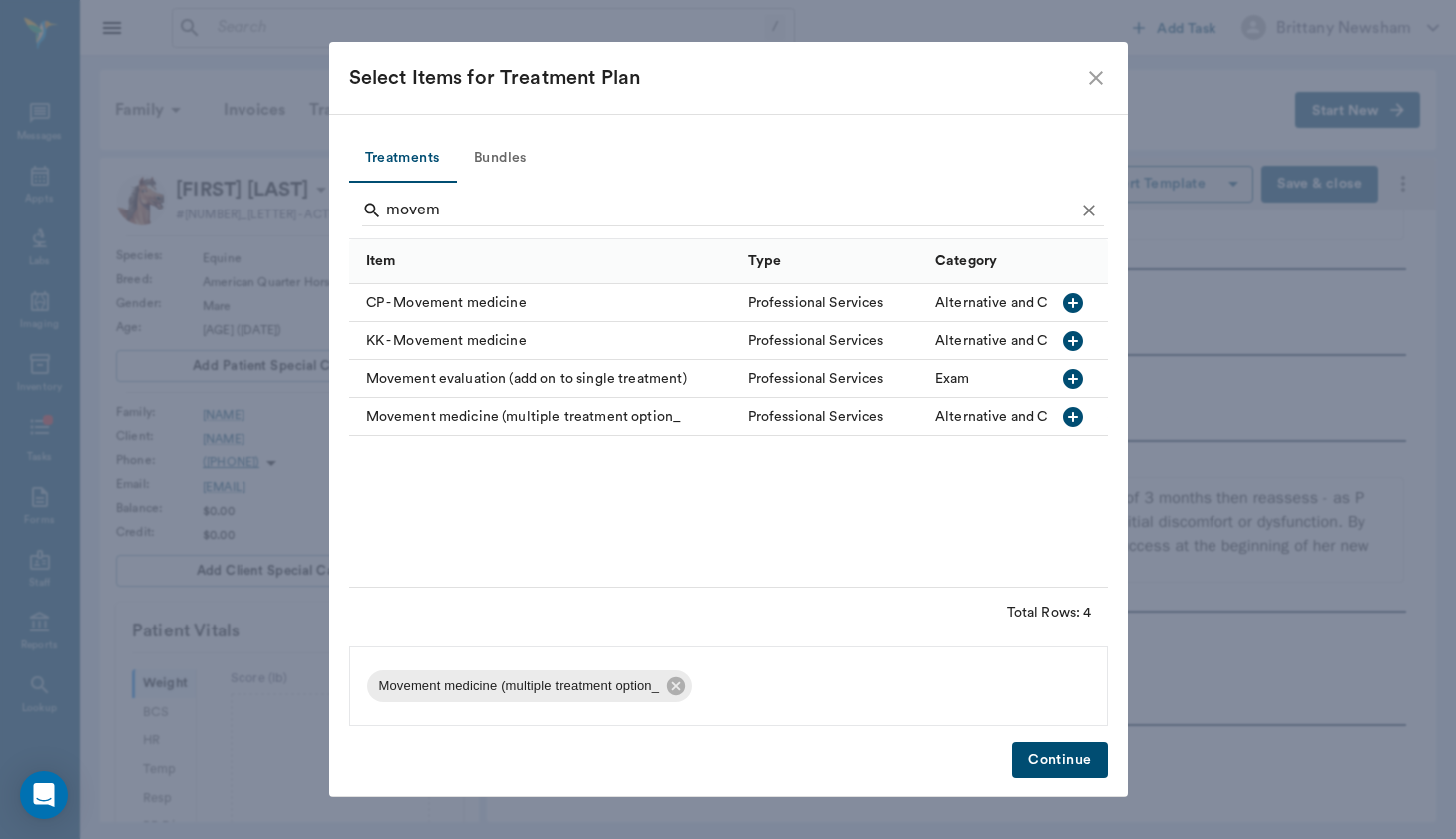 click on "Continue" at bounding box center [1059, 760] 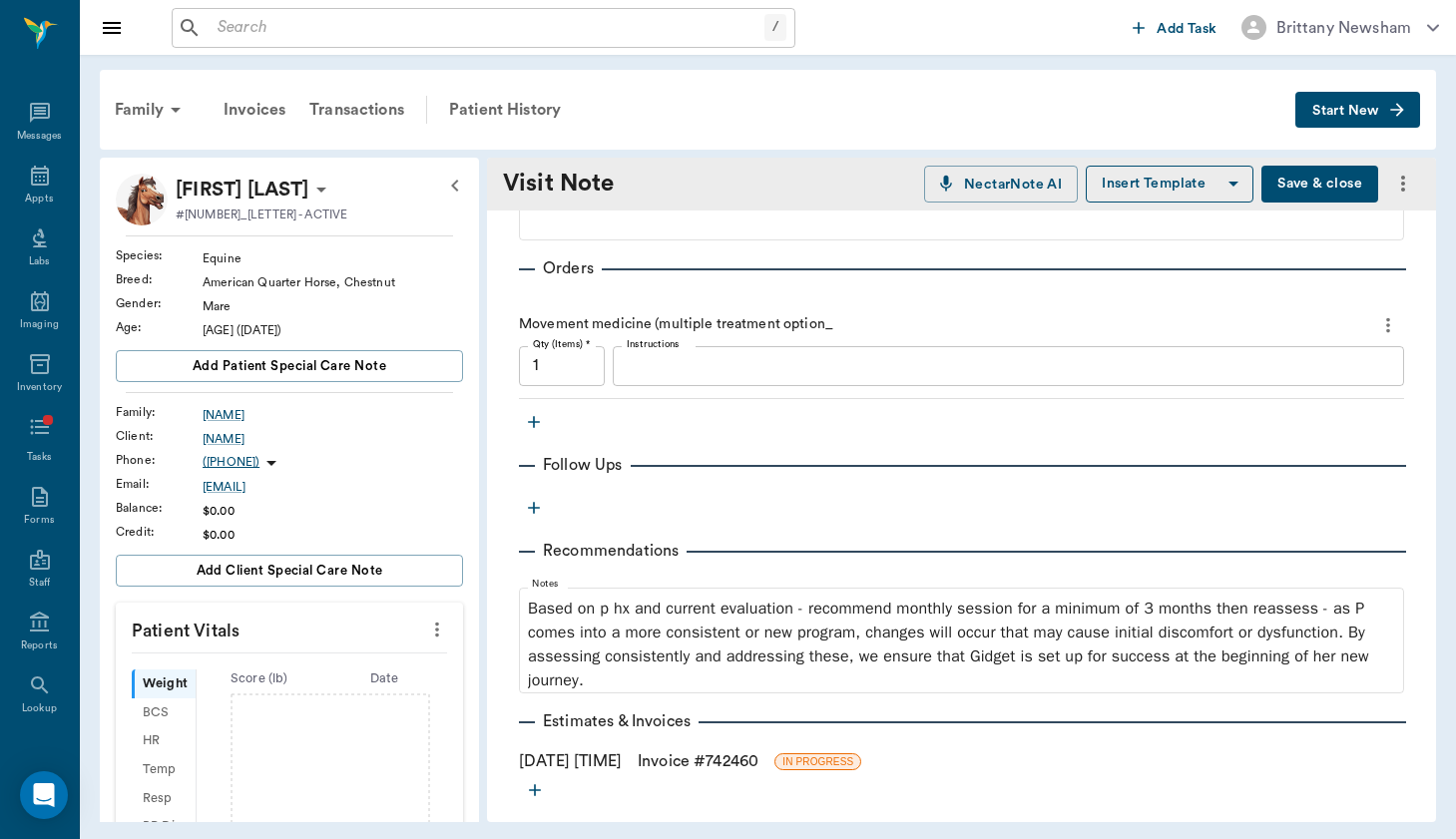 click on "x Instructions" at bounding box center [1008, 366] 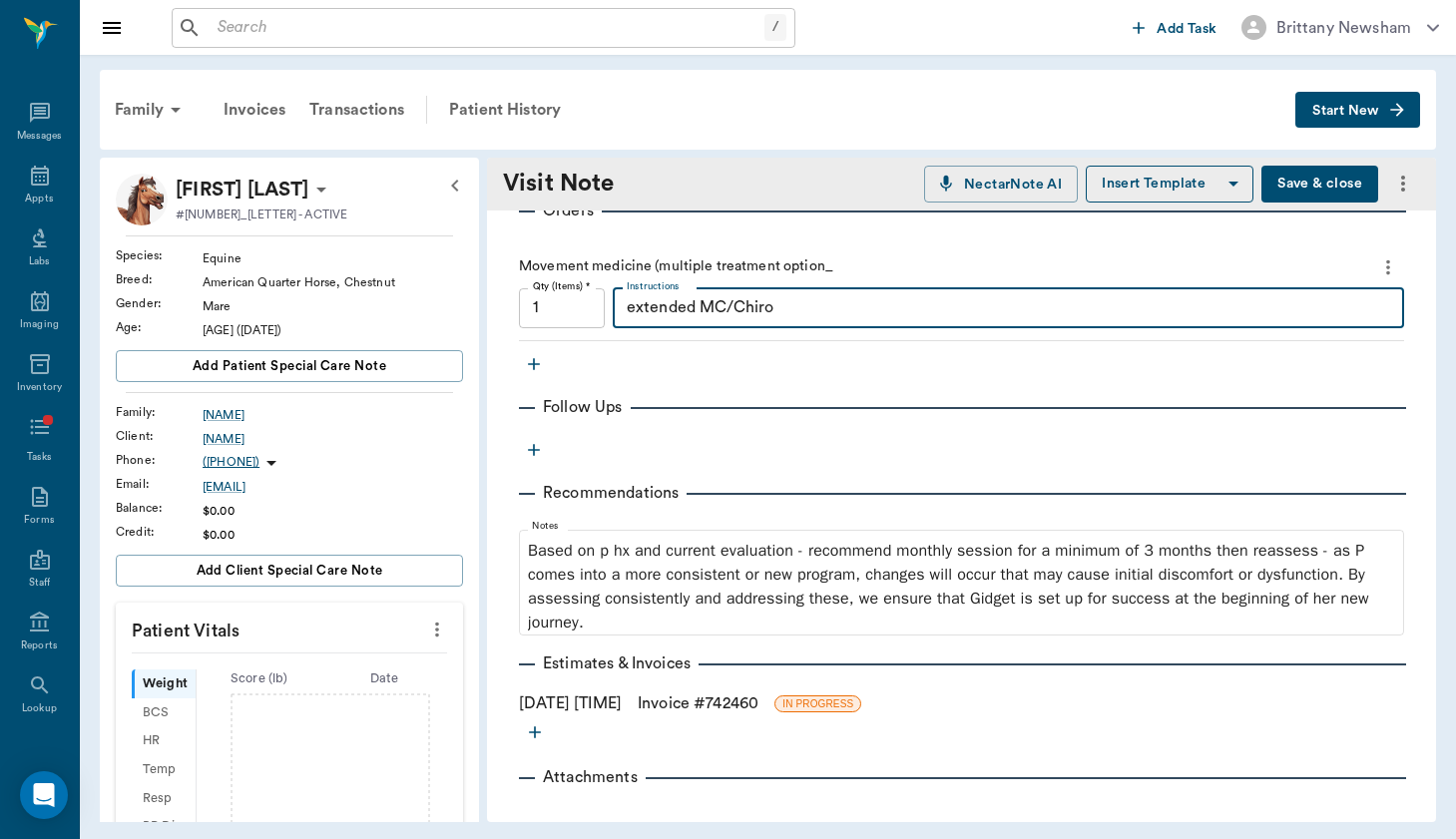 scroll, scrollTop: 968, scrollLeft: 0, axis: vertical 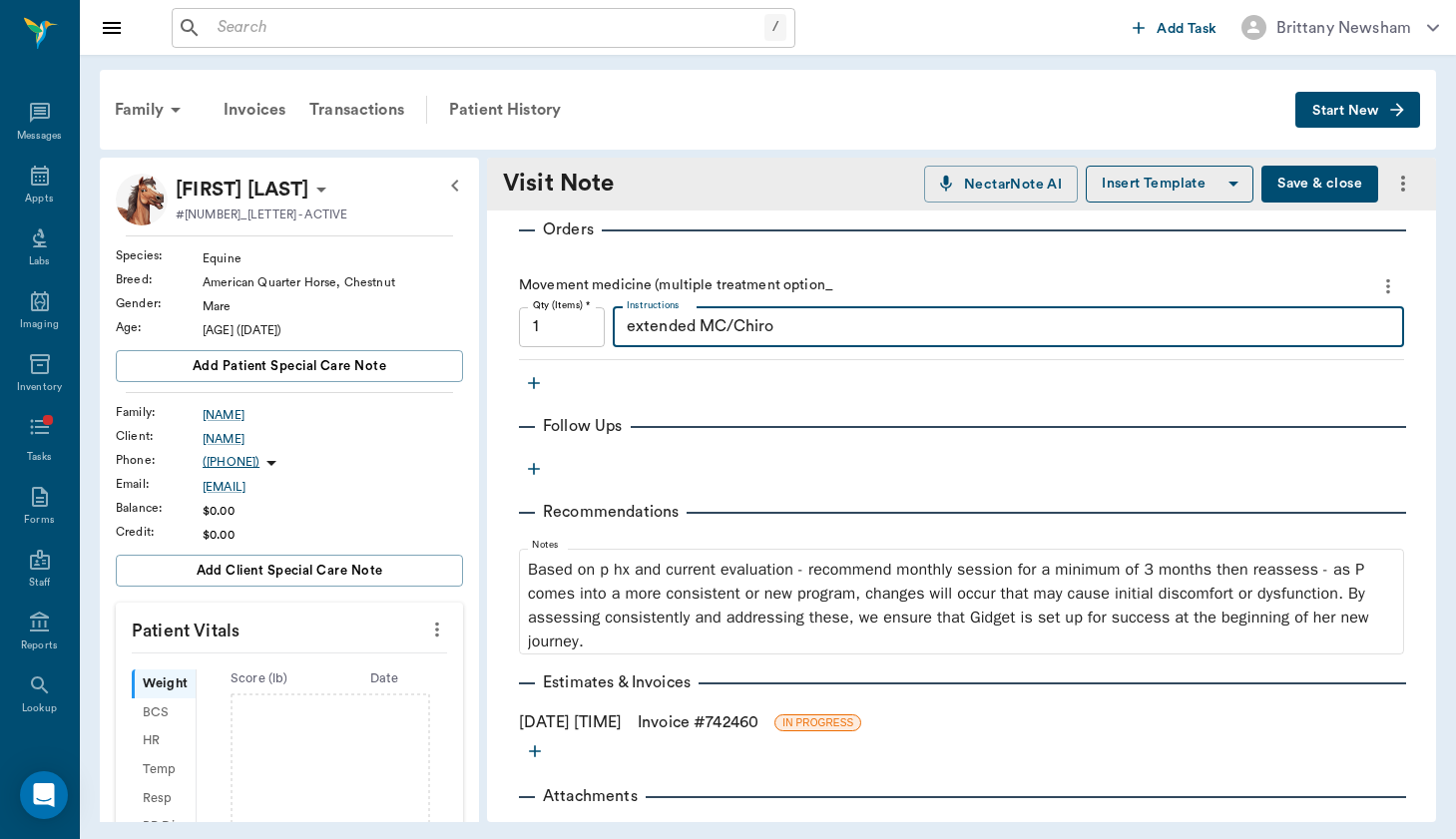type on "extended MC/Chiro" 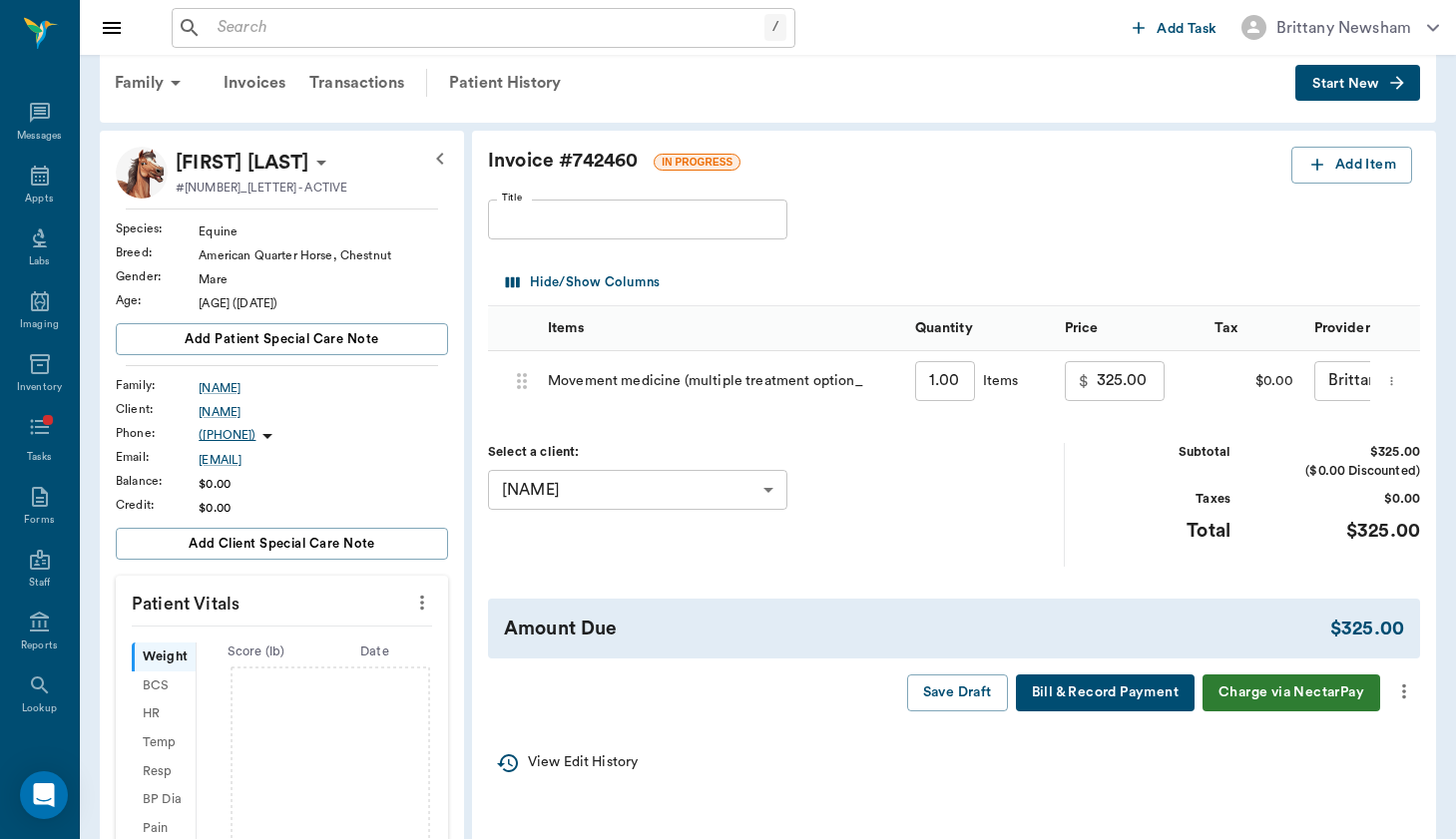 scroll, scrollTop: 27, scrollLeft: 0, axis: vertical 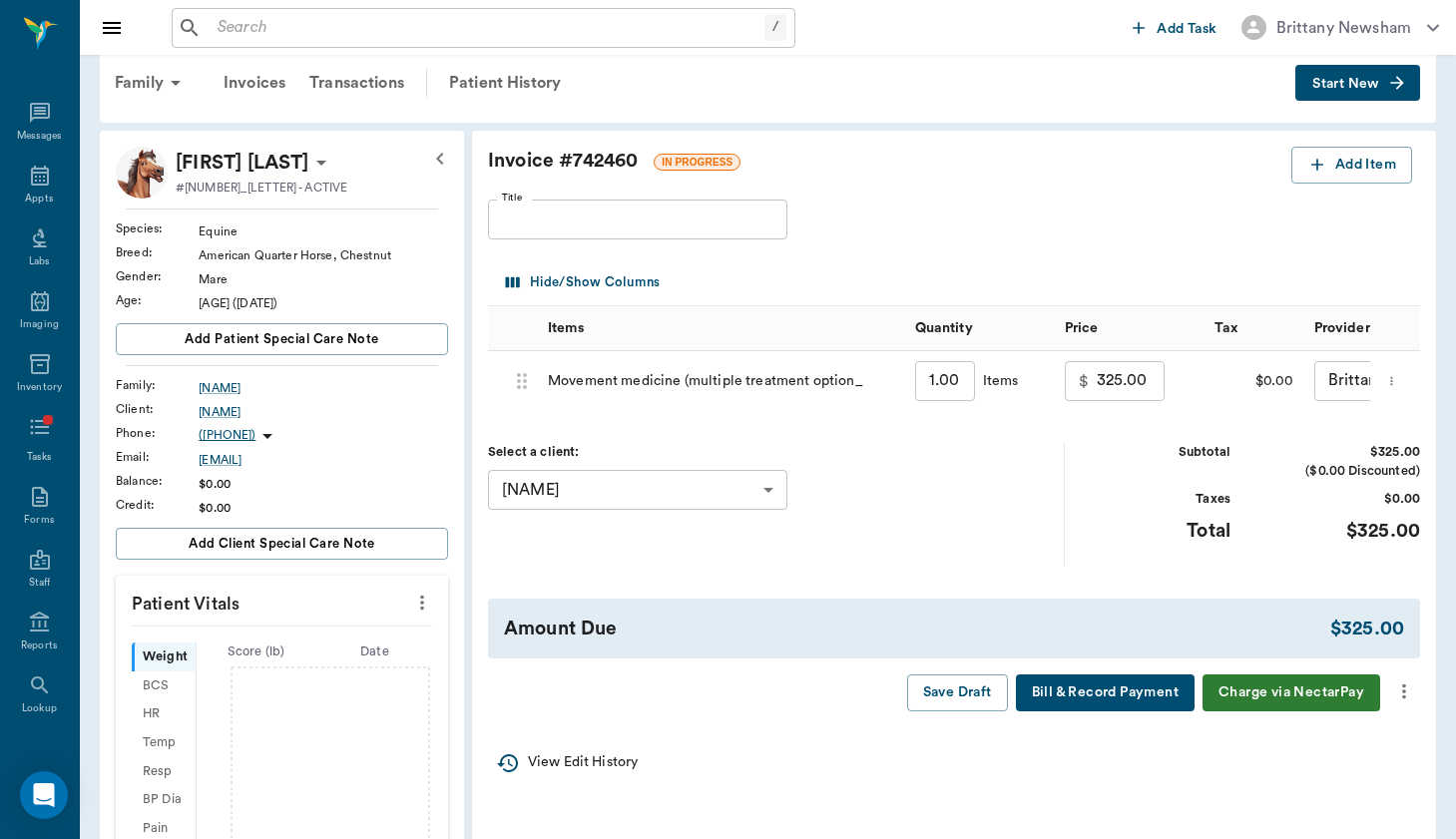 click 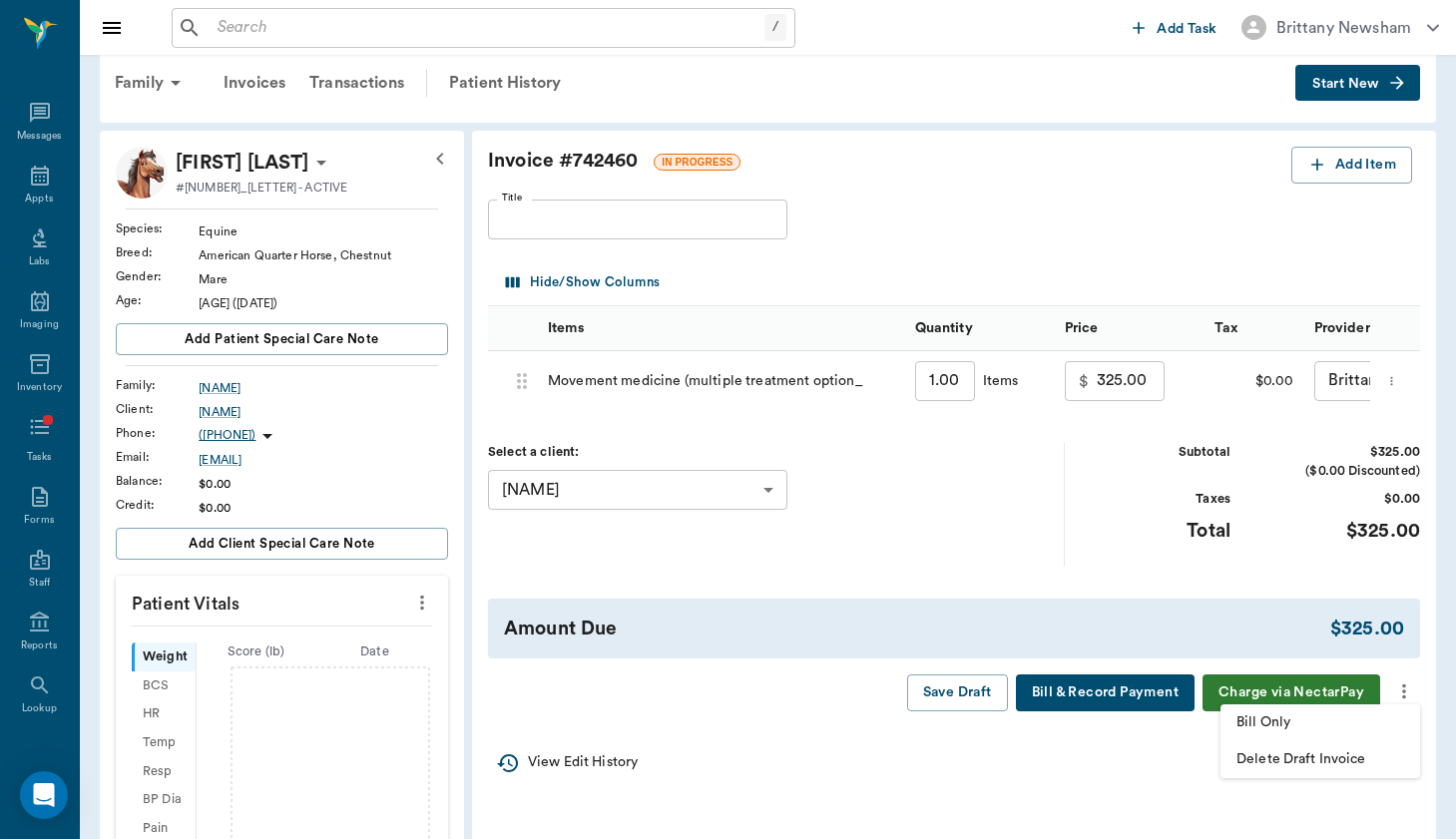 click on "Bill Only" at bounding box center (1320, 722) 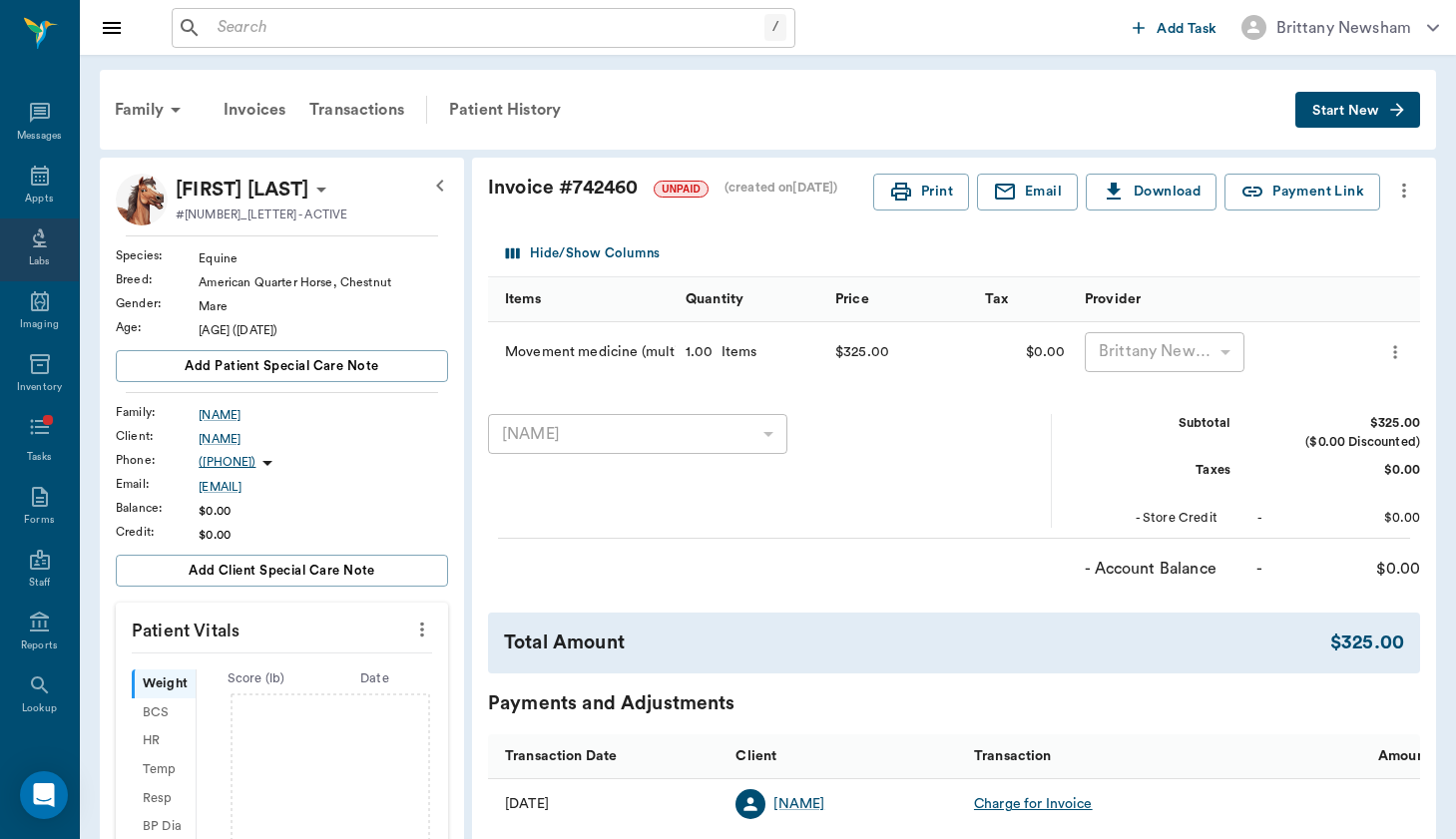 scroll, scrollTop: 0, scrollLeft: 0, axis: both 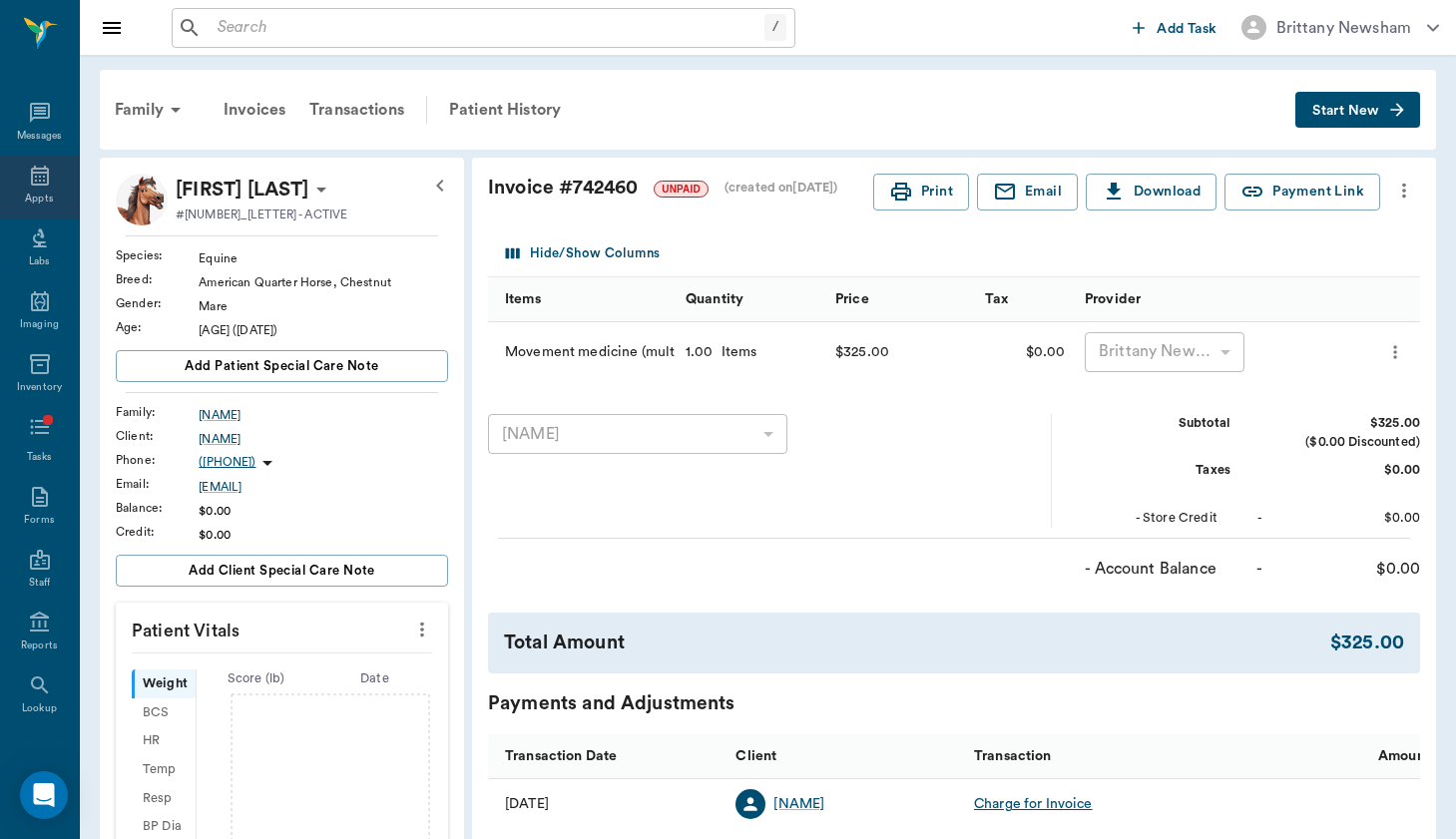 click on "Appts" at bounding box center (39, 187) 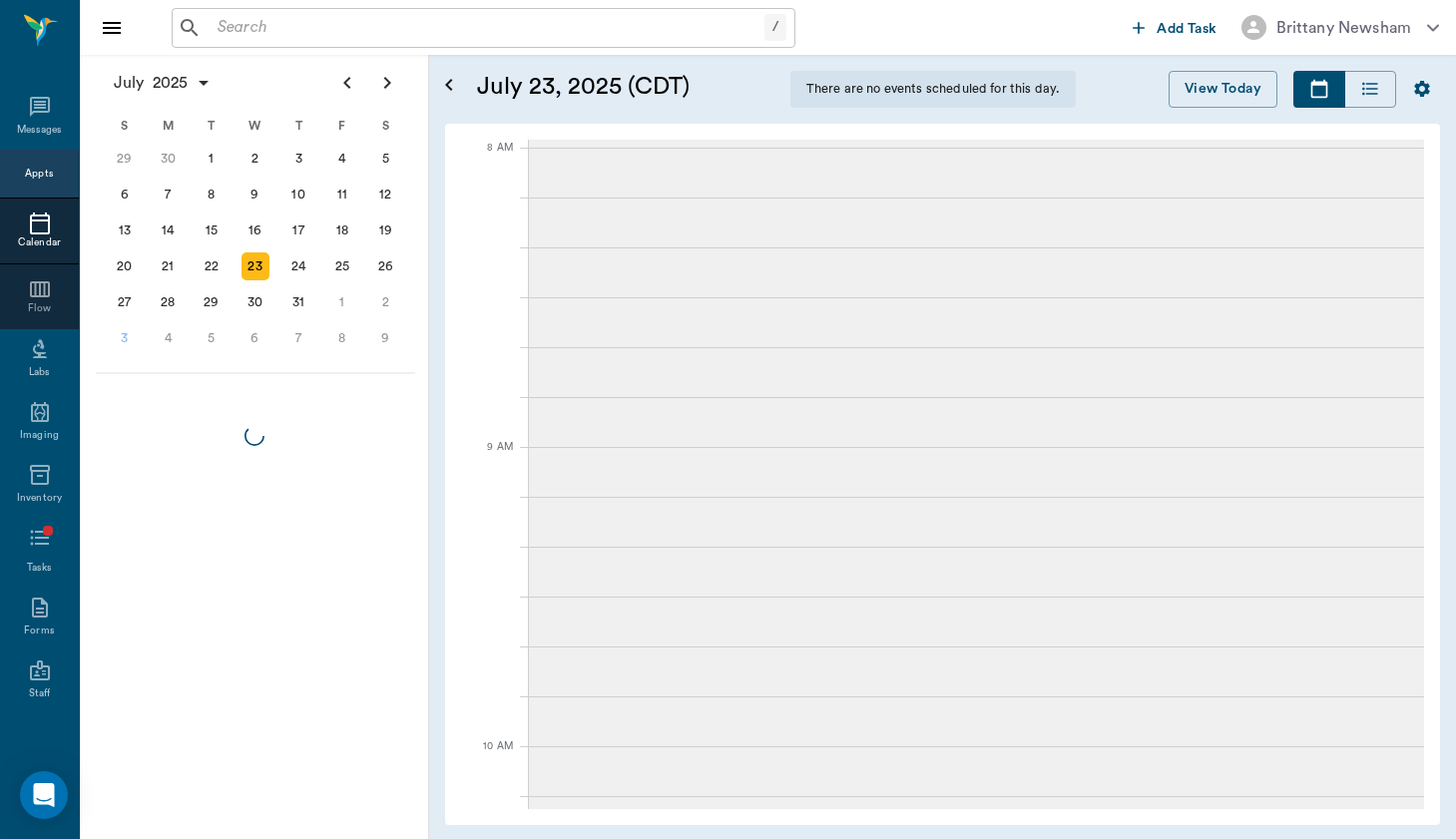 scroll, scrollTop: 1502, scrollLeft: 0, axis: vertical 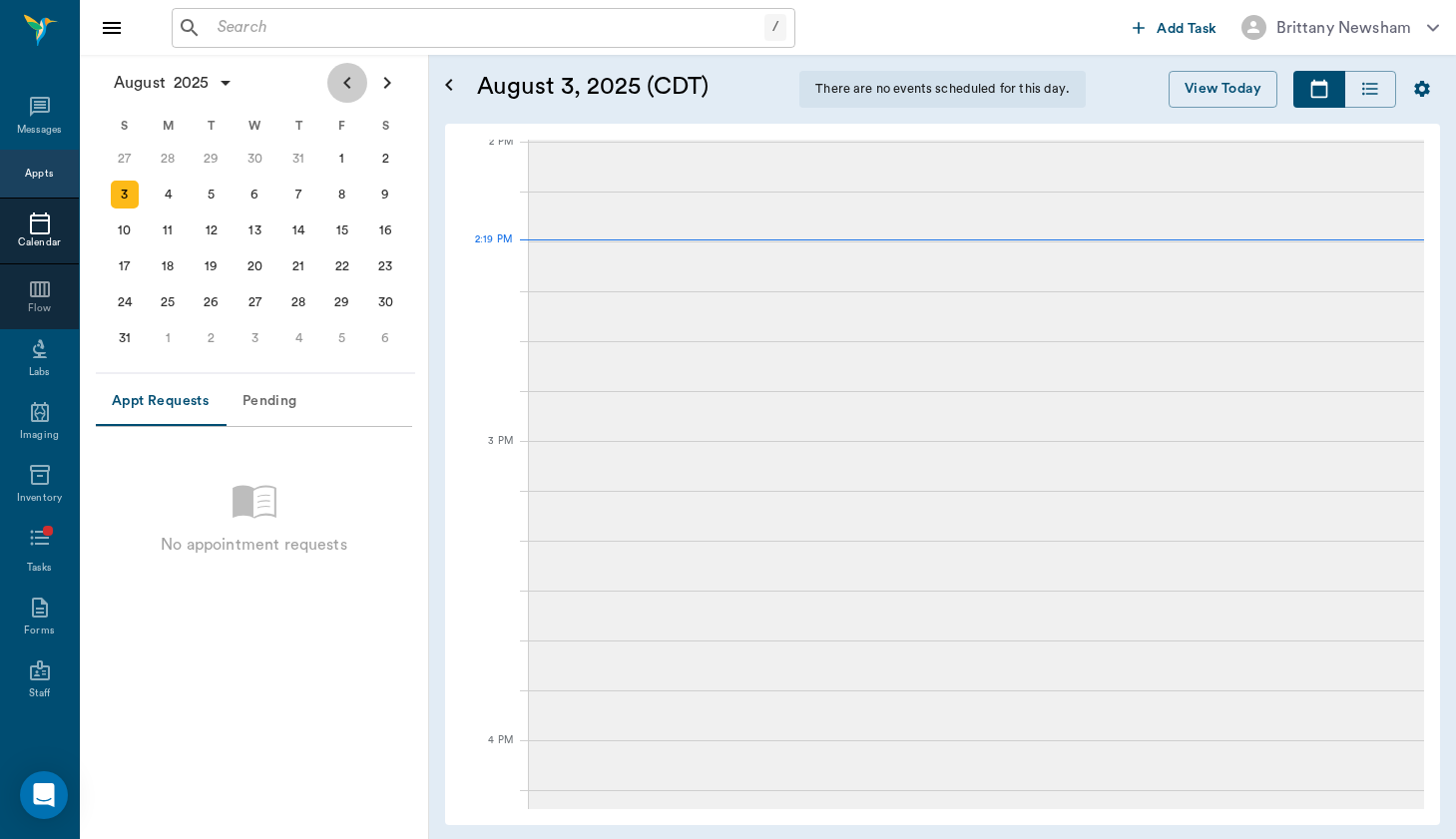 click 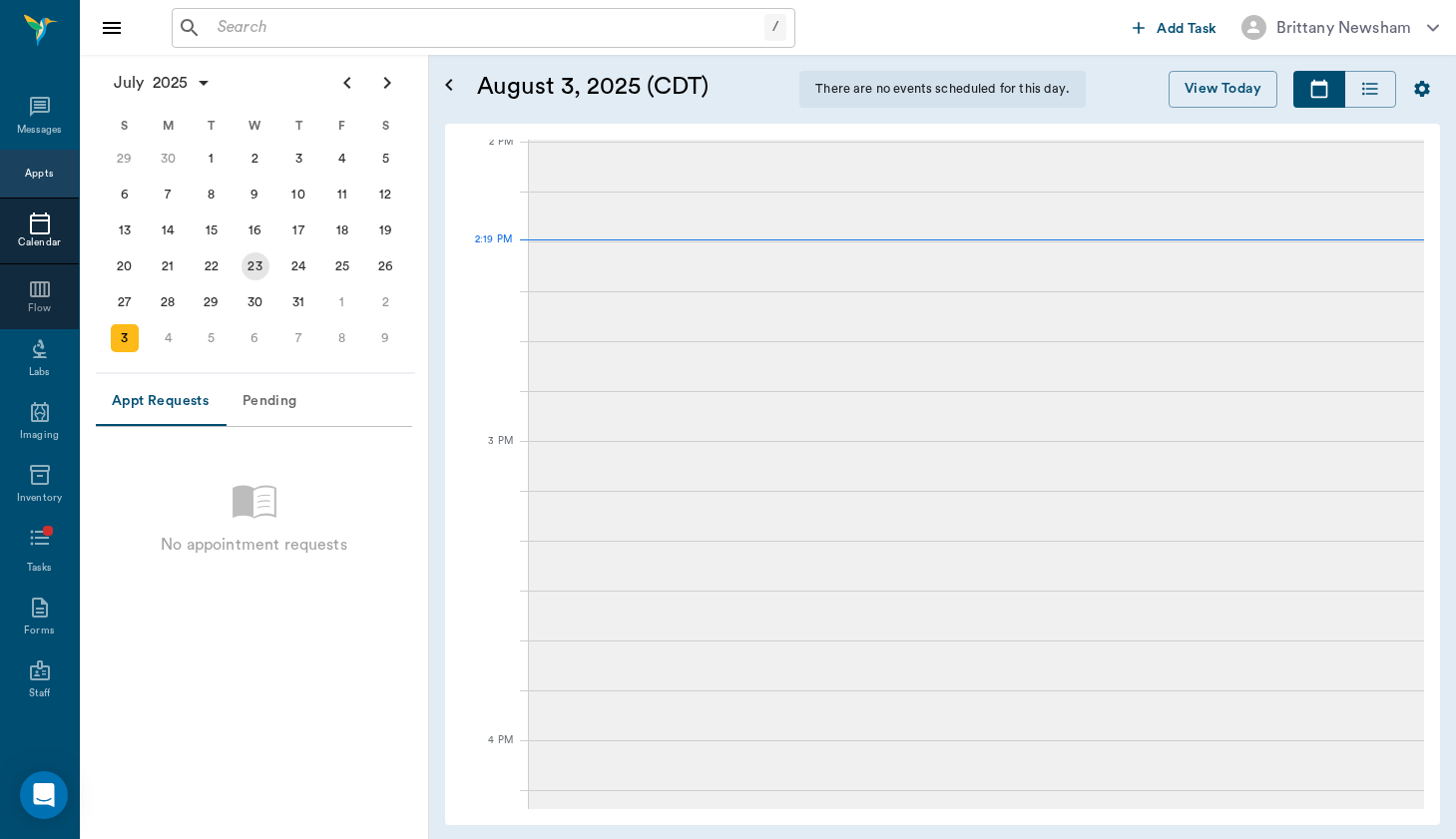 click on "23" at bounding box center [255, 266] 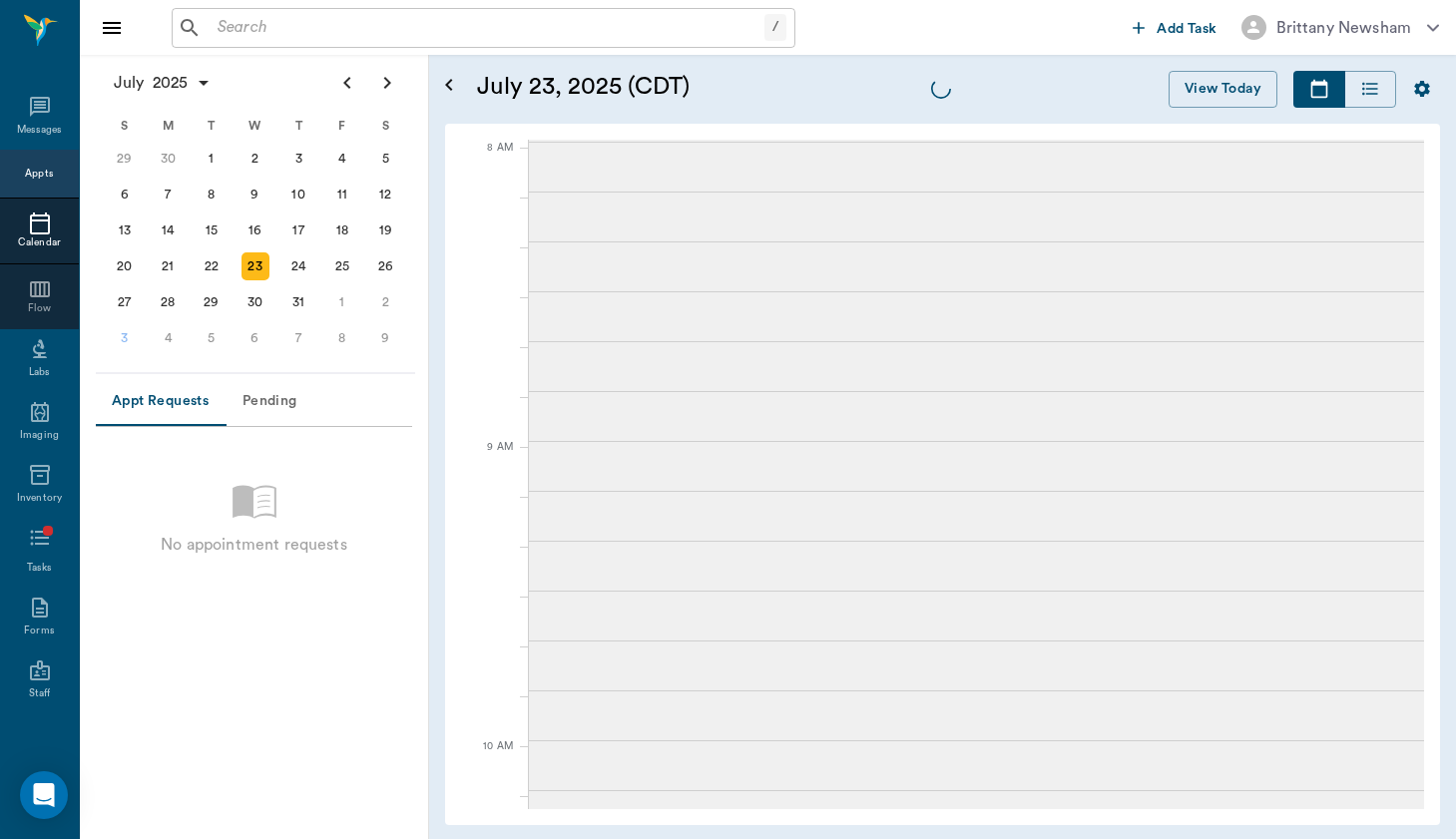 scroll, scrollTop: 0, scrollLeft: 0, axis: both 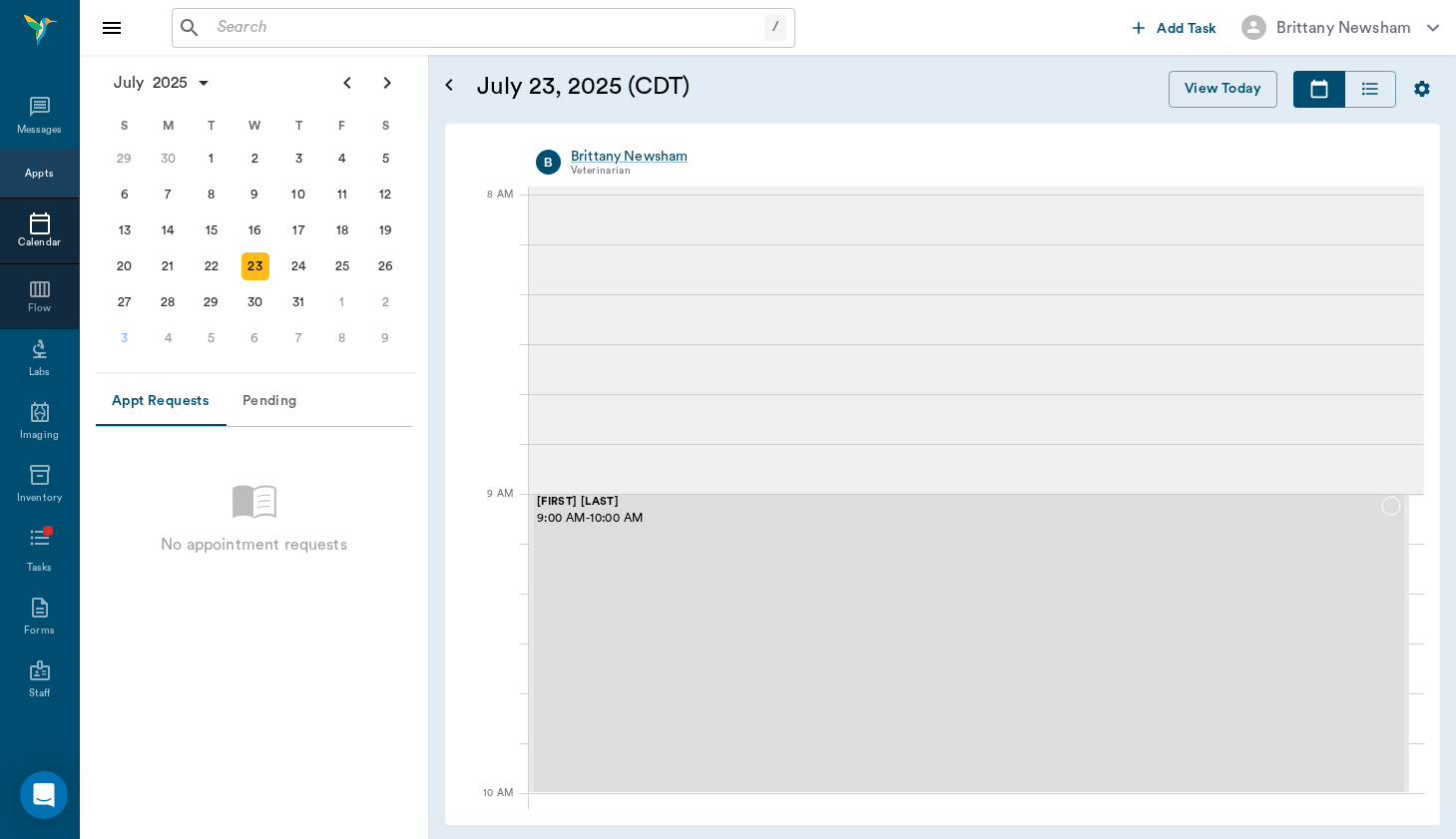 click at bounding box center [487, 28] 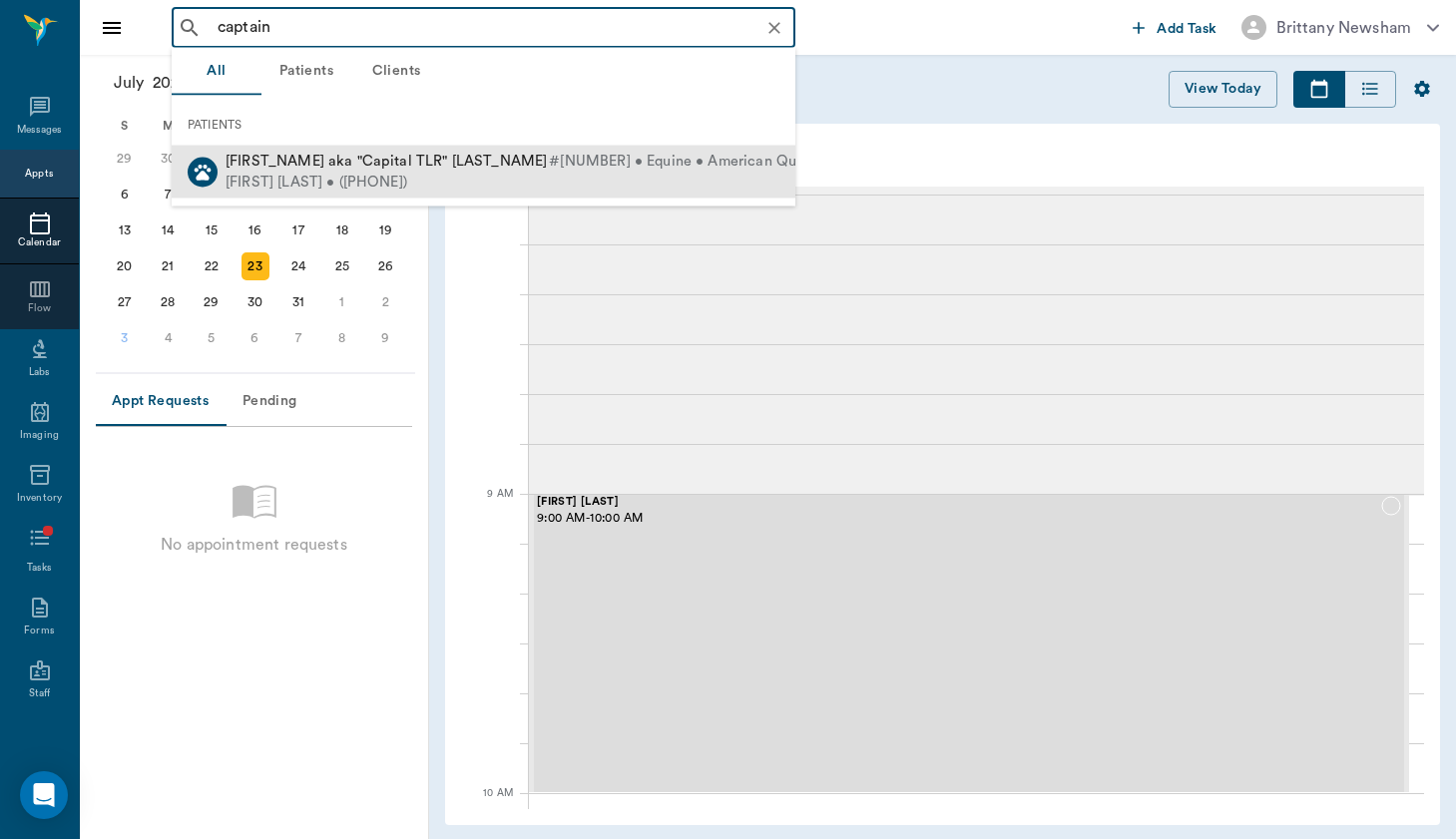 click on "[FIRST] AKA "[NICKNAME]" [LAST] #00094_P01 • Equine • American Quarter Horse • ACTIVE [LAST] • ([PHONE])" at bounding box center [483, 172] 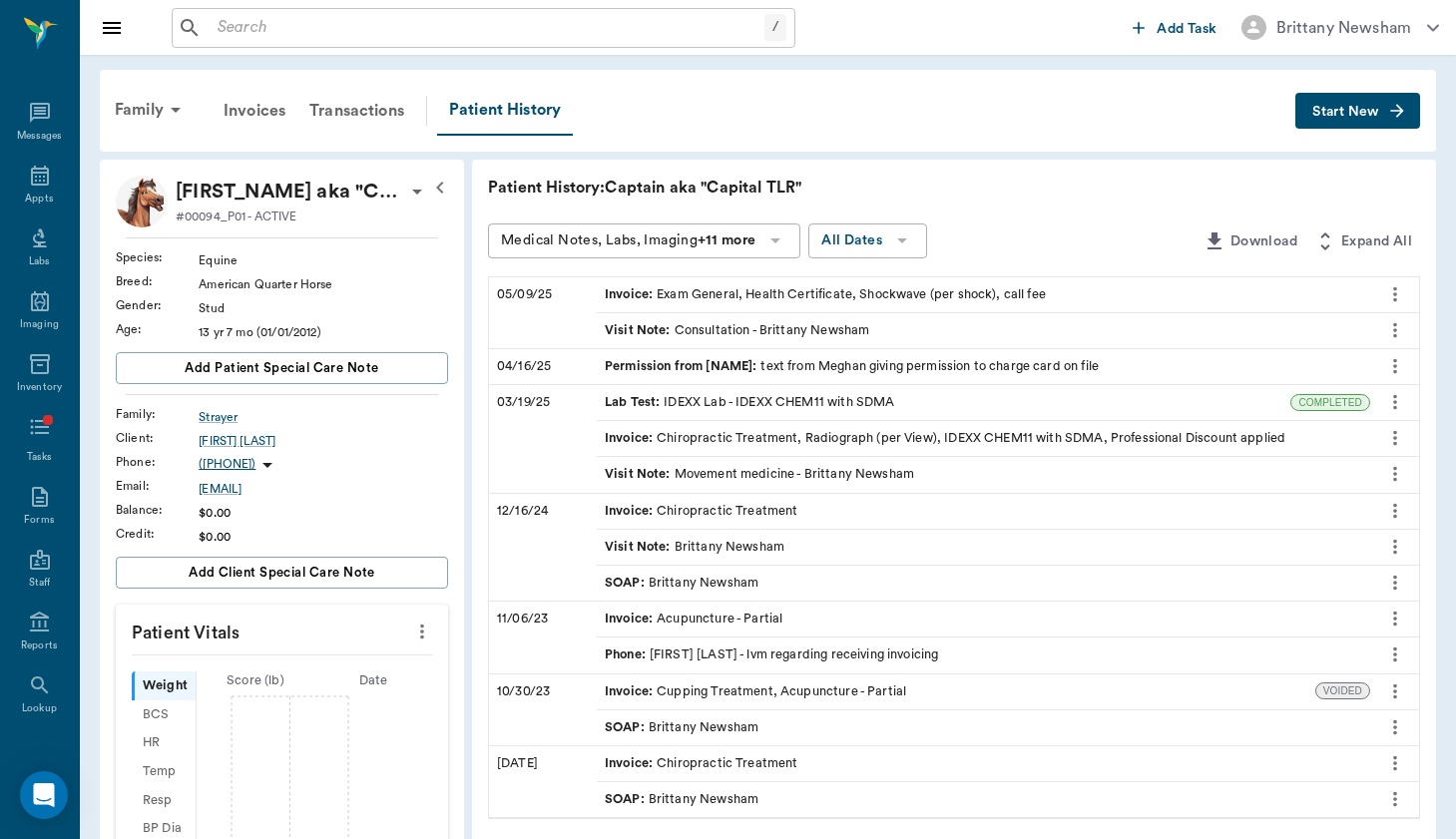 click at bounding box center (487, 28) 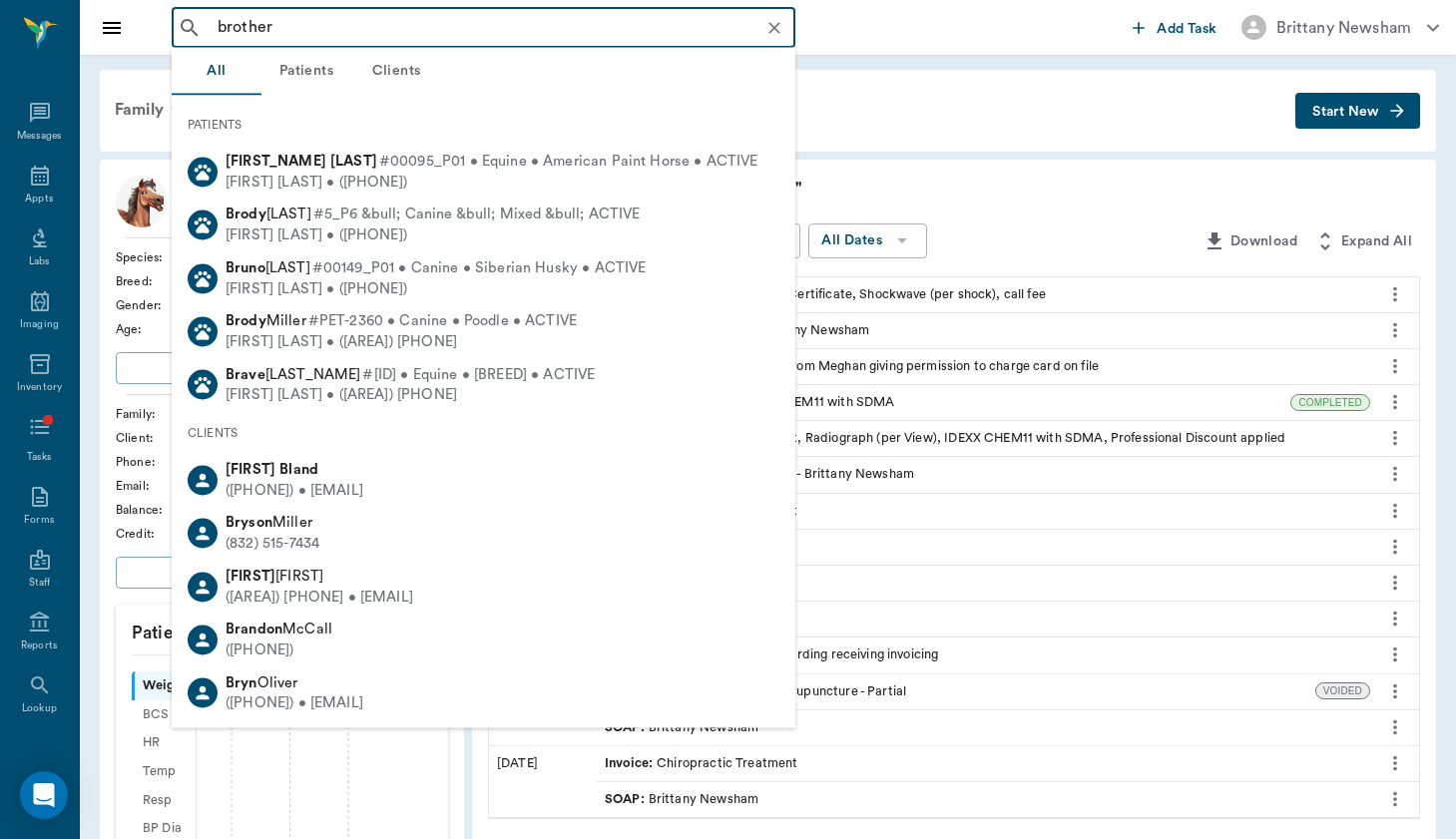 type on "brother" 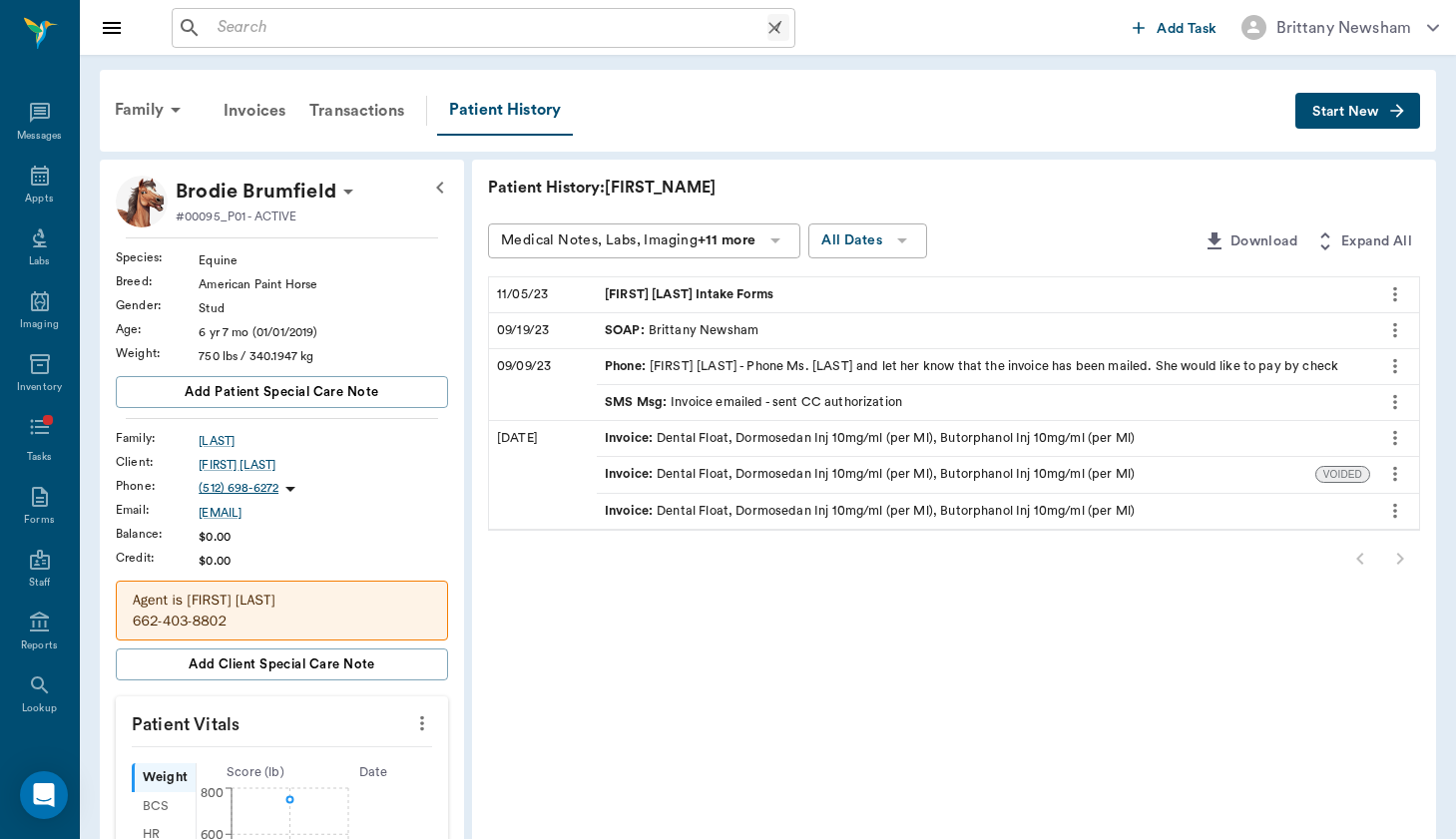 click at bounding box center [488, 28] 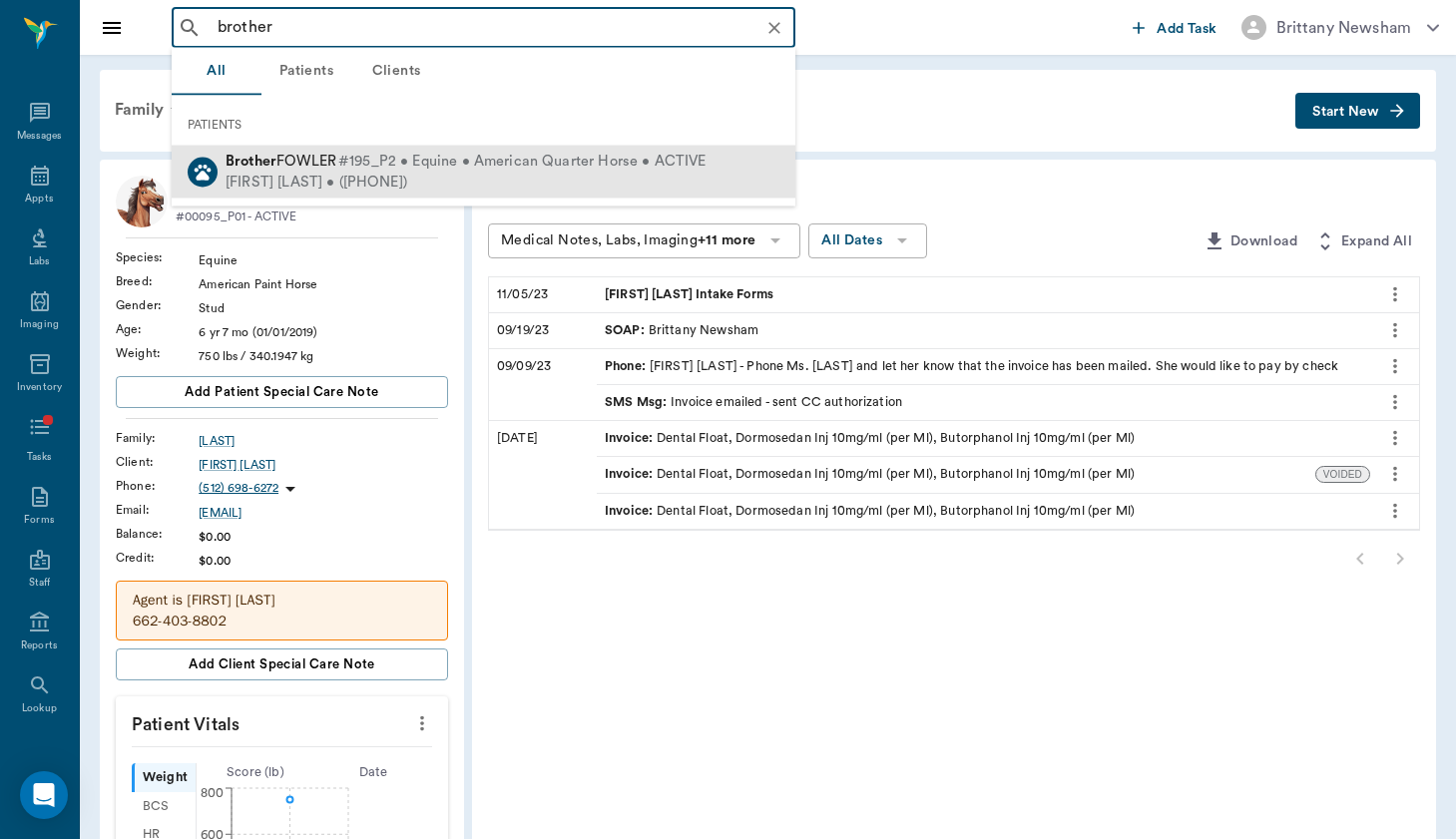 click on "[FIRST] [LAST] • ([PHONE])" at bounding box center [465, 182] 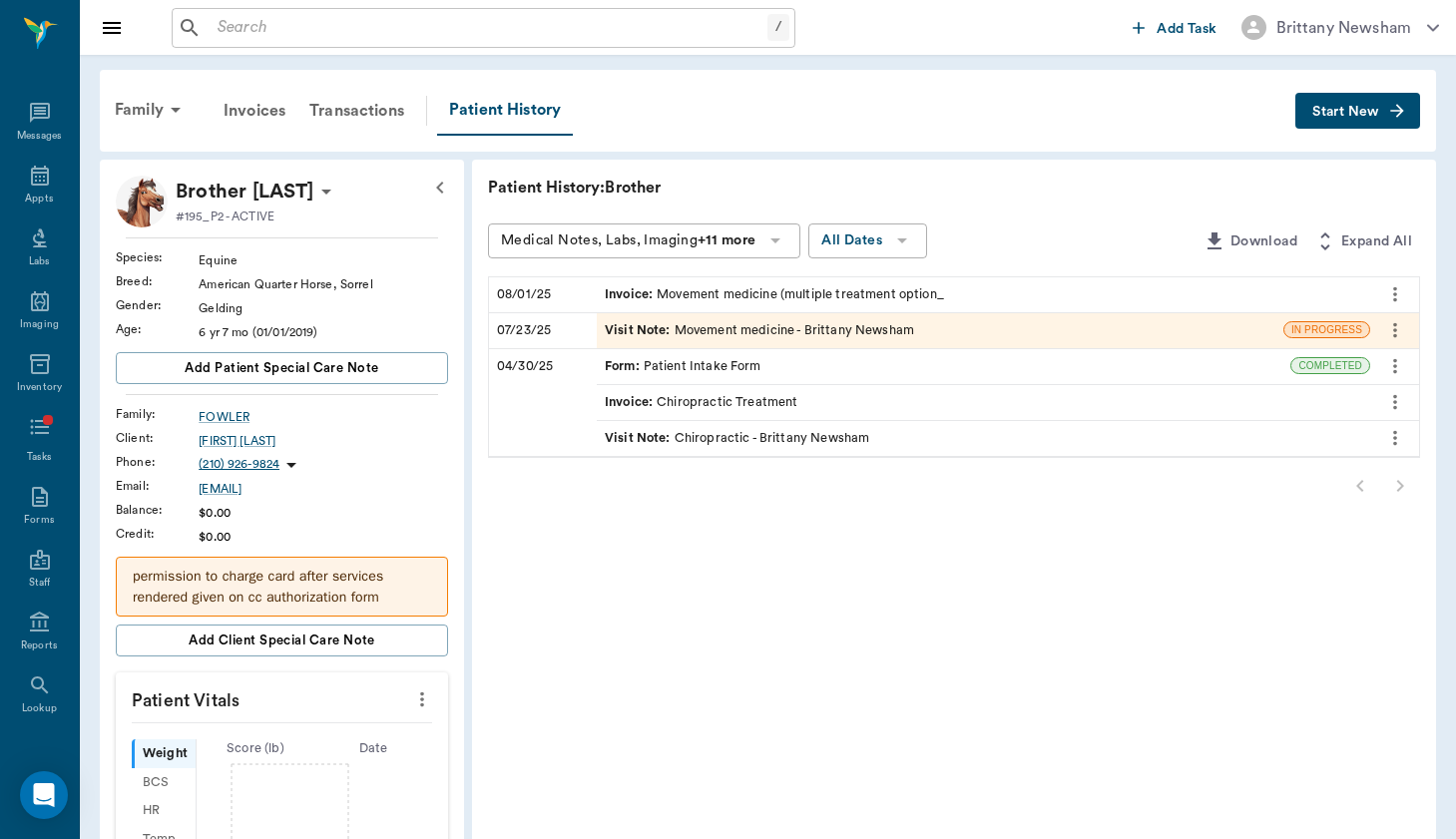 click on "Visit Note : Movement medicine - Brittany Newsham" at bounding box center [759, 330] 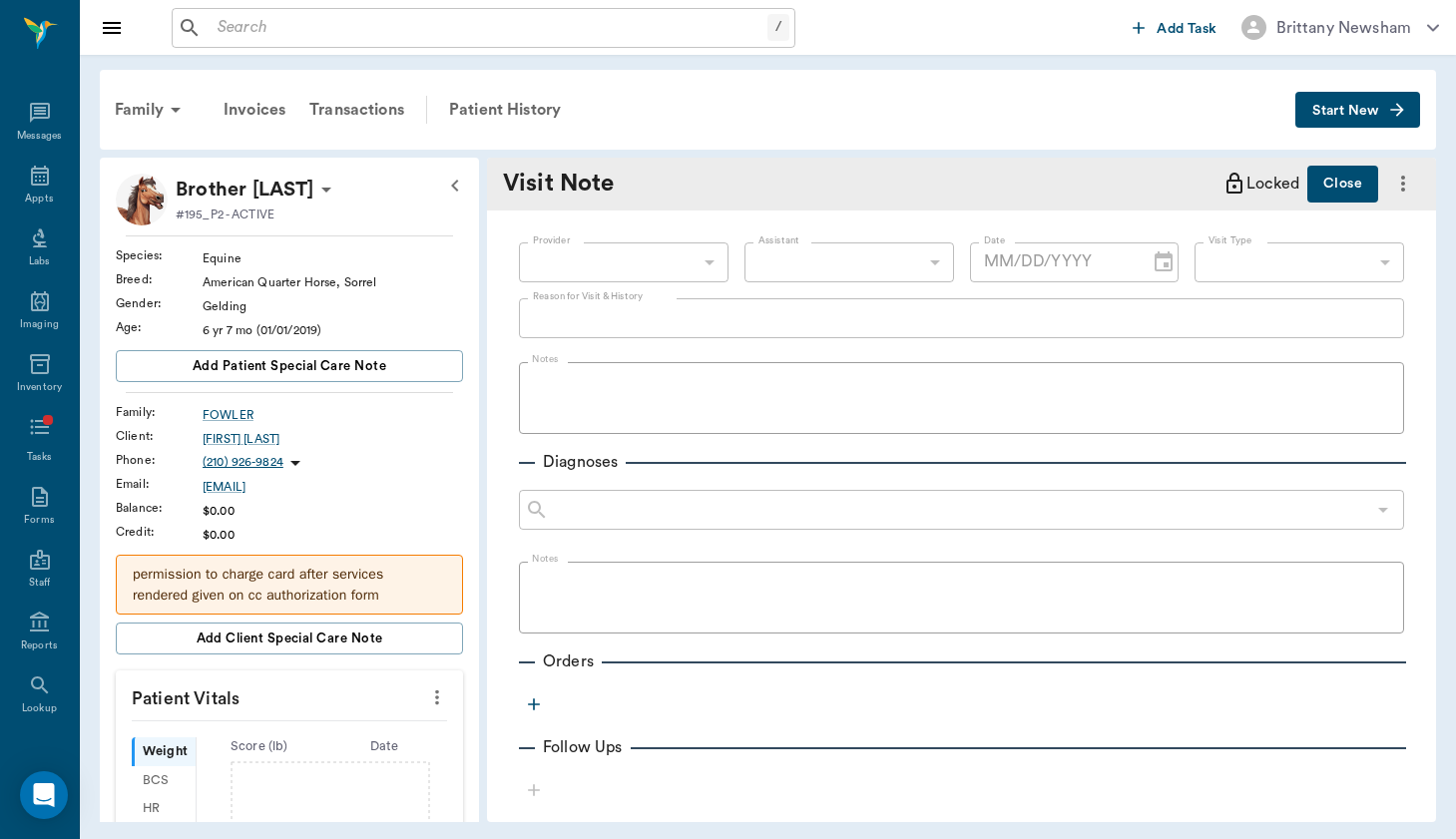 type on "649b3e03b5bc7e03f9326794" 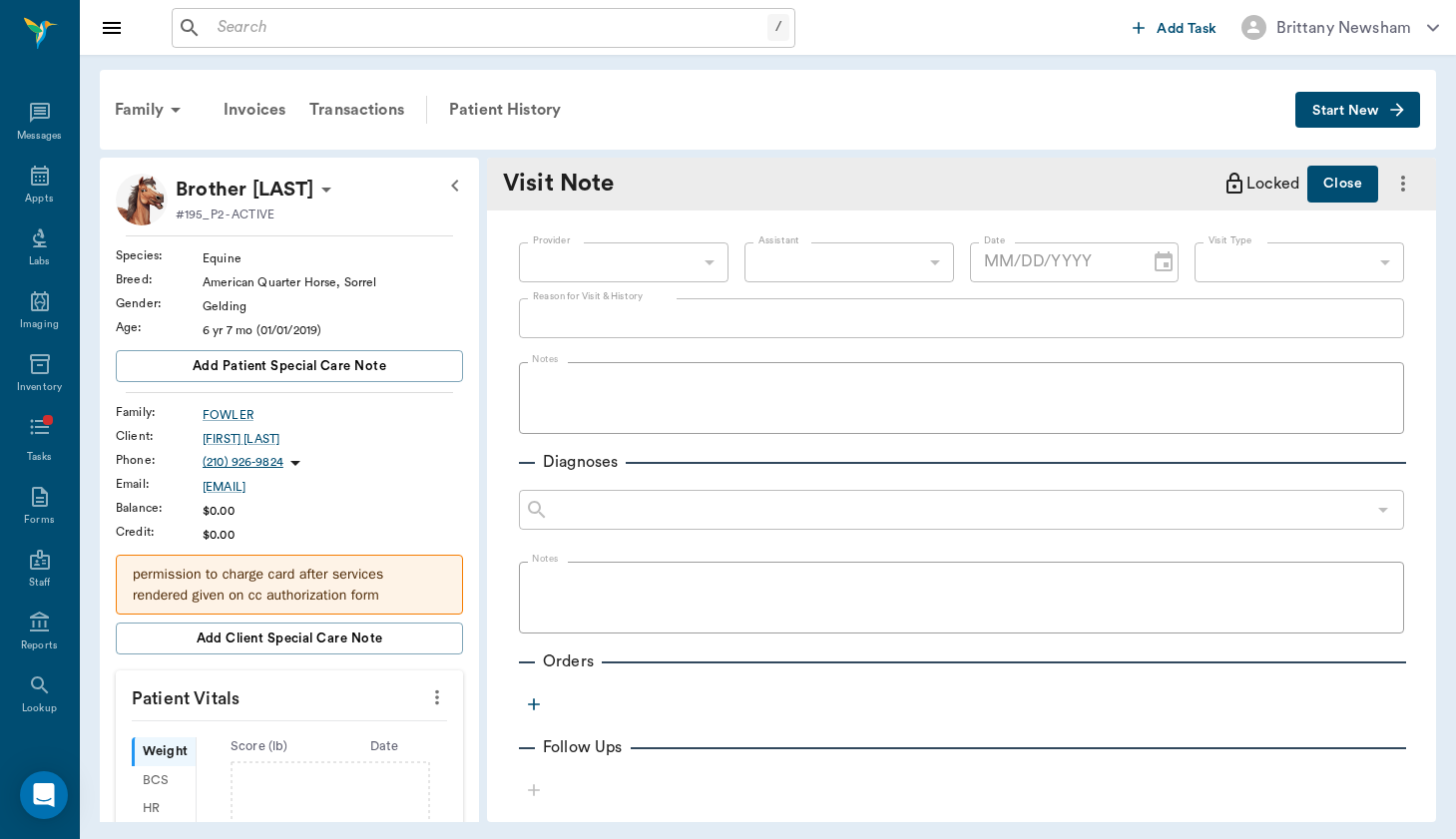 type on "07/23/2025" 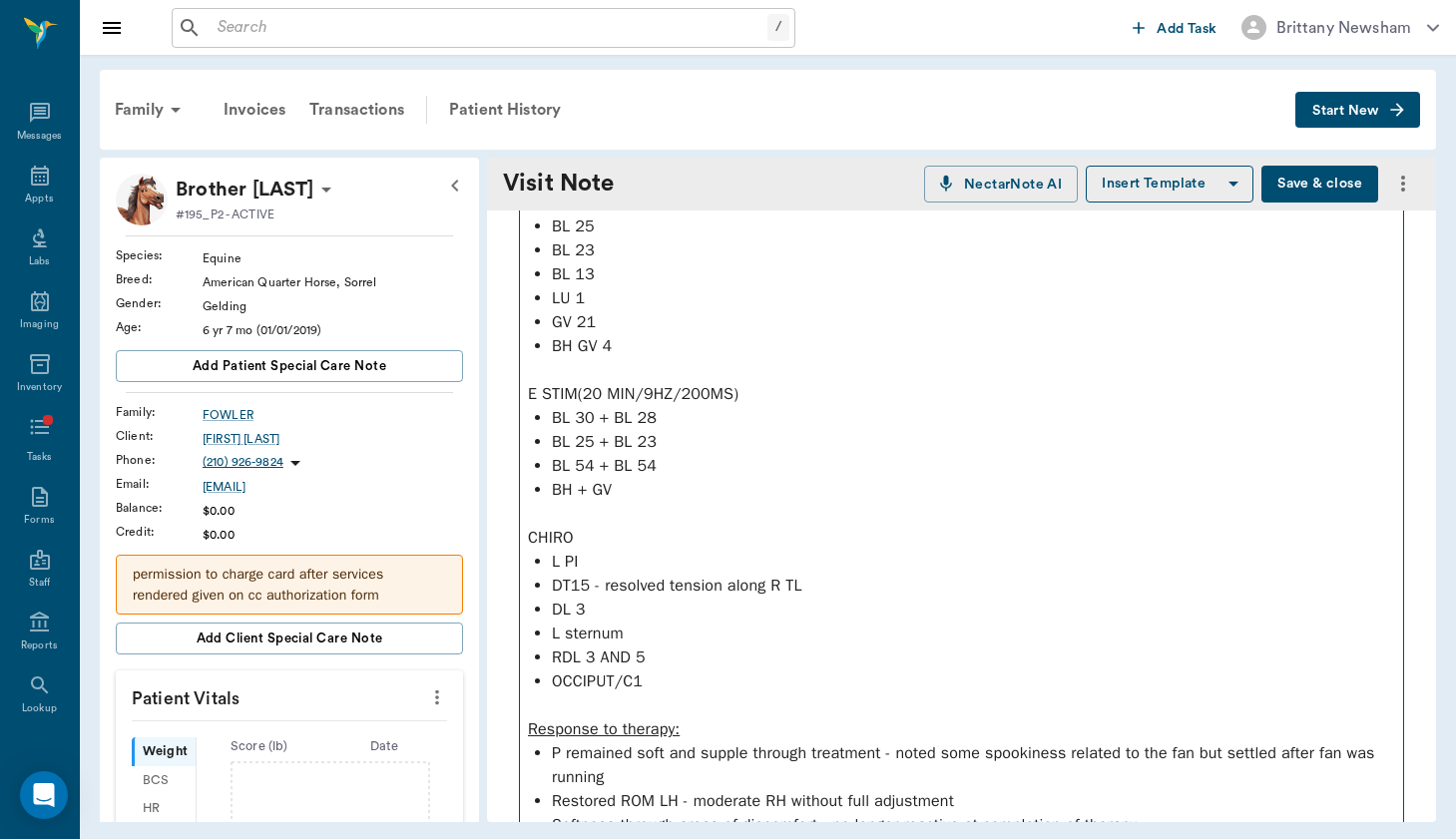 scroll, scrollTop: 480, scrollLeft: 0, axis: vertical 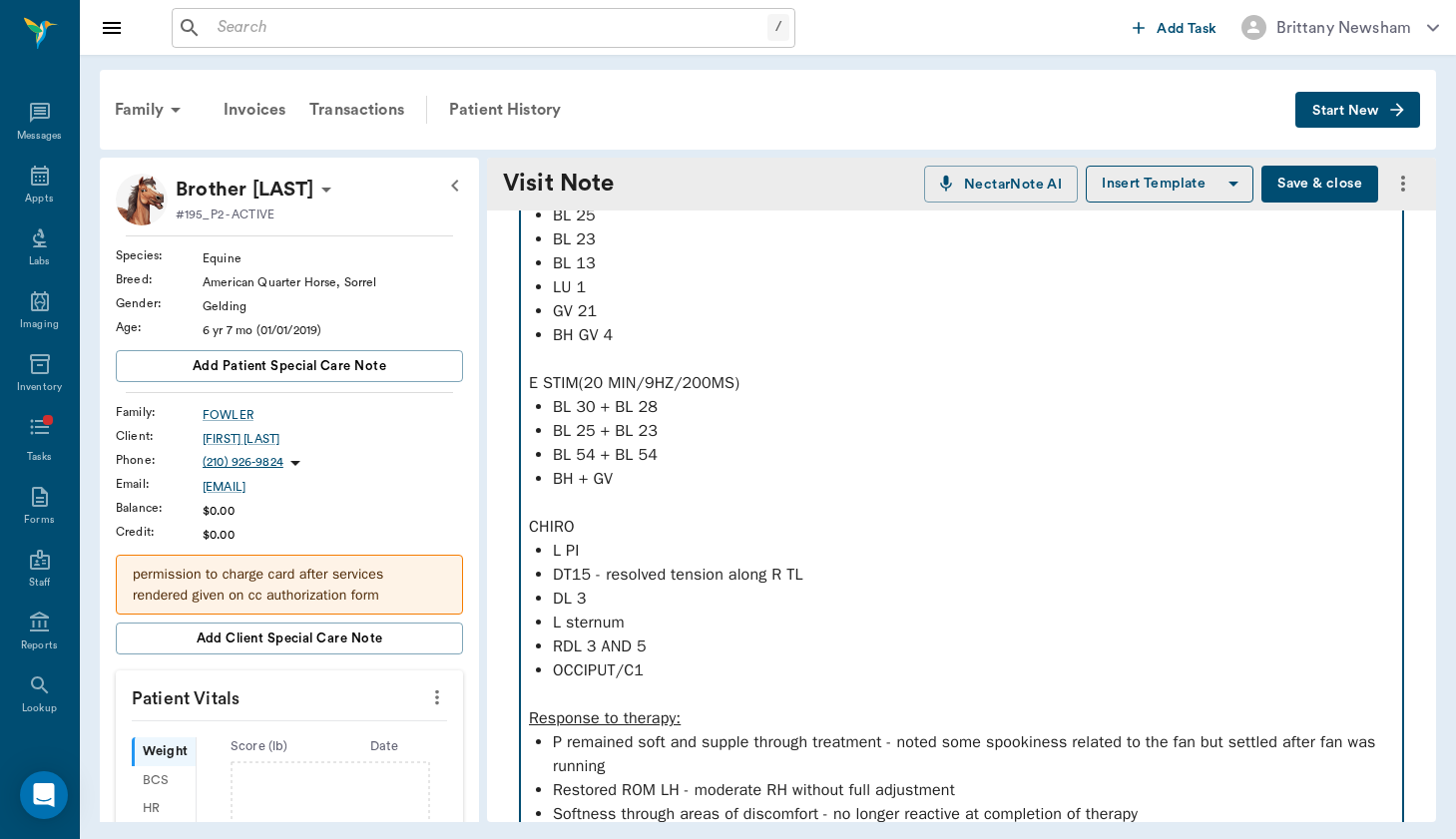 click on "DT15 - resolved tension along R TL" at bounding box center (973, 575) 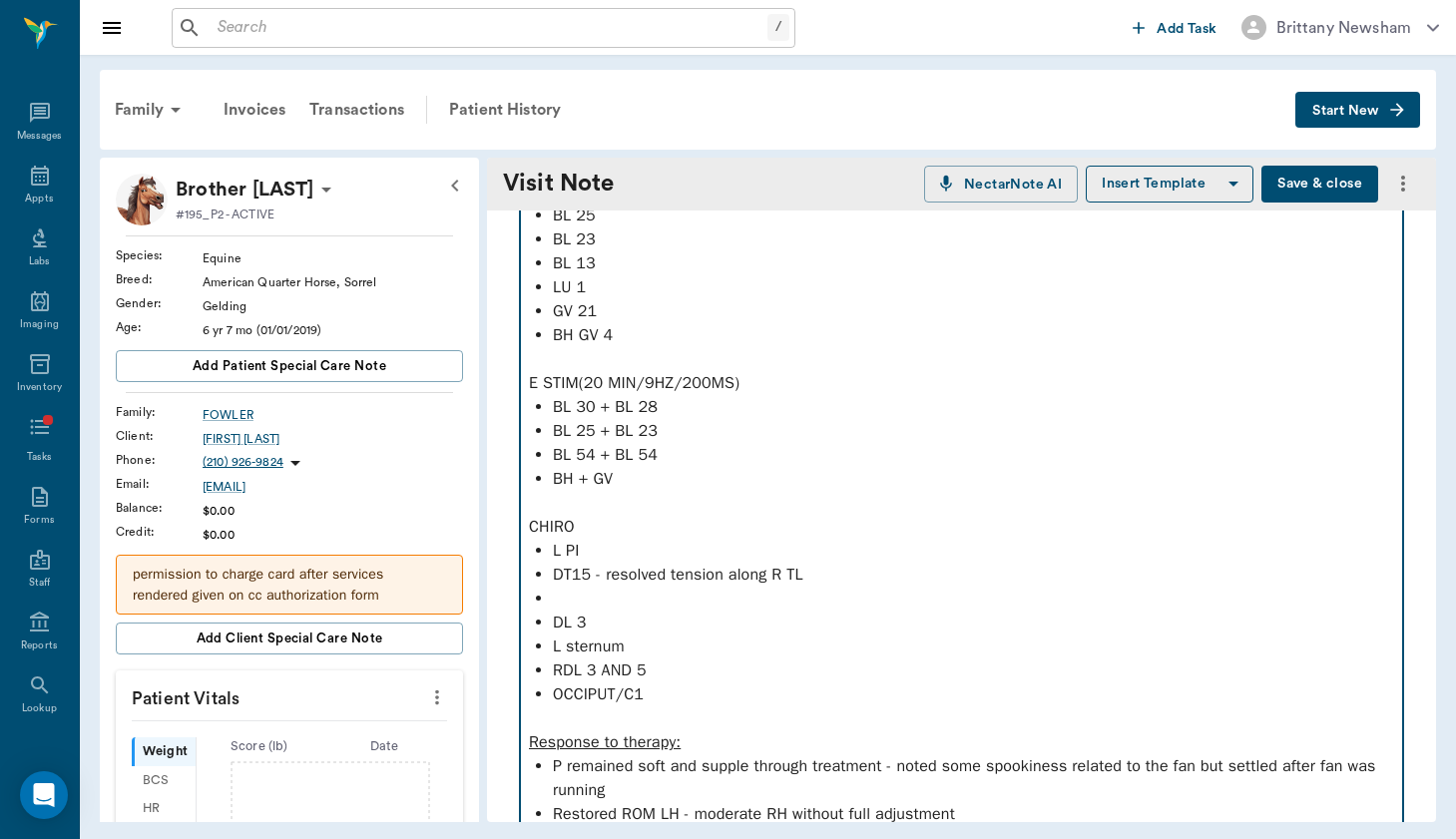 type 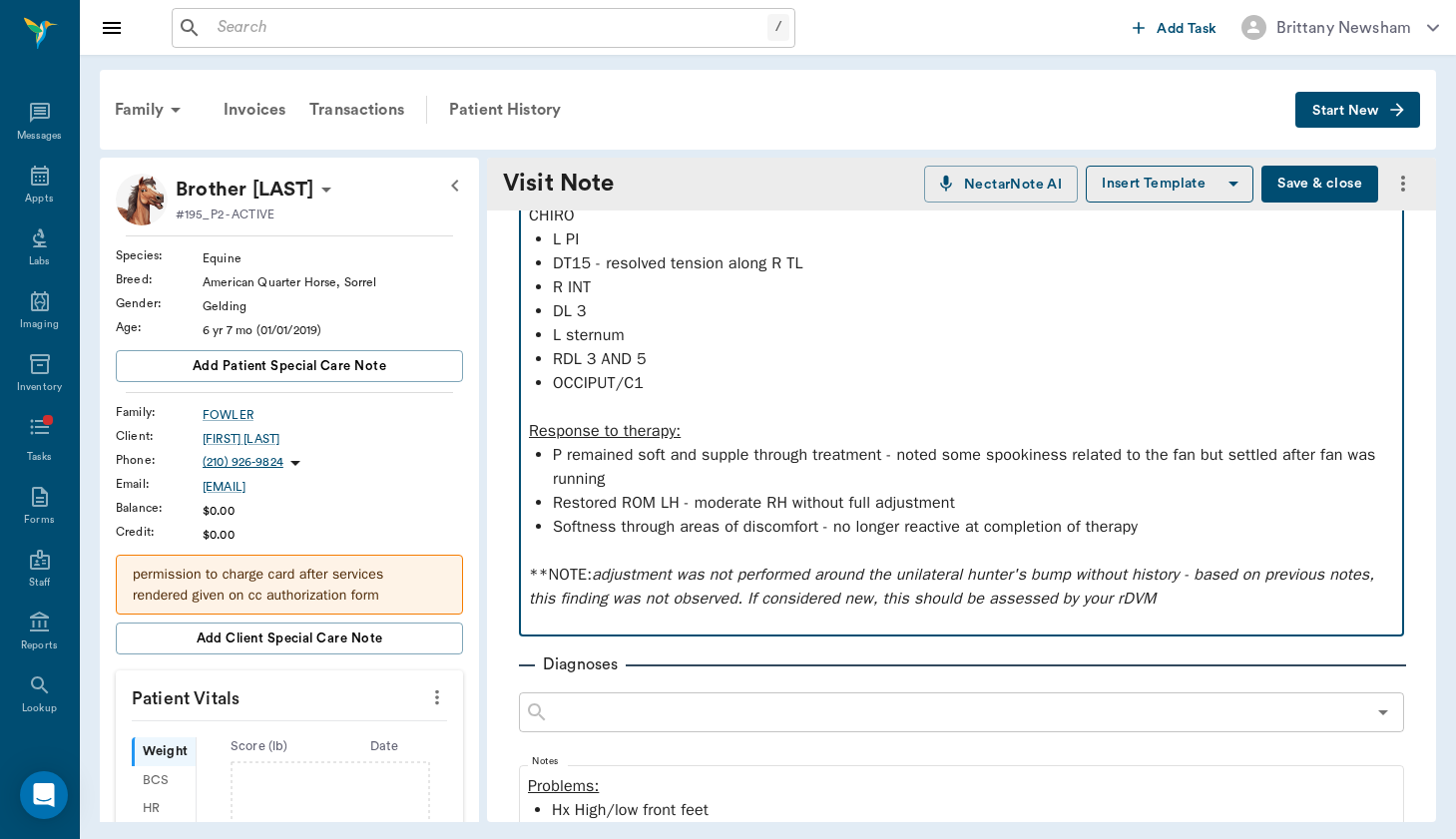 scroll, scrollTop: 801, scrollLeft: 0, axis: vertical 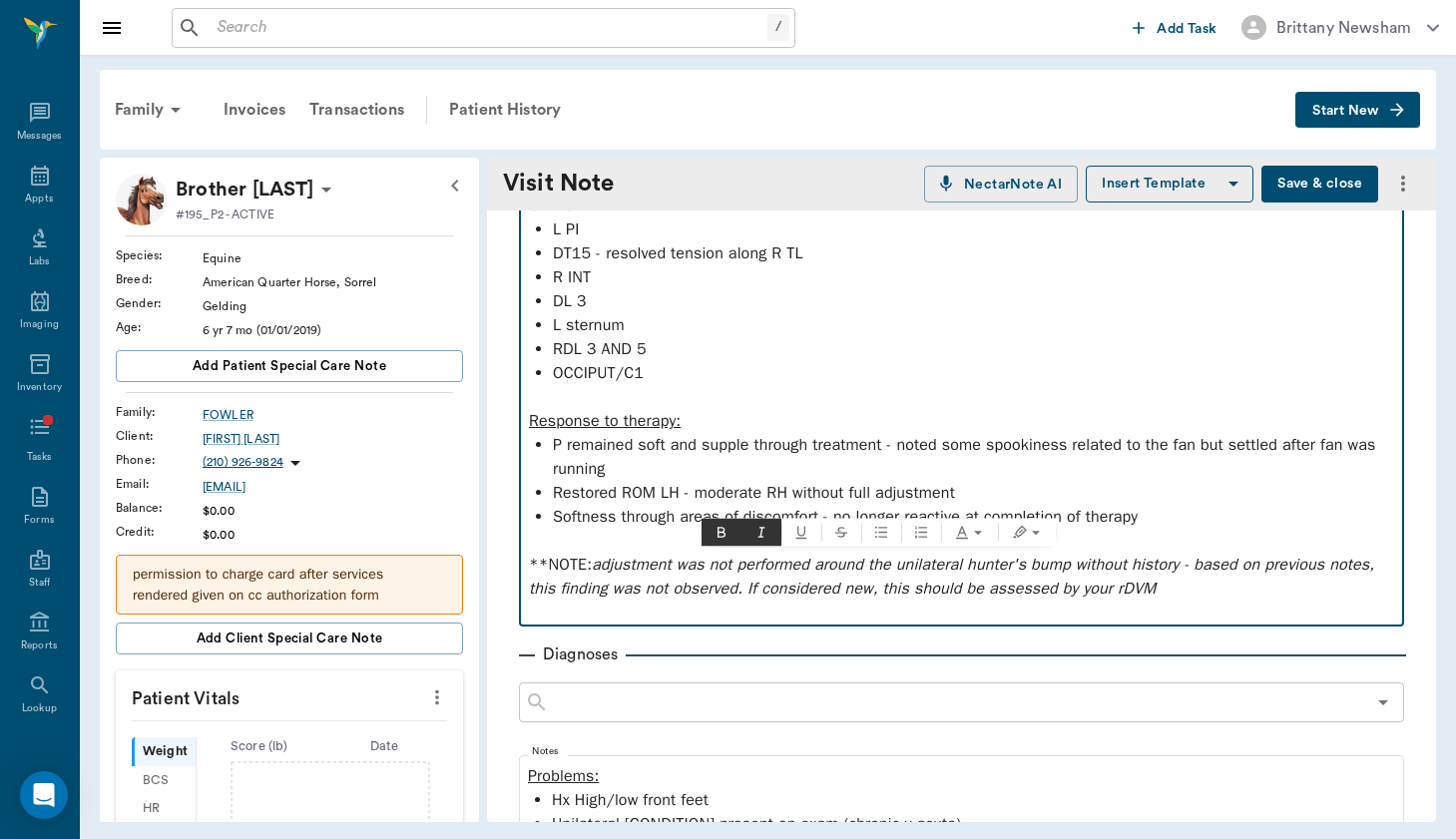 drag, startPoint x: 1236, startPoint y: 587, endPoint x: 378, endPoint y: 559, distance: 858.4568 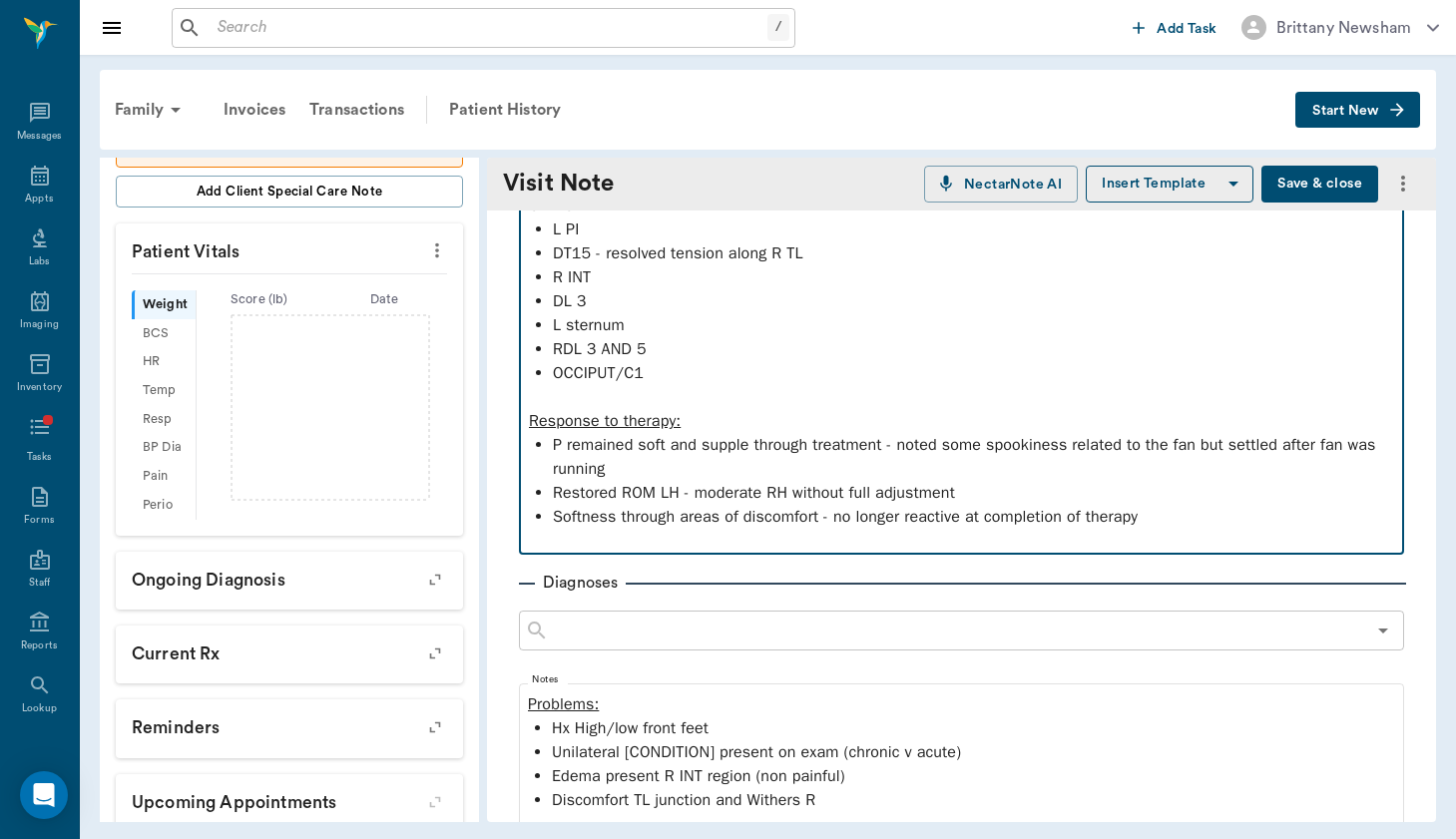 scroll, scrollTop: 470, scrollLeft: 0, axis: vertical 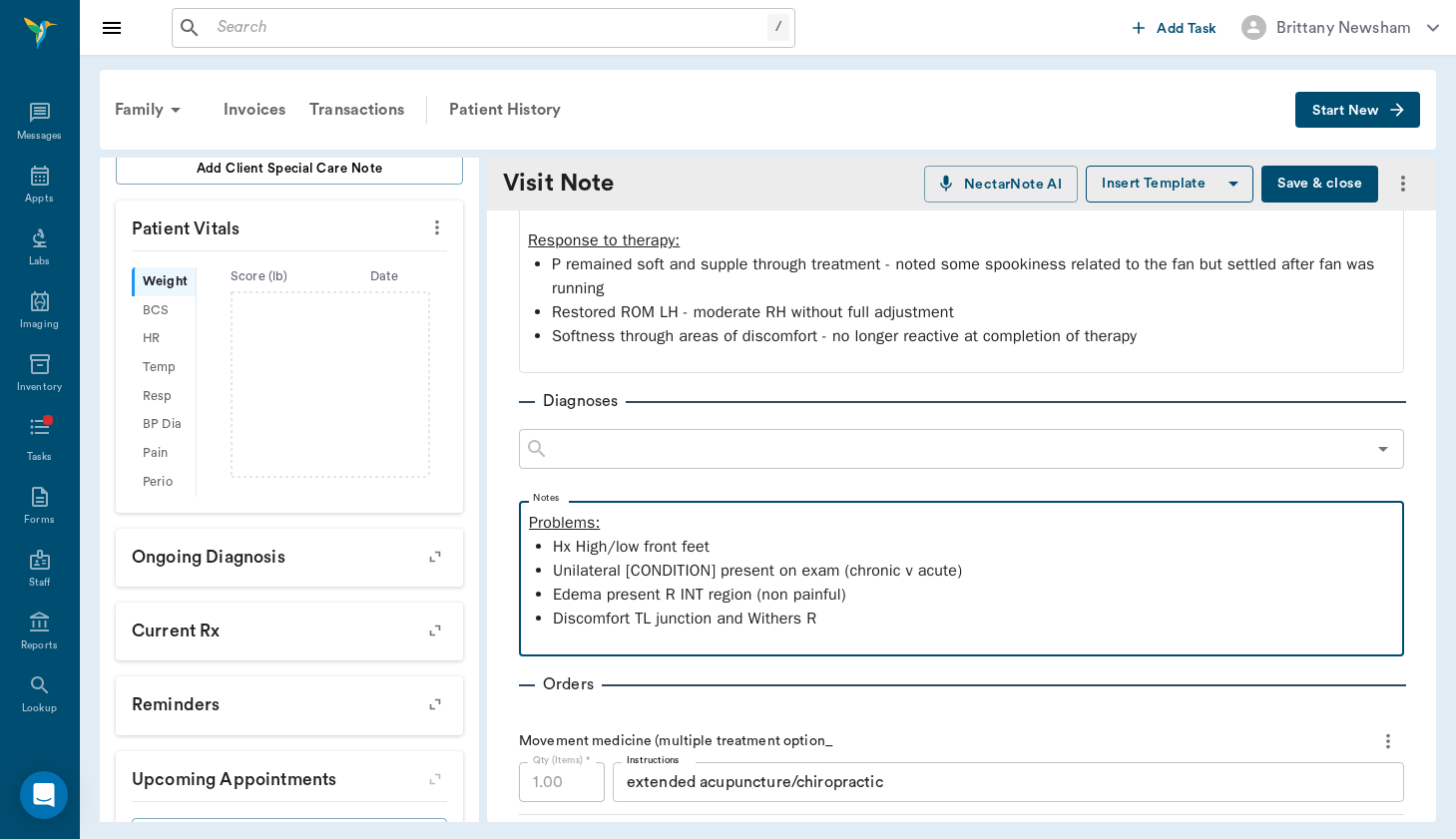 click on "Edema present R INT region (non painful)" at bounding box center (973, 595) 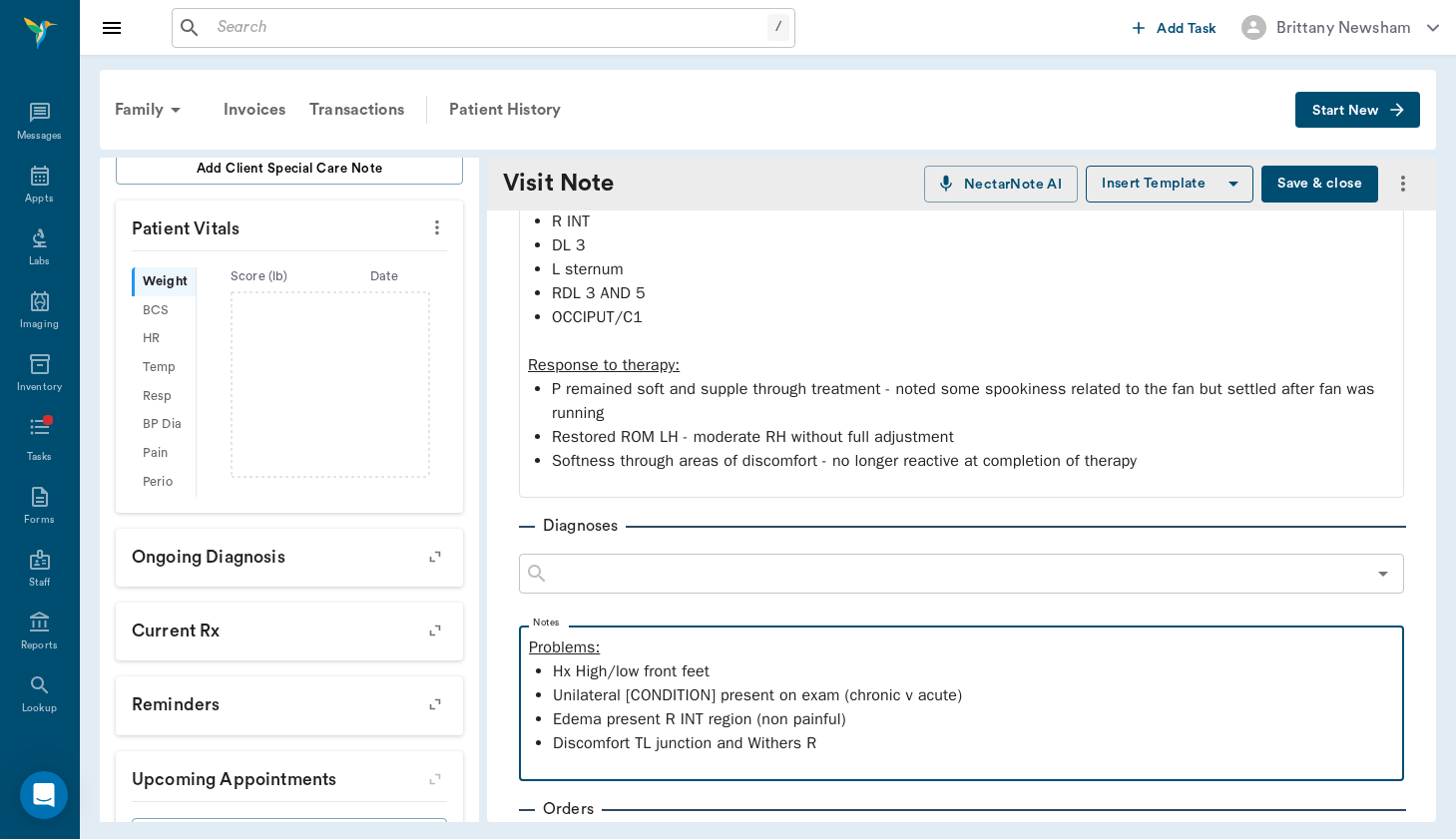 scroll, scrollTop: 829, scrollLeft: 0, axis: vertical 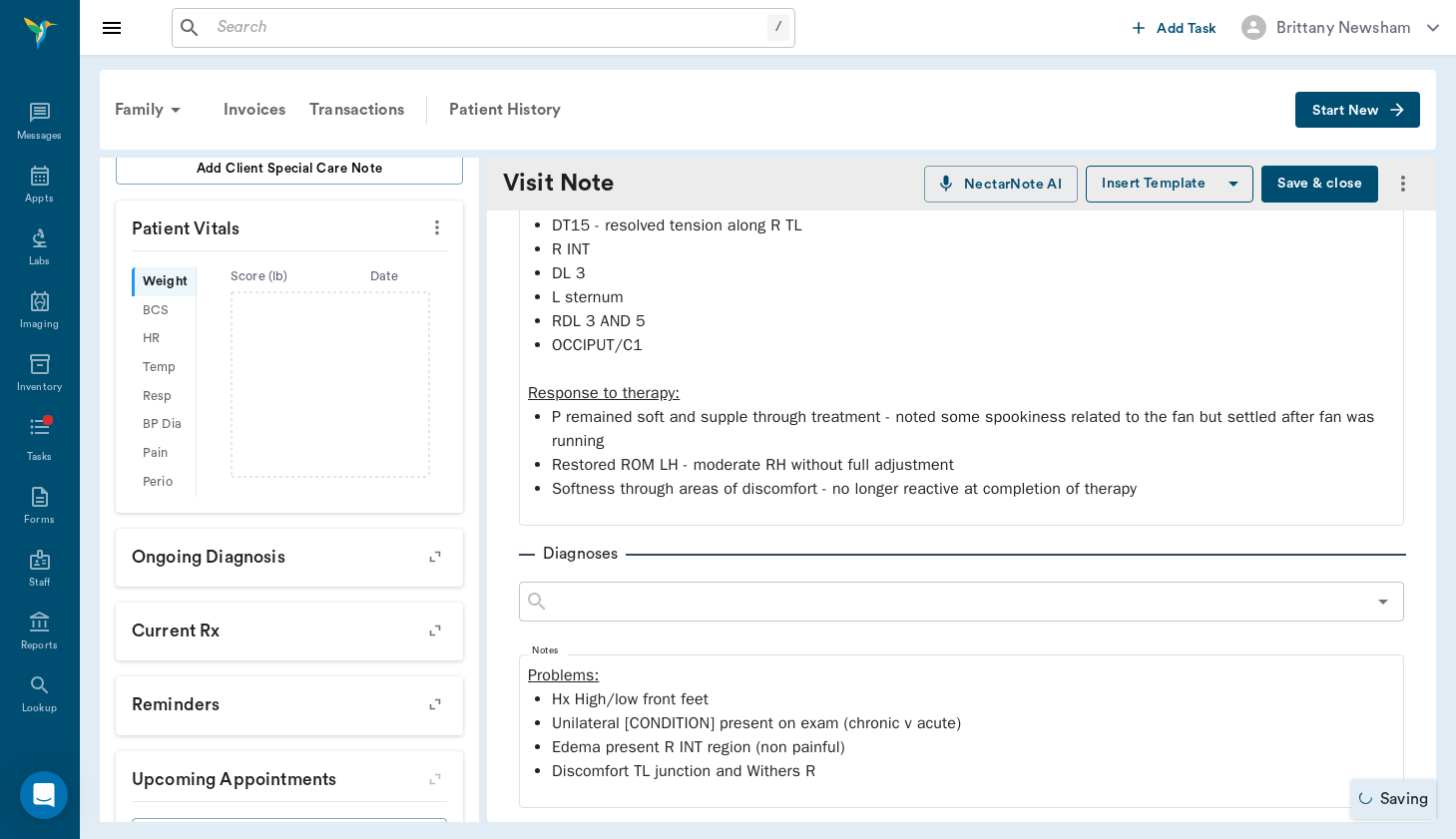click on "Save & close" at bounding box center (1319, 184) 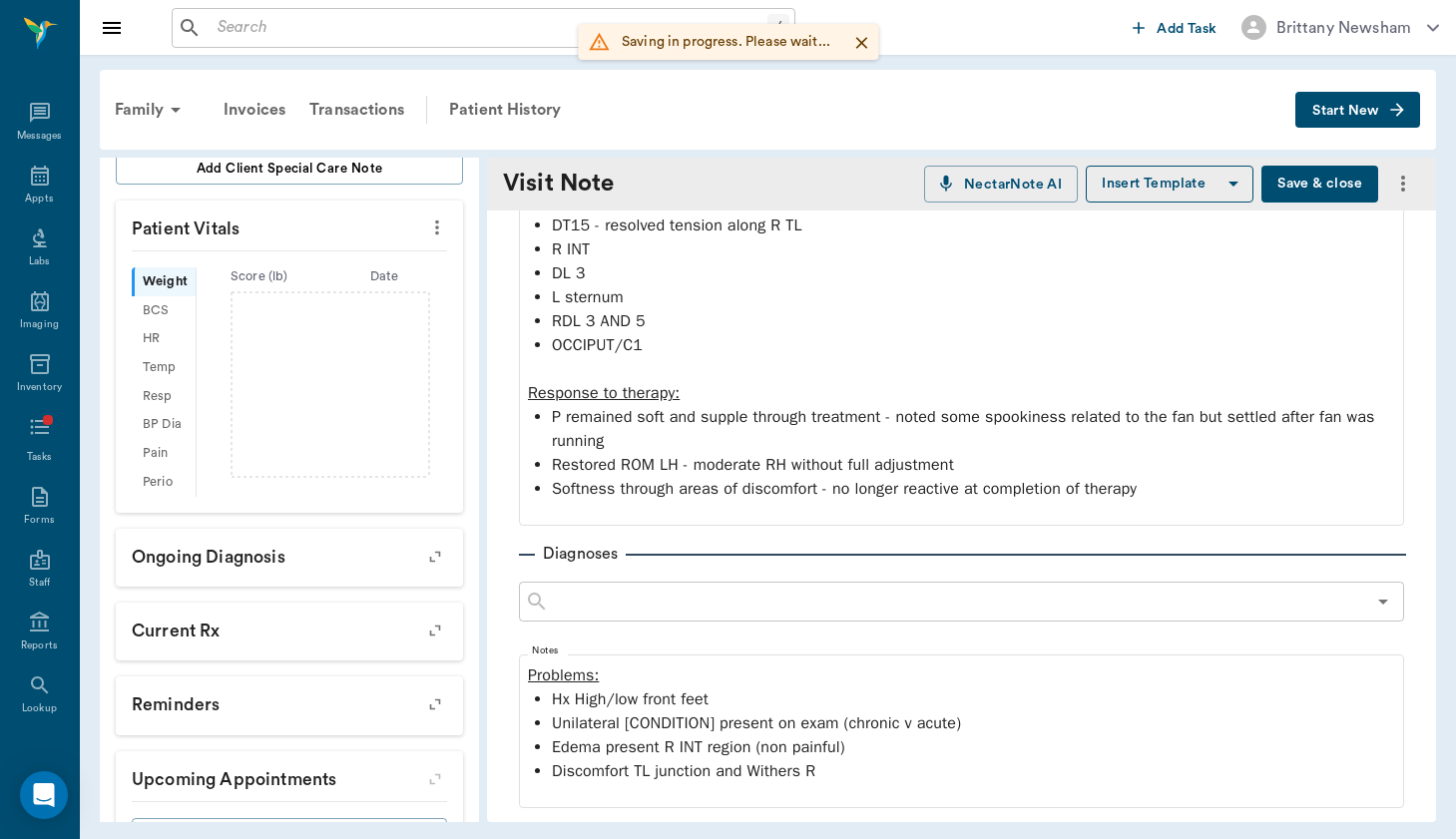 click 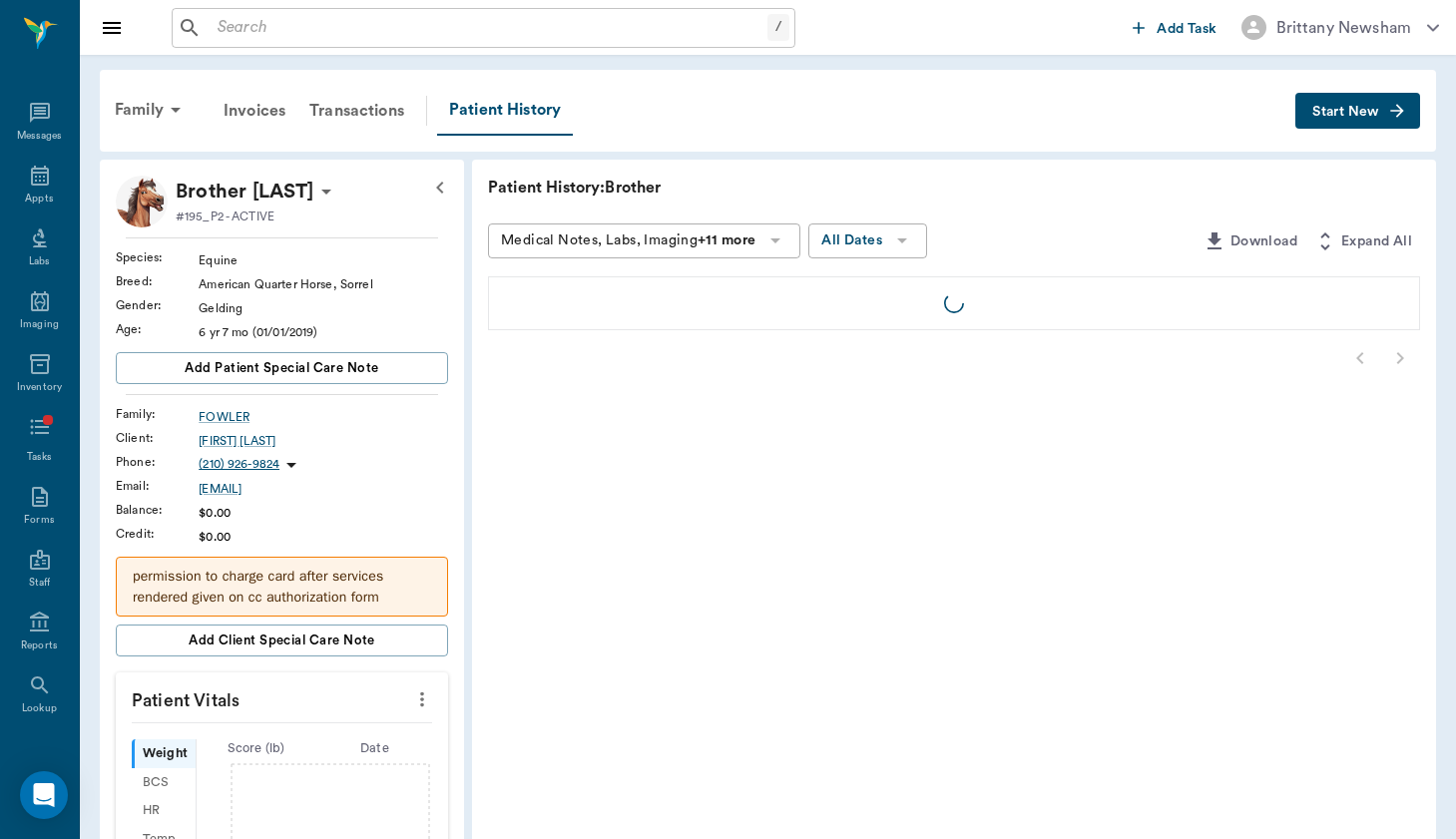 scroll, scrollTop: 0, scrollLeft: 0, axis: both 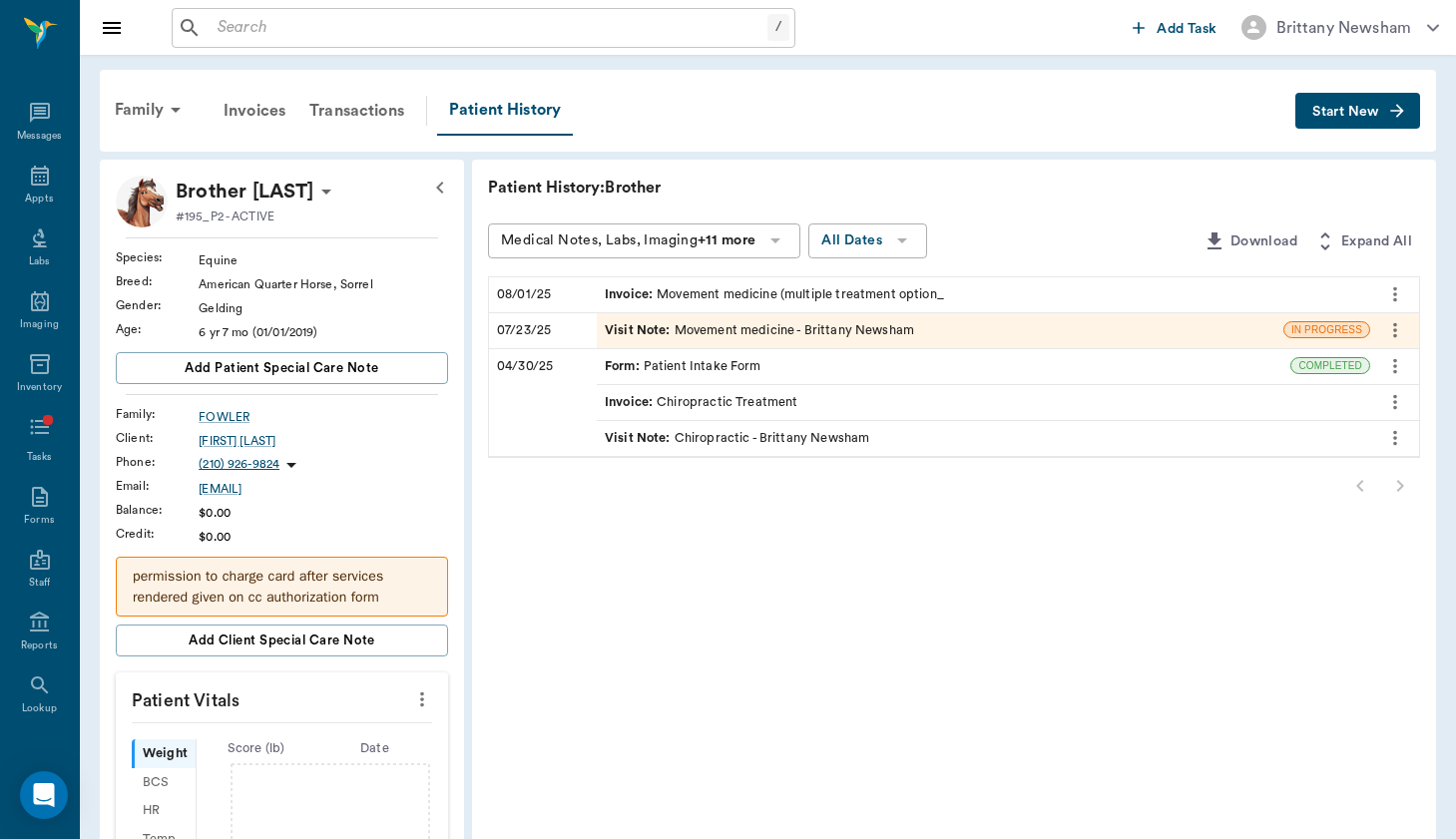 click 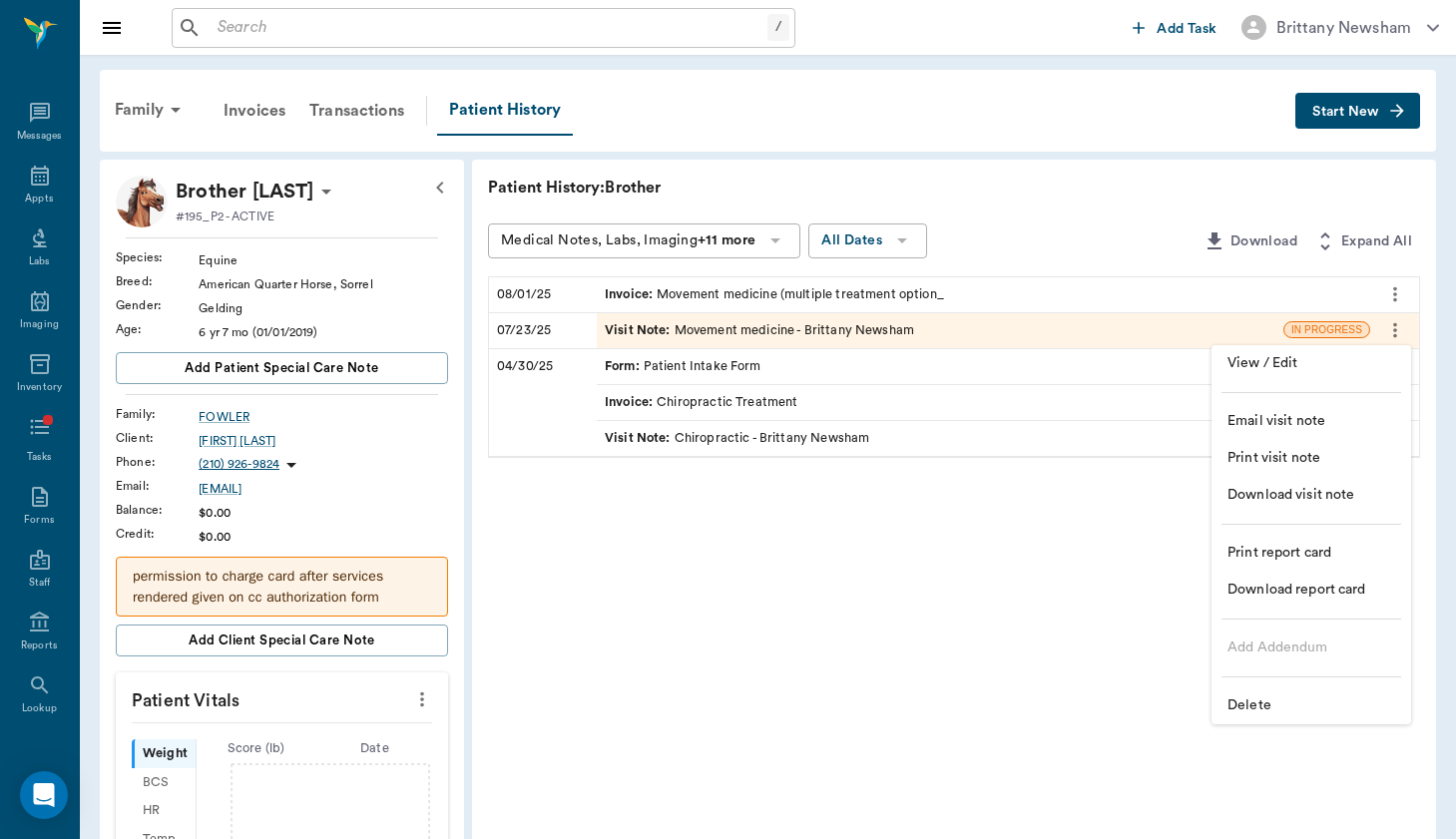 click on "Download visit note" at bounding box center [1311, 495] 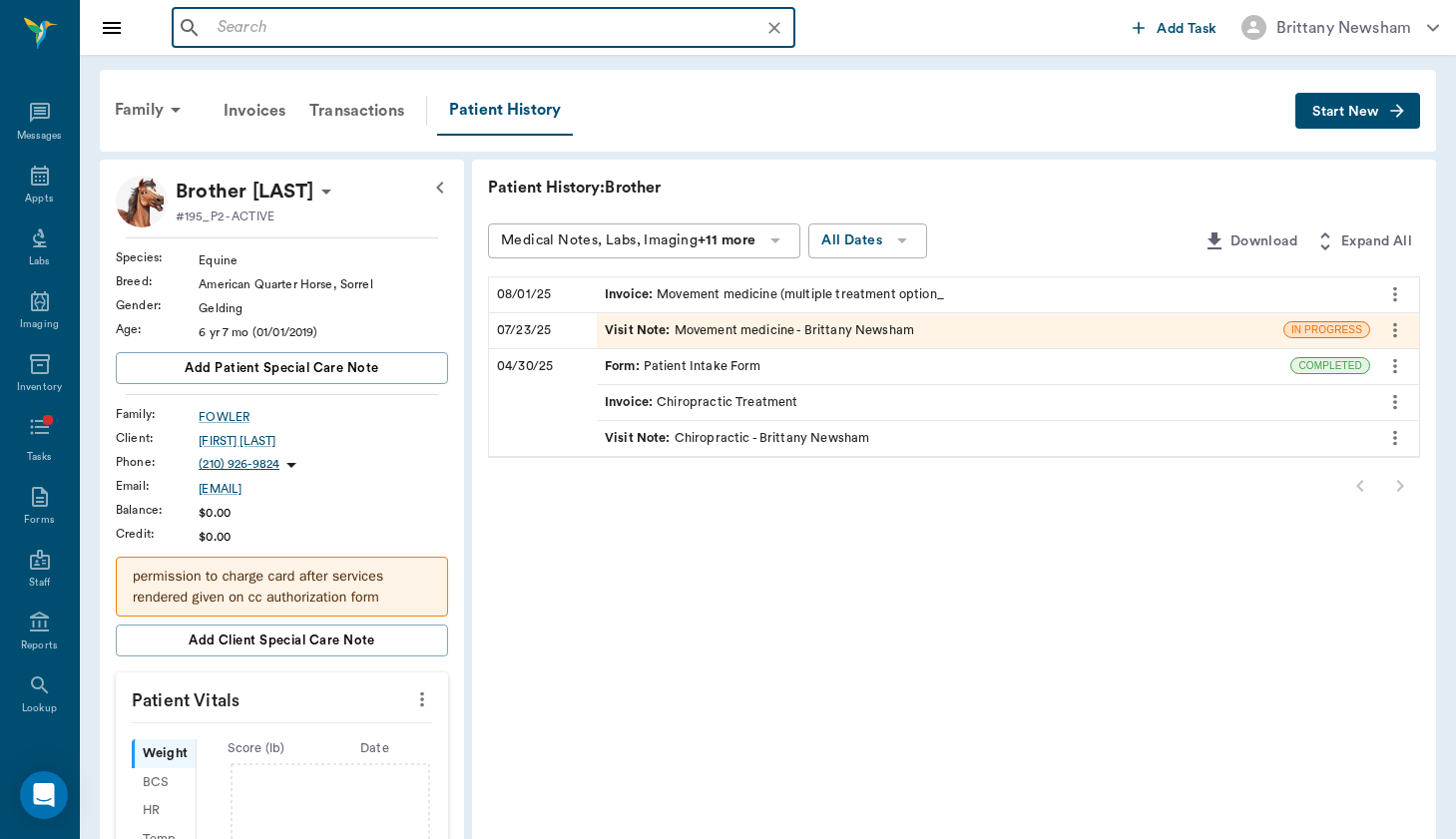 click at bounding box center (499, 28) 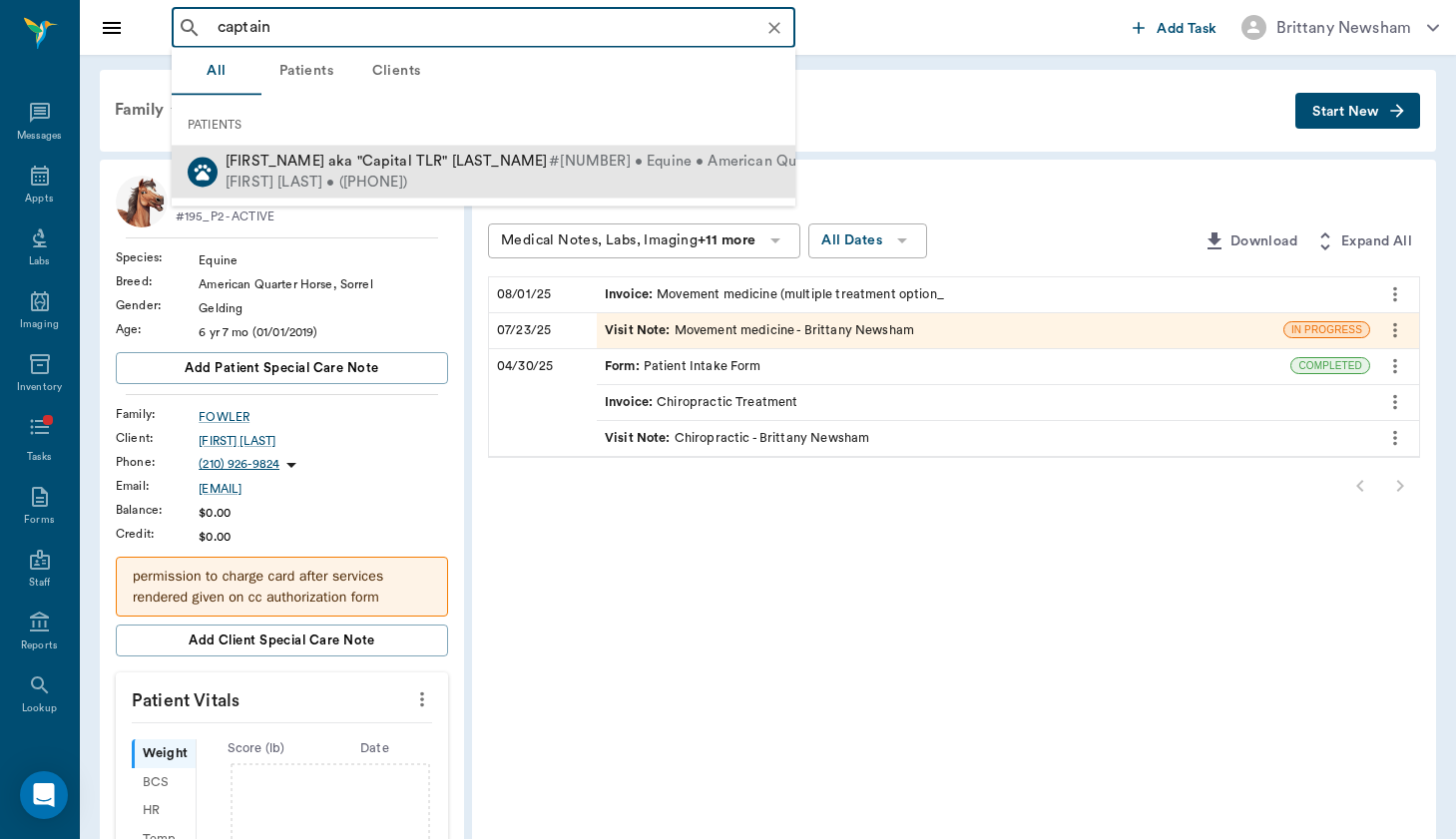 click on "[FIRST_NAME] aka "Capital TLR" [LAST_NAME]" at bounding box center (386, 161) 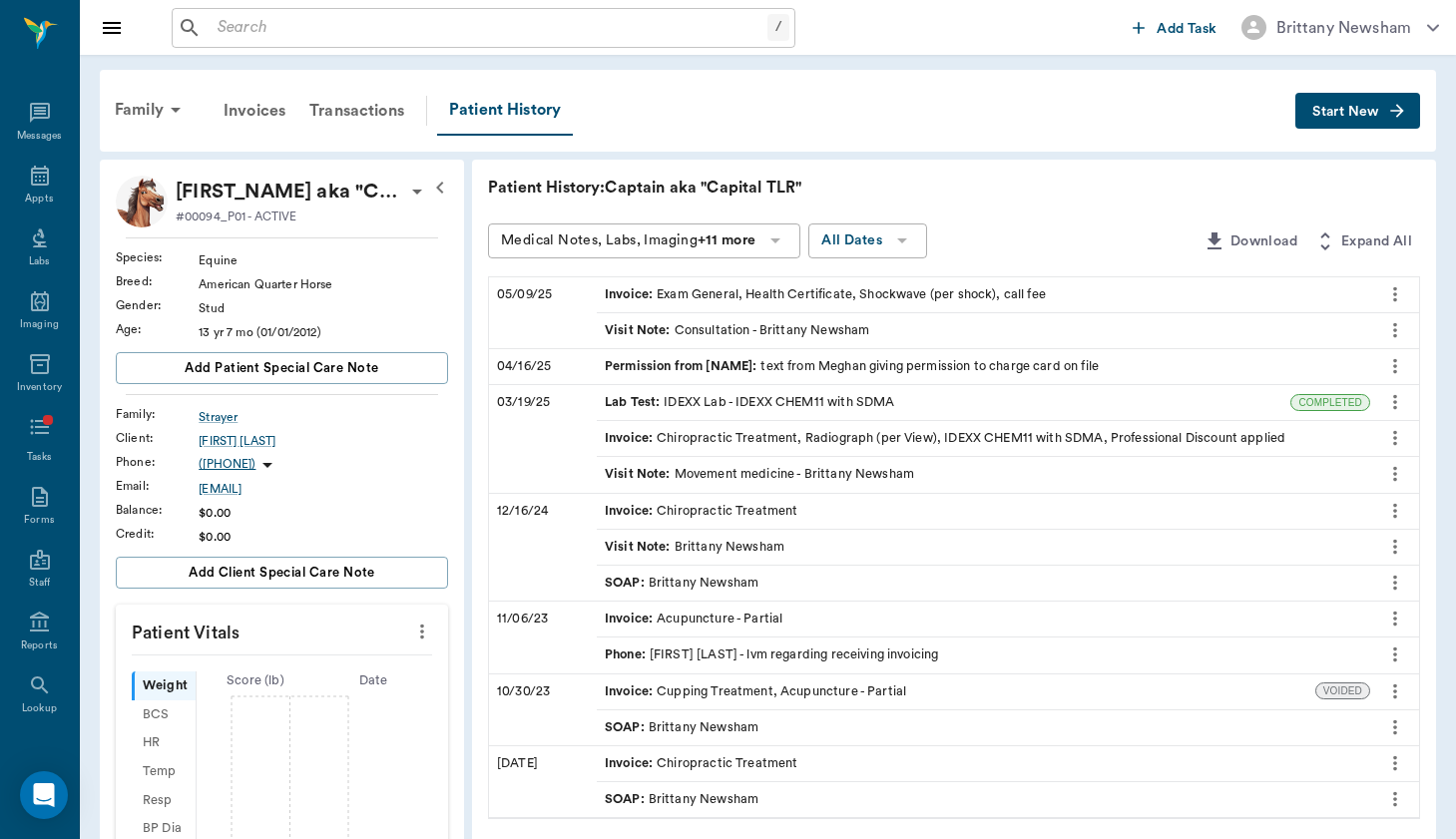 click on "Start New" at bounding box center [1357, 111] 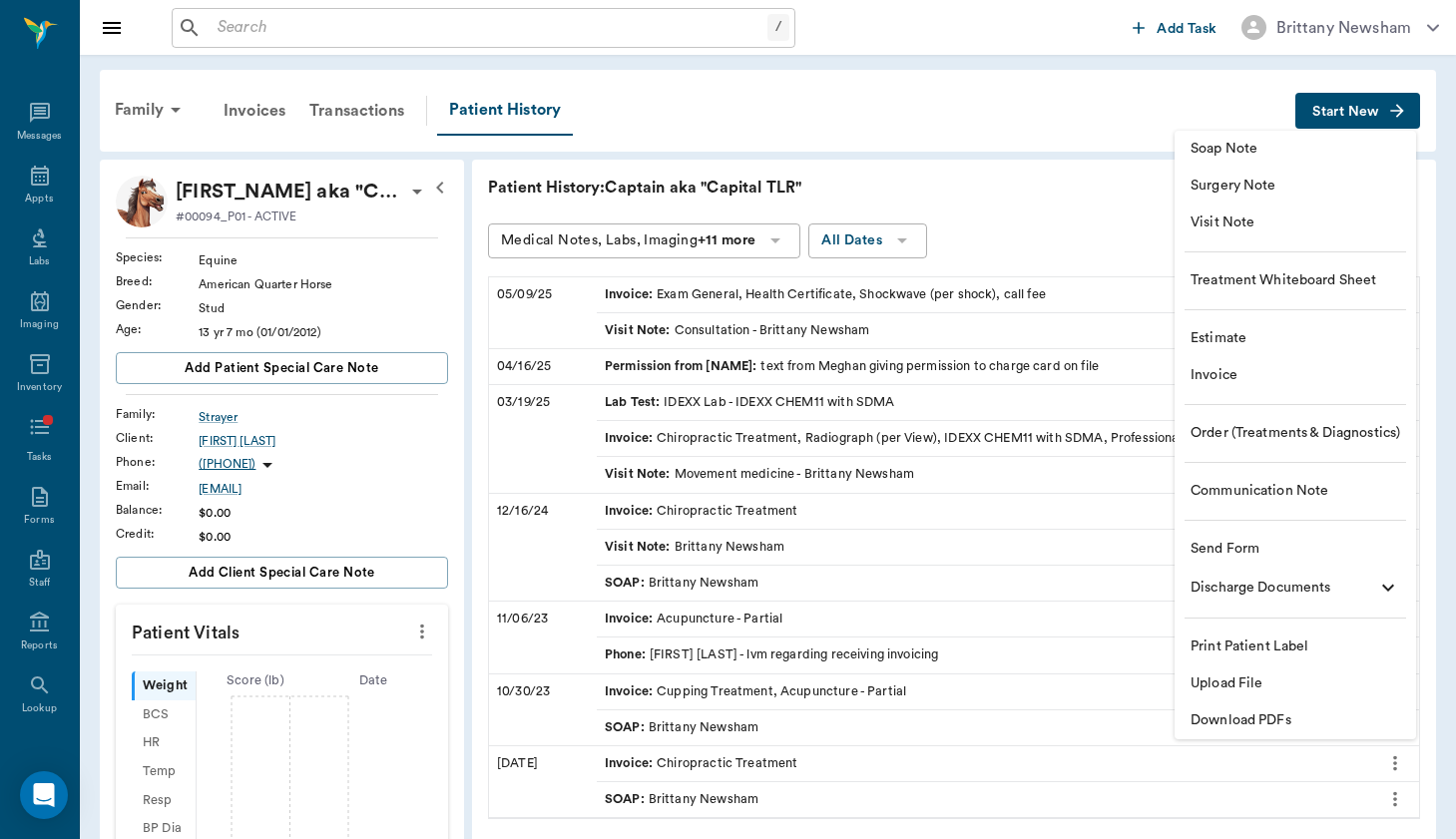 click on "Visit Note" at bounding box center (1295, 222) 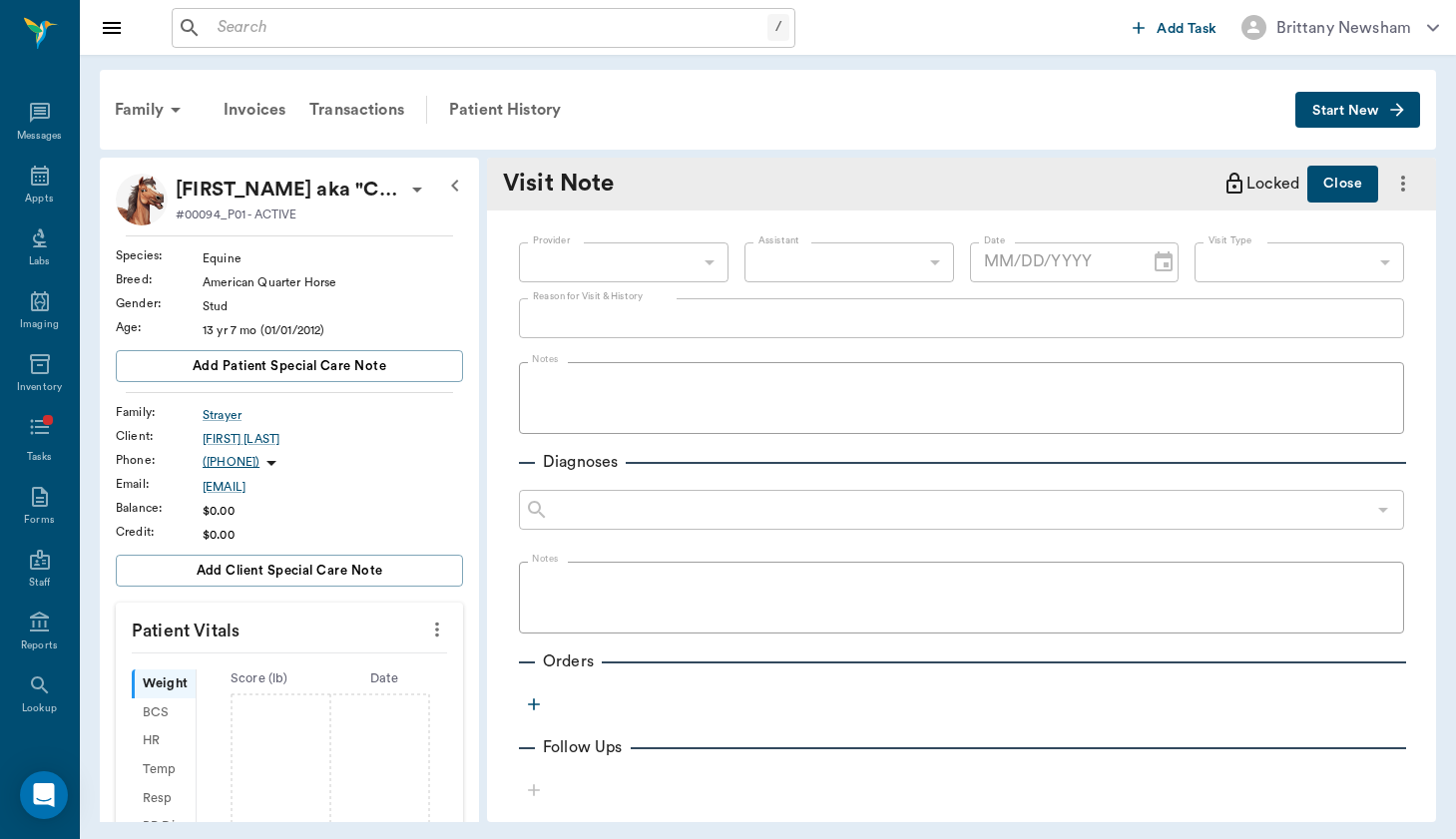 type on "08/03/2025" 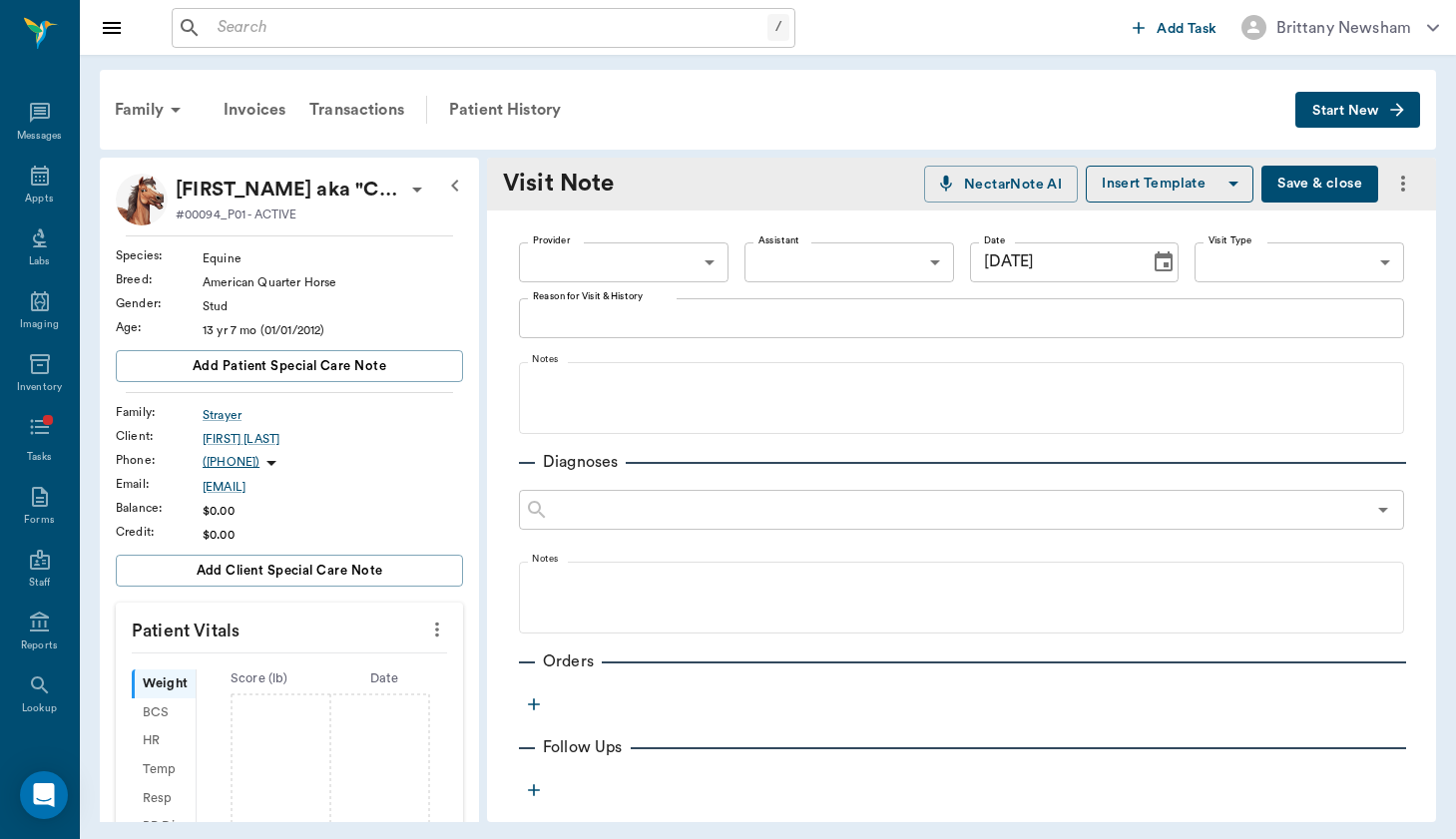 click on "/ ​ Add Task Brittany Newsham Nectar Messages Appts Labs Imaging Inventory Tasks Forms Staff Reports Lookup Settings Family Invoices Transactions Patient History Start New Captain aka "Capital TLR" Strayer #00094_P01    -    ACTIVE   Species : Equine Breed : American Quarter Horse Gender : Stud Age : 13 yr 7 mo (01/01/2012) Add patient Special Care Note Family : Strayer Client : Martin Strayer Phone : (310) 430-9558 Email : mlsiv@mac.com Balance : $0.00 Credit : $0.00 Add client Special Care Note Patient Vitals Weight BCS HR Temp Resp BP Dia Pain Perio Score ( lb ) Date 08/30/23 10AM Ongoing diagnosis Current Rx Reminders Upcoming appointments Schedule Appointment Visit Note NectarNote AI Insert Template  Save & close Provider ​ Provider Assistant ​ Assistant Date 08/03/2025 Date Visit Type ​ Visit Type Reason for Visit & History x Reason for Visit & History Notes Diagnoses ​ Notes Orders Follow Ups Recommendations Notes Estimates & Invoices Attachments NectarVet | High Caliber Performance" at bounding box center (728, 419) 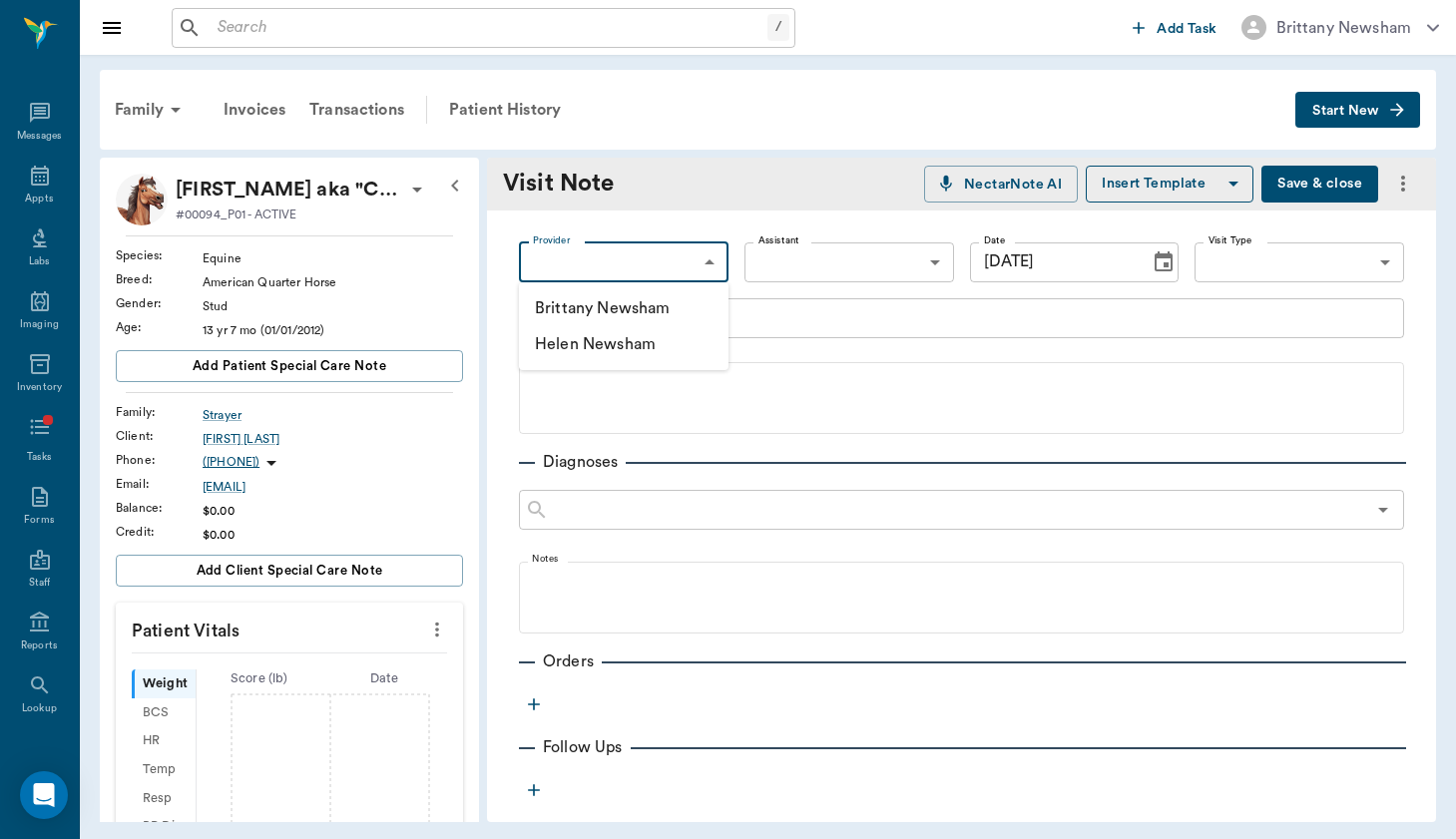 click on "Brittany Newsham" at bounding box center [624, 308] 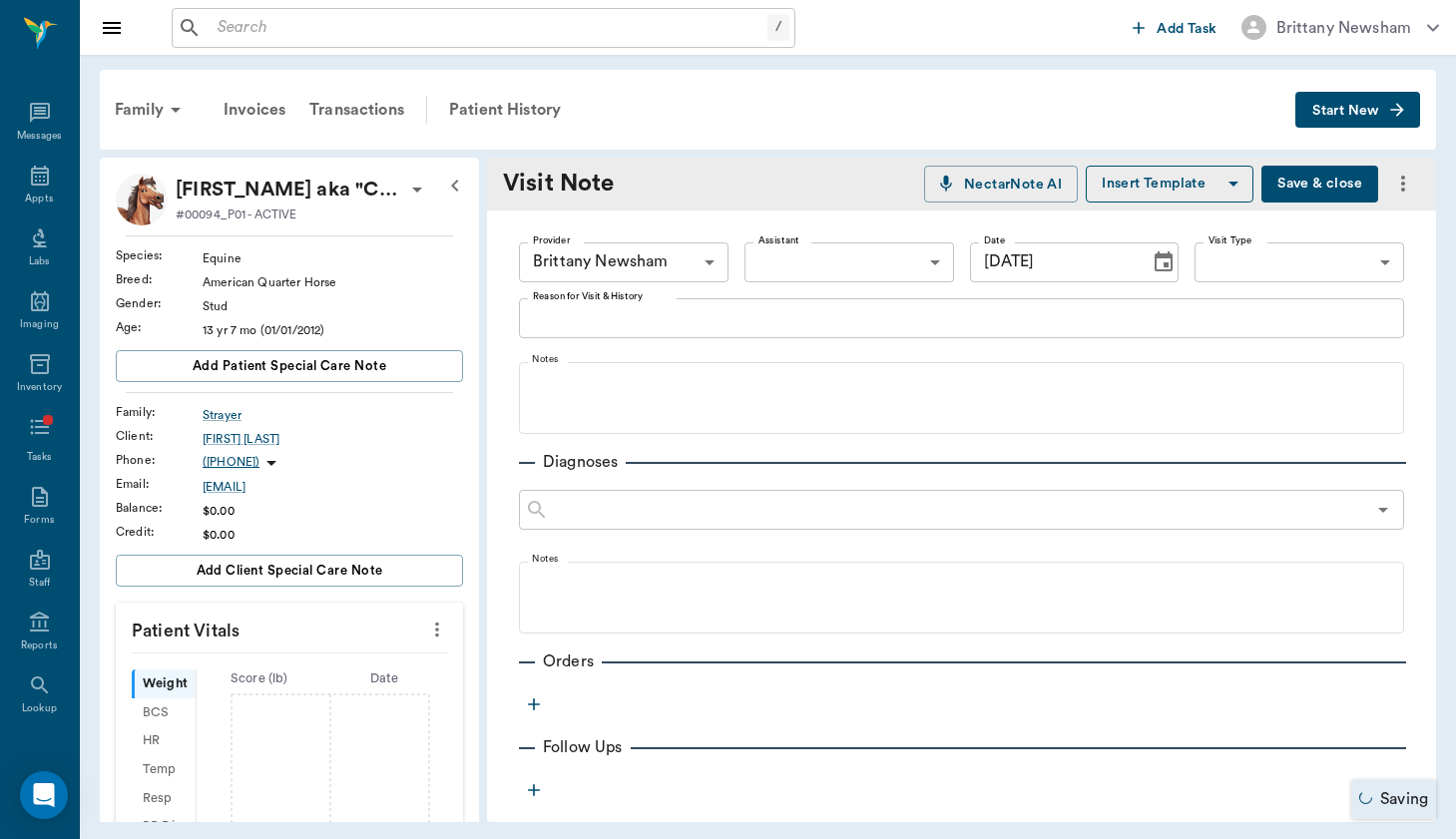 click 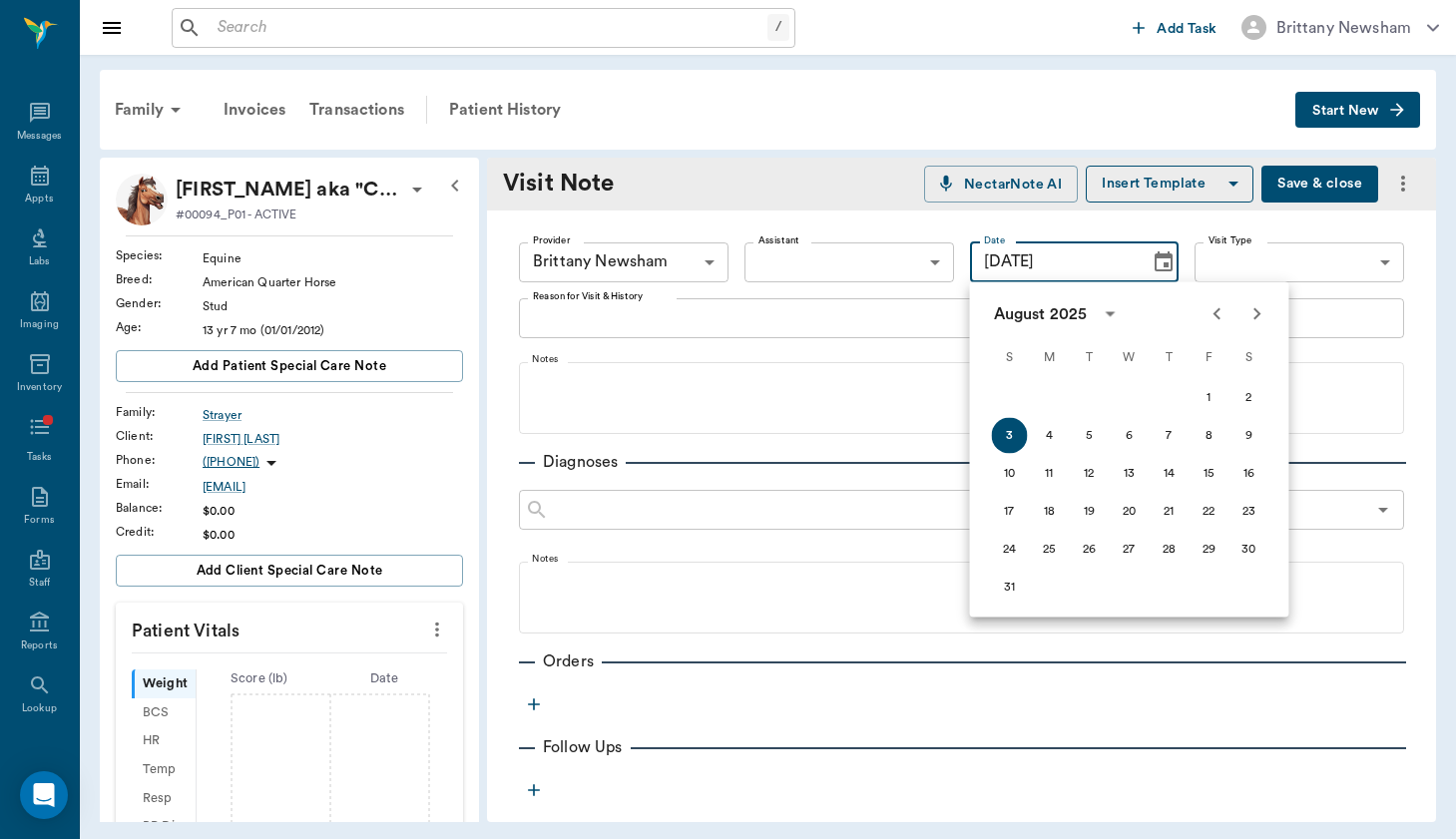 click 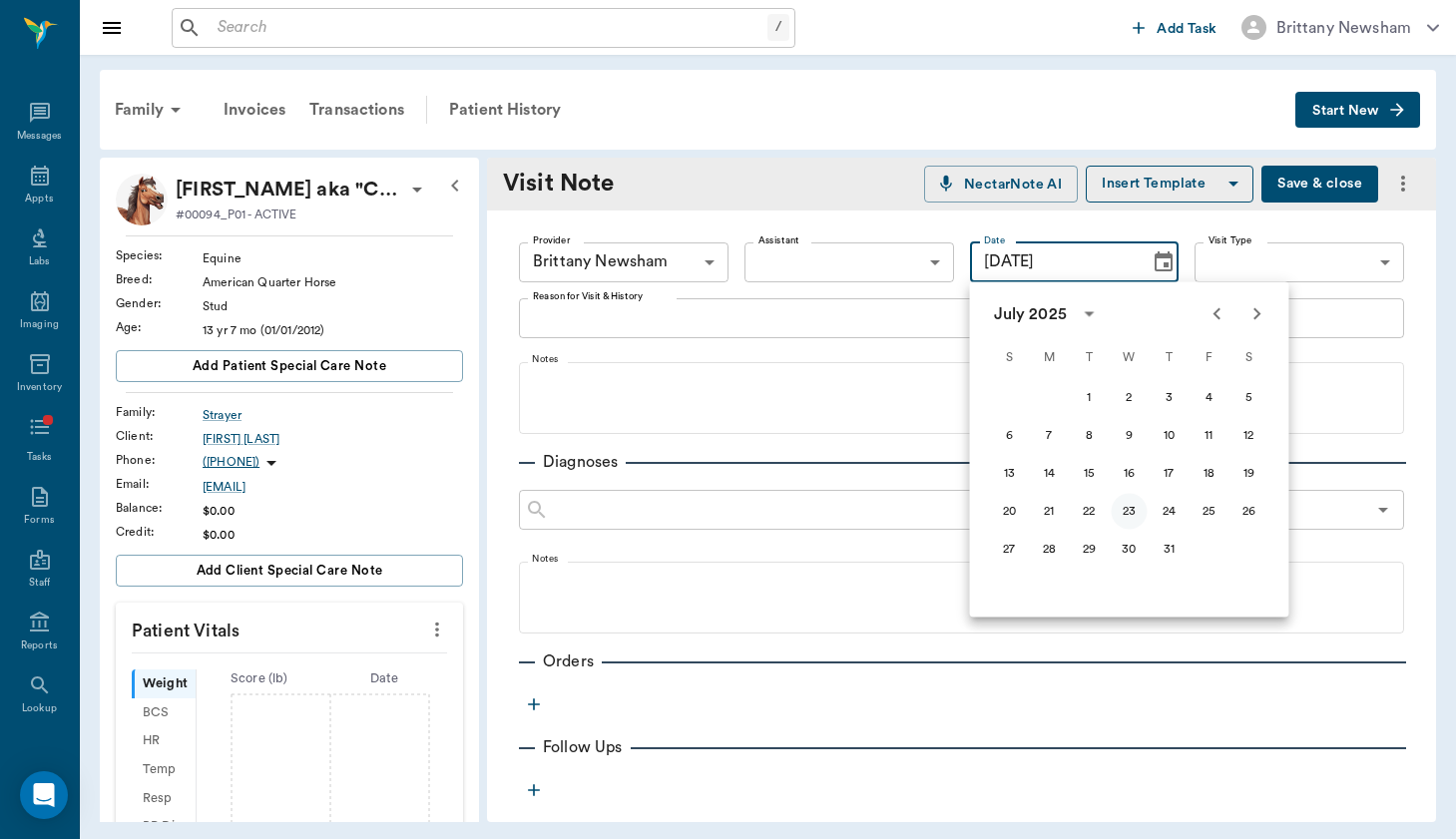 click on "23" at bounding box center [1130, 512] 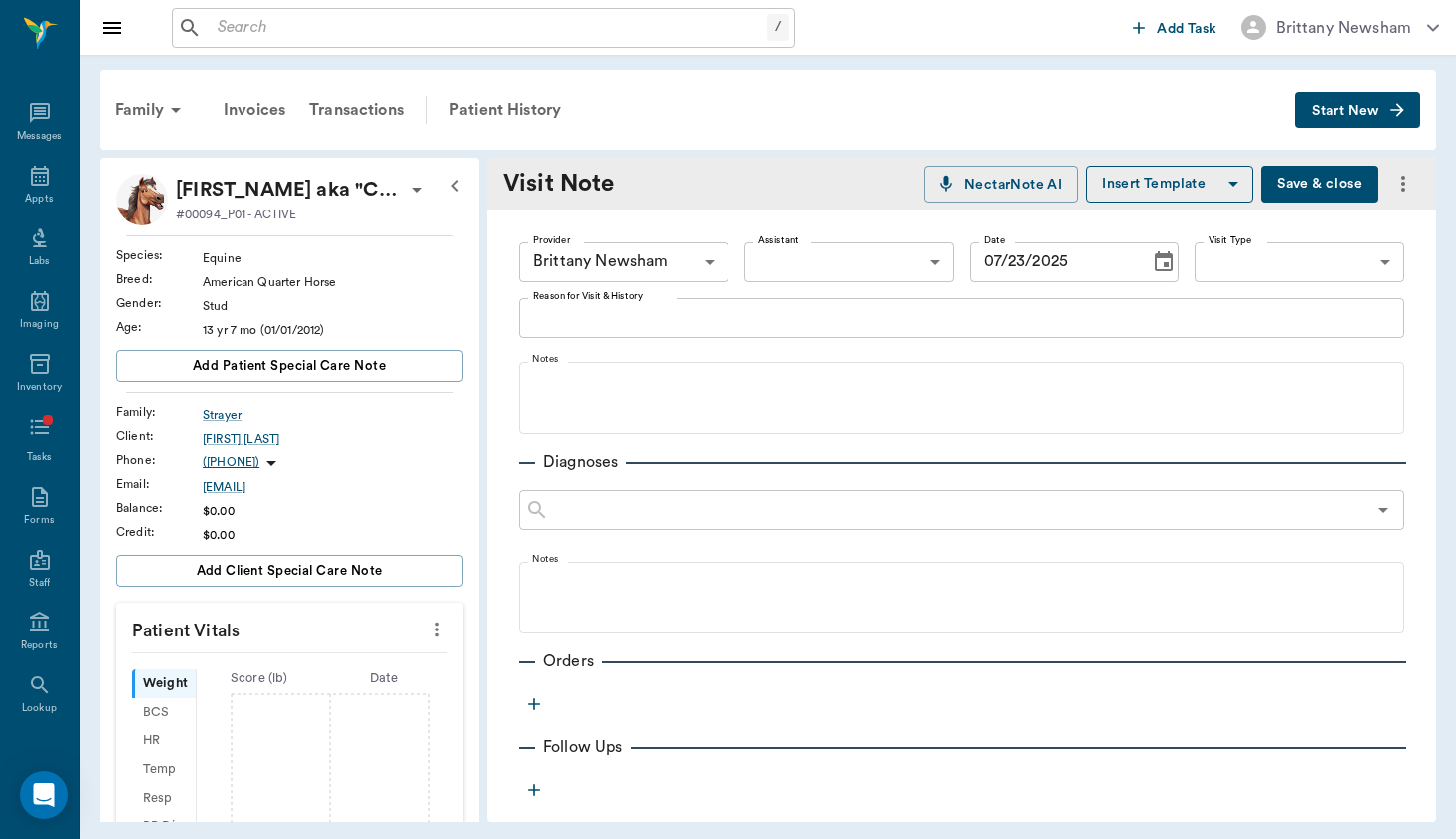 click on "/ ​ Add Task Brittany Newsham Nectar Messages Appts Labs Imaging Inventory Tasks Forms Staff Reports Lookup Settings Family Invoices Transactions Patient History Start New Captain aka "Capital TLR" Strayer #00094_P01    -    ACTIVE   Species : Equine Breed : American Quarter Horse Gender : Stud Age : 13 yr 7 mo (01/01/2012) Add patient Special Care Note Family : Strayer Client : Martin Strayer Phone : (310) 430-9558 Email : mlsiv@mac.com Balance : $0.00 Credit : $0.00 Add client Special Care Note Patient Vitals Weight BCS HR Temp Resp BP Dia Pain Perio Score ( lb ) Date 08/30/23 10AM Ongoing diagnosis Current Rx Reminders Upcoming appointments Schedule Appointment Visit Note NectarNote AI Insert Template  Save & close Provider Brittany Newsham 649b3e03b5bc7e03f9326794 Provider Assistant ​ Assistant Date 07/23/2025 Date Visit Type ​ Visit Type Reason for Visit & History x Reason for Visit & History Notes Diagnoses ​ Notes Orders Follow Ups Recommendations Notes Estimates & Invoices Attachments" at bounding box center [728, 419] 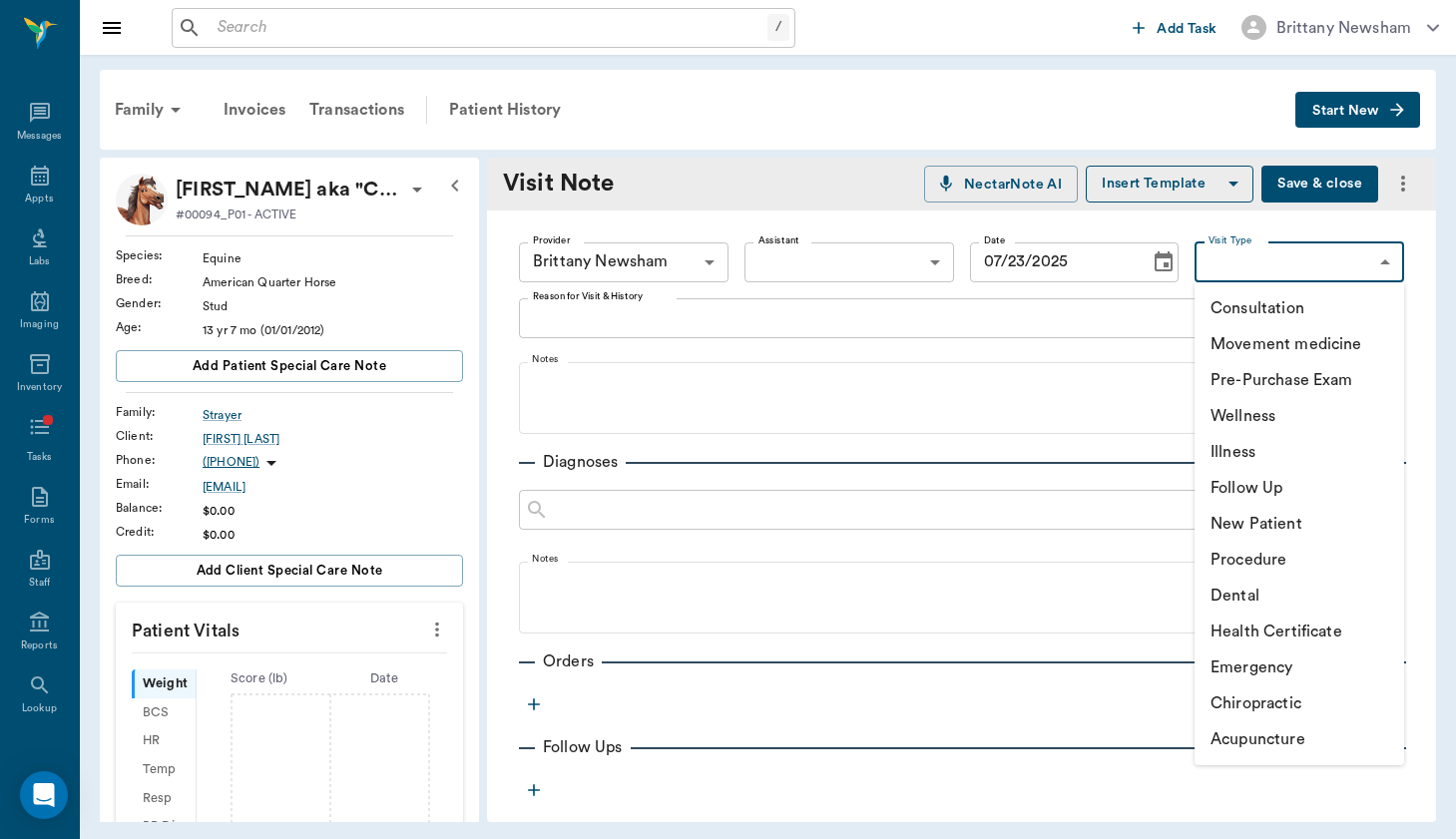 click on "Movement medicine" at bounding box center (1299, 344) 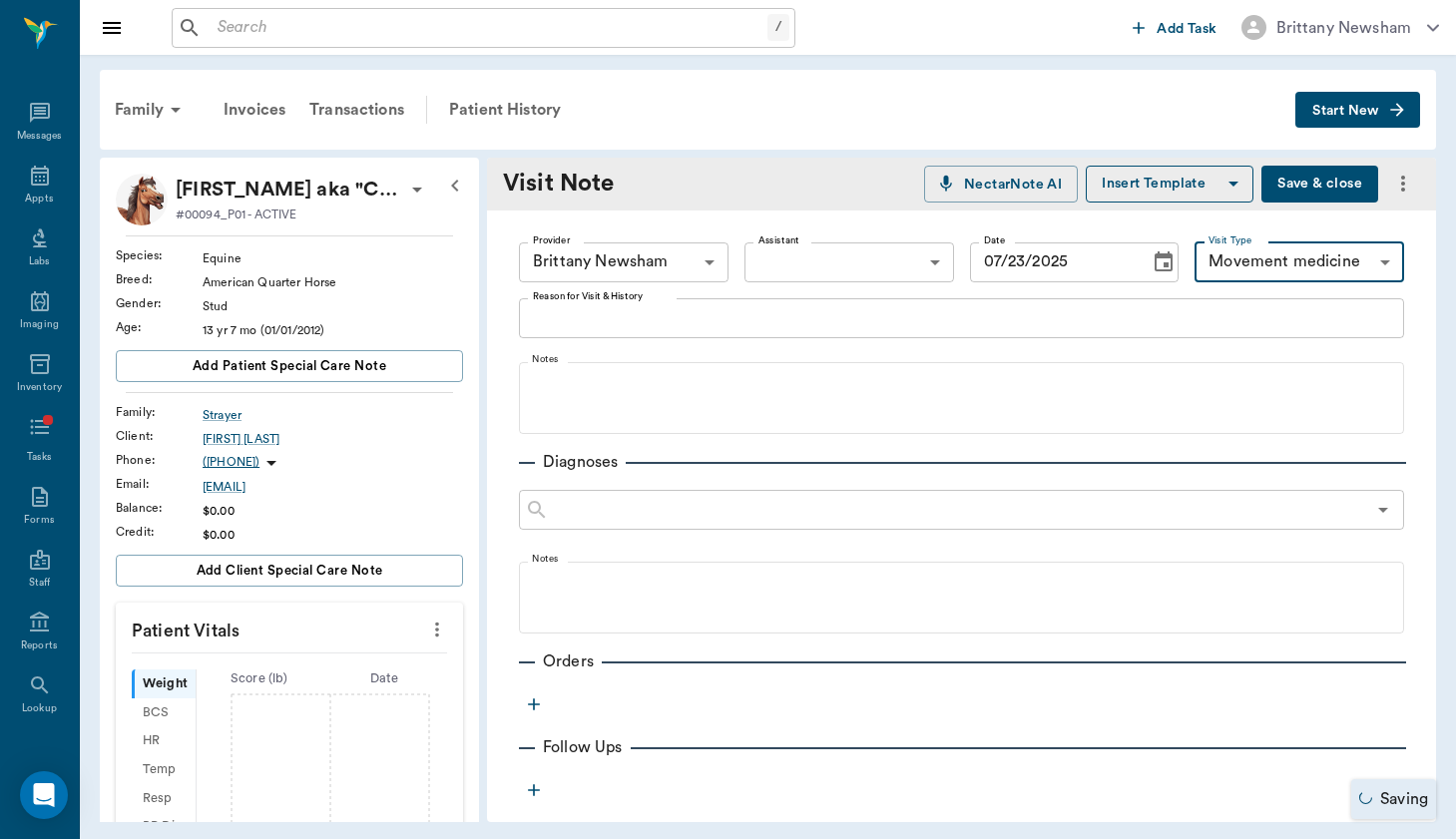 click on "Reason for Visit & History" at bounding box center (961, 317) 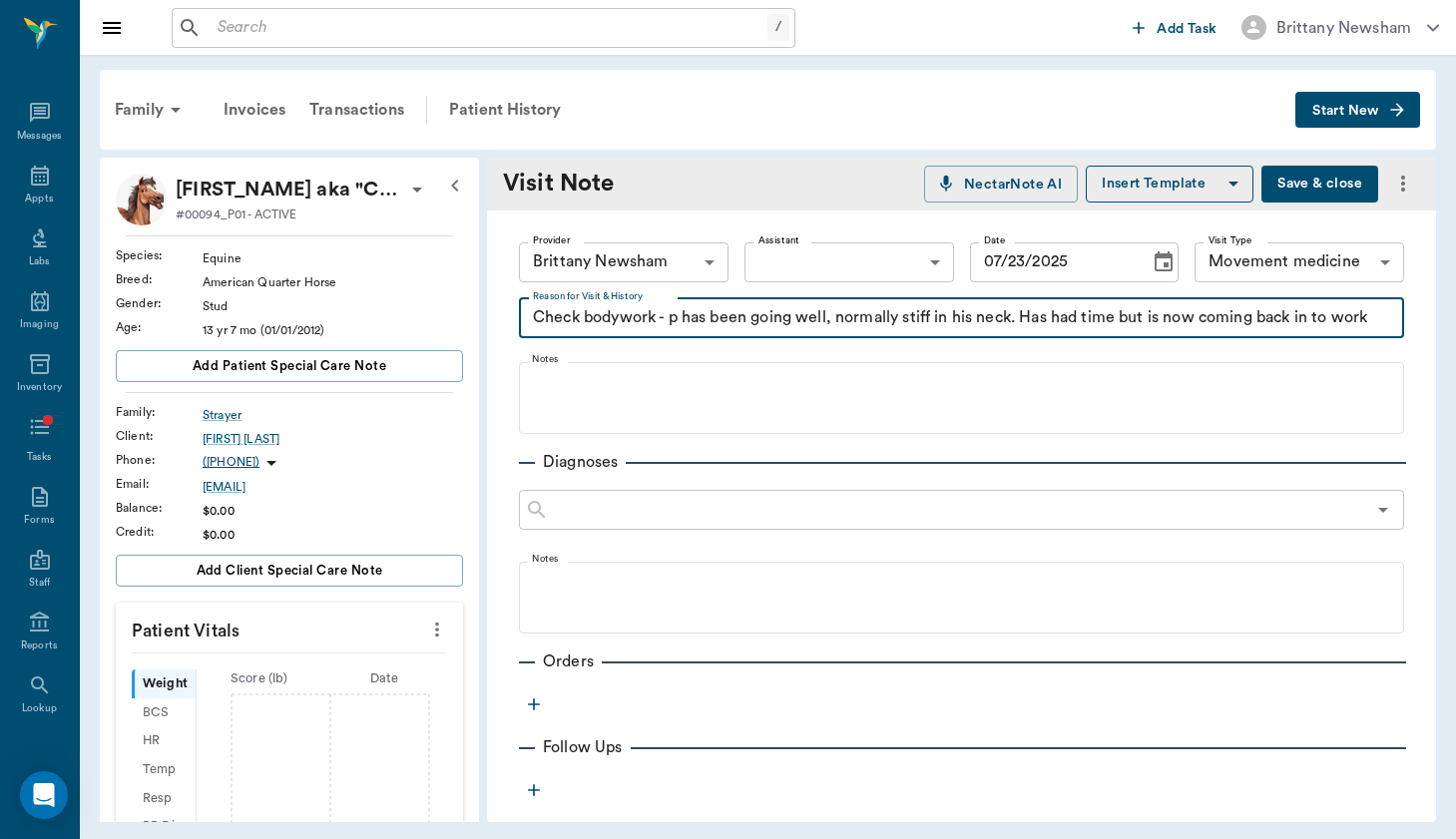 click on "Check bodywork - p has been going well, normally stiff in his neck. Has had time but is now coming back in to work" at bounding box center [961, 317] 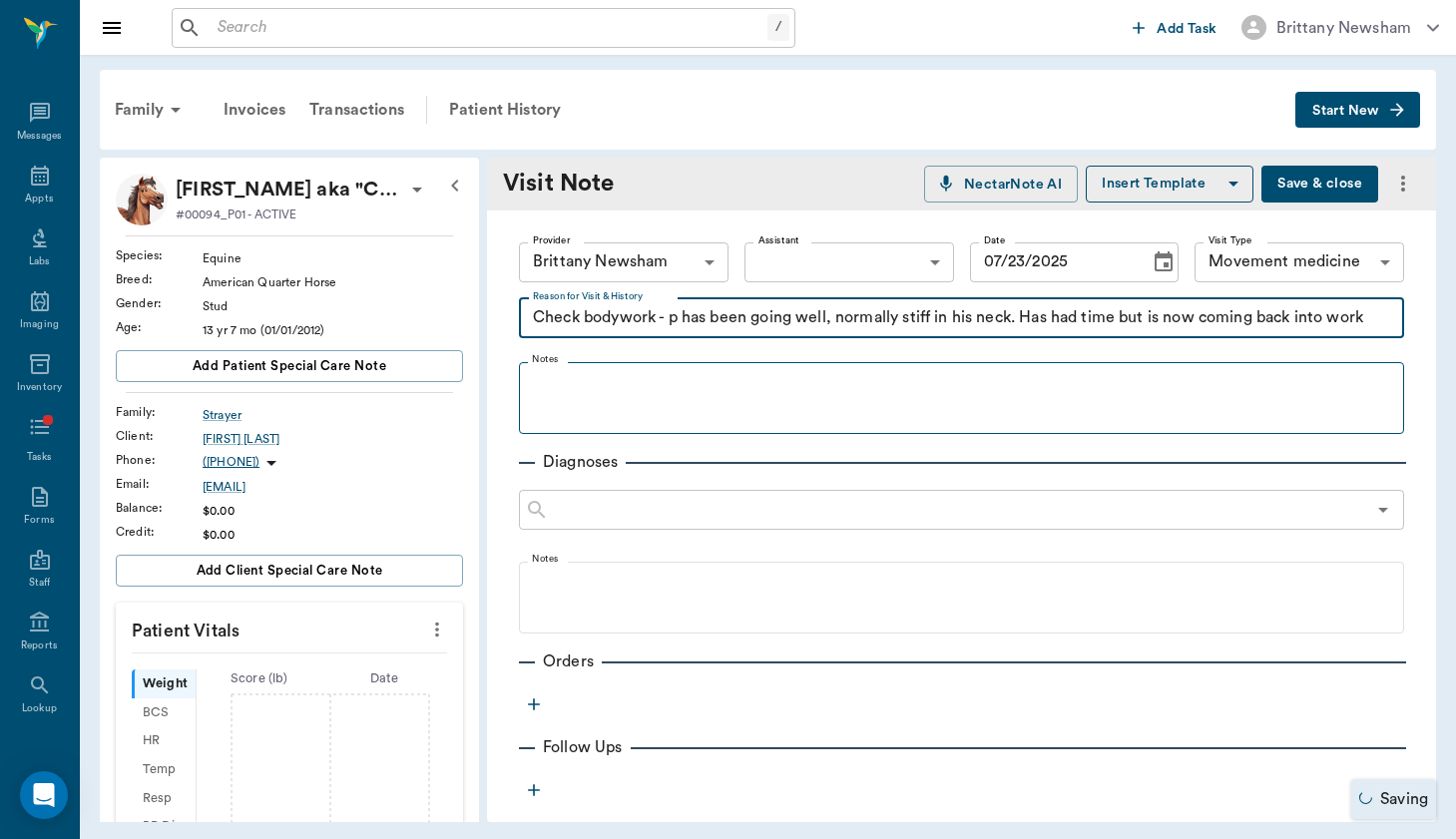 type on "Check bodywork - p has been going well, normally stiff in his neck. Has had time but is now coming back into work" 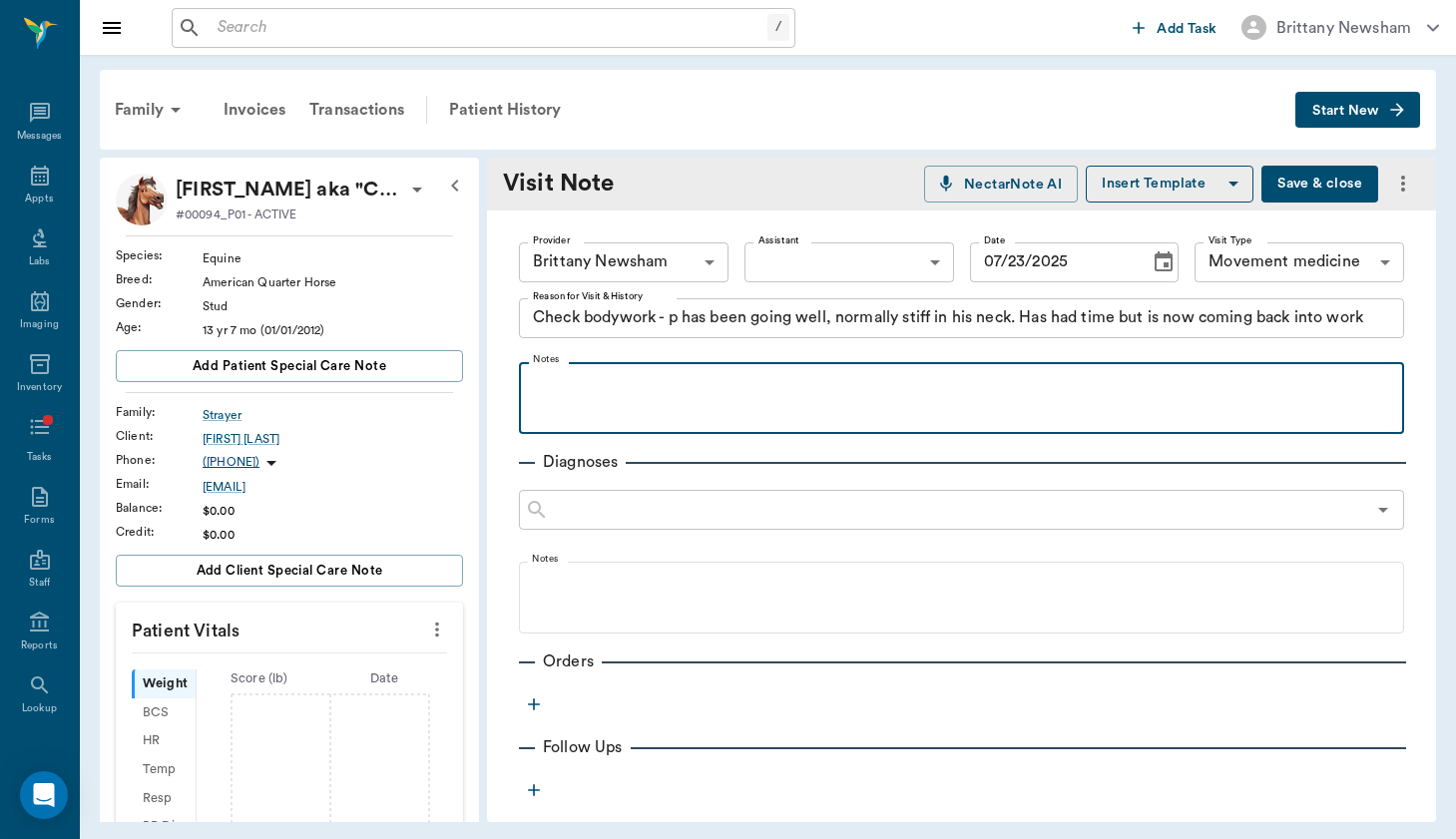click at bounding box center (961, 384) 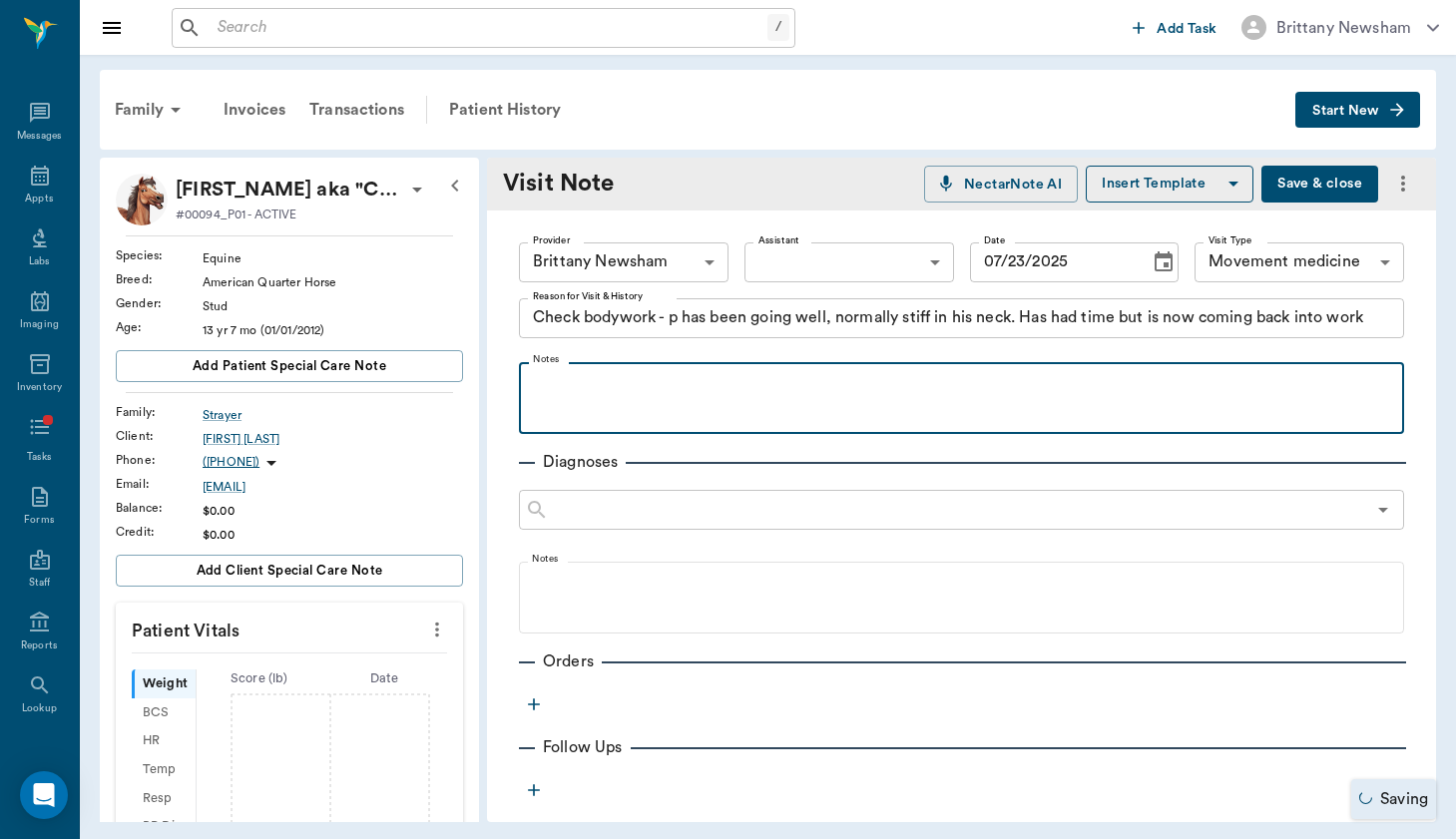 type 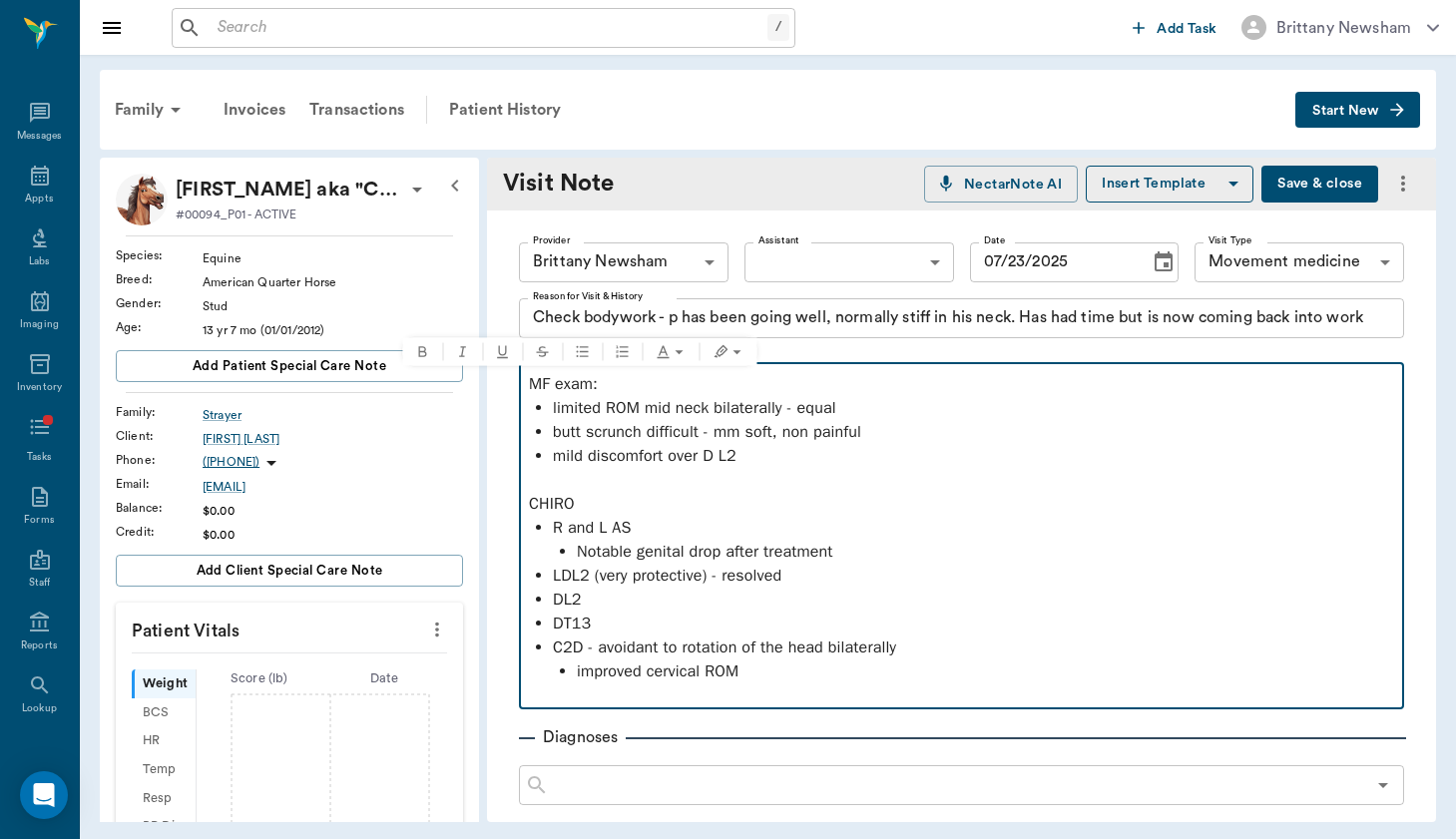 drag, startPoint x: 618, startPoint y: 383, endPoint x: 456, endPoint y: 384, distance: 162.00309 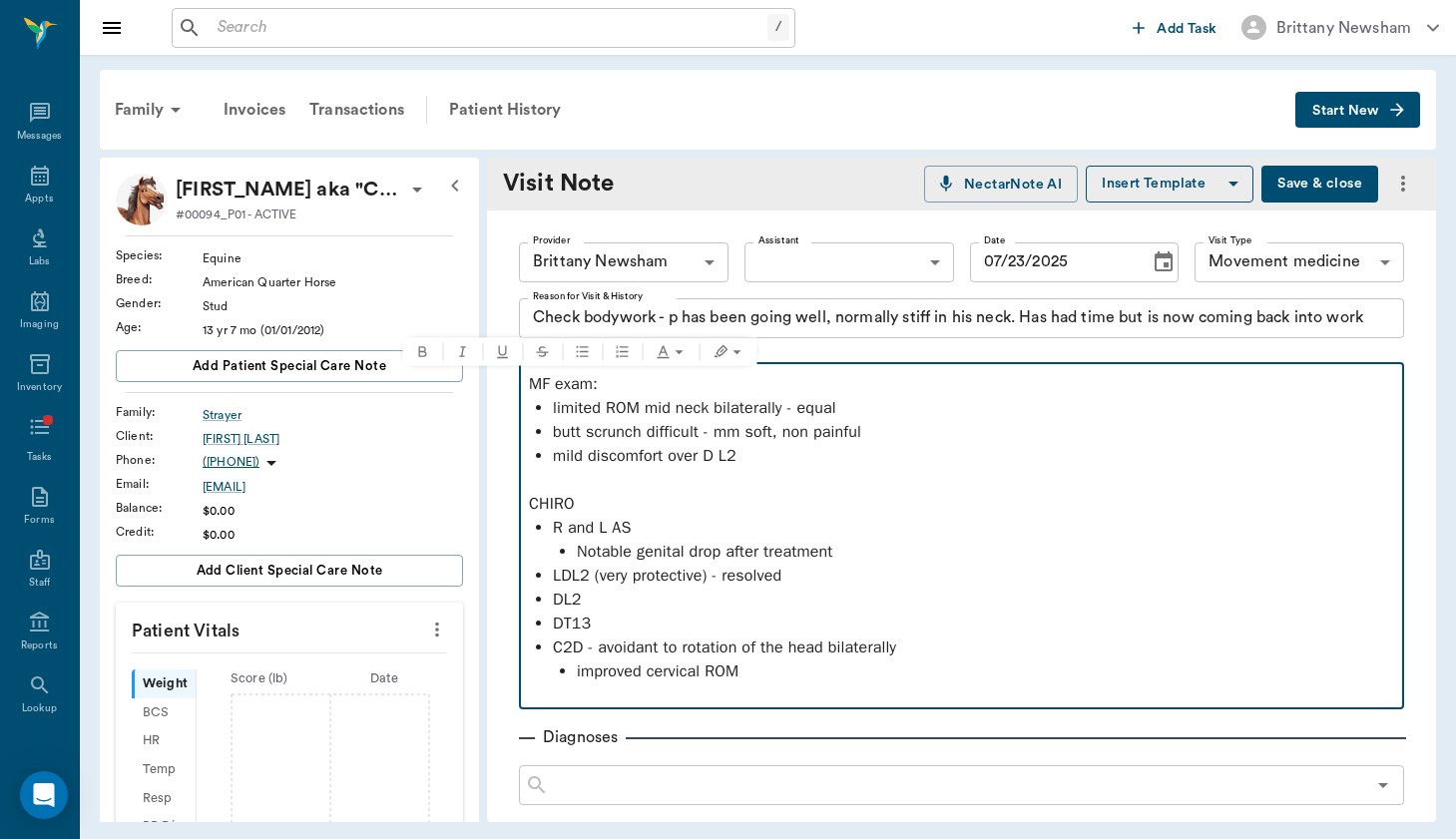 click on "Captain aka "Capital TLR" Strayer #00094_P01    -    ACTIVE   Species : Equine Breed : American Quarter Horse Gender : Stud Age : 13 yr 7 mo (01/01/2012) Add patient Special Care Note Family : Strayer Client : Martin Strayer Phone : (310) 430-9558 Email : mlsiv@mac.com Balance : $0.00 Credit : $0.00 Add client Special Care Note Patient Vitals Weight BCS HR Temp Resp BP Dia Pain Perio Score ( lb ) Date 08/30/23 10AM Ongoing diagnosis Current Rx Reminders Upcoming appointments Schedule Appointment Visit Note NectarNote AI Insert Template  Save & close Provider Brittany Newsham 649b3e03b5bc7e03f9326794 Provider Assistant ​ Assistant Date 07/23/2025 Date Visit Type Movement medicine 6656c4aef87a612ea34fb244 Visit Type Reason for Visit & History Check bodywork - p has been going well, normally stiff in his neck. Has had time but is now coming back into work  x Reason for Visit & History Notes MF exam:  limited ROM mid neck bilaterally - equal  butt scrunch difficult - mm soft, non painful  CHIRO R and L AS" at bounding box center (767, 490) 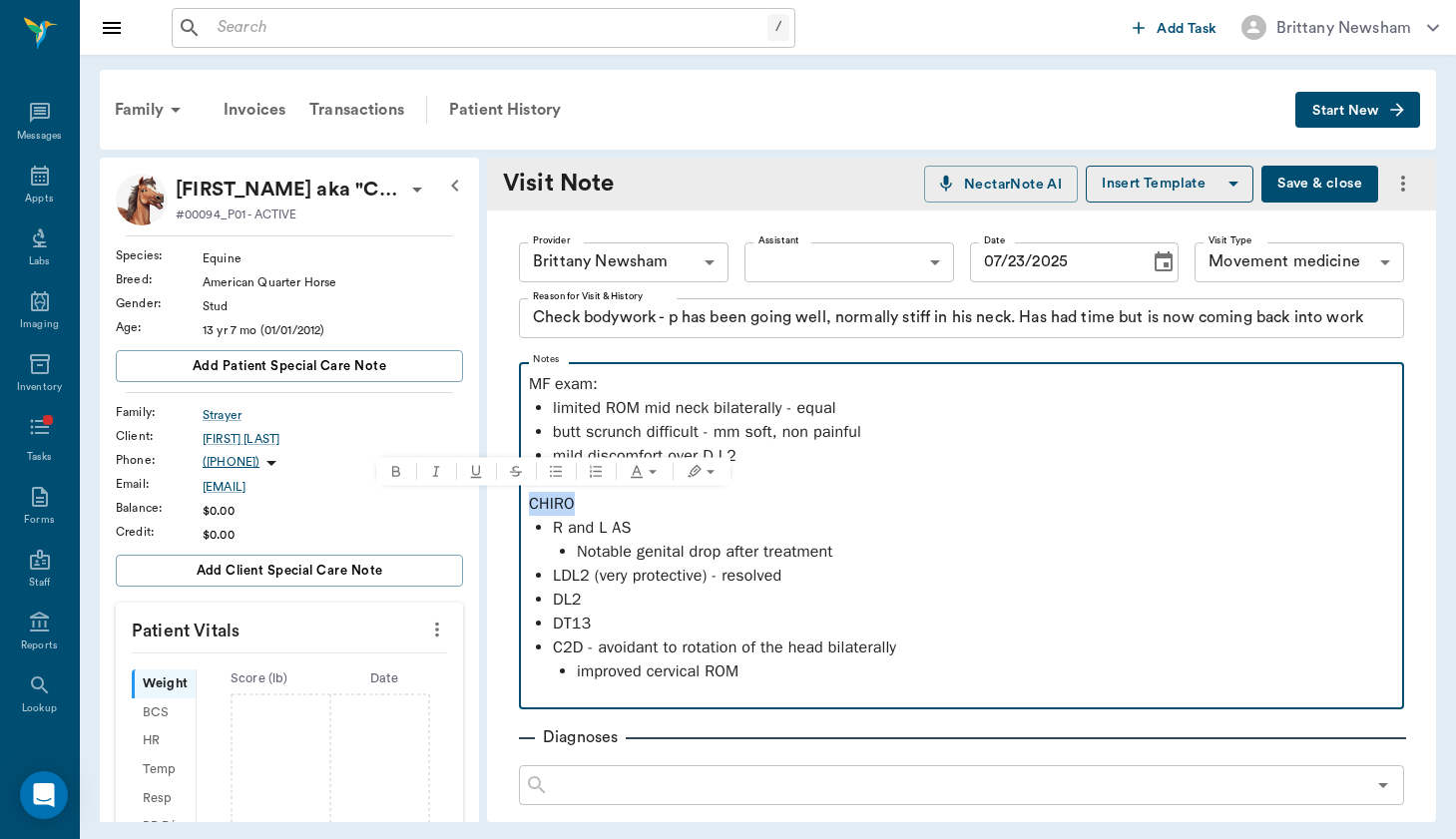drag, startPoint x: 597, startPoint y: 510, endPoint x: 500, endPoint y: 509, distance: 97.00515 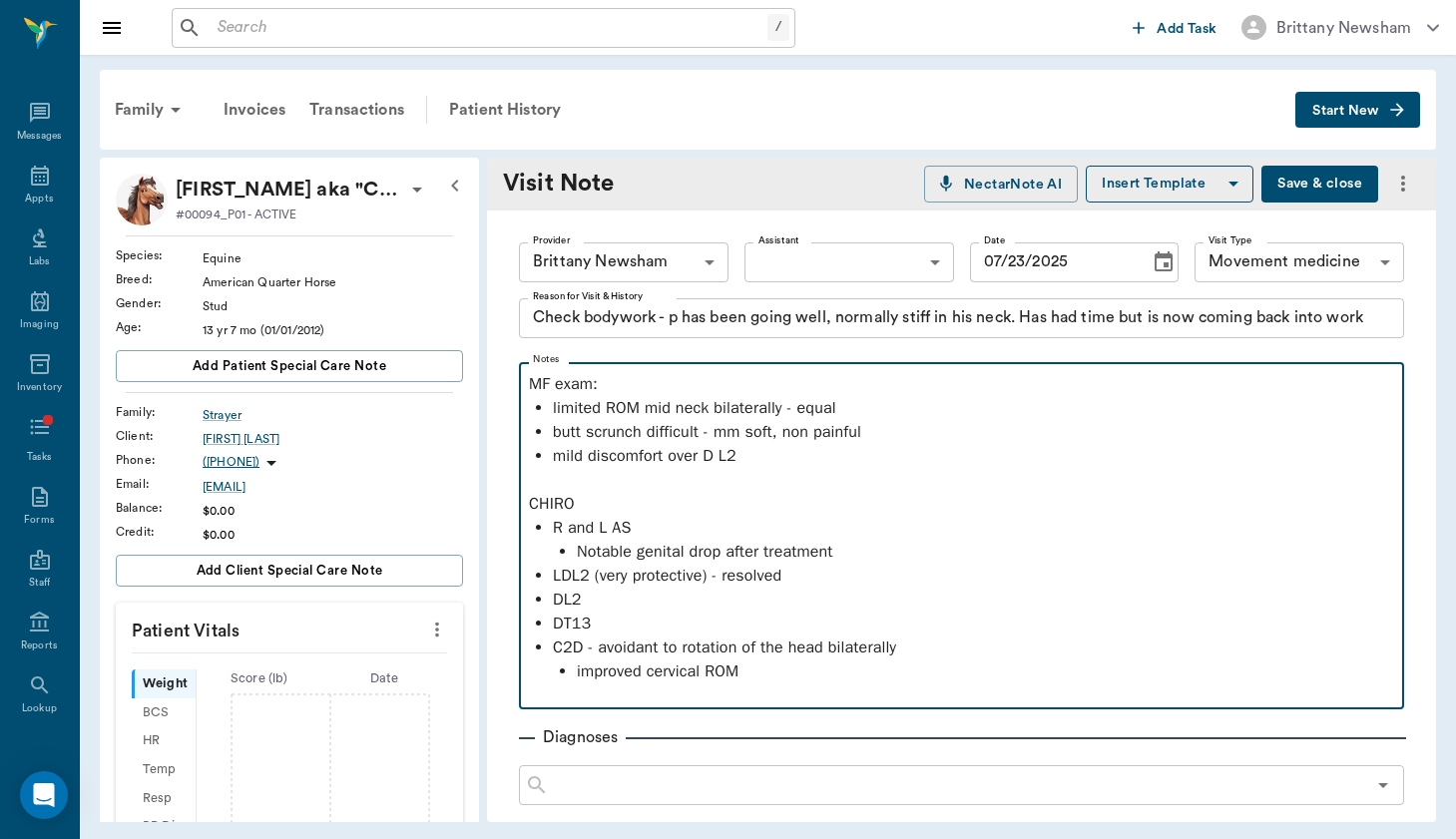 click on "R and L AS" at bounding box center (973, 528) 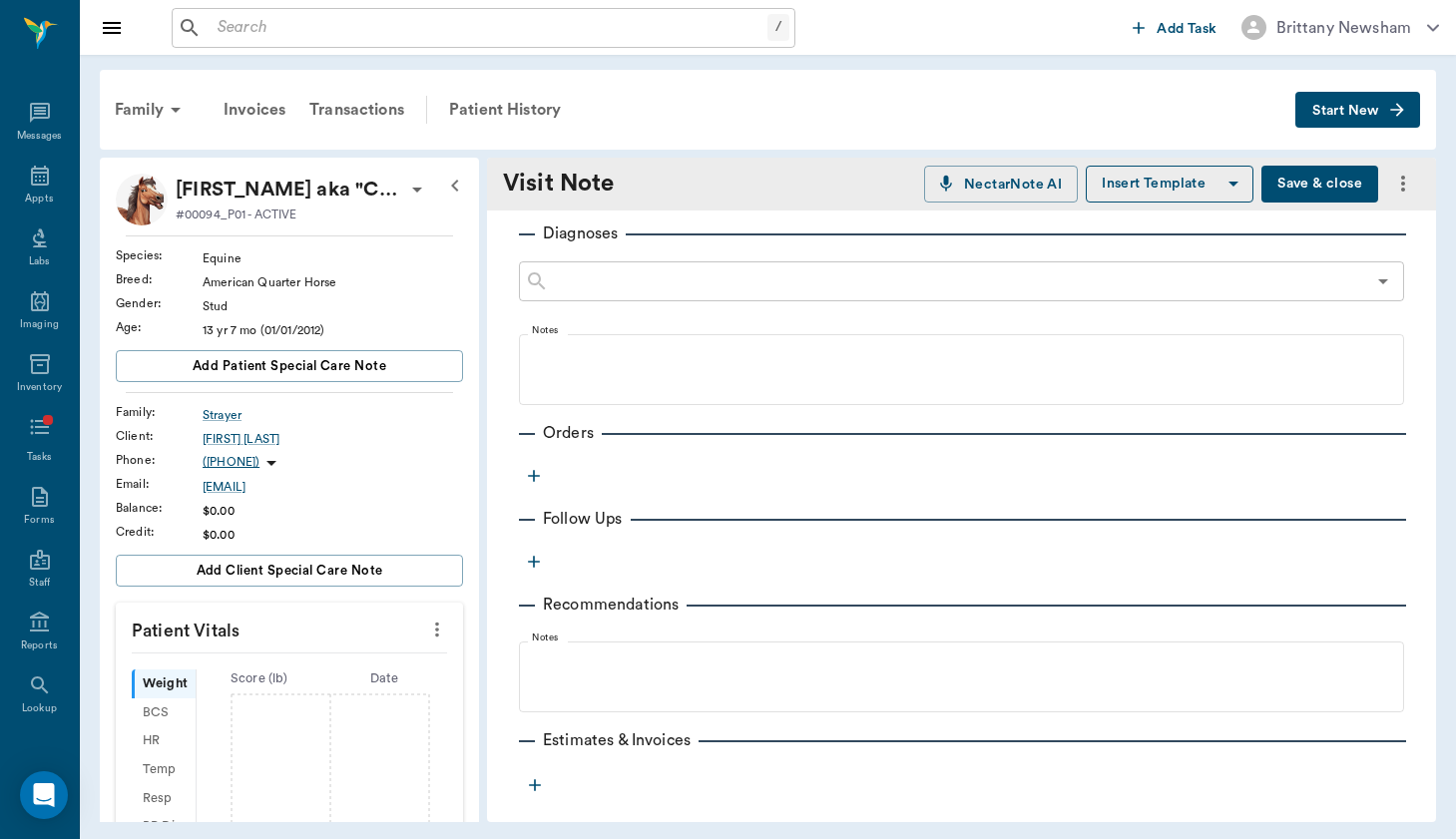 scroll, scrollTop: 505, scrollLeft: 0, axis: vertical 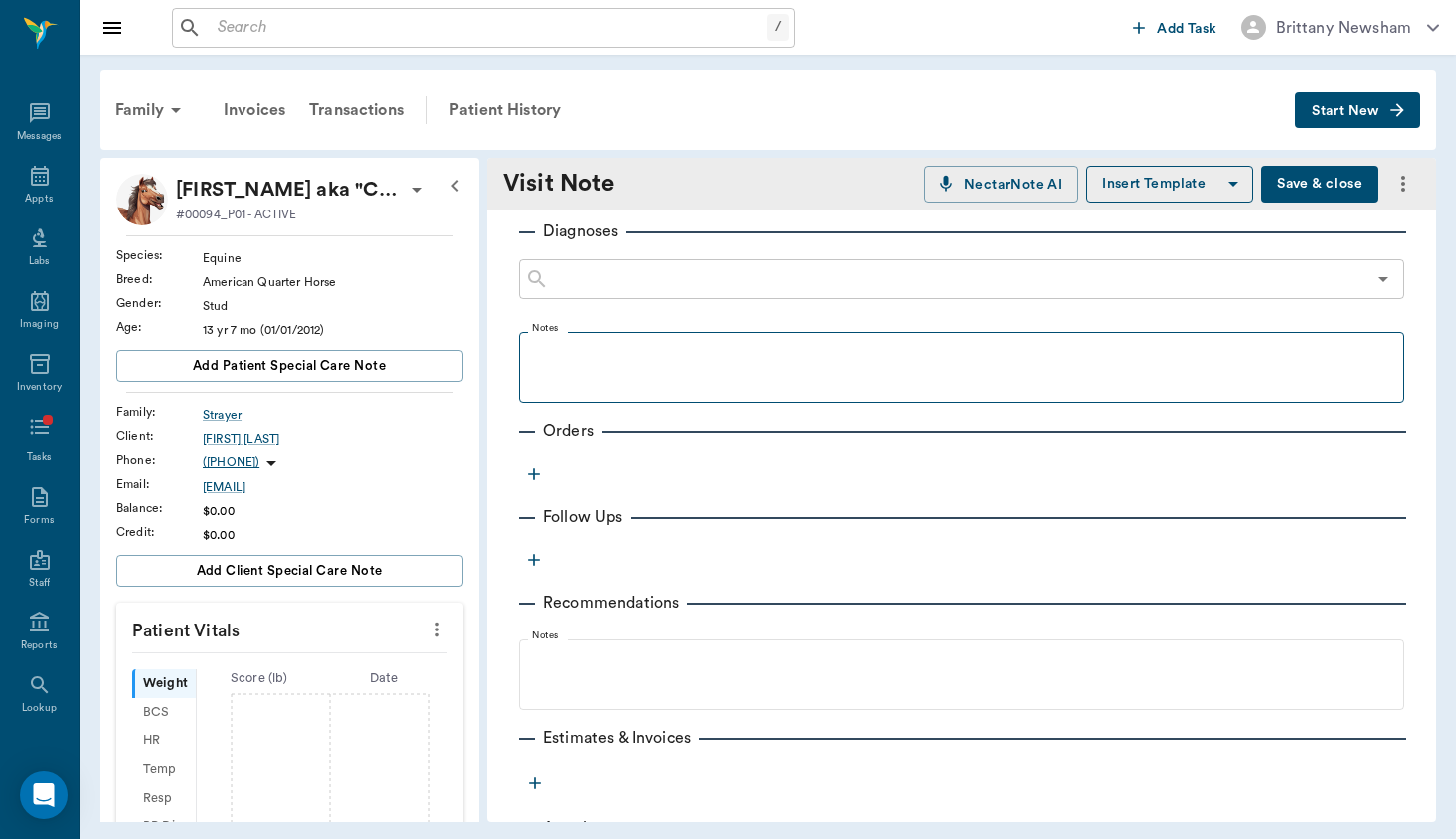click on "Notes" at bounding box center (961, 363) 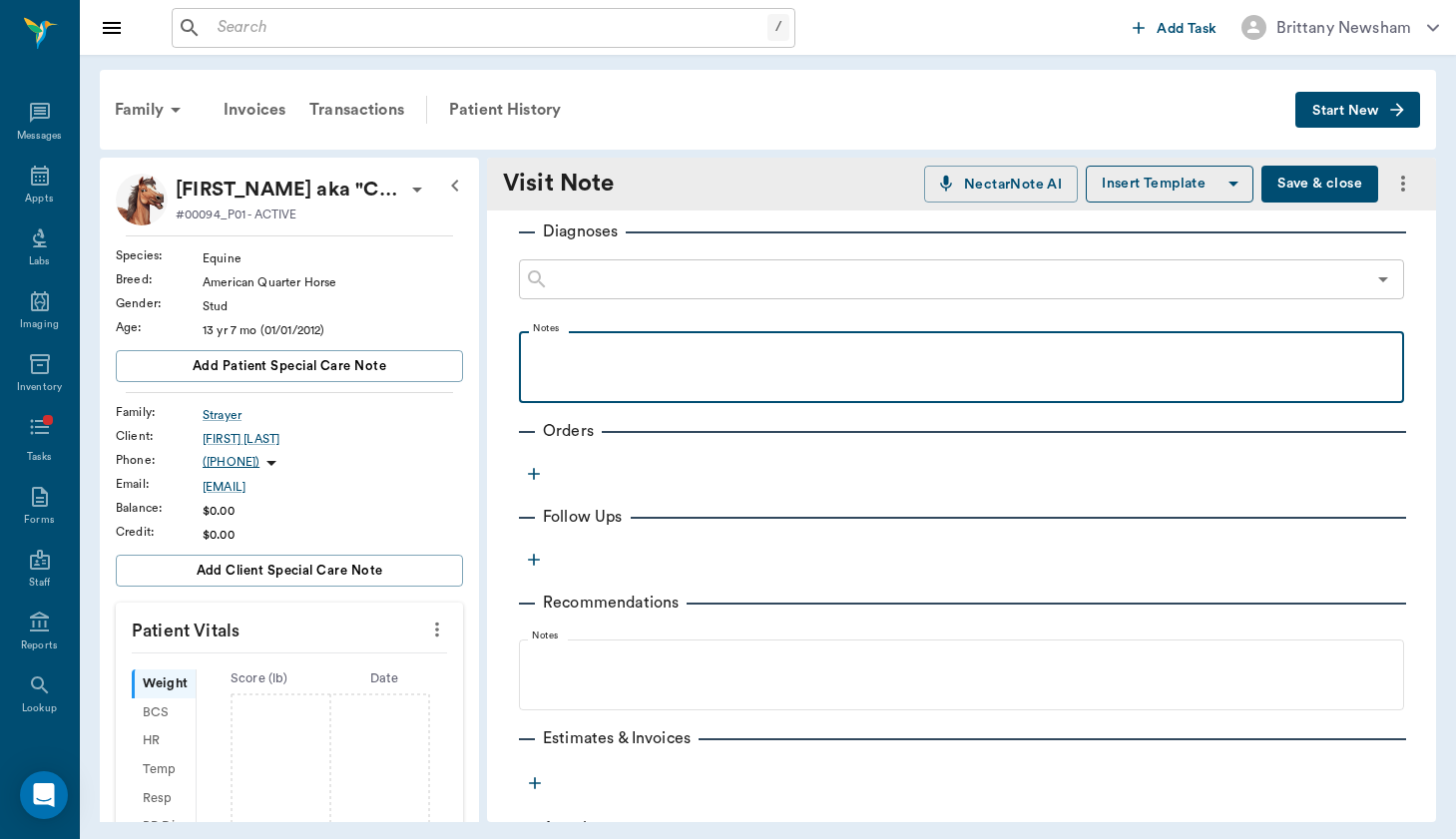 click at bounding box center (961, 366) 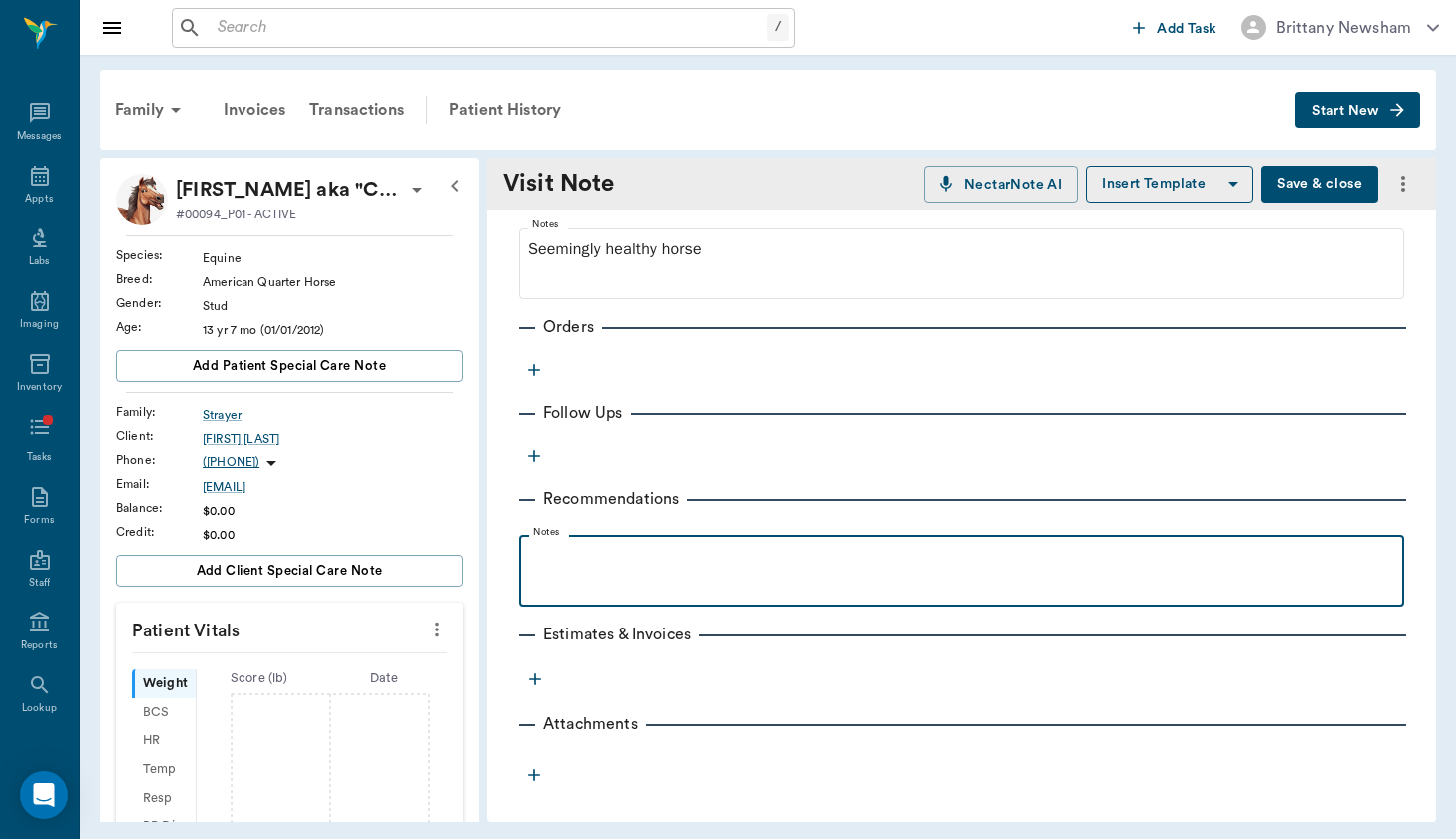 click at bounding box center [961, 570] 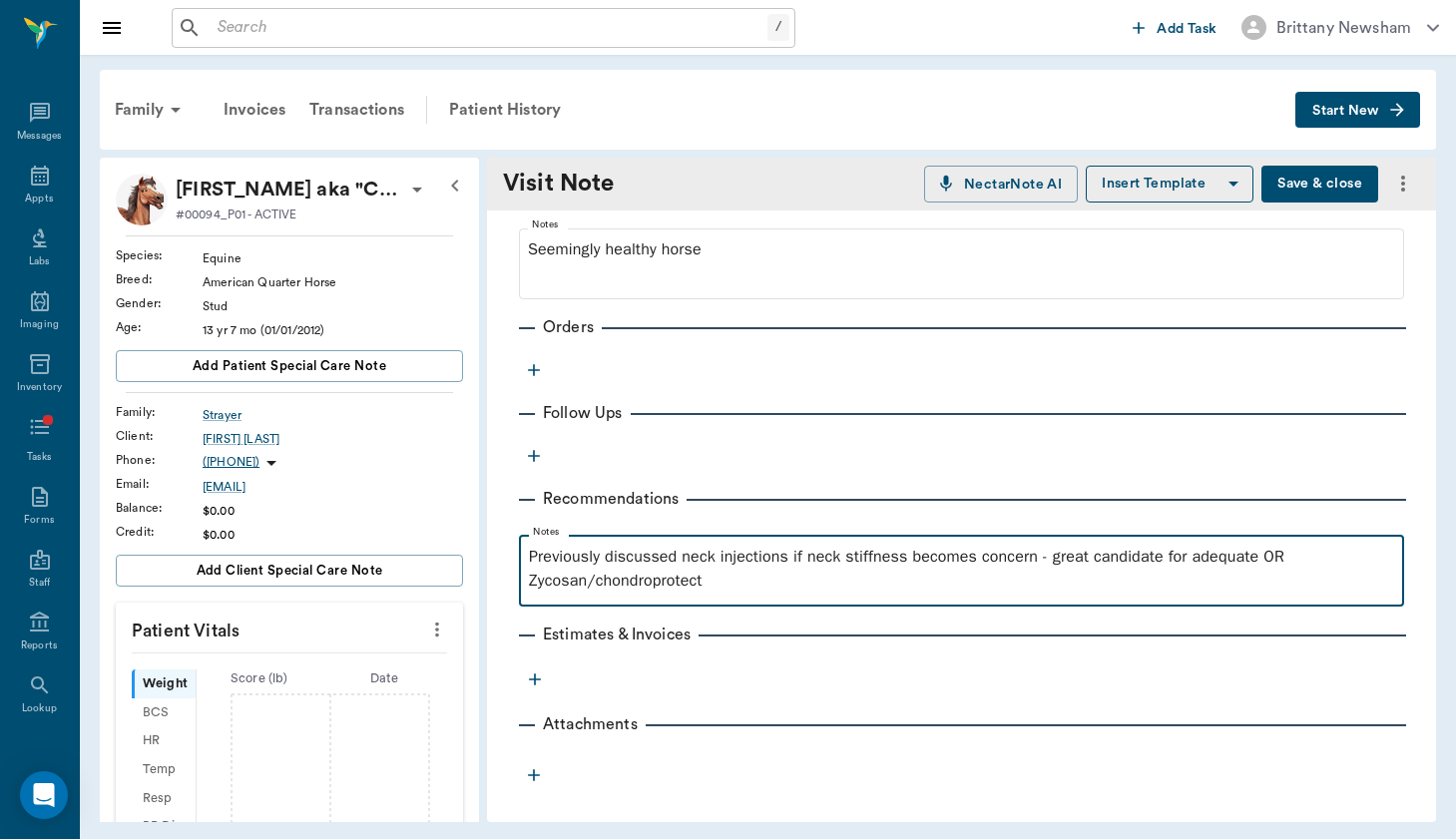 scroll, scrollTop: 0, scrollLeft: 0, axis: both 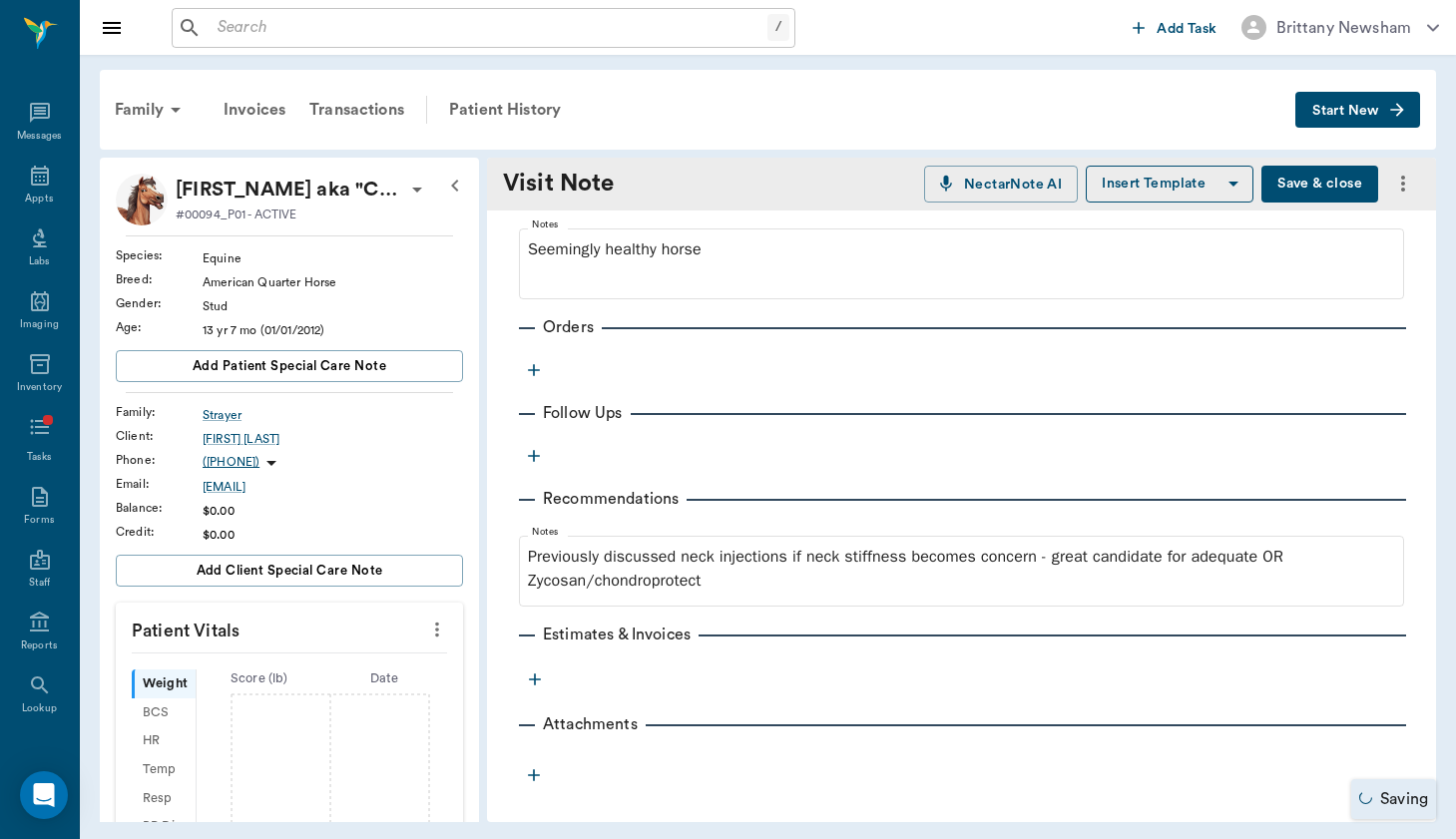 click at bounding box center [535, 679] 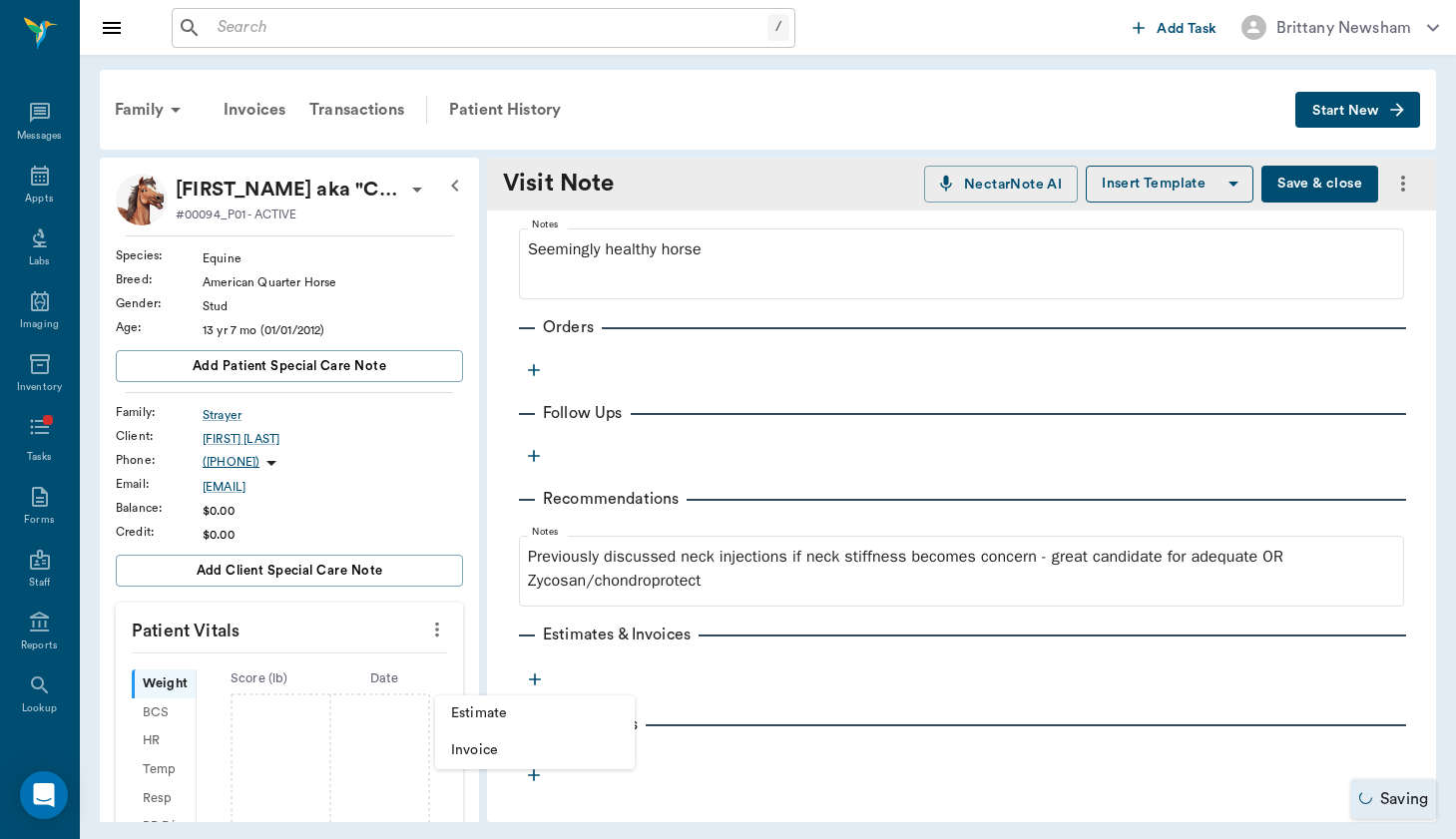 click at bounding box center [728, 419] 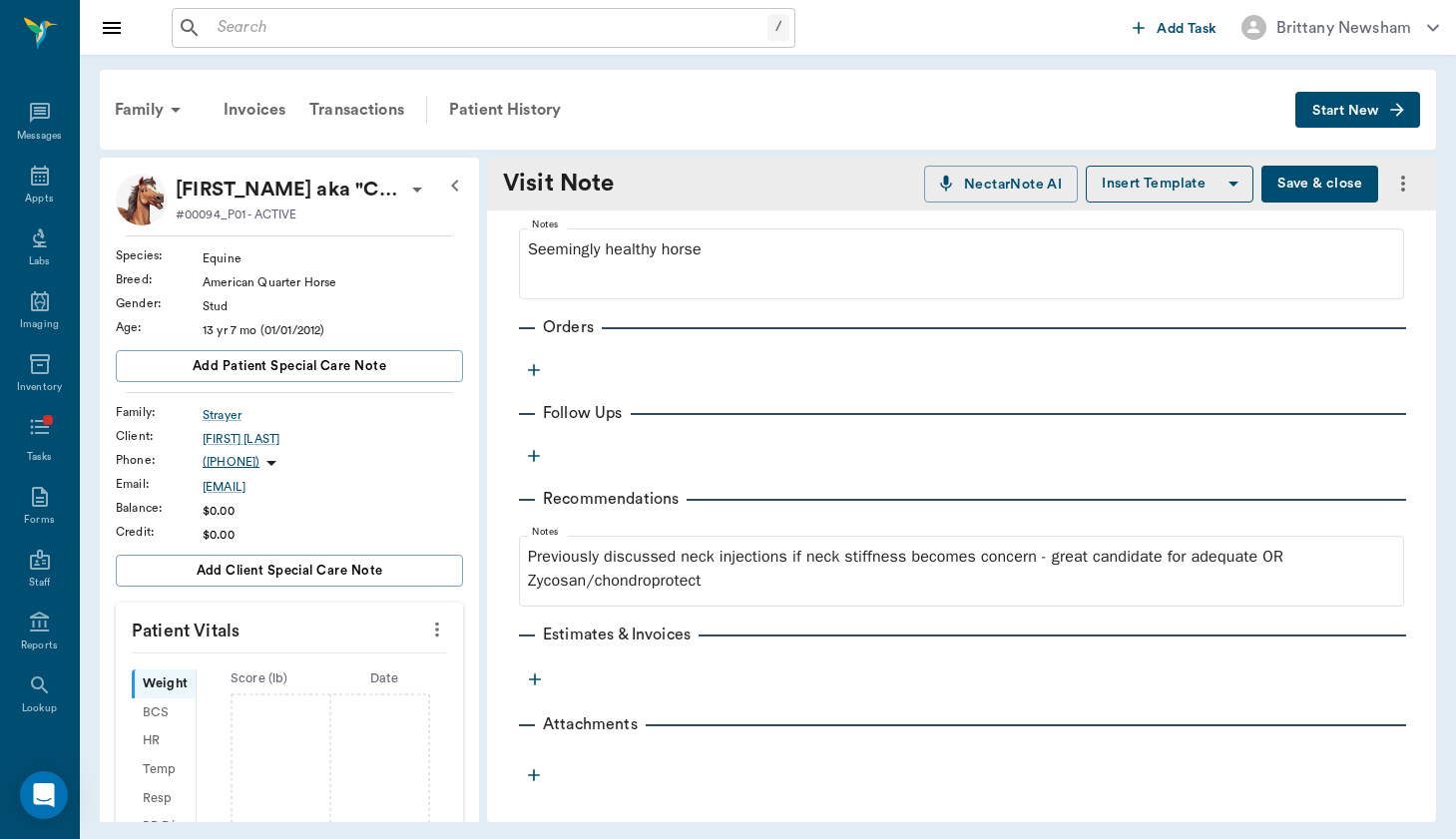 click on "Provider Brittany Newsham 649b3e03b5bc7e03f9326794 Provider Assistant ​ Assistant Date 07/23/2025 Date Visit Type Movement medicine 6656c4aef87a612ea34fb244 Visit Type Reason for Visit & History Check bodywork - p has been going well, normally stiff in his neck. Has had time but is now coming back into work  x Reason for Visit & History Notes MF exam:   limited ROM mid neck bilaterally - equal  butt scrunch difficult - mm soft, non painful  mild discomfort over D L2  CHIRO R and L AS  Notable genital drop after treatment  LDL2 (very protective) - resolved  DL2  DT13  C2D - avoidant to rotation of the head bilaterally  improved cervical ROM  Diagnoses ​ Notes Seemingly healthy horse  Orders Follow Ups Recommendations Notes Previously discussed neck injections if neck stiffness becomes concern - great candidate for adequate OR Zycosan/chondroprotect  Estimates & Invoices Attachments" at bounding box center [961, 196] 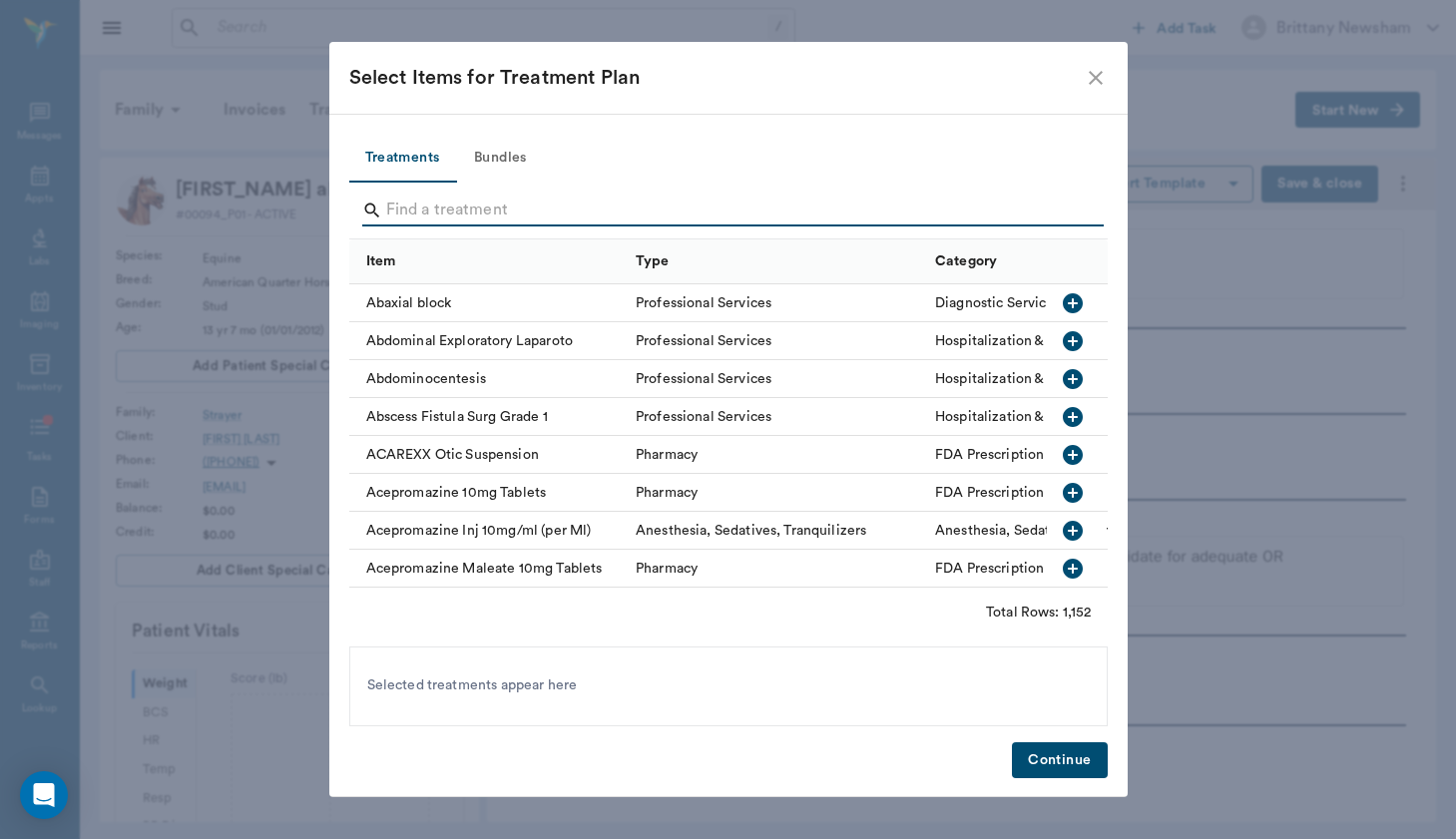 click at bounding box center (729, 210) 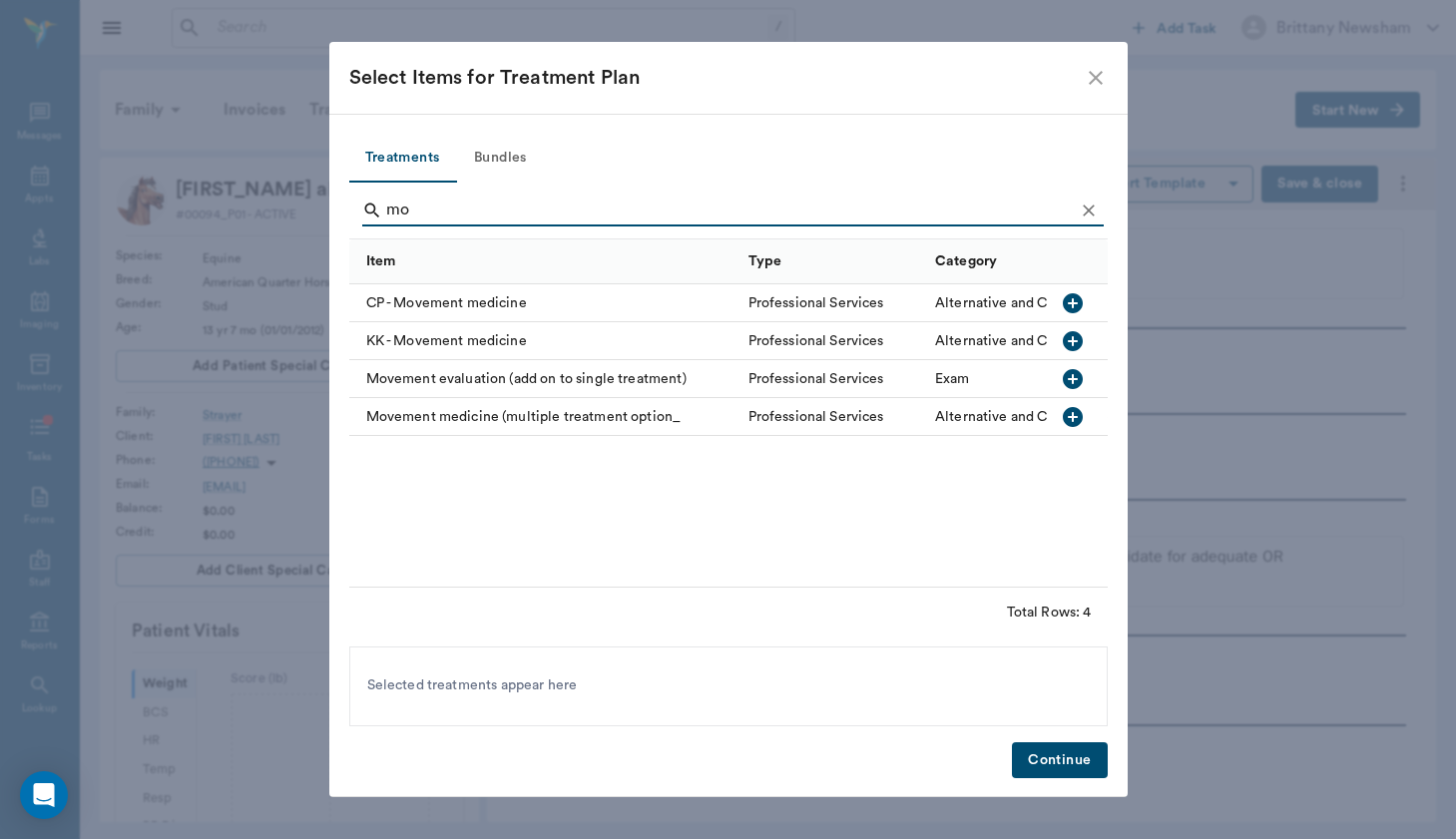 type on "m" 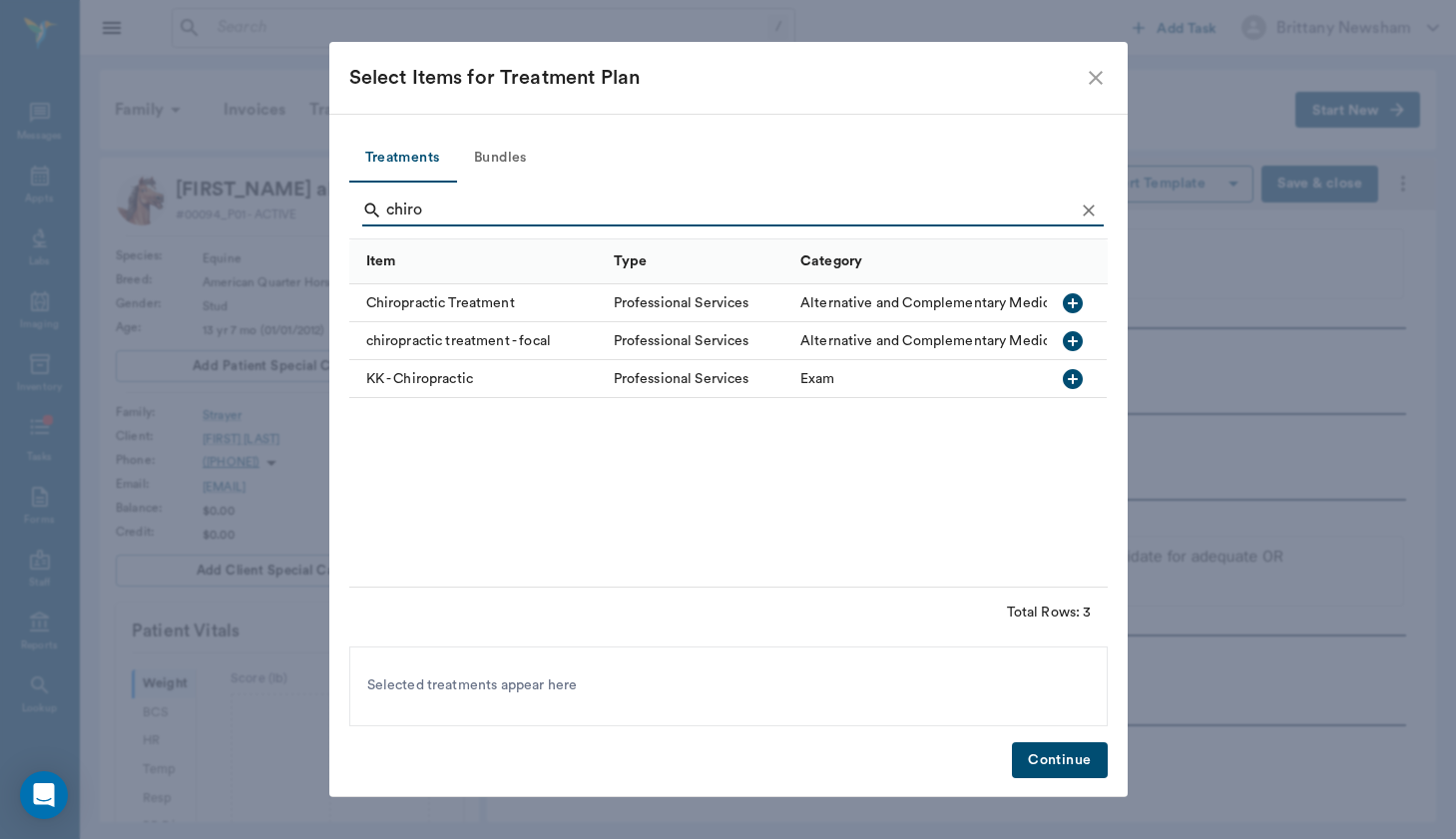 type on "chiro" 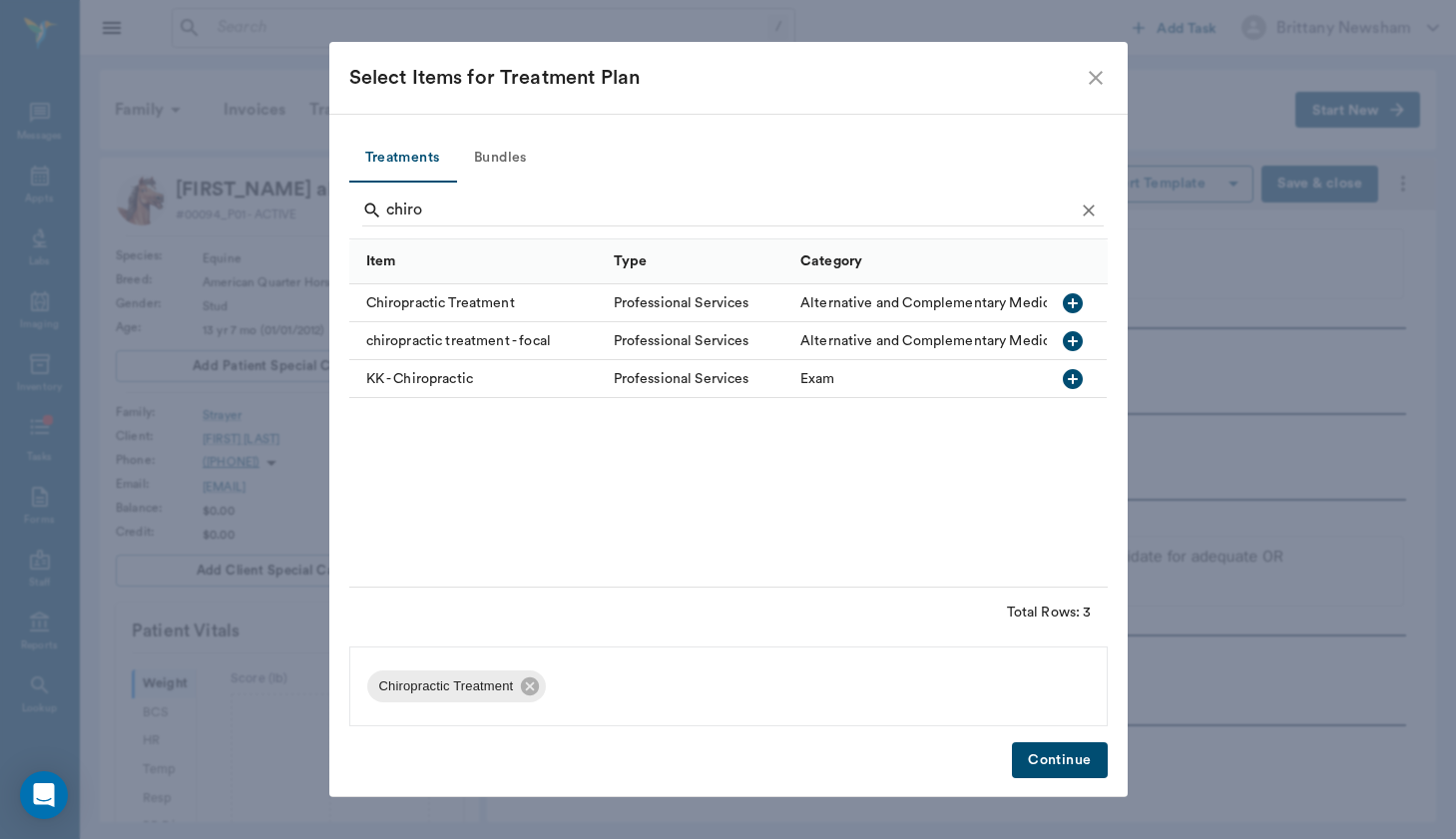 drag, startPoint x: 962, startPoint y: 620, endPoint x: 1066, endPoint y: 769, distance: 181.7058 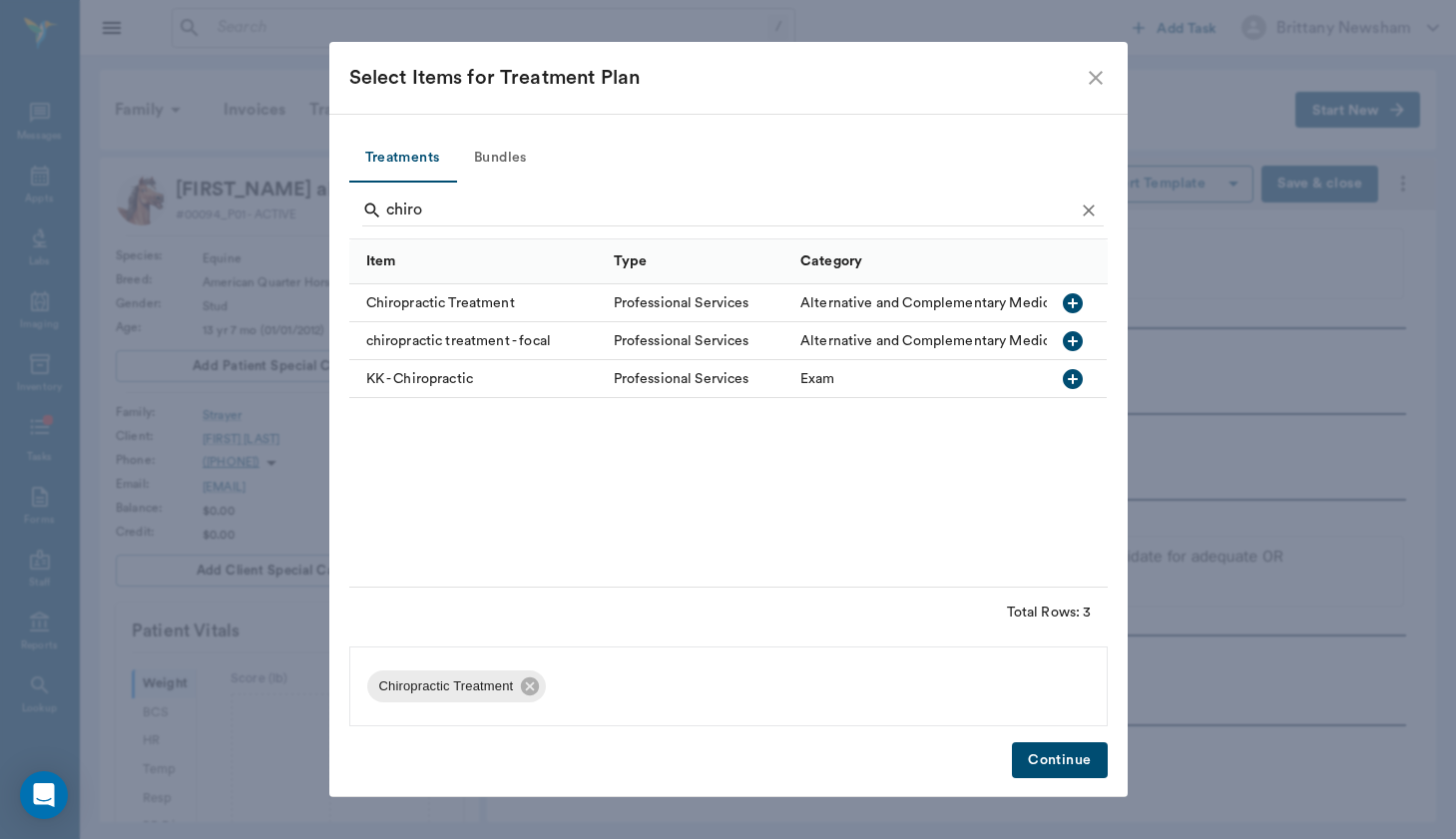 click on "Continue" at bounding box center [1059, 760] 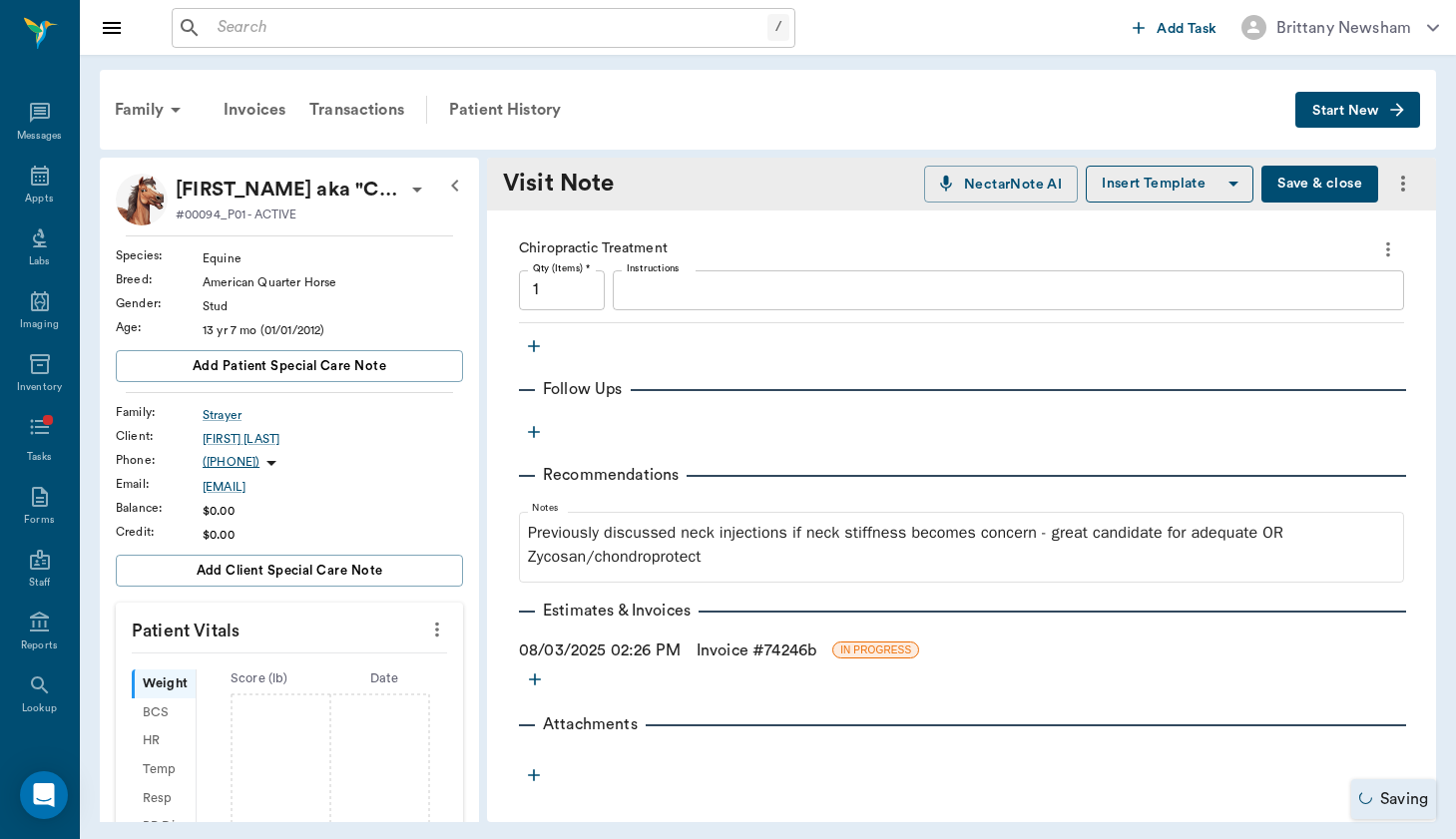 scroll, scrollTop: 743, scrollLeft: 0, axis: vertical 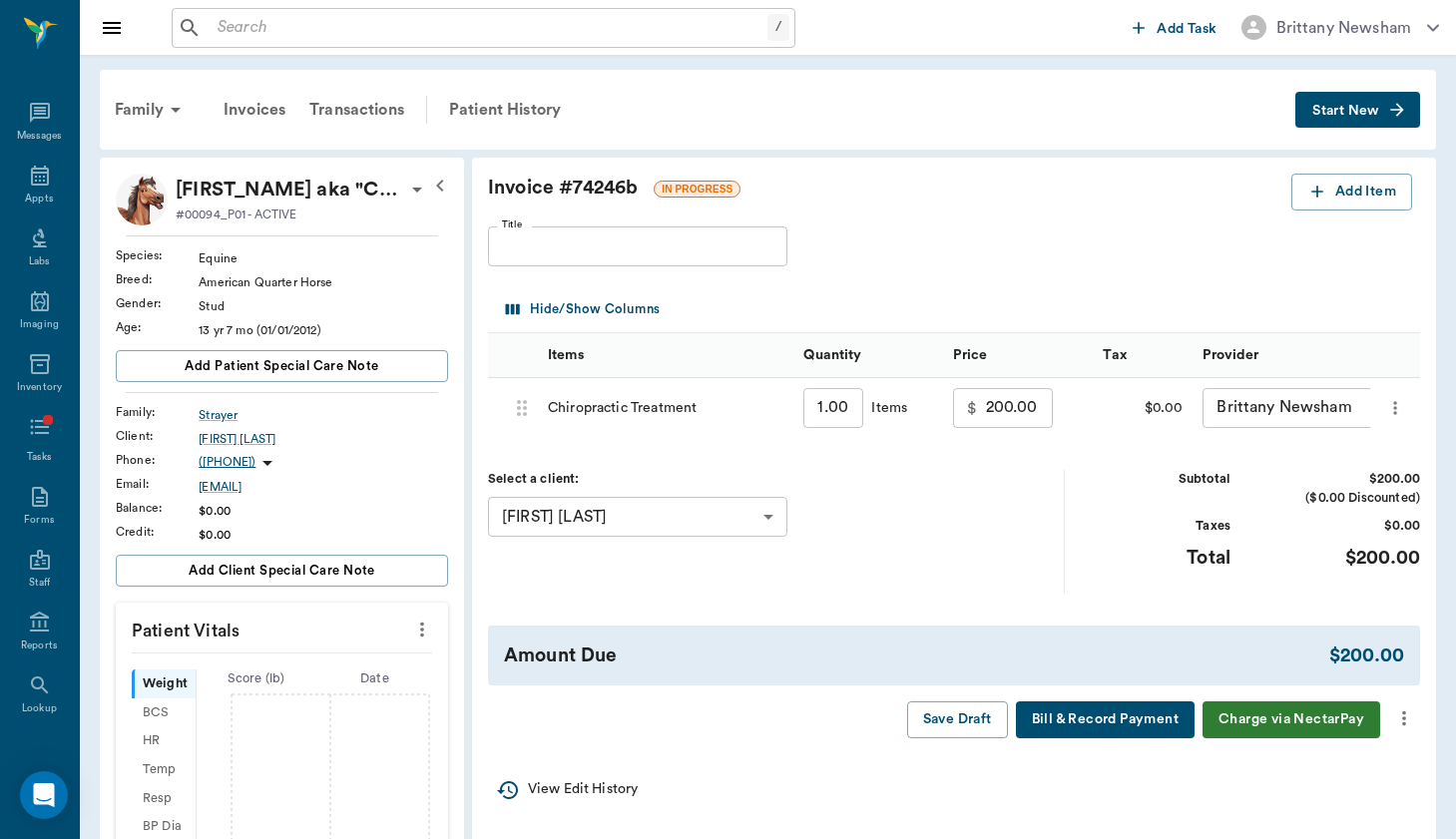 click 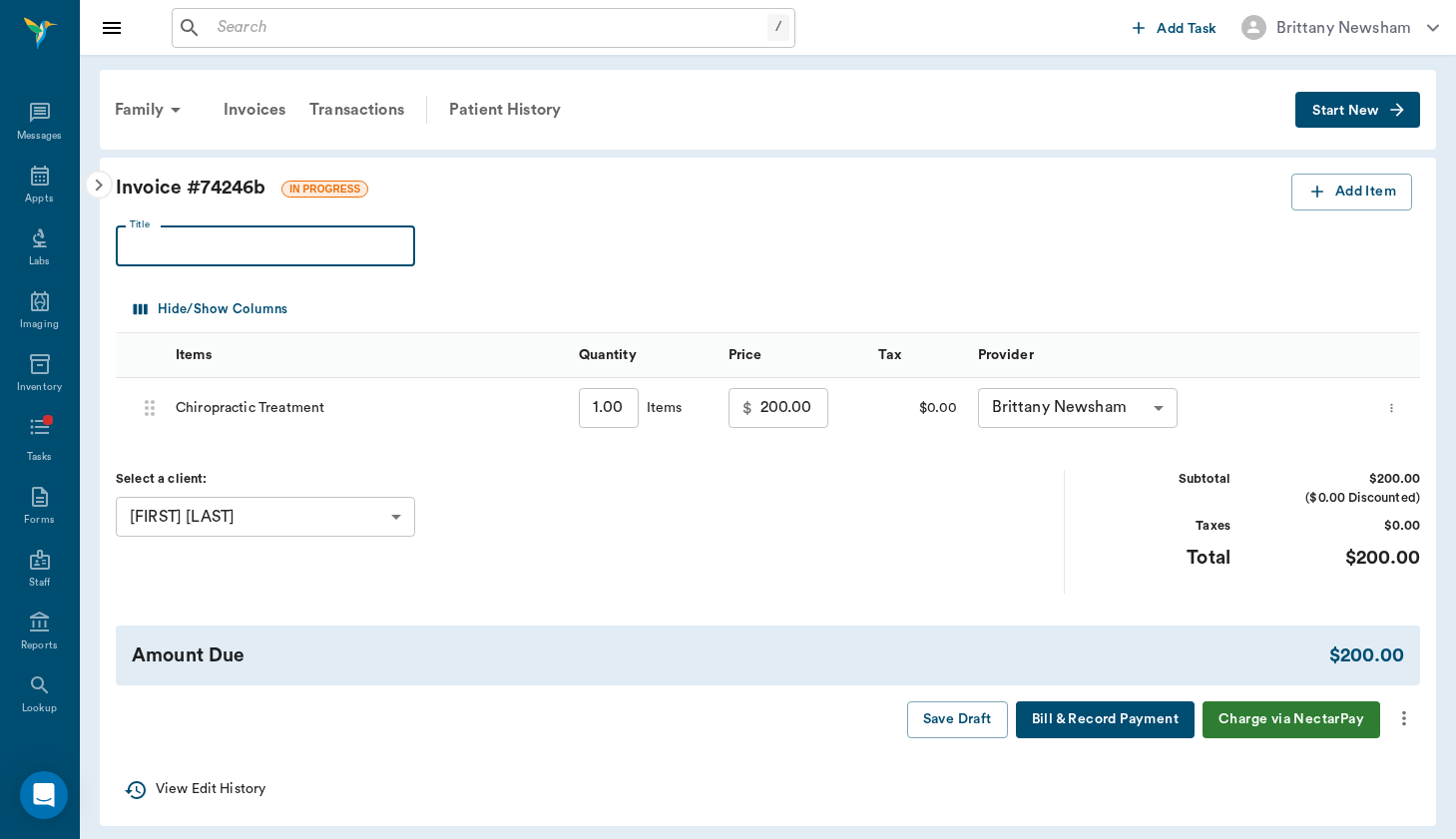 click on "Title" at bounding box center (265, 246) 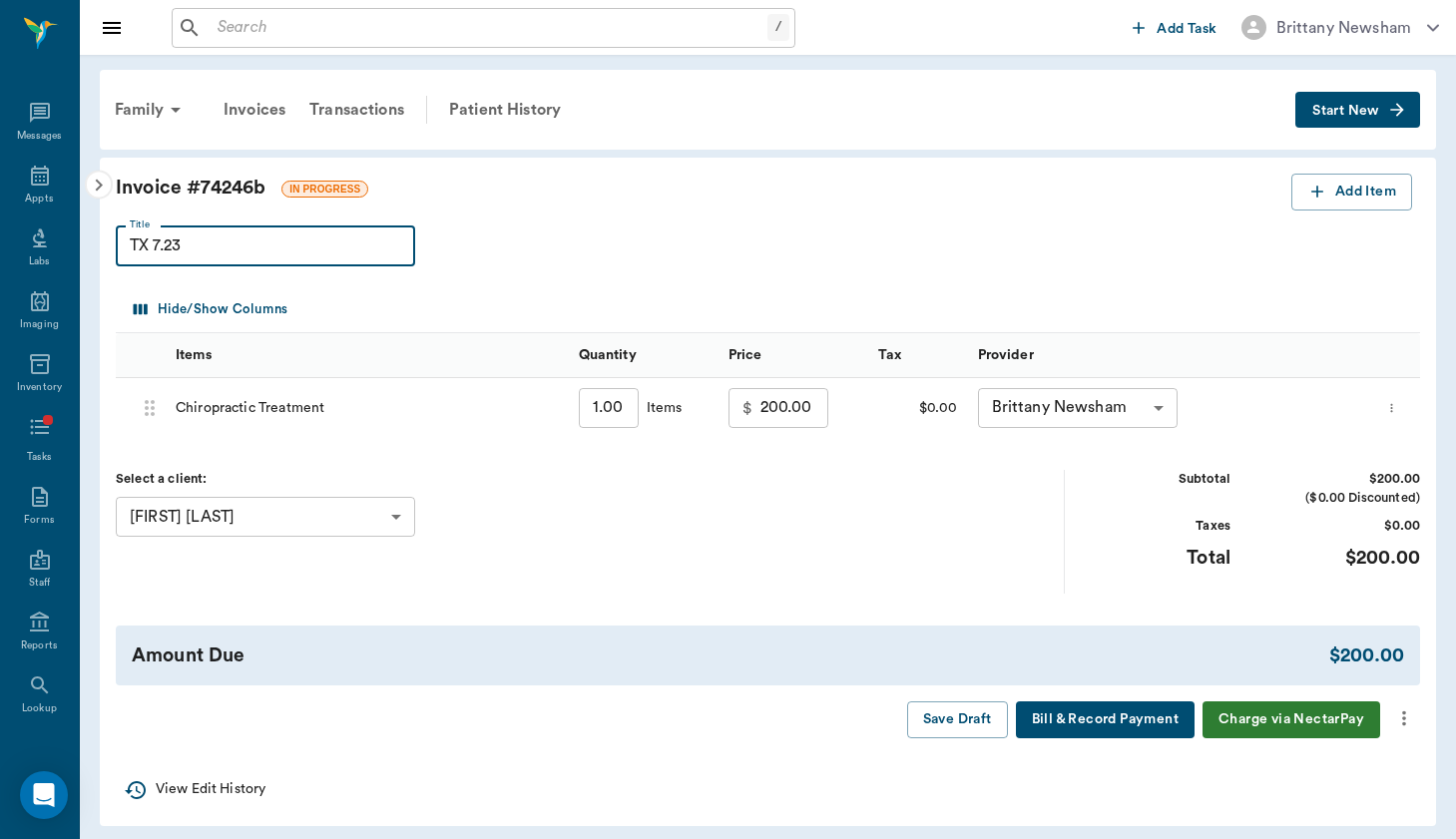 click on "TX 7.23" at bounding box center (265, 246) 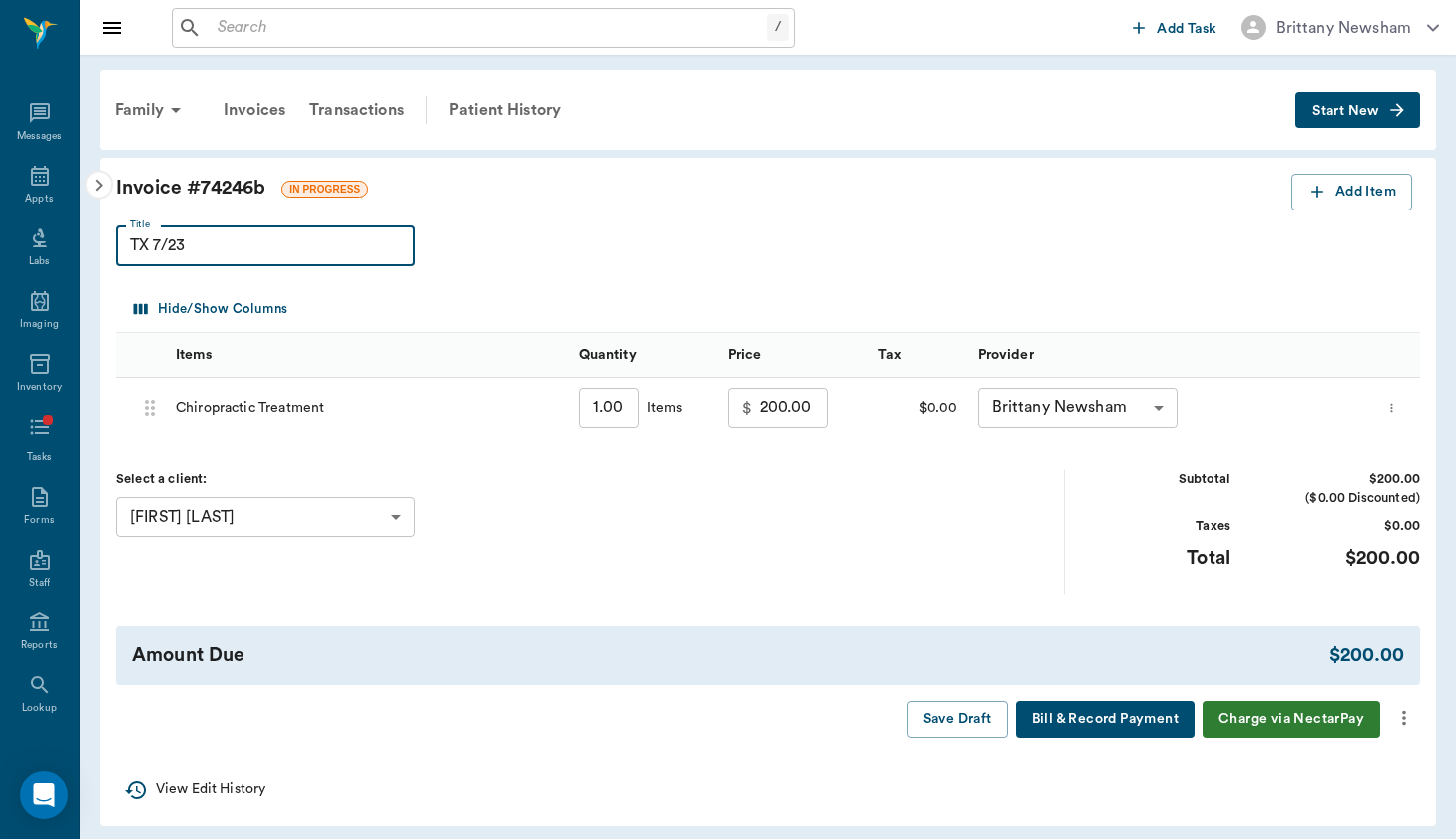 type on "TX 7/23" 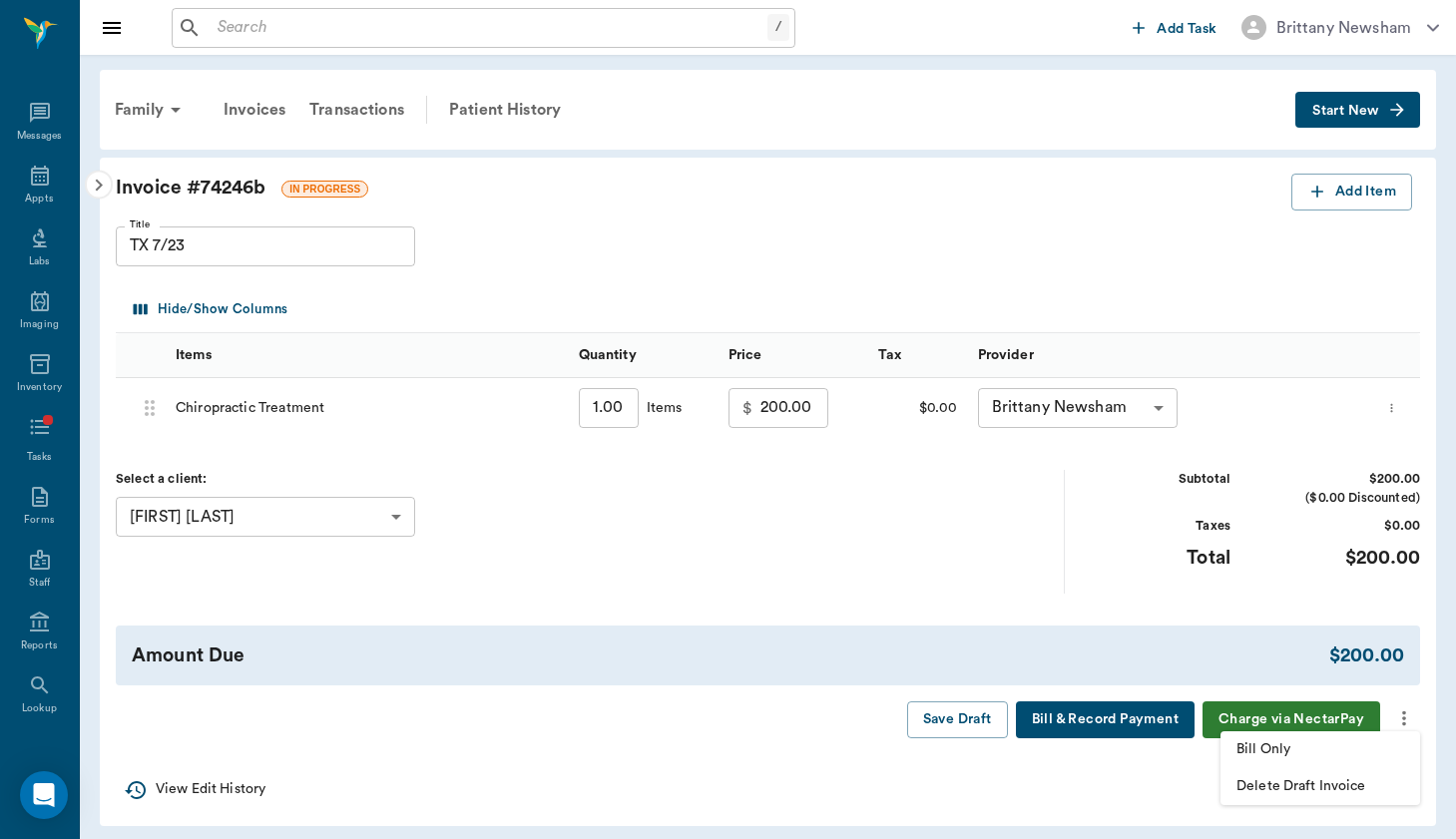 click on "Bill Only" at bounding box center [1320, 749] 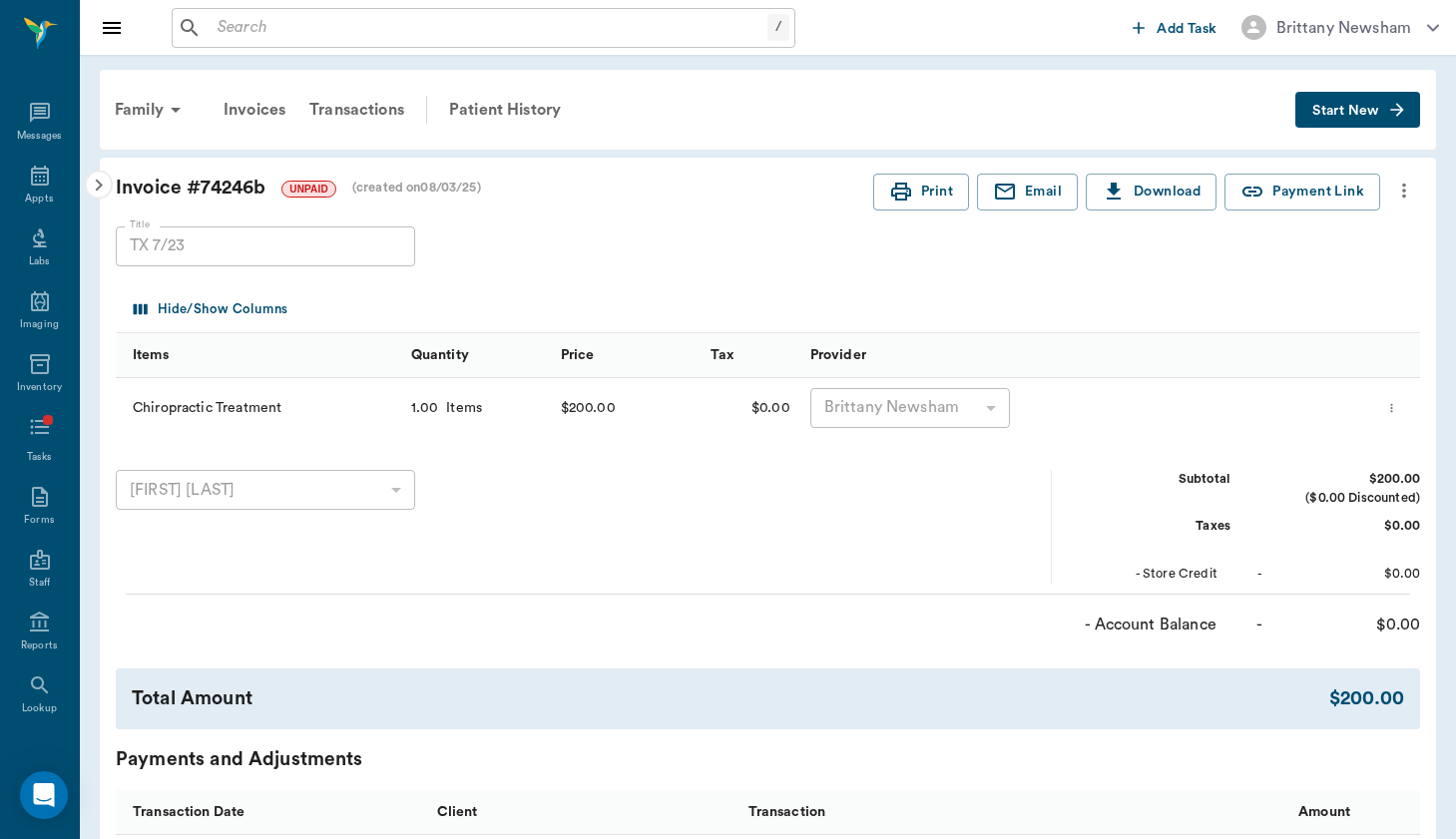click 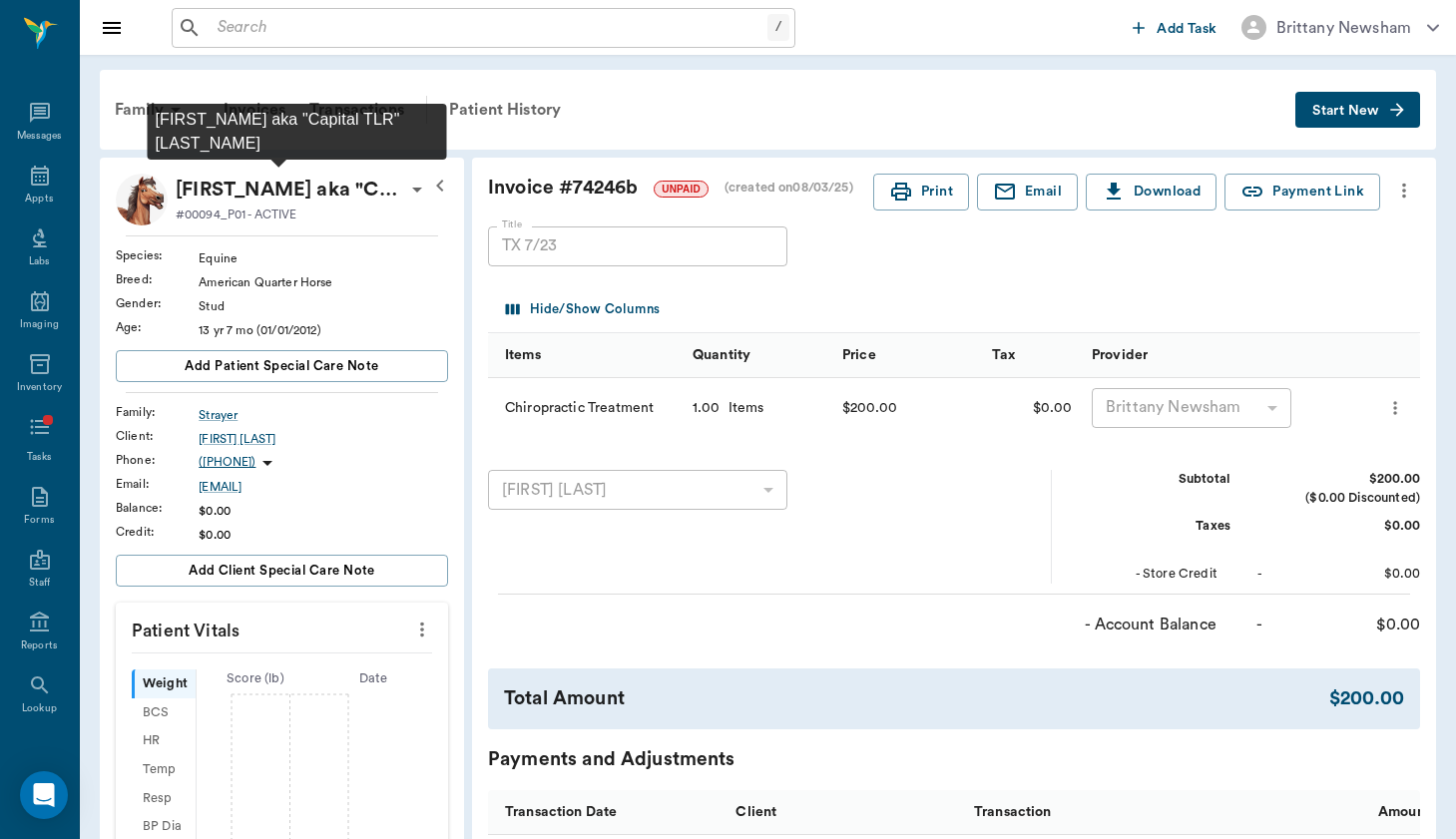 click on "Captain aka "Capital TLR" Strayer" at bounding box center (290, 190) 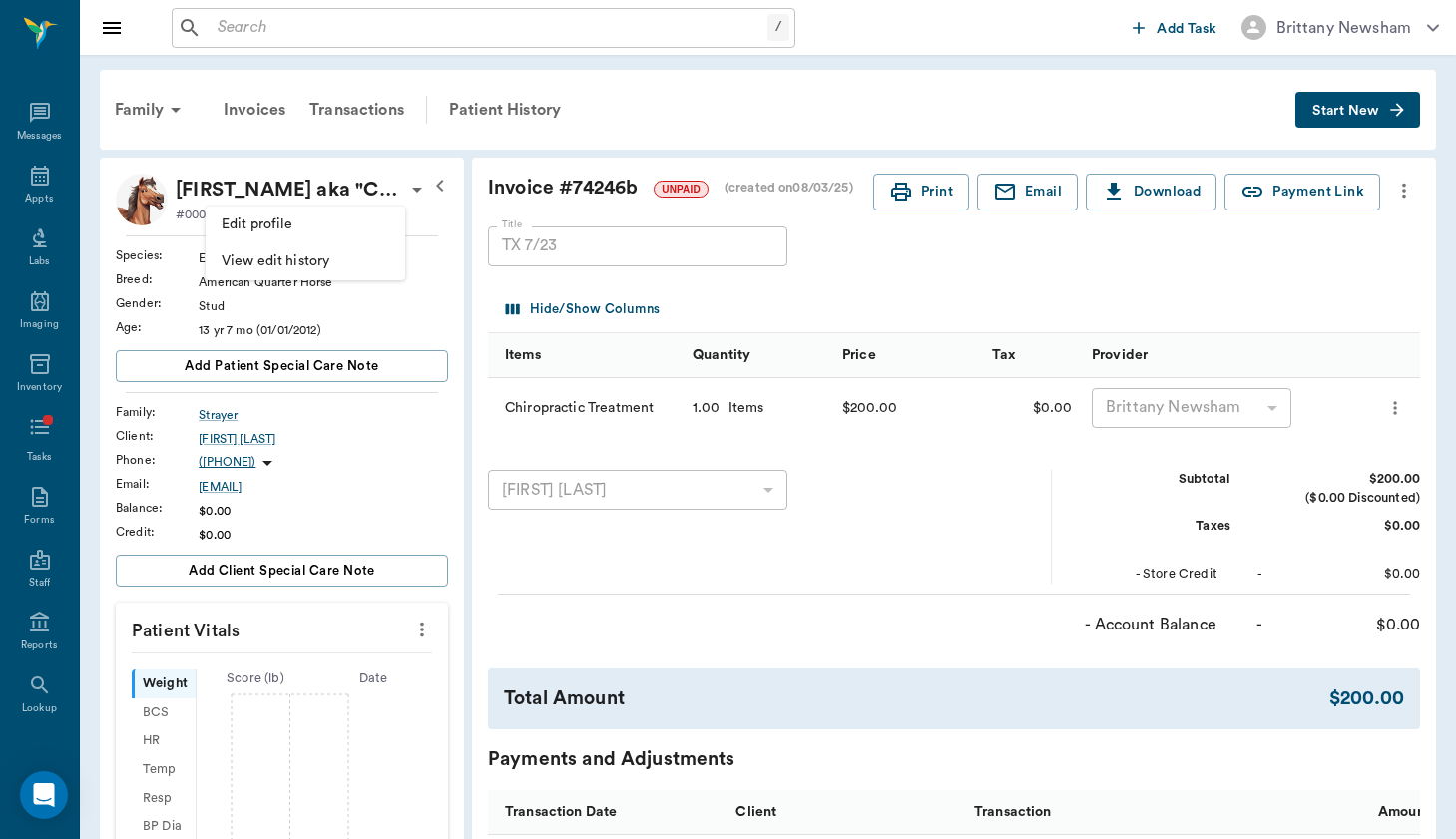 click on "Edit profile" at bounding box center (305, 224) 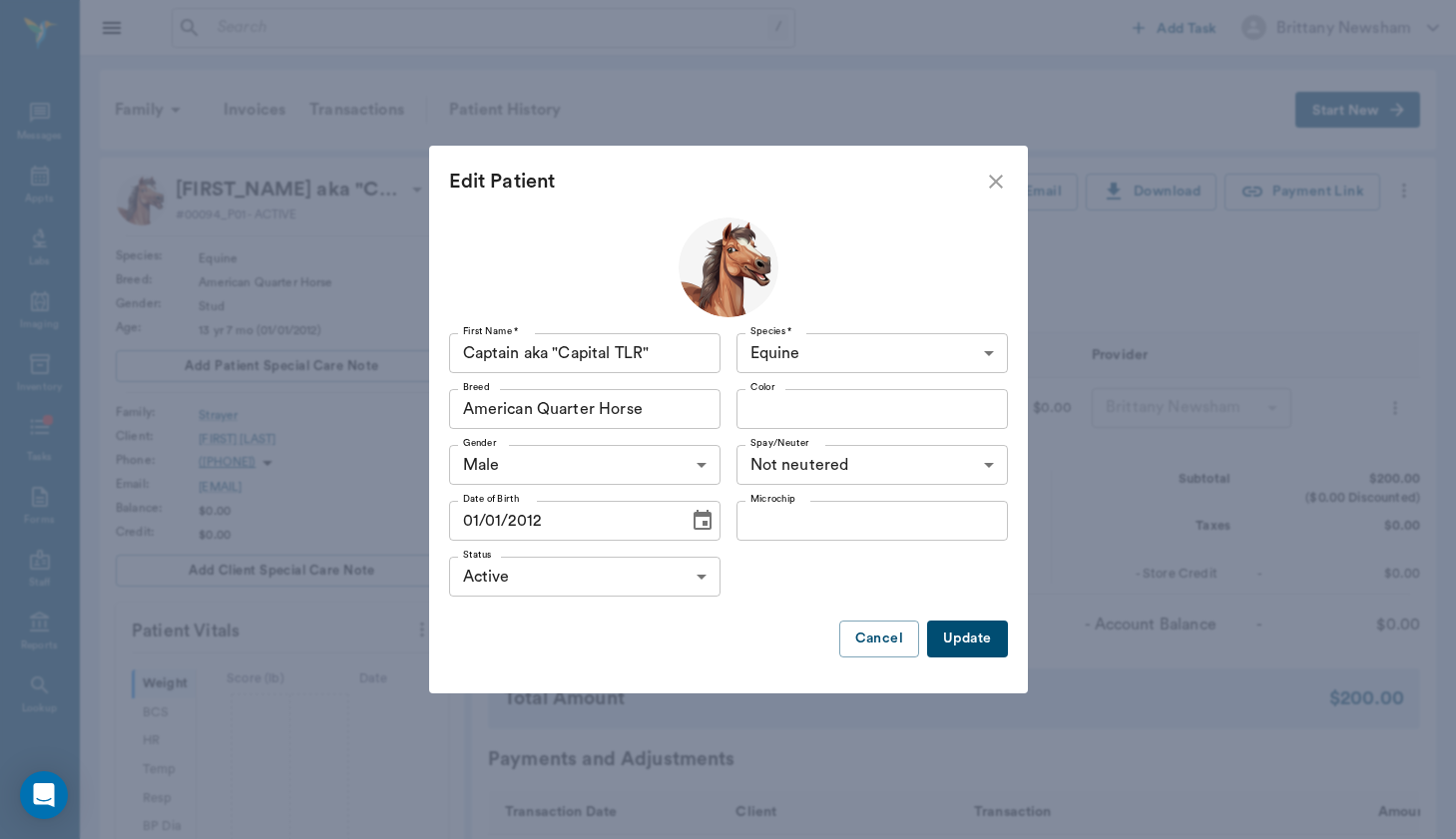 click on "Spay/Neuter Not neutered false Spay/Neuter" at bounding box center (868, 465) 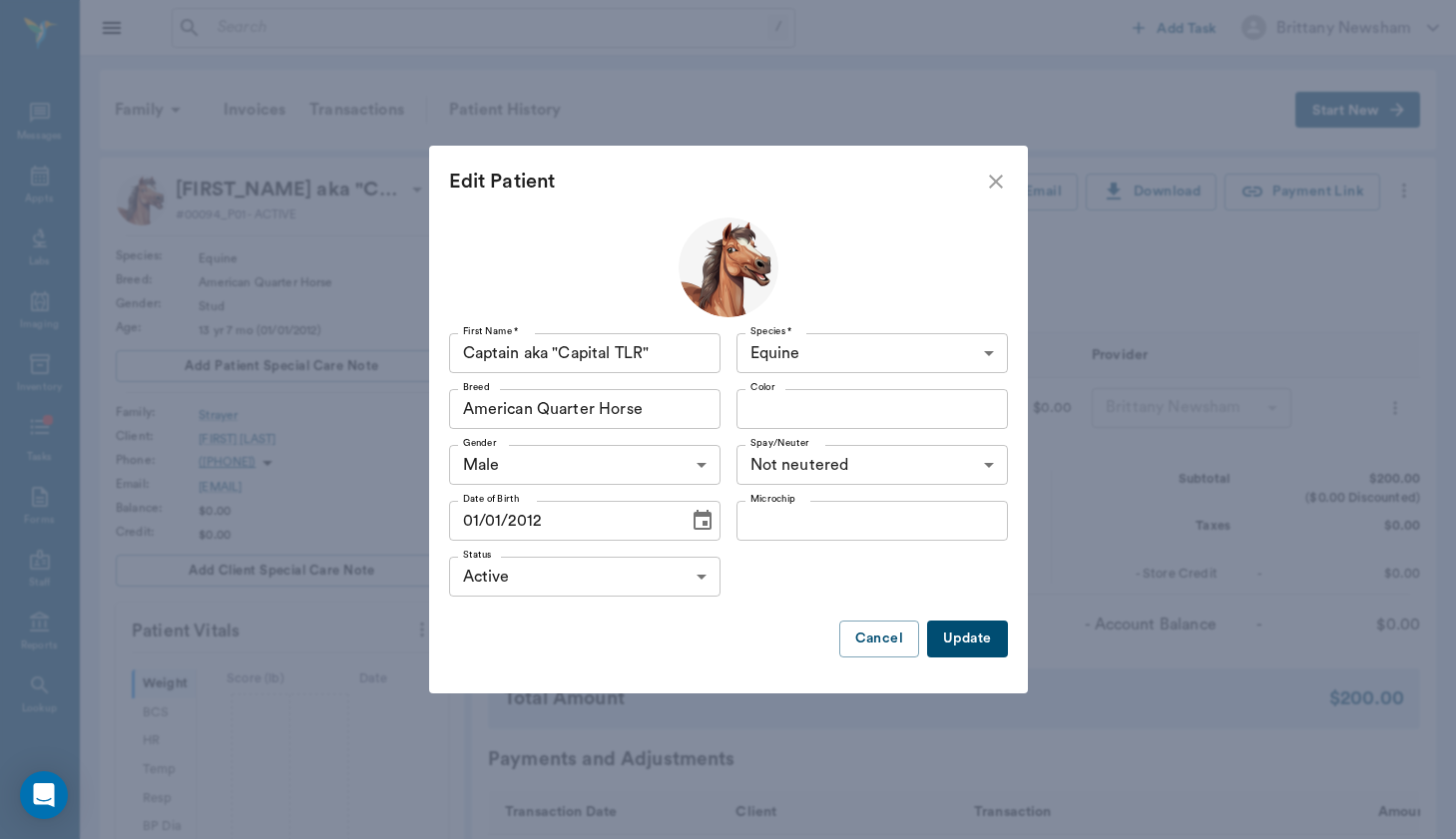 click on "/ ​ Add Task Brittany Newsham Nectar Messages Appts Labs Imaging Inventory Tasks Forms Staff Reports Lookup Settings Family Invoices Transactions Patient History Start New Captain aka "Capital TLR" Strayer #00094_P01    -    ACTIVE   Species : Equine Breed : American Quarter Horse Gender : Stud Age : 13 yr 7 mo (01/01/2012) Add patient Special Care Note Family : Strayer Client : Martin Strayer Phone : (310) 430-9558 Email : mlsiv@mac.com Balance : $0.00 Credit : $0.00 Add client Special Care Note Patient Vitals Weight BCS HR Temp Resp BP Dia Pain Perio Score ( lb ) Date 08/30/23 10AM Ongoing diagnosis Current Rx Reminders Upcoming appointments Schedule Appointment Invoice # 74246b UNPAID (created on  08/03/25 ) Print Email Download Payment Link Title TX 7/23 Title Hide/Show Columns Items Quantity Price Tax Provider Chiropractic Treatment 1.00 Items $200.00 $0.00 Brittany Newsham none-649b3e03b5bc7e03f9326794 ​ Martin Strayer 64ee14a496696798389fd50a ​ Subtotal $200.00 ($0.00 Discounted) Taxes $0.00   -" at bounding box center [728, 659] 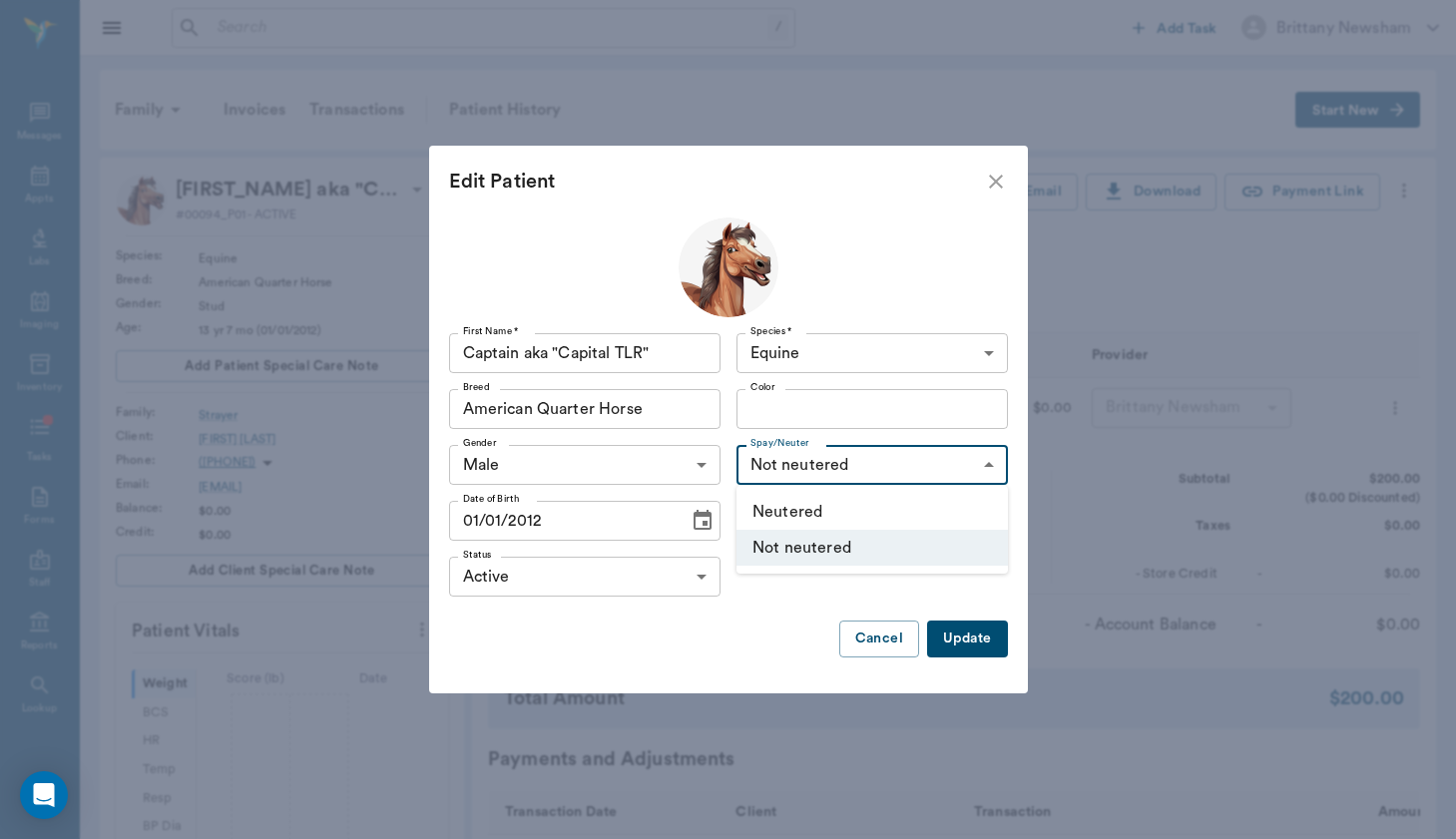 click on "Neutered" at bounding box center (872, 512) 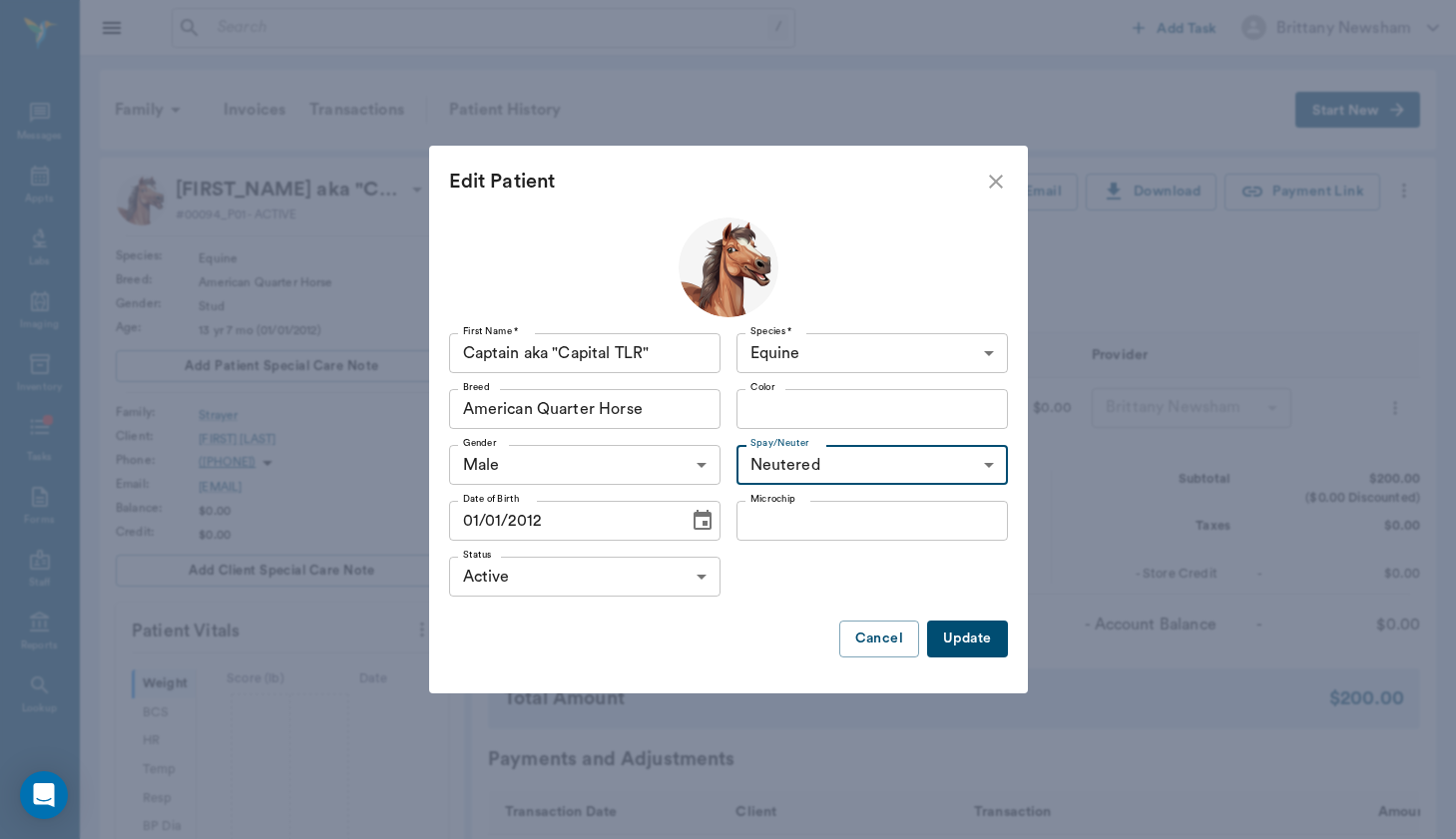 click on "First Name * Captain aka "Capital TLR" First Name * Species * Equine Equine Species * Breed American Quarter Horse Breed Color Color Gender Male MALE Gender Spay/Neuter Neutered true Spay/Neuter Date of Birth 01/01/2012 Date of Birth Microchip Microchip Status Active ACTIVE Status Update Cancel" at bounding box center [728, 455] 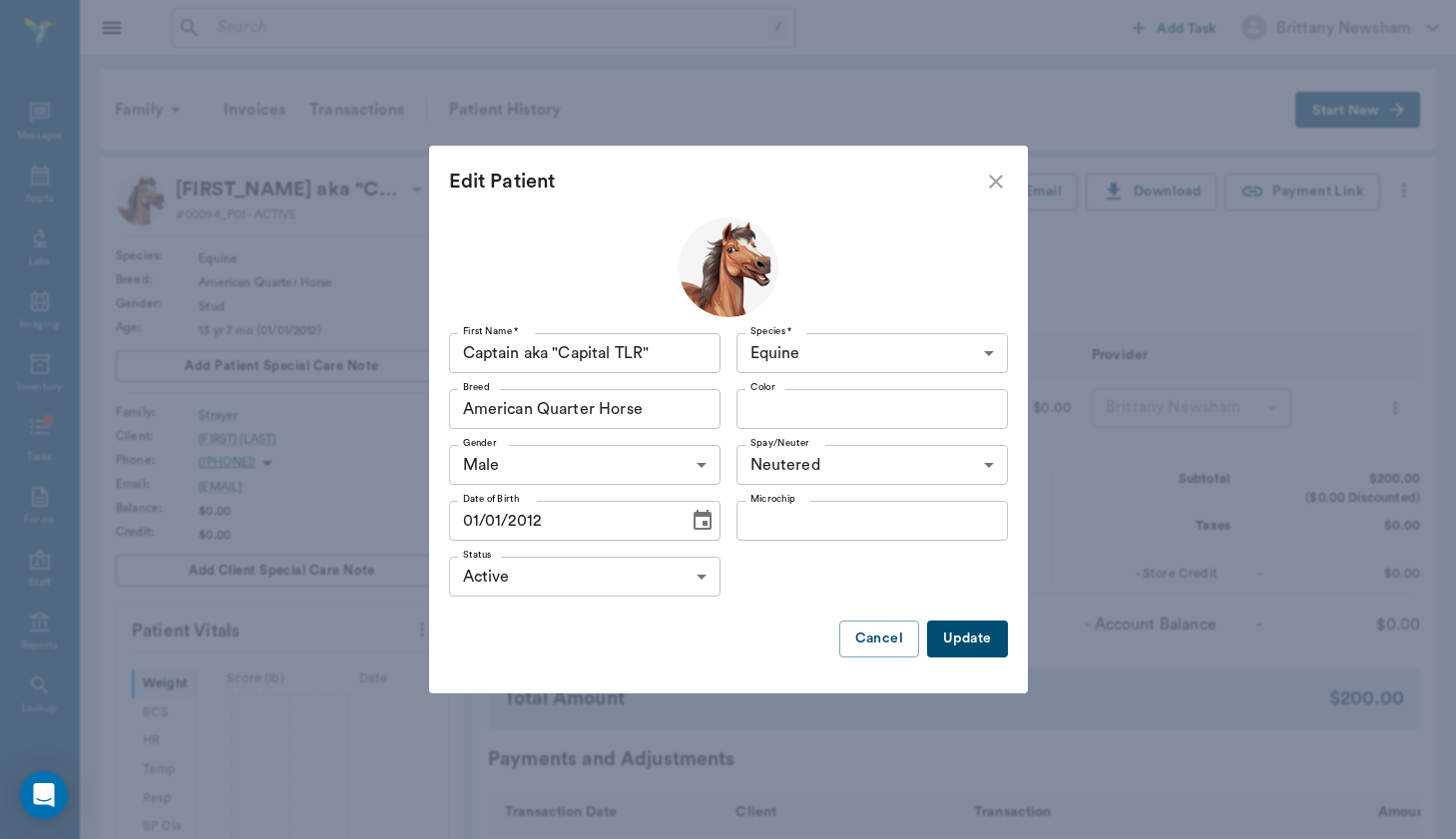 click on "Update" at bounding box center [967, 638] 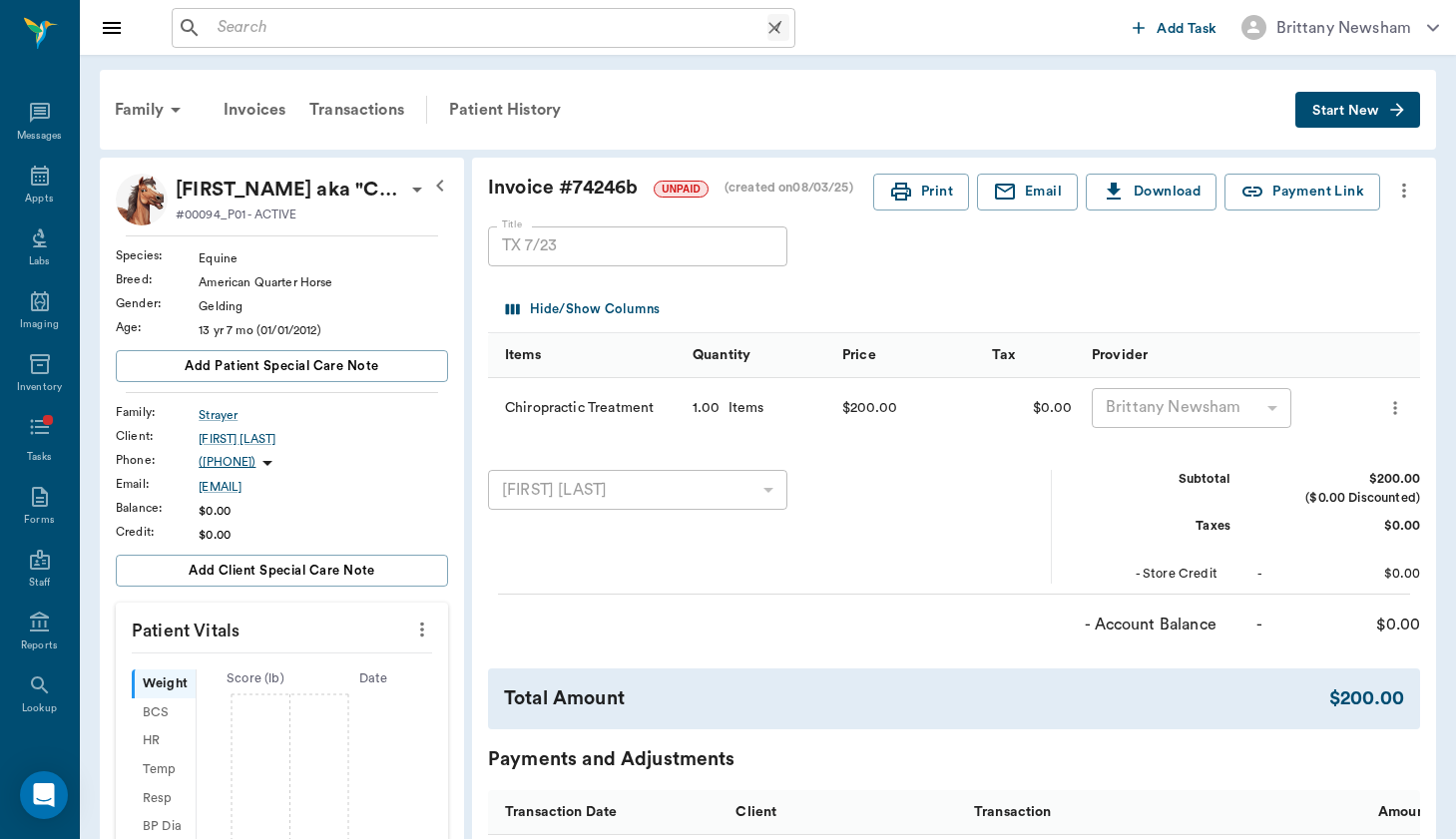click at bounding box center (488, 28) 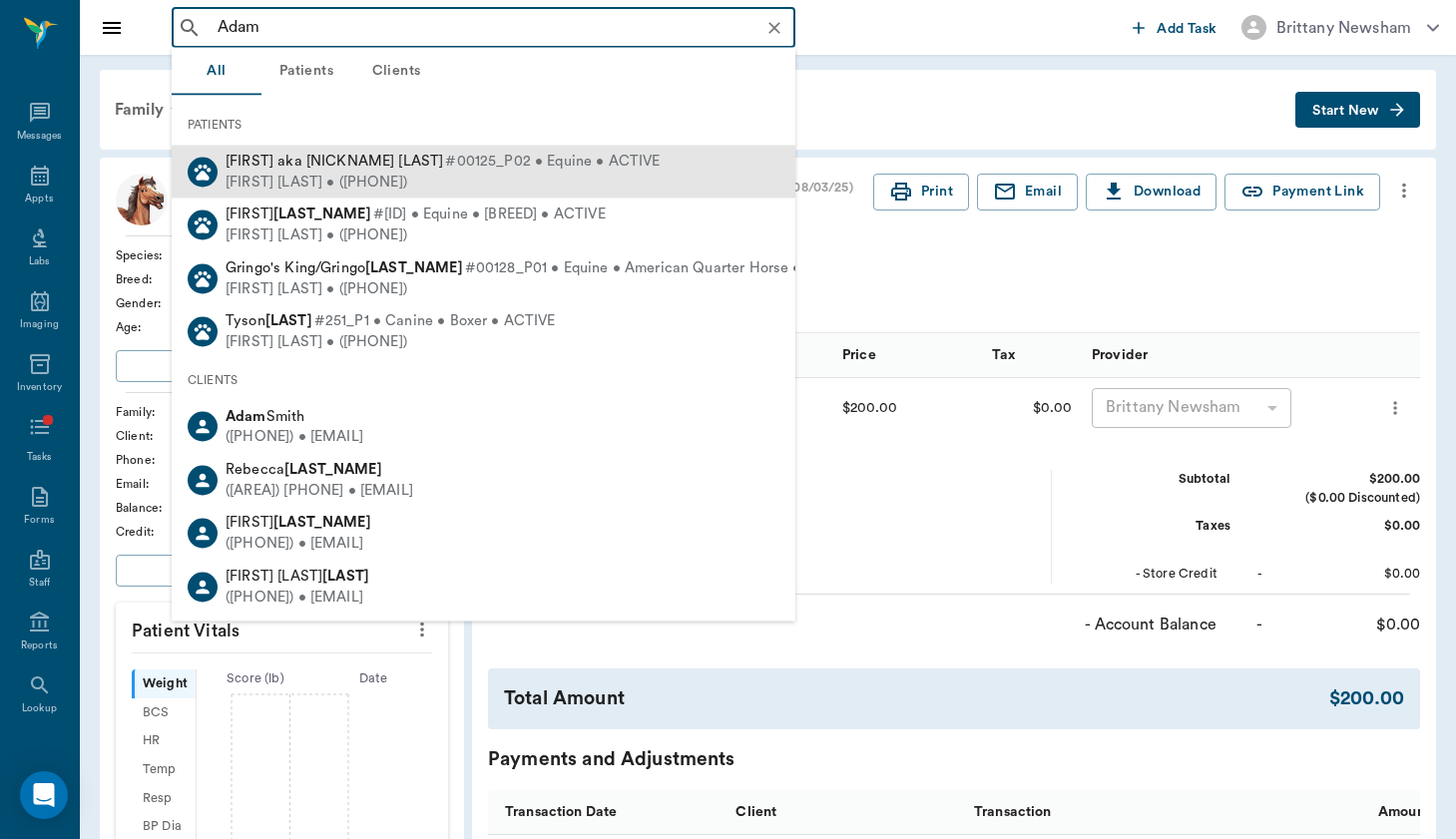 click on "Adam aka Fan Appeal Carreon #00125_P02 • Equine • ACTIVE Tracy Carreon • (817) 994-8226" at bounding box center (483, 172) 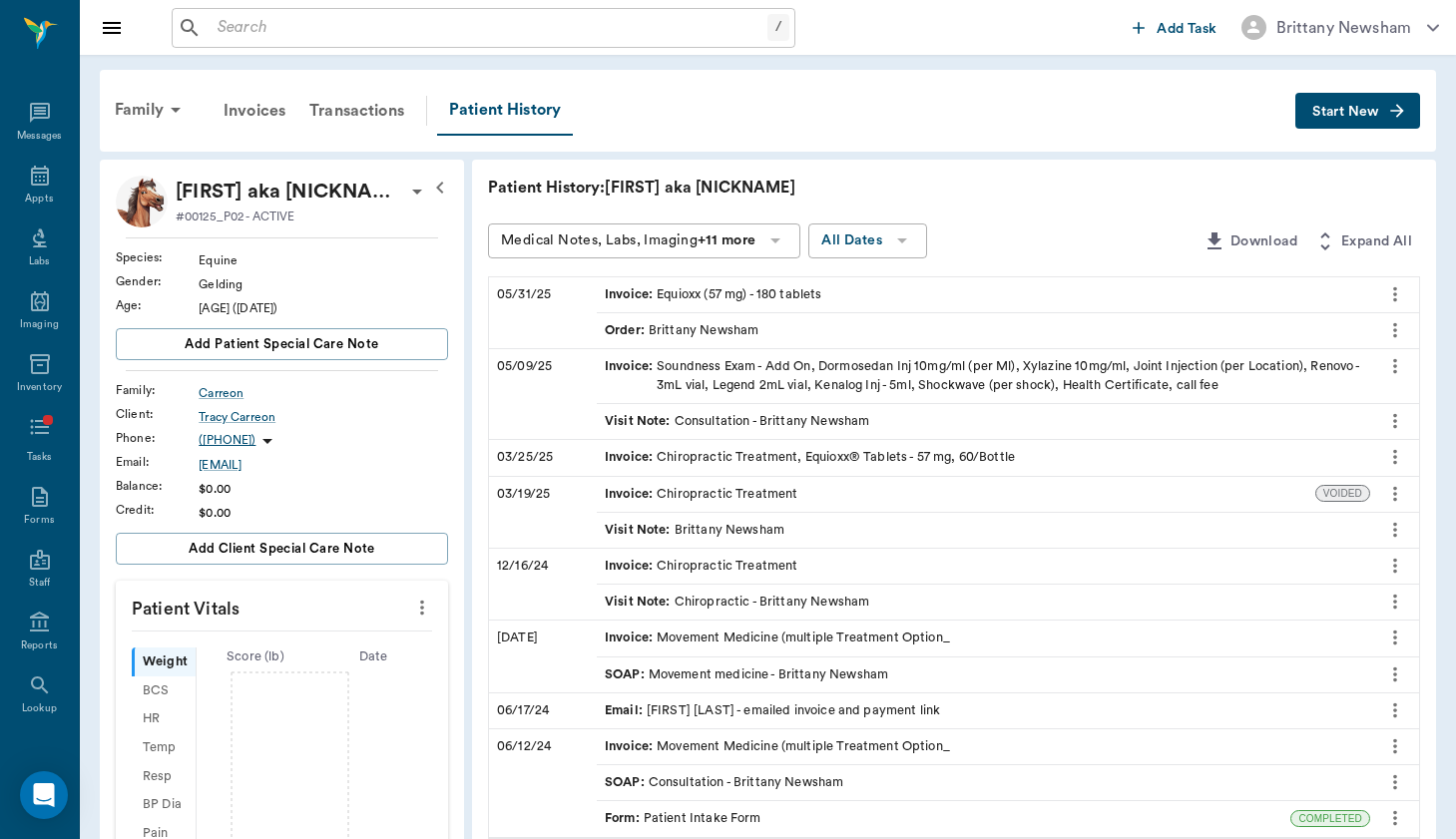 click on "Start New" at bounding box center [1357, 111] 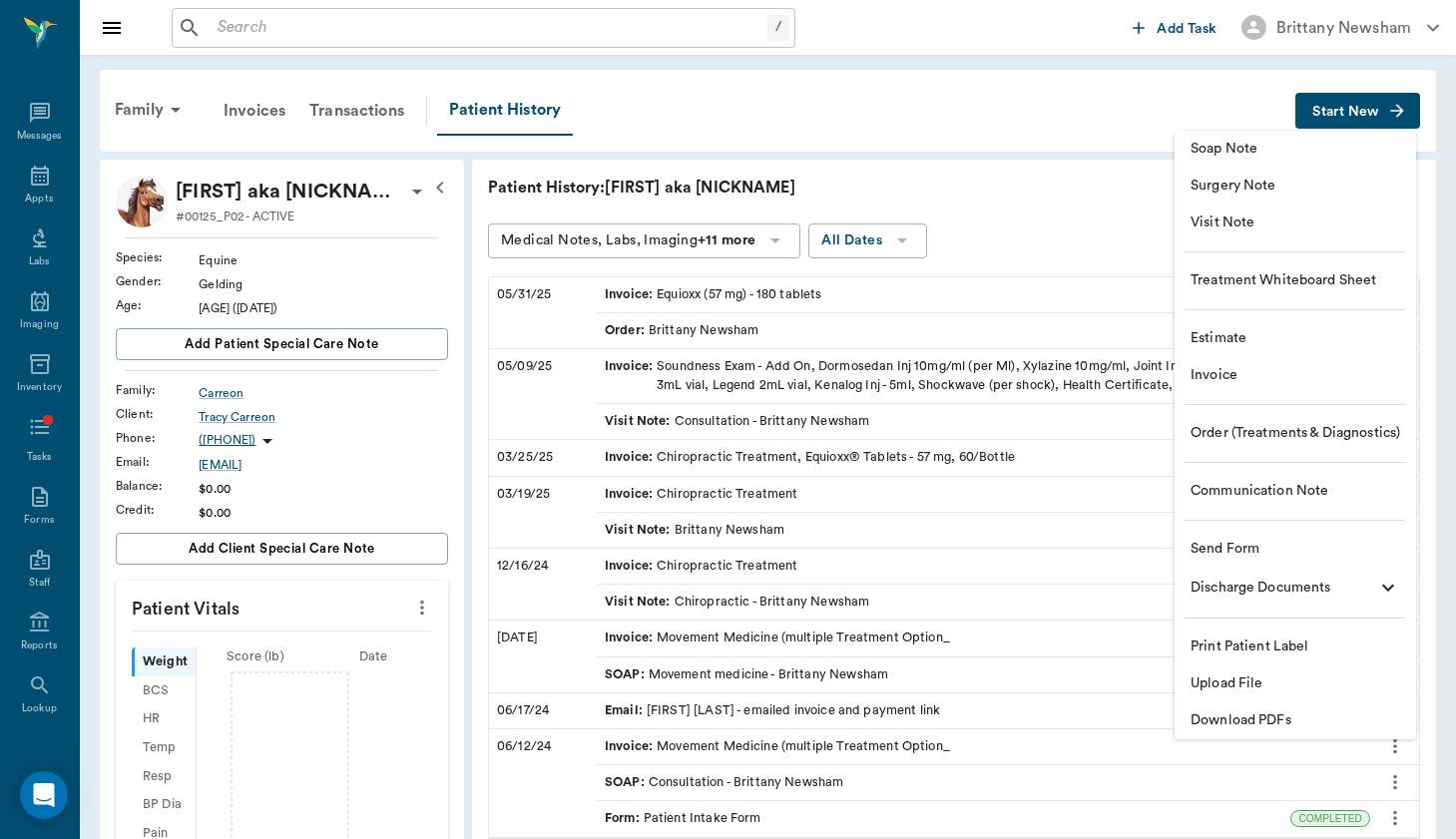 click on "Visit Note" at bounding box center (1295, 222) 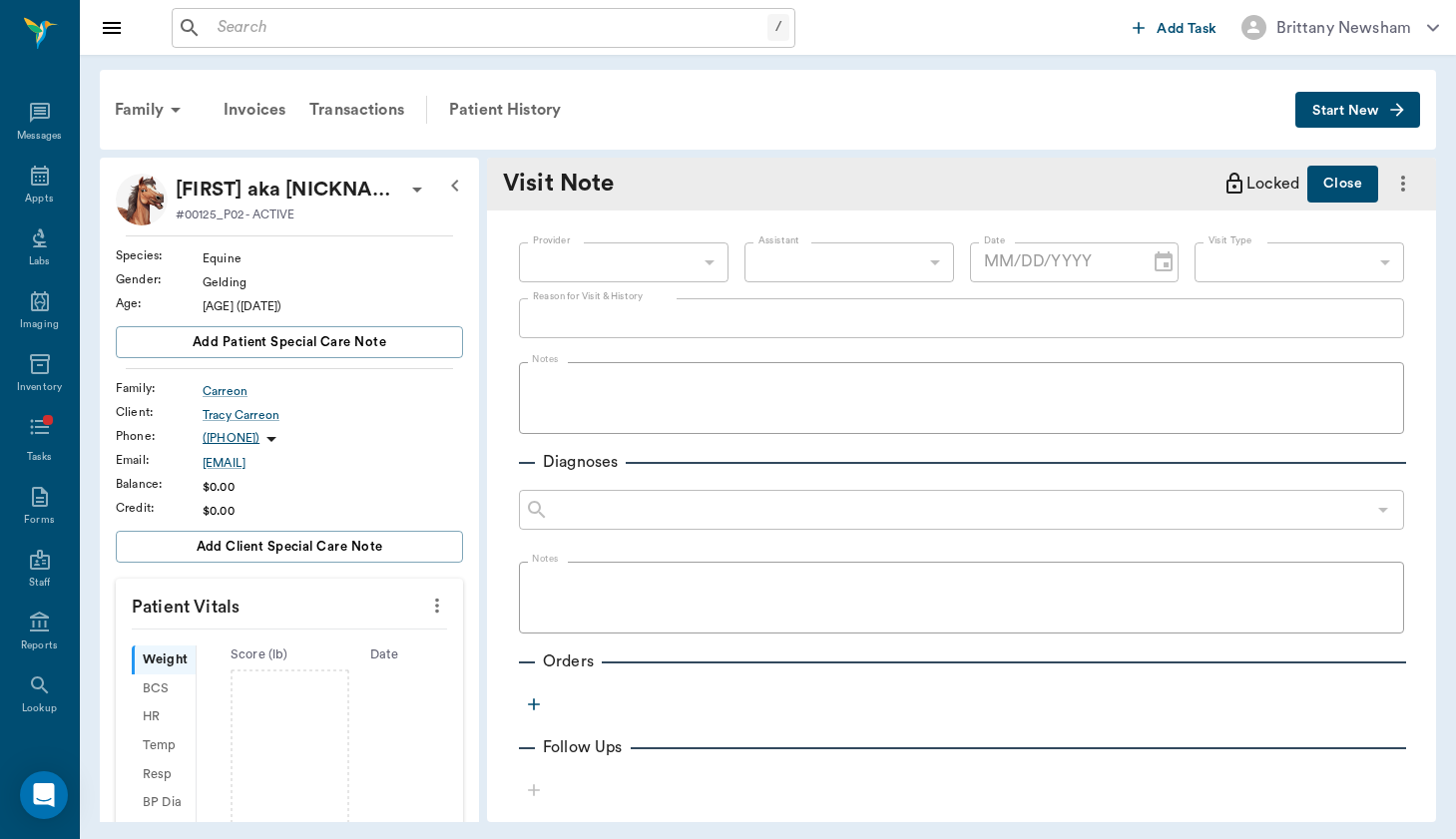 type on "08/03/2025" 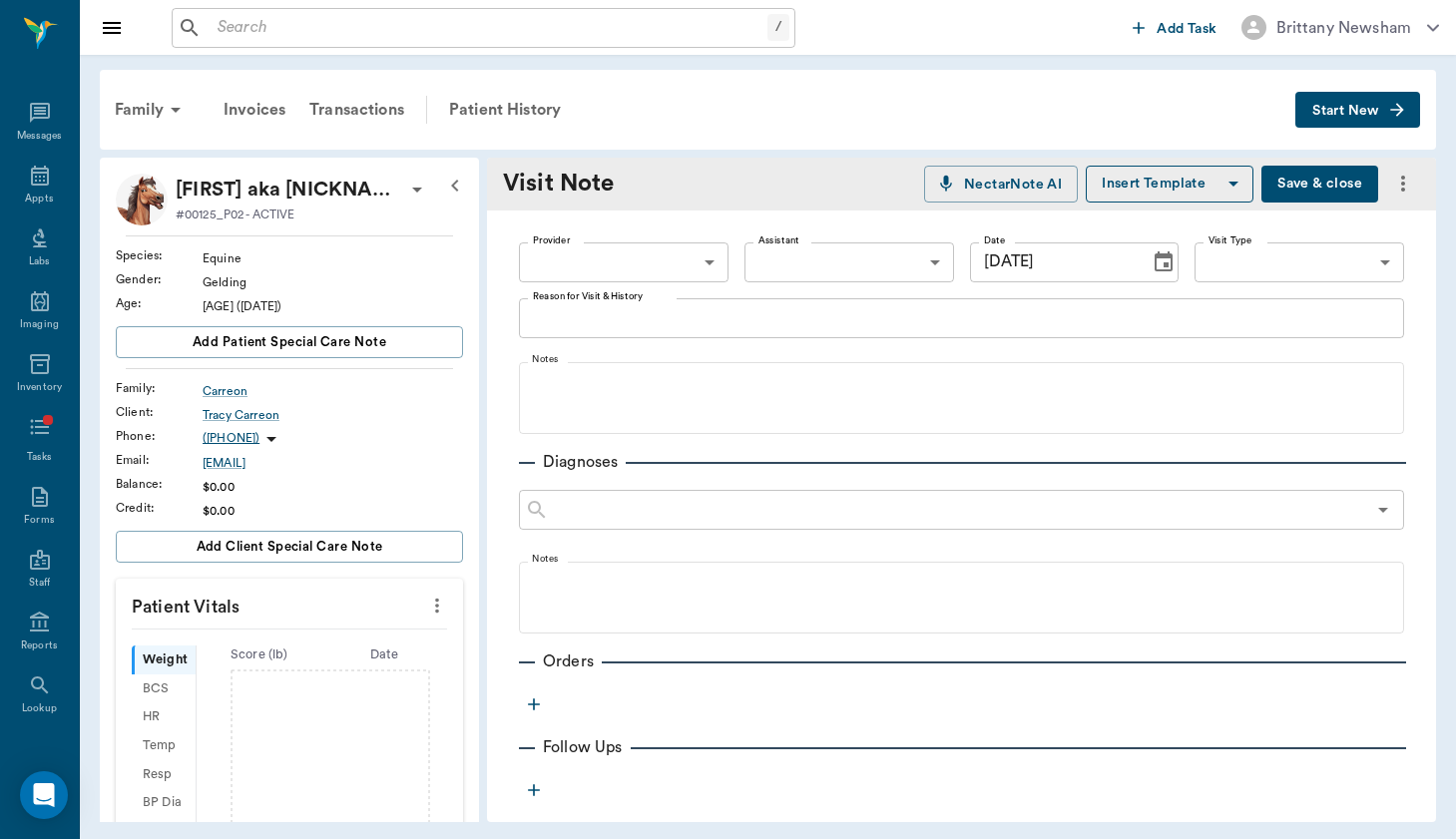click on "/ ​ Add Task Brittany Newsham Nectar Messages Appts Labs Imaging Inventory Tasks Forms Staff Reports Lookup Settings Family Invoices Transactions Patient History Start New Adam aka Fan Appeal Carreon #00125_P02    -    ACTIVE   Species : Equine Gender : Gelding Age : 17 yr 7 mo (01/06/2008) Add patient Special Care Note Family : Carreon Client : Tracy Carreon Phone : (817) 994-8226 Email : tracy_carreon@att.net Balance : $0.00 Credit : $0.00 Add client Special Care Note Patient Vitals Weight BCS HR Temp Resp BP Dia Pain Perio Score ( lb ) Date Ongoing diagnosis Current Rx Reminders Upcoming appointments Schedule Appointment Visit Note NectarNote AI Insert Template  Save & close Provider ​ Provider Assistant ​ Assistant Date 08/03/2025 Date Visit Type ​ Visit Type Reason for Visit & History x Reason for Visit & History Notes Diagnoses ​ Notes Orders Follow Ups Recommendations Notes Estimates & Invoices Attachments NectarVet | High Caliber Performance
200 Settings Sign Out Patients #125_P4" at bounding box center (728, 419) 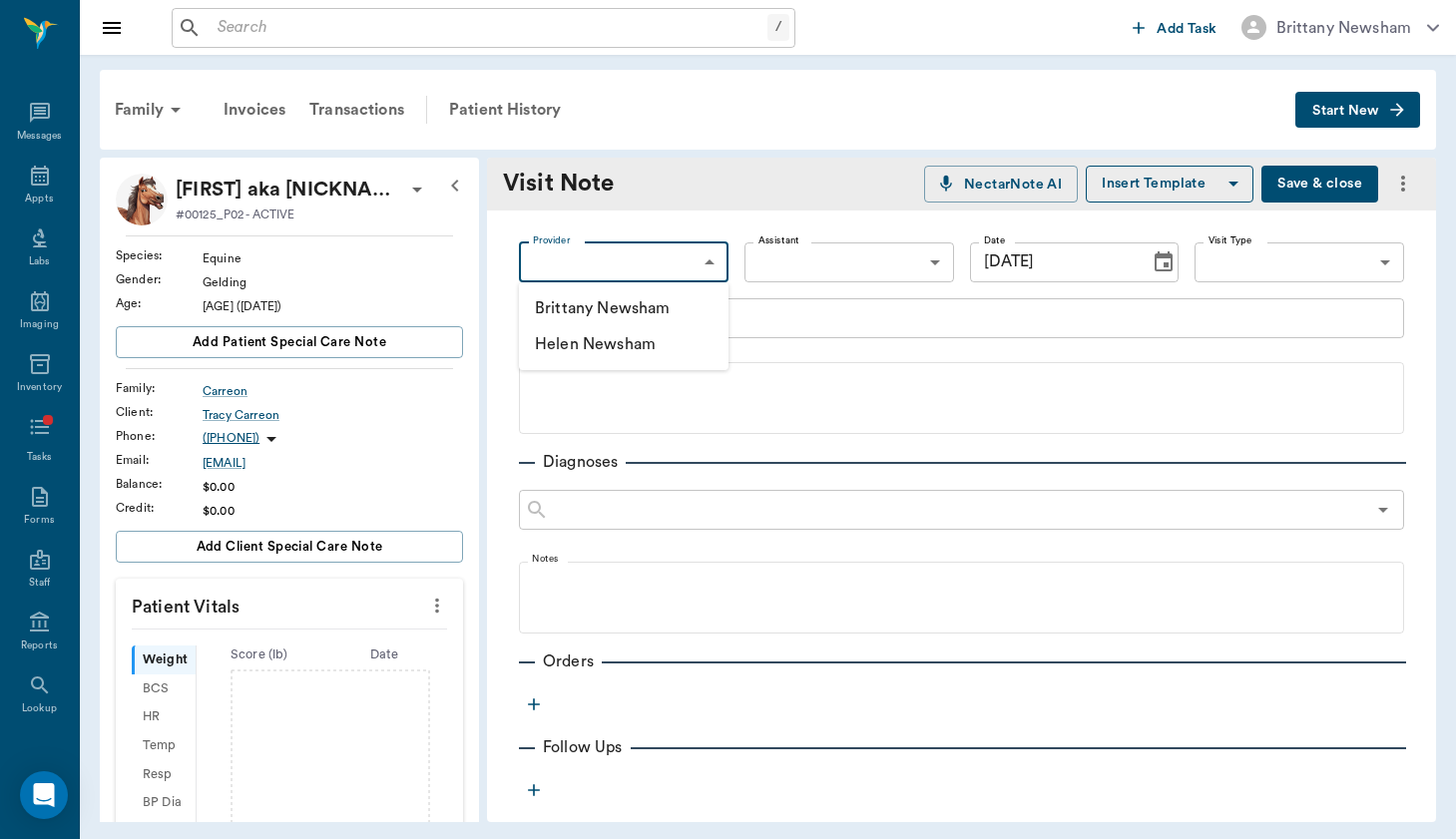 click on "Brittany Newsham" at bounding box center (624, 308) 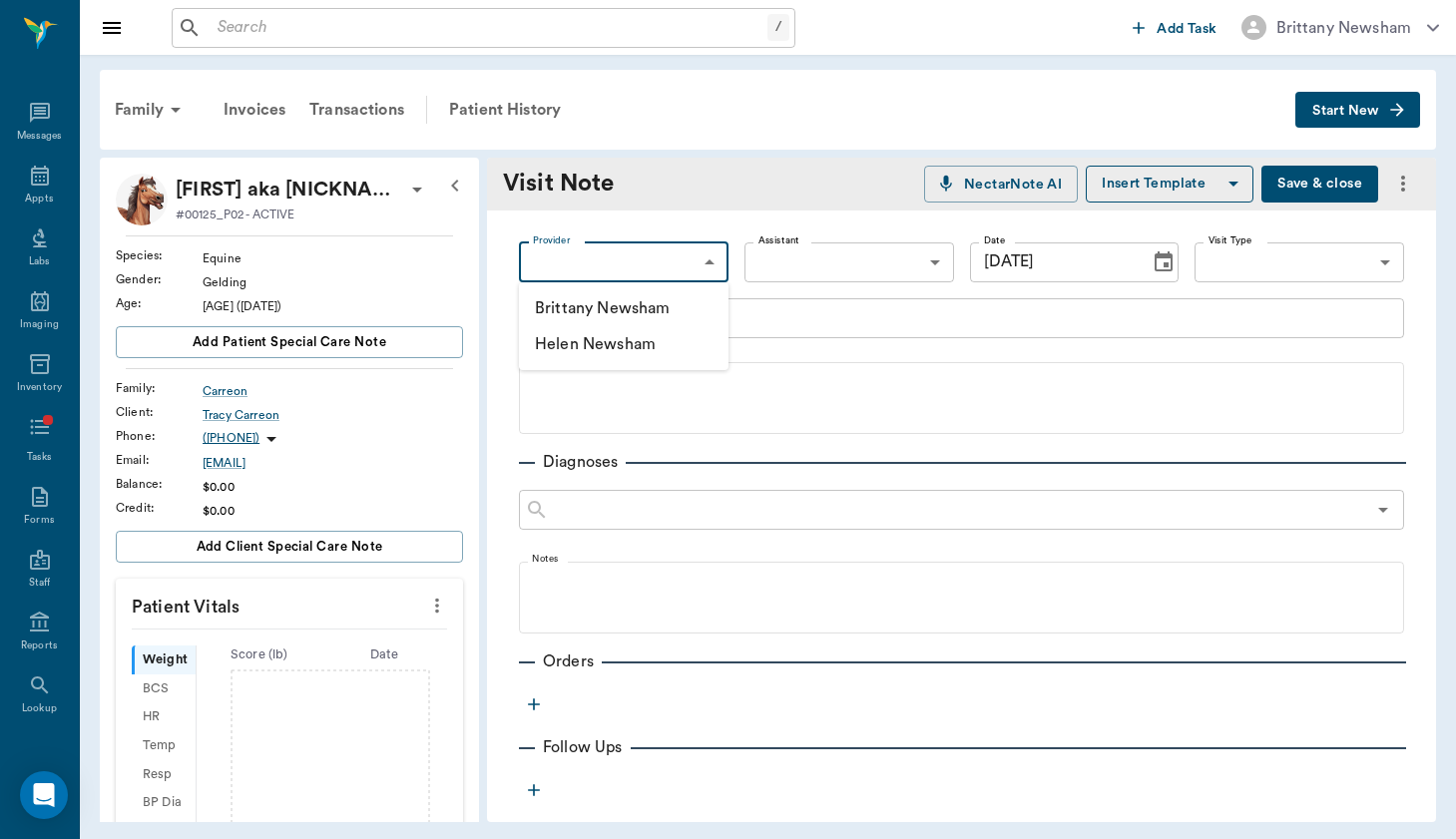 type on "649b3e03b5bc7e03f9326794" 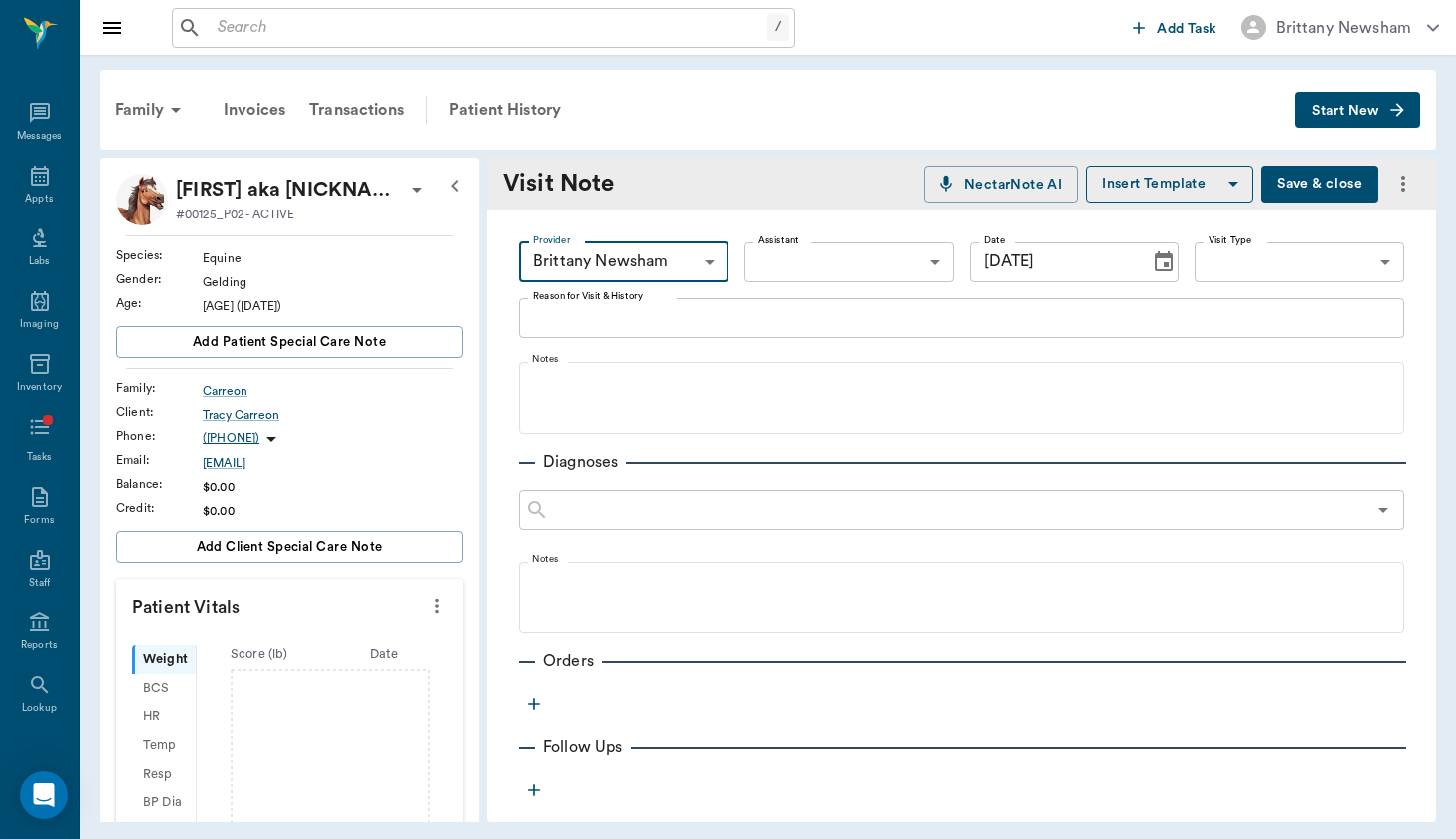 click on "/ ​ Add Task Brittany Newsham Nectar Messages Appts Labs Imaging Inventory Tasks Forms Staff Reports Lookup Settings Family Invoices Transactions Patient History Start New Adam aka Fan Appeal Carreon #00125_P02    -    ACTIVE   Species : Equine Gender : Gelding Age : 17 yr 7 mo (01/06/2008) Add patient Special Care Note Family : Carreon Client : Tracy Carreon Phone : (817) 994-8226 Email : tracy_carreon@att.net Balance : $0.00 Credit : $0.00 Add client Special Care Note Patient Vitals Weight BCS HR Temp Resp BP Dia Pain Perio Score ( lb ) Date Ongoing diagnosis Current Rx Reminders Upcoming appointments Schedule Appointment Visit Note NectarNote AI Insert Template  Save & close Provider Brittany Newsham 649b3e03b5bc7e03f9326794 Provider Assistant ​ Assistant Date 08/03/2025 Date Visit Type ​ Visit Type Reason for Visit & History x Reason for Visit & History Notes Diagnoses ​ Notes Orders Follow Ups Recommendations Notes Estimates & Invoices Attachments NectarVet | High Caliber Performance" at bounding box center [728, 419] 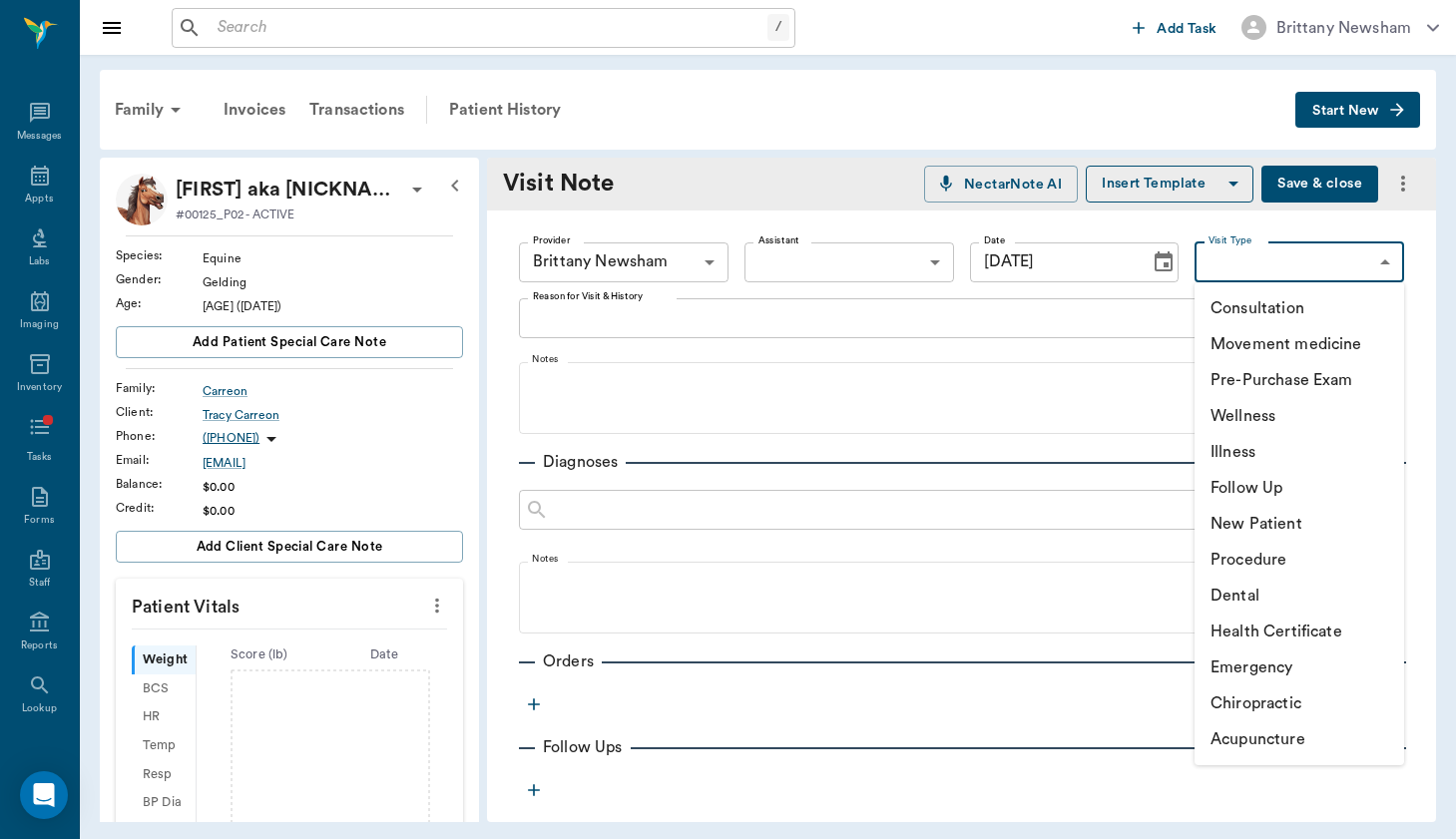 click on "Movement medicine" at bounding box center (1299, 344) 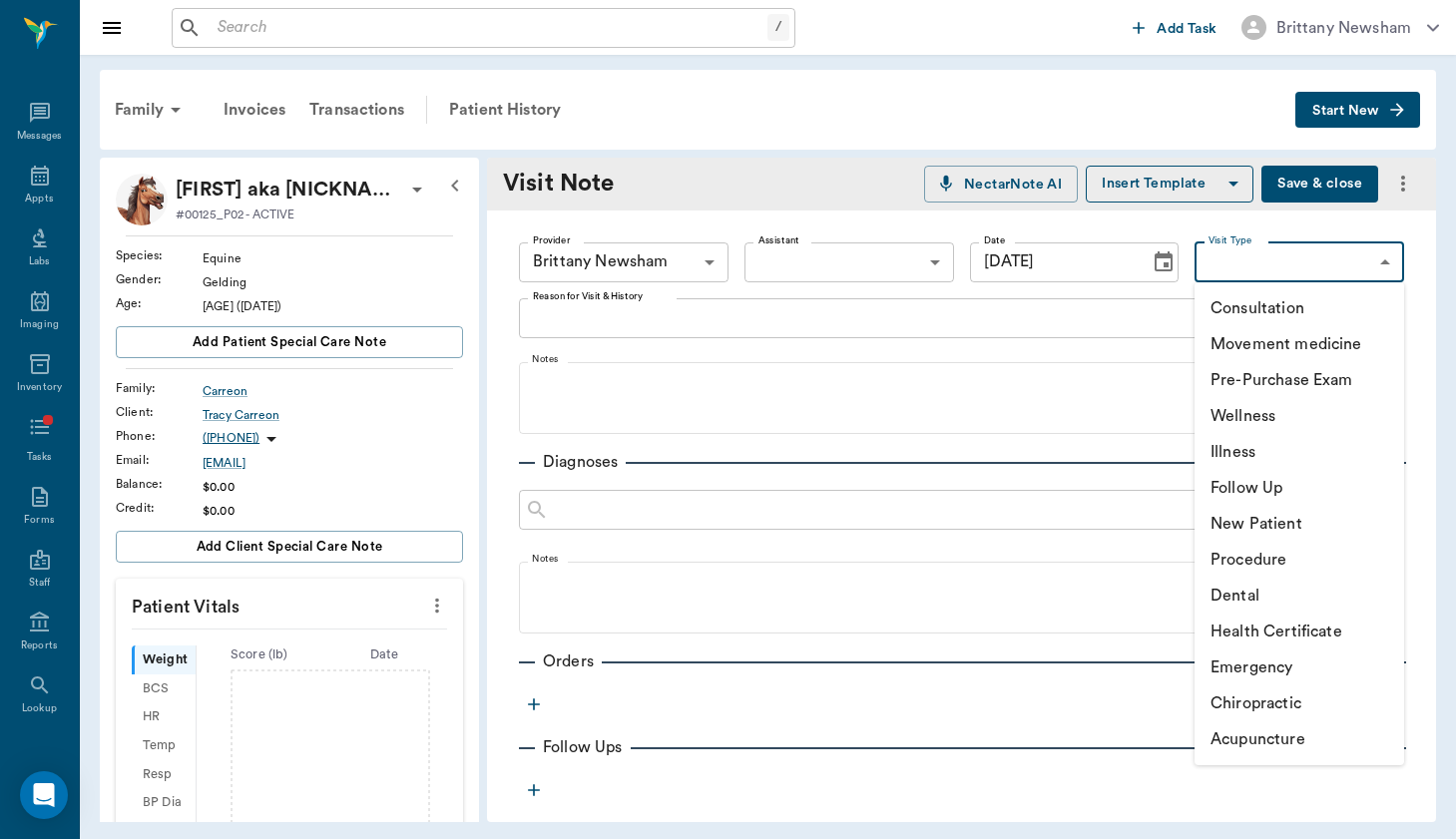type on "6656c4aef87a612ea34fb244" 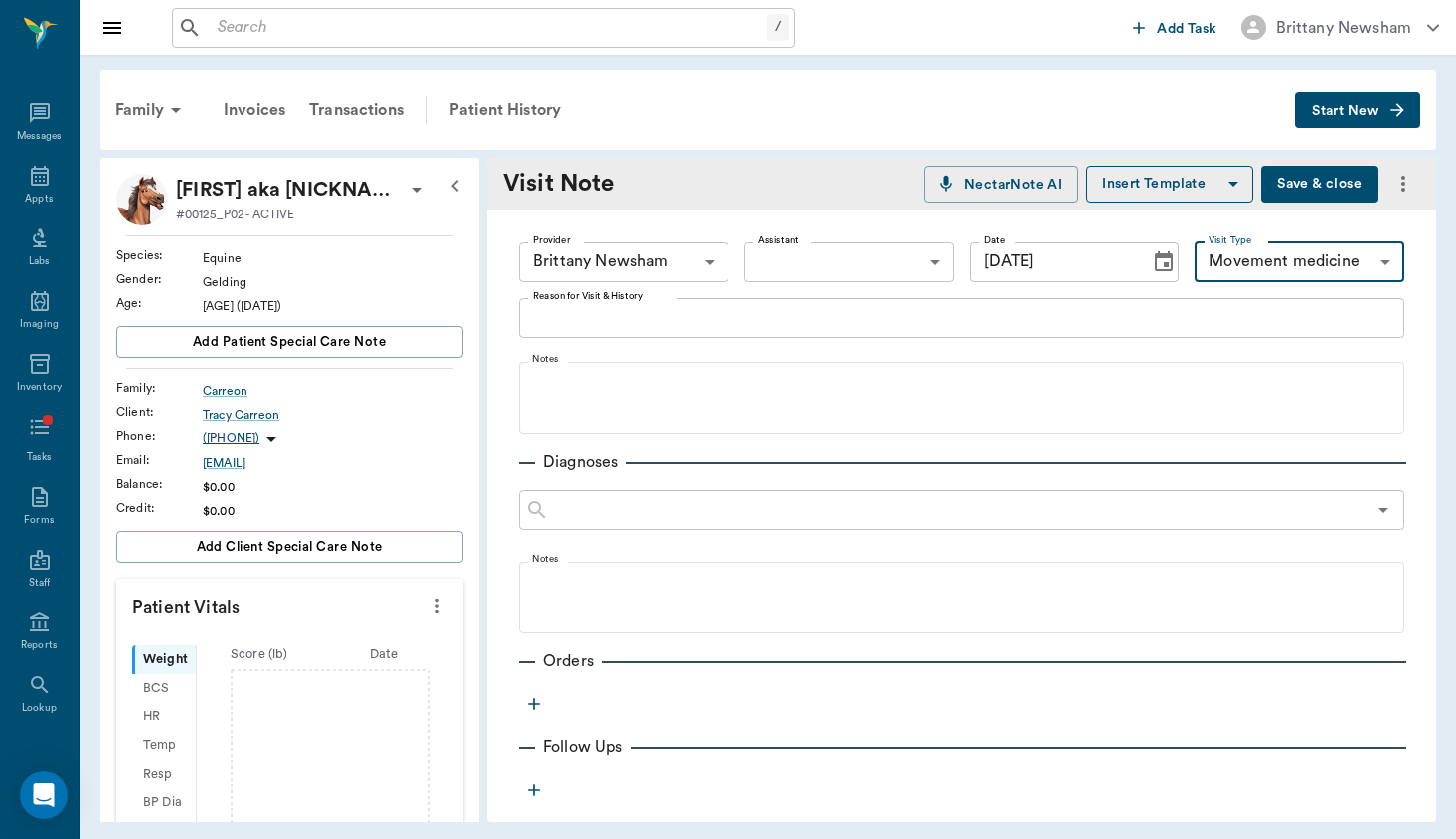 click at bounding box center [1164, 262] 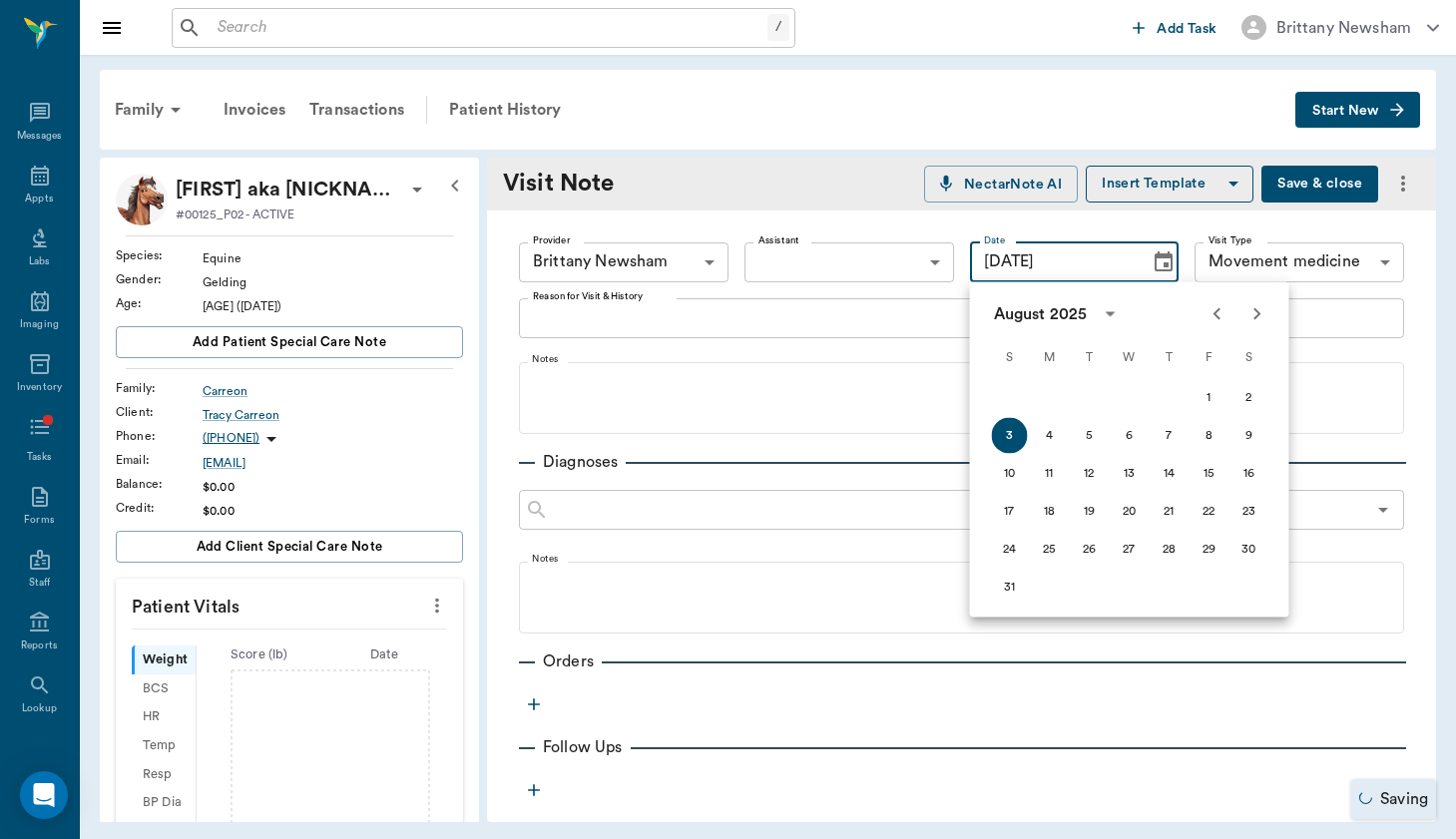 click 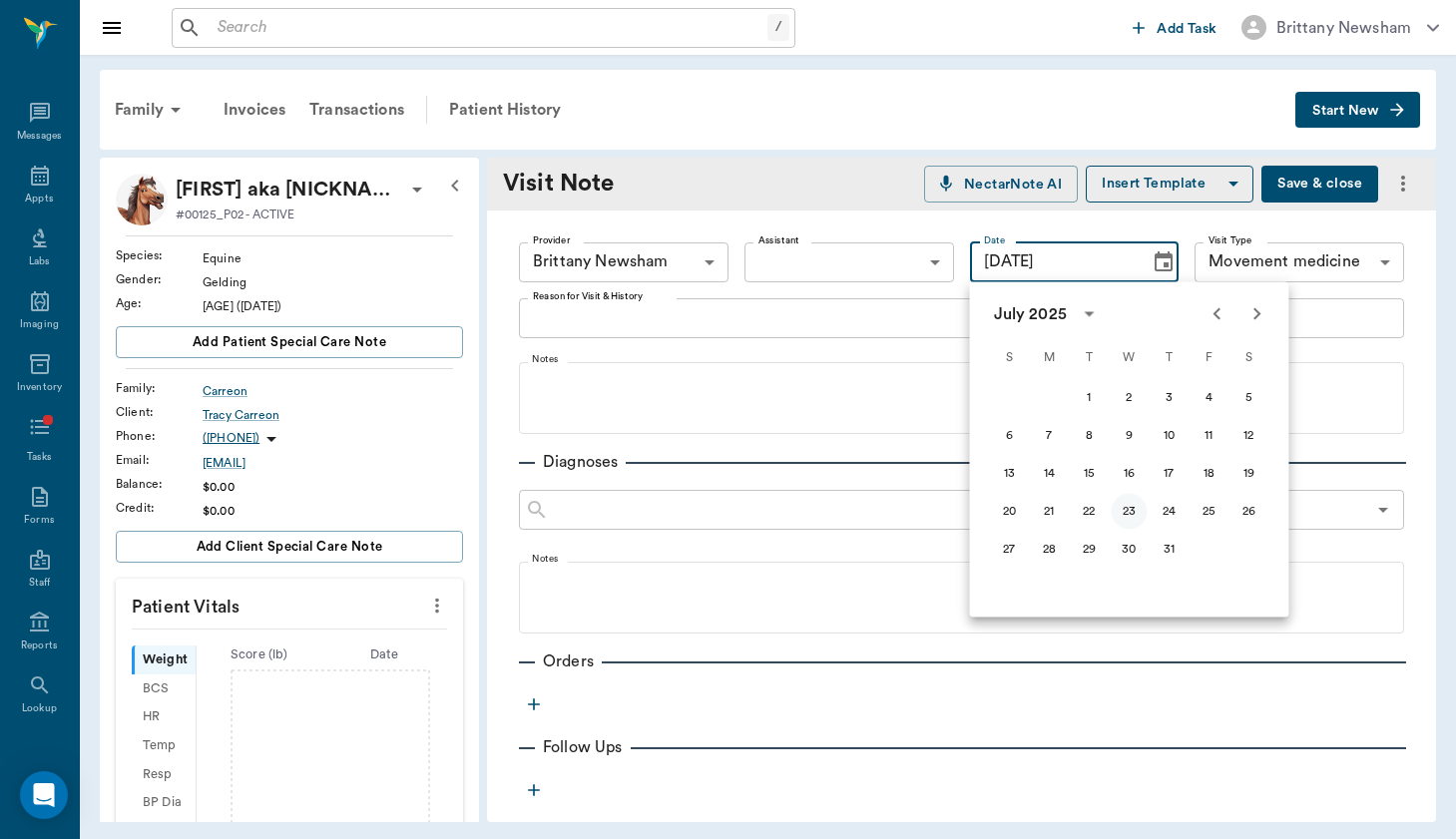 click on "23" at bounding box center (1130, 512) 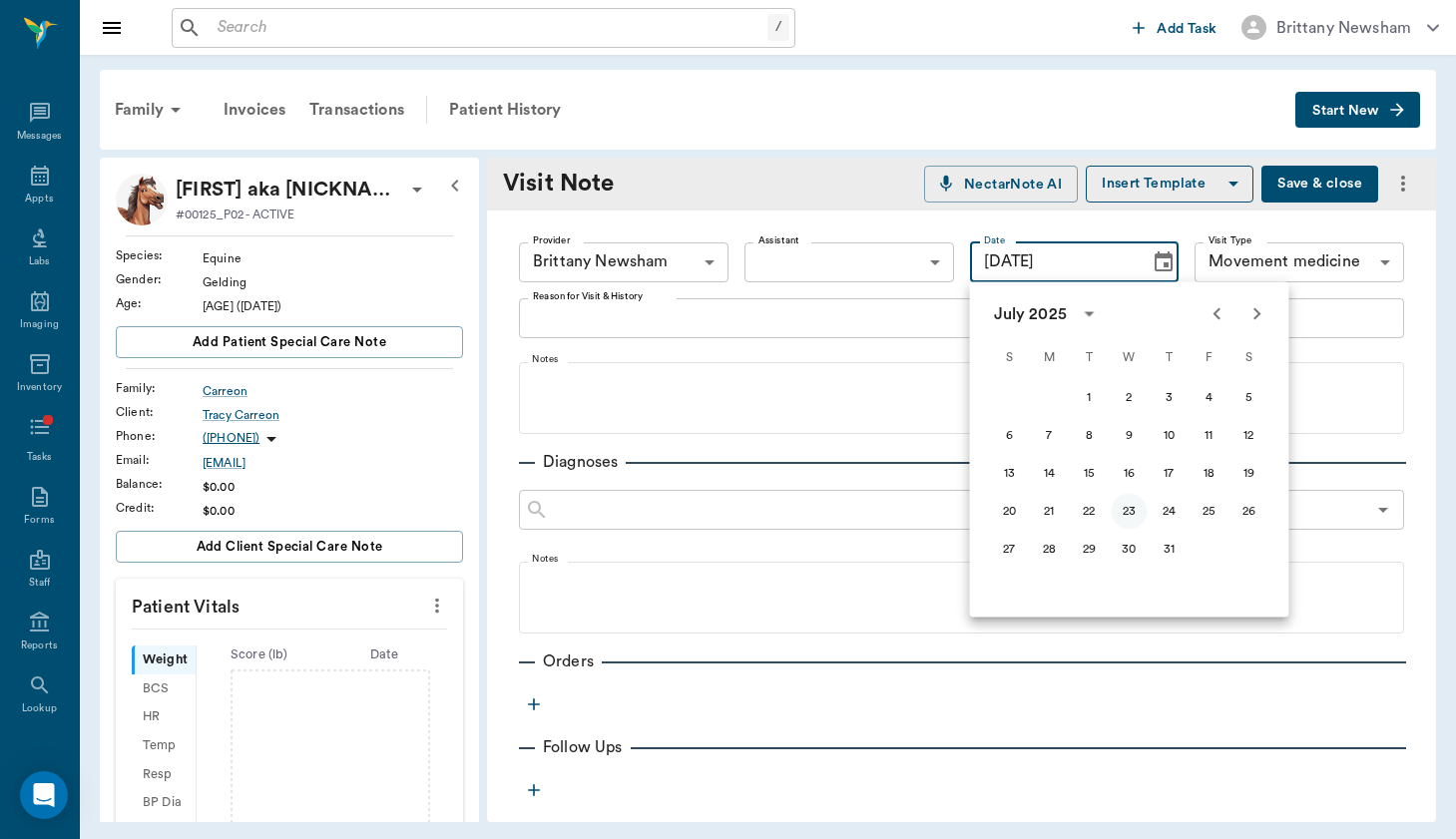 type on "[DATE]" 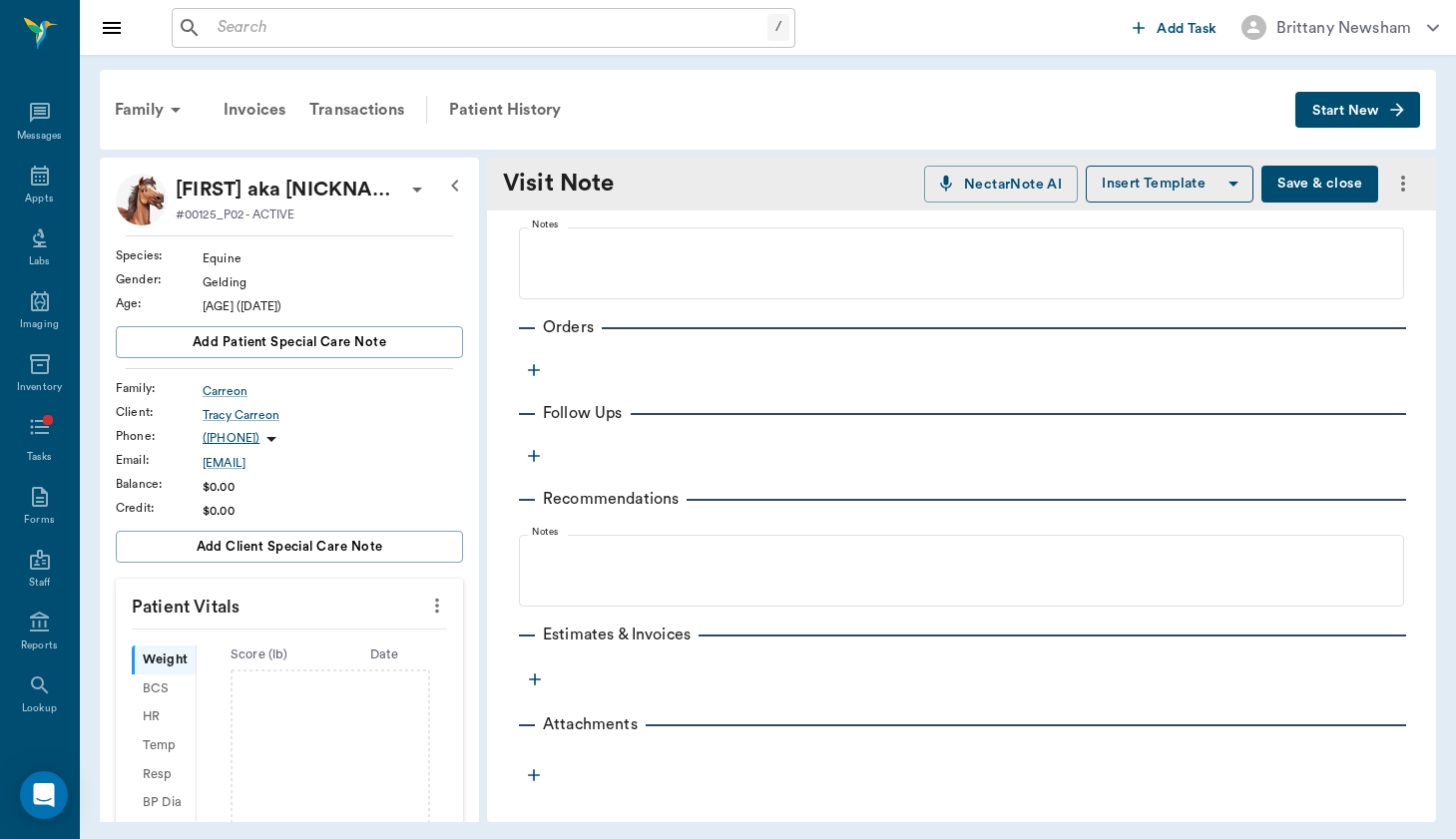 scroll, scrollTop: 334, scrollLeft: 0, axis: vertical 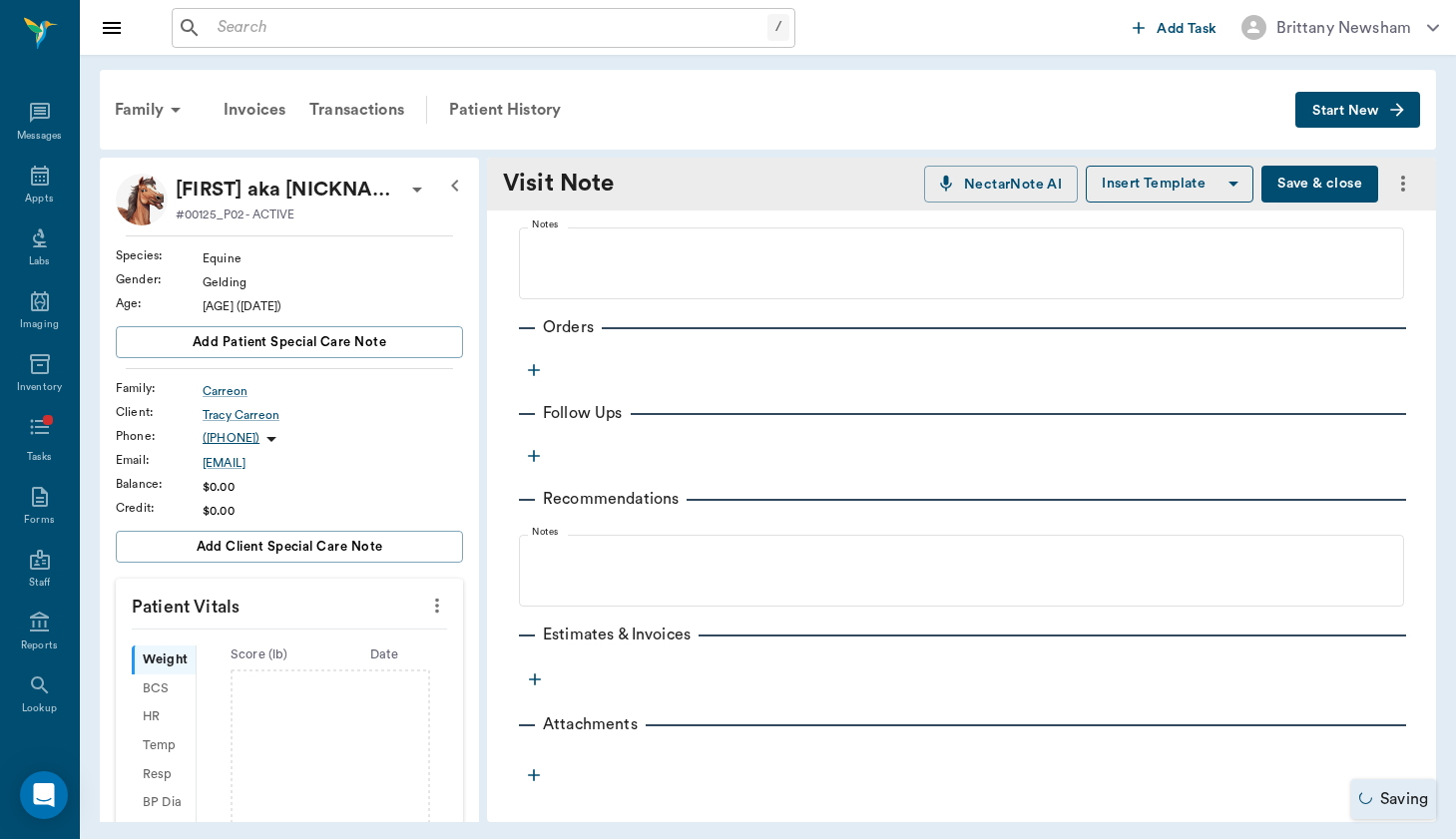 click 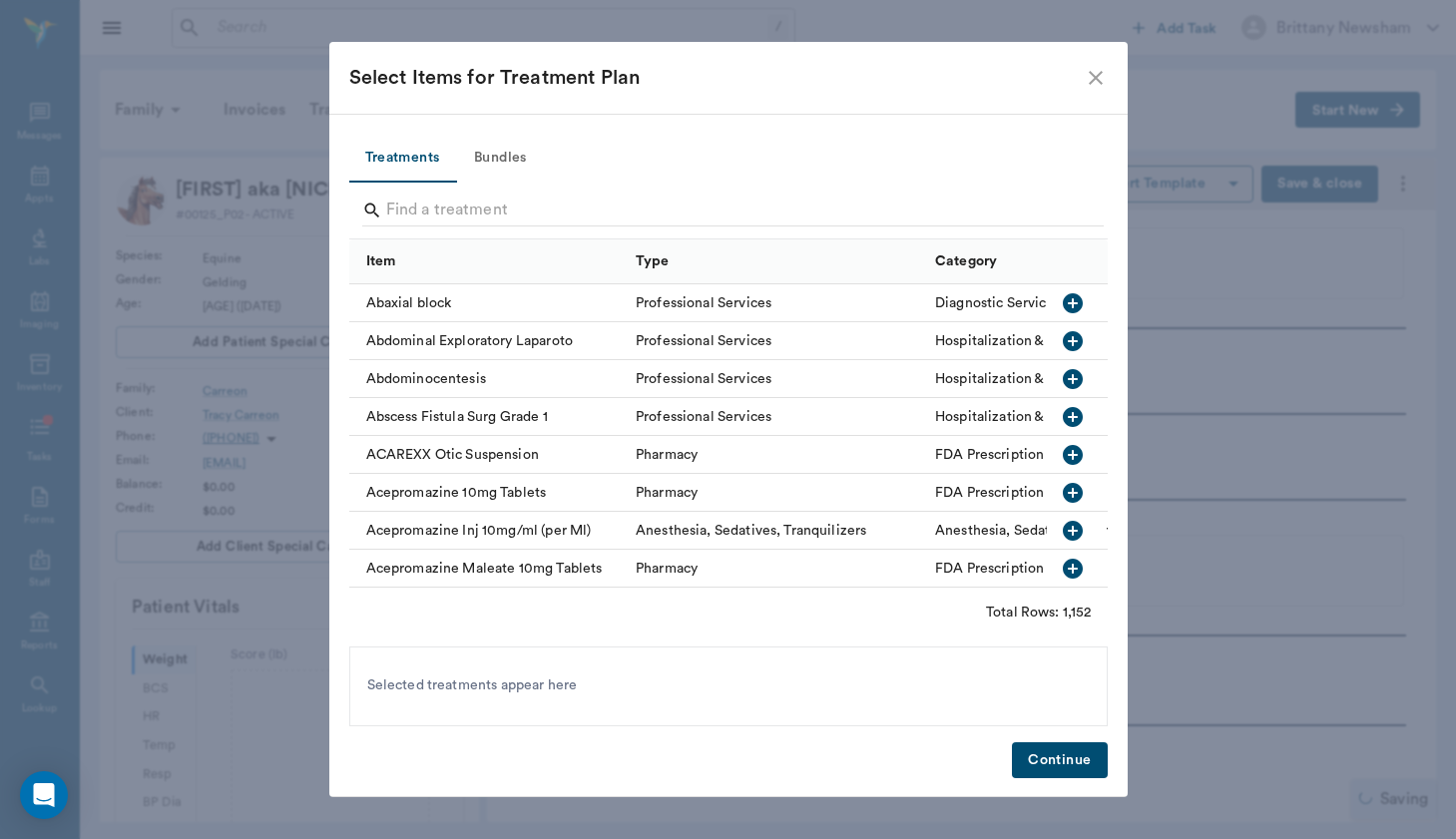 click at bounding box center (732, 212) 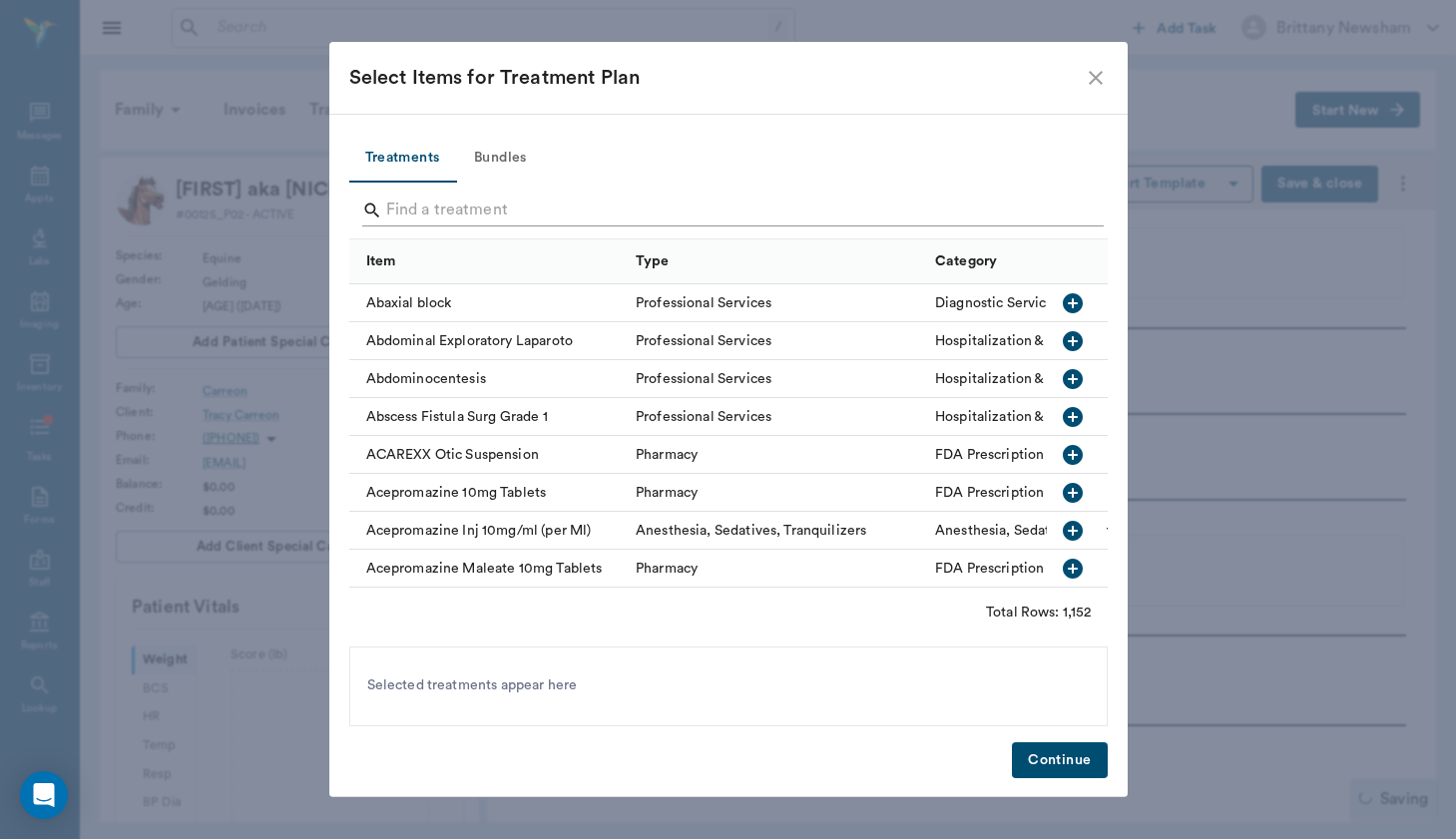 click at bounding box center (729, 210) 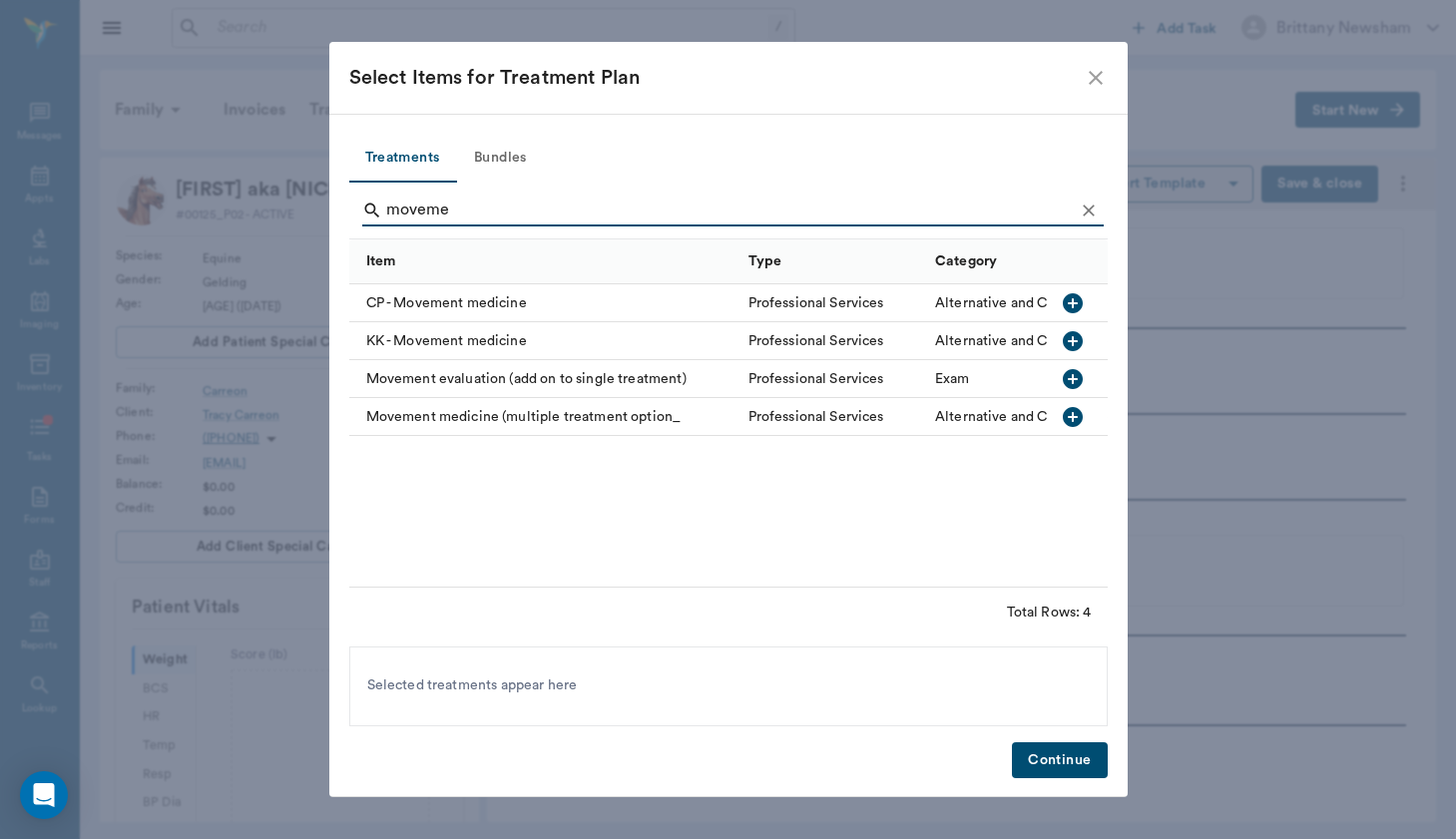type on "moveme" 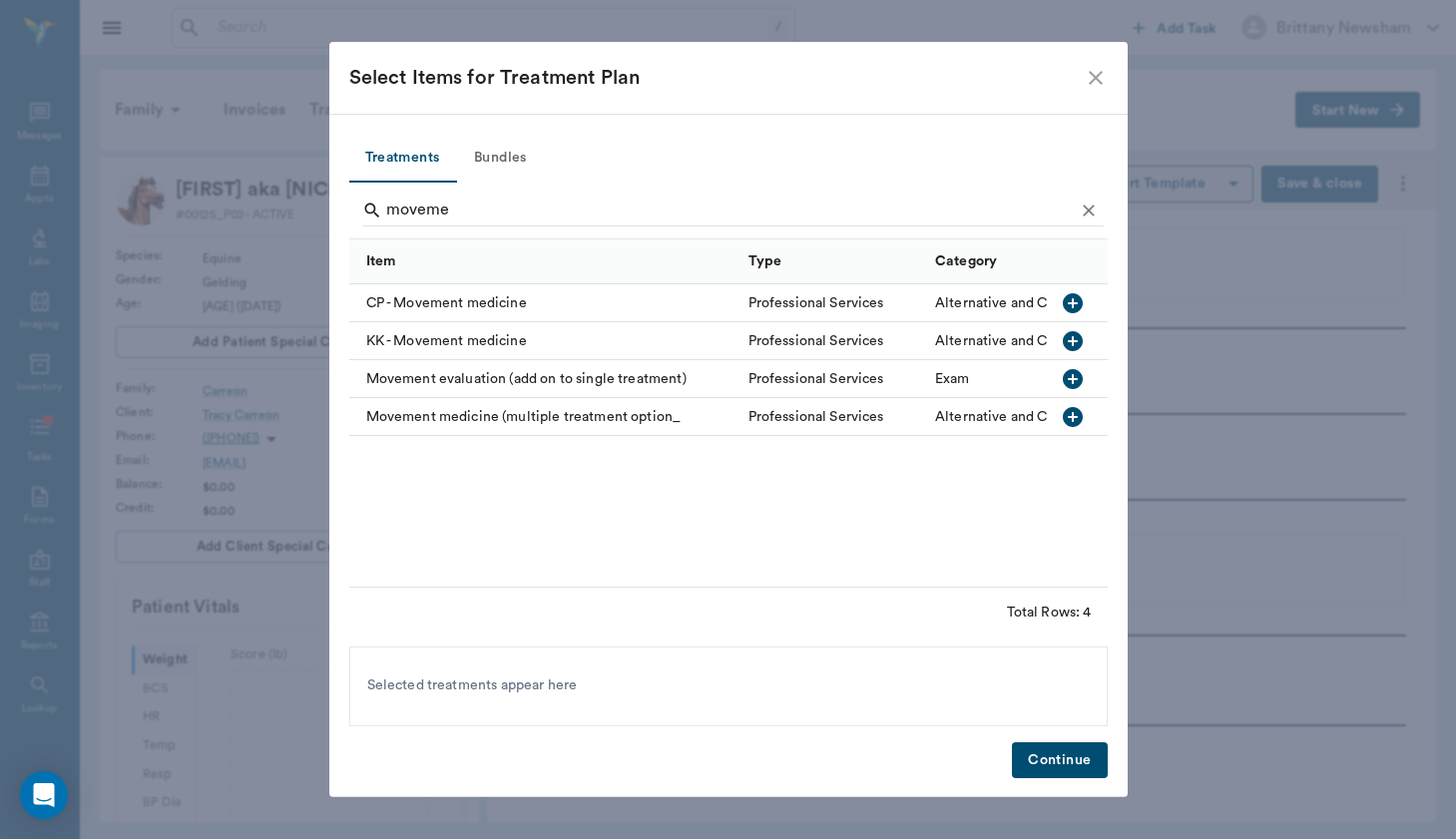 click on "Movement medicine (multiple treatment option_" at bounding box center (544, 417) 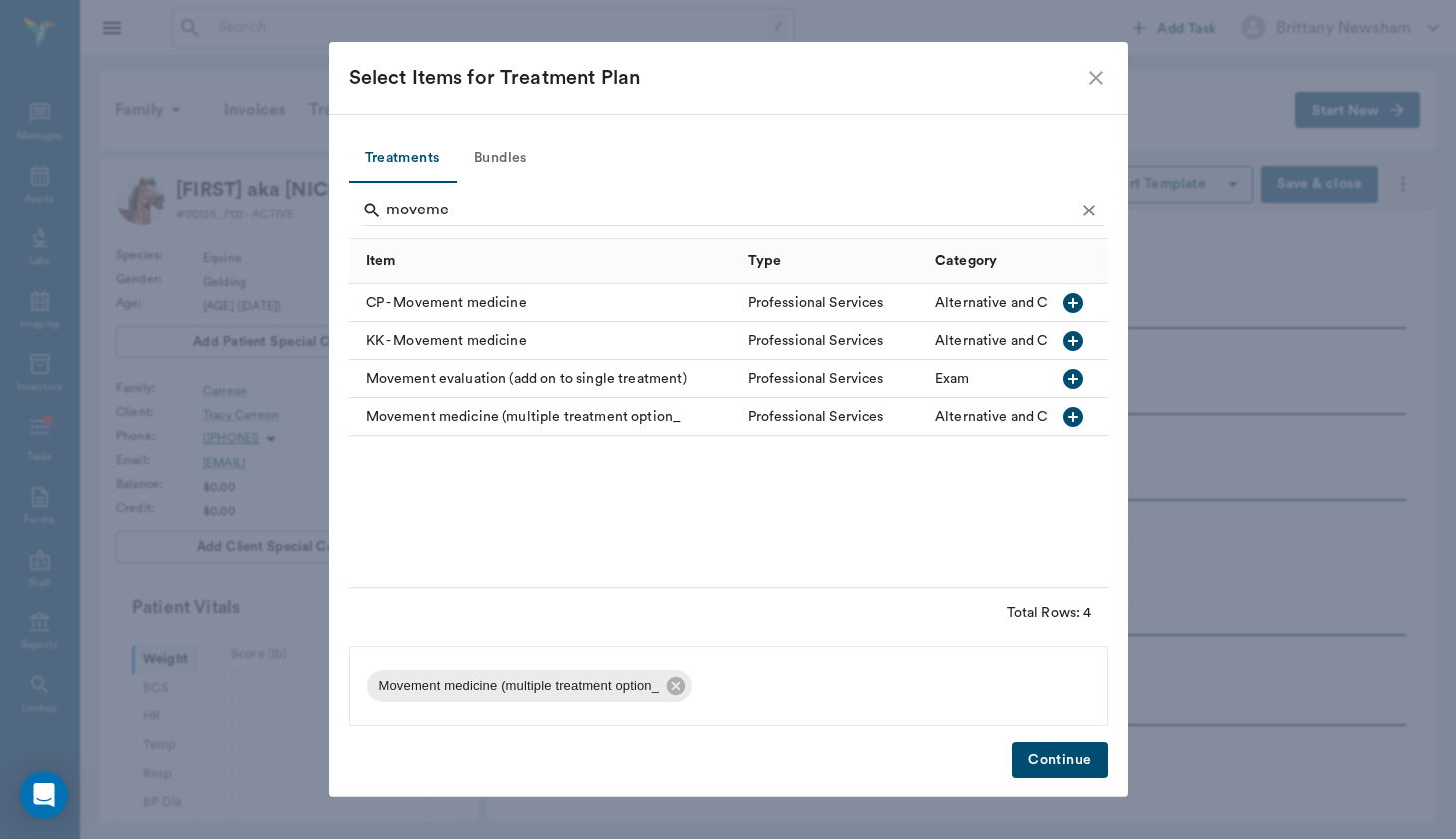 click on "Continue" at bounding box center (1059, 760) 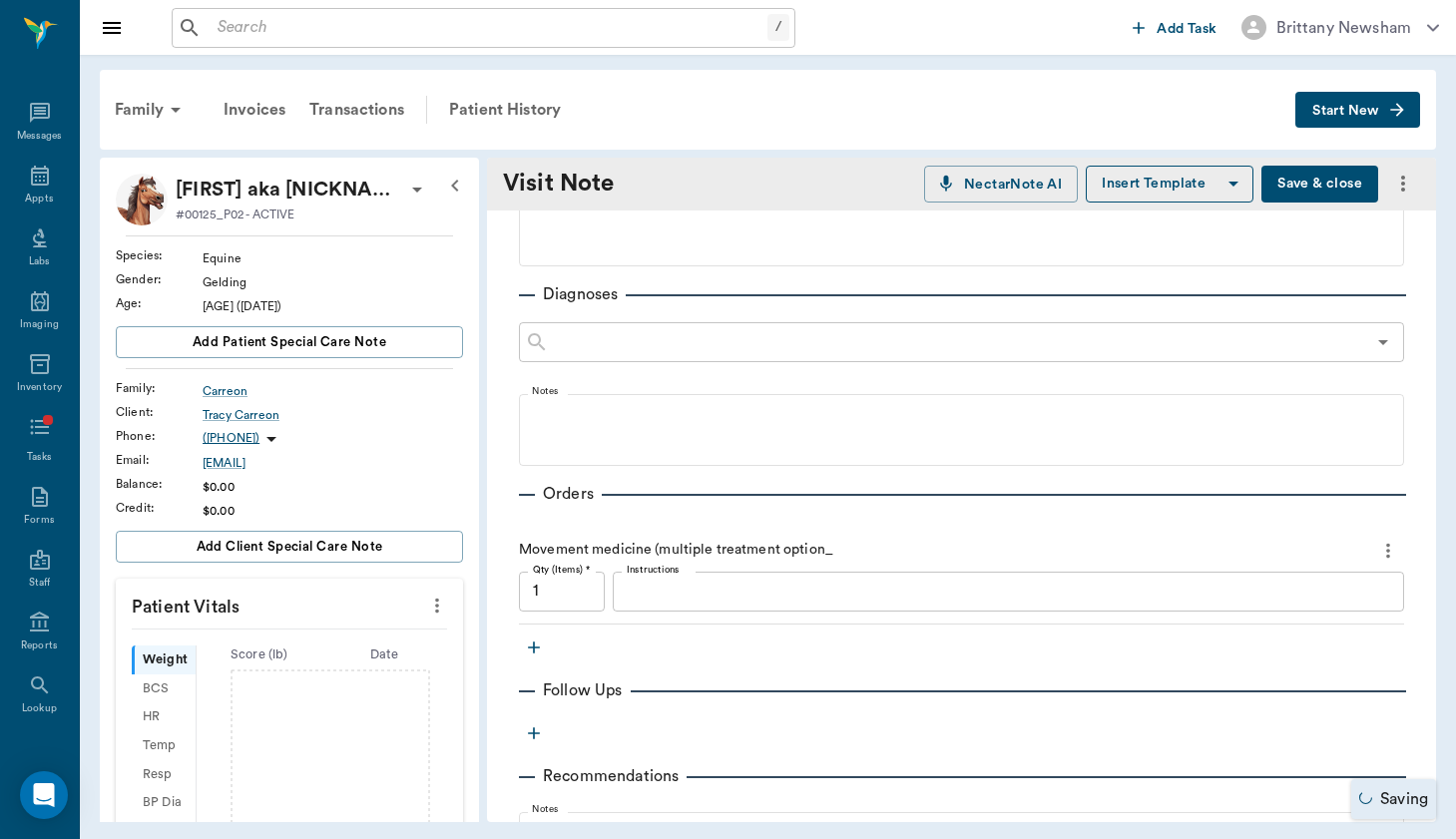 scroll, scrollTop: 186, scrollLeft: 0, axis: vertical 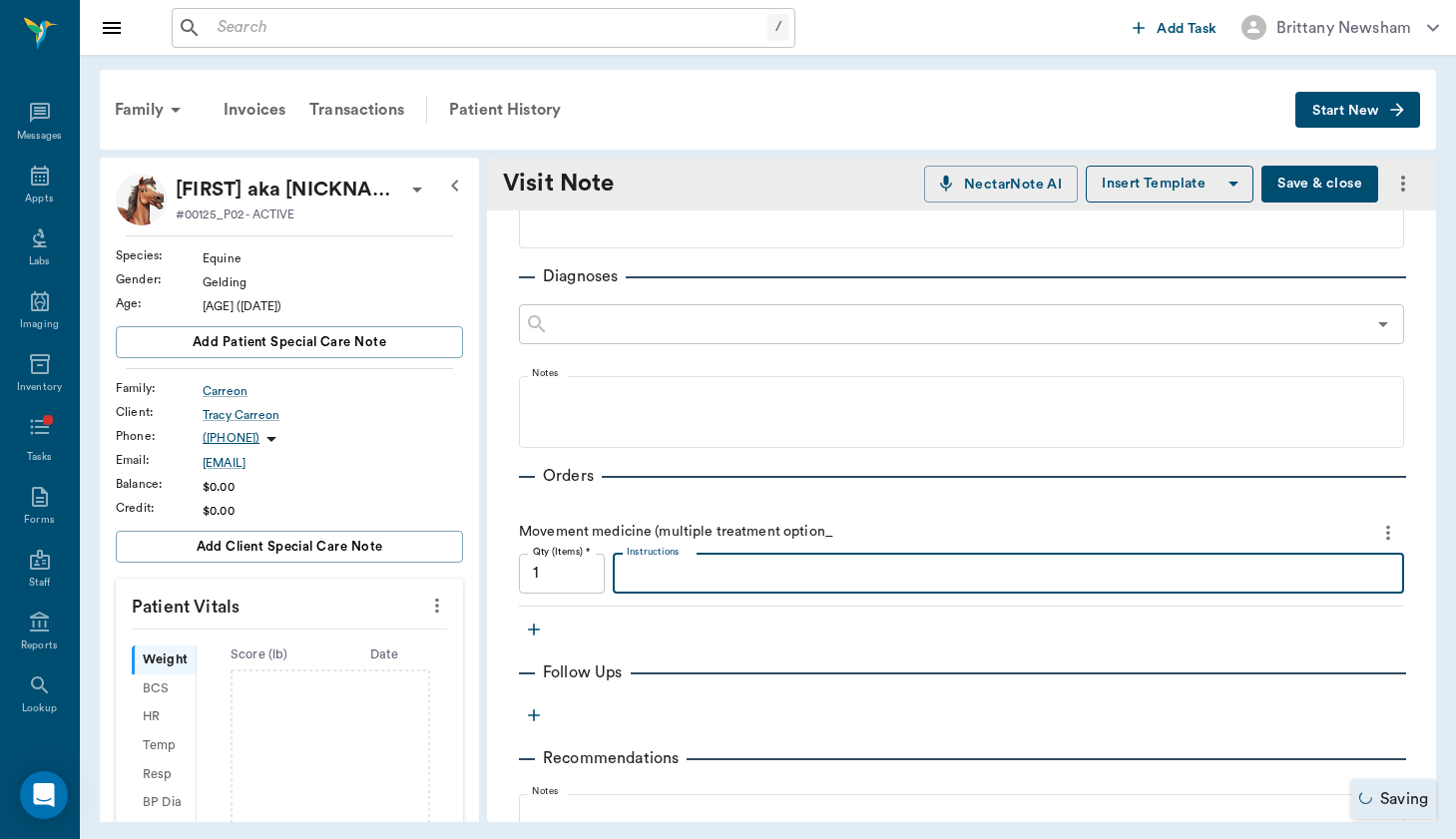 click on "Instructions" at bounding box center (1008, 573) 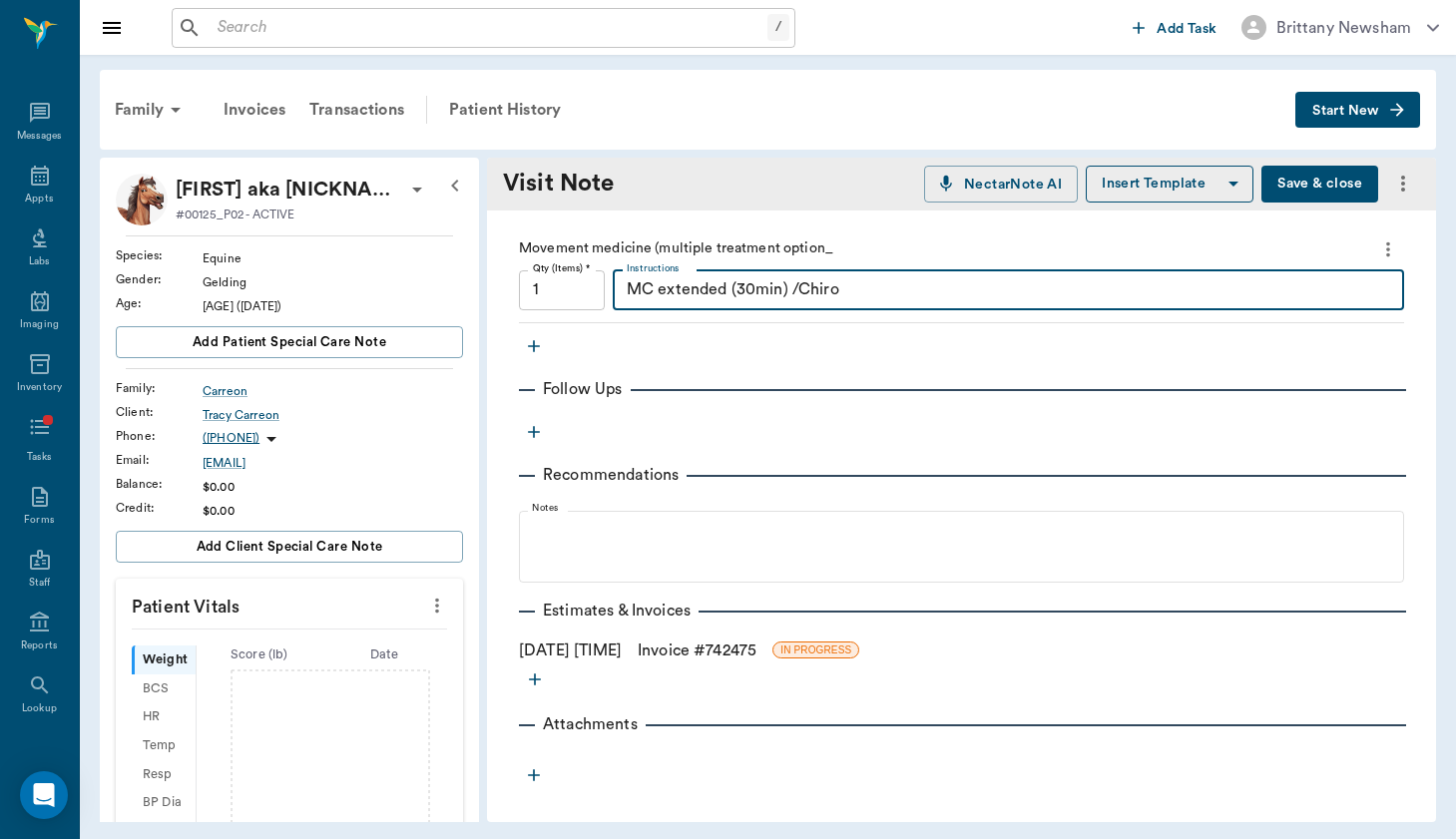 scroll, scrollTop: 469, scrollLeft: 0, axis: vertical 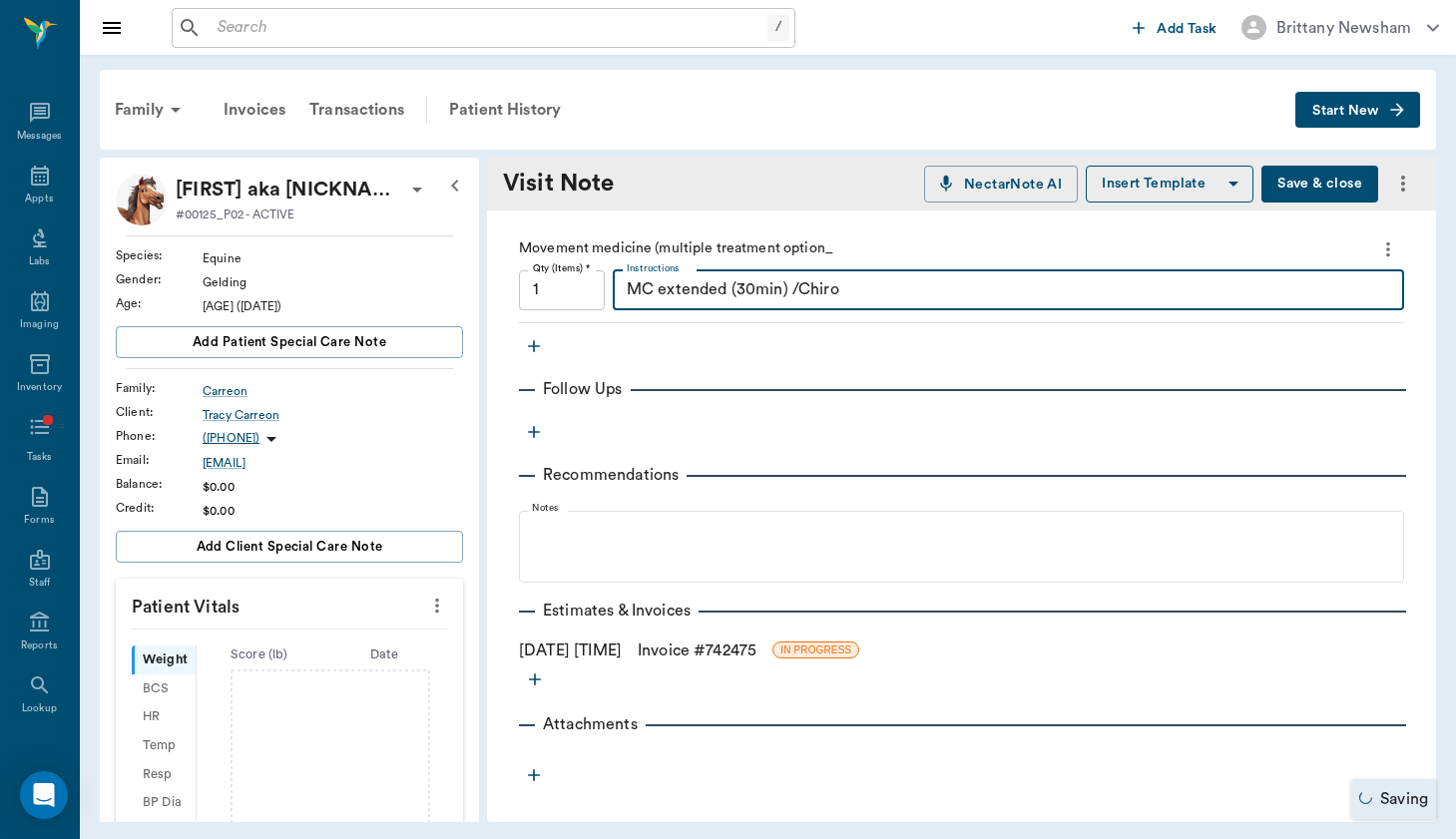 type on "MC extended (30min) /Chiro" 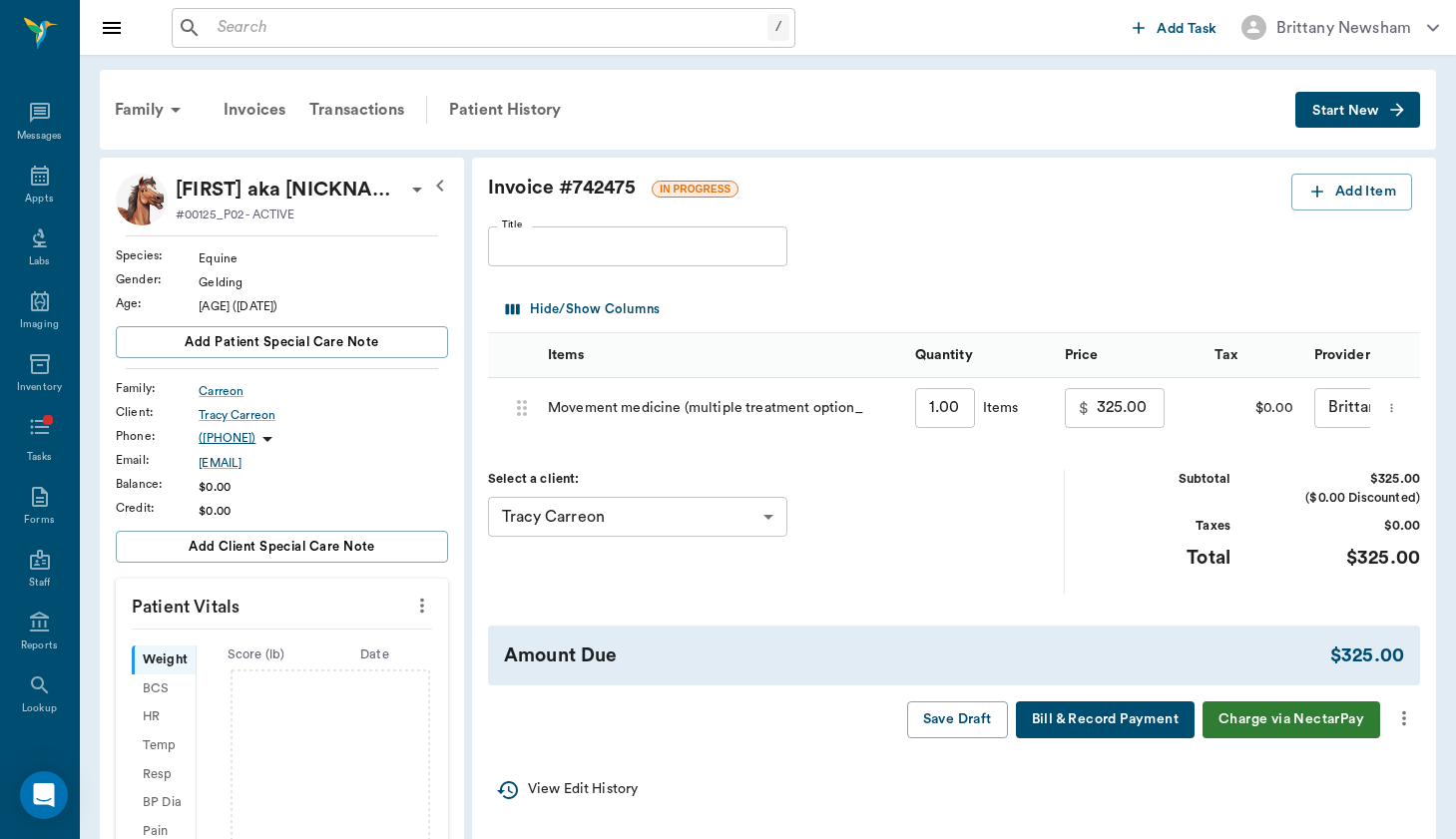 click on "Title" at bounding box center [638, 246] 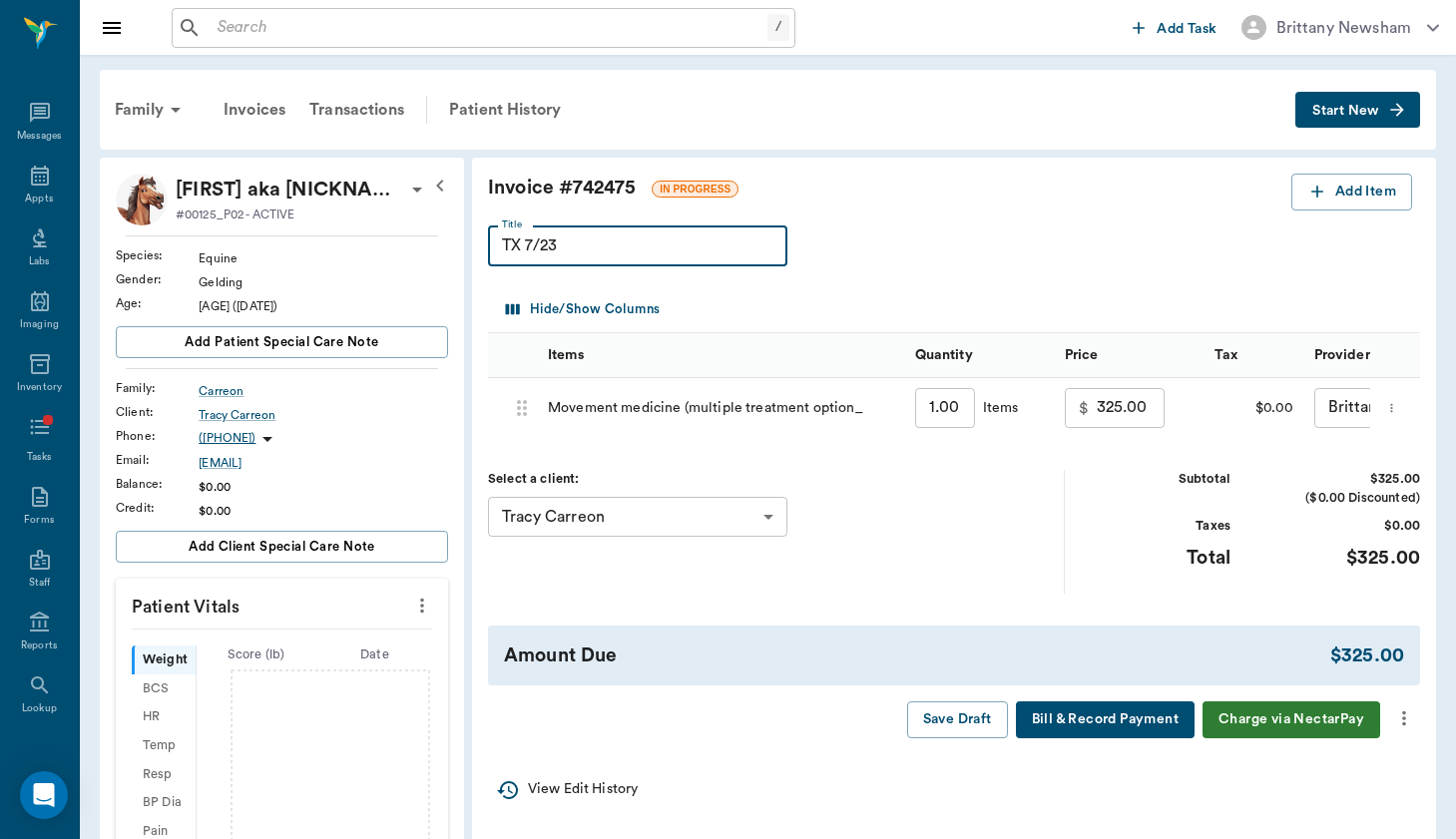 type on "TX 7/23" 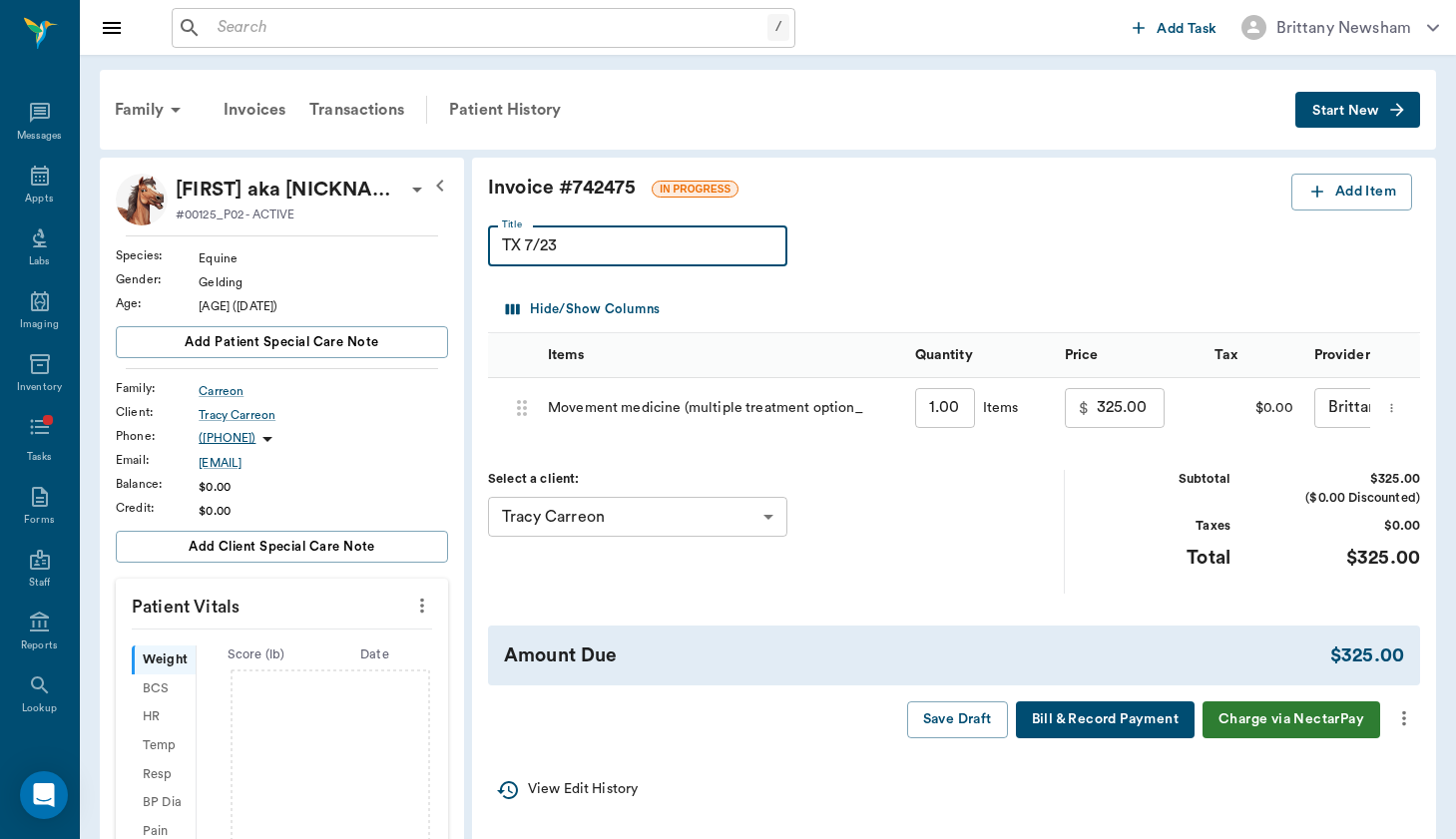 click 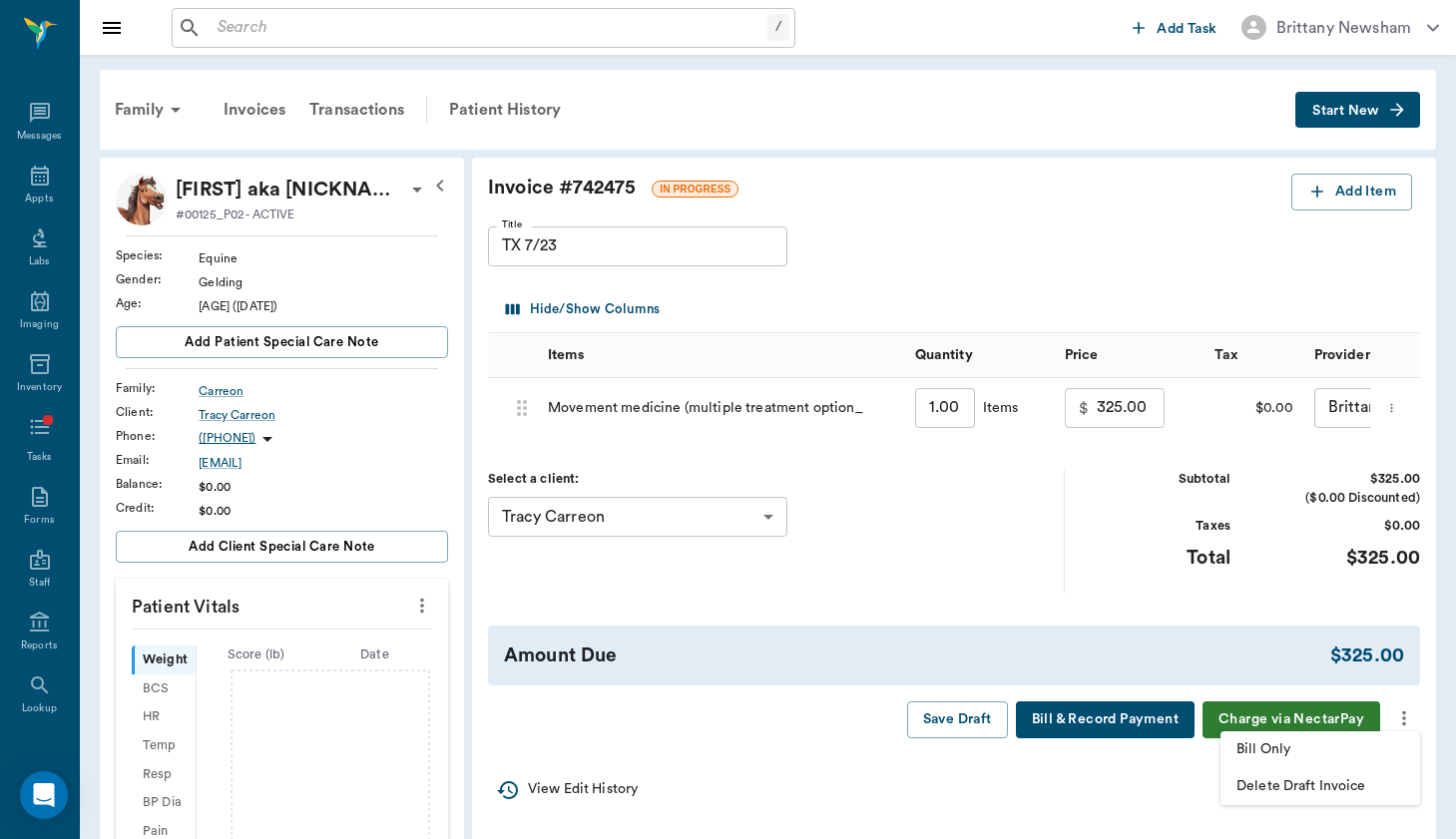 click on "Bill Only" at bounding box center [1320, 749] 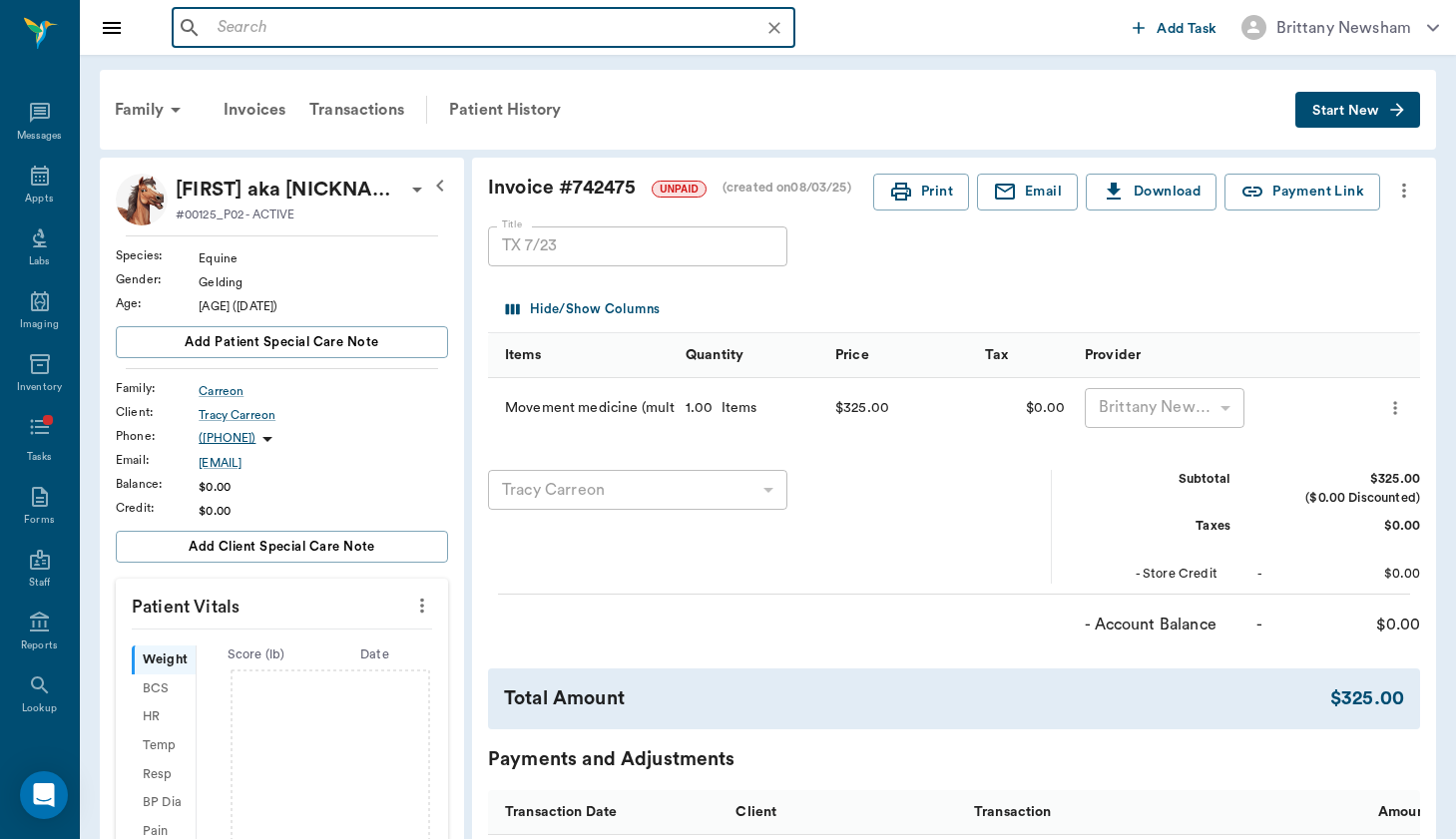 click at bounding box center [499, 28] 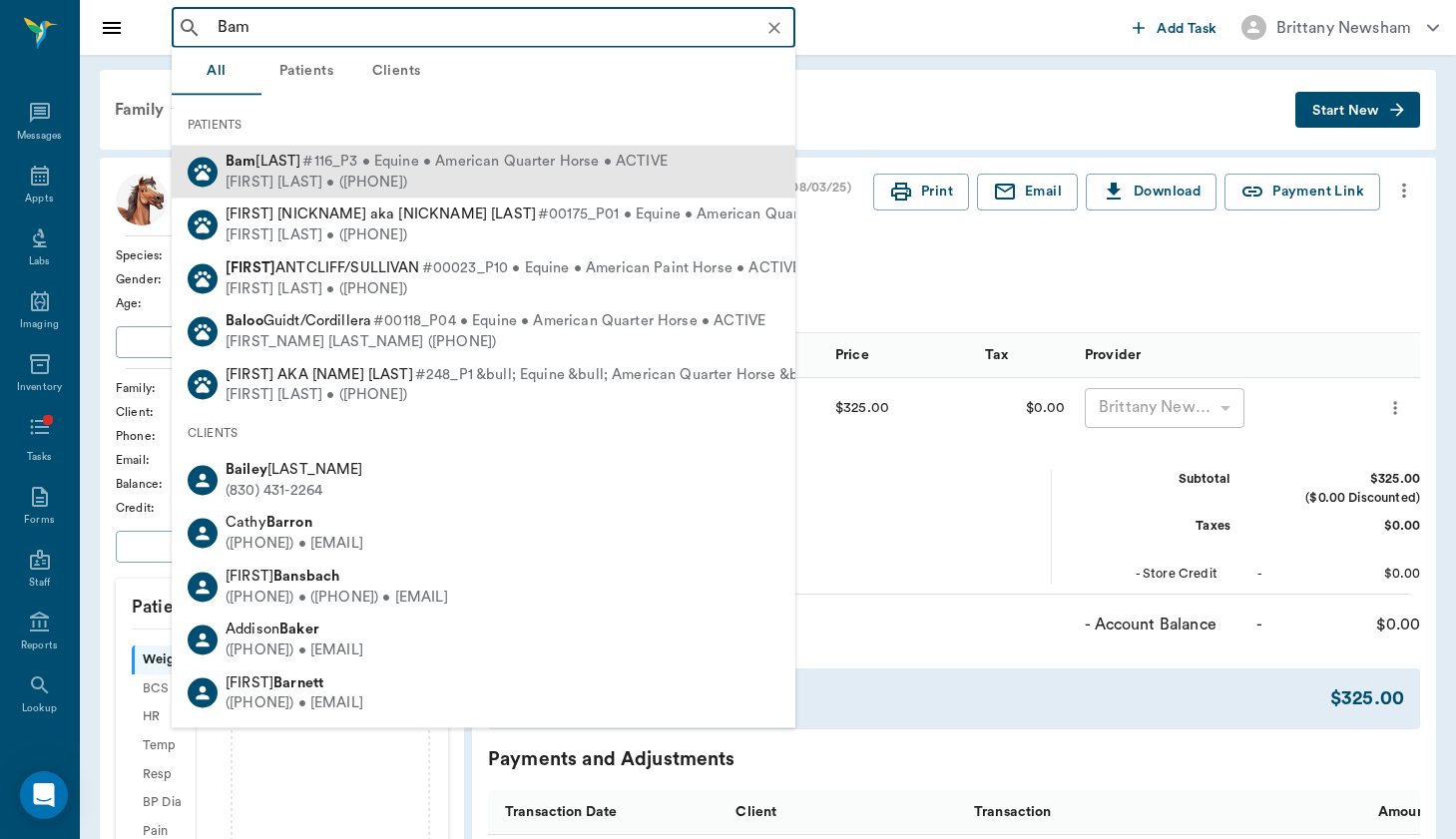 click on "Jessica Zabaldo • (503) 936-4213" at bounding box center (446, 182) 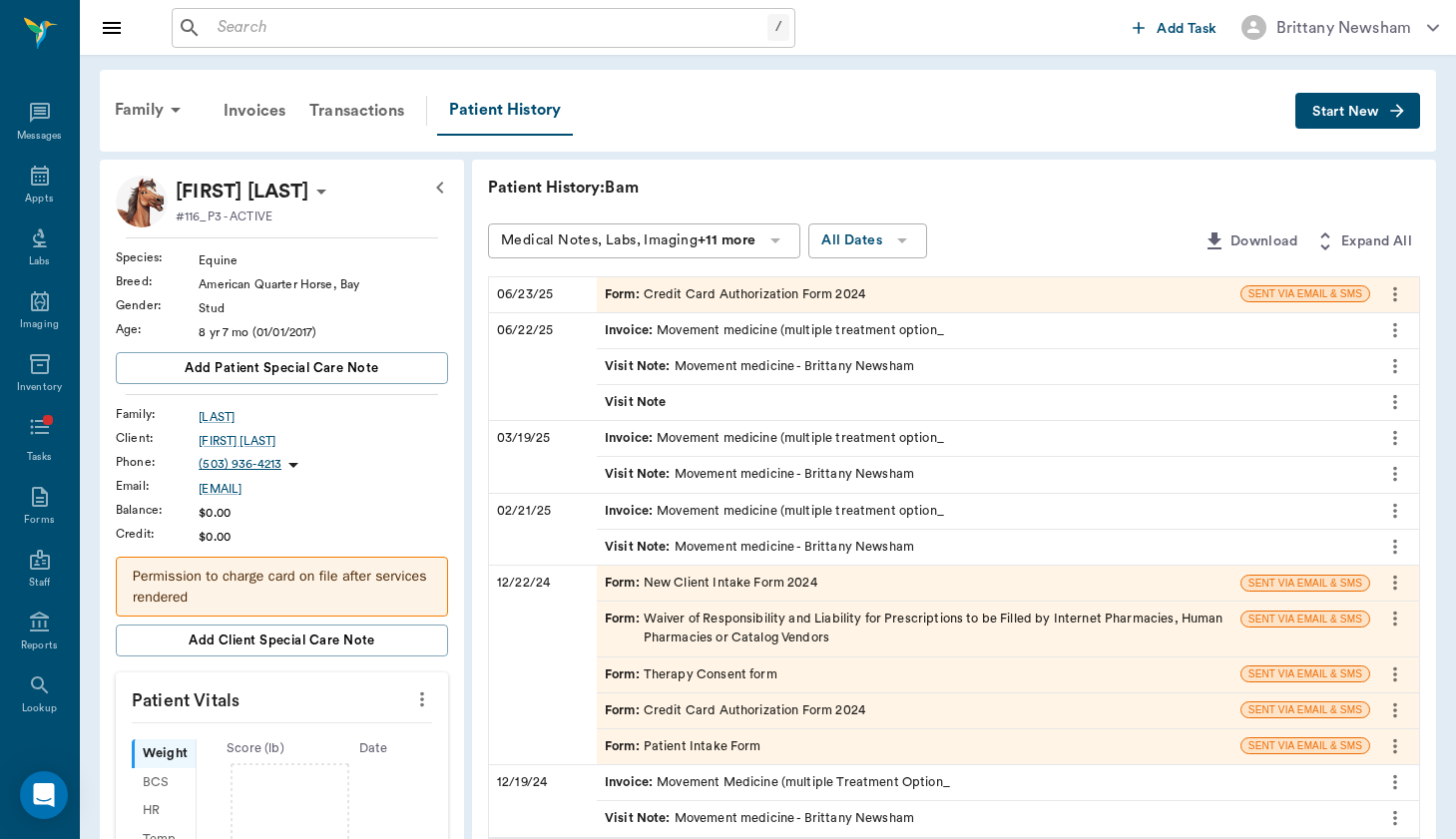 click on "Start New" at bounding box center (1357, 111) 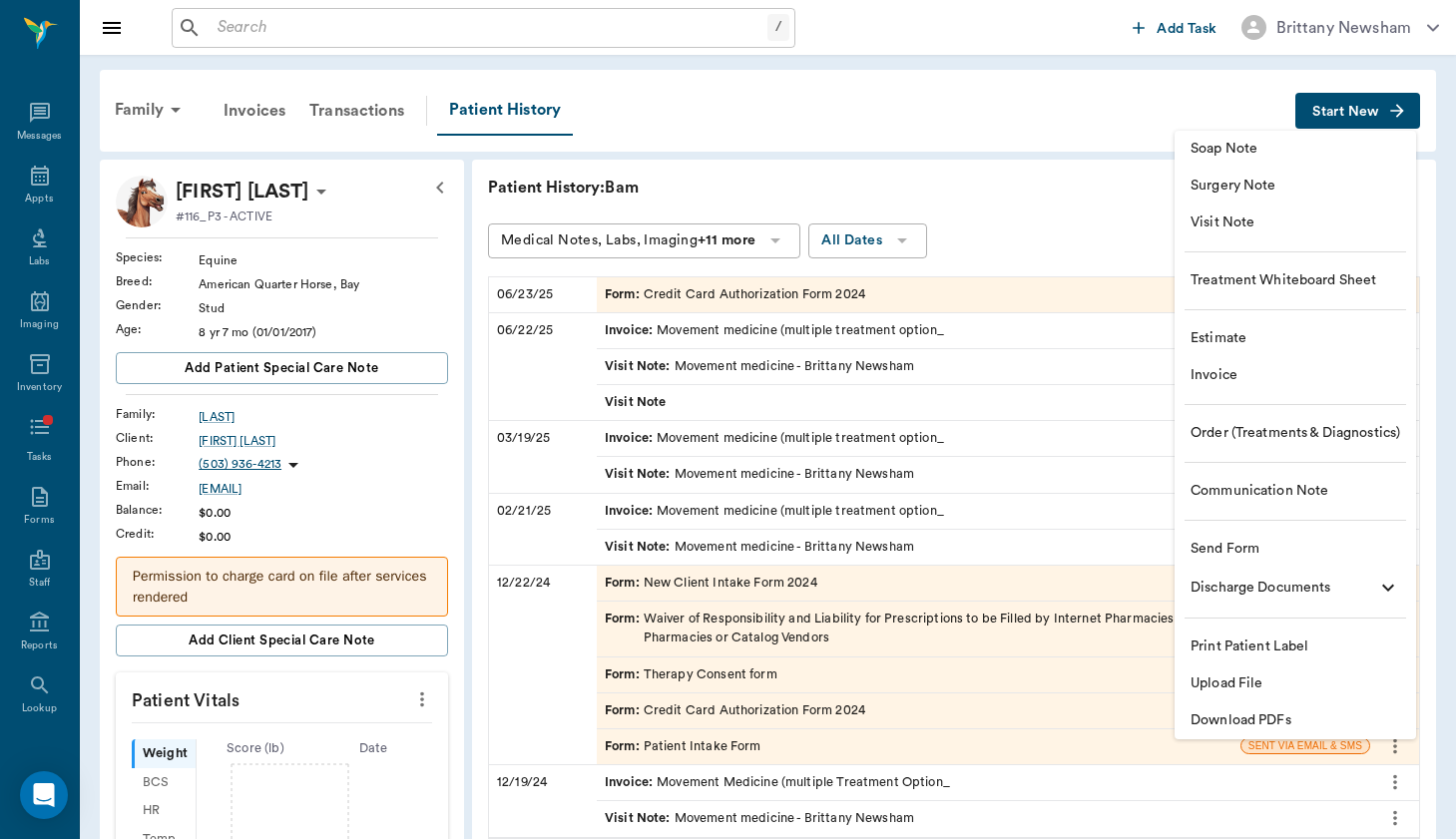 click on "Visit Note" at bounding box center (1295, 222) 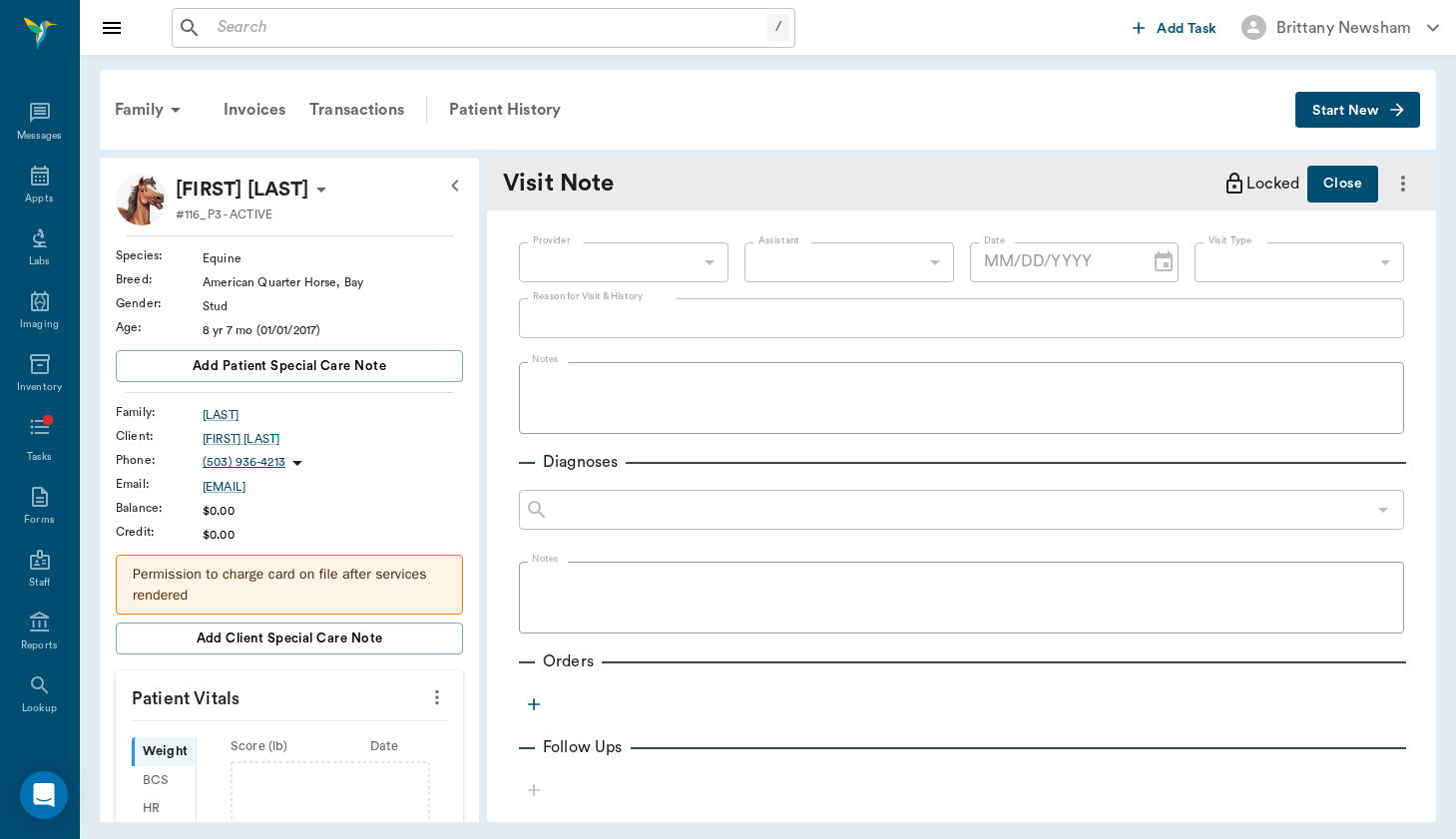 type on "08/03/2025" 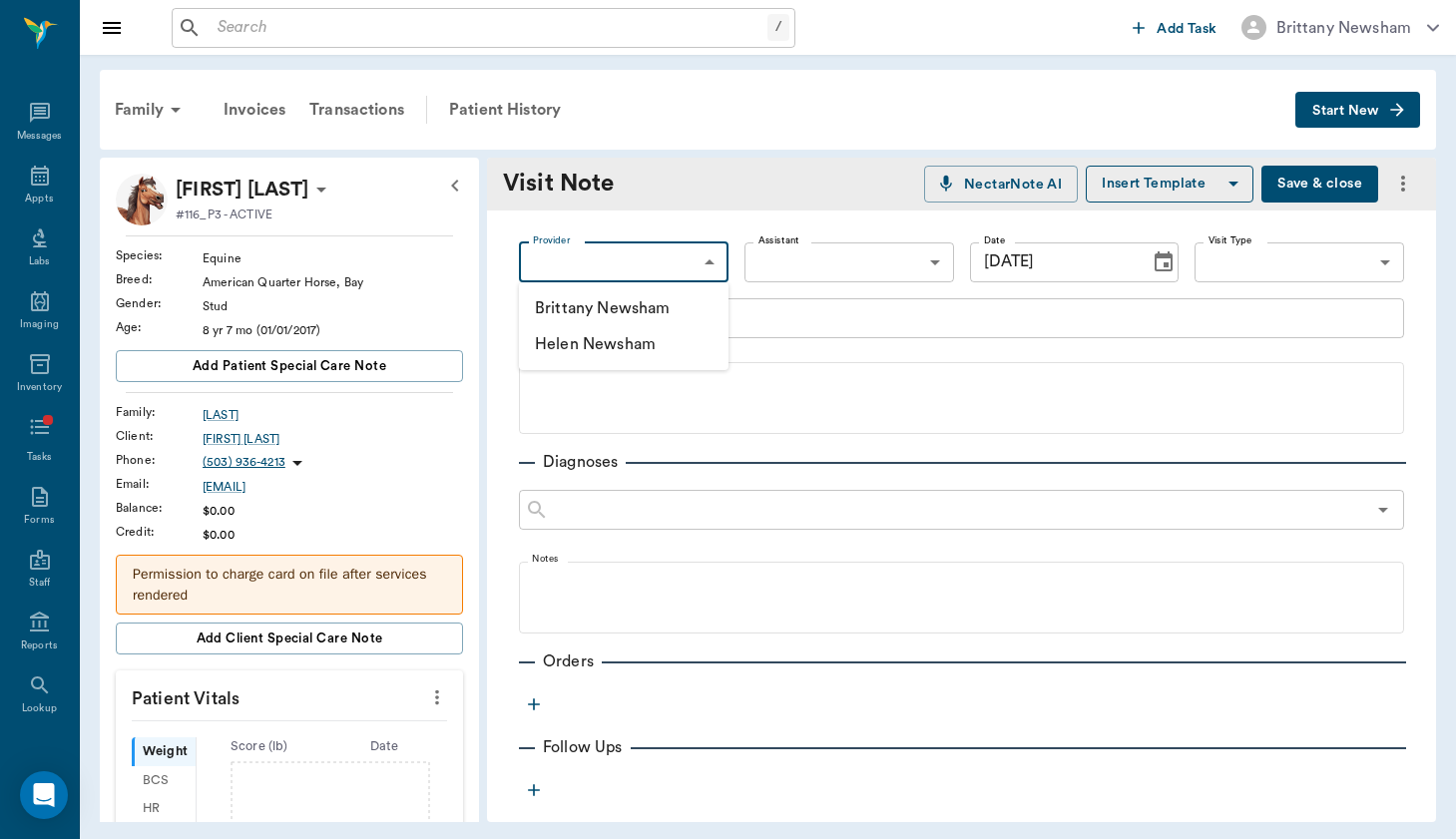 click on "/ ​ Add Task Brittany Newsham Nectar Messages Appts Labs Imaging Inventory Tasks Forms Staff Reports Lookup Settings Family Invoices Transactions Patient History Start New Bam ZABALDO #116_P3    -    ACTIVE   Species : Equine Breed : American Quarter Horse, Bay Gender : Stud Age : 8 yr 7 mo (01/01/2017) Add patient Special Care Note Family : ZABALDO Client : Jessica Zabaldo Phone : (503) 936-4213 Email : Skywestjo21@yahoo.com Balance : $0.00 Credit : $0.00 Permission to charge card on file after services rendered Add client Special Care Note Patient Vitals Weight BCS HR Temp Resp BP Dia Pain Perio Score ( lb ) Date Ongoing diagnosis Current Rx Reminders Upcoming appointments Schedule Appointment Visit Note NectarNote AI Insert Template  Save & close Provider ​ Provider Assistant ​ Assistant Date 08/03/2025 Date Visit Type ​ Visit Type Reason for Visit & History x Reason for Visit & History Notes Diagnoses ​ Notes Orders Follow Ups Recommendations Notes Estimates & Invoices Attachments
200" at bounding box center [728, 419] 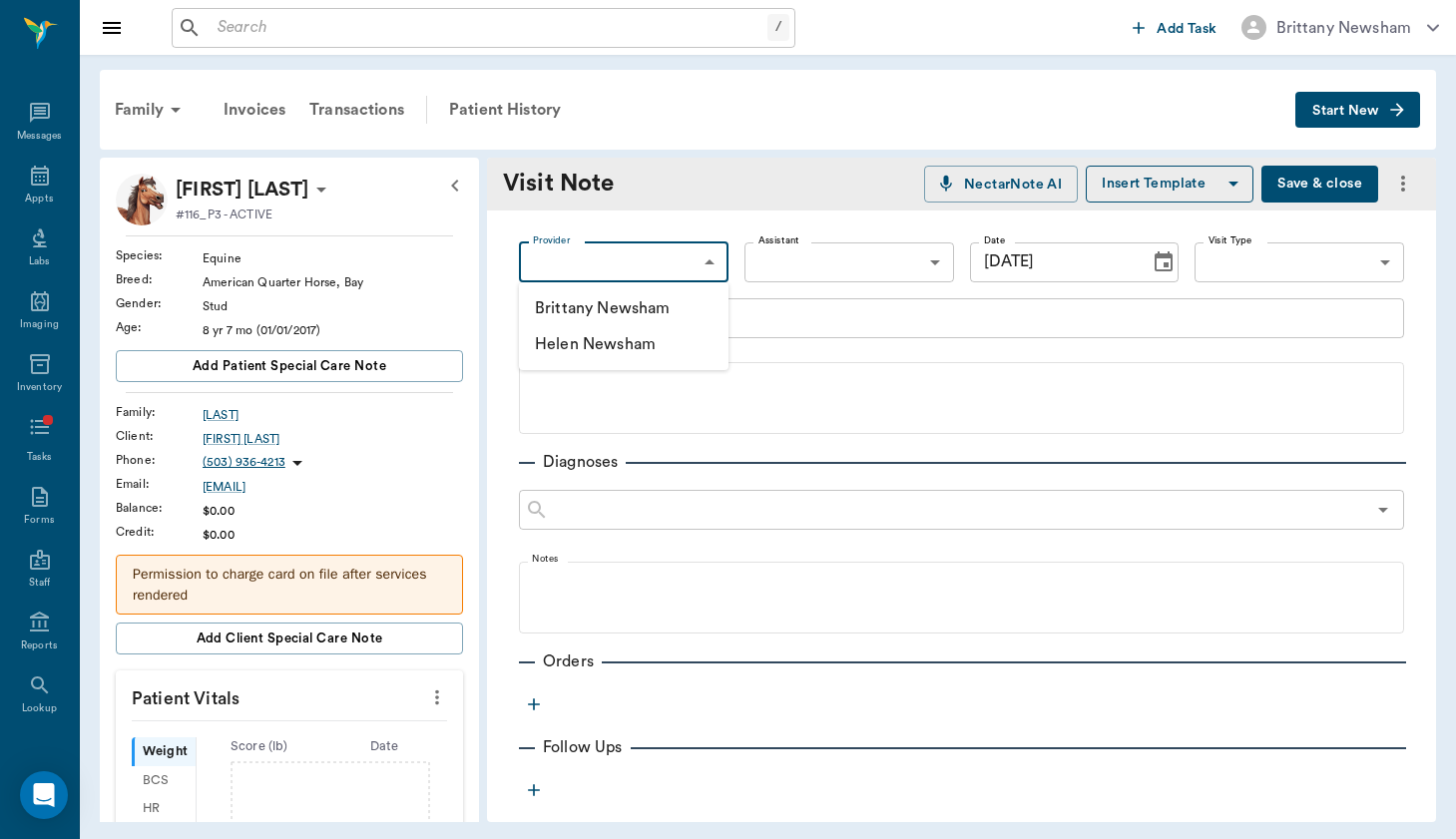 click on "Brittany Newsham" at bounding box center [624, 308] 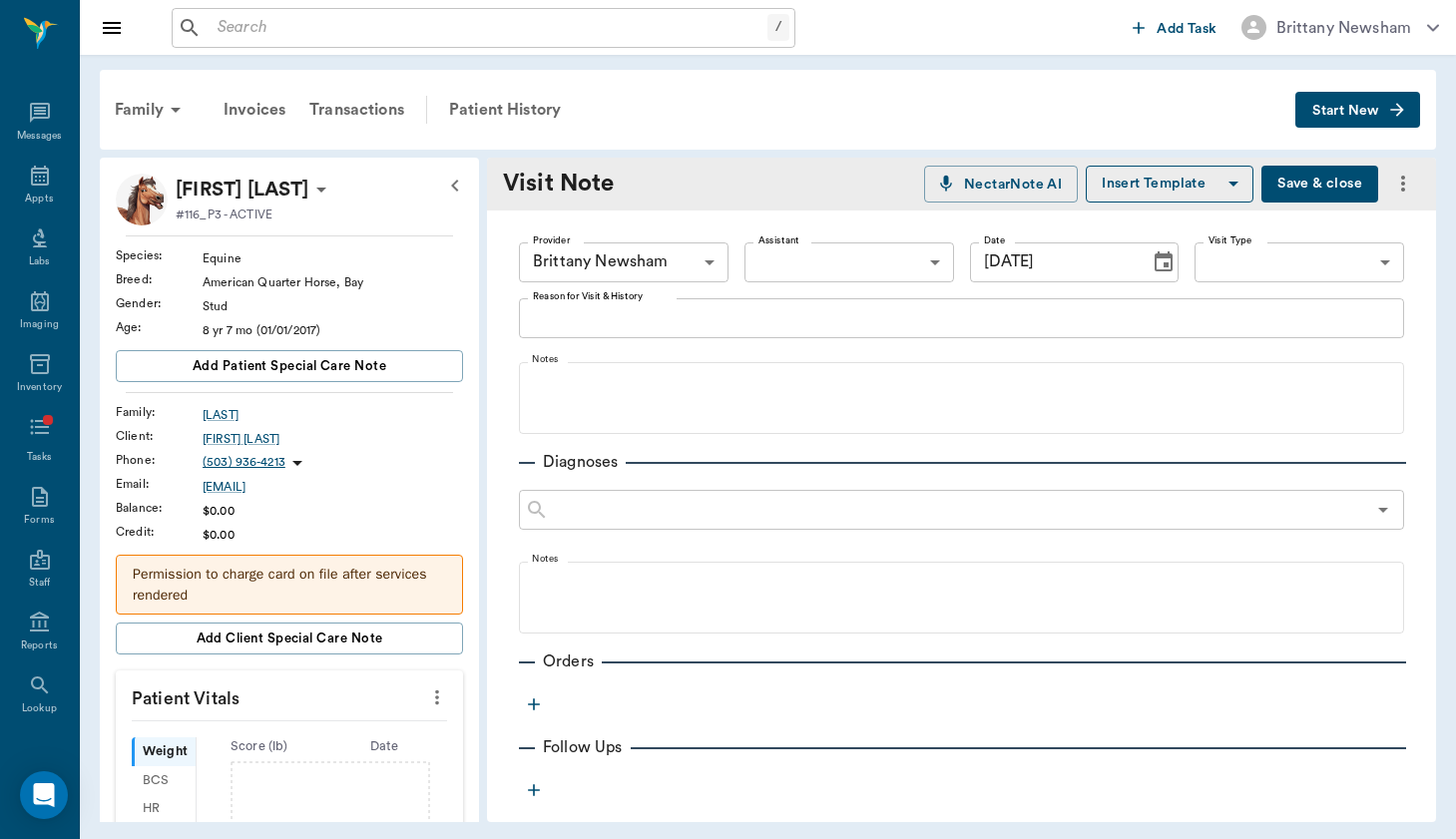 click 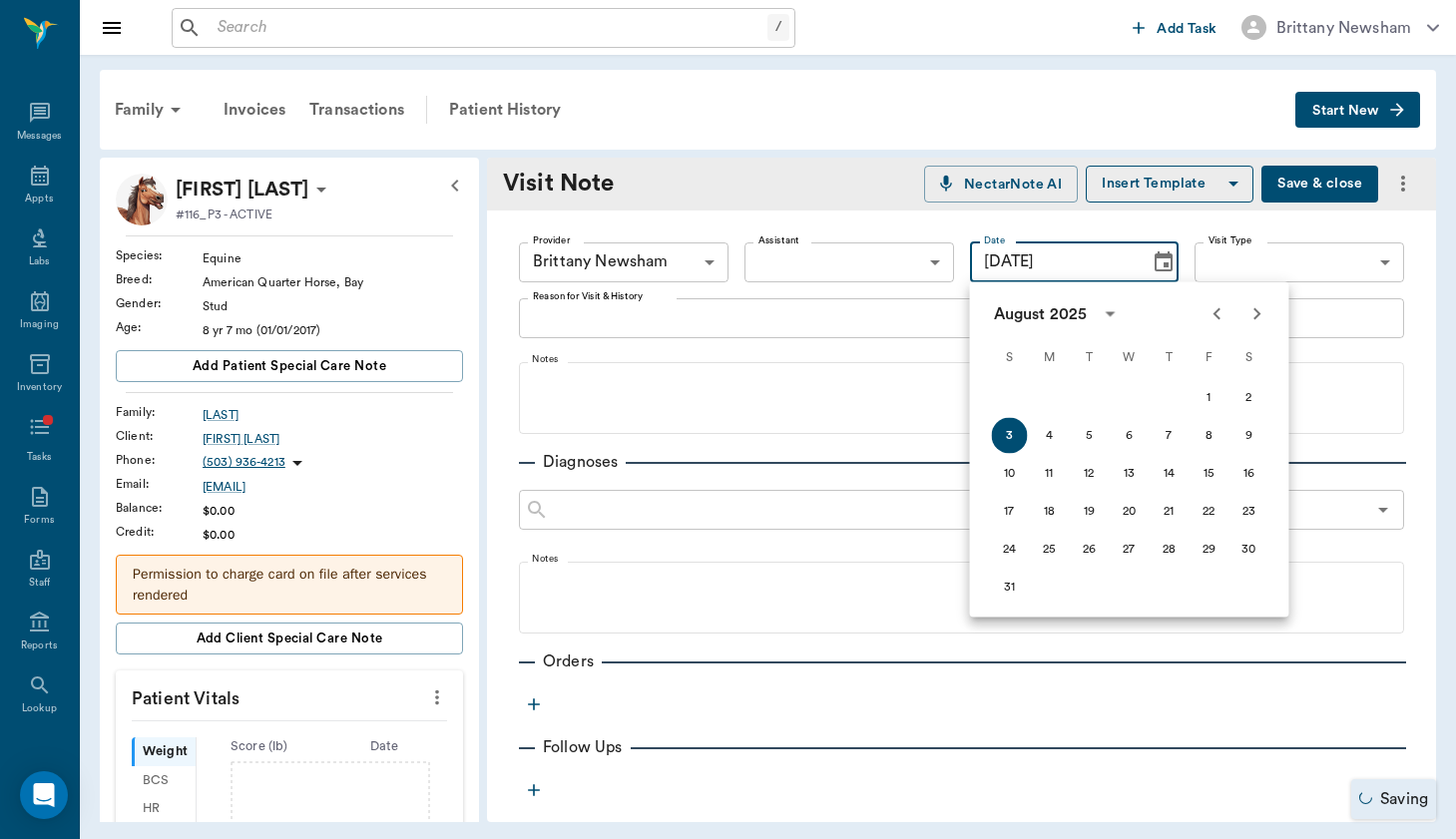 click on "[DATE]" at bounding box center [1130, 314] 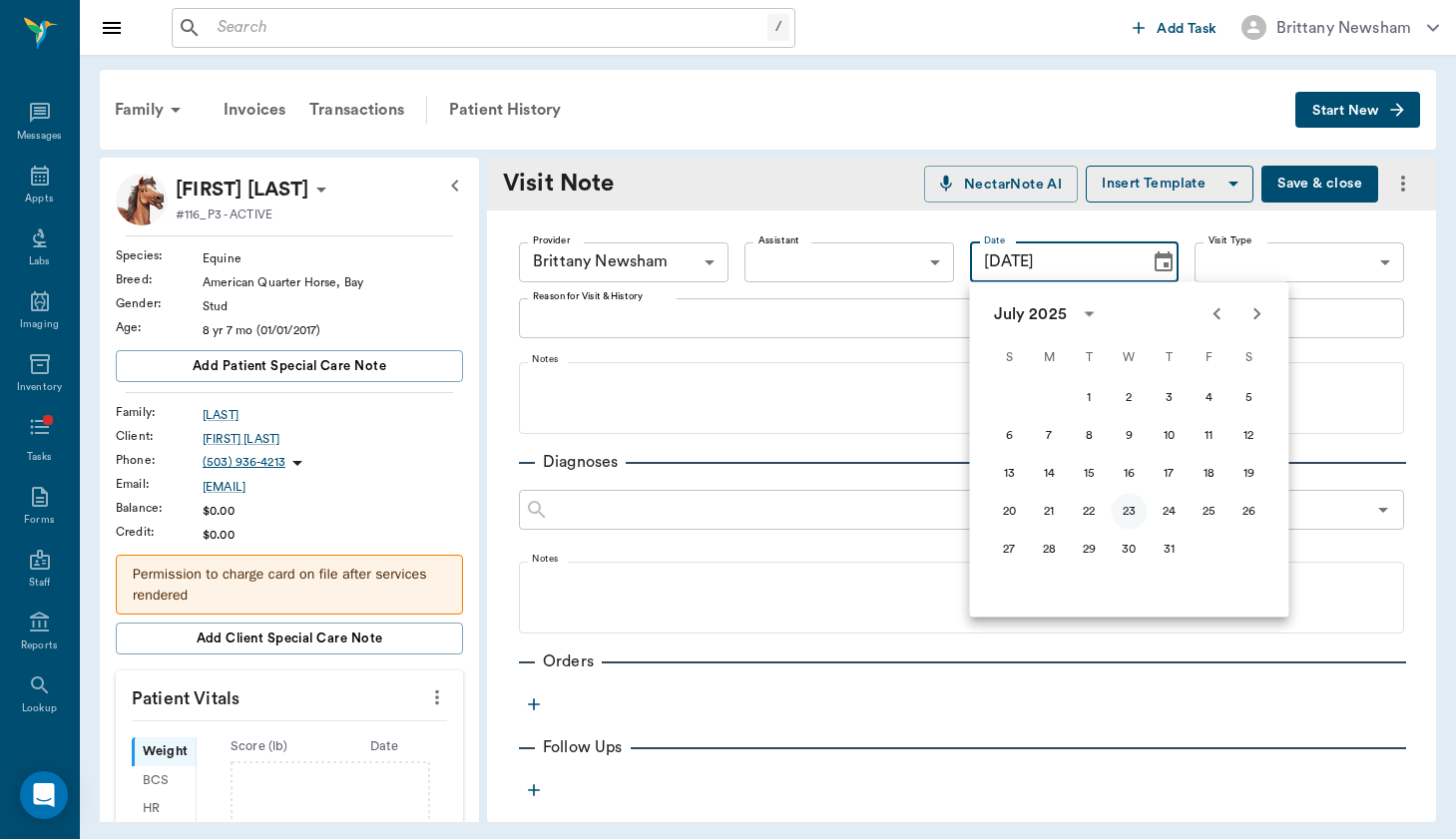 click on "23" at bounding box center [1130, 512] 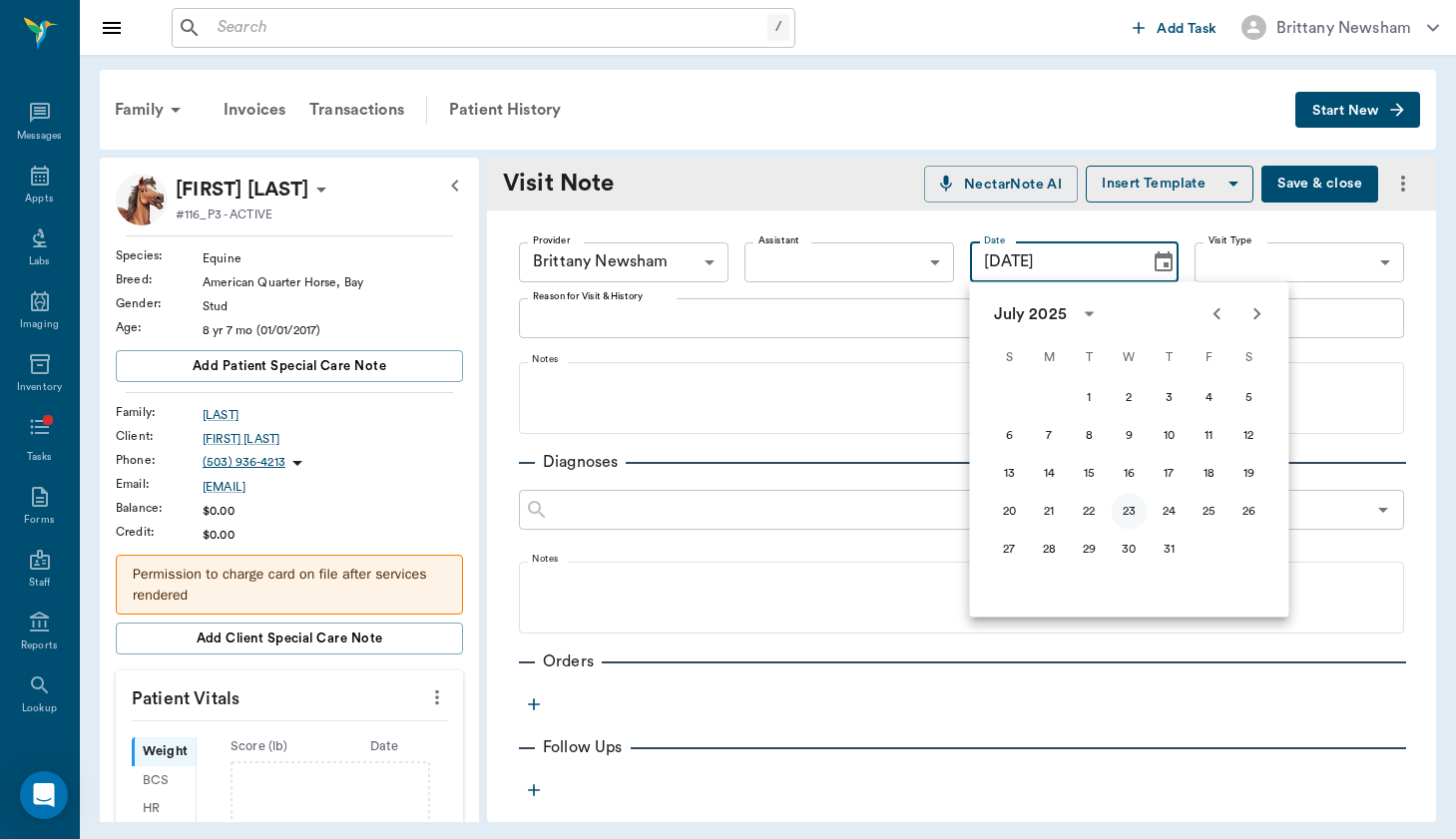 type on "[DATE]" 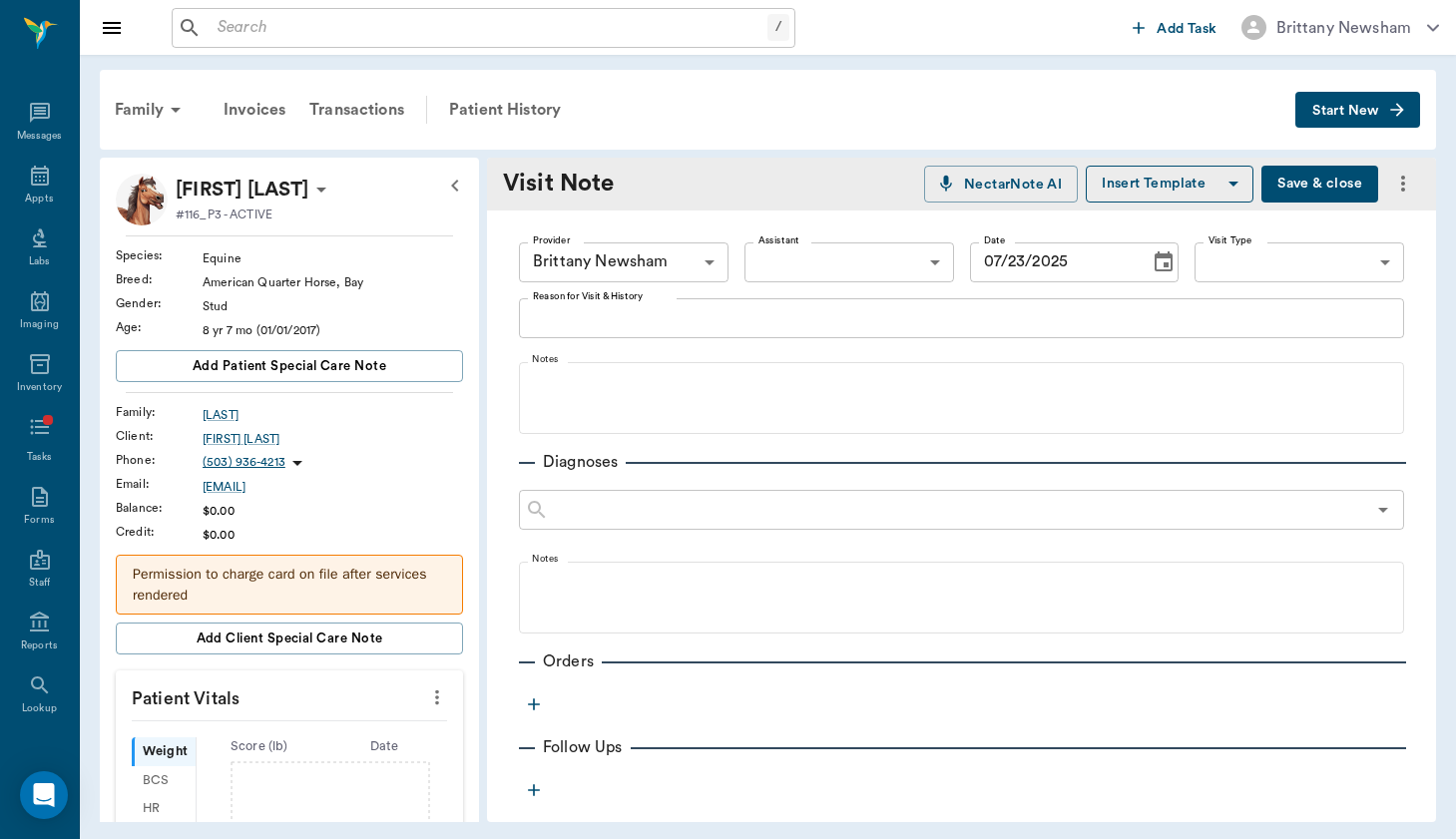 click on "/ ​ Add Task Brittany Newsham Nectar Messages Appts Labs Imaging Inventory Tasks Forms Staff Reports Lookup Settings Family Invoices Transactions Patient History Start New Bam ZABALDO #116_P3    -    ACTIVE   Species : Equine Breed : American Quarter Horse, Bay Gender : Stud Age : 8 yr 7 mo (01/01/2017) Add patient Special Care Note Family : ZABALDO Client : Jessica Zabaldo Phone : (503) 936-4213 Email : Skywestjo21@yahoo.com Balance : $0.00 Credit : $0.00 Permission to charge card on file after services rendered Add client Special Care Note Patient Vitals Weight BCS HR Temp Resp BP Dia Pain Perio Score ( lb ) Date Ongoing diagnosis Current Rx Reminders Upcoming appointments Schedule Appointment Visit Note NectarNote AI Insert Template  Save & close Provider Brittany Newsham 649b3e03b5bc7e03f9326794 Provider Assistant ​ Assistant Date 07/23/2025 Date Visit Type ​ Visit Type Reason for Visit & History x Reason for Visit & History Notes Diagnoses ​ Notes Orders Follow Ups Recommendations Notes" at bounding box center (728, 419) 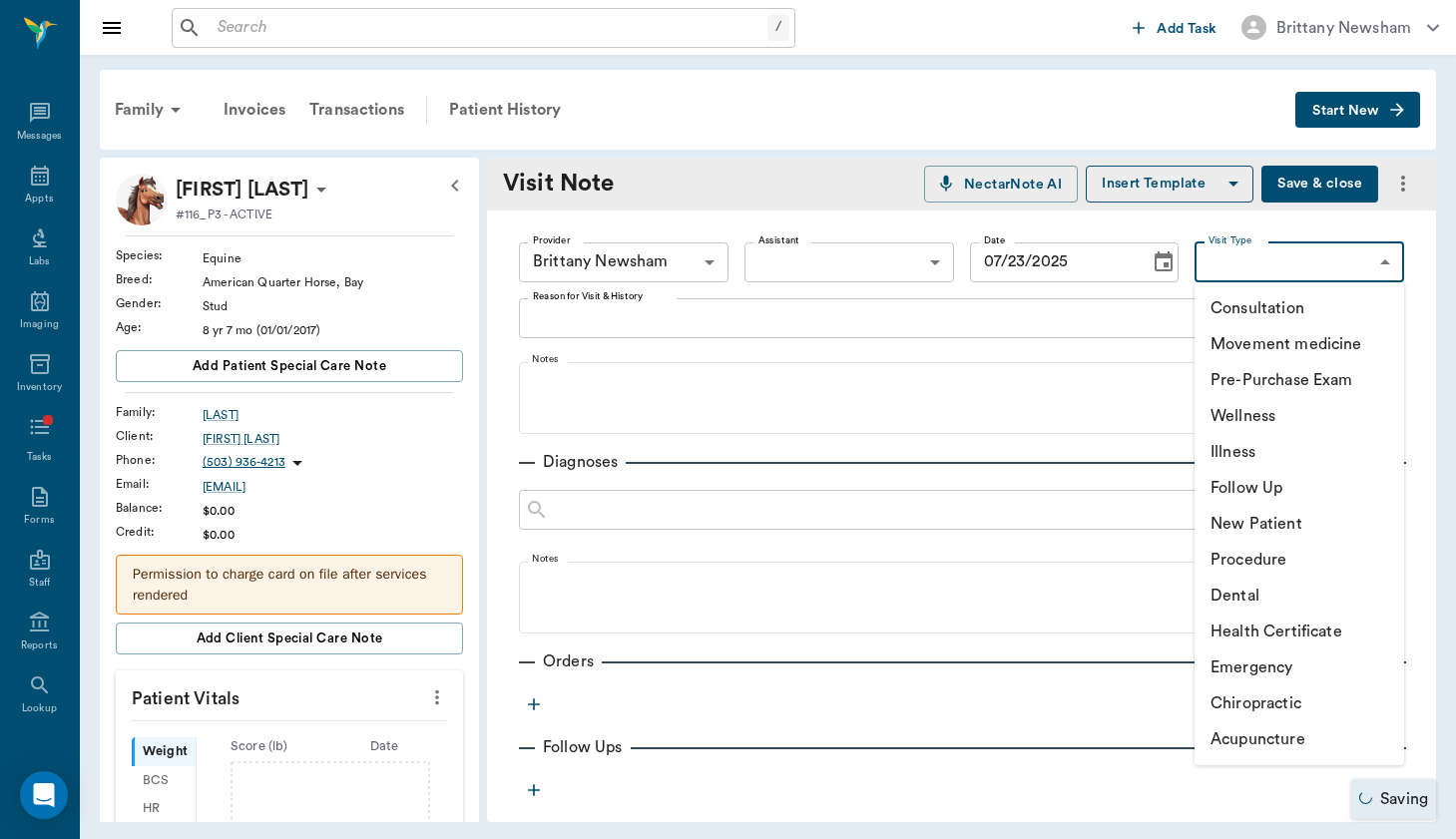 click on "Movement medicine" at bounding box center [1299, 344] 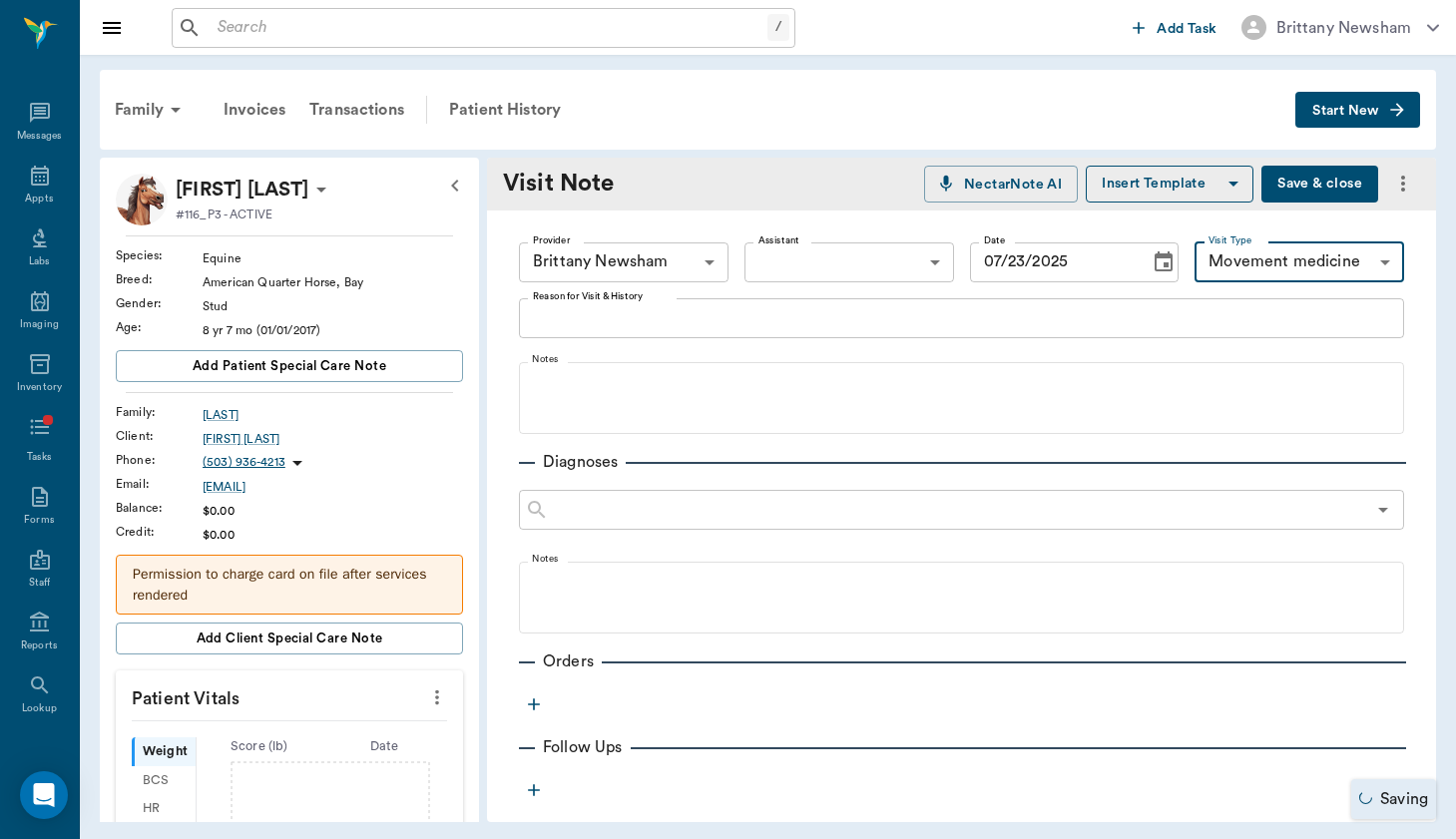 click on "Reason for Visit & History" at bounding box center (961, 317) 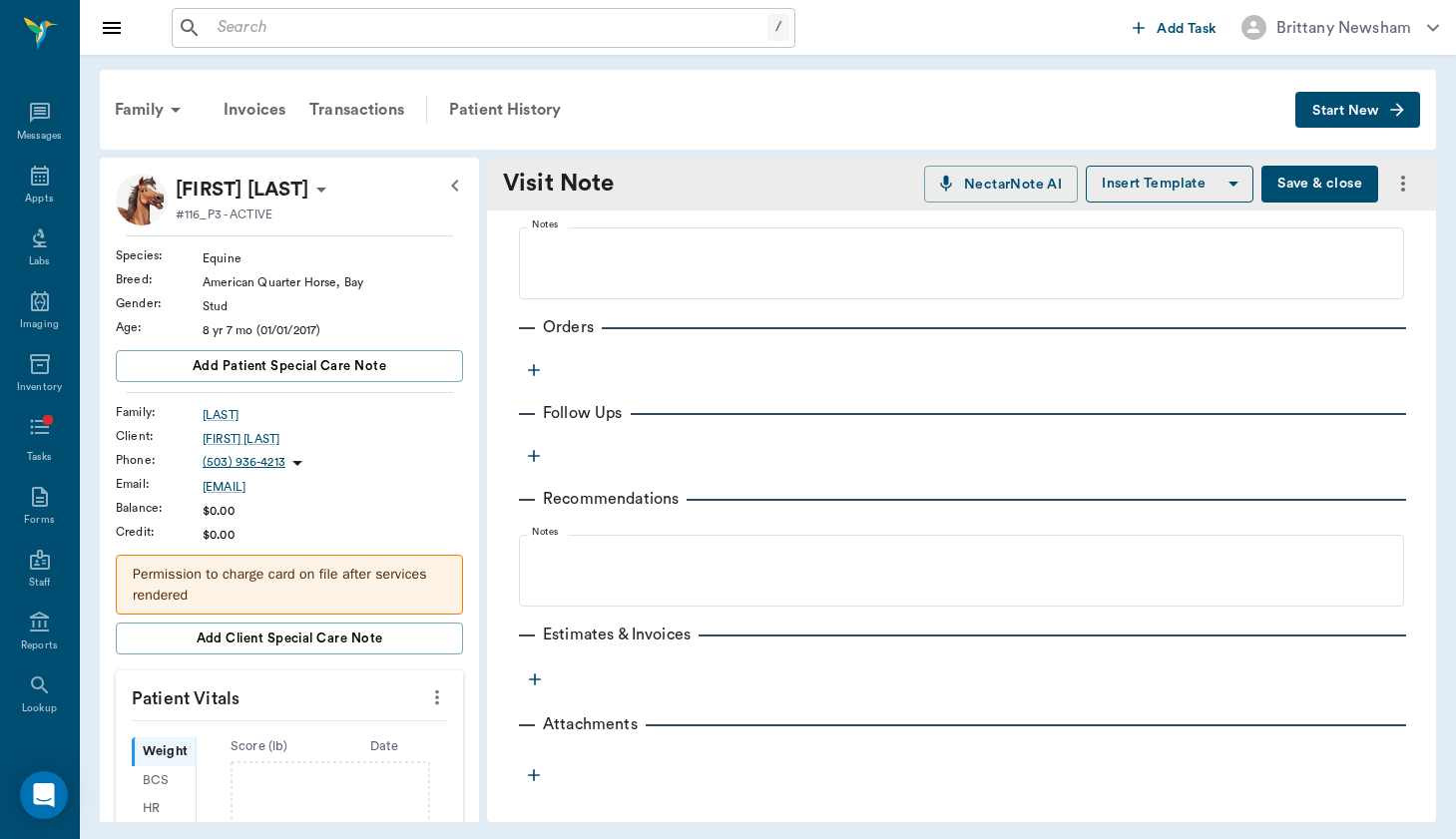 scroll, scrollTop: 334, scrollLeft: 0, axis: vertical 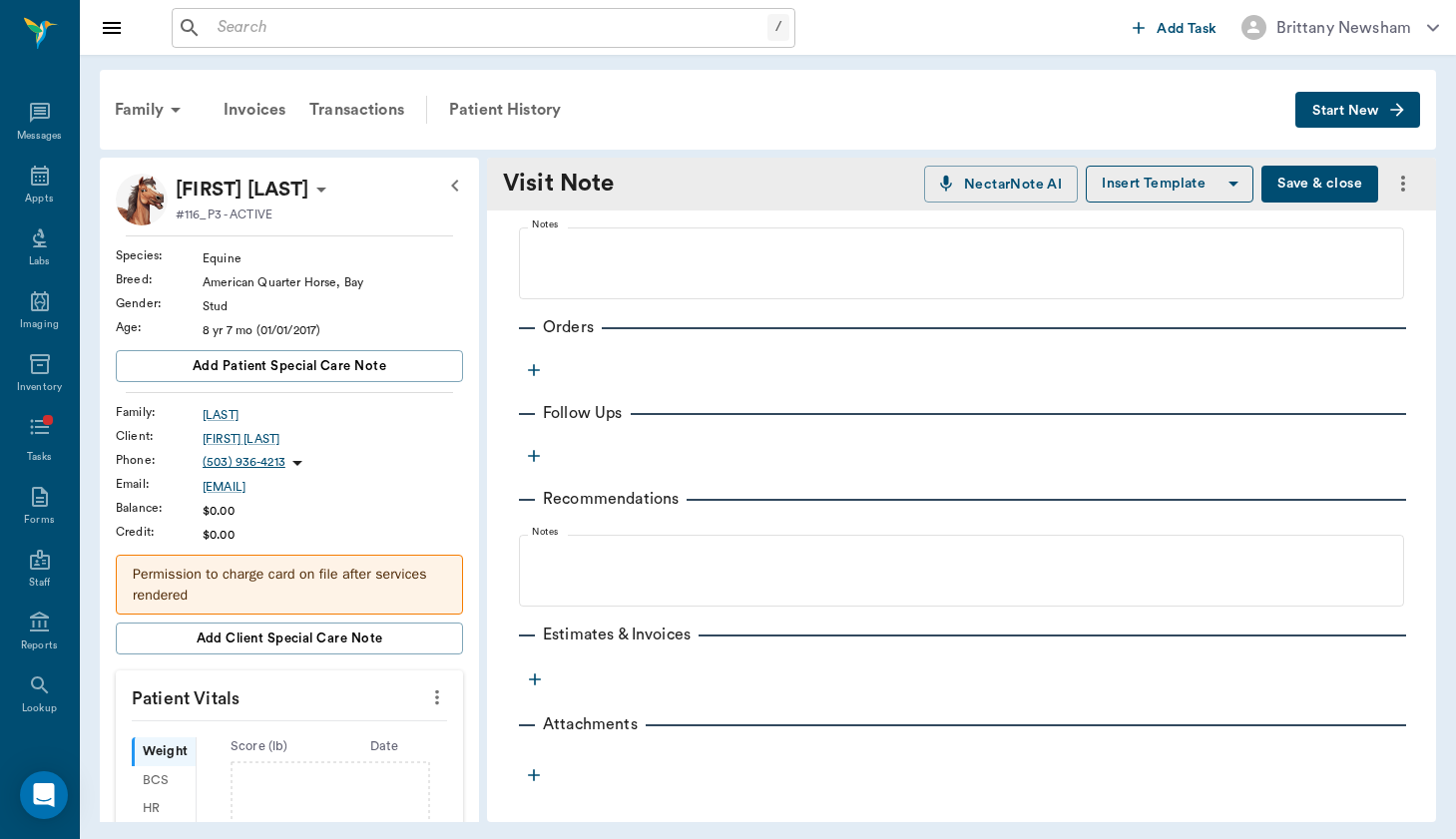 type on "Body work check" 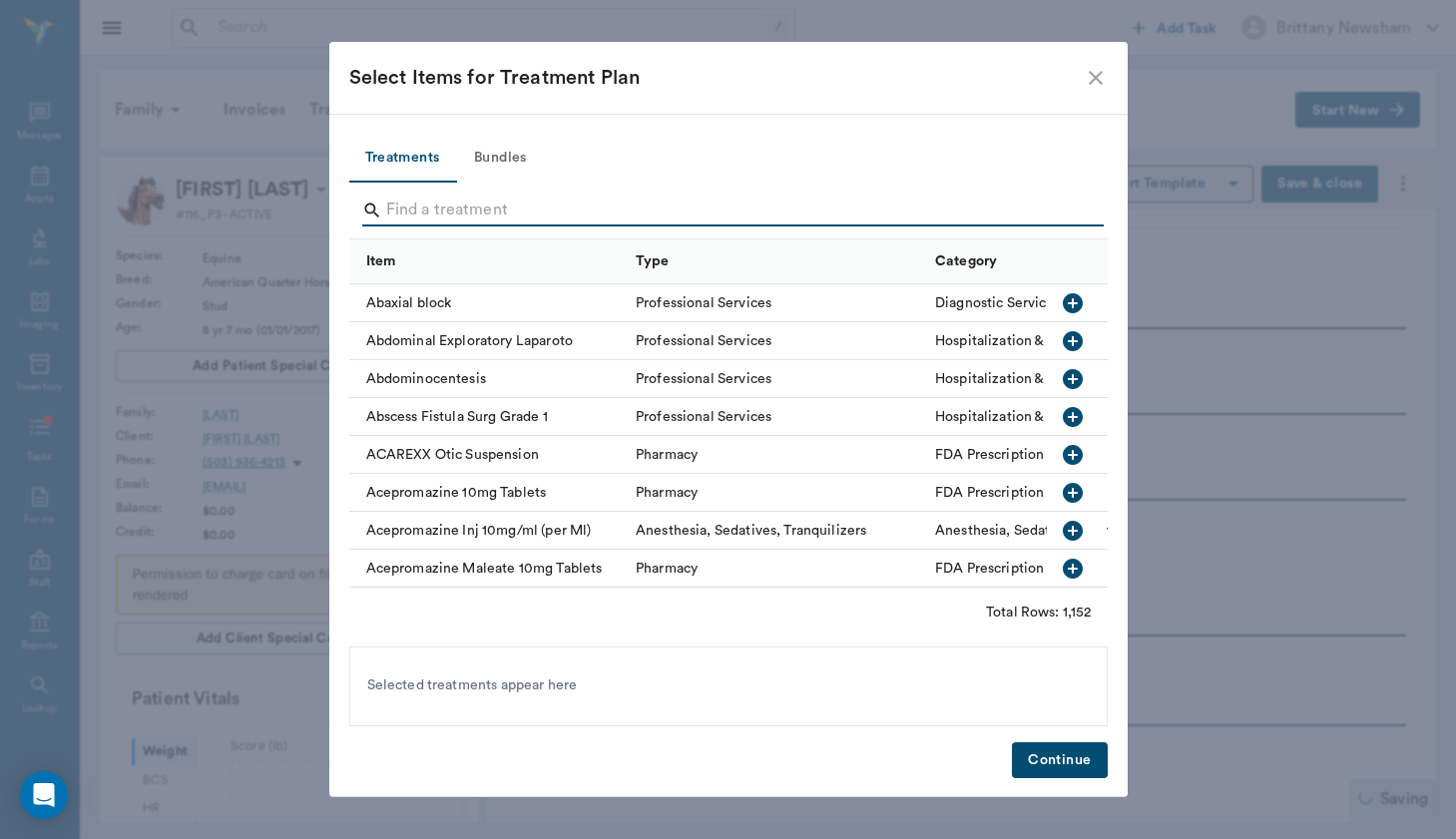 click at bounding box center [729, 210] 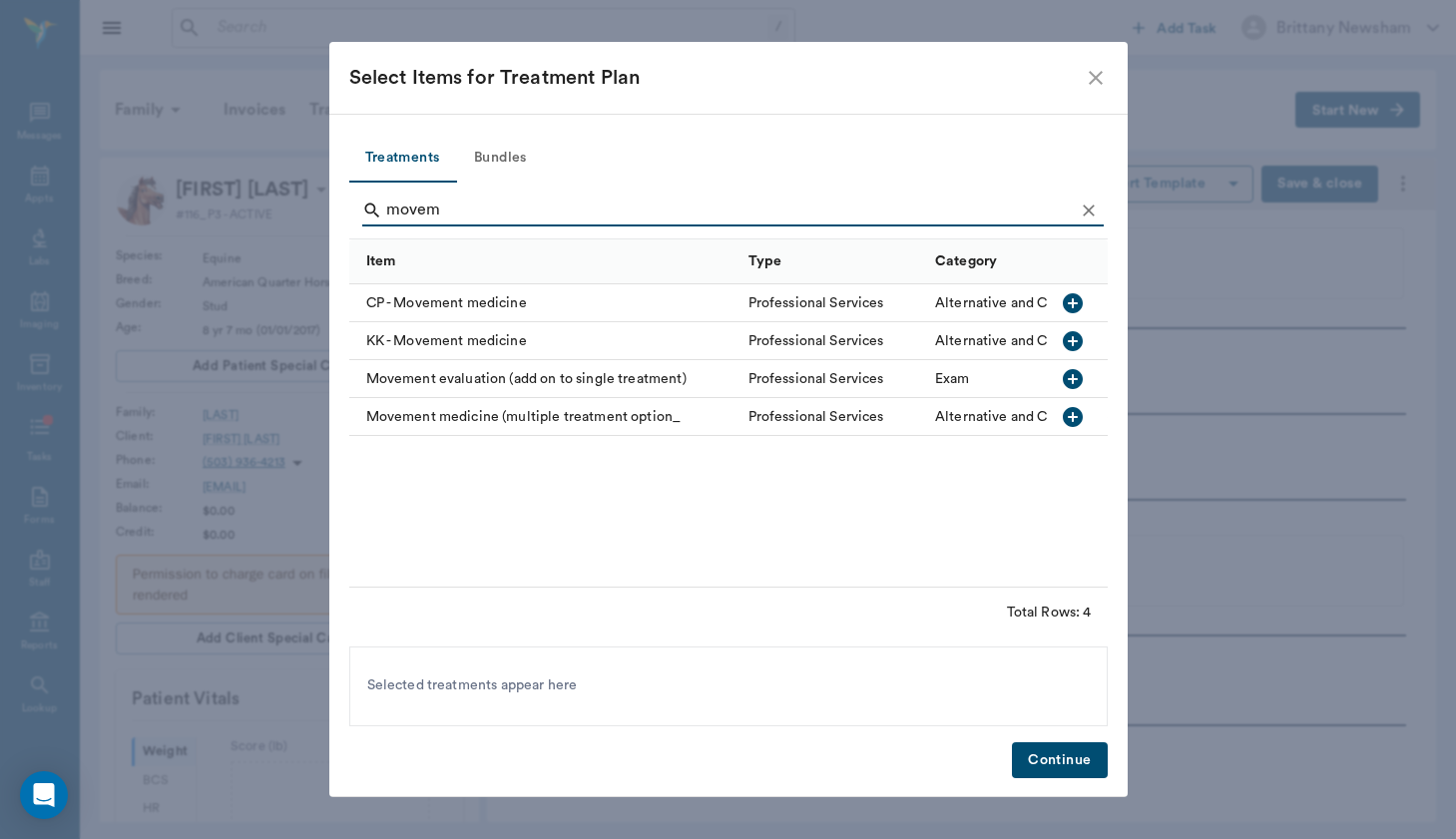 type on "movem" 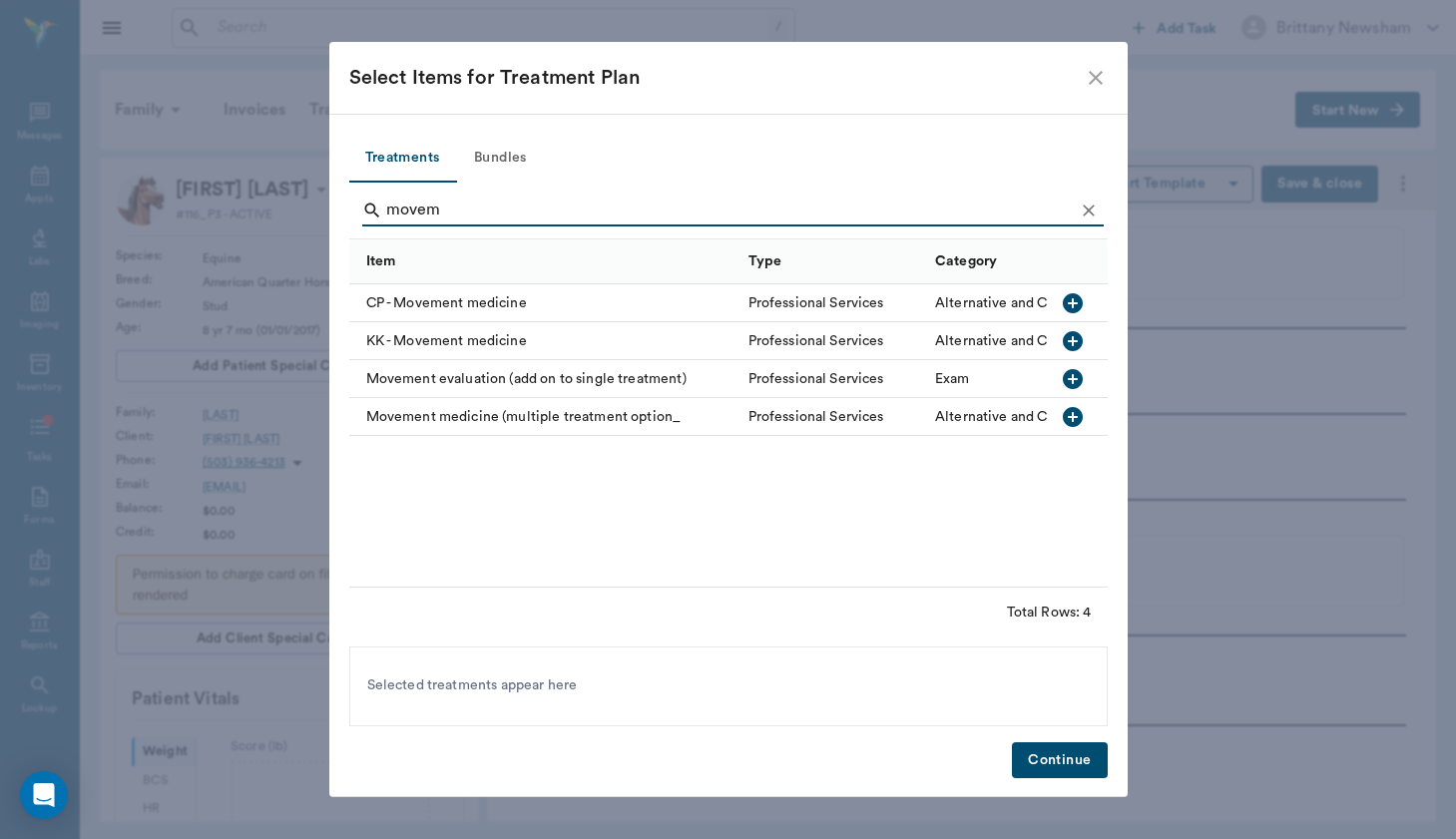 click on "Movement medicine (multiple treatment option_" at bounding box center [544, 417] 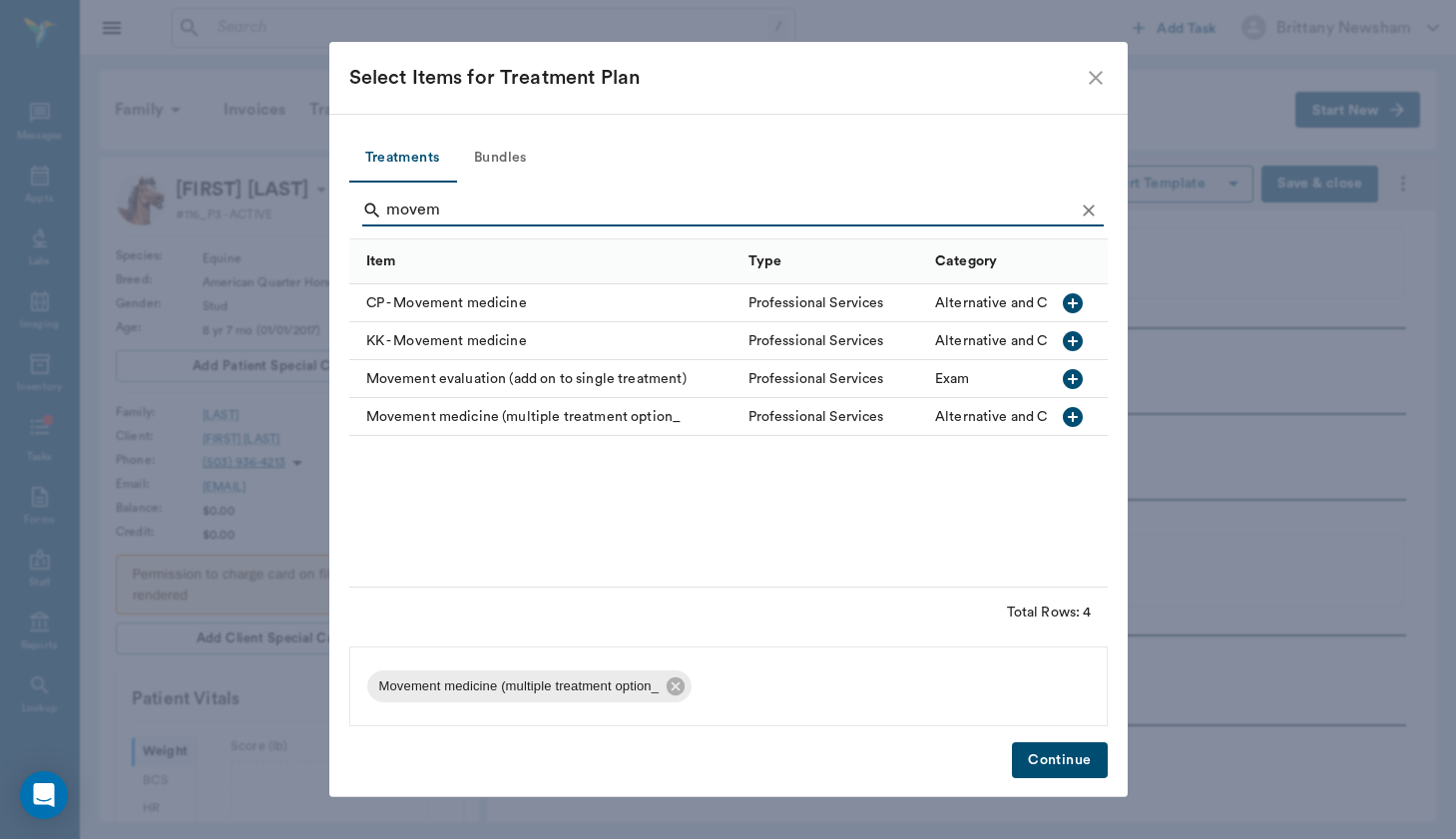click on "Select Items for Treatment Plan Treatments Bundles movem Item Type Category CP - Movement medicine Professional Services Alternative and Complementary Medicine KK - Movement medicine Professional Services Alternative and Complementary Medicine Movement evaluation (add on to single treatment) Professional Services Exam Movement medicine (multiple treatment option_ Professional Services Alternative and Complementary Medicine Total Rows:   4 Movement medicine (multiple treatment option_ Continue" at bounding box center [728, 419] 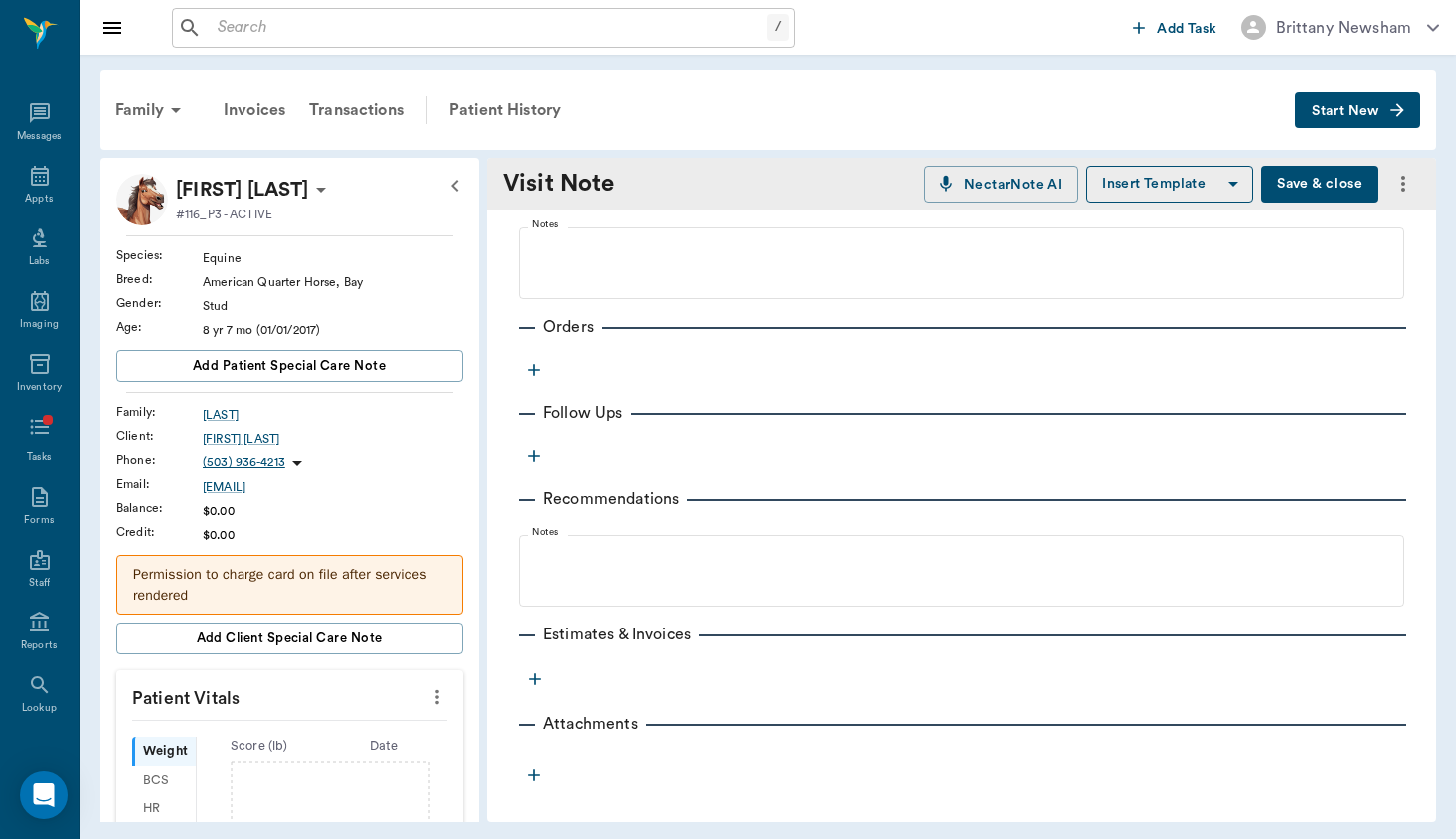 click 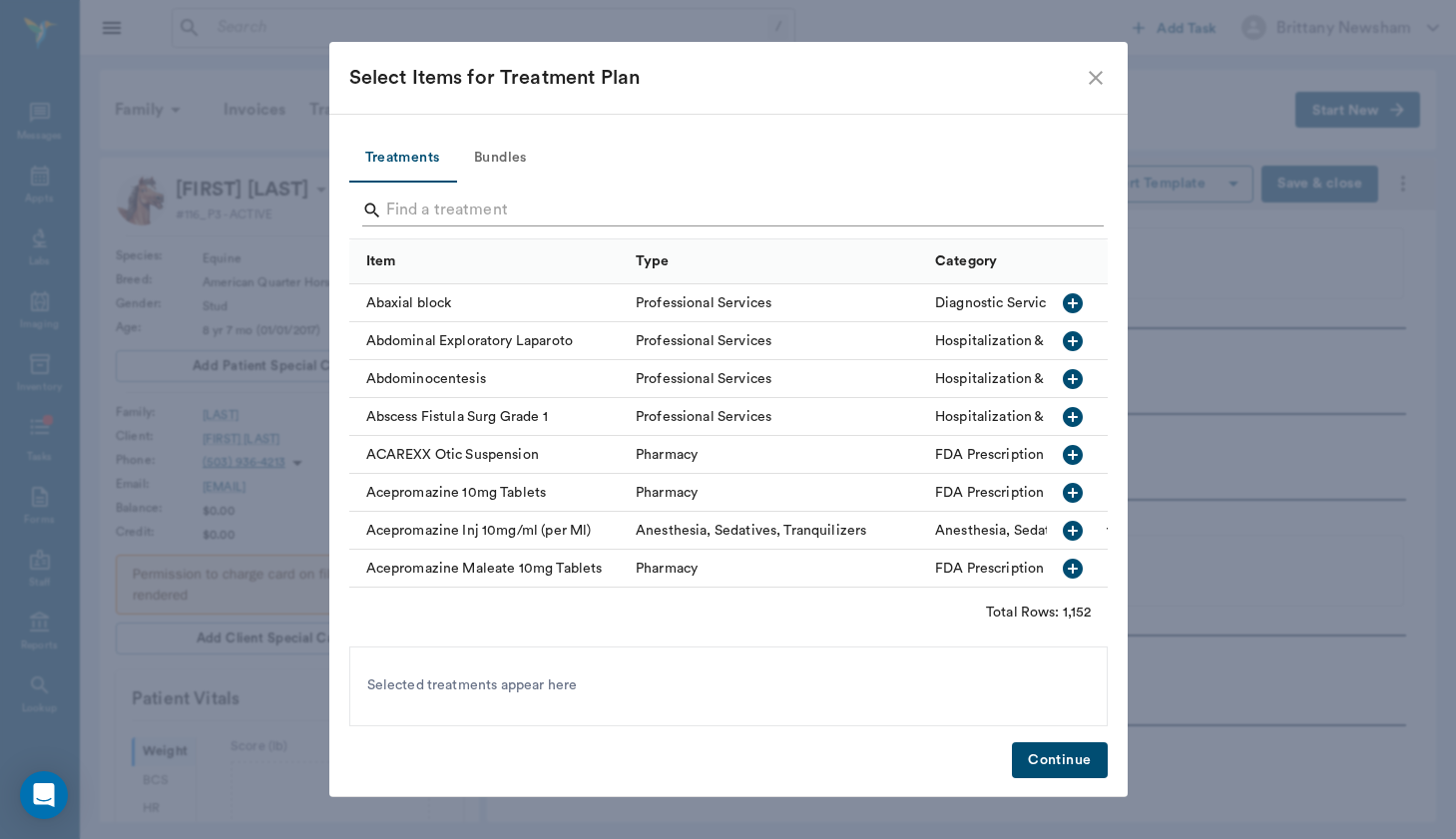 click at bounding box center [729, 210] 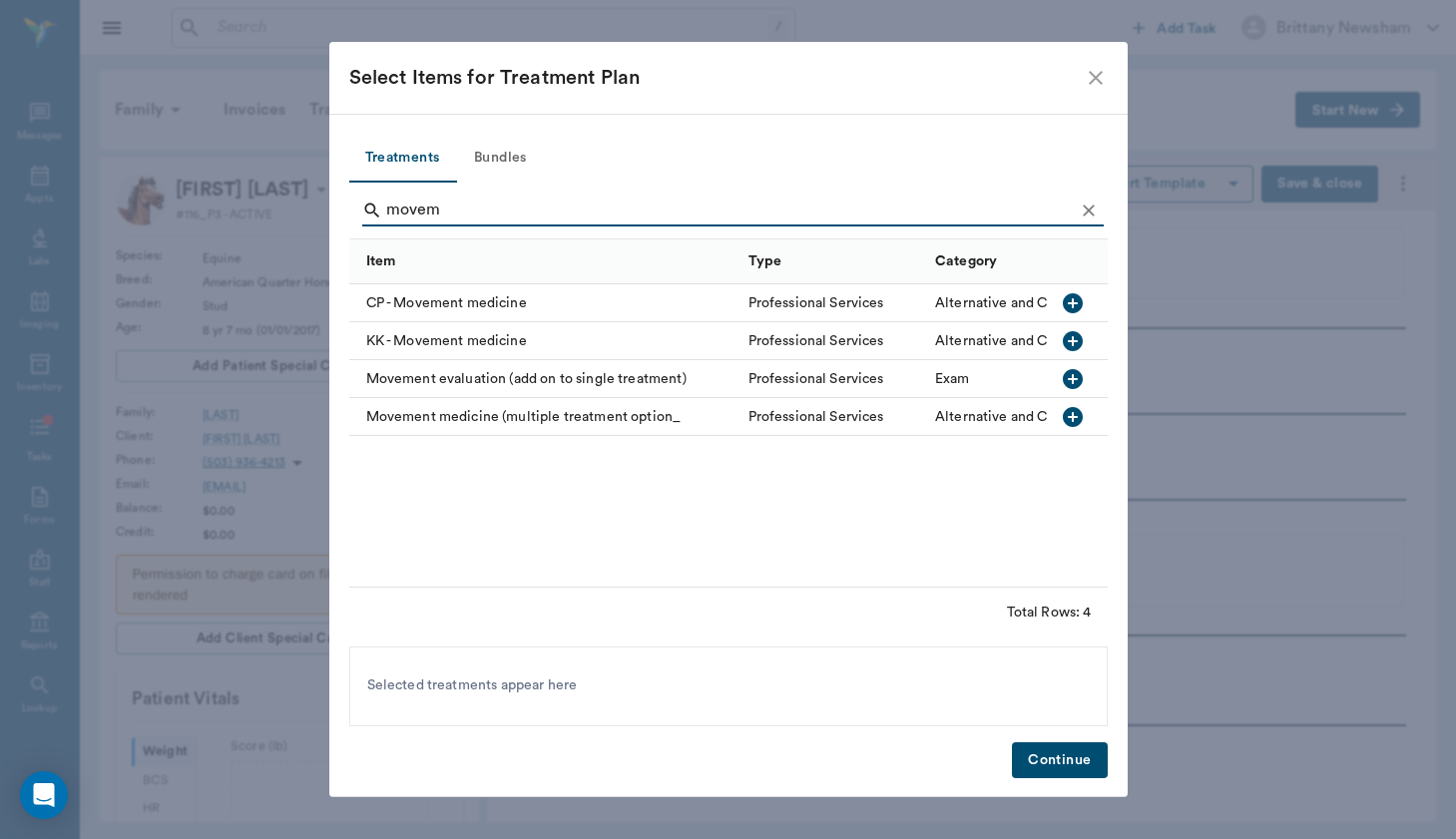 type on "movem" 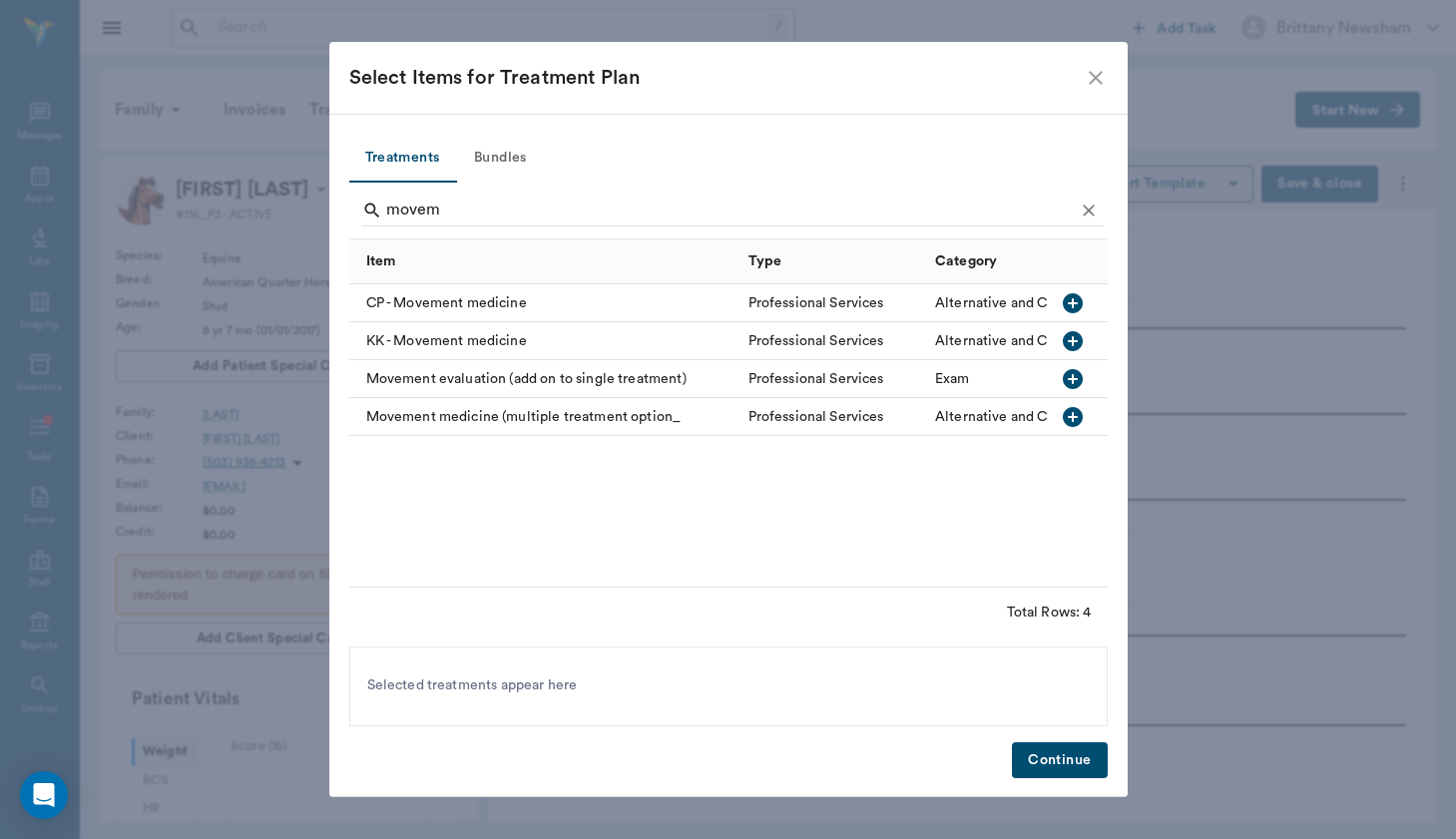 click on "Movement medicine (multiple treatment option_" at bounding box center (544, 417) 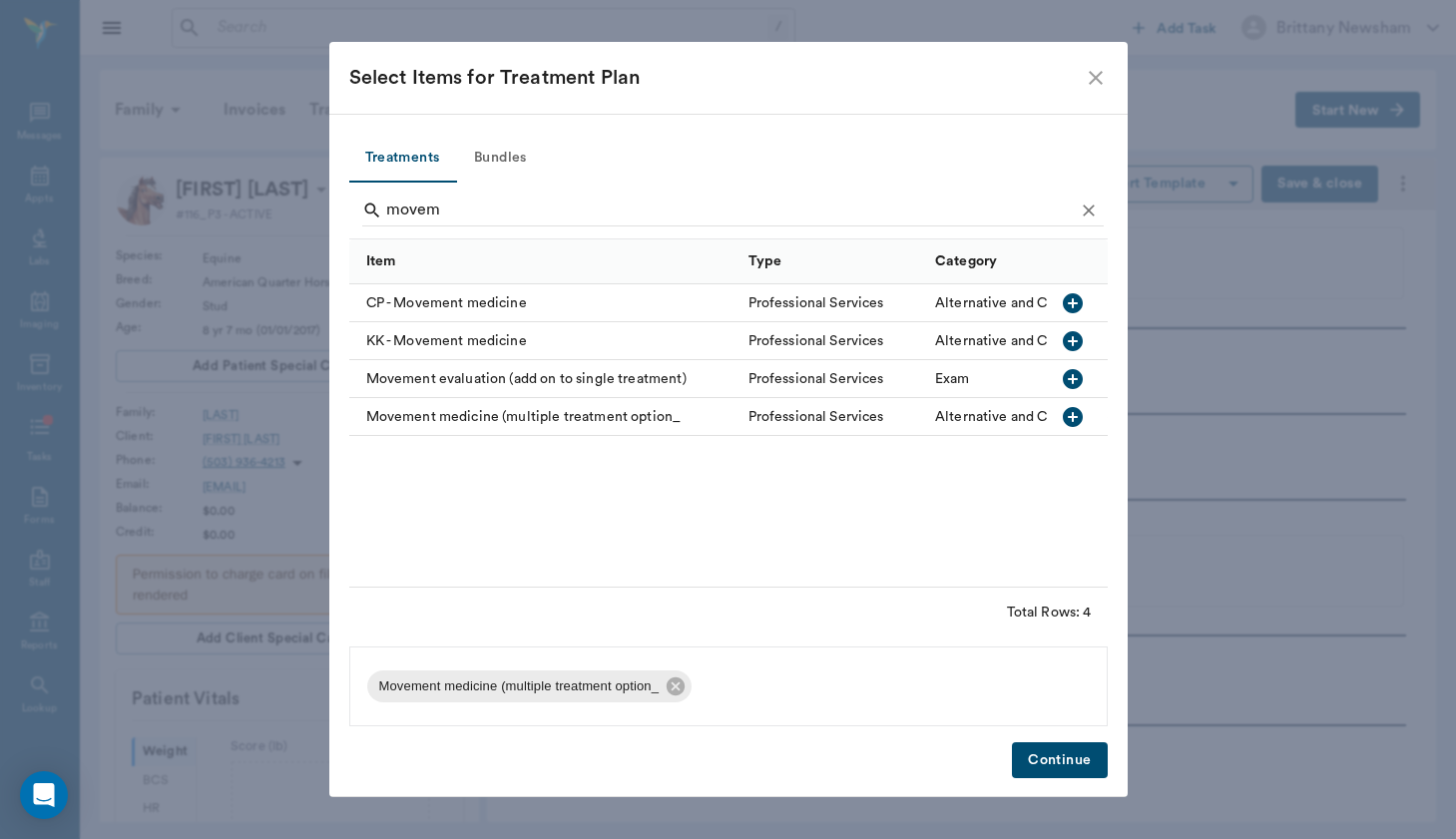 click on "Continue" at bounding box center [1059, 760] 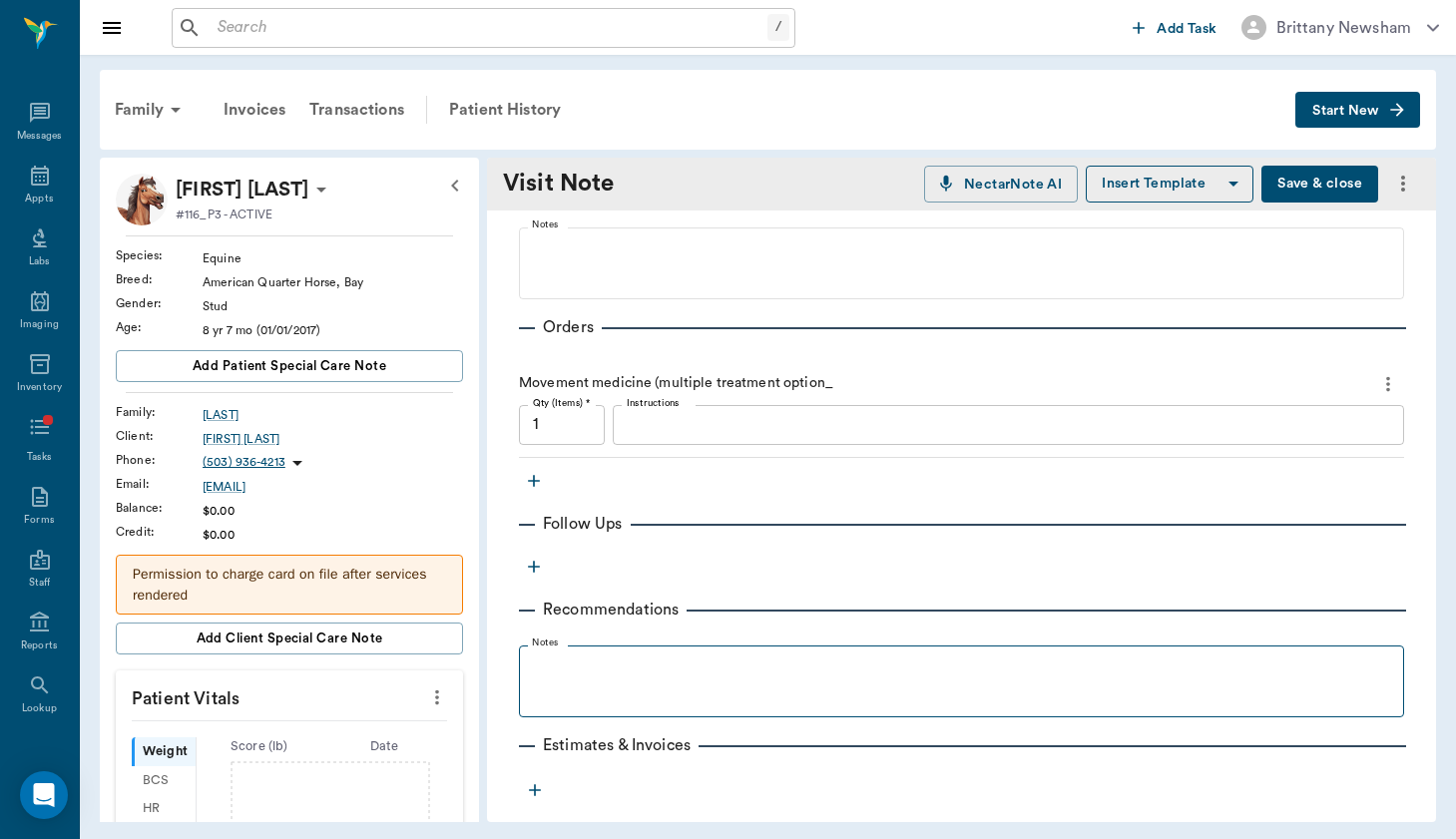 scroll, scrollTop: 408, scrollLeft: 0, axis: vertical 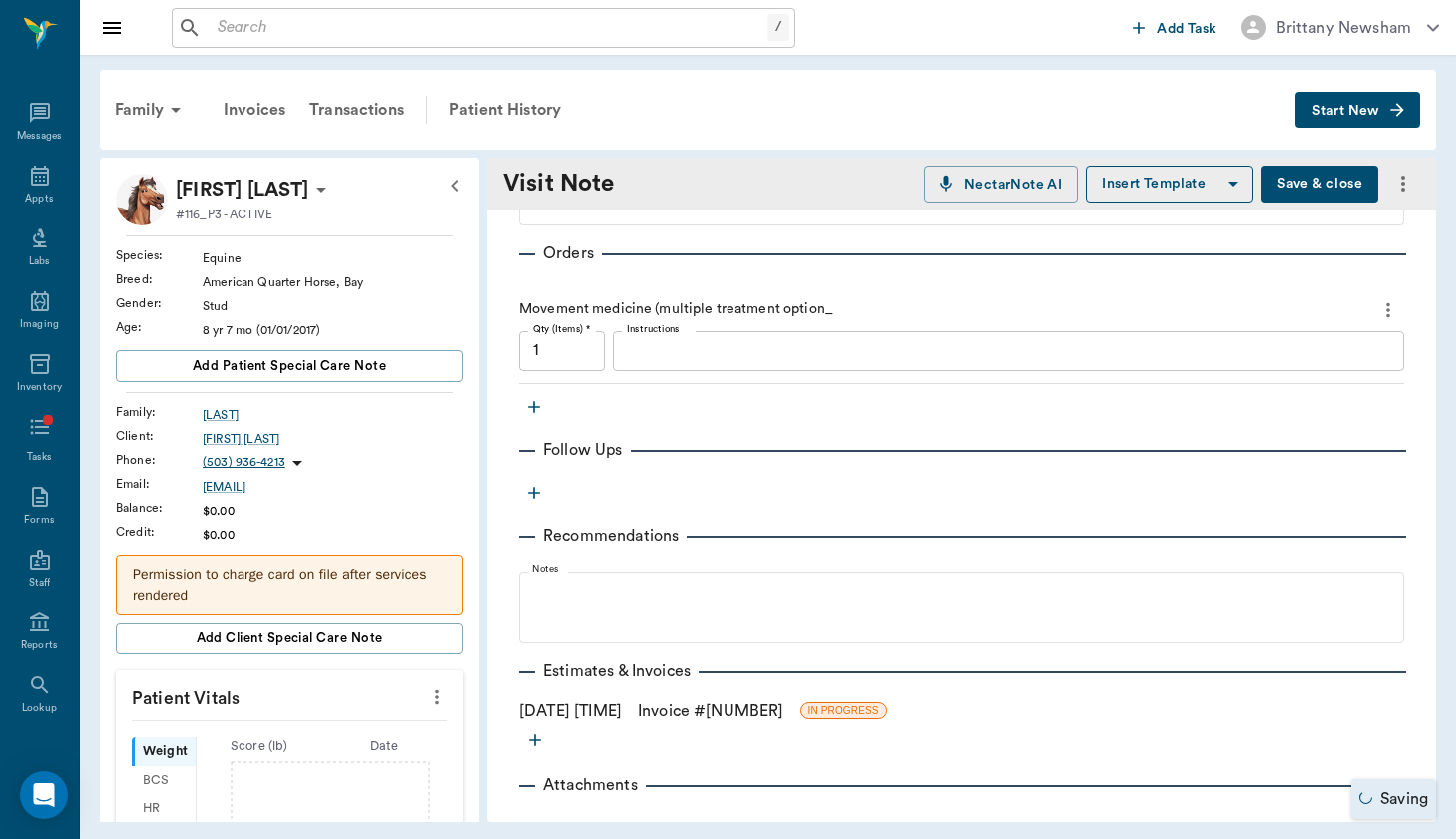 click on "x Instructions" at bounding box center (1008, 351) 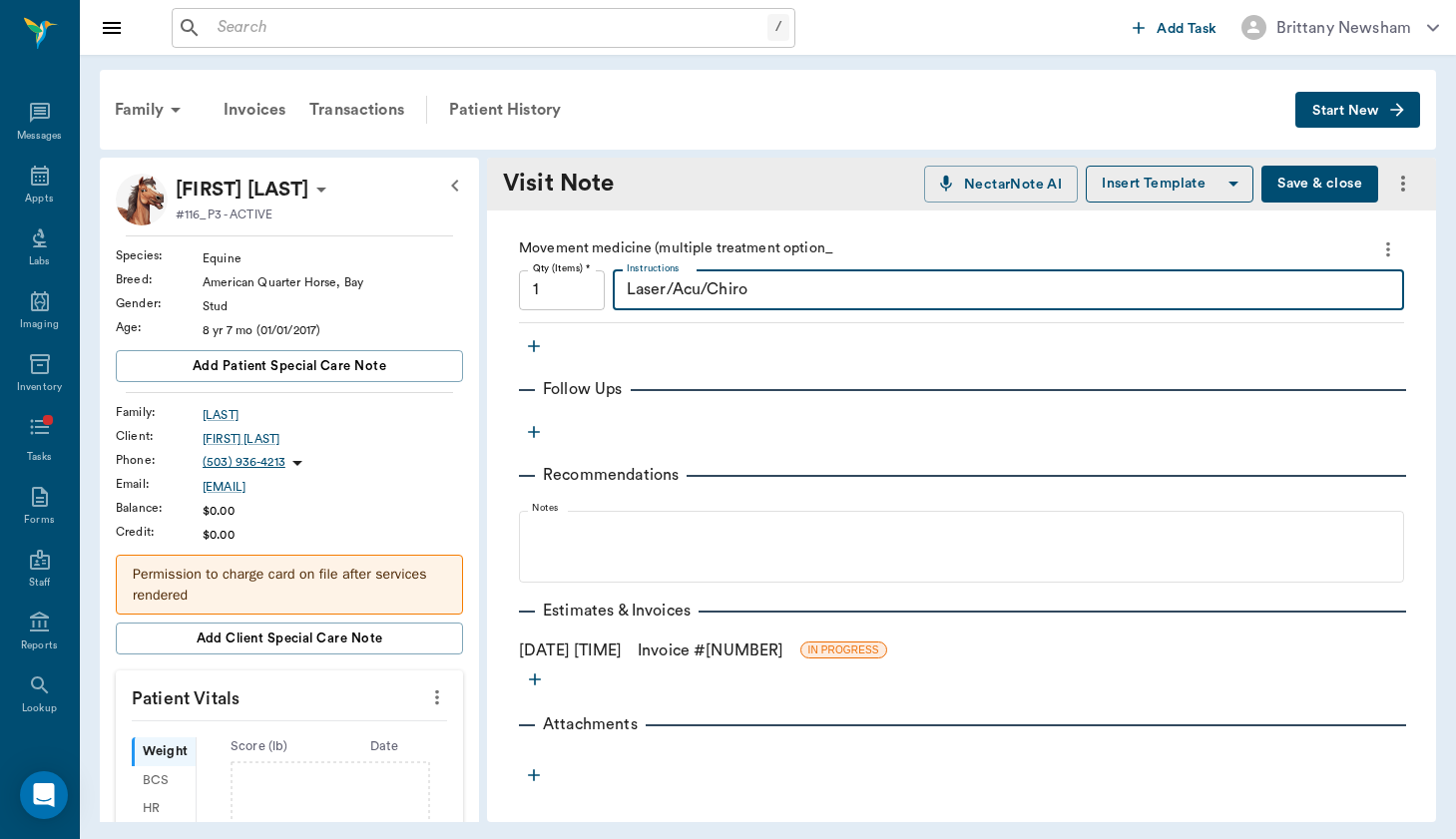 scroll, scrollTop: 469, scrollLeft: 0, axis: vertical 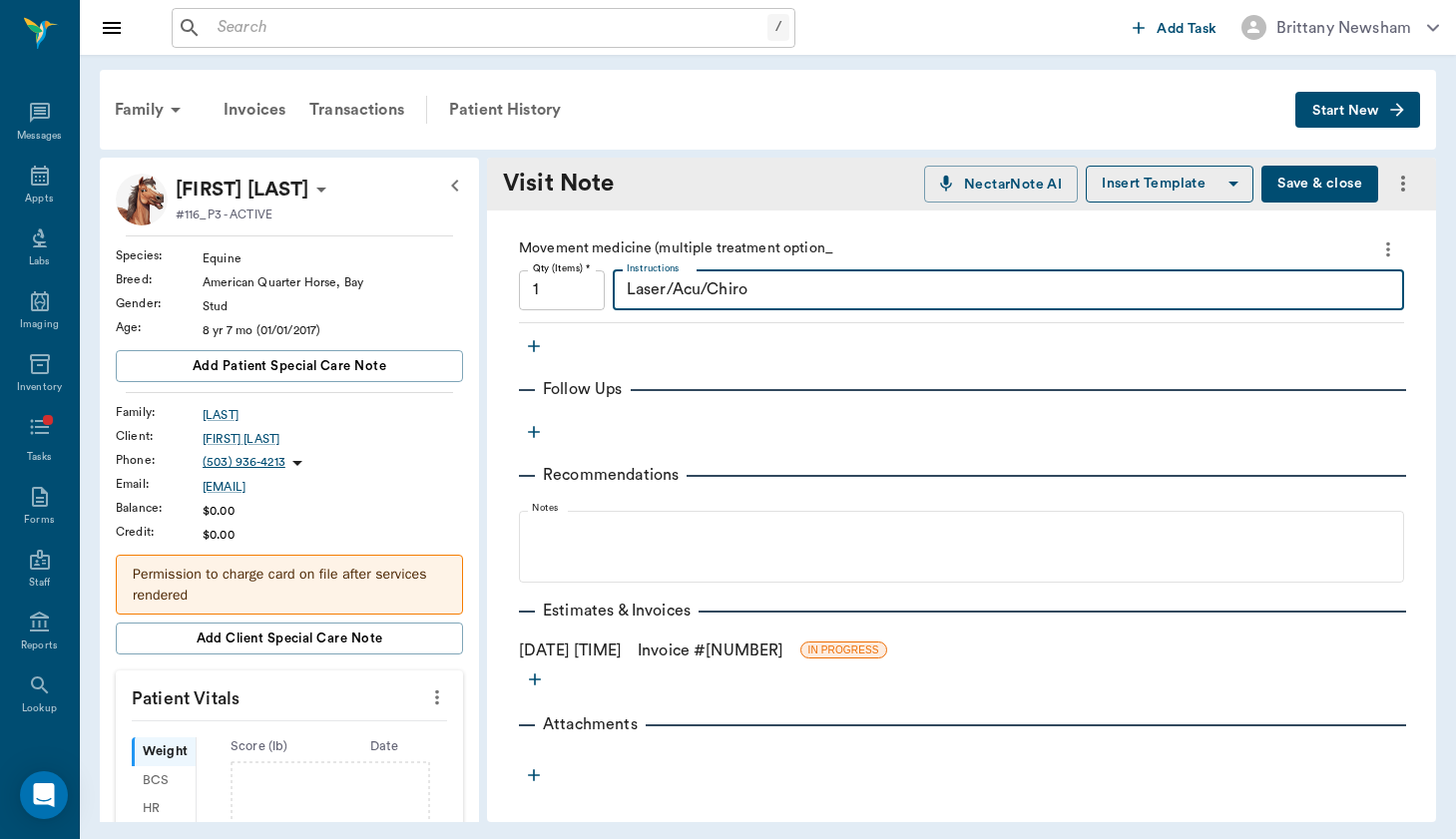 type on "Laser/Acu/Chiro" 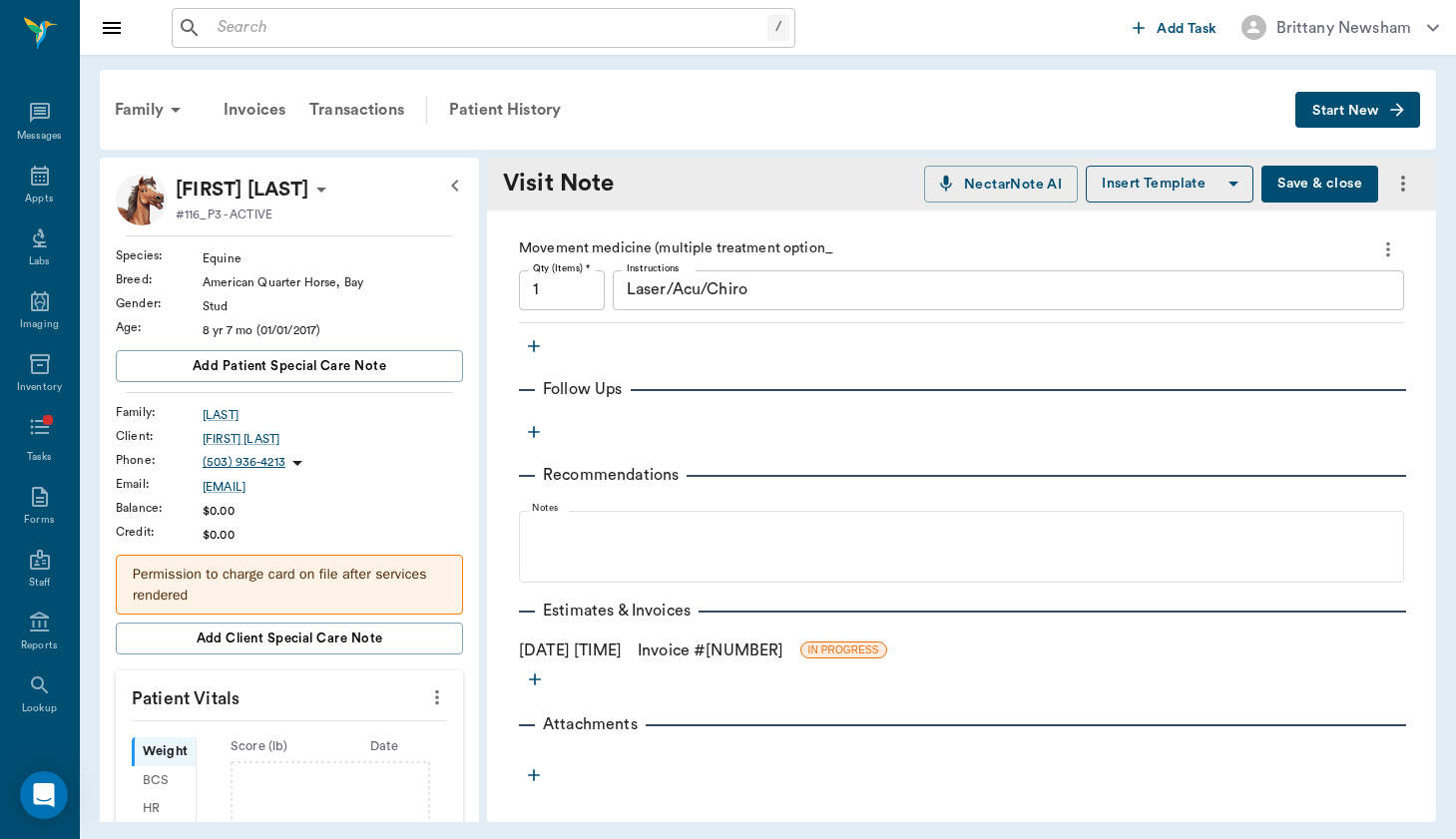 click on "Invoice # 742483" at bounding box center [711, 650] 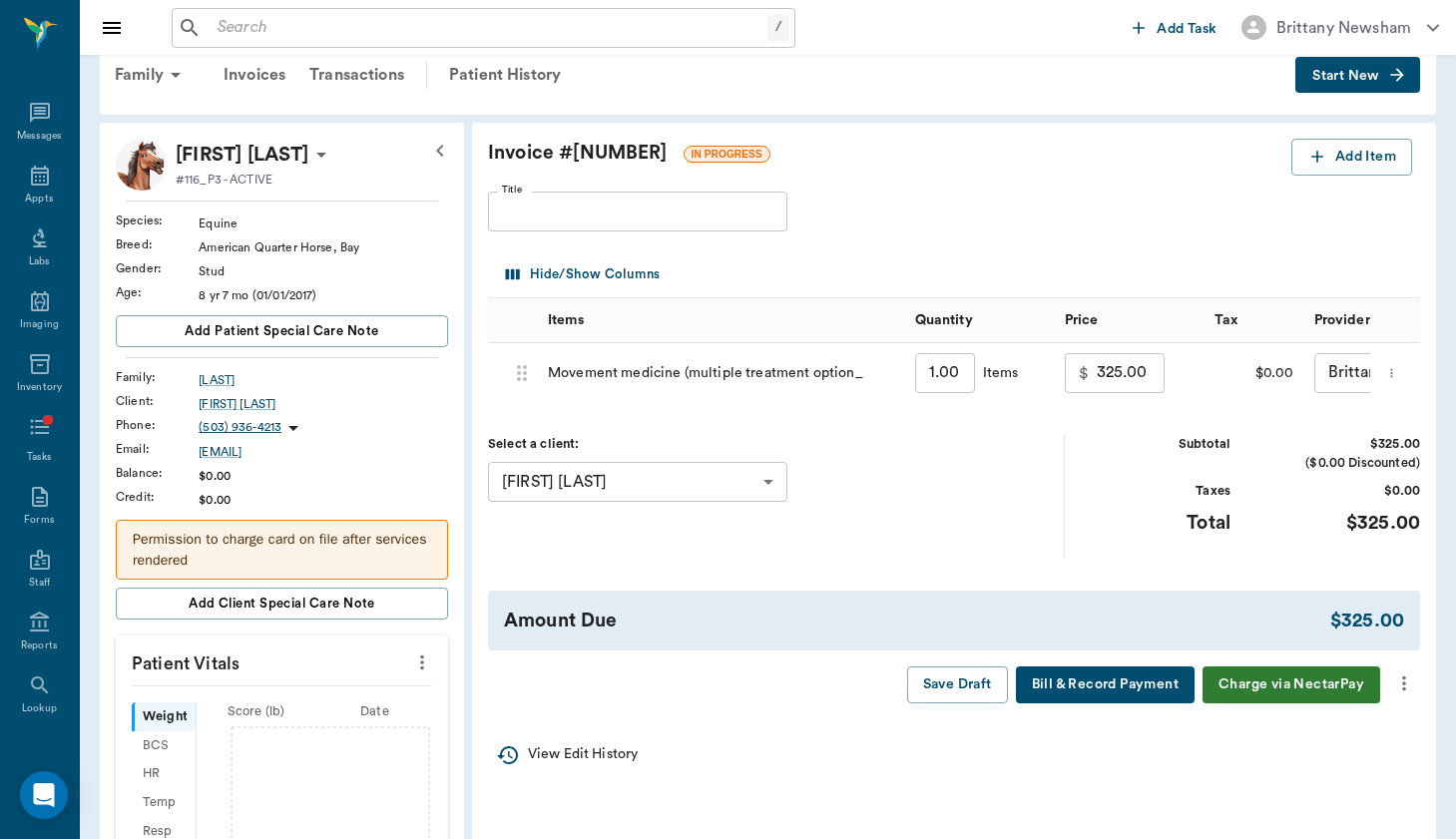 scroll, scrollTop: 40, scrollLeft: 0, axis: vertical 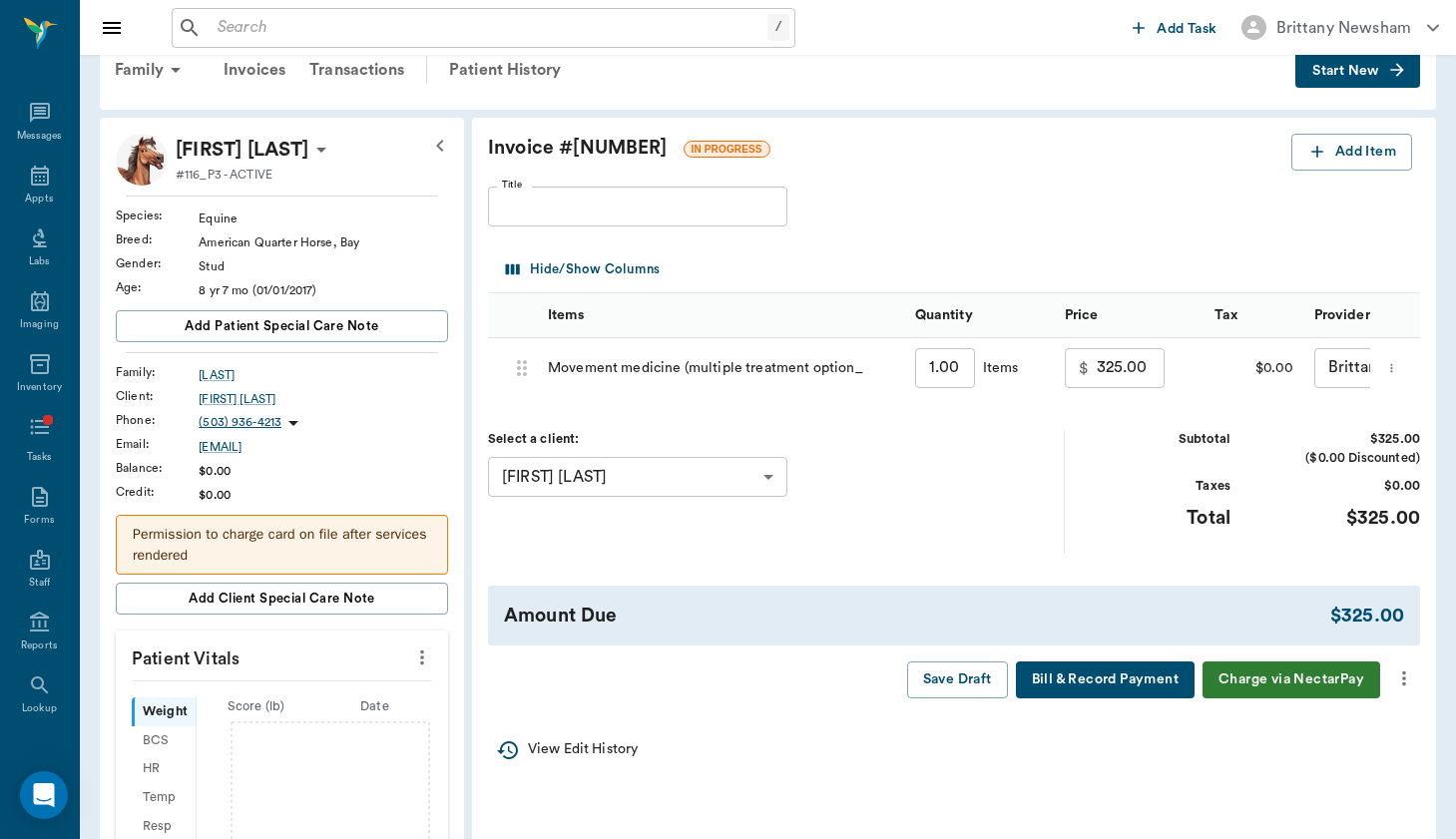click on "Title" at bounding box center [638, 207] 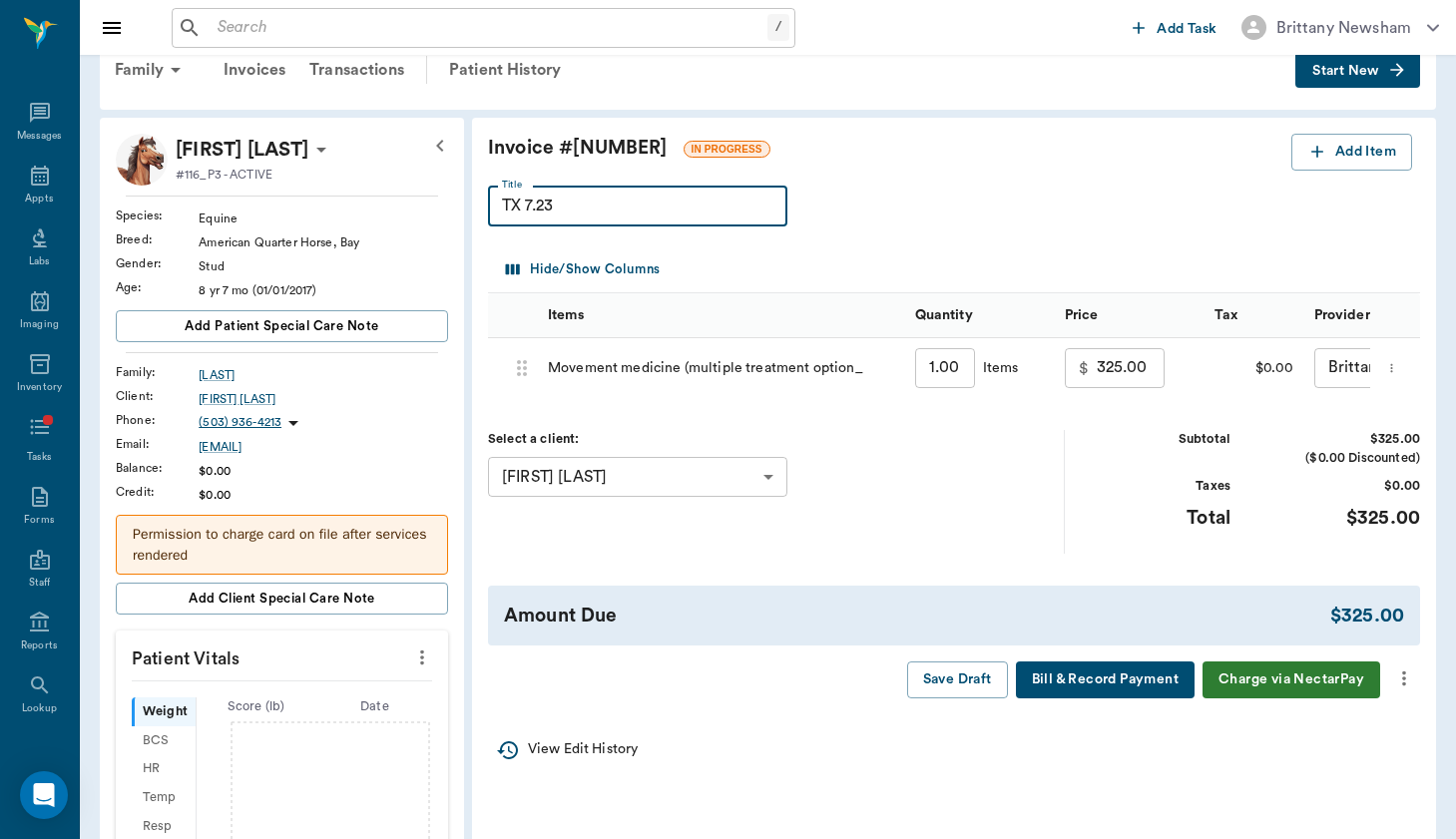 type on "TX 7.23" 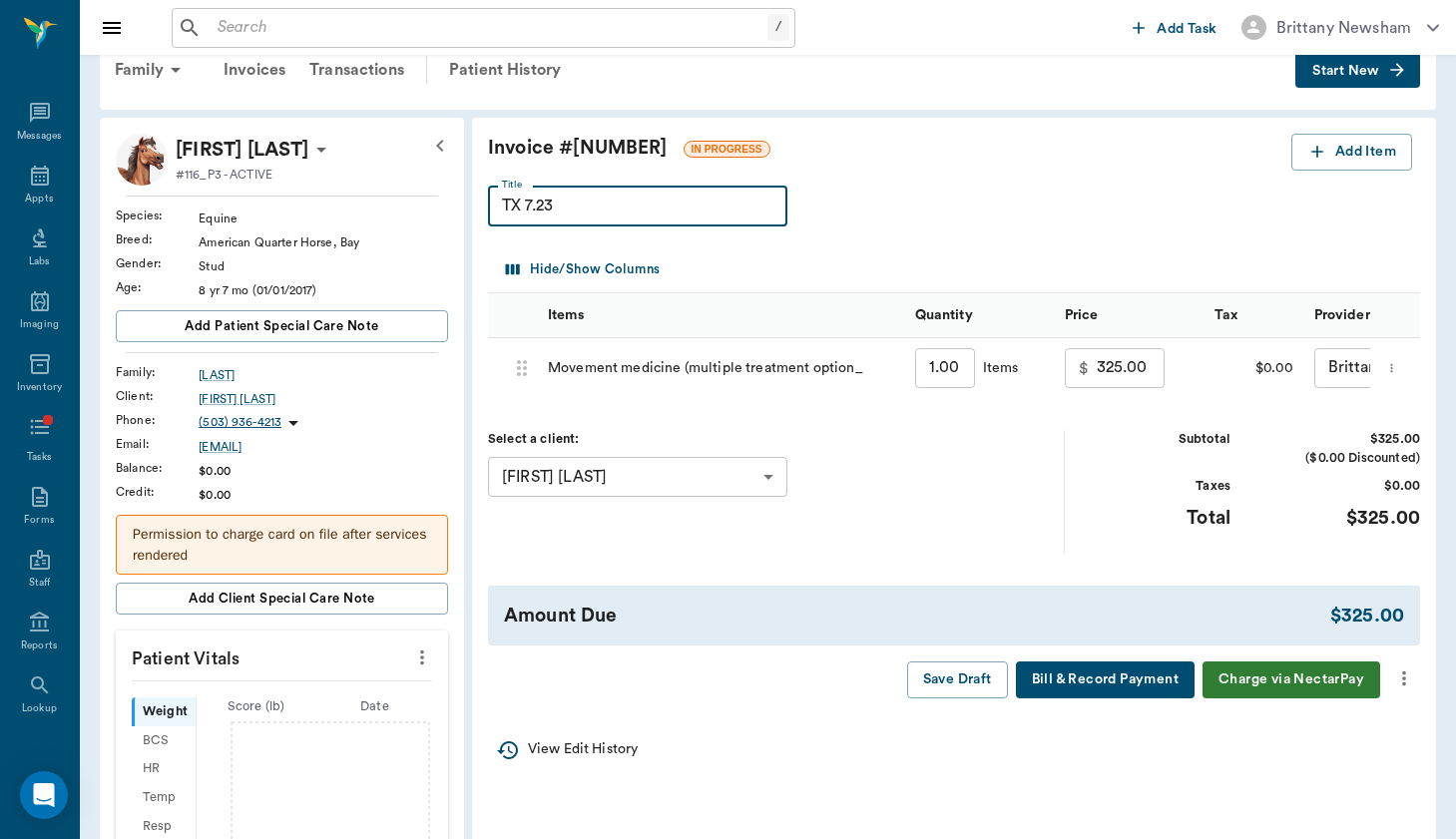 click 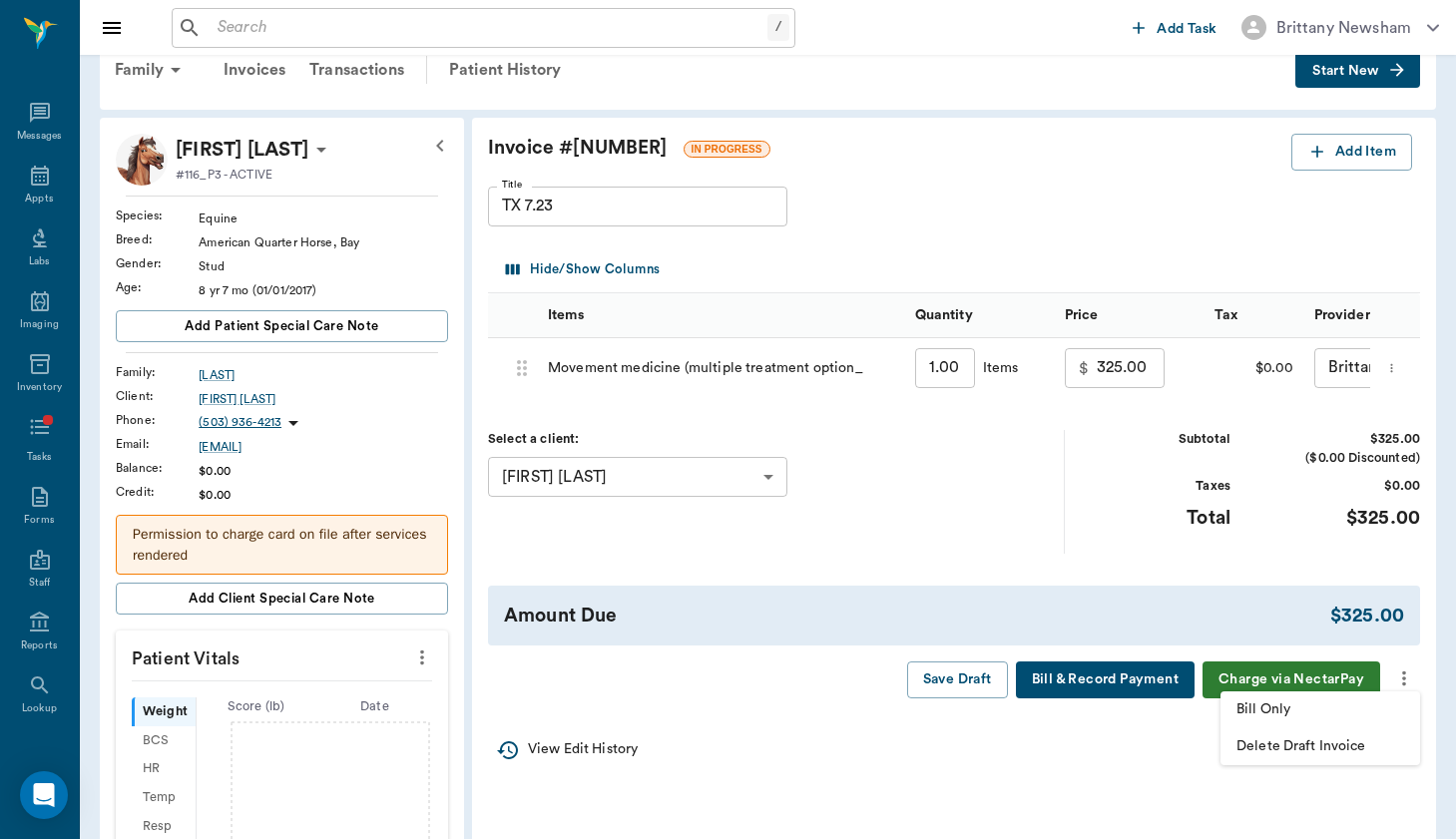 click on "Bill Only" at bounding box center (1320, 709) 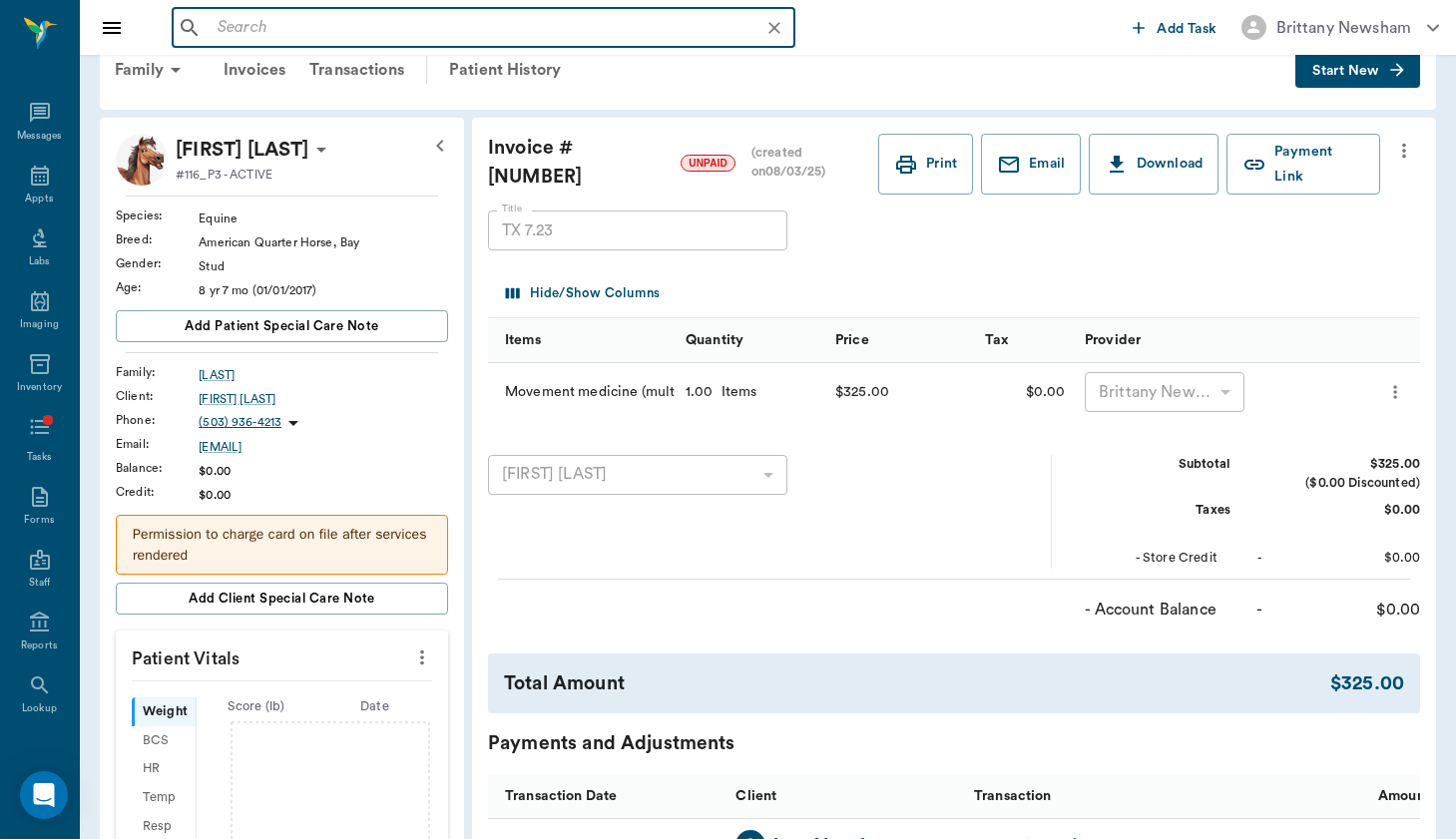 click at bounding box center [499, 28] 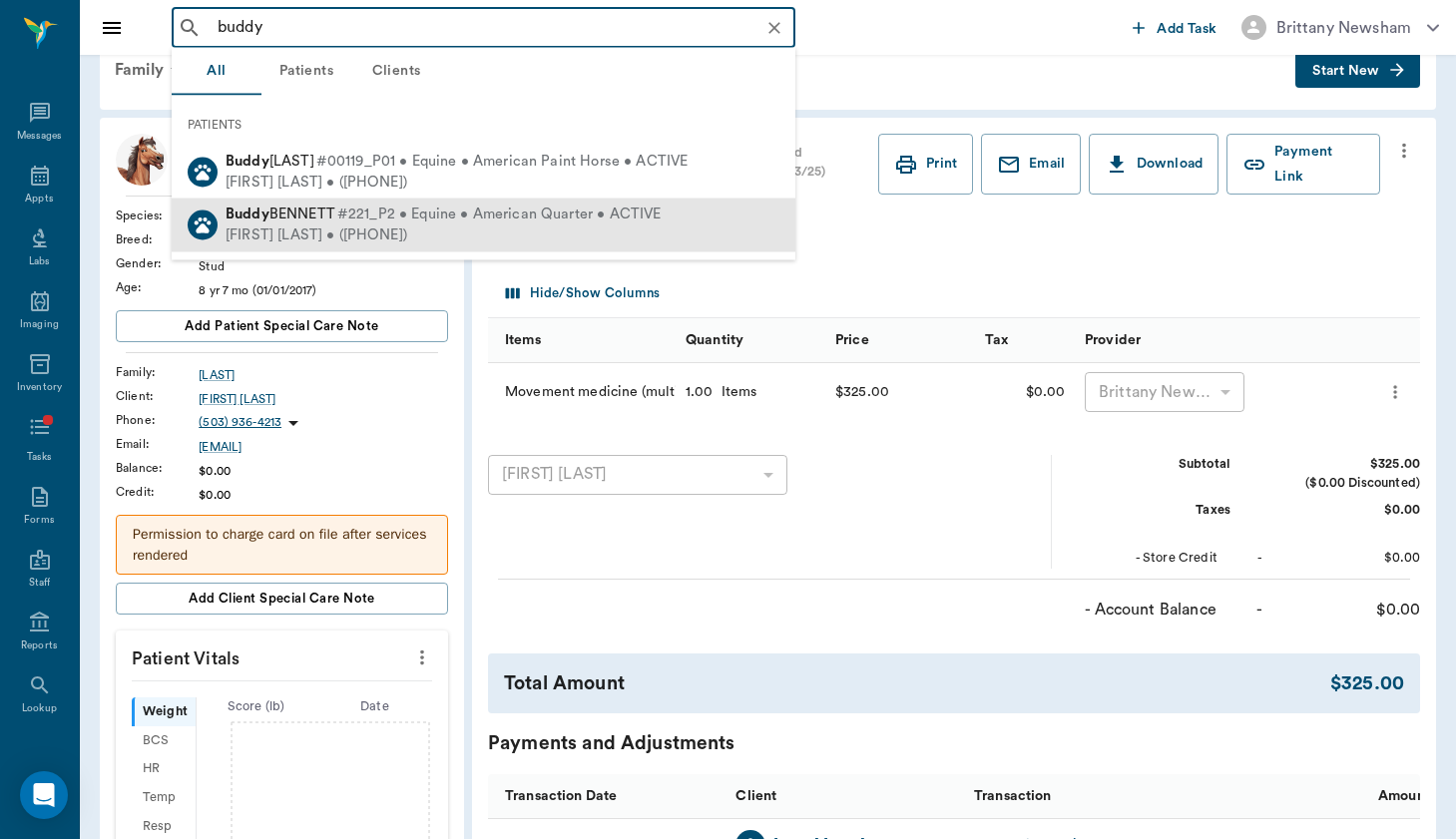 click on "Kristy Bennett • (281) 507-6910" at bounding box center [443, 235] 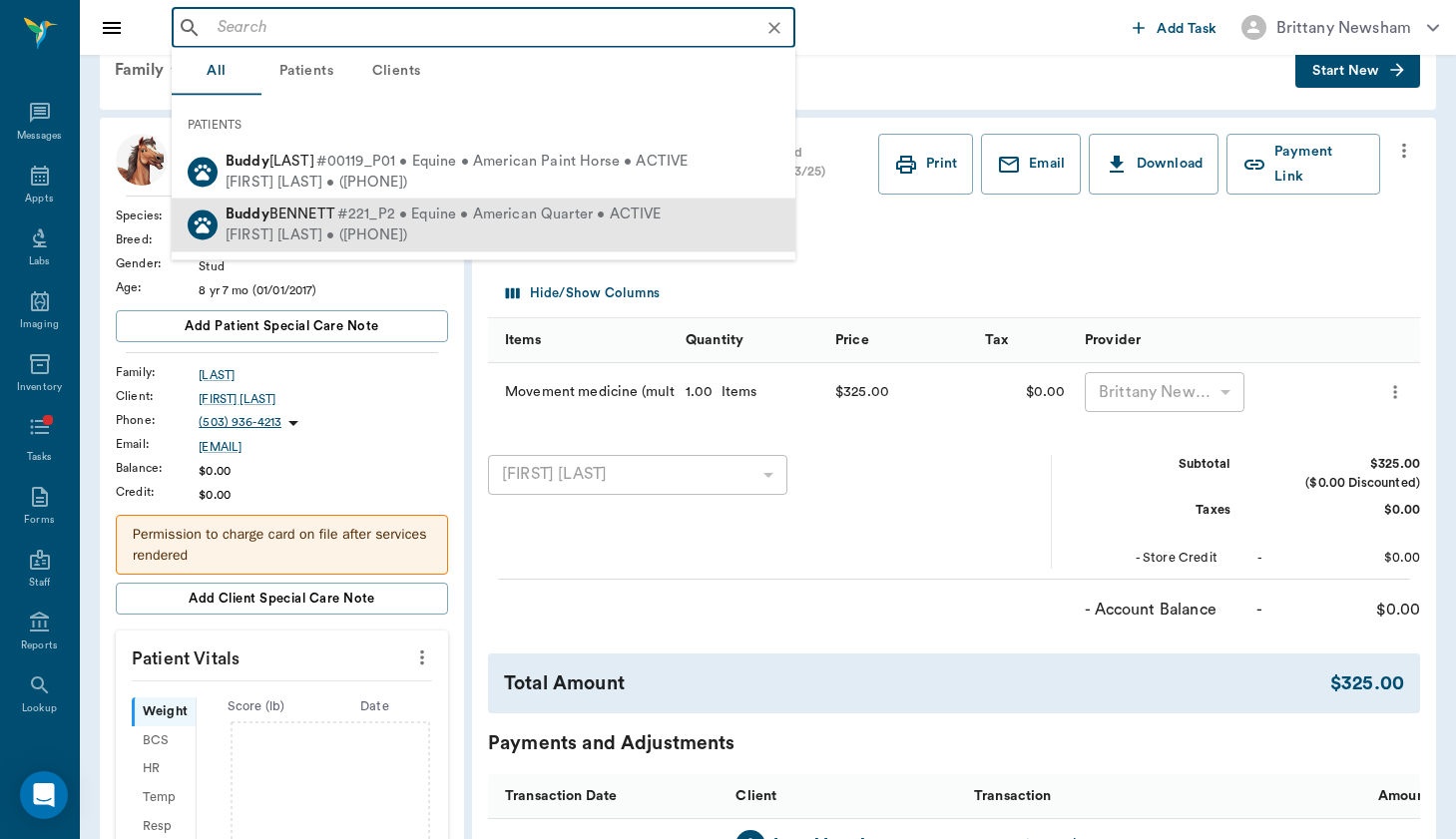 scroll, scrollTop: 0, scrollLeft: 0, axis: both 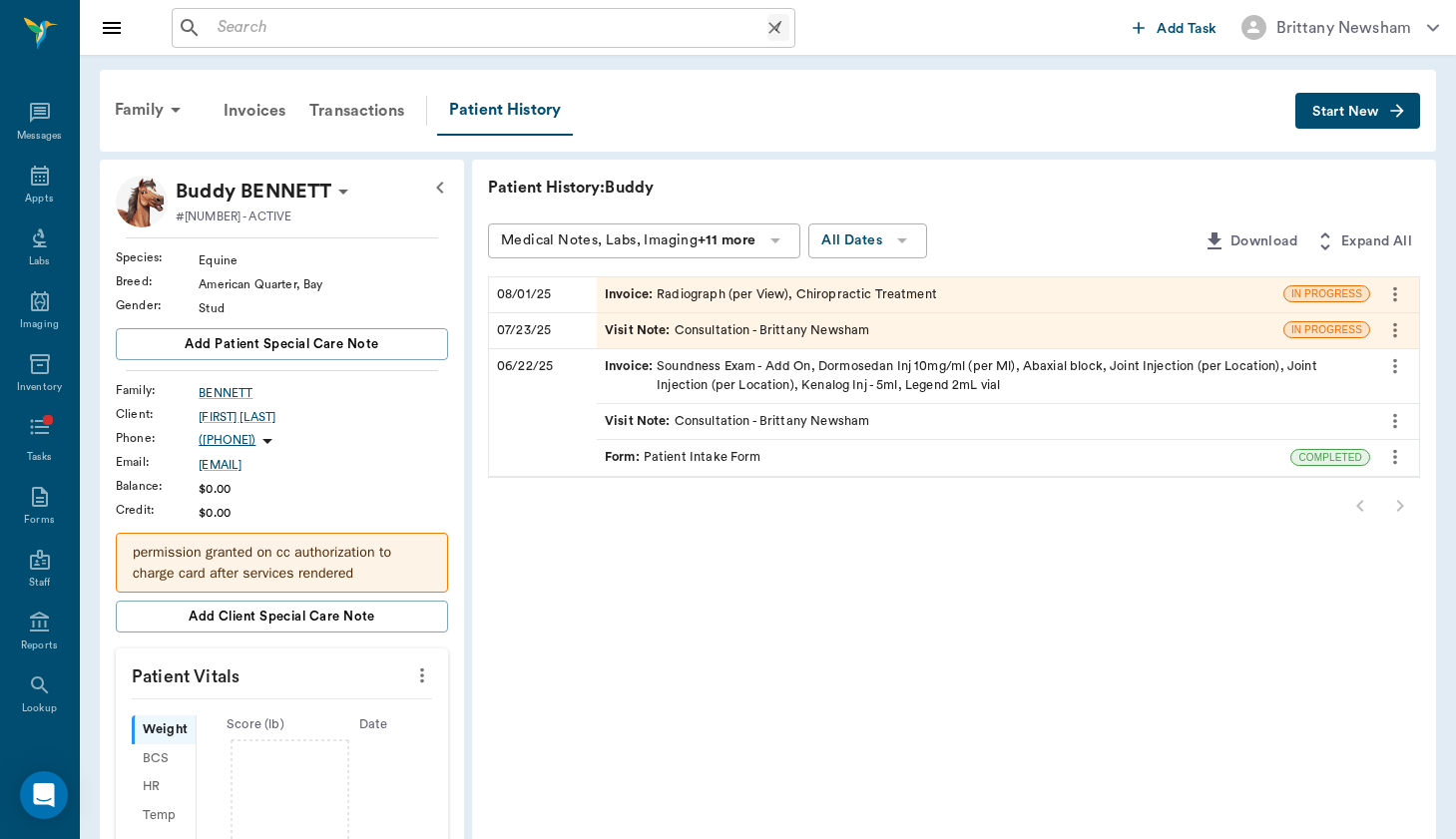 click at bounding box center [488, 28] 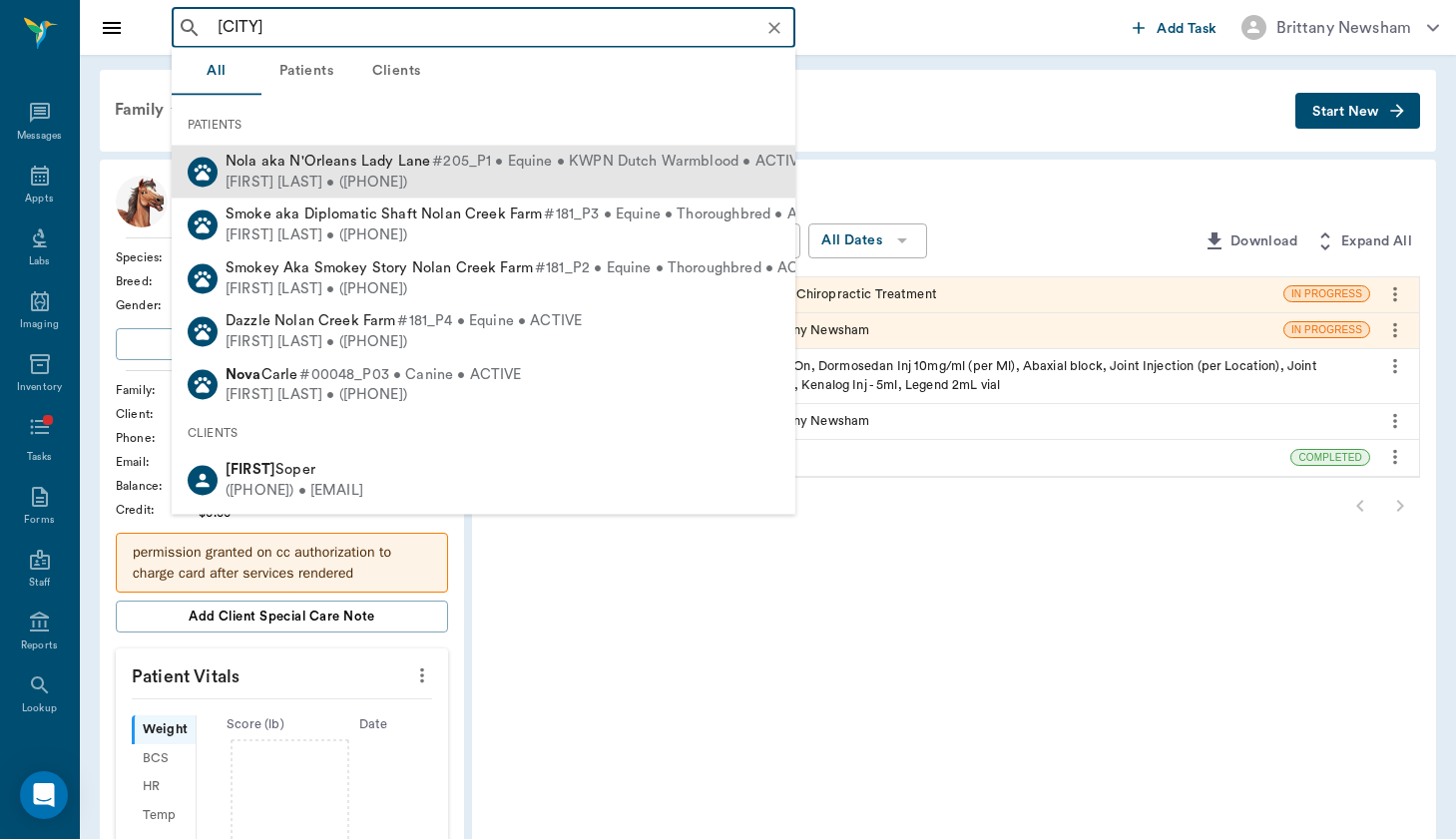 click on "Susan Lane • (713) 503-8315" at bounding box center (516, 182) 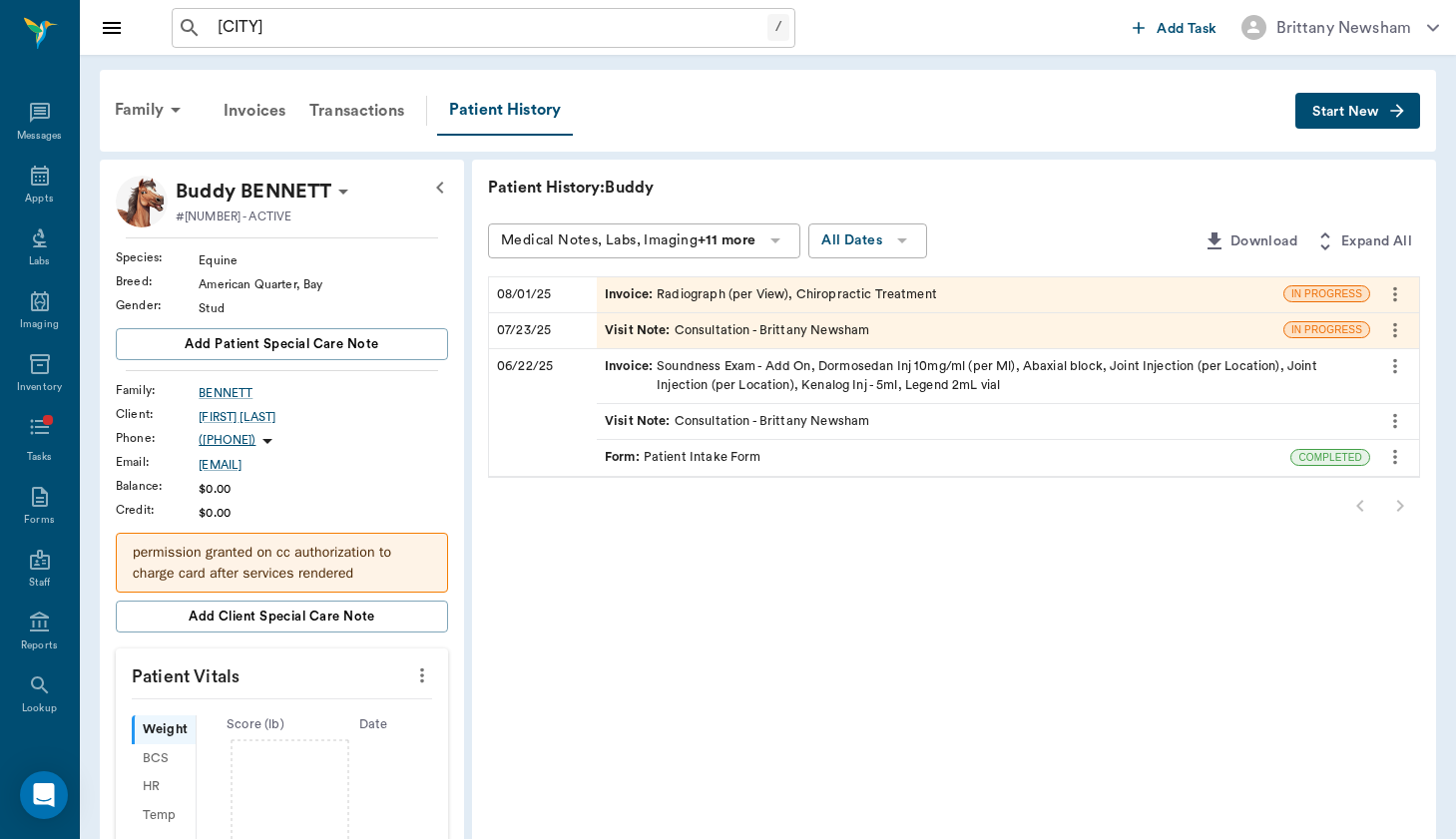 type 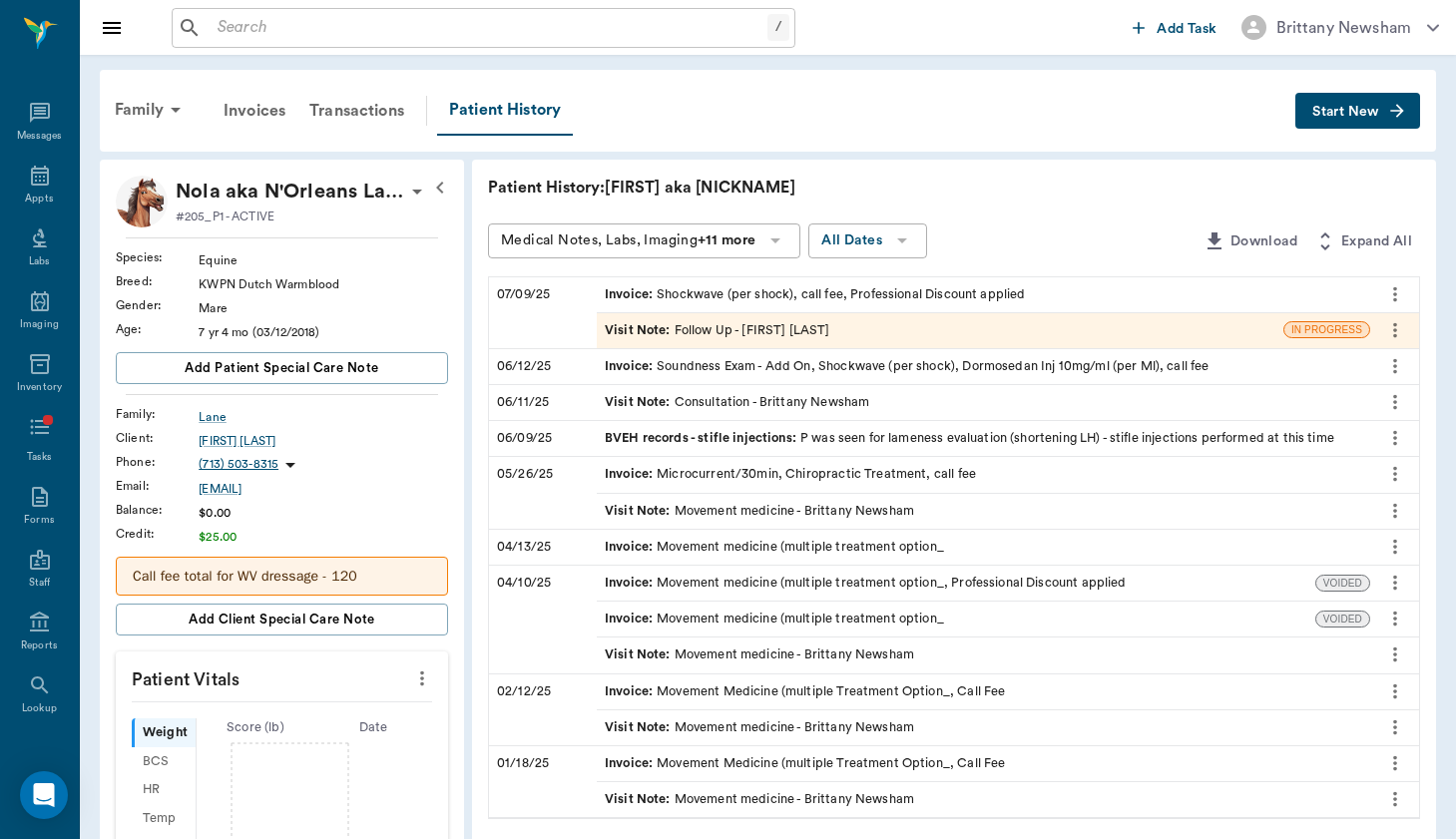 click on "Visit Note : Follow Up - Brittany Newsham" at bounding box center (940, 330) 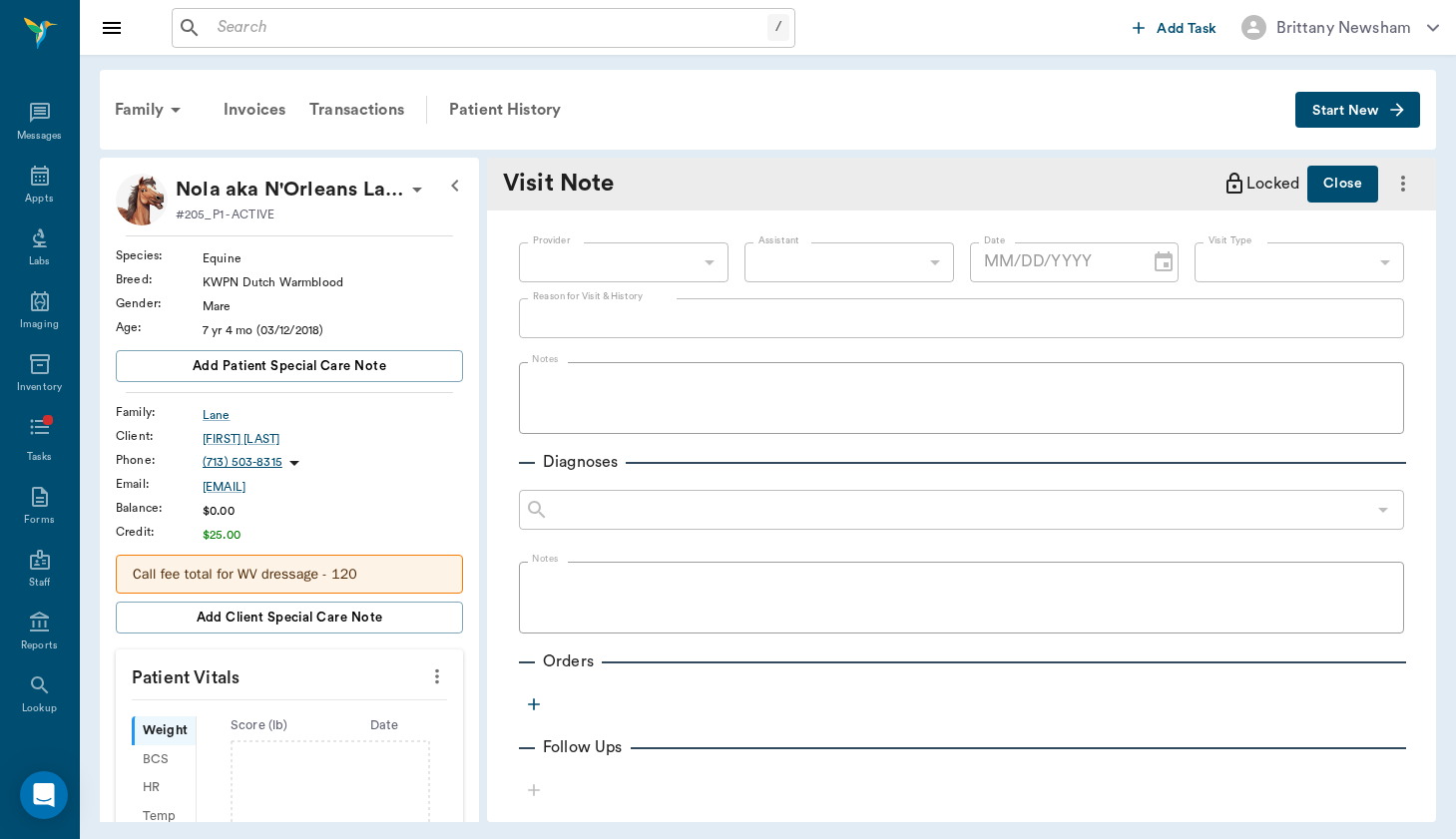 type on "649b3e03b5bc7e03f9326794" 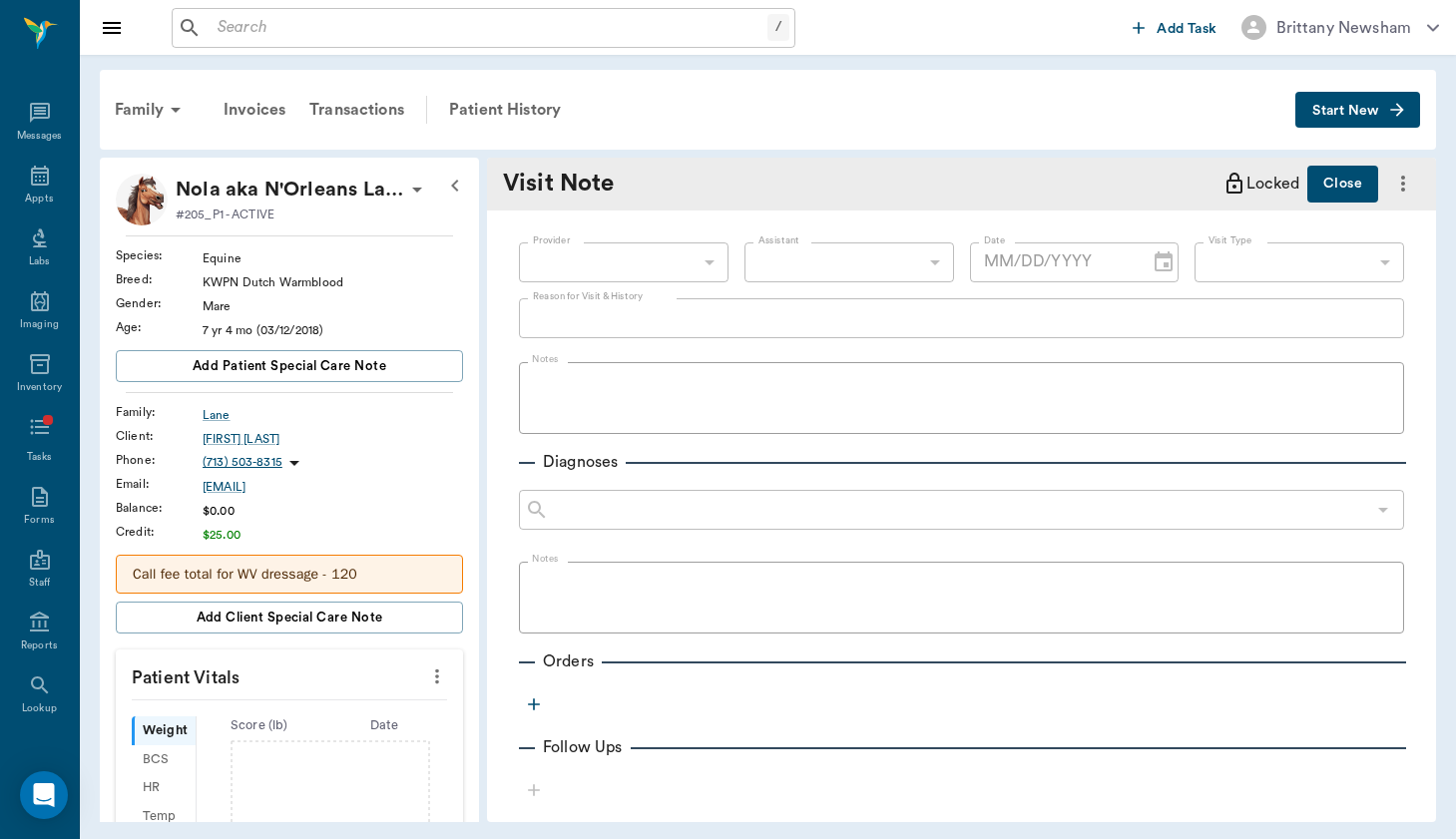 type on "07/09/2025" 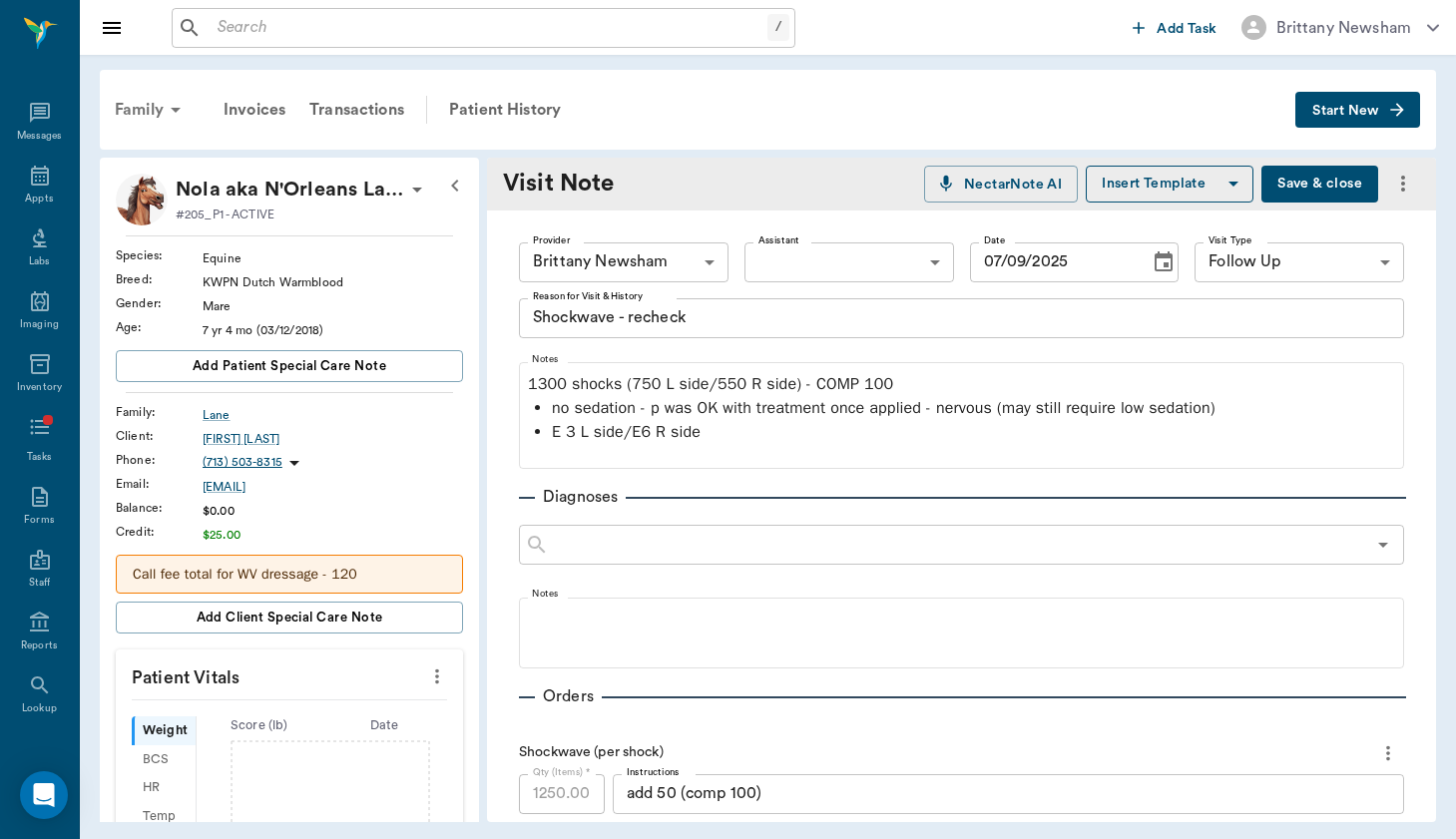 click on "Family" at bounding box center [151, 110] 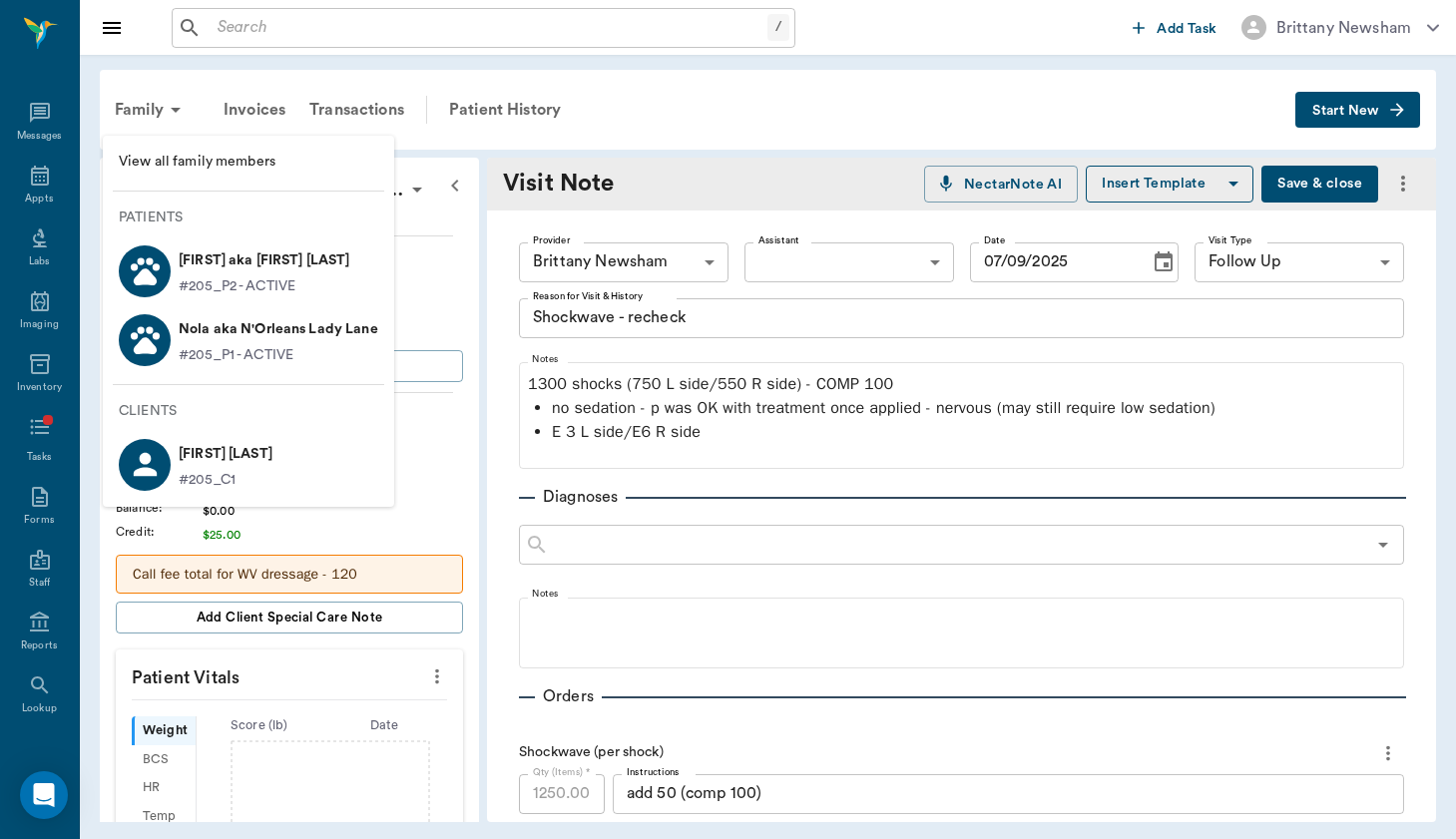 click on "Nola aka N'Orleans Lady Lane" at bounding box center (278, 329) 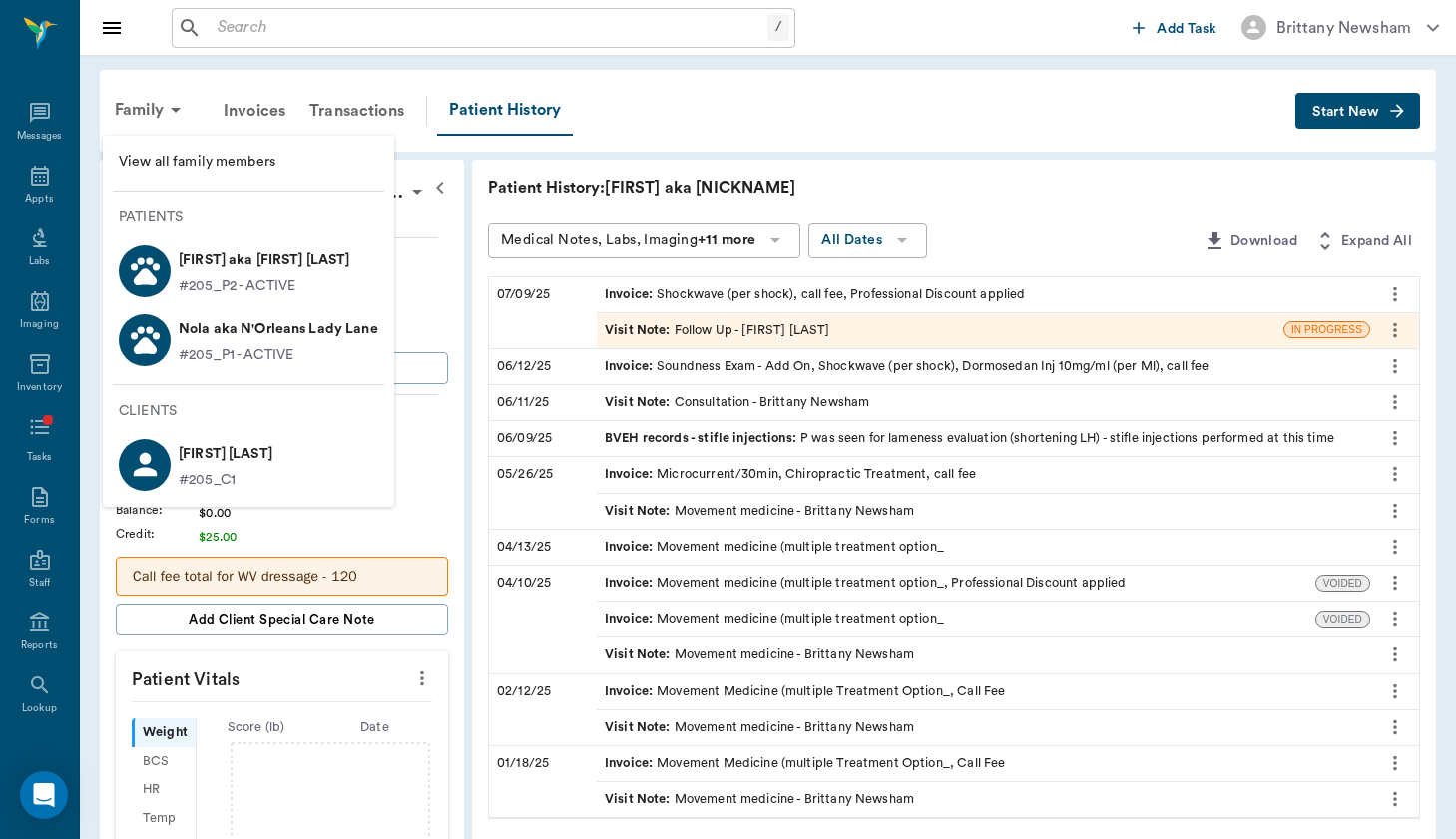 click at bounding box center [728, 419] 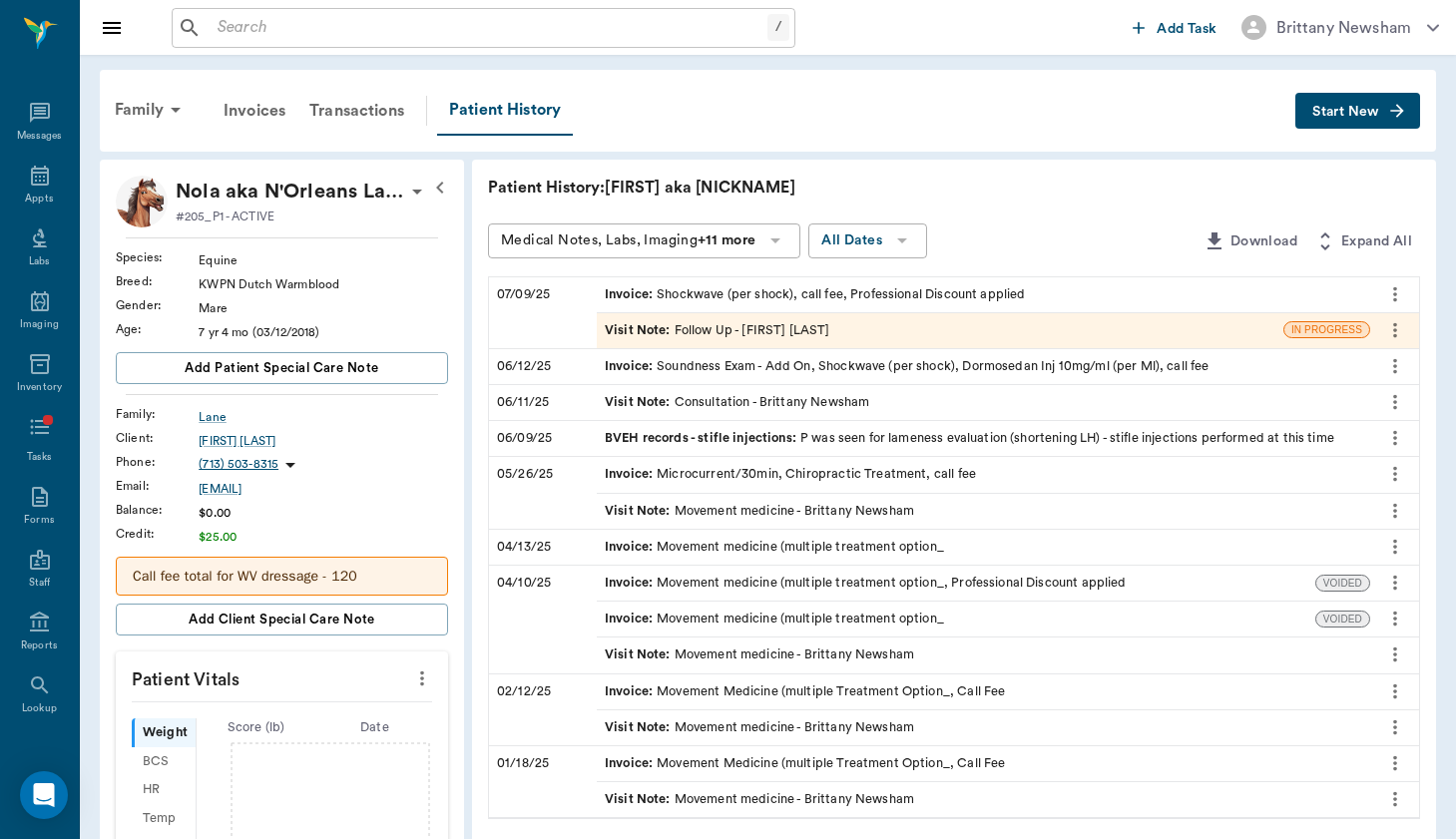 click on "/ ​ Add Task Brittany Newsham Nectar Messages Appts Labs Imaging Inventory Tasks Forms Staff Reports Lookup Settings Family Invoices Transactions Patient History Start New Nola aka N'Orleans Lady Lane #205_P1    -    ACTIVE   Species : Equine Breed : KWPN Dutch Warmblood Gender : Mare Age : 7 yr 4 mo (03/12/2018) Add patient Special Care Note Family : Lane Client : Susan Lane Phone : (713) 503-8315 Email : susanshiba@gmail.com Balance : $0.00 Credit : $25.00 Call fee total for WV dressage - 120 Add client Special Care Note Patient Vitals Weight BCS HR Temp Resp BP Dia Pain Perio Score ( lb ) Date Ongoing diagnosis Current Rx Reminders Upcoming appointments Schedule Appointment Patient History:  Nola aka N'Orleans Lady Medical Notes, Labs, Imaging  +11 more All Dates Download Expand All 07/09/25 Invoice : Shockwave (per shock), call fee, Professional Discount applied Visit Note : Follow Up - Brittany Newsham IN PROGRESS 06/12/25 Invoice : 06/11/25 Visit Note : Consultation - Brittany Newsham 06/09/25 : : :" at bounding box center [728, 684] 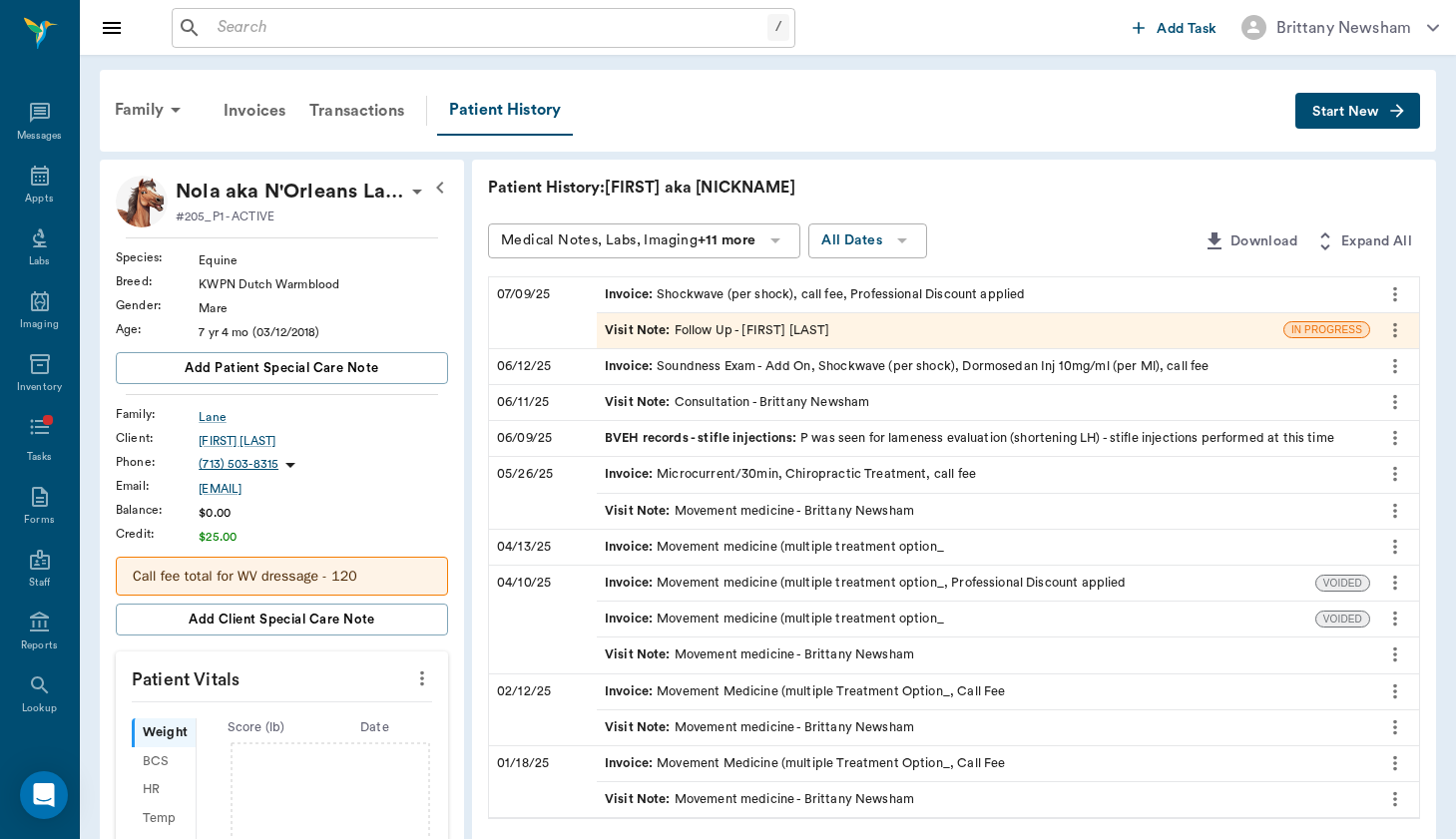 click on "Family Invoices Transactions Patient History" at bounding box center (699, 111) 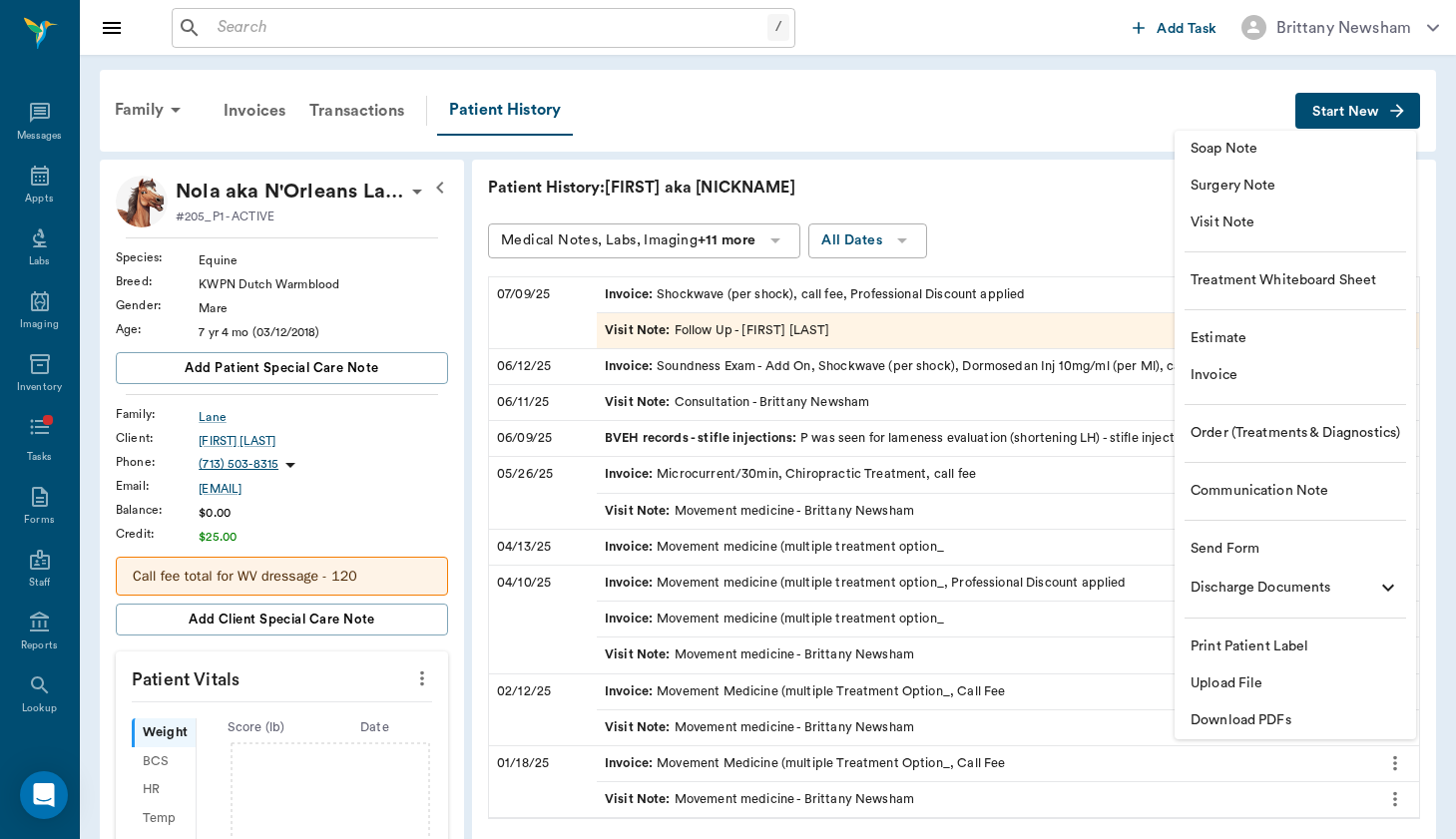 click on "Visit Note" at bounding box center [1295, 222] 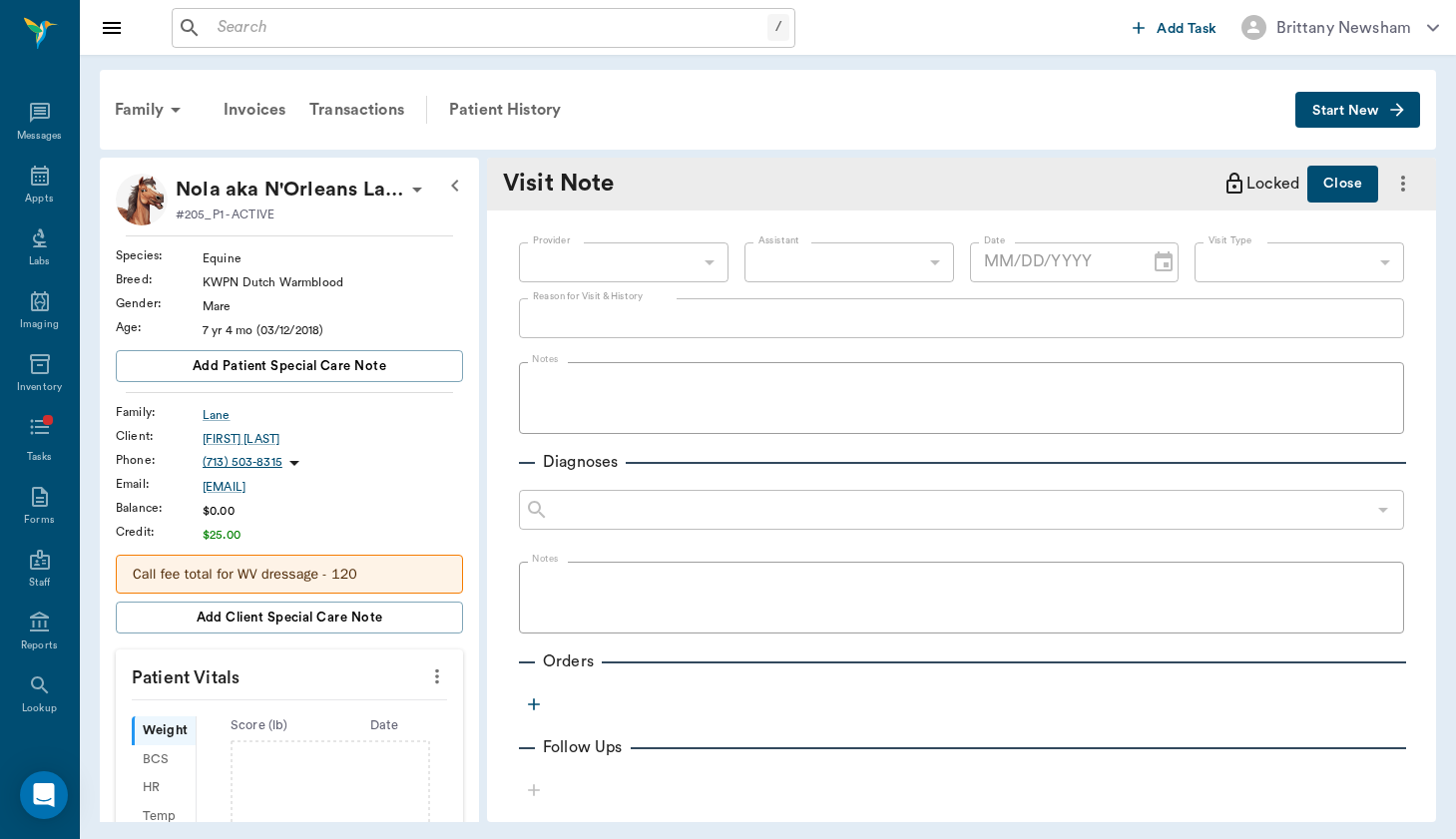 type on "08/03/2025" 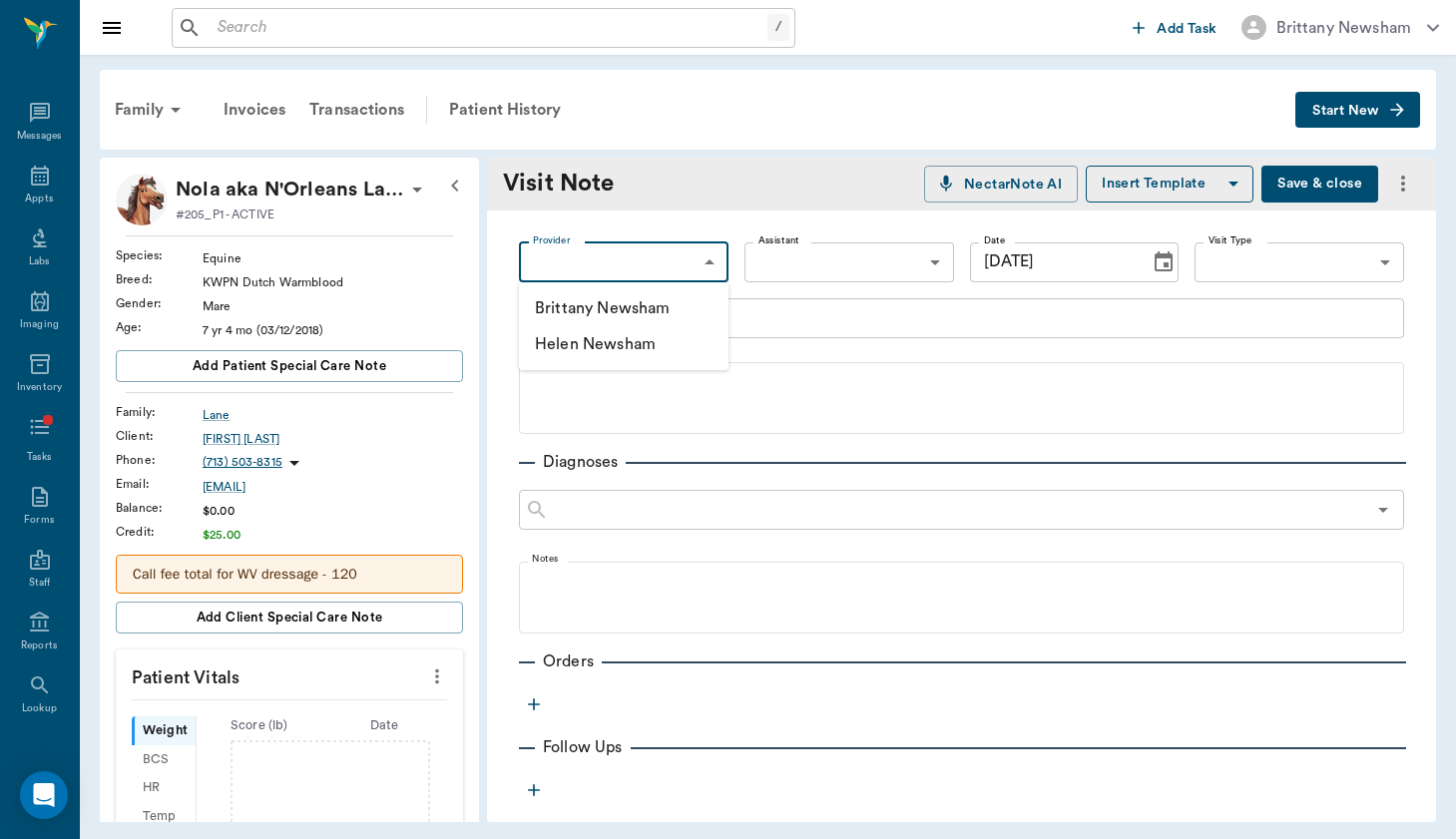 click on "/ ​ Add Task Brittany Newsham Nectar Messages Appts Labs Imaging Inventory Tasks Forms Staff Reports Lookup Settings Family Invoices Transactions Patient History Start New Nola aka N'Orleans Lady Lane #205_P1    -    ACTIVE   Species : Equine Breed : KWPN Dutch Warmblood Gender : Mare Age : 7 yr 4 mo (03/12/2018) Add patient Special Care Note Family : Lane Client : Susan Lane Phone : (713) 503-8315 Email : susanshiba@gmail.com Balance : $0.00 Credit : $25.00 Call fee total for WV dressage - 120 Add client Special Care Note Patient Vitals Weight BCS HR Temp Resp BP Dia Pain Perio Score ( lb ) Date Ongoing diagnosis Current Rx Reminders Upcoming appointments Schedule Appointment Visit Note NectarNote AI Insert Template  Save & close Provider ​ Provider Assistant ​ Assistant Date 08/03/2025 Date Visit Type ​ Visit Type Reason for Visit & History x Reason for Visit & History Notes Diagnoses ​ Notes Orders Follow Ups Recommendations Notes Estimates & Invoices Attachments
200 Settings Sign Out" at bounding box center (728, 419) 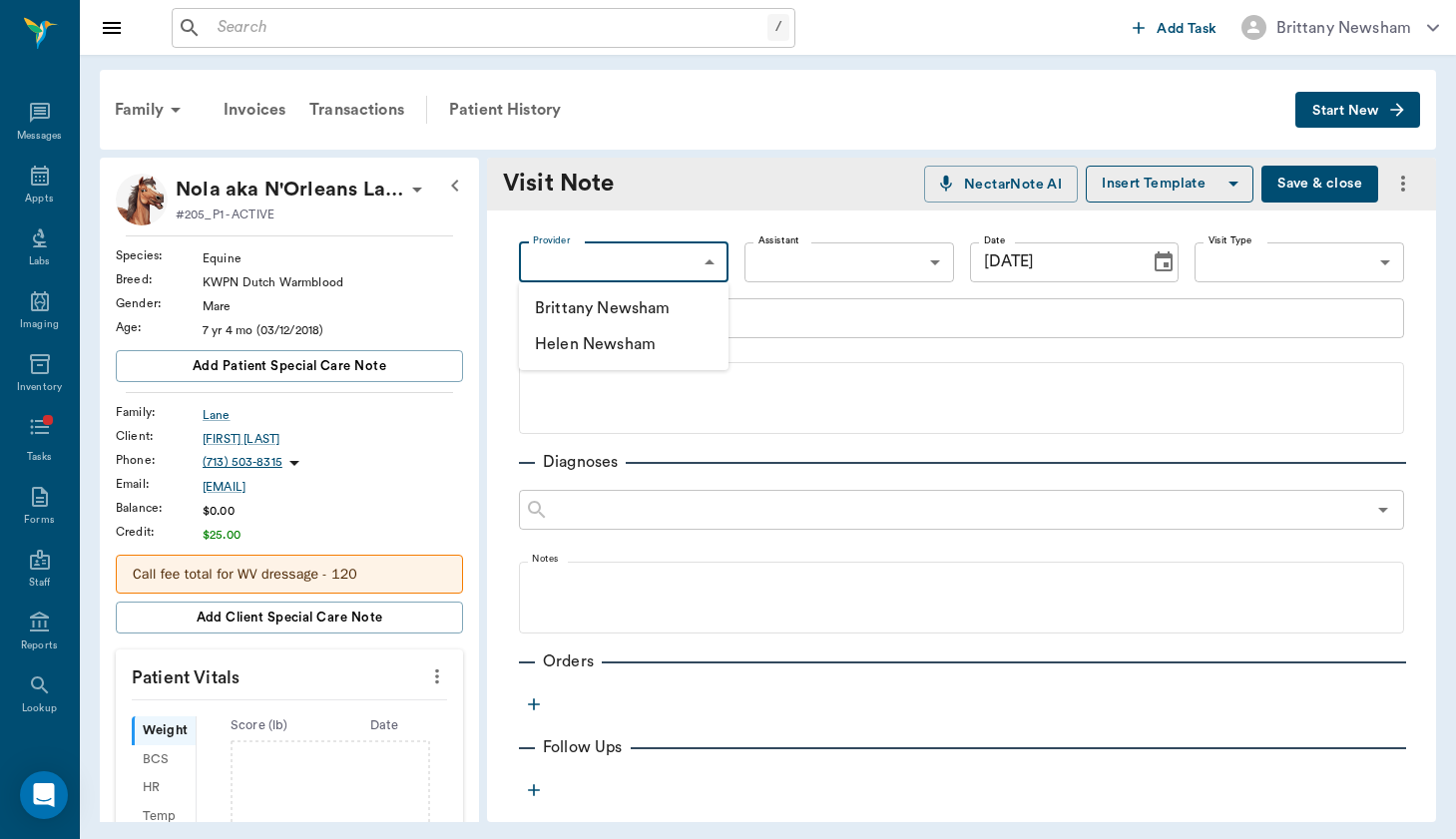 click on "Brittany Newsham" at bounding box center (624, 308) 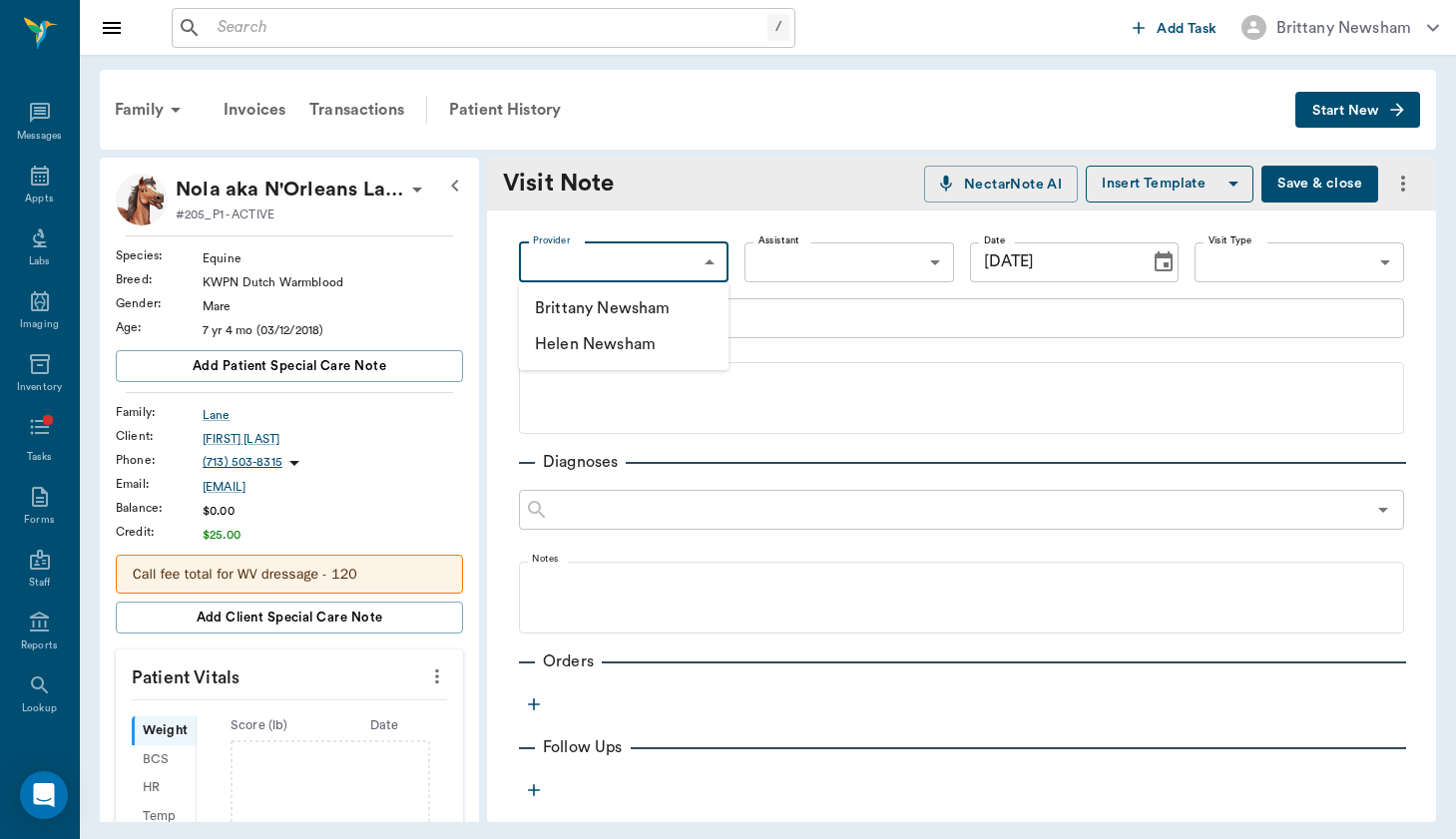 type on "649b3e03b5bc7e03f9326794" 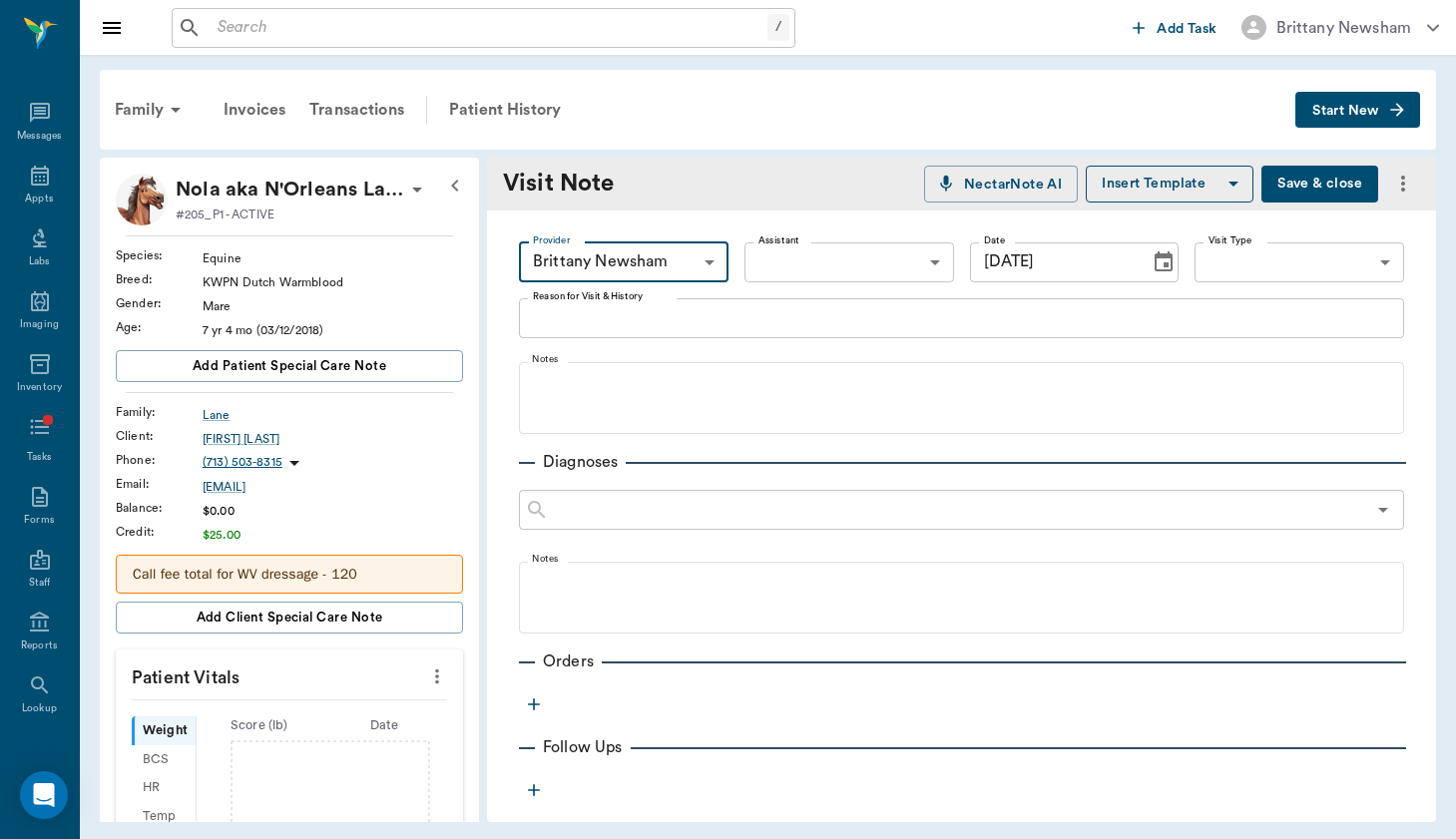 click 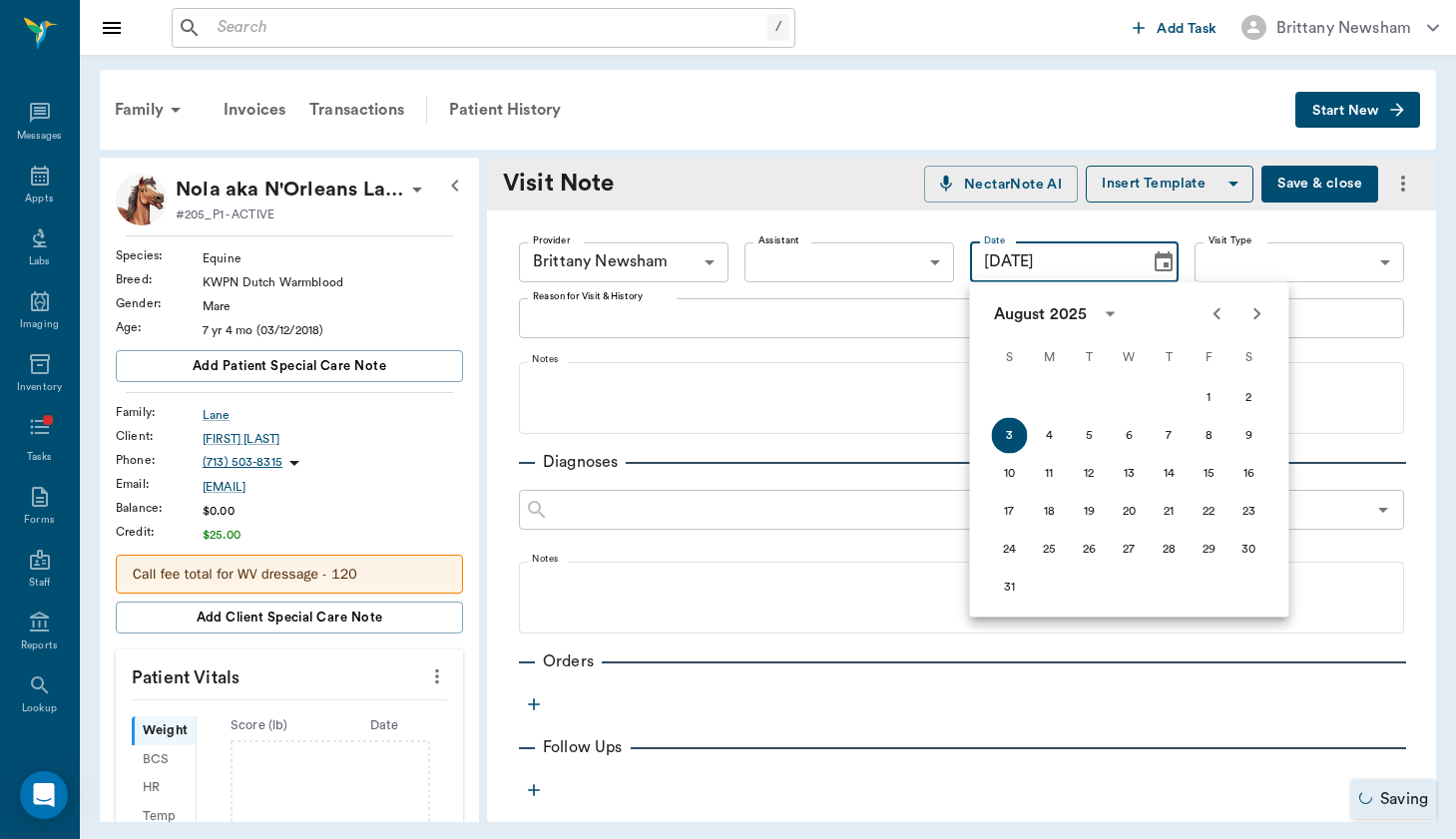 click at bounding box center [1217, 314] 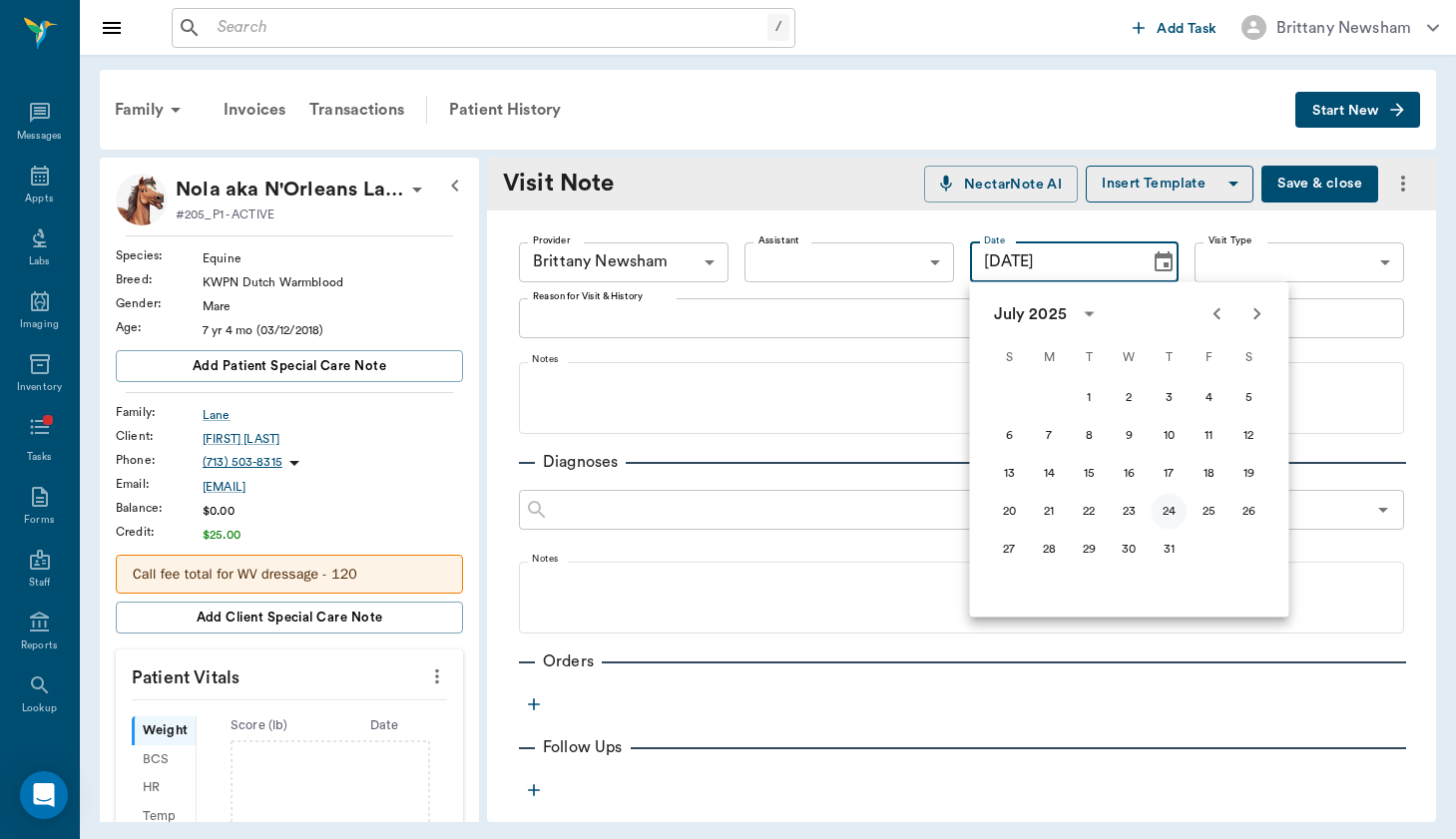 click on "24" at bounding box center (1170, 512) 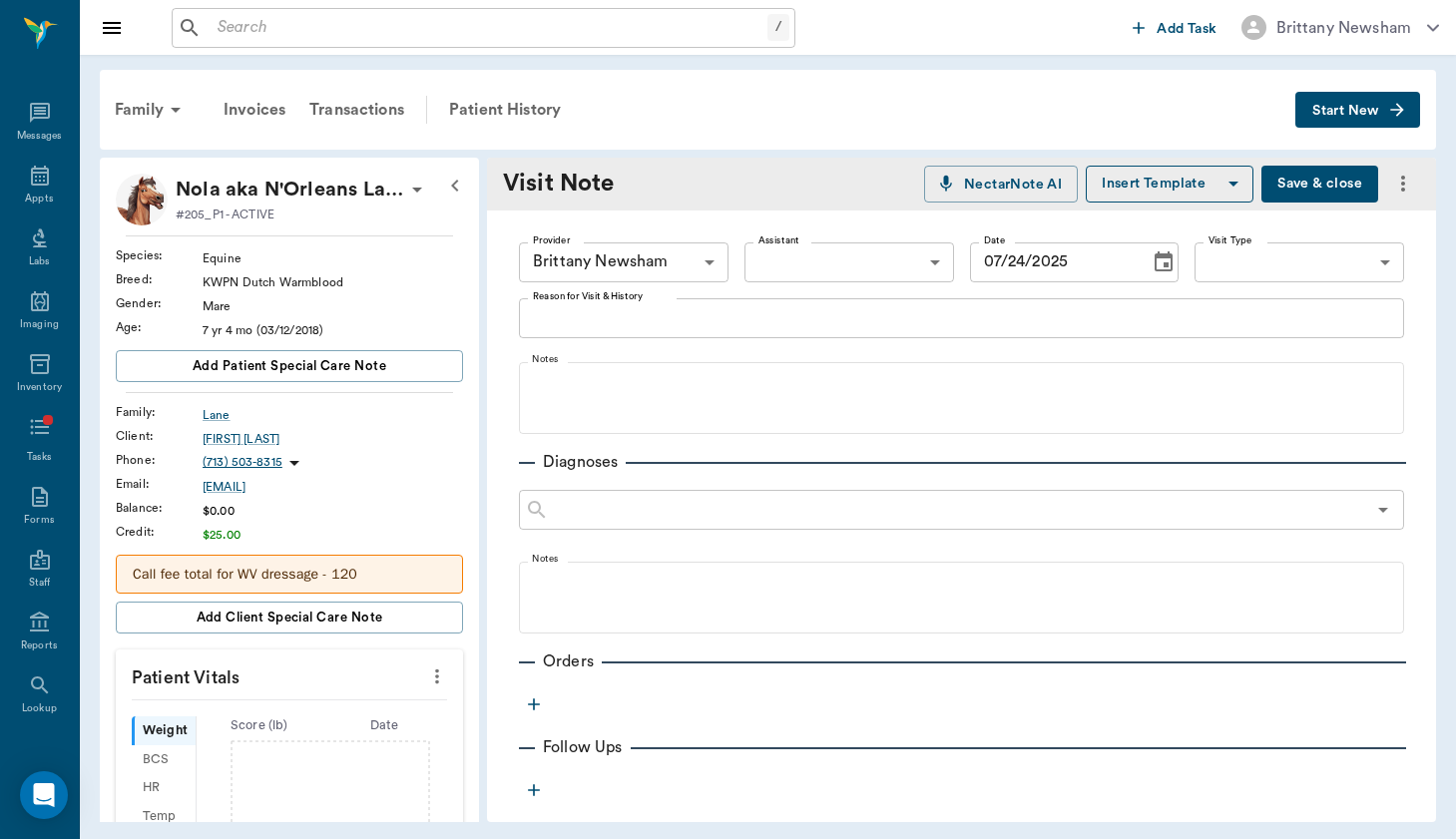 click on "Provider Brittany Newsham 649b3e03b5bc7e03f9326794 Provider Assistant ​ Assistant Date 07/24/2025 Date Visit Type ​ Visit Type Reason for Visit & History x Reason for Visit & History Notes Diagnoses ​ Notes Orders Follow Ups Recommendations Notes Estimates & Invoices Attachments" at bounding box center [961, 667] 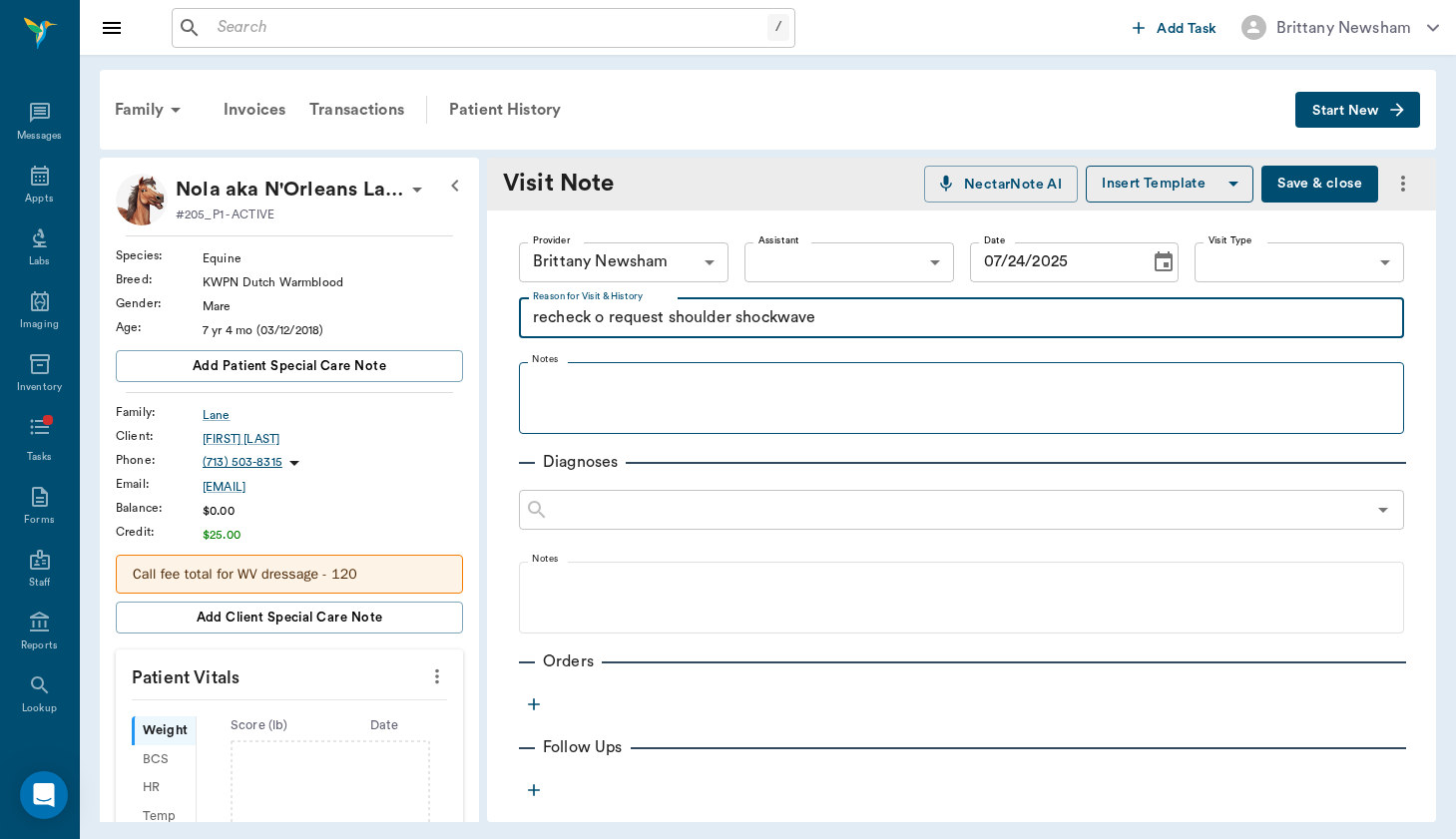 type on "recheck o request shoulder shockwave" 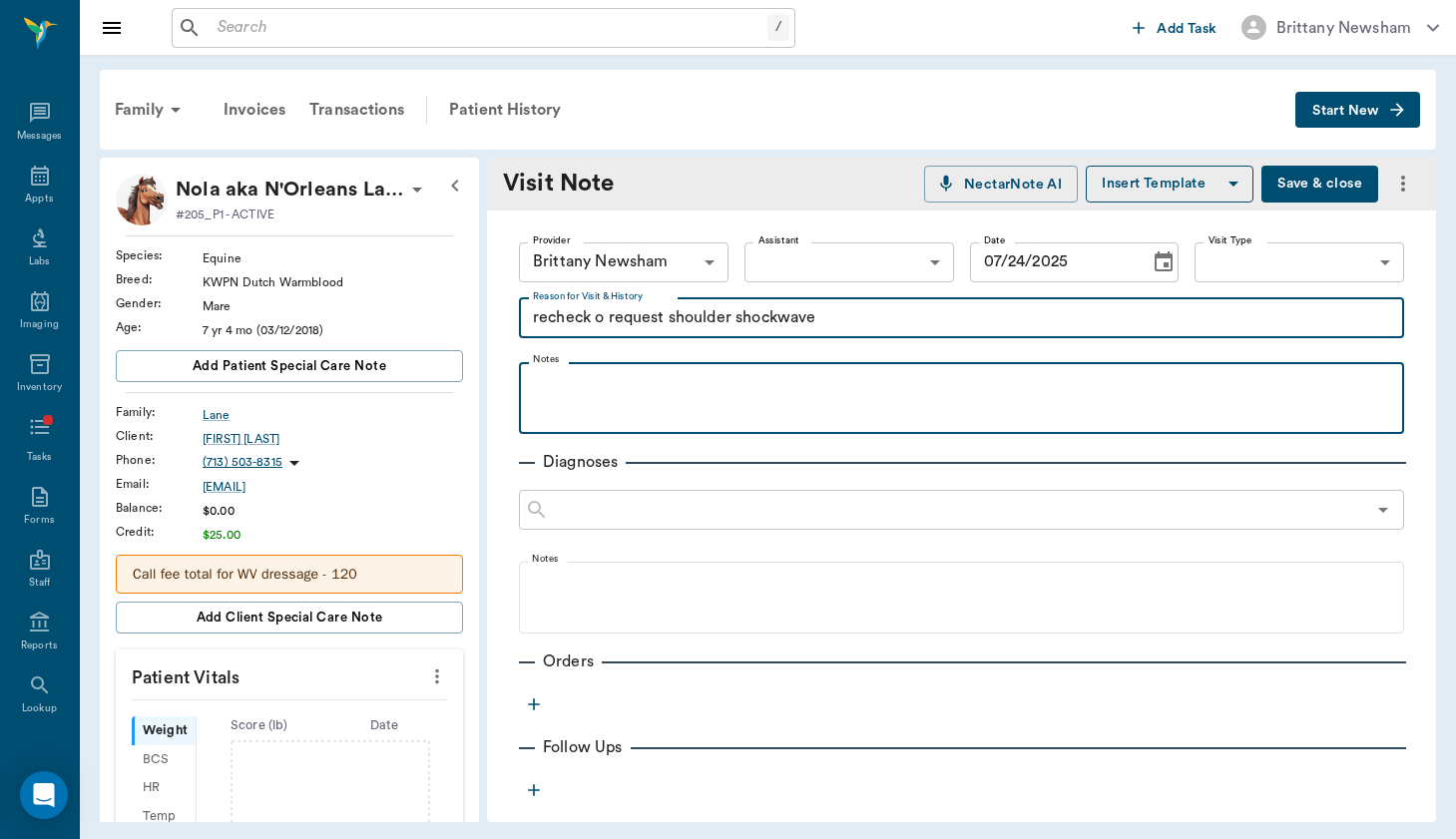 click at bounding box center [961, 397] 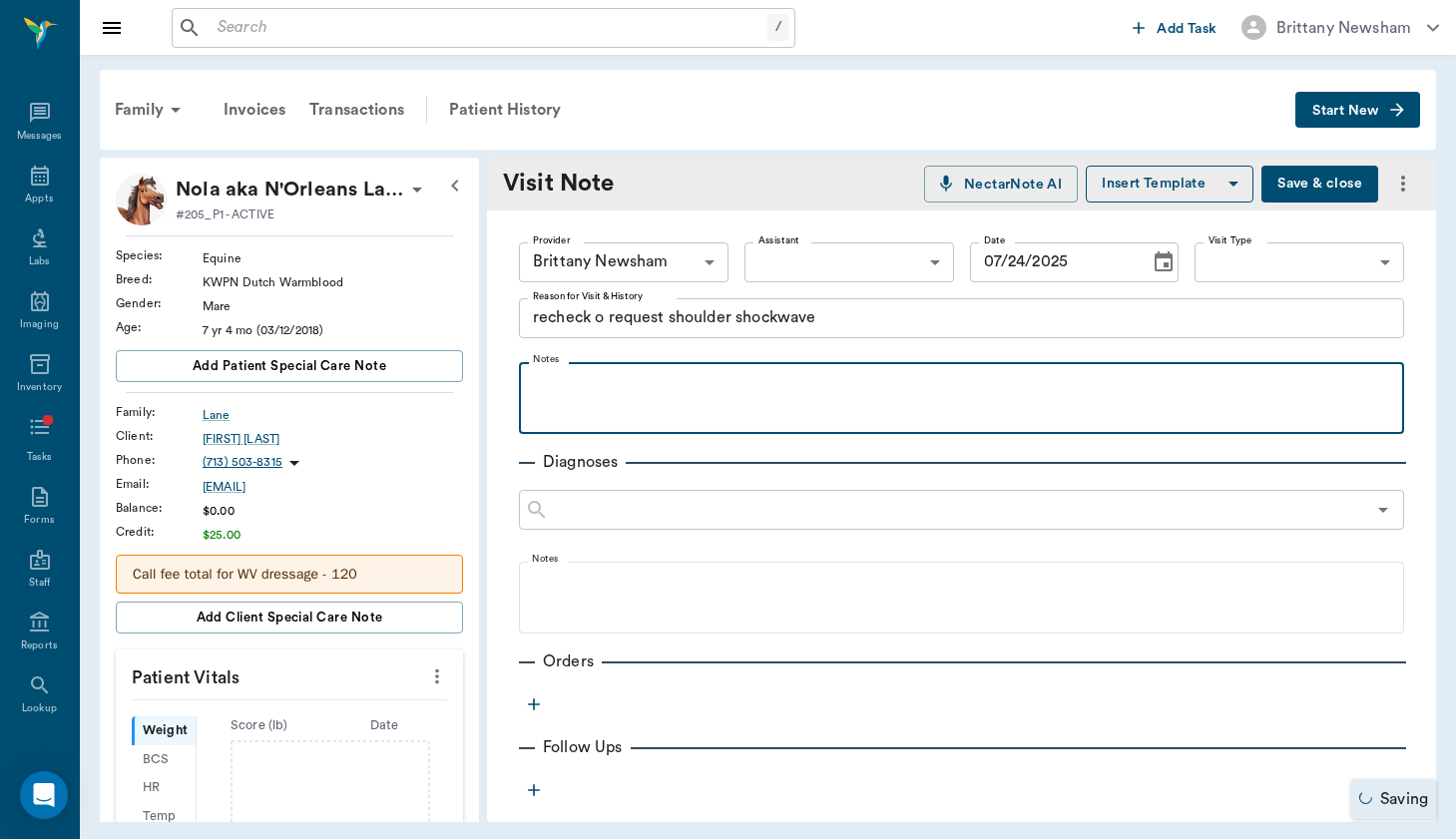 type 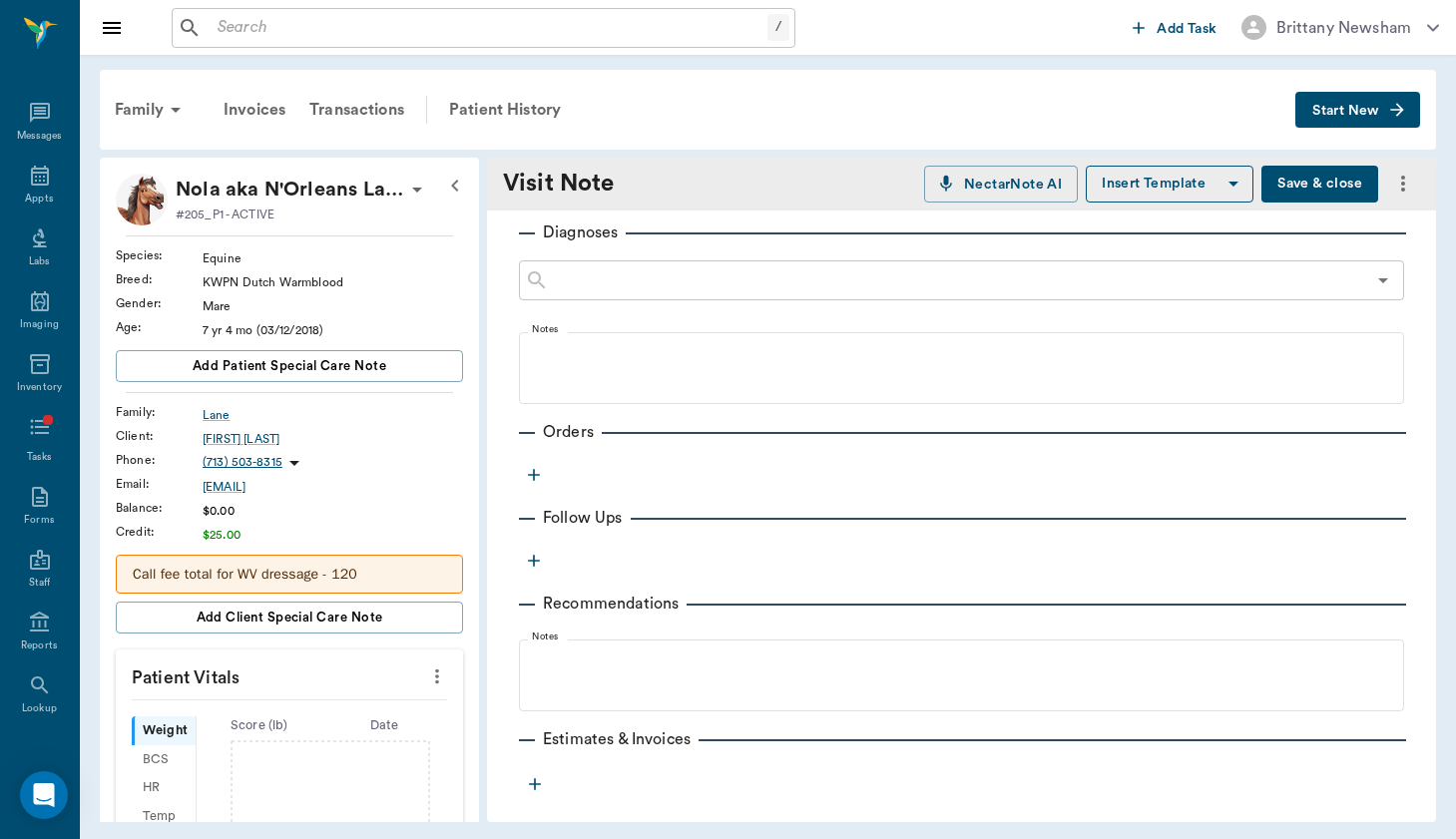 scroll, scrollTop: 254, scrollLeft: 0, axis: vertical 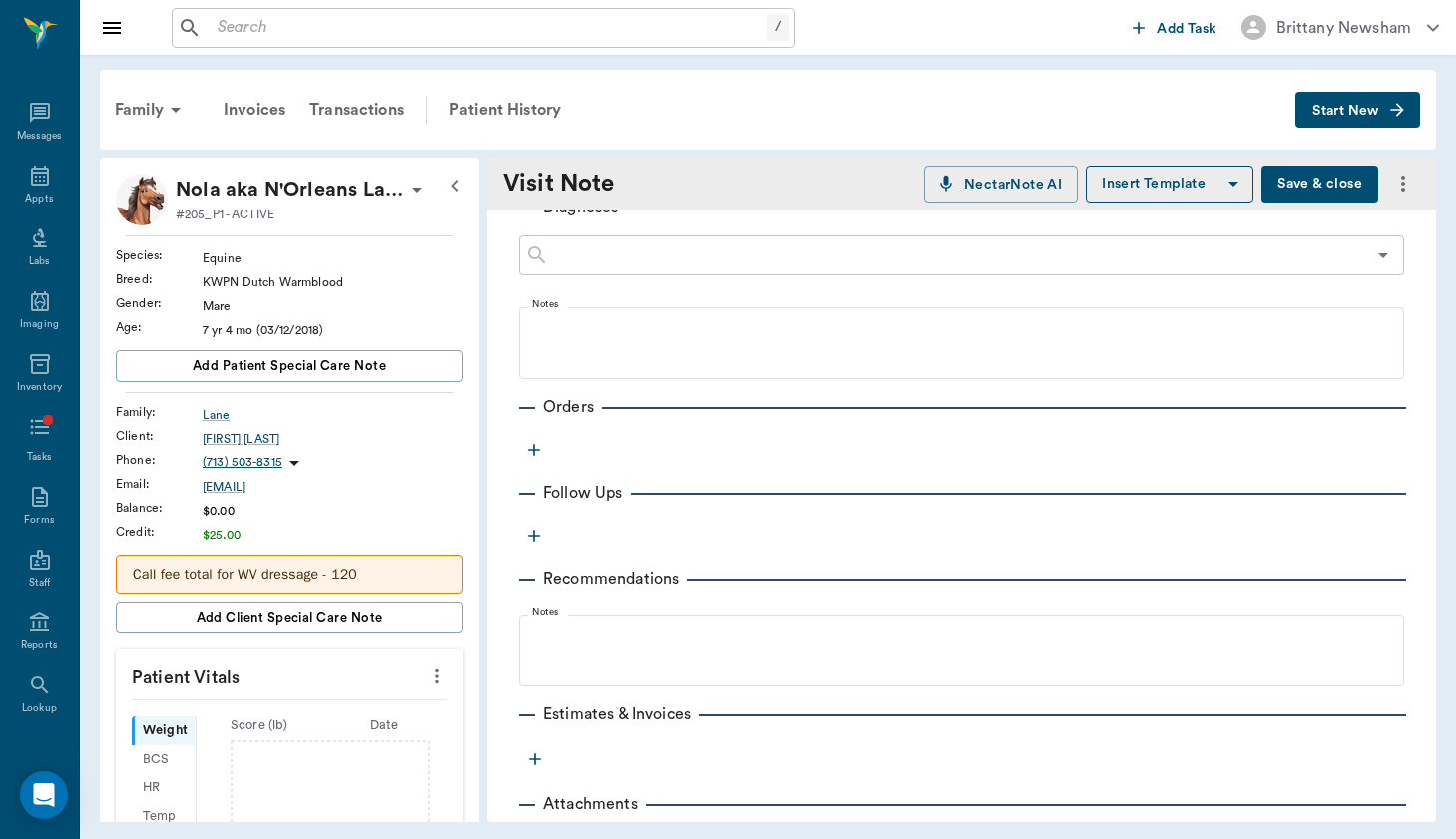 click 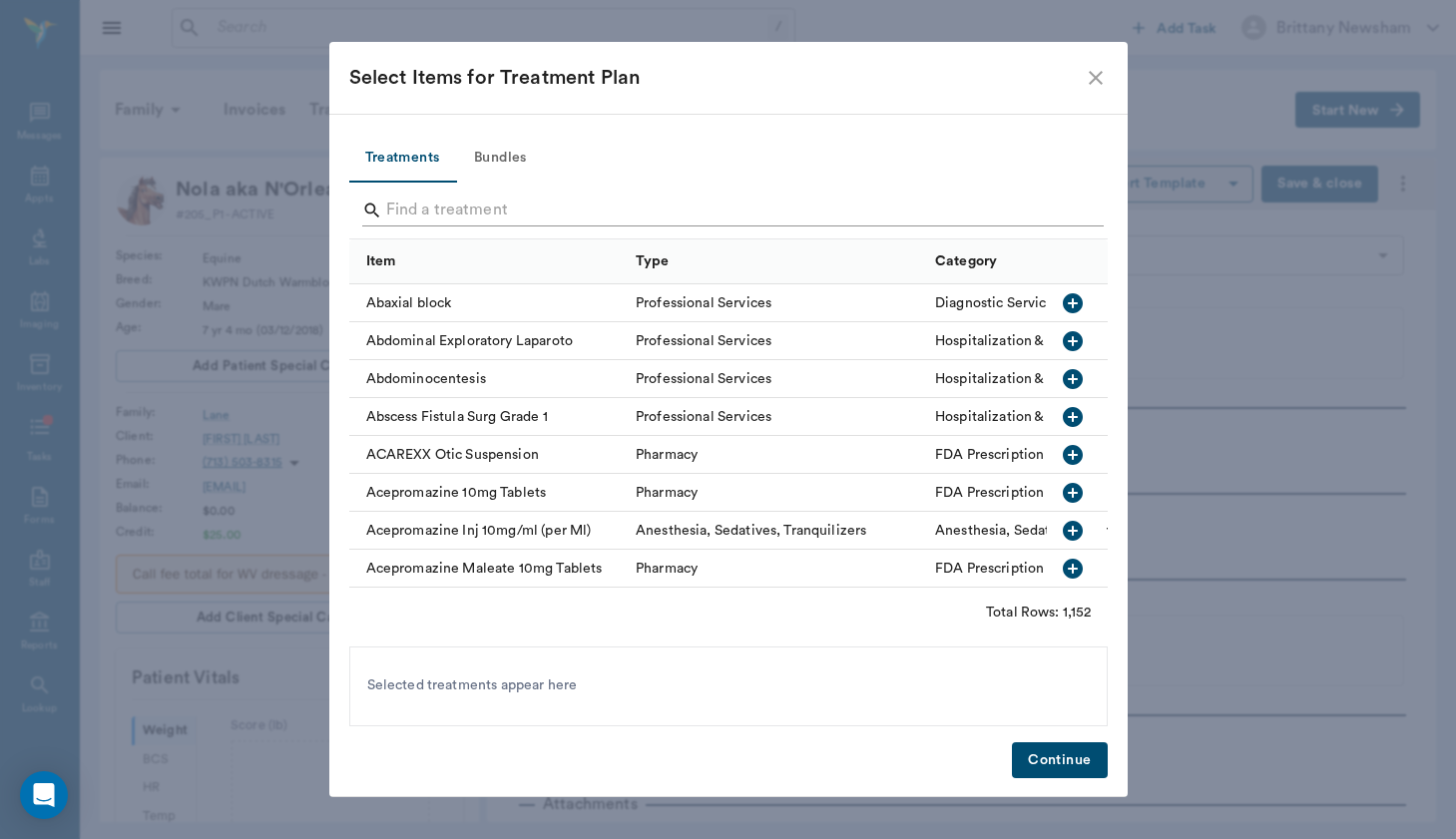 click at bounding box center (729, 210) 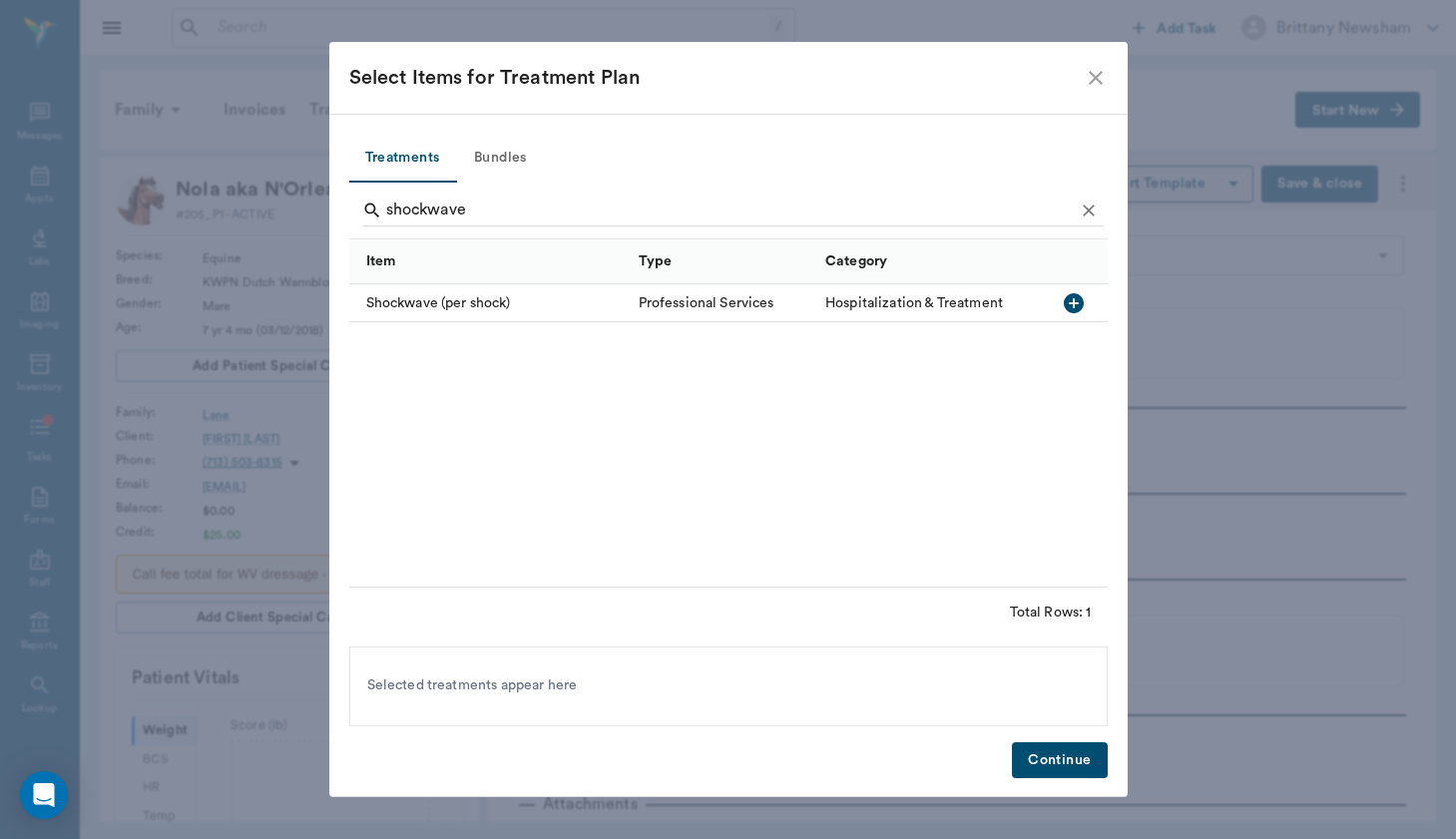 click on "Shockwave (per shock)" at bounding box center (489, 303) 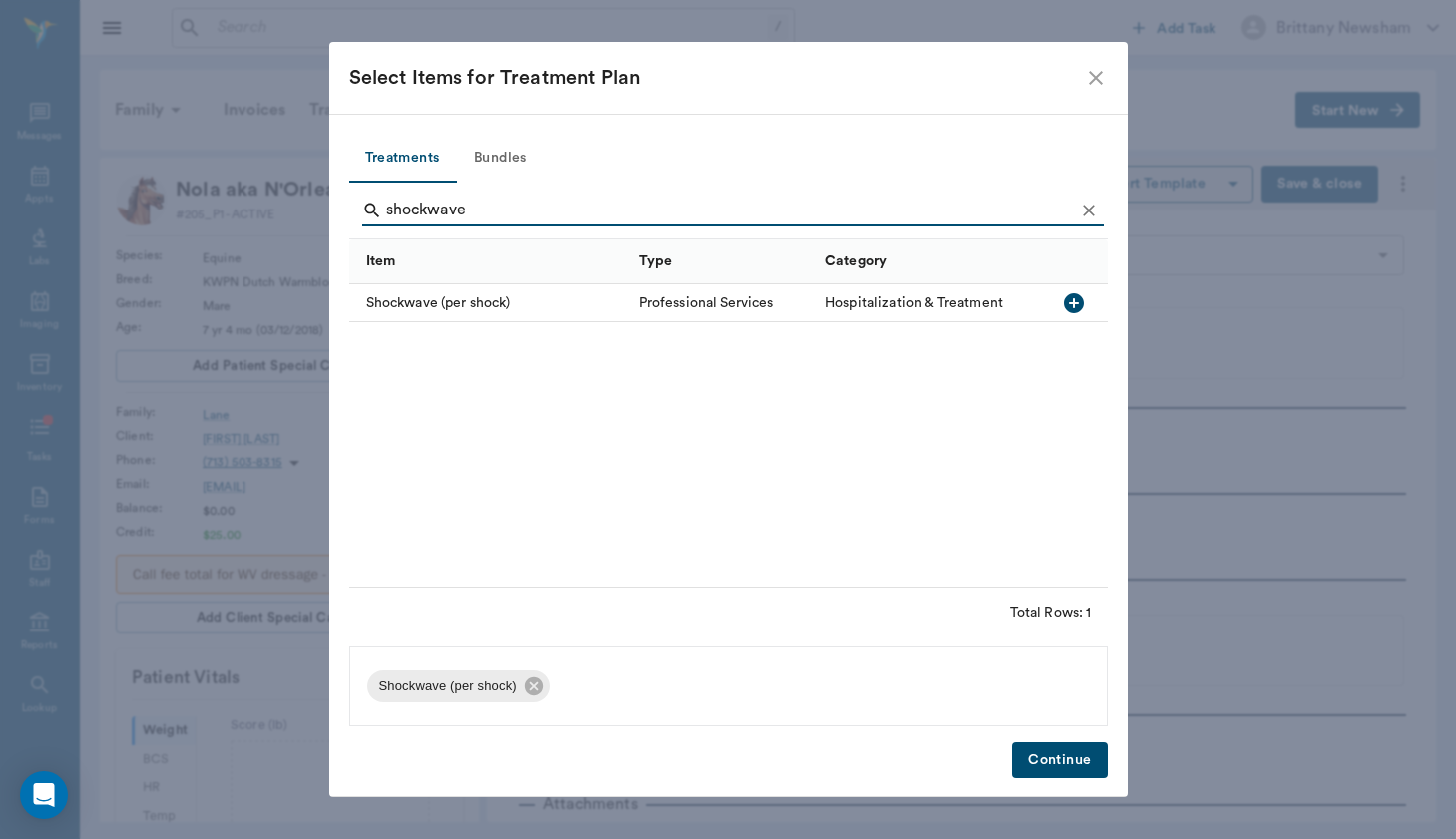 click on "shockwave" at bounding box center (729, 210) 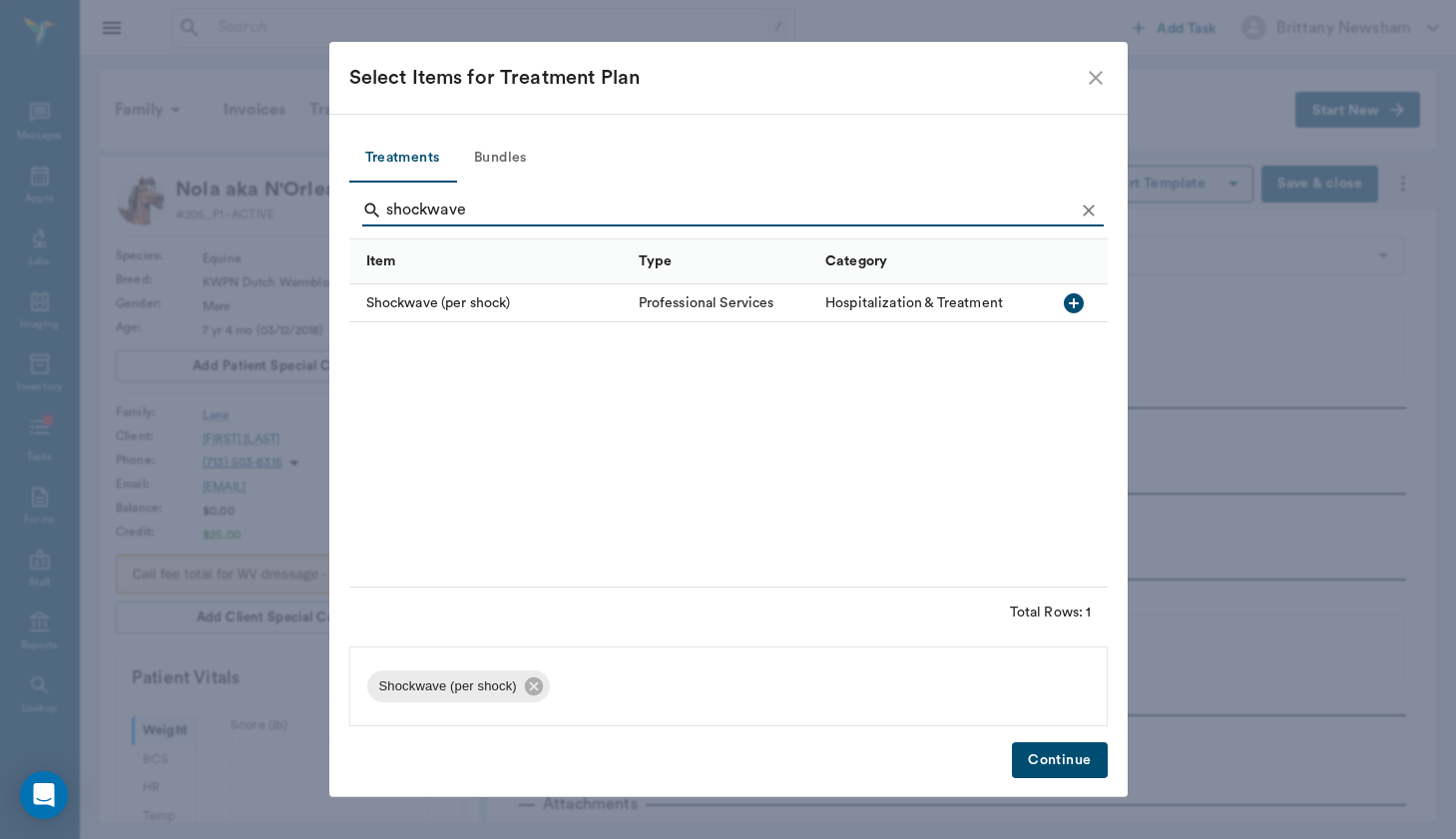 click on "shockwave" at bounding box center (729, 210) 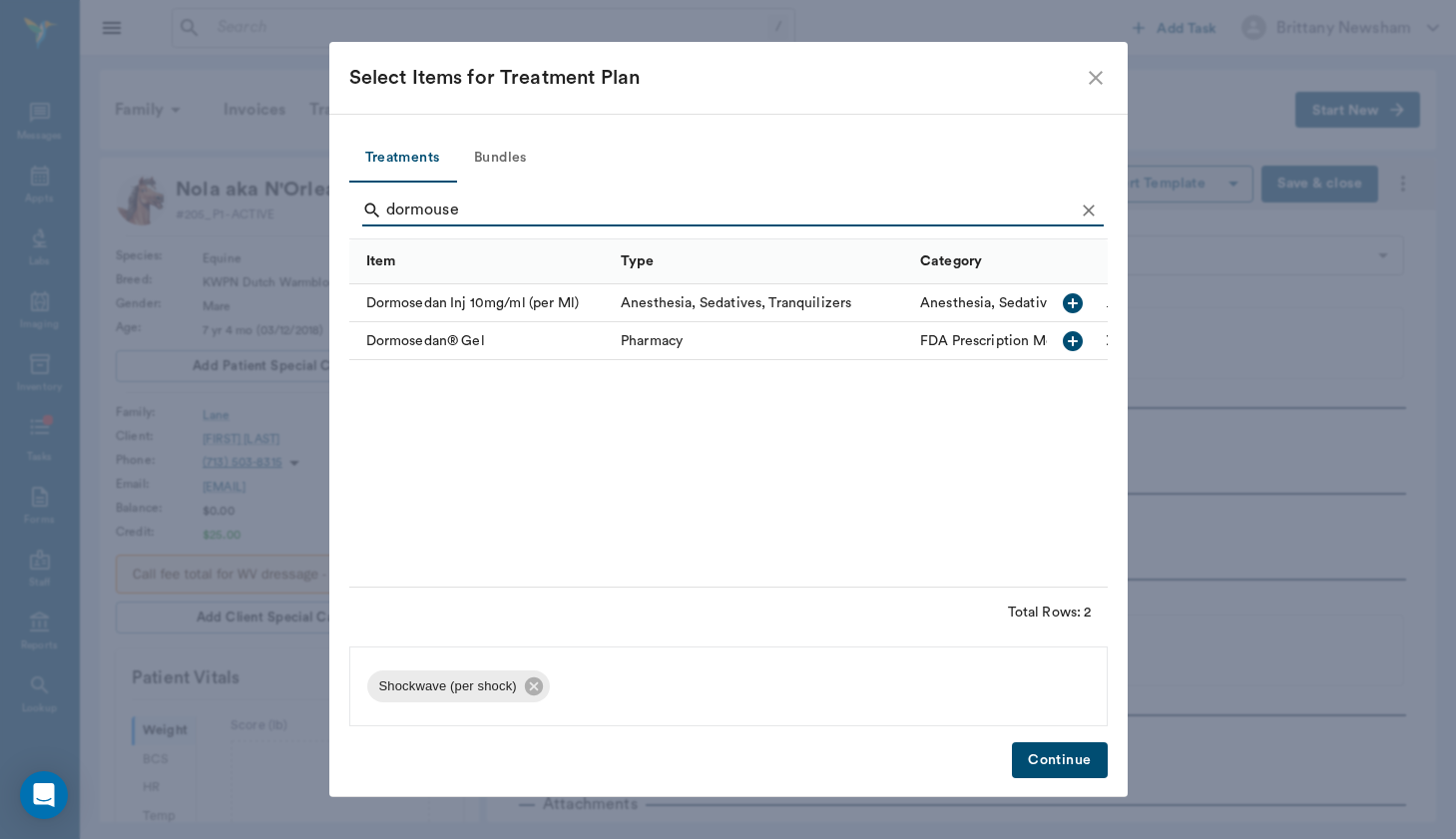 drag, startPoint x: 489, startPoint y: 201, endPoint x: 473, endPoint y: 300, distance: 100.2846 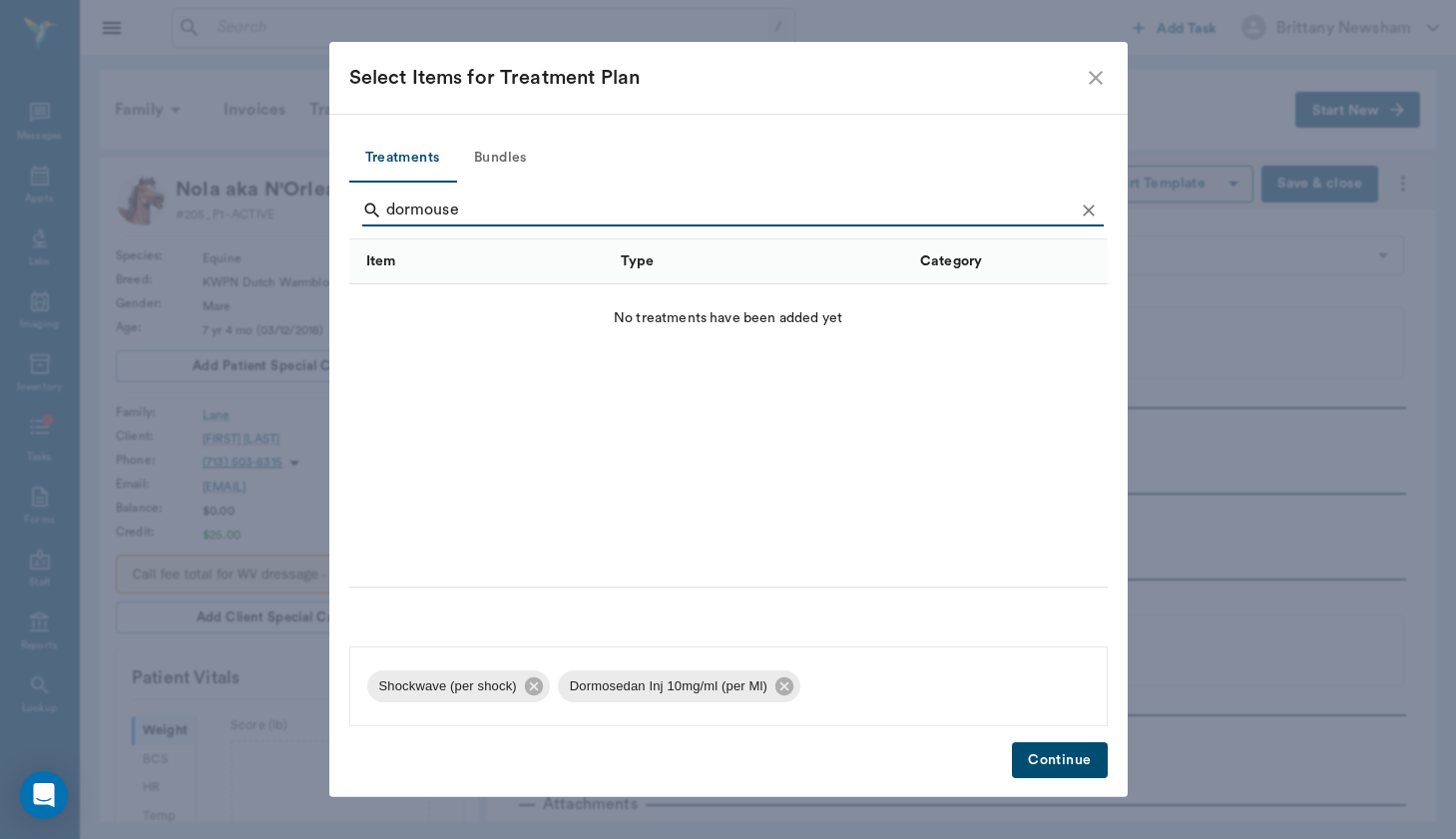 drag, startPoint x: 487, startPoint y: 217, endPoint x: 472, endPoint y: 206, distance: 18.601075 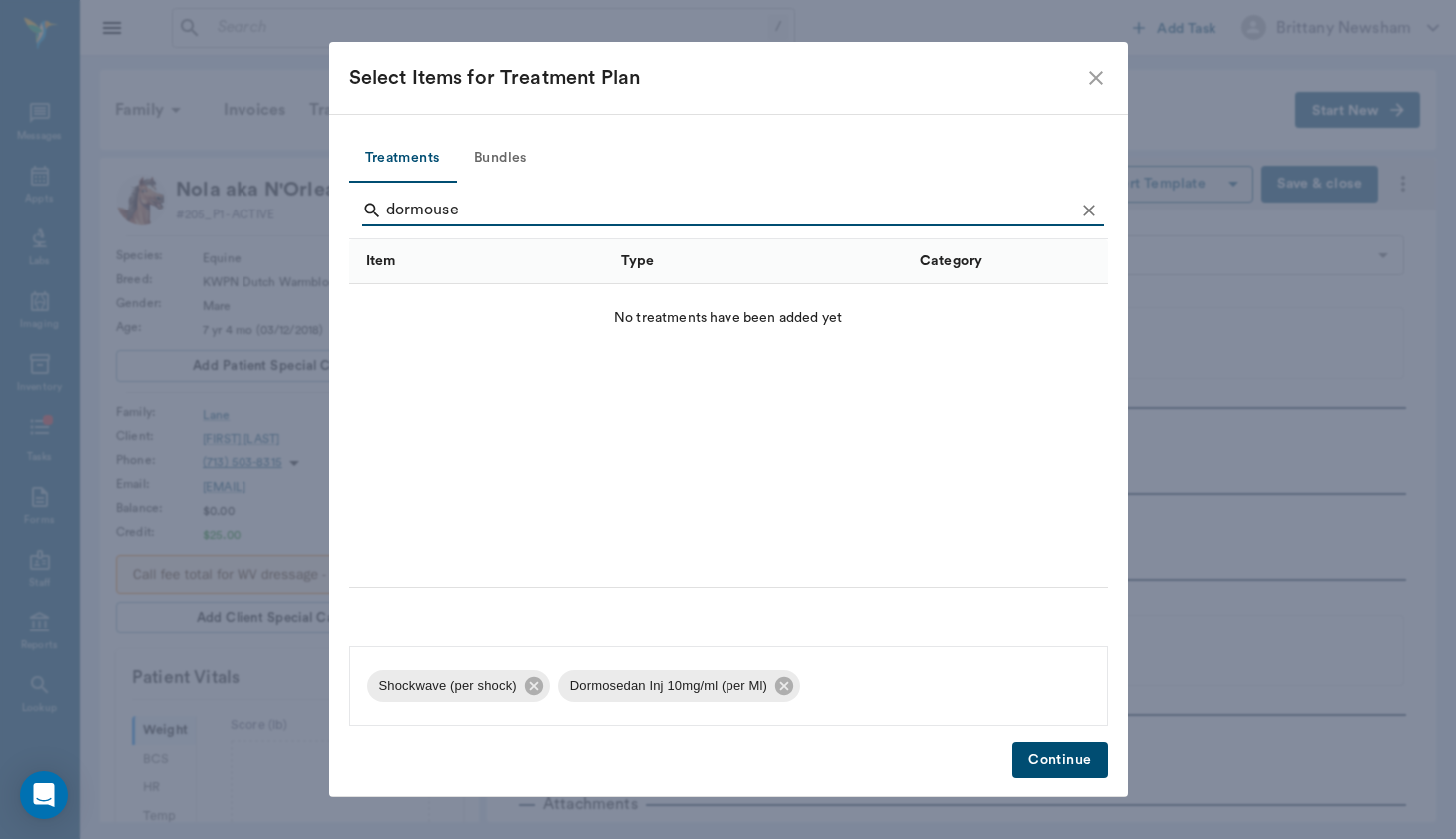 click on "dormouse" at bounding box center (729, 210) 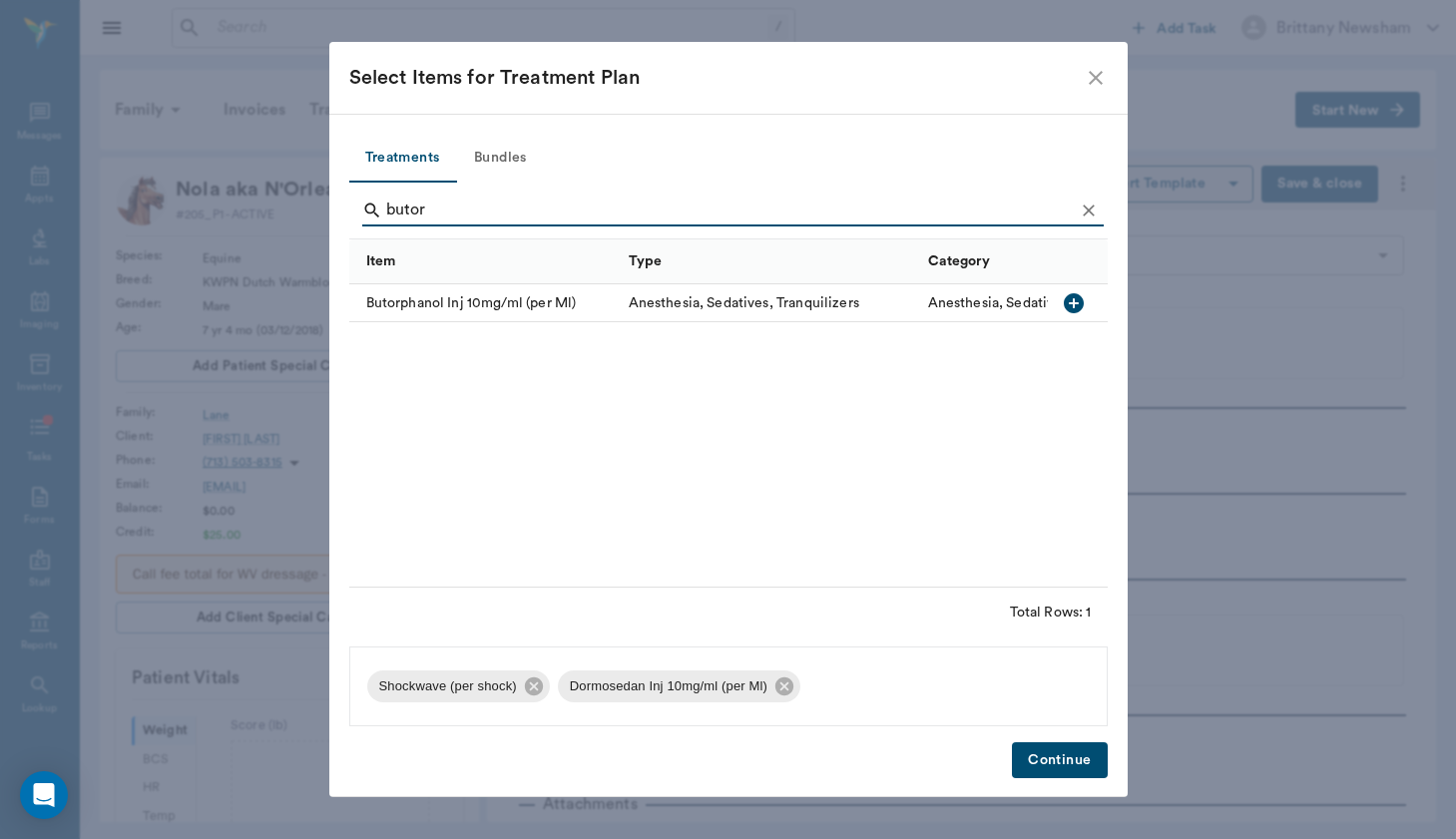 click on "Butorphanol Inj 10mg/ml (per Ml)" at bounding box center [484, 303] 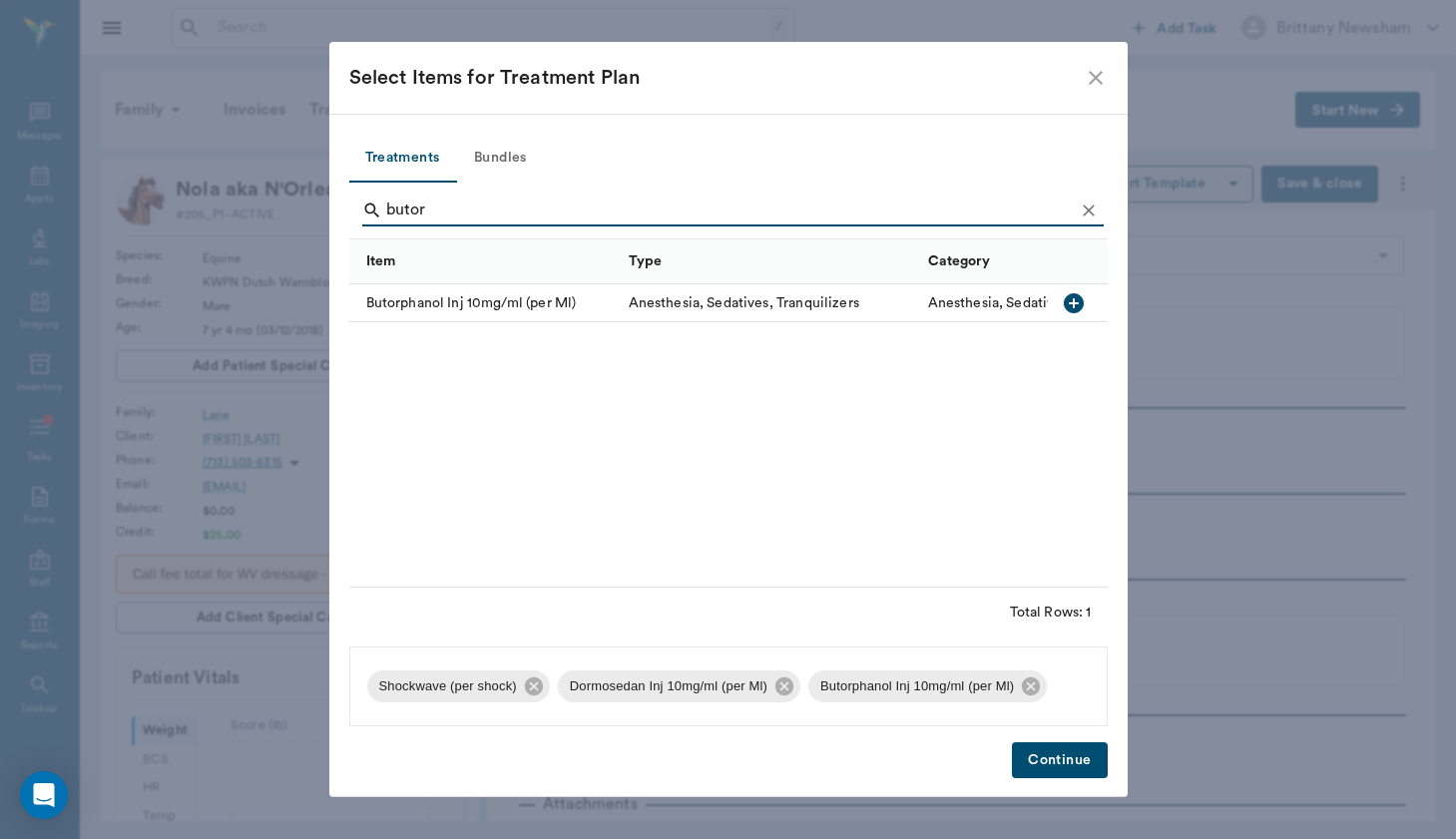 click on "butor" at bounding box center [729, 210] 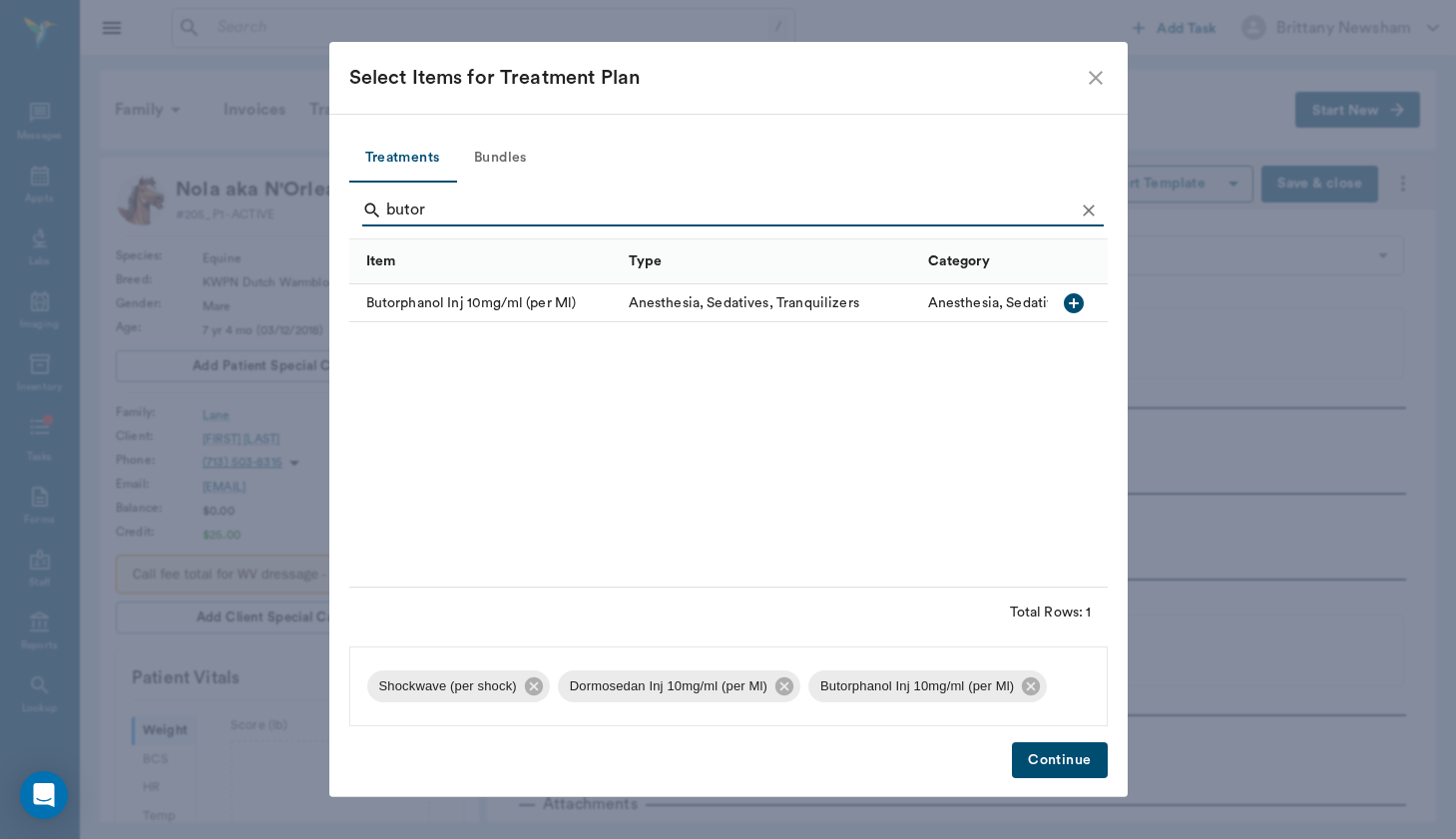 click on "butor" at bounding box center [729, 210] 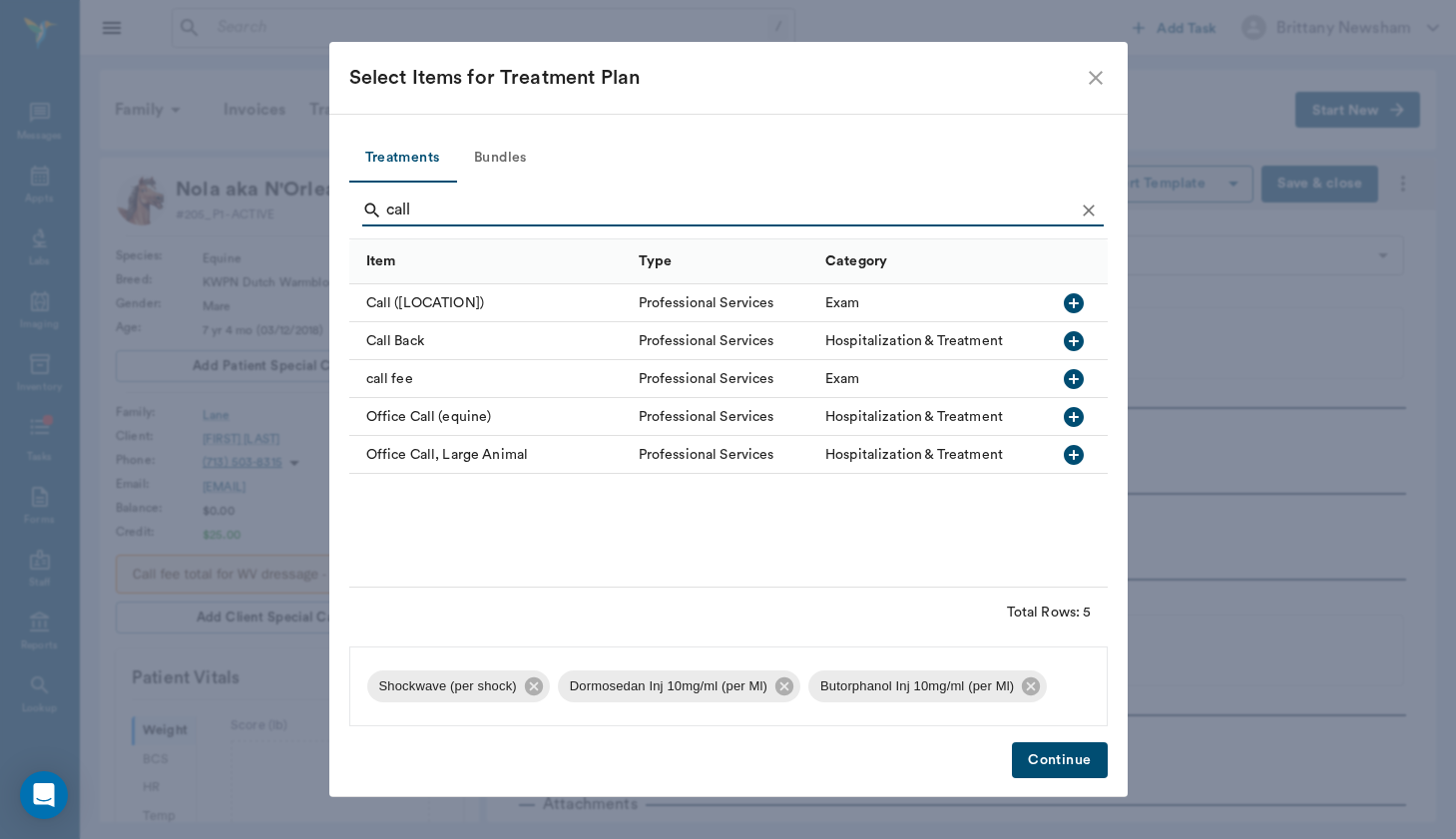 type on "call" 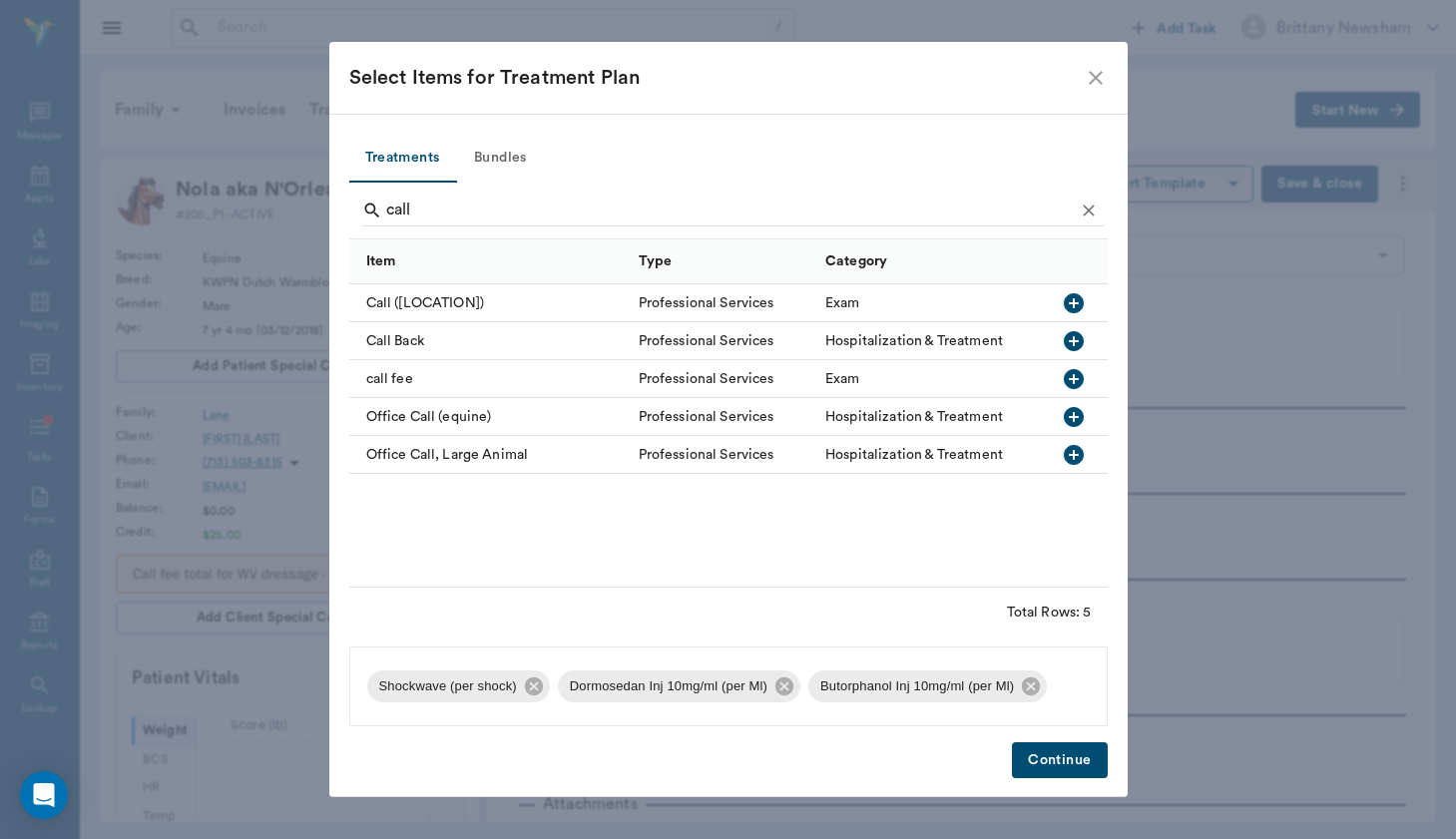 click on "call fee" at bounding box center [489, 379] 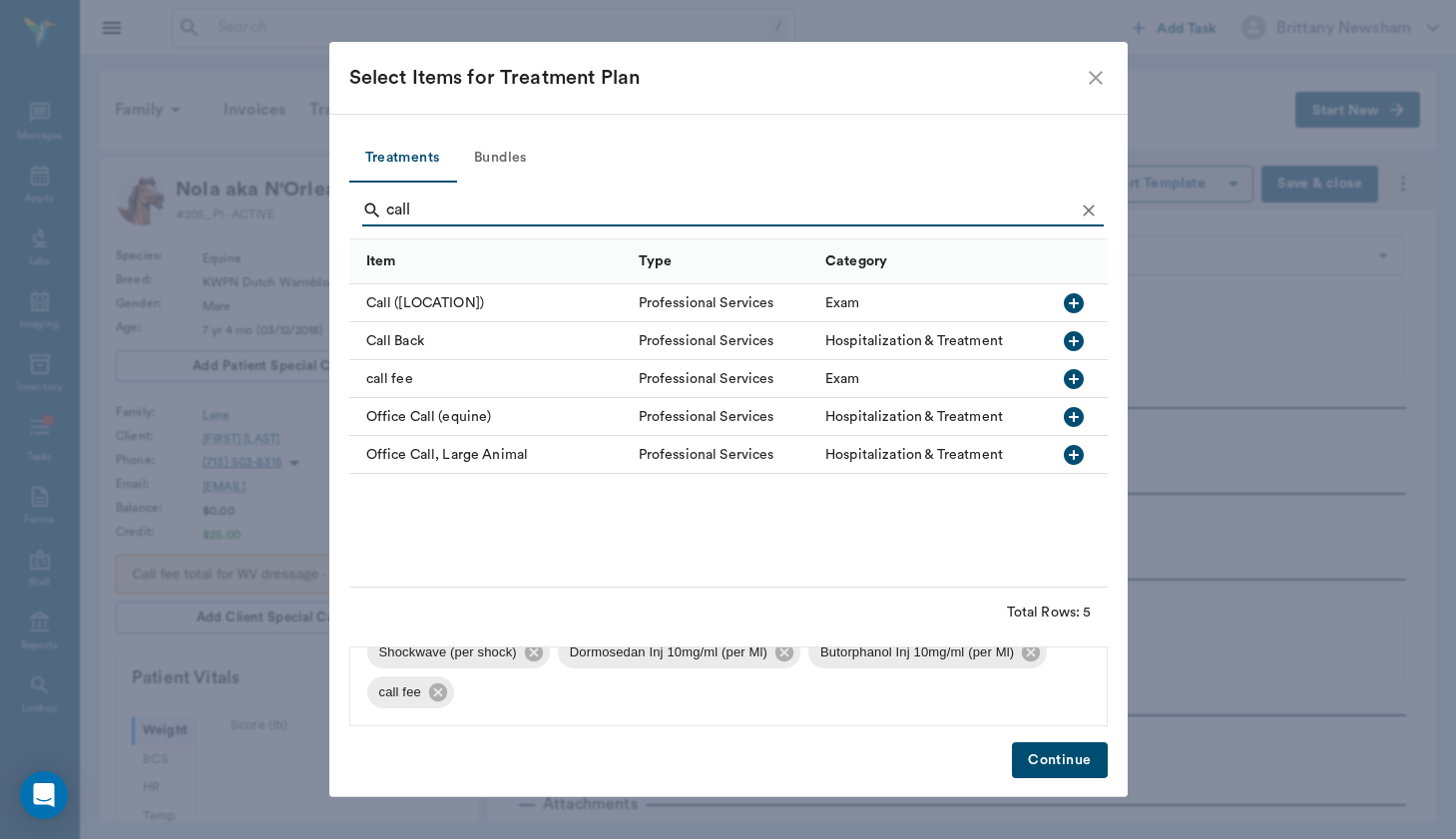 scroll, scrollTop: 28, scrollLeft: 0, axis: vertical 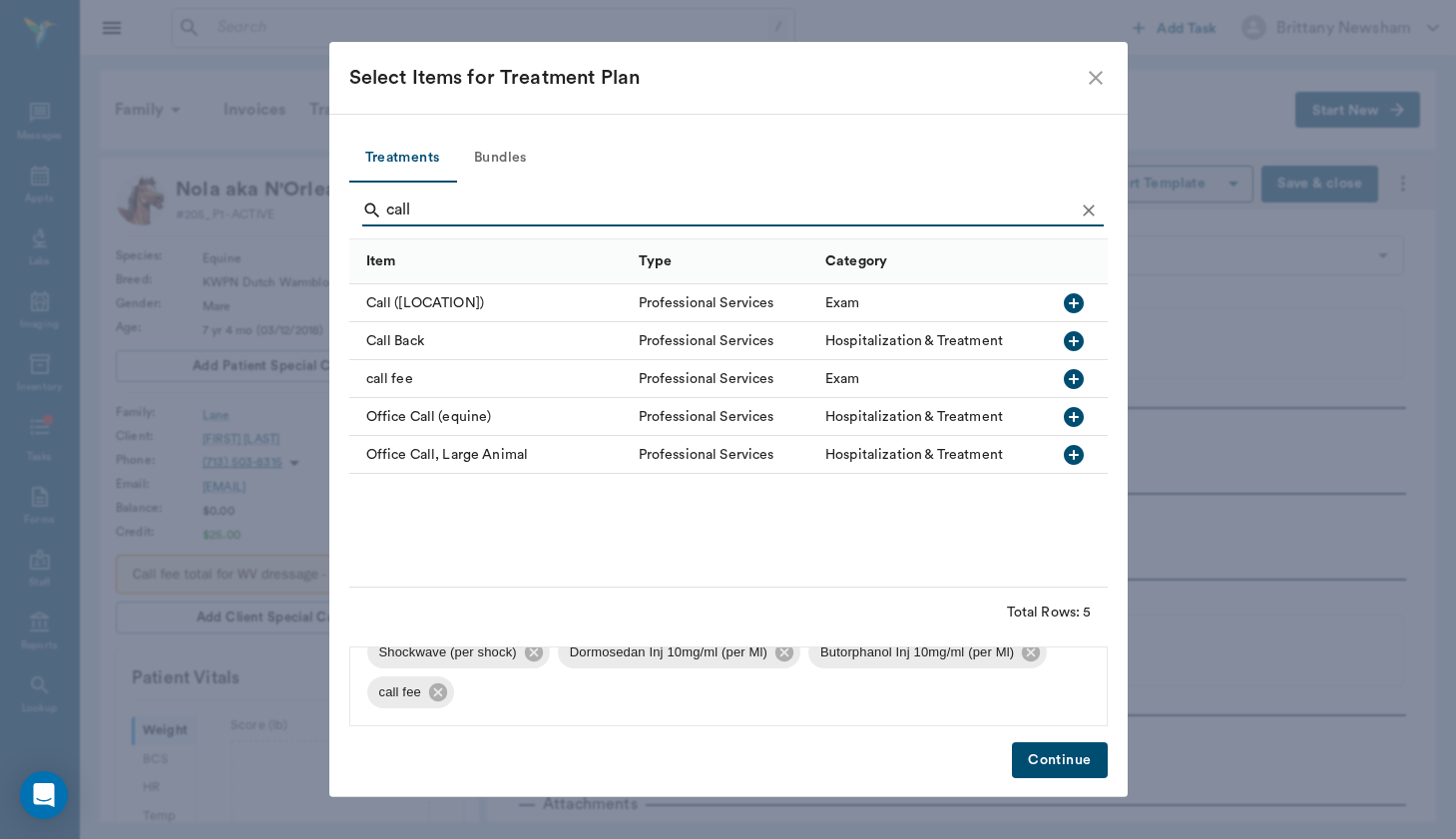 click on "Continue" at bounding box center (1059, 760) 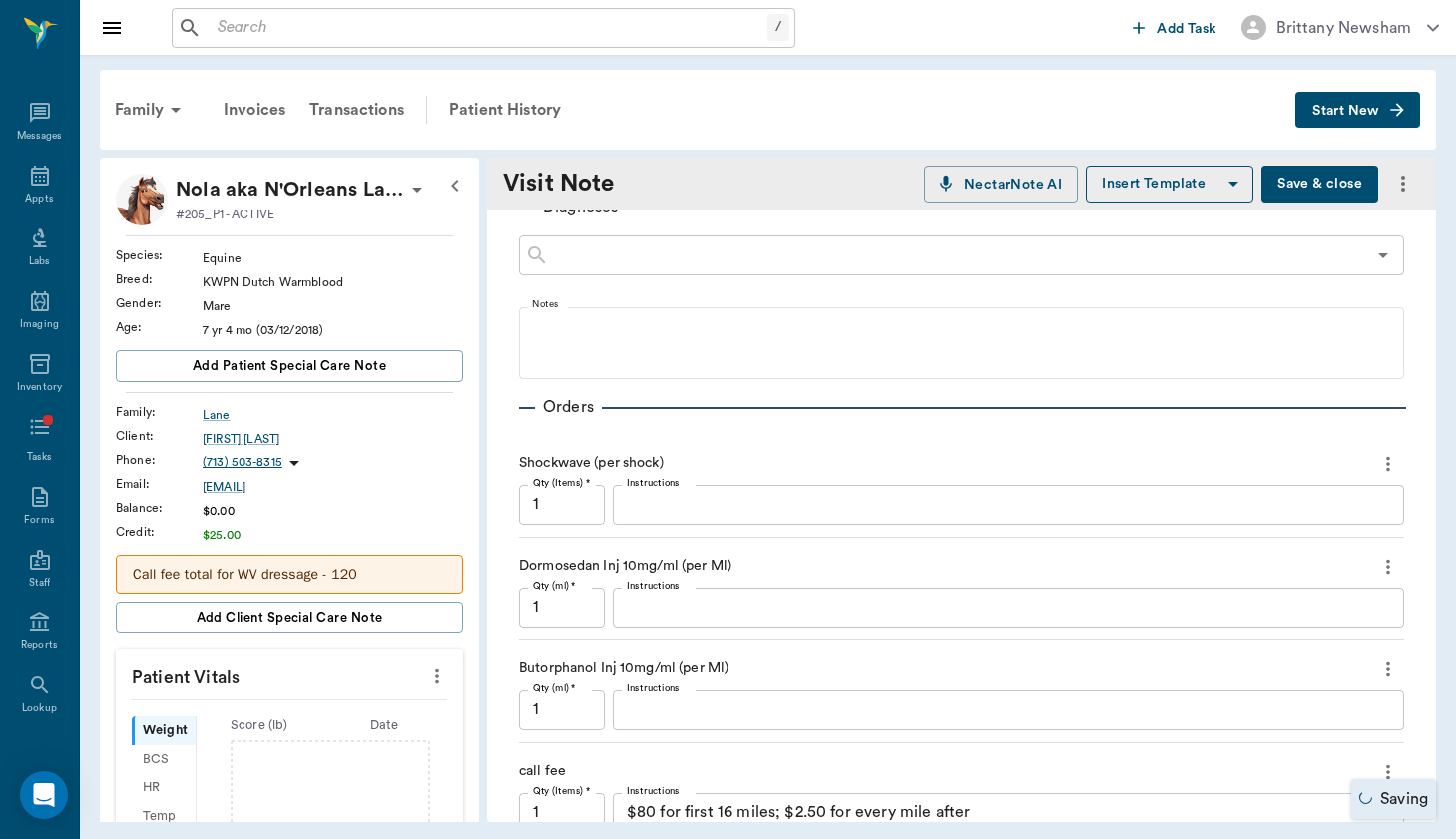 click on "Qty (Items) *" at bounding box center (561, 483) 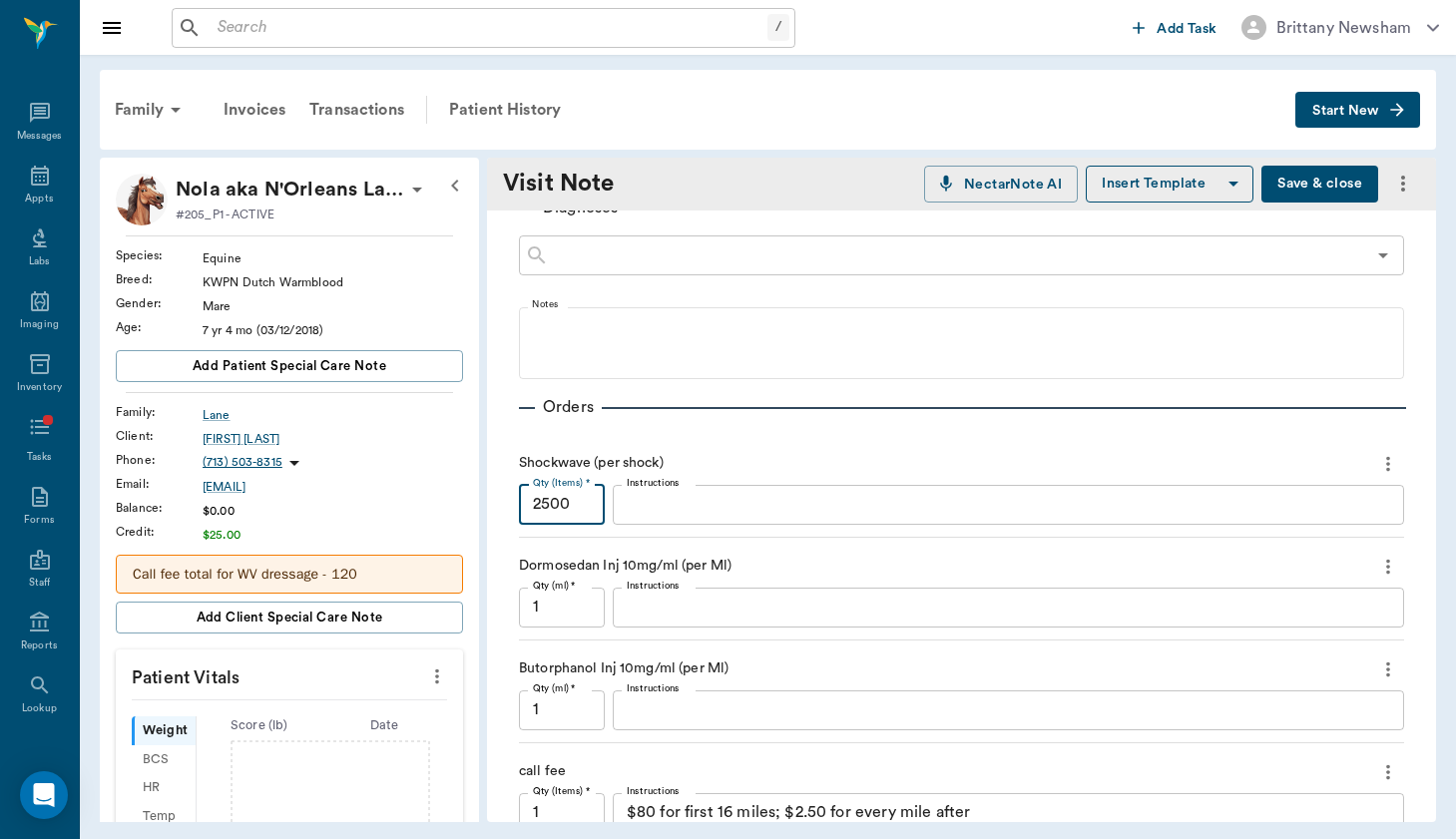 type on "2500" 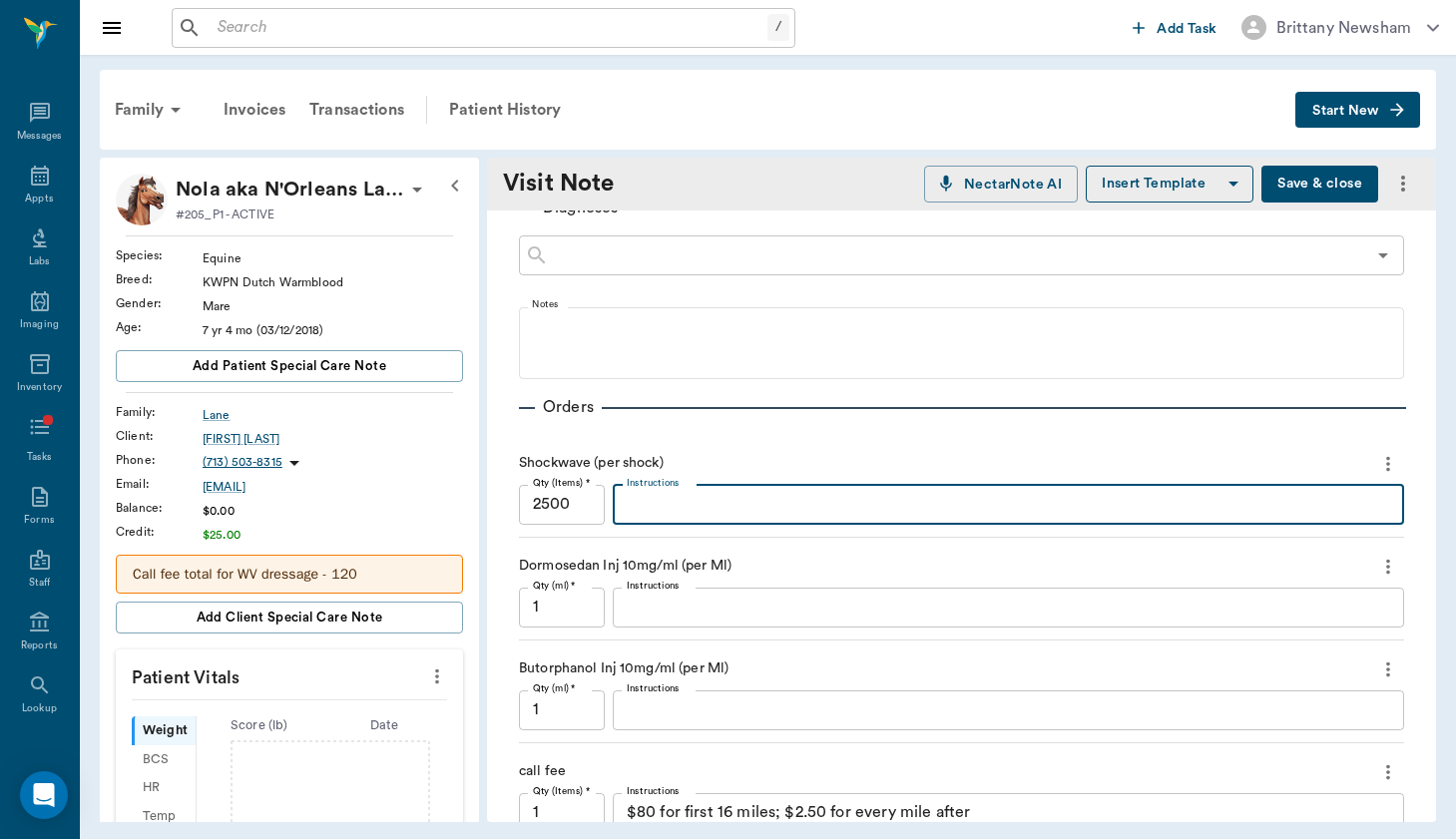 click on "Instructions" at bounding box center [1008, 504] 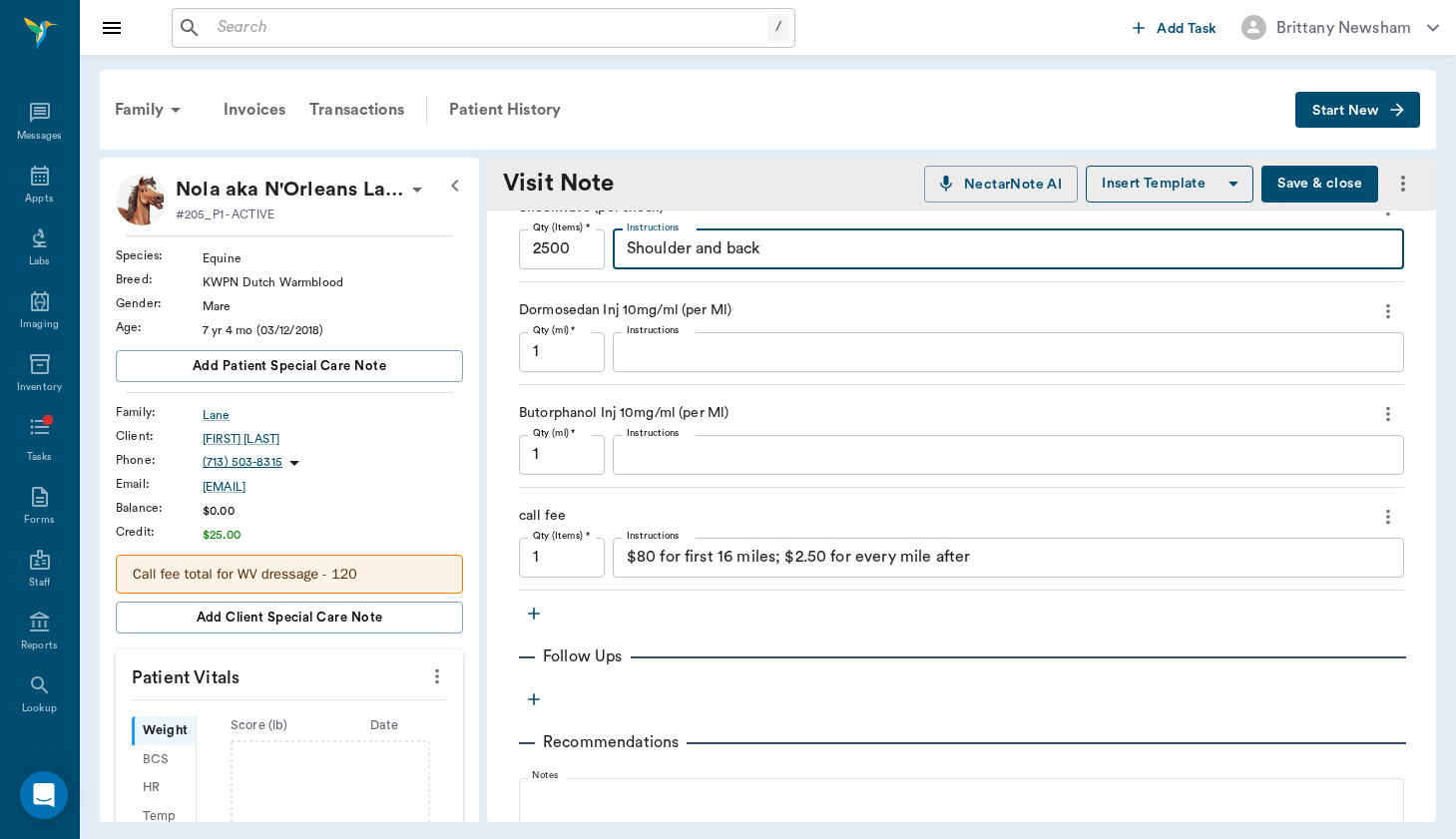 scroll, scrollTop: 511, scrollLeft: 0, axis: vertical 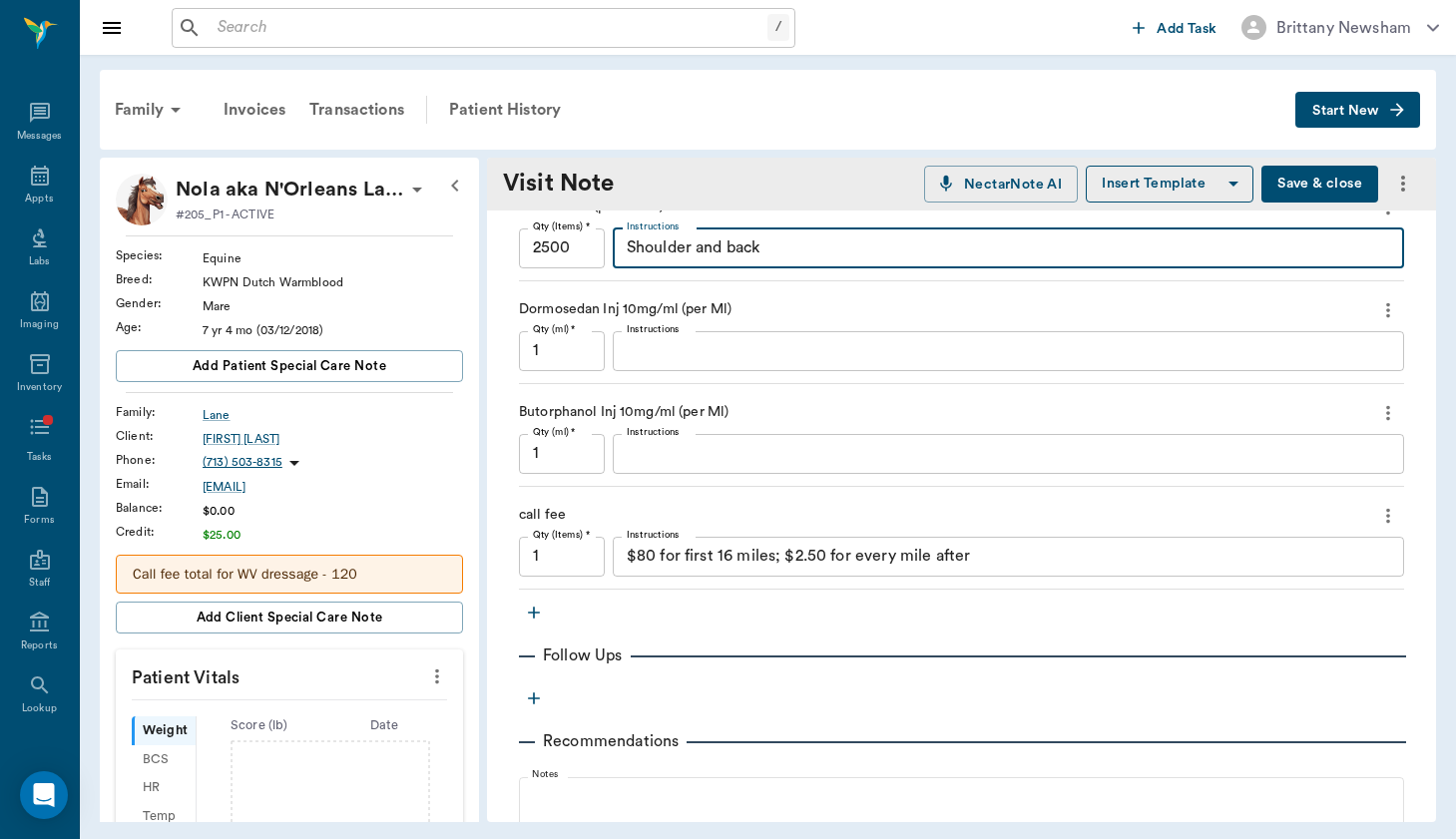 type on "Shoulder and back" 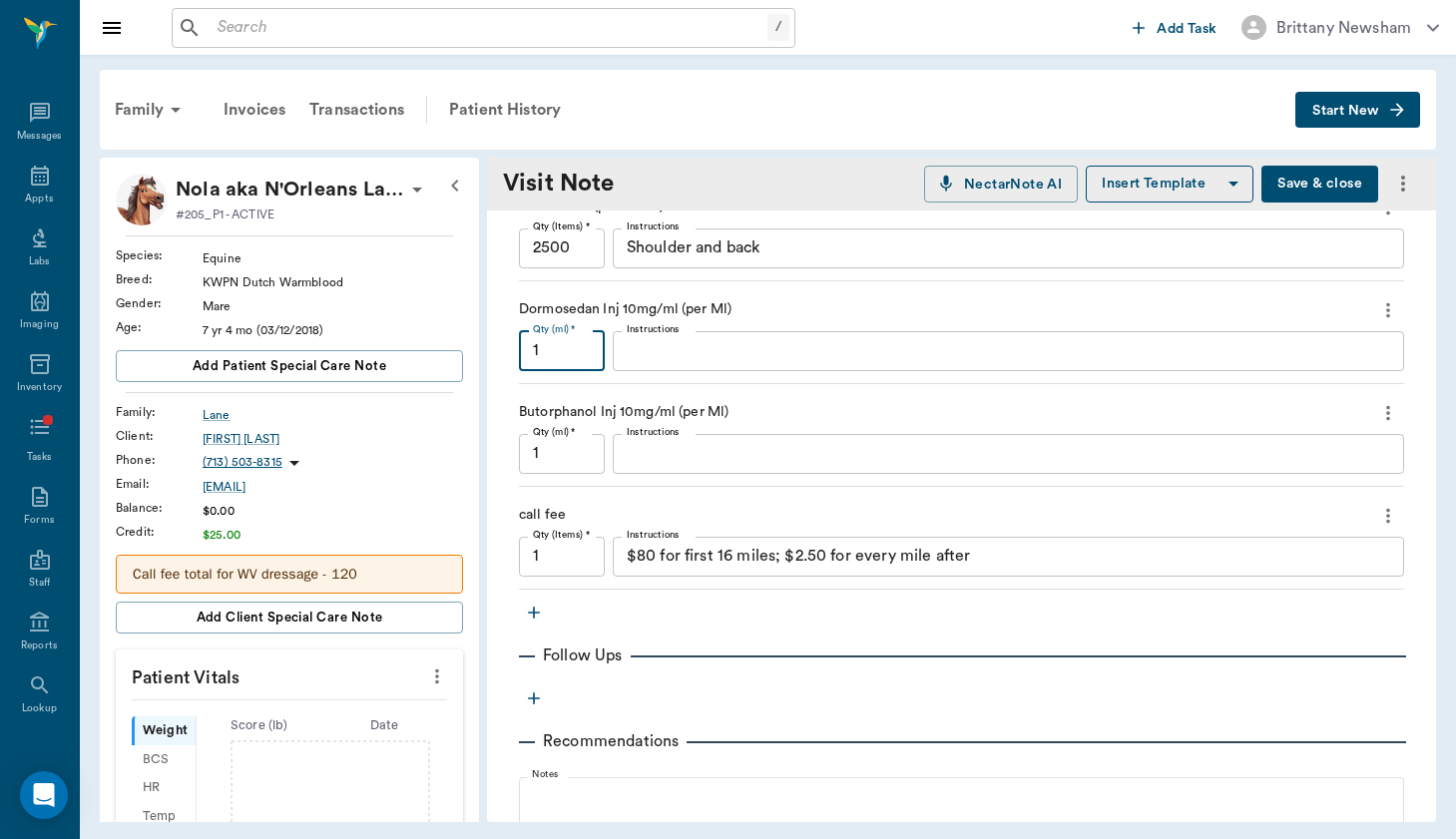 click on "1" at bounding box center (562, 351) 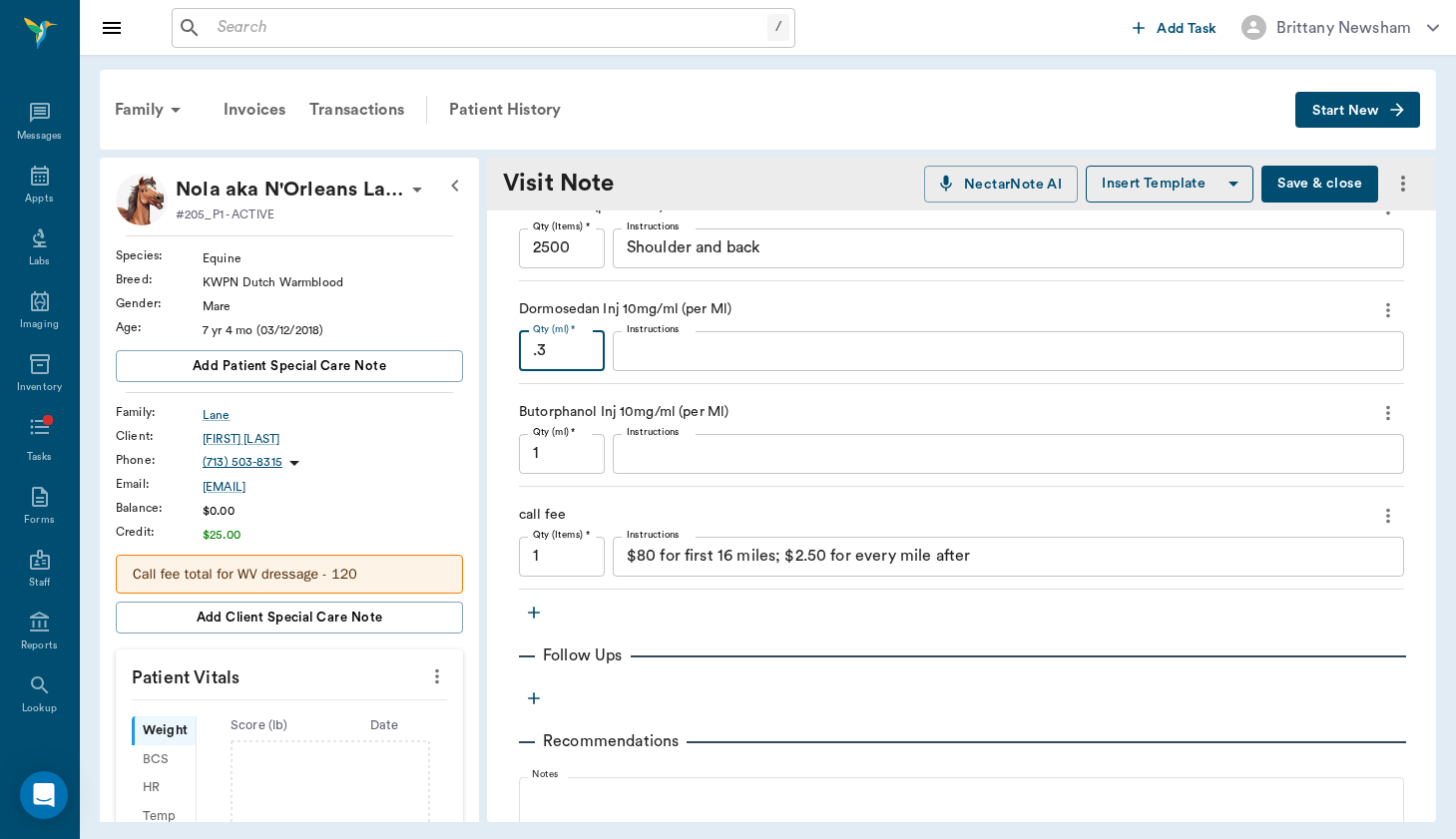 type on ".3" 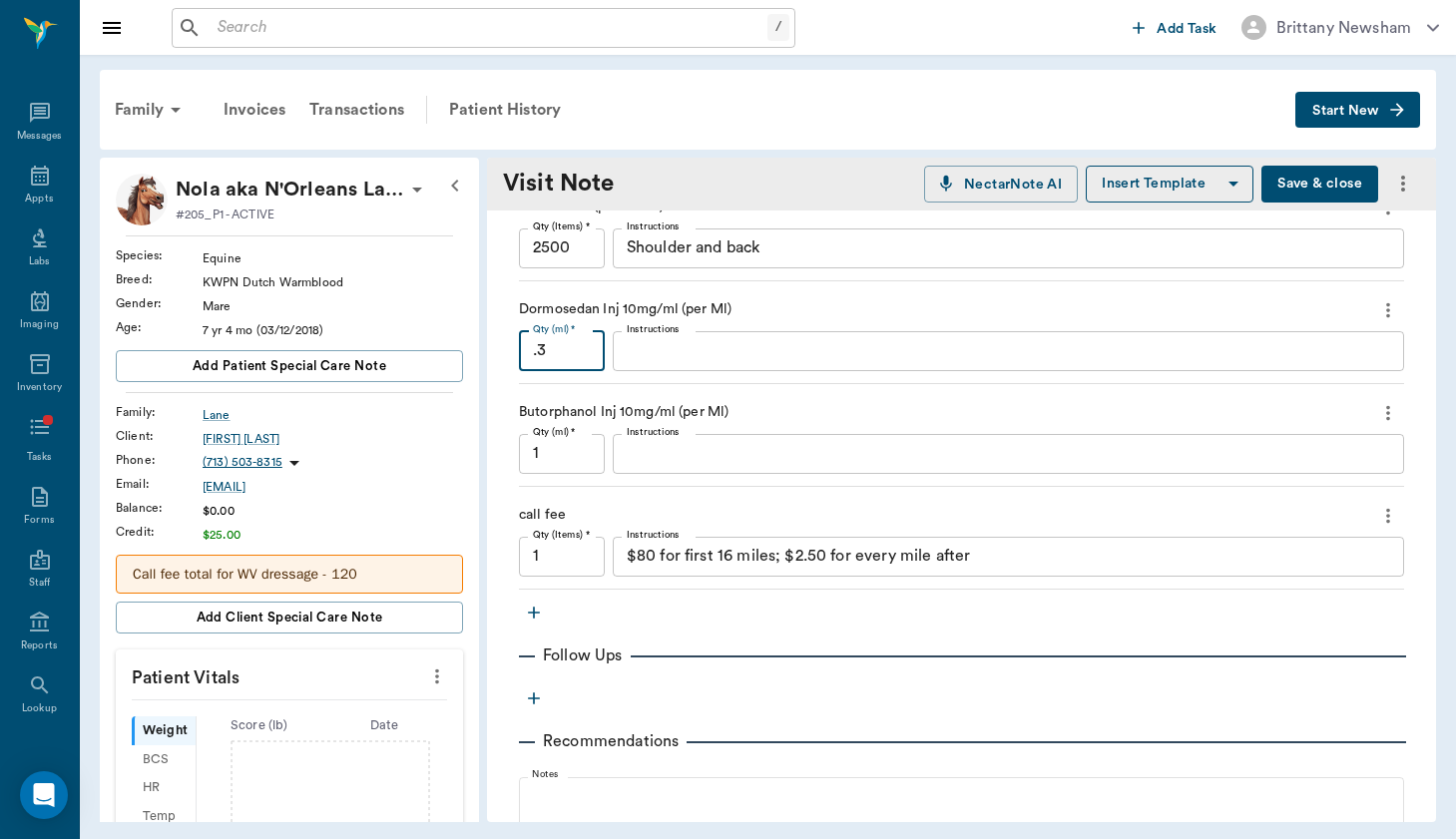 click on "1" at bounding box center (562, 454) 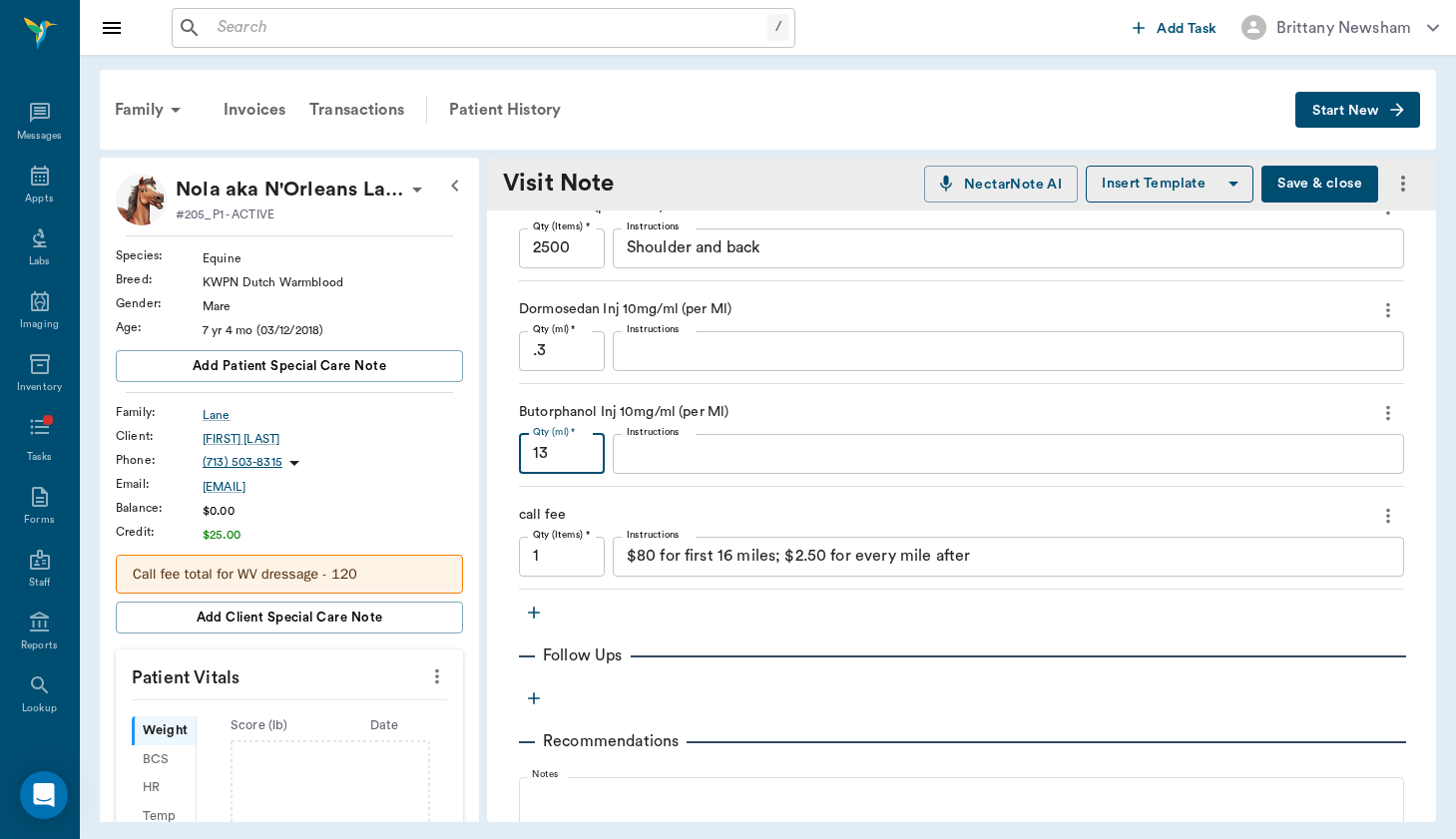 type on "1" 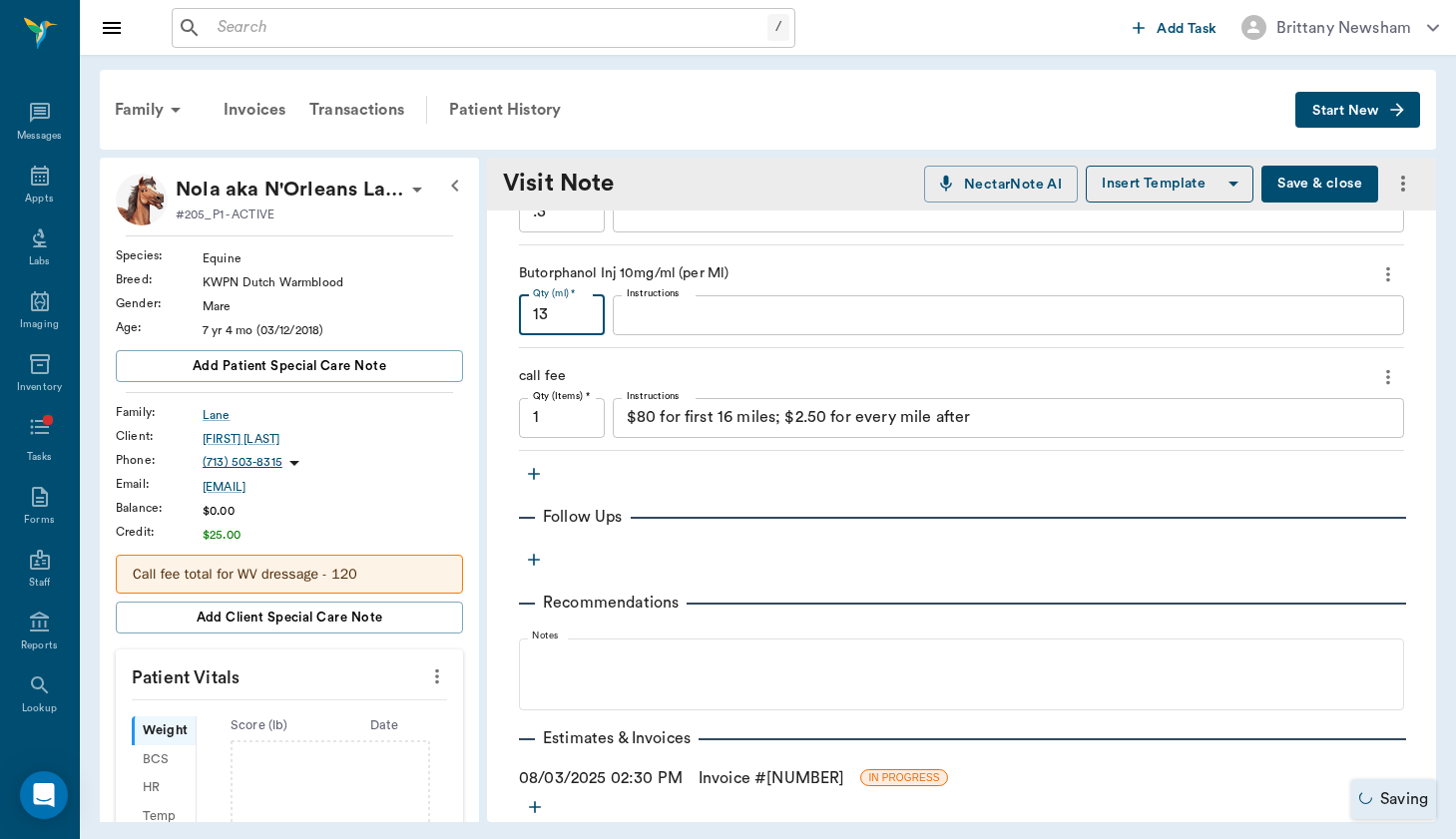 scroll, scrollTop: 651, scrollLeft: 0, axis: vertical 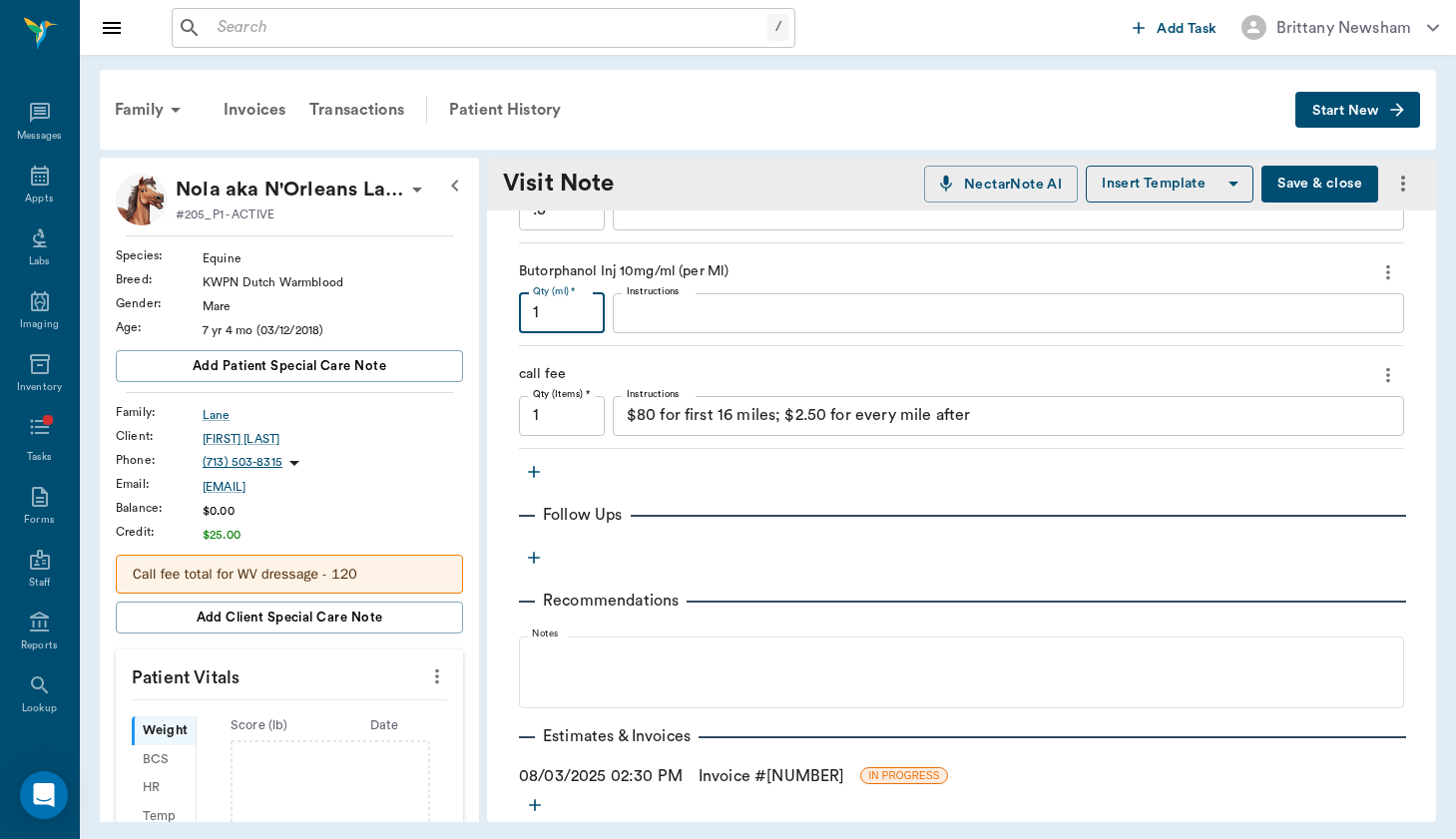 click on "$80 for first 16 miles; $2.50 for every mile after" at bounding box center (1008, 415) 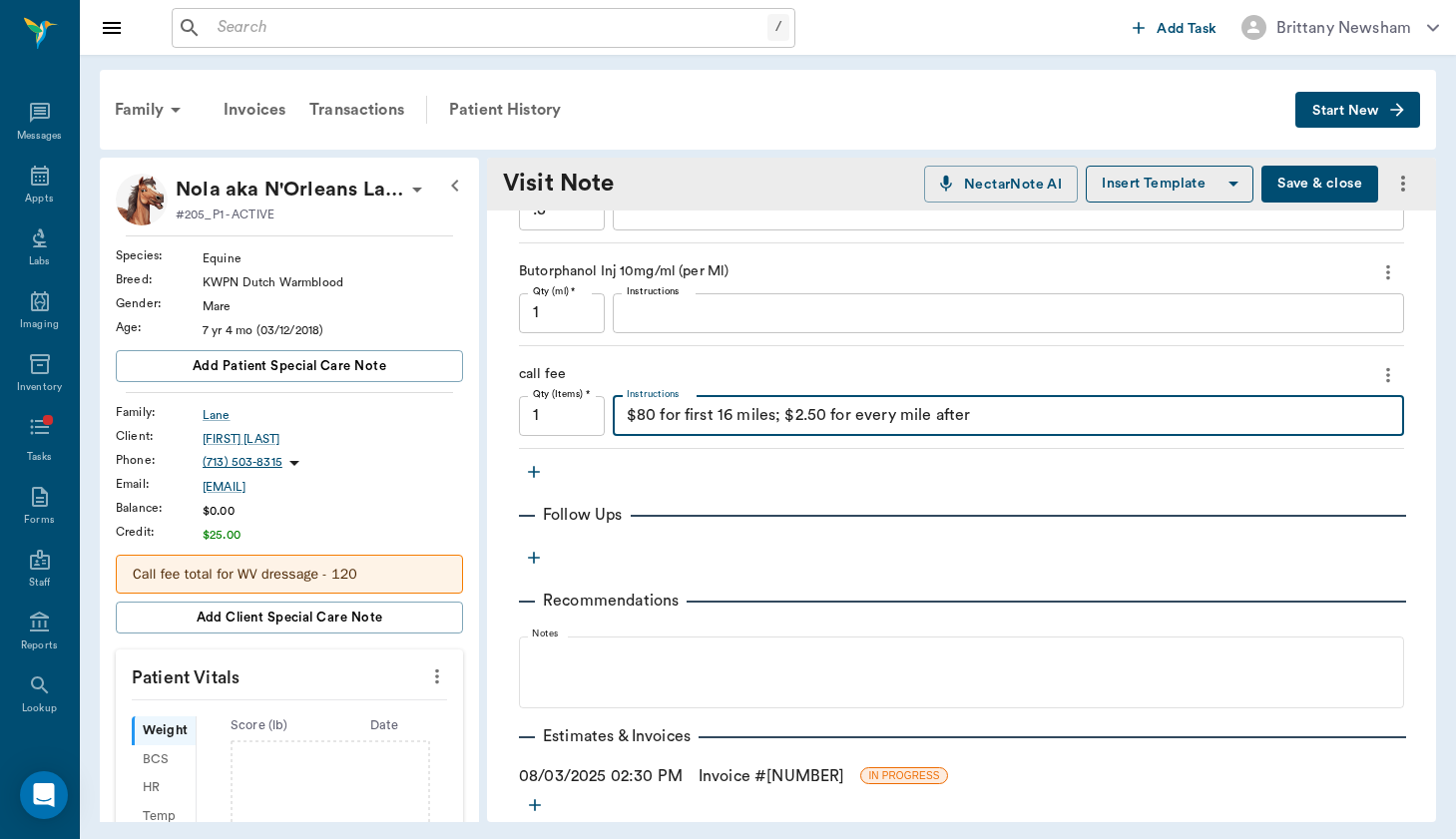 type on ".3" 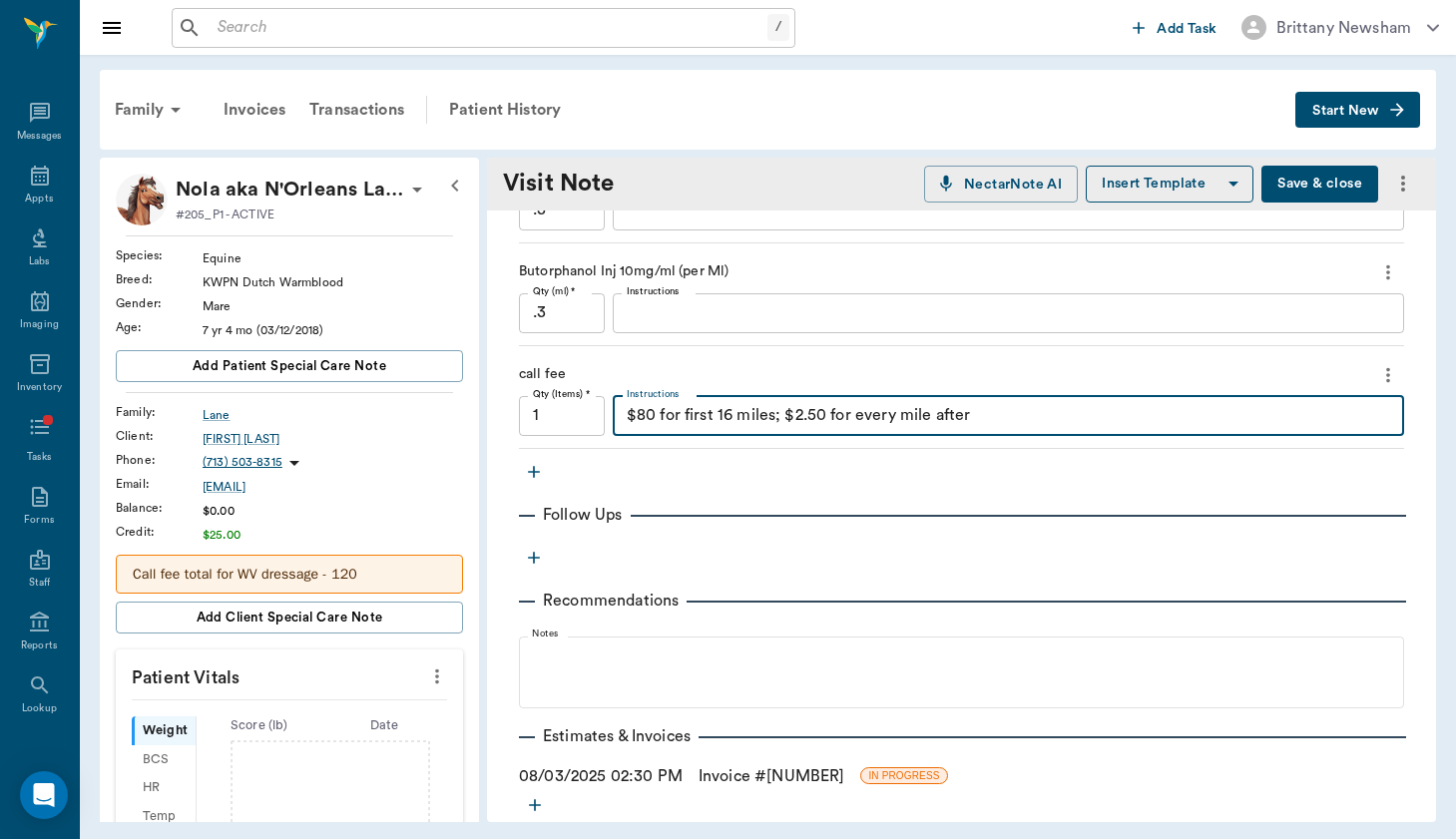 click on "$80 for first 16 miles; $2.50 for every mile after" at bounding box center [1008, 415] 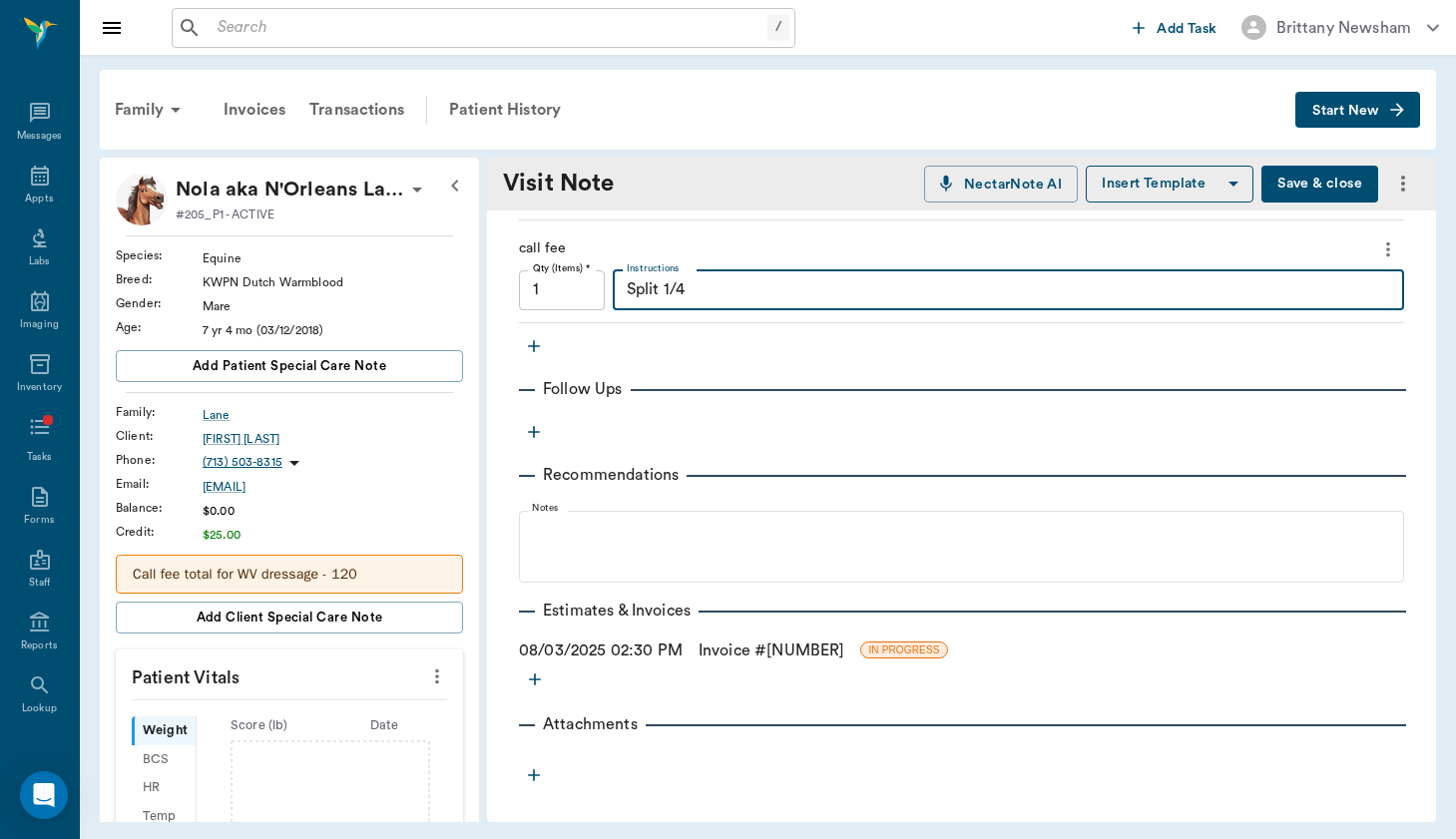 scroll, scrollTop: 777, scrollLeft: 0, axis: vertical 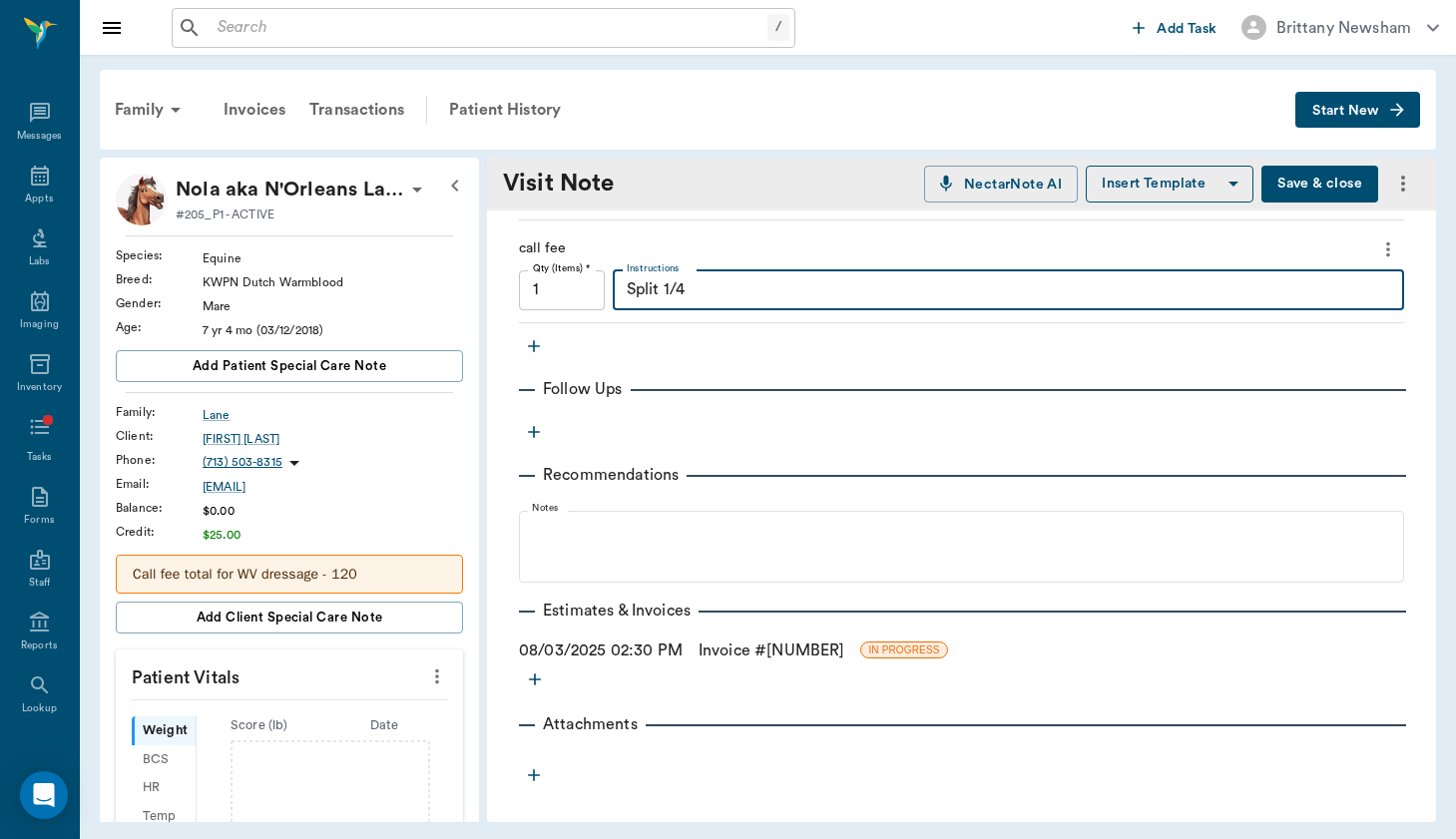type on "Split 1/4" 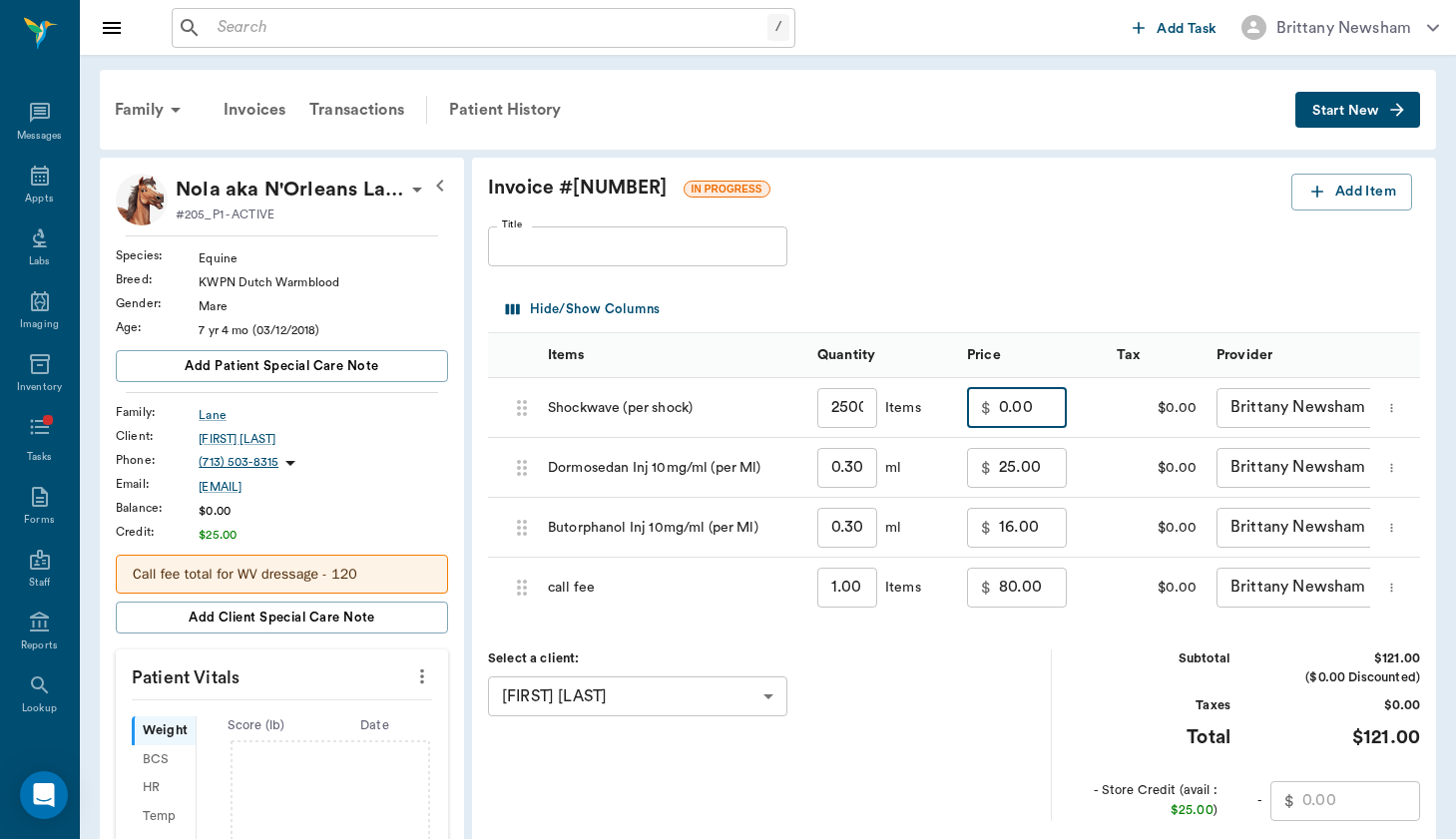 click on "0.00" at bounding box center [1033, 408] 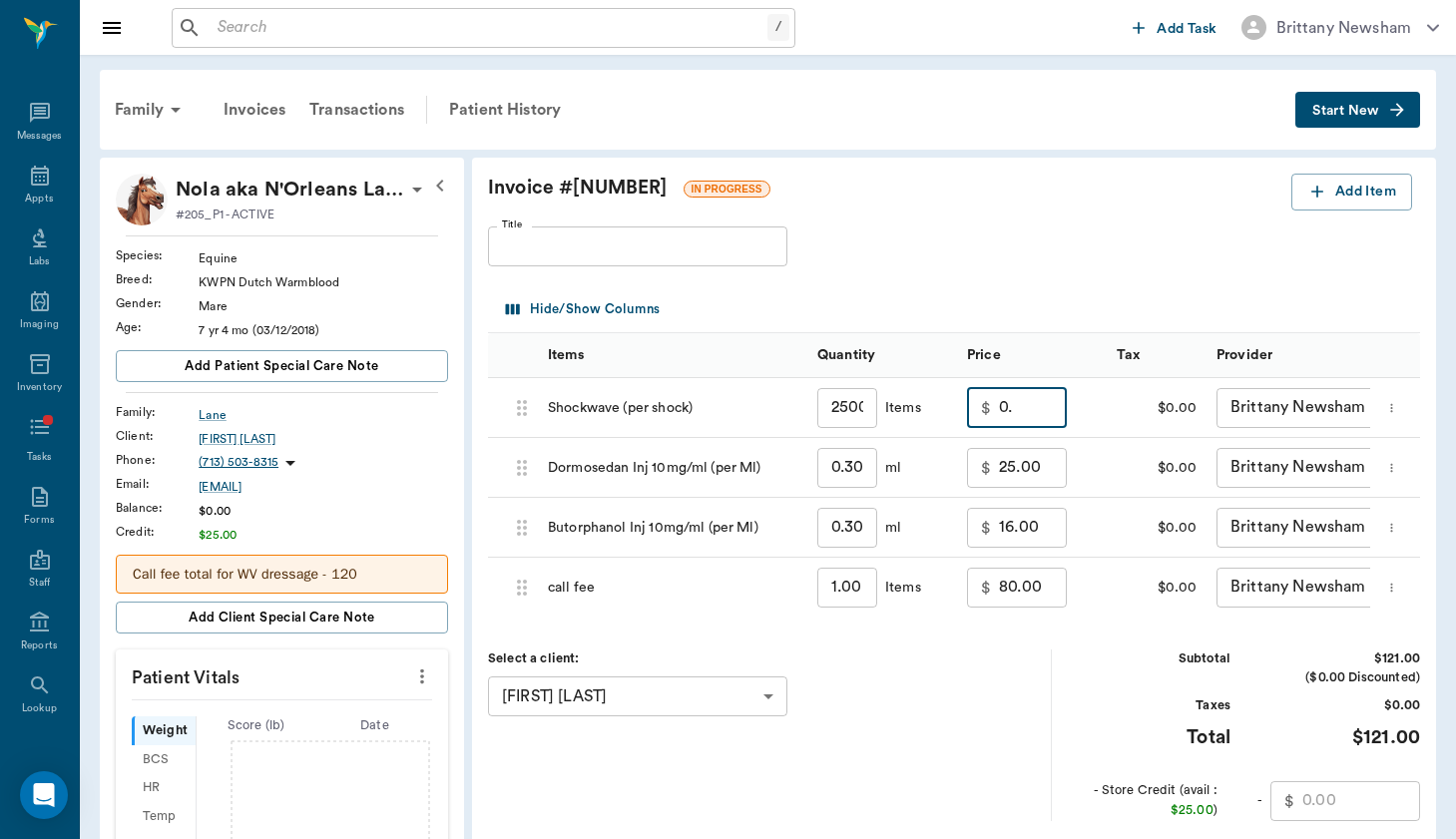 type on "0" 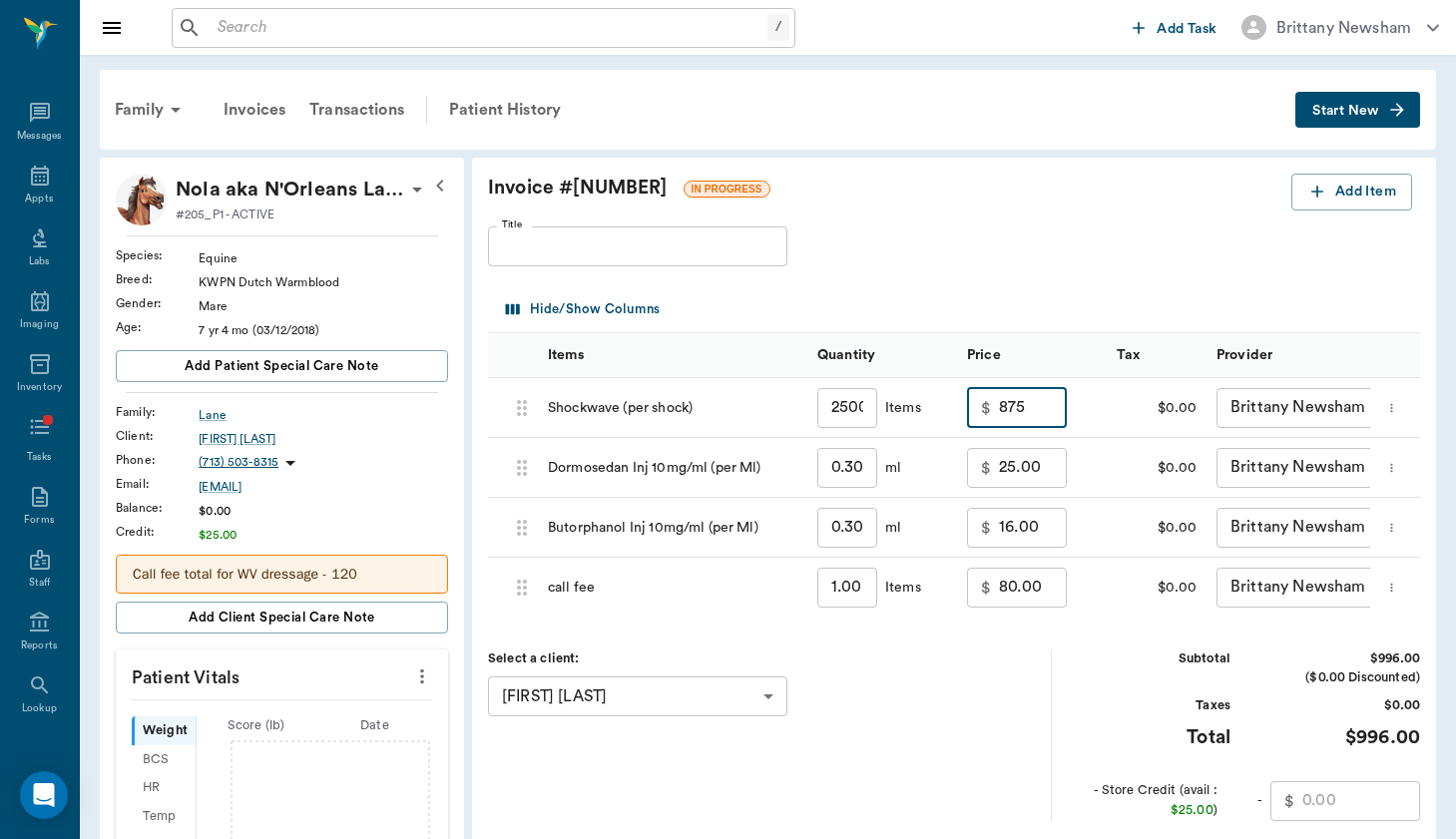 type on "875.00" 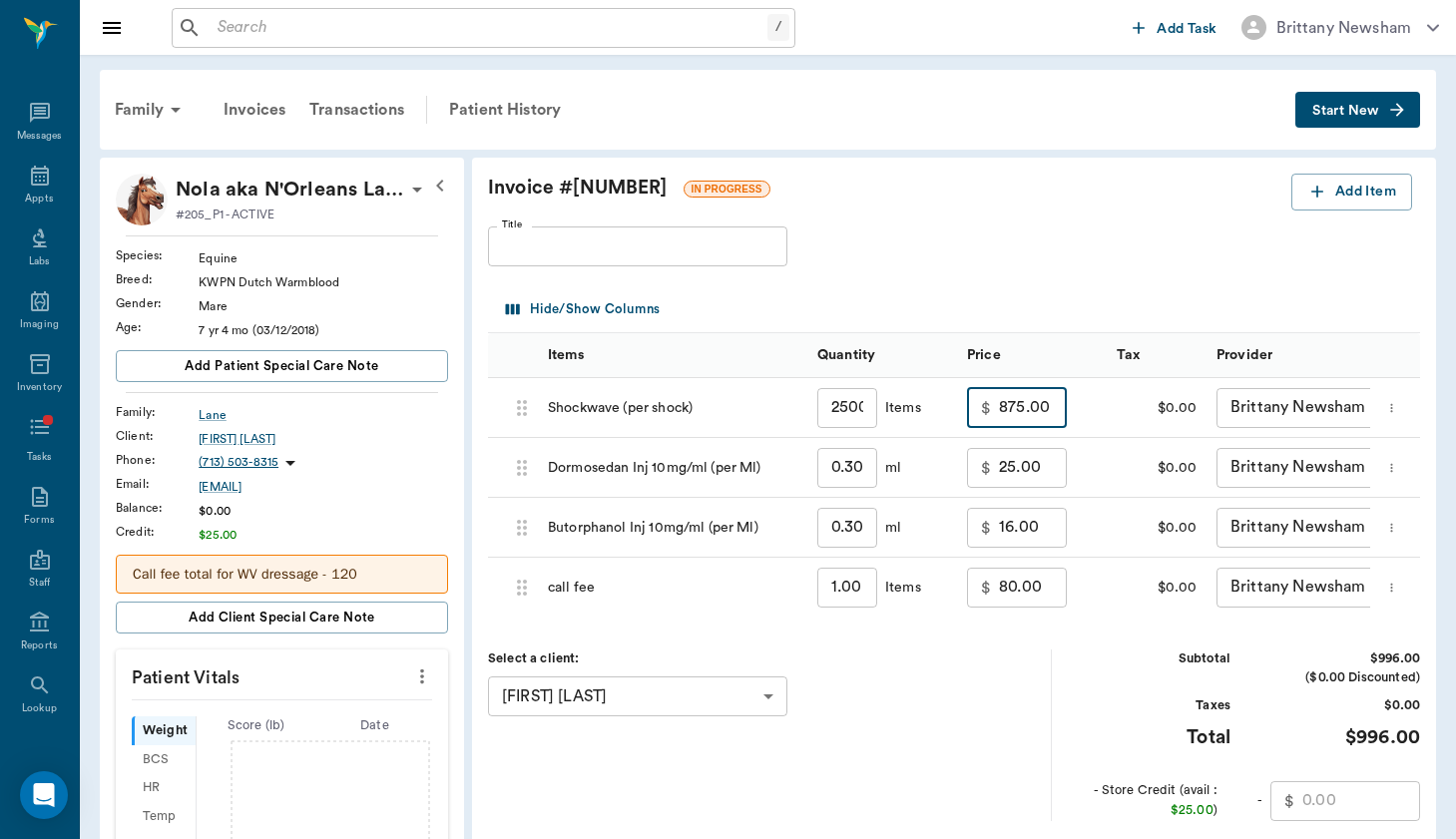 click on "Title Title" at bounding box center (954, 246) 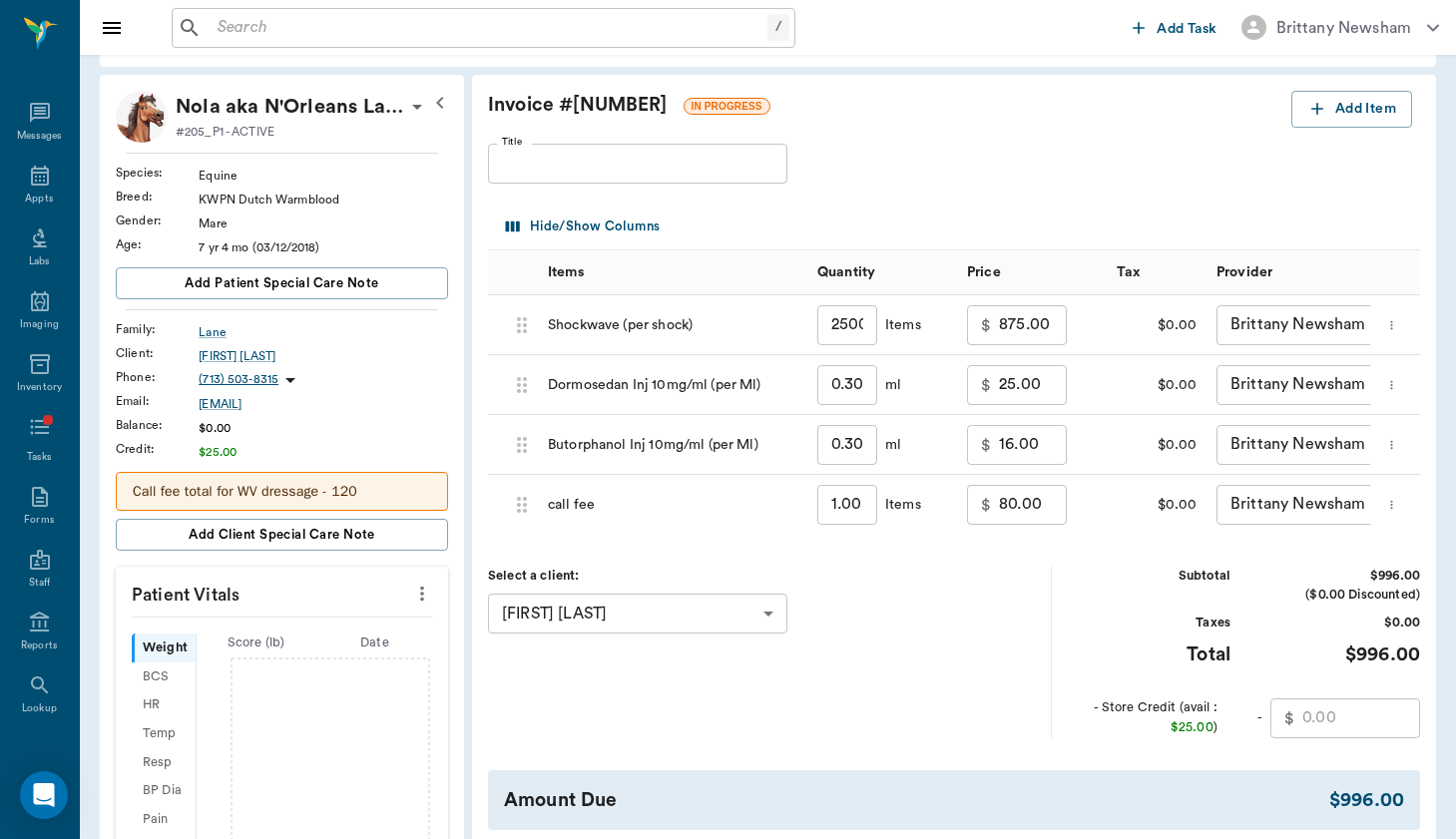scroll, scrollTop: 83, scrollLeft: 0, axis: vertical 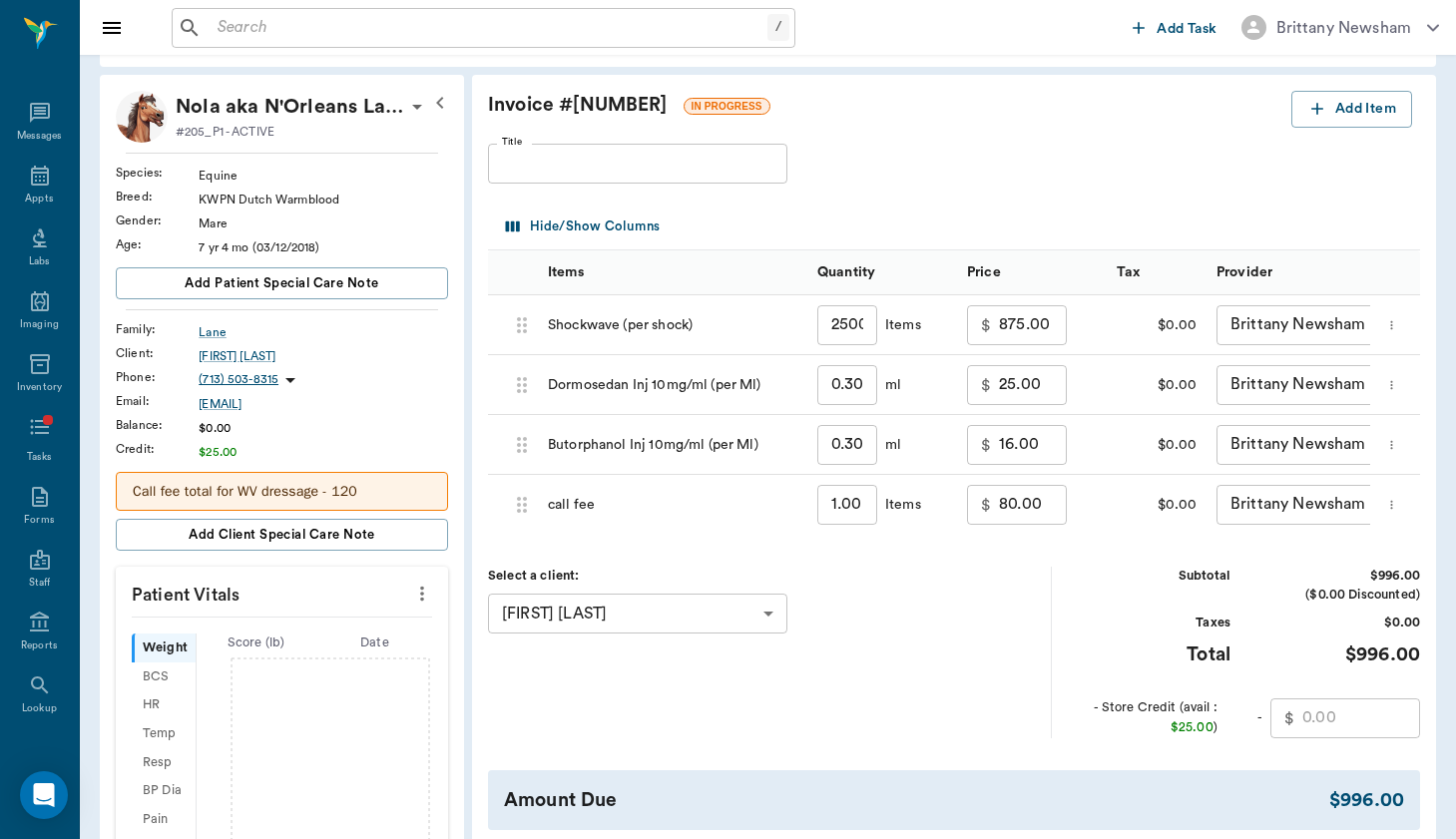 click on "80.00" at bounding box center (1033, 505) 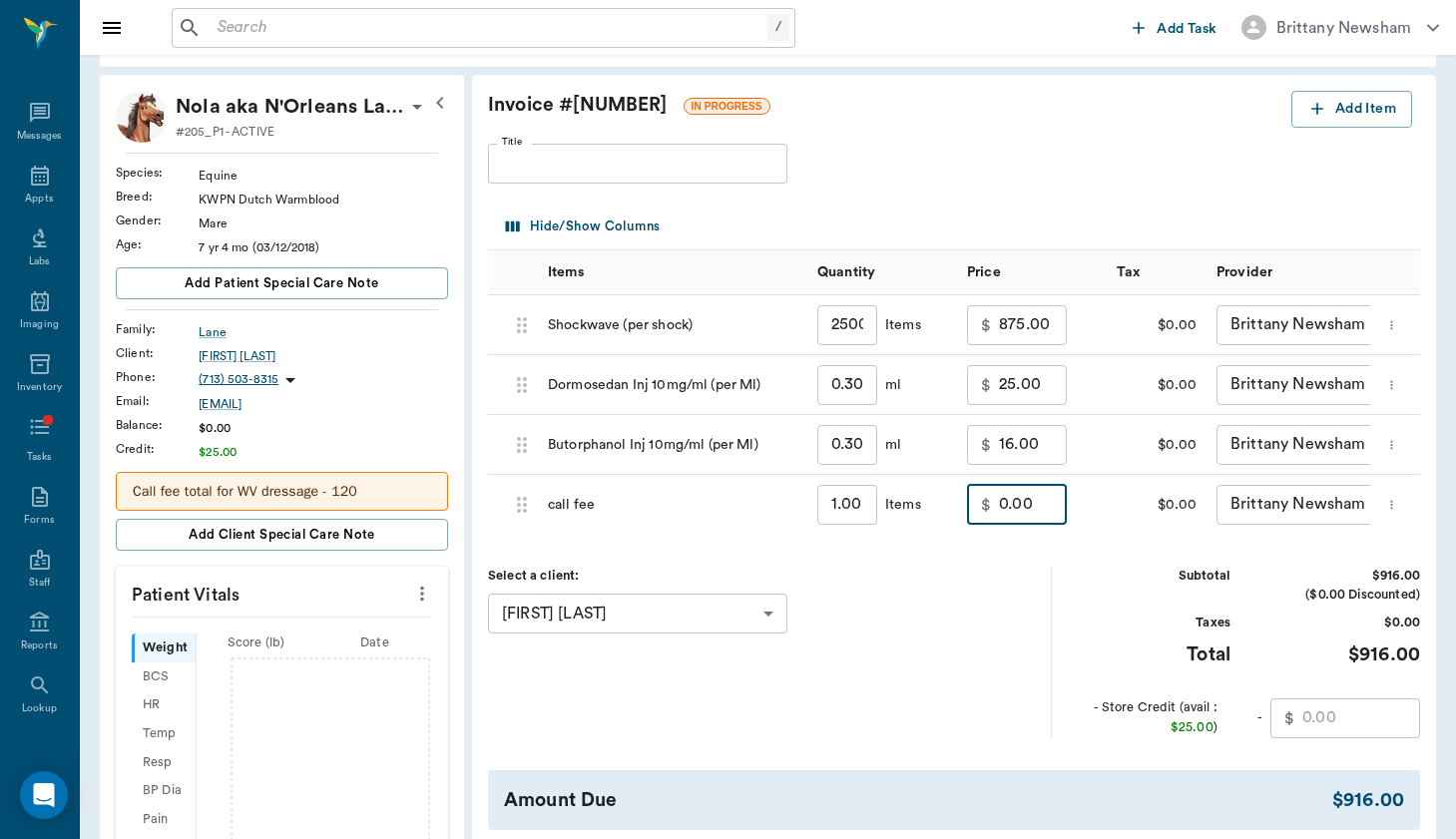 click on "Select a client: Susan Lane 6738f487ccc601f59730be72 ​" at bounding box center [769, 651] 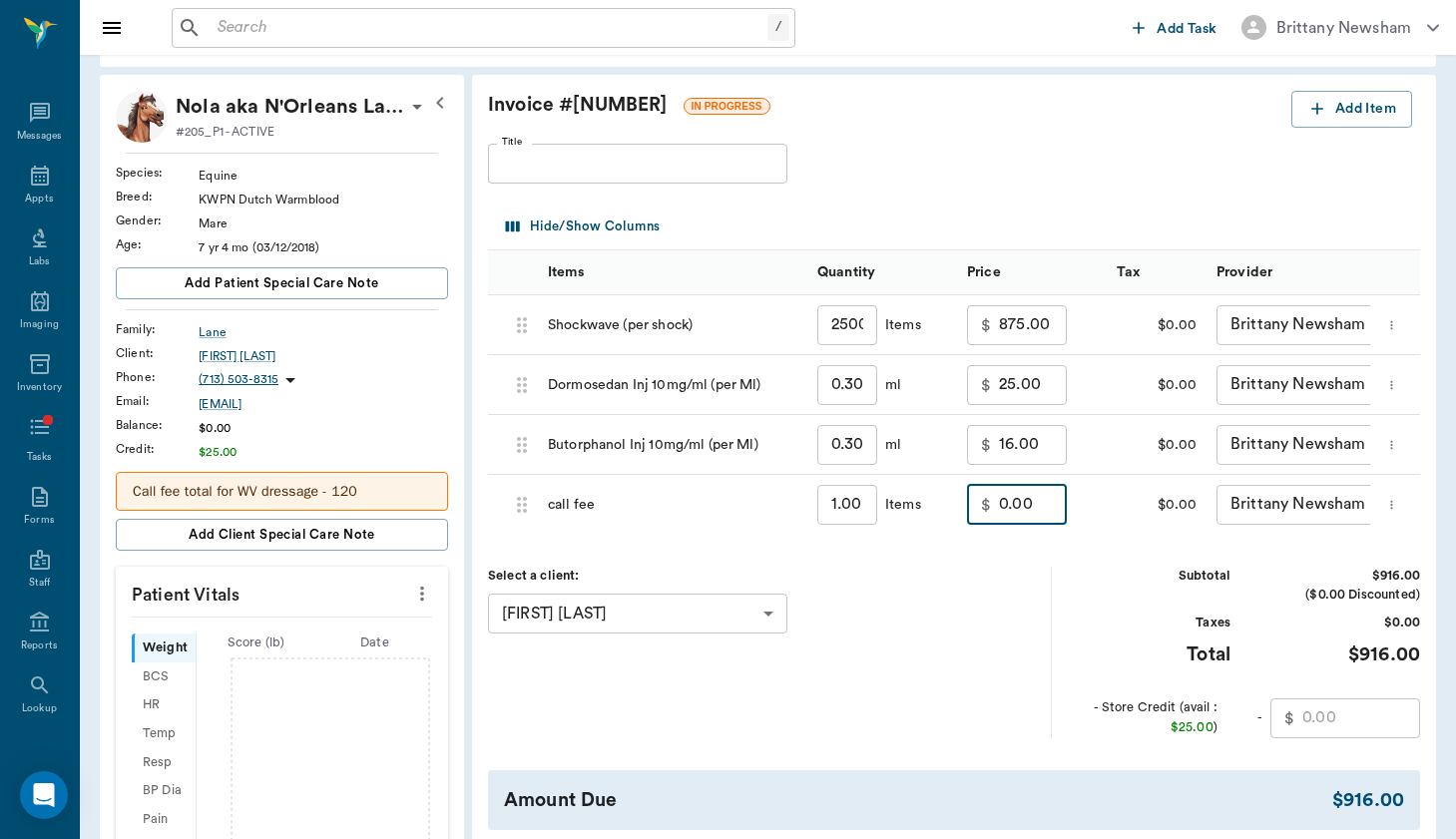 drag, startPoint x: 958, startPoint y: 502, endPoint x: 883, endPoint y: 501, distance: 75.00667 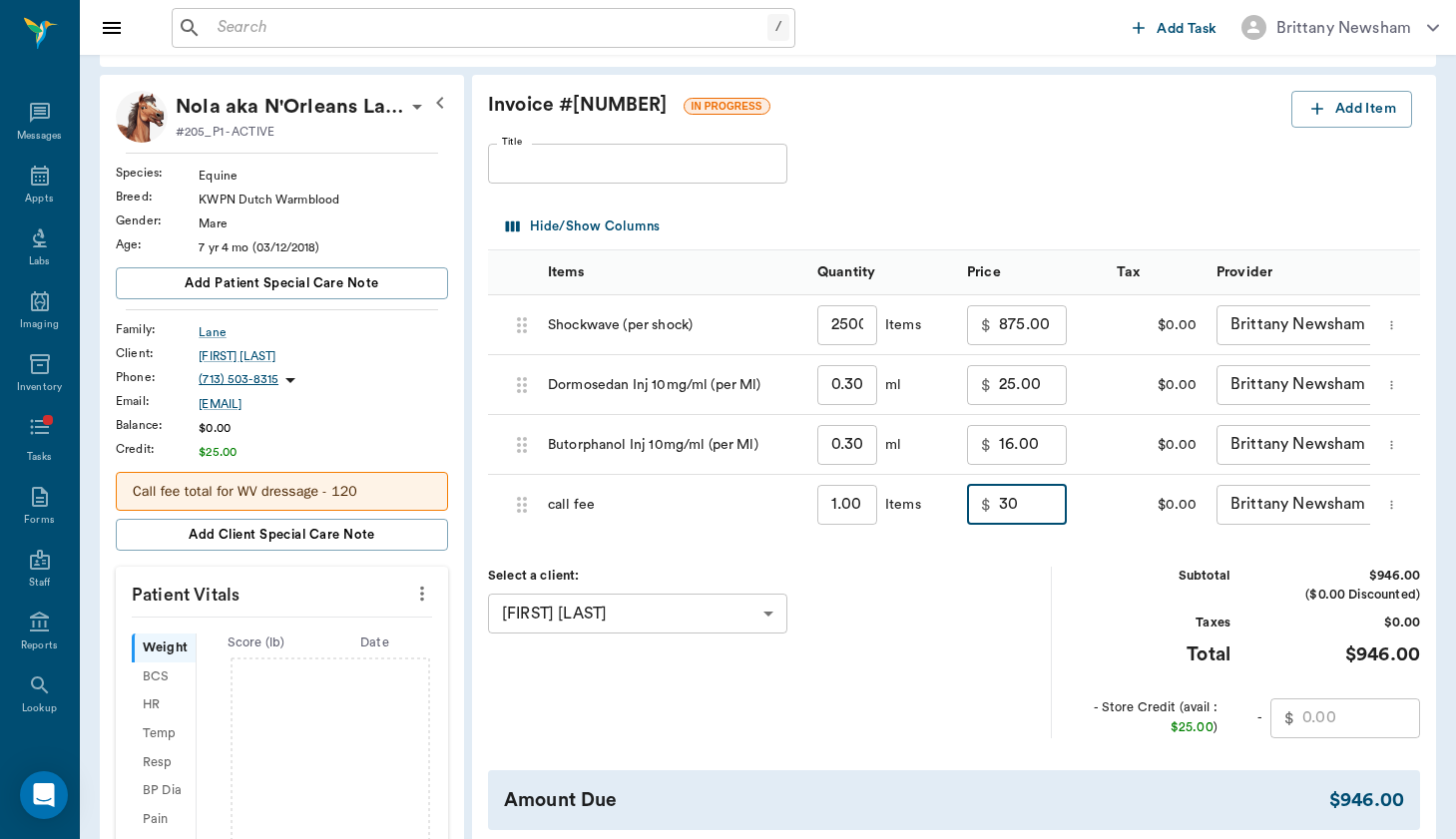 type on "30.00" 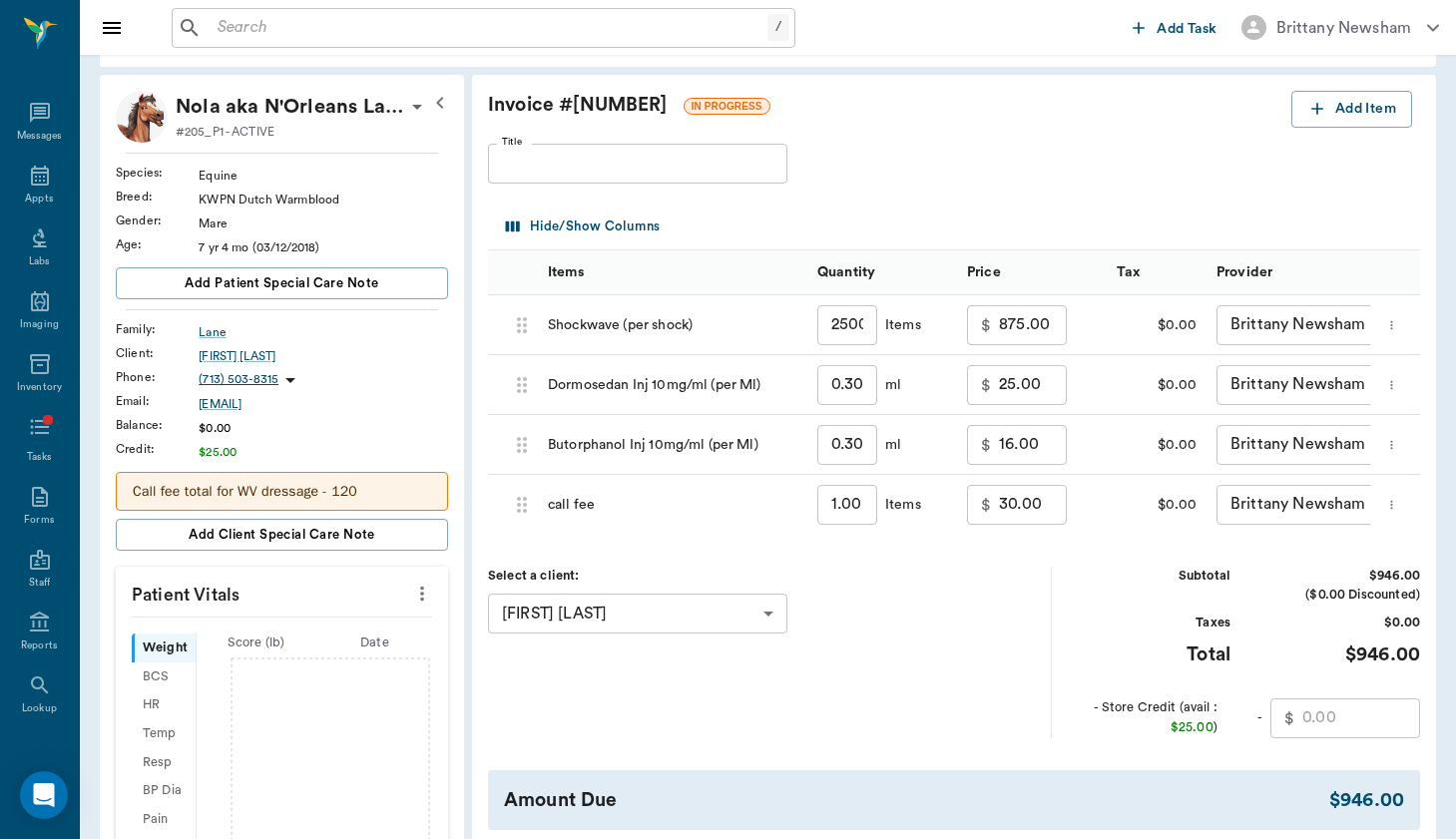 click on "Select a client: Susan Lane 6738f487ccc601f59730be72 ​" at bounding box center (769, 651) 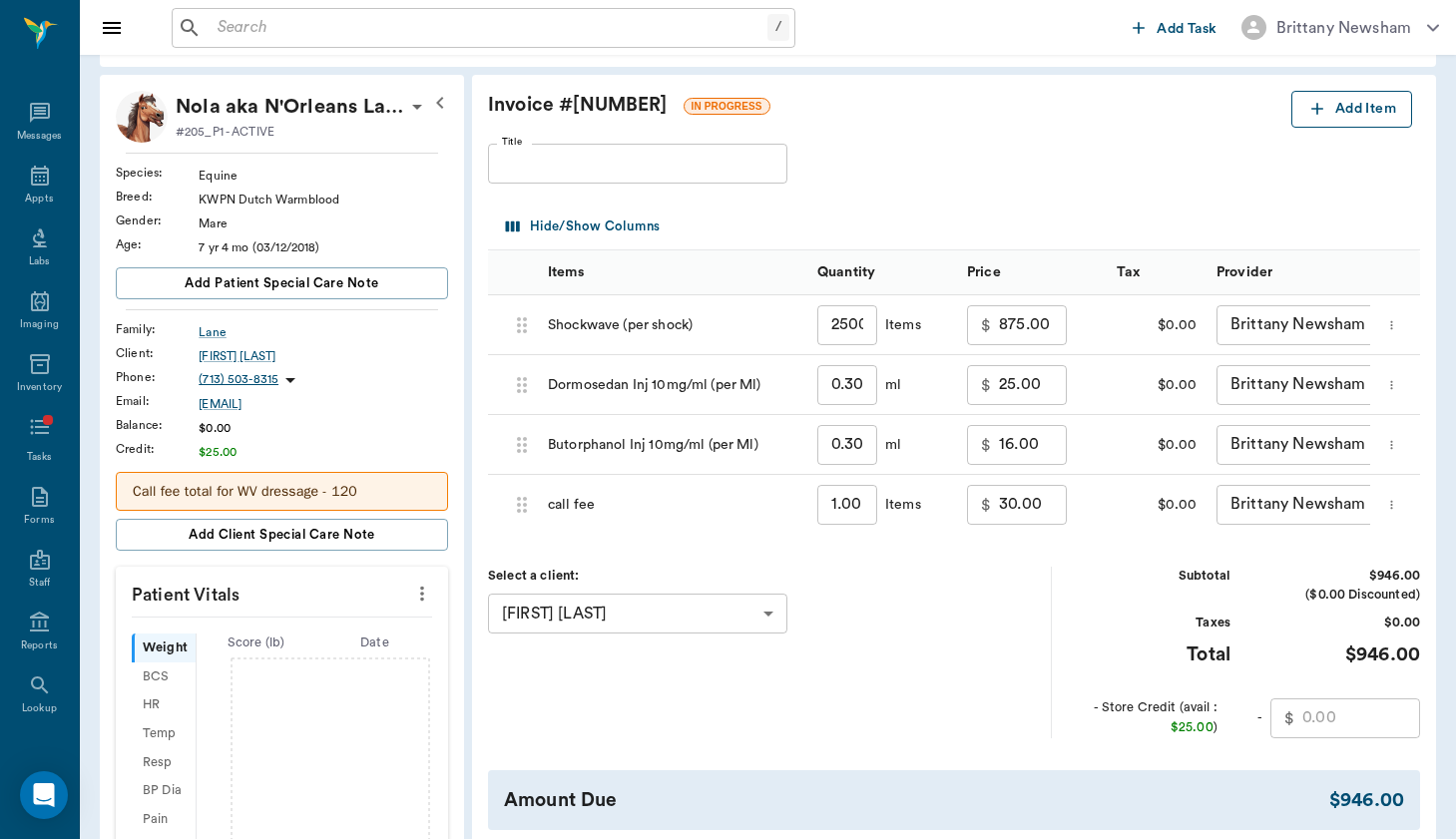 click on "Add Item" at bounding box center (1351, 109) 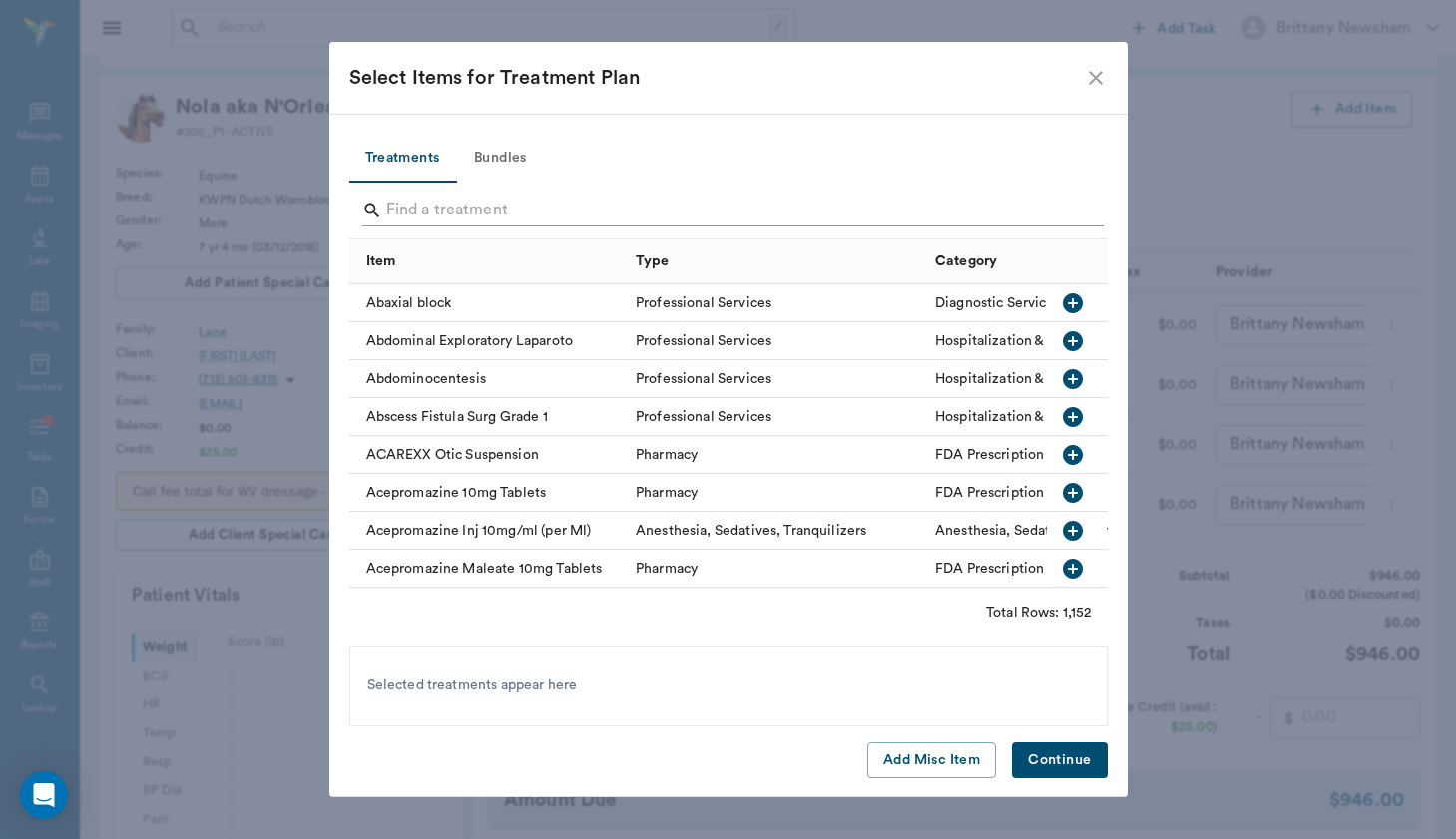 click at bounding box center (729, 210) 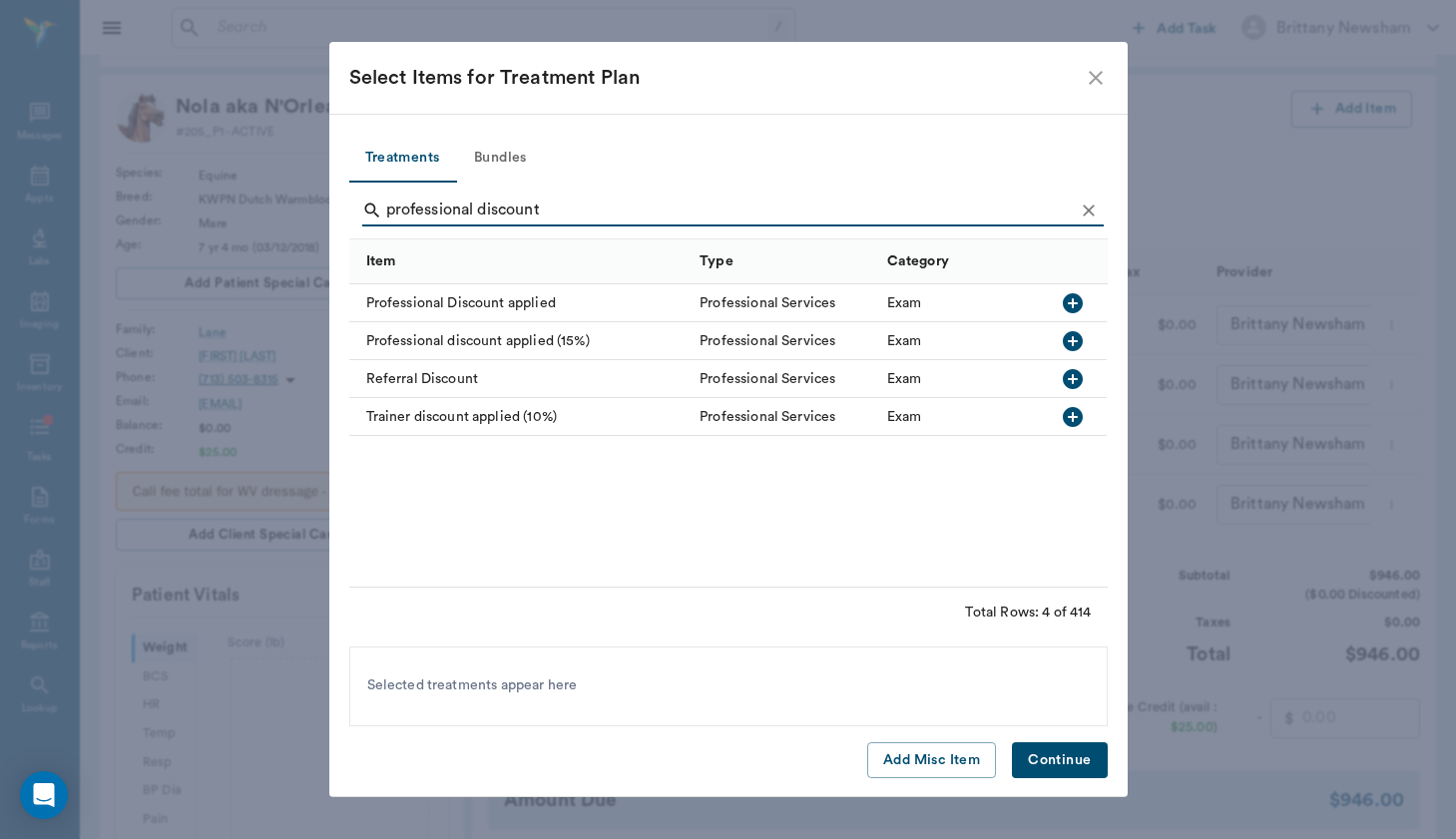 type on "professional discount" 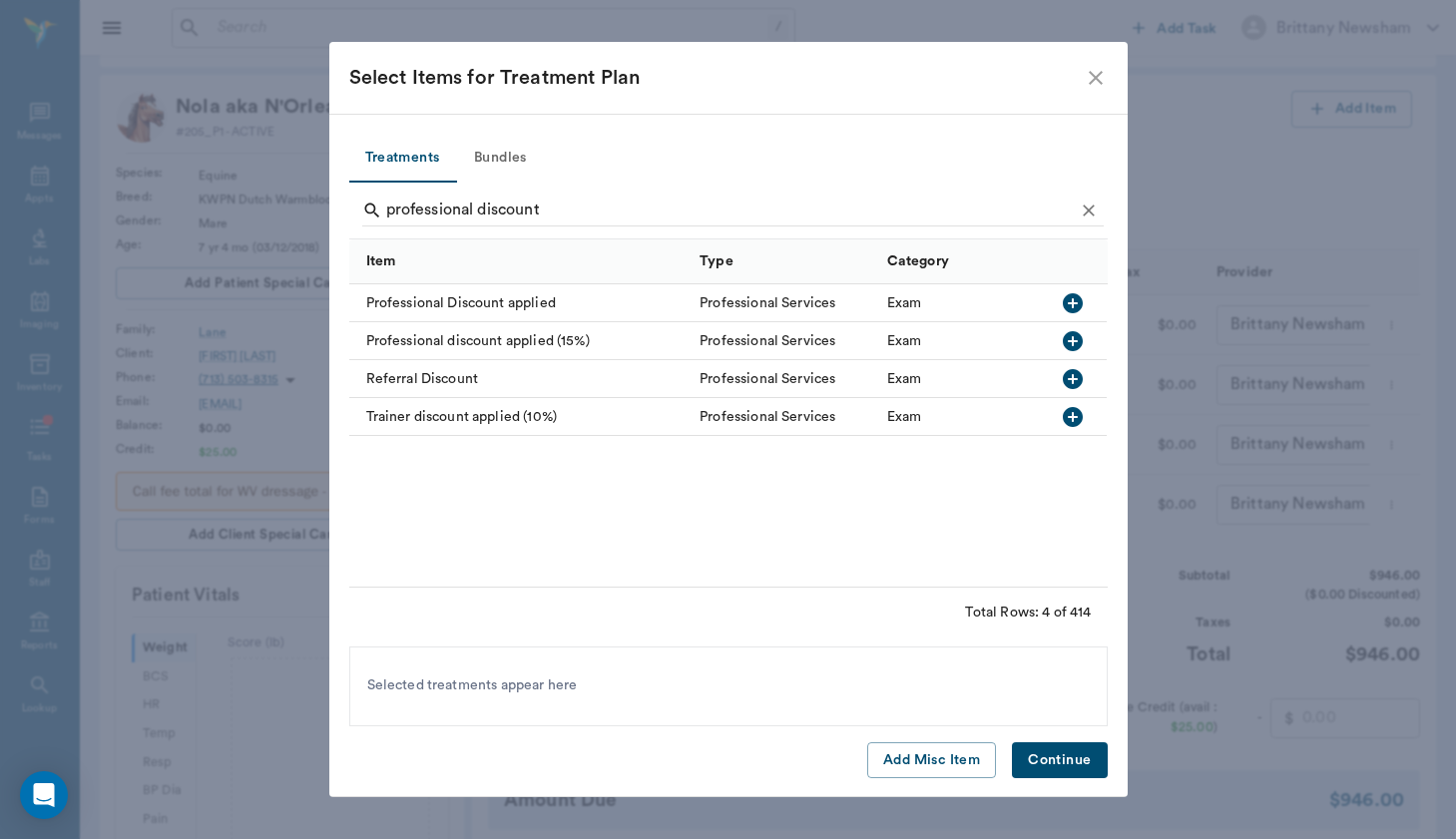 click on "Professional Discount applied" at bounding box center (520, 303) 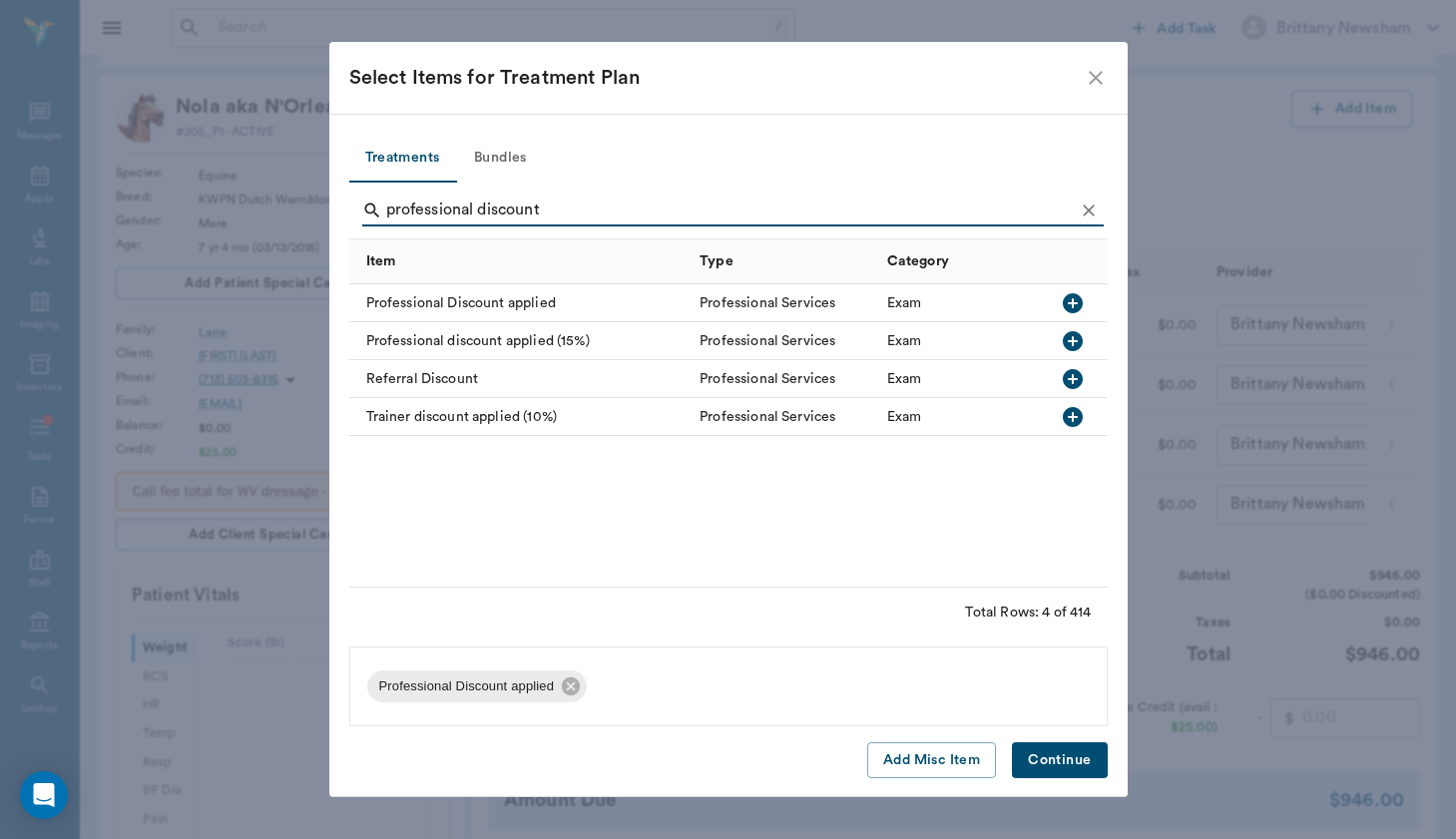 click on "Continue" at bounding box center (1059, 760) 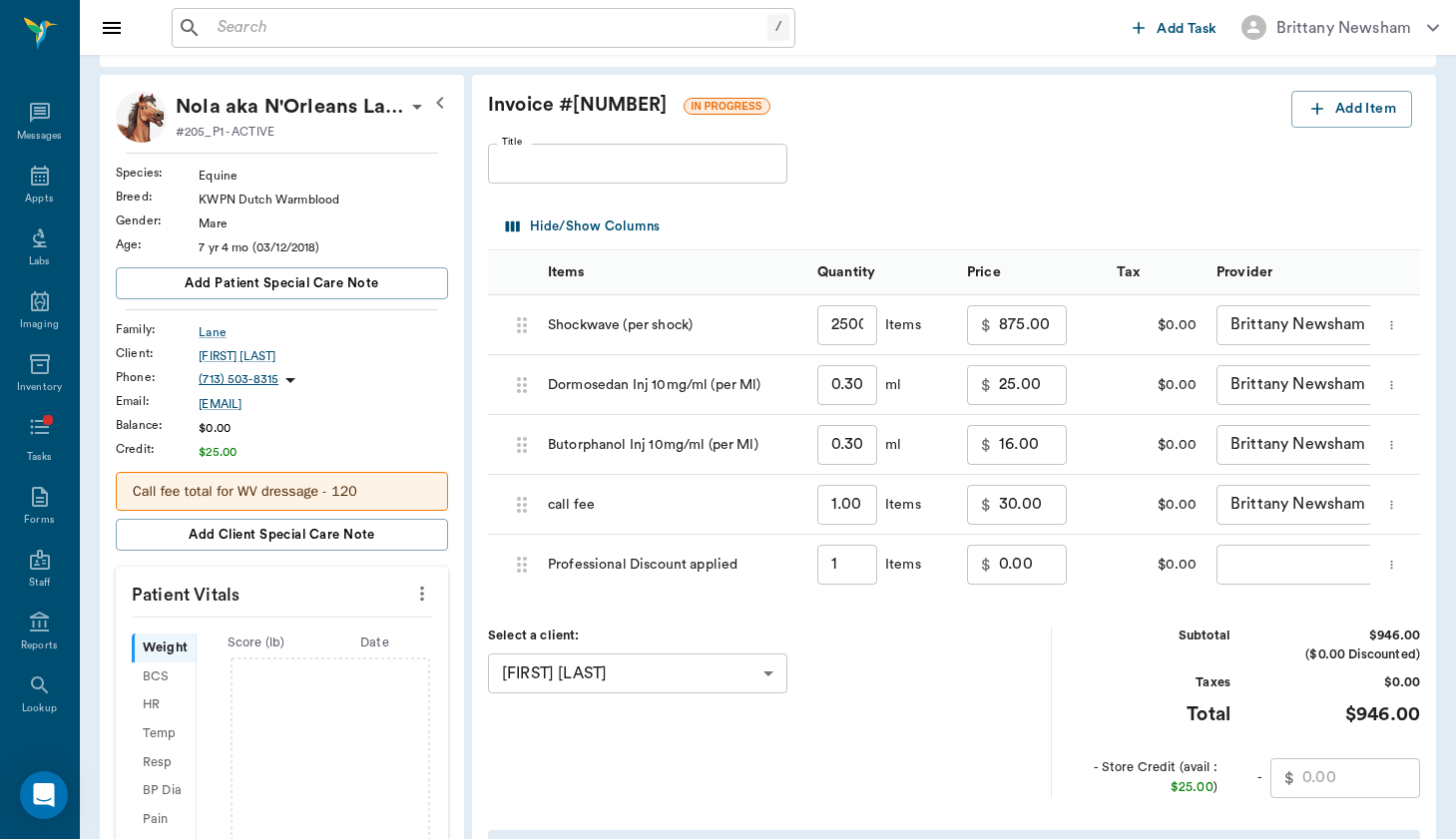 click on "/ ​ Add Task Brittany Newsham Nectar Messages Appts Labs Imaging Inventory Tasks Forms Staff Reports Lookup Settings Family Invoices Transactions Patient History Start New Nola aka N'Orleans Lady Lane #205_P1    -    ACTIVE   Species : Equine Breed : KWPN Dutch Warmblood Gender : Mare Age : 7 yr 4 mo (03/12/2018) Add patient Special Care Note Family : Lane Client : Susan Lane Phone : (713) 503-8315 Email : susanshiba@gmail.com Balance : $0.00 Credit : $25.00 Call fee total for WV dressage - 120 Add client Special Care Note Patient Vitals Weight BCS HR Temp Resp BP Dia Pain Perio Score ( lb ) Date Ongoing diagnosis Current Rx Reminders Upcoming appointments Schedule Appointment Invoice # 742493 IN PROGRESS Add Item Title Title Hide/Show Columns   Items Quantity Price Tax Provider 688fb8ba8d1f45b7ee2ba96d Shockwave (per shock) 2500.00 ​ Items $ 875.00 ​ $0.00 Brittany Newsham none-649b3e03b5bc7e03f9326794 ​ 688fb8c1e8c5792067060751 Dormosedan Inj 10mg/ml (per Ml) 0.30 ​ ml $ 25.00 ​ $0.00 ​ 0.30" at bounding box center [728, 601] 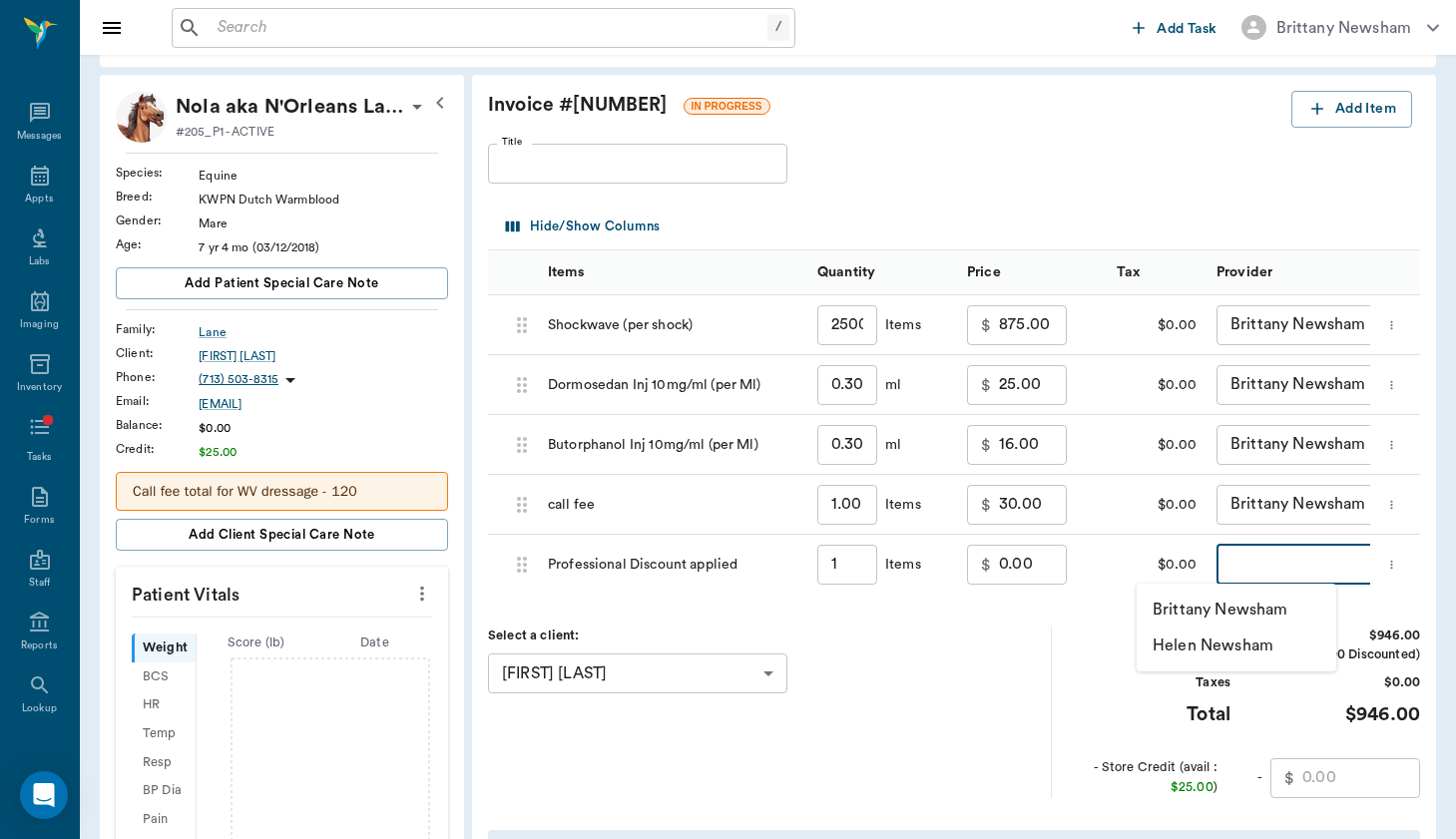 click on "Brittany Newsham" at bounding box center (1236, 610) 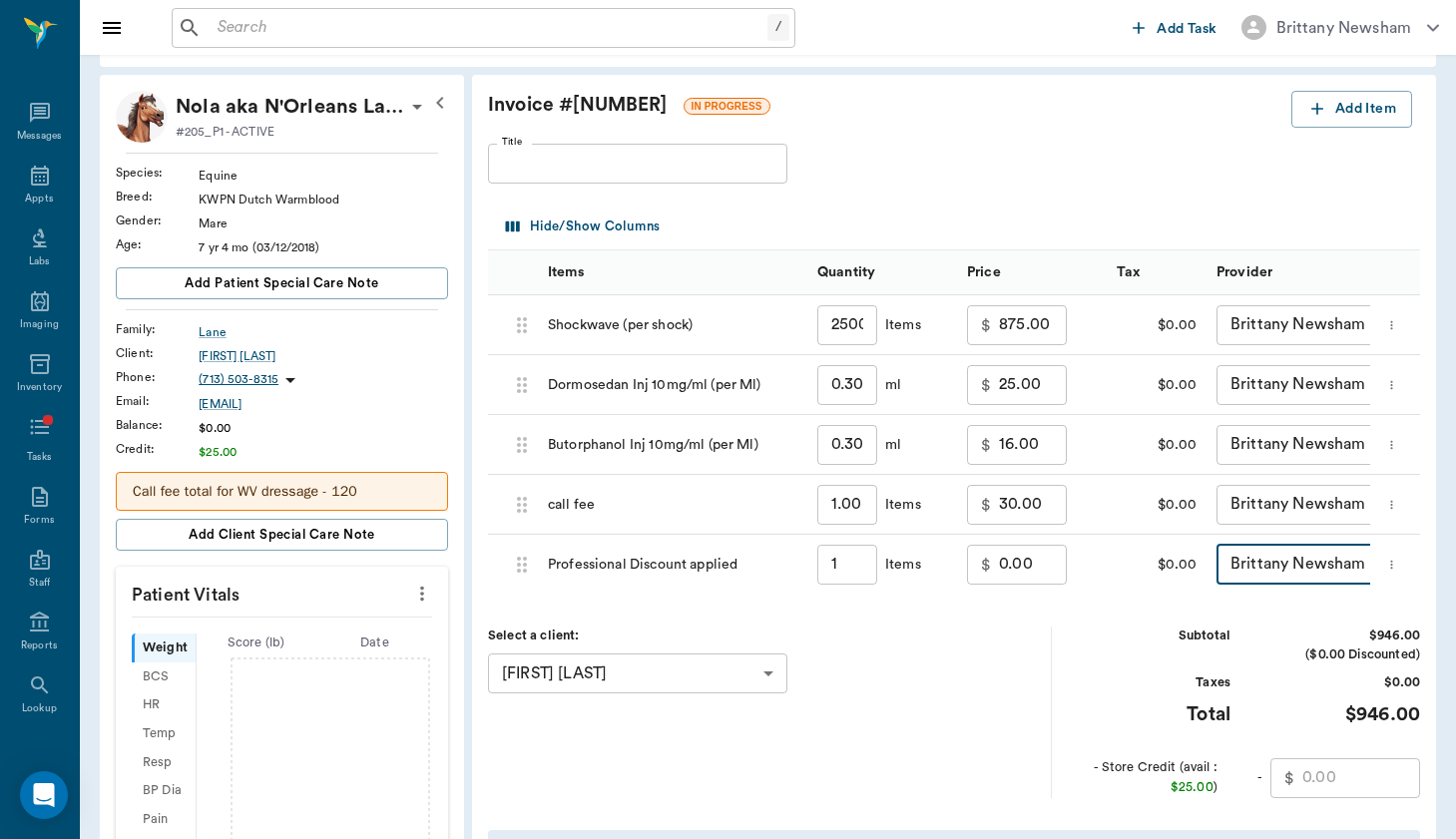 click on "0.00" at bounding box center [1033, 565] 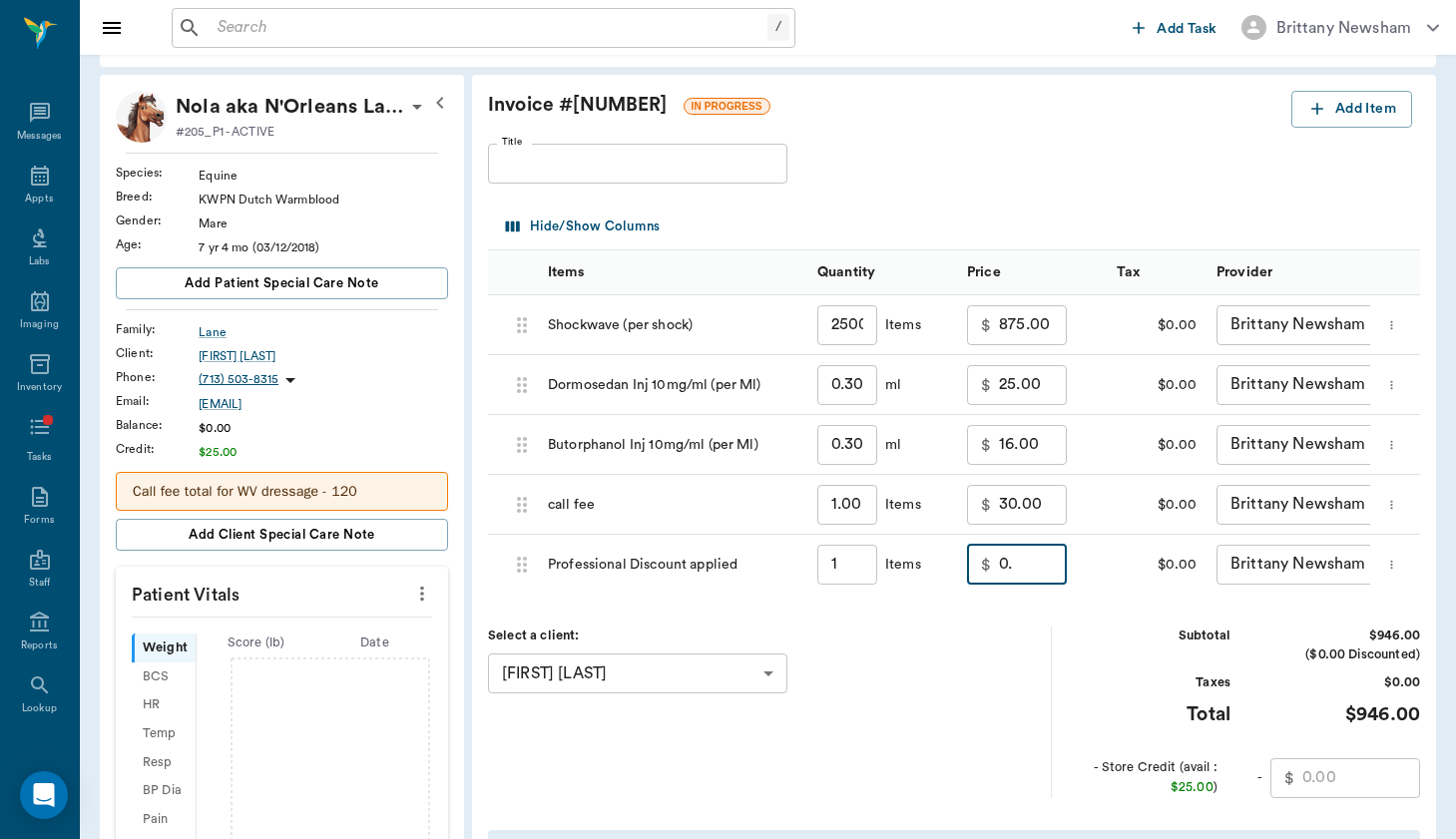 type on "0" 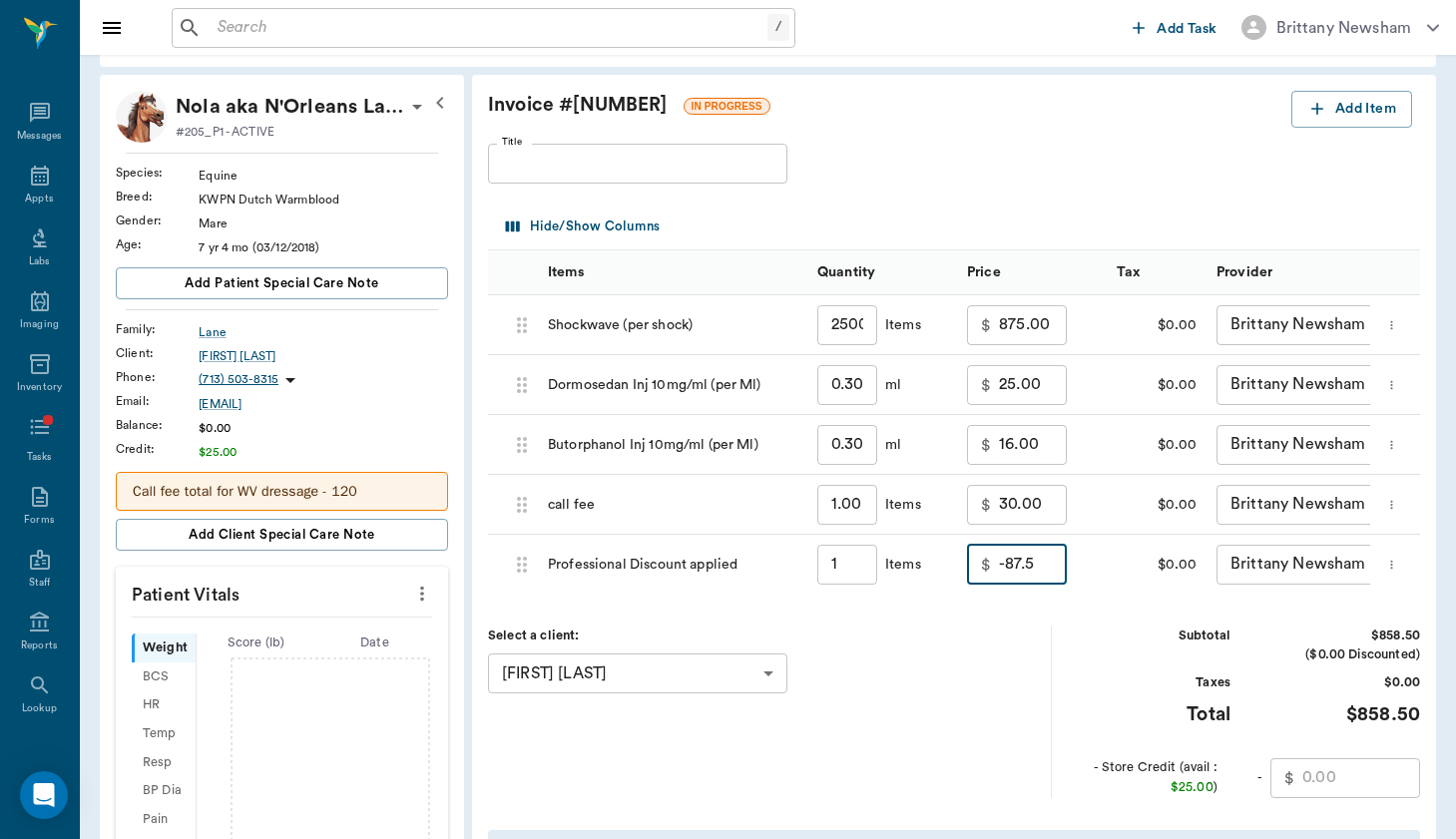 type on "-87.50" 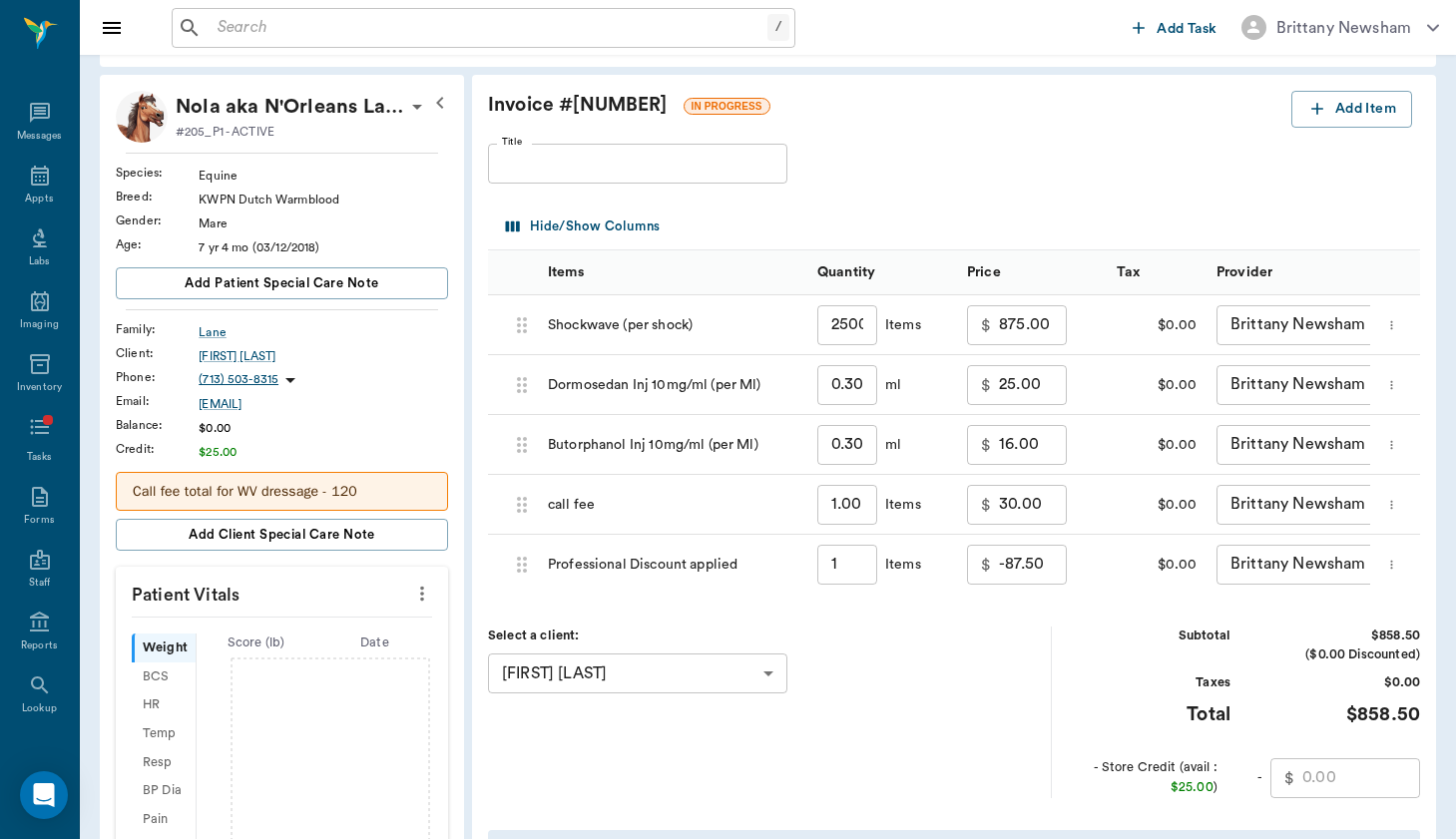 click on "Select a client: Susan Lane 6738f487ccc601f59730be72 ​" at bounding box center (769, 711) 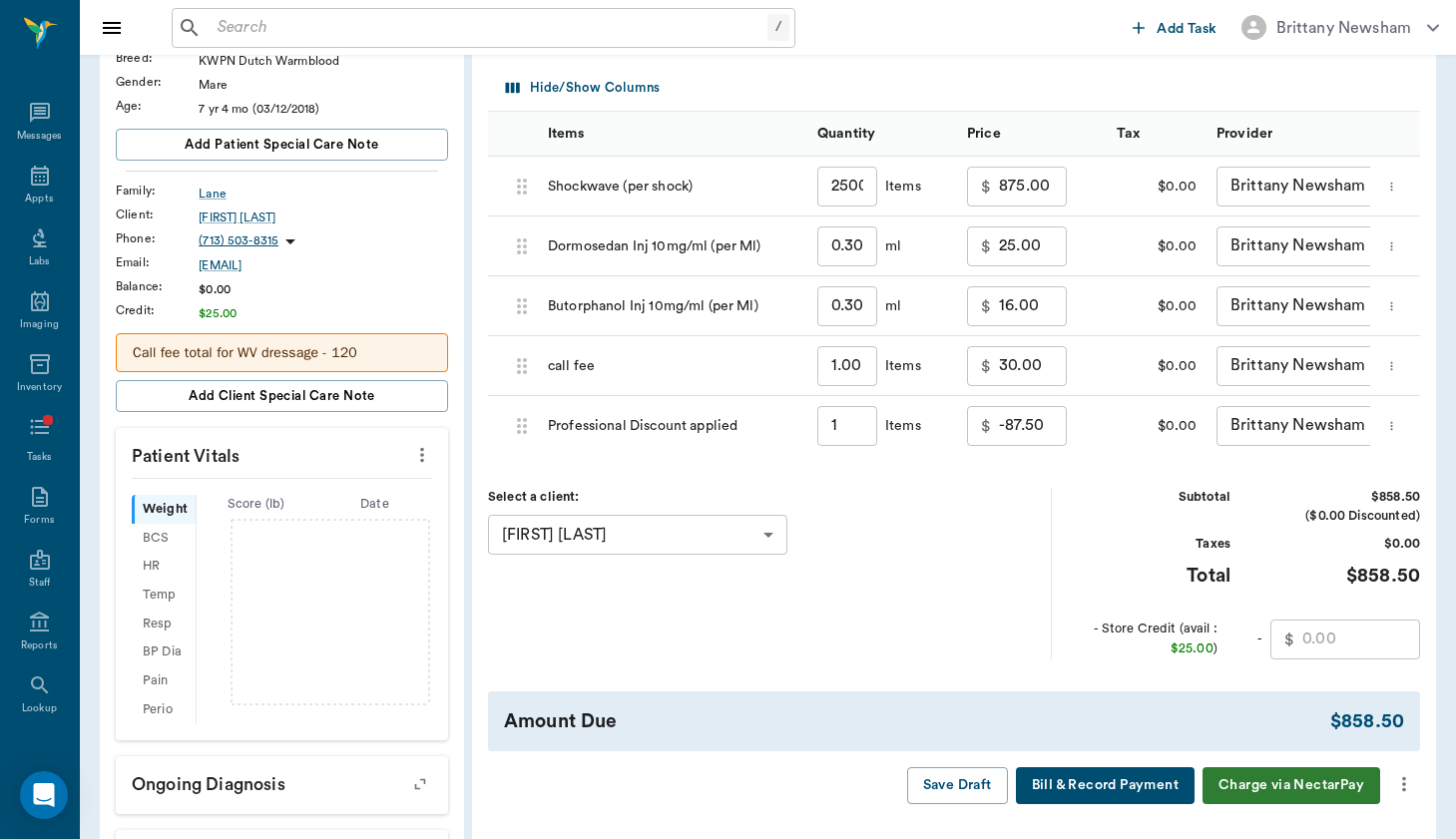 scroll, scrollTop: 221, scrollLeft: 0, axis: vertical 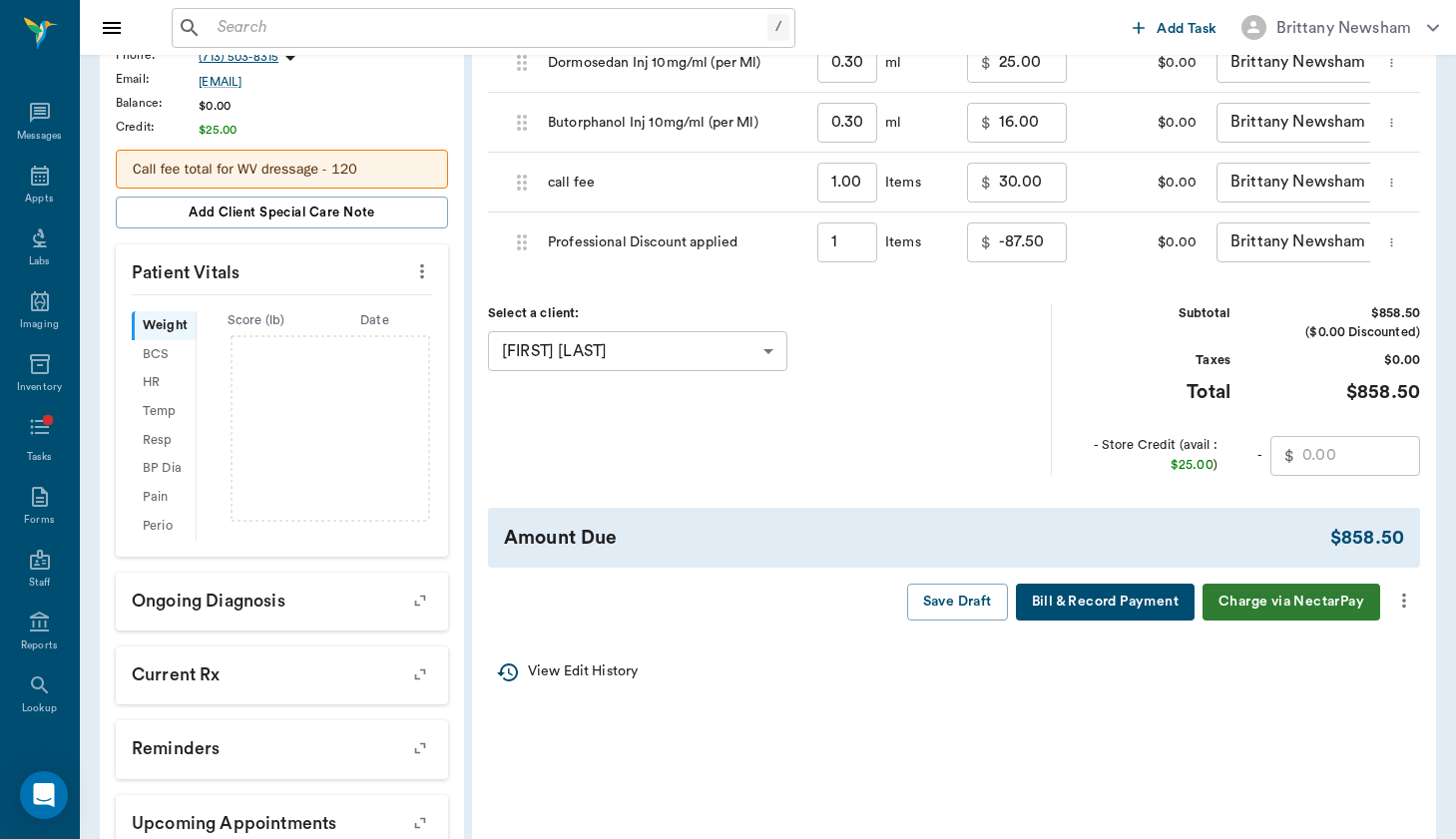 click on "Invoice # 742493 IN PROGRESS Add Item Title Title Hide/Show Columns   Items Quantity Price Tax Provider 688fb8ba8d1f45b7ee2ba96d Shockwave (per shock) 2500.00 ​ Items $ 875.00 ​ $0.00 Brittany Newsham none-649b3e03b5bc7e03f9326794 ​ 688fb8c1e8c5792067060751 Dormosedan Inj 10mg/ml (per Ml) 0.30 ​ ml $ 25.00 ​ $0.00 Brittany Newsham none-649b3e03b5bc7e03f9326794 ​ 688fb8cae2ea23bba6dc3af7 Butorphanol Inj 10mg/ml (per Ml) 0.30 ​ ml $ 16.00 ​ $0.00 Brittany Newsham none-649b3e03b5bc7e03f9326794 ​ 688fb8cd4a8b5323987a0e0e call fee 1.00 ​ Items $ 30.00 ​ $0.00 Brittany Newsham none-649b3e03b5bc7e03f9326794 ​ 688fb90ca4168cfe5a0011e2 Professional Discount applied 1 ​ Items $ -87.50 ​ $0.00 Brittany Newsham none-649b3e03b5bc7e03f9326794 ​ Select a client: Susan Lane 6738f487ccc601f59730be72 ​ Subtotal $858.50 ($0.00 Discounted) Taxes $0.00 Total $858.50 - Store Credit   (avail :   $25.00 ) - $ ​ Amount Due $858.50 Save Draft Bill & Record Payment Charge via NectarPay" at bounding box center (954, 195) 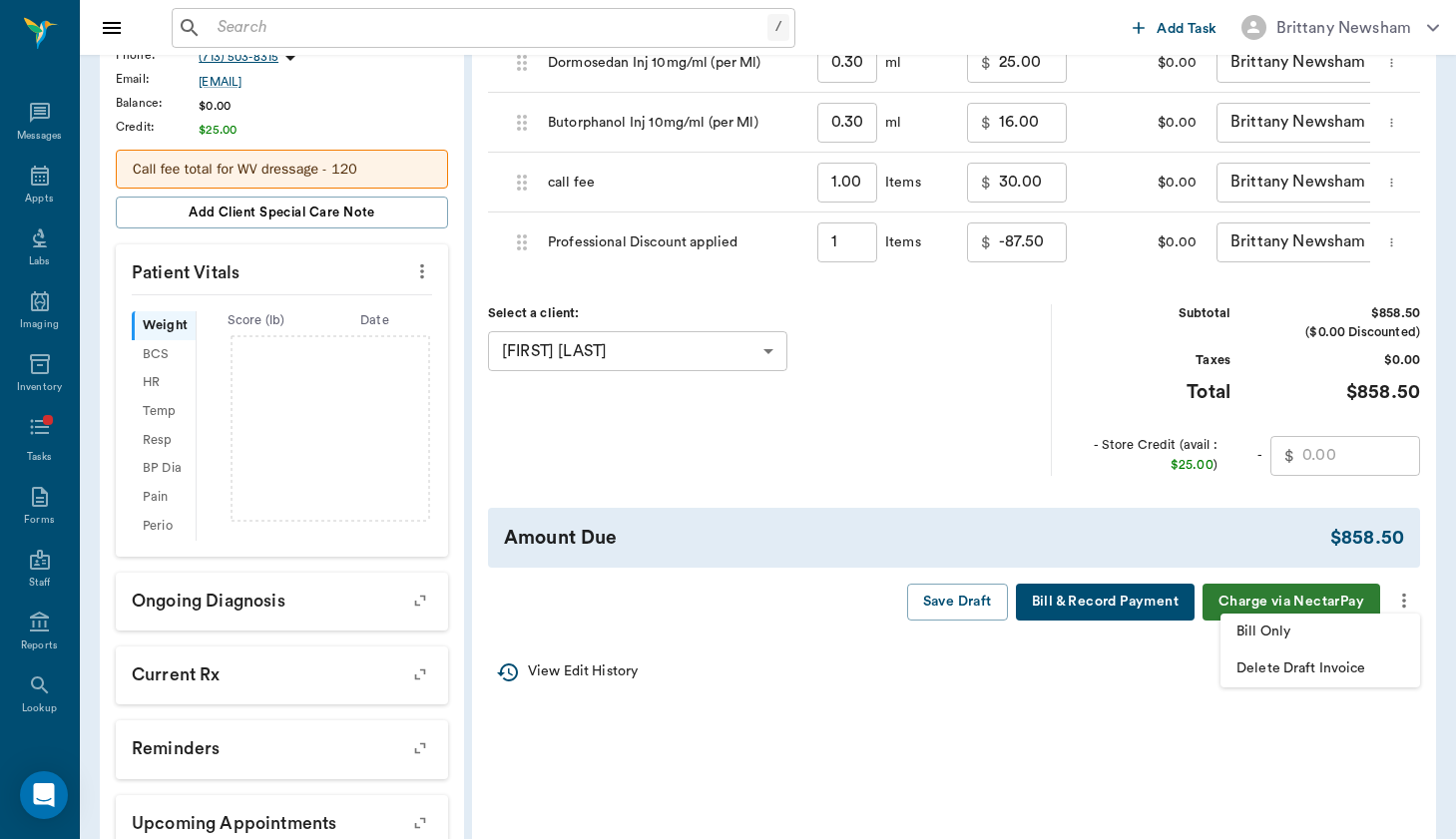 click at bounding box center (728, 419) 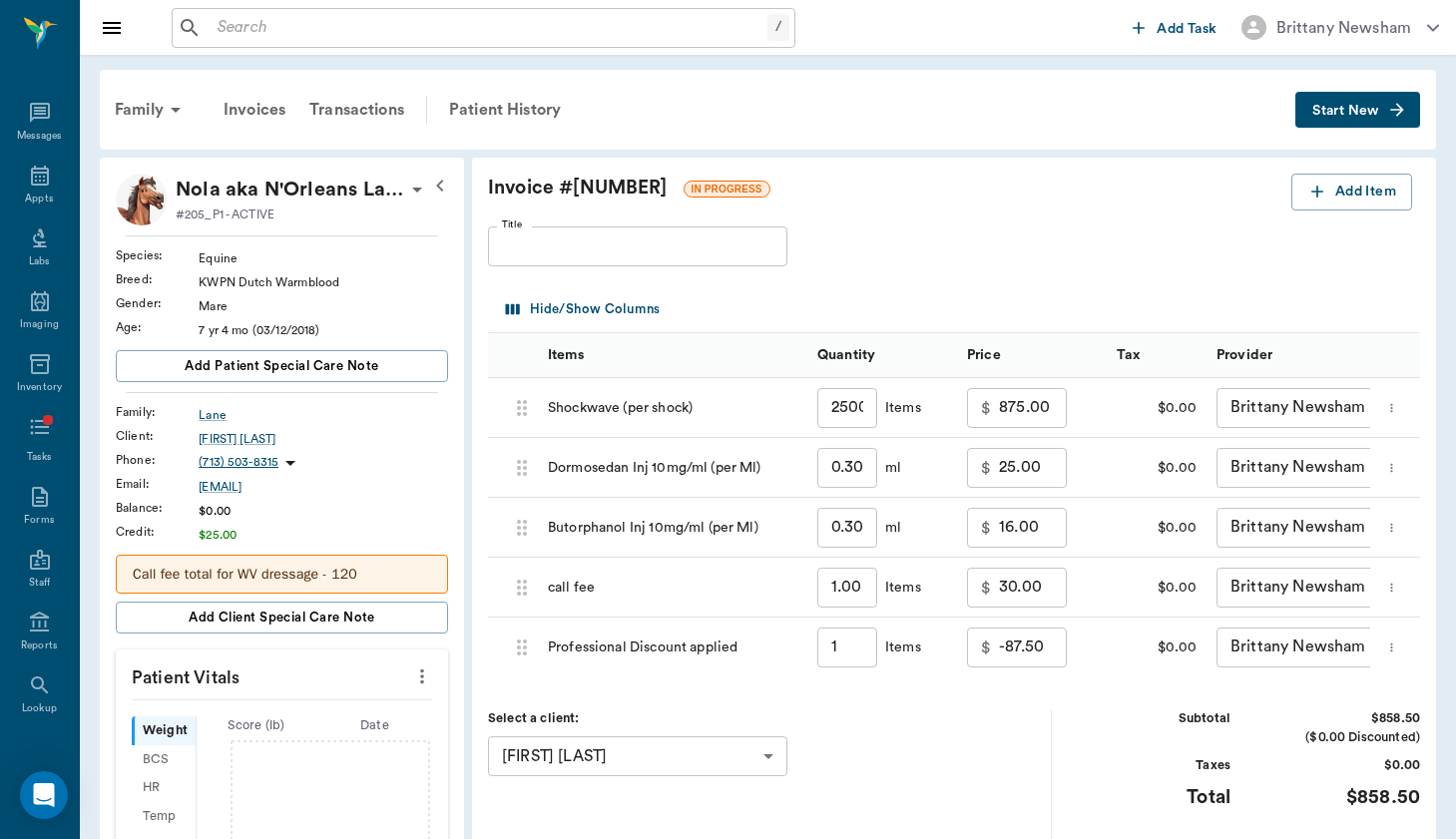 scroll, scrollTop: 0, scrollLeft: 0, axis: both 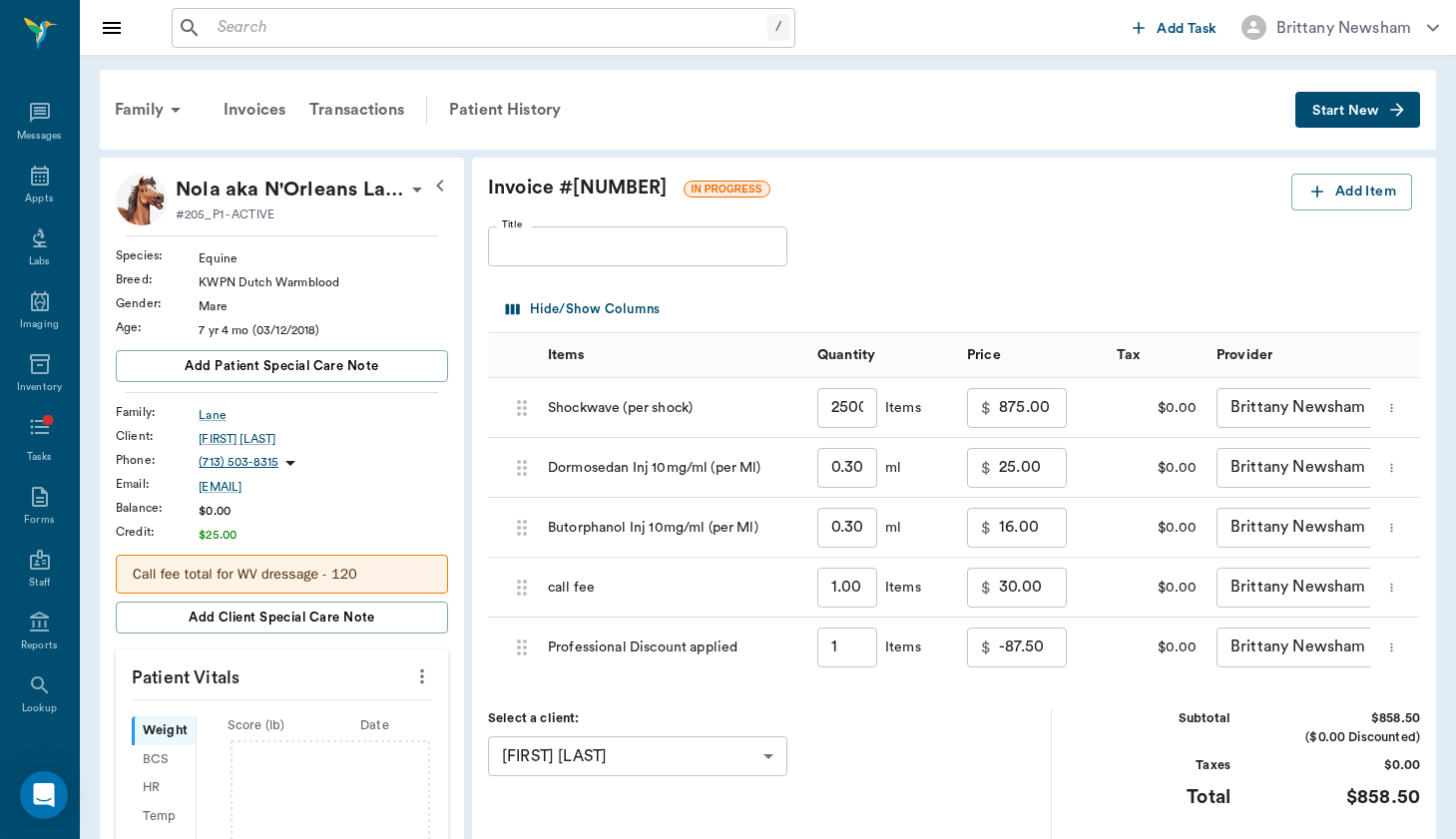 click on "Title" at bounding box center [638, 246] 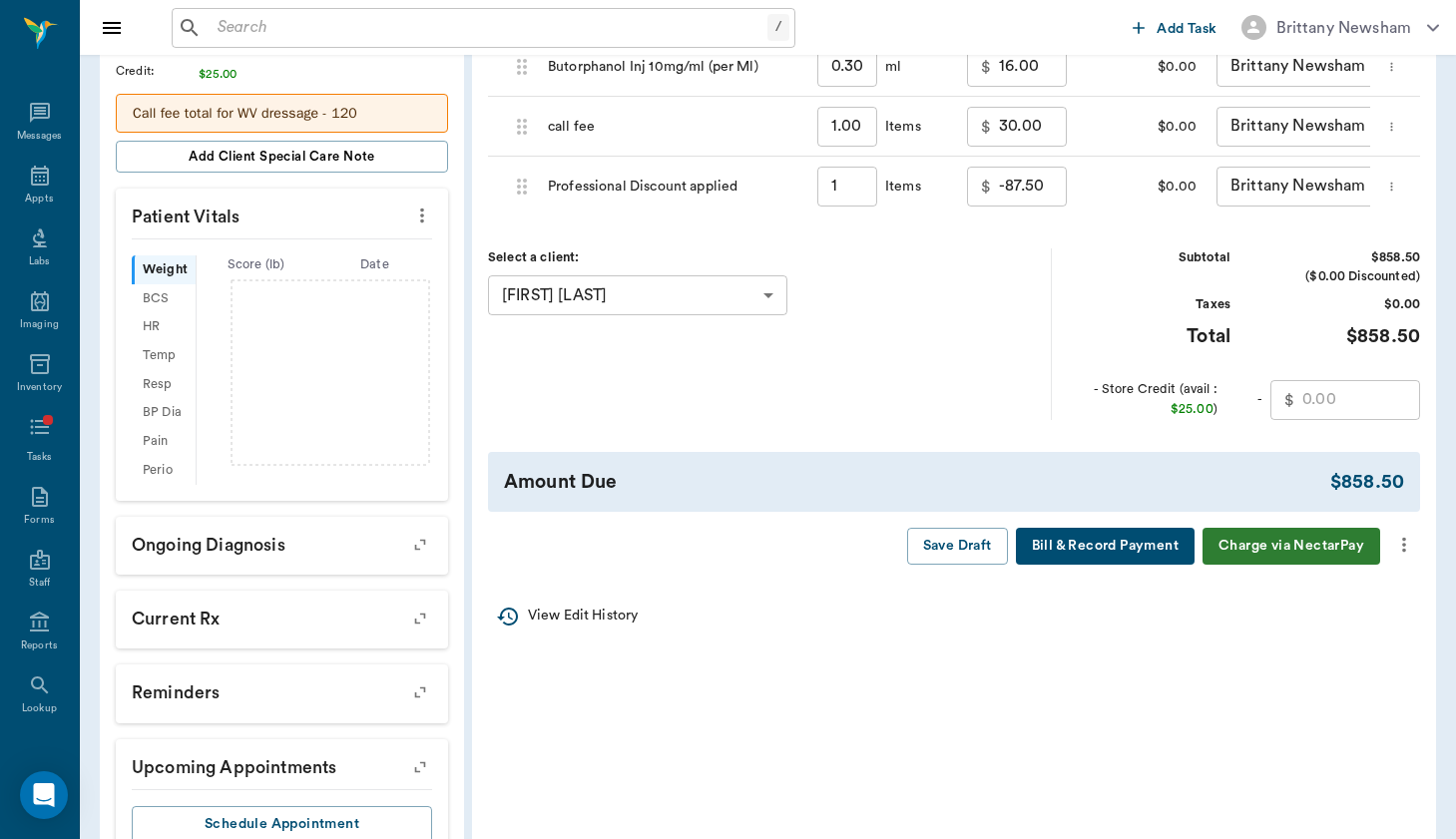 scroll, scrollTop: 461, scrollLeft: 0, axis: vertical 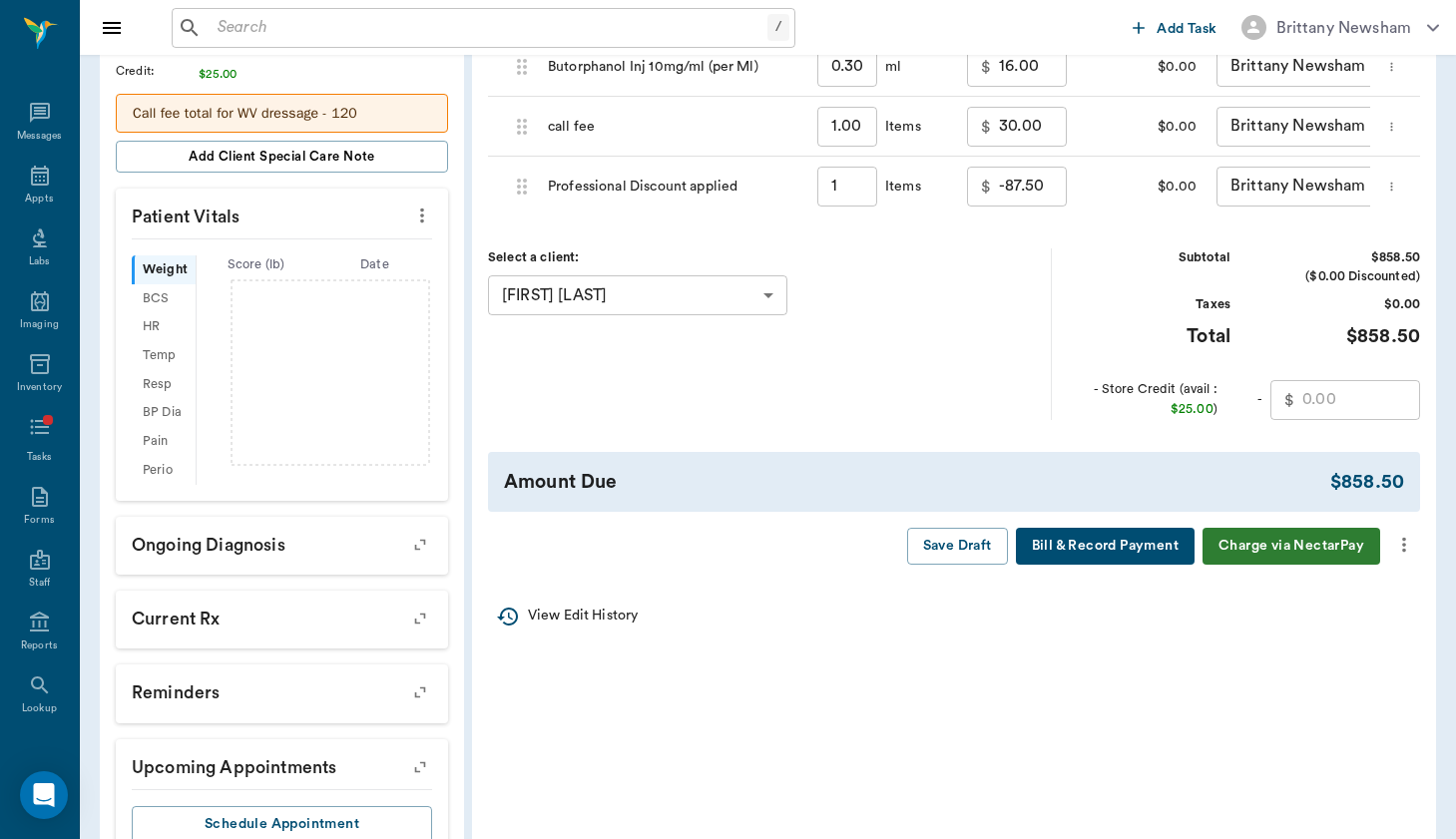 type on "Treatment 7/24" 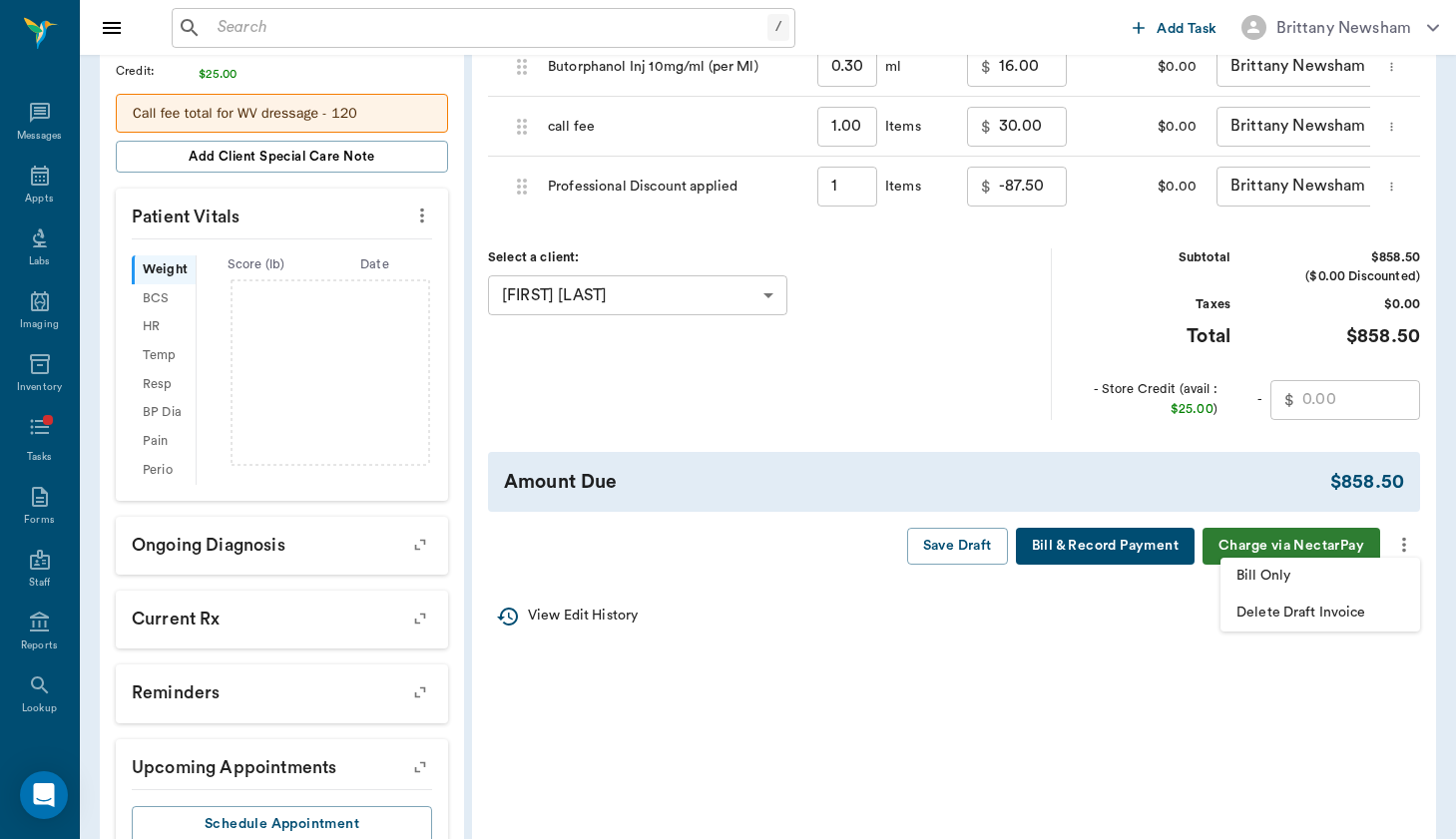 click on "Bill Only" at bounding box center (1320, 576) 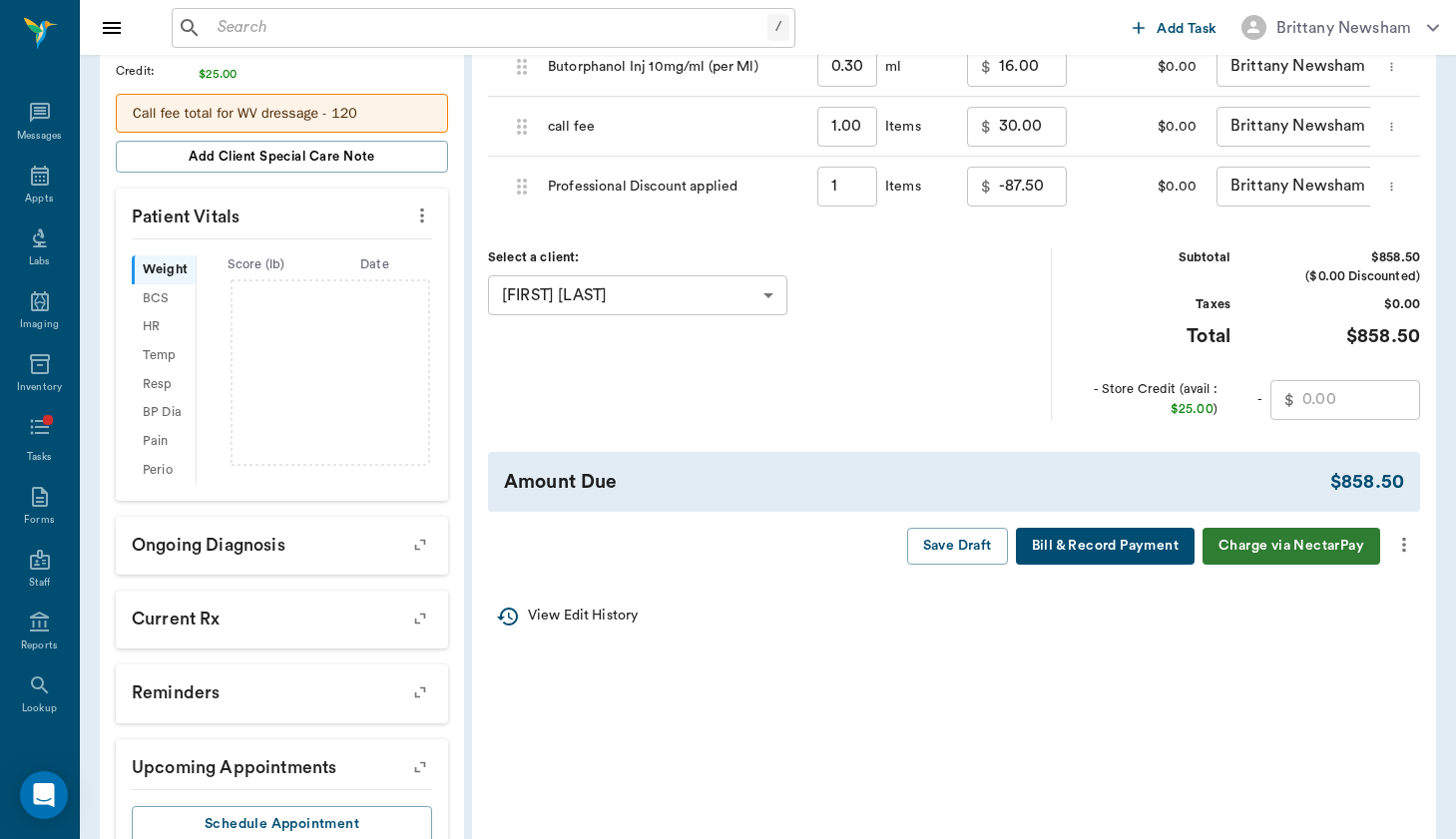 type on "1.00" 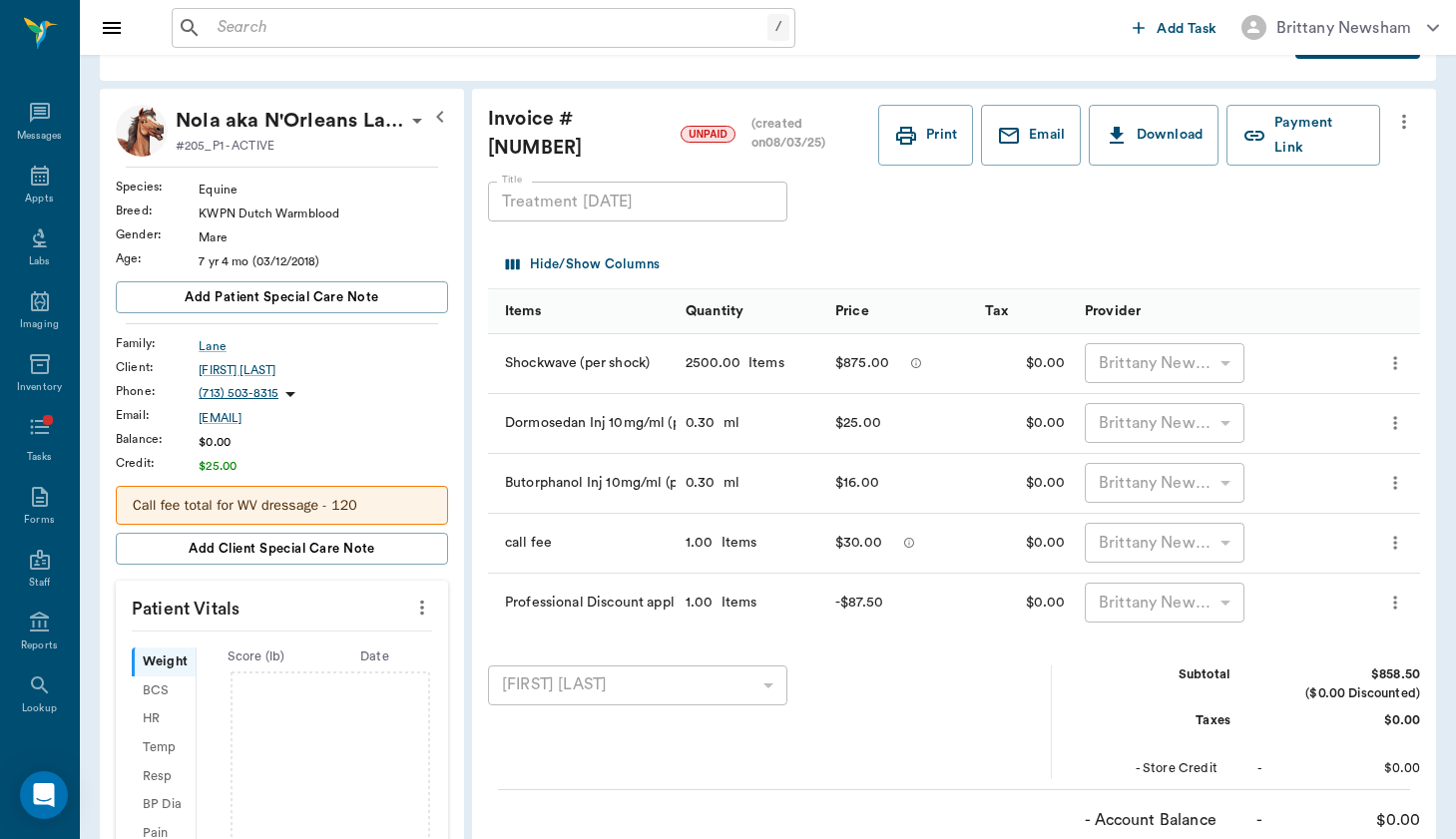 scroll, scrollTop: 60, scrollLeft: 0, axis: vertical 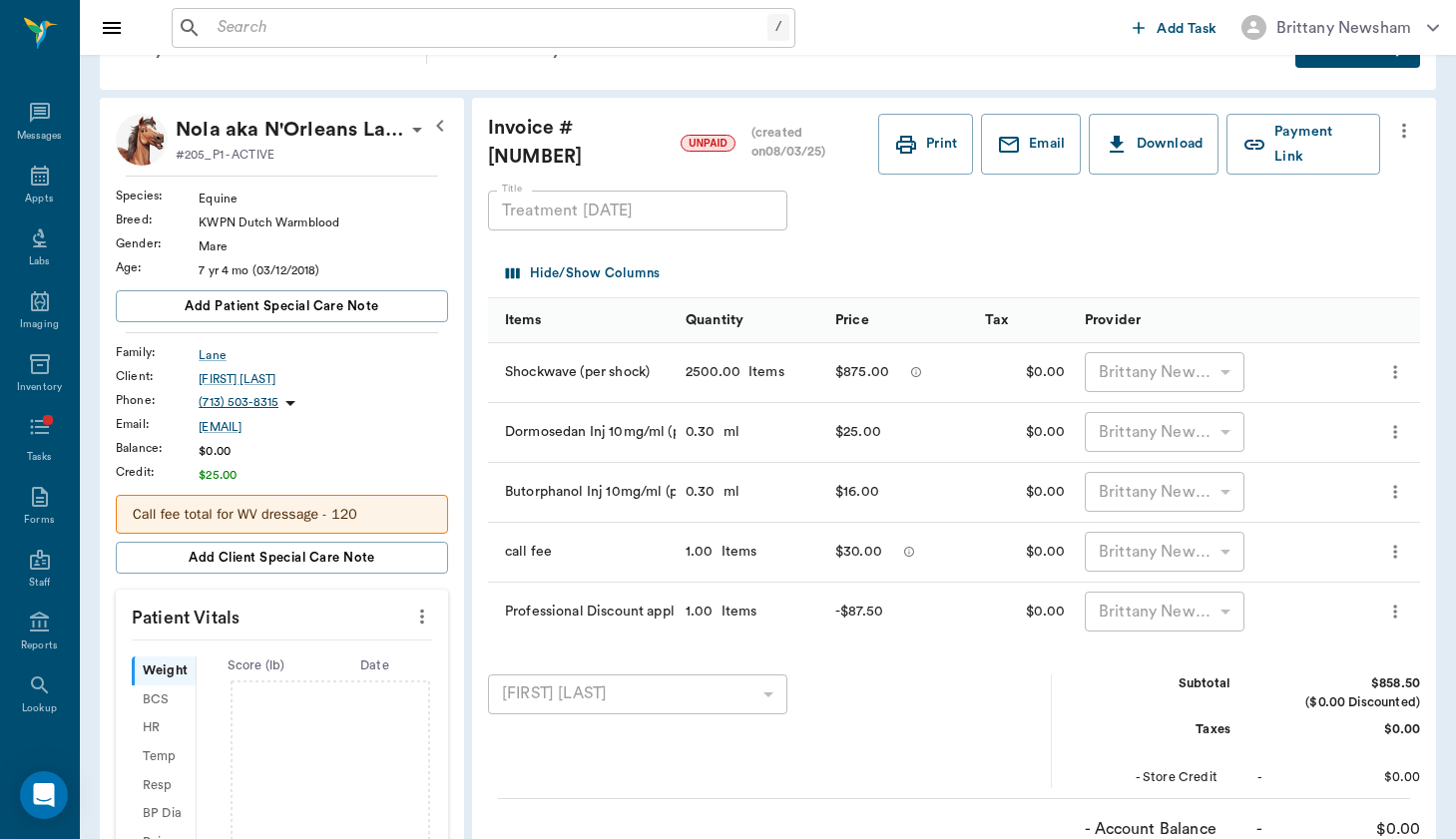 click 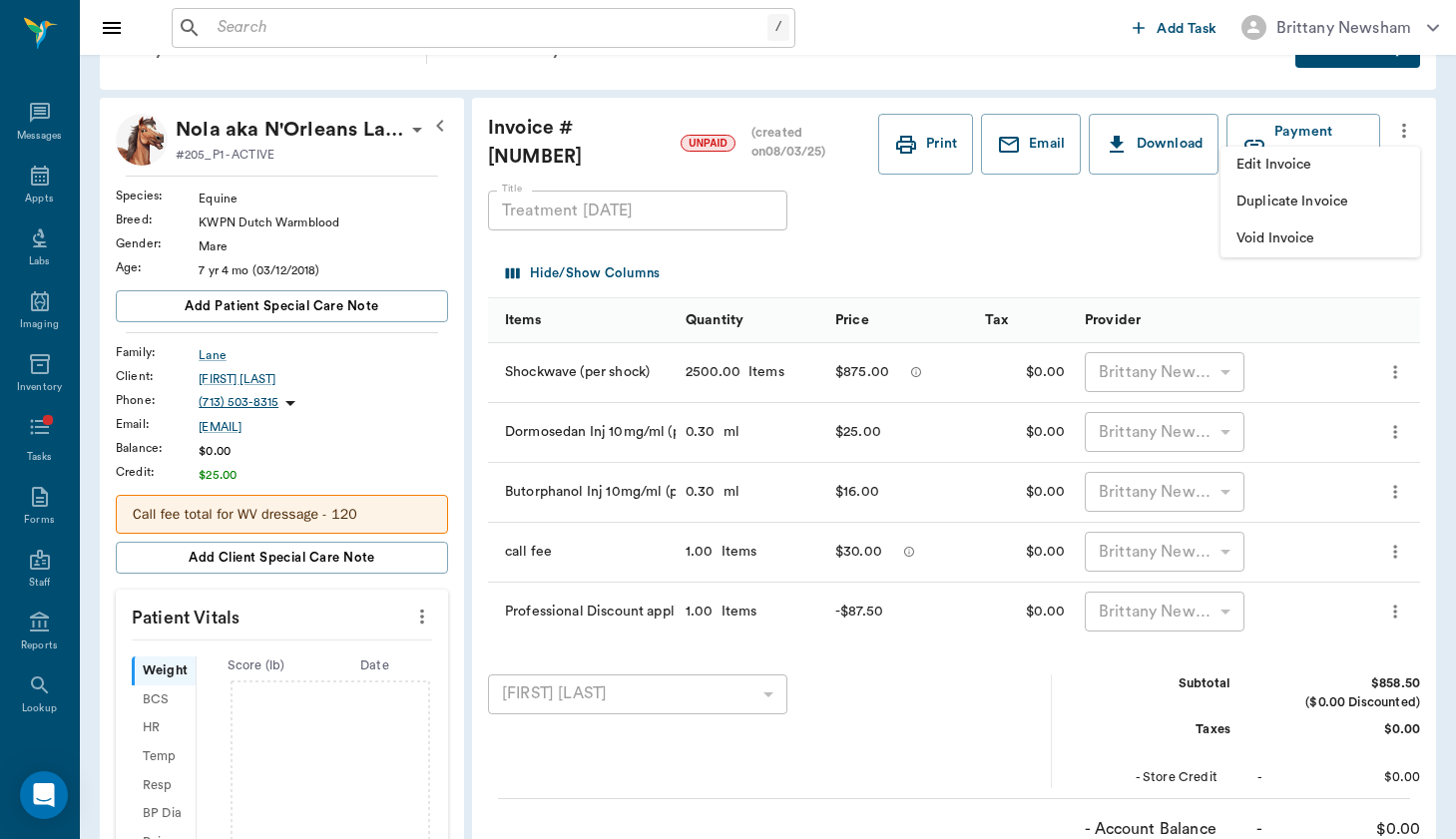 click at bounding box center [728, 419] 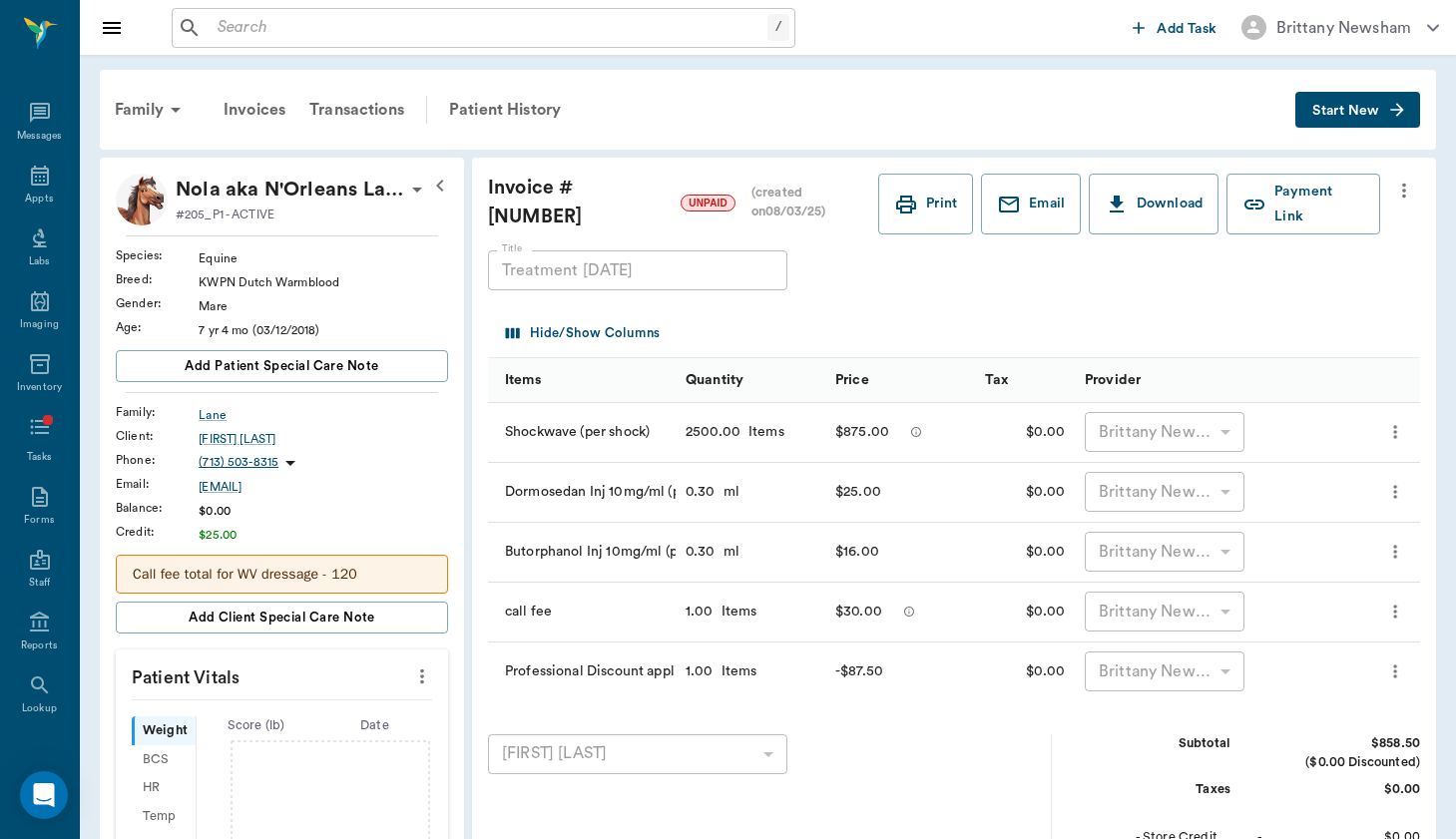 scroll, scrollTop: 0, scrollLeft: 0, axis: both 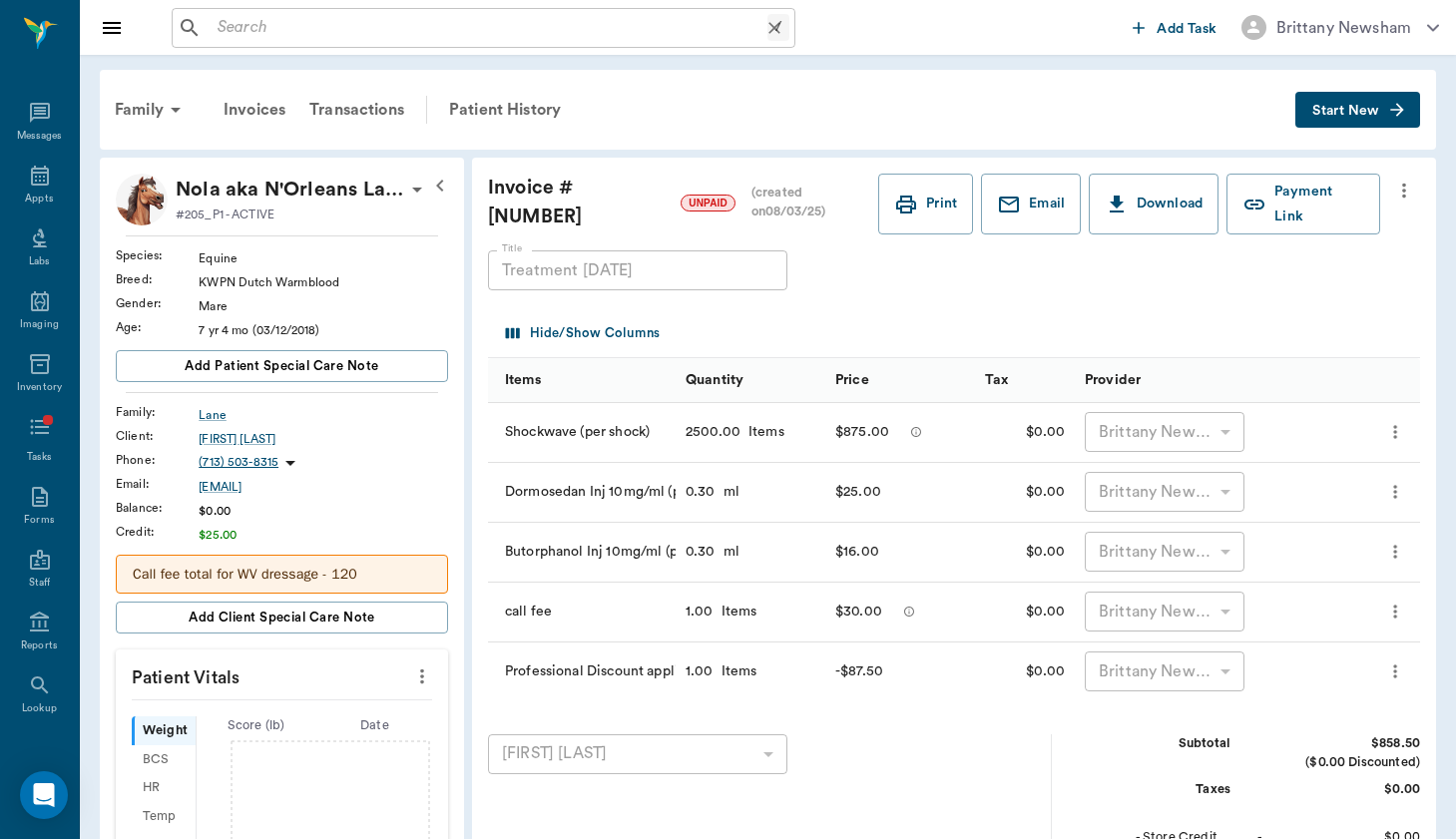 click at bounding box center [488, 28] 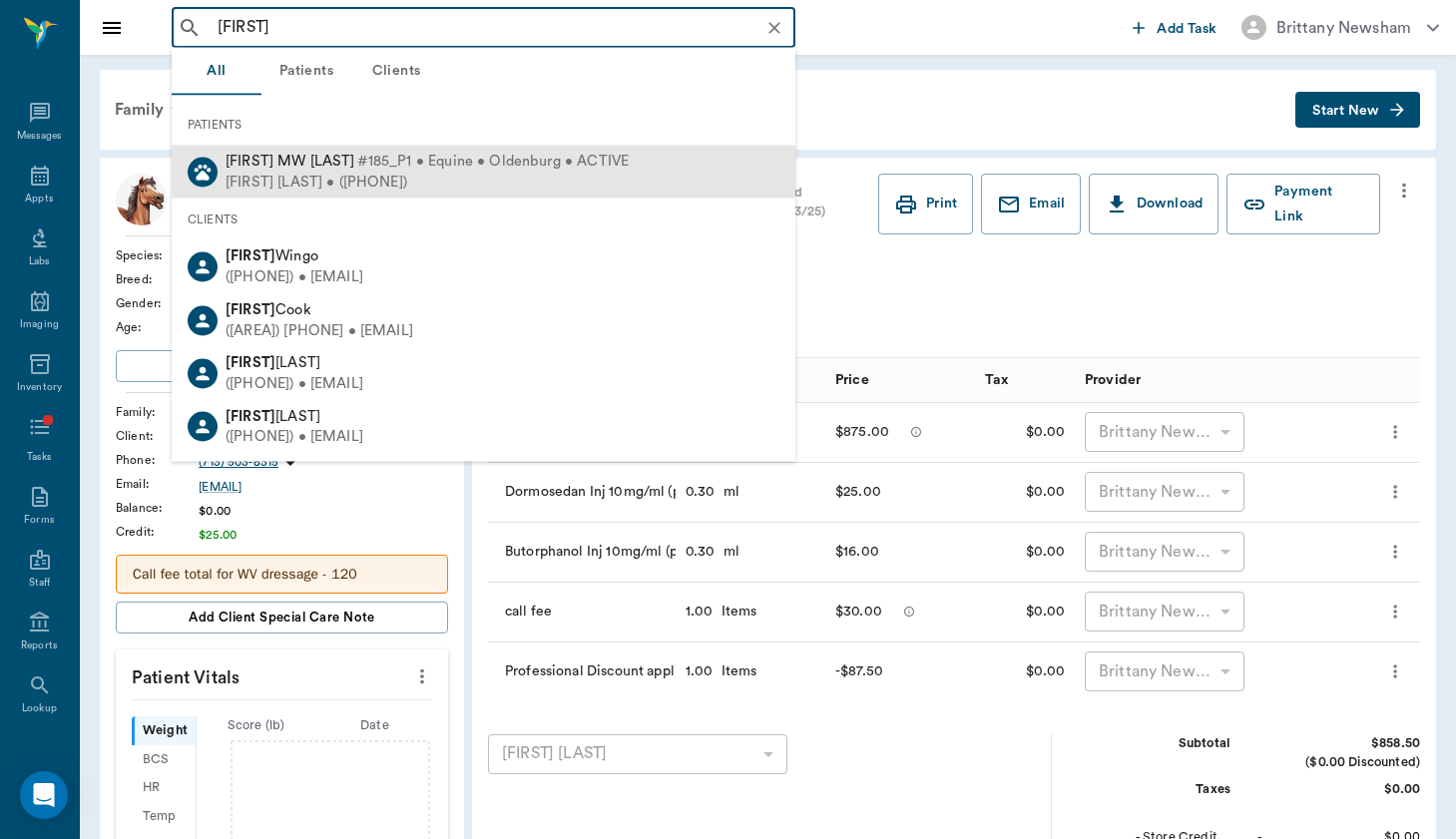 click on "Cilhouette MW Golightly" at bounding box center [290, 161] 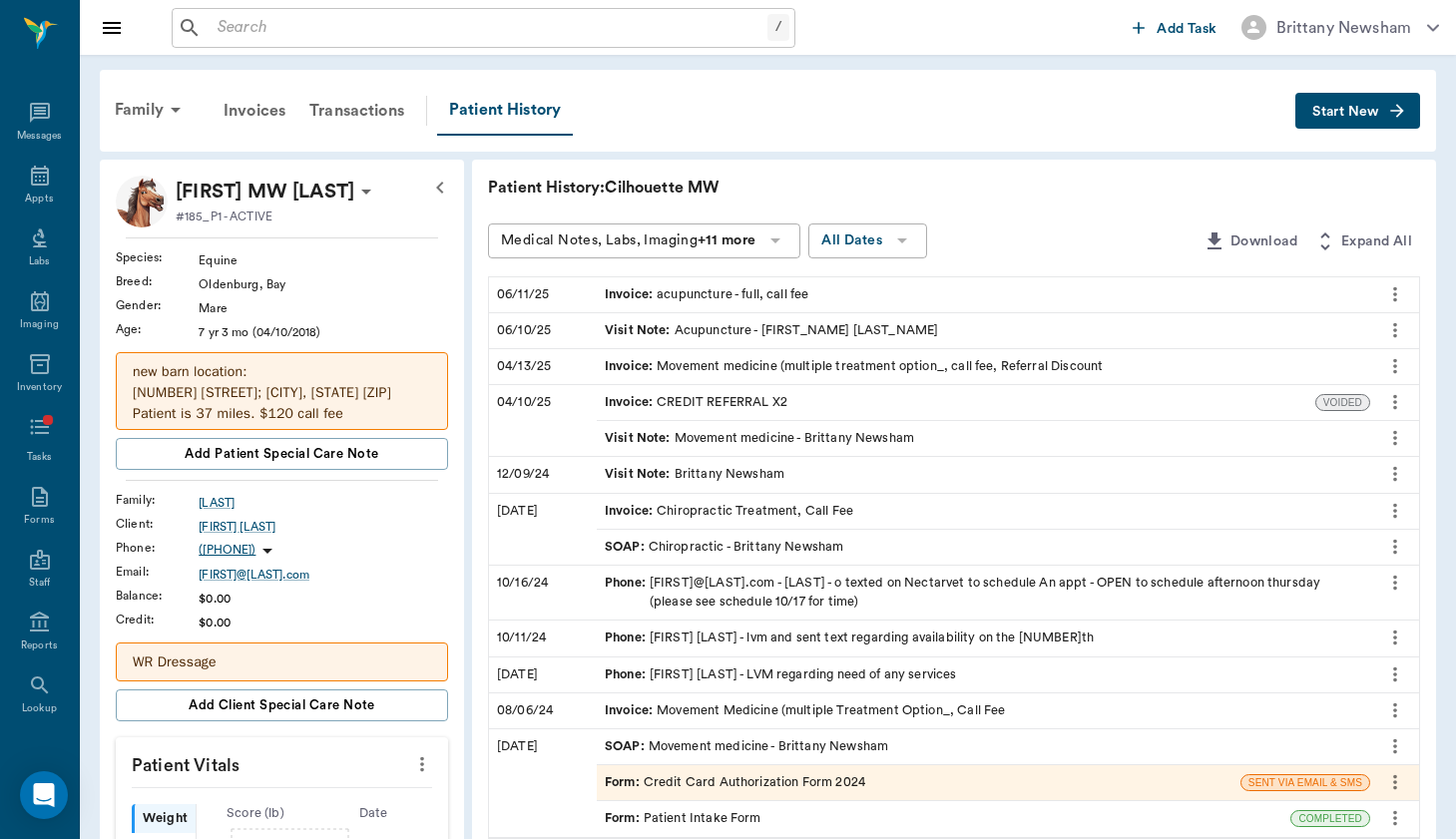 click 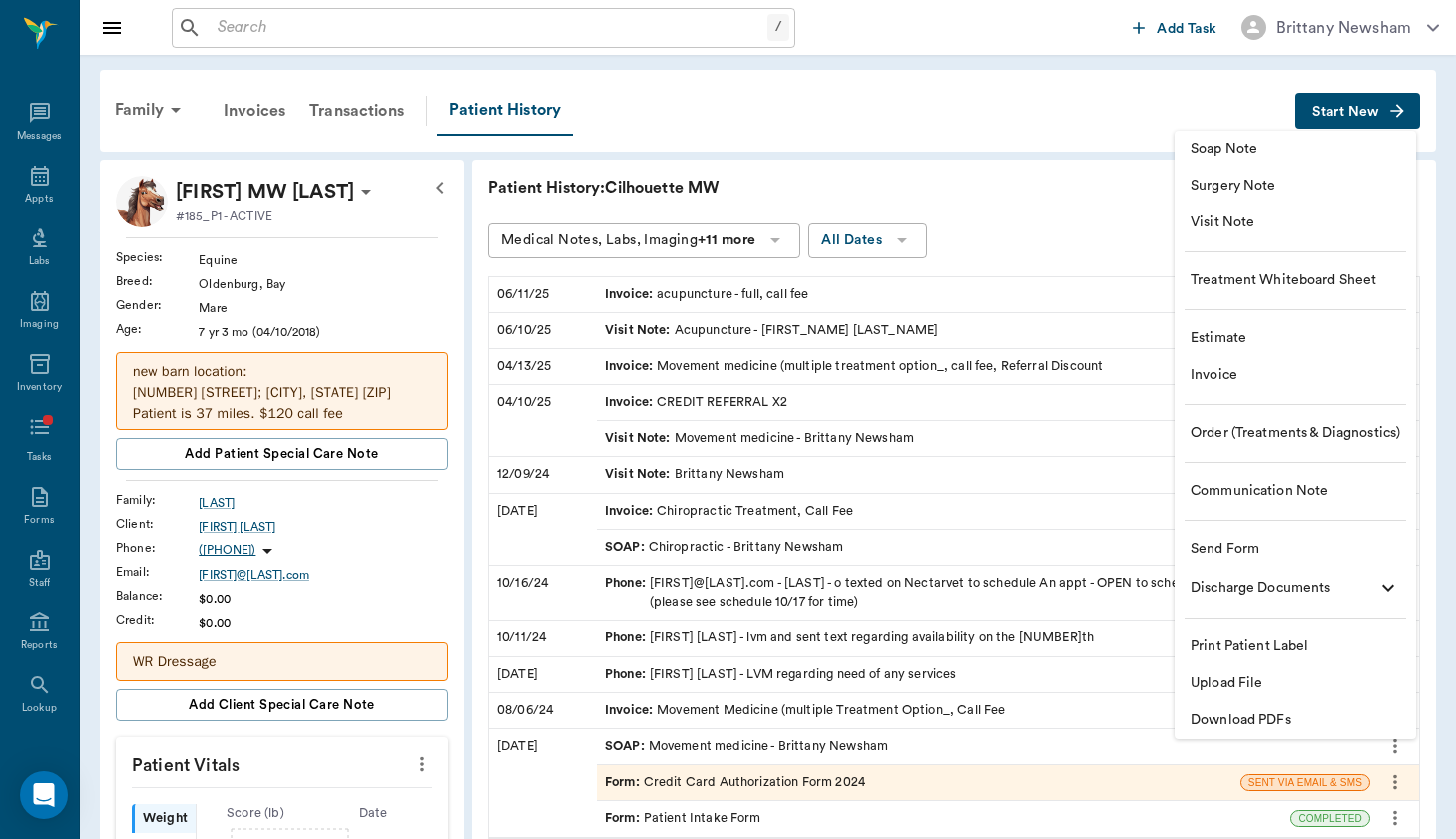 click on "Visit Note" at bounding box center [1295, 222] 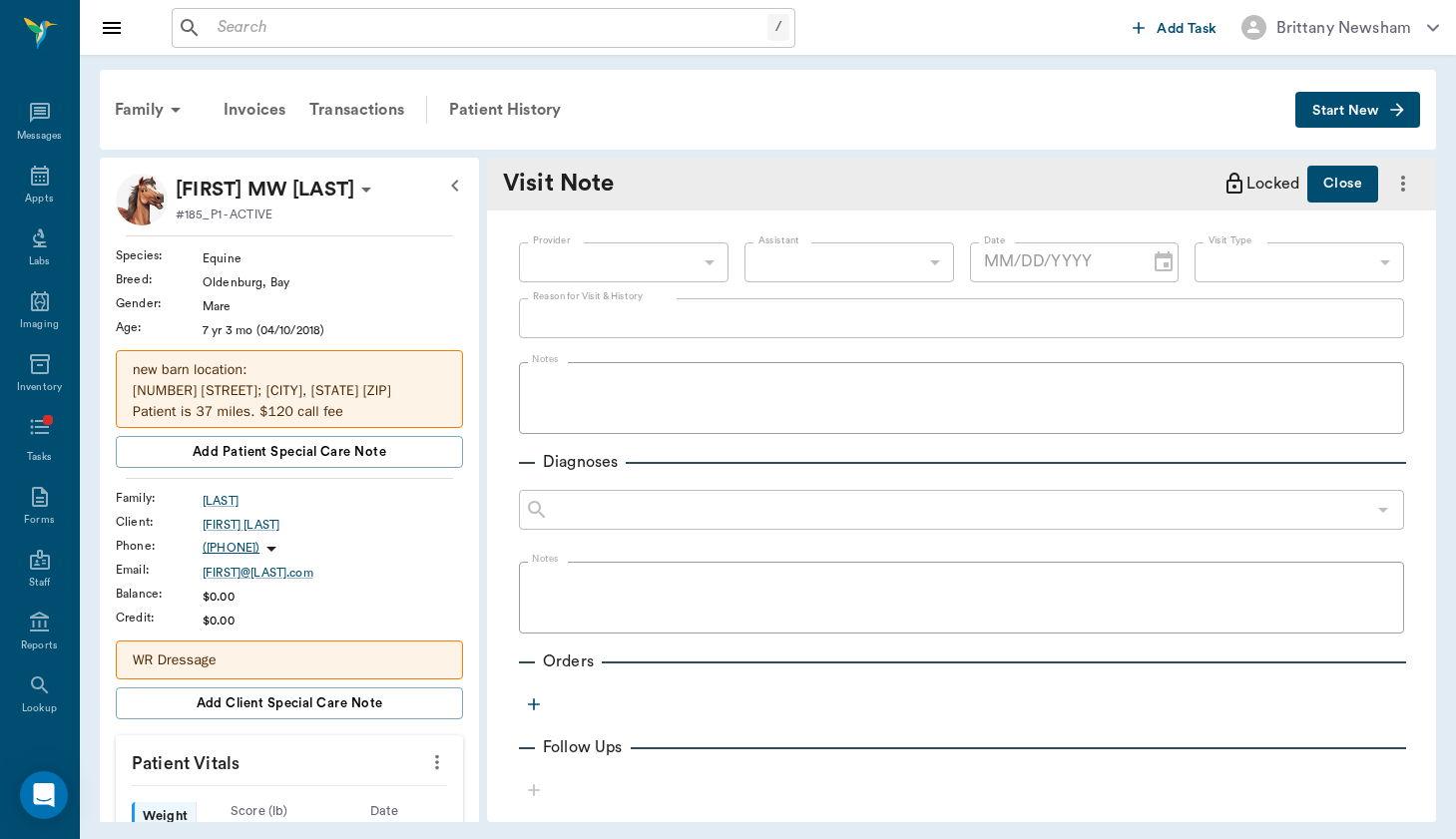 type on "08/03/2025" 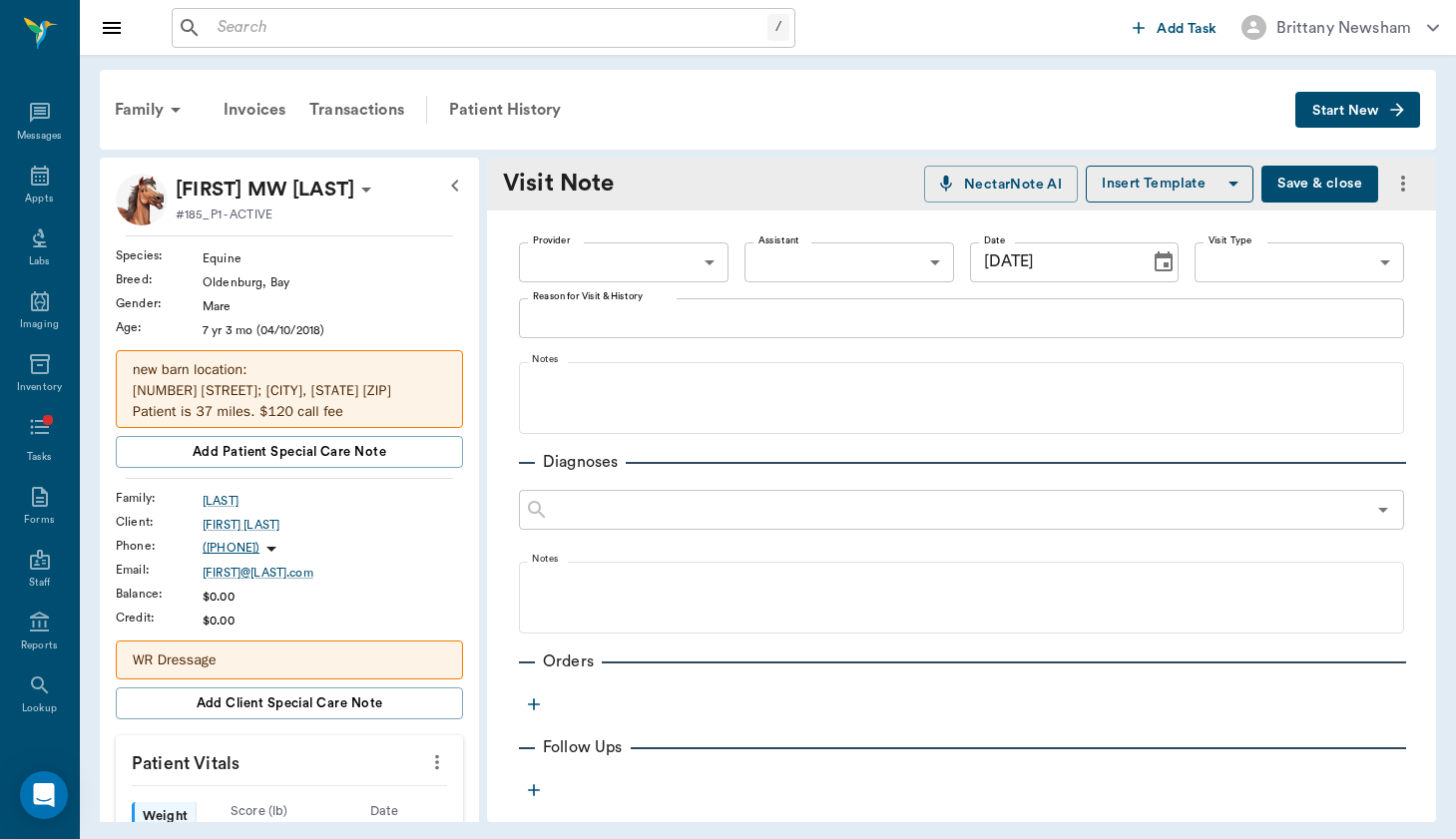 click on "/ ​ Add Task Brittany Newsham Nectar Messages Appts Labs Imaging Inventory Tasks Forms Staff Reports Lookup Settings Family Invoices Transactions Patient History Start New Cilhouette MW Golightly #185_P1    -    ACTIVE   Species : Equine Breed : Oldenburg, Bay Gender : Mare Age : 7 yr 3 mo (04/10/2018) new barn location: 17391 Penick Rd; Waller, TX 77484 Patient is 37 miles. $120 call fee Horse is insured Add patient Special Care Note Family : Golightly Client : Lori Golightly Phone : (936) 900-8274 Email : Lori@golightlyhome.com Balance : $0.00 Credit : $0.00 WR Dressage Add client Special Care Note Patient Vitals Weight BCS HR Temp Resp BP Dia Pain Perio Score ( lb ) Date Ongoing diagnosis Current Rx Reminders Upcoming appointments Schedule Appointment Visit Note NectarNote AI Insert Template  Save & close Provider ​ Provider Assistant ​ Assistant Date 08/03/2025 Date Visit Type ​ Visit Type Reason for Visit & History x Reason for Visit & History Notes Diagnoses ​ Notes Orders Follow Ups Notes" at bounding box center (728, 419) 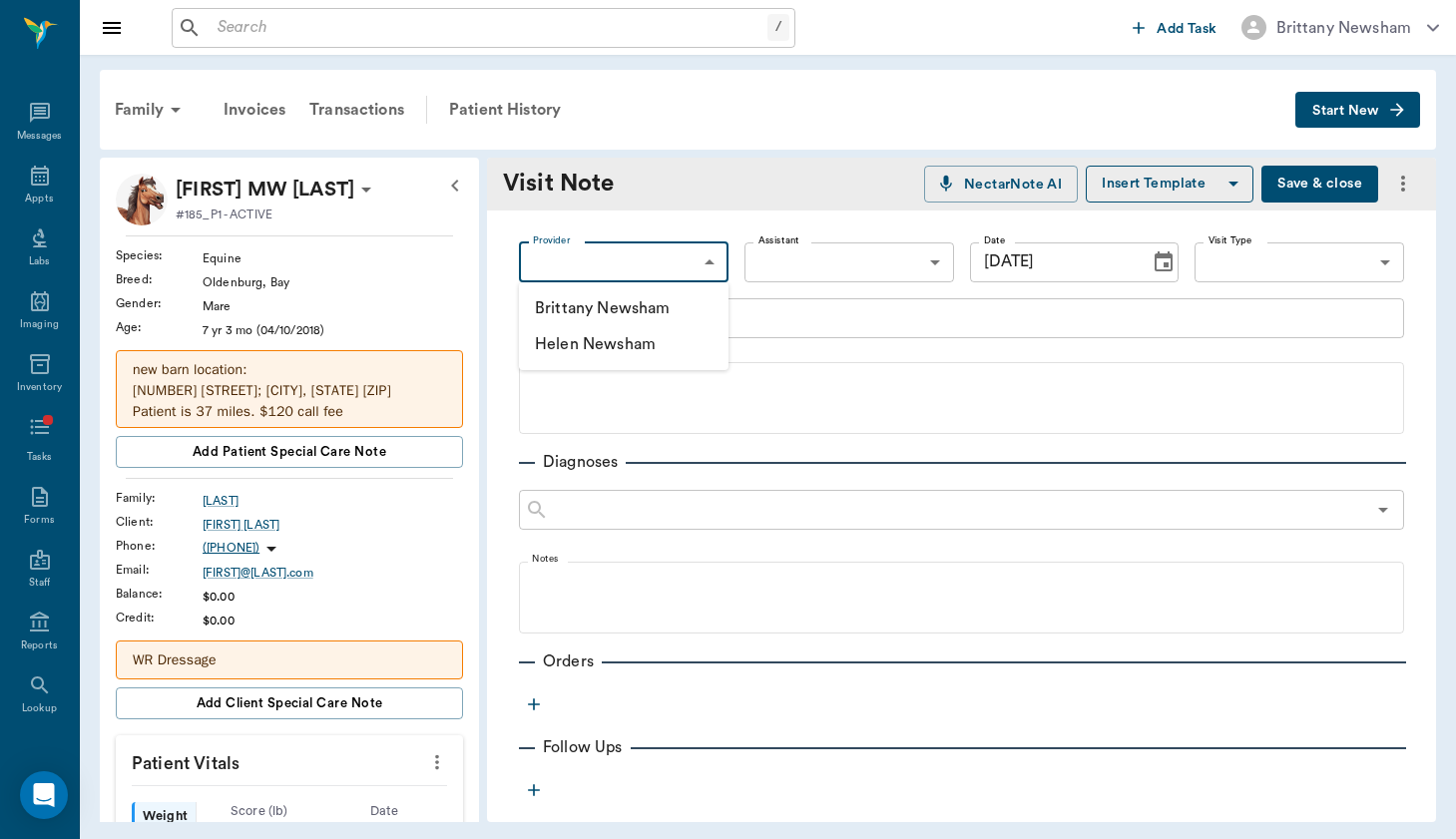 click on "Brittany Newsham" at bounding box center [624, 308] 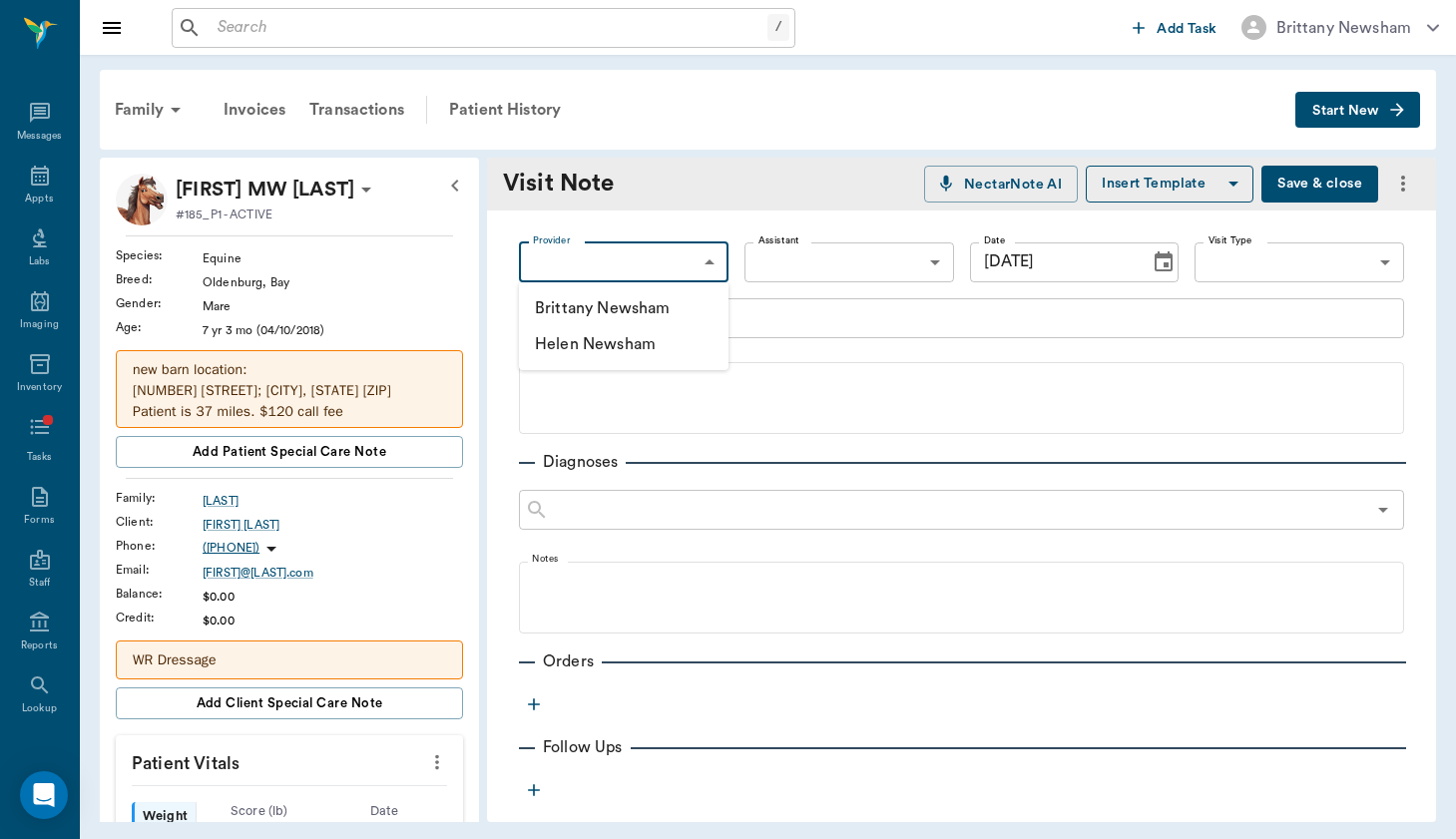 type on "649b3e03b5bc7e03f9326794" 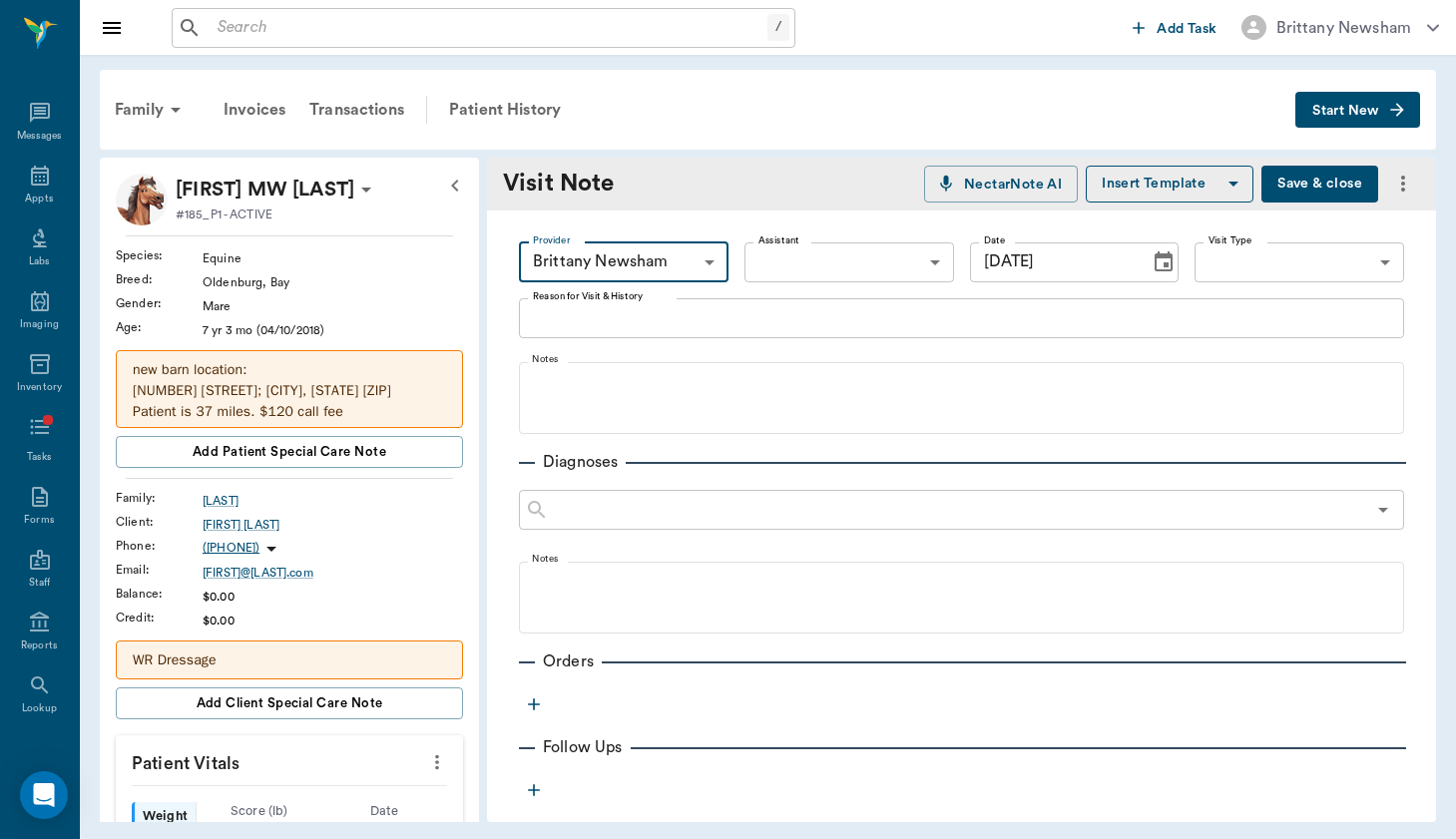 click 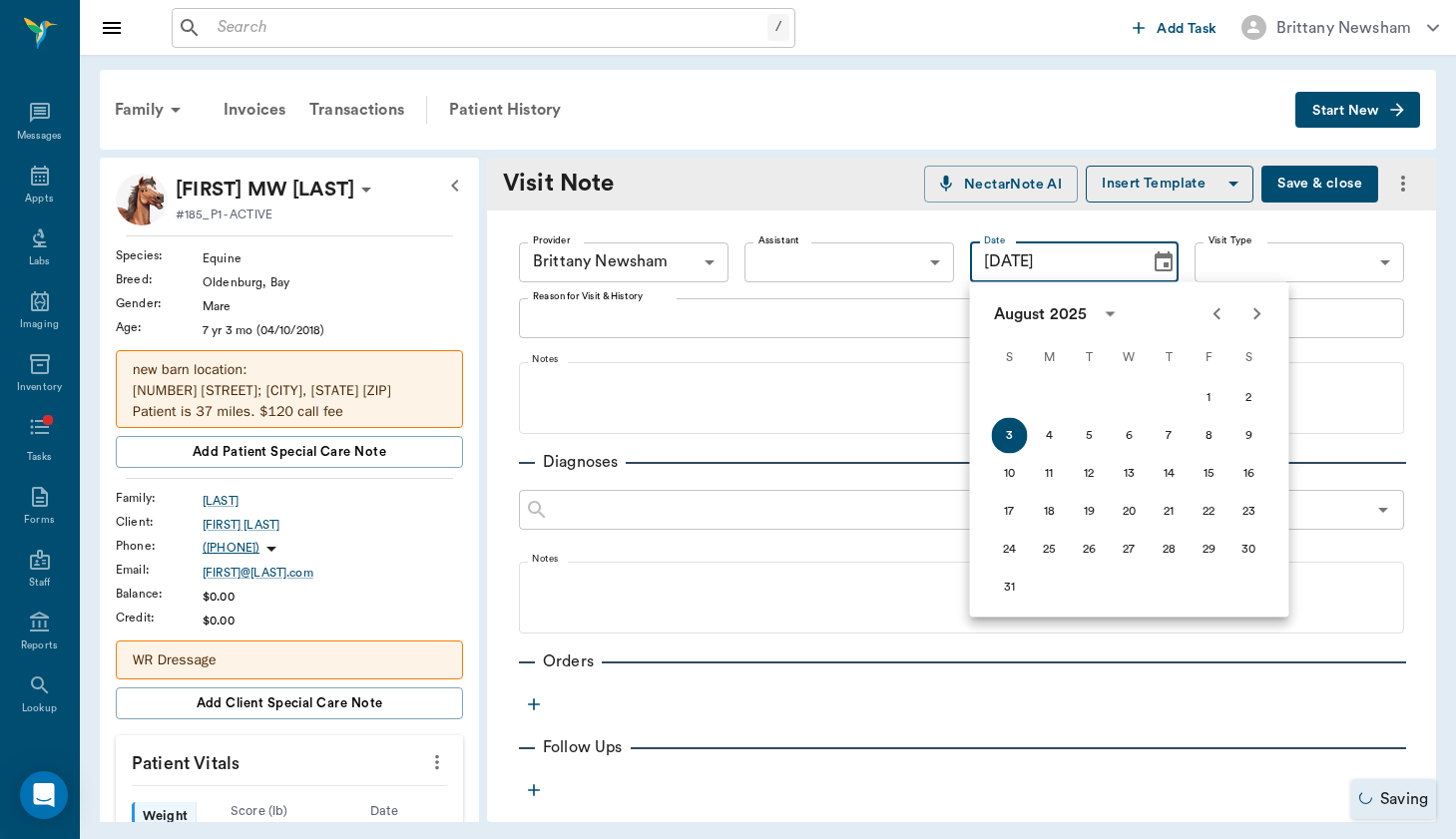 click 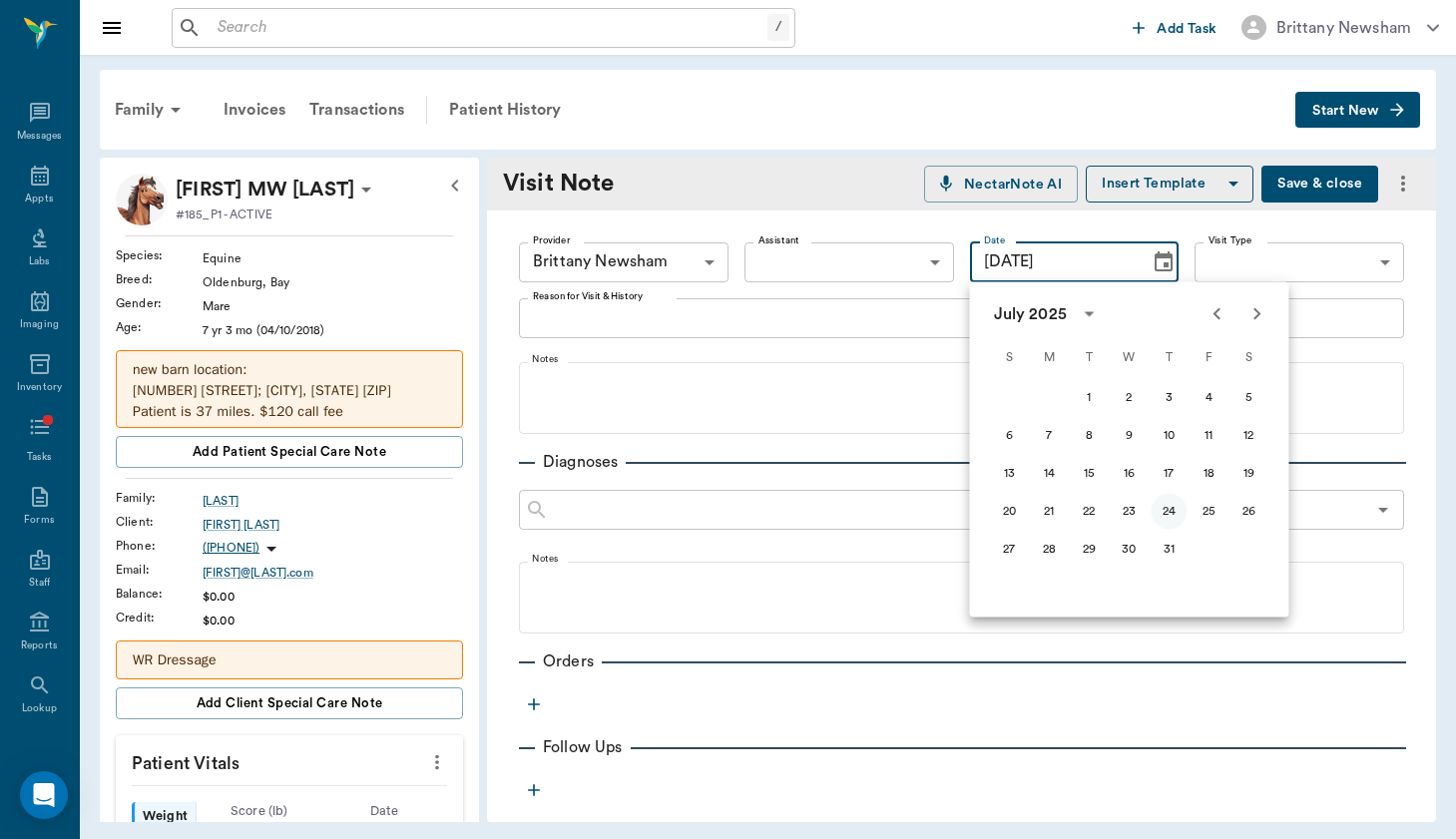 click on "24" at bounding box center (1170, 512) 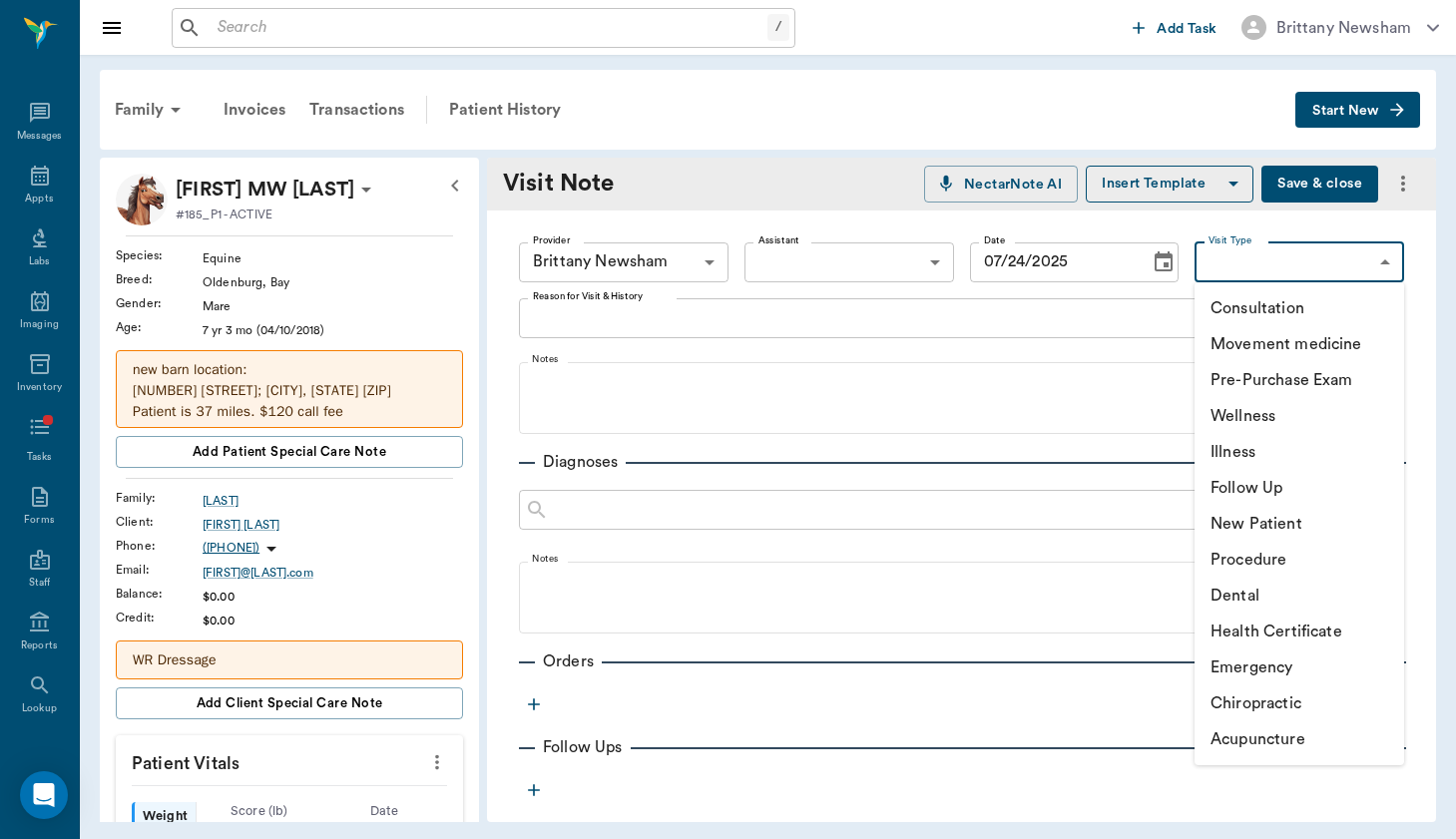 click on "/ ​ Add Task Brittany Newsham Nectar Messages Appts Labs Imaging Inventory Tasks Forms Staff Reports Lookup Settings Family Invoices Transactions Patient History Start New Cilhouette MW Golightly #185_P1    -    ACTIVE   Species : Equine Breed : Oldenburg, Bay Gender : Mare Age : 7 yr 3 mo (04/10/2018) new barn location: 17391 Penick Rd; Waller, TX 77484 Patient is 37 miles. $120 call fee Horse is insured Add patient Special Care Note Family : Golightly Client : Lori Golightly Phone : (936) 900-8274 Email : Lori@golightlyhome.com Balance : $0.00 Credit : $0.00 WR Dressage Add client Special Care Note Patient Vitals Weight BCS HR Temp Resp BP Dia Pain Perio Score ( lb ) Date Ongoing diagnosis Current Rx Reminders Upcoming appointments Schedule Appointment Visit Note NectarNote AI Insert Template  Save & close Provider Brittany Newsham 649b3e03b5bc7e03f9326794 Provider Assistant ​ Assistant Date 07/24/2025 Date Visit Type ​ Visit Type Reason for Visit & History x Reason for Visit & History Notes ​" at bounding box center (728, 419) 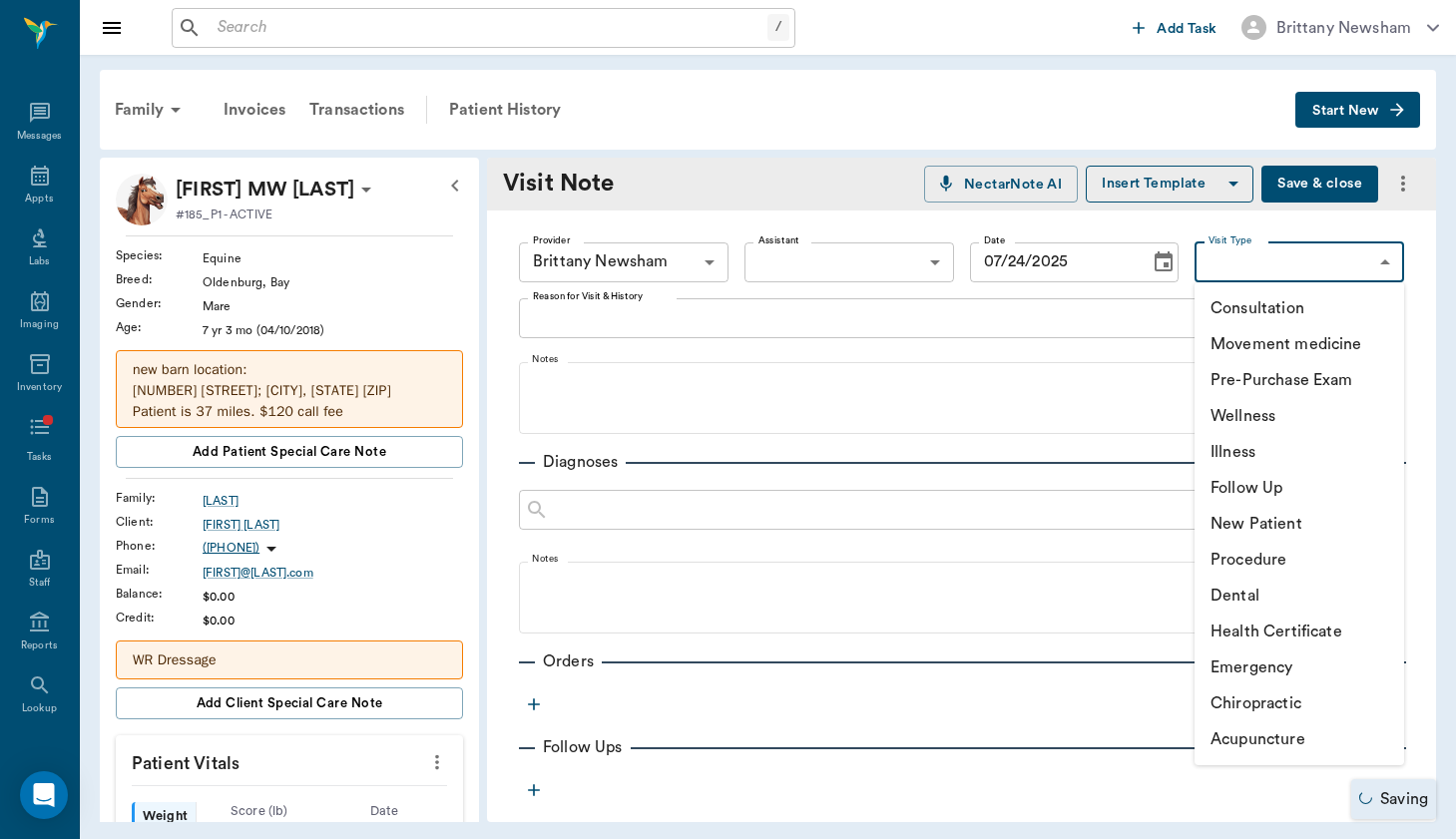 click on "Acupuncture" at bounding box center (1299, 739) 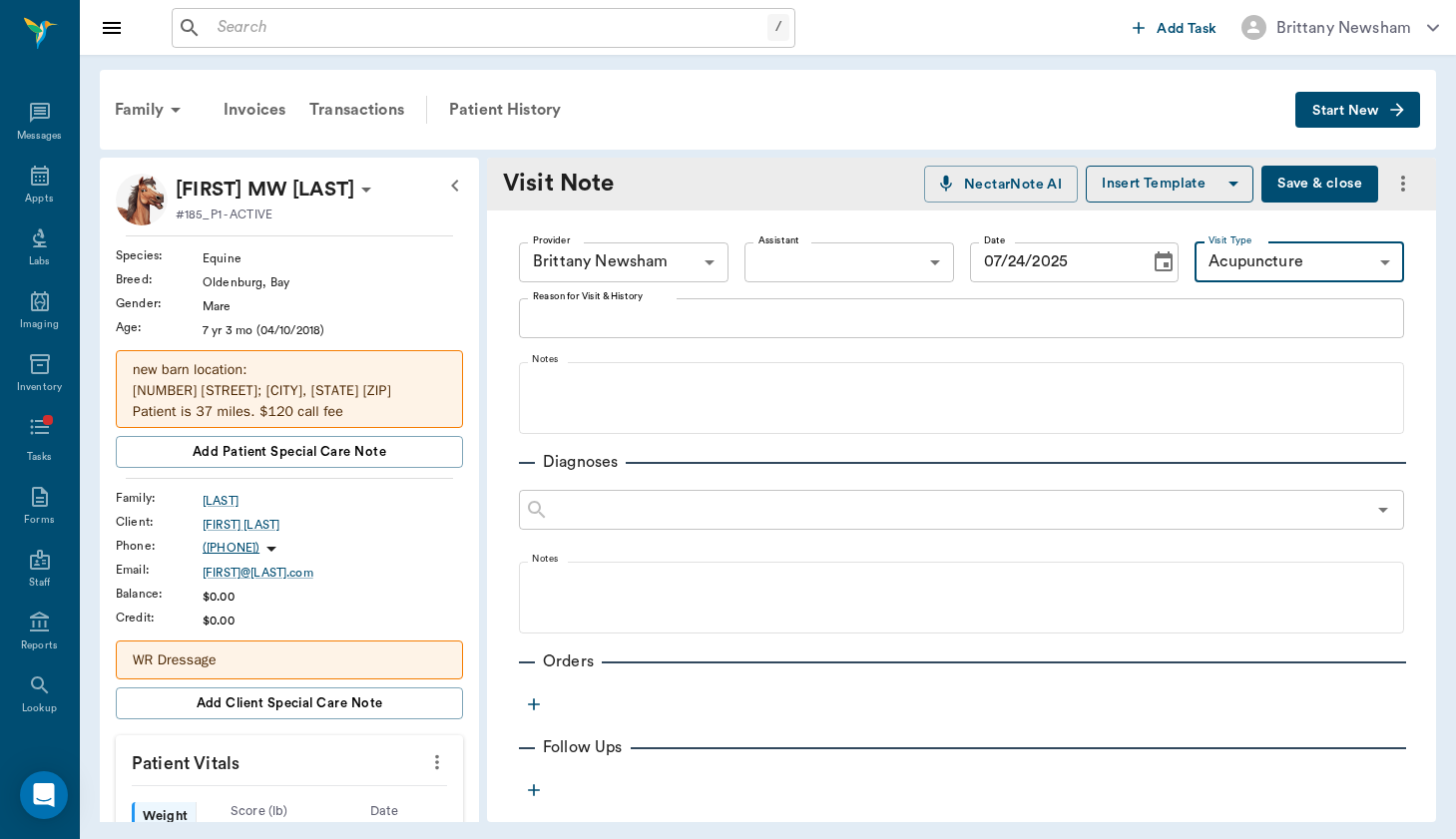 click on "Provider Brittany Newsham 649b3e03b5bc7e03f9326794 Provider Assistant ​ Assistant Date 07/24/2025 Date Visit Type Acupuncture 65d2c202a8044d23520120cf Visit Type" at bounding box center [961, 262] 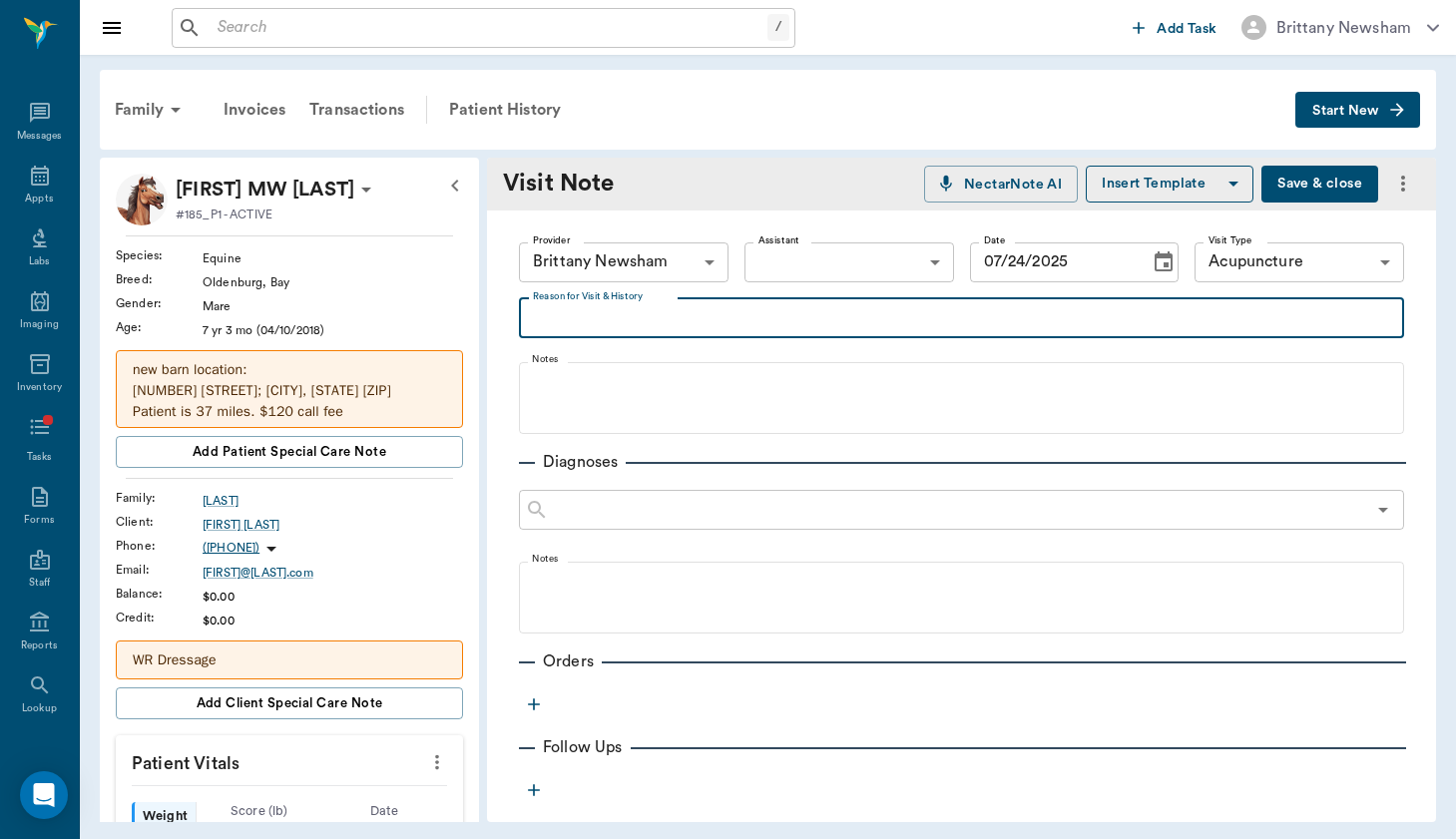 click on "Reason for Visit & History" at bounding box center [961, 317] 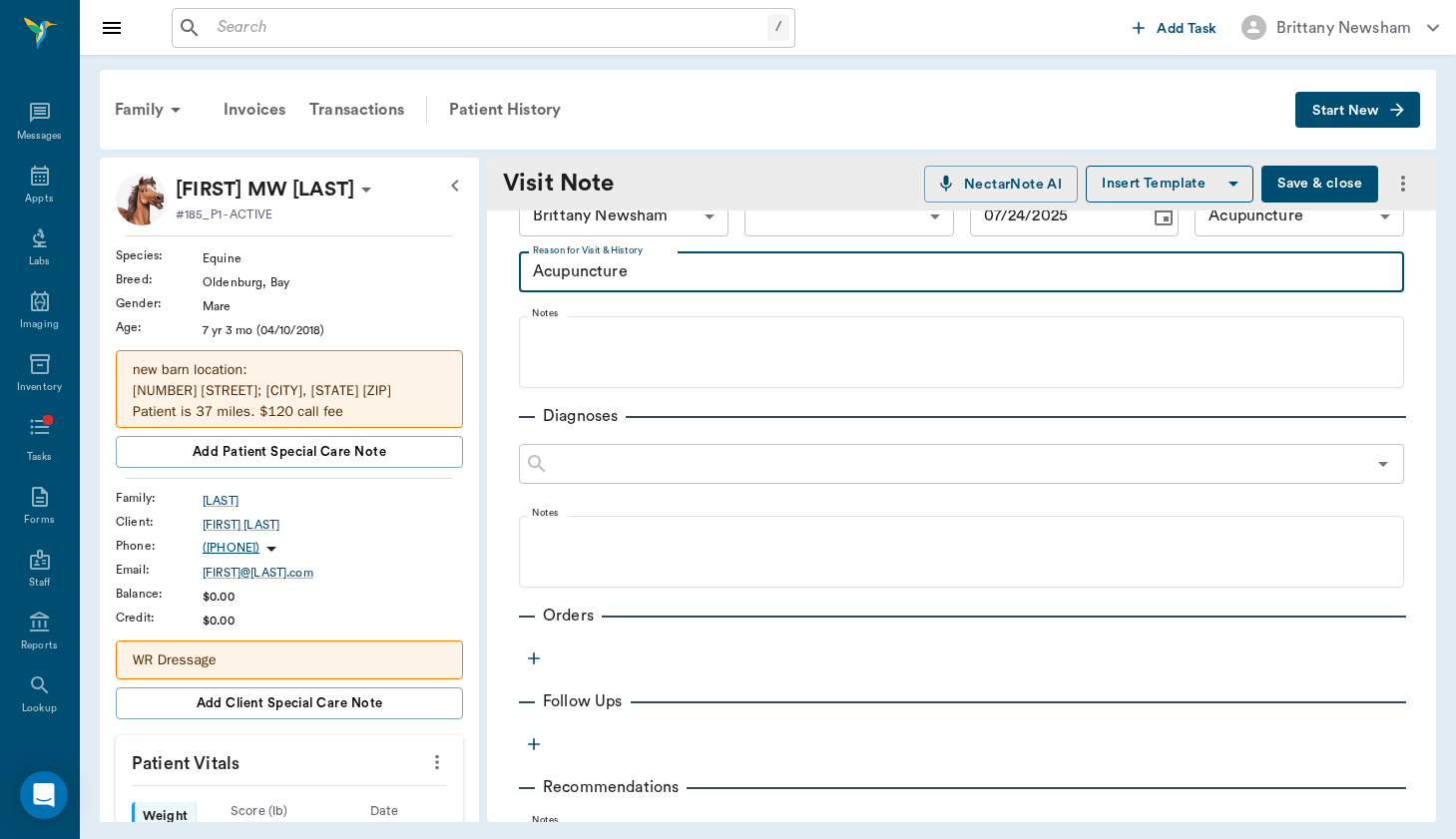 scroll, scrollTop: 57, scrollLeft: 0, axis: vertical 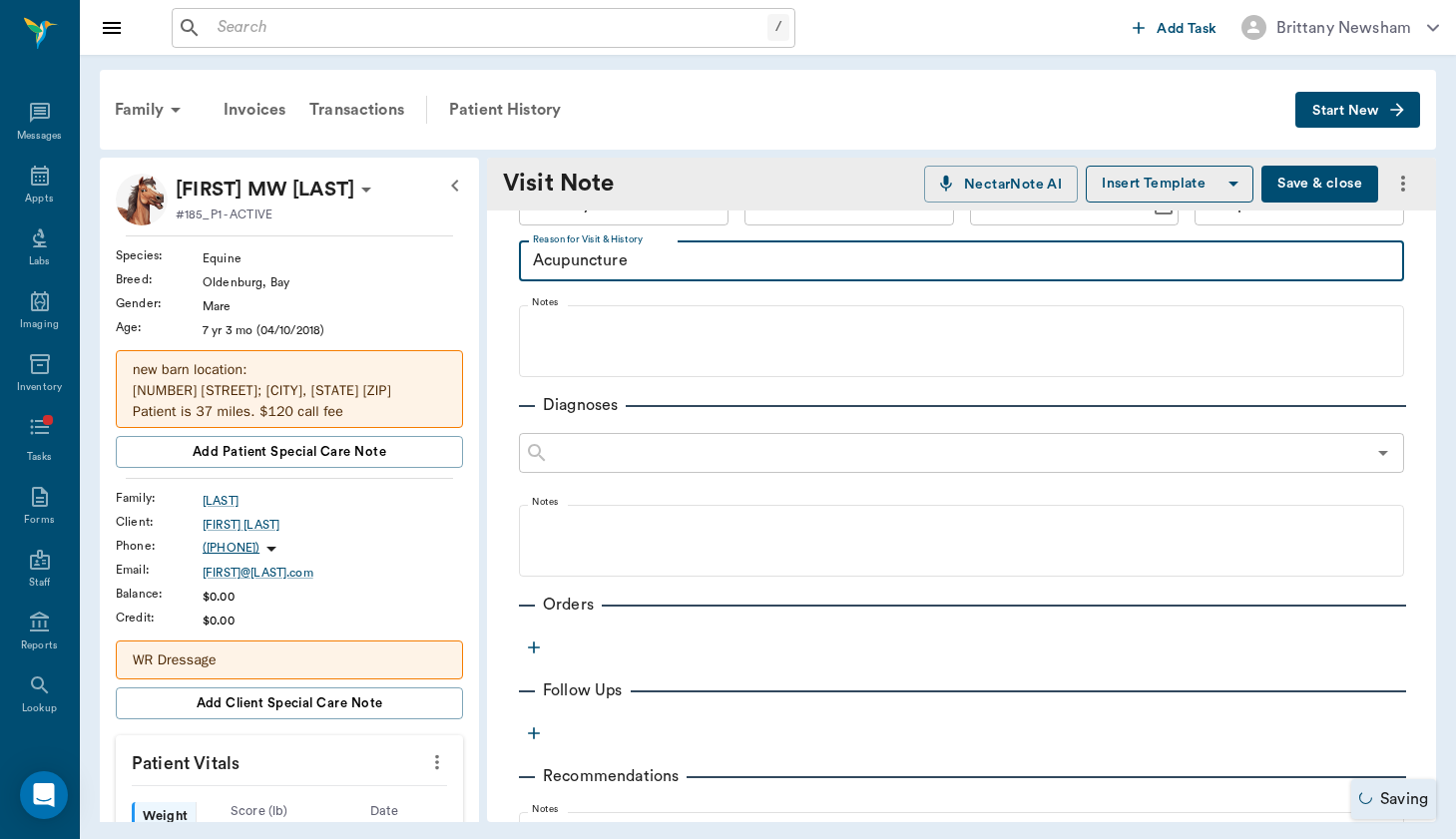 type on "Acupuncture" 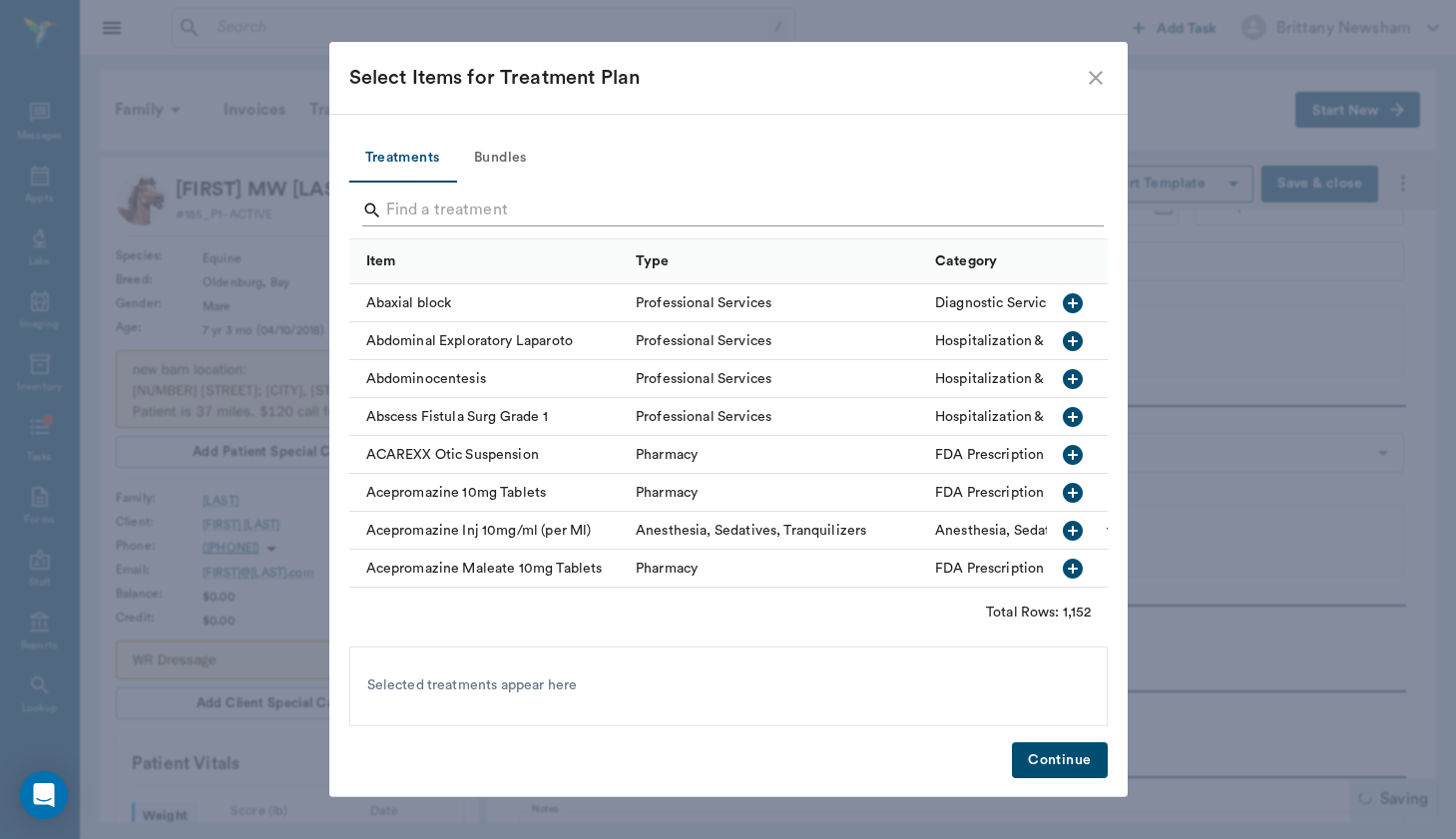 click at bounding box center [729, 210] 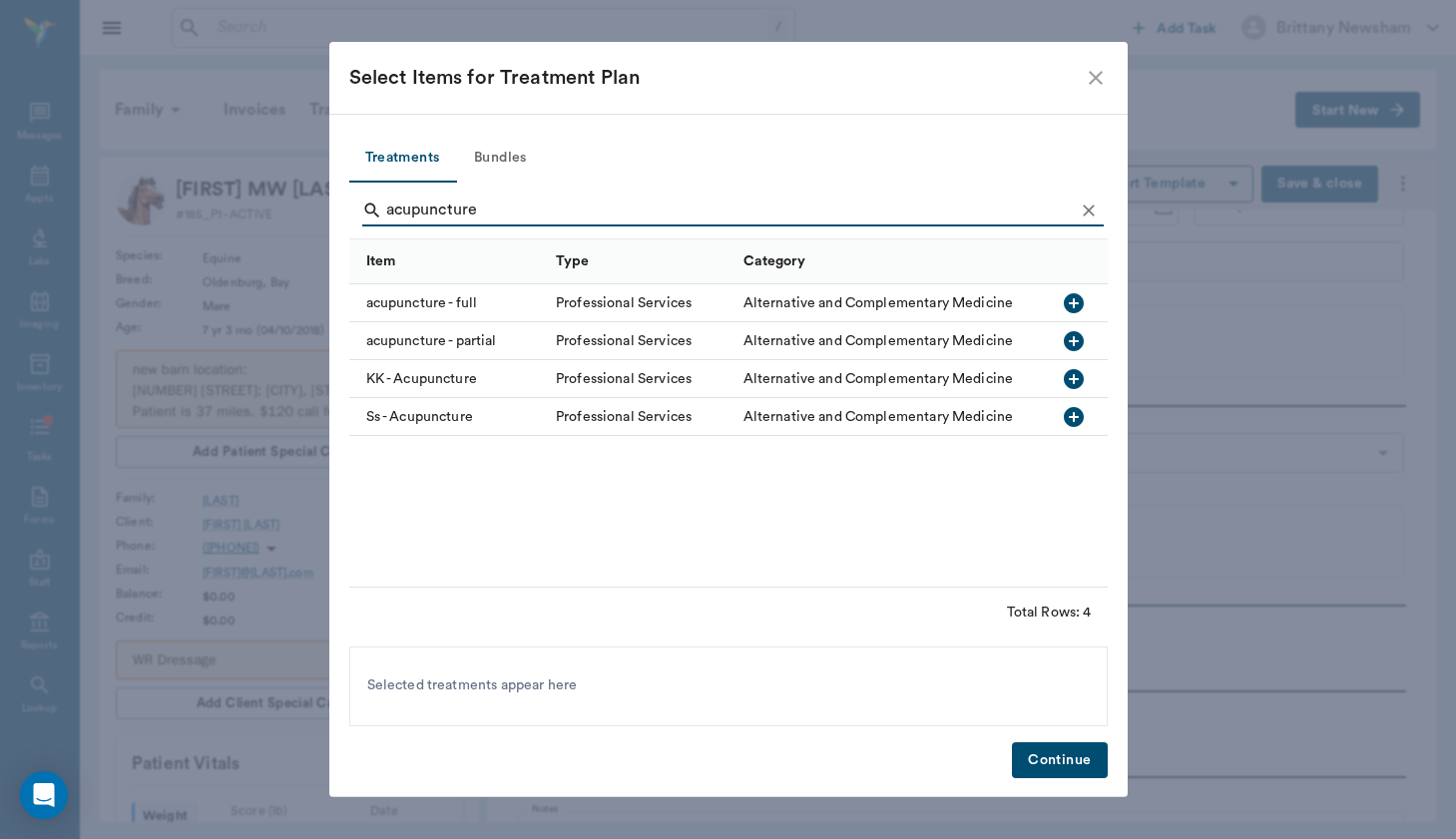 drag, startPoint x: 601, startPoint y: 211, endPoint x: 478, endPoint y: 302, distance: 153.00327 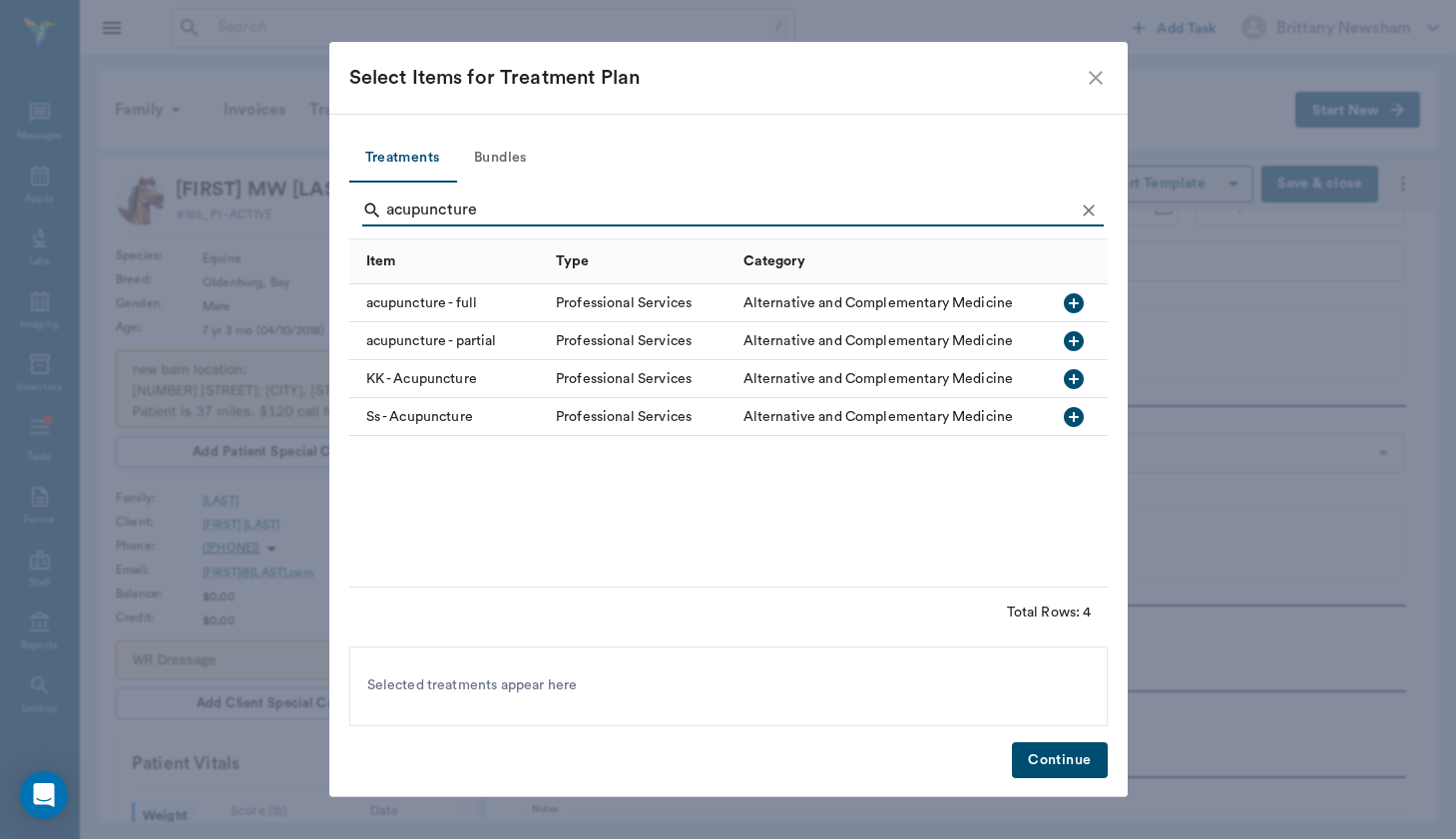 click on "acupuncture - full" at bounding box center [448, 303] 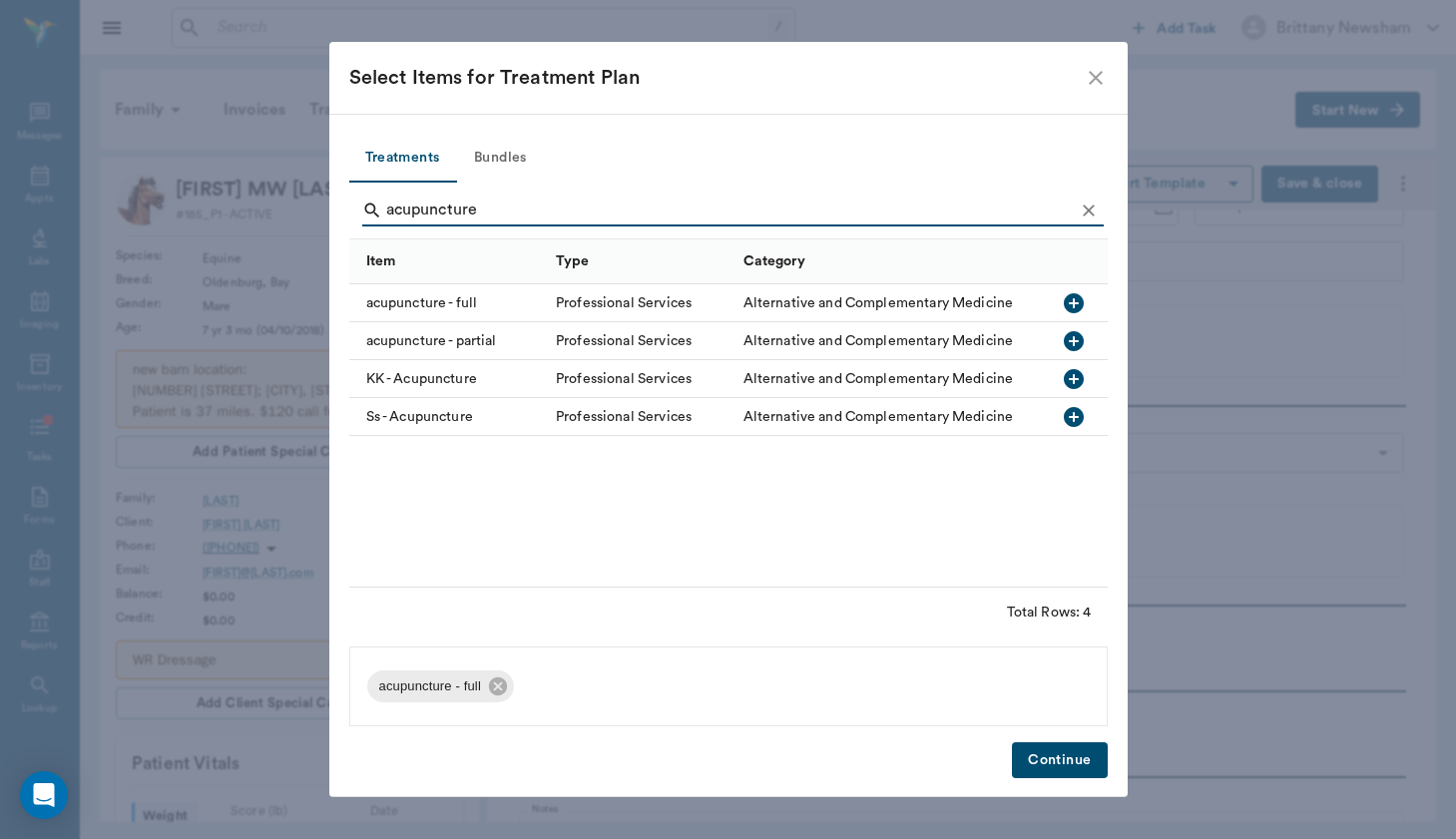 drag, startPoint x: 447, startPoint y: 234, endPoint x: 507, endPoint y: 222, distance: 61.188234 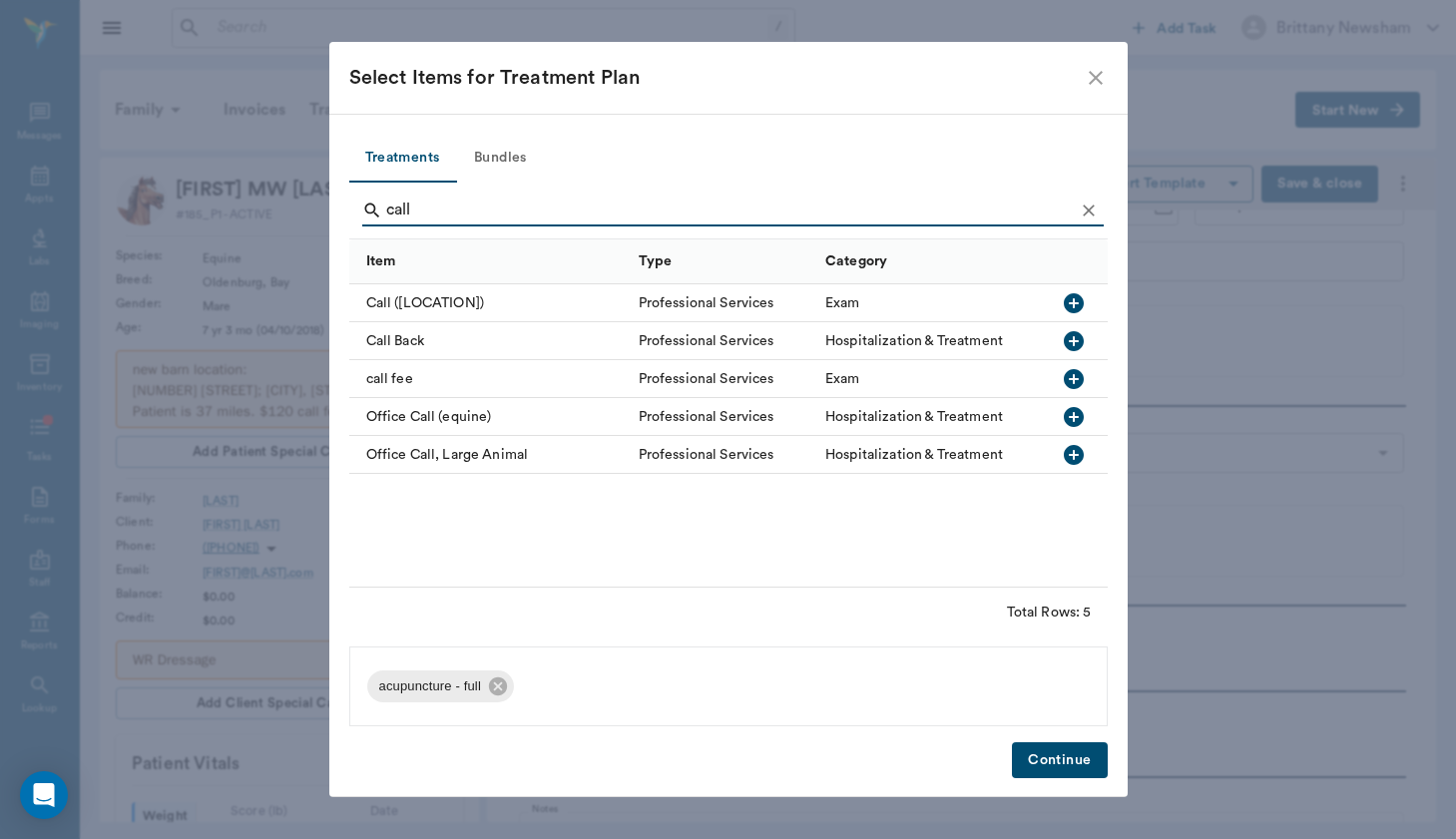 type on "call" 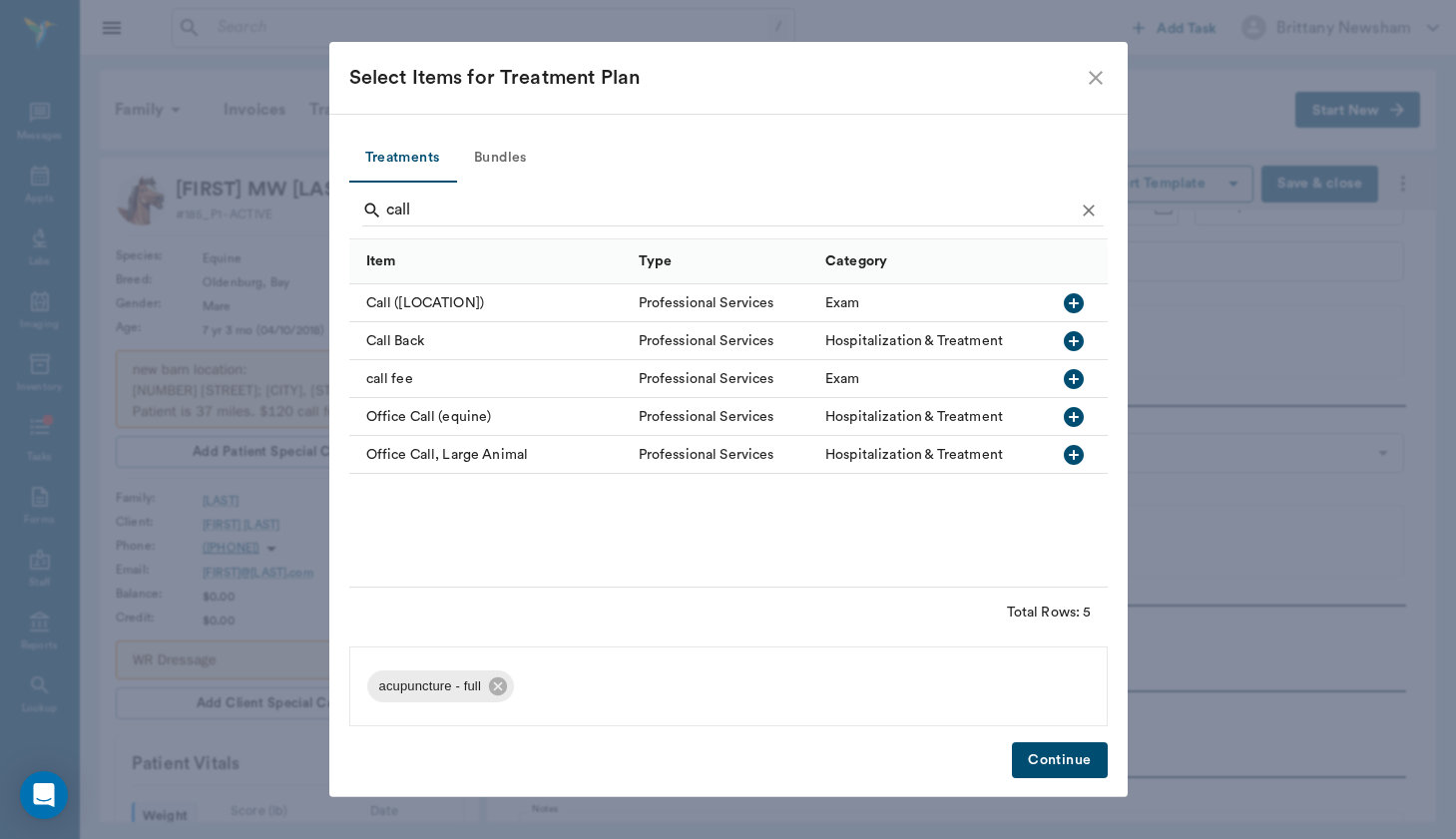 click on "call fee" at bounding box center [489, 379] 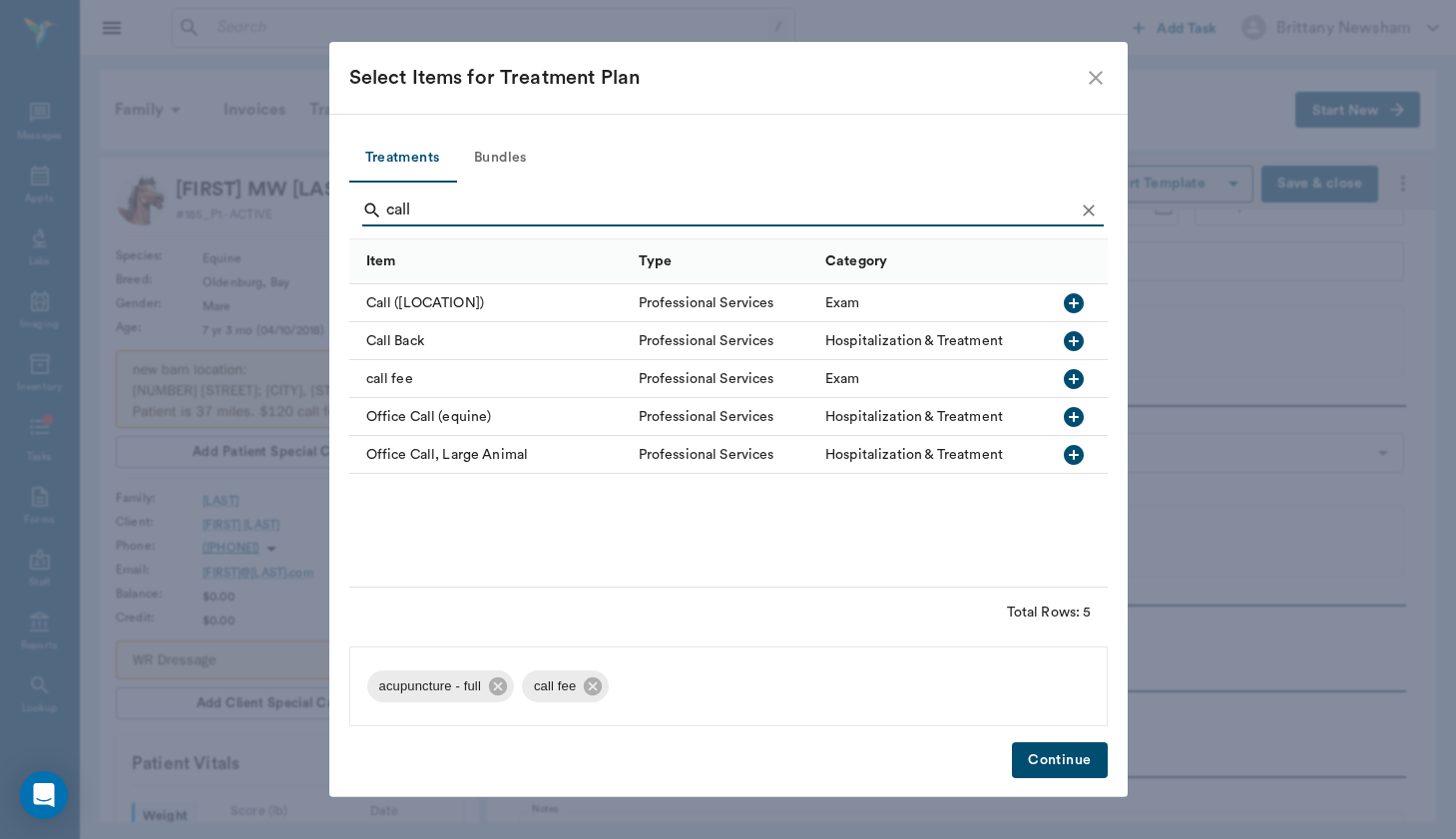 click on "Continue" at bounding box center (1059, 760) 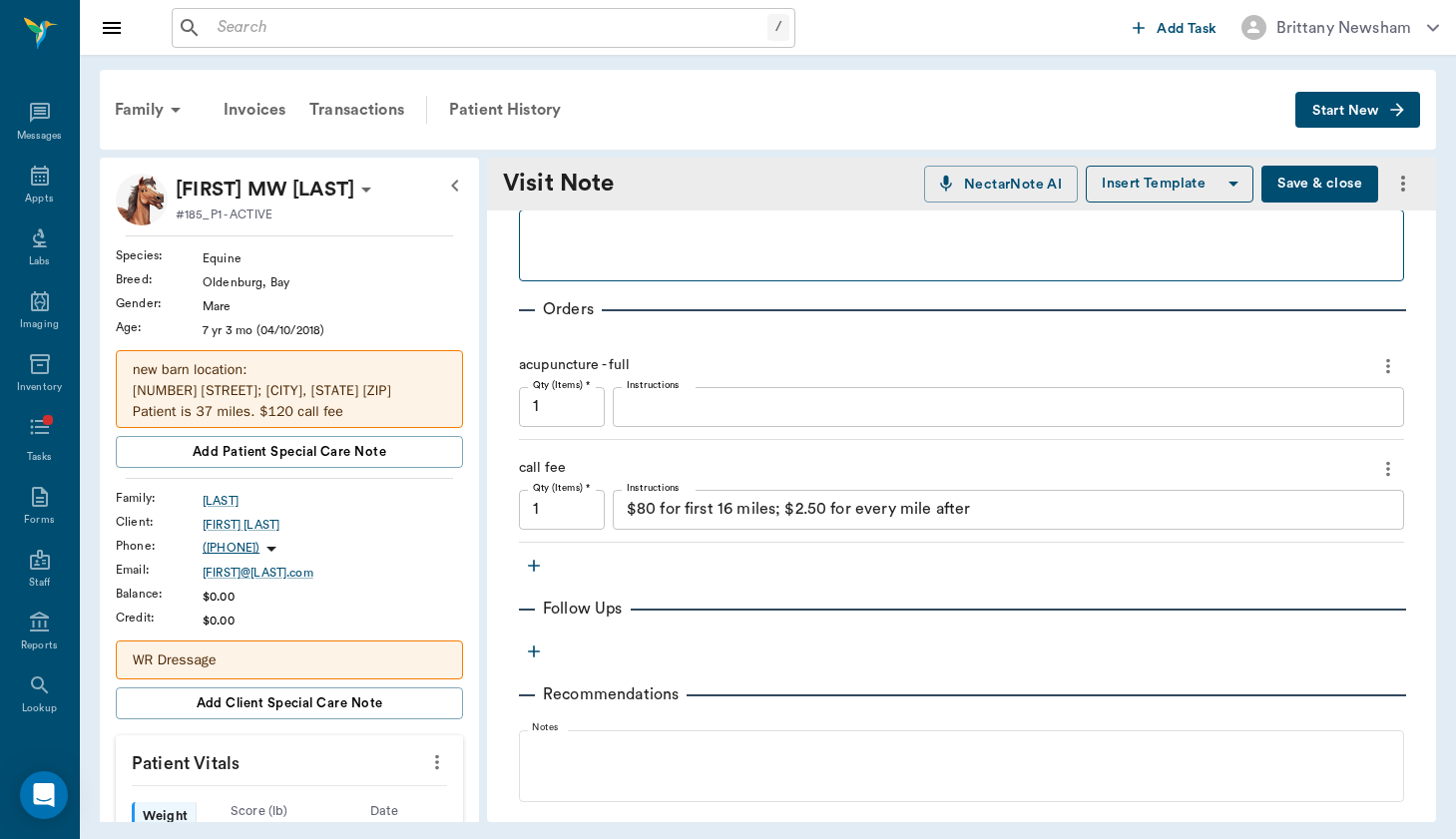 scroll, scrollTop: 356, scrollLeft: 0, axis: vertical 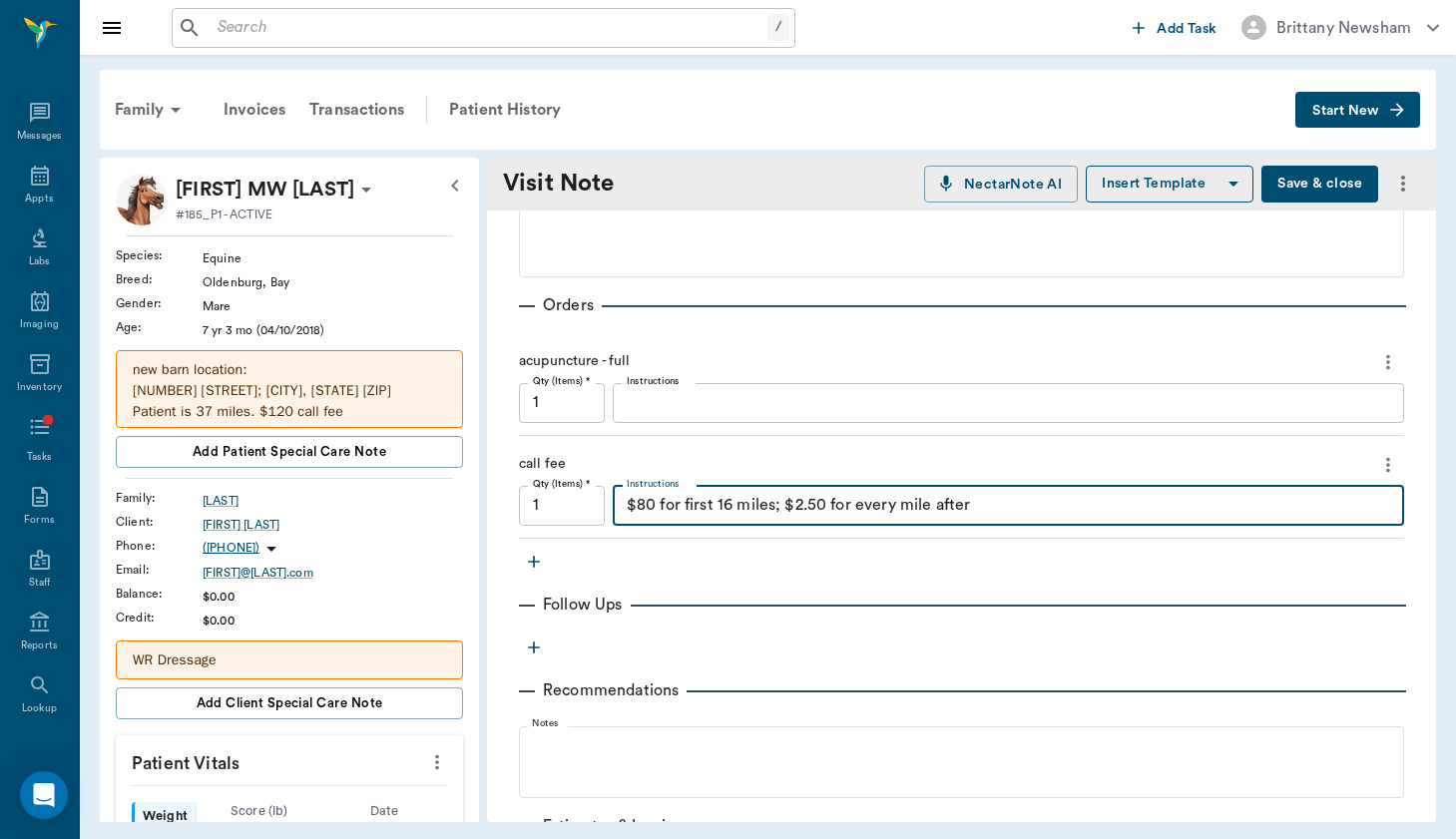 click on "$80 for first 16 miles; $2.50 for every mile after" at bounding box center (1008, 505) 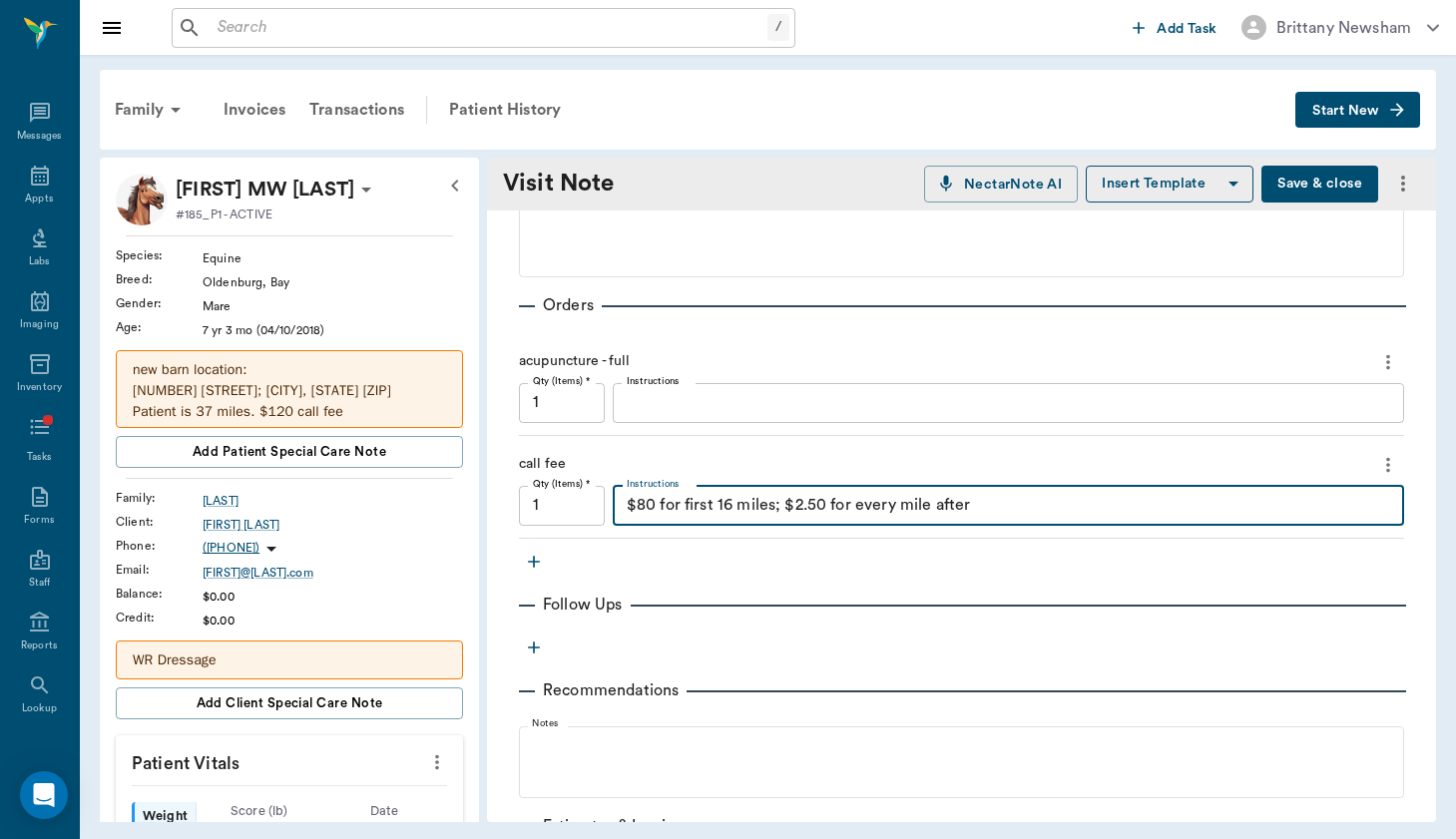 click on "$80 for first 16 miles; $2.50 for every mile after" at bounding box center (1008, 505) 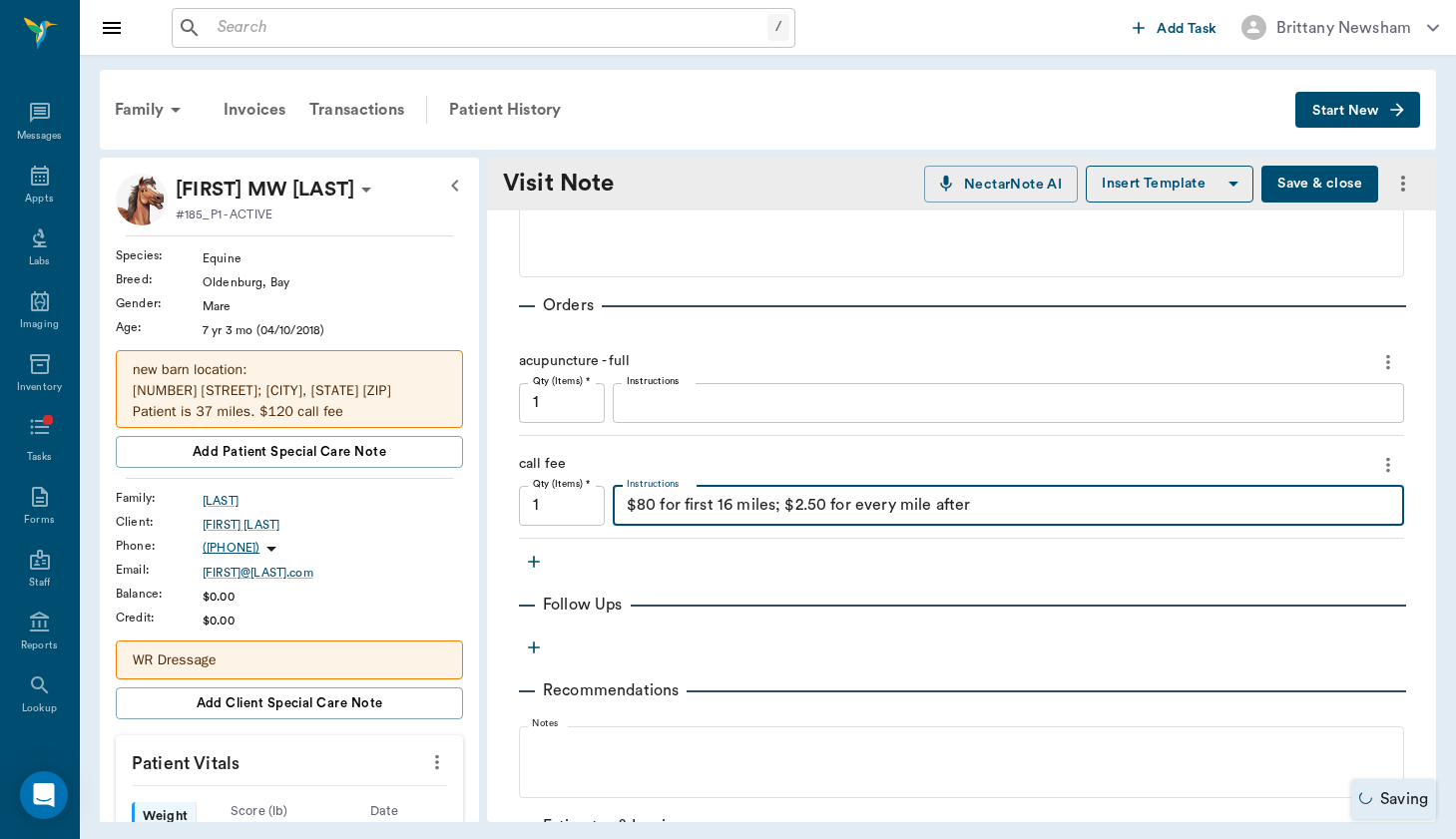 click on "$80 for first 16 miles; $2.50 for every mile after" at bounding box center (1008, 505) 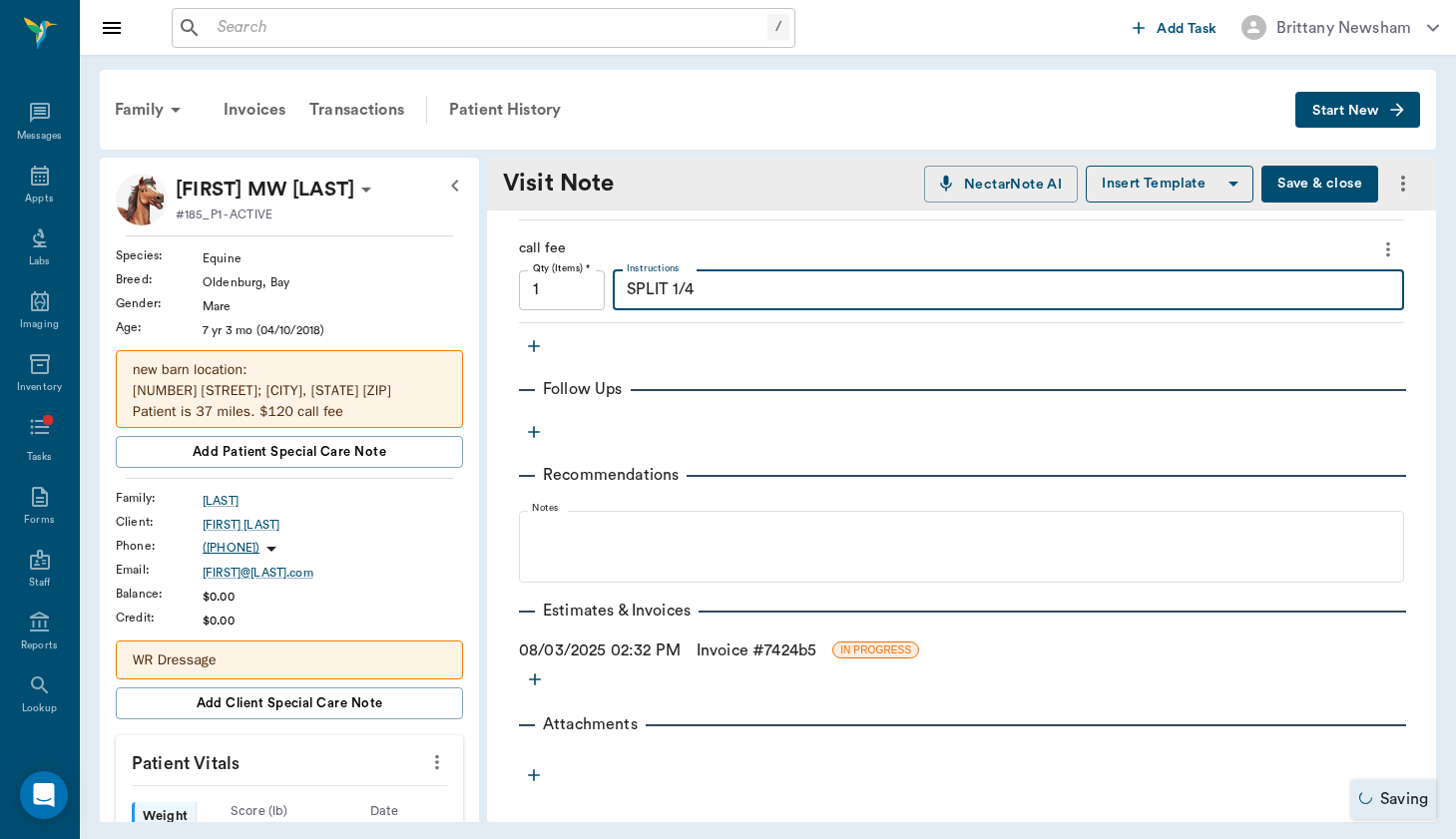 scroll, scrollTop: 572, scrollLeft: 0, axis: vertical 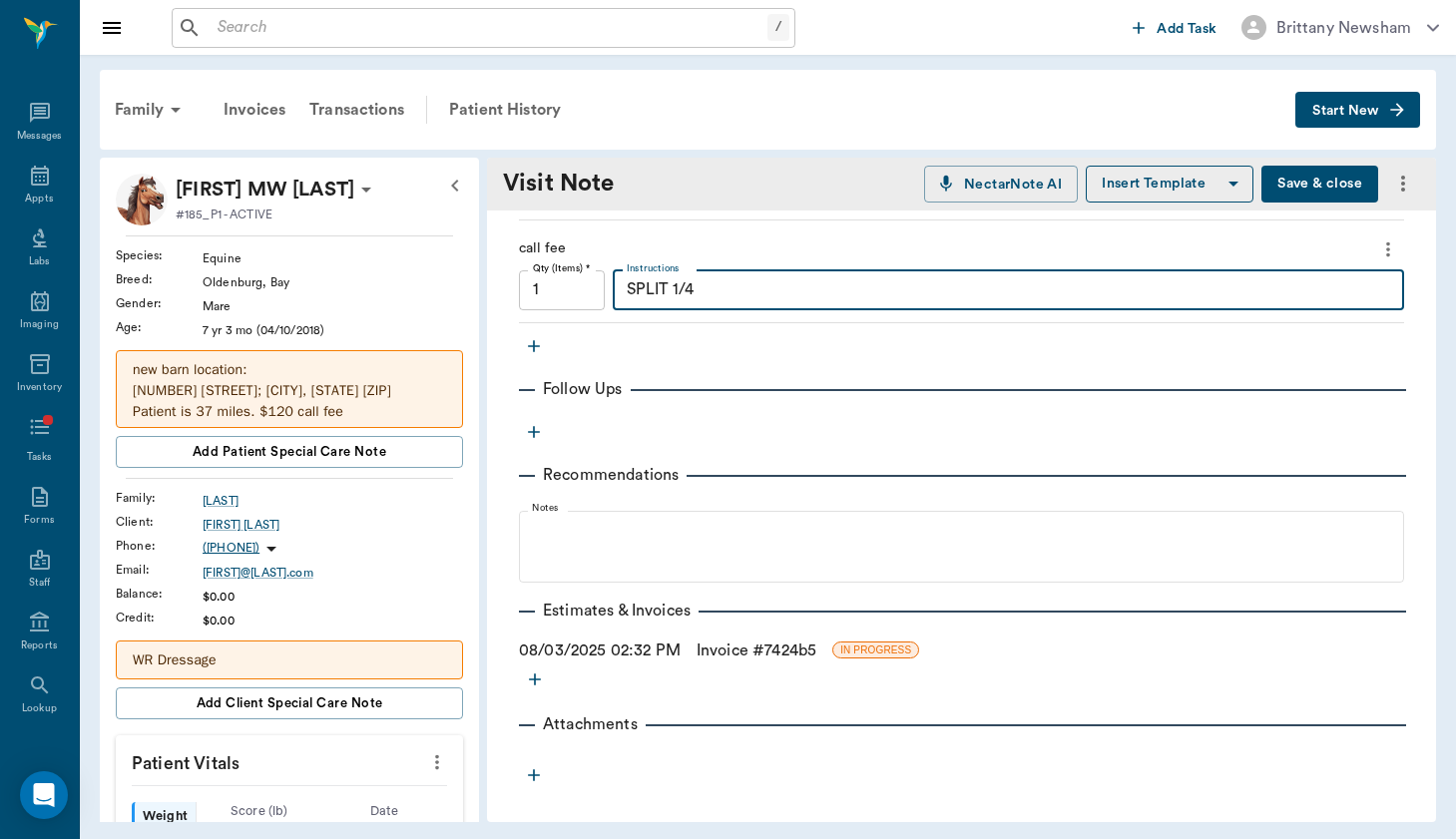 type on "SPLIT 1/4" 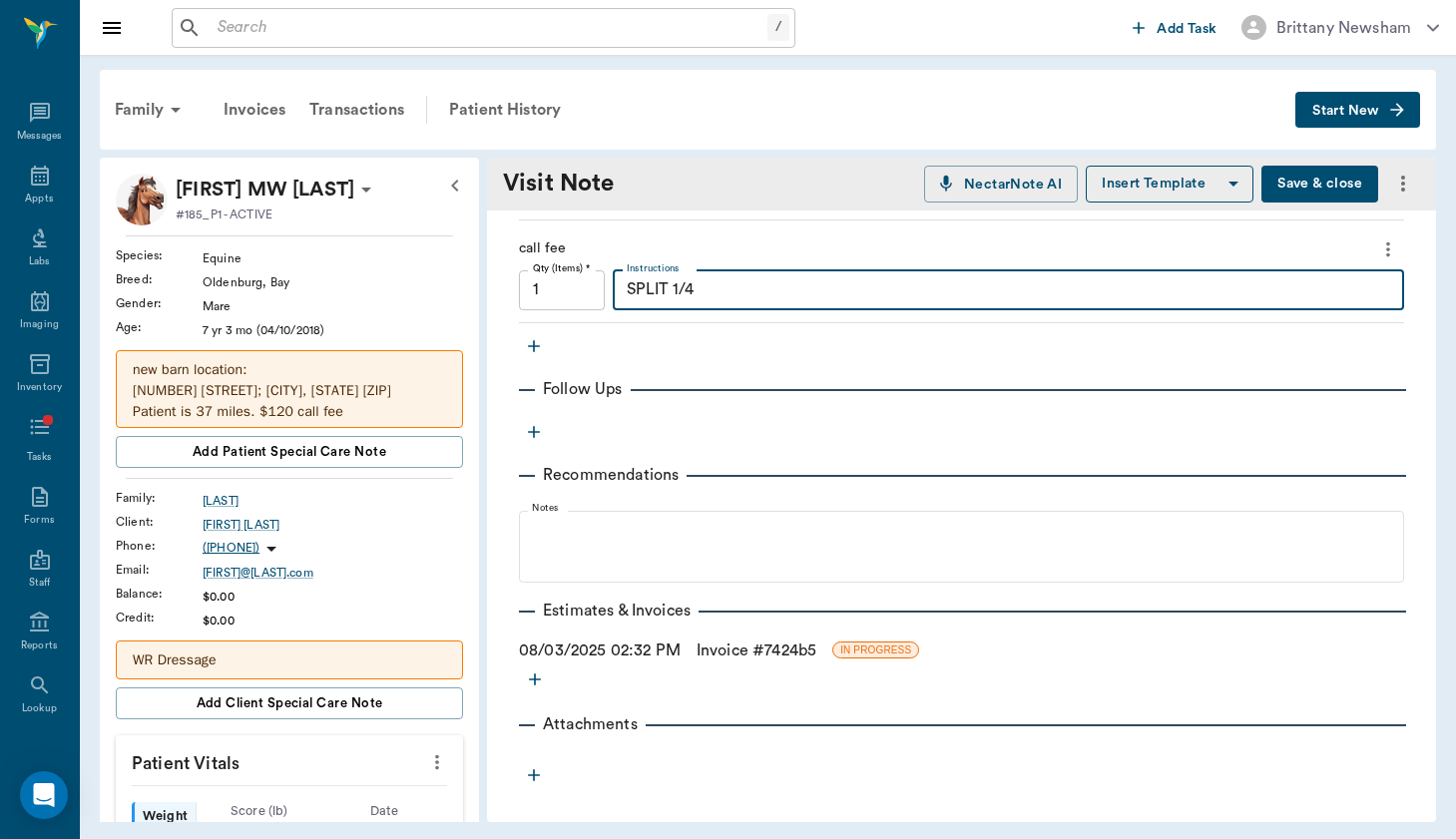 click 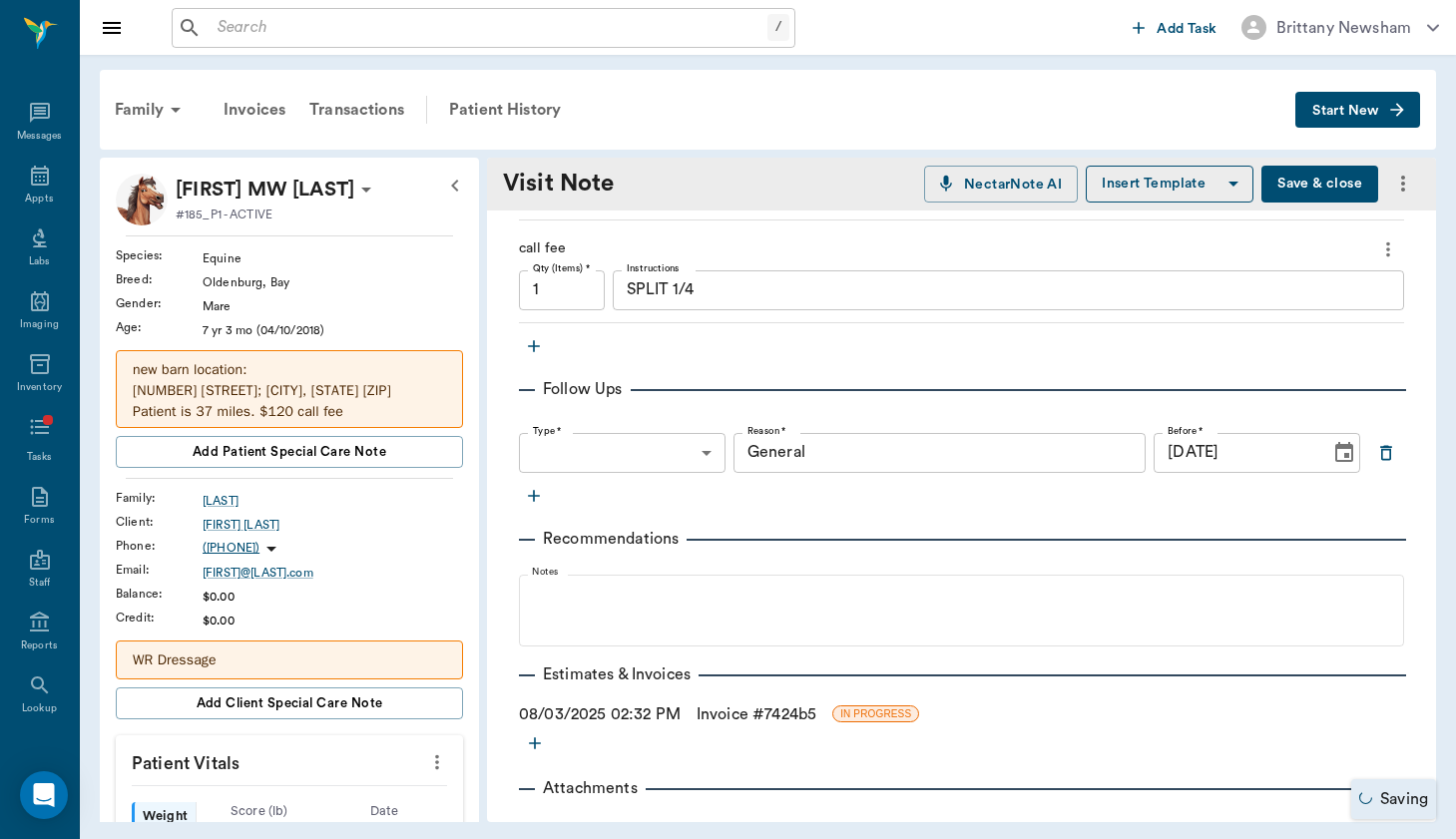 click at bounding box center (1386, 453) 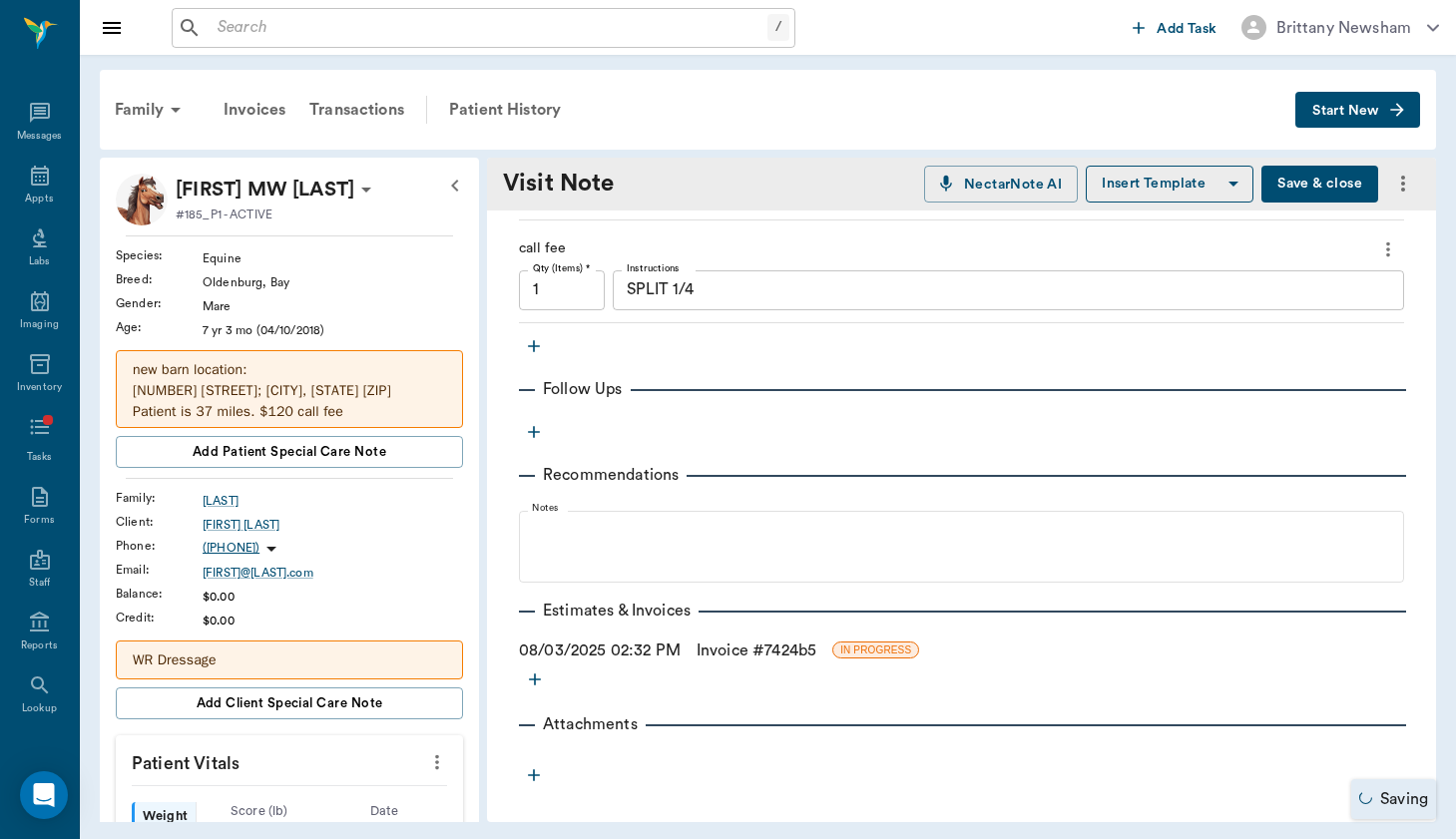 click on "Invoice # 7424b5" at bounding box center (756, 650) 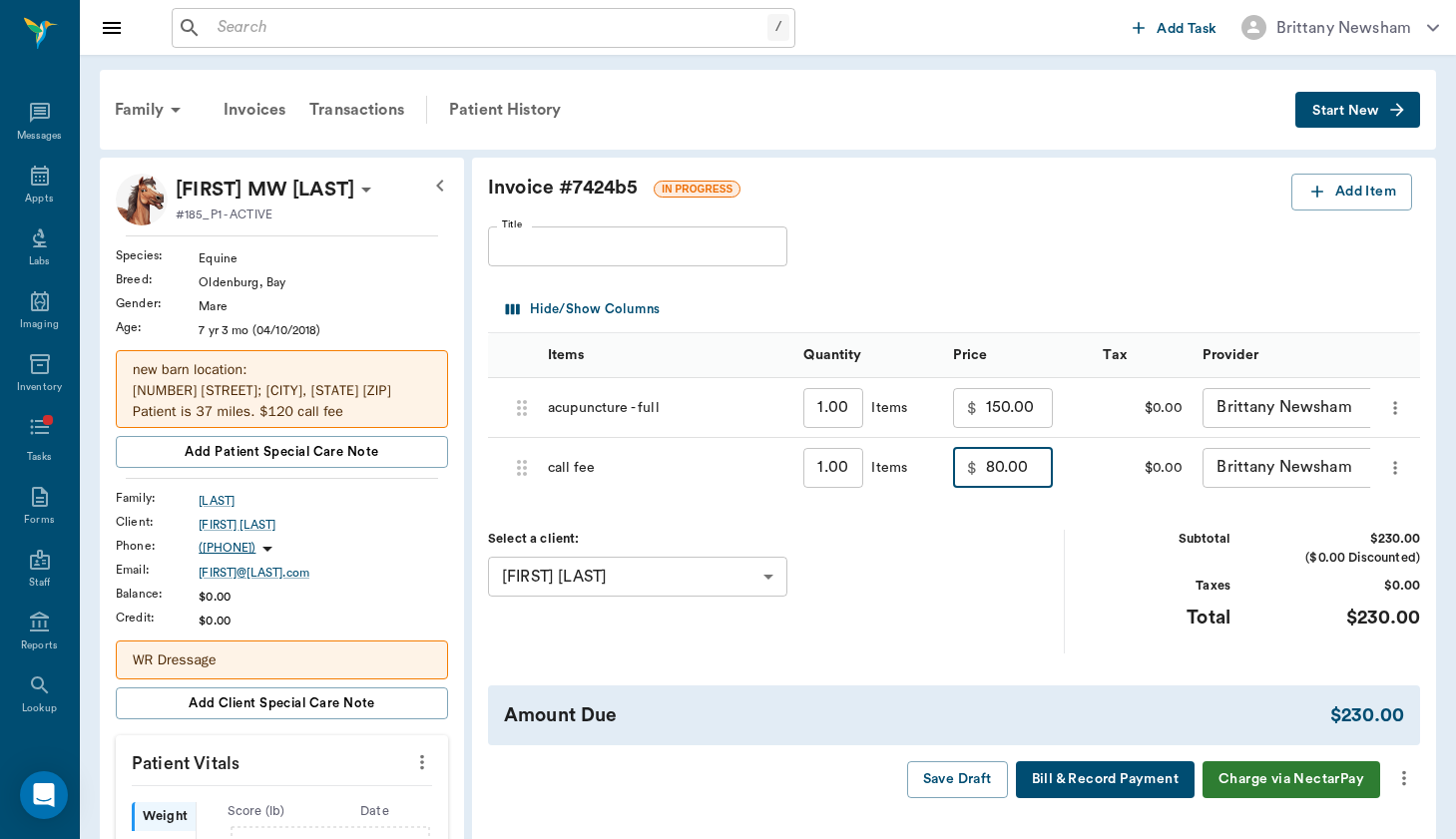 click on "80.00" at bounding box center (1020, 468) 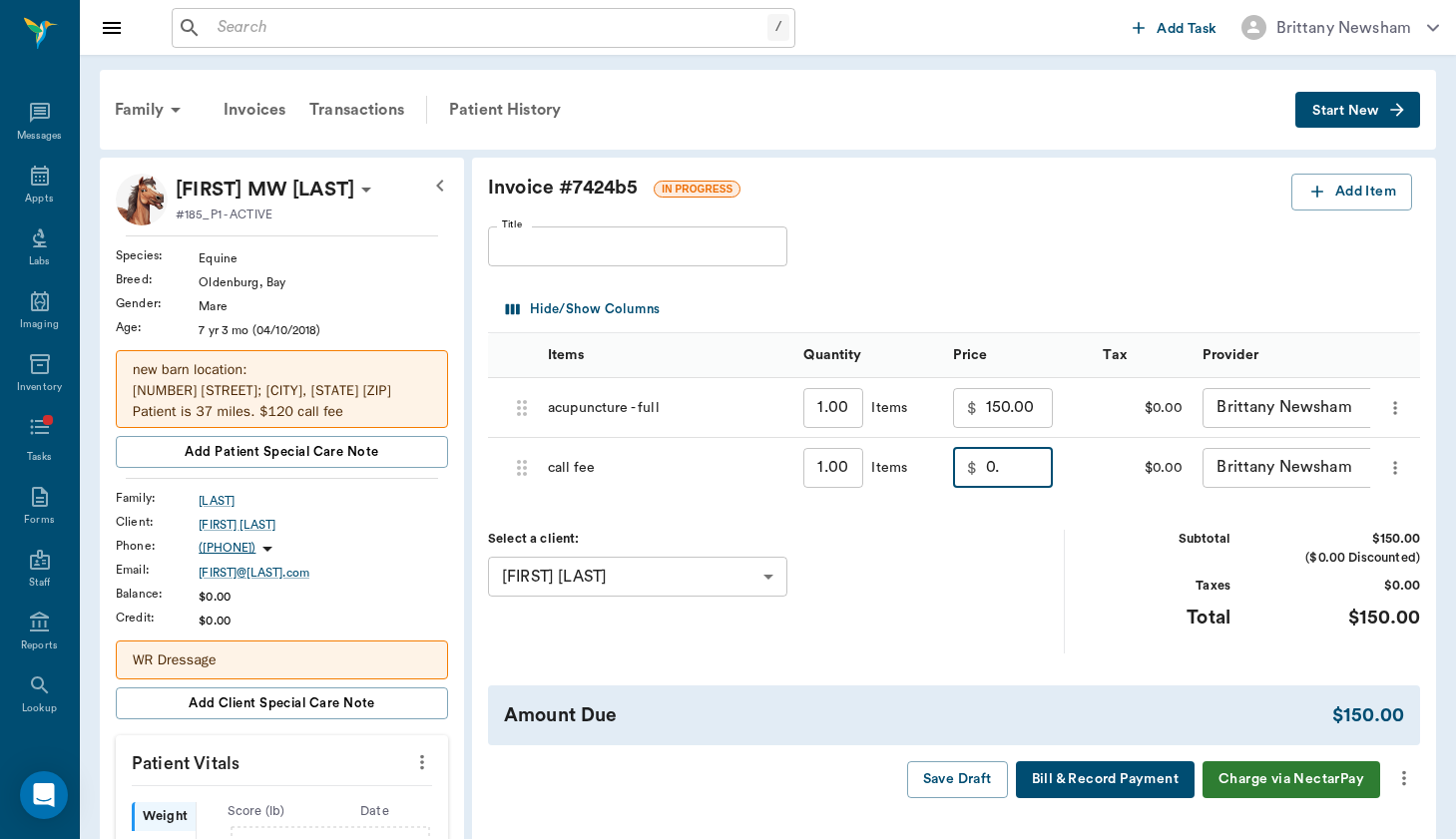 type on "0" 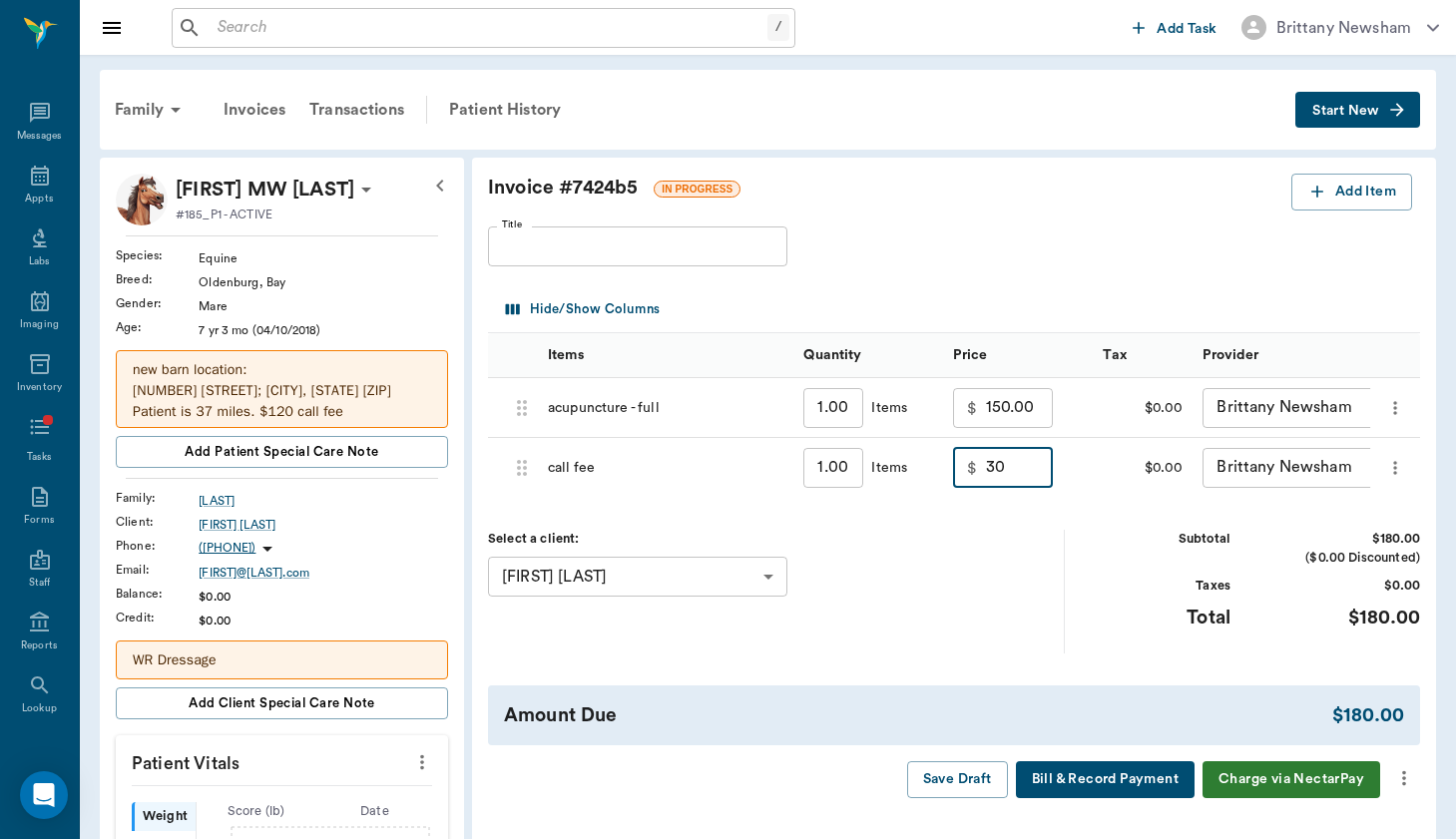 type on "30.00" 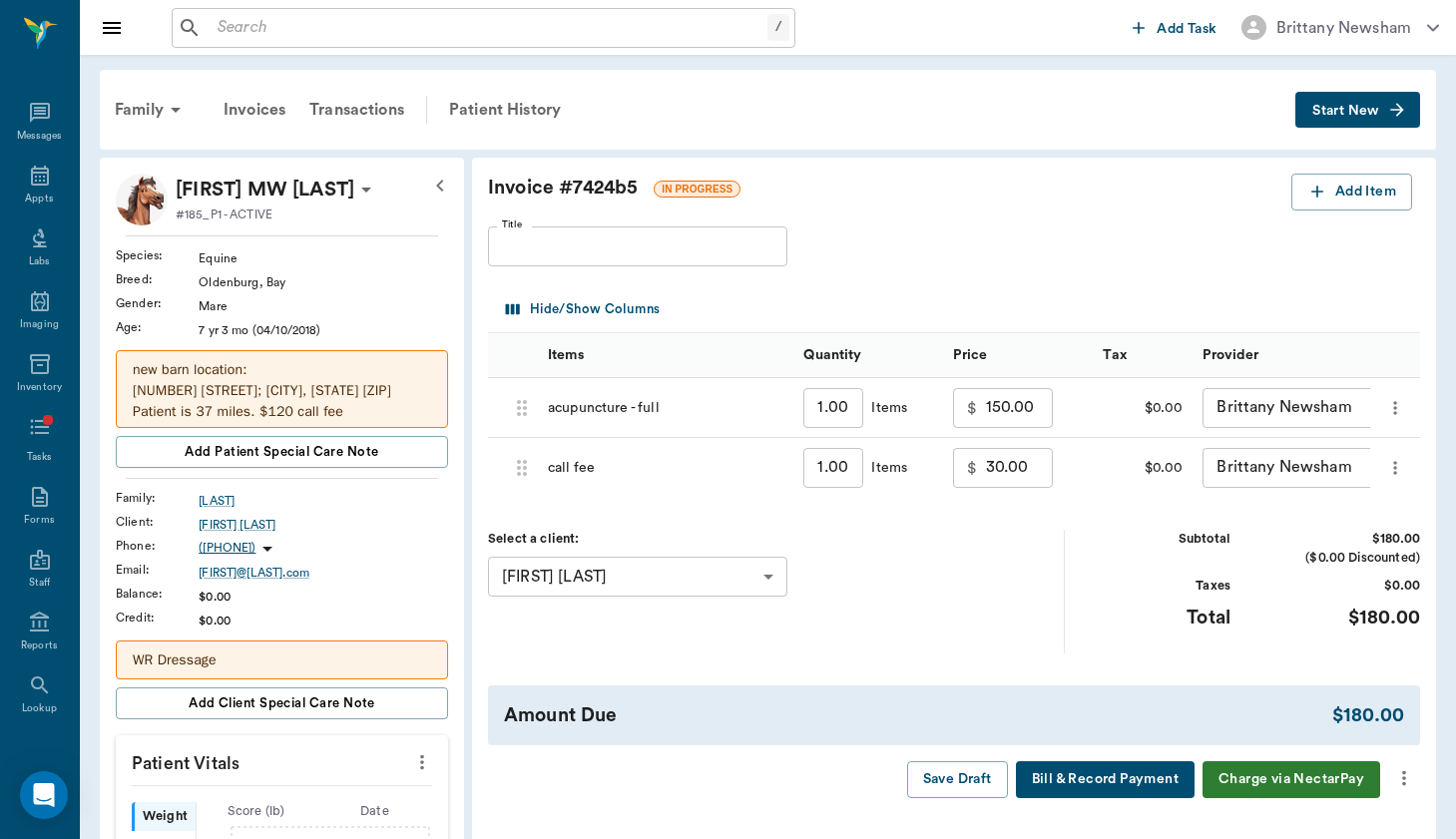 click on "View Edit History" at bounding box center (954, 850) 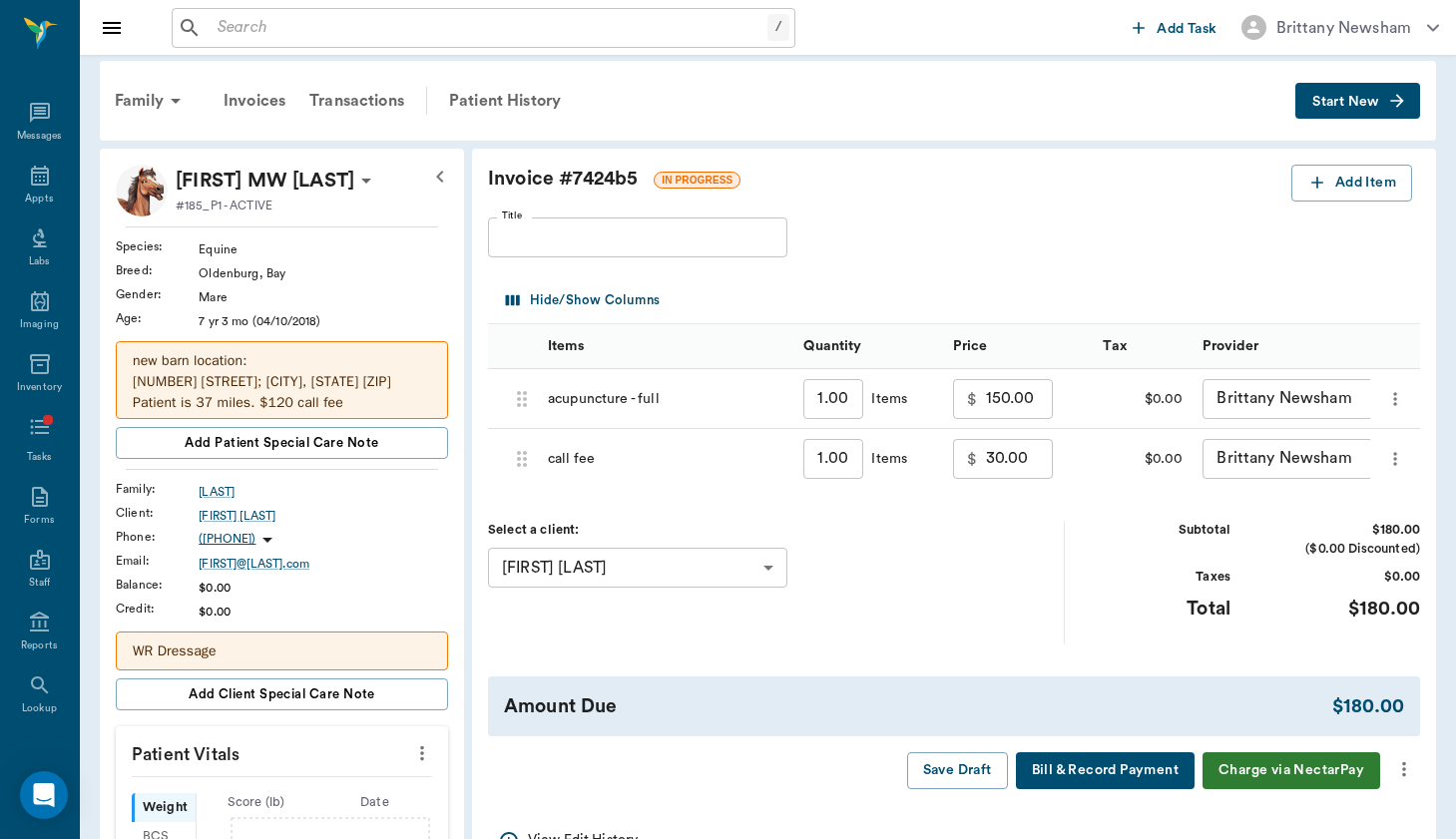 click 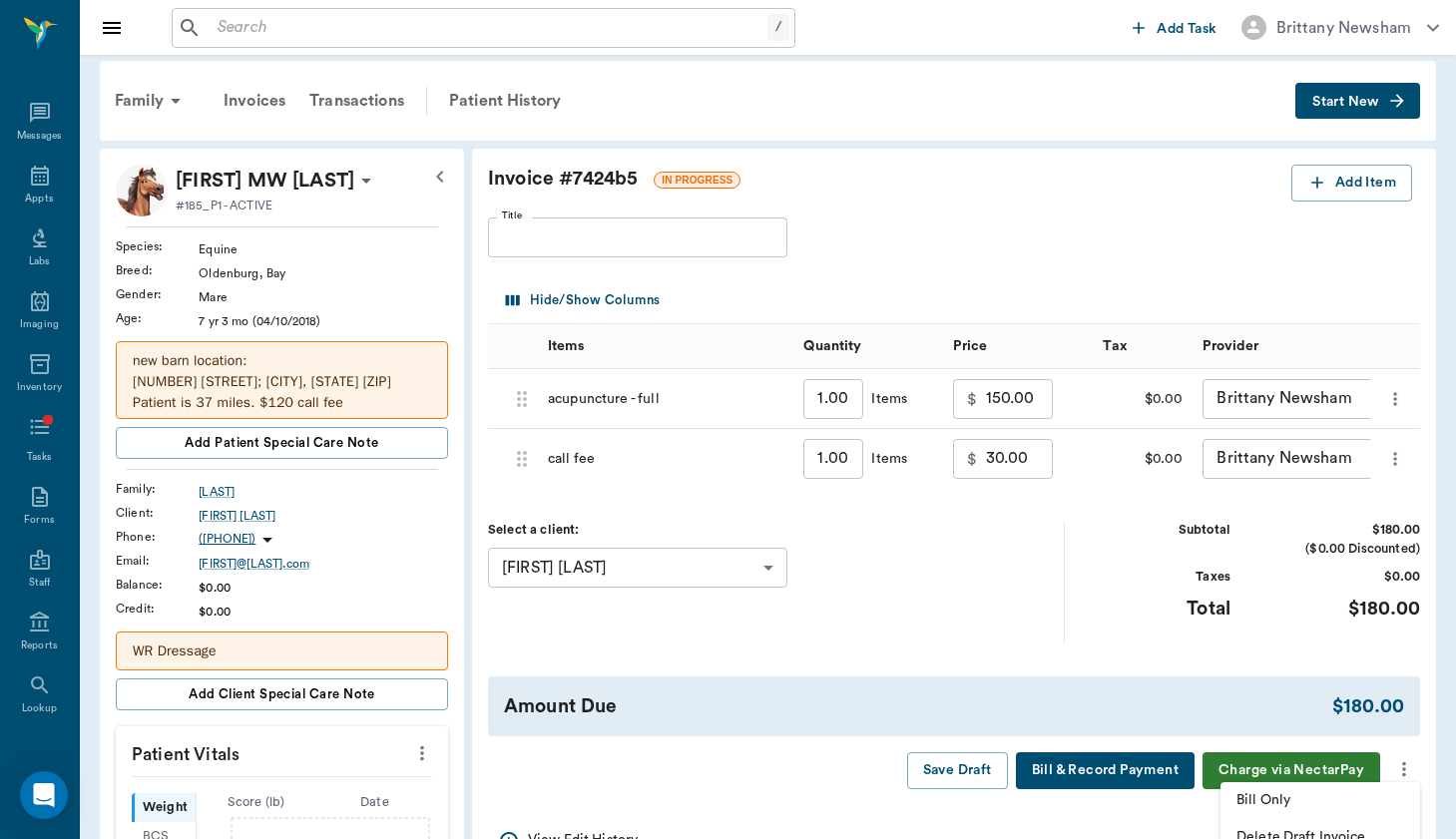 click on "Bill Only" at bounding box center [1320, 800] 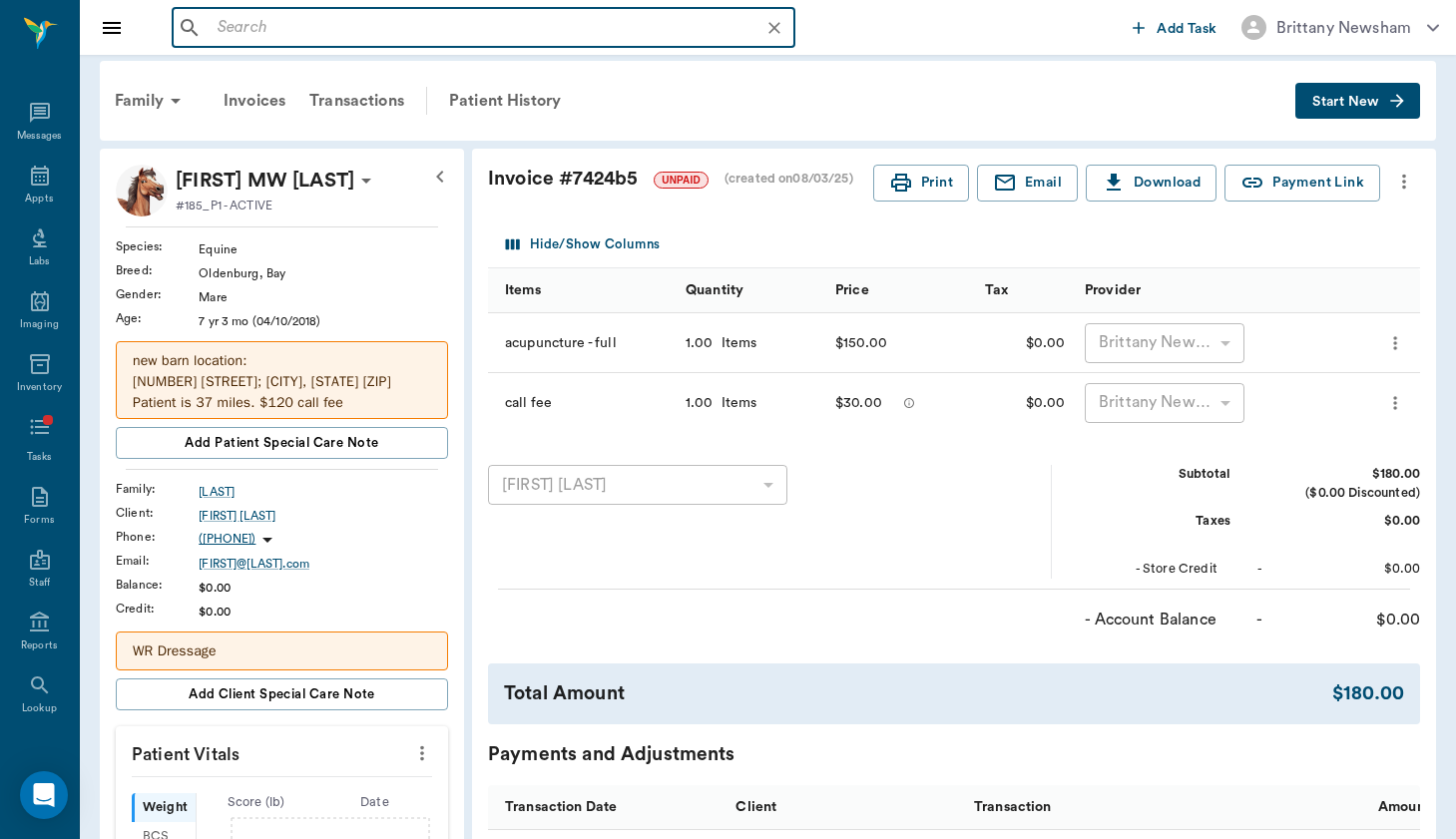 click at bounding box center (499, 28) 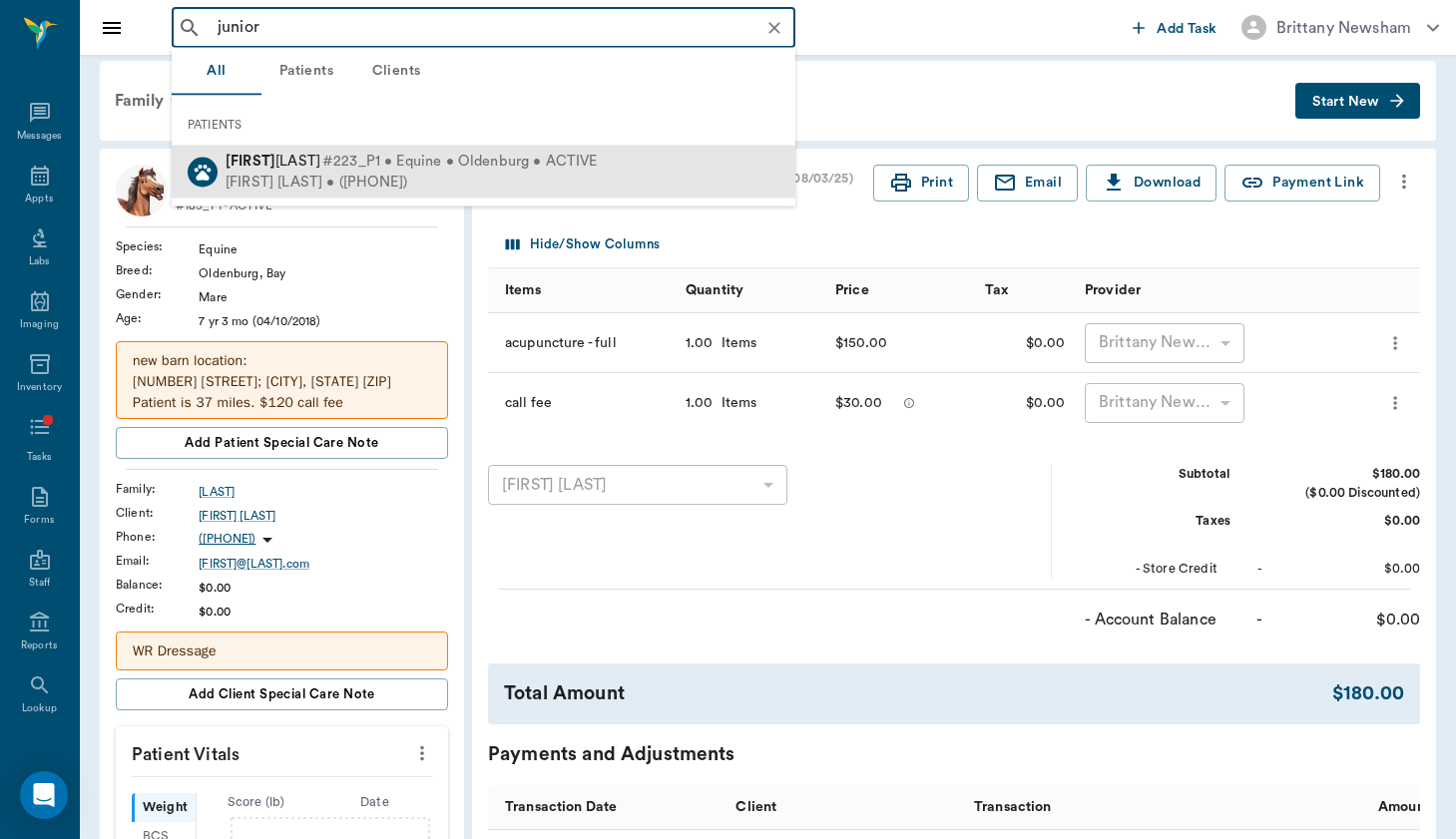 click on "Jody Destefanis • (832) 341-5055" at bounding box center [411, 182] 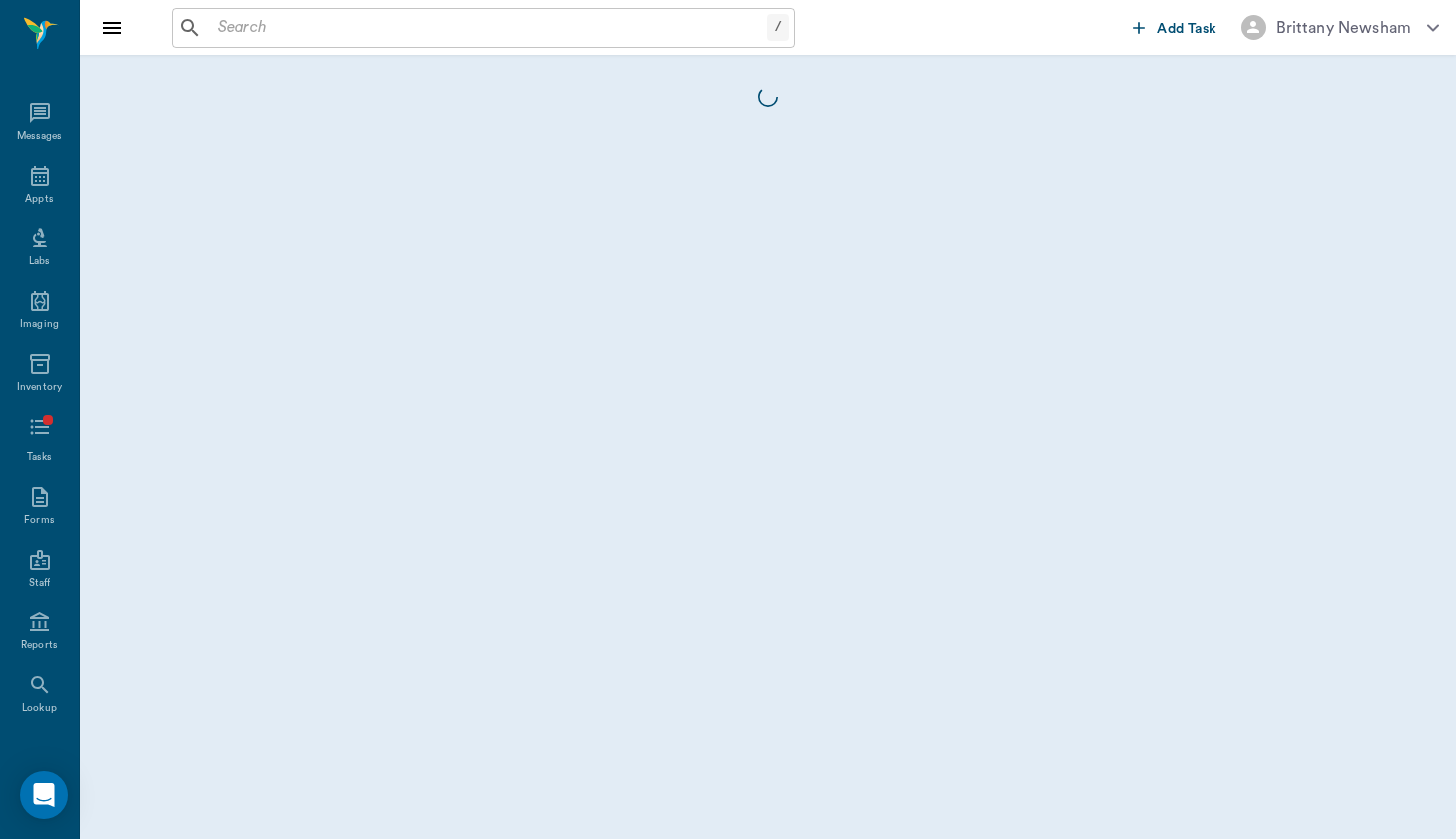 scroll, scrollTop: 0, scrollLeft: 0, axis: both 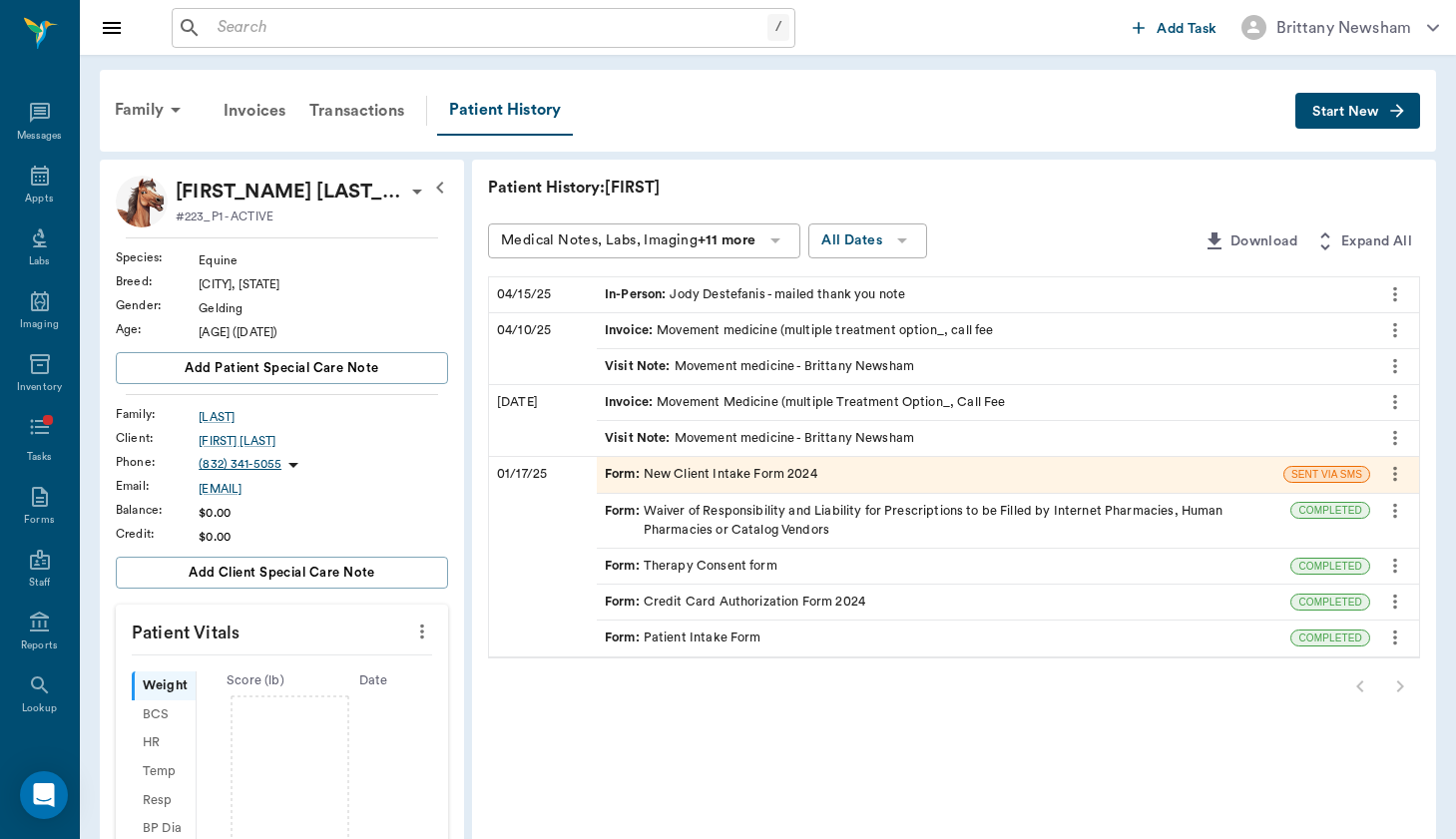 click 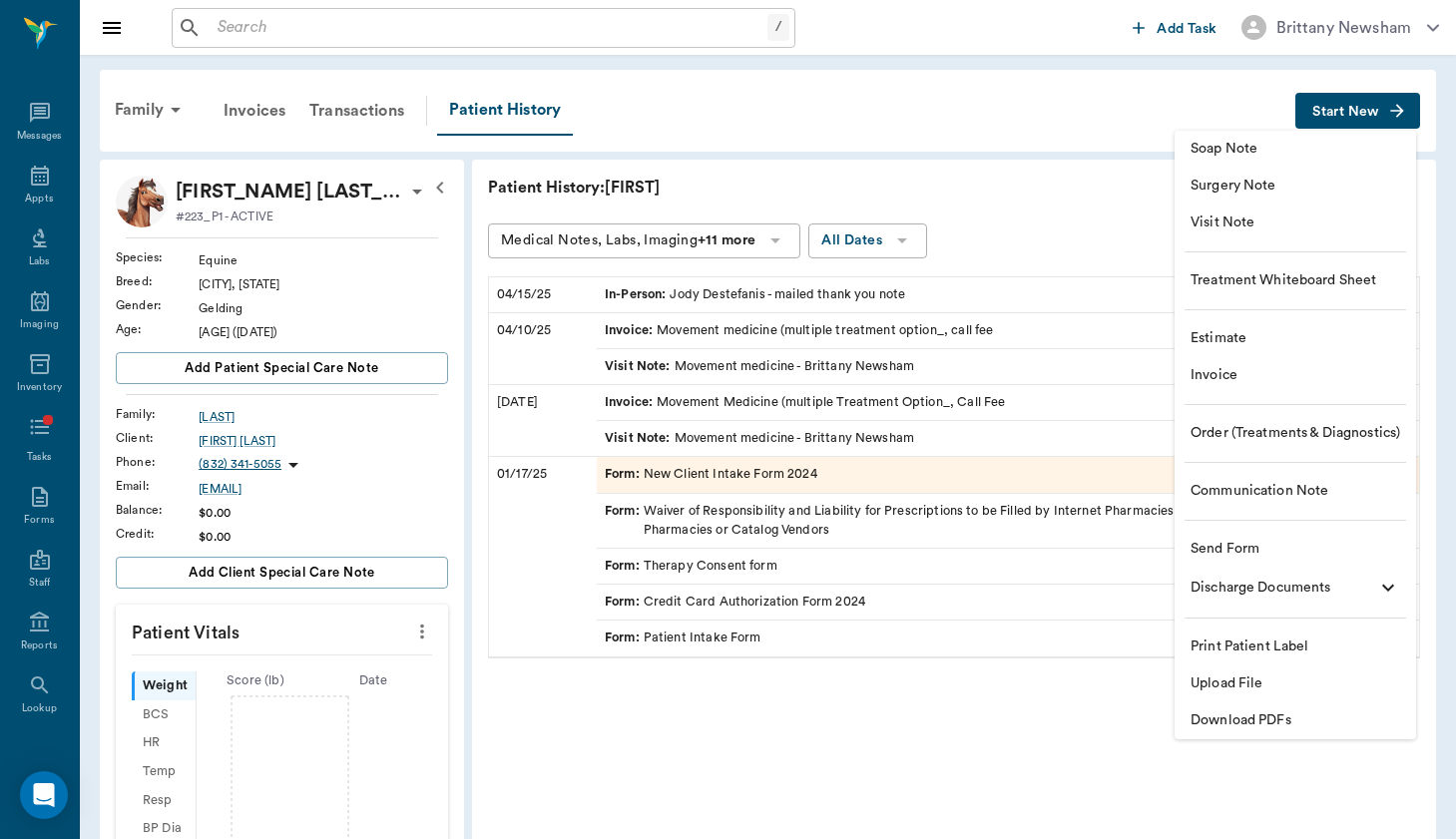 click on "Visit Note" at bounding box center [1295, 222] 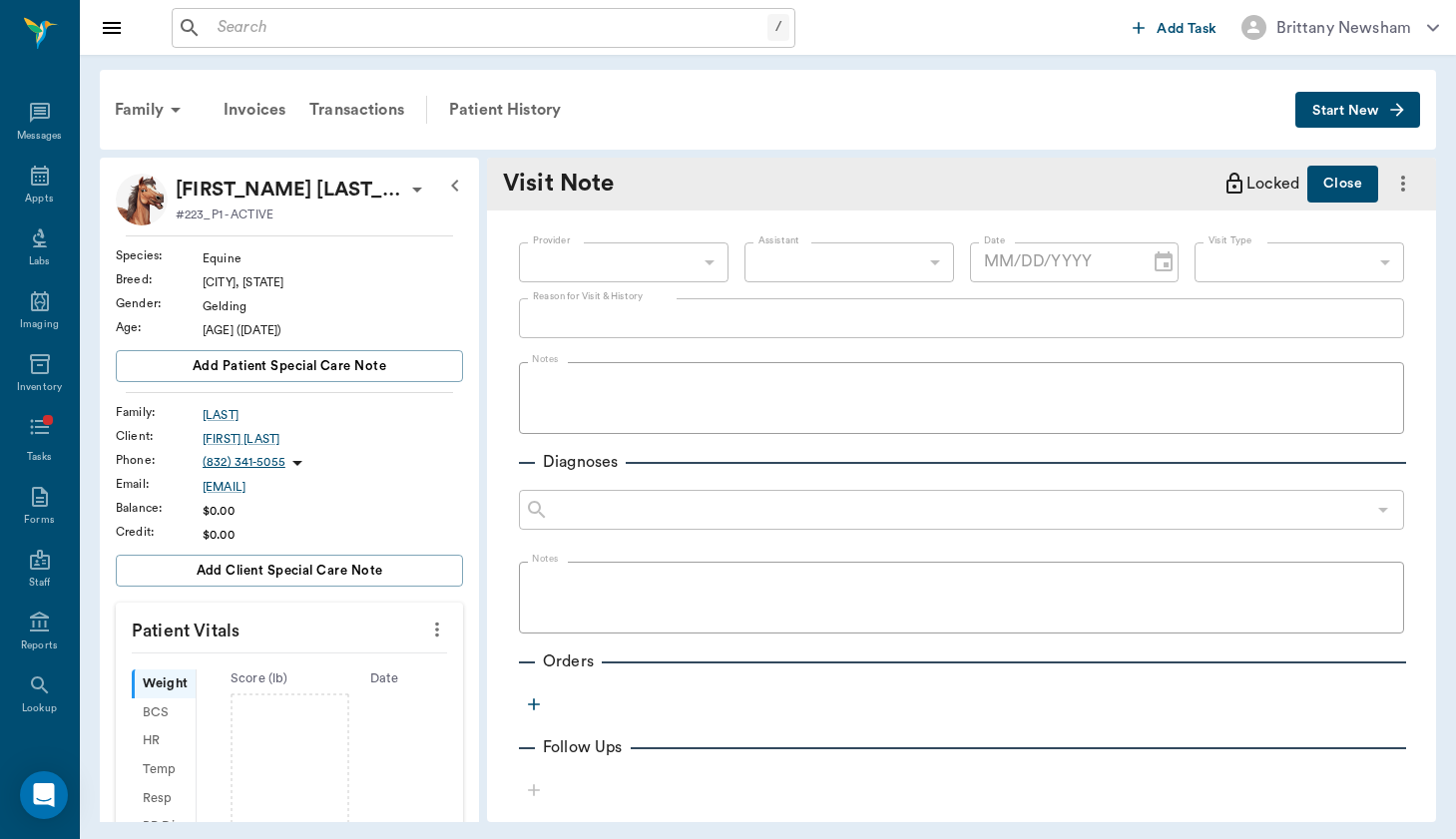 type on "08/03/2025" 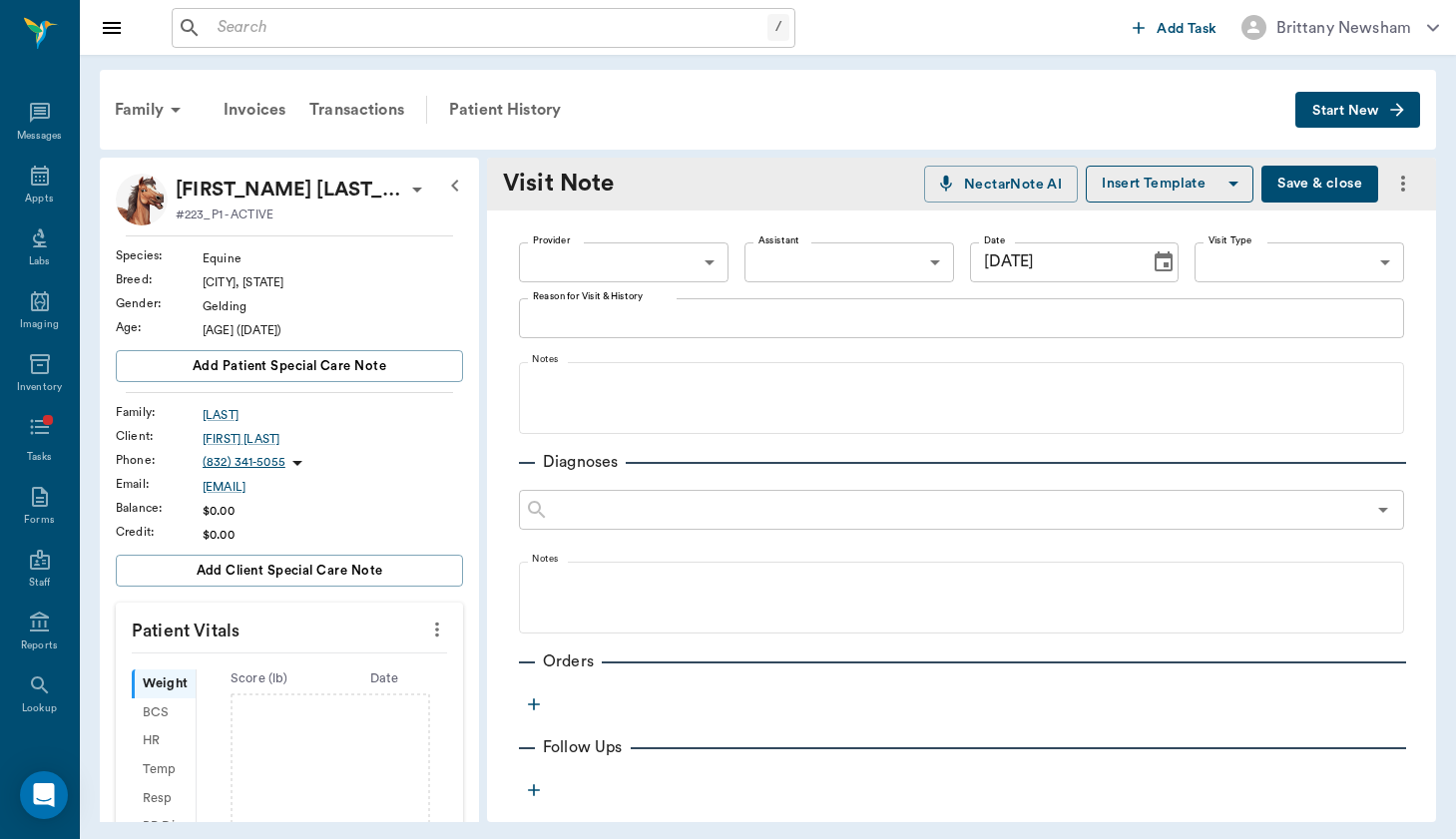 click on "/ ​ Add Task Brittany Newsham Nectar Messages Appts Labs Imaging Inventory Tasks Forms Staff Reports Lookup Settings Family Invoices Transactions Patient History Start New Junior DeStefanis #223_P1    -    ACTIVE   Species : Equine Breed : Oldenburg, Chestnut Gender : Gelding Age : 8 yr 5 mo (02/11/2017) Add patient Special Care Note Family : DeStefanis Client : Jody Destefanis Phone : (832) 341-5055 Email : jody@wv-dressage.com Balance : $0.00 Credit : $0.00 Add client Special Care Note Patient Vitals Weight BCS HR Temp Resp BP Dia Pain Perio Score ( lb ) Date Ongoing diagnosis Current Rx Reminders Upcoming appointments Schedule Appointment Visit Note NectarNote AI Insert Template  Save & close Provider ​ Provider Assistant ​ Assistant Date 08/03/2025 Date Visit Type ​ Visit Type Reason for Visit & History x Reason for Visit & History Notes Diagnoses ​ Notes Orders Follow Ups Recommendations Notes Estimates & Invoices Attachments NectarVet | High Caliber Performance
200 Settings Sign Out" at bounding box center (728, 419) 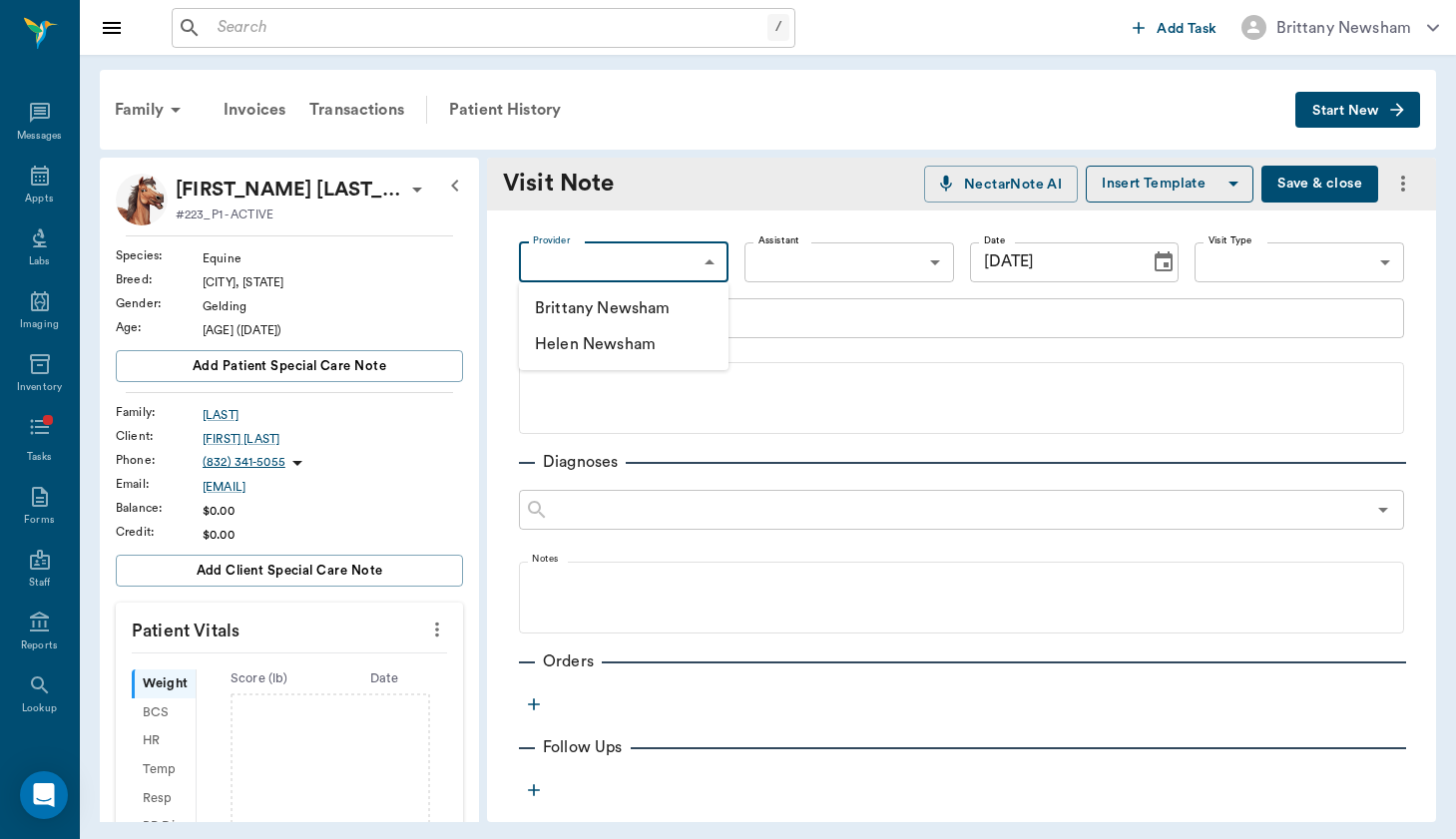 click on "Brittany Newsham" at bounding box center [624, 308] 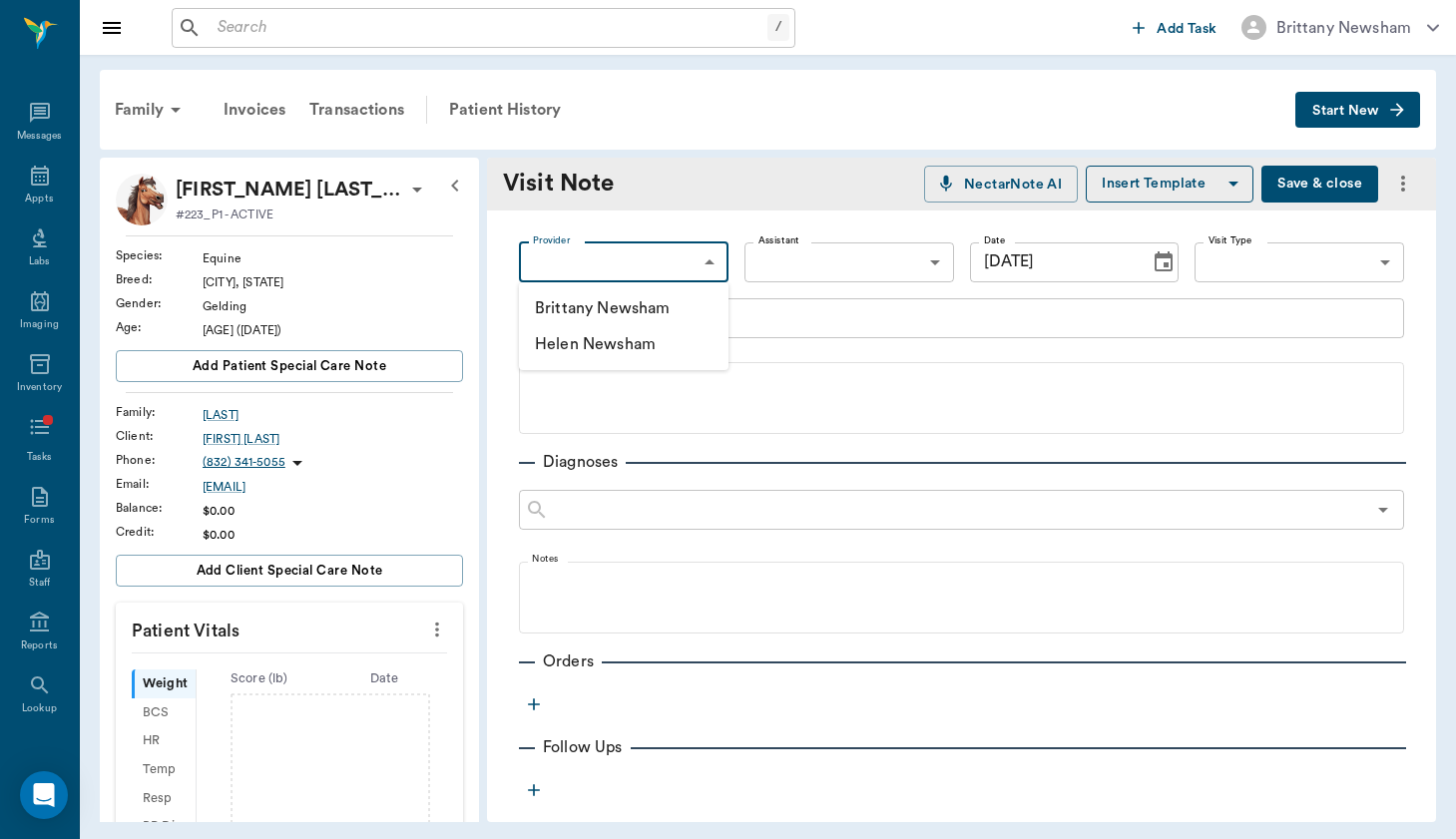 type on "649b3e03b5bc7e03f9326794" 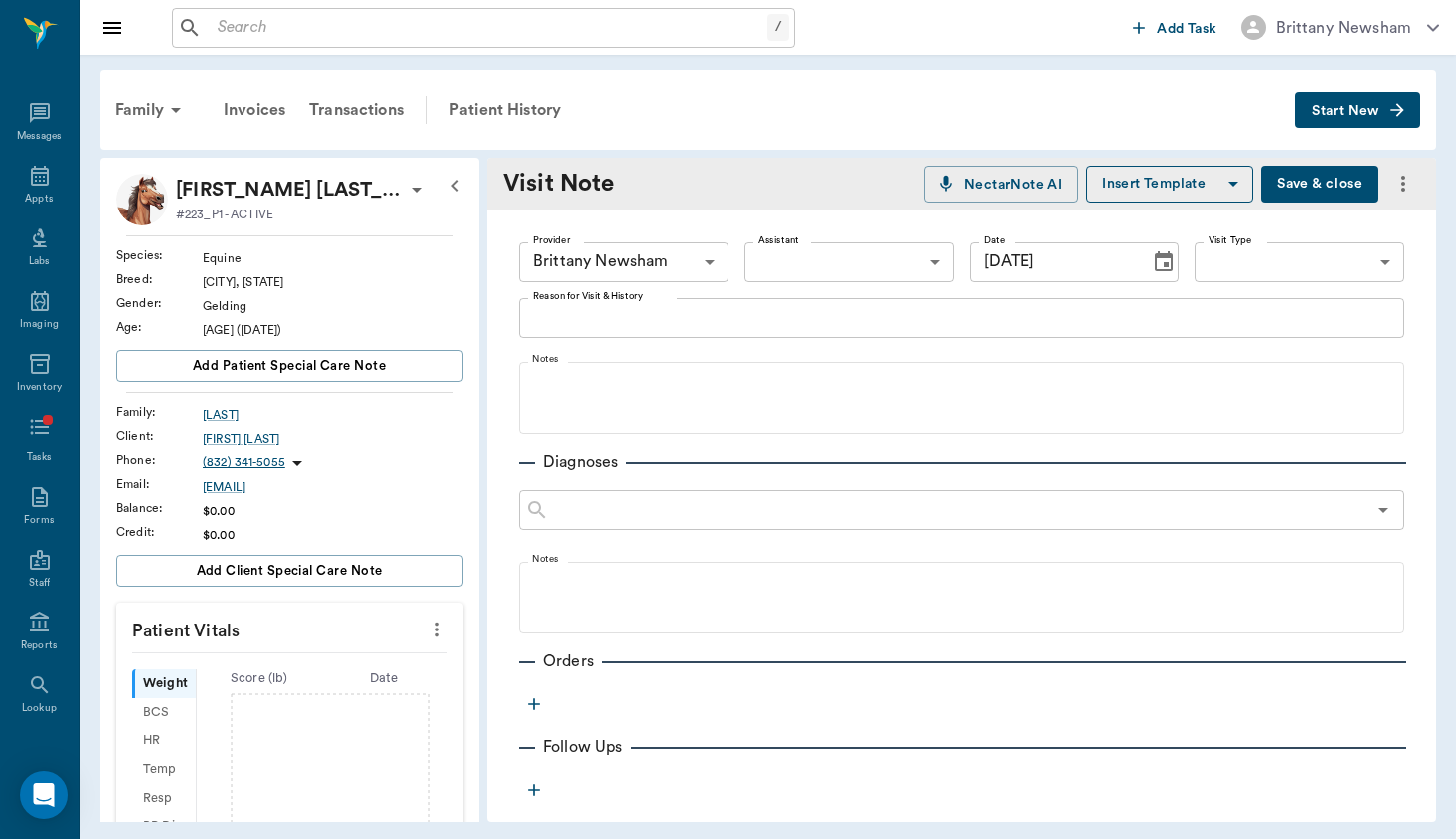 click at bounding box center (1164, 262) 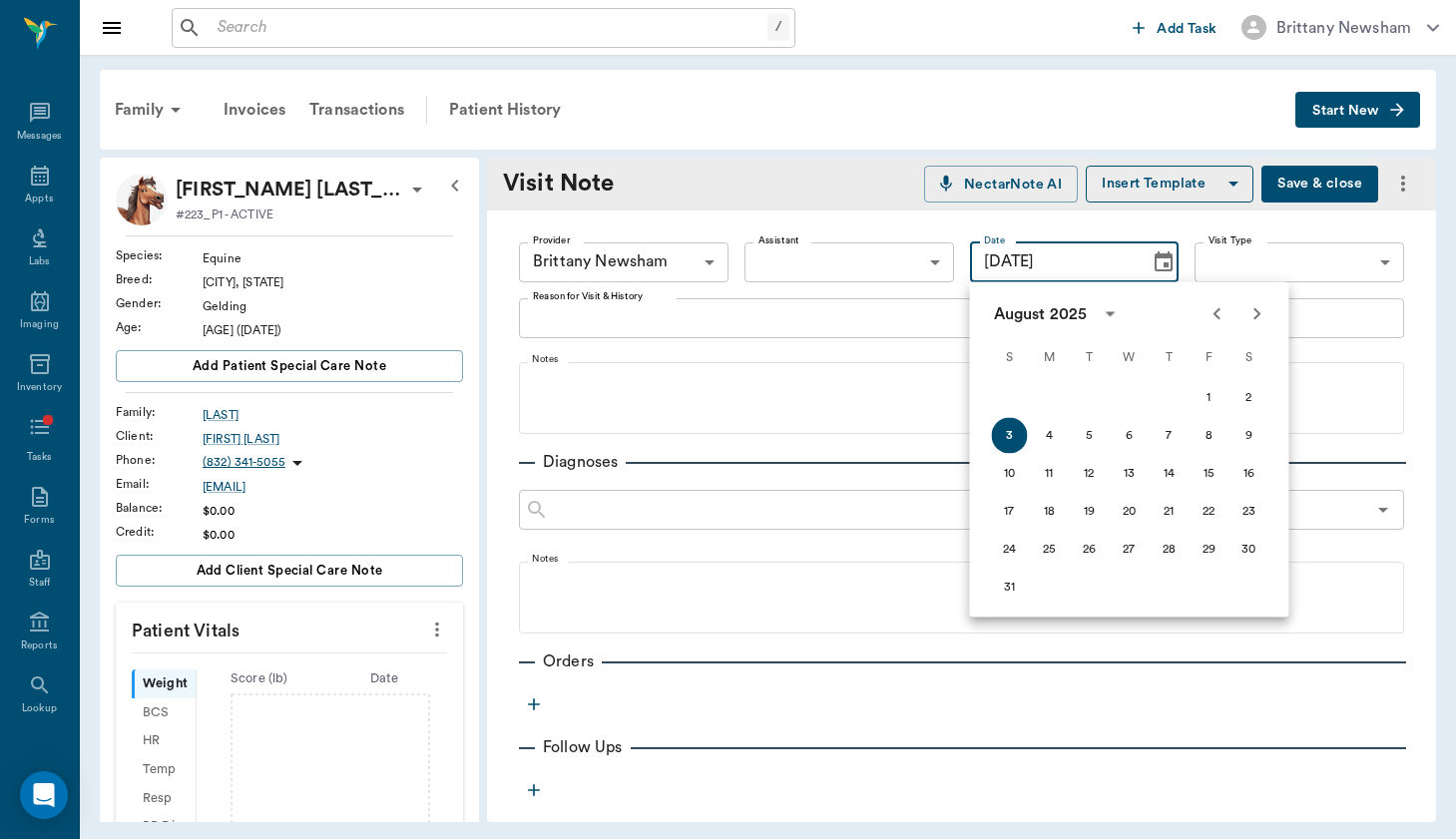 click 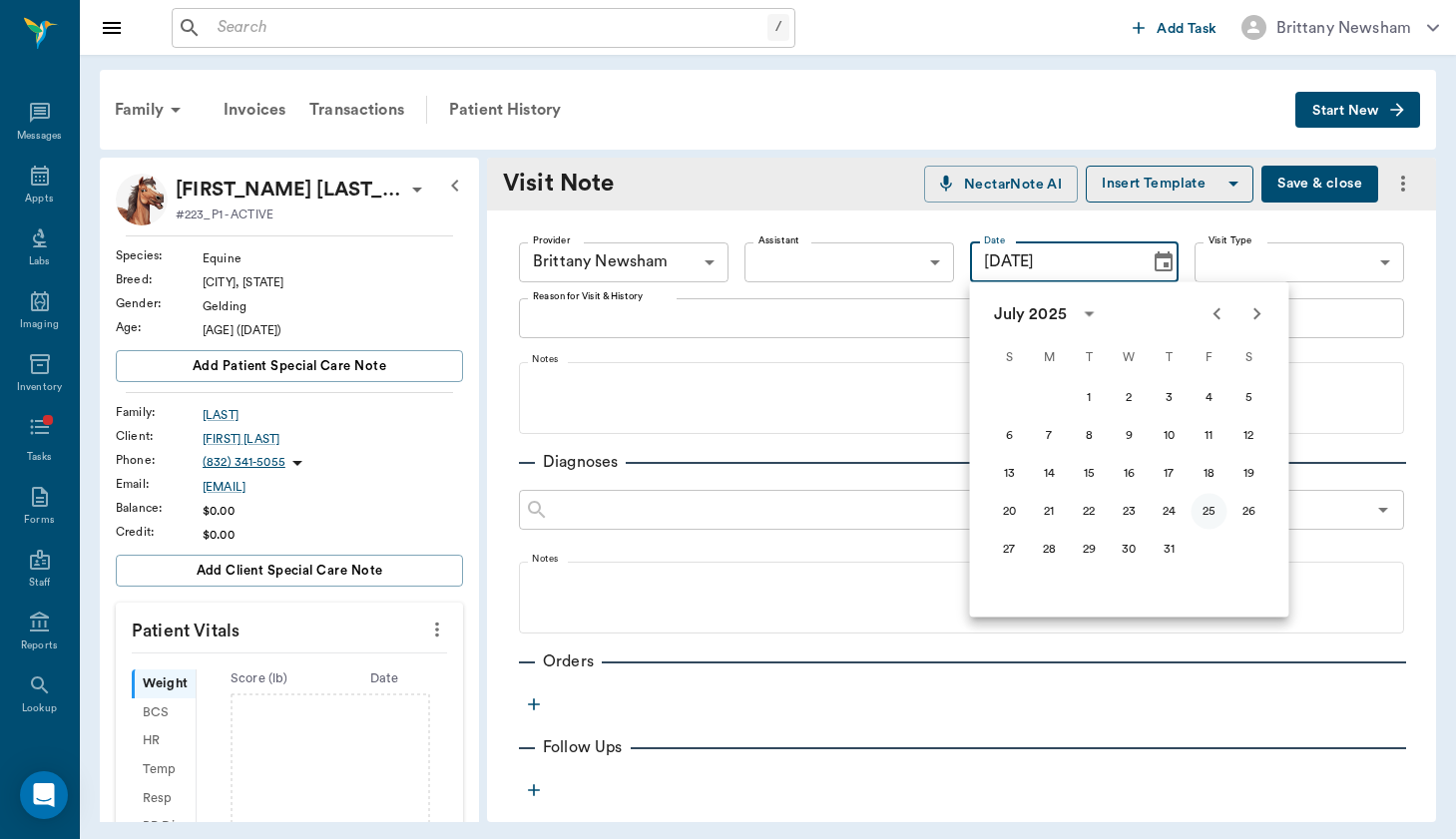 click on "25" at bounding box center [1210, 512] 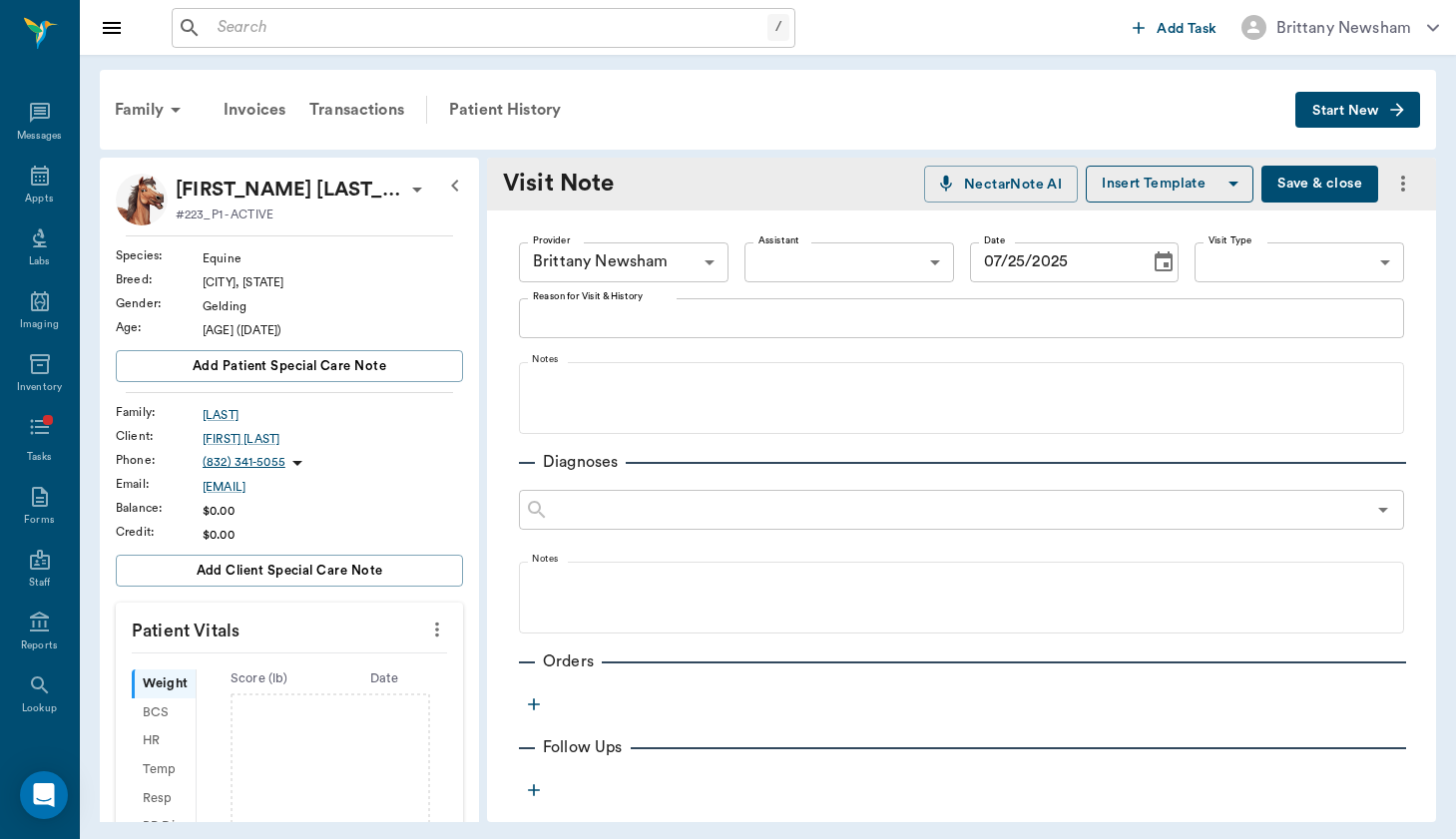 click 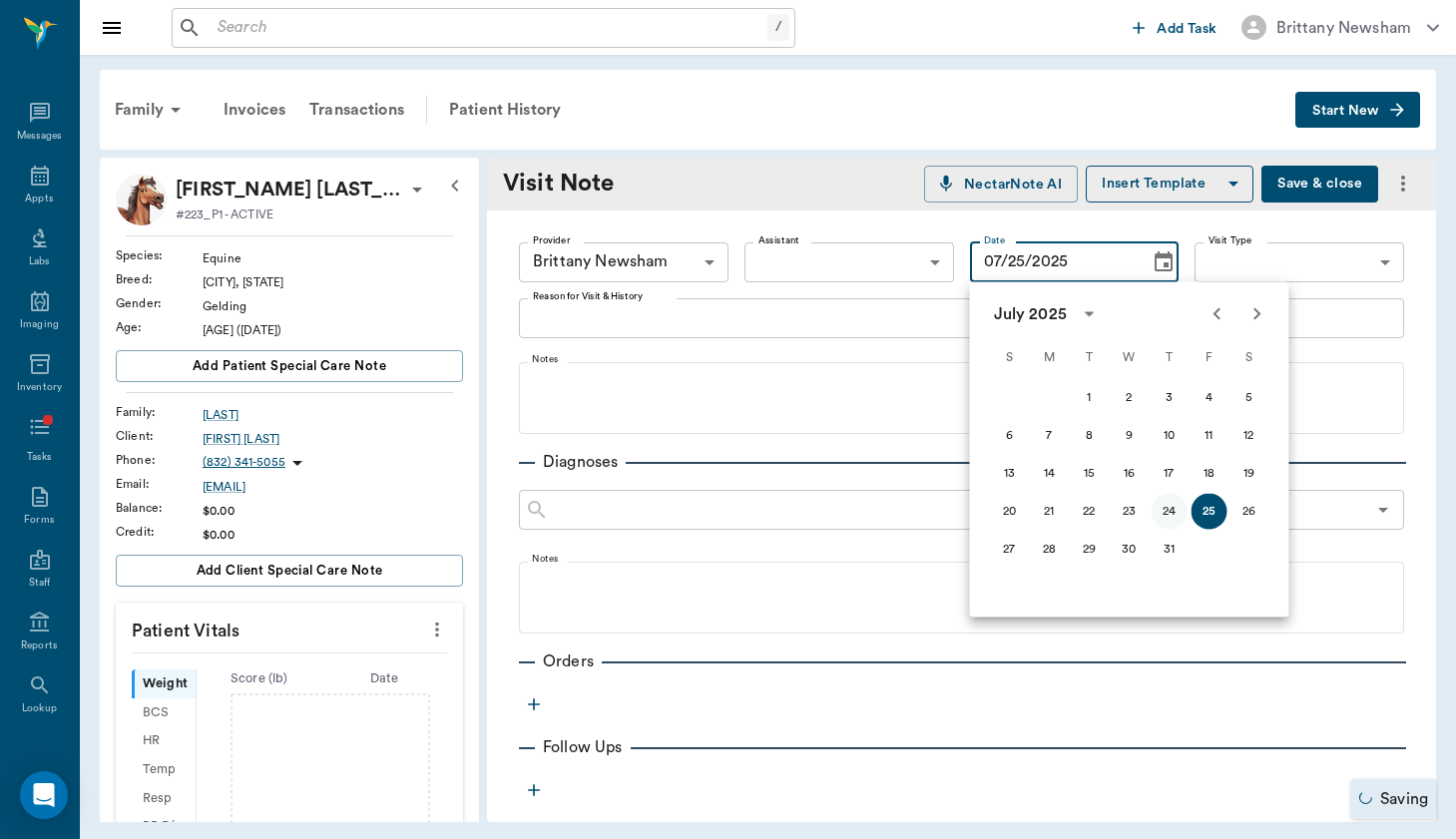 click on "24" at bounding box center (1170, 512) 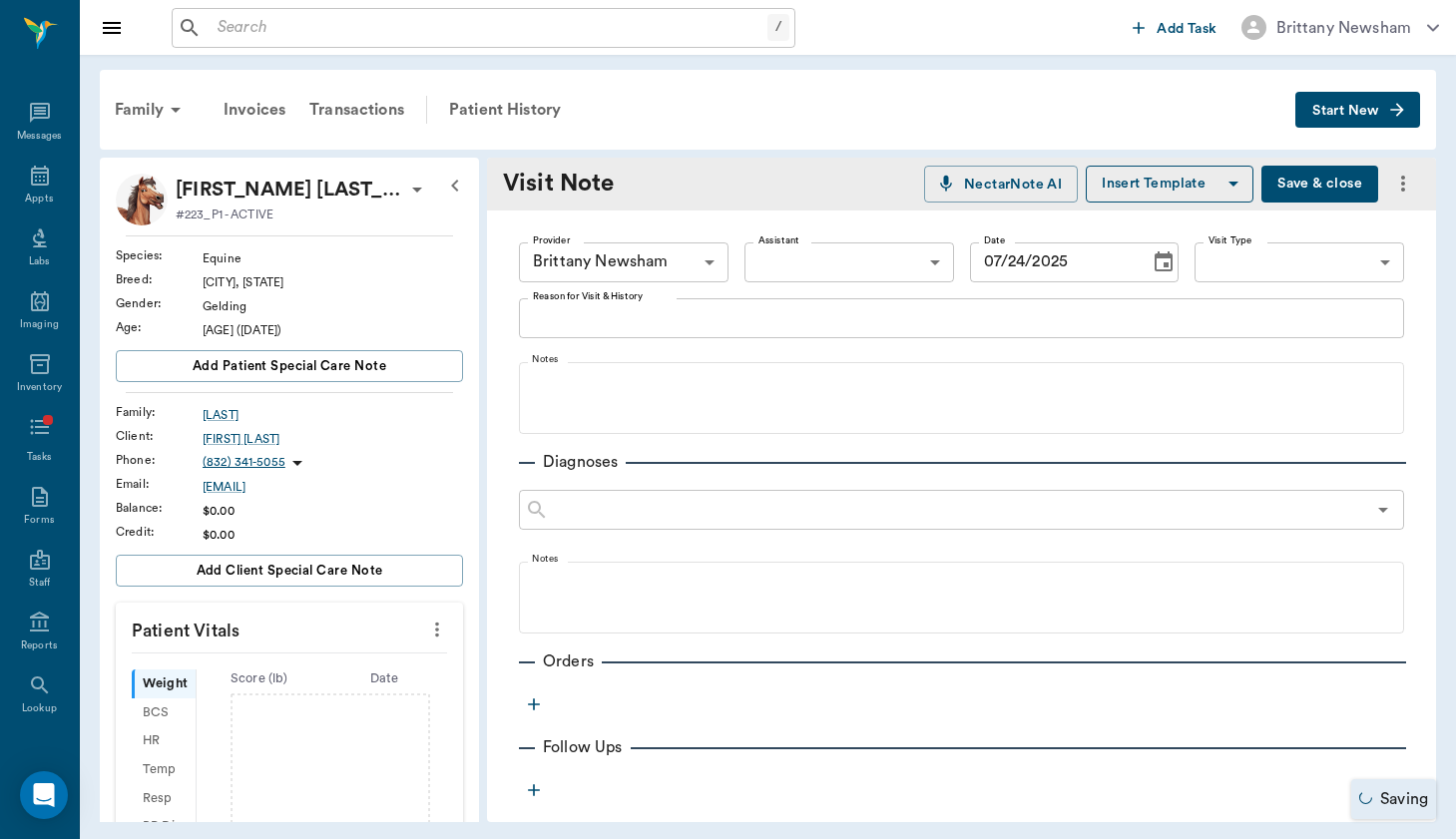 click on "/ ​ Add Task Brittany Newsham Nectar Messages Appts Labs Imaging Inventory Tasks Forms Staff Reports Lookup Settings Family Invoices Transactions Patient History Start New Junior DeStefanis #223_P1    -    ACTIVE   Species : Equine Breed : Oldenburg, Chestnut Gender : Gelding Age : 8 yr 5 mo (02/11/2017) Add patient Special Care Note Family : DeStefanis Client : Jody Destefanis Phone : (832) 341-5055 Email : jody@wv-dressage.com Balance : $0.00 Credit : $0.00 Add client Special Care Note Patient Vitals Weight BCS HR Temp Resp BP Dia Pain Perio Score ( lb ) Date Ongoing diagnosis Current Rx Reminders Upcoming appointments Schedule Appointment Visit Note NectarNote AI Insert Template  Save & close Provider Brittany Newsham 649b3e03b5bc7e03f9326794 Provider Assistant ​ Assistant Date 07/24/2025 Date Visit Type ​ Visit Type Reason for Visit & History x Reason for Visit & History Notes Diagnoses ​ Notes Orders Follow Ups Recommendations Notes Estimates & Invoices Attachments Saving
200 Settings" at bounding box center (728, 419) 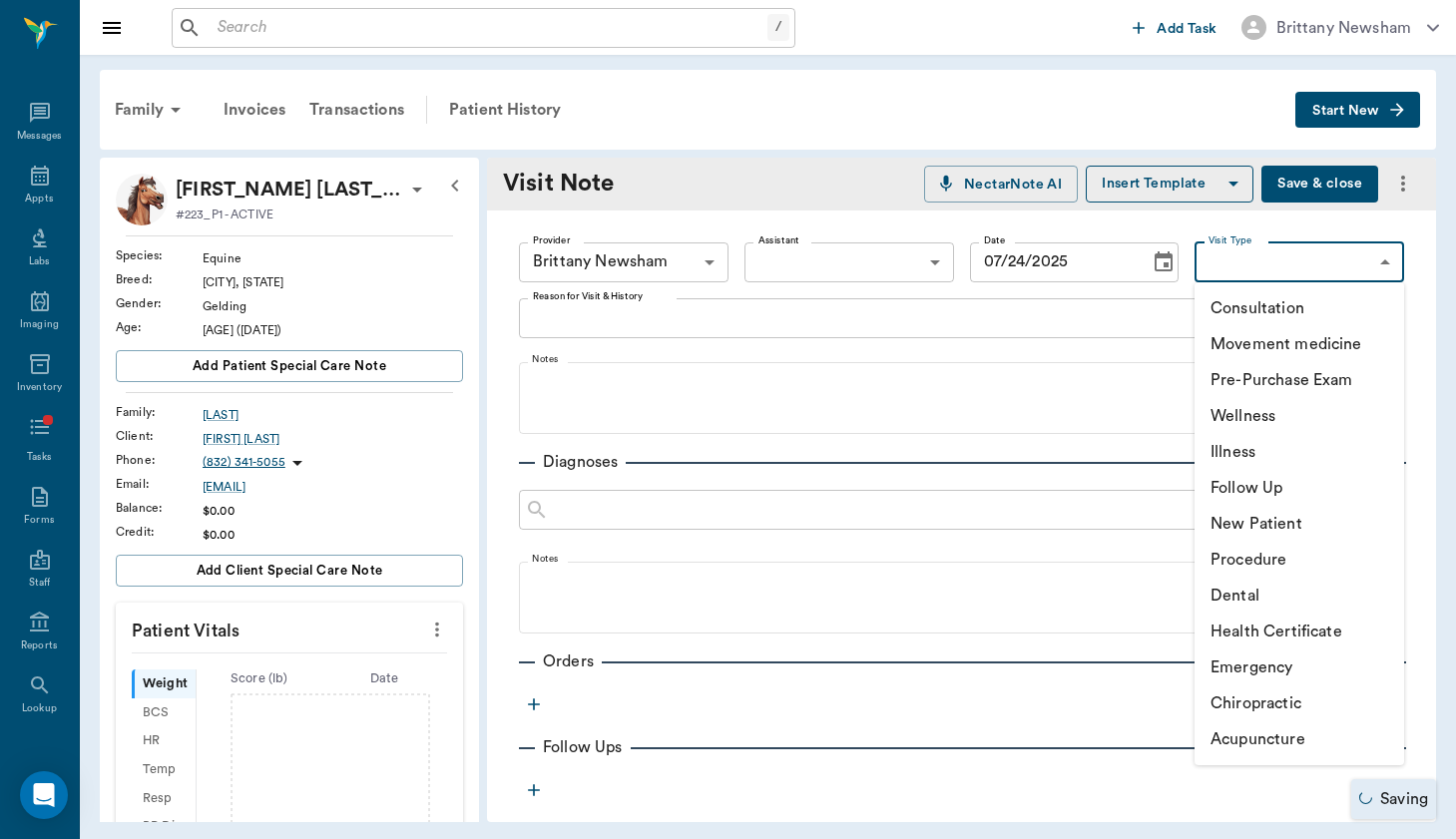click on "Movement medicine" at bounding box center (1299, 344) 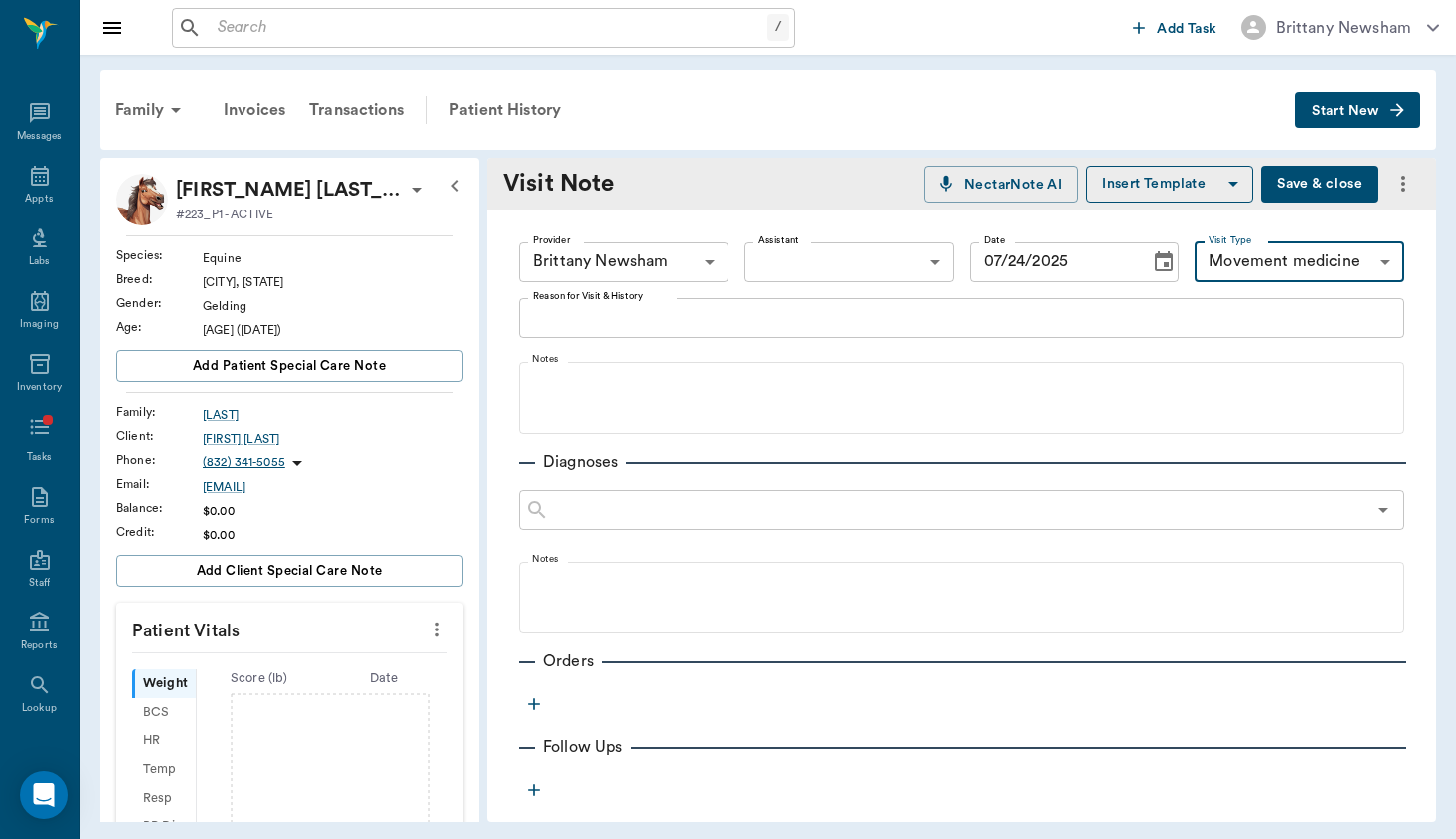 click on "Reason for Visit & History" at bounding box center [961, 317] 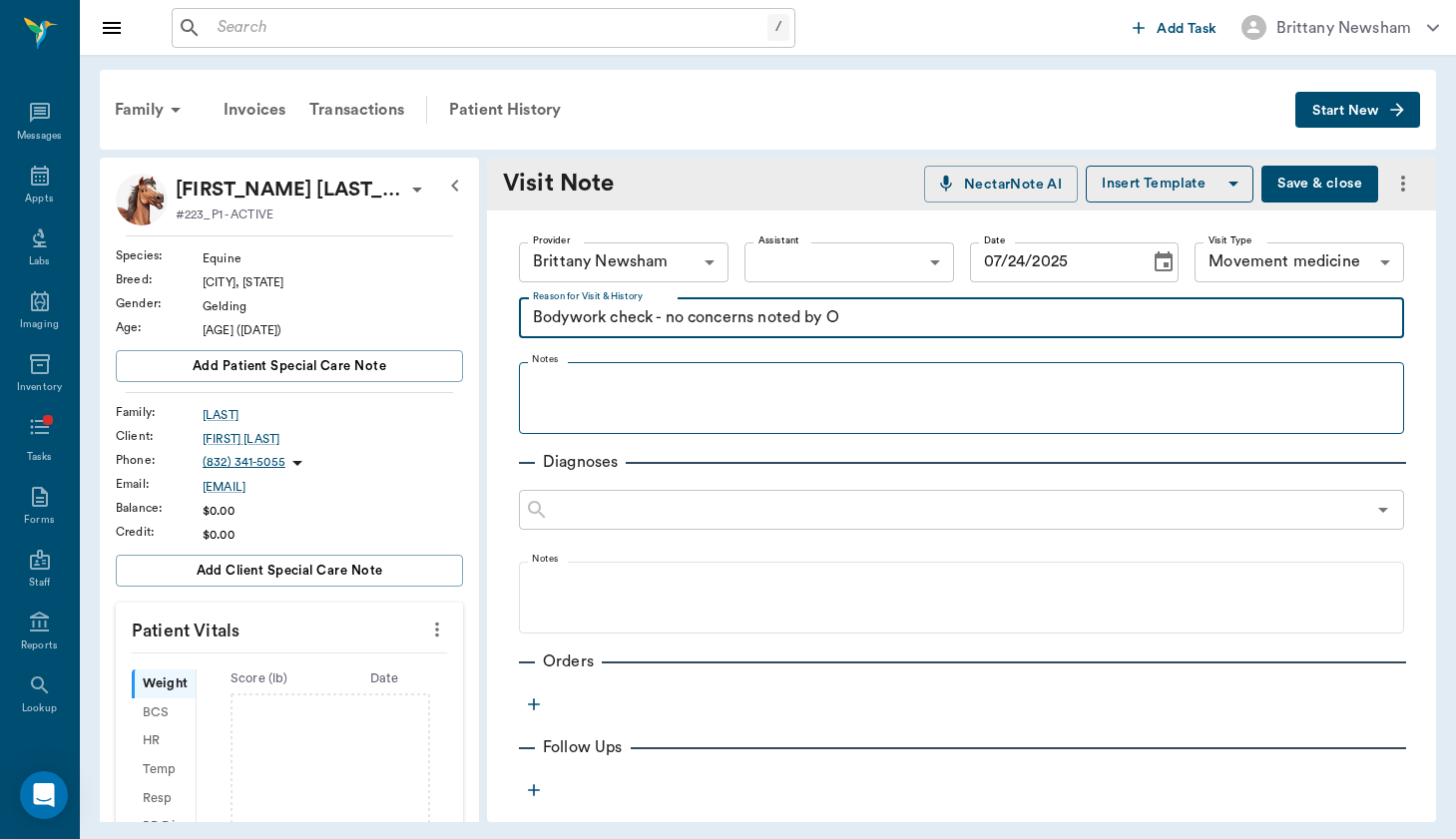 type on "Bodywork check - no concerns noted by O" 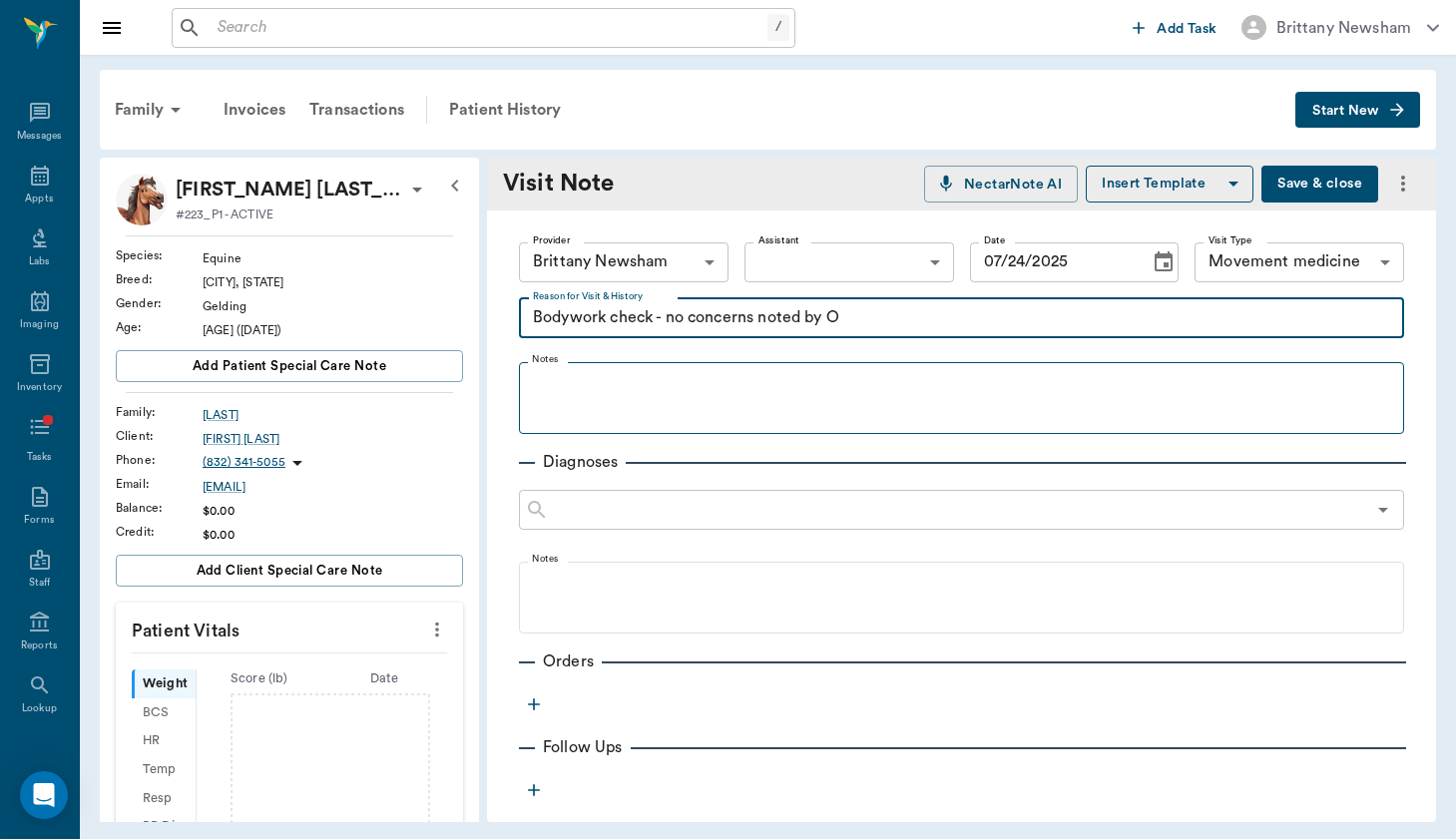 click on "Notes" at bounding box center (961, 394) 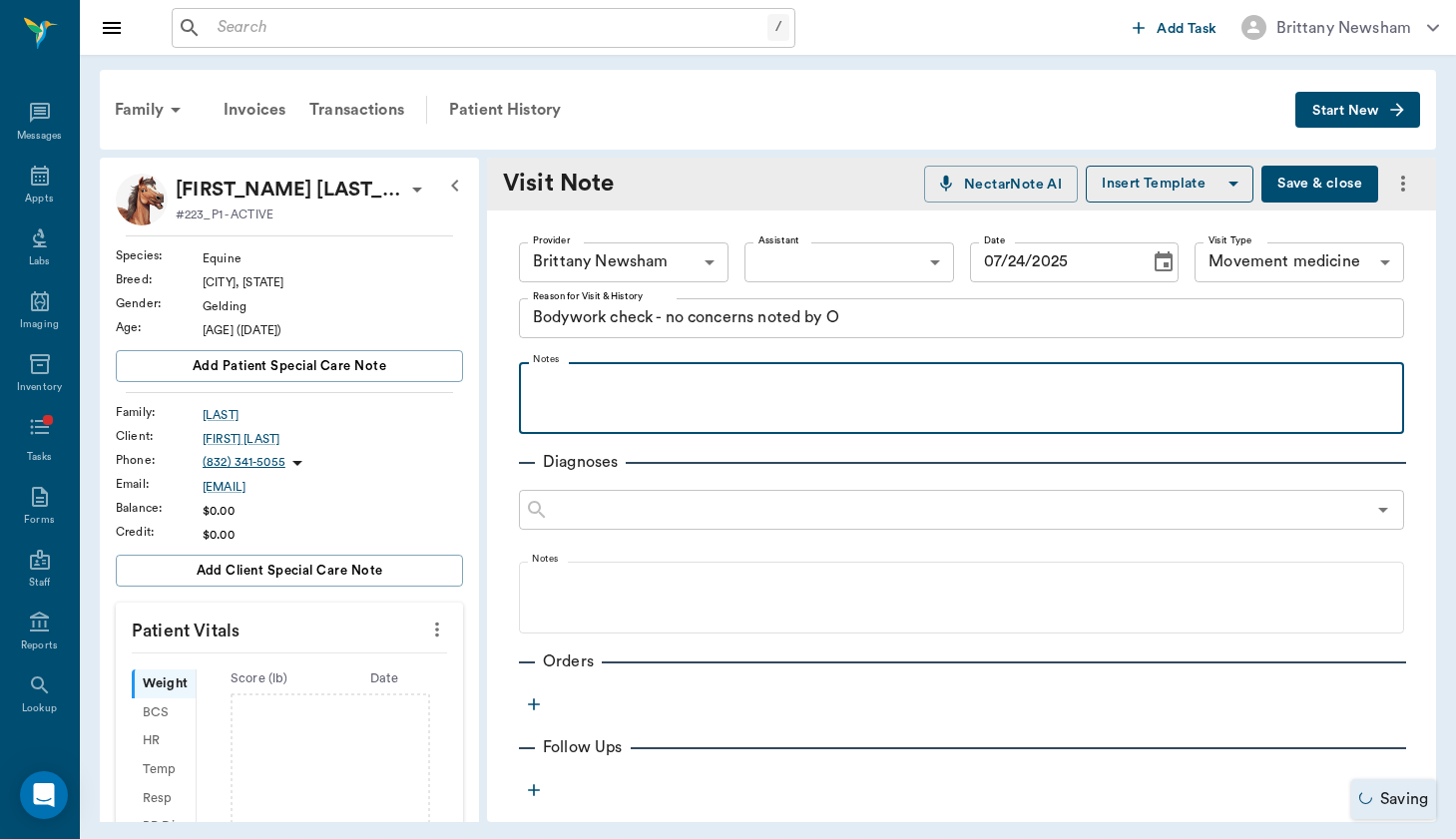 click at bounding box center [961, 397] 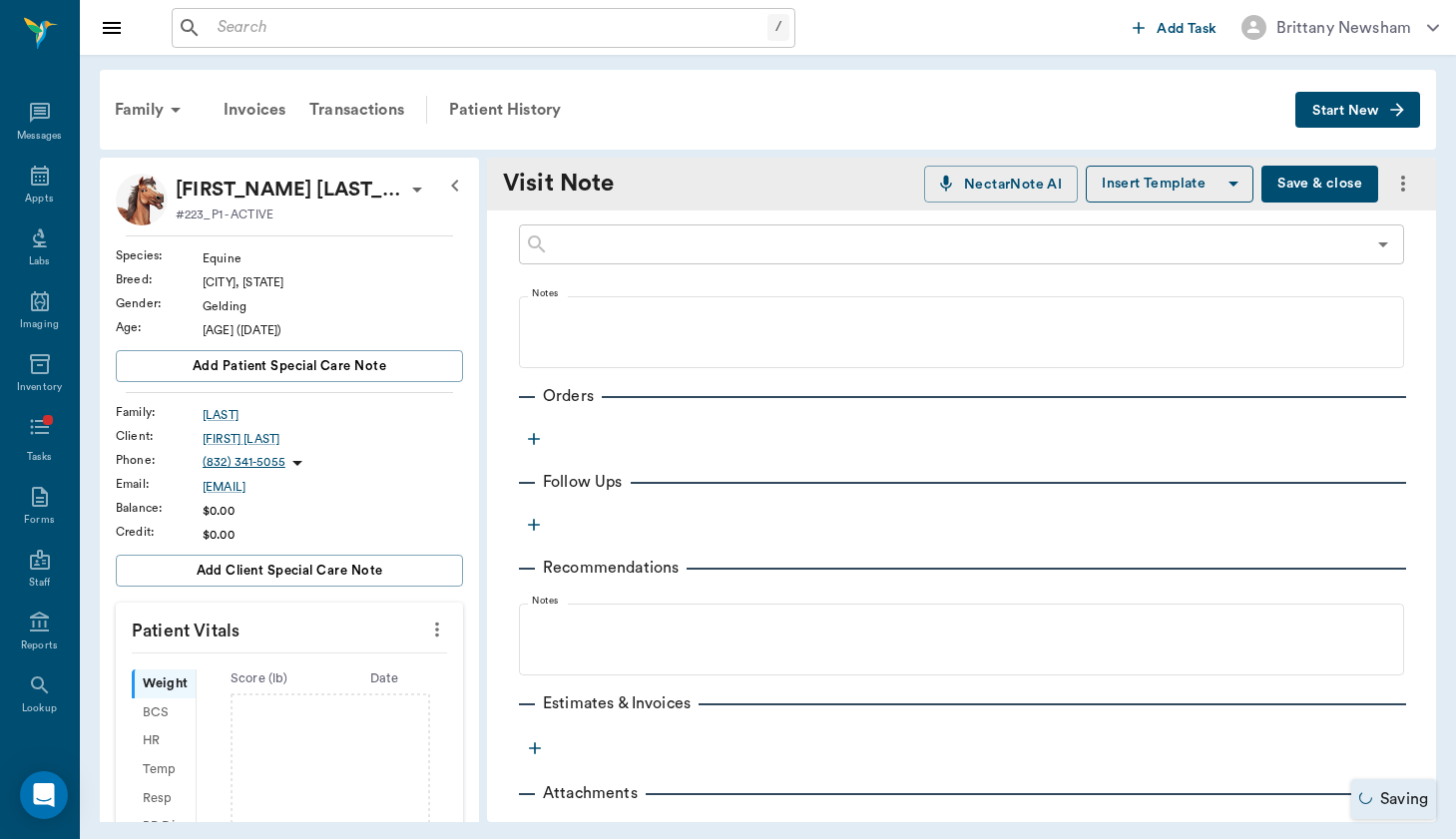 scroll, scrollTop: 286, scrollLeft: 0, axis: vertical 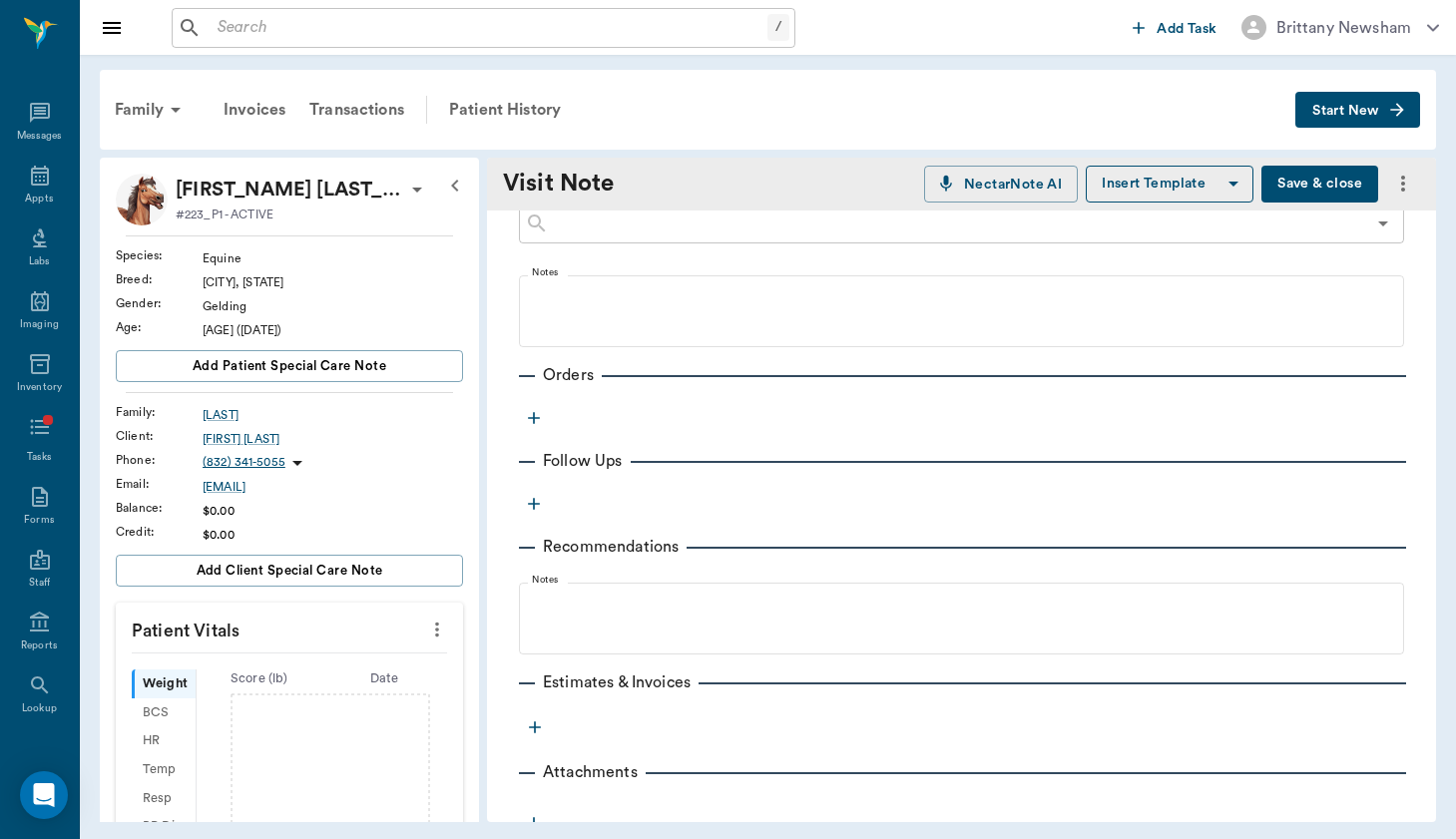 click 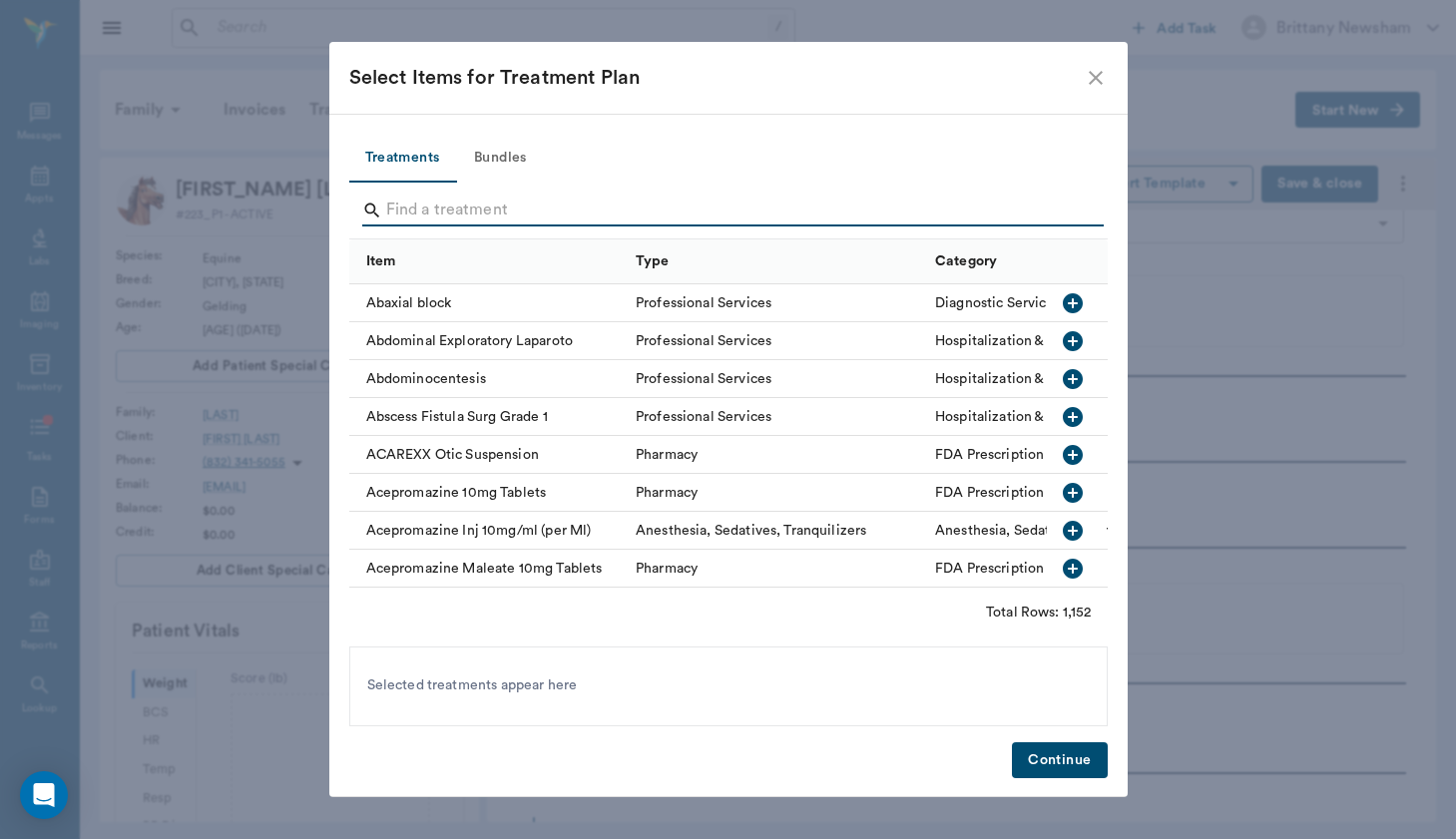click at bounding box center (729, 210) 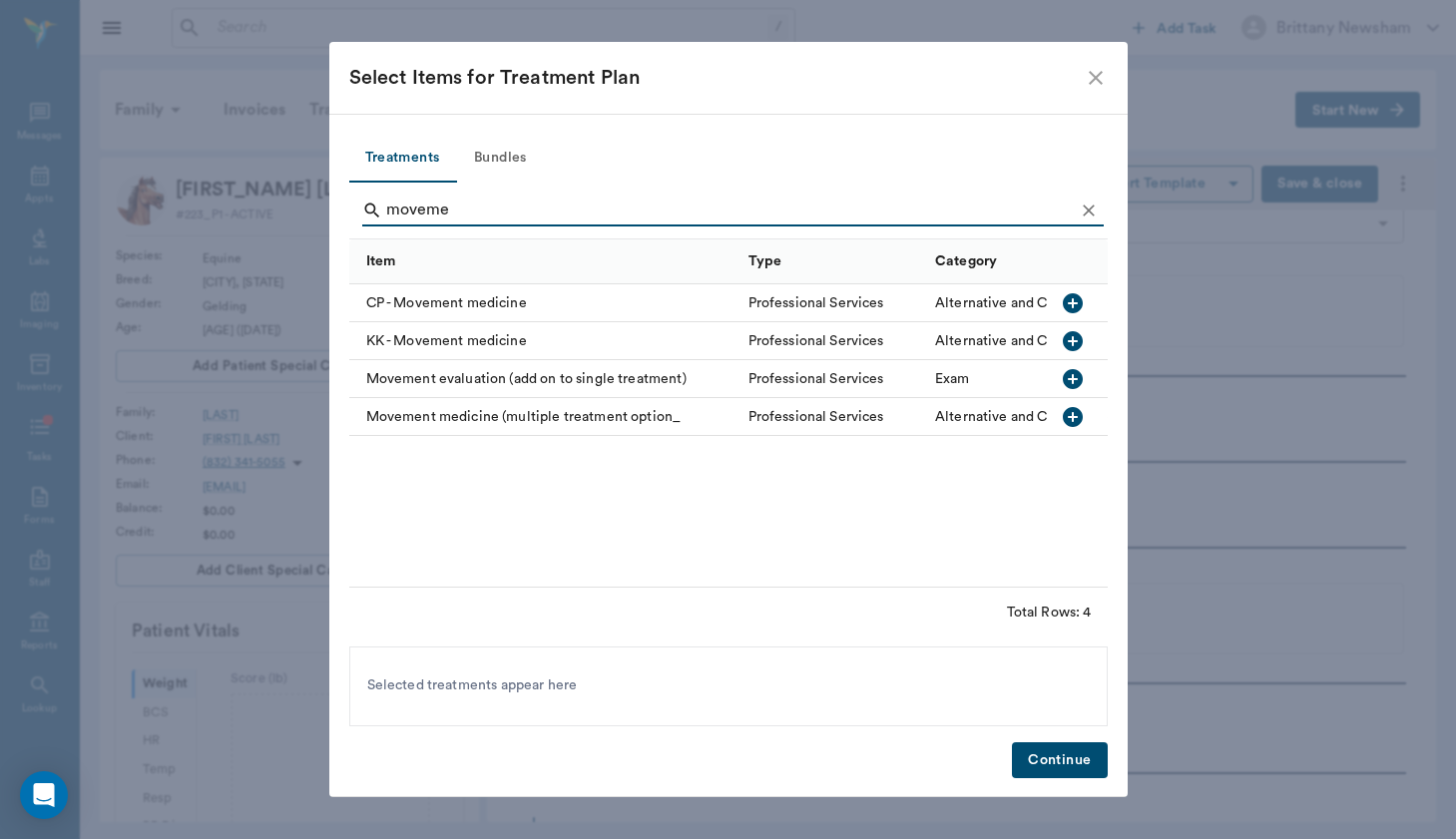 click on "Movement medicine (multiple treatment option_" at bounding box center [544, 417] 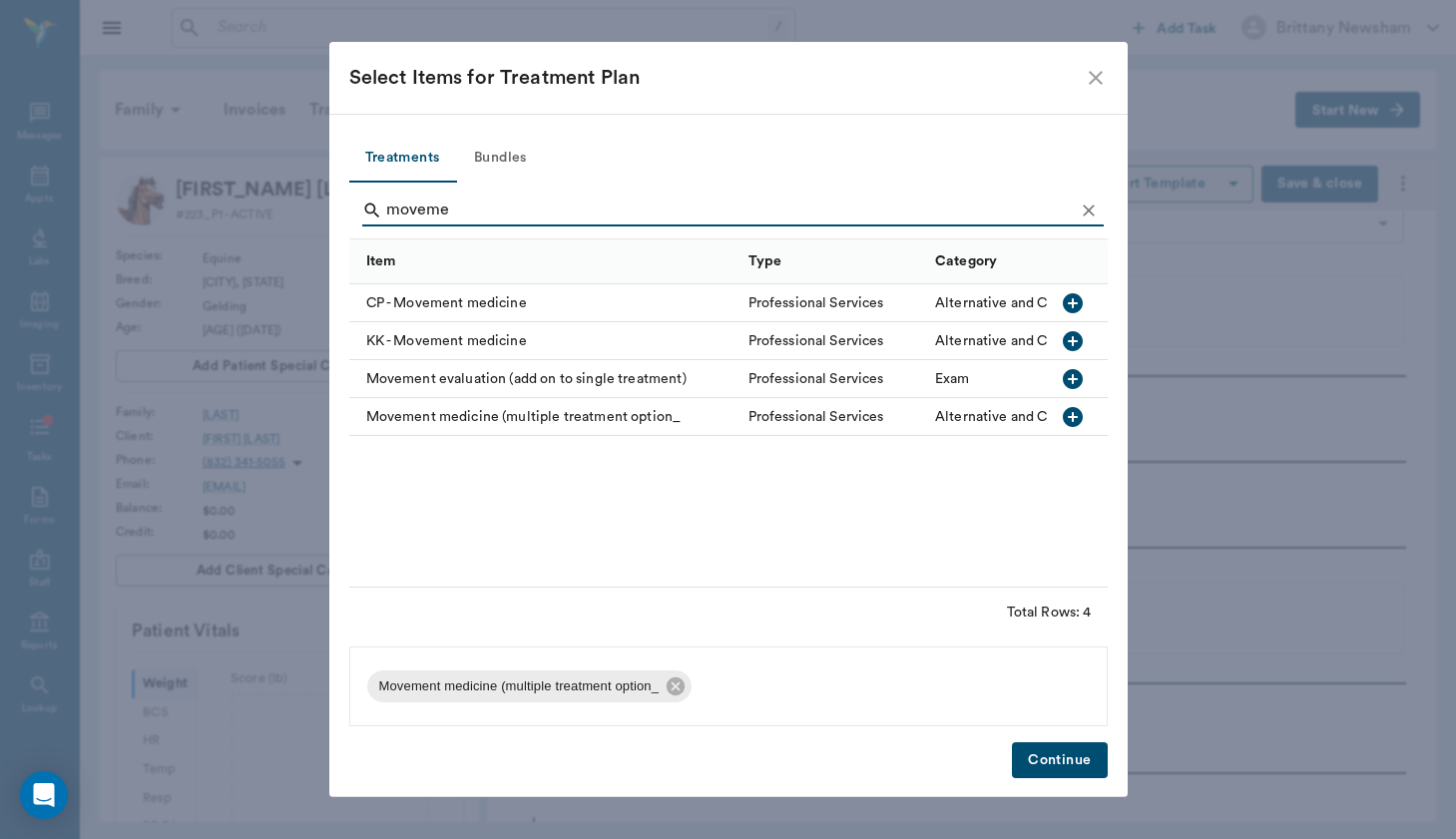 click on "moveme" at bounding box center [729, 210] 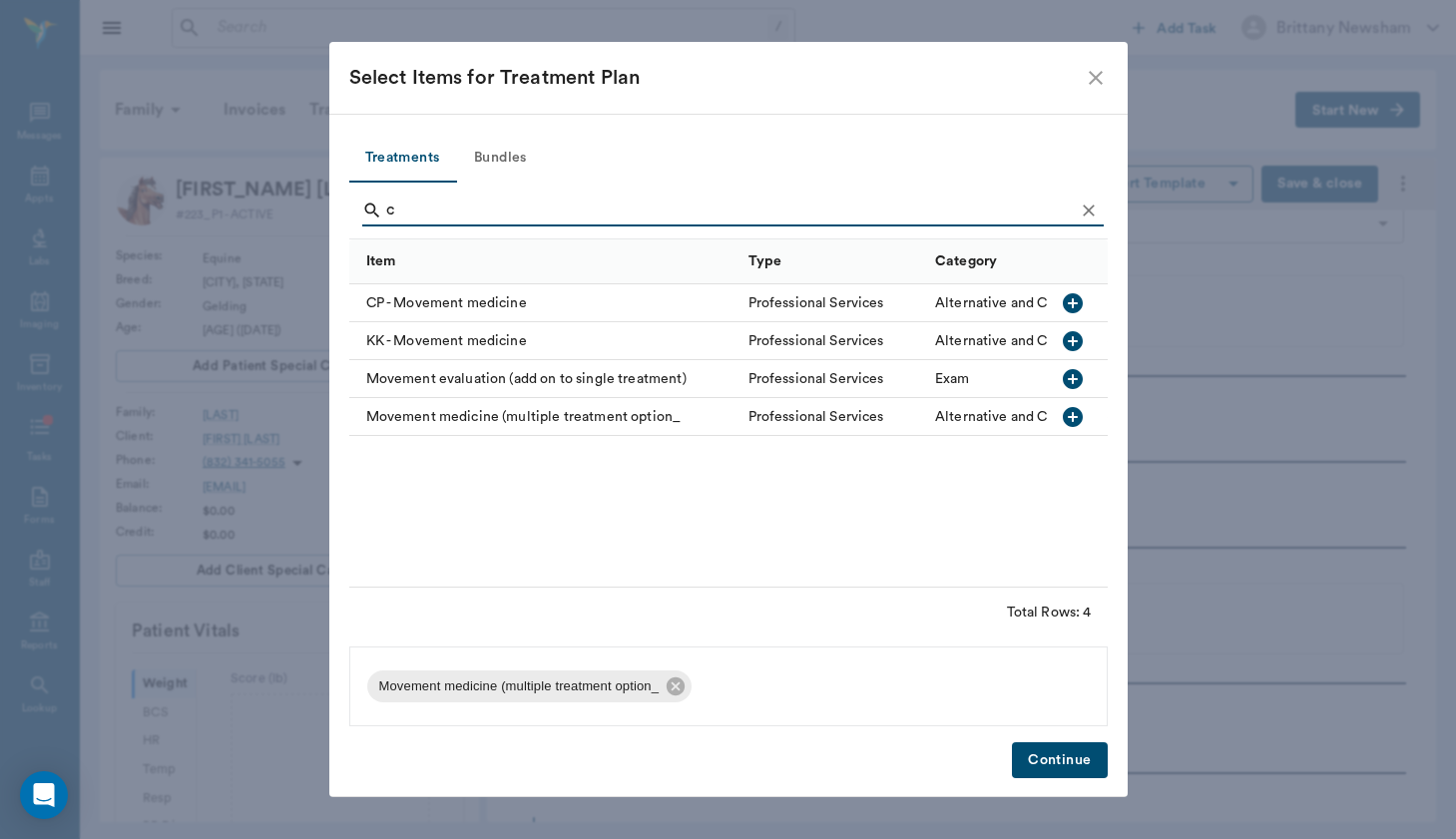 click on "c" at bounding box center [729, 210] 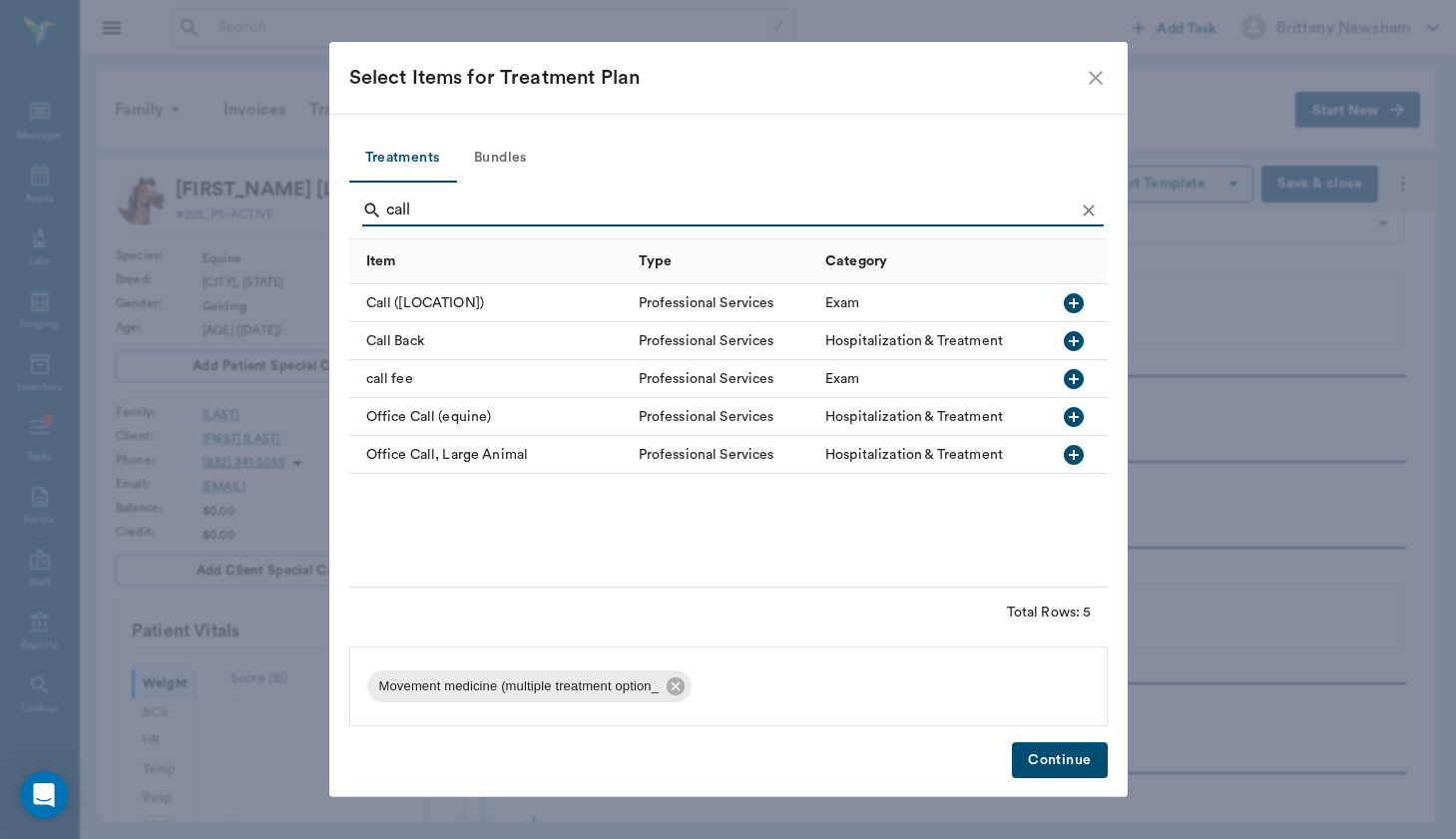 type on "call" 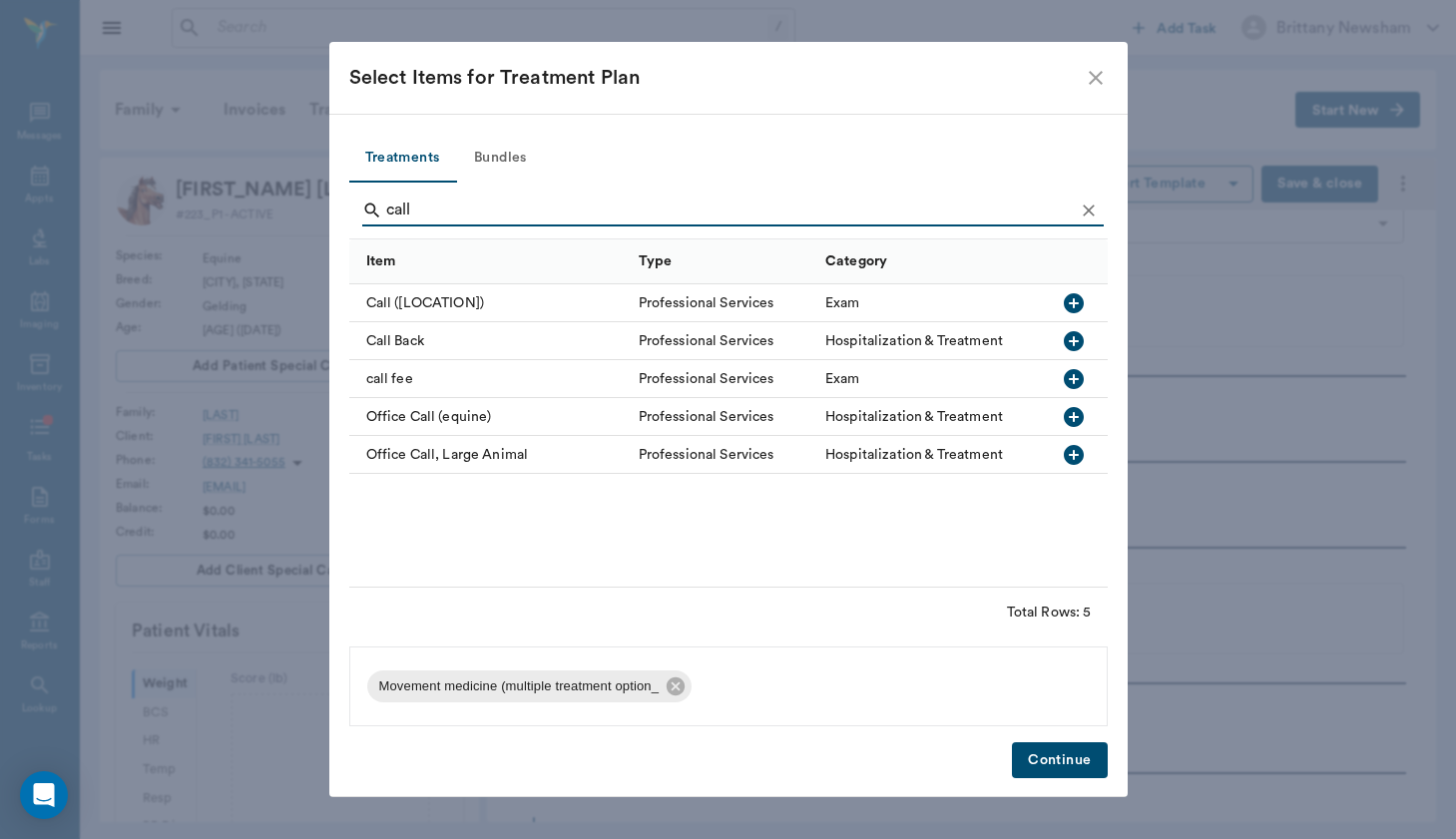 click on "call fee" at bounding box center (489, 379) 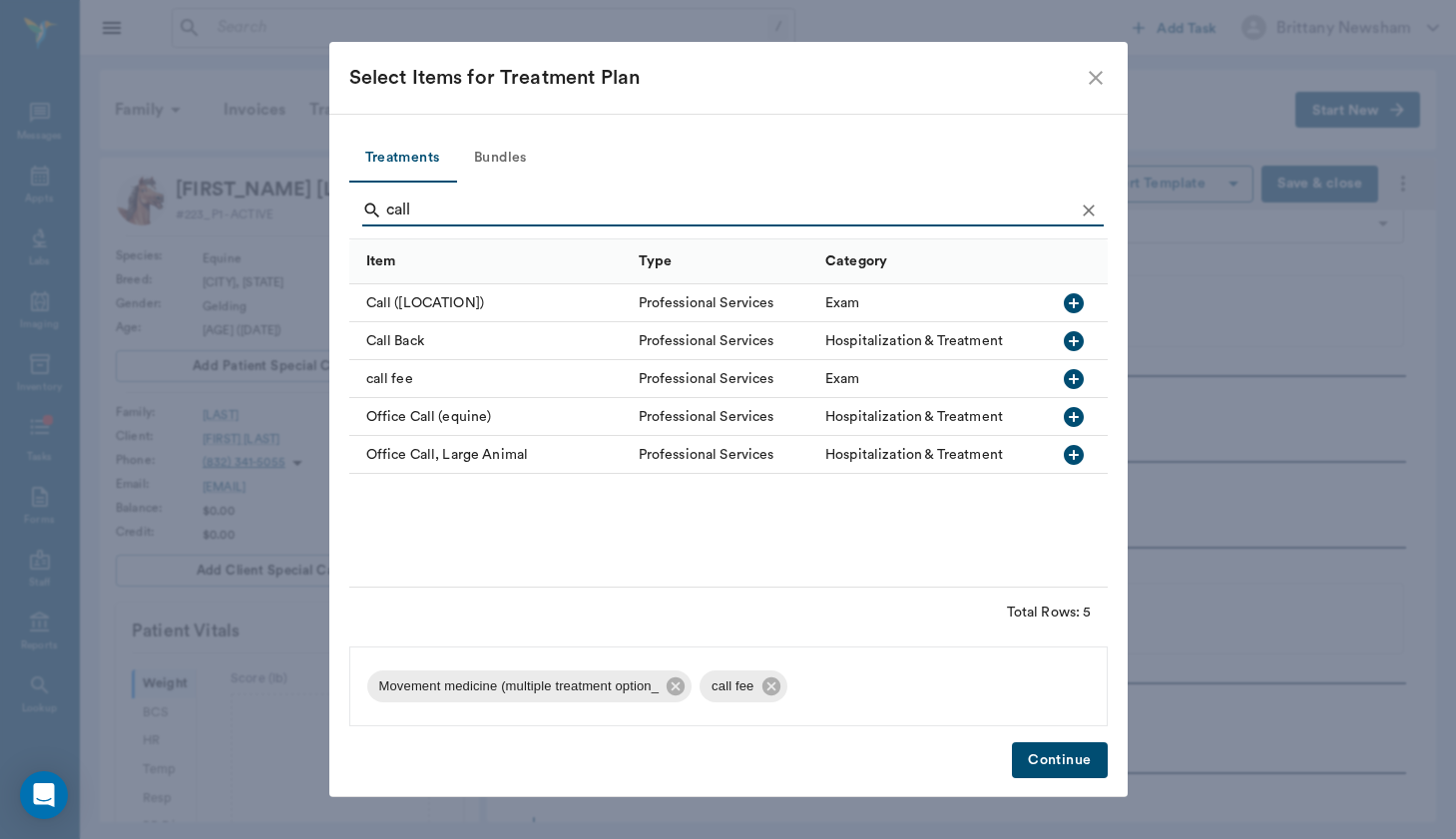 click on "Continue" at bounding box center (1059, 760) 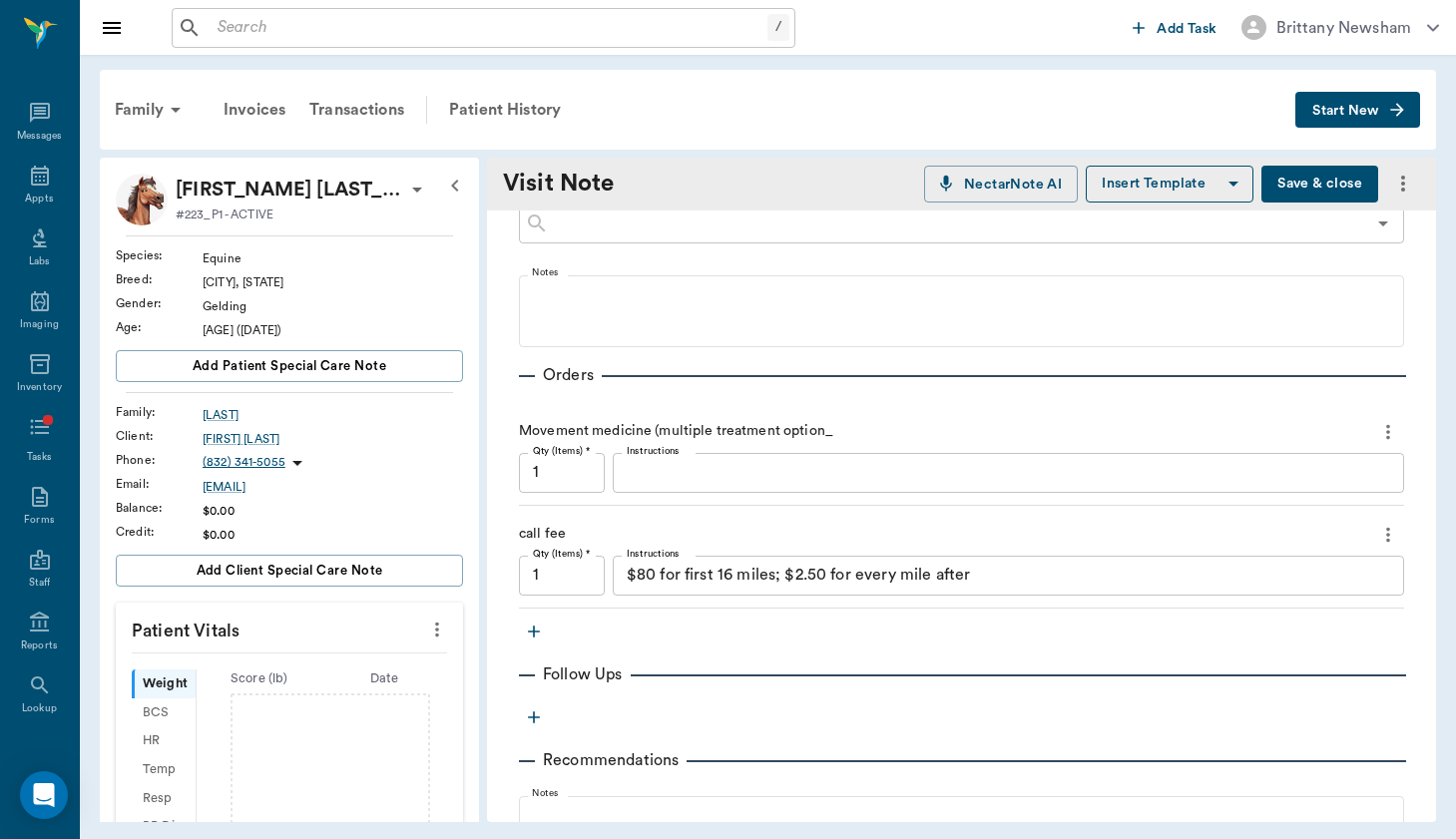 scroll, scrollTop: 470, scrollLeft: 0, axis: vertical 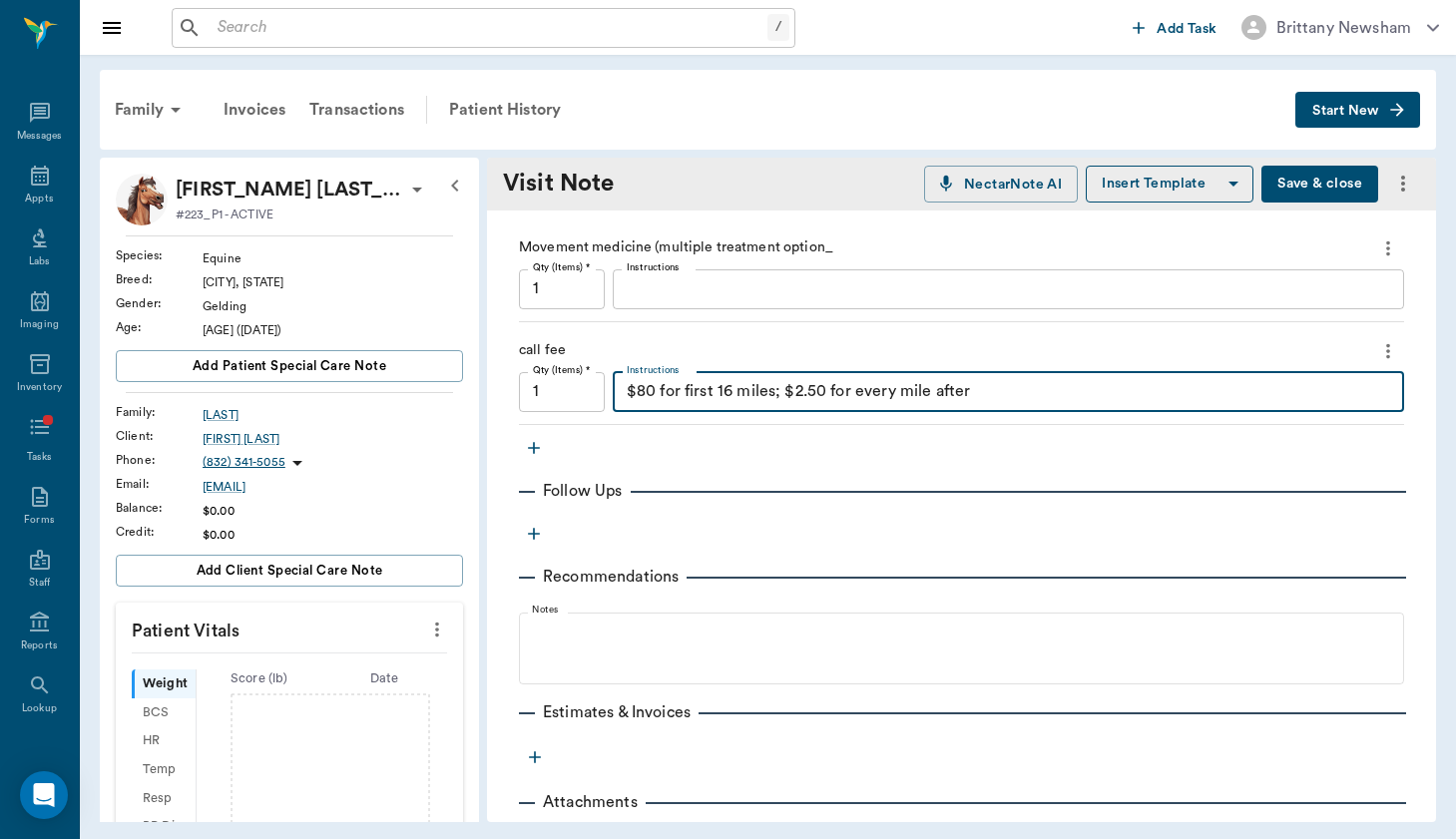 click on "$80 for first 16 miles; $2.50 for every mile after" at bounding box center (1008, 391) 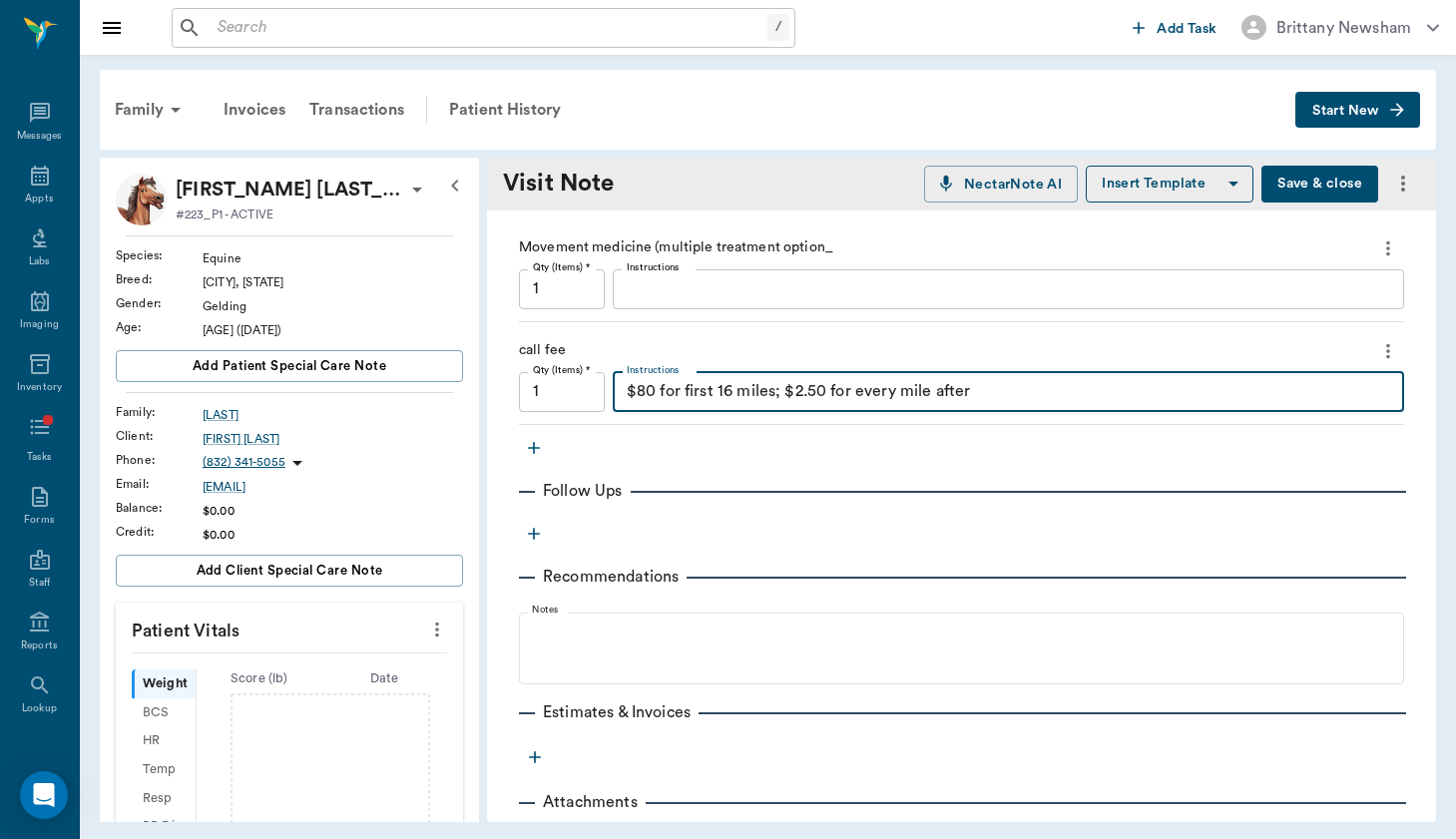 click on "$80 for first 16 miles; $2.50 for every mile after" at bounding box center [1008, 391] 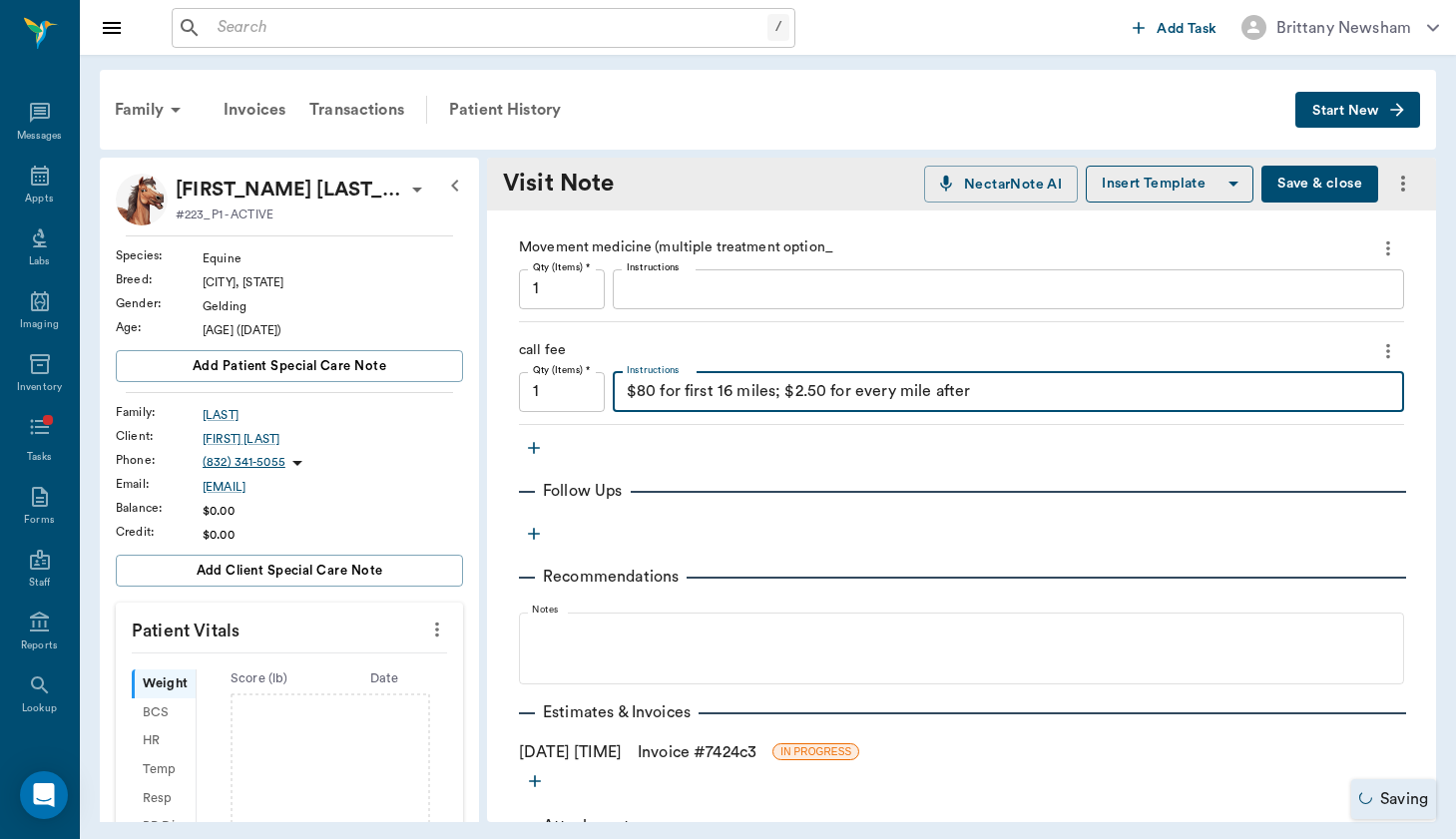 click on "$80 for first 16 miles; $2.50 for every mile after" at bounding box center (1008, 391) 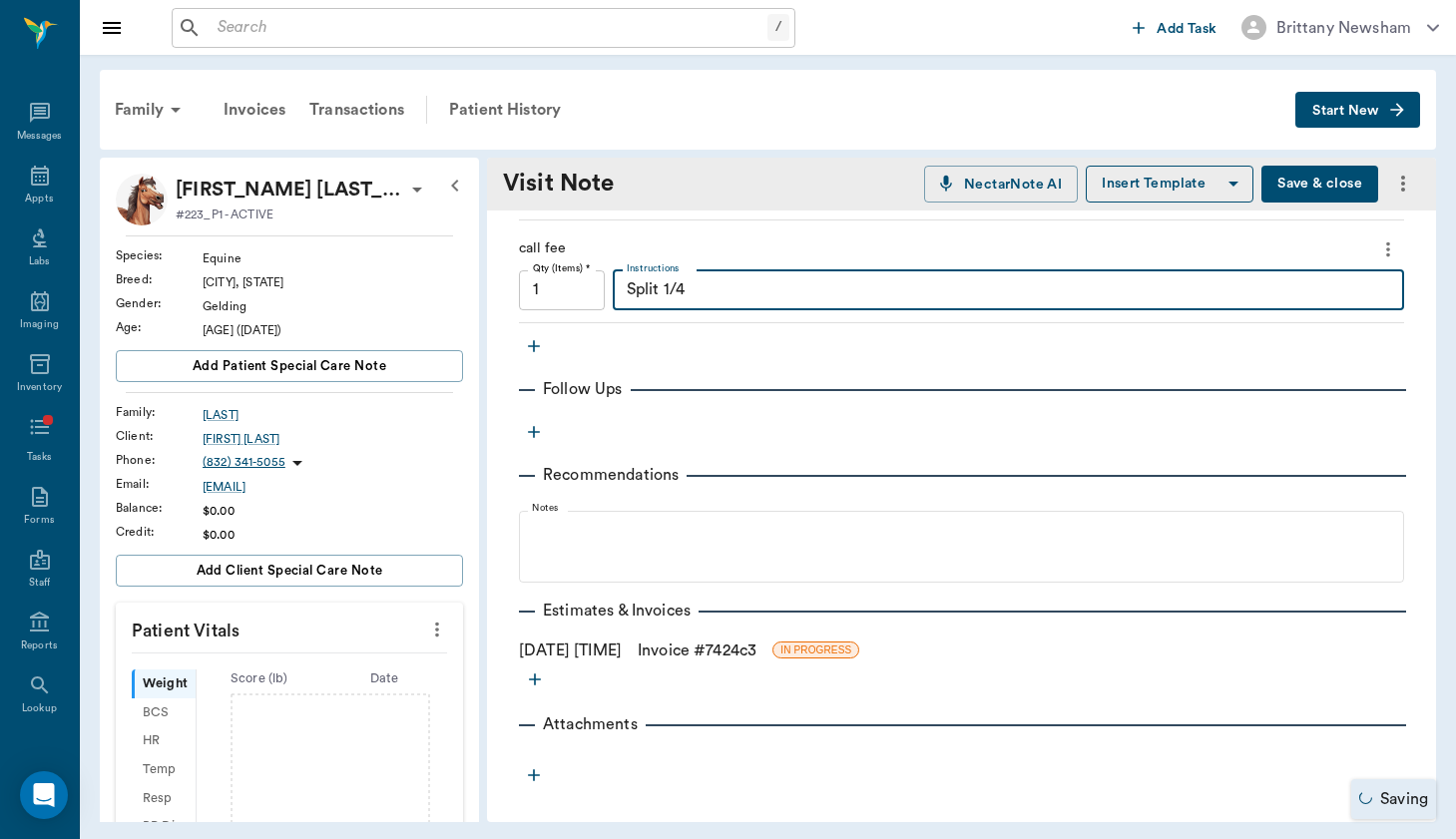 scroll, scrollTop: 572, scrollLeft: 0, axis: vertical 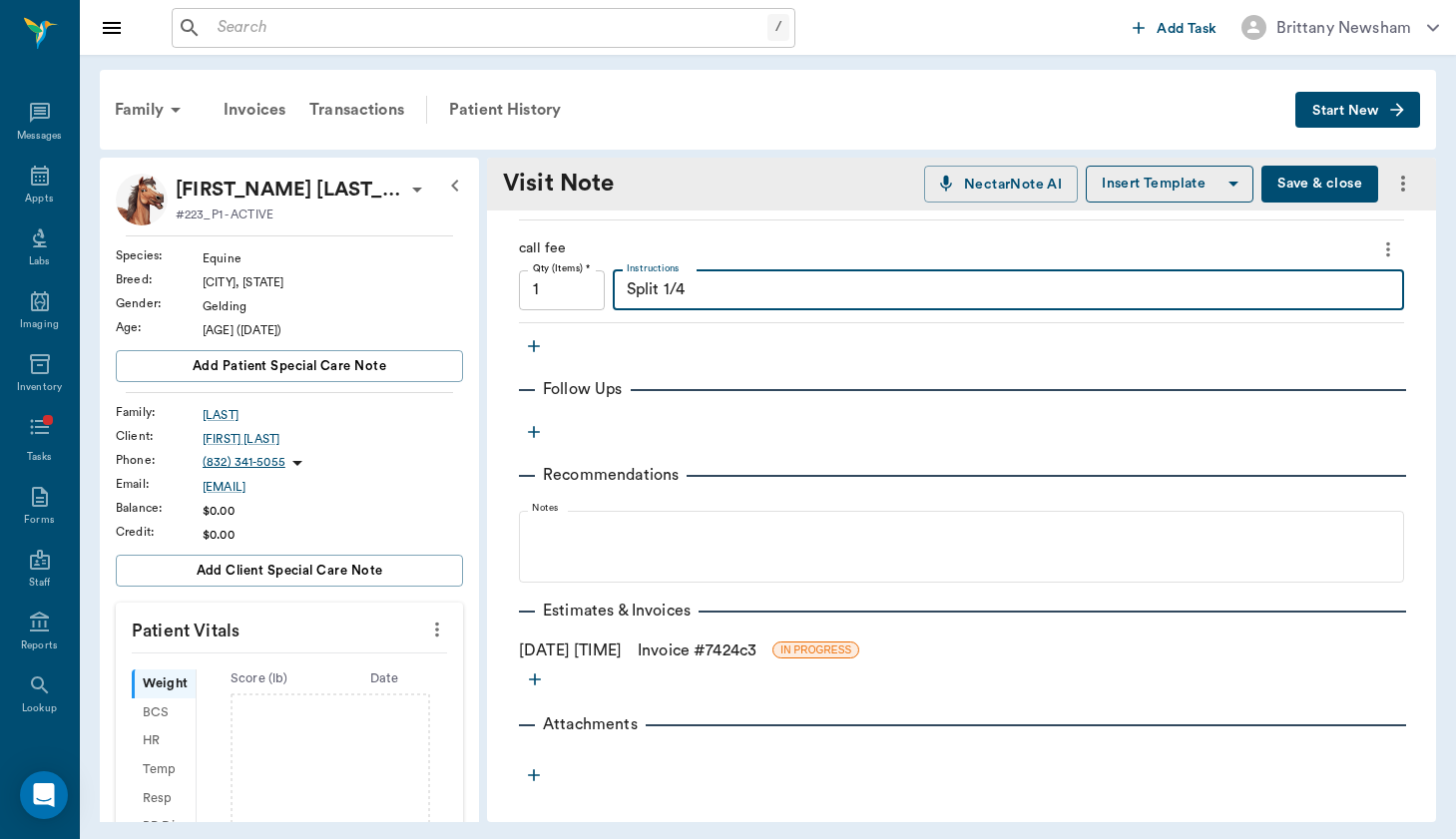 type on "Split 1/4" 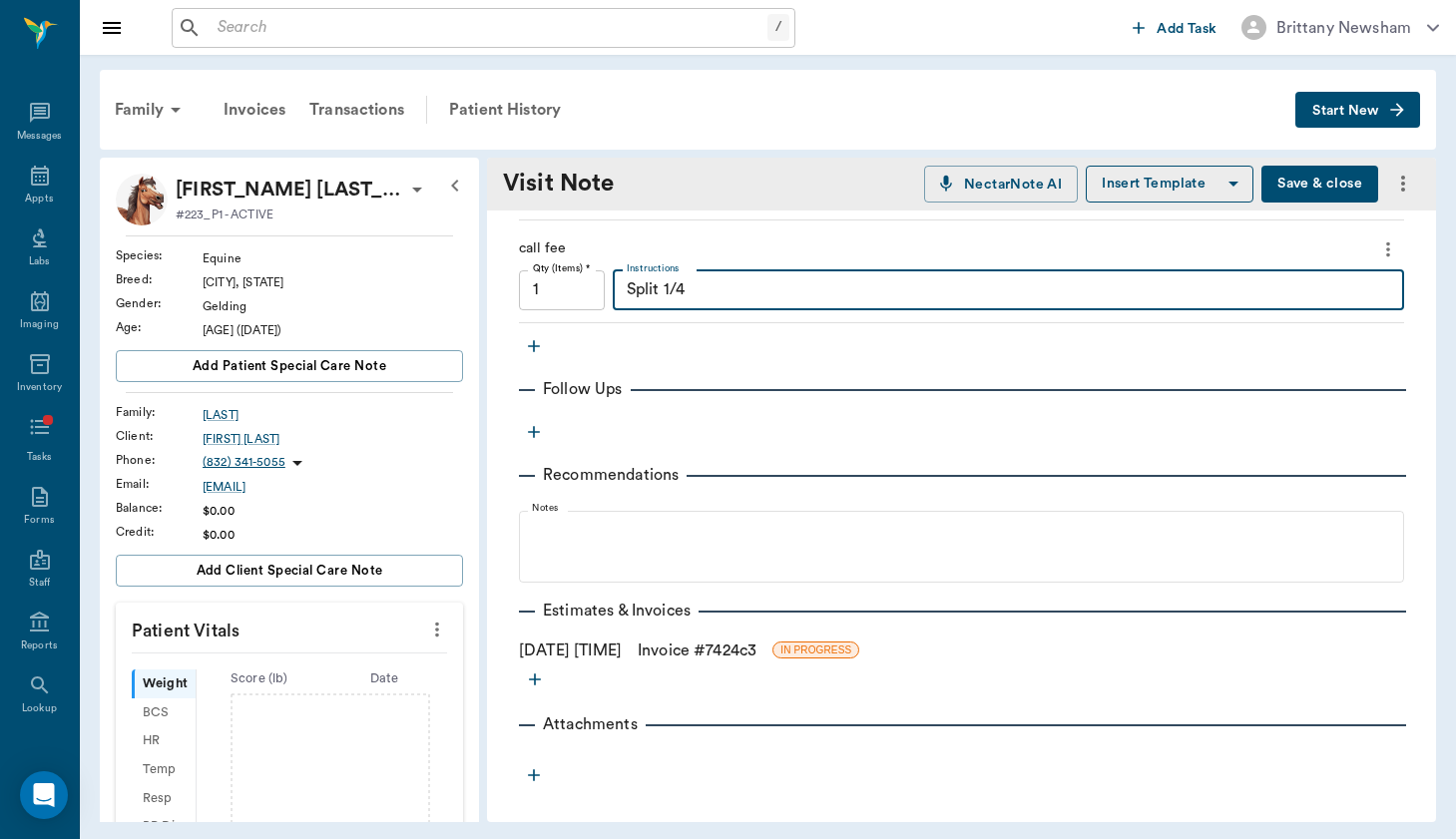 click on "Provider Brittany Newsham 649b3e03b5bc7e03f9326794 Provider Assistant ​ Assistant Date 07/24/2025 Date Visit Type Movement medicine 6656c4aef87a612ea34fb244 Visit Type Reason for Visit & History Bodywork check - no concerns noted by O  x Reason for Visit & History Notes Diagnoses ​ Notes Orders Movement medicine (multiple treatment option_ Qty (Items) * 1 Qty (Items) * Instructions x Instructions call fee Qty (Items) * 1 Qty (Items) * Instructions Split 1/4 x Instructions Follow Ups Recommendations Notes Estimates & Invoices 08/03/2025 02:33 PM Invoice # 7424c3 IN PROGRESS Attachments" at bounding box center [961, 214] 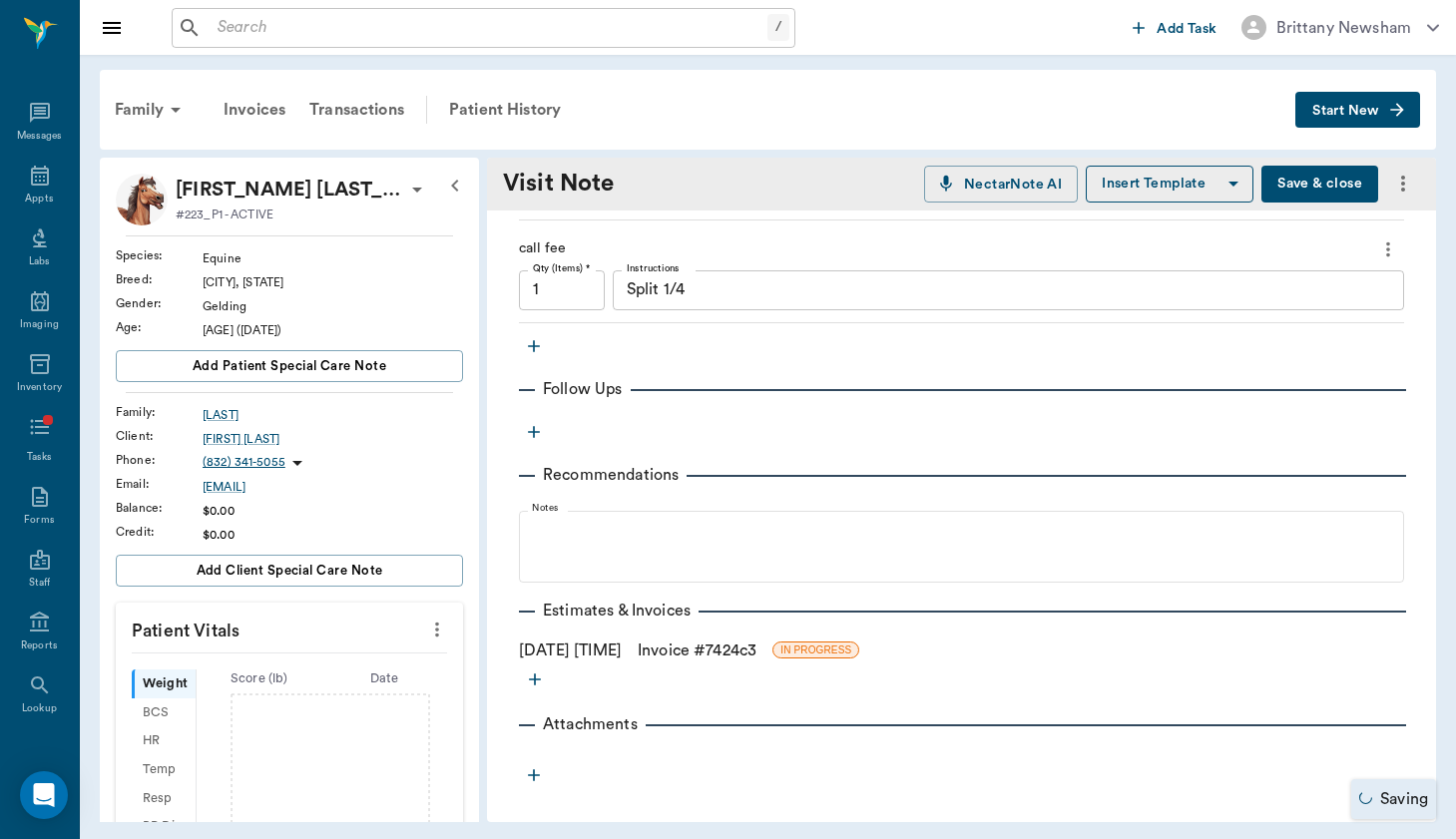 click on "Provider Brittany Newsham 649b3e03b5bc7e03f9326794 Provider Assistant ​ Assistant Date 07/24/2025 Date Visit Type Movement medicine 6656c4aef87a612ea34fb244 Visit Type Reason for Visit & History Bodywork check - no concerns noted by O  x Reason for Visit & History Notes Diagnoses ​ Notes Orders Movement medicine (multiple treatment option_ Qty (Items) * 1 Qty (Items) * Instructions x Instructions call fee Qty (Items) * 1 Qty (Items) * Instructions Split 1/4 x Instructions Follow Ups Recommendations Notes Estimates & Invoices 08/03/2025 02:33 PM Invoice # 7424c3 IN PROGRESS Attachments" at bounding box center [961, 214] 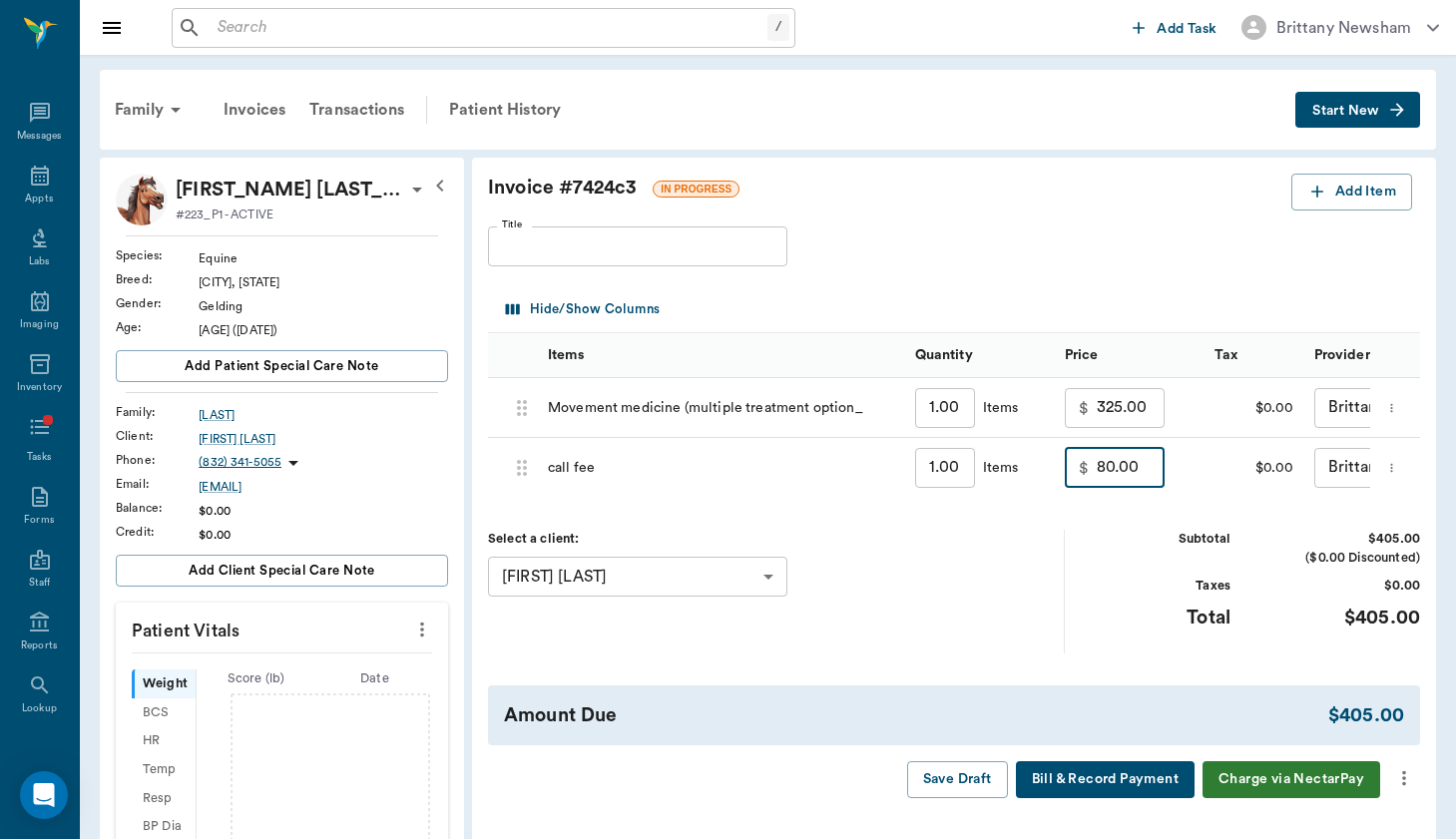 drag, startPoint x: 1064, startPoint y: 467, endPoint x: 988, endPoint y: 467, distance: 76 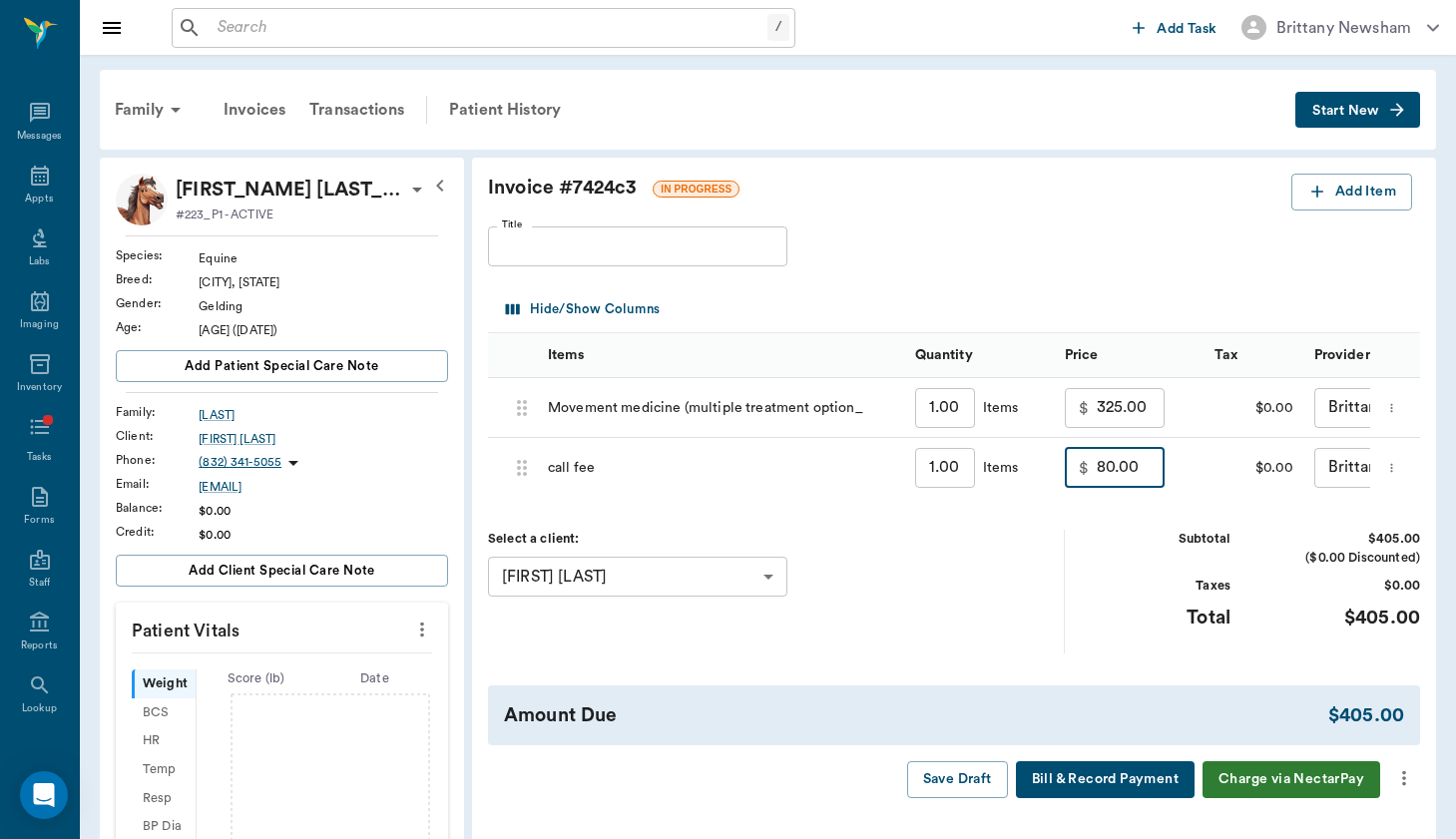 click on "$ 80.00 ​" at bounding box center (1115, 468) 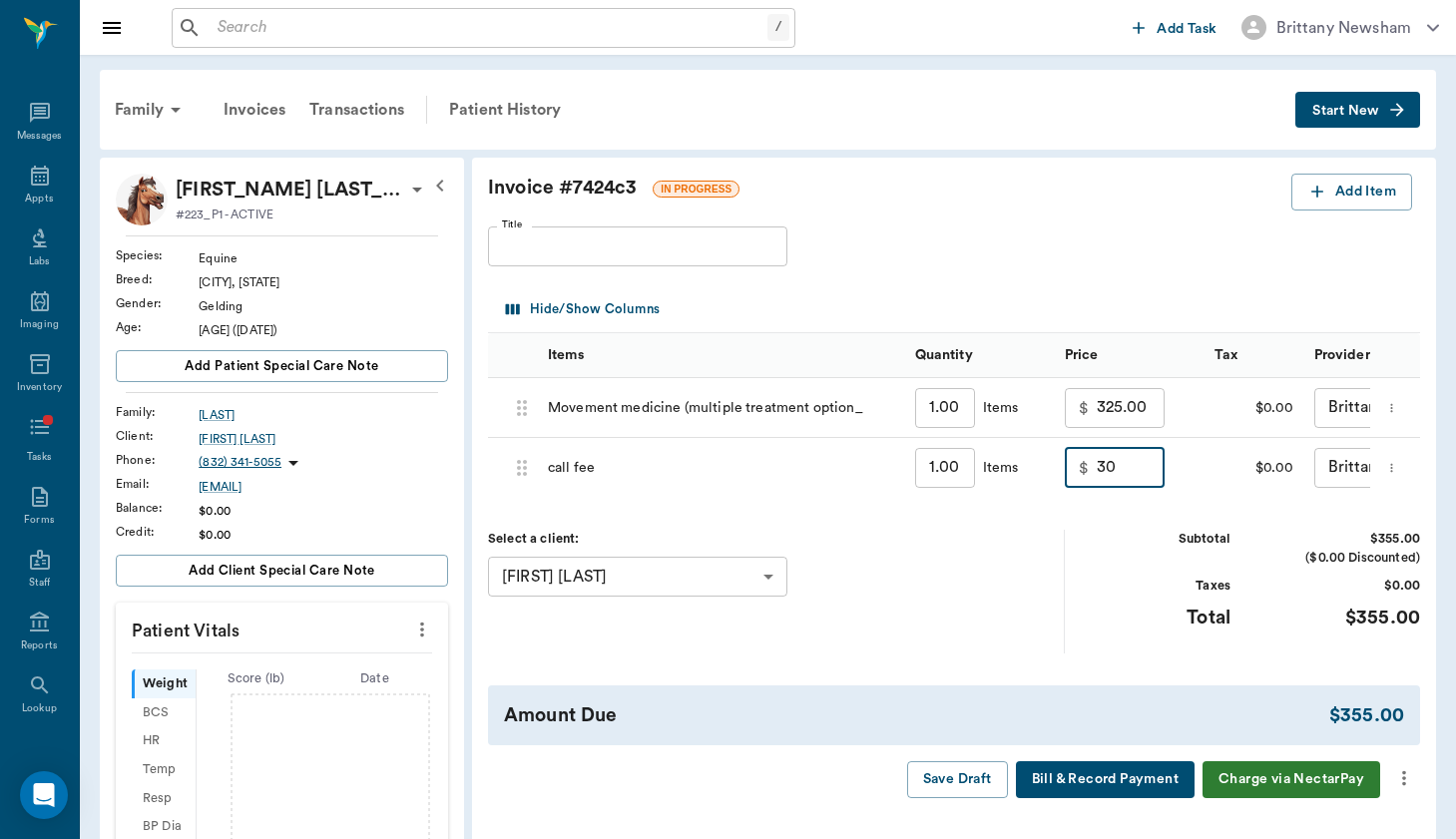 type on "30.00" 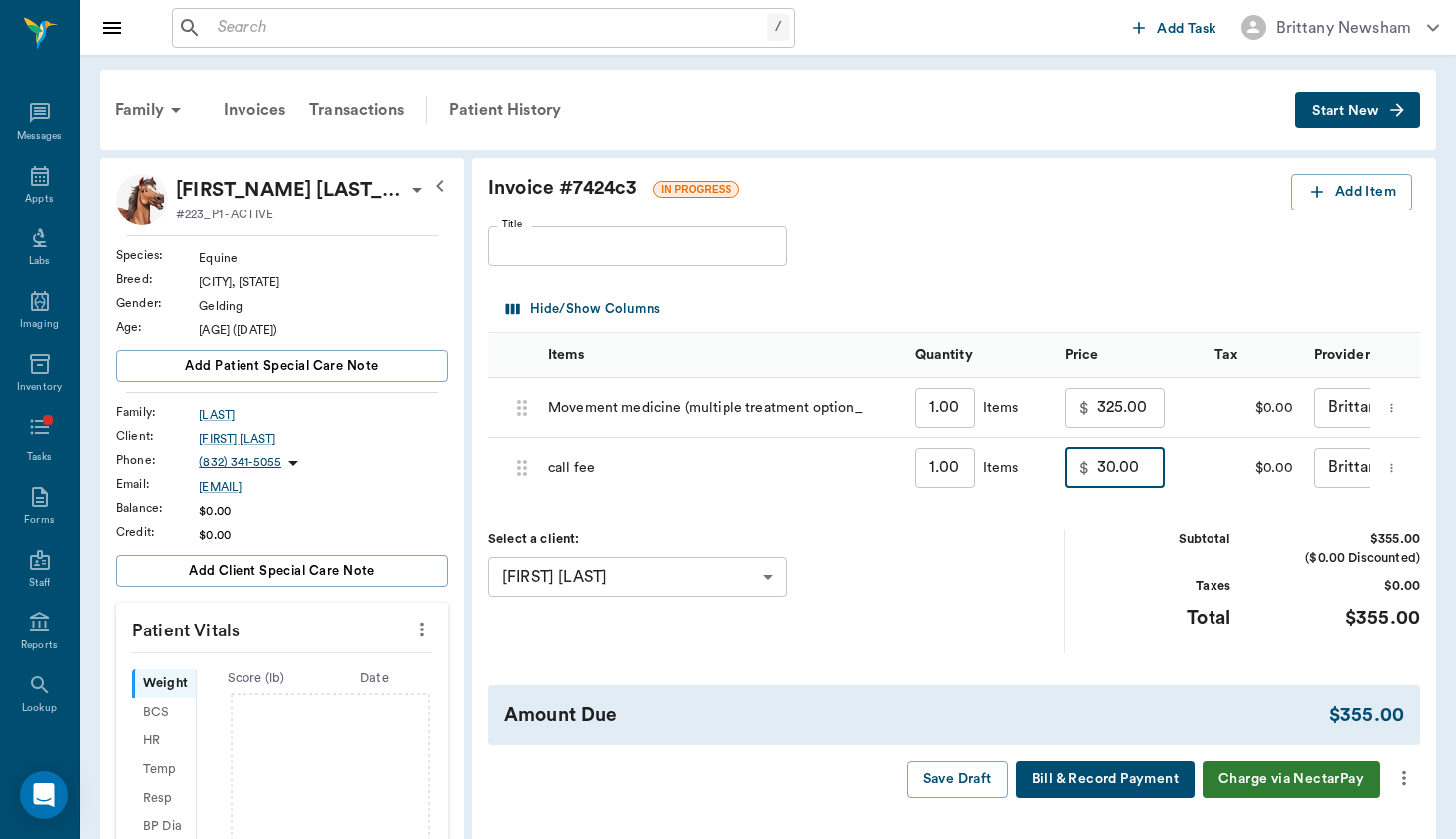 click 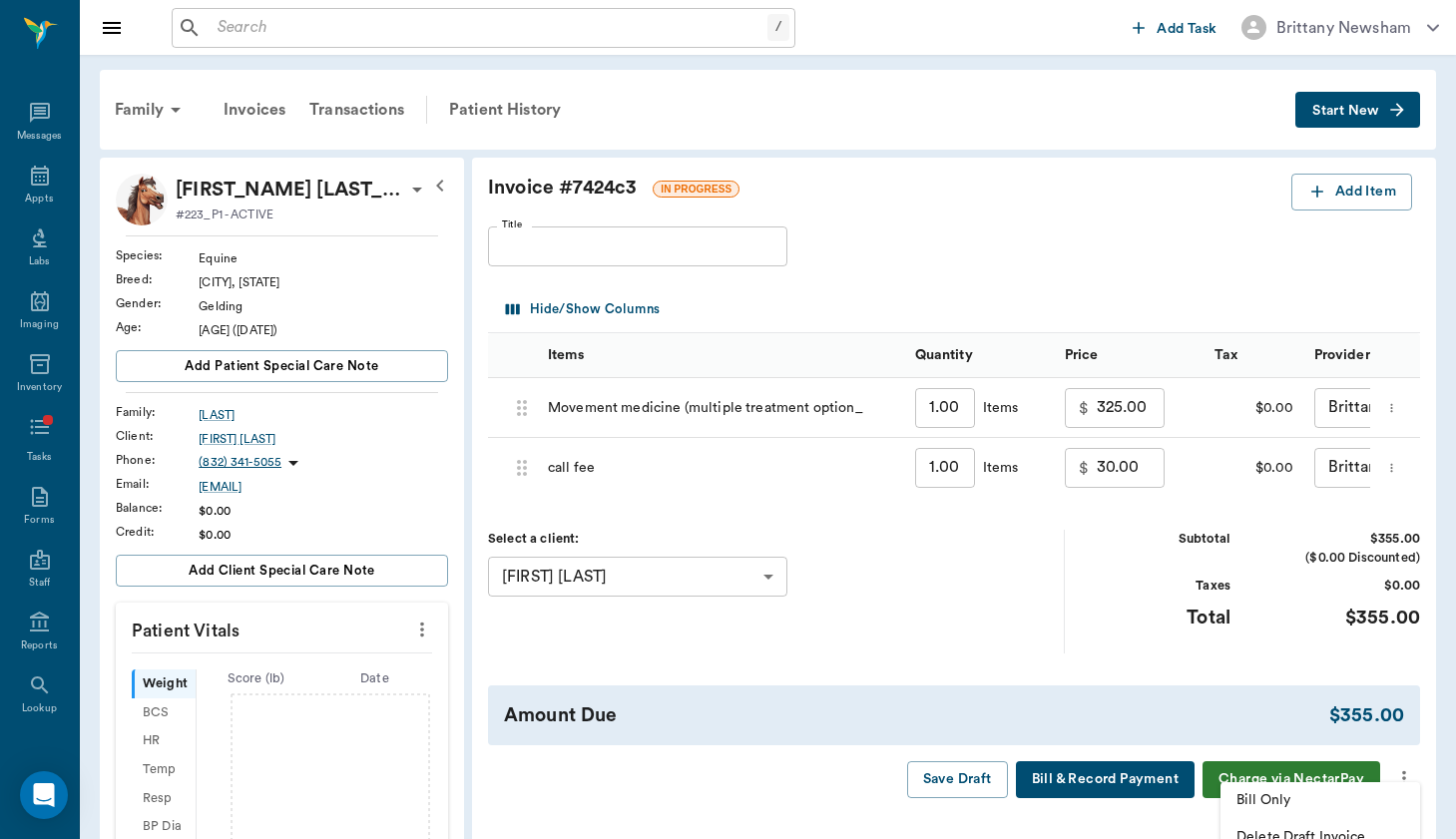 click on "Bill Only" at bounding box center (1320, 800) 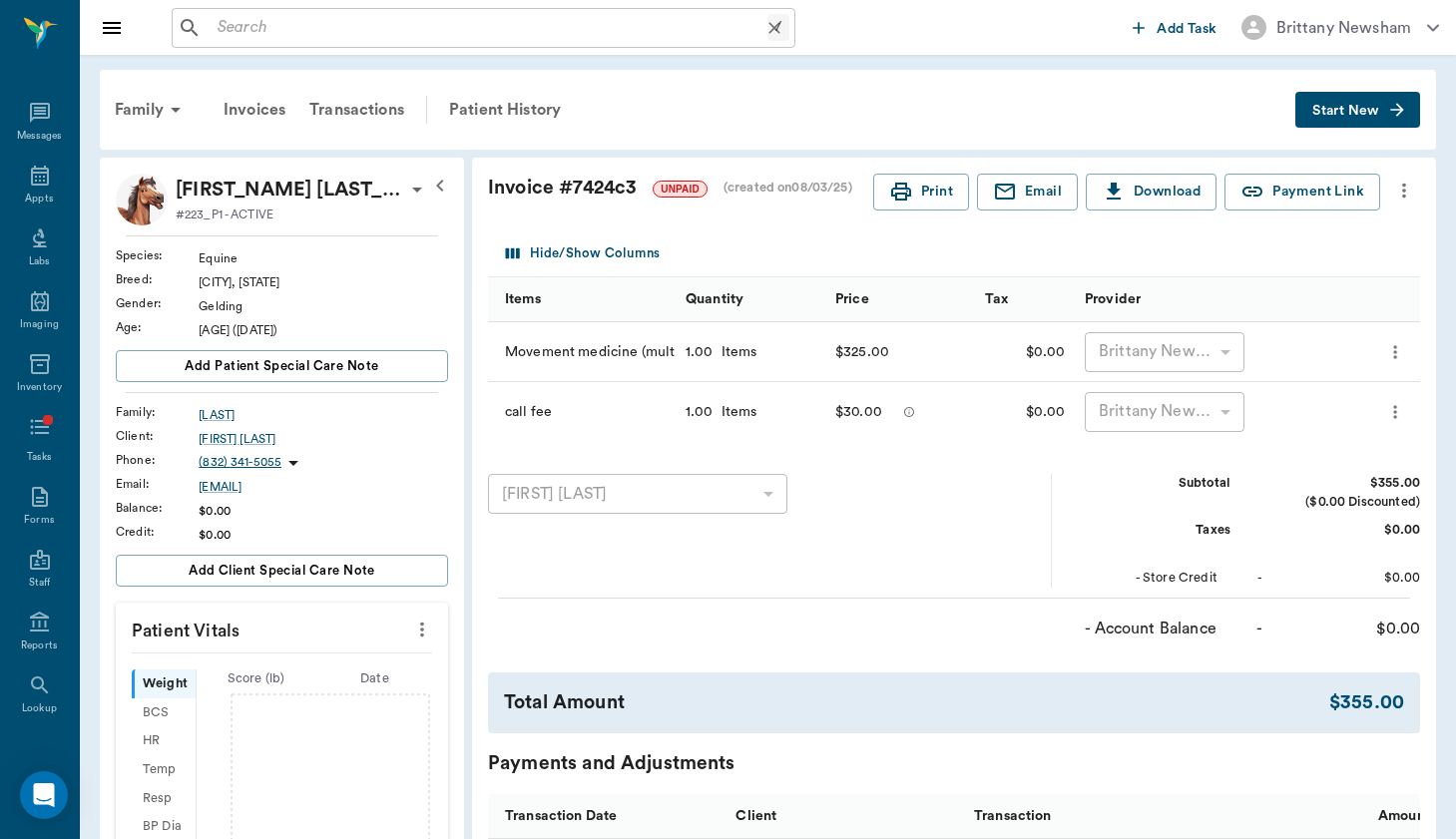 click at bounding box center [488, 28] 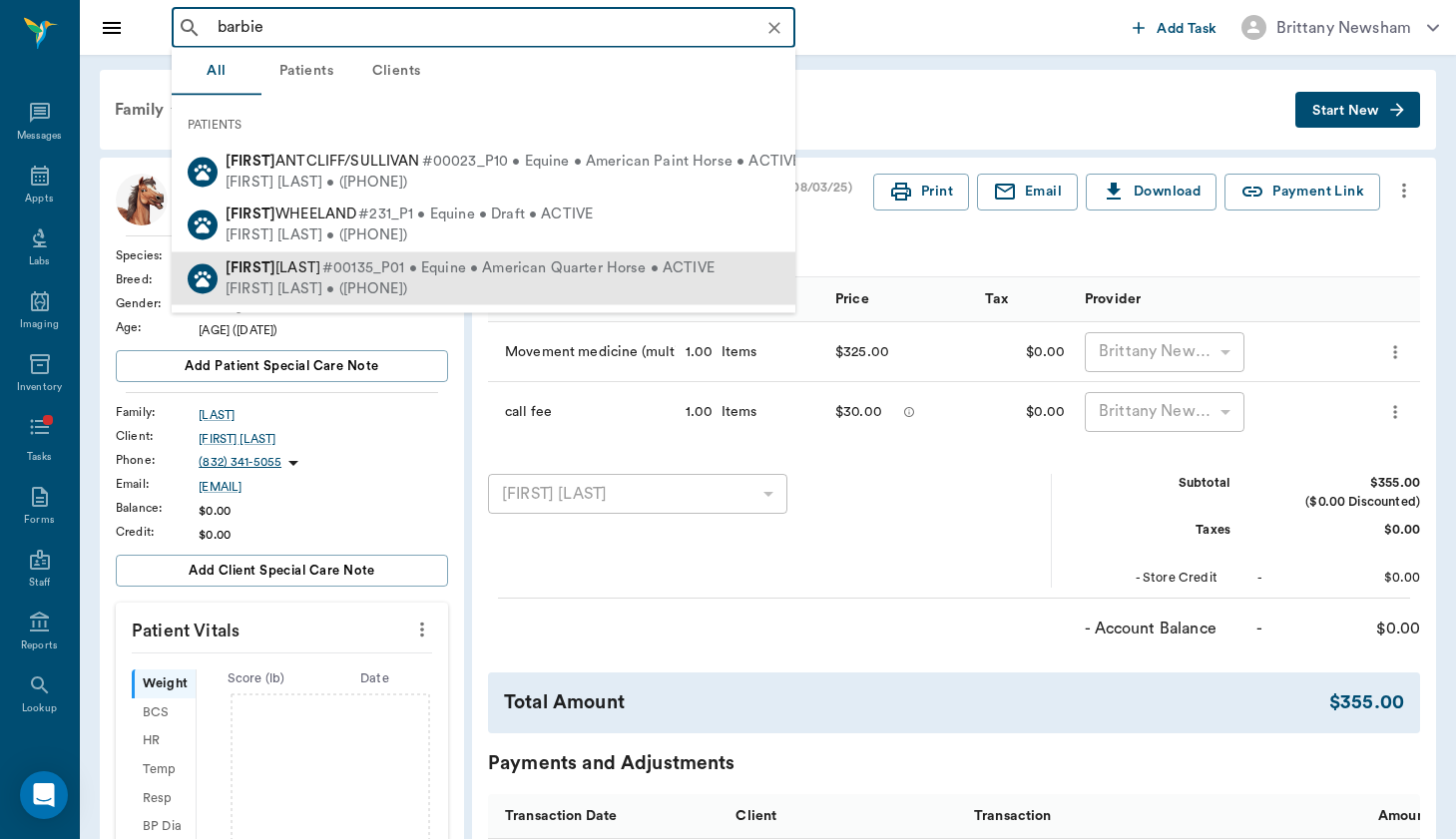 click on "#00135_P01 • Equine • American Quarter Horse • ACTIVE" at bounding box center (518, 267) 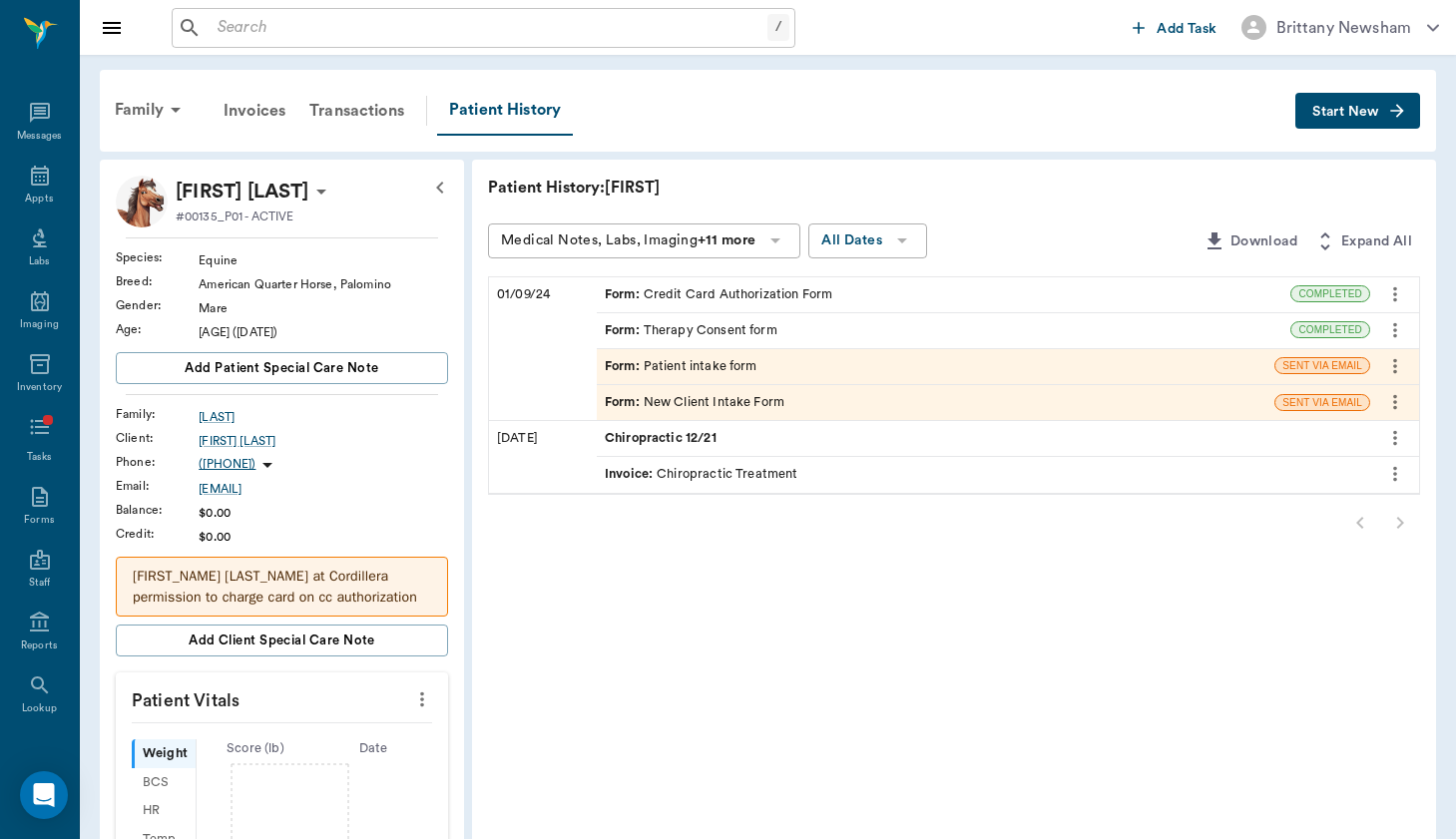 click on "/ ​ Add Task Brittany Newsham Nectar Messages Appts Labs Imaging Inventory Tasks Forms Staff Reports Lookup Settings Family Invoices Transactions Patient History Start New Barbie WITTIG #00135_P01    -    ACTIVE   Species : Equine Breed : American Quarter Horse, Palomino Gender : Mare Age : 9 yr 7 mo (01/01/2016) Add patient Special Care Note Family : WITTIG Client : Rhonda Wittig Phone : (956) 266-0298 Email : Rhonda.wittig@gmail.com Balance : $0.00 Credit : $0.00 Jenn Guidt at Cordillera permission to charge card on cc authorization Add client Special Care Note Patient Vitals Weight BCS HR Temp Resp BP Dia Pain Perio Score ( lb ) Date Ongoing diagnosis Current Rx Reminders Upcoming appointments Schedule Appointment Patient History:  Barbie Medical Notes, Labs, Imaging  +11 more All Dates Download Expand All 01/09/24 Form : Credit Card Authorization Form COMPLETED Form : Therapy Consent form COMPLETED Form : Patient intake form SENT VIA EMAIL Form : New Client Intake Form SENT VIA EMAIL 01/08/24 Invoice :" at bounding box center (728, 694) 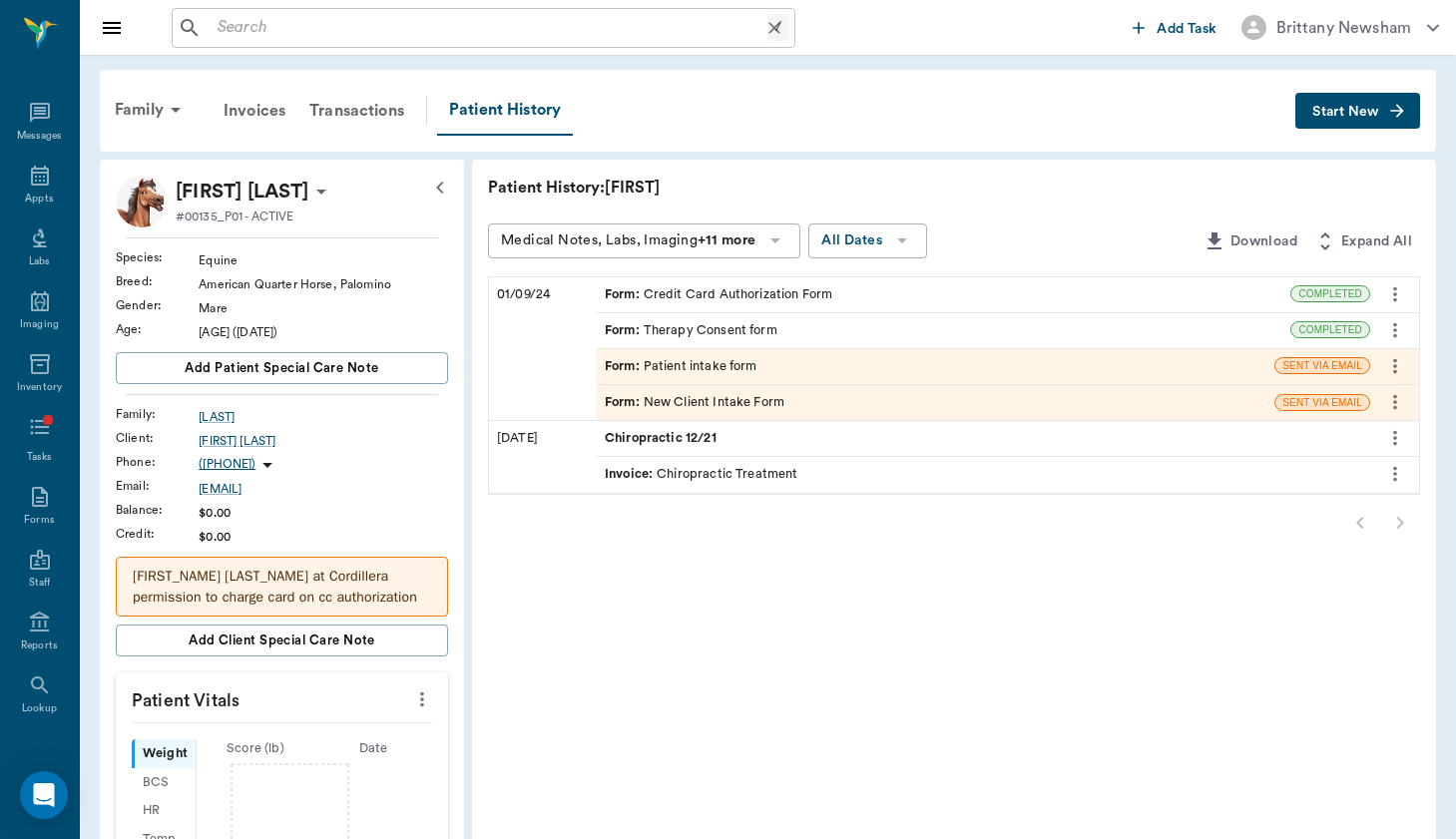 click at bounding box center [488, 28] 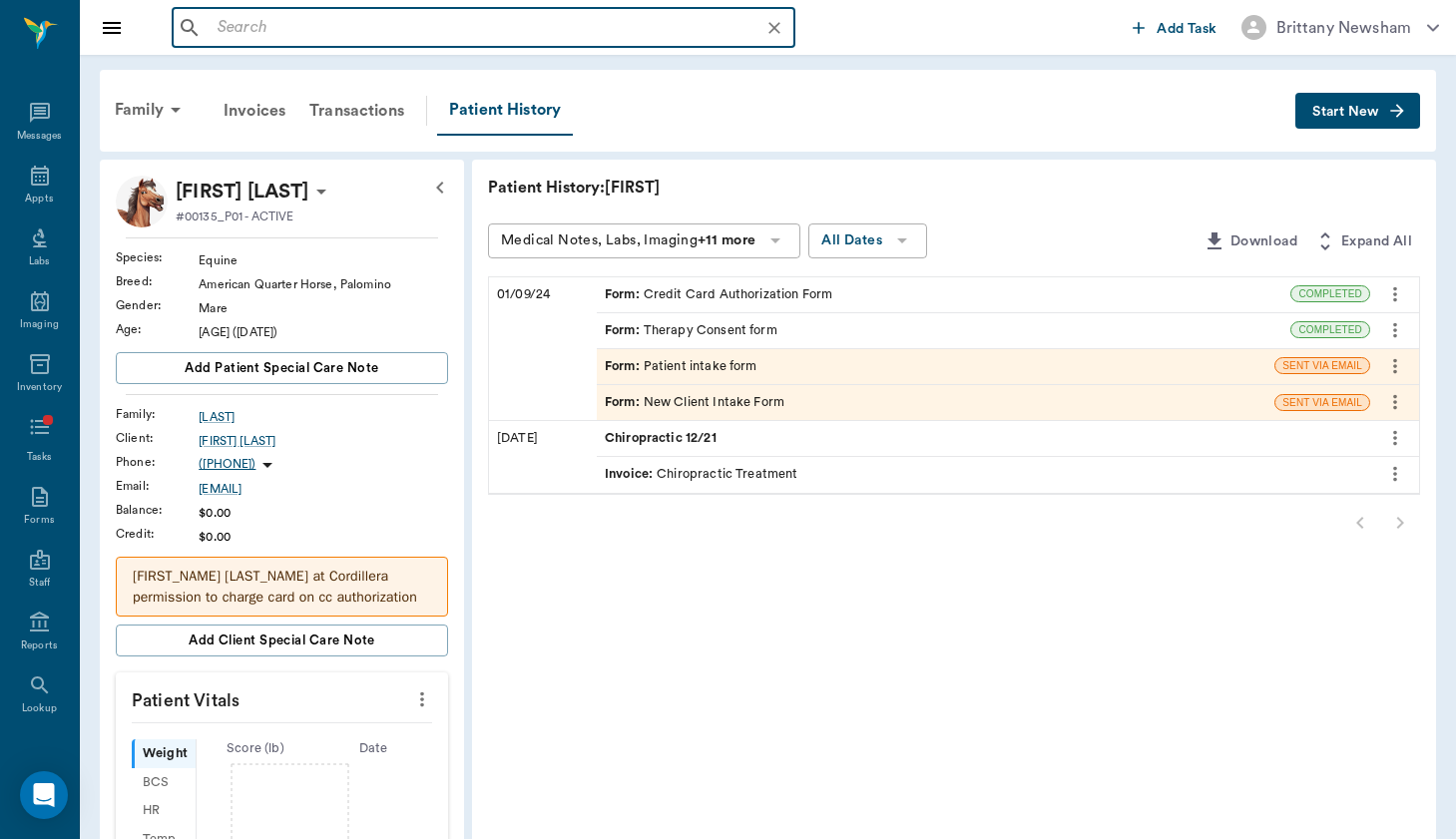 click at bounding box center (499, 28) 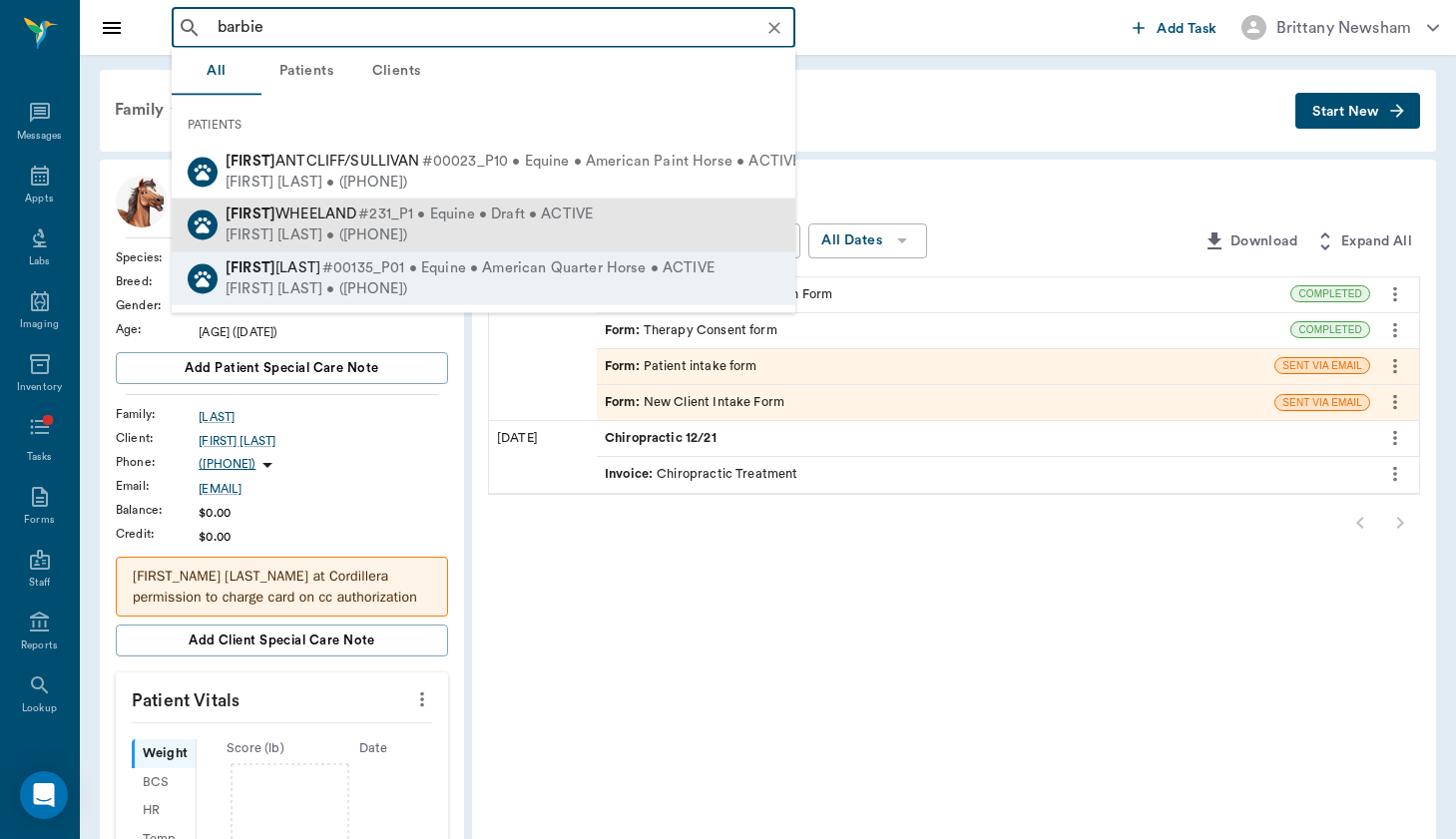 click on "#231_P1 • Equine • Draft • ACTIVE" at bounding box center [475, 214] 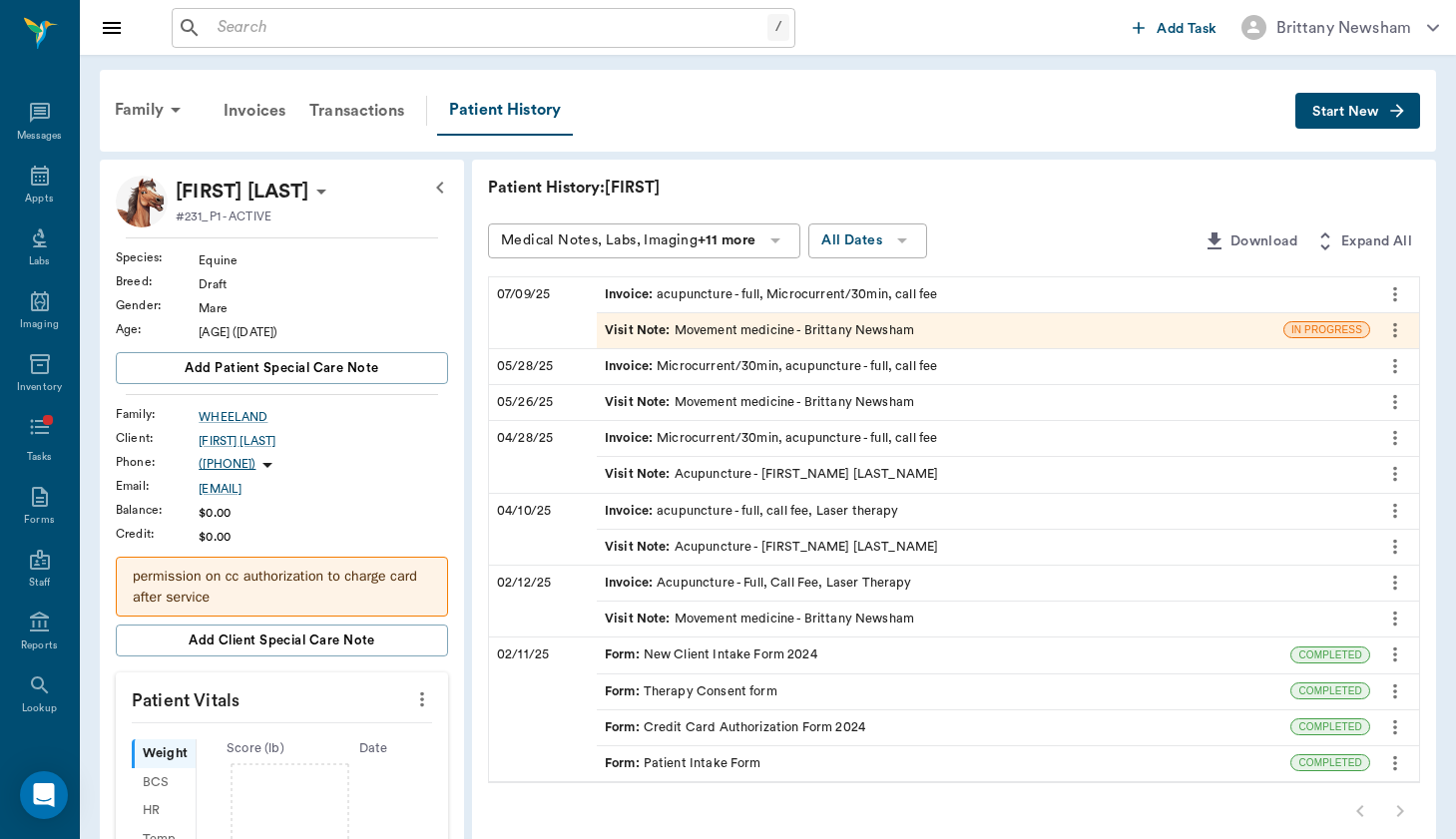 click on "Start New" at bounding box center [1357, 111] 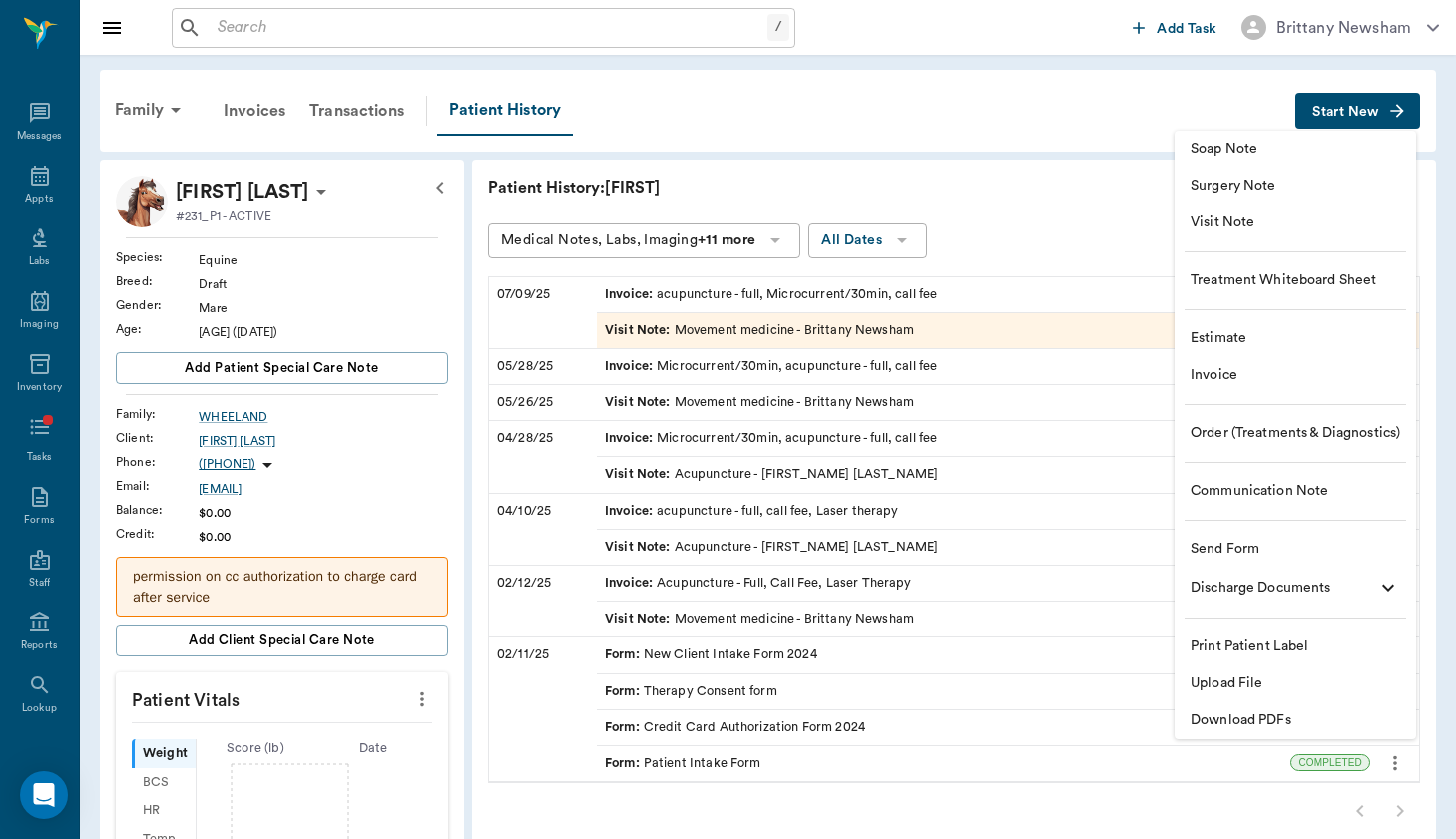 click on "Visit Note" at bounding box center [1295, 222] 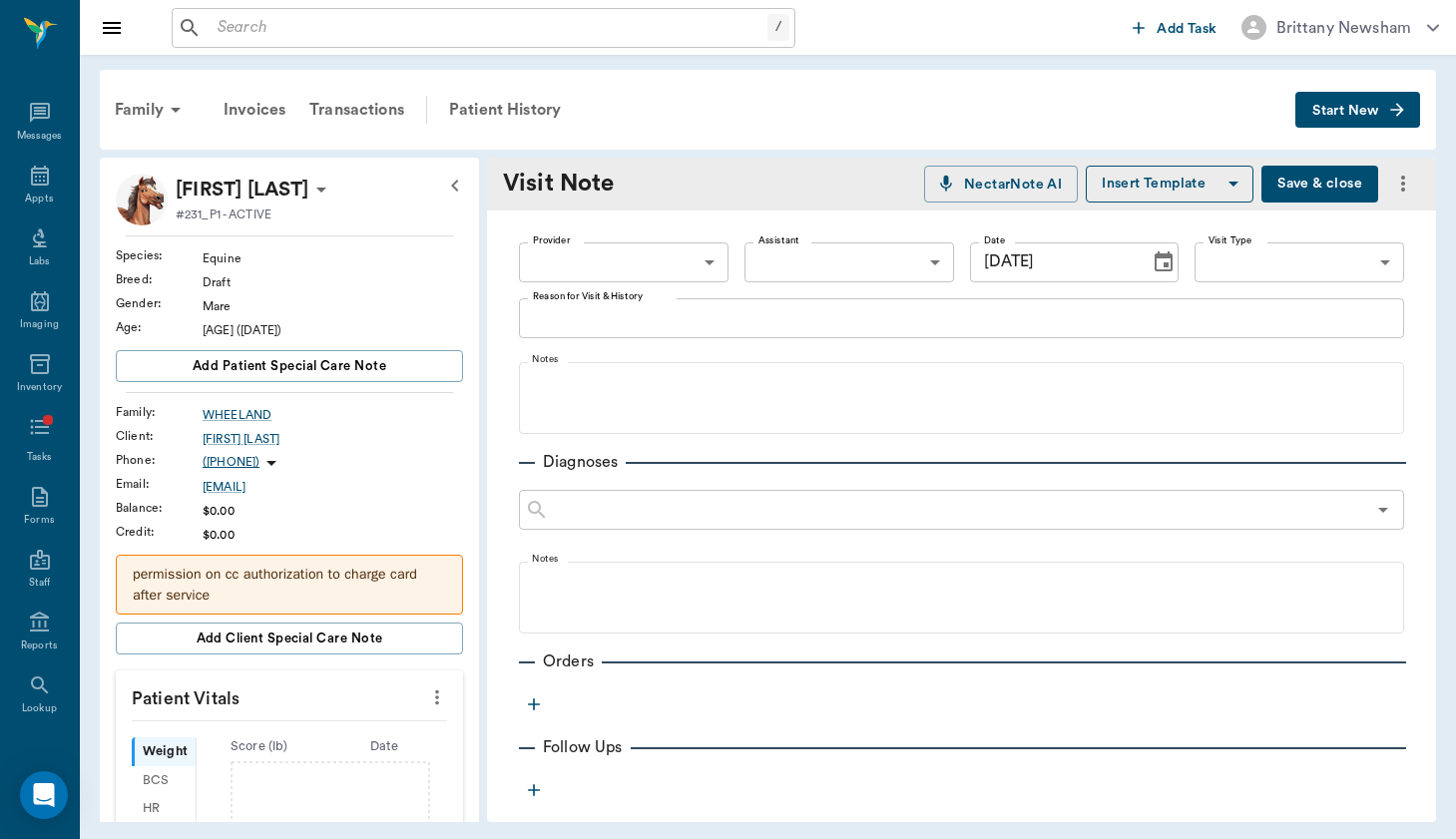 click at bounding box center [1164, 262] 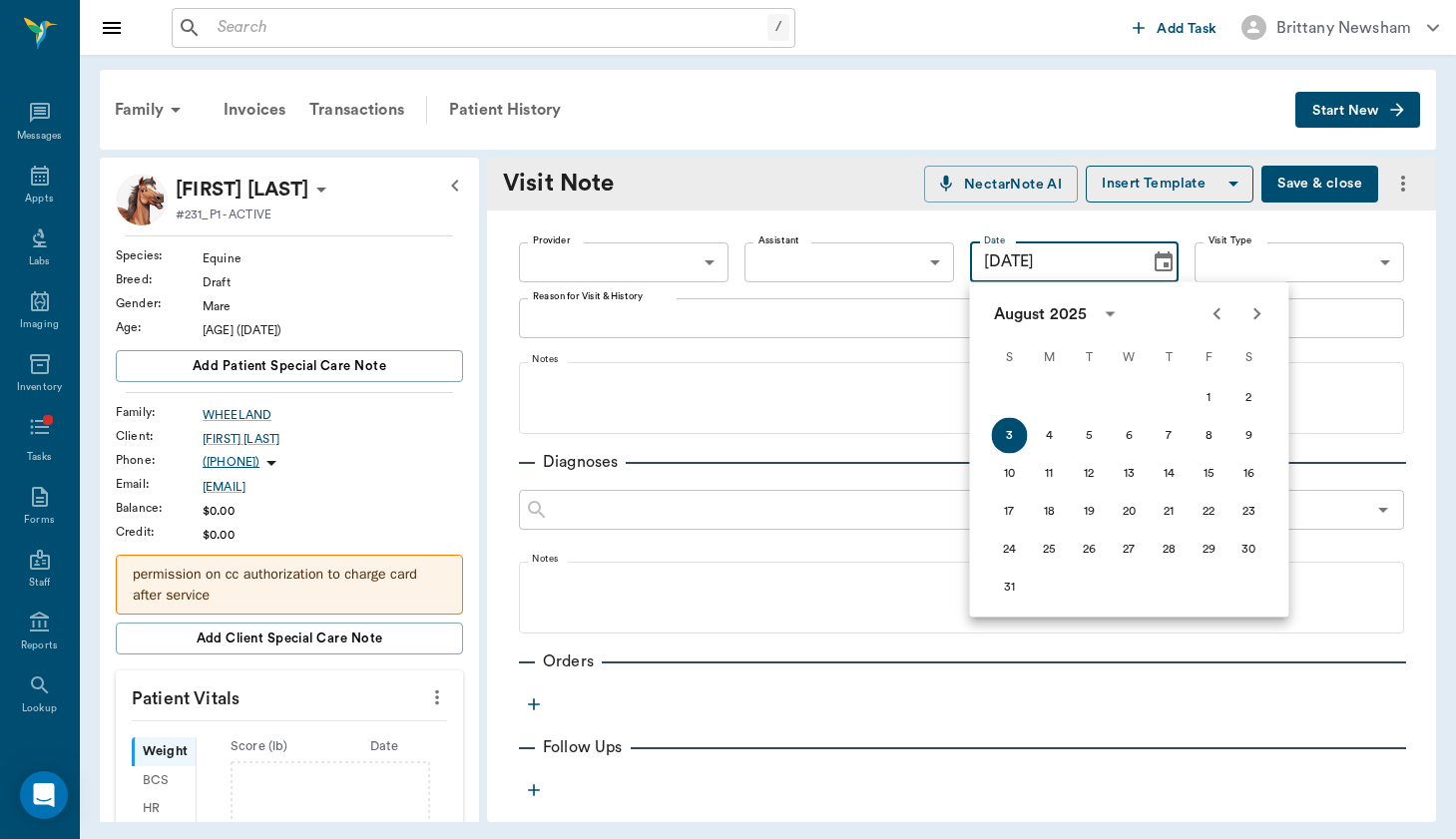 click 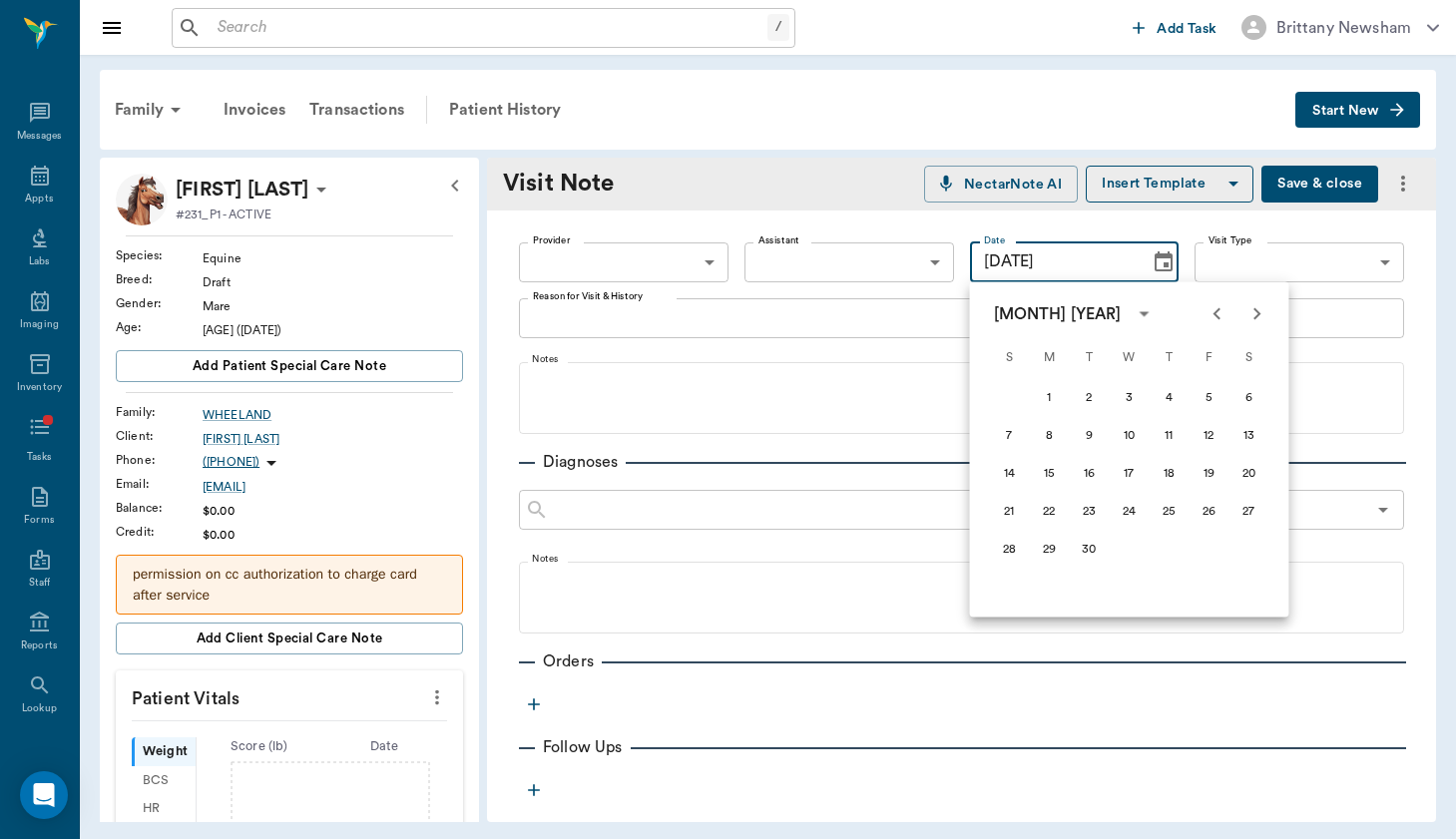 click 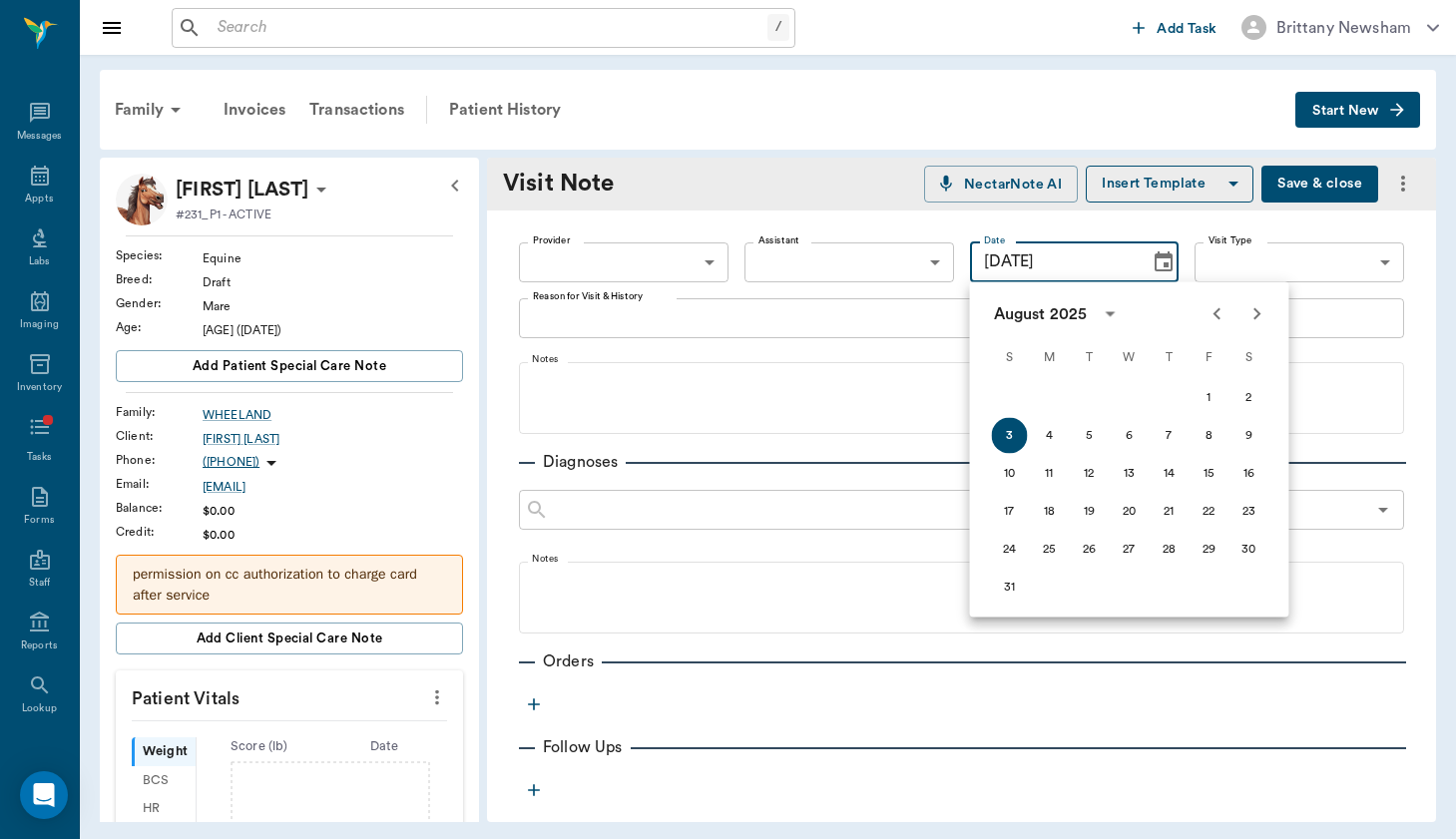 click 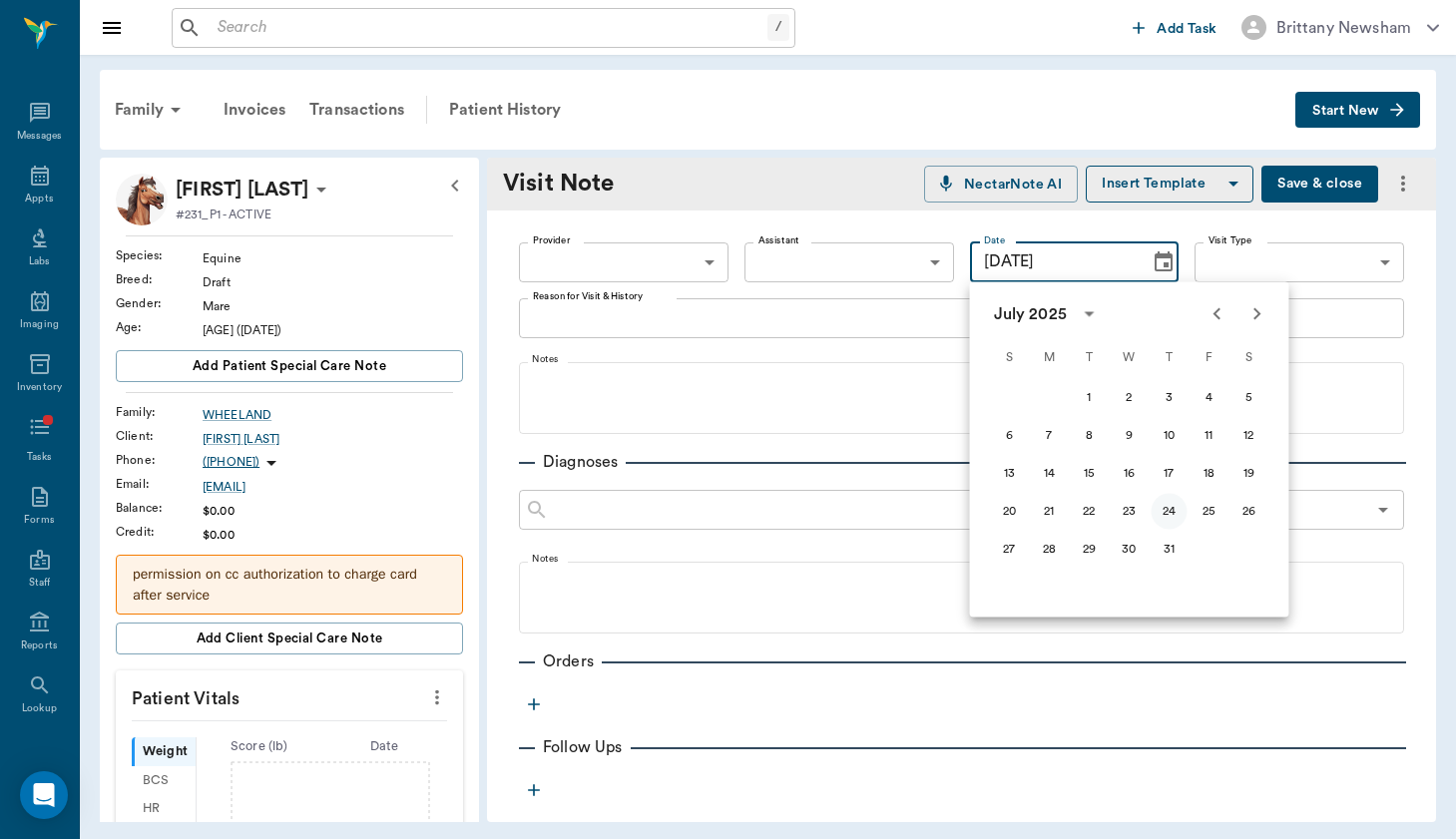 click on "24" at bounding box center [1170, 512] 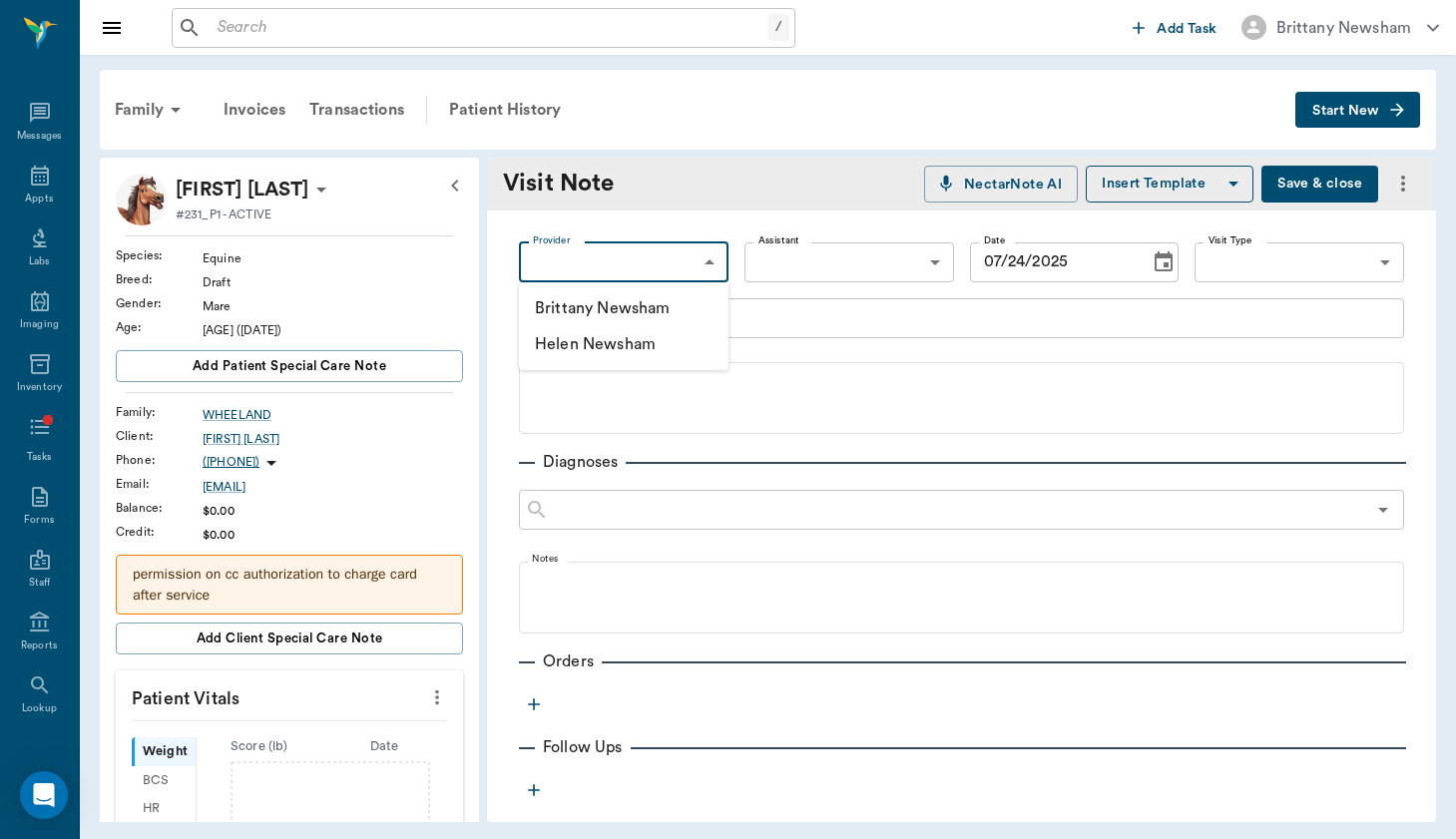 click on "/ ​ Add Task Brittany Newsham Nectar Messages Appts Labs Imaging Inventory Tasks Forms Staff Reports Lookup Settings Family Invoices Transactions Patient History Start New Barbie WHEELAND #231_P1    -    ACTIVE   Species : Equine Breed : Draft Gender : Mare Age : 5 yr 7 mo (01/01/2020) Add patient Special Care Note Family : WHEELAND Client : Ann Wheeland Phone : (402) 452-4202 Email : eclipseretrievers3@att.net Balance : $0.00 Credit : $0.00 permission on cc authorization to charge card after service Add client Special Care Note Patient Vitals Weight BCS HR Temp Resp BP Dia Pain Perio Score ( lb ) Date Ongoing diagnosis Current Rx Reminders Upcoming appointments Schedule Appointment Visit Note NectarNote AI Insert Template  Save & close Provider ​ Provider Assistant ​ Assistant Date 07/24/2025 Date Visit Type ​ Visit Type Reason for Visit & History x Reason for Visit & History Notes Diagnoses ​ Notes Orders Follow Ups Recommendations Notes Estimates & Invoices Attachments
200 Settings" at bounding box center (728, 419) 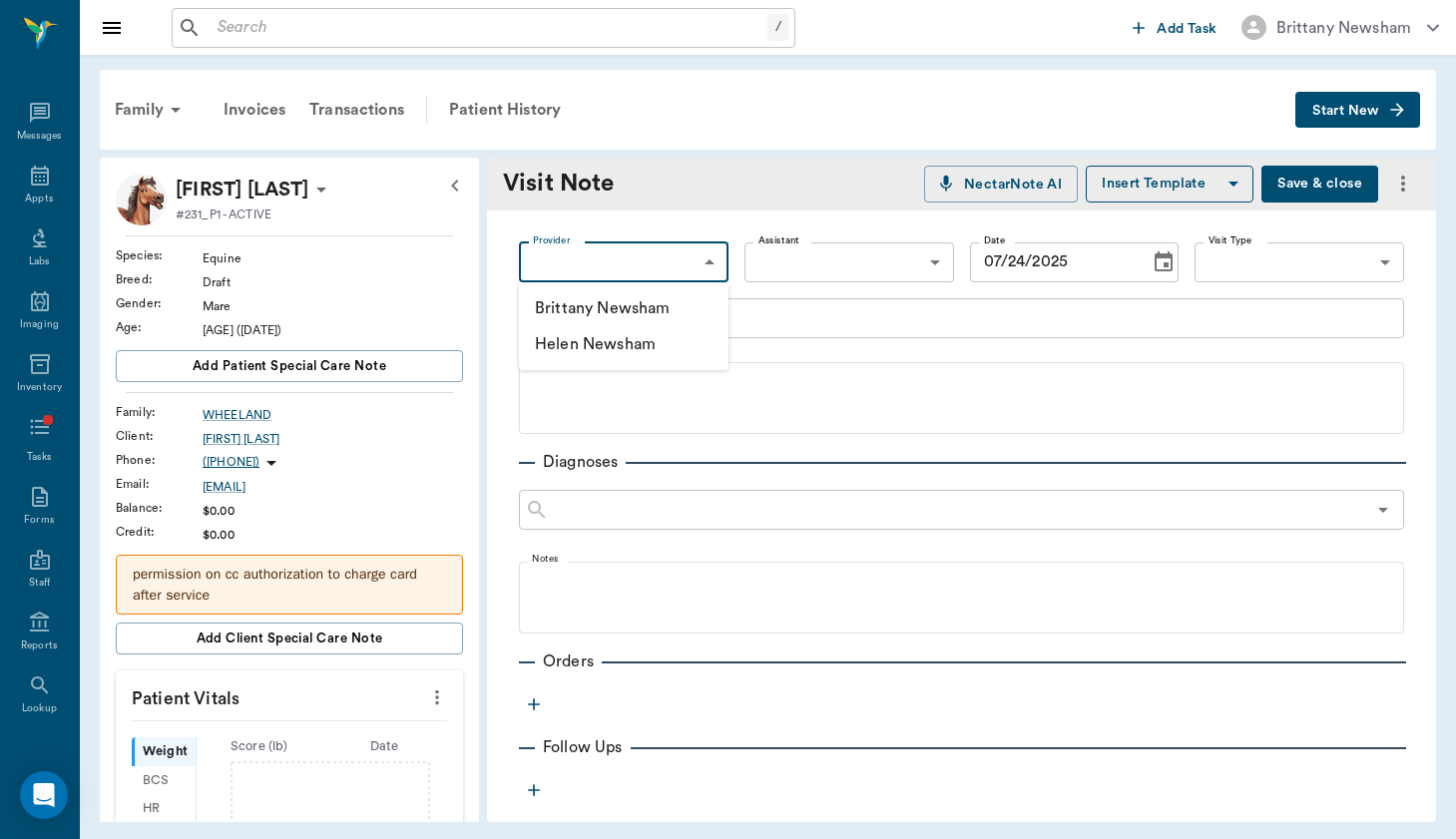 click on "Brittany Newsham" at bounding box center (624, 308) 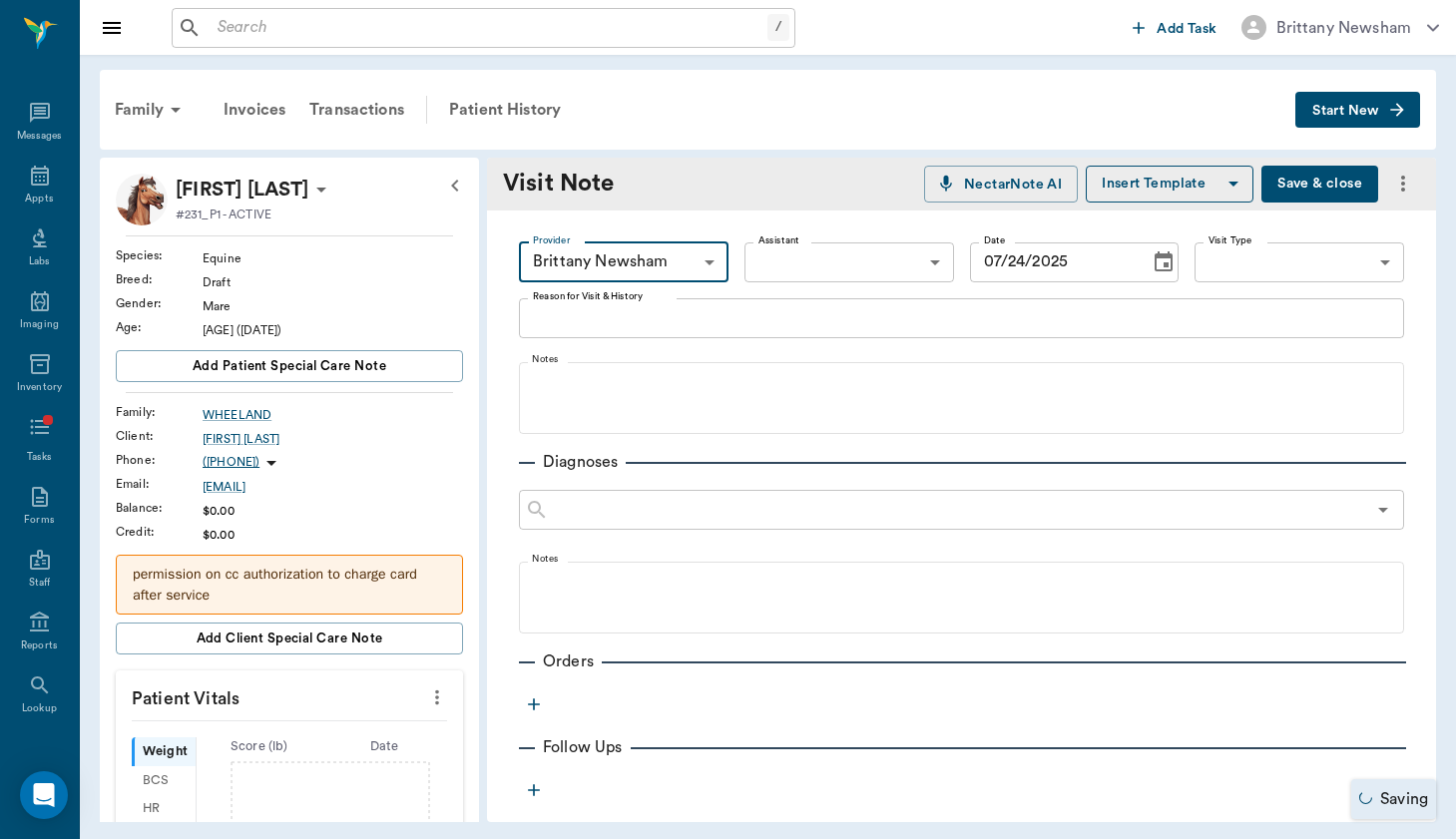 click on "/ ​ Add Task Brittany Newsham Nectar Messages Appts Labs Imaging Inventory Tasks Forms Staff Reports Lookup Settings Family Invoices Transactions Patient History Start New Barbie WHEELAND #231_P1    -    ACTIVE   Species : Equine Breed : Draft Gender : Mare Age : 5 yr 7 mo (01/01/2020) Add patient Special Care Note Family : WHEELAND Client : Ann Wheeland Phone : (402) 452-4202 Email : eclipseretrievers3@att.net Balance : $0.00 Credit : $0.00 permission on cc authorization to charge card after service Add client Special Care Note Patient Vitals Weight BCS HR Temp Resp BP Dia Pain Perio Score ( lb ) Date Ongoing diagnosis Current Rx Reminders Upcoming appointments Schedule Appointment Visit Note NectarNote AI Insert Template  Save & close Provider Brittany Newsham 649b3e03b5bc7e03f9326794 Provider Assistant ​ Assistant Date 07/24/2025 Date Visit Type ​ Visit Type Reason for Visit & History x Reason for Visit & History Notes Diagnoses ​ Notes Orders Follow Ups Recommendations Notes Attachments Saving" at bounding box center [728, 419] 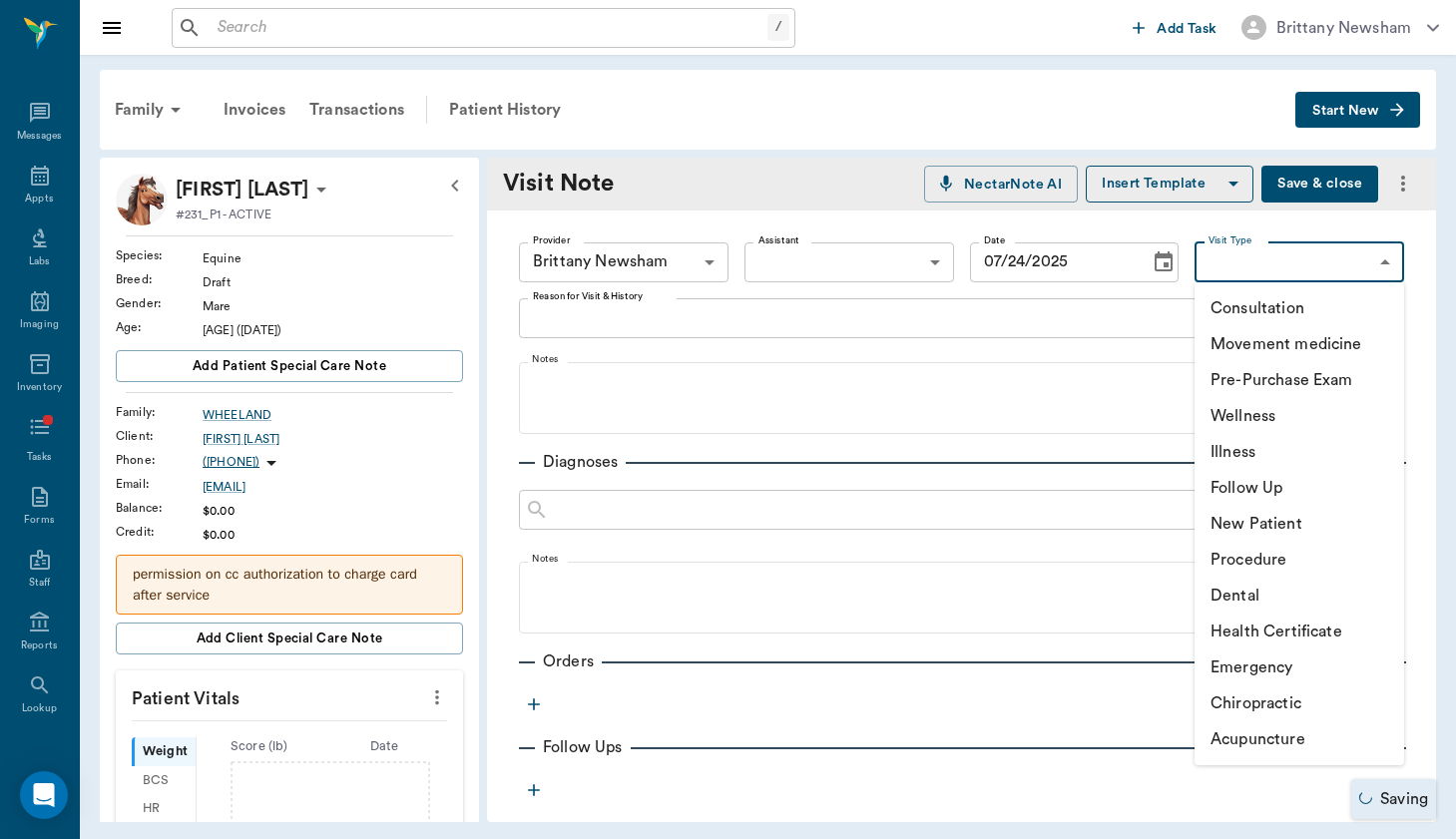 click on "Movement medicine" at bounding box center (1299, 344) 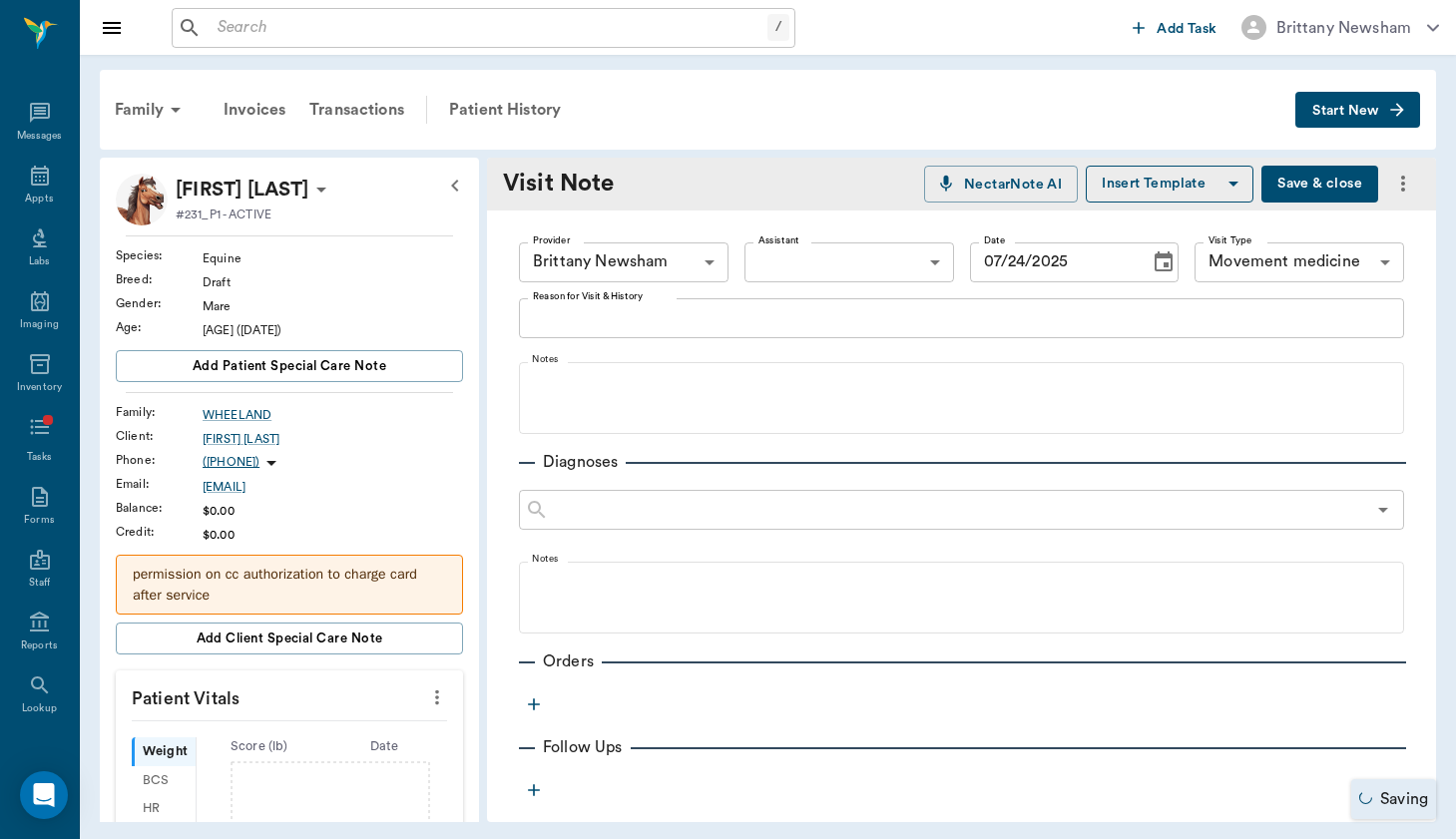 click on "x Reason for Visit & History" at bounding box center [961, 318] 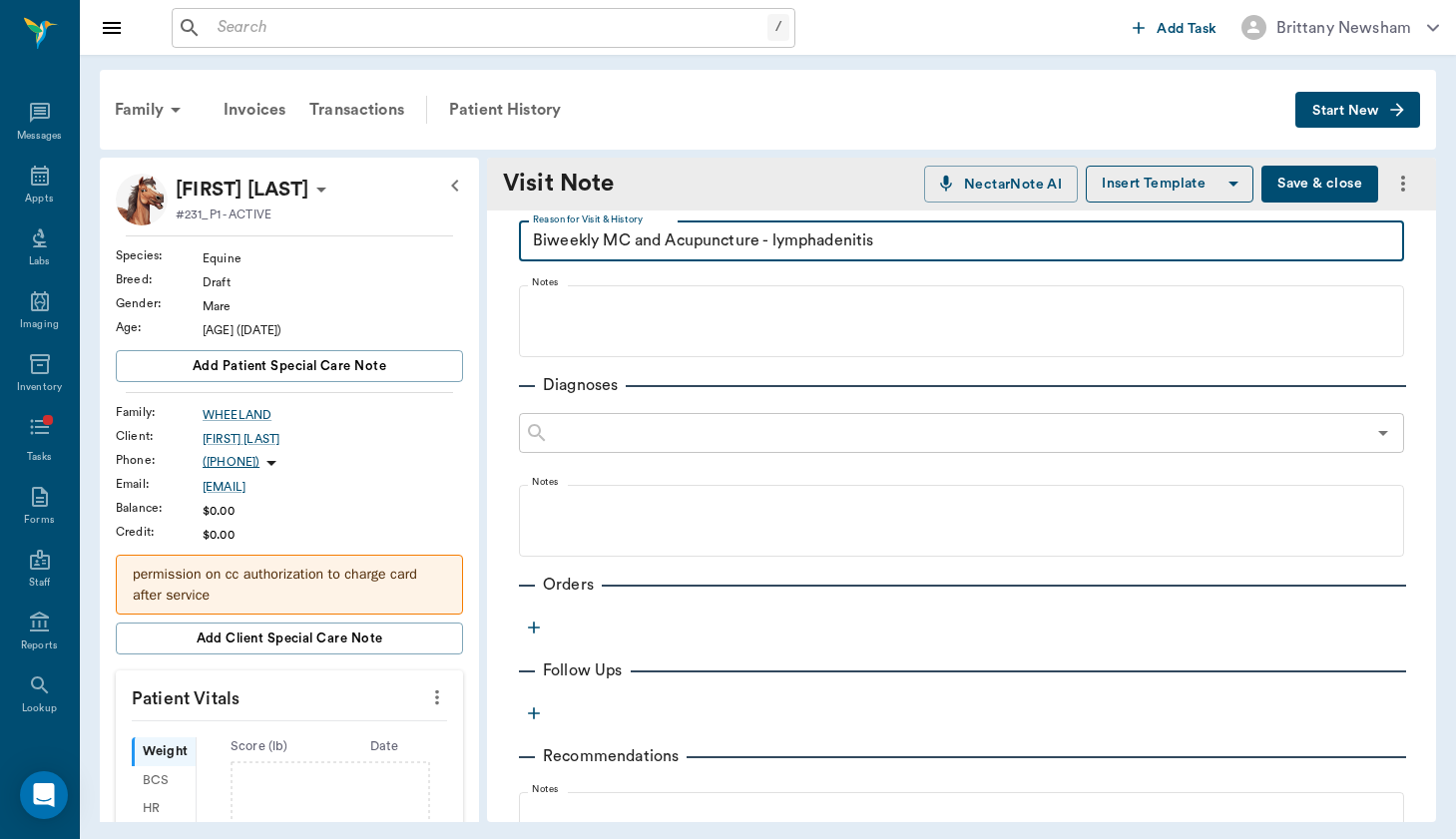 scroll, scrollTop: 105, scrollLeft: 0, axis: vertical 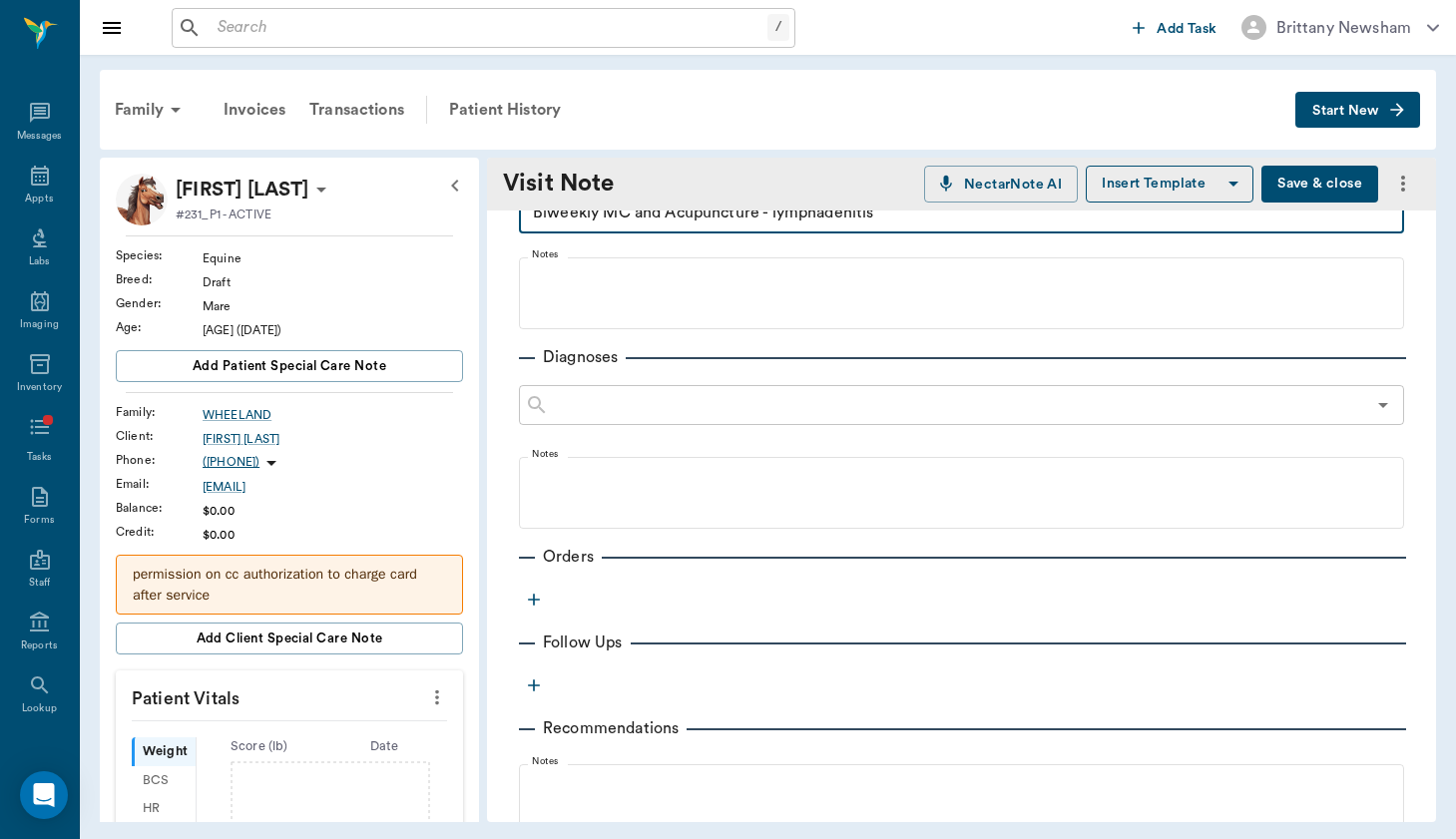 type on "Biweekly MC and Acupuncture - lymphadenitis" 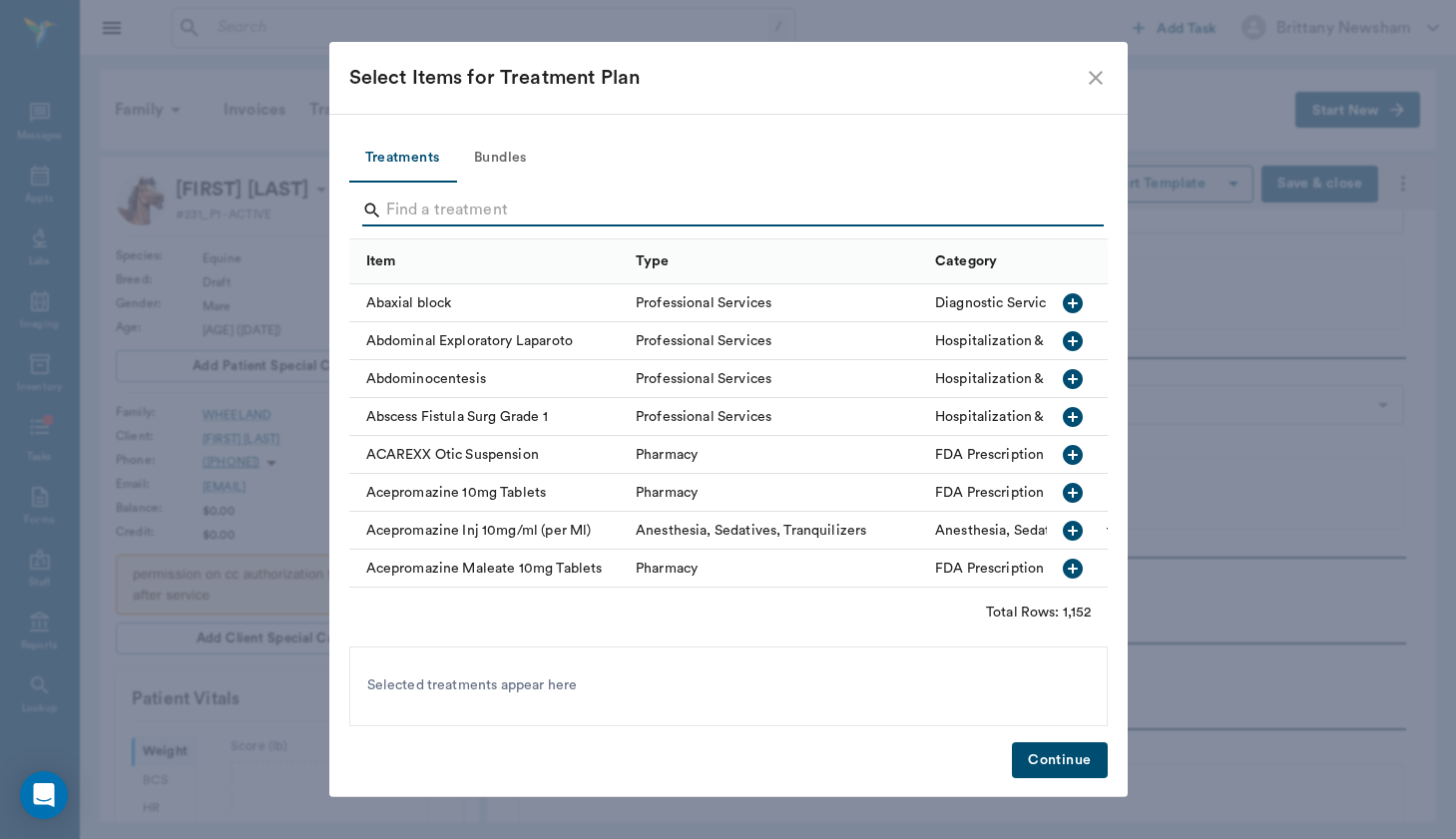 click at bounding box center (729, 210) 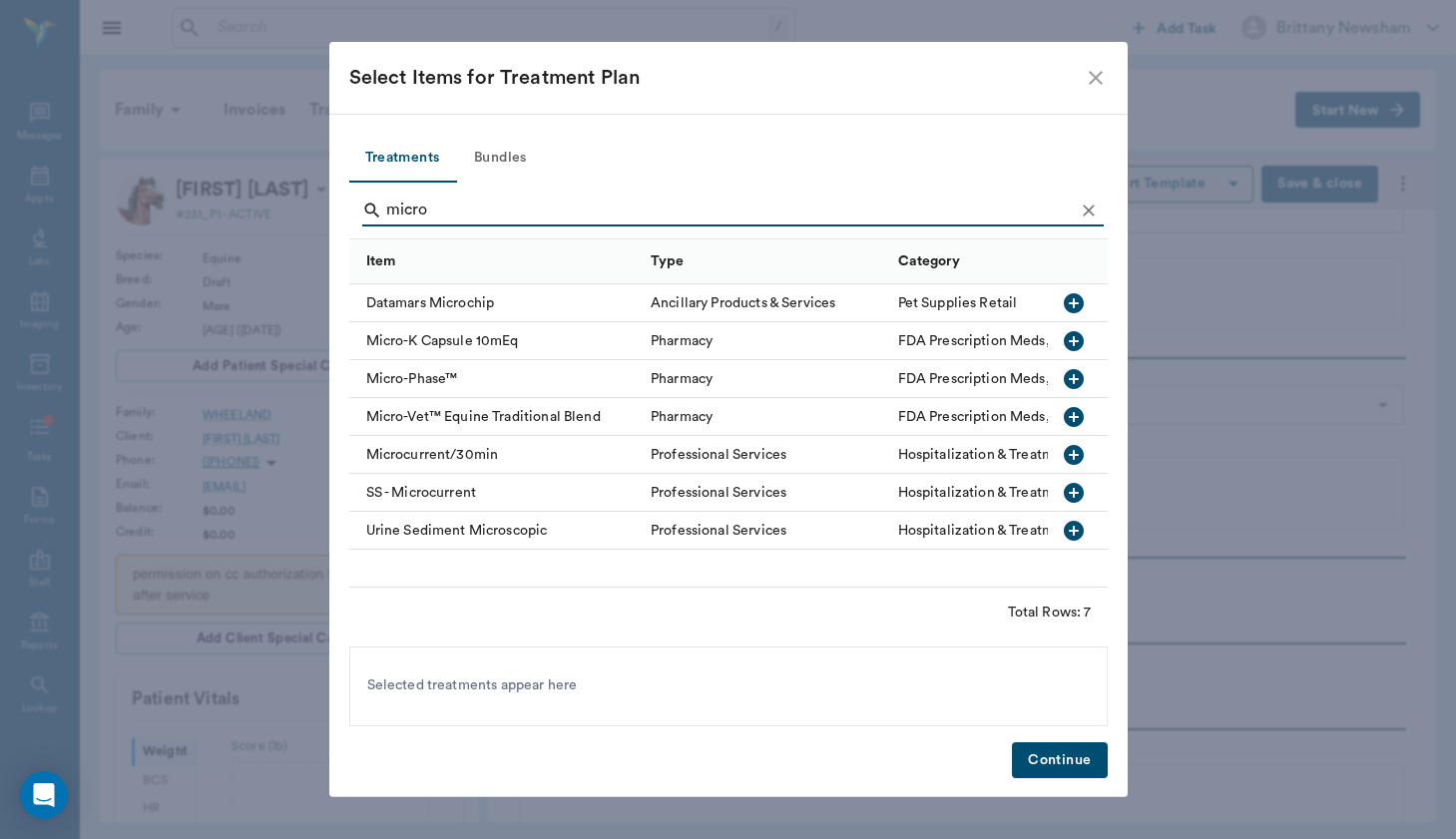 click on "micro" at bounding box center (729, 210) 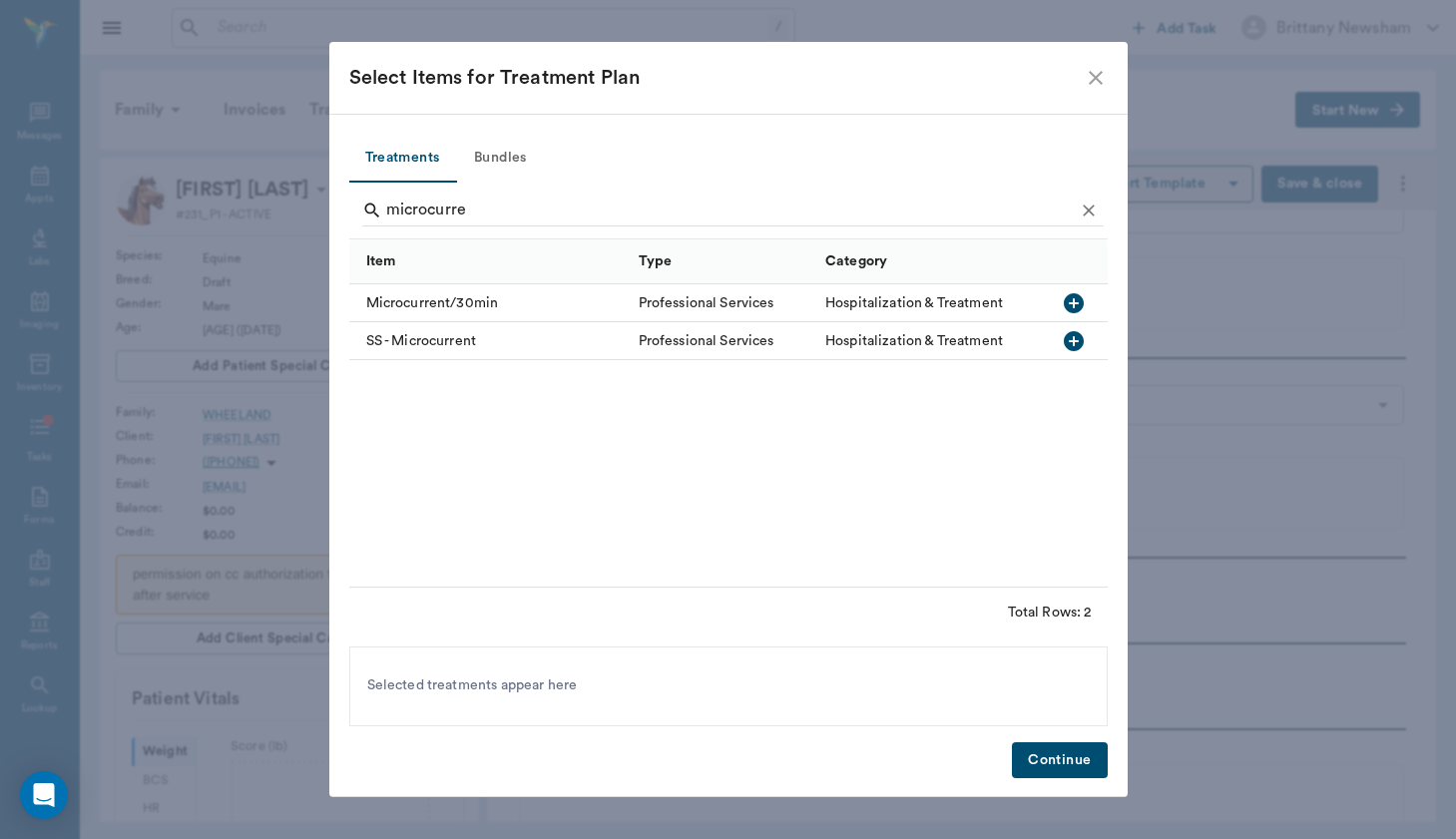 click on "Professional Services" at bounding box center (707, 303) 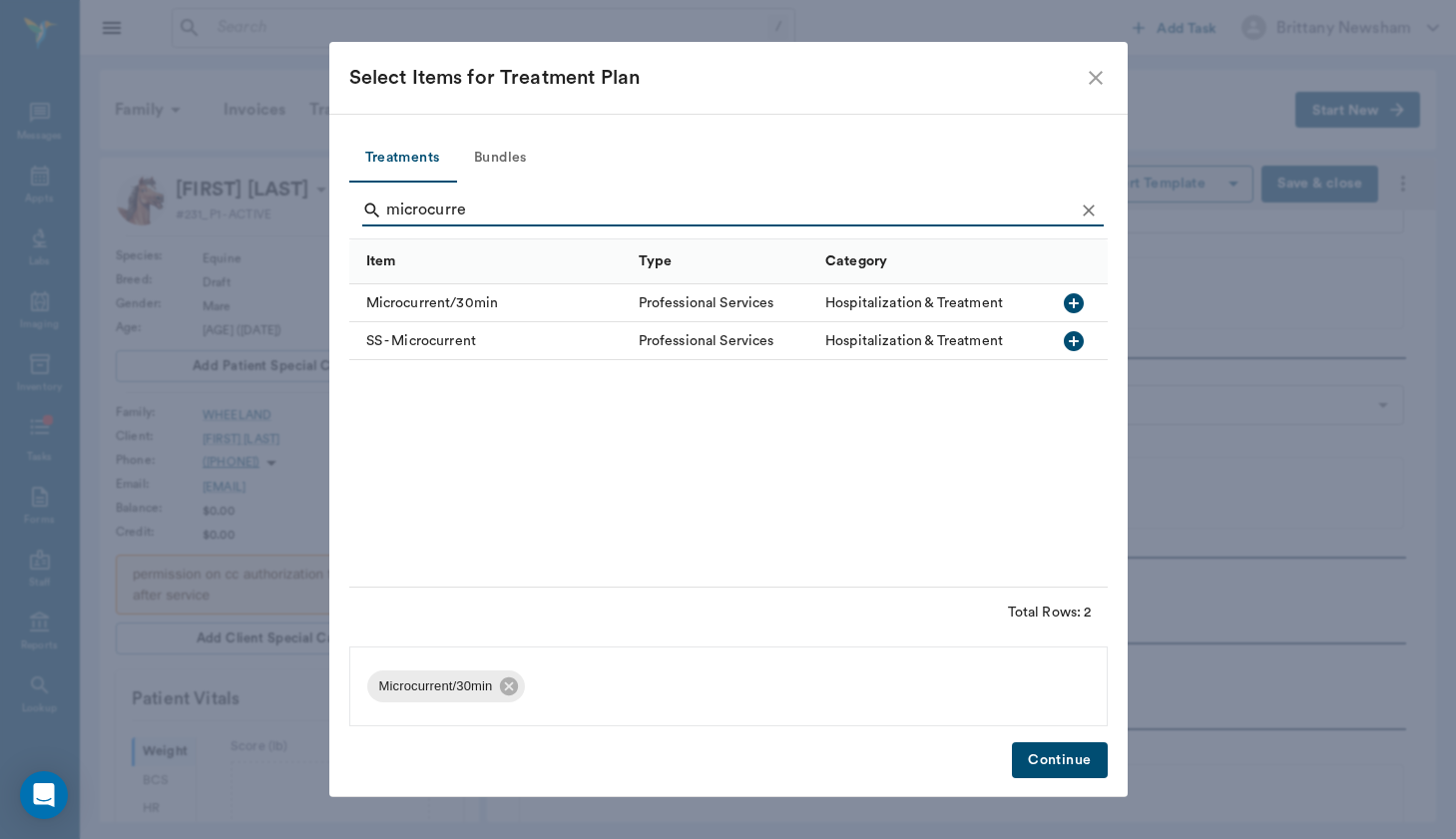 click on "microcurre" at bounding box center [729, 210] 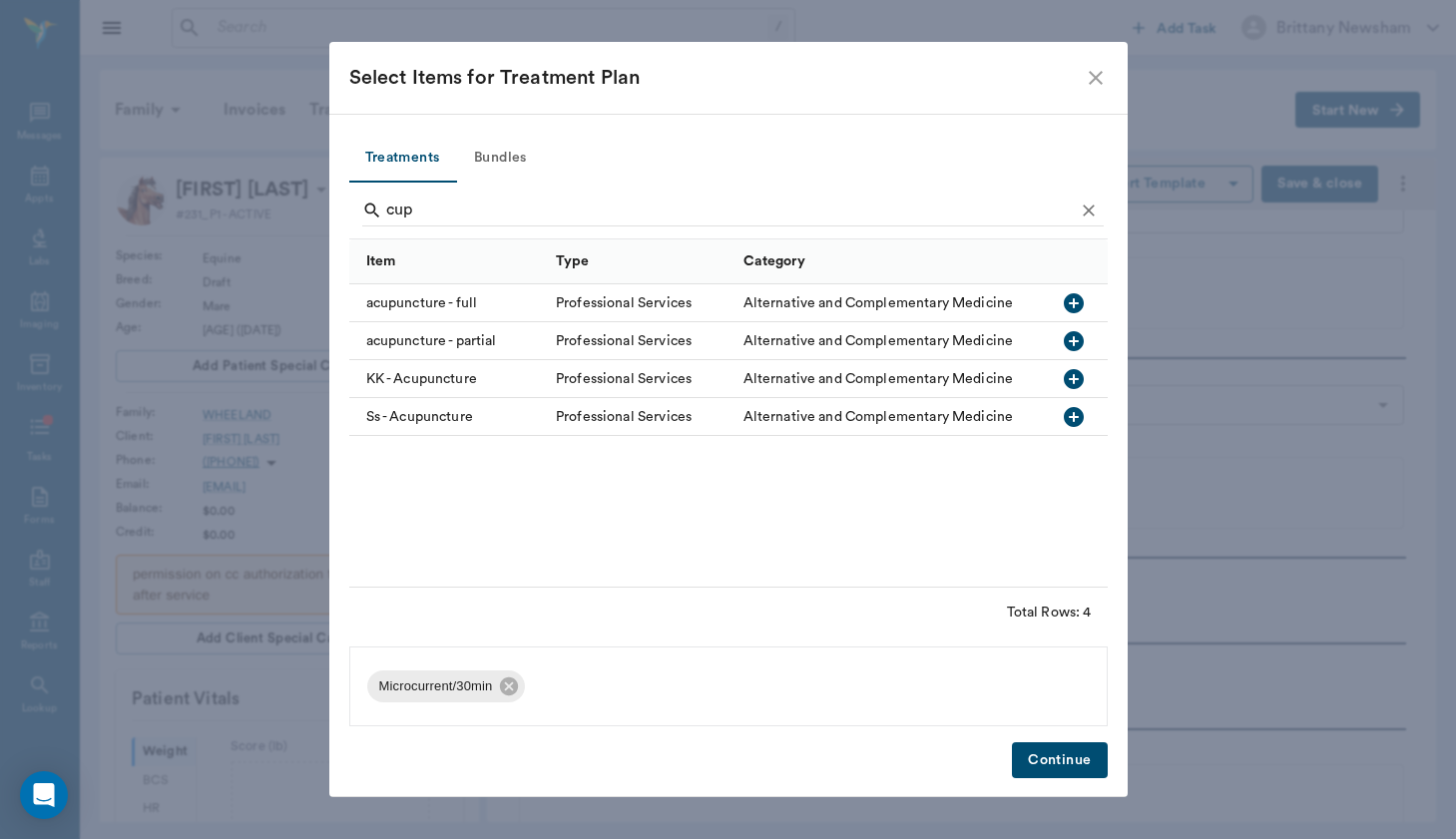 drag, startPoint x: 483, startPoint y: 202, endPoint x: 471, endPoint y: 308, distance: 106.67708 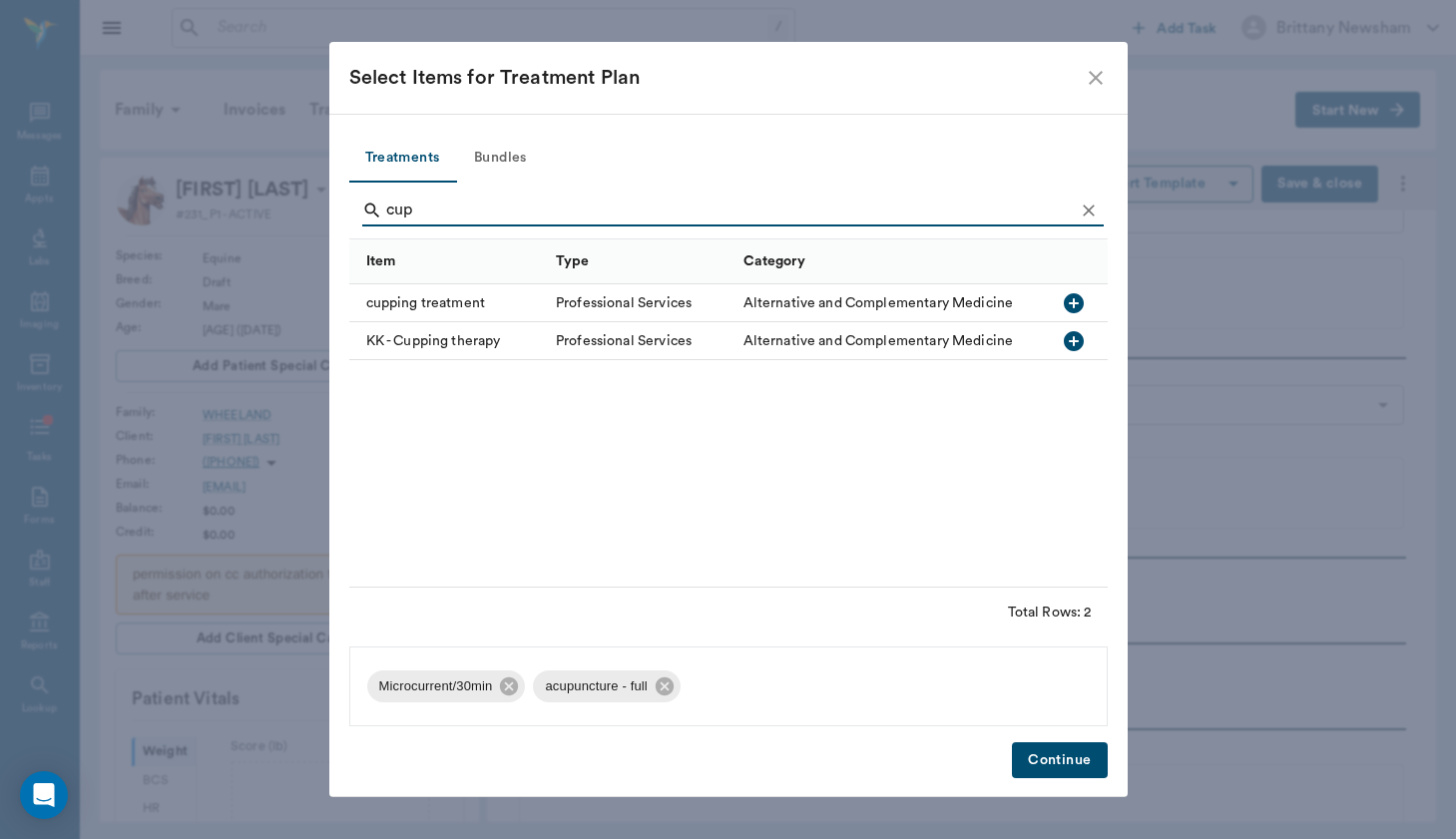drag, startPoint x: 454, startPoint y: 217, endPoint x: 453, endPoint y: 206, distance: 11.045361 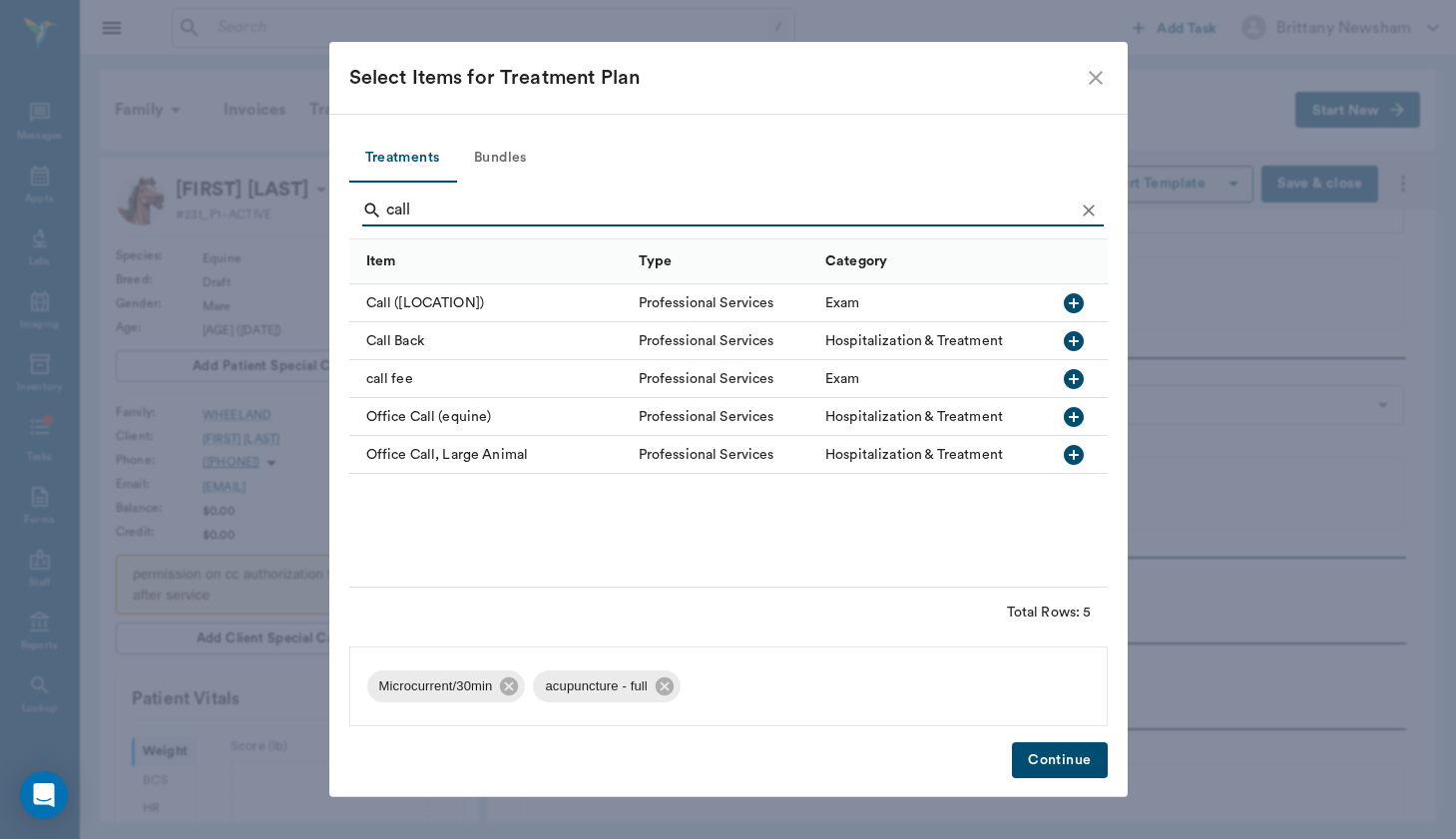 type on "call" 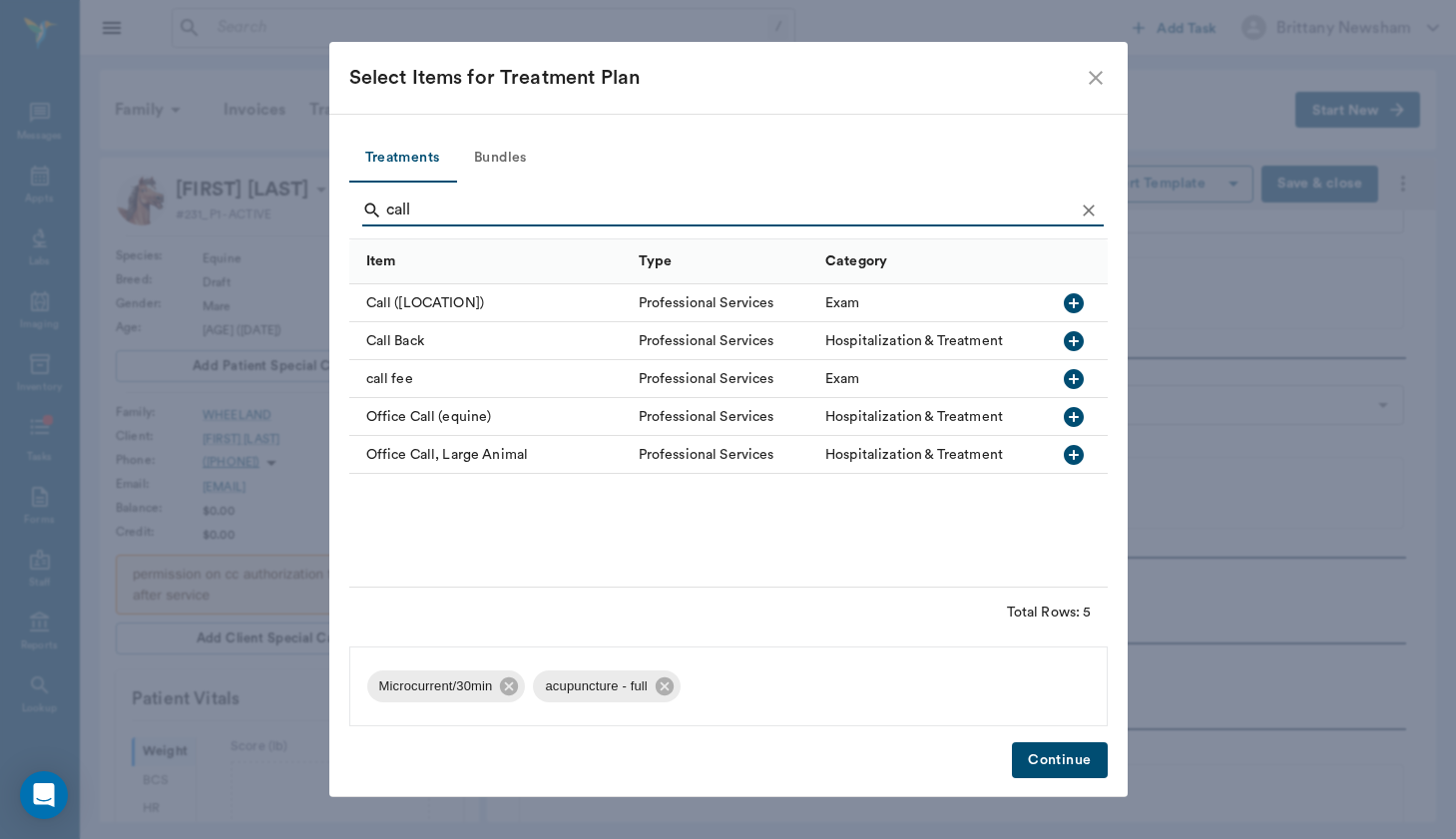 click on "call fee" at bounding box center [489, 379] 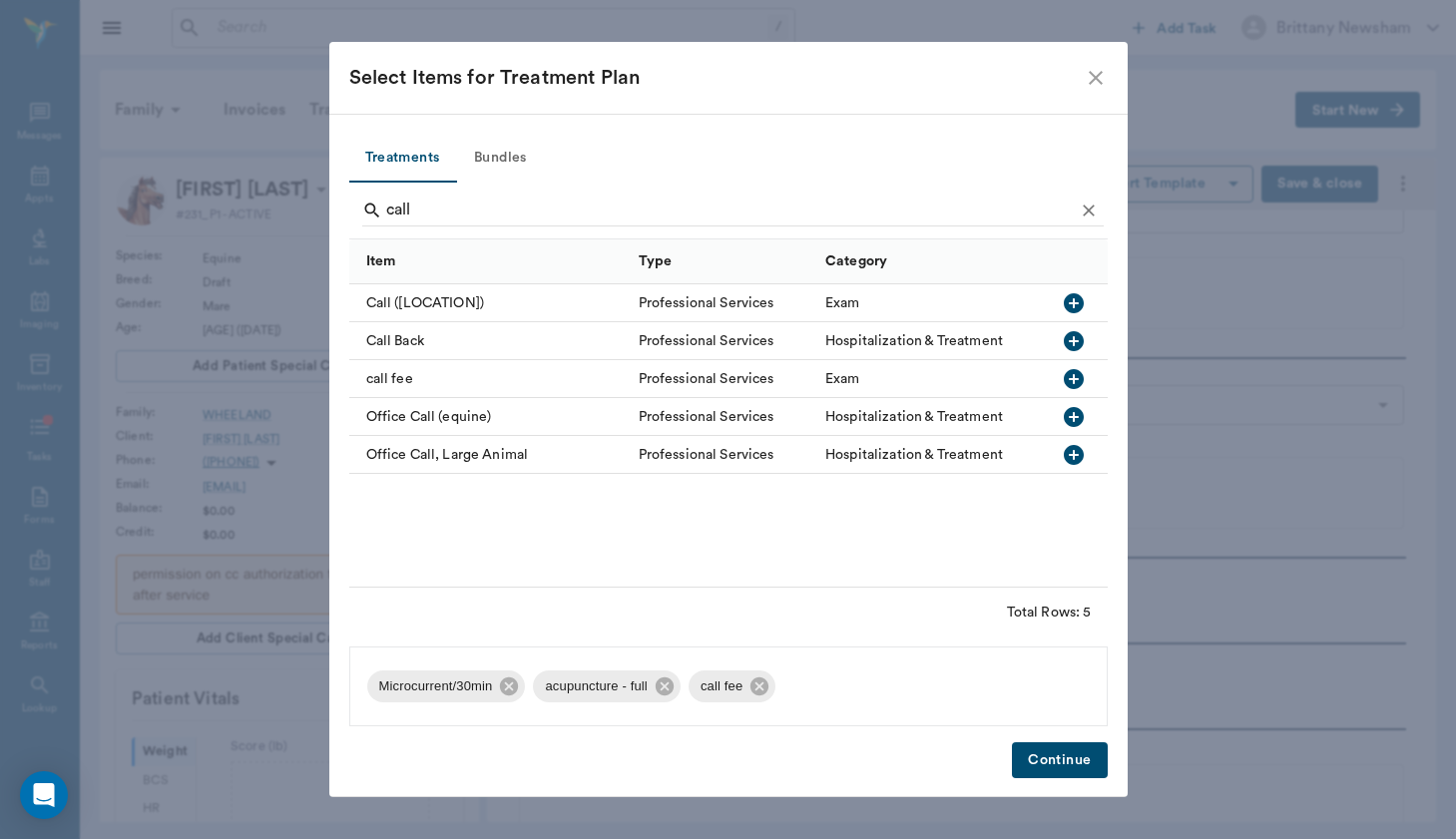 click on "Continue" at bounding box center (1059, 760) 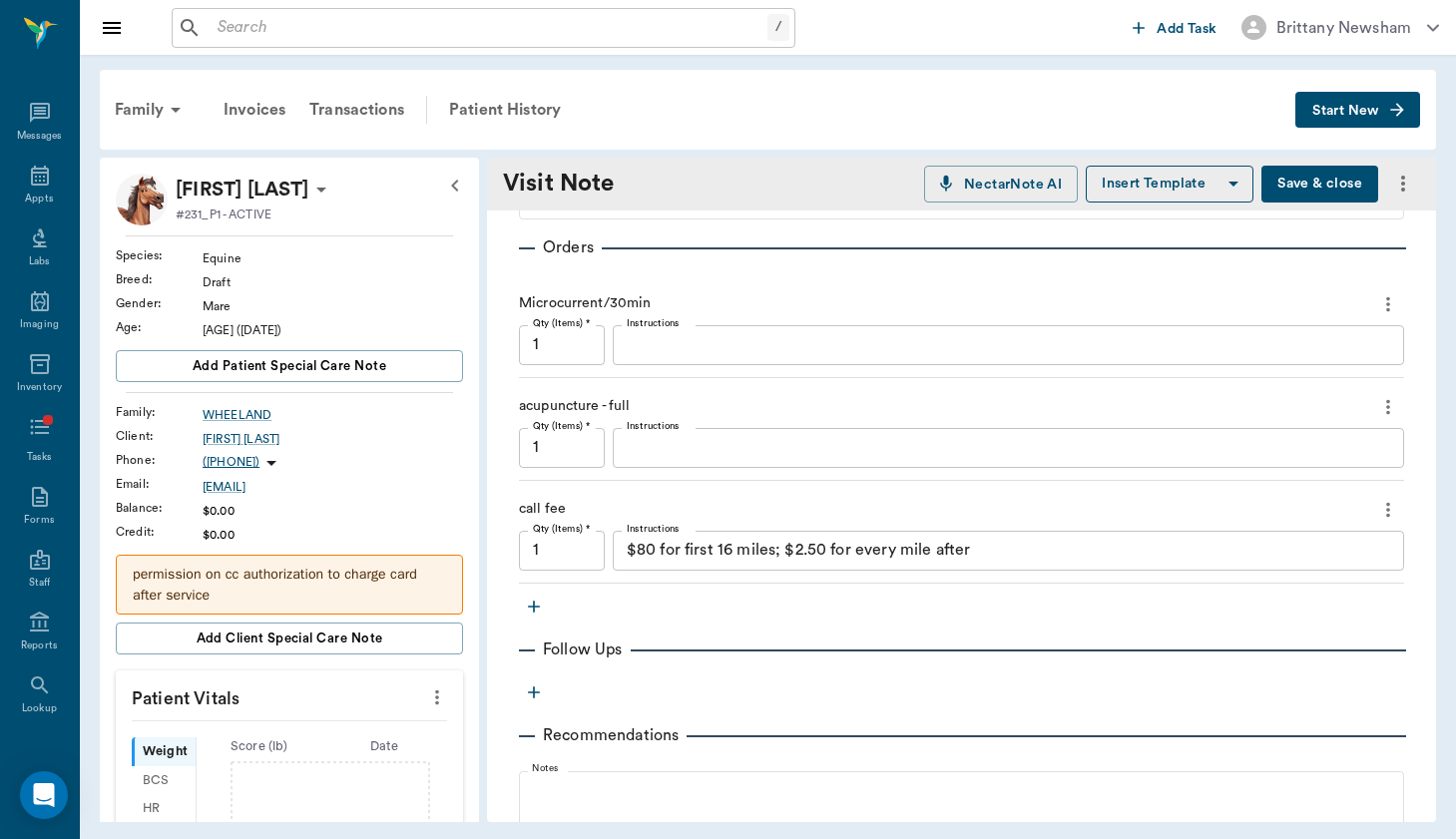 scroll, scrollTop: 416, scrollLeft: 0, axis: vertical 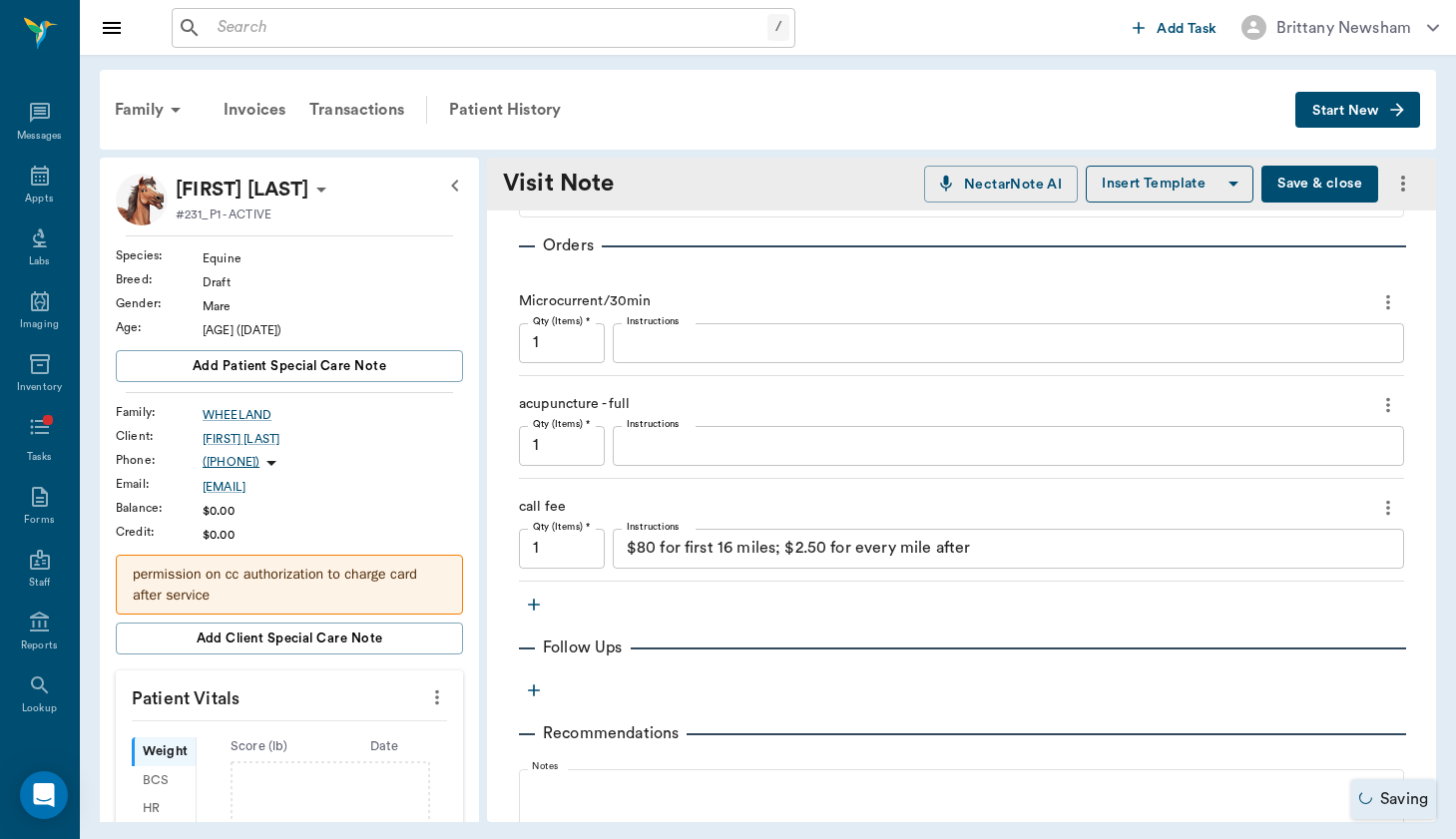 click on "Instructions" at bounding box center (1008, 342) 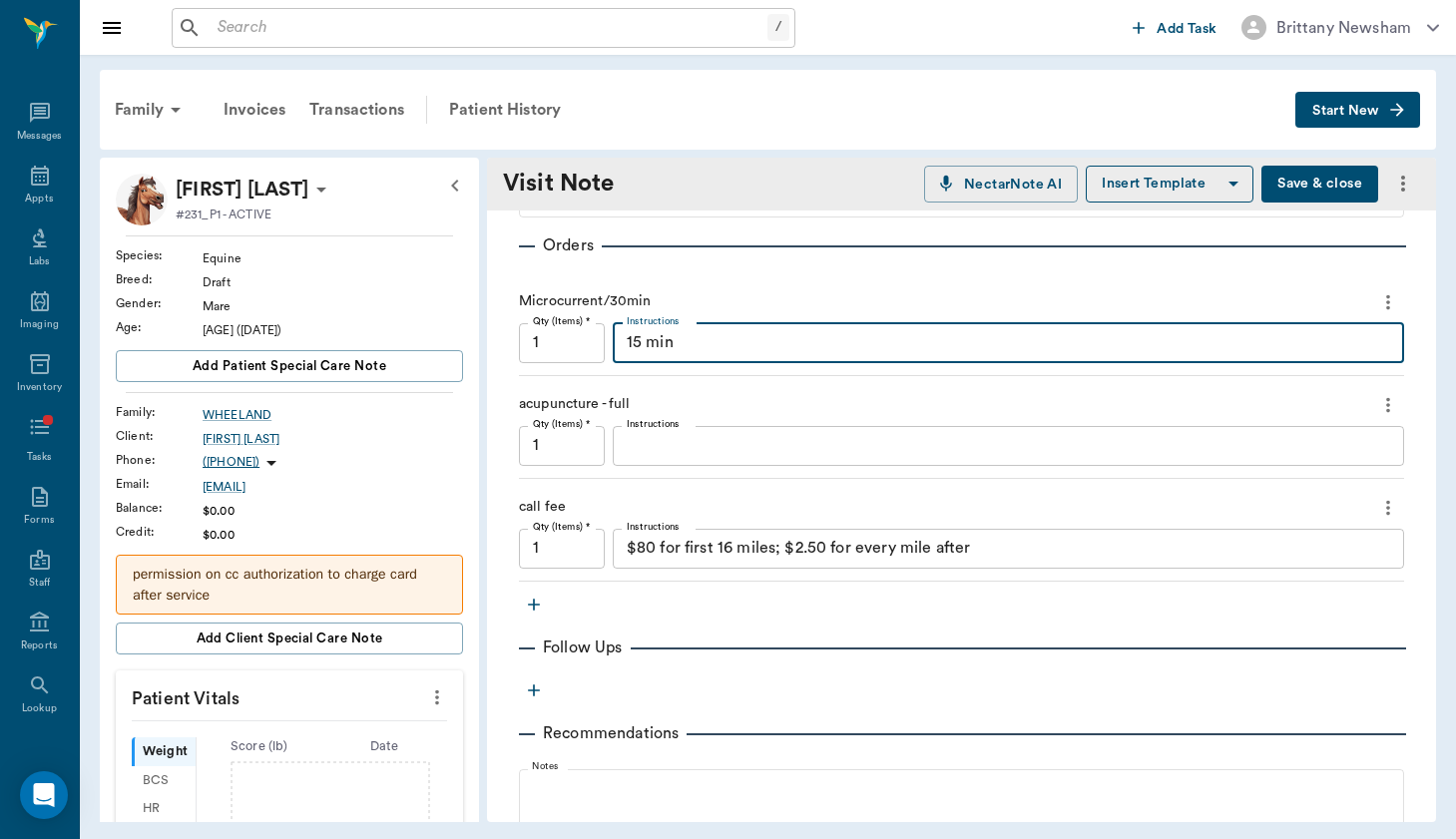 type on "15 min" 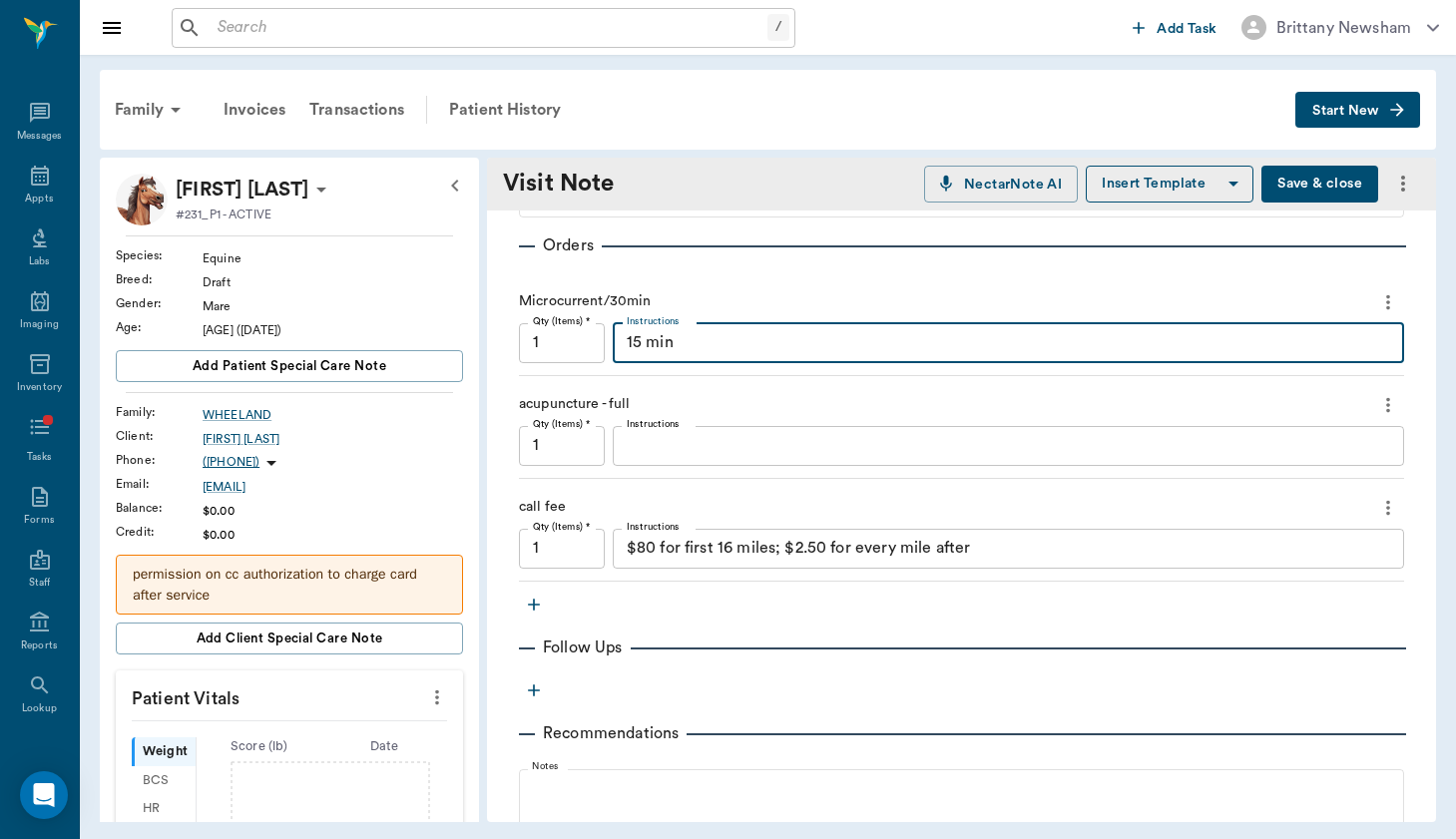 click on "1" at bounding box center (562, 343) 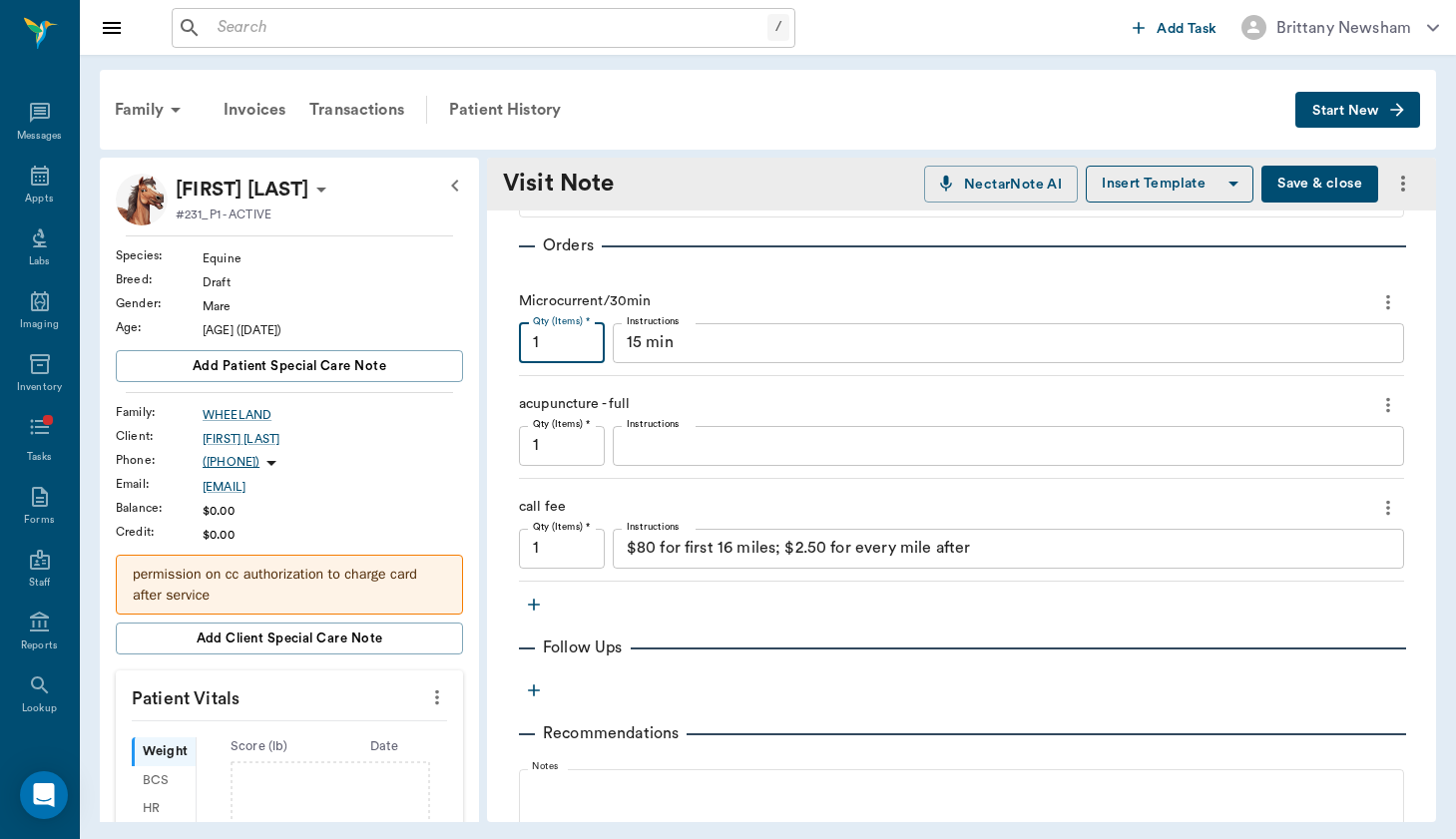 type on "1" 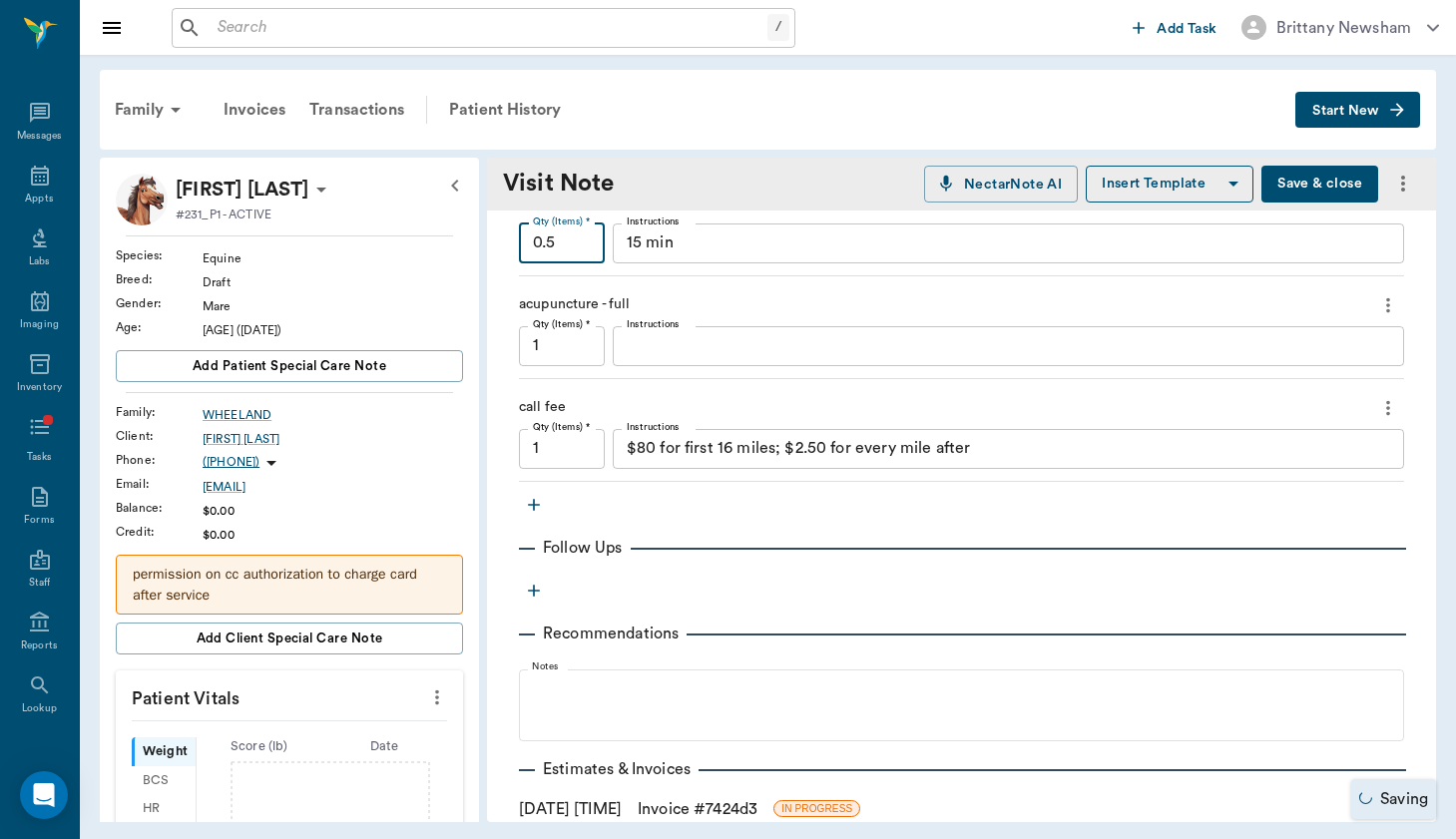 scroll, scrollTop: 520, scrollLeft: 0, axis: vertical 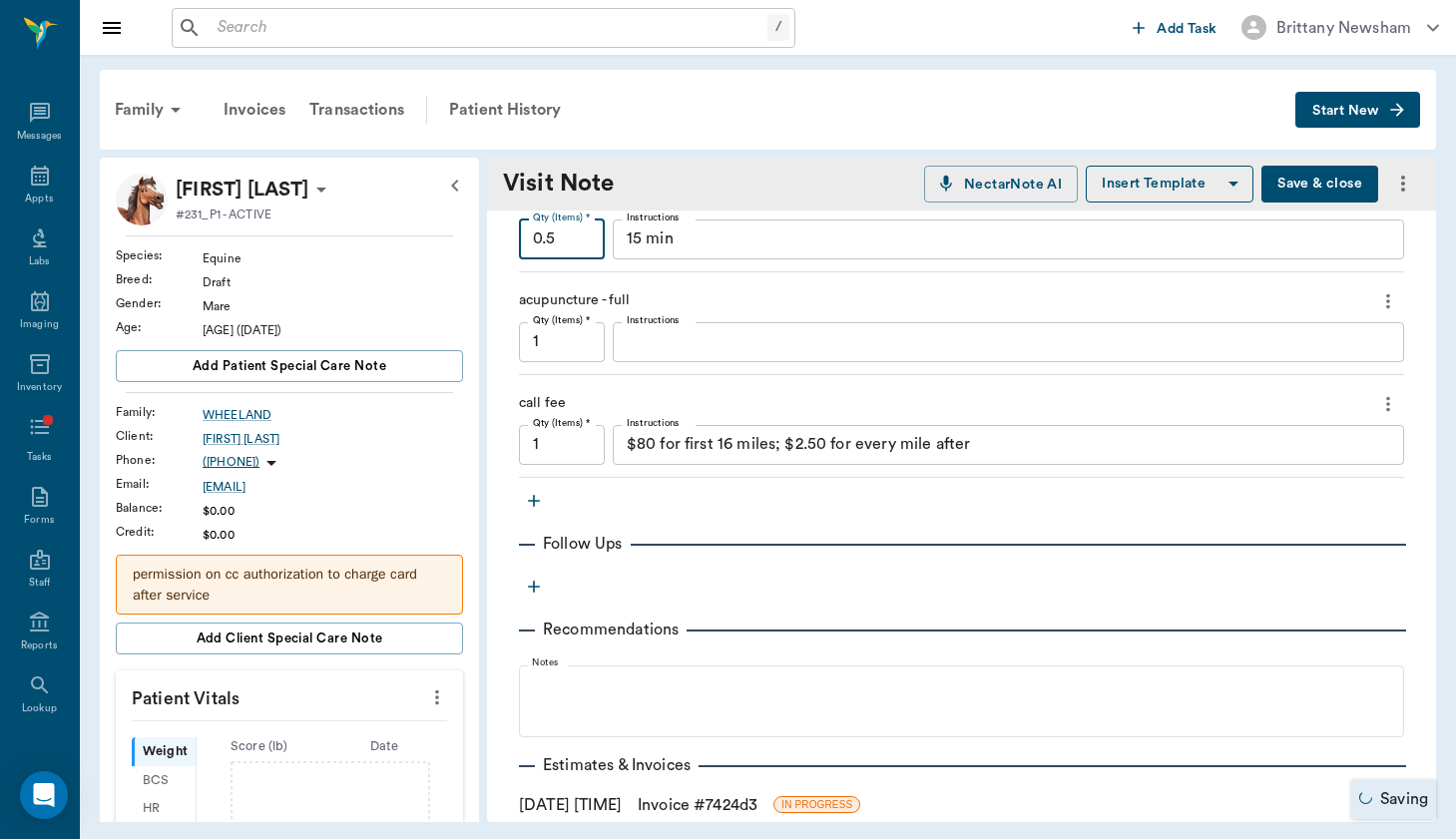 type on "0.5" 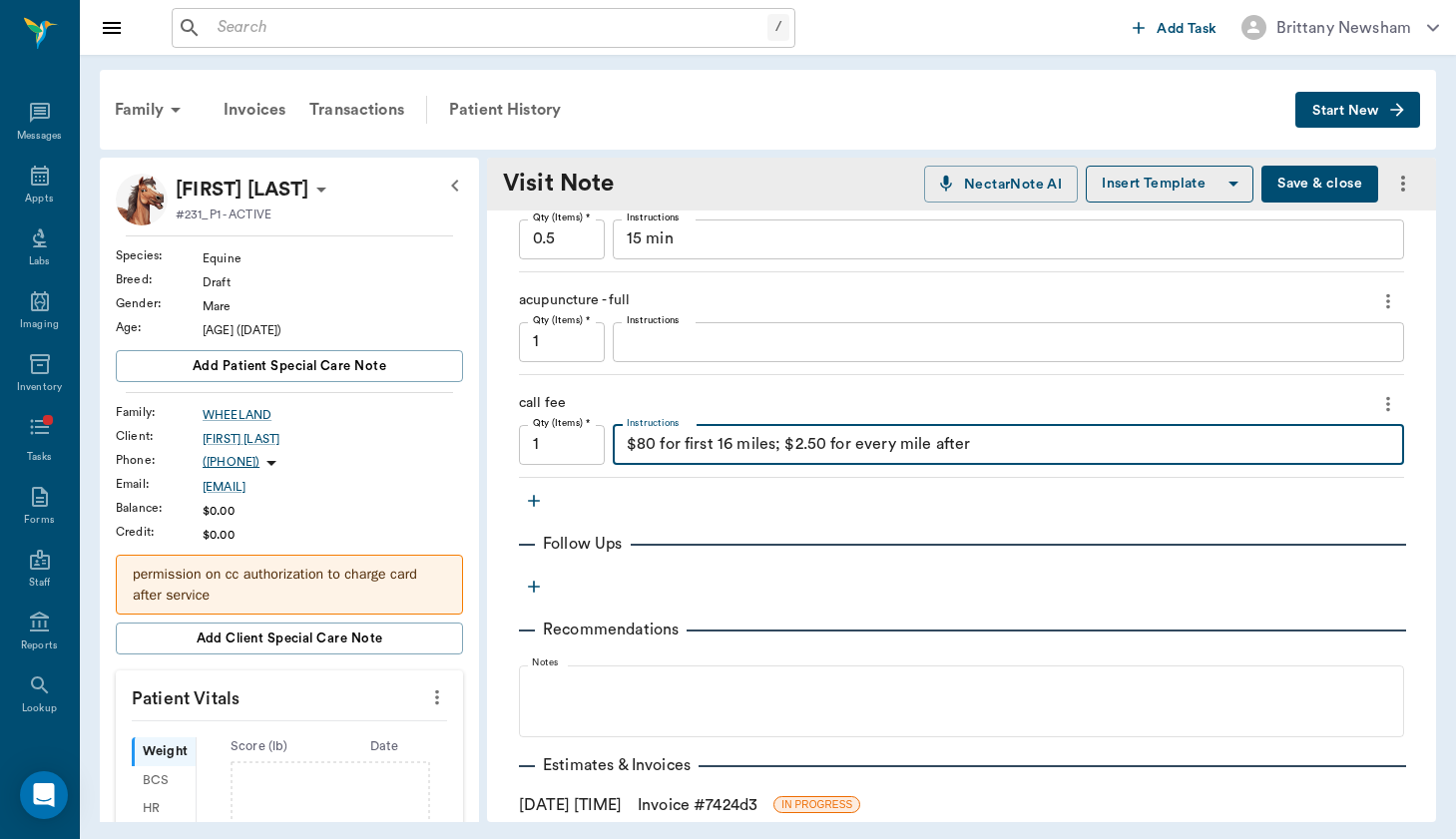 click on "$80 for first 16 miles; $2.50 for every mile after" at bounding box center (1008, 444) 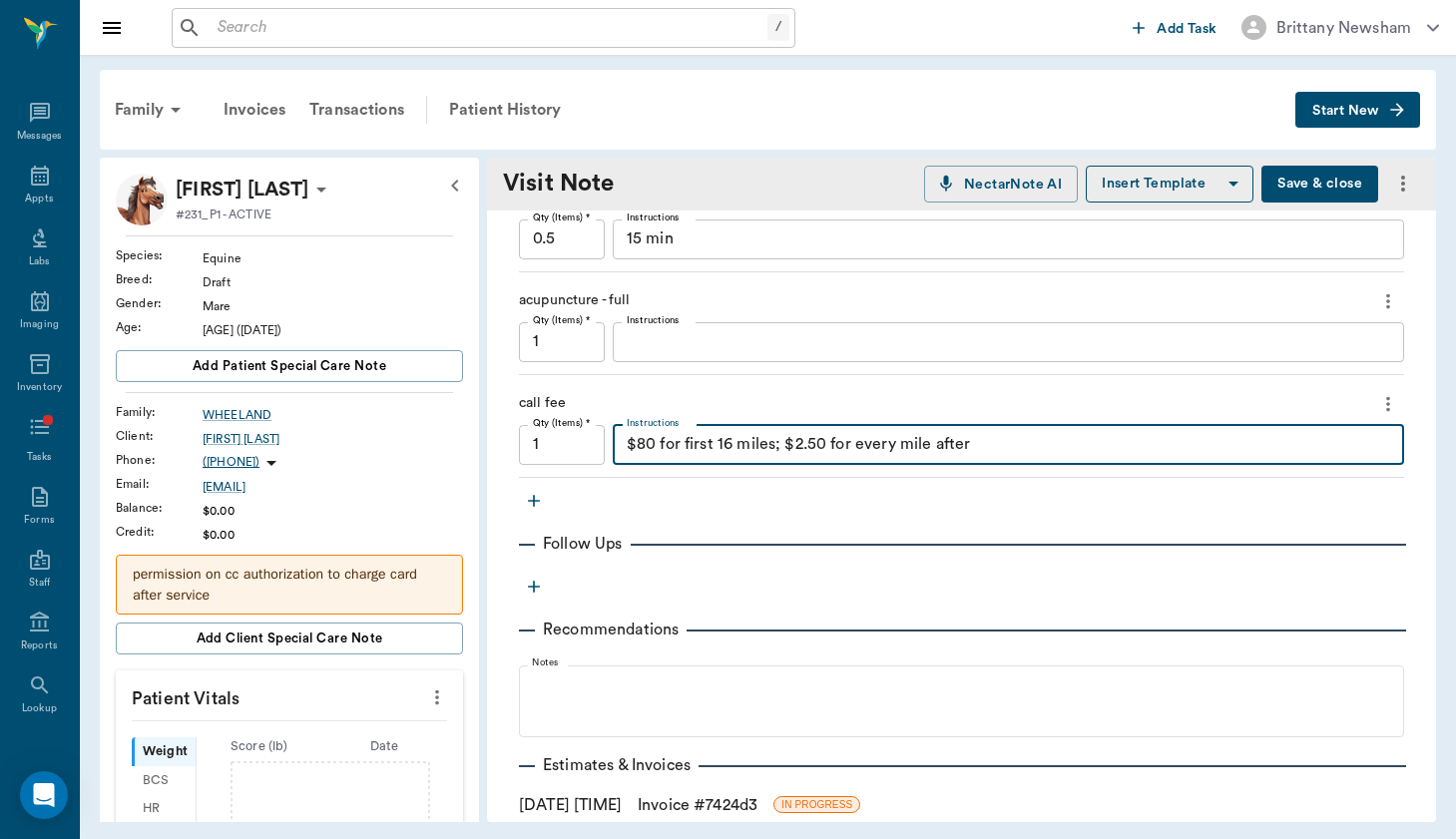 click on "$80 for first 16 miles; $2.50 for every mile after" at bounding box center (1008, 444) 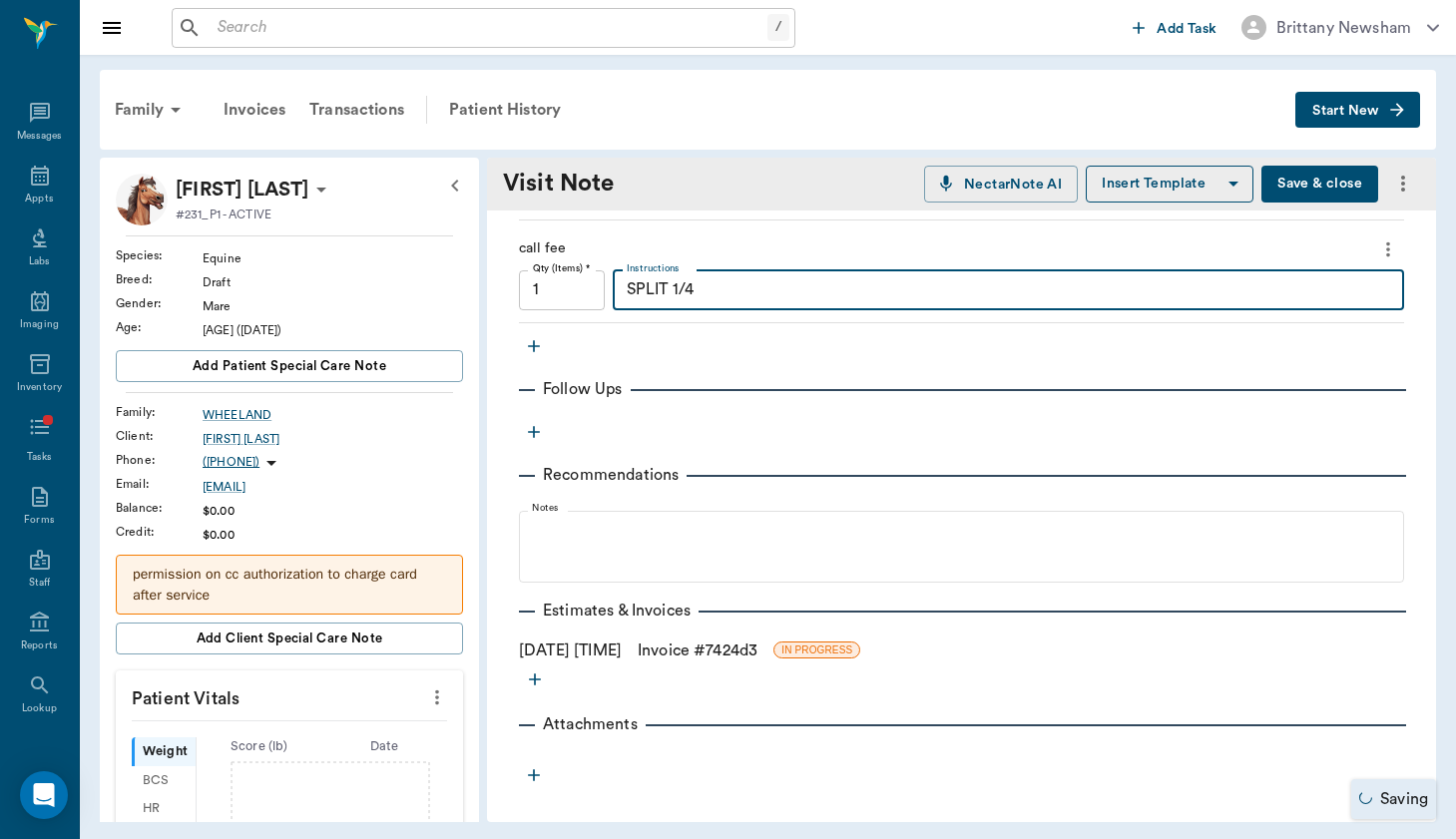 scroll, scrollTop: 674, scrollLeft: 0, axis: vertical 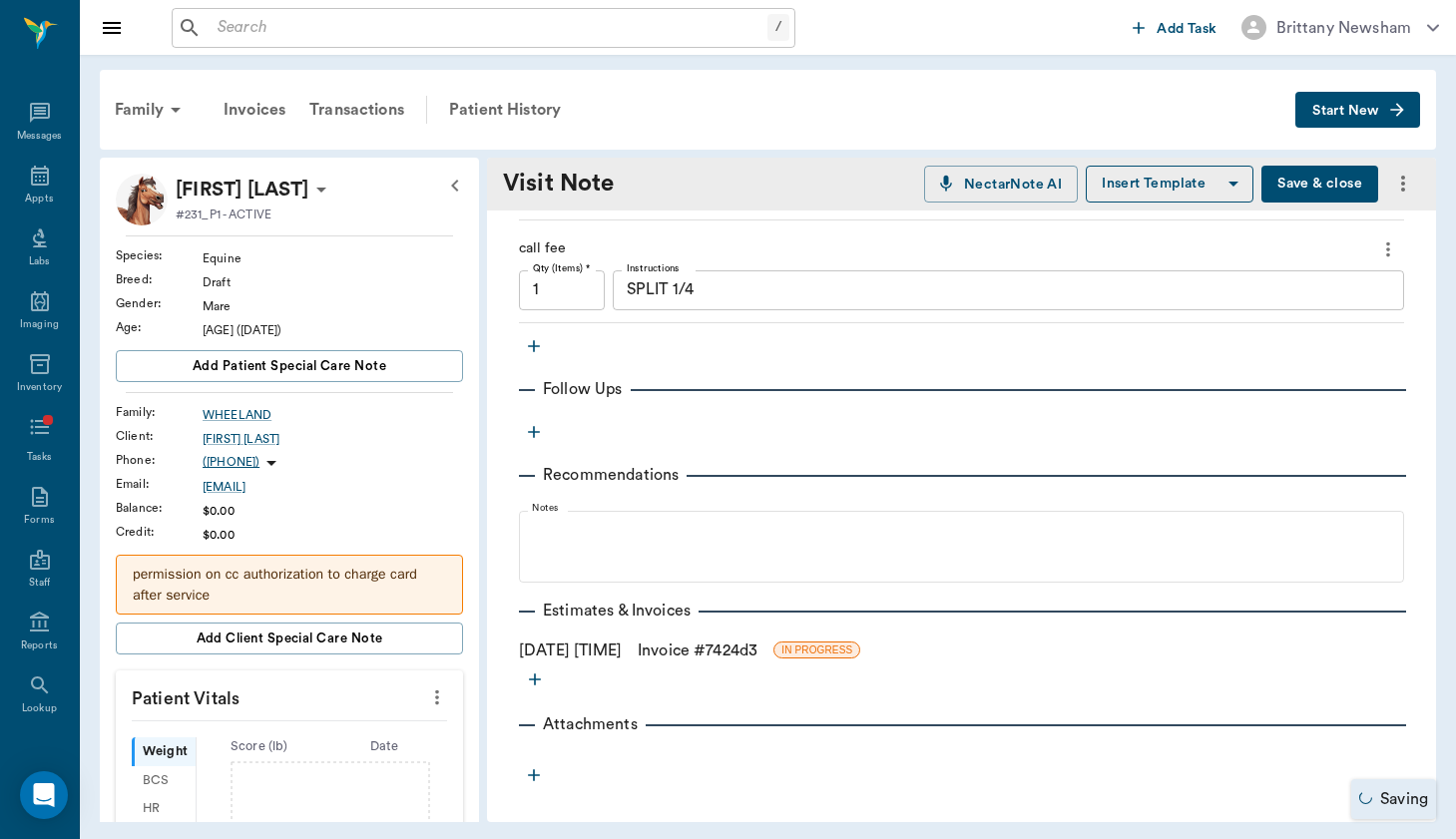 click on "Invoice # 7424d3" at bounding box center (698, 650) 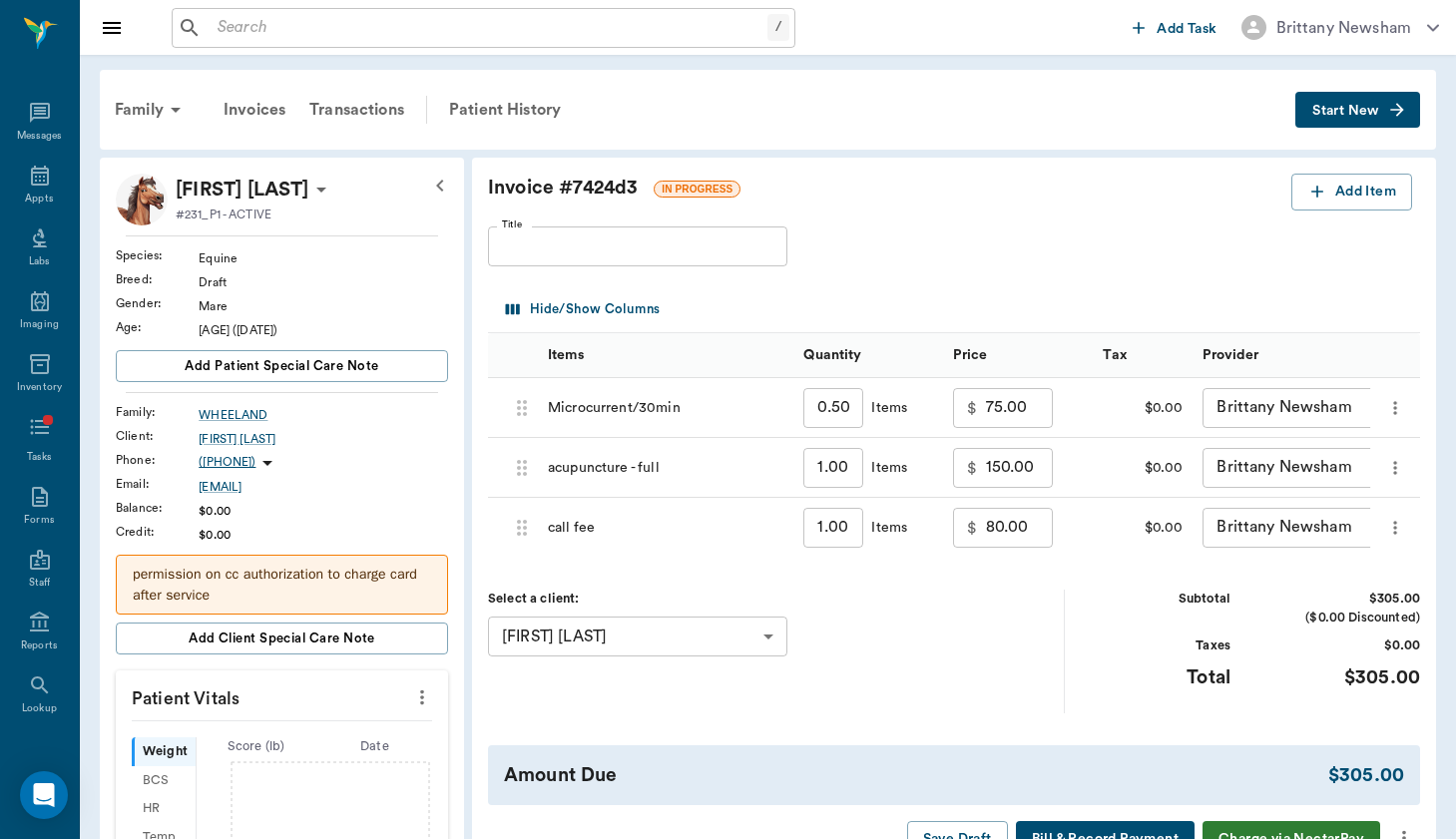 click on "80.00" at bounding box center (1020, 528) 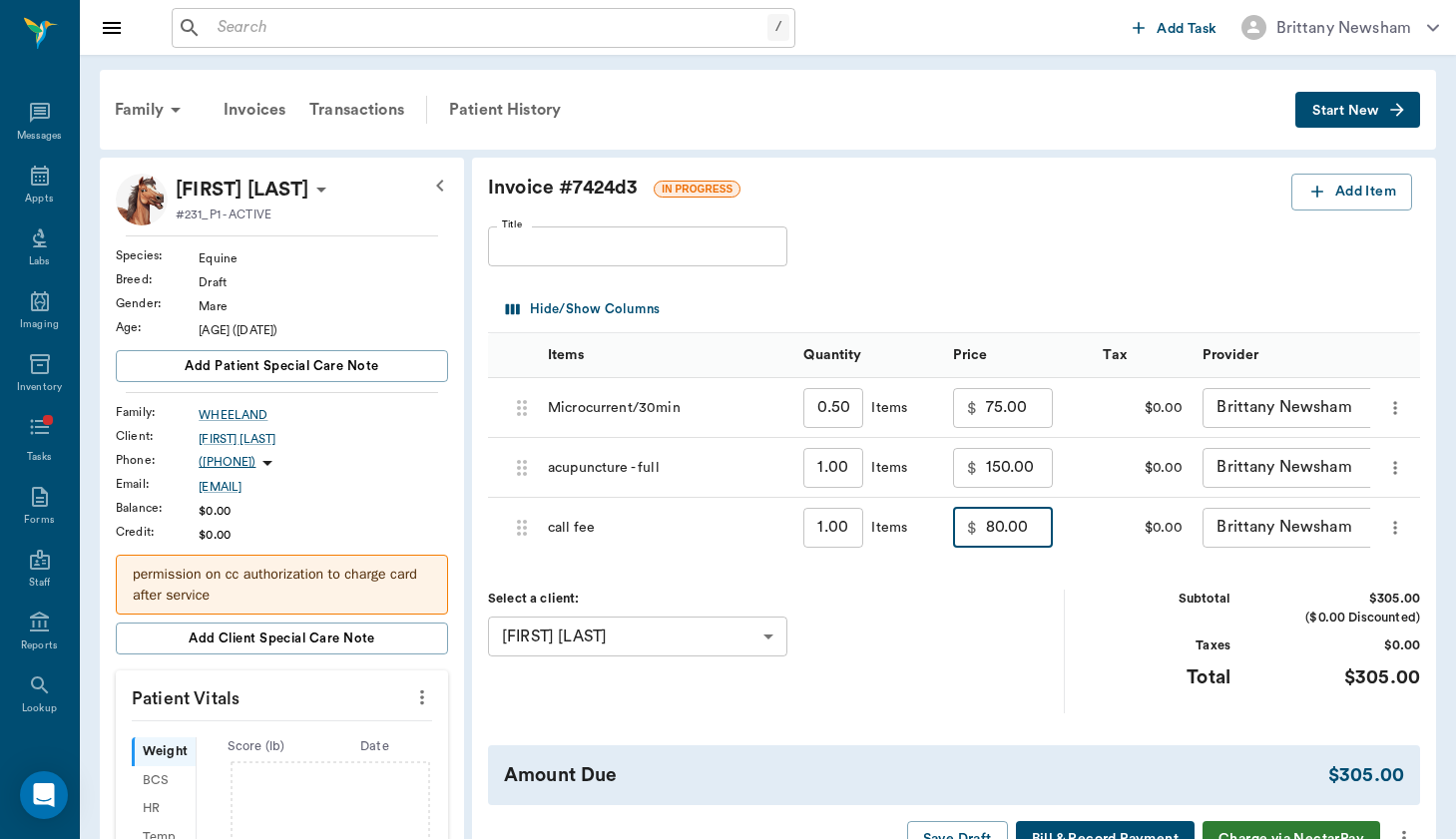 click on "80.00" at bounding box center (1020, 528) 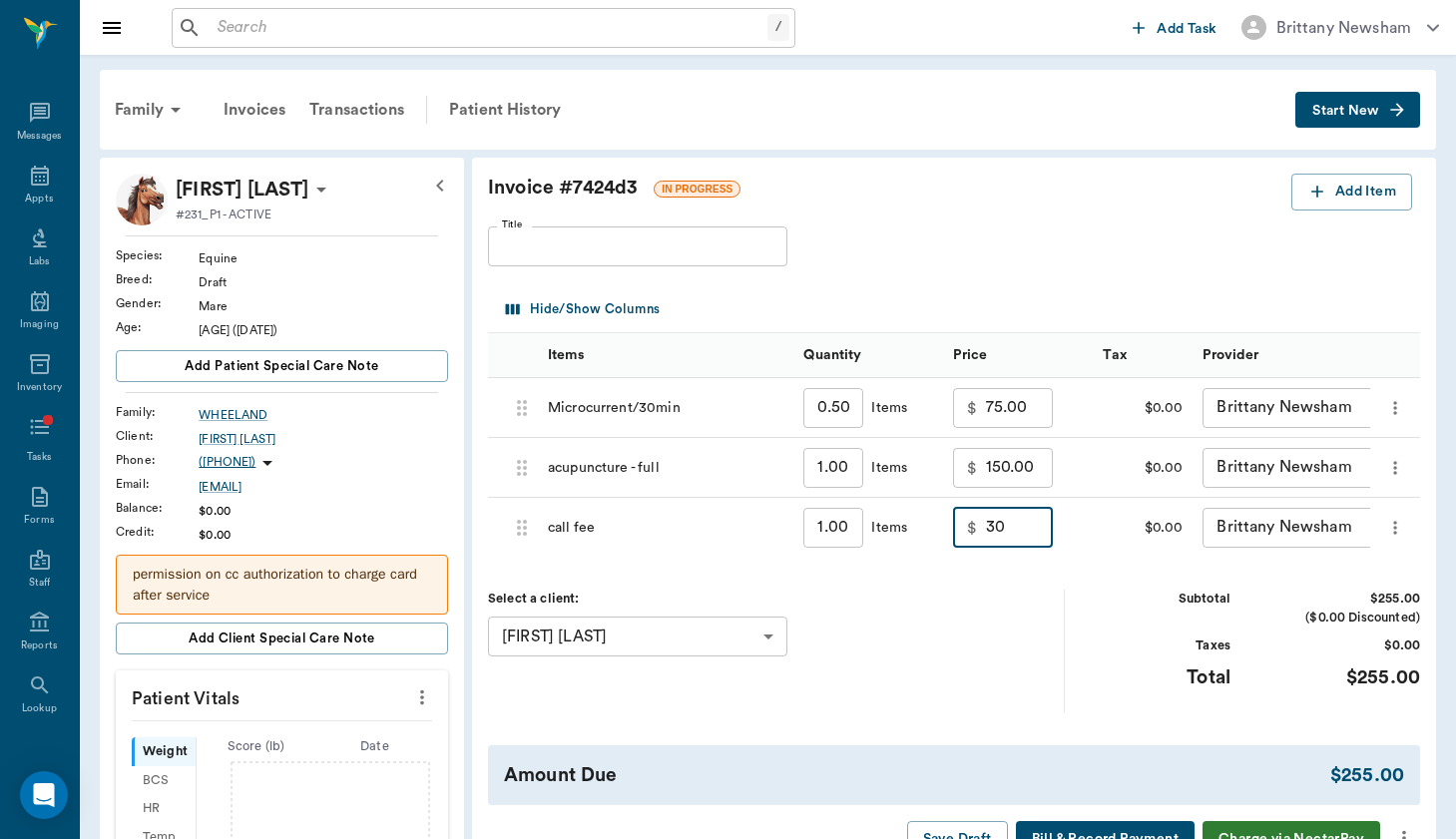 type on "30.00" 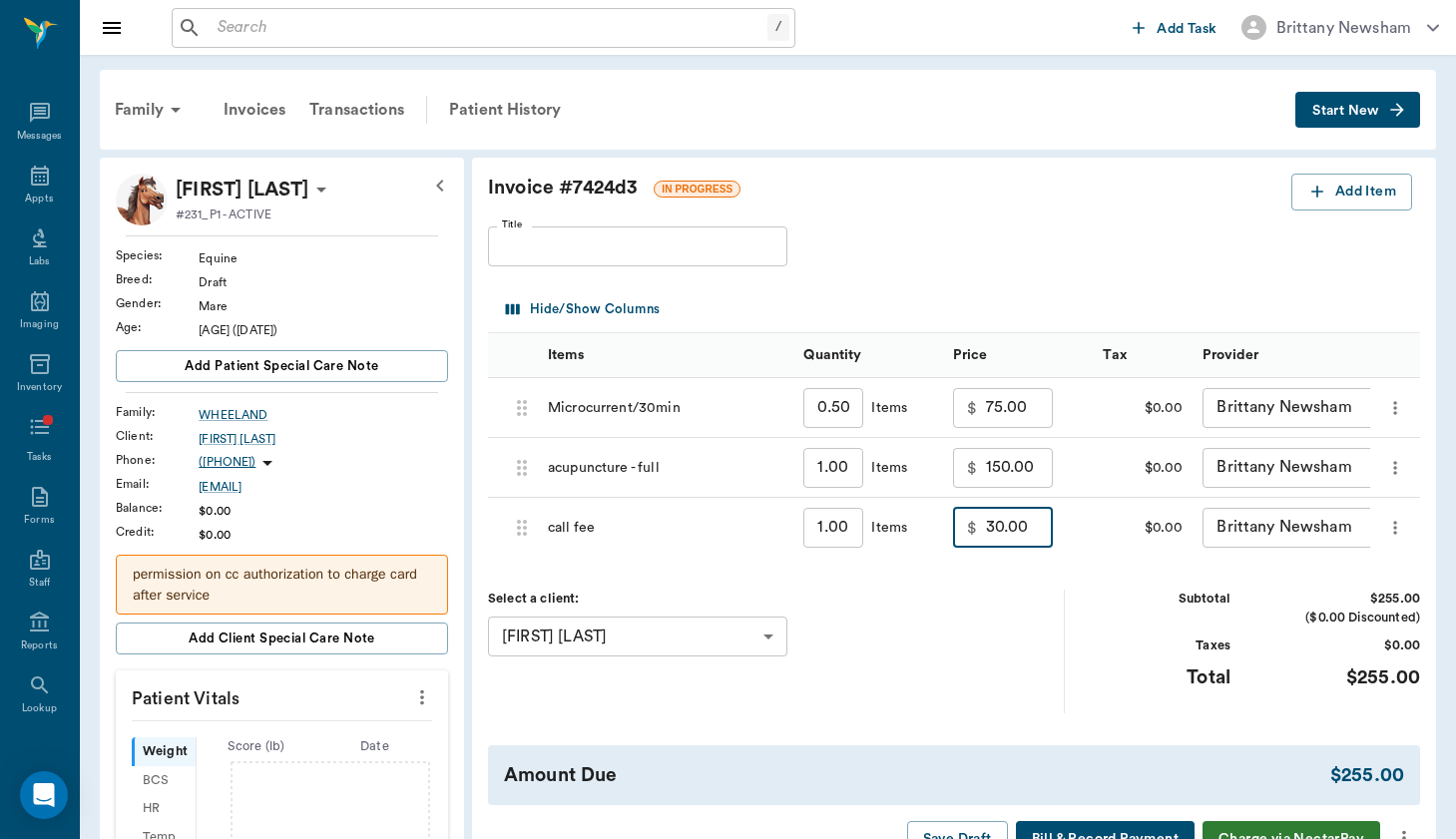 click on "Invoice # 7424d3 IN PROGRESS Add Item Title Title Hide/Show Columns   Items Quantity Price Tax Provider 688fb9ca61f48ad30568e866 Microcurrent/30min 0.50 ​ Items $ 75.00 ​ $0.00 Brittany Newsham none-649b3e03b5bc7e03f9326794 ​ 688fb9ce70b894bed98f4028 acupuncture - full 1.00 ​ Items $ 150.00 ​ $0.00 Brittany Newsham none-649b3e03b5bc7e03f9326794 ​ 688fb9d09198ec7cfefc0cdc call fee 1.00 ​ Items $ 30.00 ​ $0.00 Brittany Newsham none-649b3e03b5bc7e03f9326794 ​ Select a client: Ann Wheeland 67ab7bd22f73ac6c908eeff2 ​ Subtotal $255.00 ($0.00 Discounted) Taxes $0.00 Total $255.00 Amount Due $255.00 Save Draft Bill & Record Payment Charge via NectarPay" at bounding box center (954, 516) 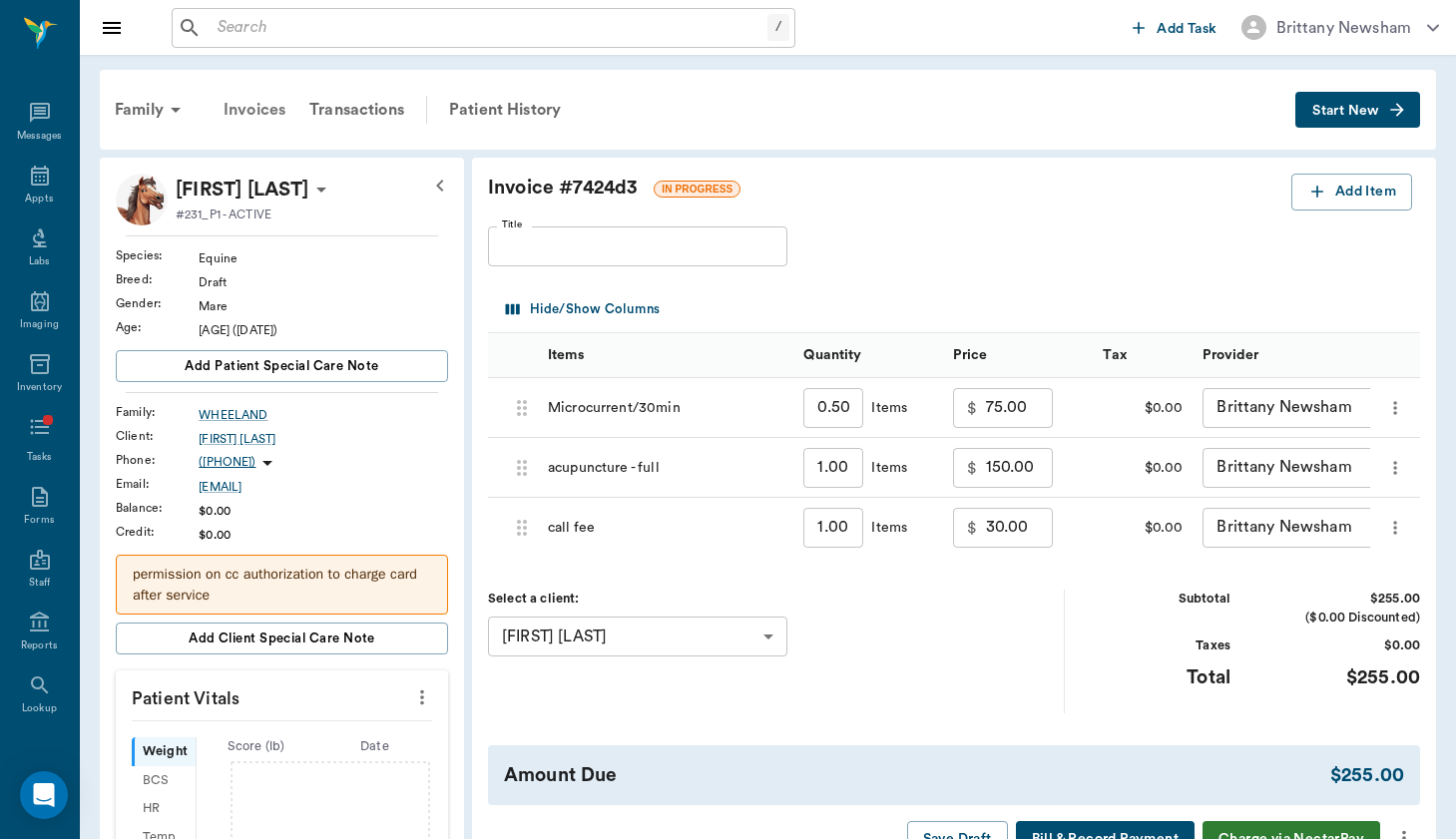 click on "Invoices" at bounding box center [254, 110] 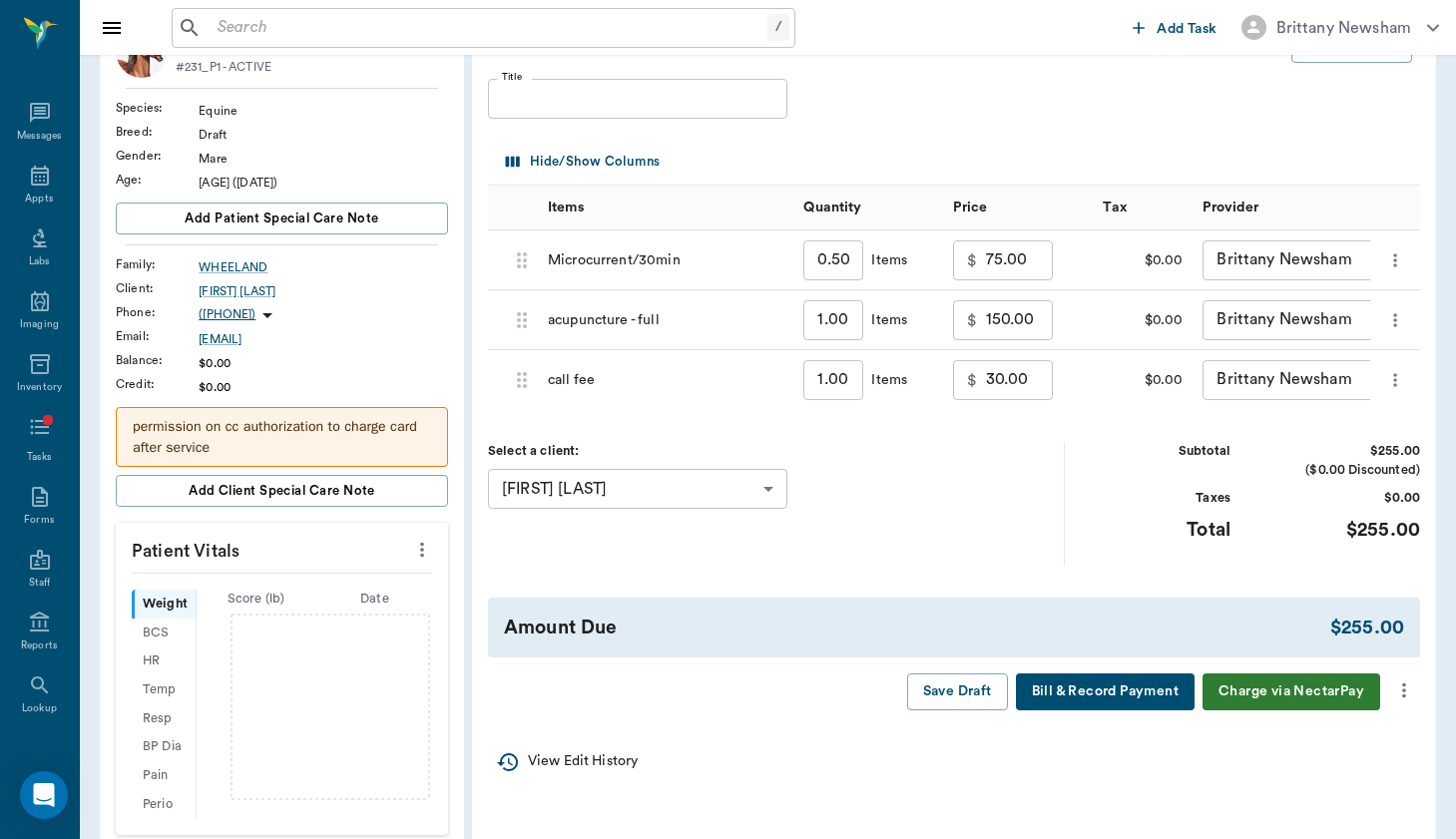 scroll, scrollTop: 134, scrollLeft: 0, axis: vertical 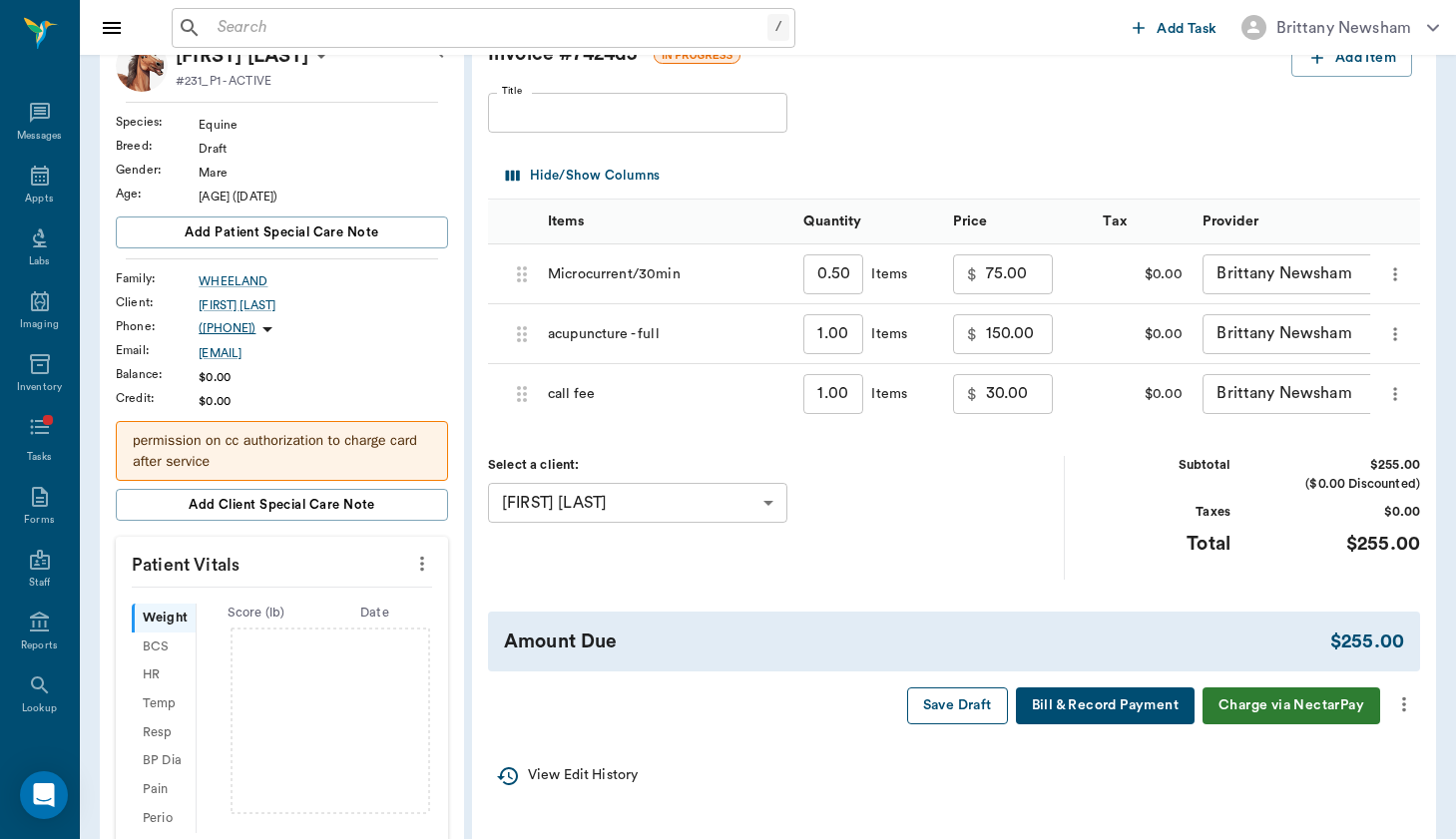 click on "Save Draft" at bounding box center [957, 705] 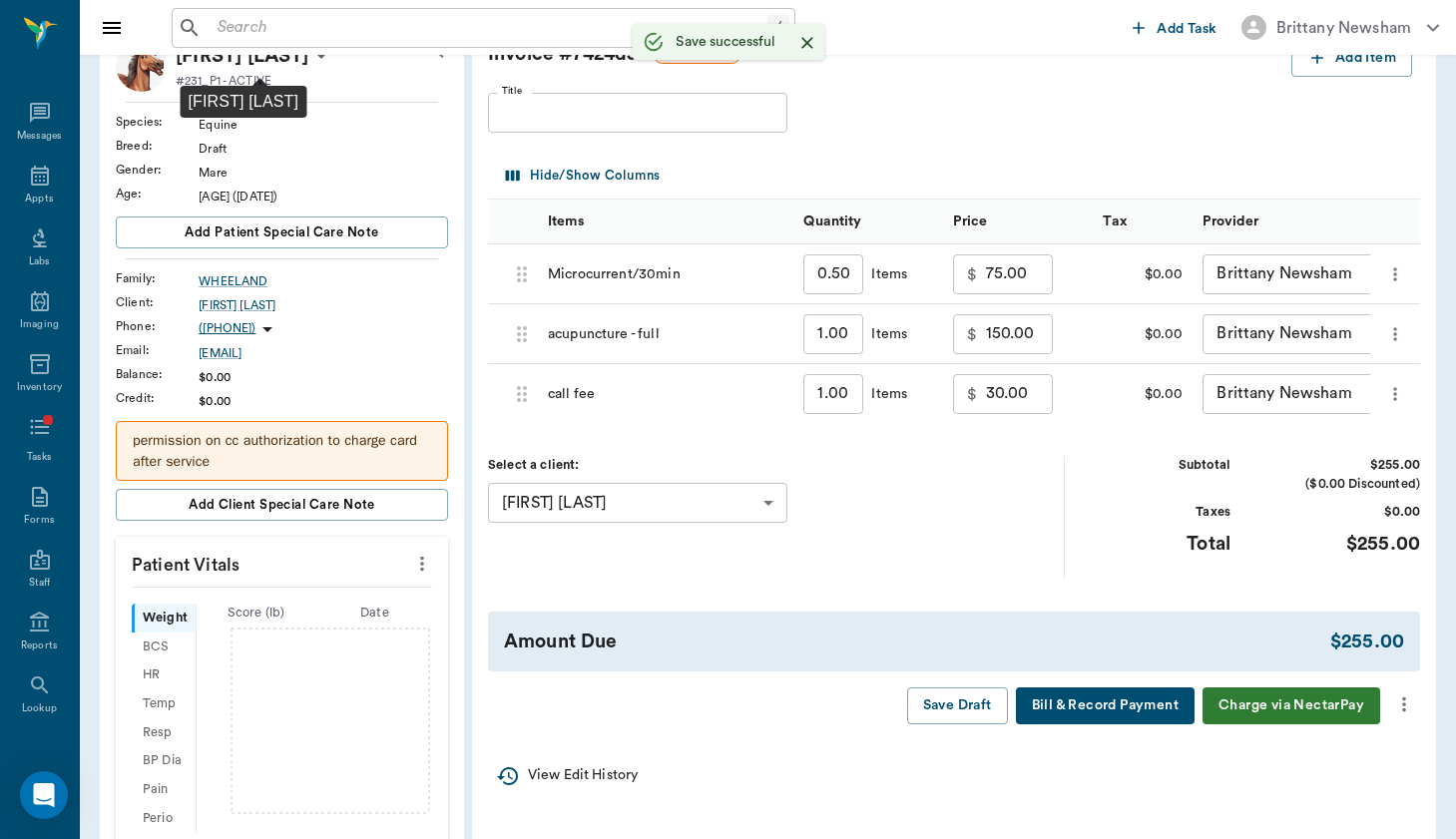 scroll, scrollTop: 133, scrollLeft: 0, axis: vertical 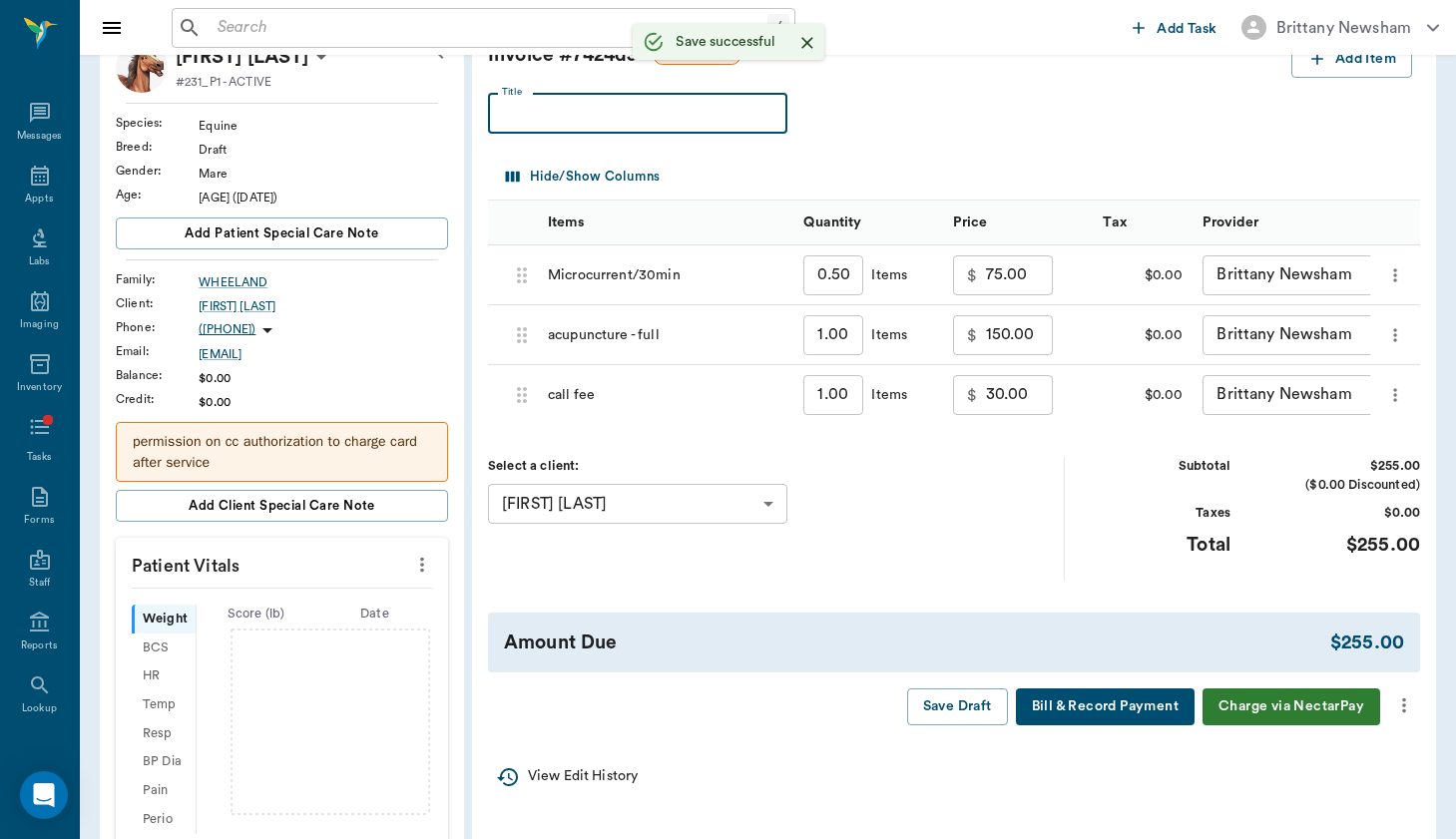click on "Title" at bounding box center (638, 114) 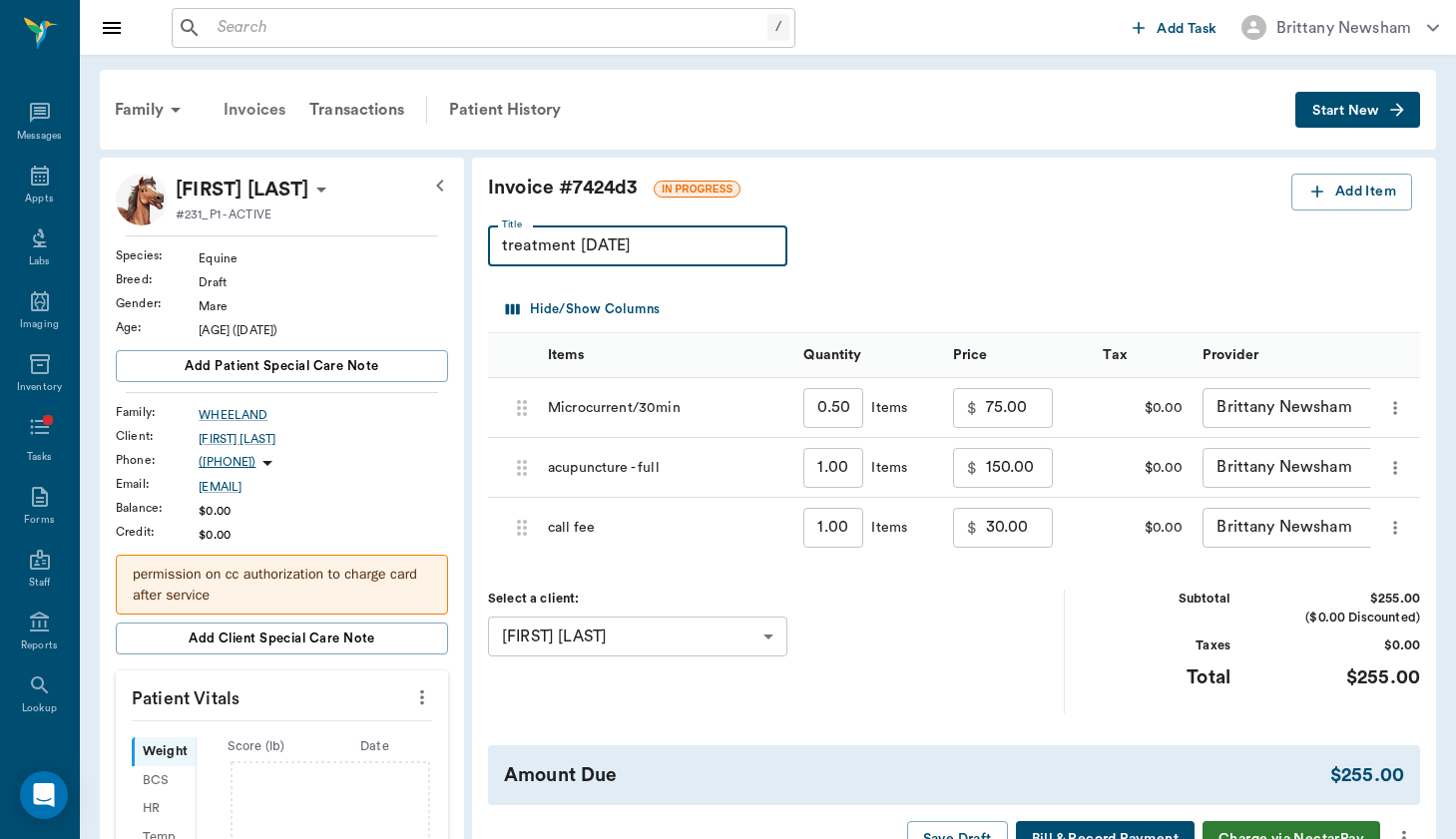 type on "treatment 7/24" 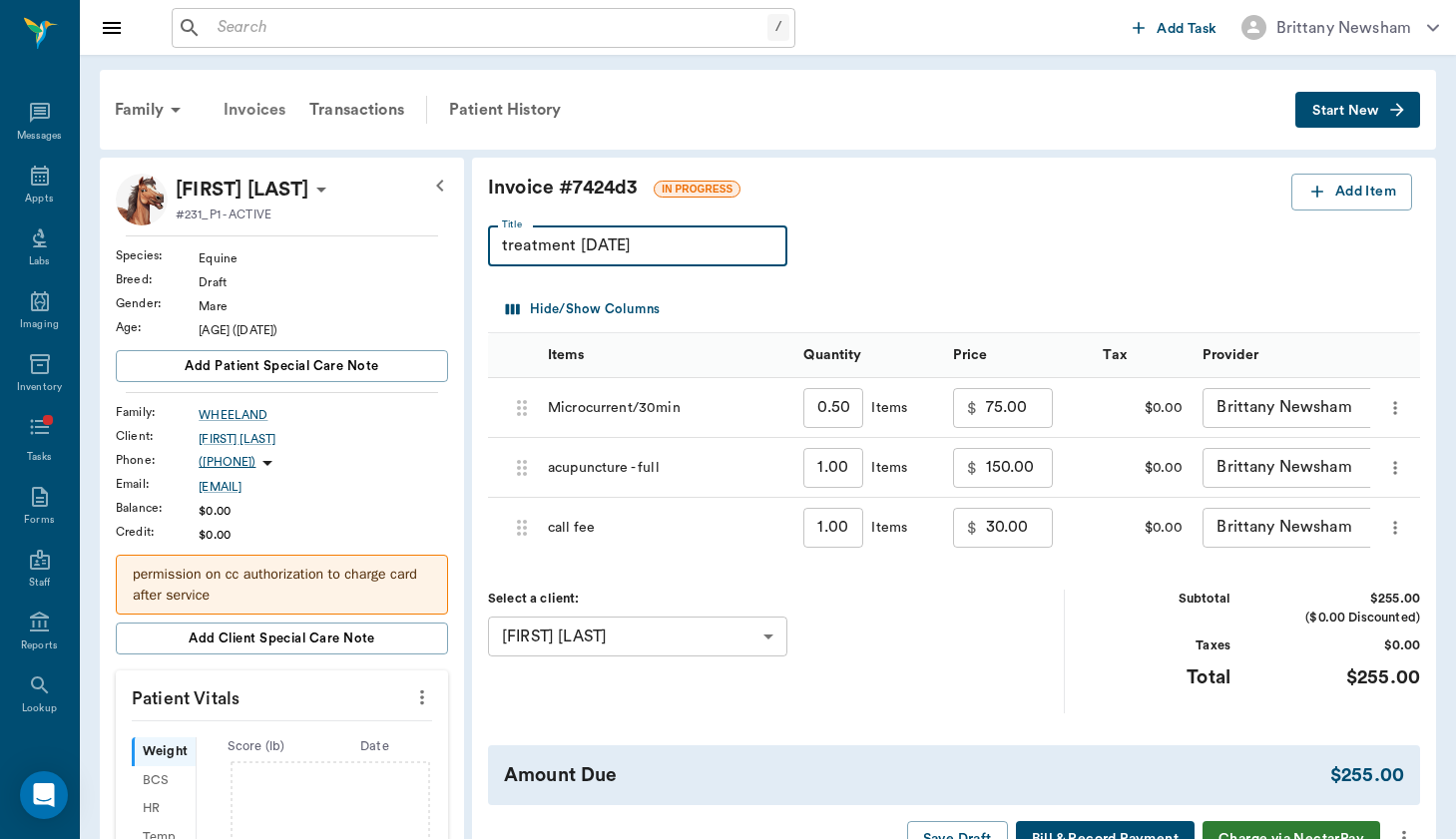 scroll, scrollTop: -1, scrollLeft: 0, axis: vertical 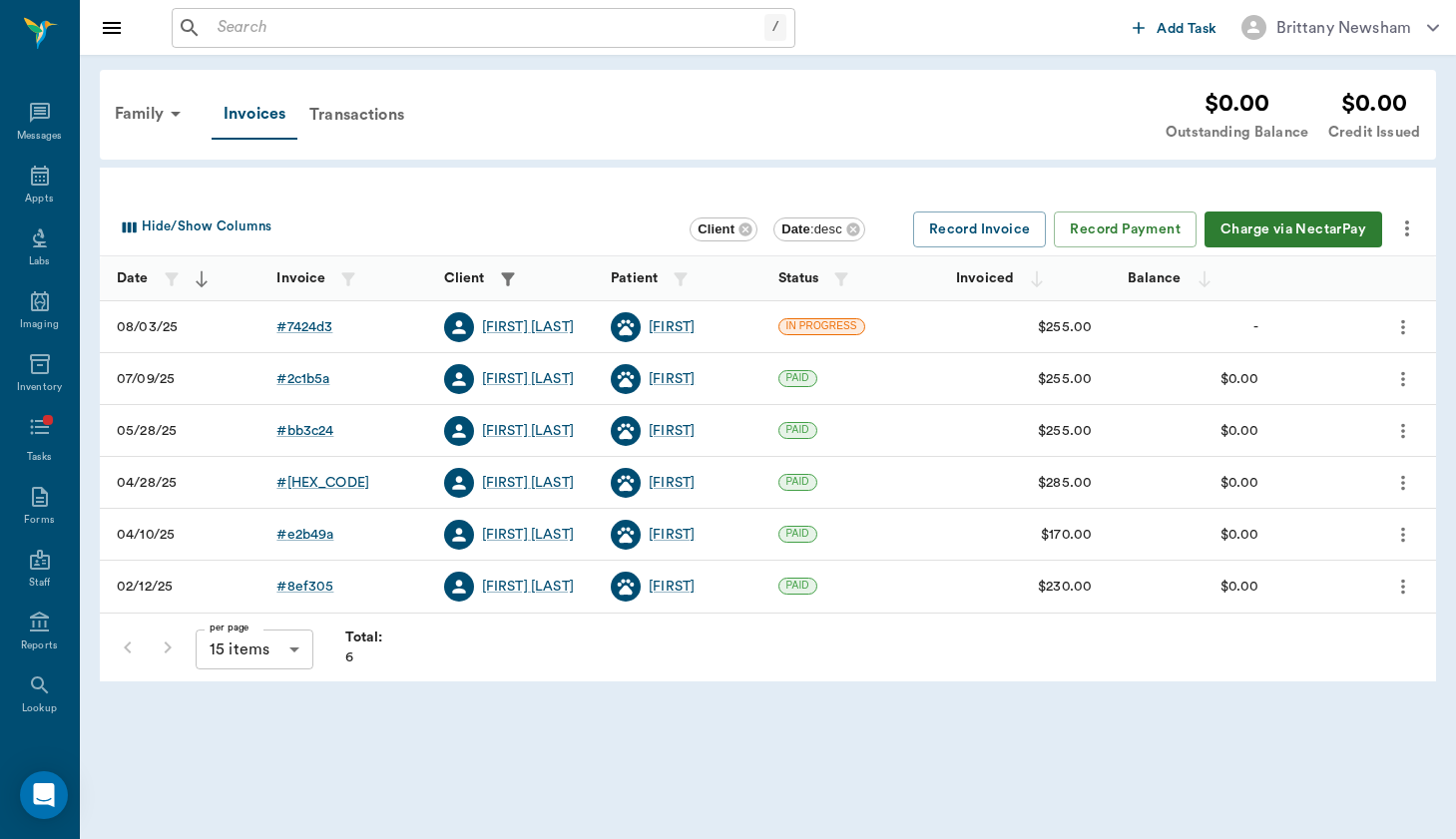 click on "Hide/Show Columns" at bounding box center [401, 227] 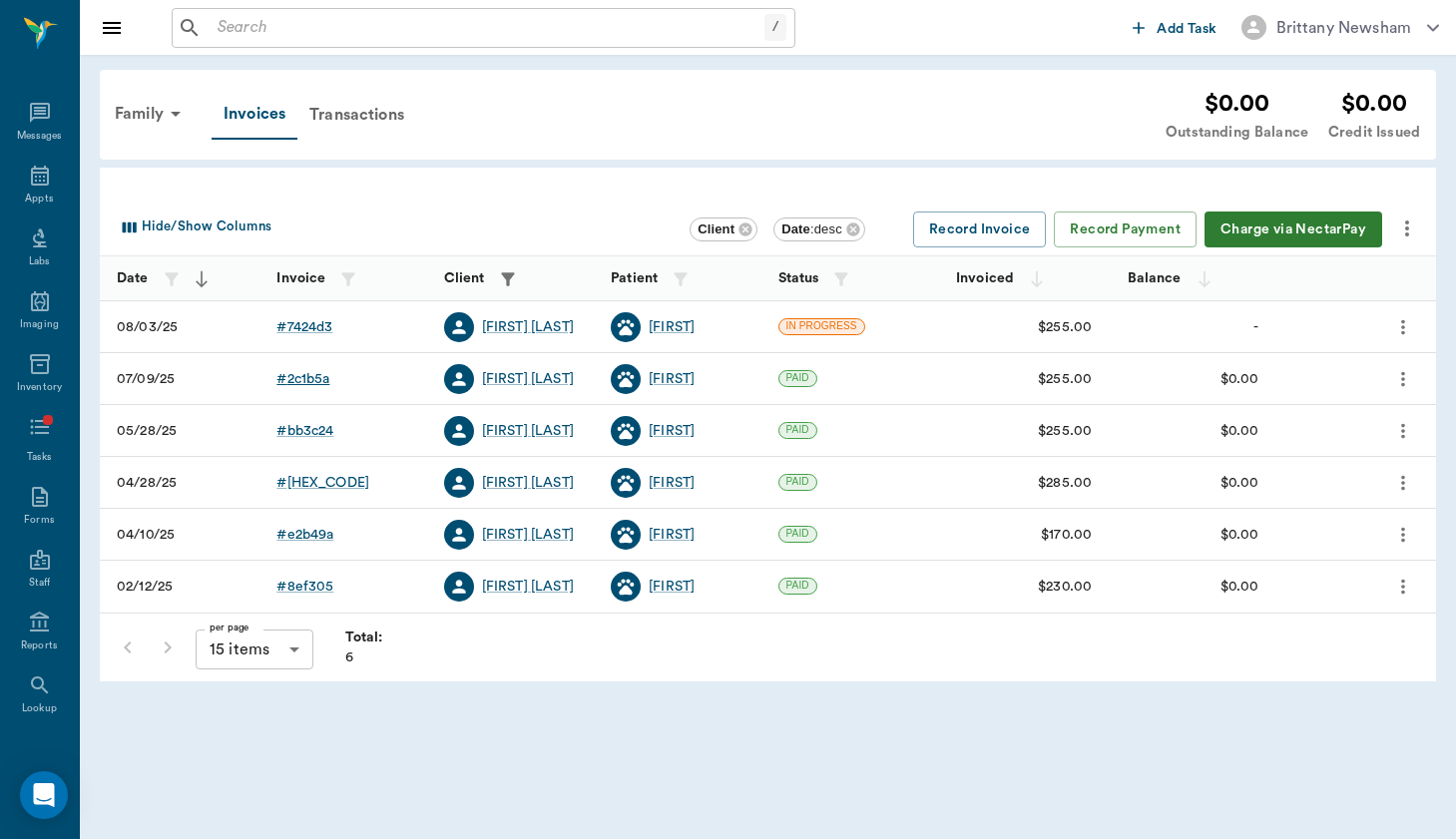 click on "# 2c1b5a" at bounding box center (302, 379) 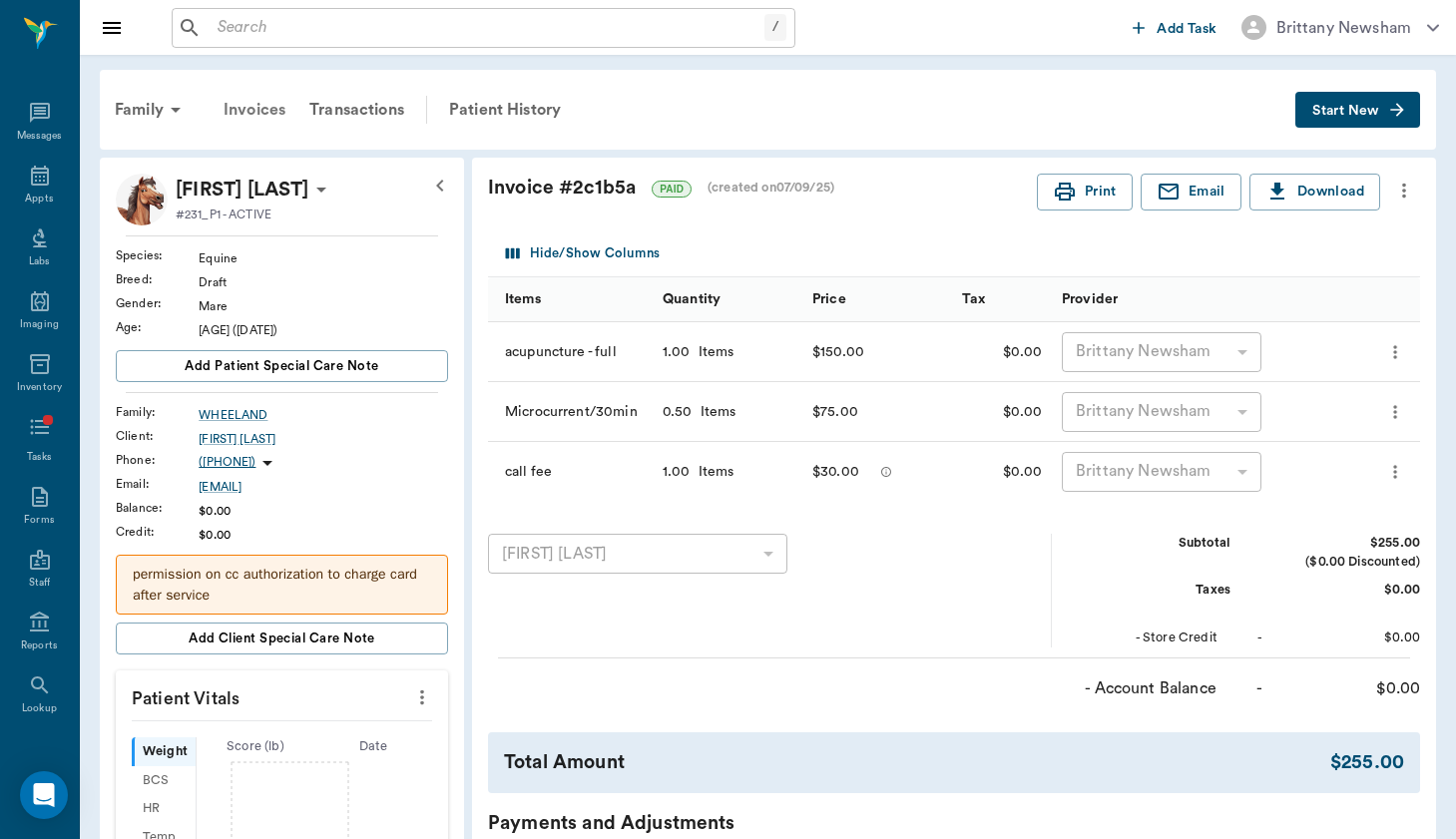 click on "Invoices" at bounding box center [254, 110] 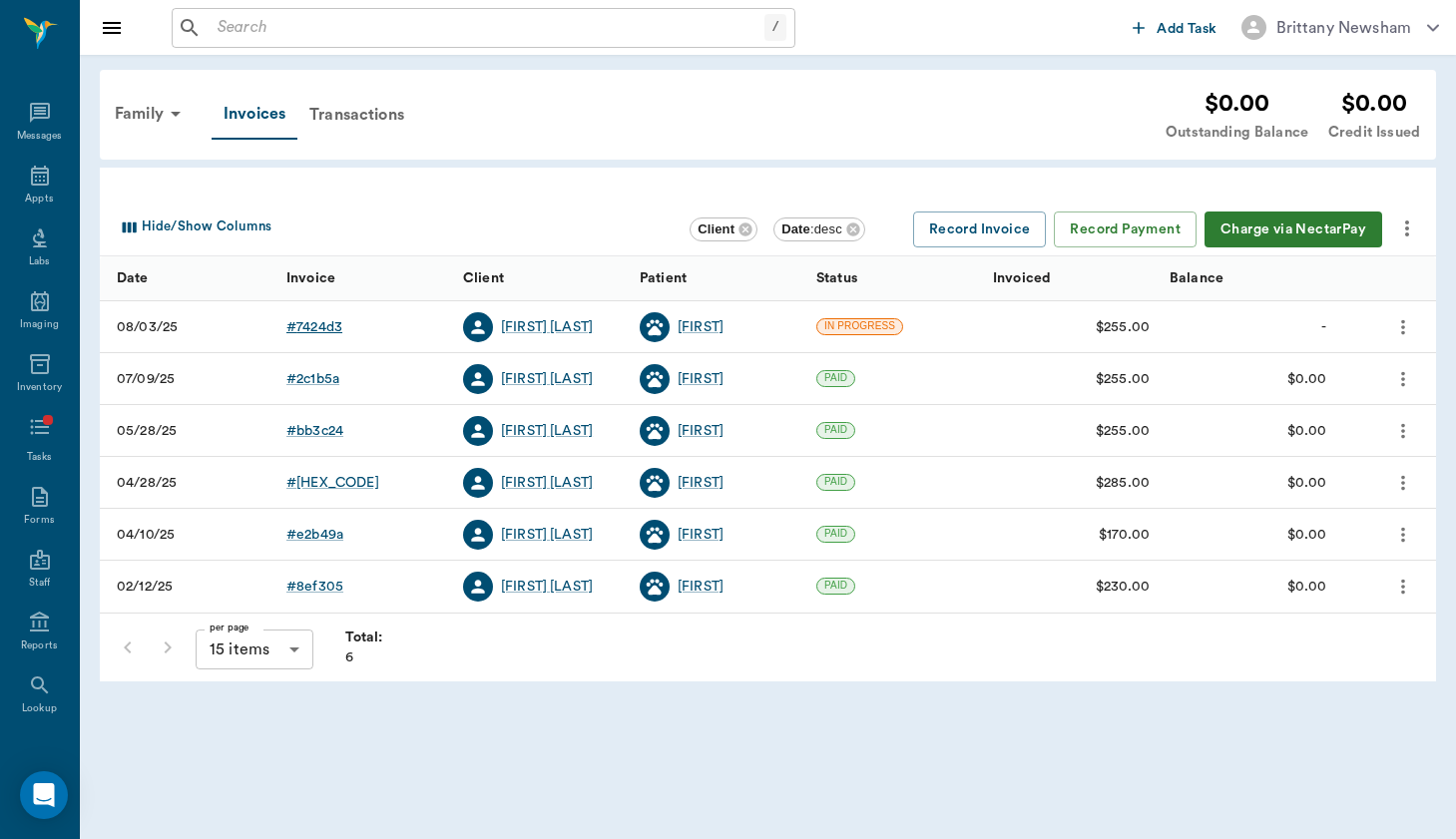 click on "# 7424d3" at bounding box center [314, 327] 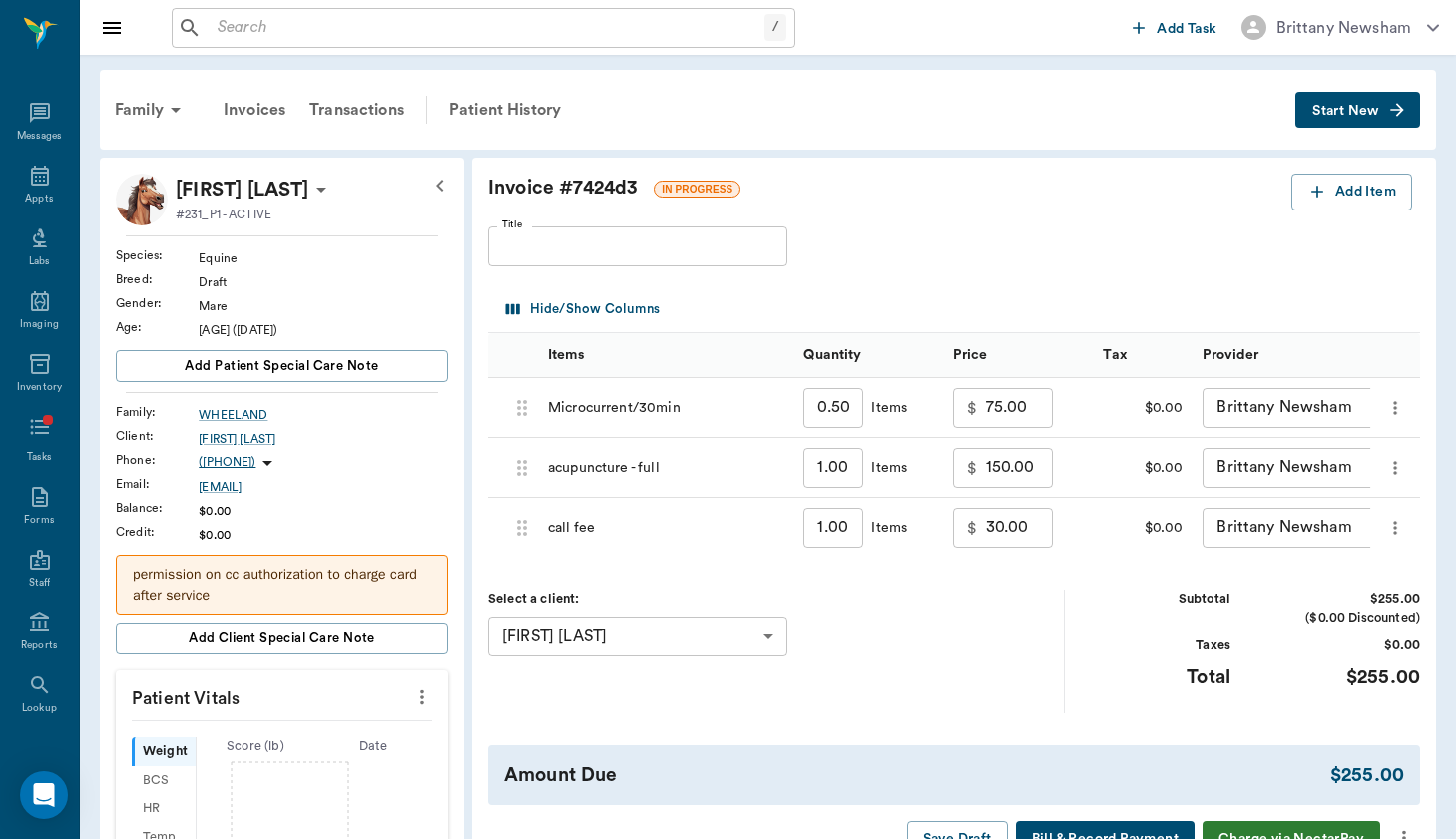 click on "Title" at bounding box center (638, 246) 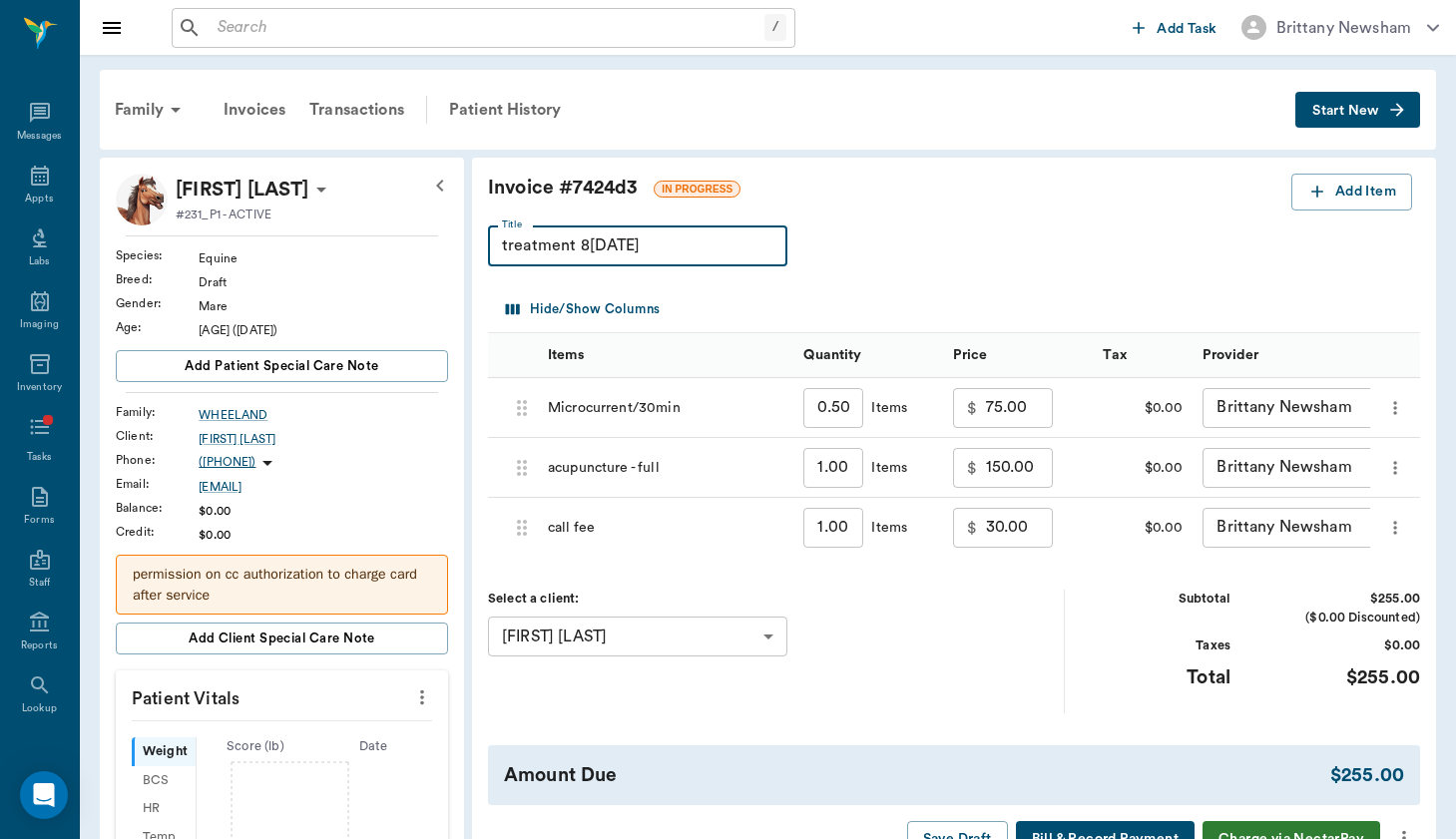 click on "treatment 8]7/24" at bounding box center [638, 246] 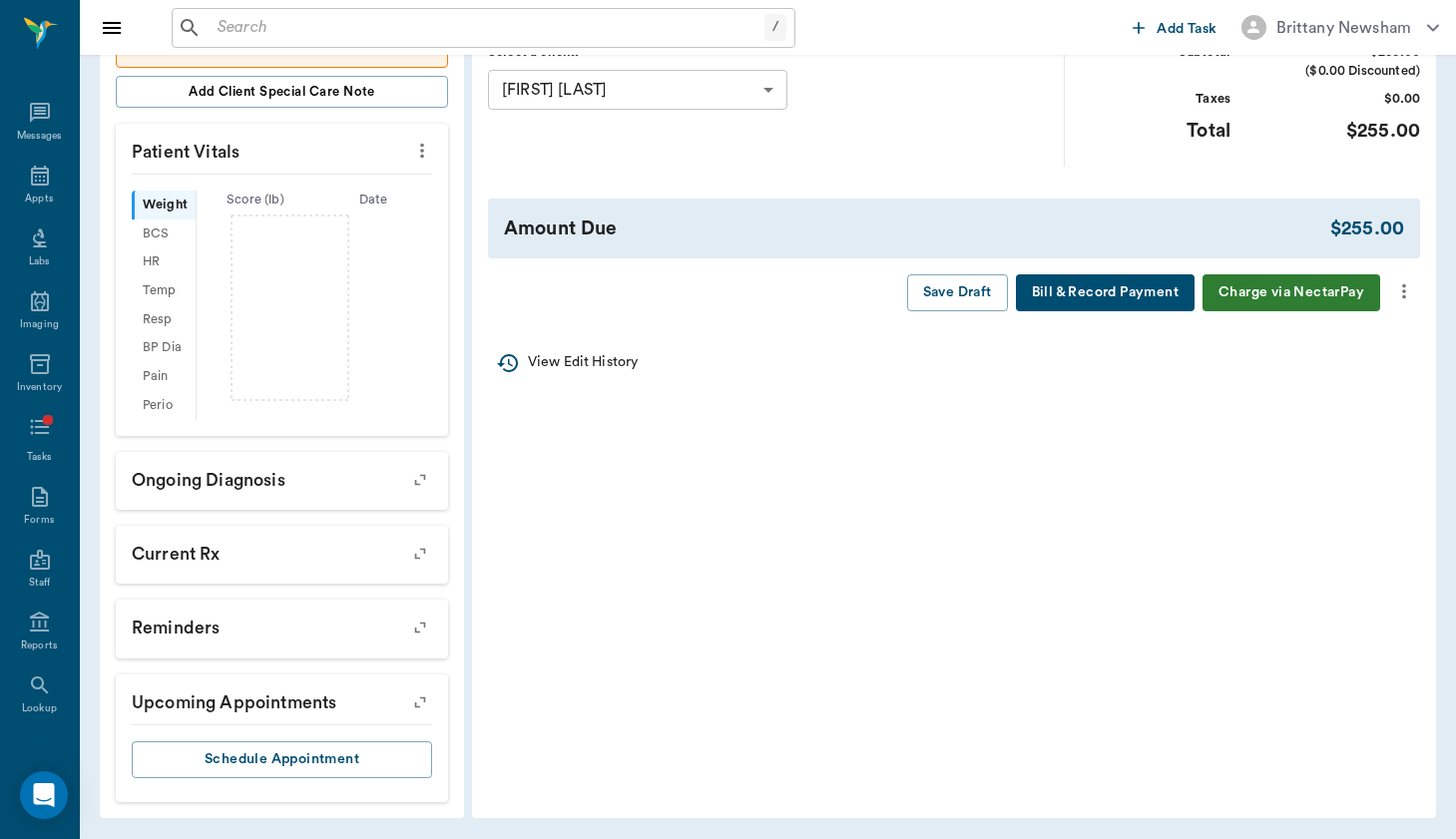 type on "treatment 7/24" 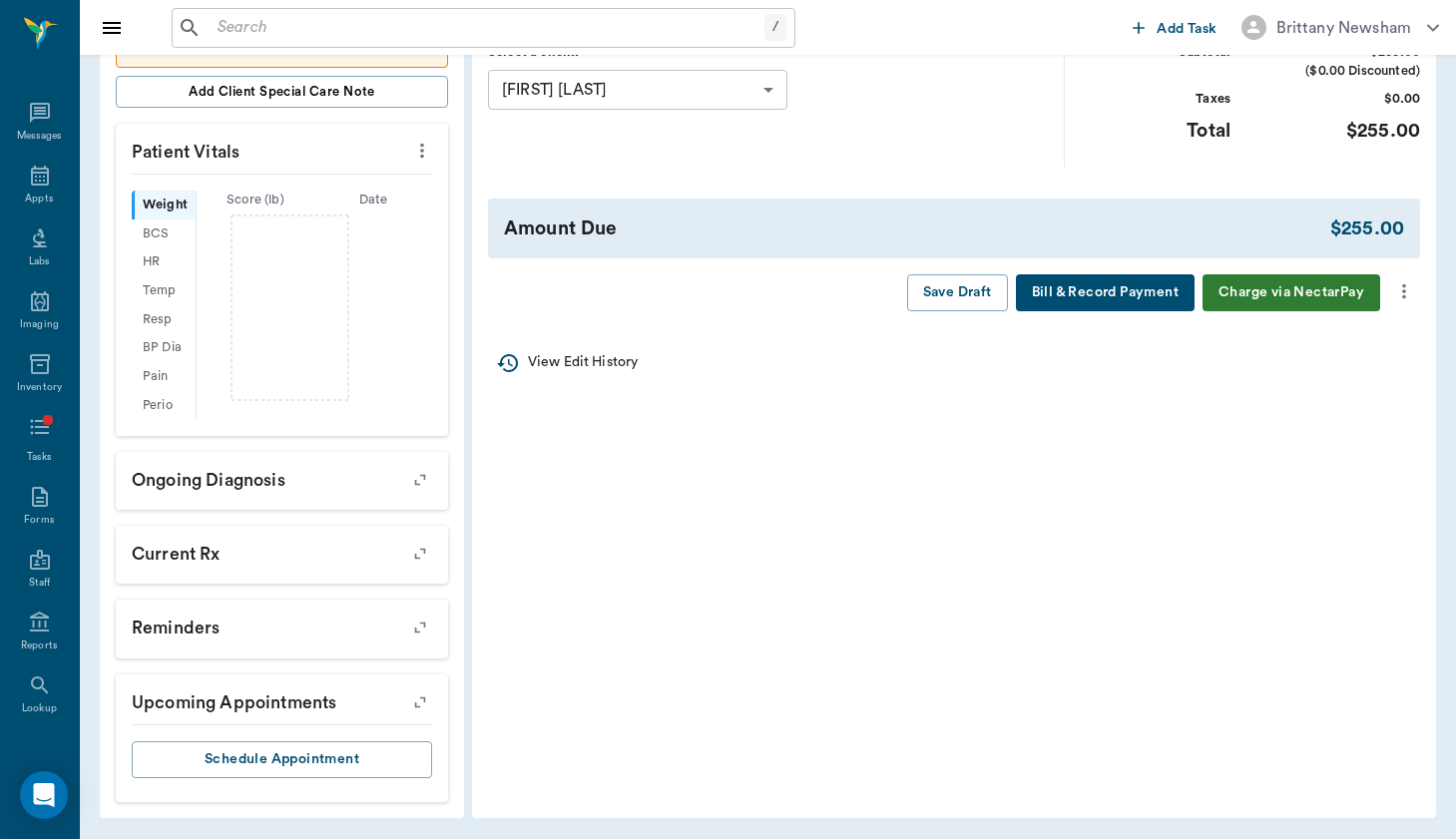 scroll, scrollTop: 546, scrollLeft: 0, axis: vertical 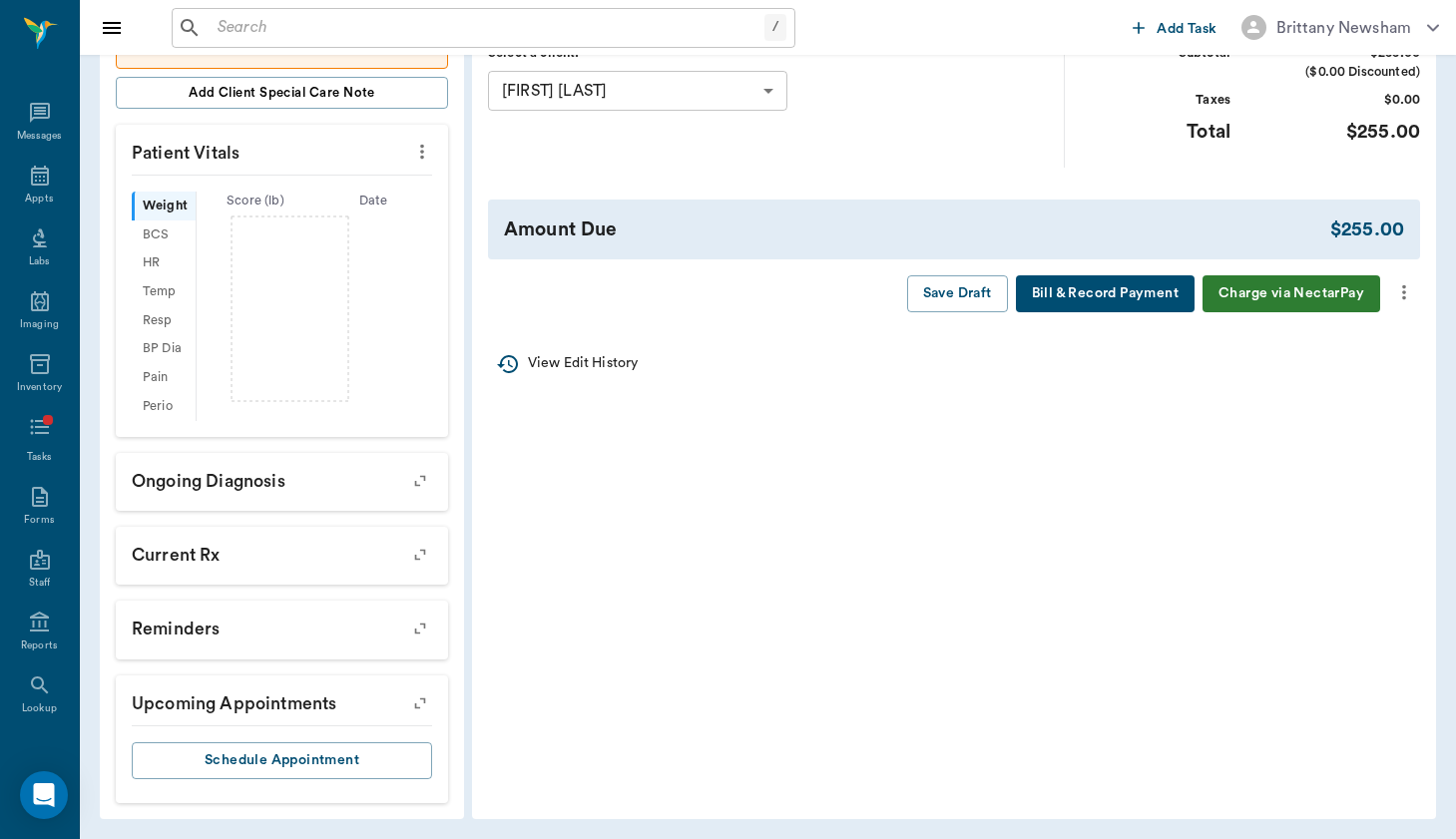 click at bounding box center [1404, 292] 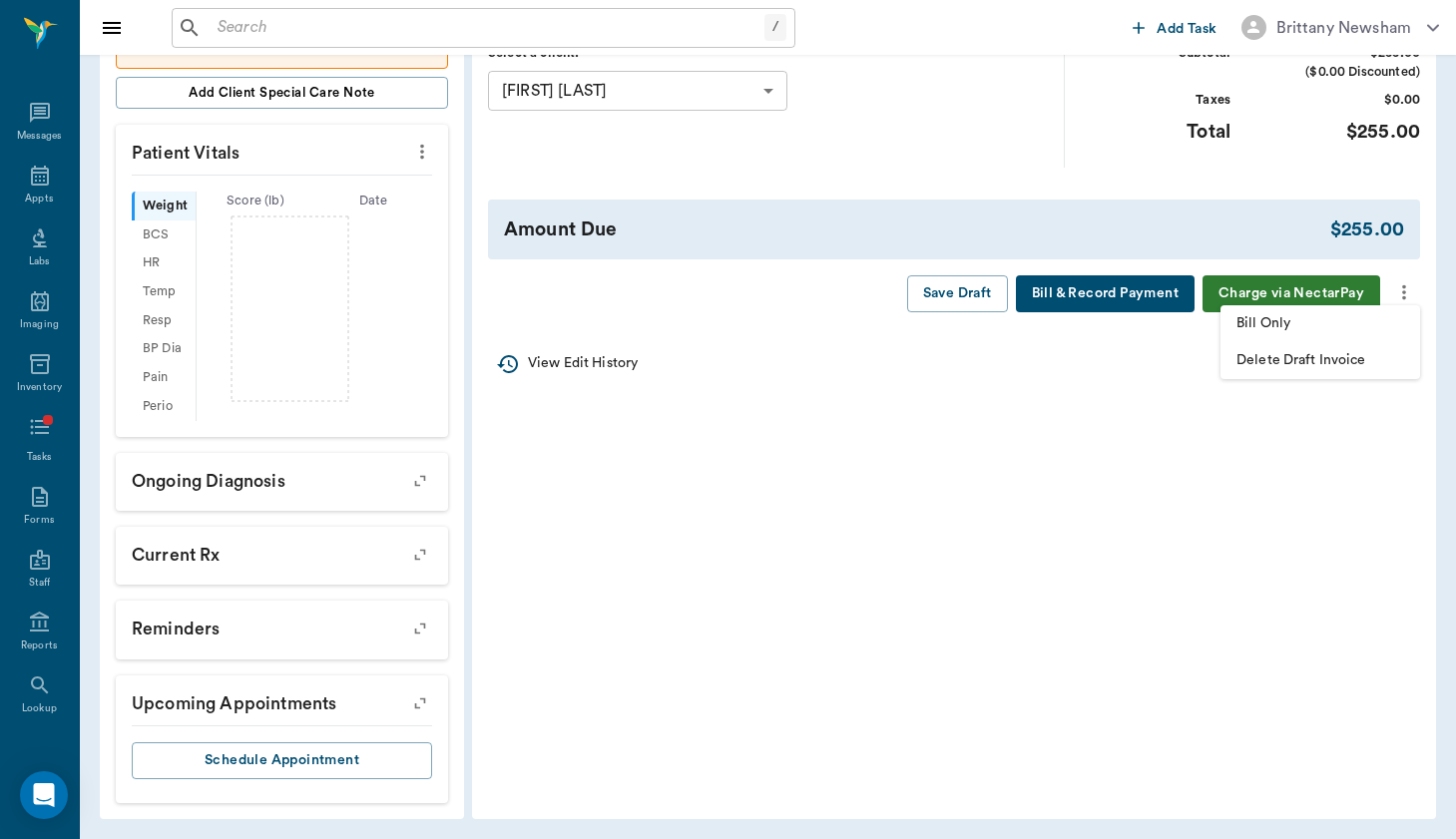 click on "Bill Only" at bounding box center [1320, 323] 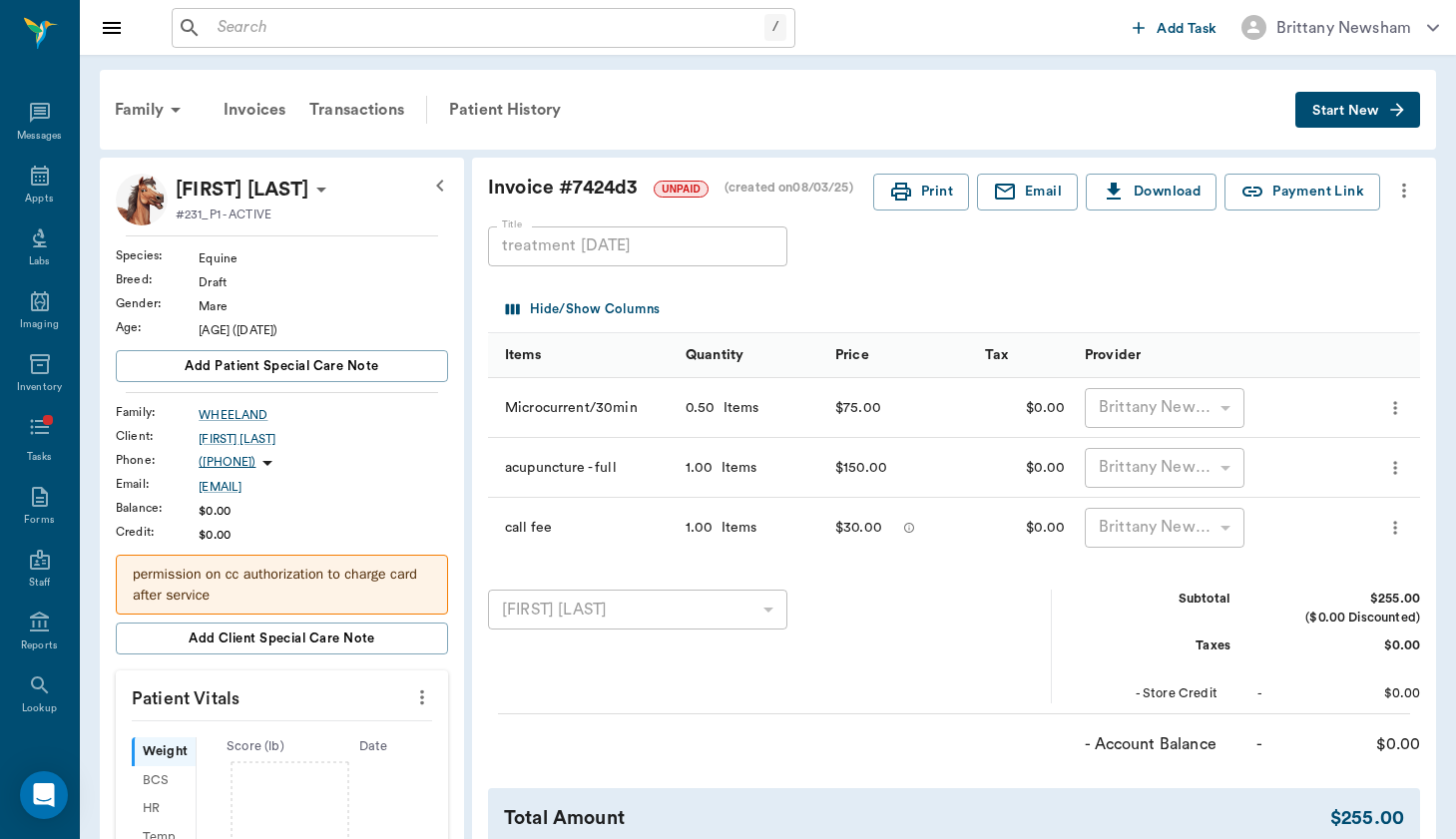 scroll, scrollTop: 0, scrollLeft: 0, axis: both 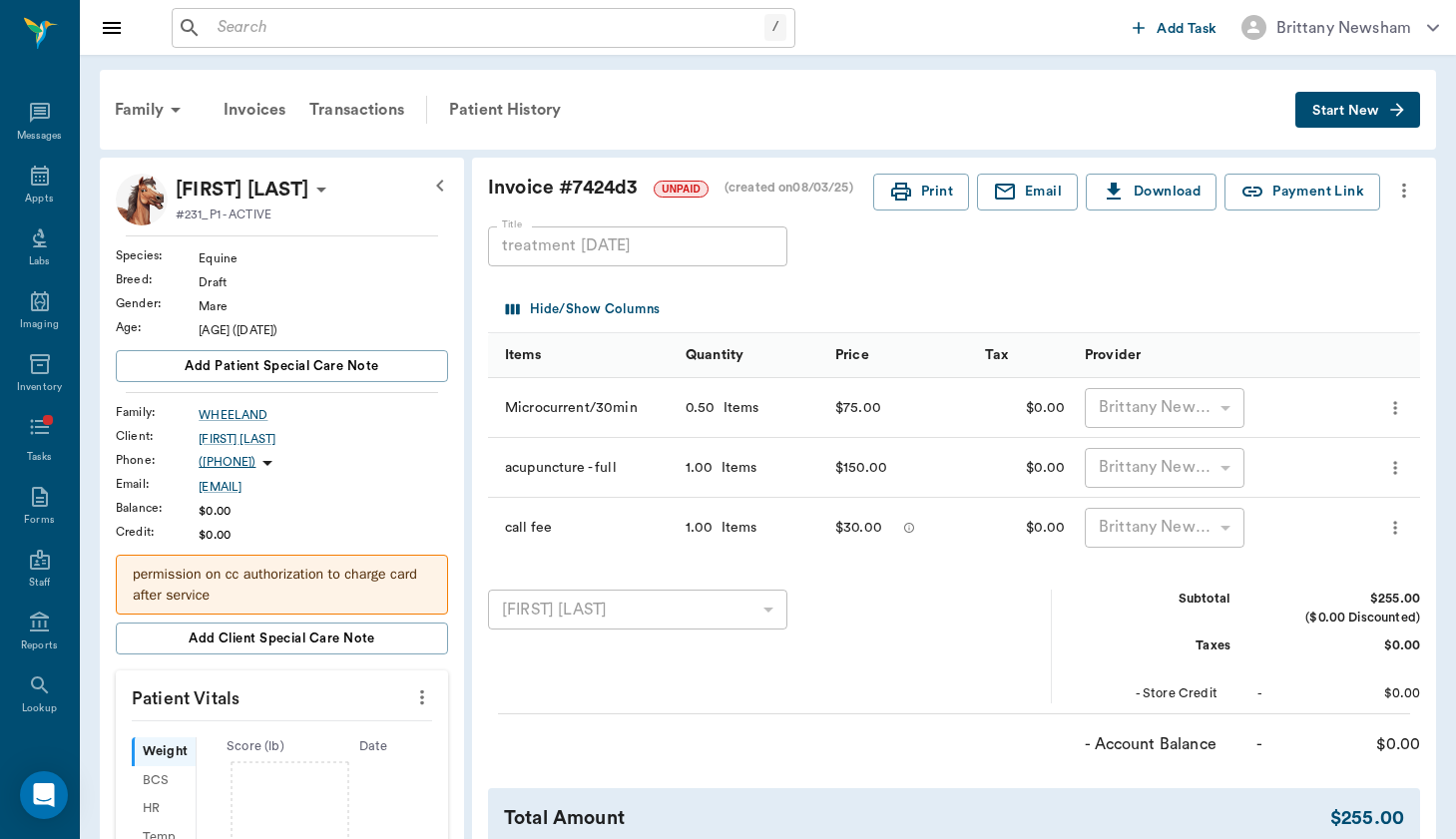 click at bounding box center [487, 28] 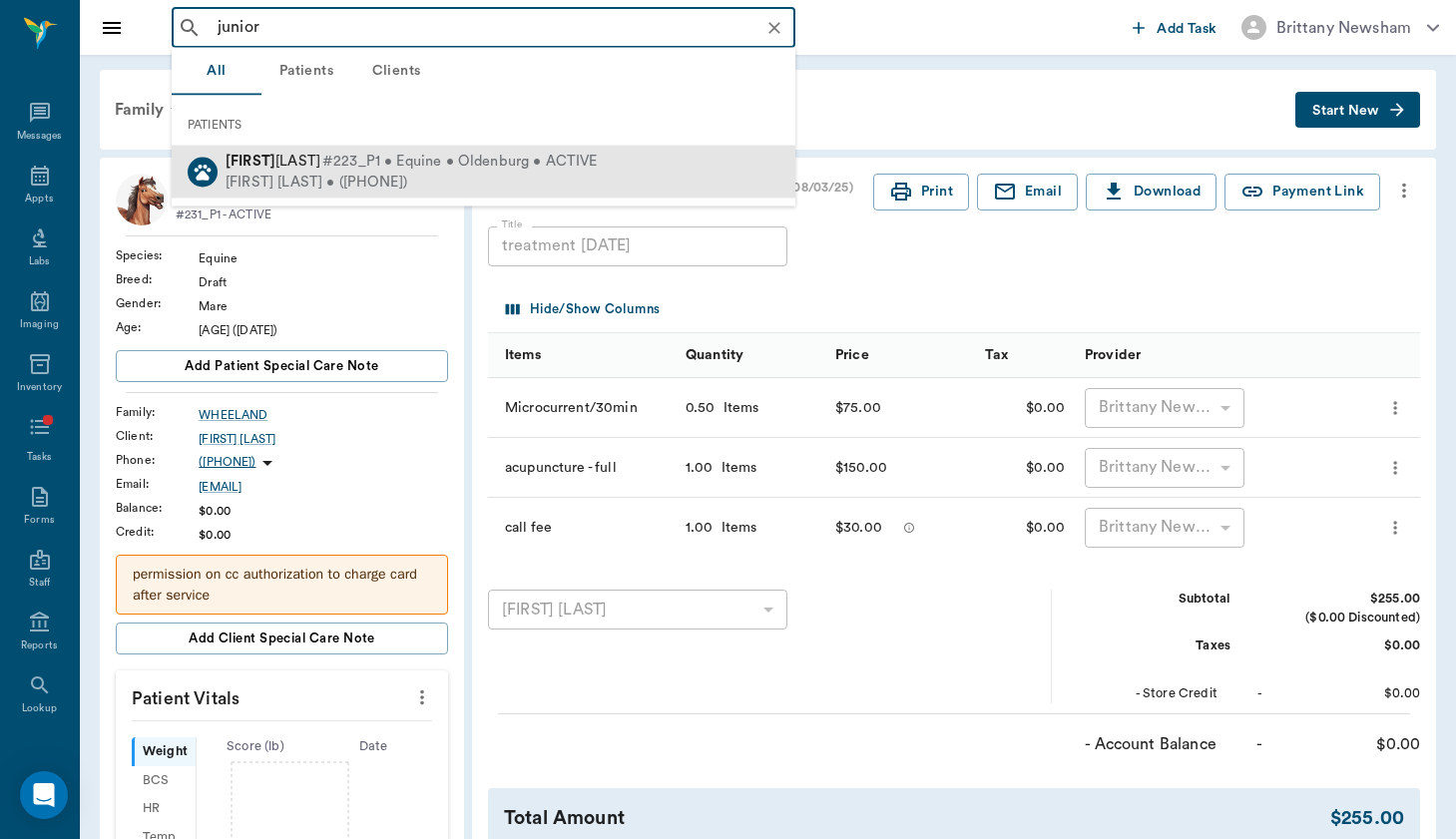 click on "Junior  DeStefanis #223_P1 • Equine • Oldenburg • ACTIVE" at bounding box center [411, 162] 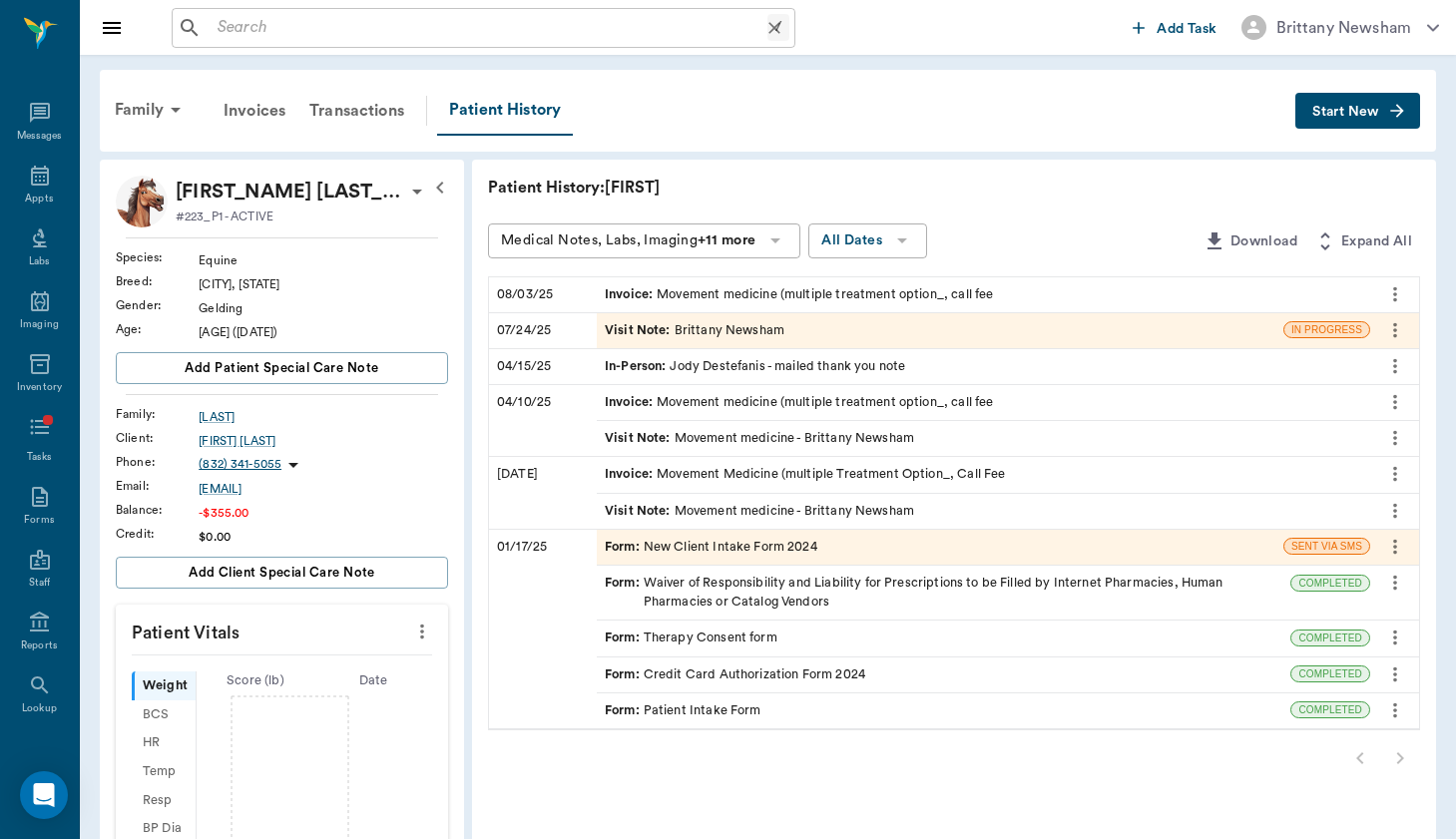click at bounding box center [488, 28] 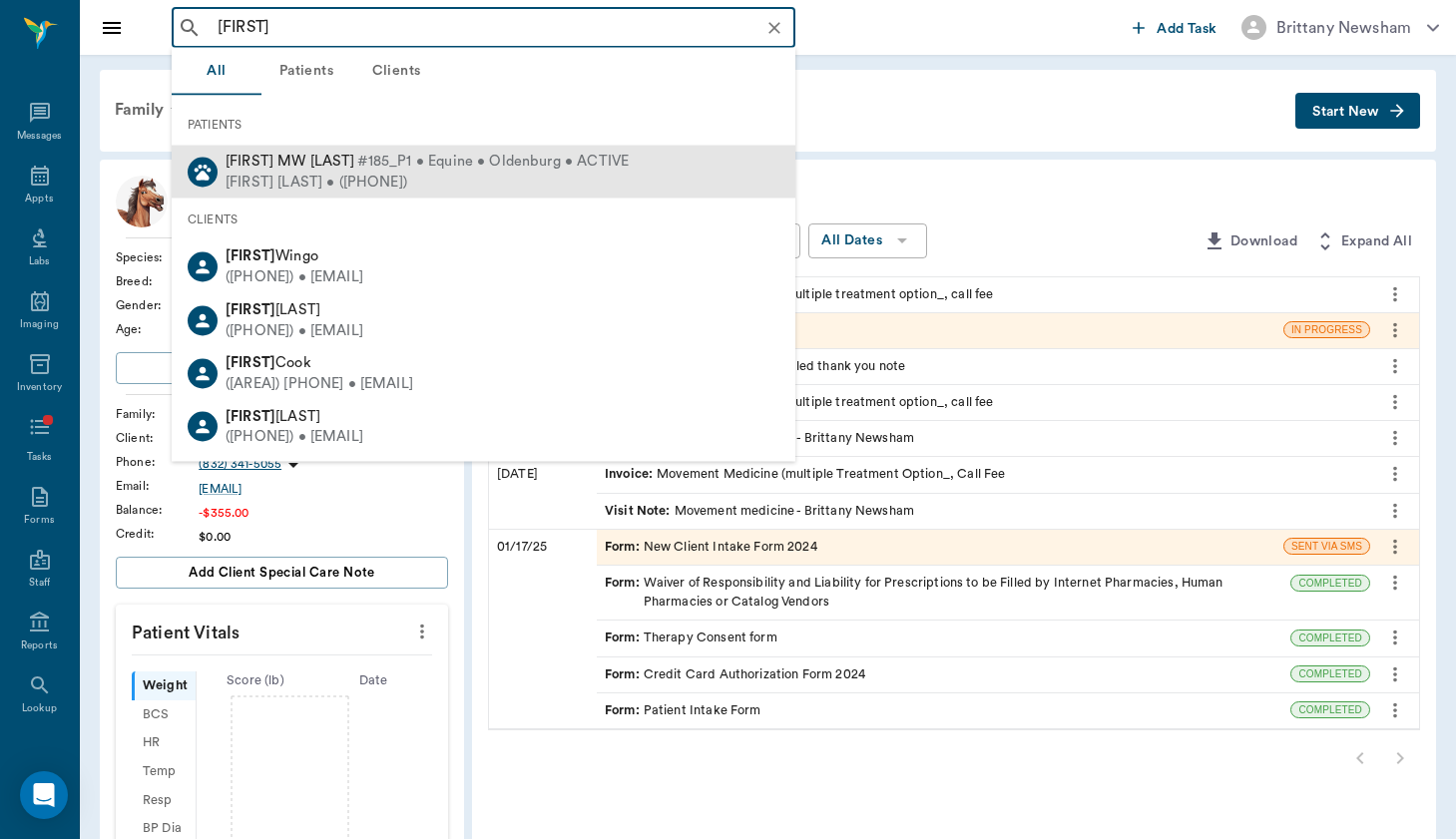 click on "Cilhouette MW Golightly #185_P1 • Equine • Oldenburg • ACTIVE" at bounding box center (427, 162) 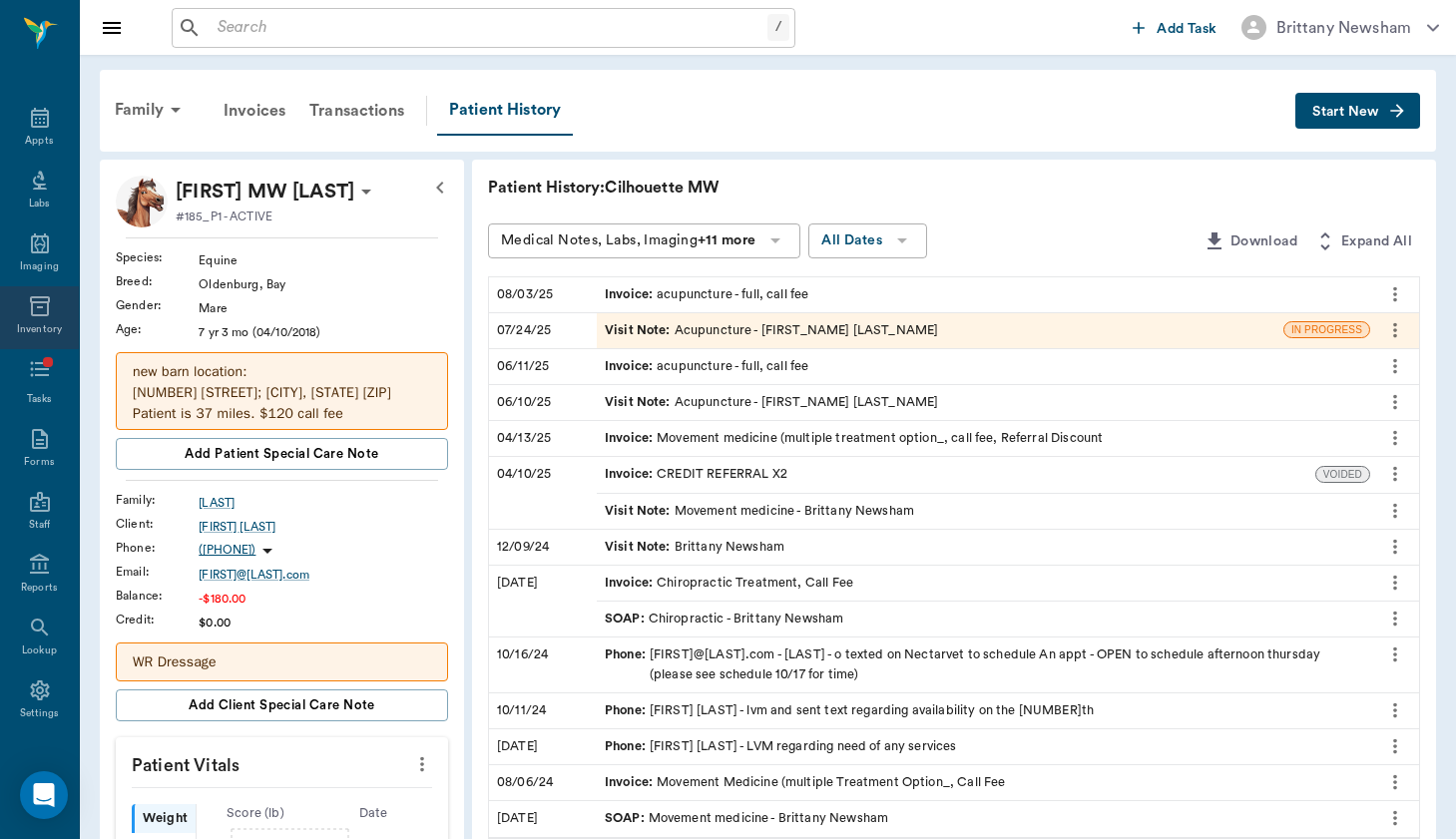 scroll, scrollTop: 68, scrollLeft: 0, axis: vertical 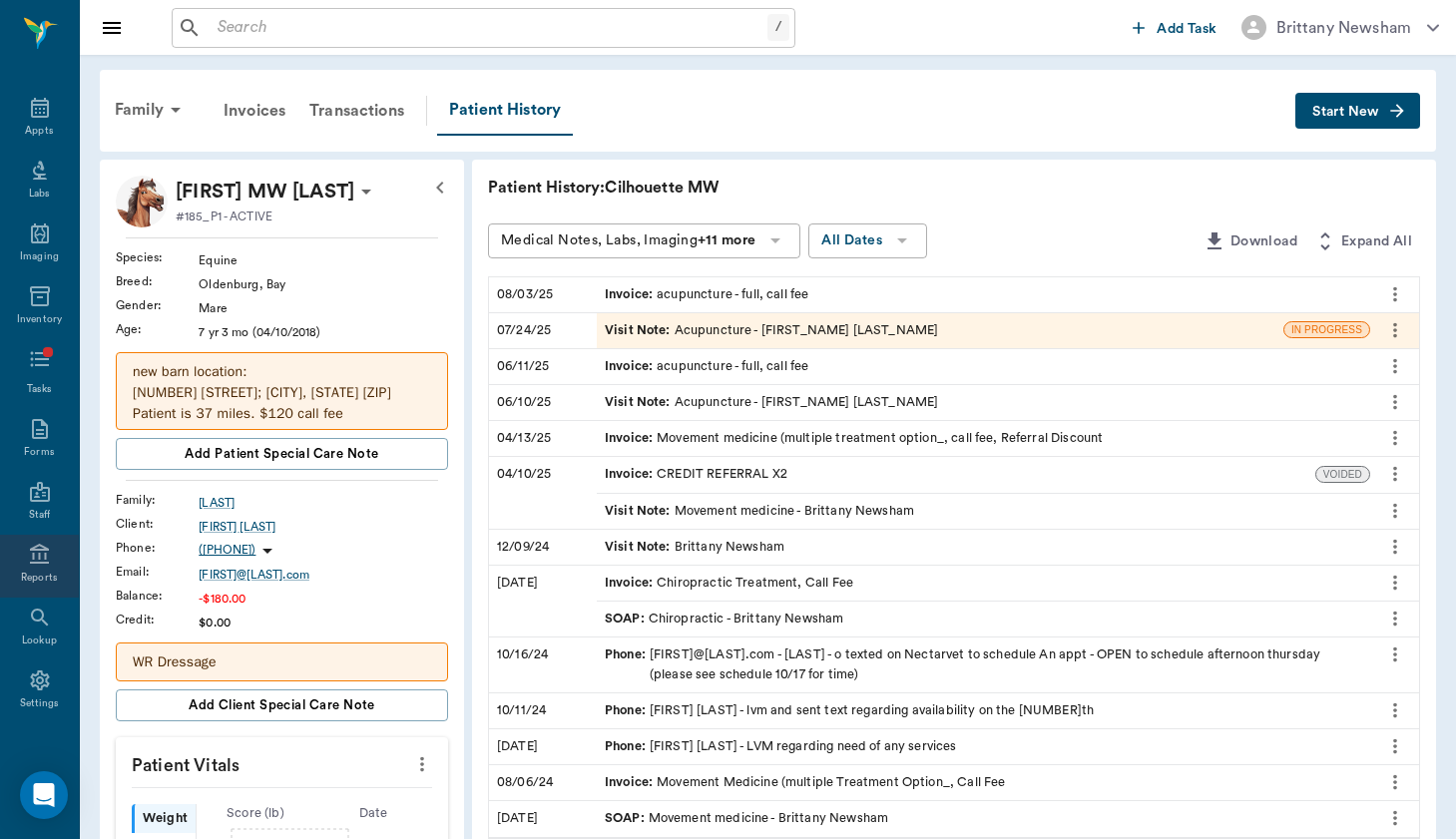 click 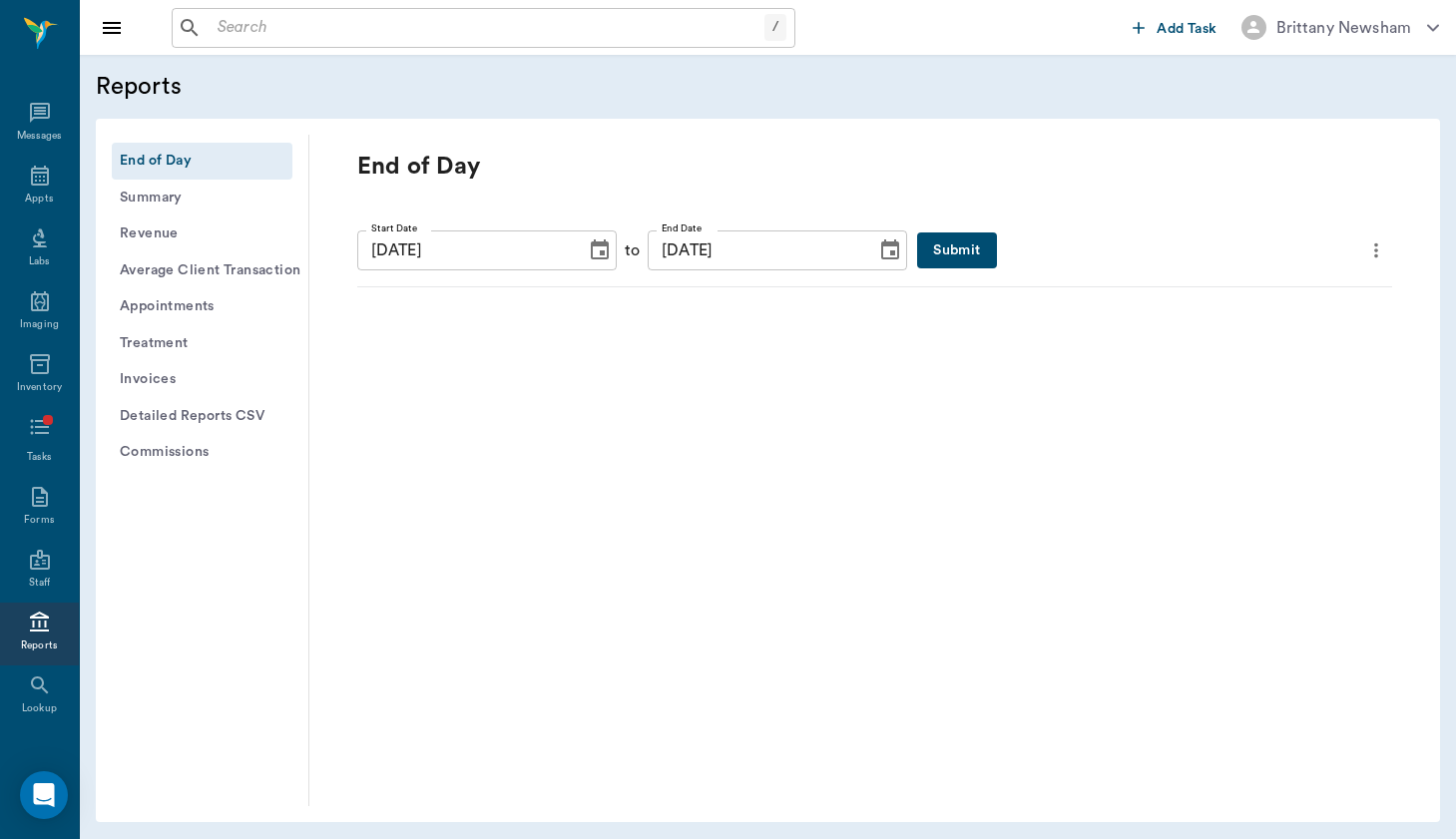 scroll, scrollTop: 68, scrollLeft: 0, axis: vertical 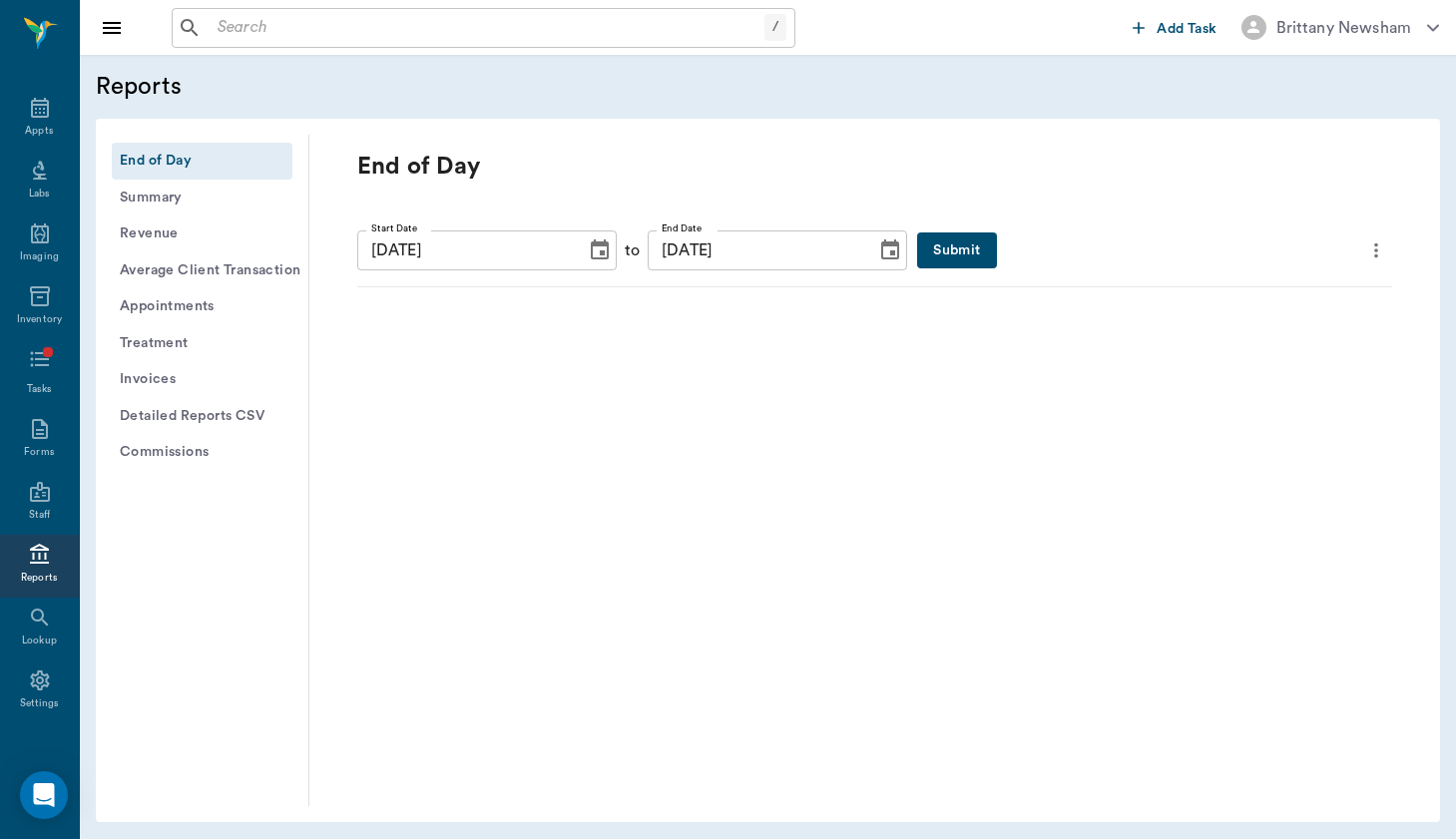 click 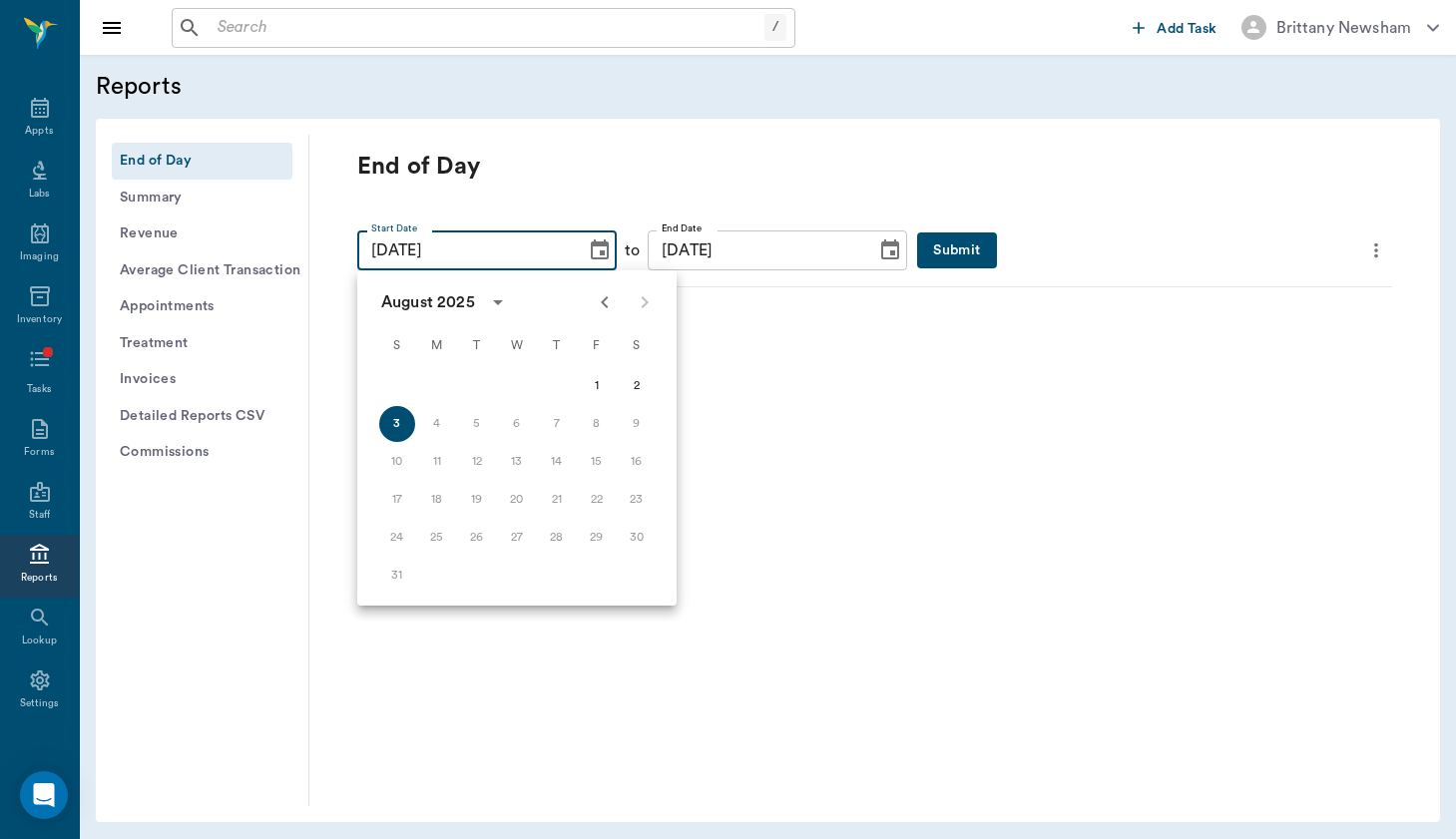 click at bounding box center (605, 302) 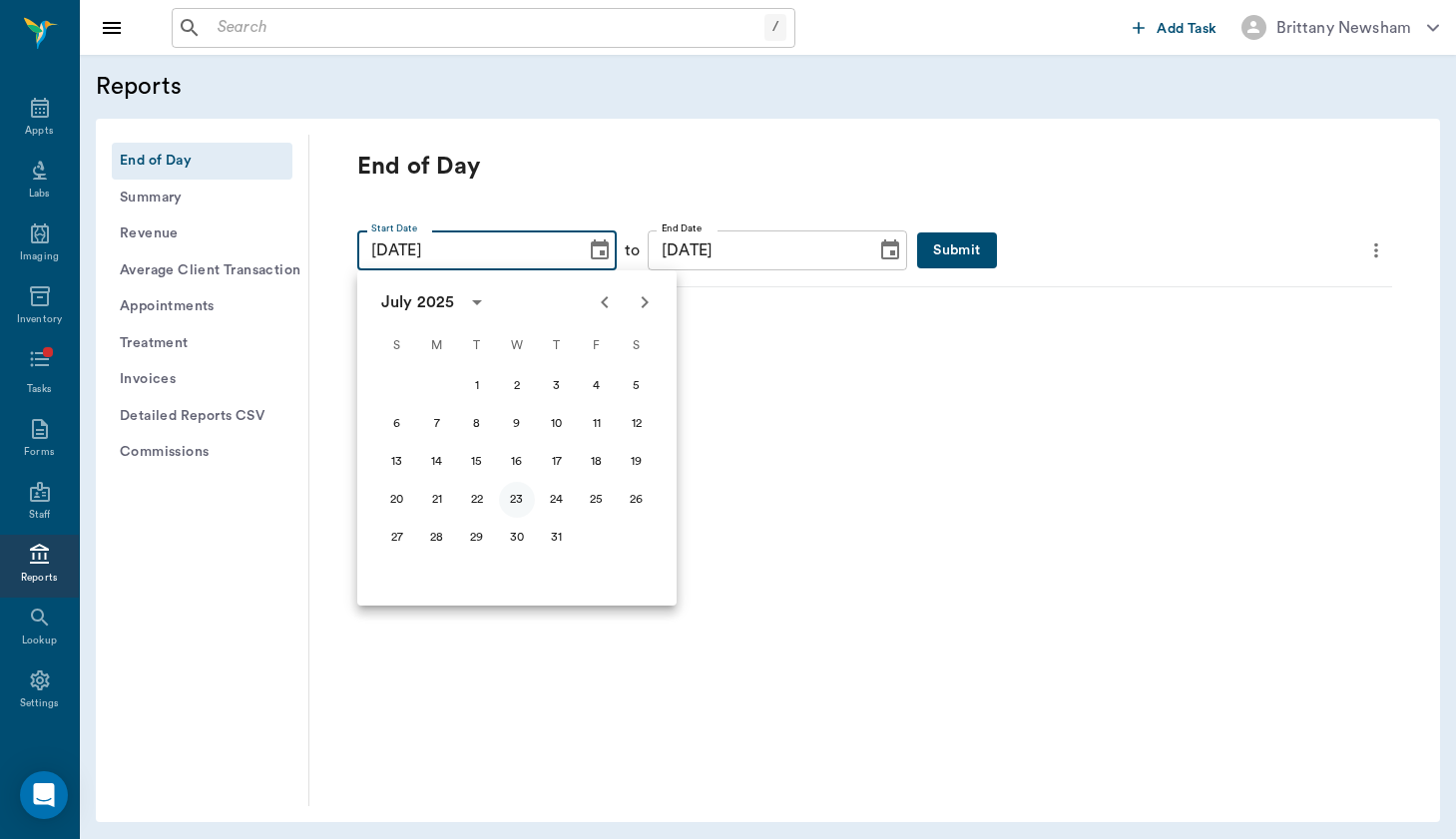 click on "23" at bounding box center [517, 500] 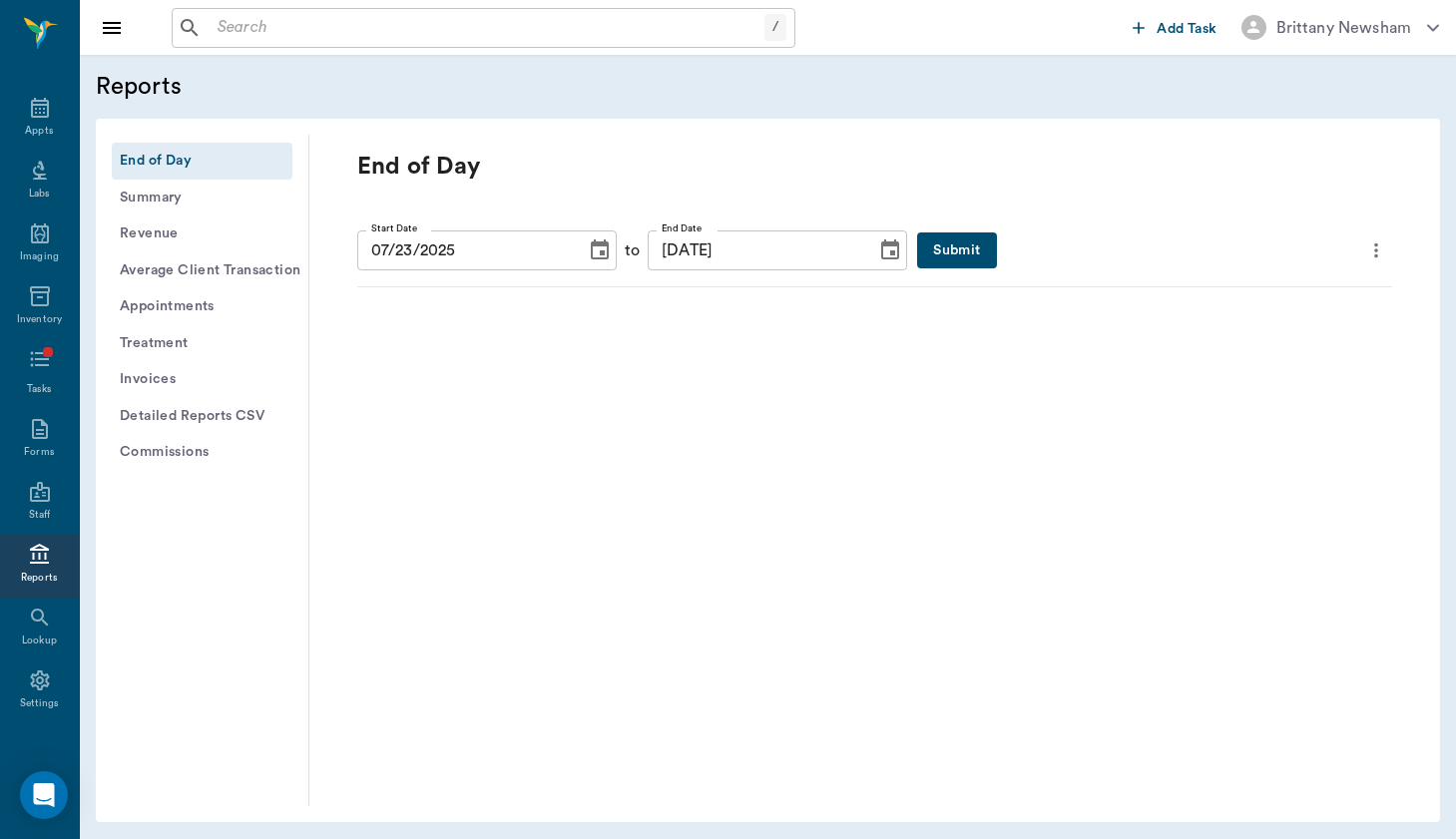 click on "Submit" at bounding box center (956, 250) 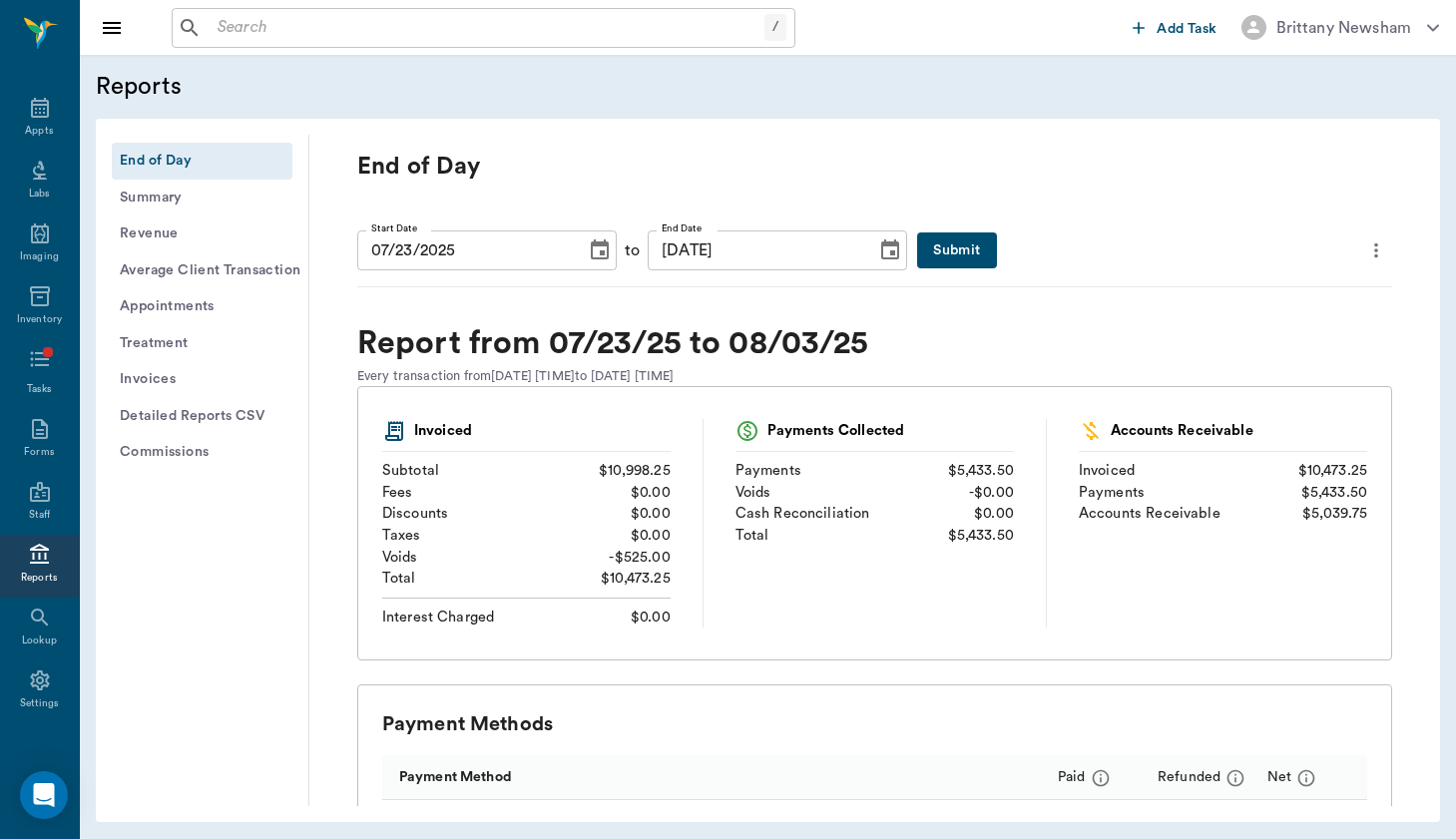 scroll, scrollTop: 0, scrollLeft: 0, axis: both 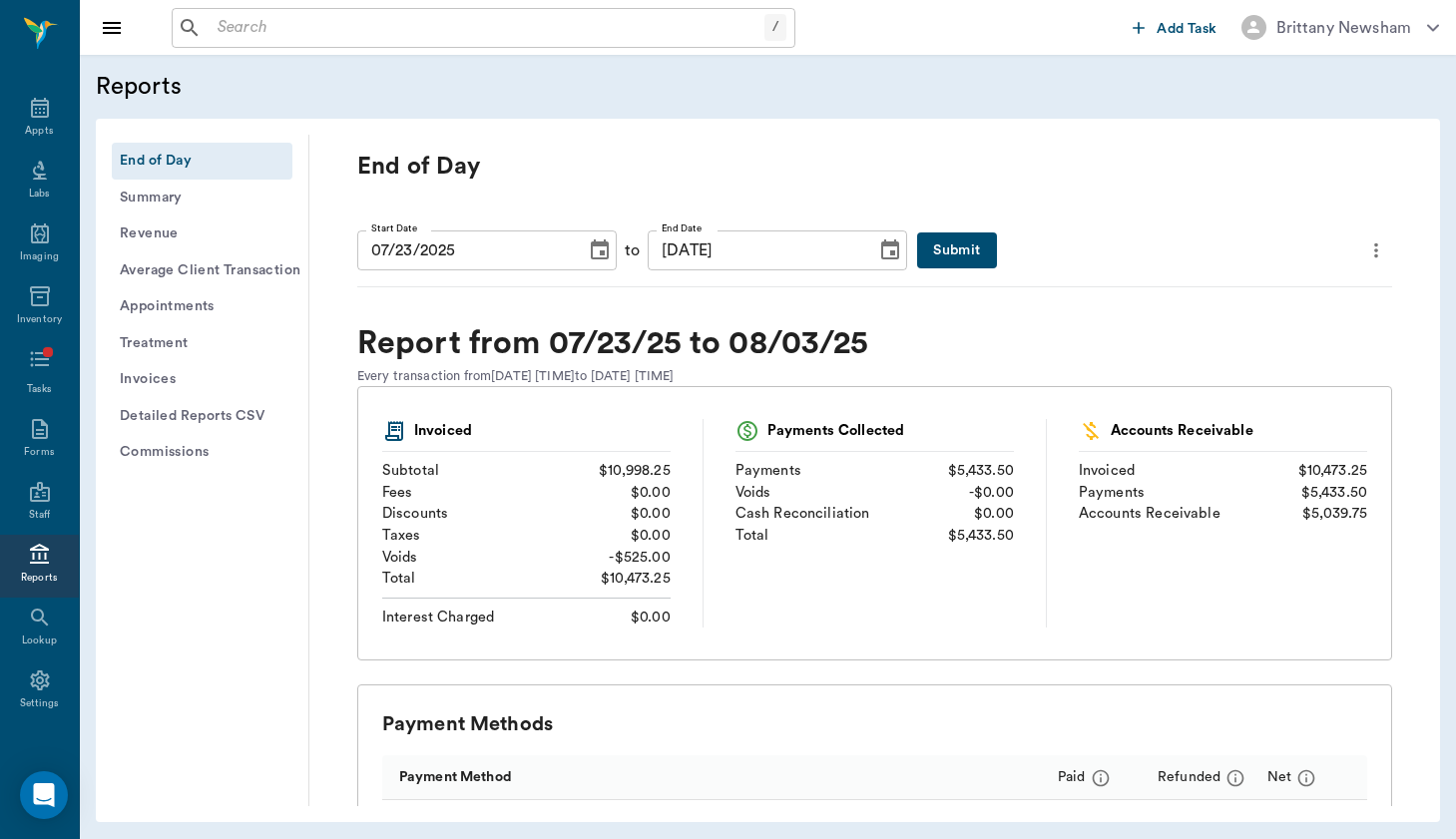 click 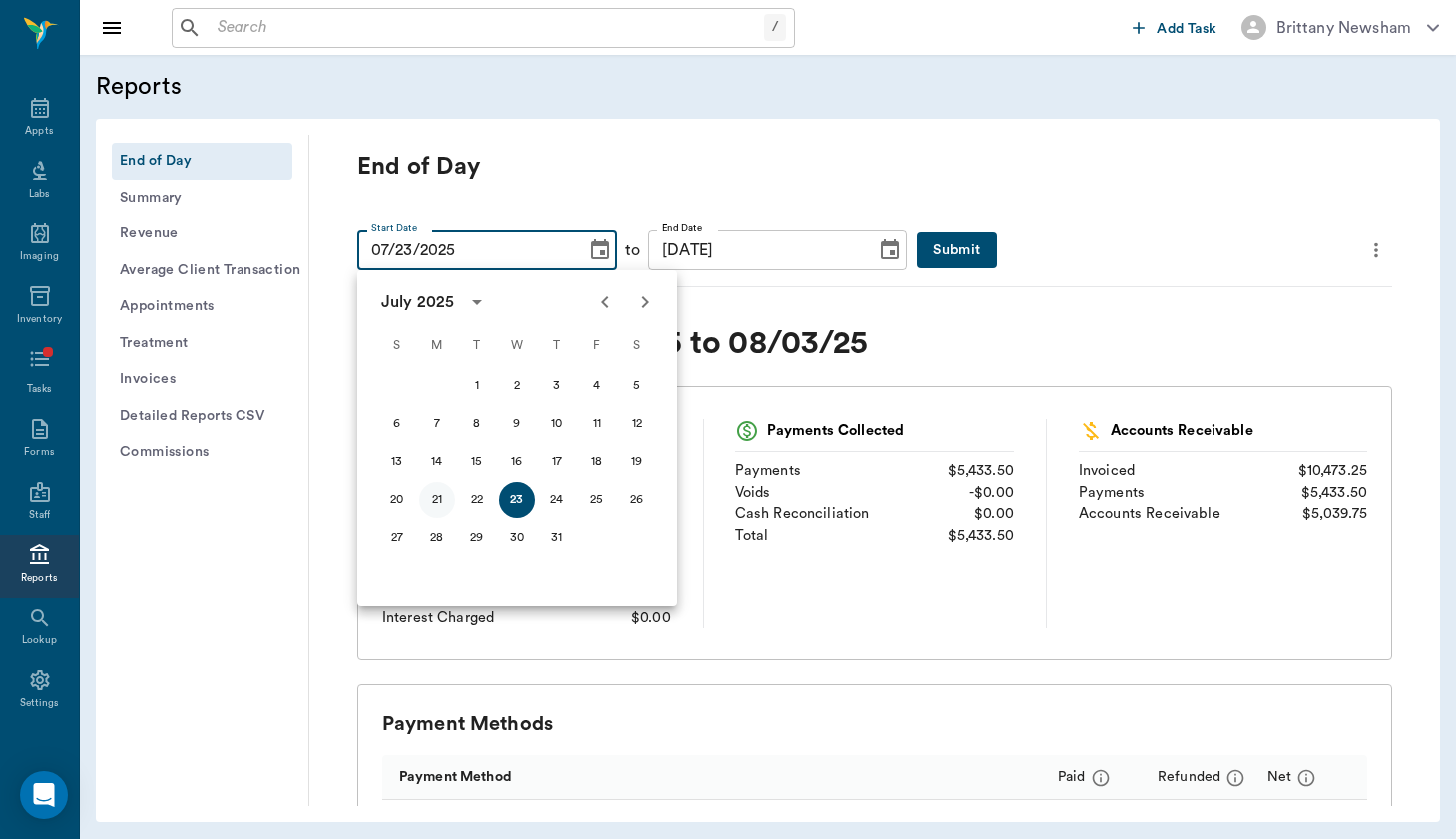 click on "21" at bounding box center (437, 500) 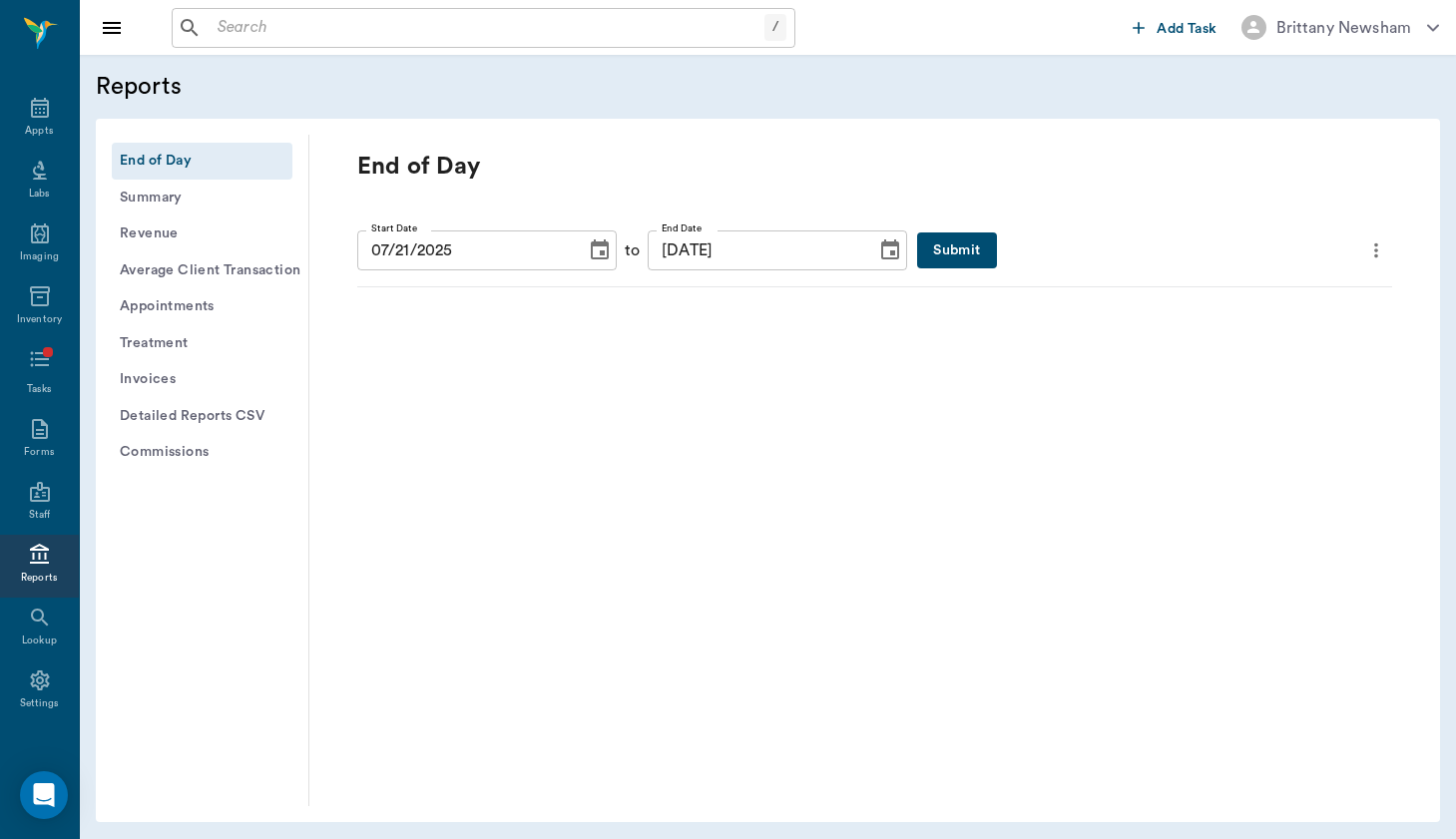 click on "Submit" at bounding box center [956, 250] 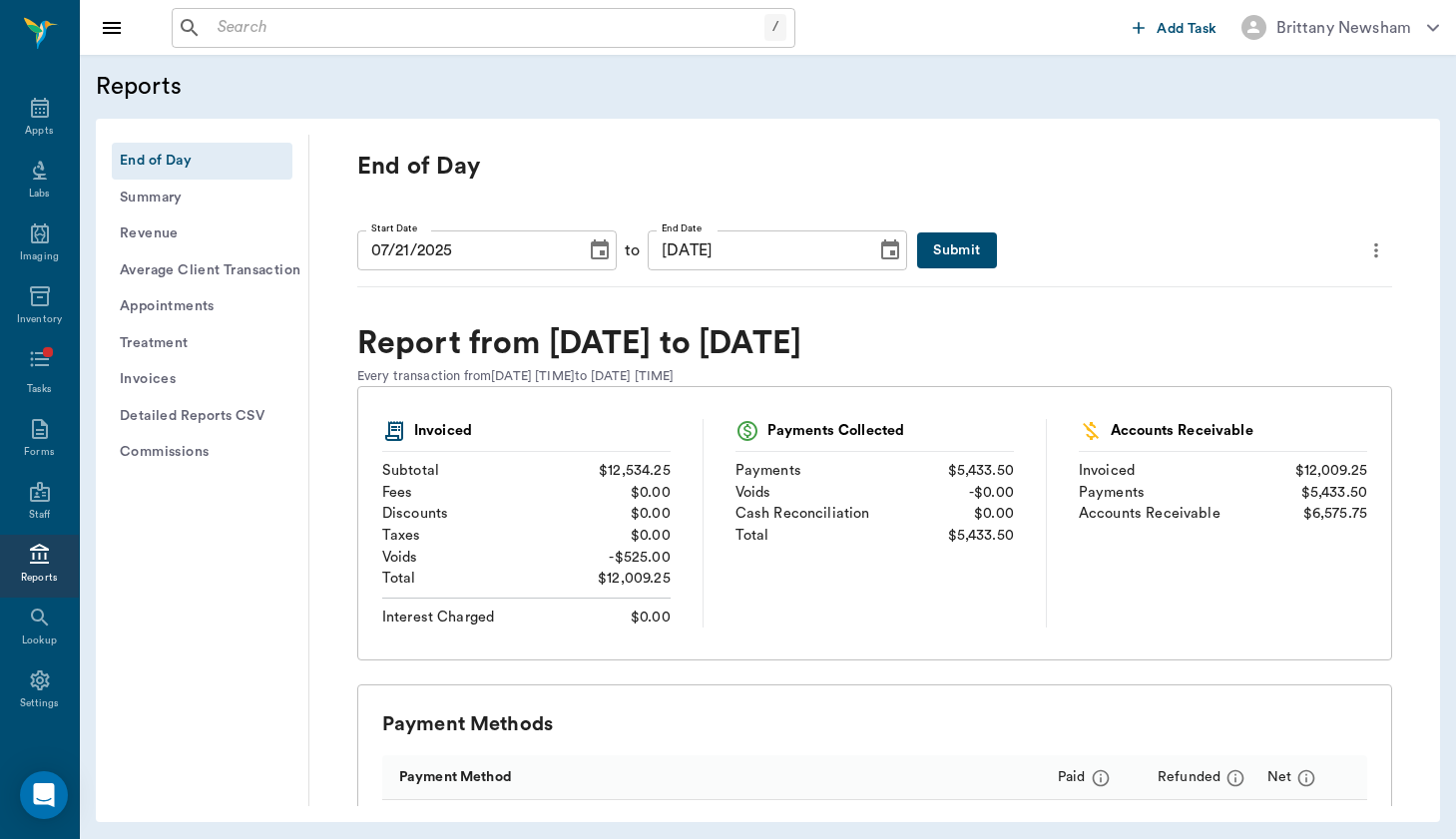 click 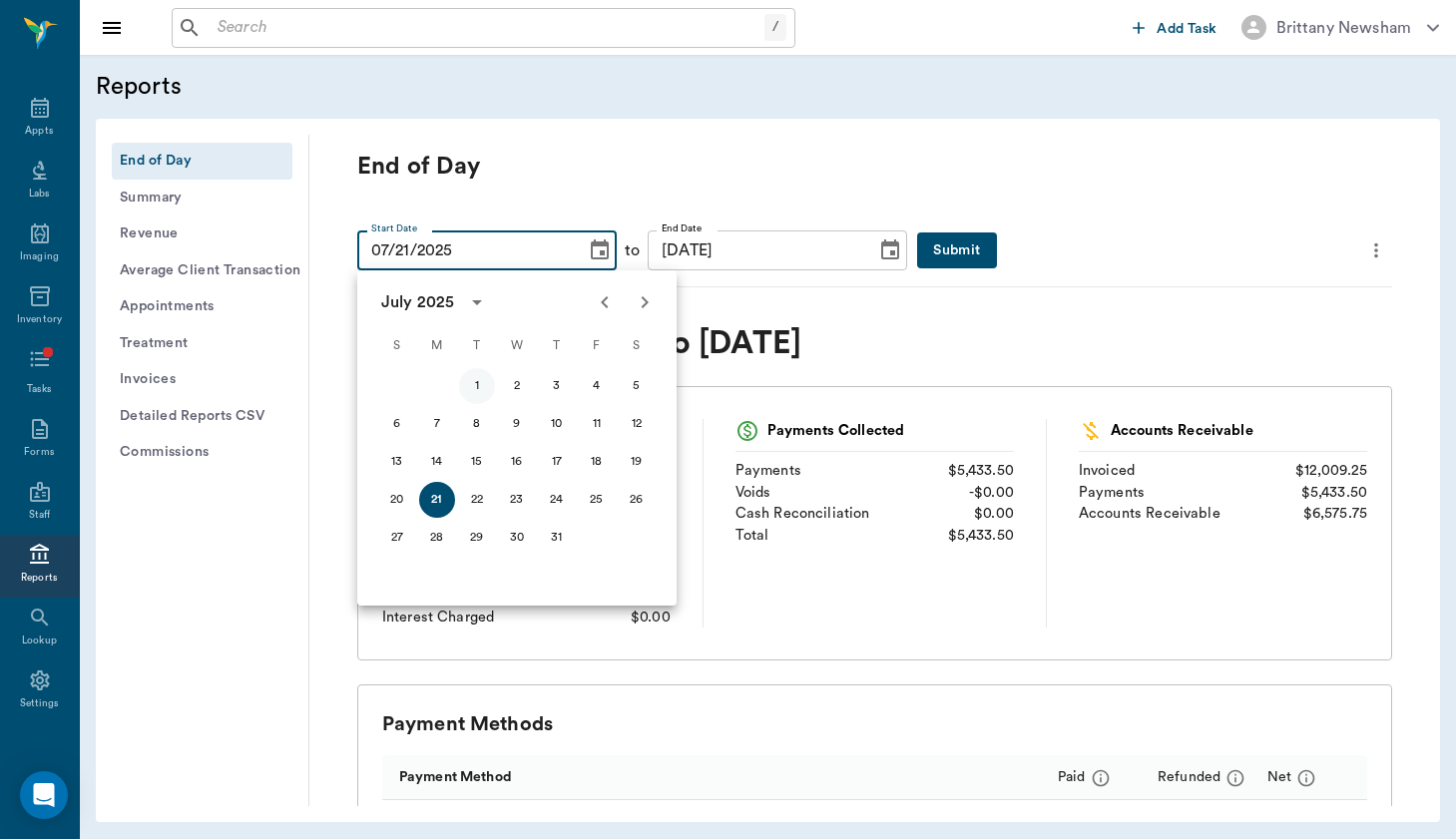 click on "1" at bounding box center [477, 386] 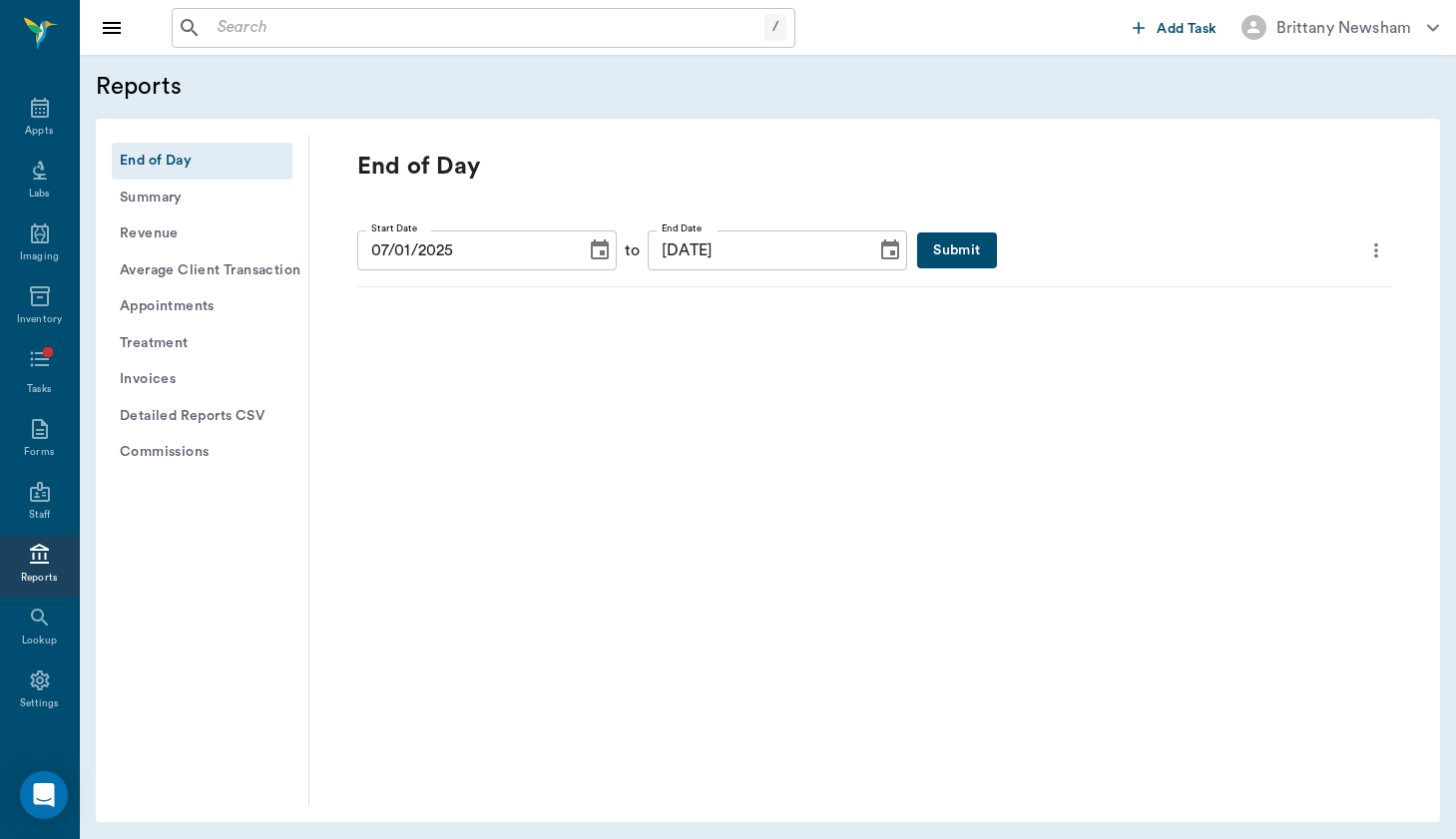 click on "Submit" at bounding box center [956, 250] 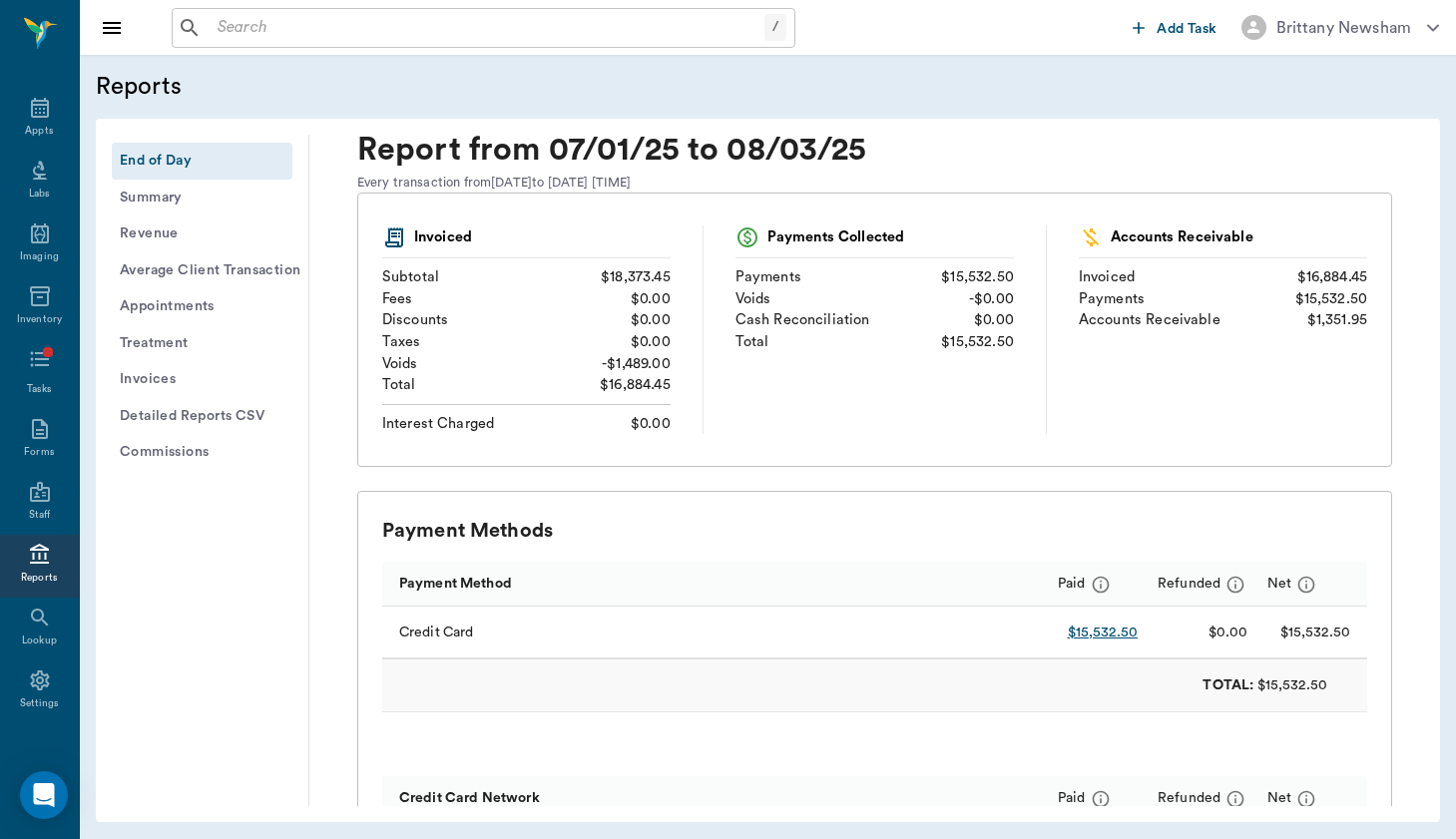 scroll, scrollTop: 196, scrollLeft: 0, axis: vertical 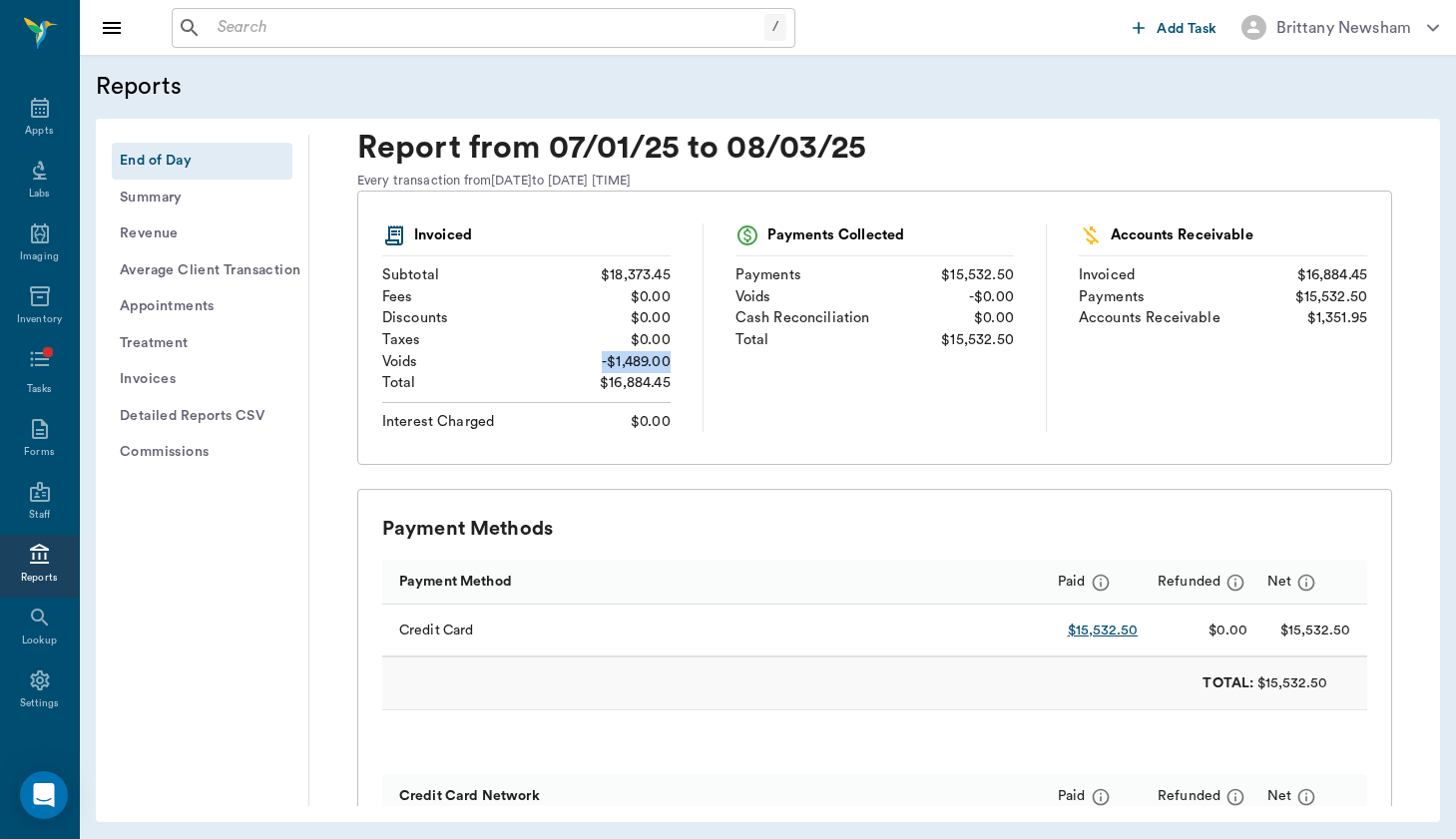 drag, startPoint x: 596, startPoint y: 358, endPoint x: 688, endPoint y: 358, distance: 92 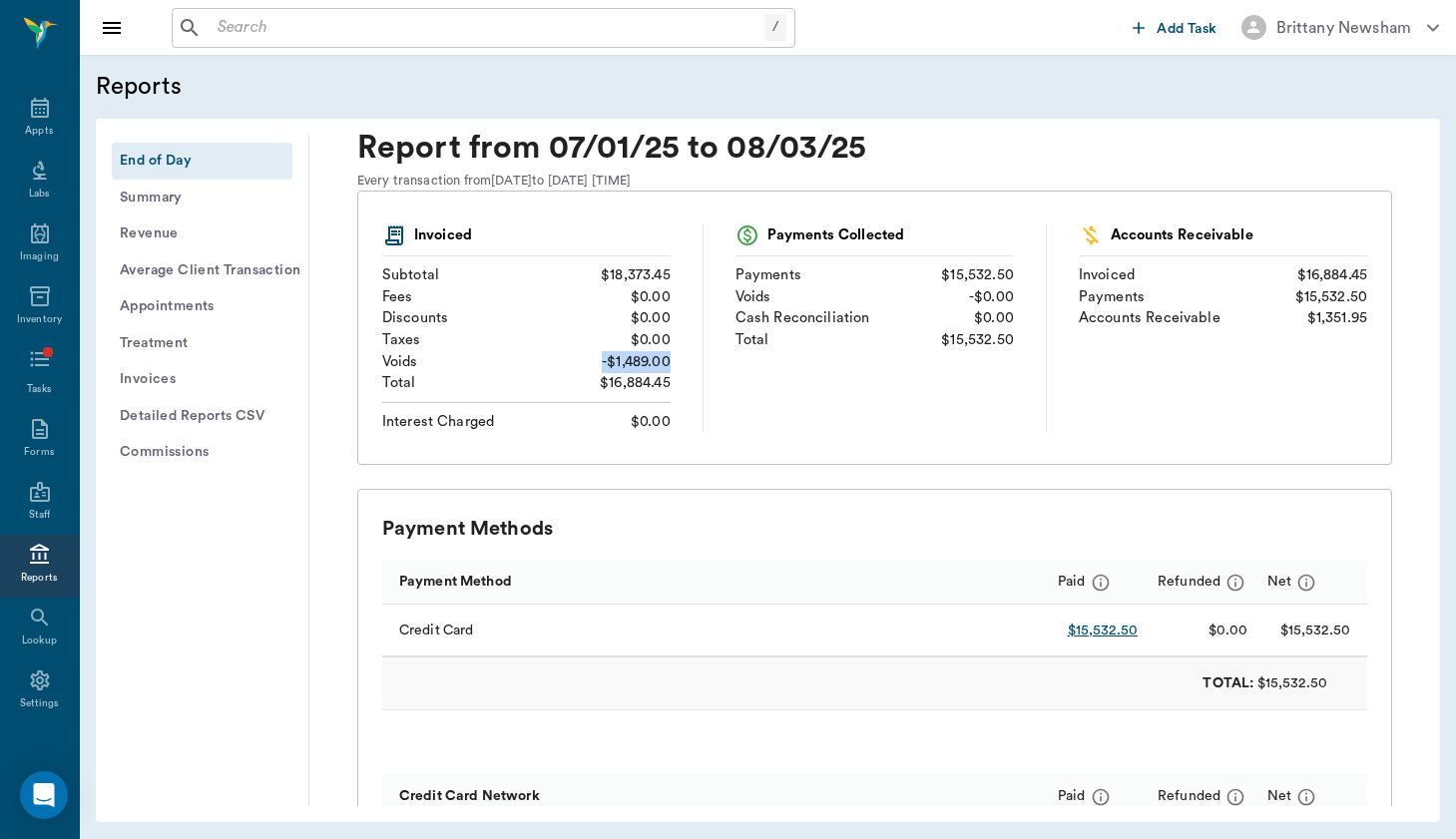 click on "Invoiced Subtotal $18,373.45 Fees $0.00 Discounts $0.00 Taxes $0.00 Voids -  $1,489.00 Total $16,884.45 Interest Charged $0.00" at bounding box center [543, 327] 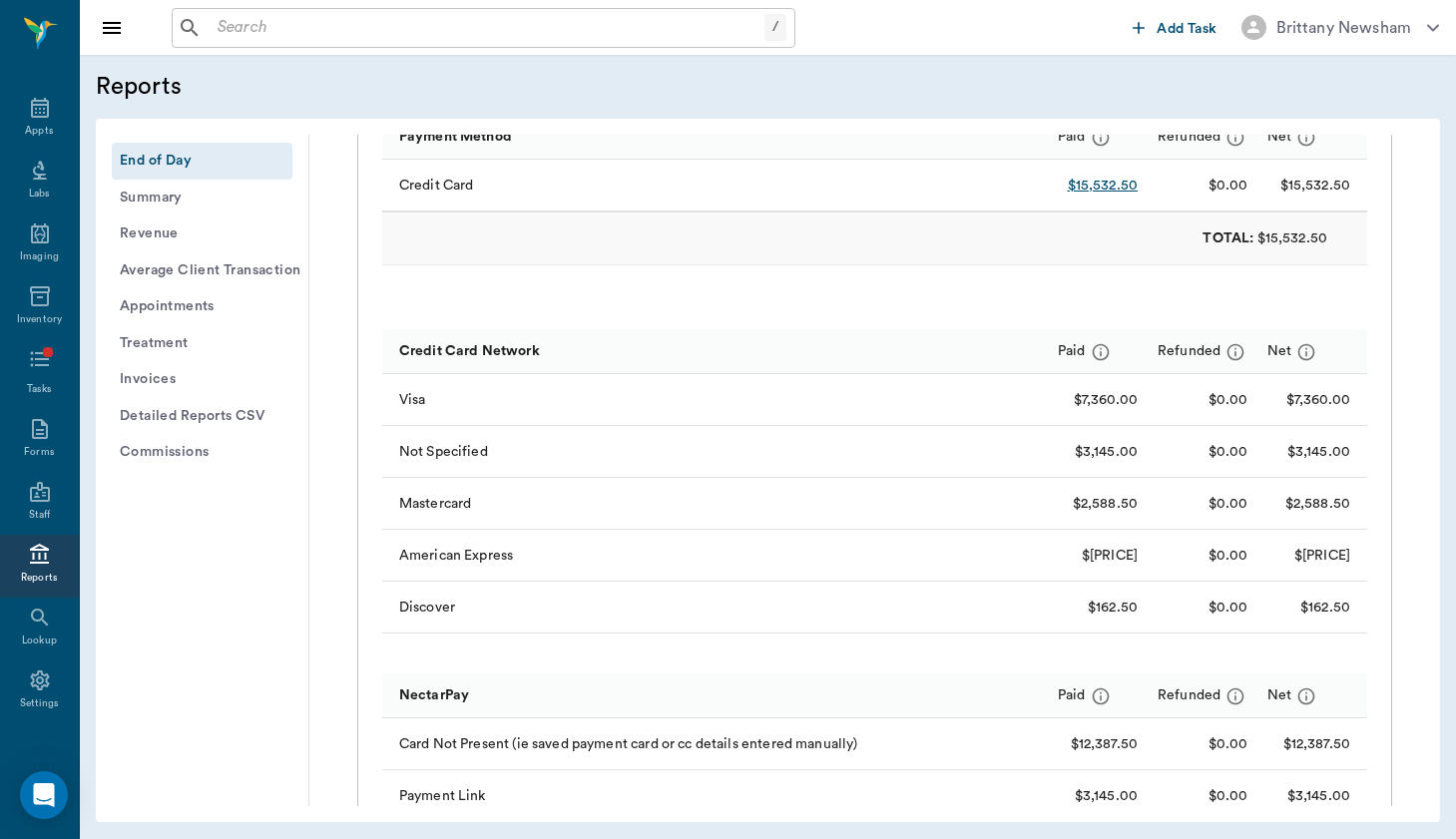 scroll, scrollTop: 655, scrollLeft: 0, axis: vertical 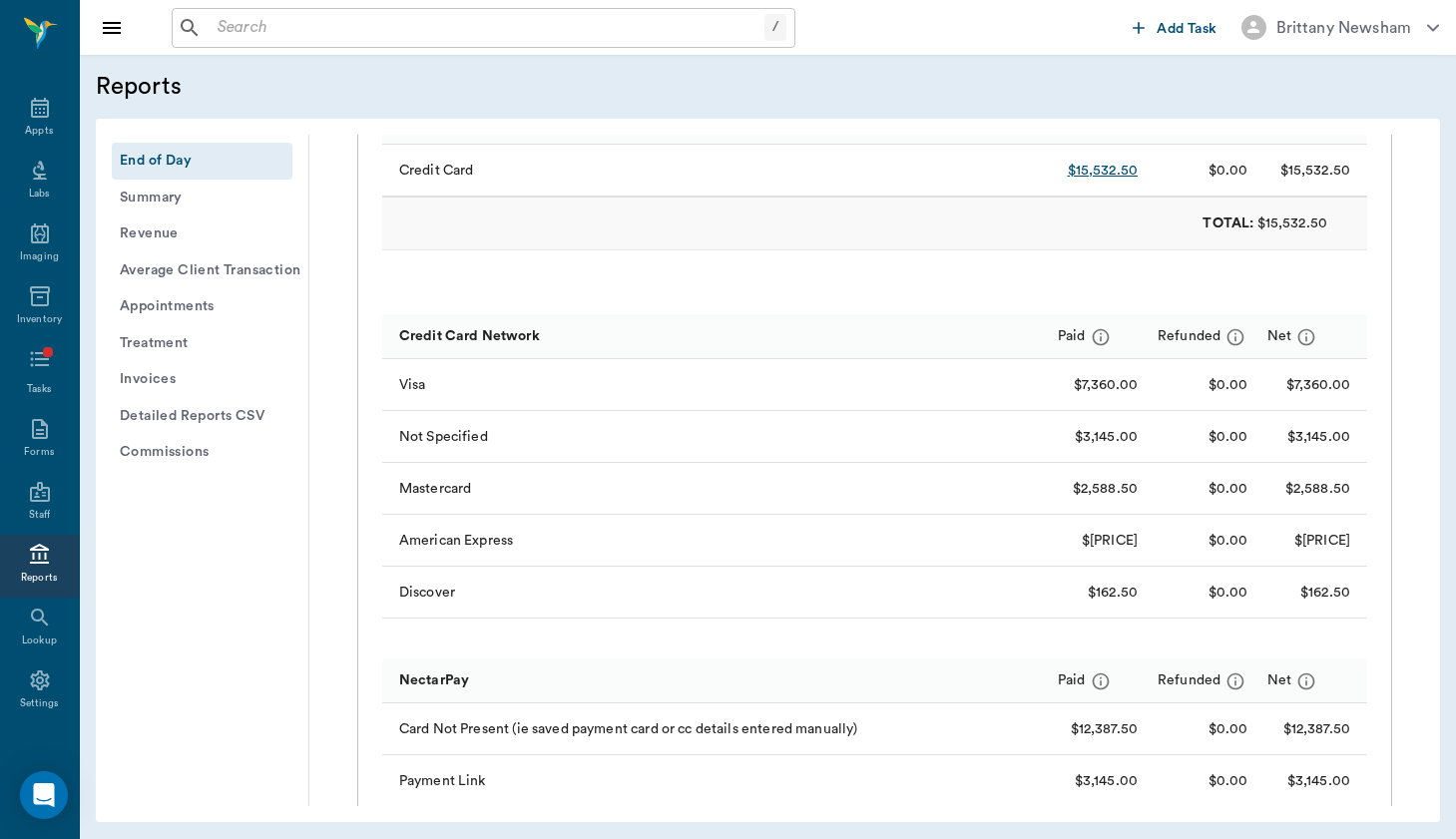 click at bounding box center (487, 28) 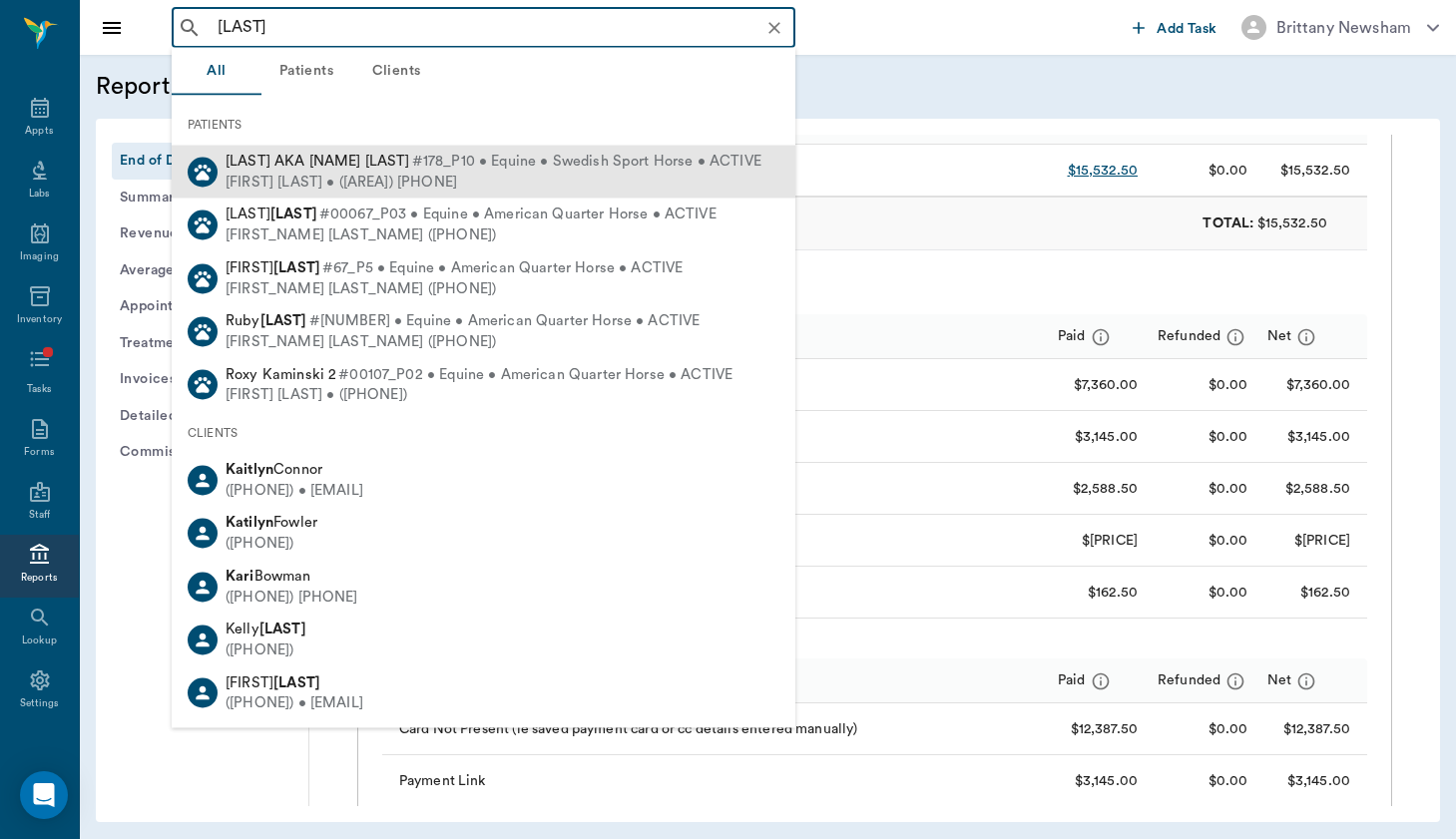 click on "#178_P10 • Equine • Swedish Sport Horse • ACTIVE" at bounding box center (587, 162) 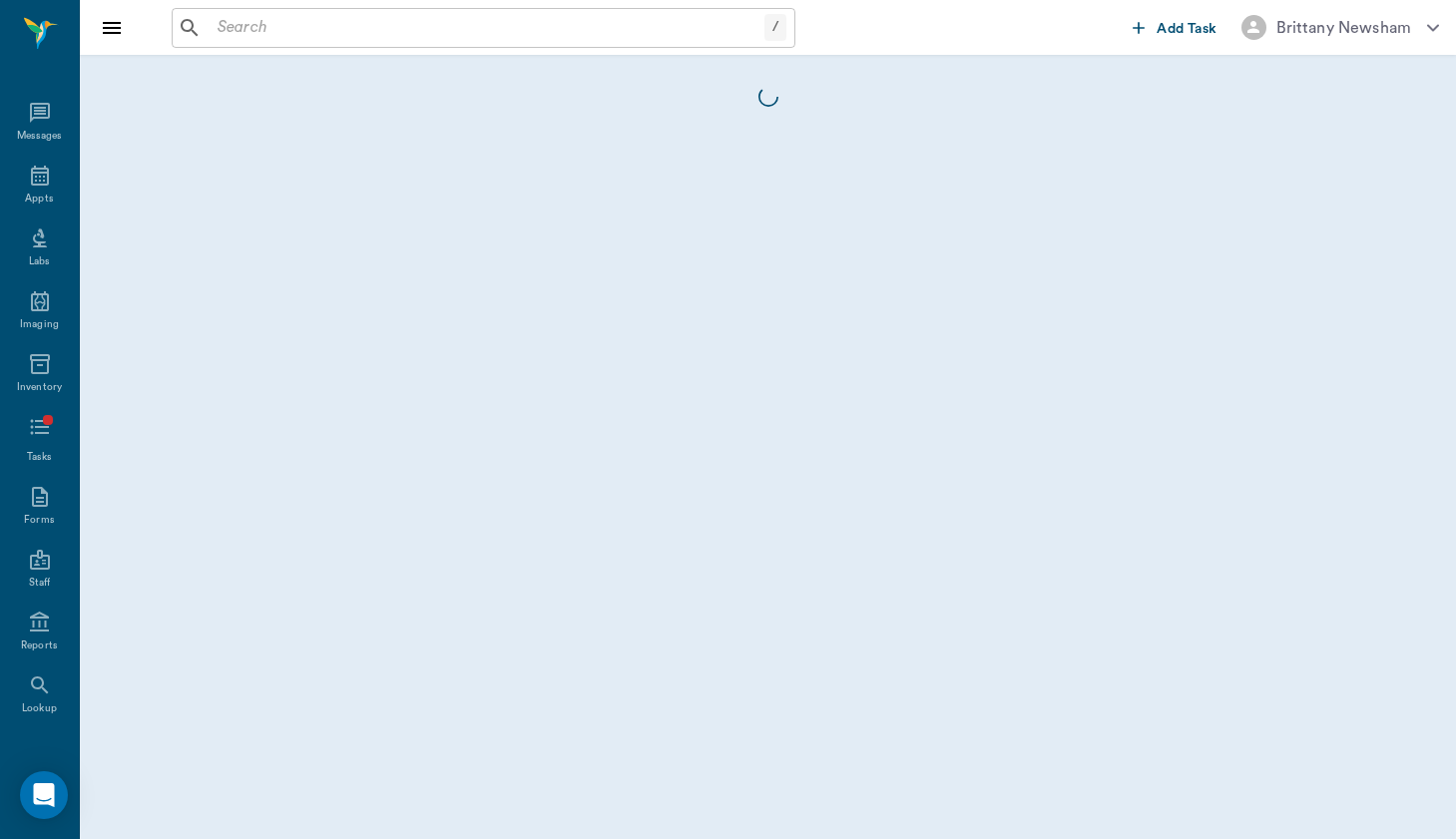 scroll, scrollTop: 68, scrollLeft: 0, axis: vertical 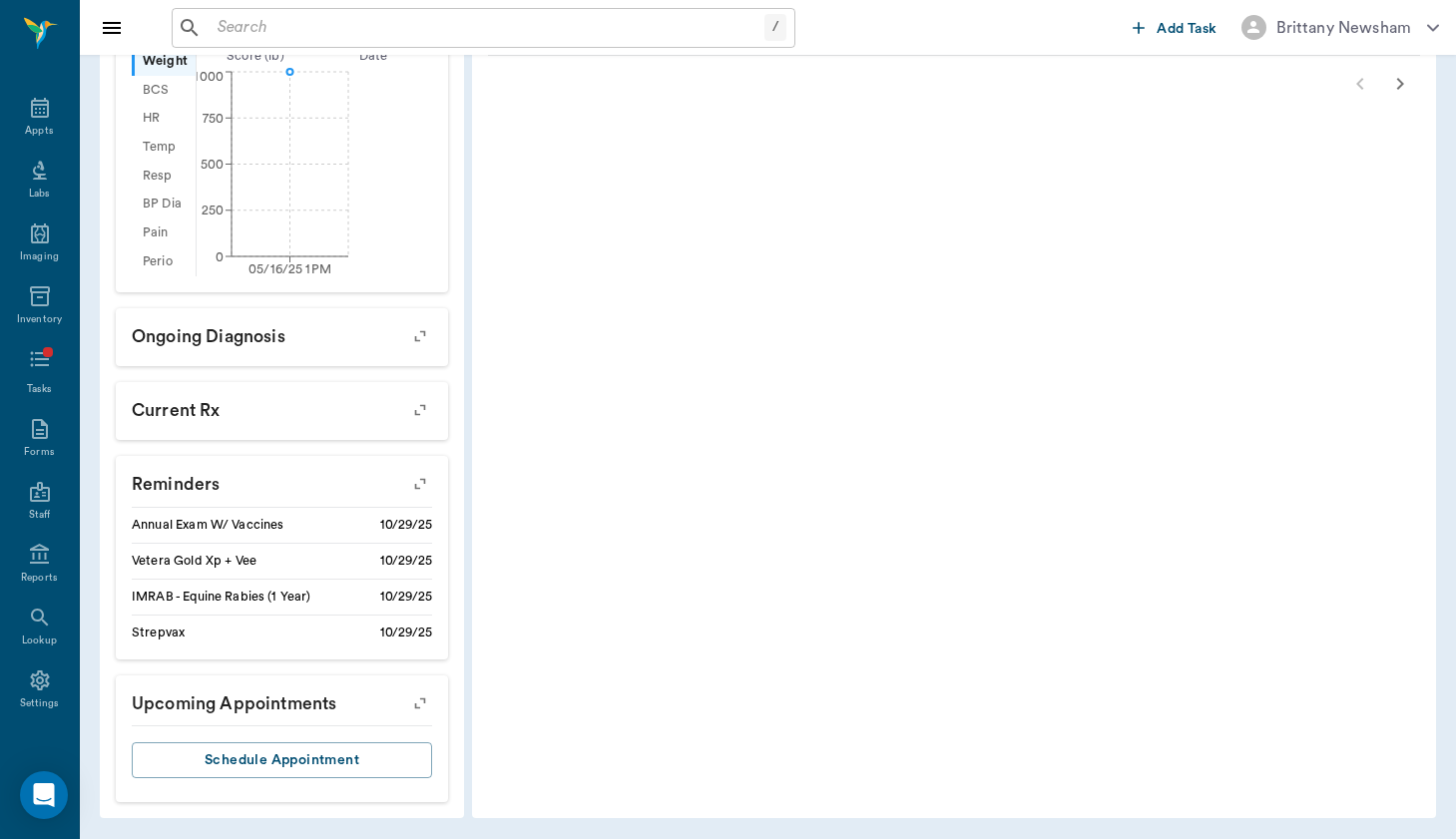 click at bounding box center [420, 484] 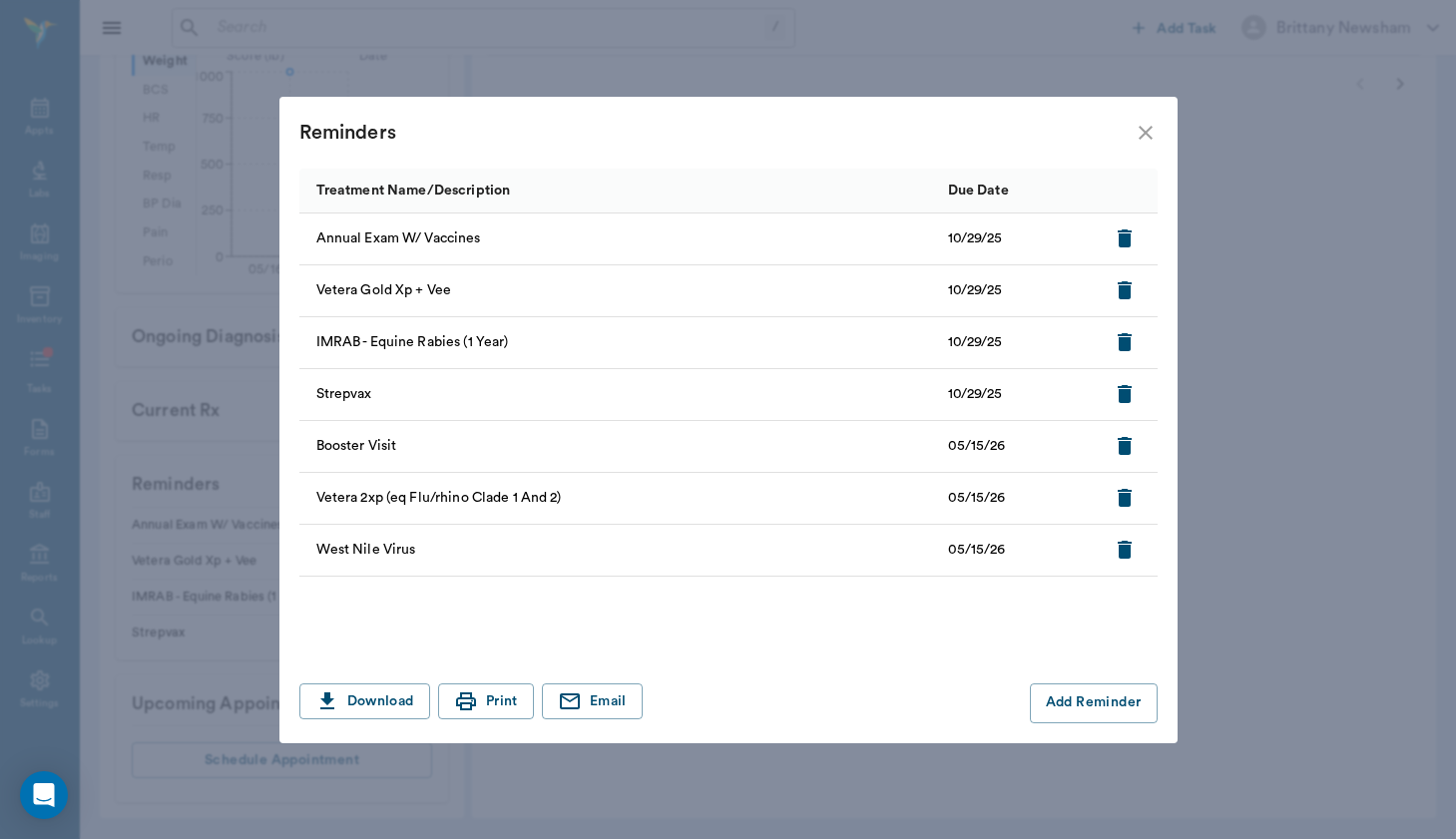 scroll, scrollTop: 801, scrollLeft: 0, axis: vertical 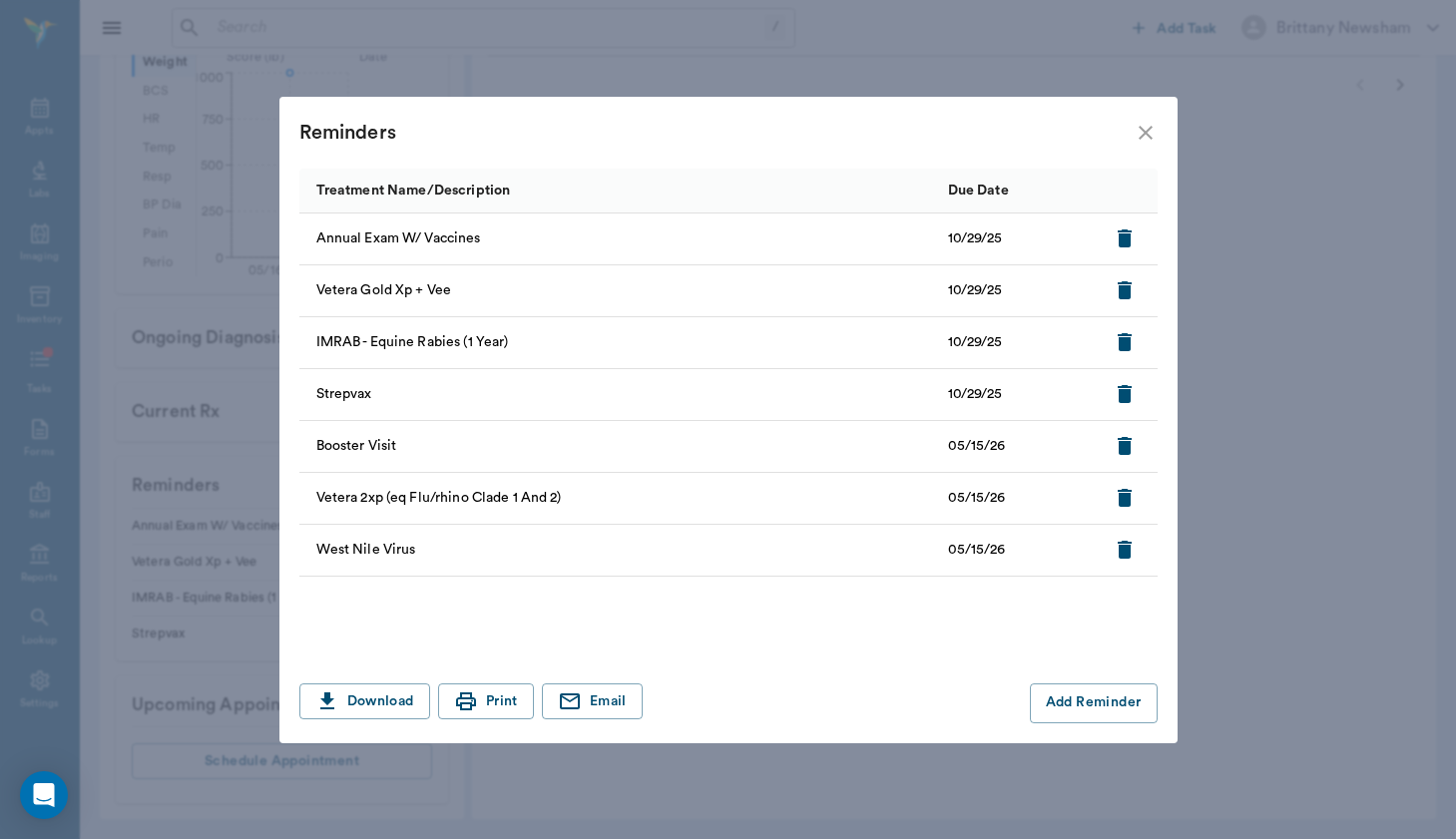 click on "Reminders Treatment Name/Description Due Date Annual Exam W/ Vaccines 10/29/25 Vetera Gold Xp + Vee 10/29/25 IMRAB - Equine Rabies (1 Year) 10/29/25 Strepvax 10/29/25 Booster Visit 05/15/26 Vetera 2xp (eq Flu/rhino Clade 1 And 2) 05/15/26 West Nile Virus 05/15/26 Download Print Email Add Reminder" at bounding box center (728, 419) 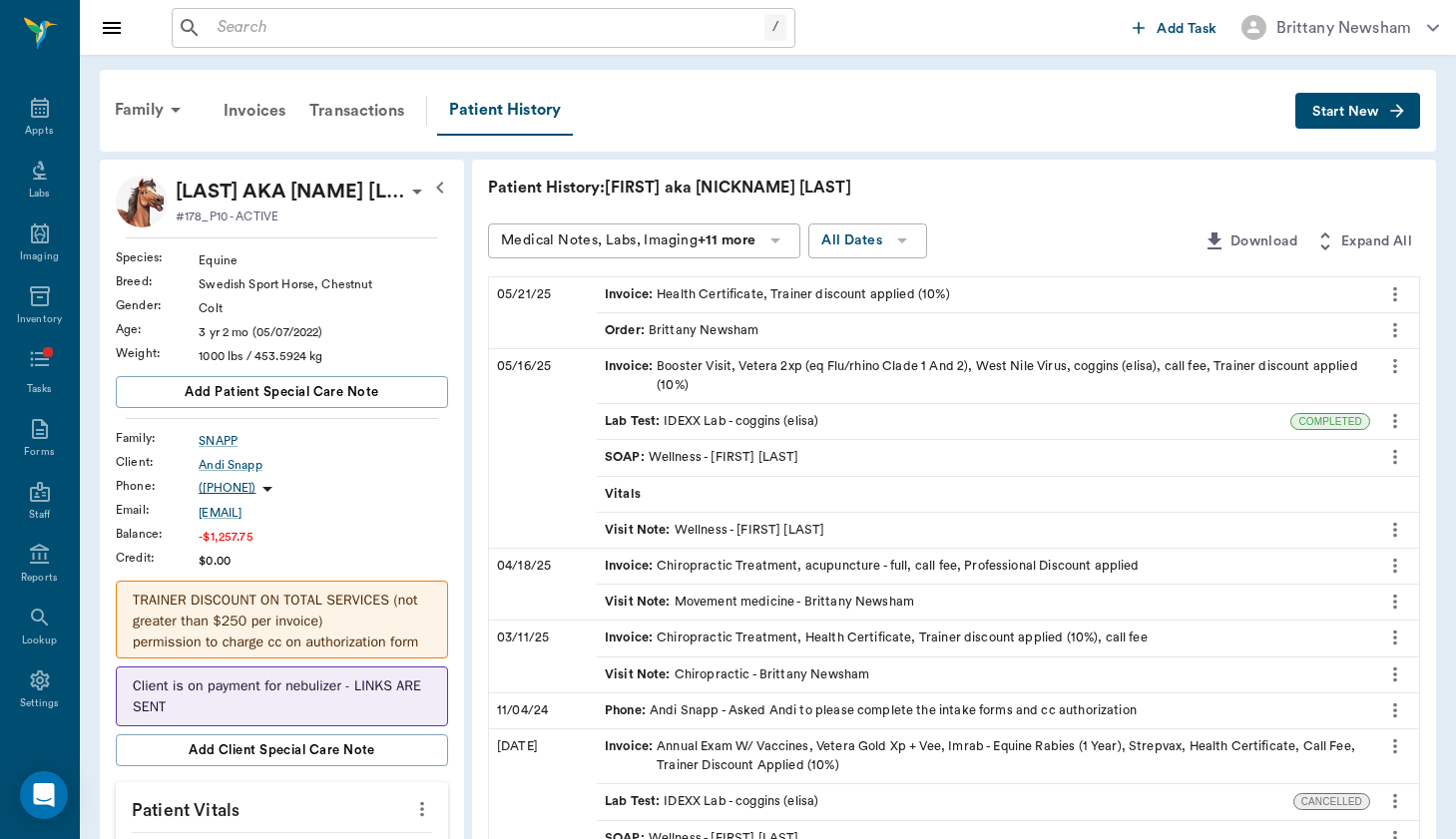 scroll, scrollTop: 0, scrollLeft: 0, axis: both 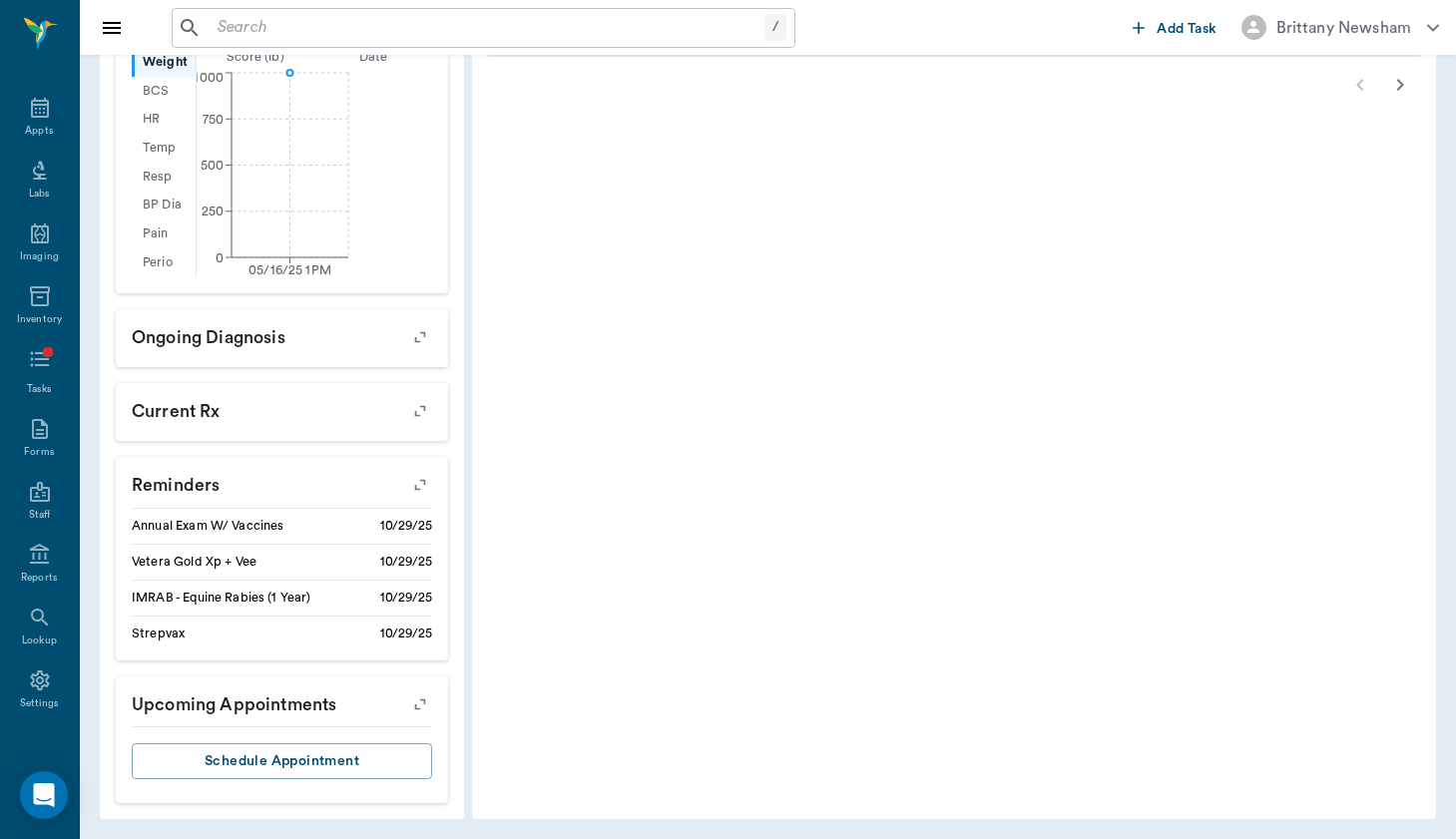 click 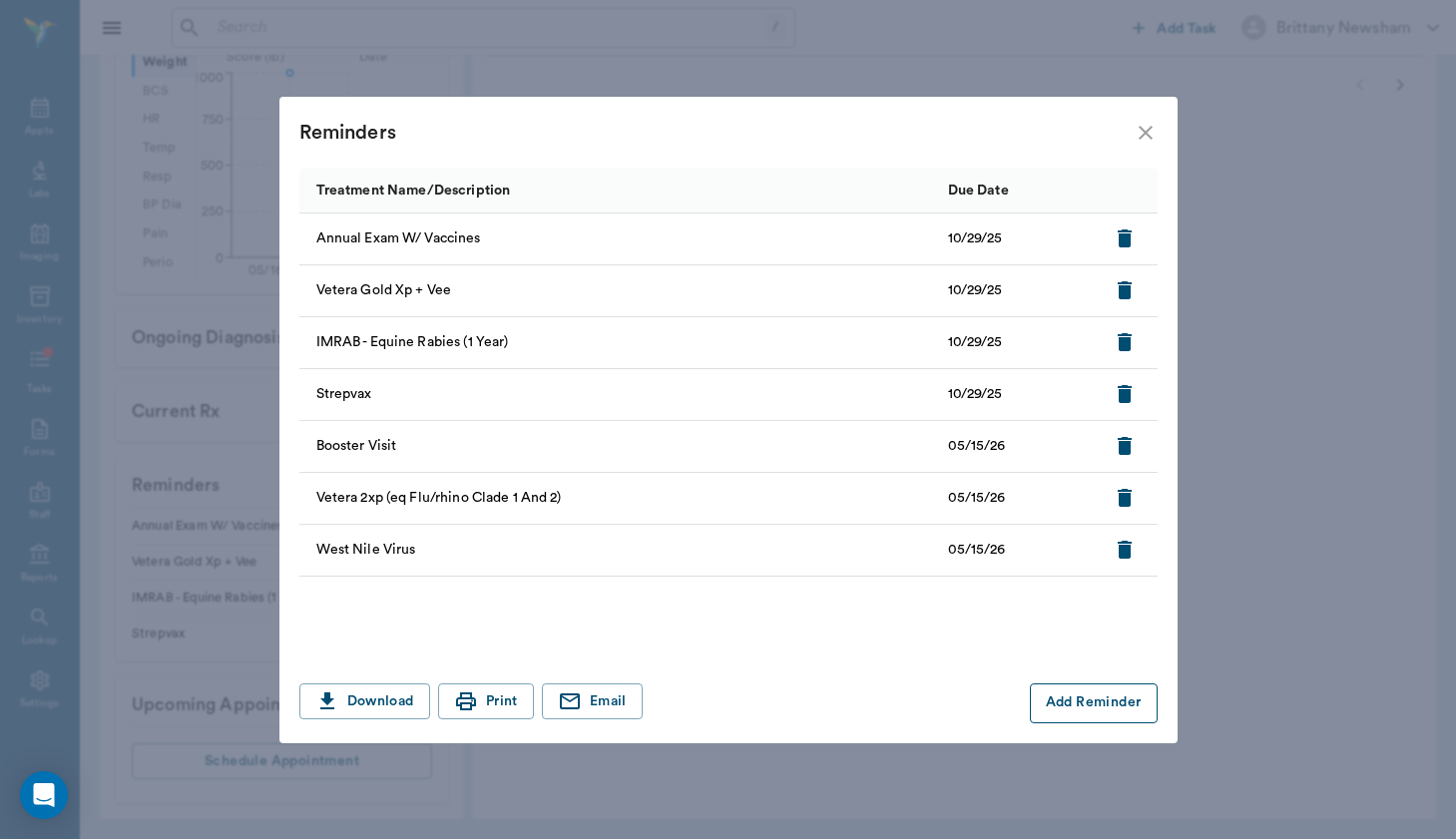 click on "Add Reminder" at bounding box center (1094, 703) 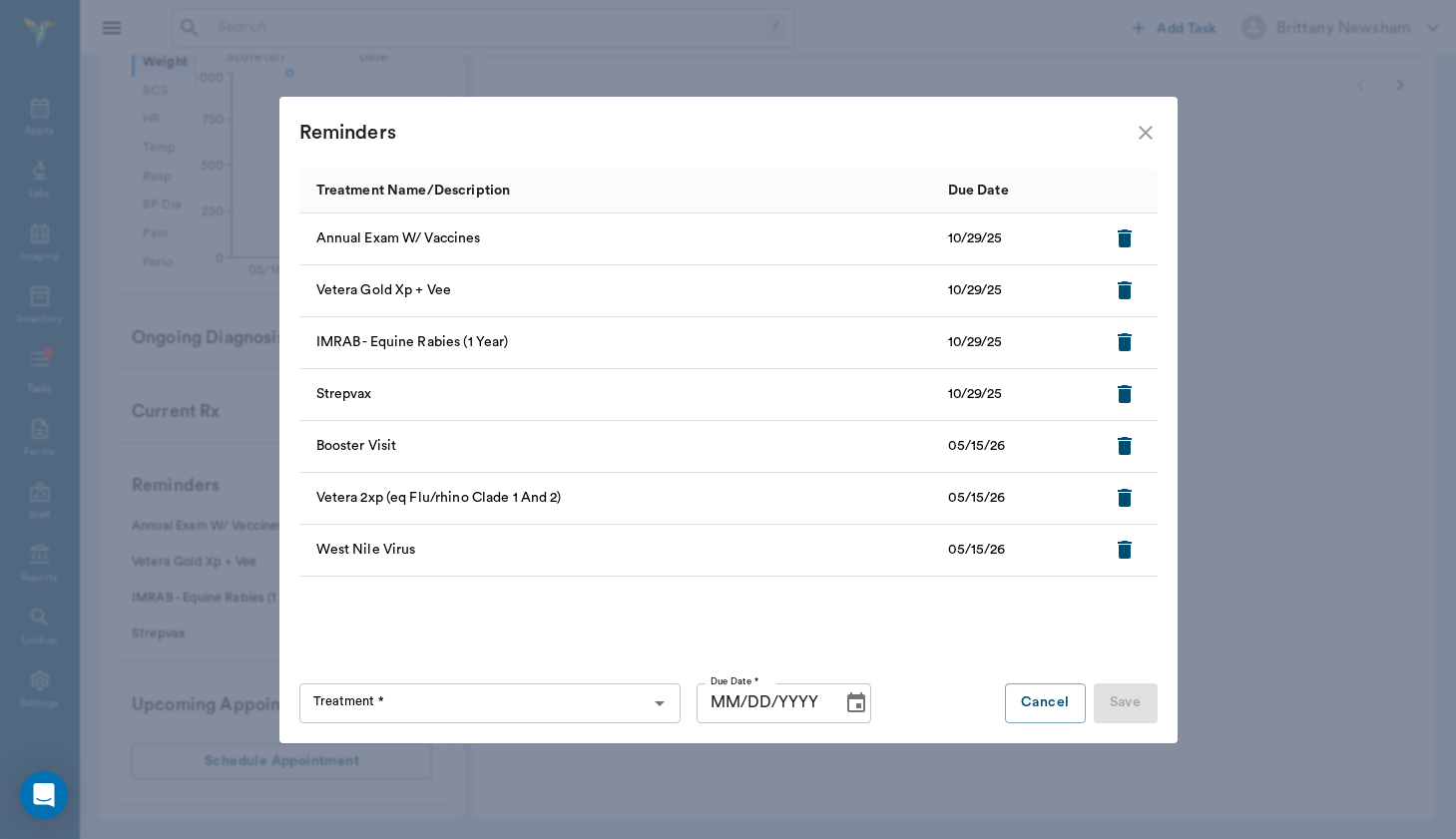 click on "Treatment *" at bounding box center [473, 703] 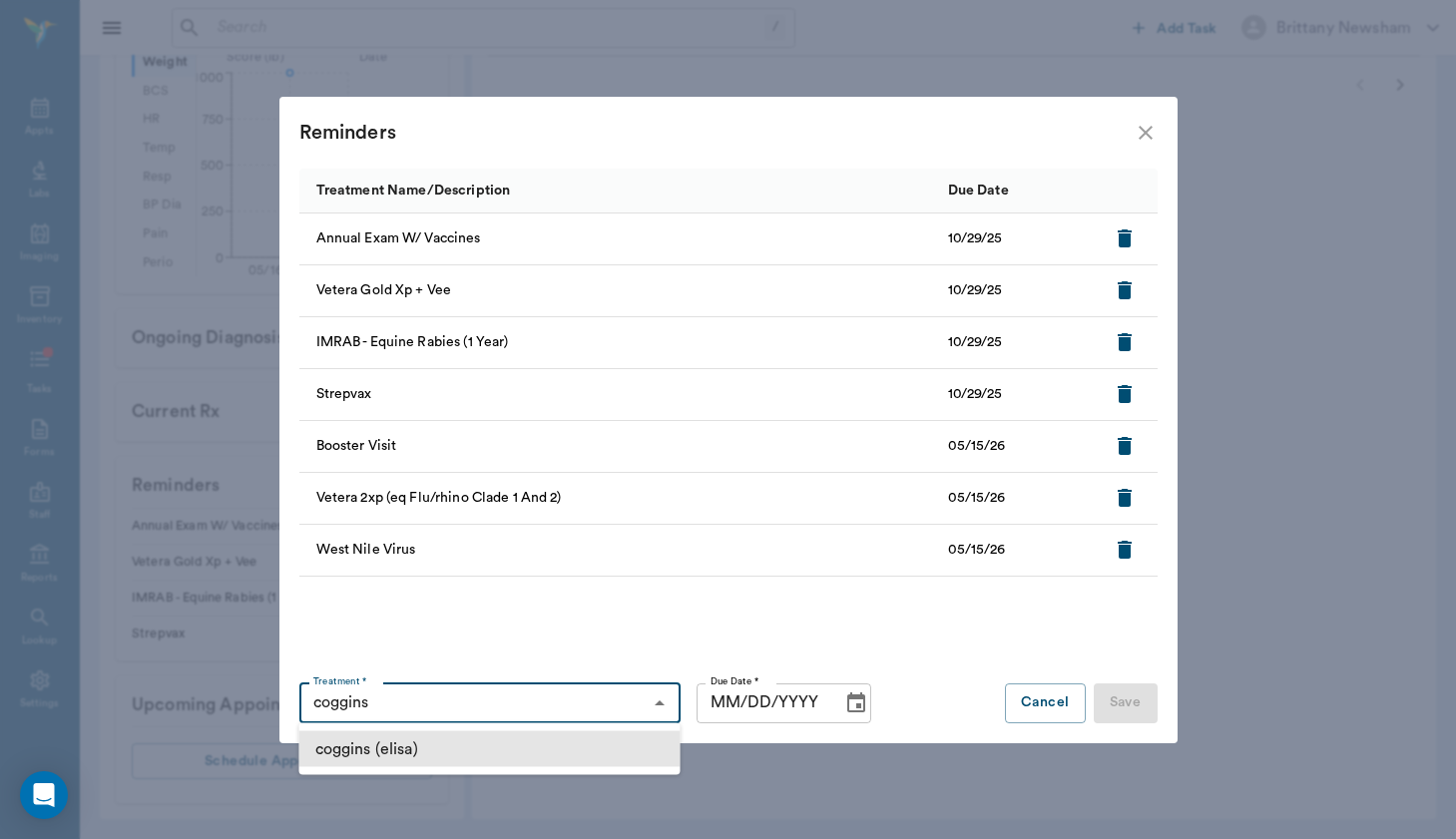click on "coggins (elisa)" at bounding box center (490, 749) 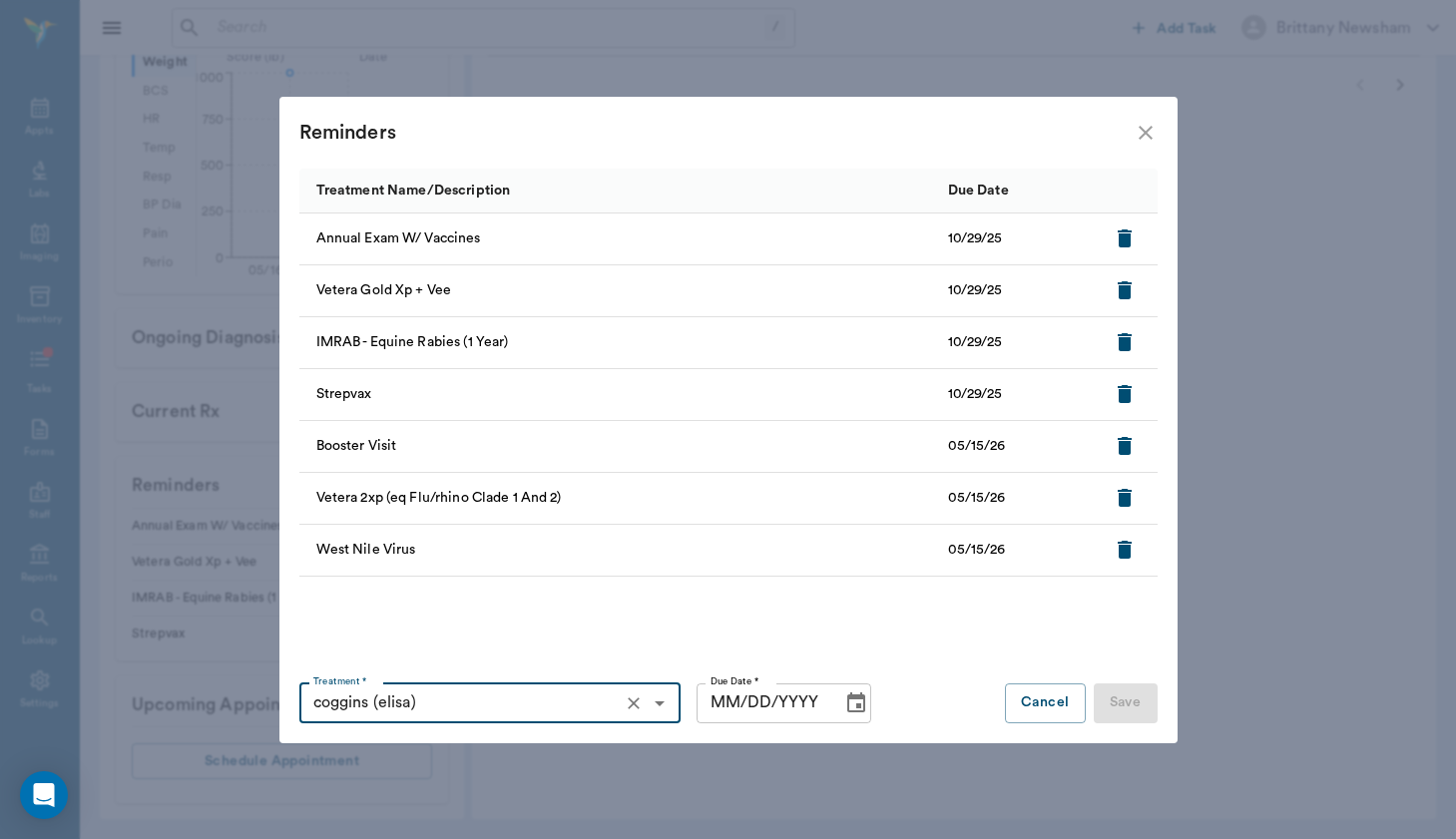 click on "MM/DD/YYYY" at bounding box center [762, 703] 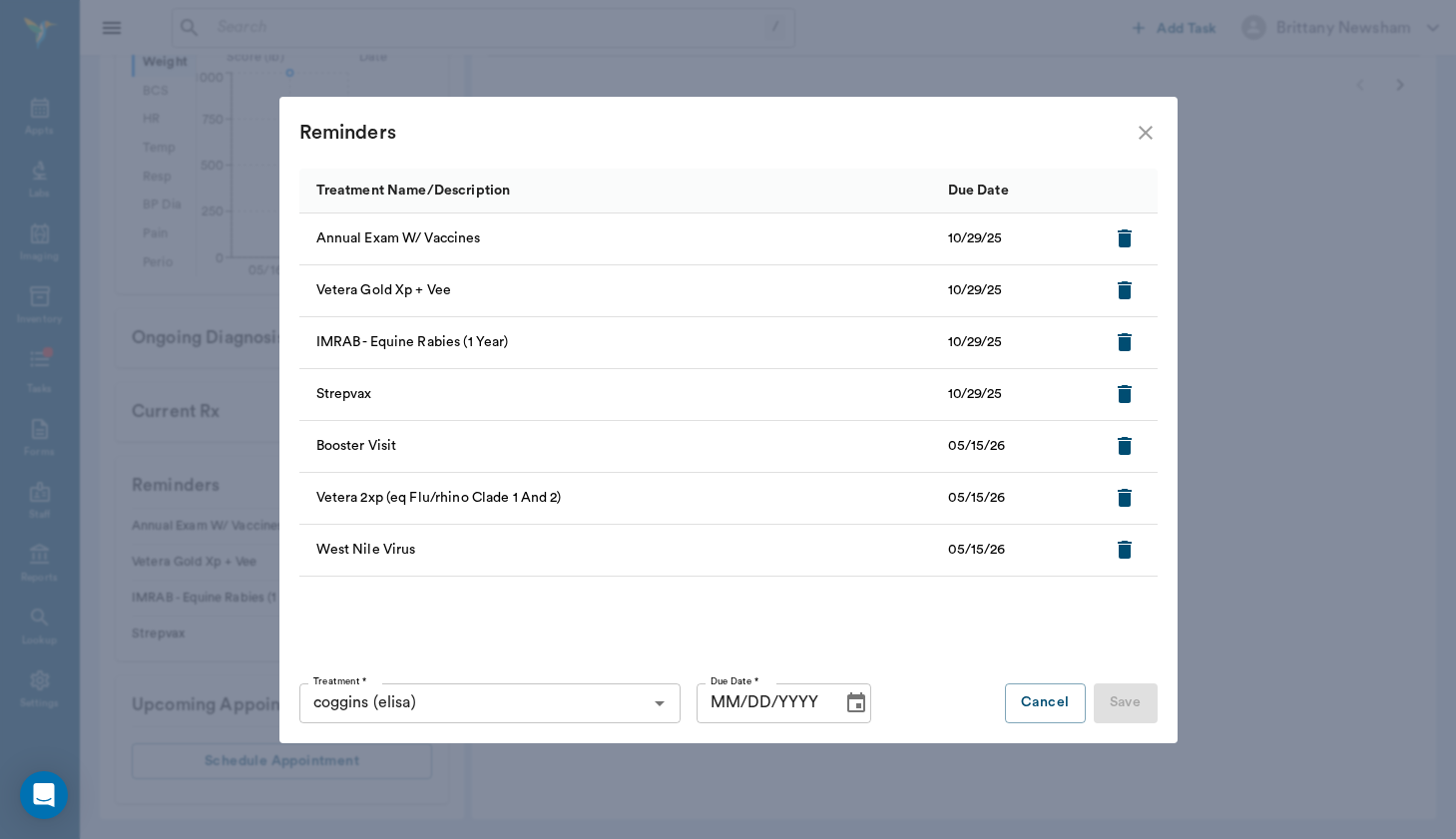 click 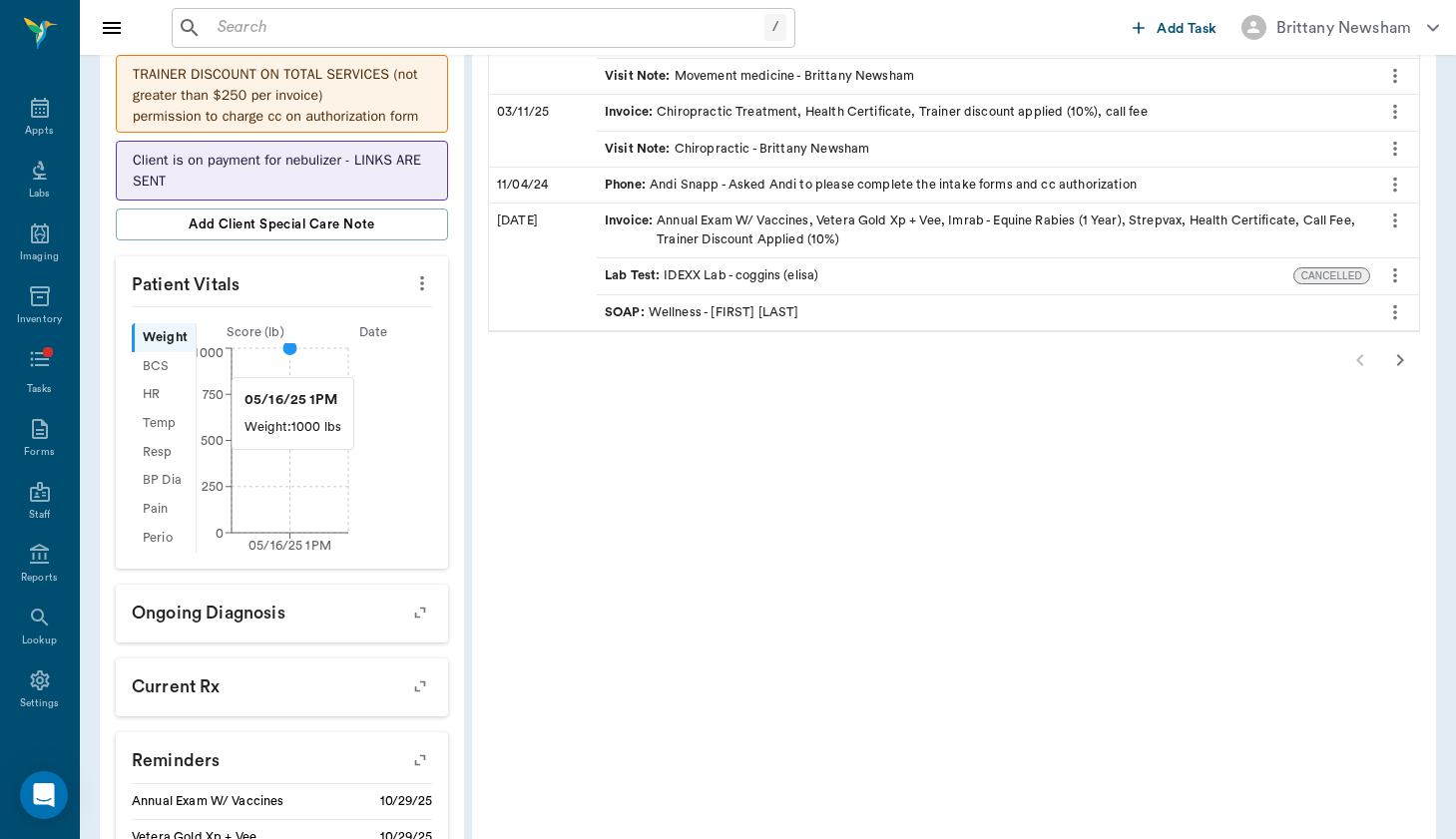 scroll, scrollTop: 536, scrollLeft: 0, axis: vertical 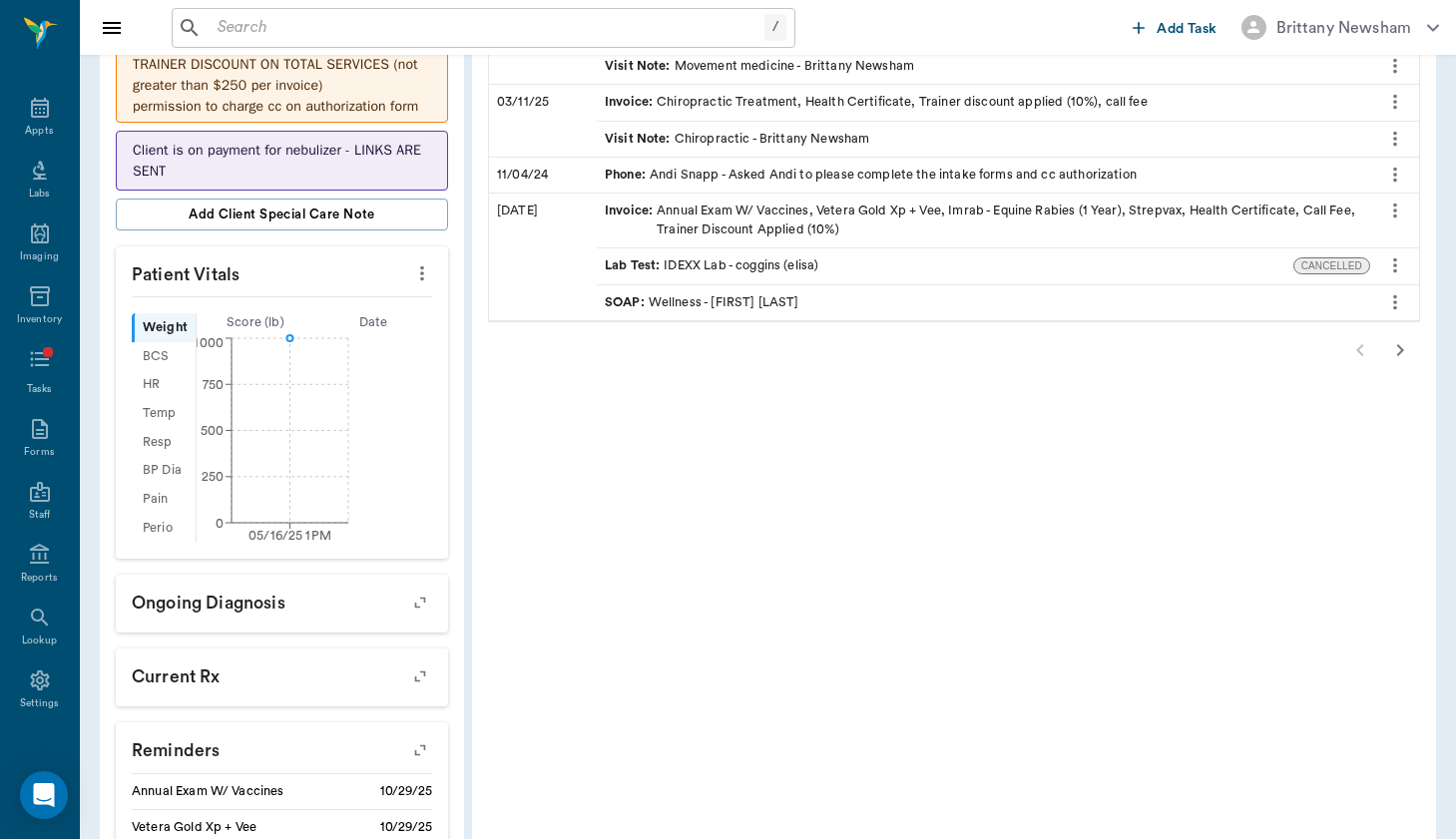click 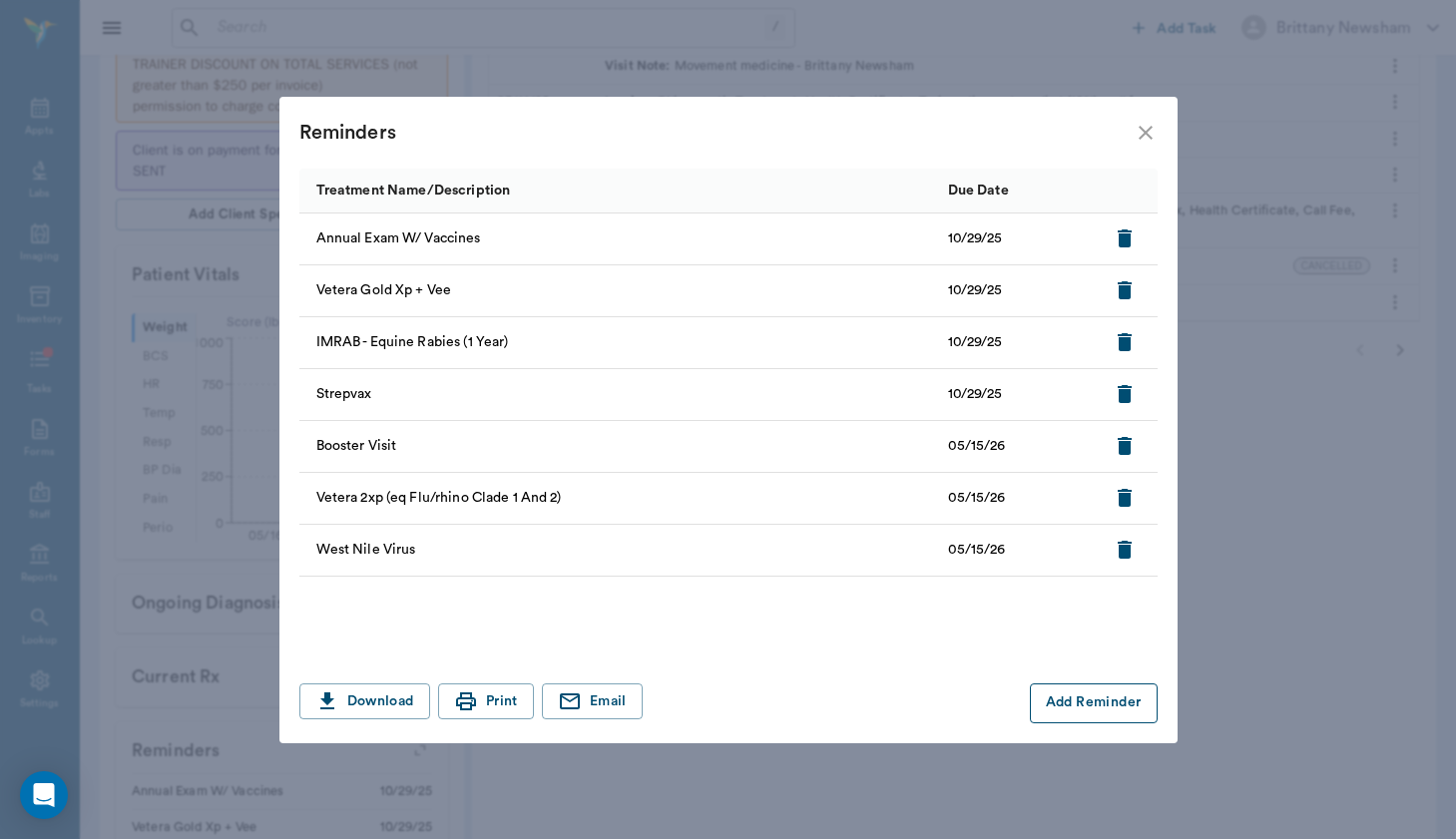 click on "Add Reminder" at bounding box center [1094, 703] 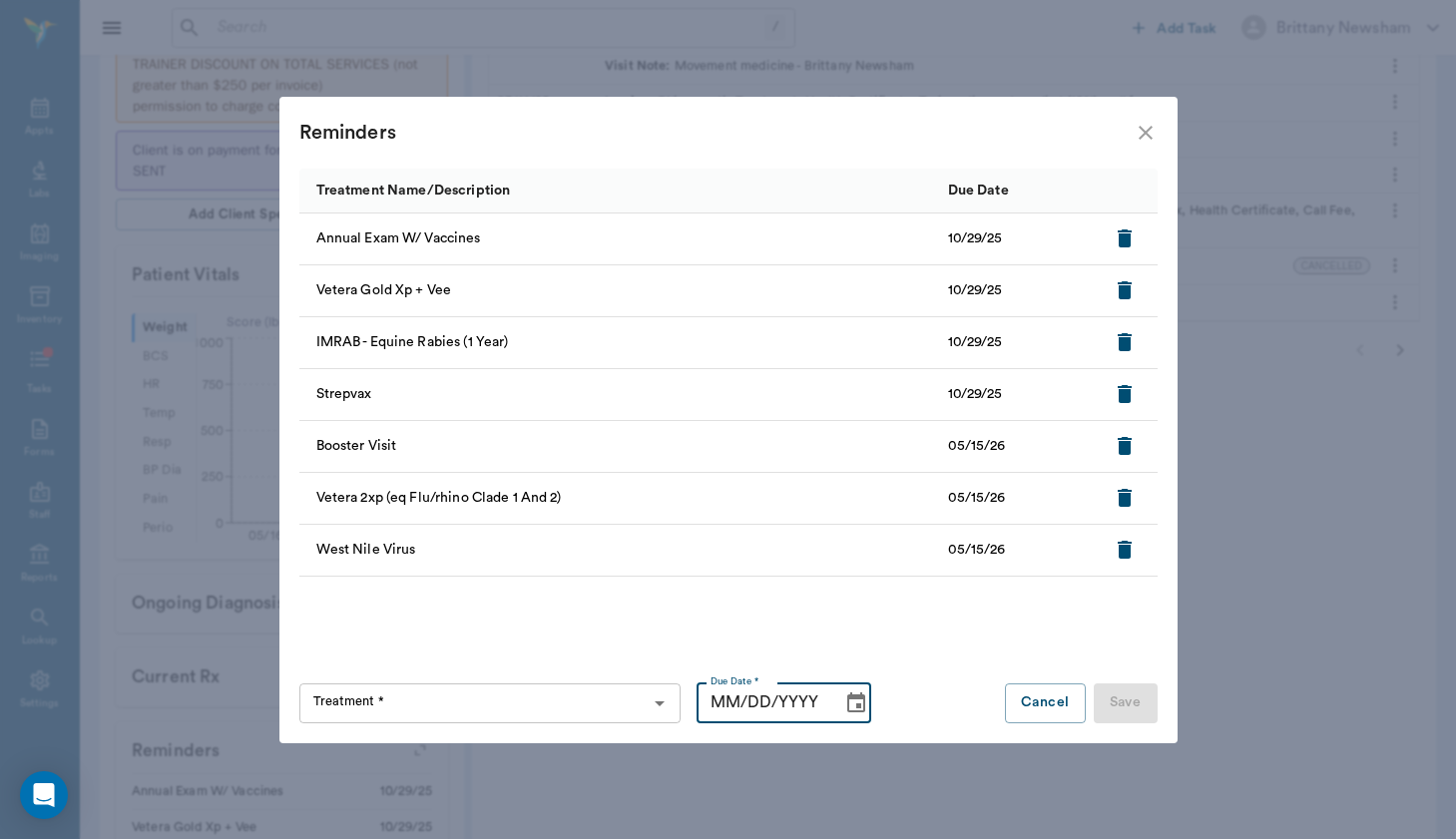click on "MM/DD/YYYY" at bounding box center [762, 703] 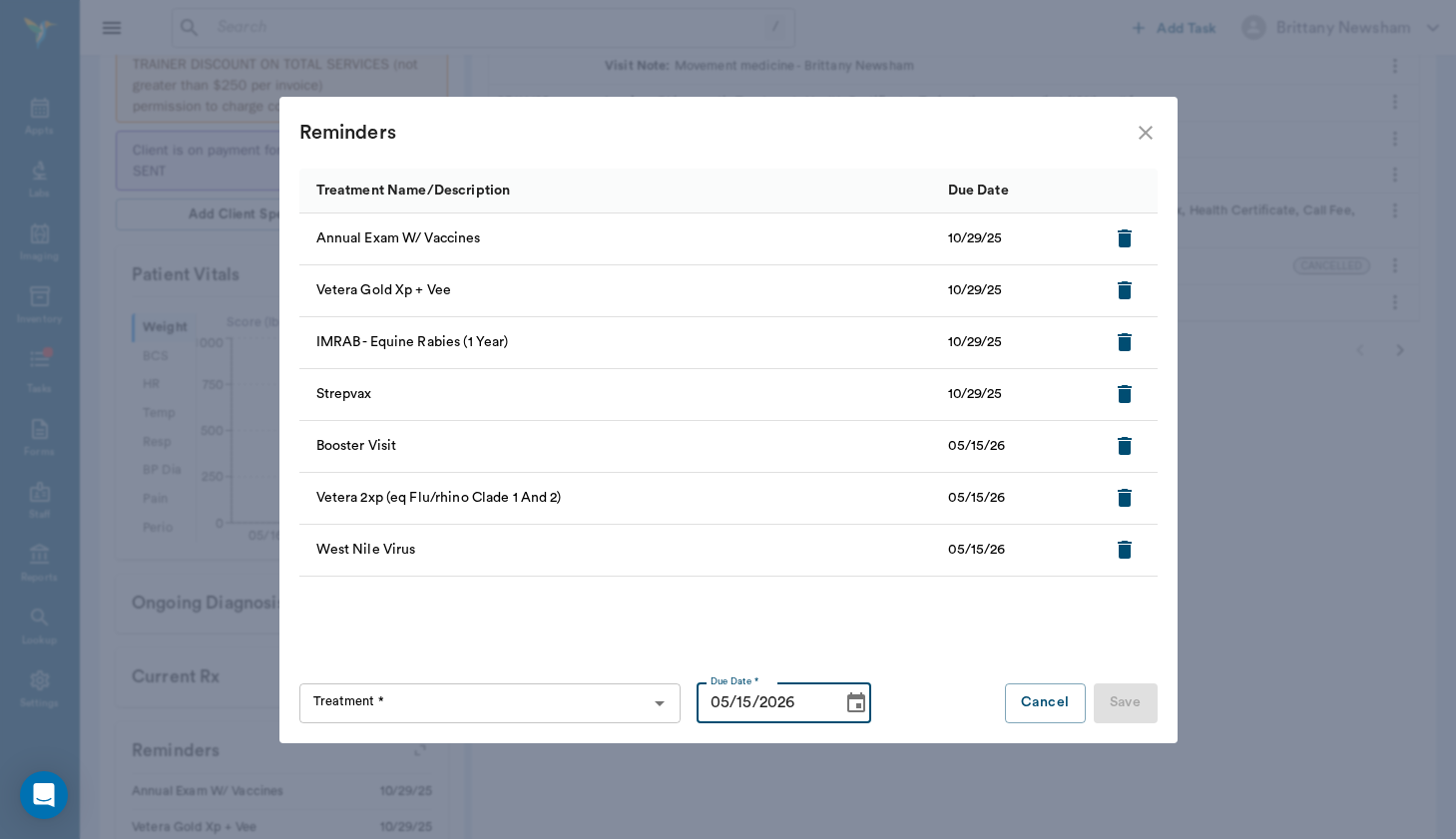 click on "05/15/2026" at bounding box center [762, 703] 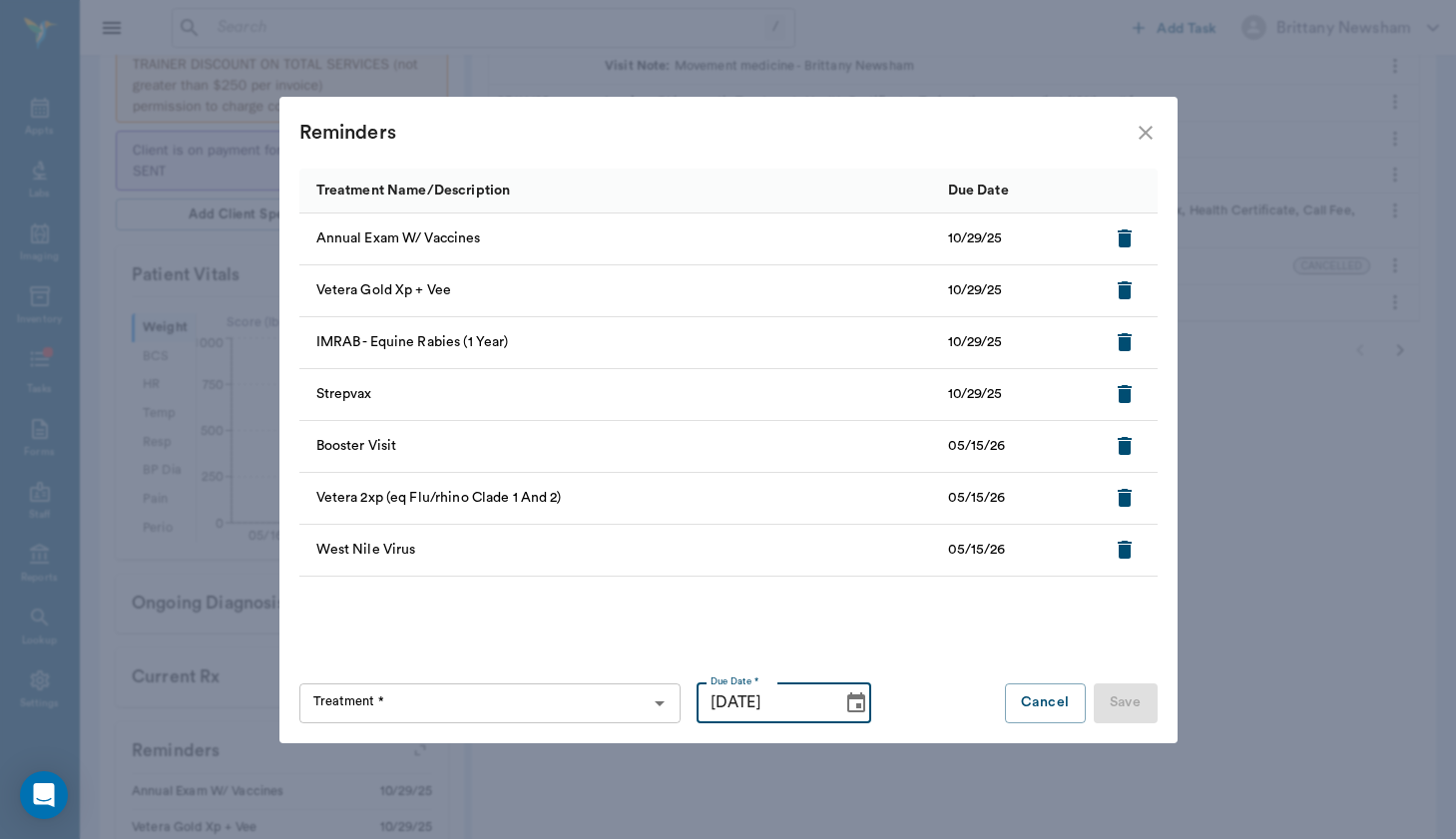type on "05/16/2026" 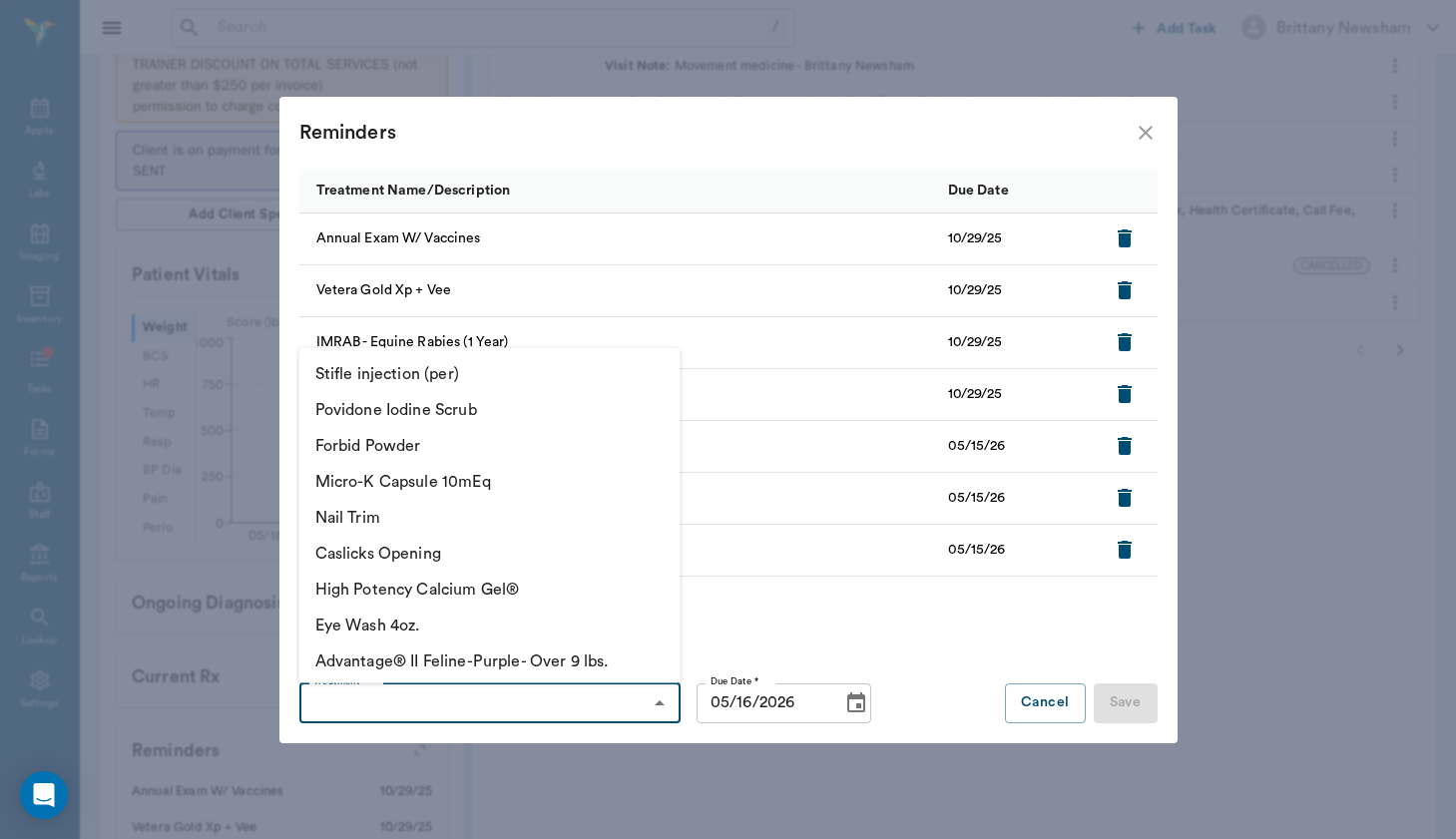 click on "Treatment *" at bounding box center [473, 703] 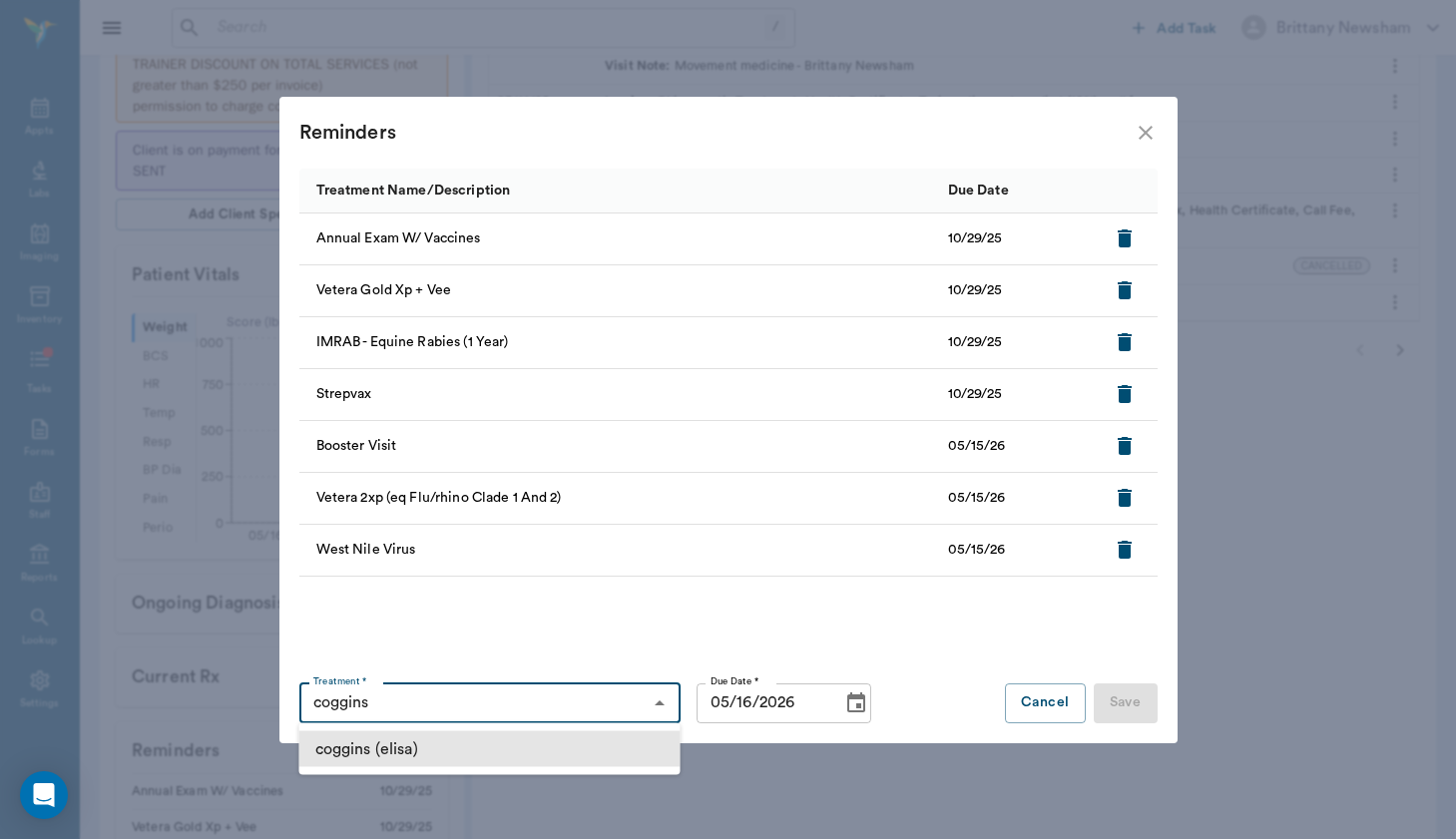 click on "coggins (elisa)" at bounding box center (490, 749) 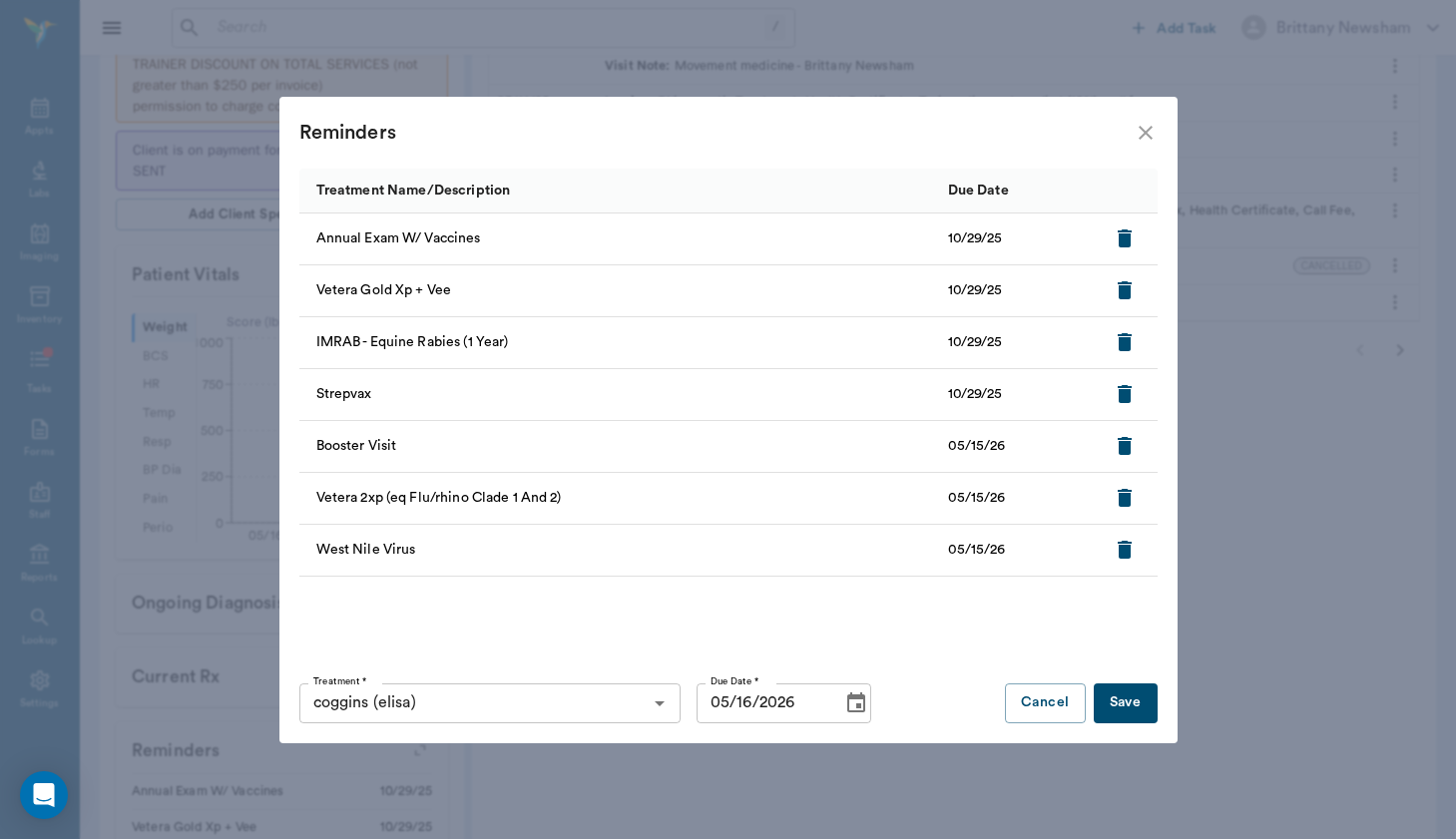 click on "Save" at bounding box center (1126, 703) 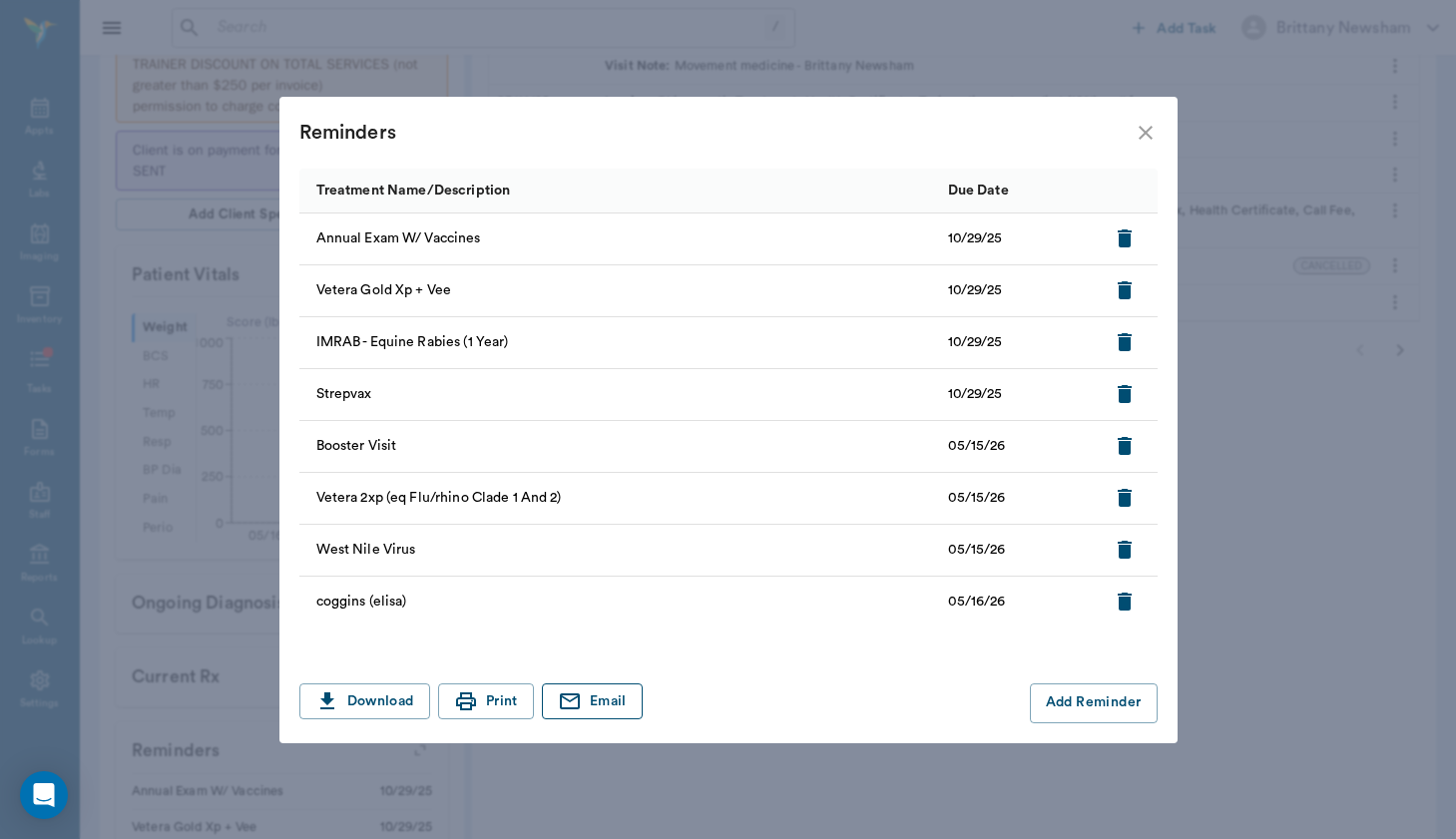 click on "Email" at bounding box center (592, 701) 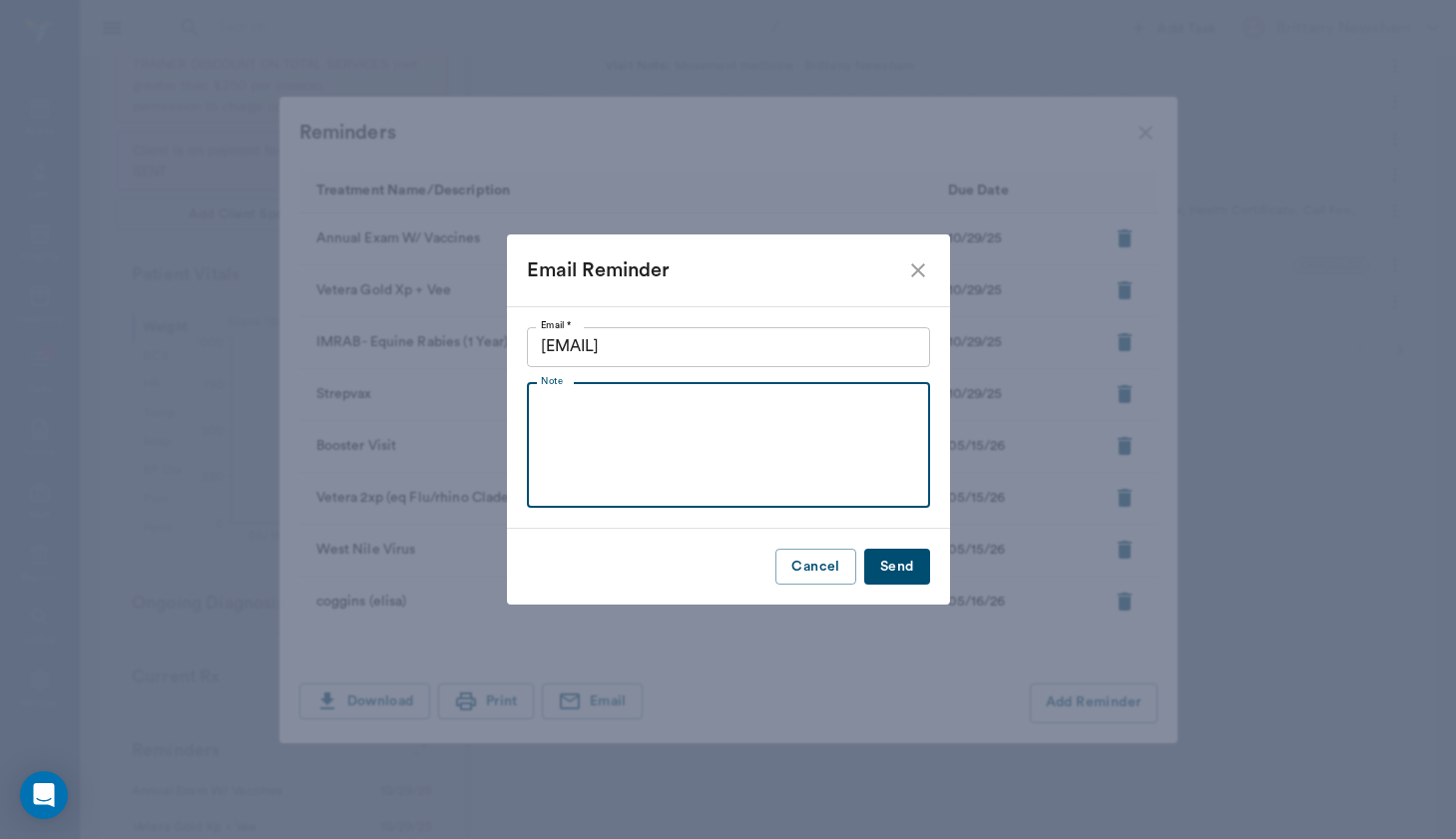 click on "Note" at bounding box center (728, 445) 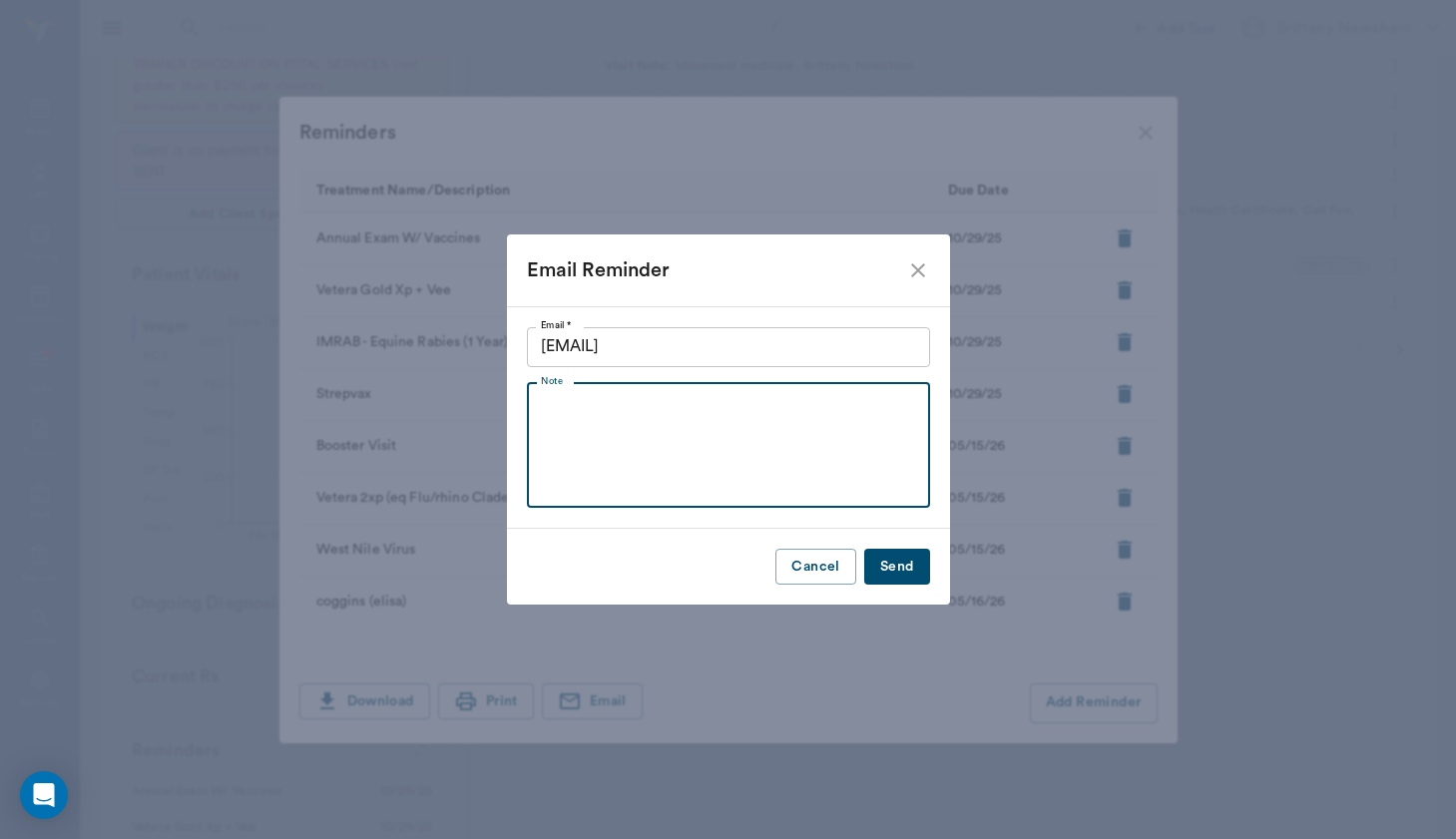 click on "Send" at bounding box center (897, 567) 